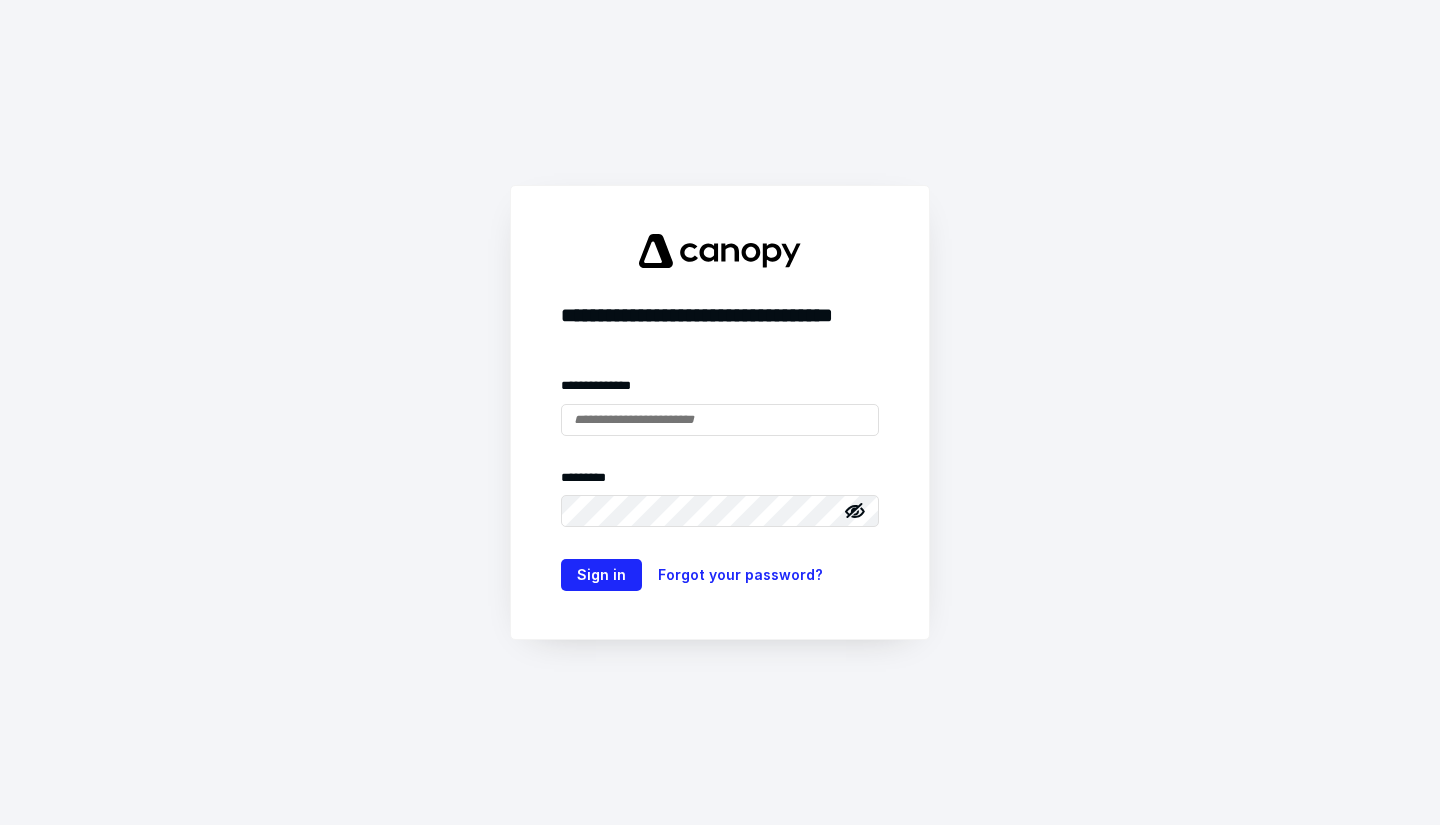 scroll, scrollTop: 0, scrollLeft: 0, axis: both 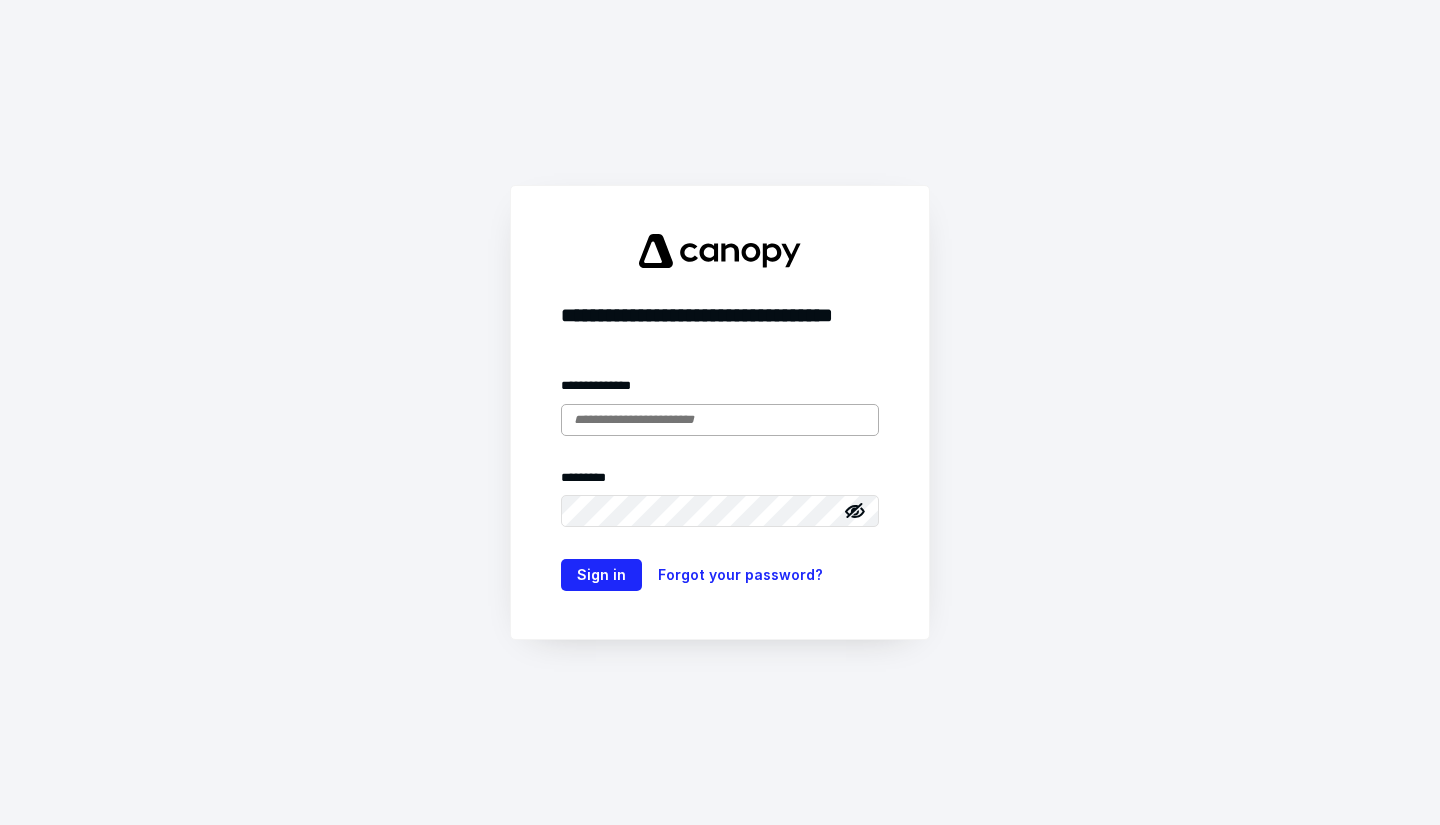 click at bounding box center [720, 420] 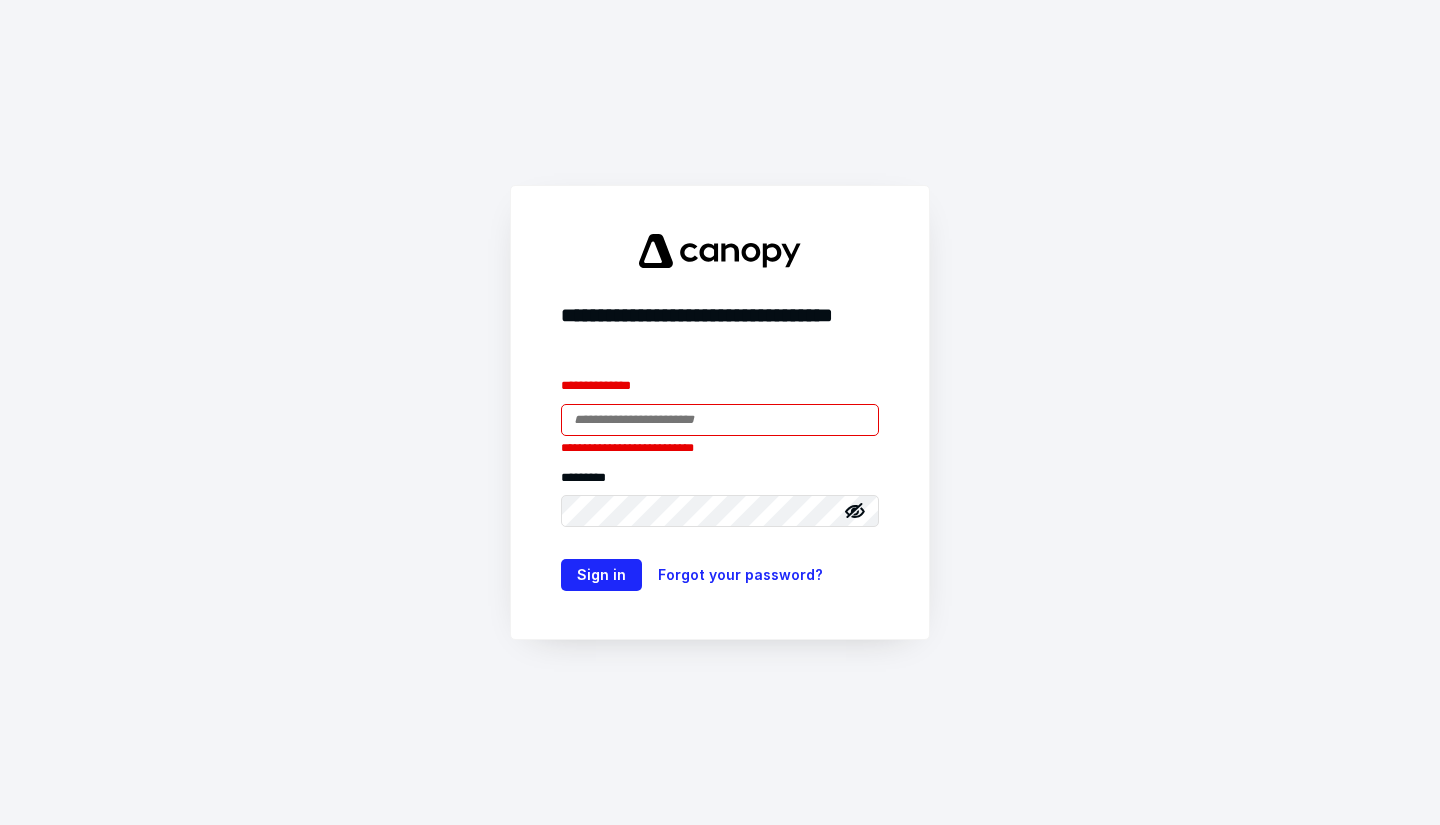 type on "**********" 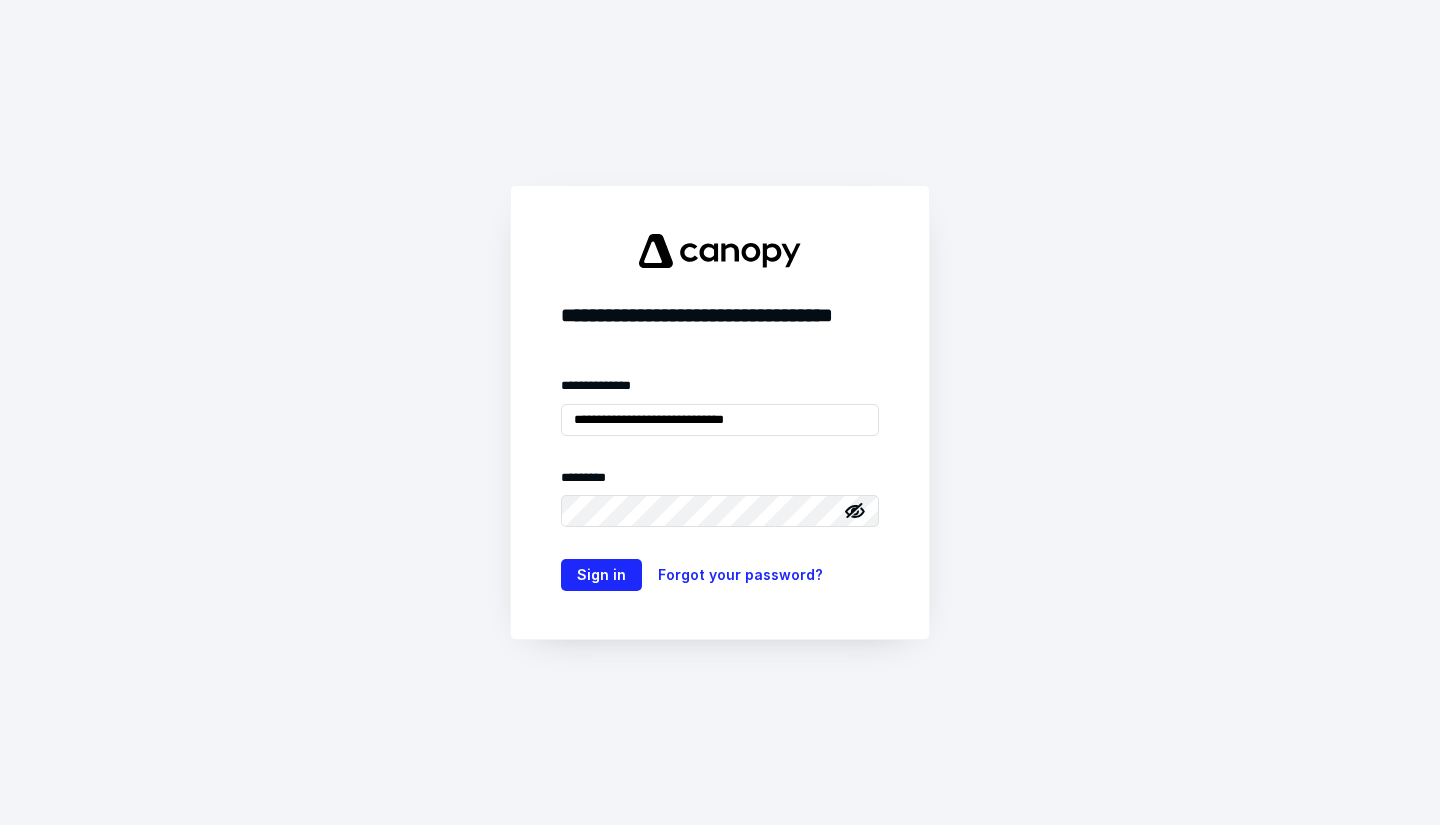 click on "Sign in" at bounding box center (601, 575) 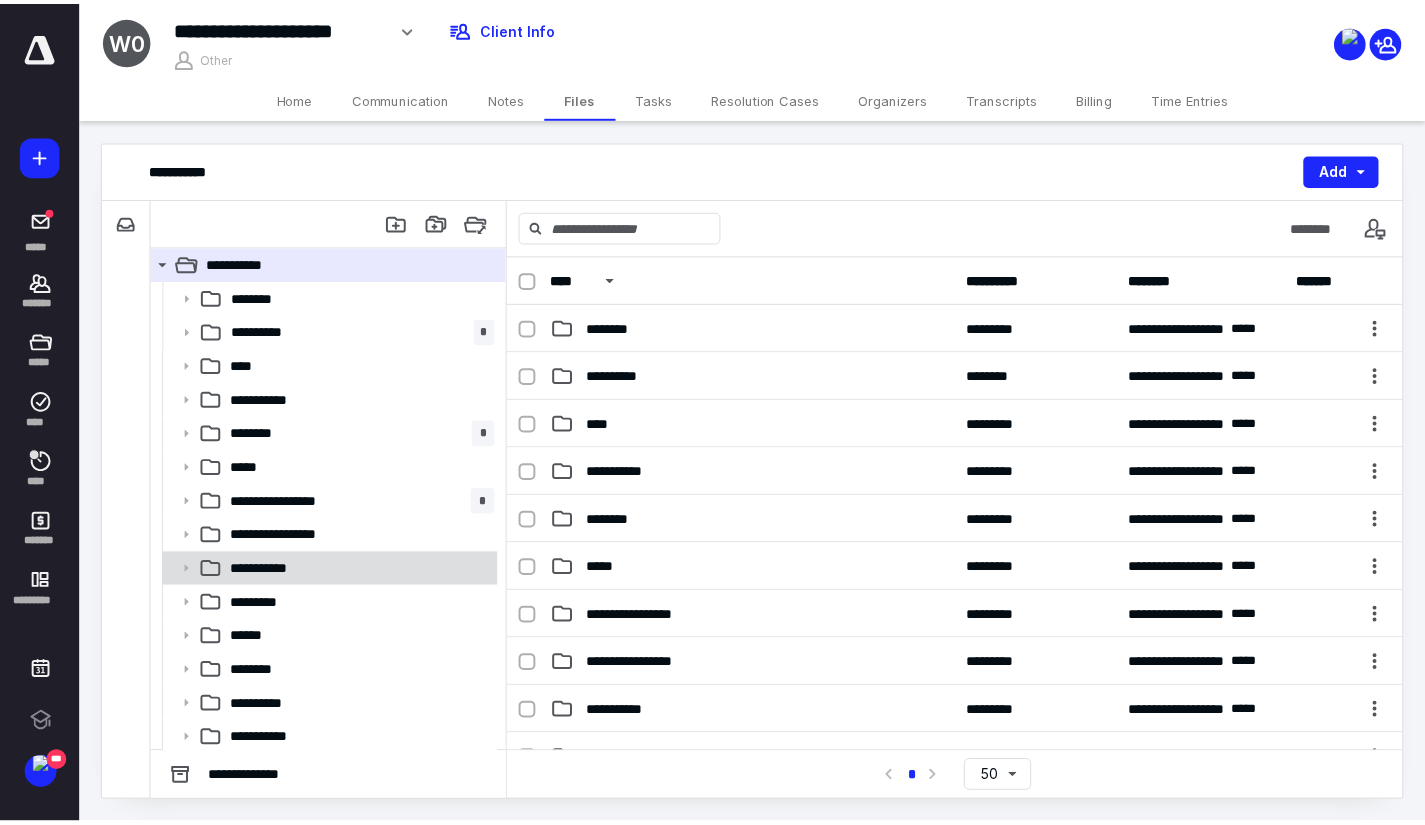 scroll, scrollTop: 0, scrollLeft: 0, axis: both 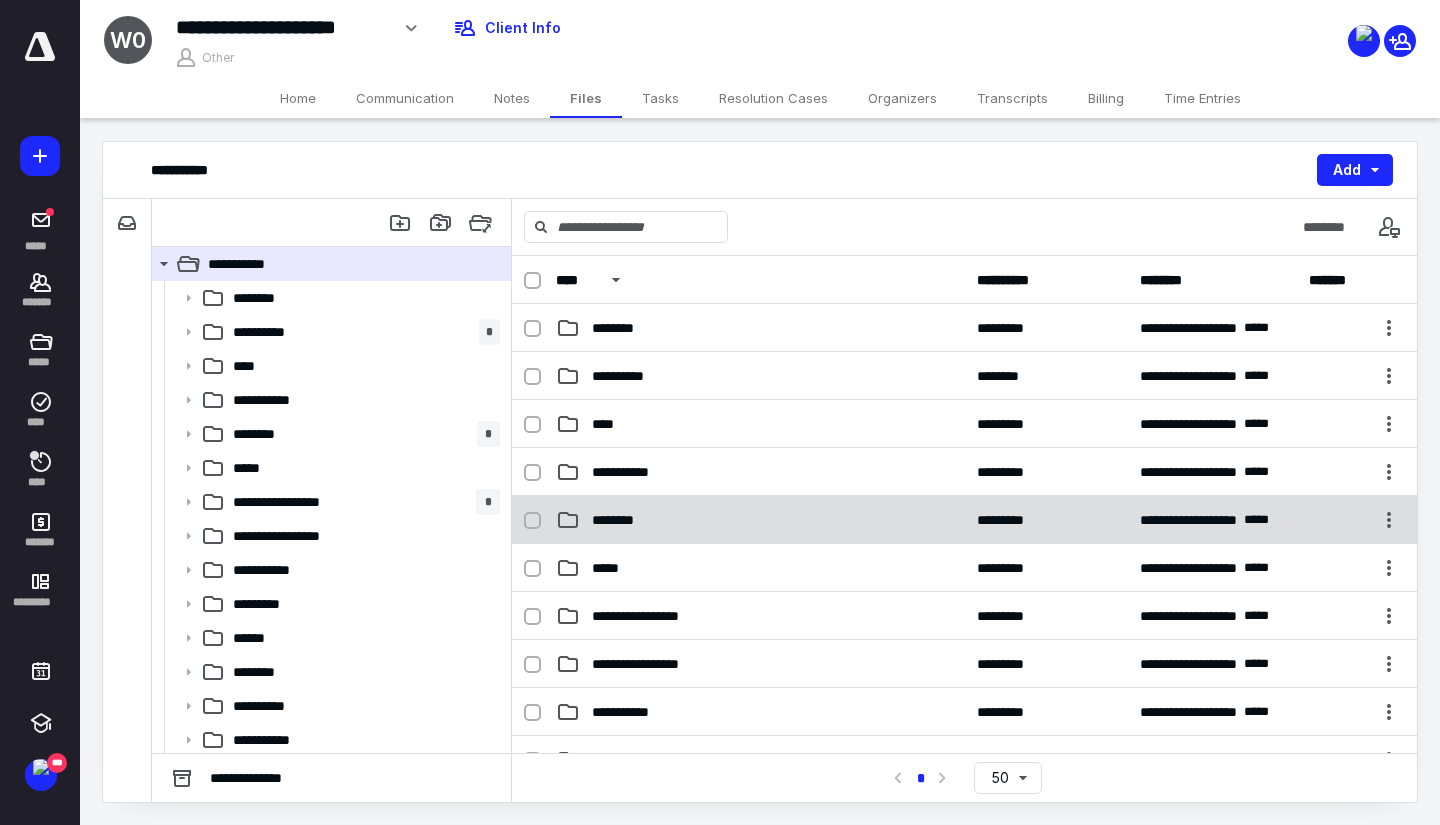 click on "**********" at bounding box center [964, 520] 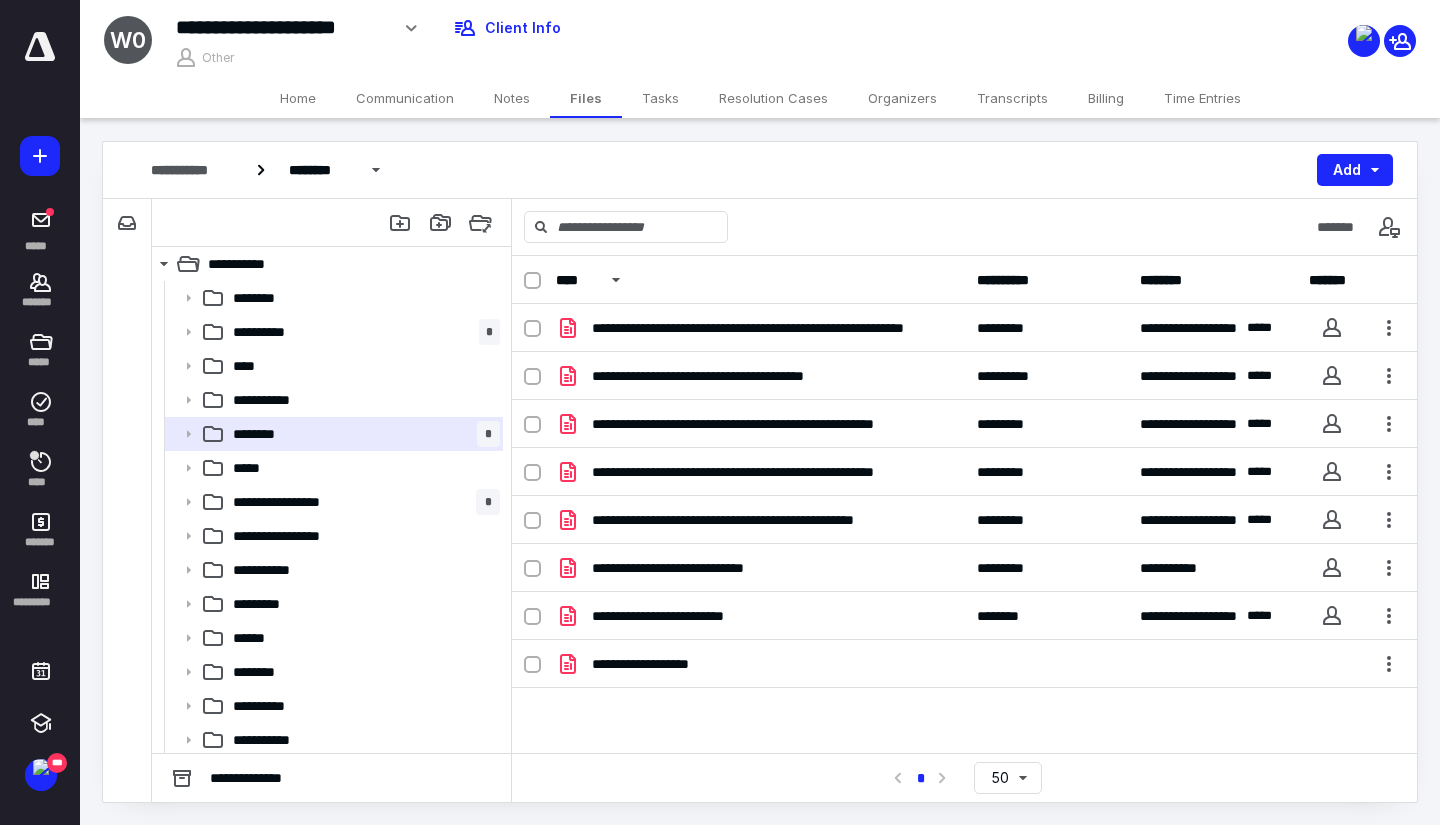 click on "Home" at bounding box center [298, 98] 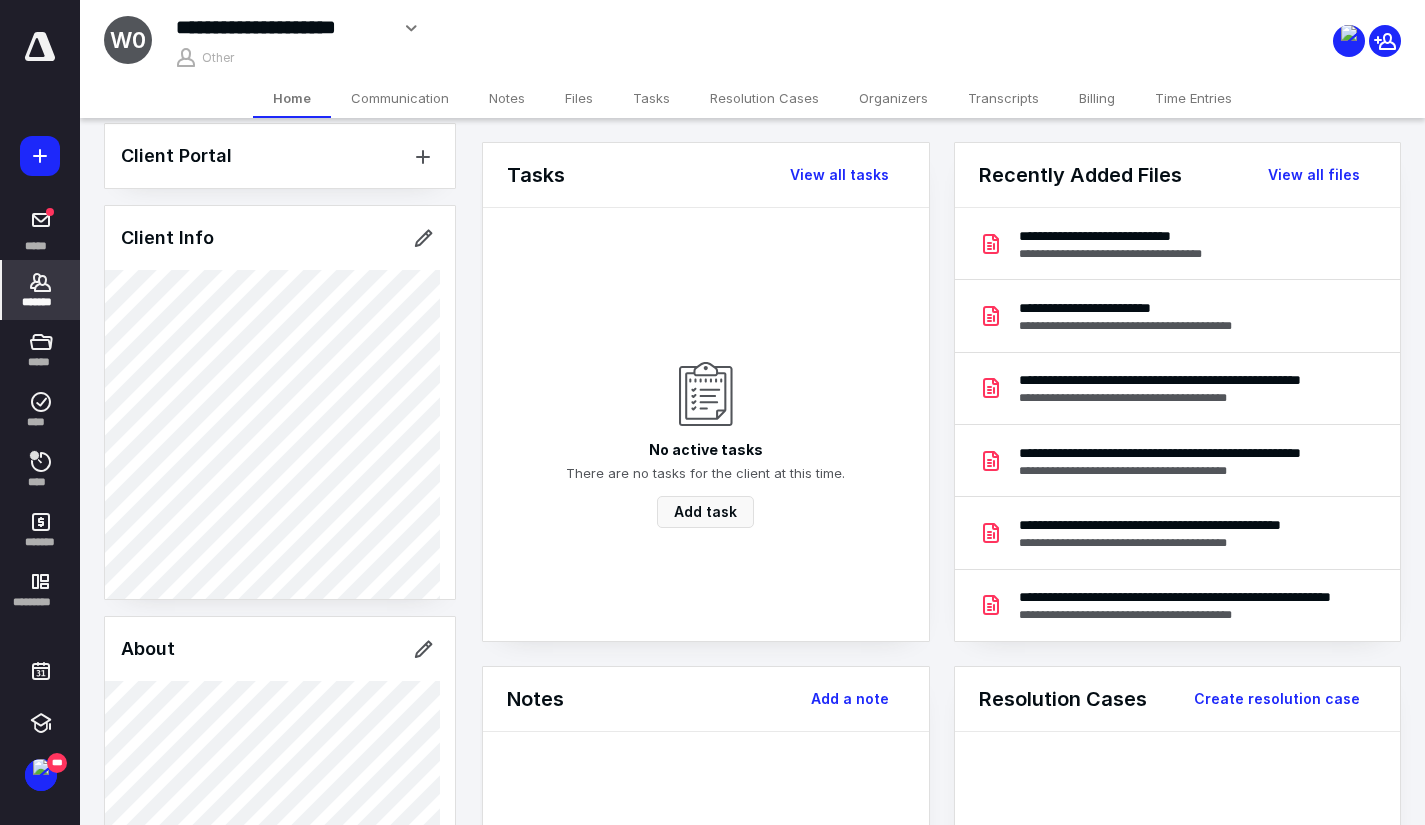 scroll, scrollTop: 0, scrollLeft: 0, axis: both 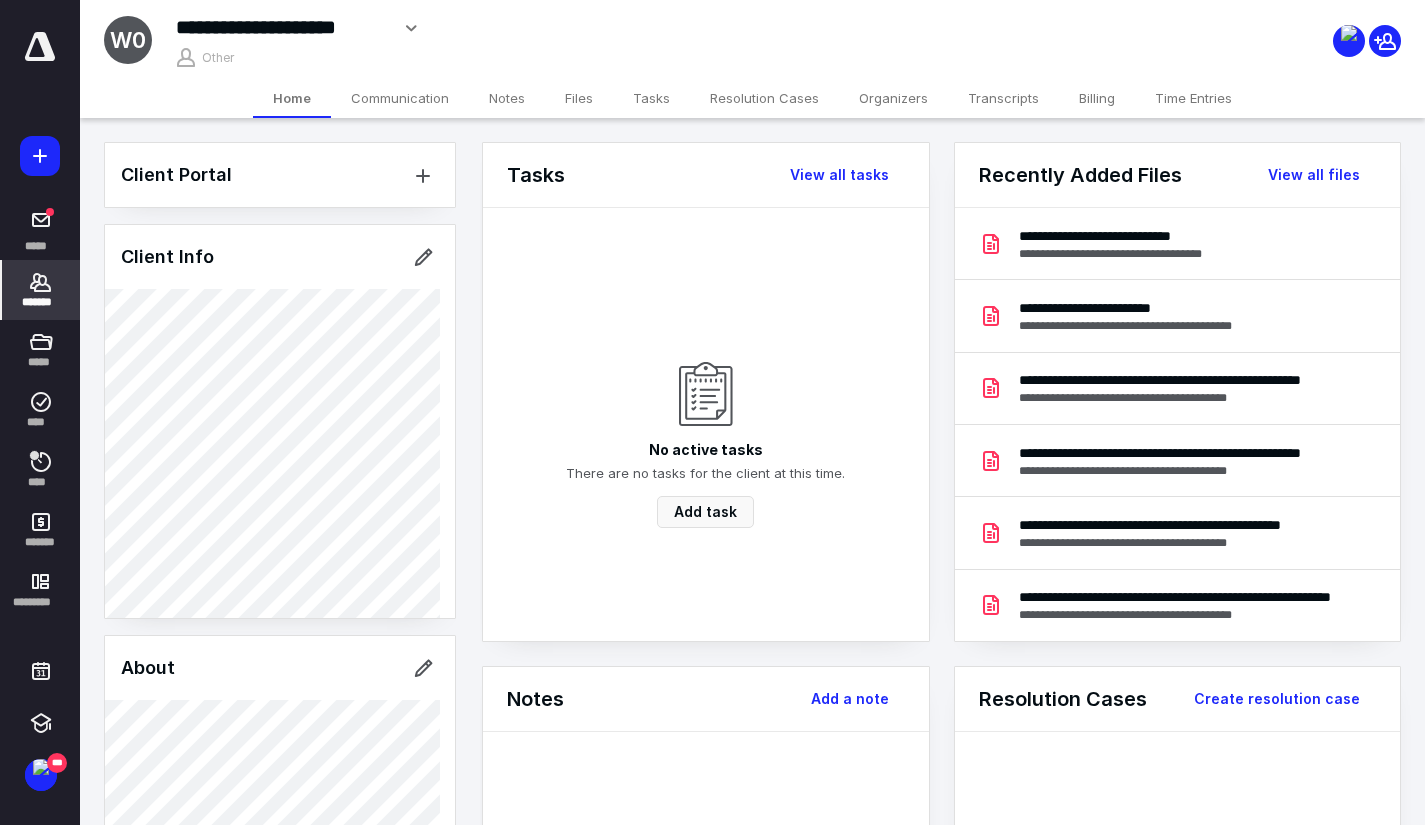 click on "Time Entries" at bounding box center (1193, 98) 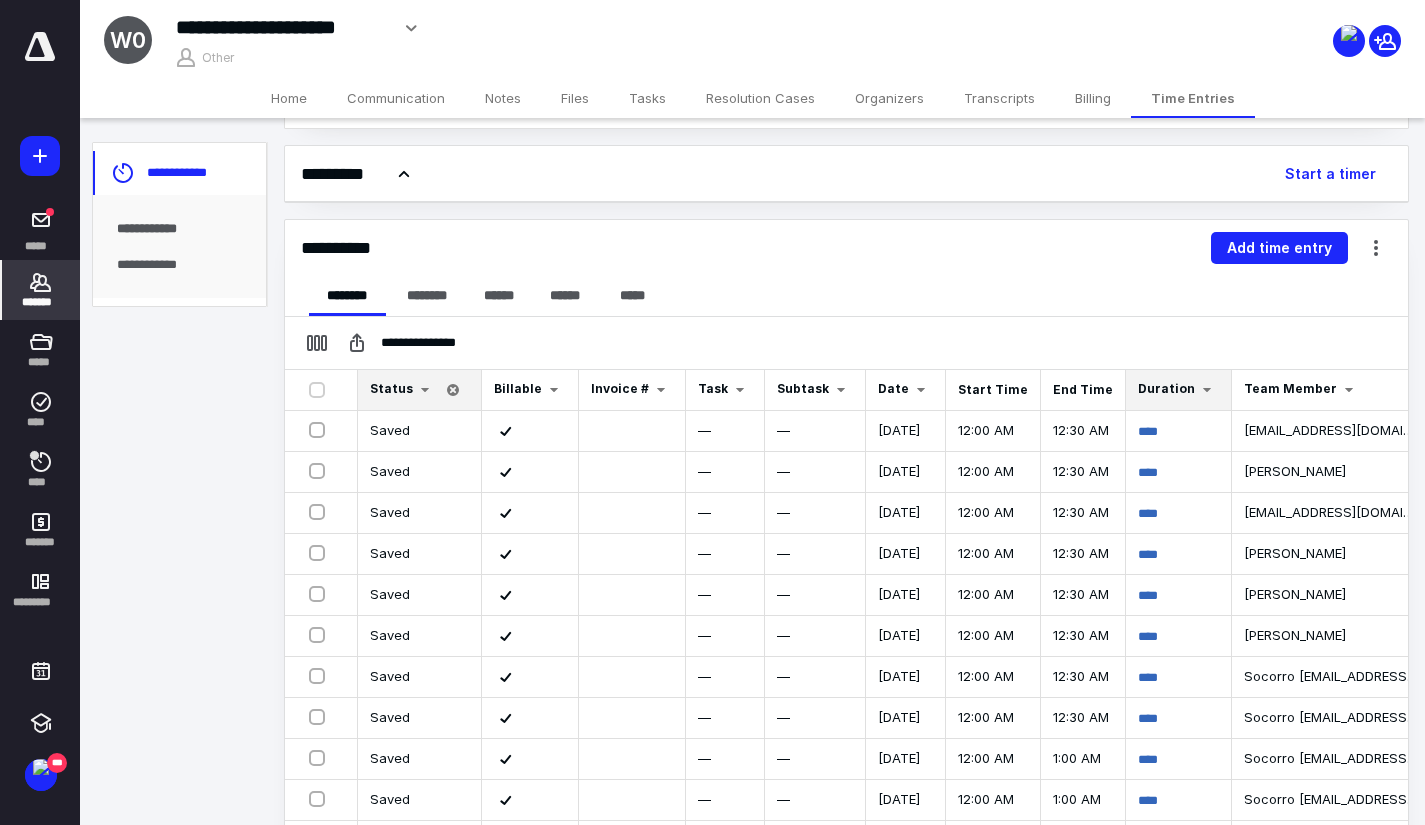 scroll, scrollTop: 232, scrollLeft: 0, axis: vertical 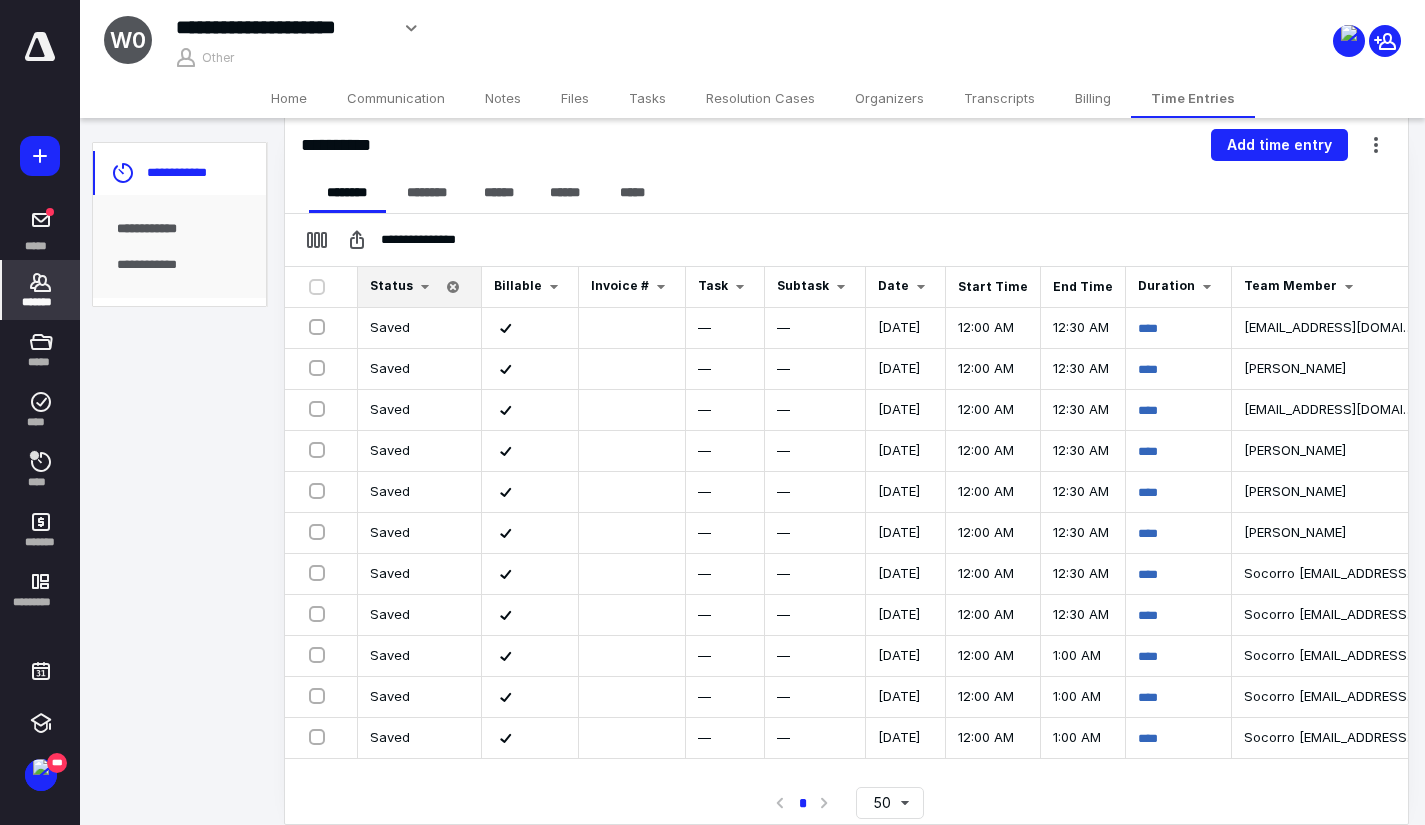 click 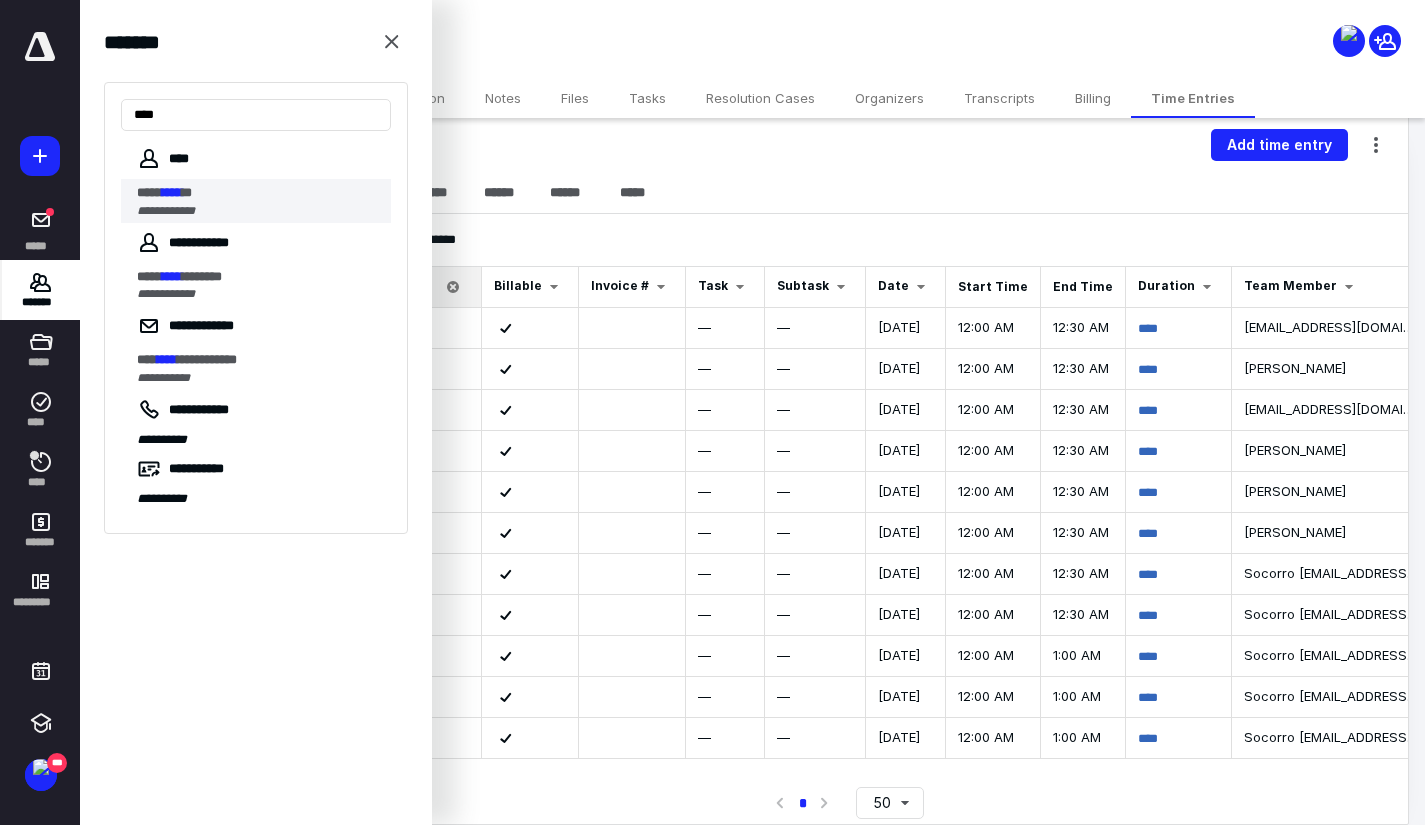 type on "****" 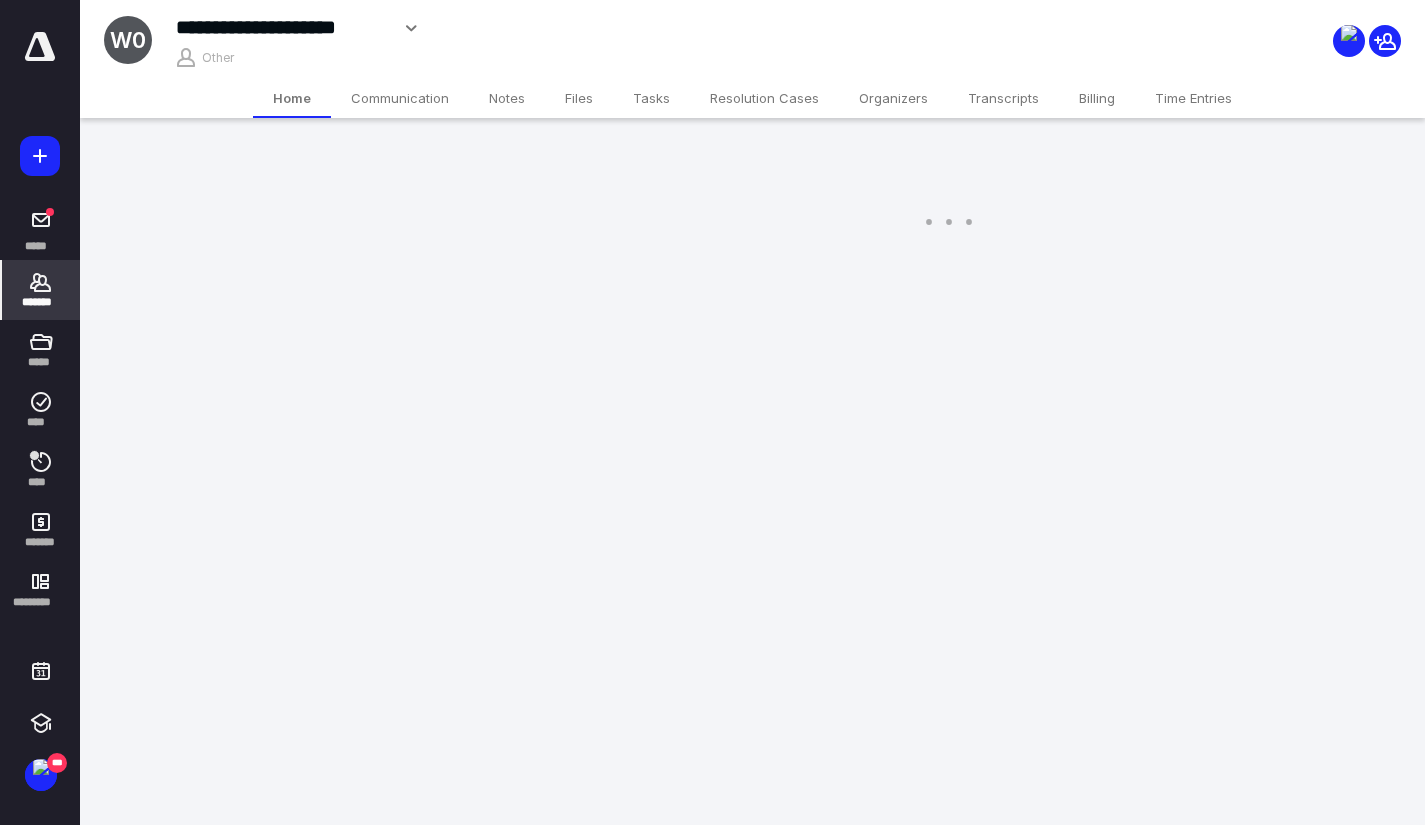 scroll, scrollTop: 0, scrollLeft: 0, axis: both 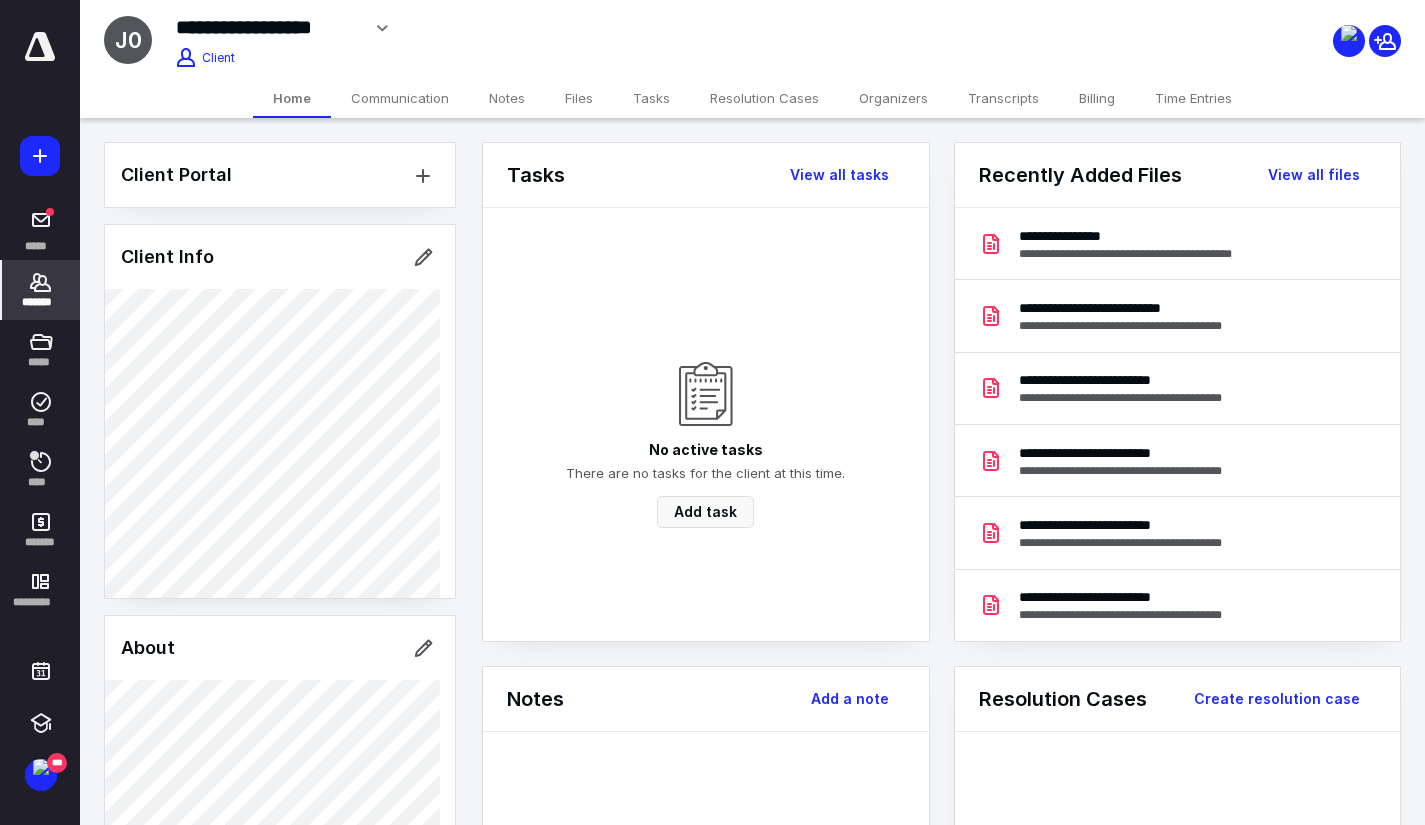 click on "Files" at bounding box center [579, 98] 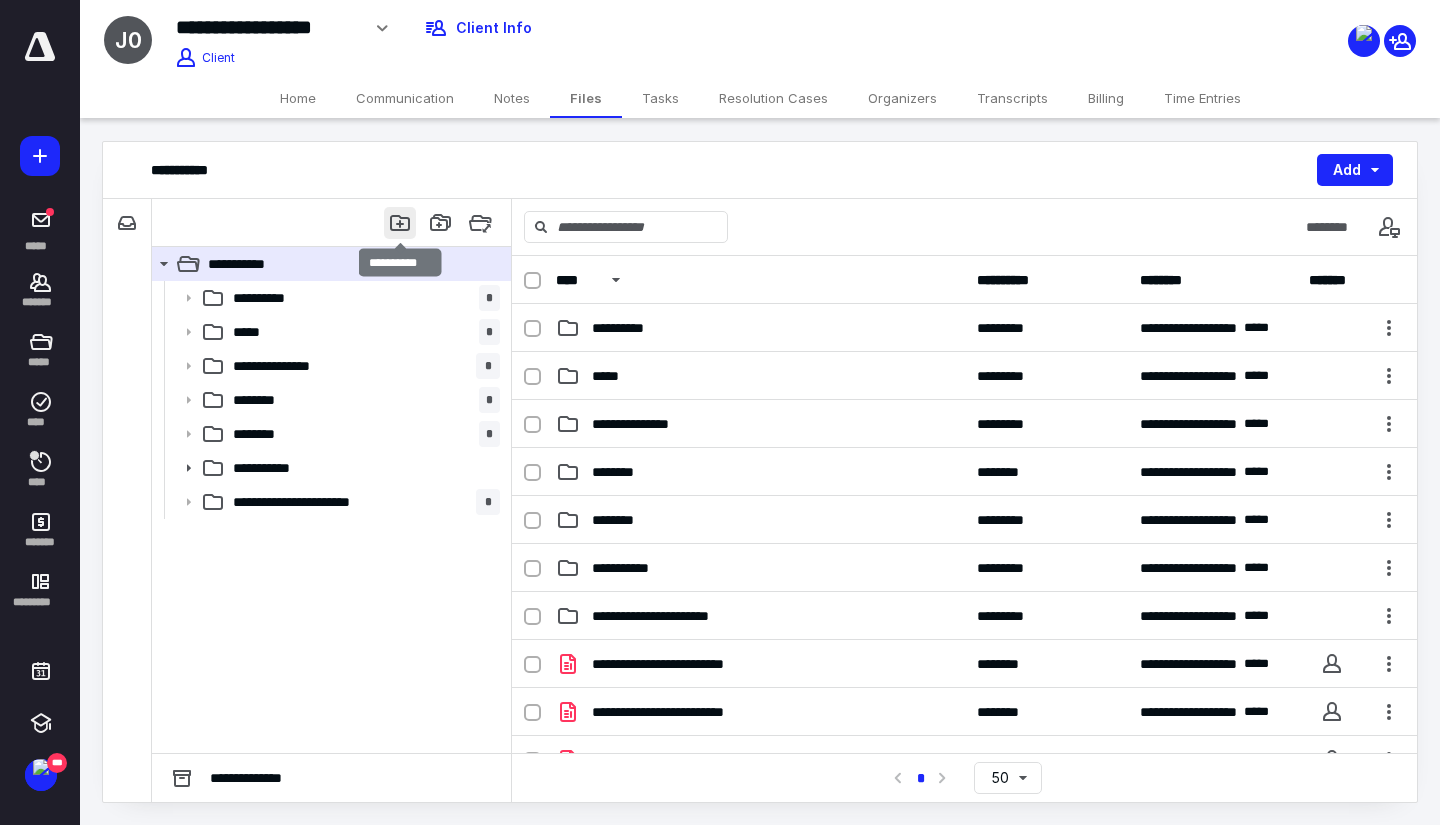 click at bounding box center [400, 223] 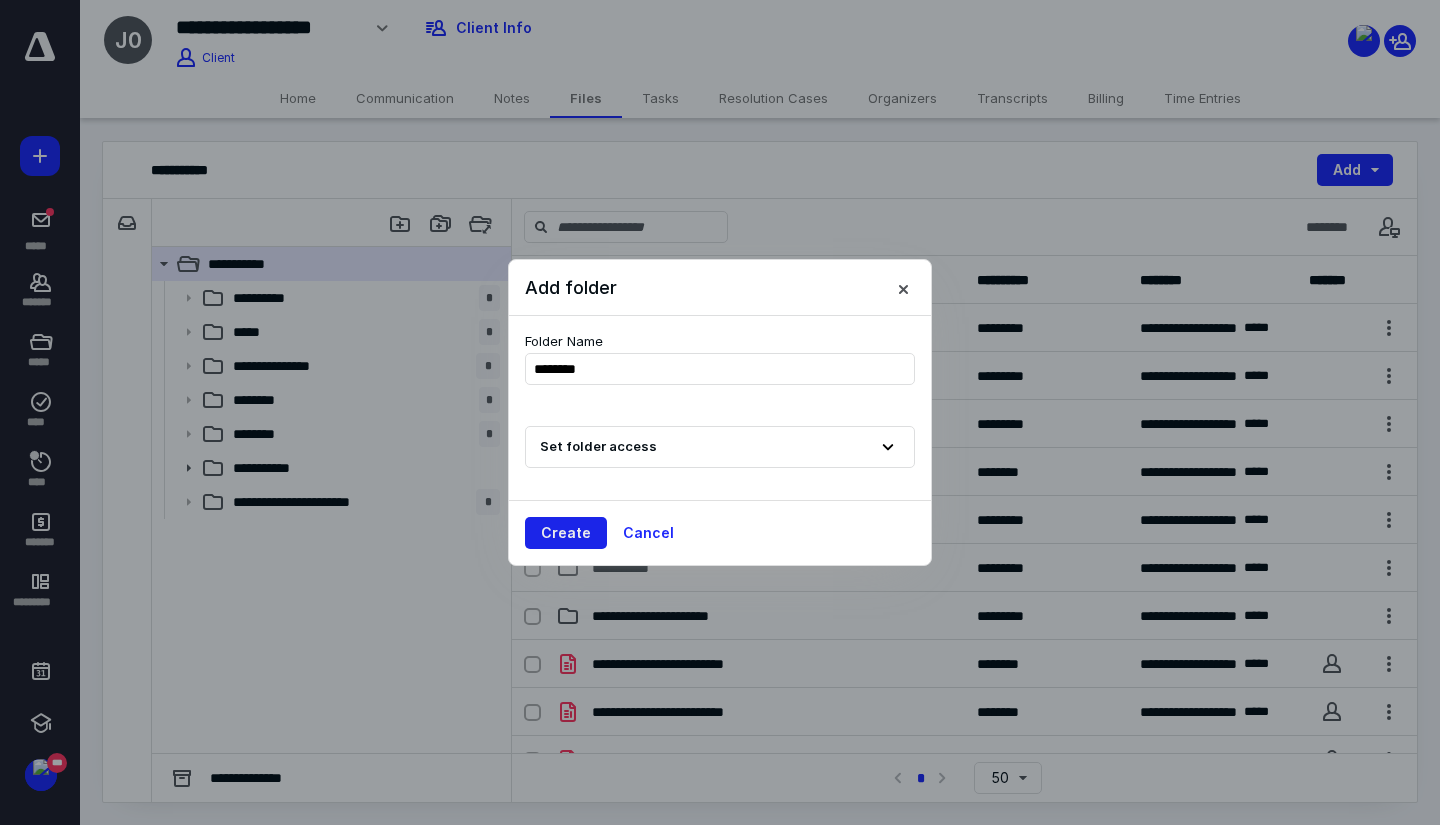type on "********" 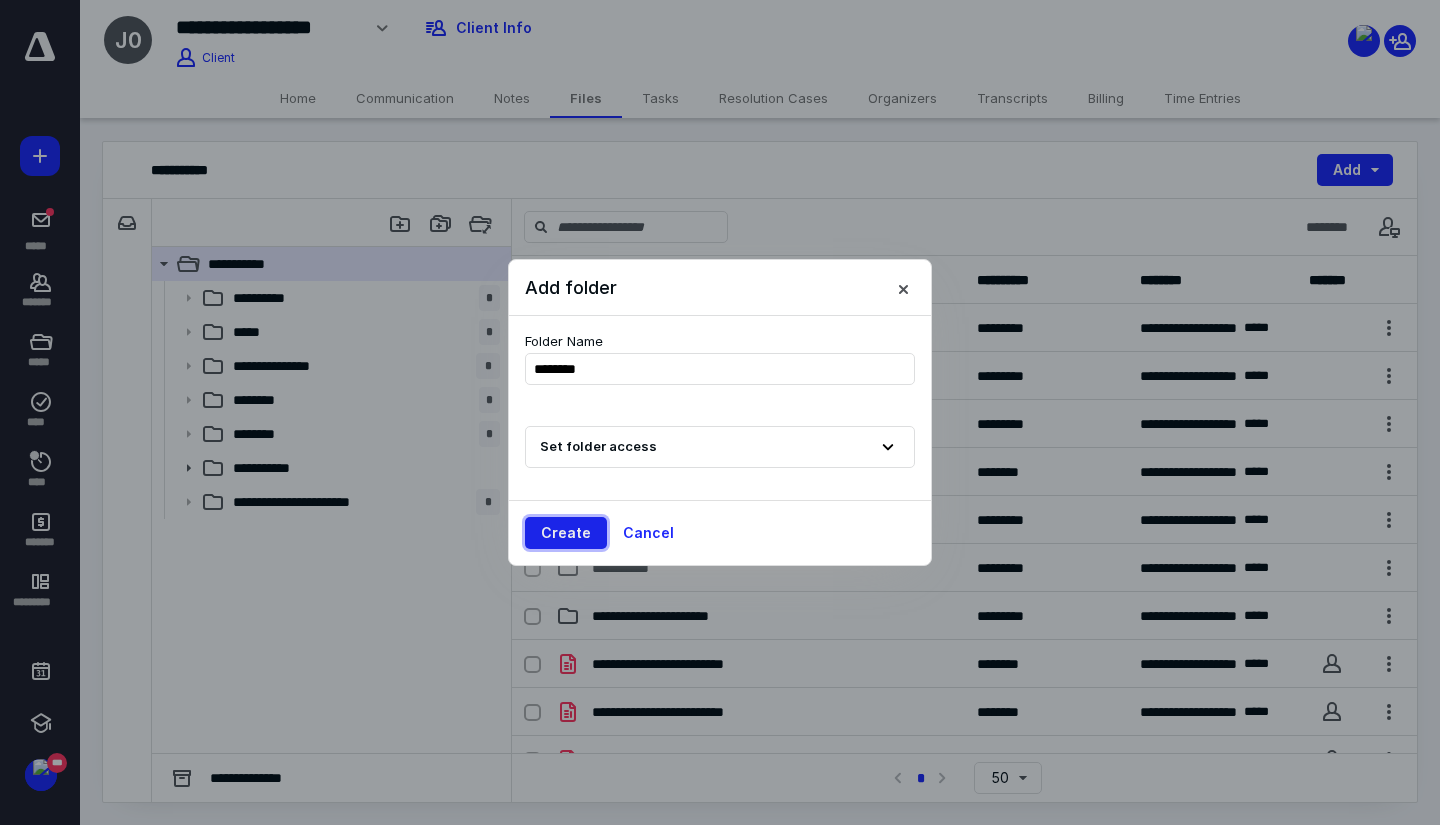 click on "Create" at bounding box center [566, 533] 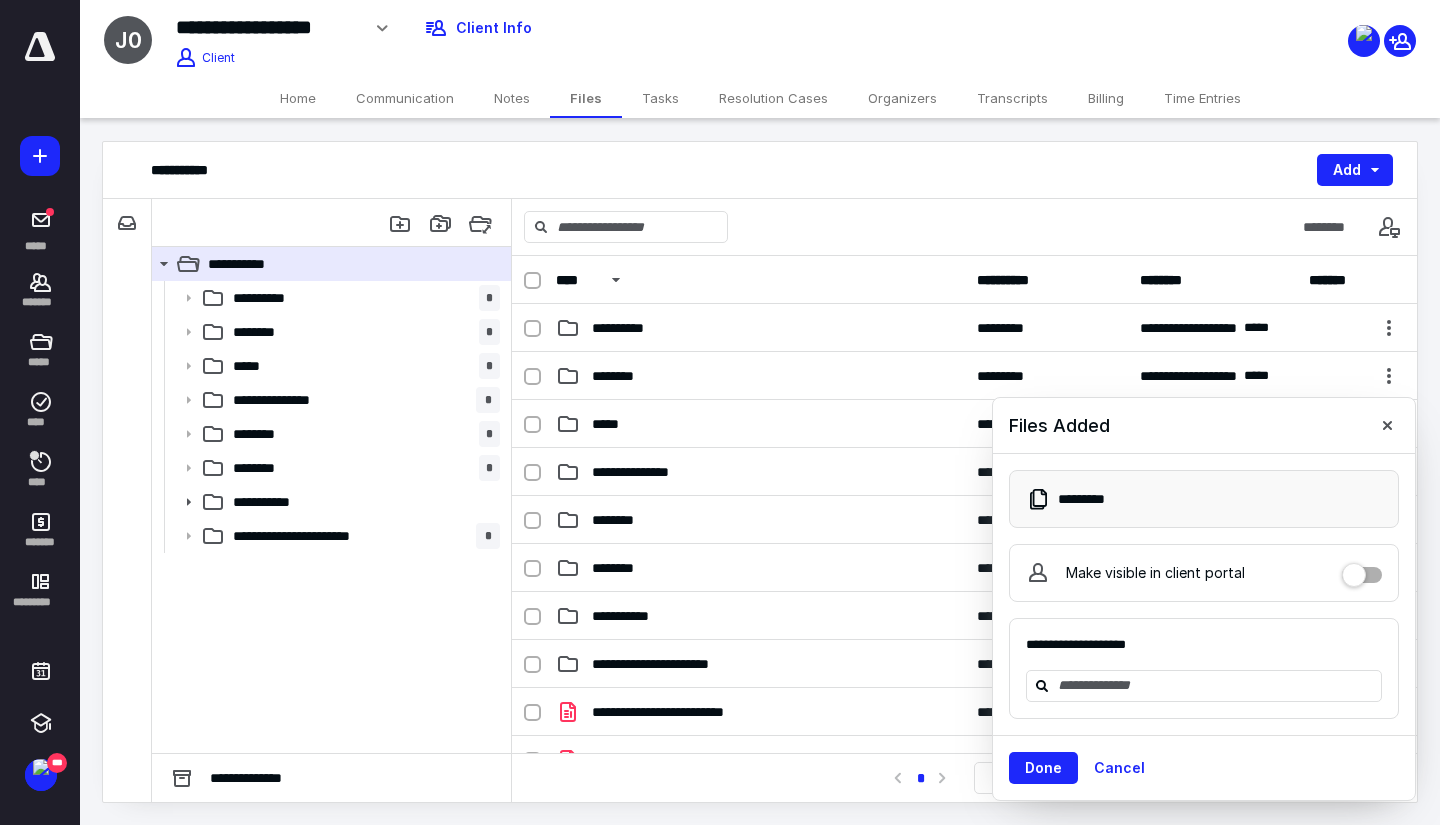 click on "Time Entries" at bounding box center [1202, 98] 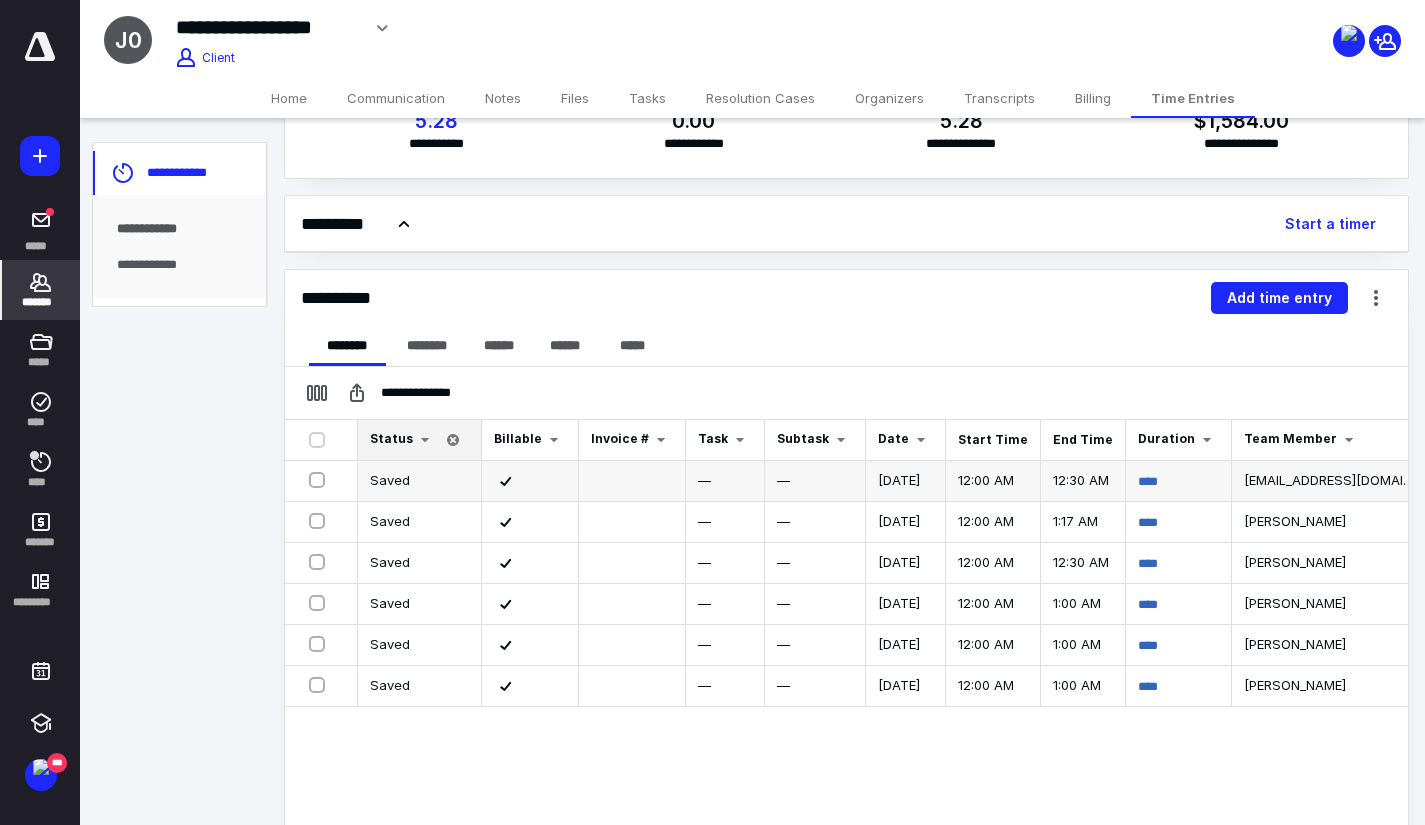 scroll, scrollTop: 232, scrollLeft: 0, axis: vertical 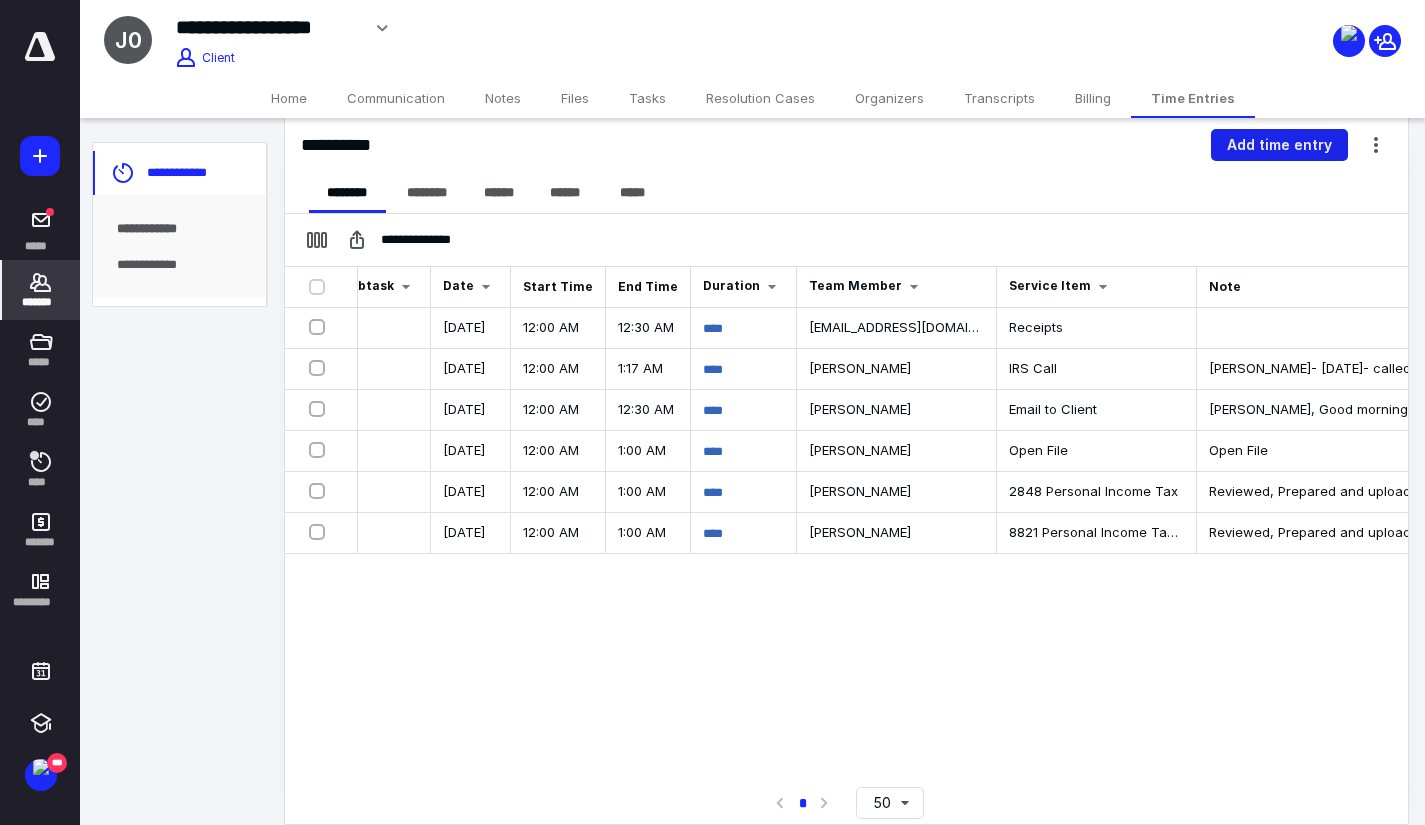 click on "Add time entry" at bounding box center [1279, 145] 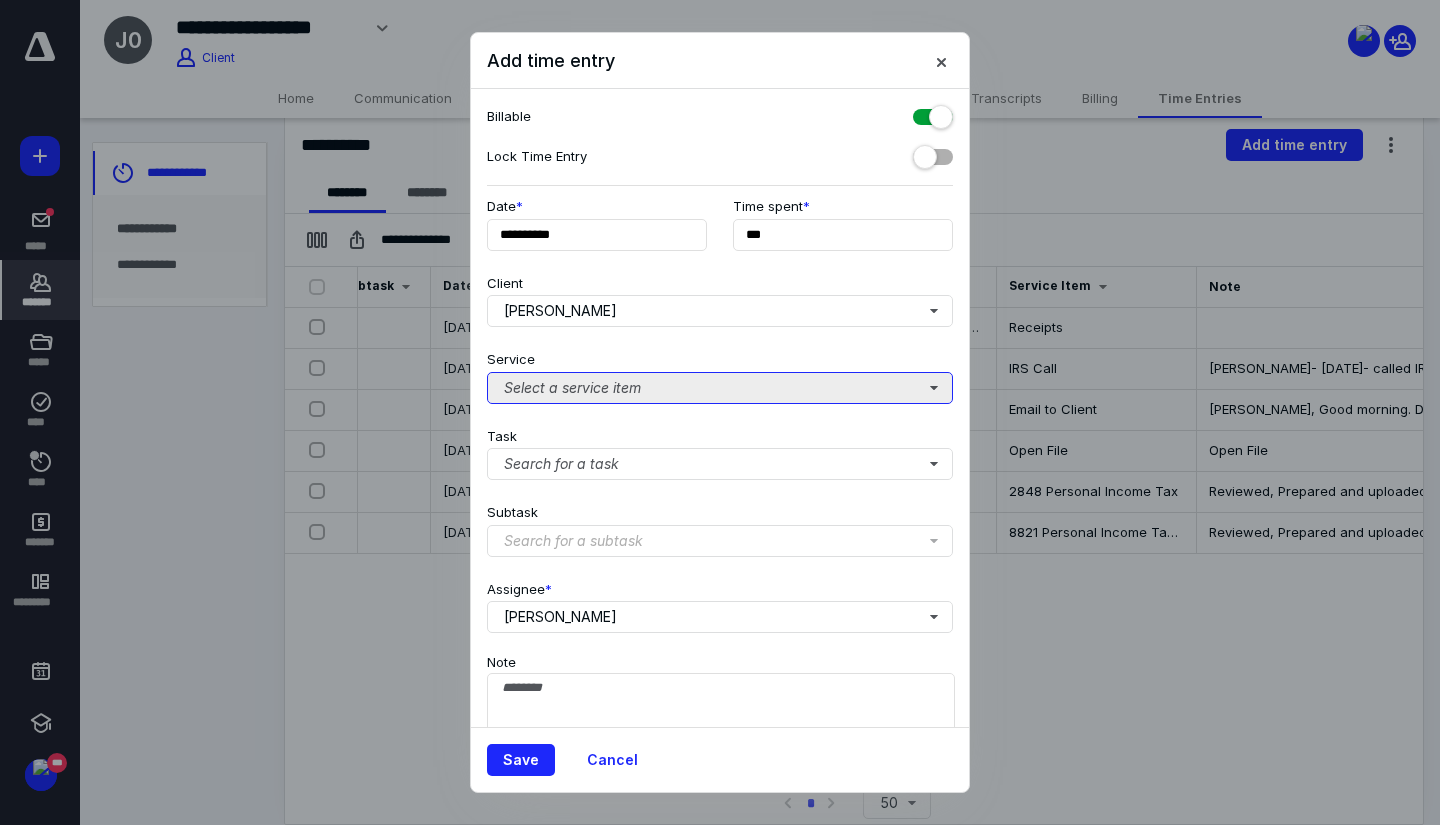 click on "Select a service item" at bounding box center [720, 388] 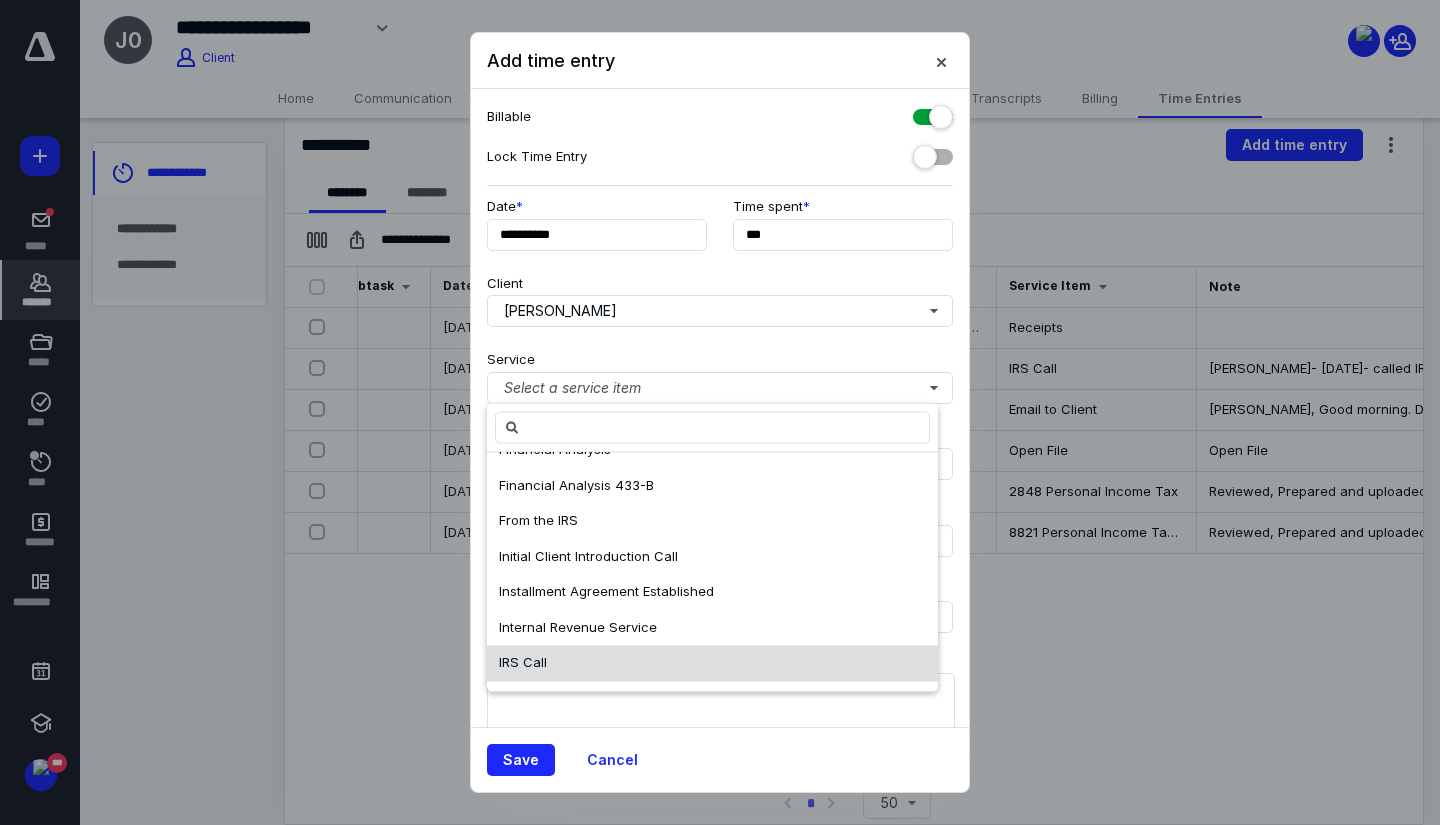 scroll, scrollTop: 700, scrollLeft: 0, axis: vertical 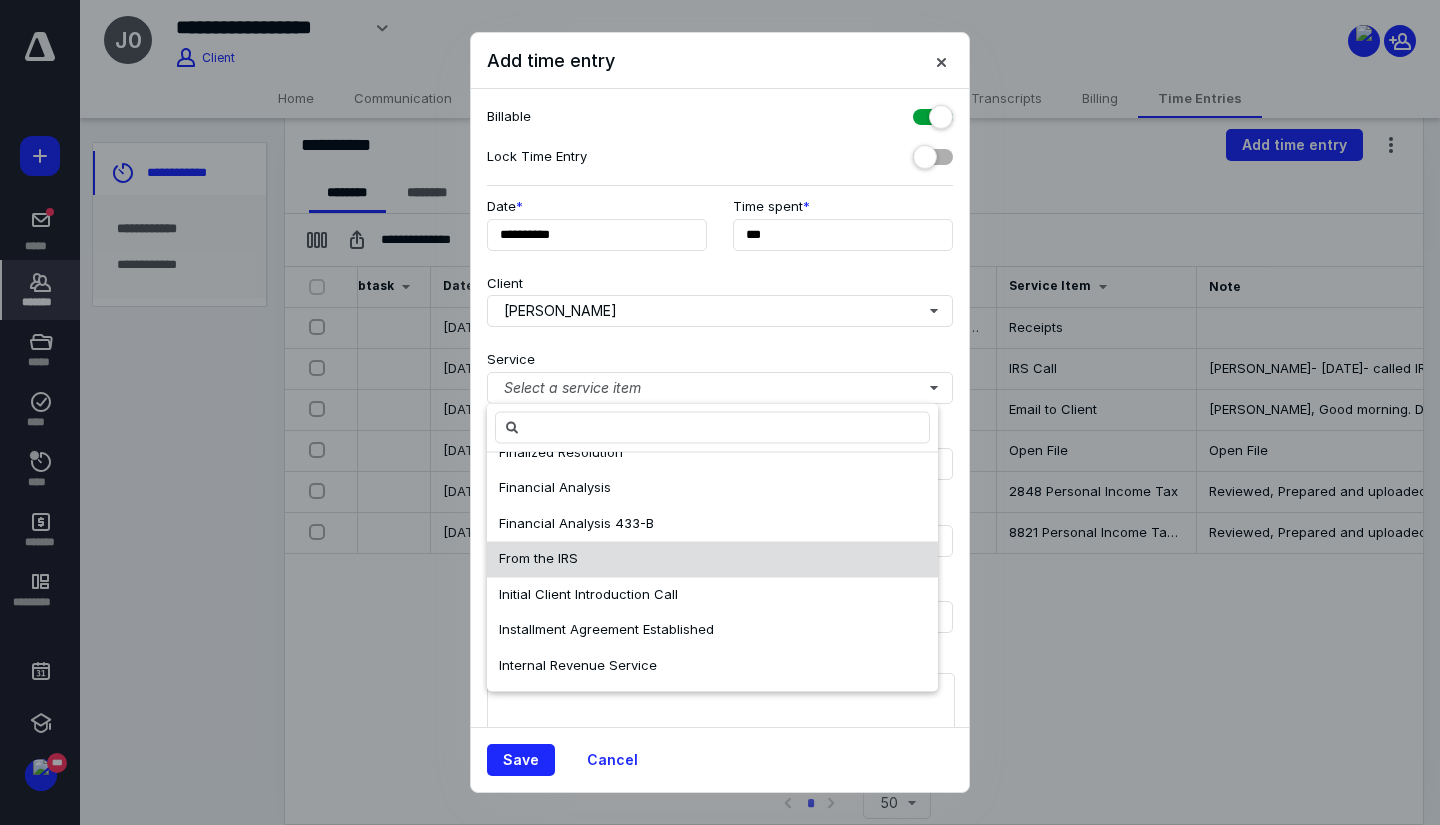 click on "From the IRS" at bounding box center [712, 560] 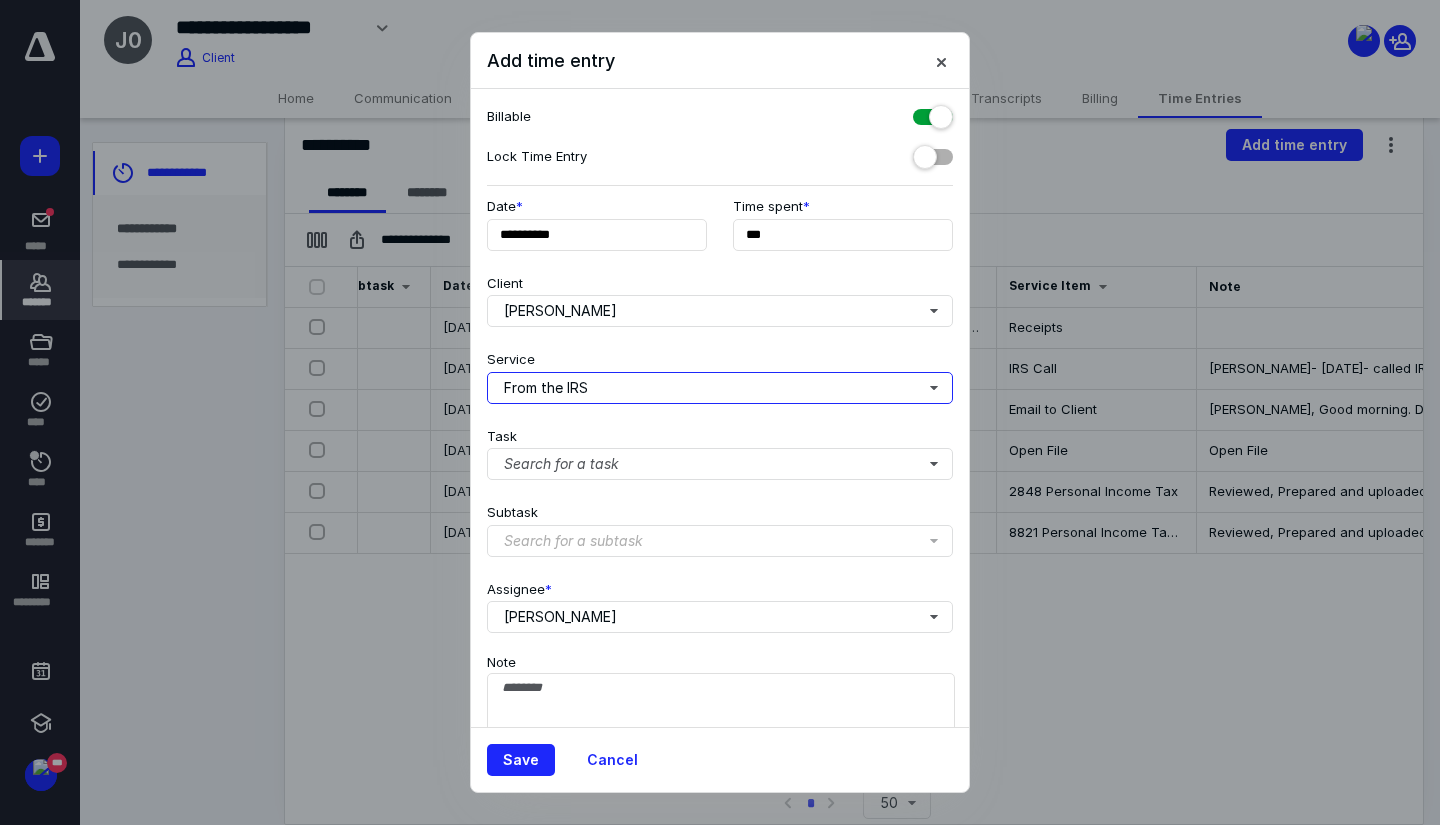 scroll, scrollTop: 0, scrollLeft: 0, axis: both 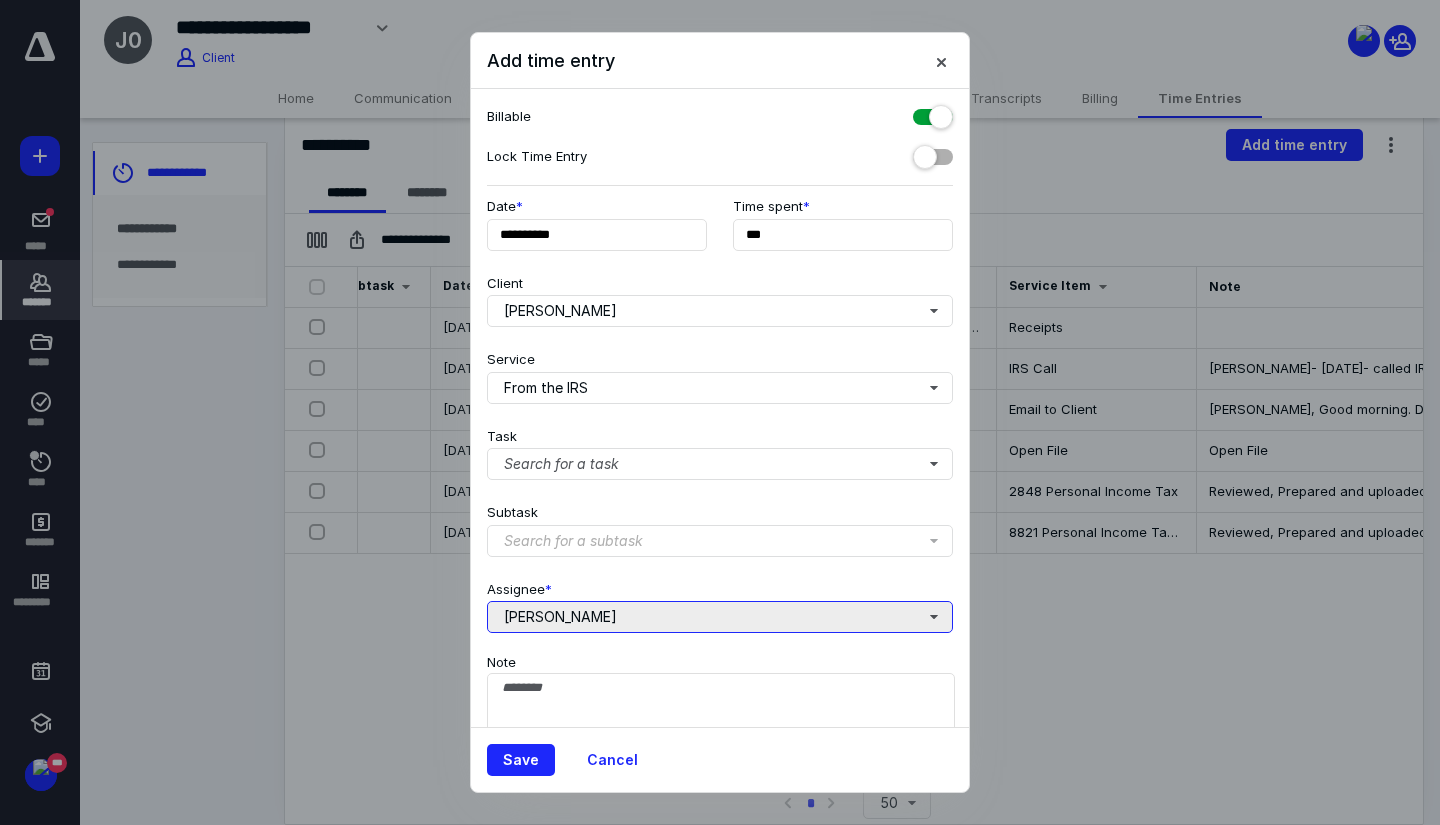 click on "[PERSON_NAME]" at bounding box center (720, 617) 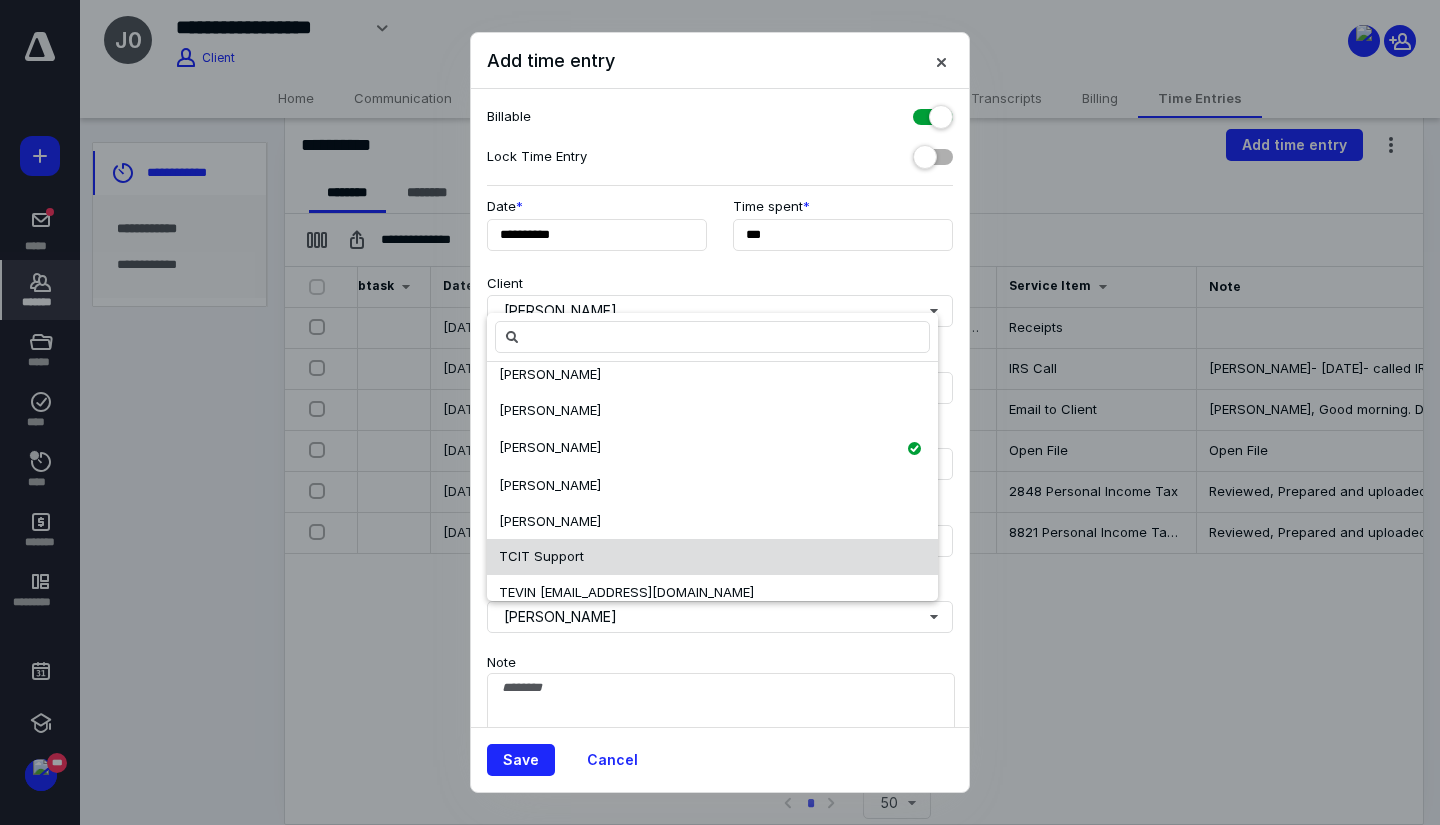 scroll, scrollTop: 136, scrollLeft: 0, axis: vertical 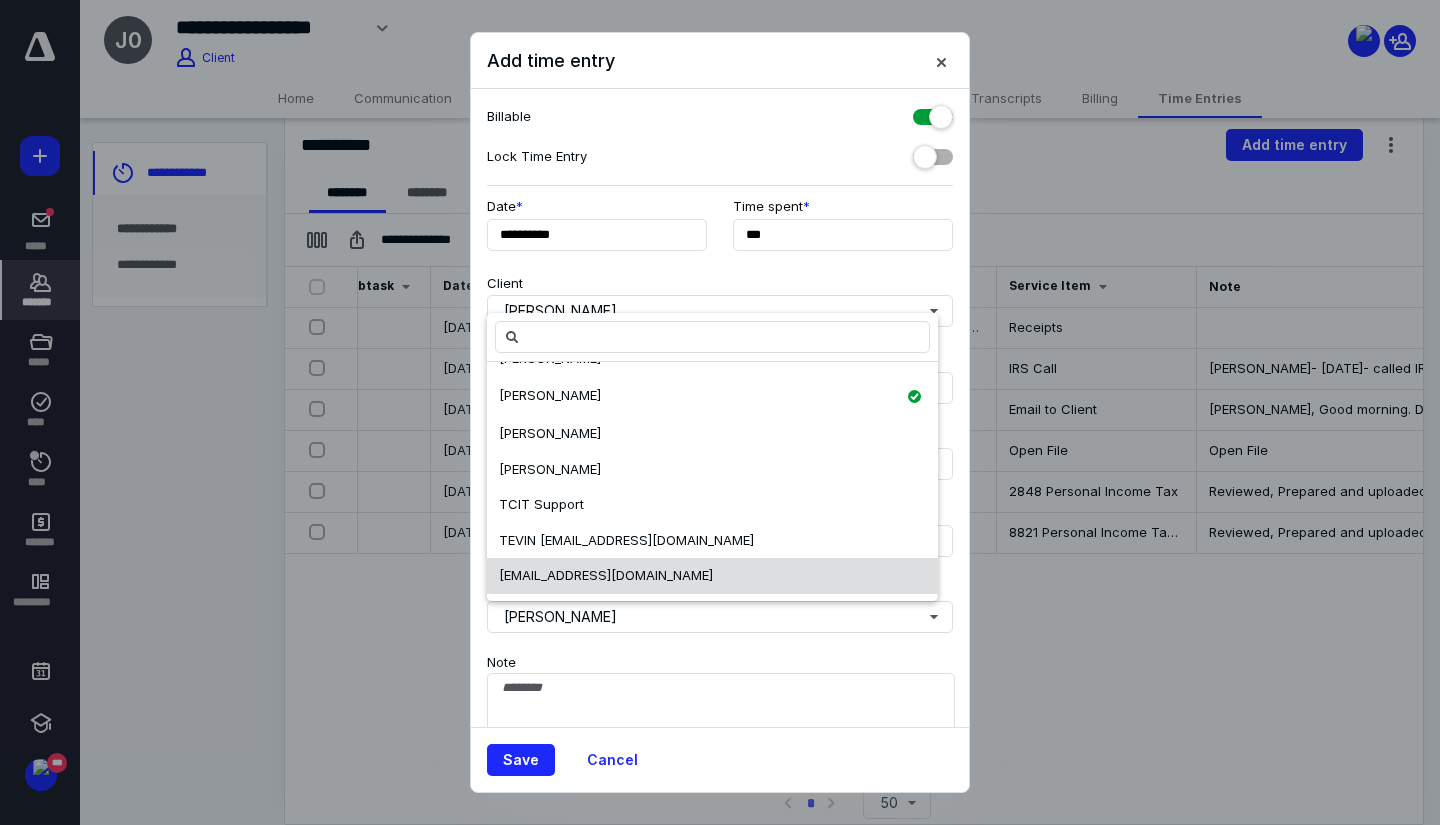 click on "[EMAIL_ADDRESS][DOMAIN_NAME]" at bounding box center (606, 575) 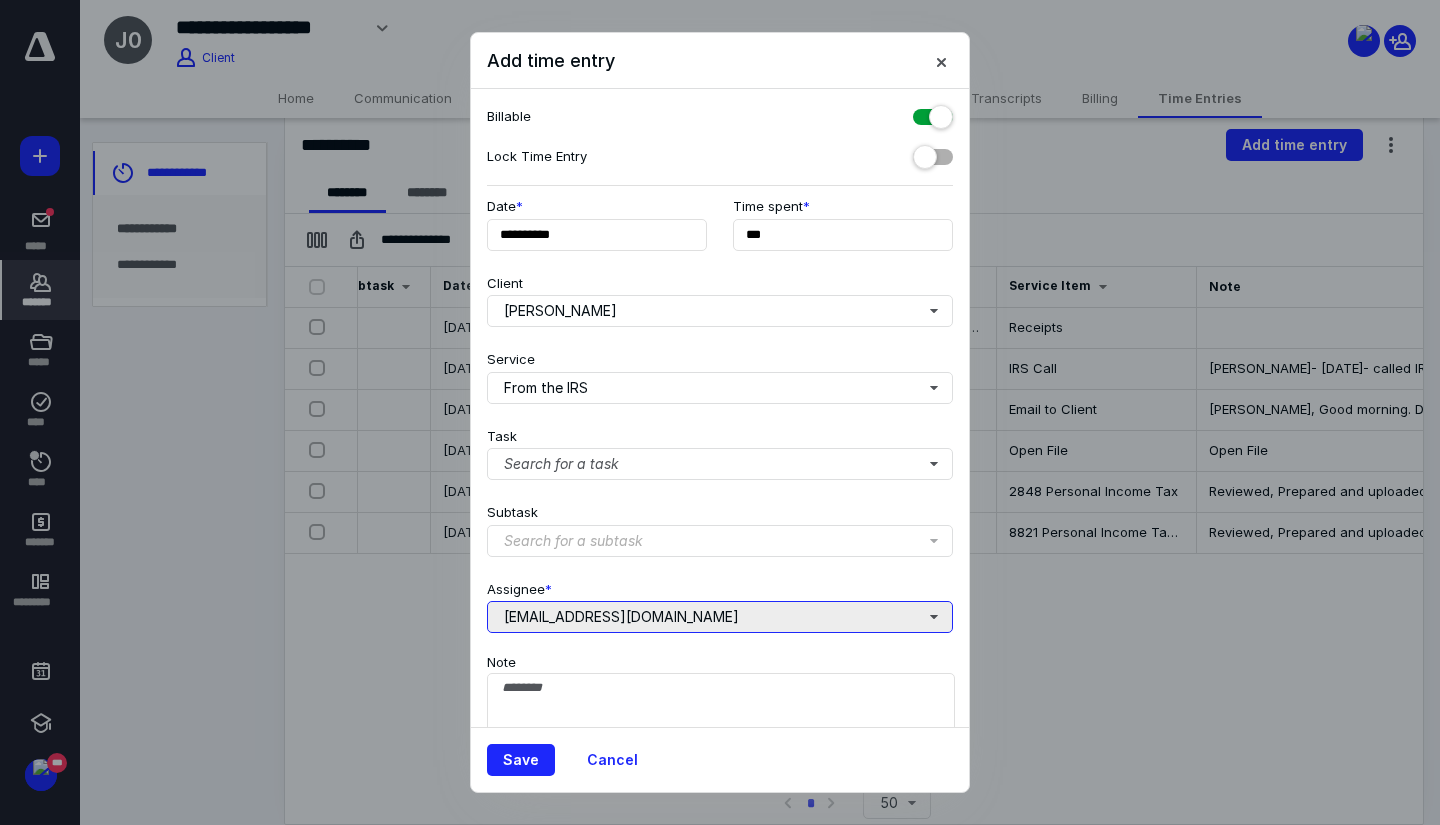 scroll, scrollTop: 0, scrollLeft: 0, axis: both 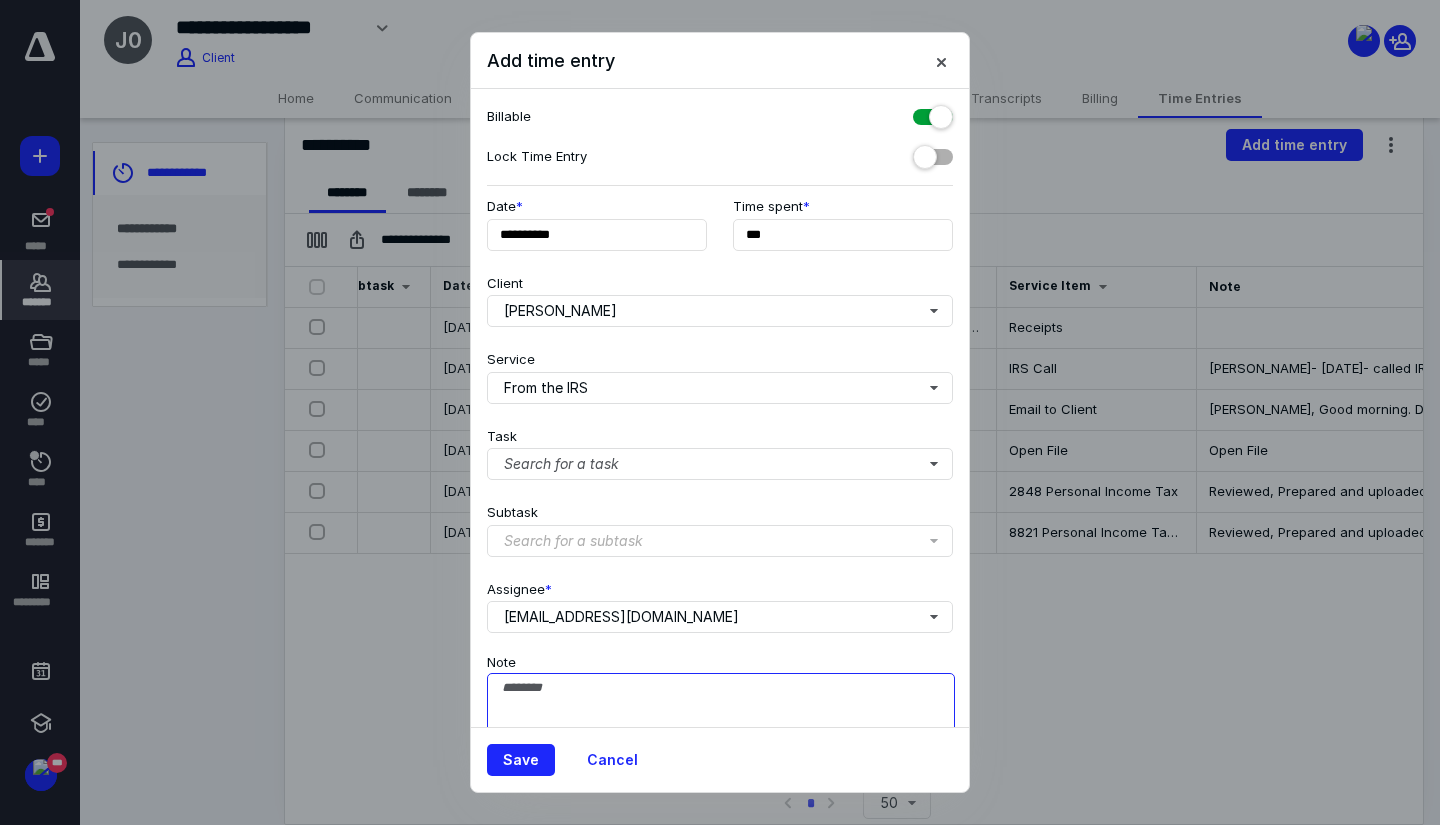 click on "Note" at bounding box center (721, 723) 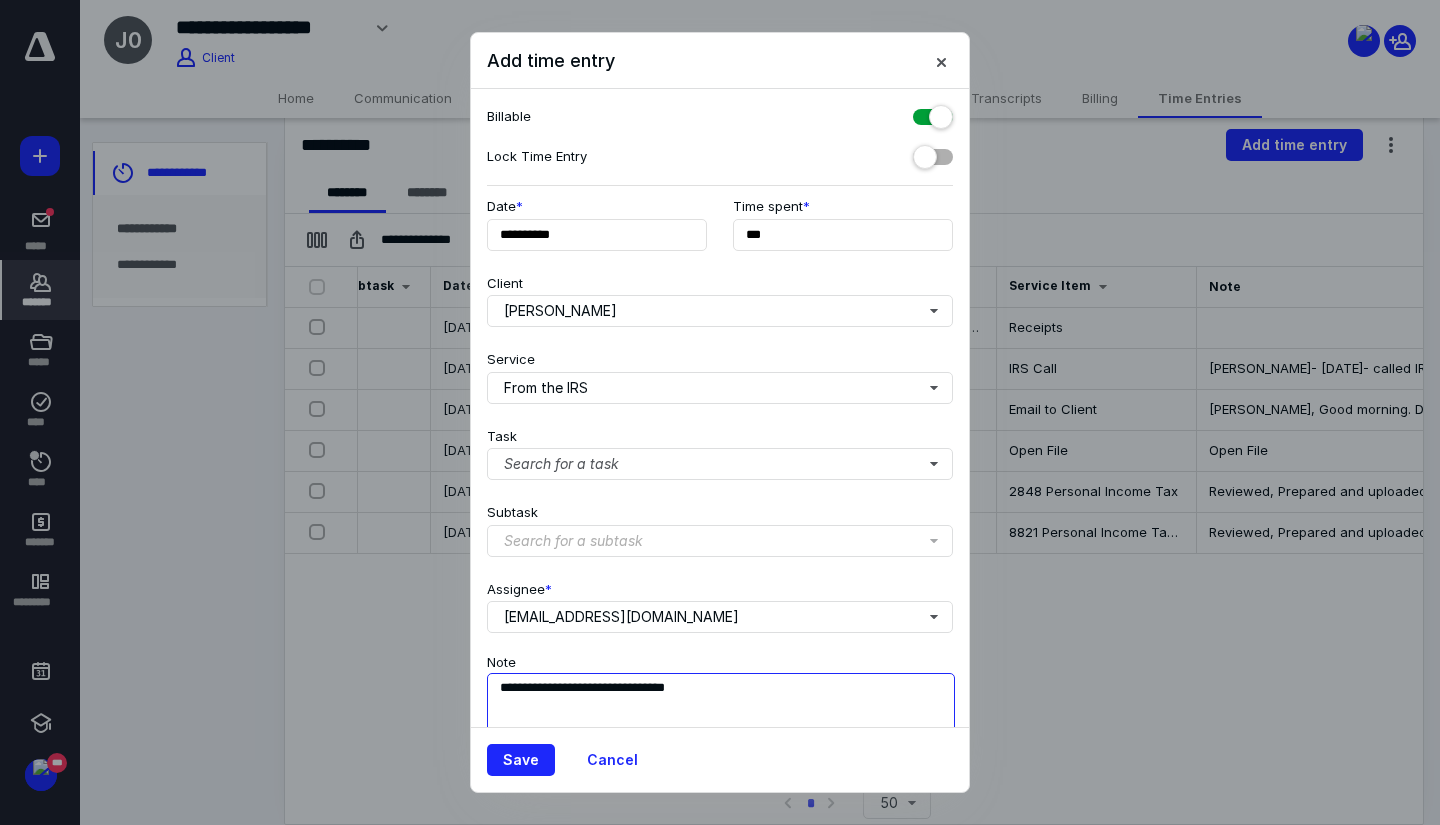 scroll, scrollTop: 2, scrollLeft: 0, axis: vertical 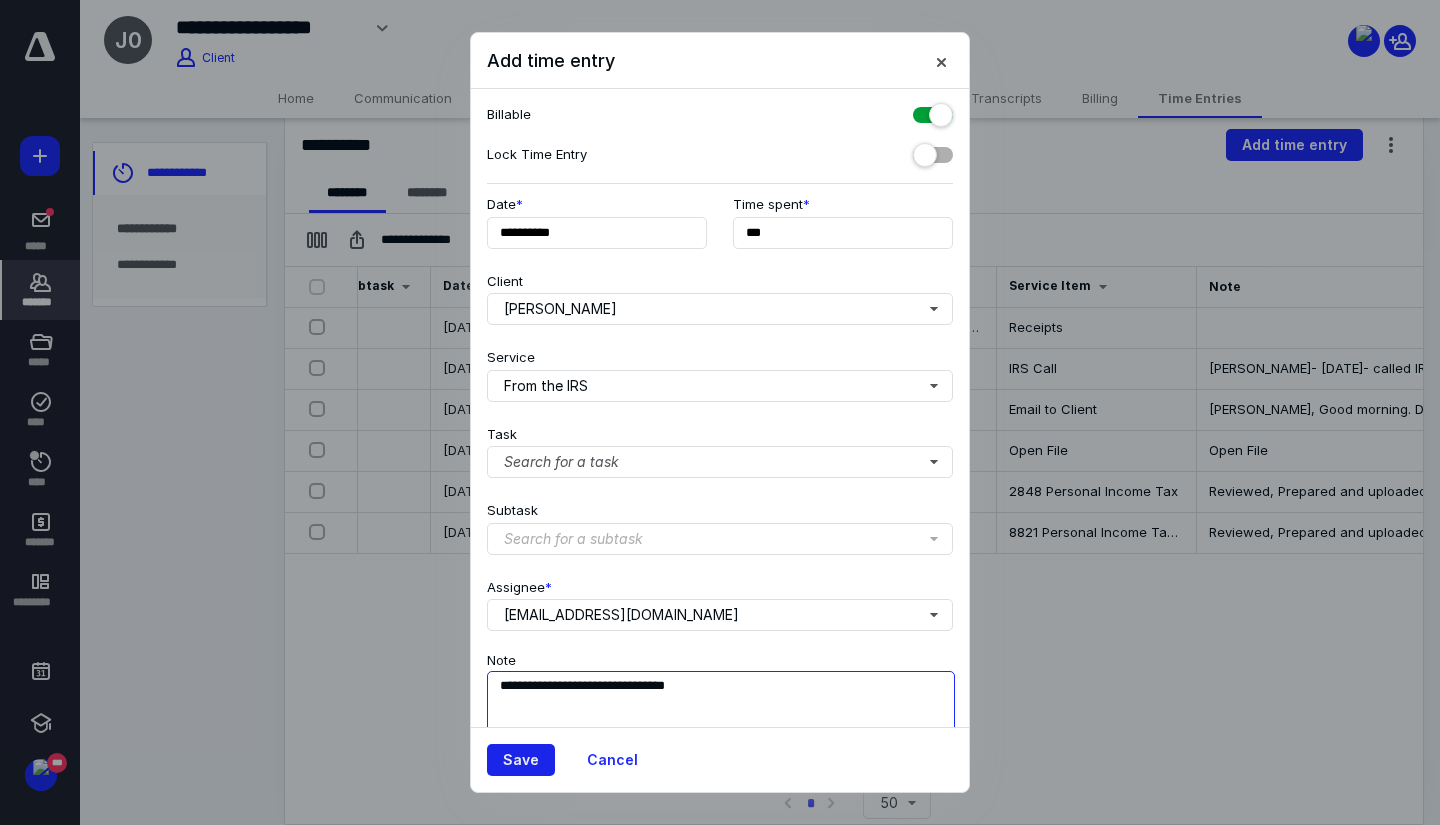 type on "**********" 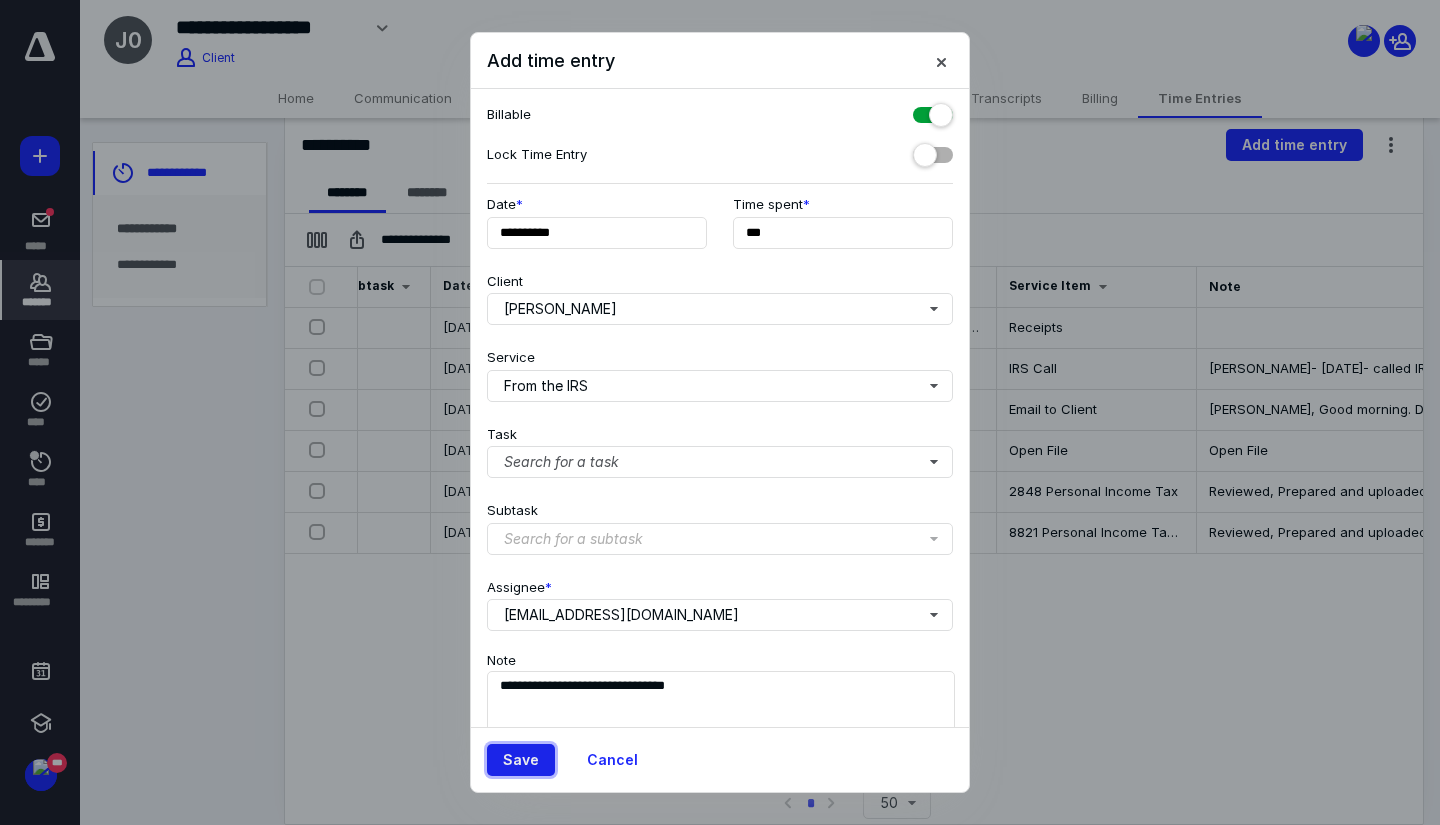 click on "Save" at bounding box center (521, 760) 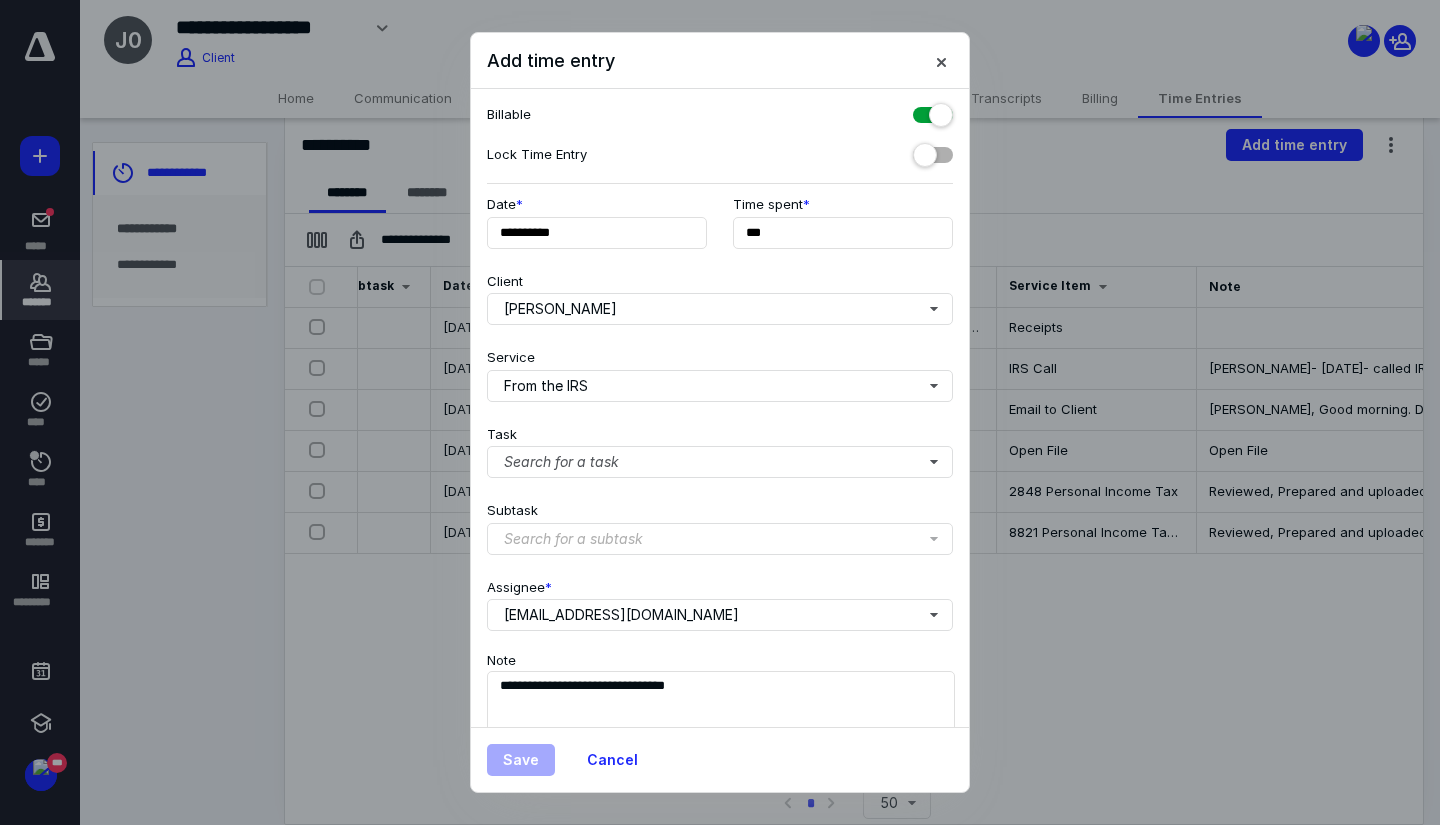 scroll, scrollTop: 0, scrollLeft: 69, axis: horizontal 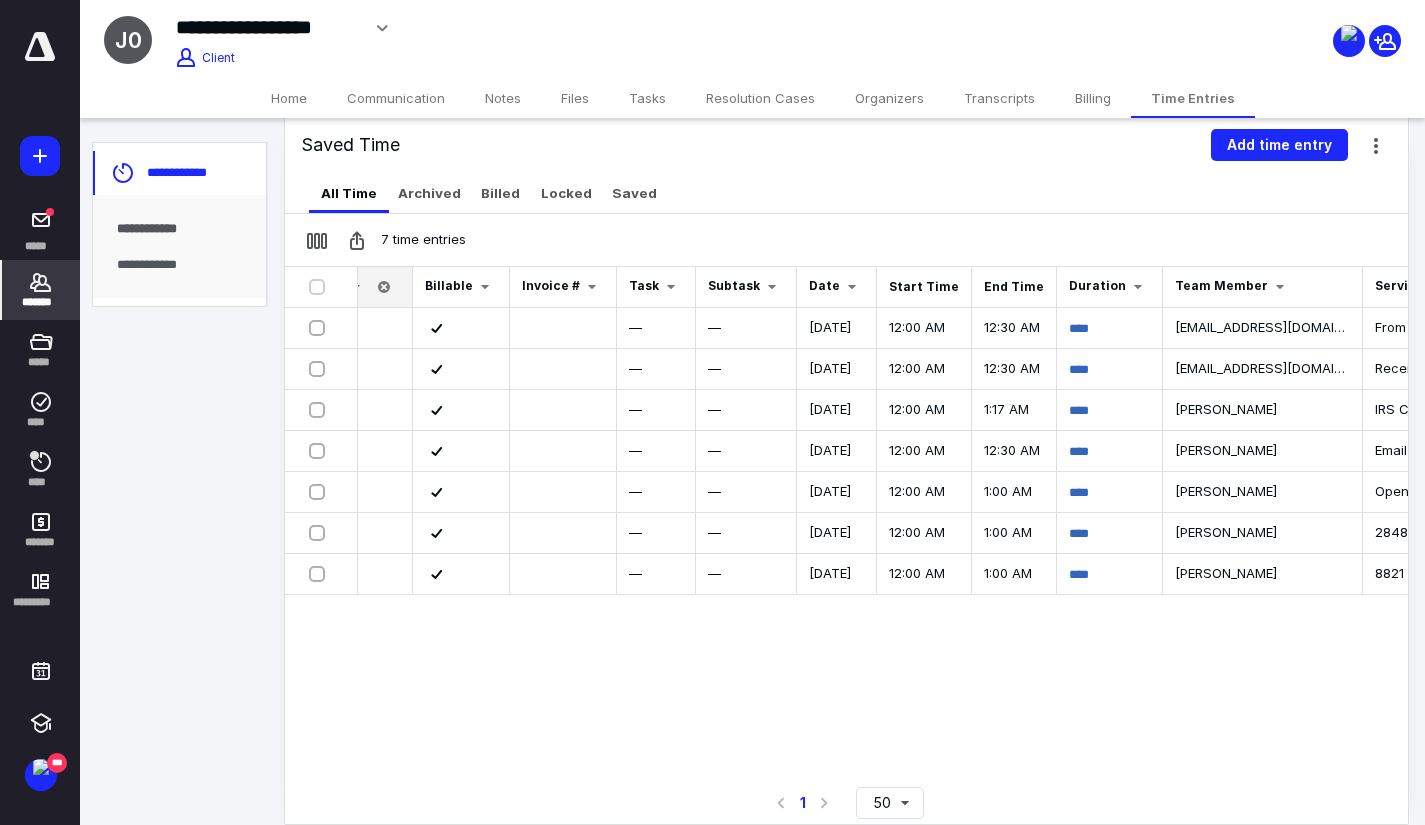 click on "*******" at bounding box center (41, 302) 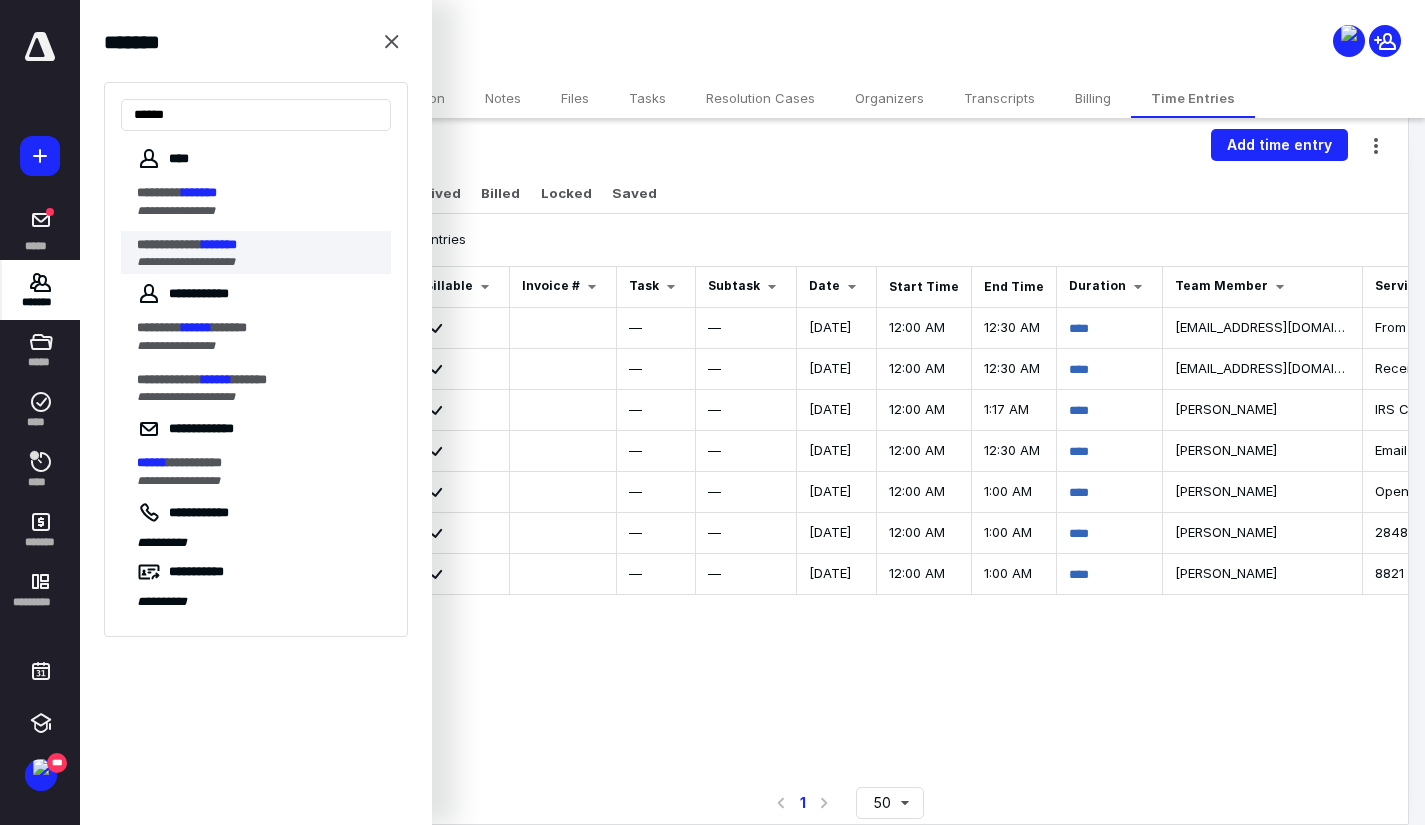 type on "******" 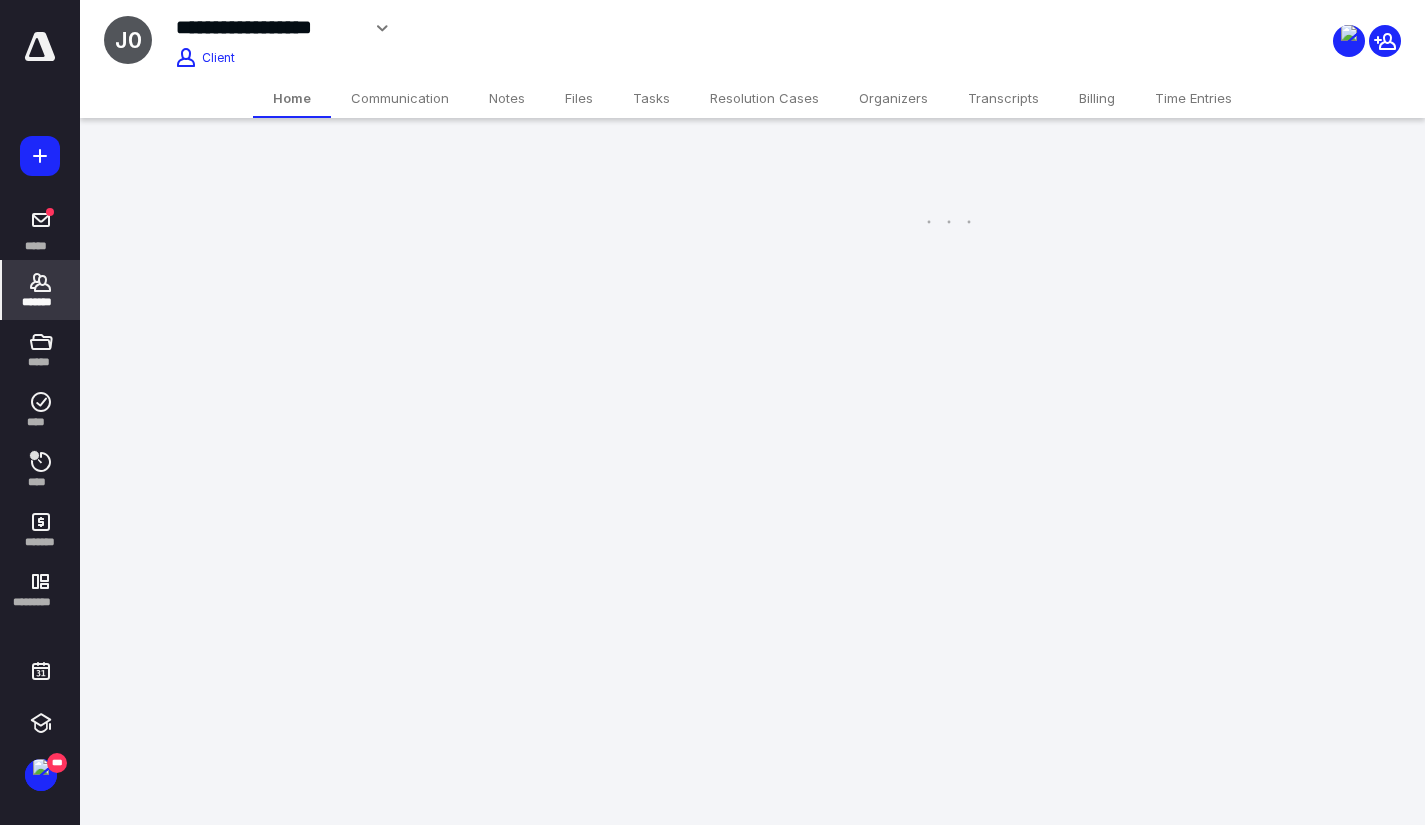 scroll, scrollTop: 0, scrollLeft: 0, axis: both 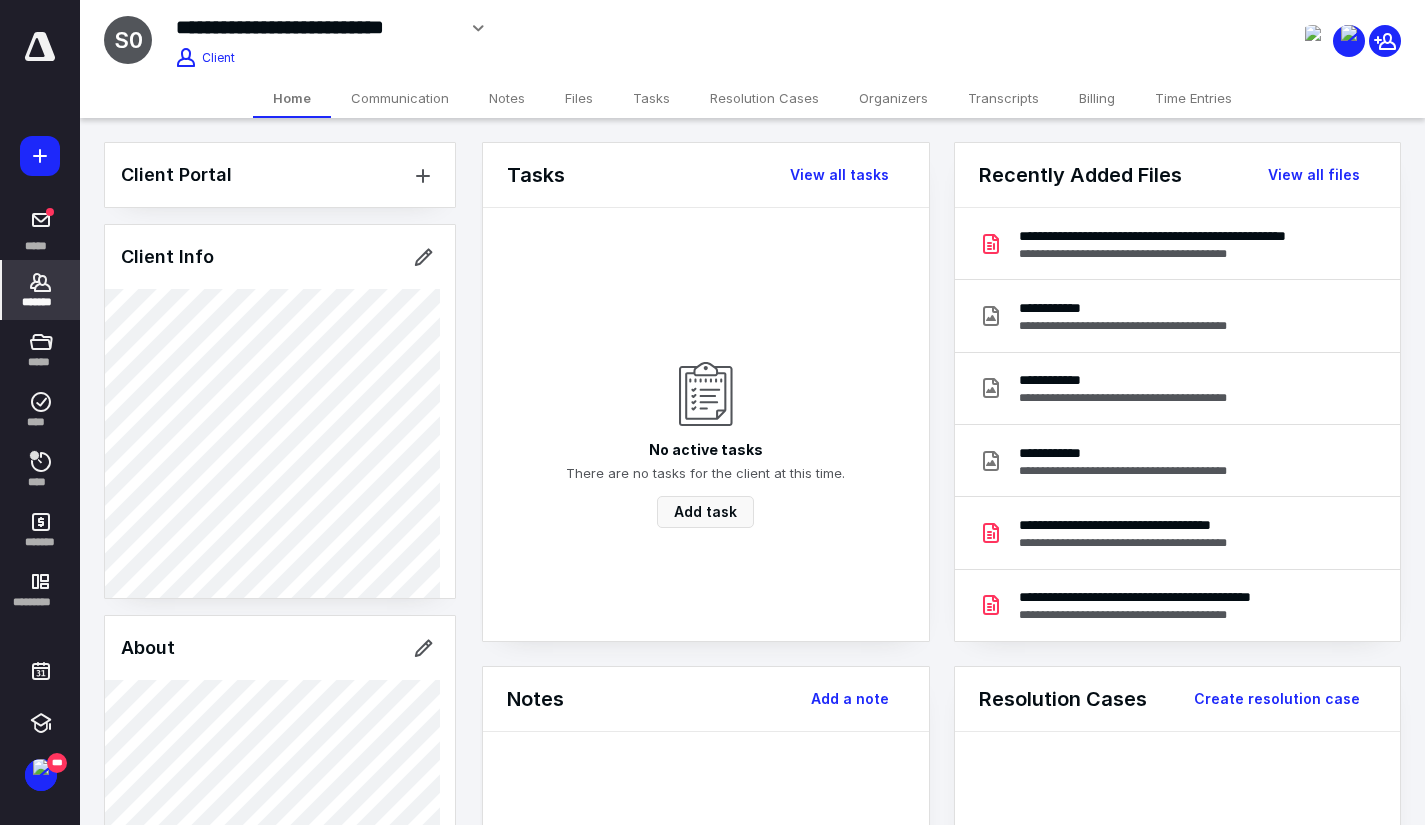 click on "Transcripts" at bounding box center [1003, 98] 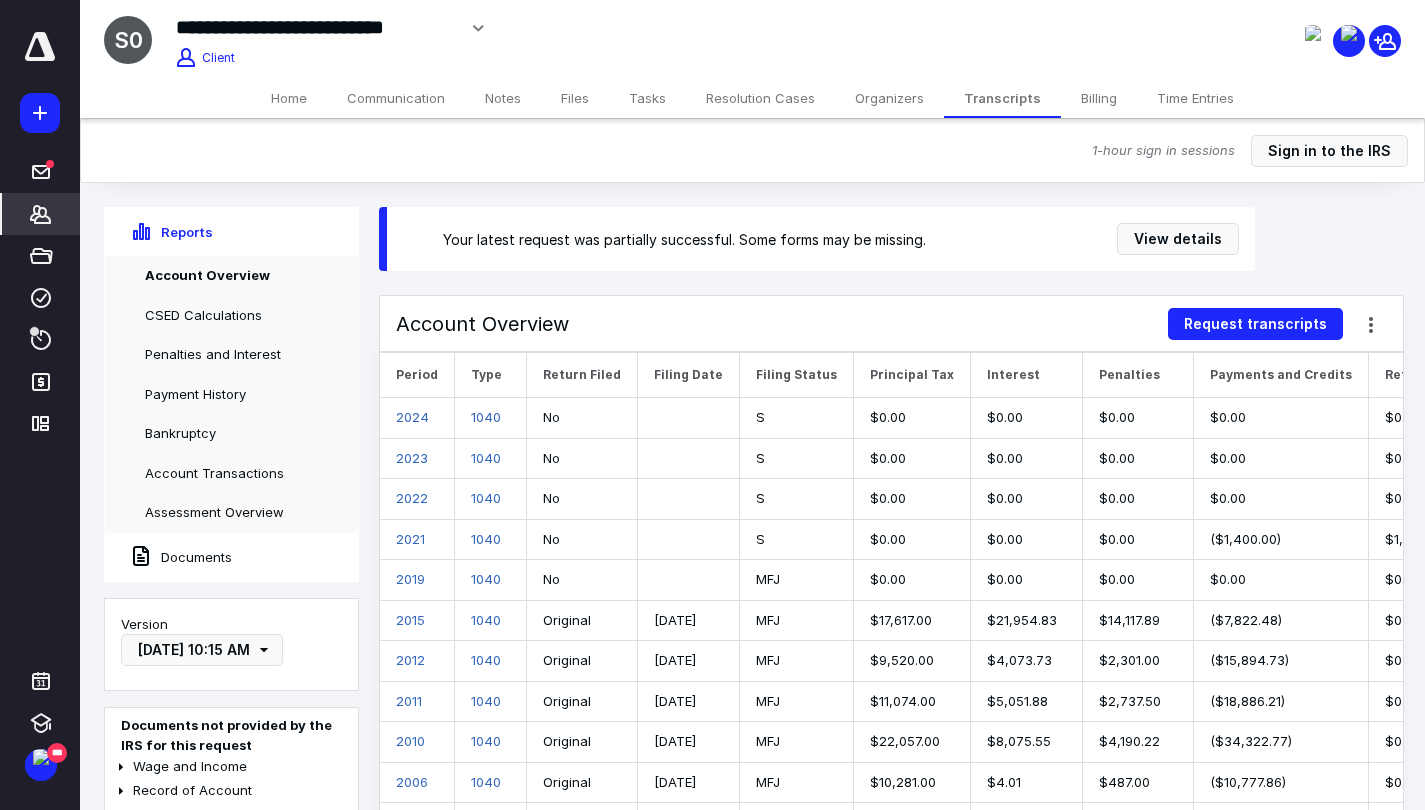 click on "Files" at bounding box center [575, 98] 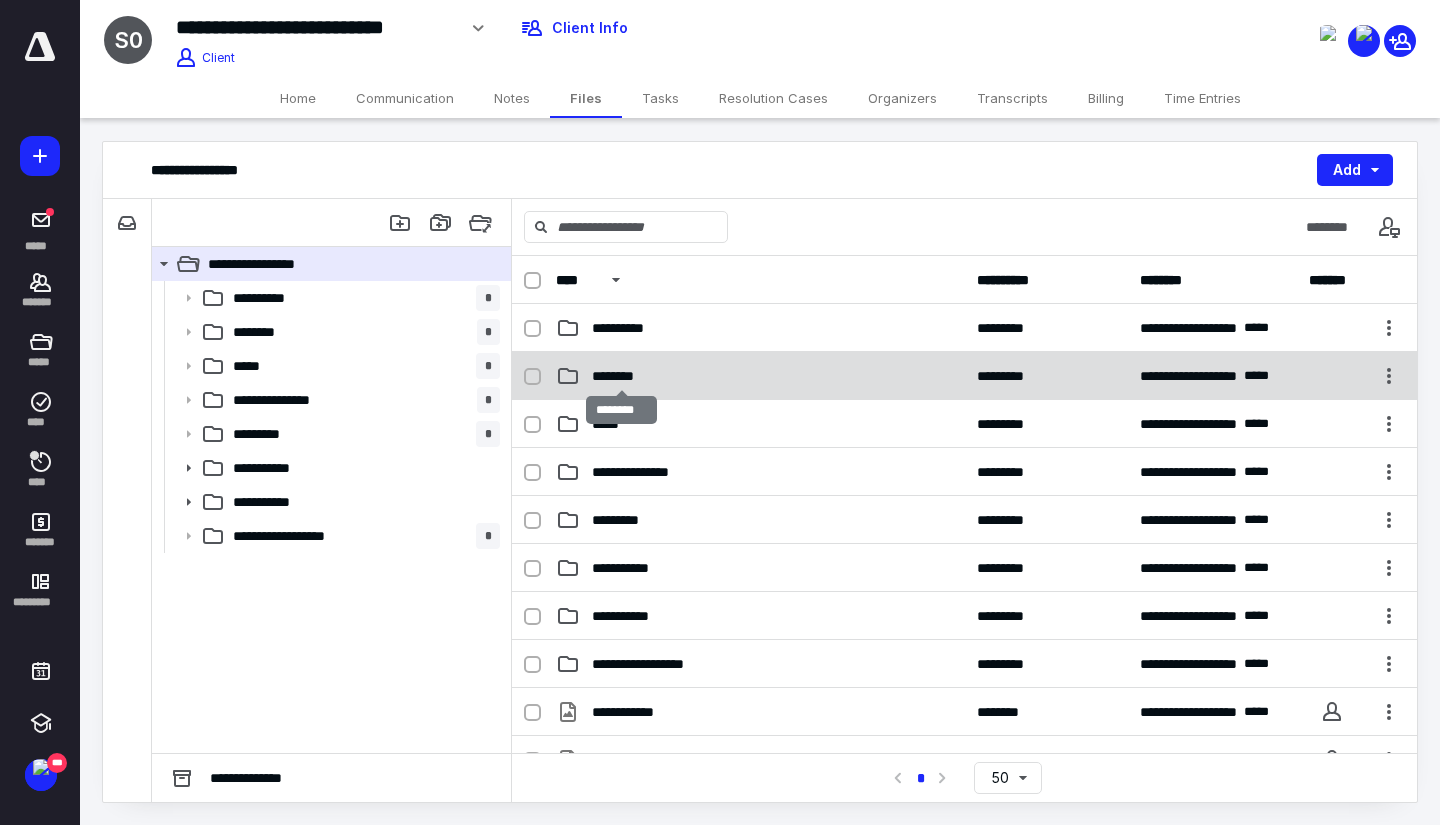 click on "********" at bounding box center (621, 376) 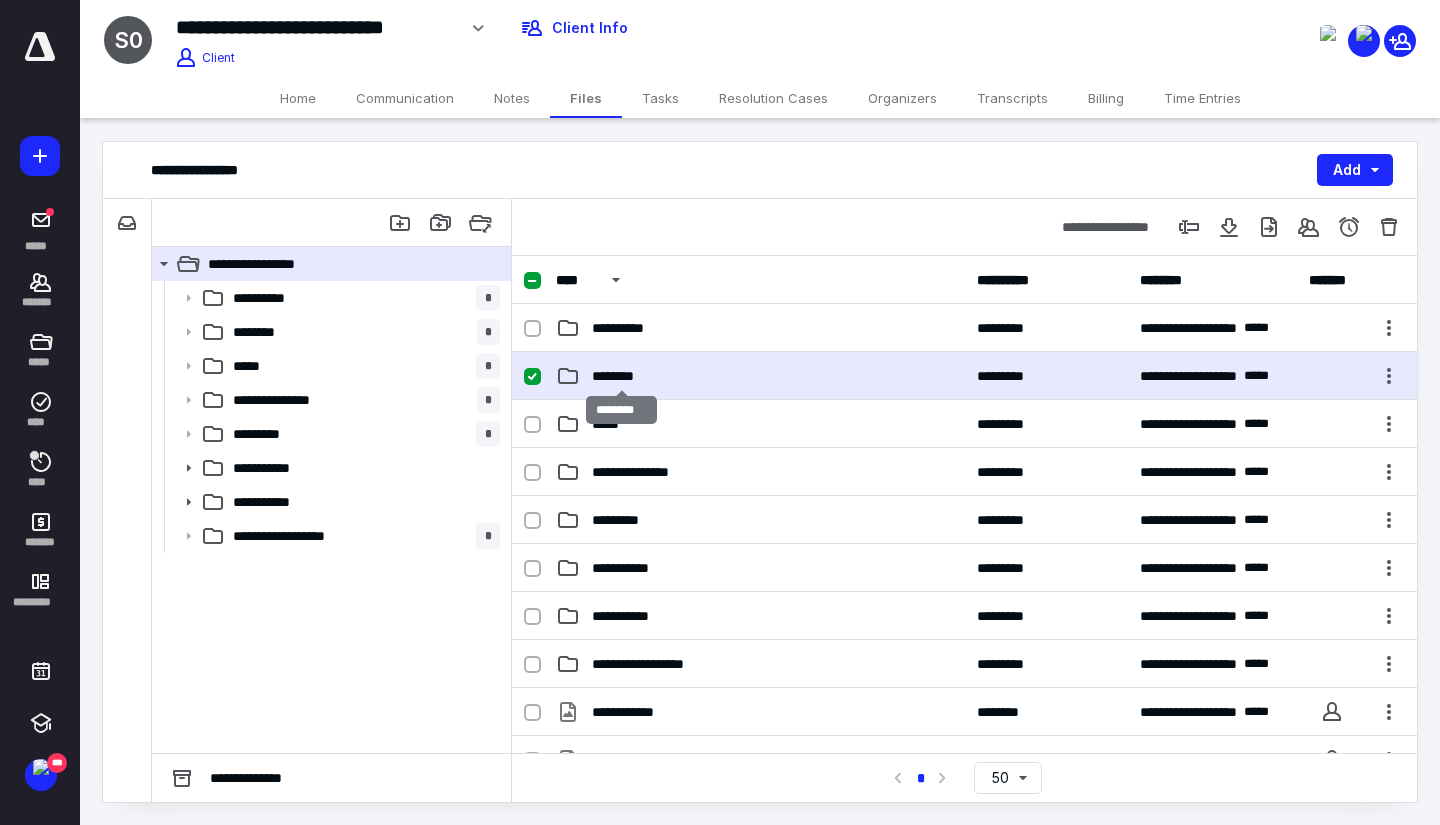 click on "********" at bounding box center (621, 376) 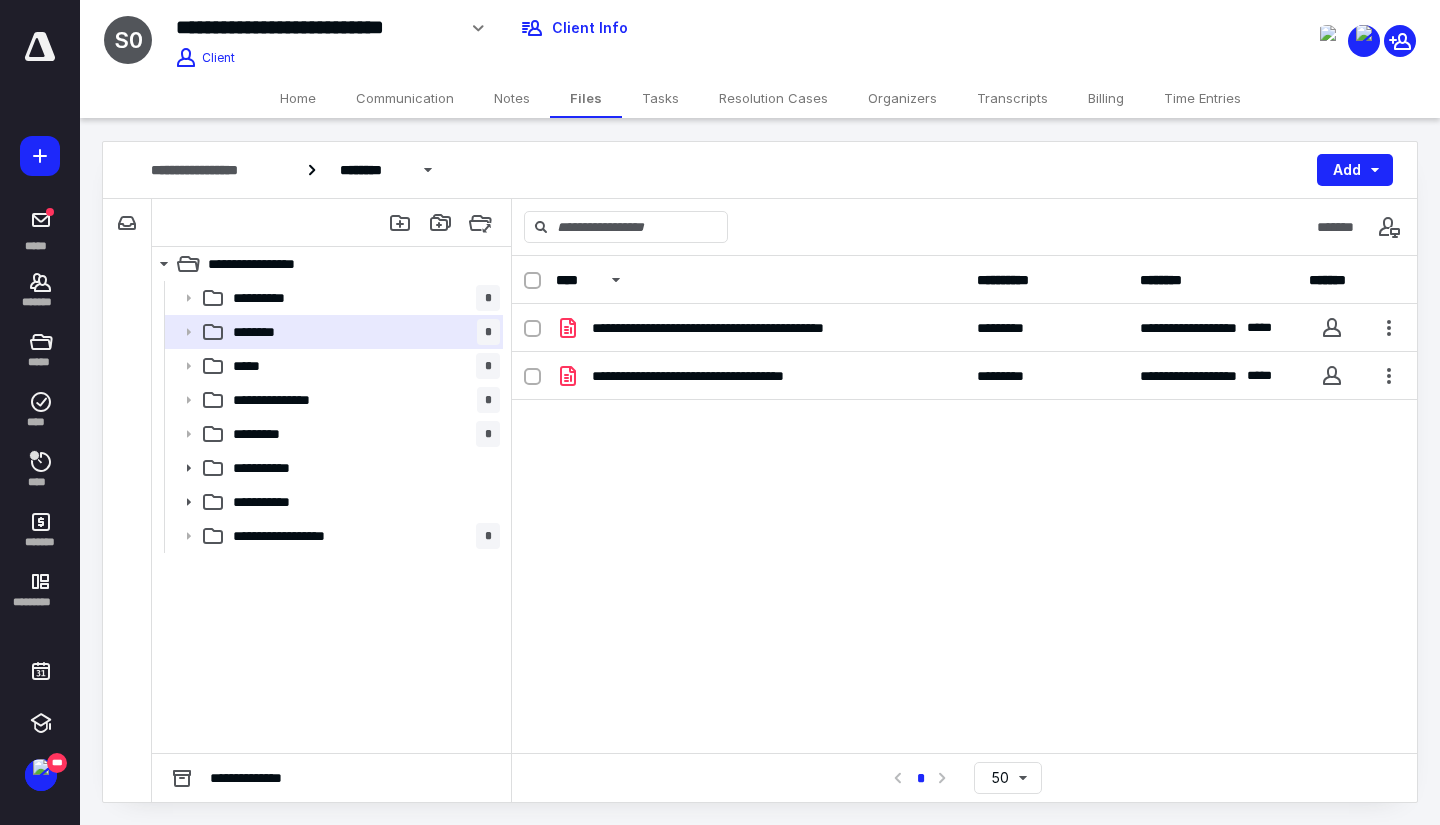 click on "Home" at bounding box center (298, 98) 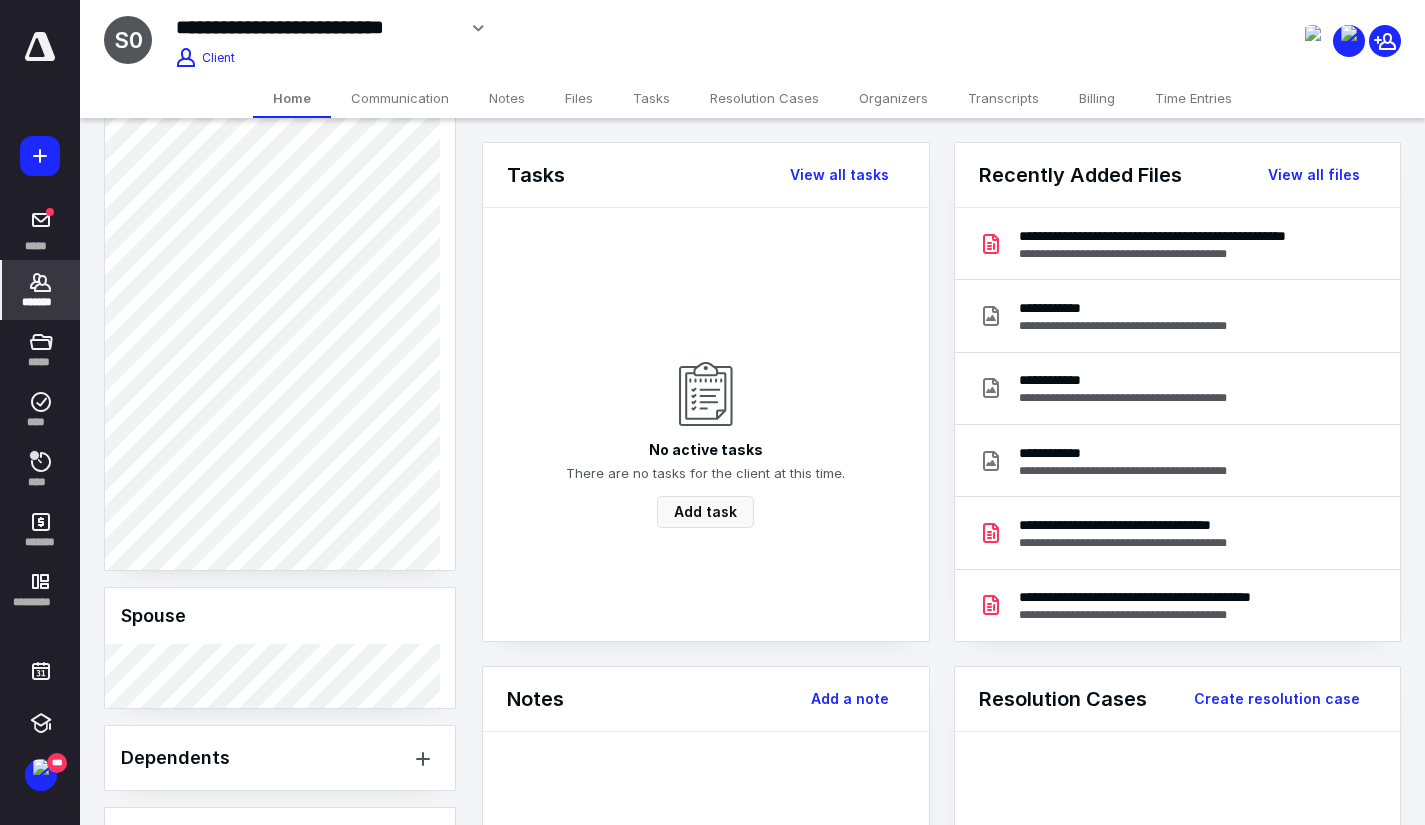 scroll, scrollTop: 1200, scrollLeft: 0, axis: vertical 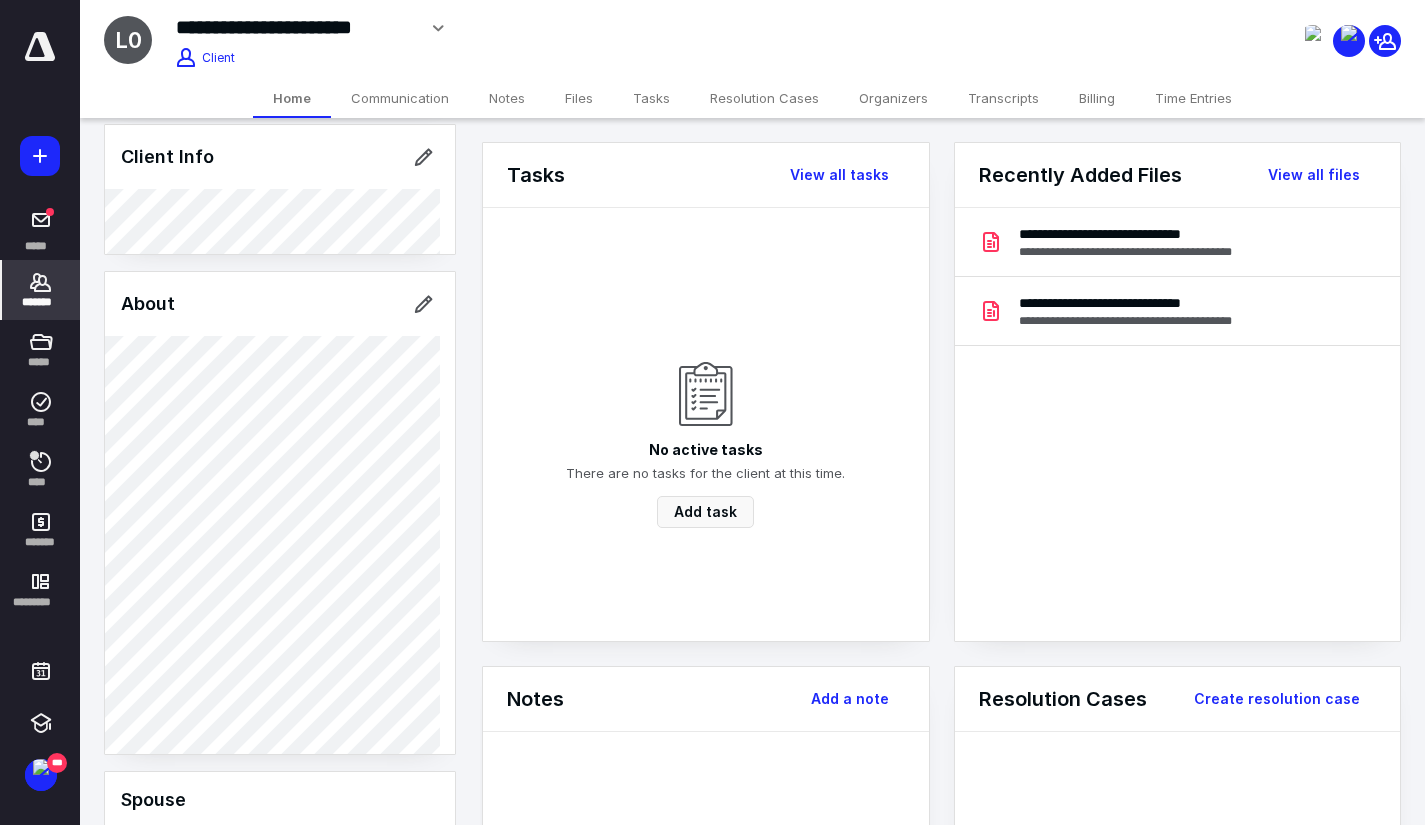 click on "Files" at bounding box center [579, 98] 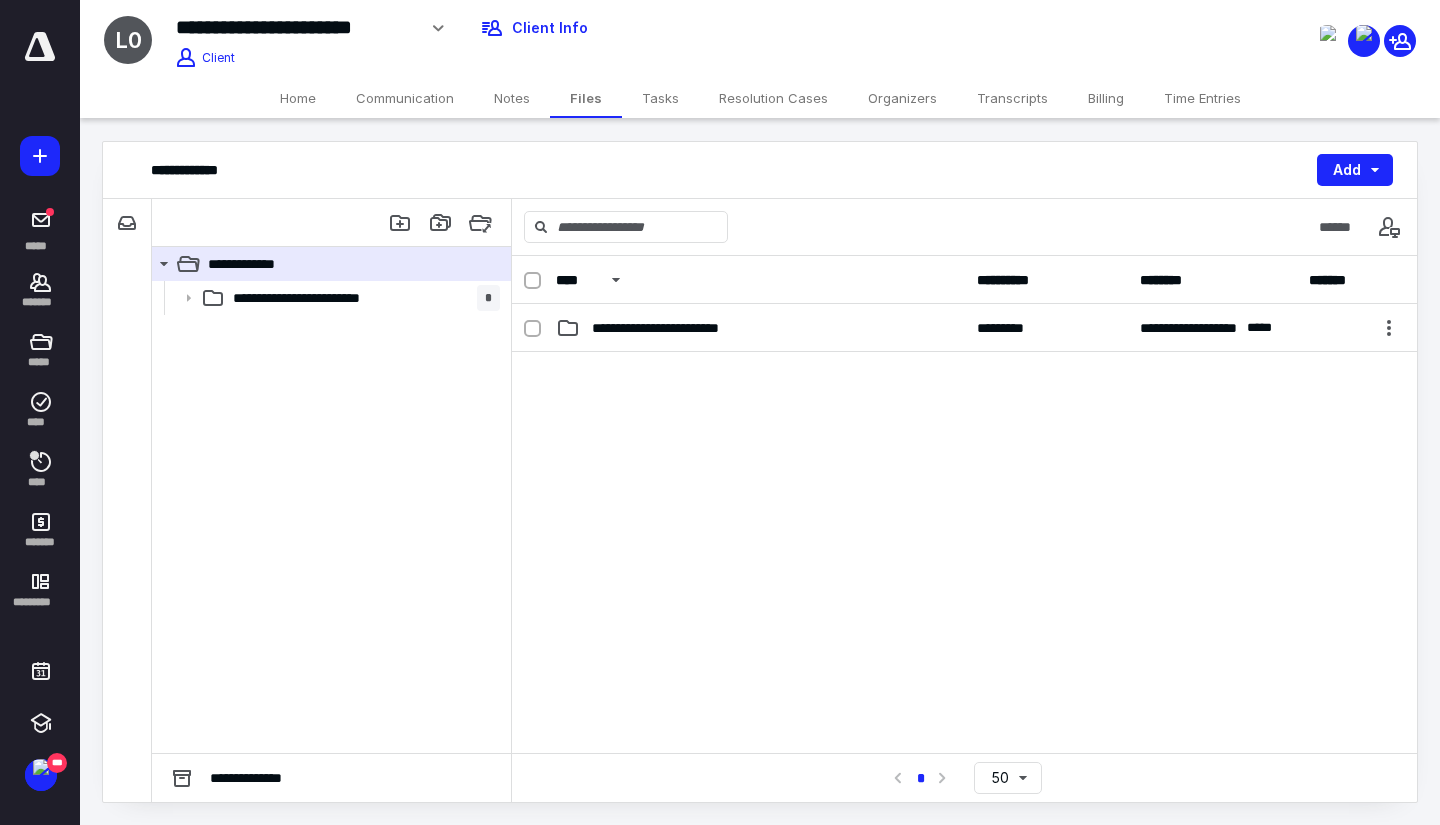 click on "Home" at bounding box center (298, 98) 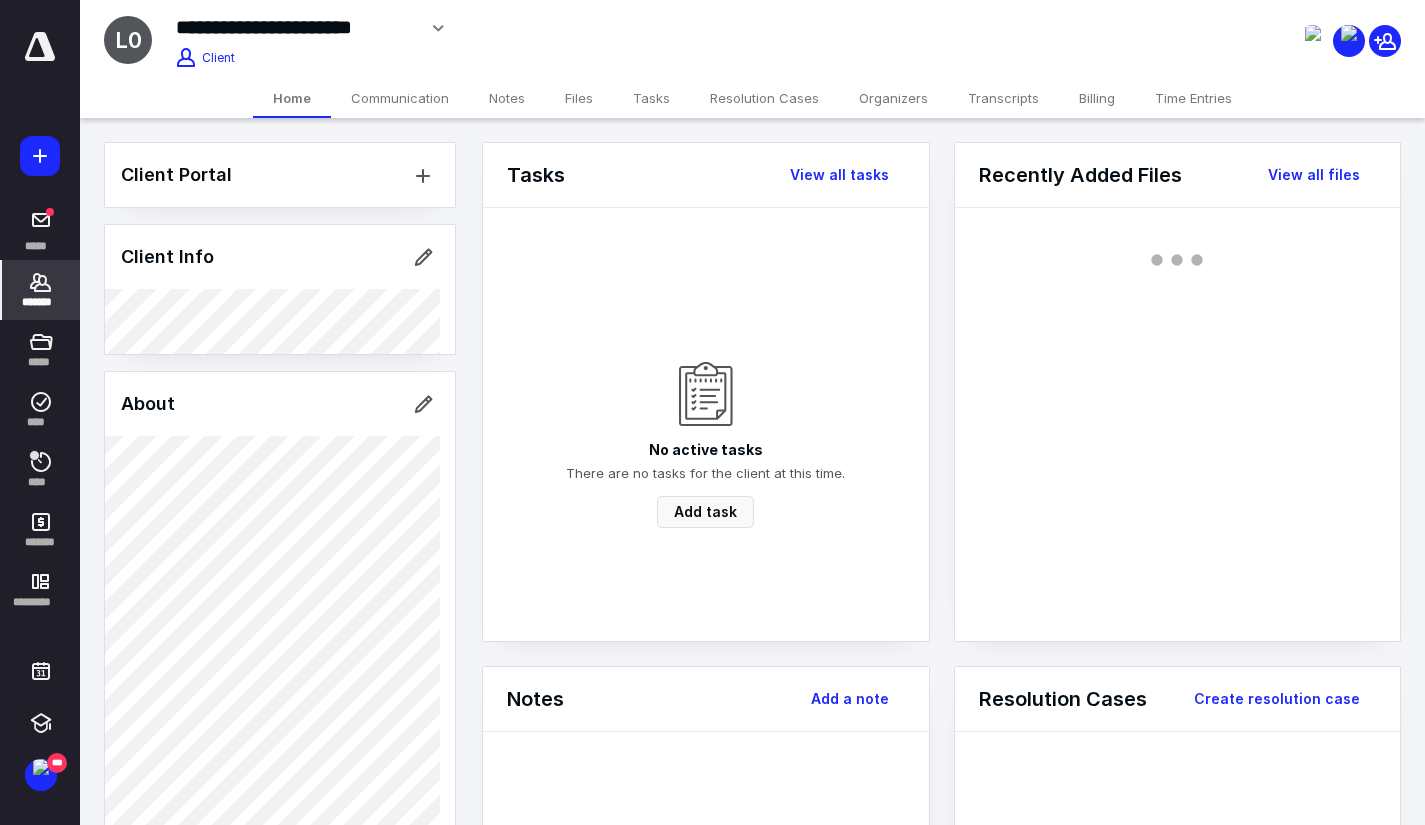 scroll, scrollTop: 437, scrollLeft: 0, axis: vertical 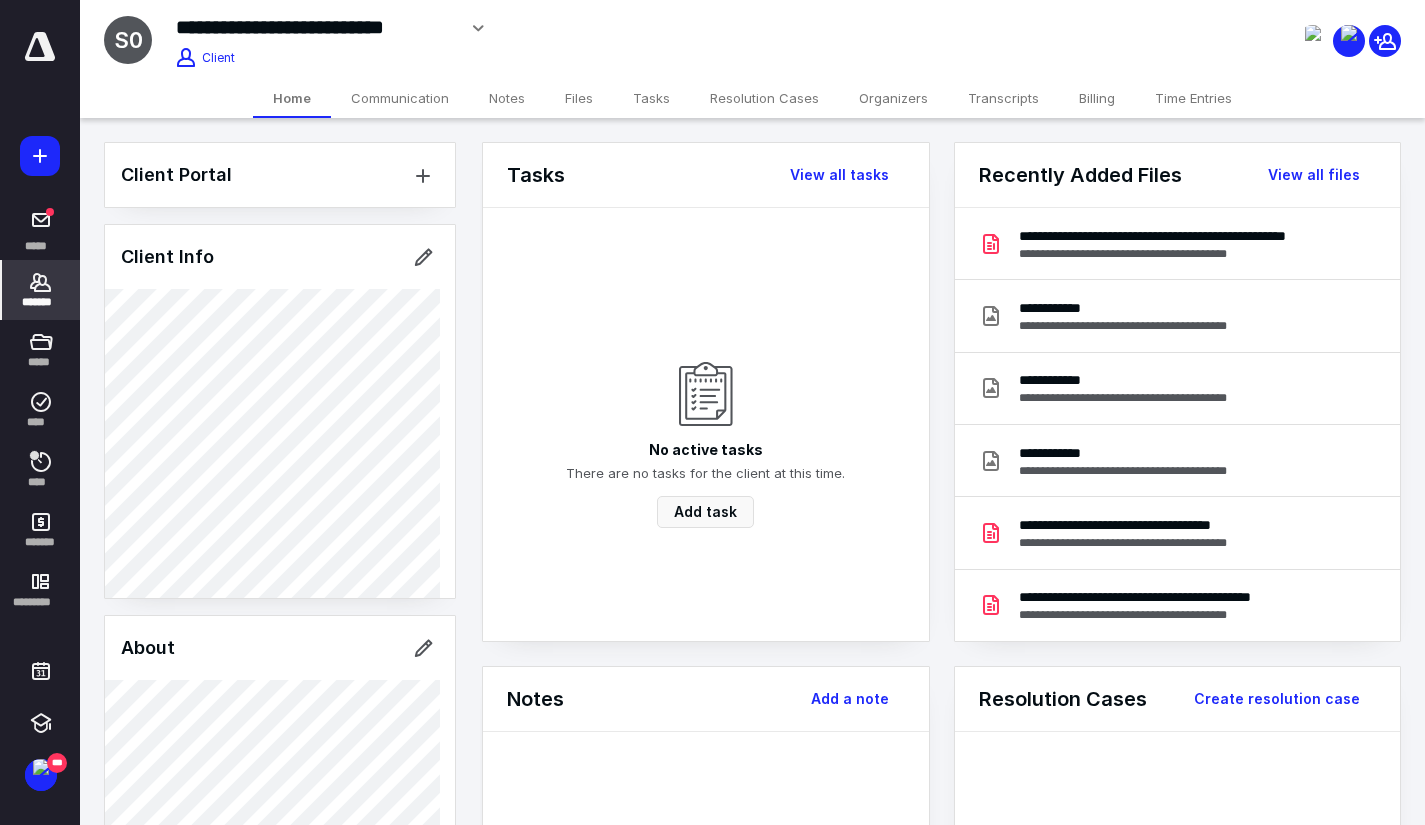 click on "Files" at bounding box center (579, 98) 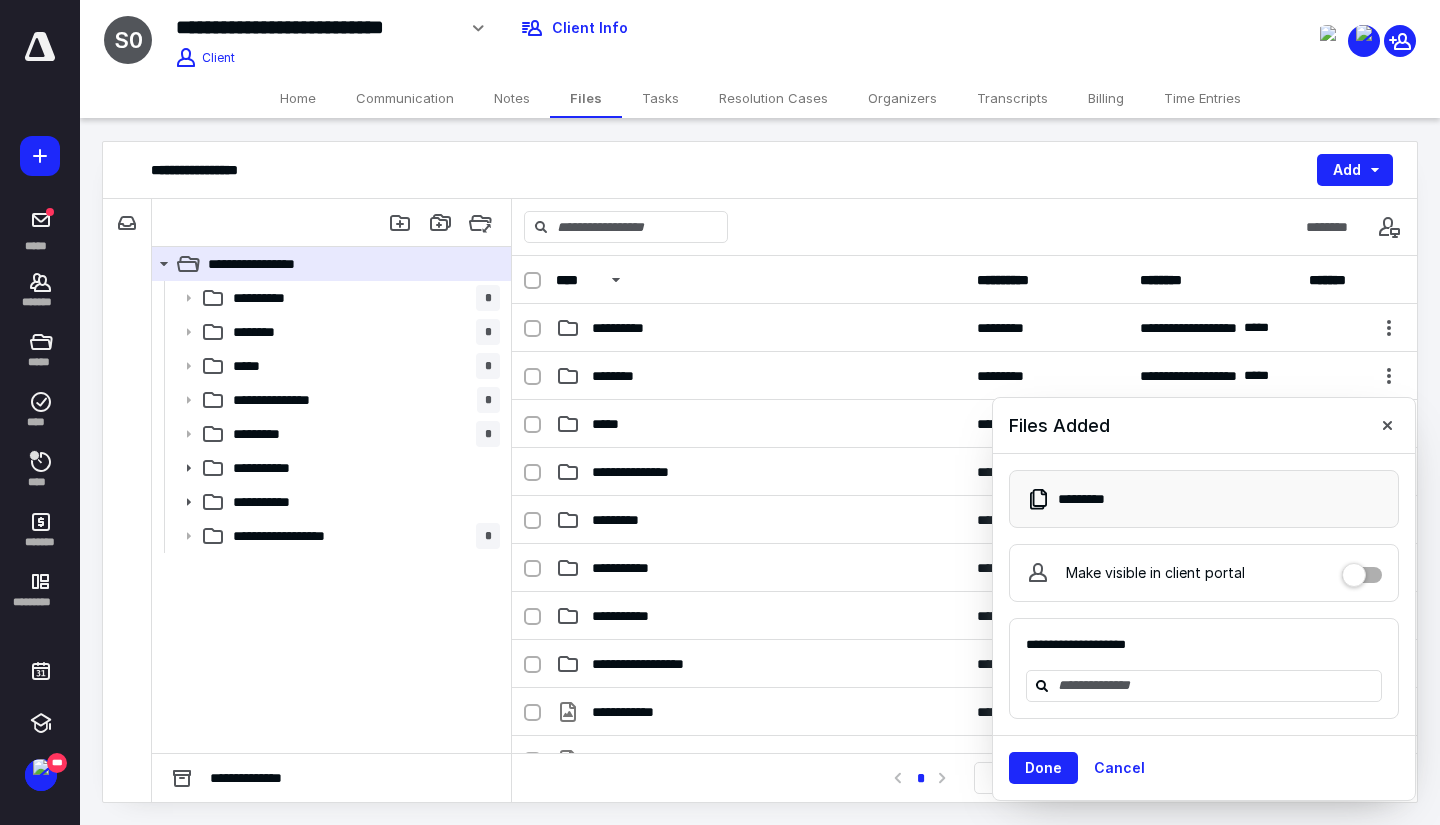 click on "Time Entries" at bounding box center [1202, 98] 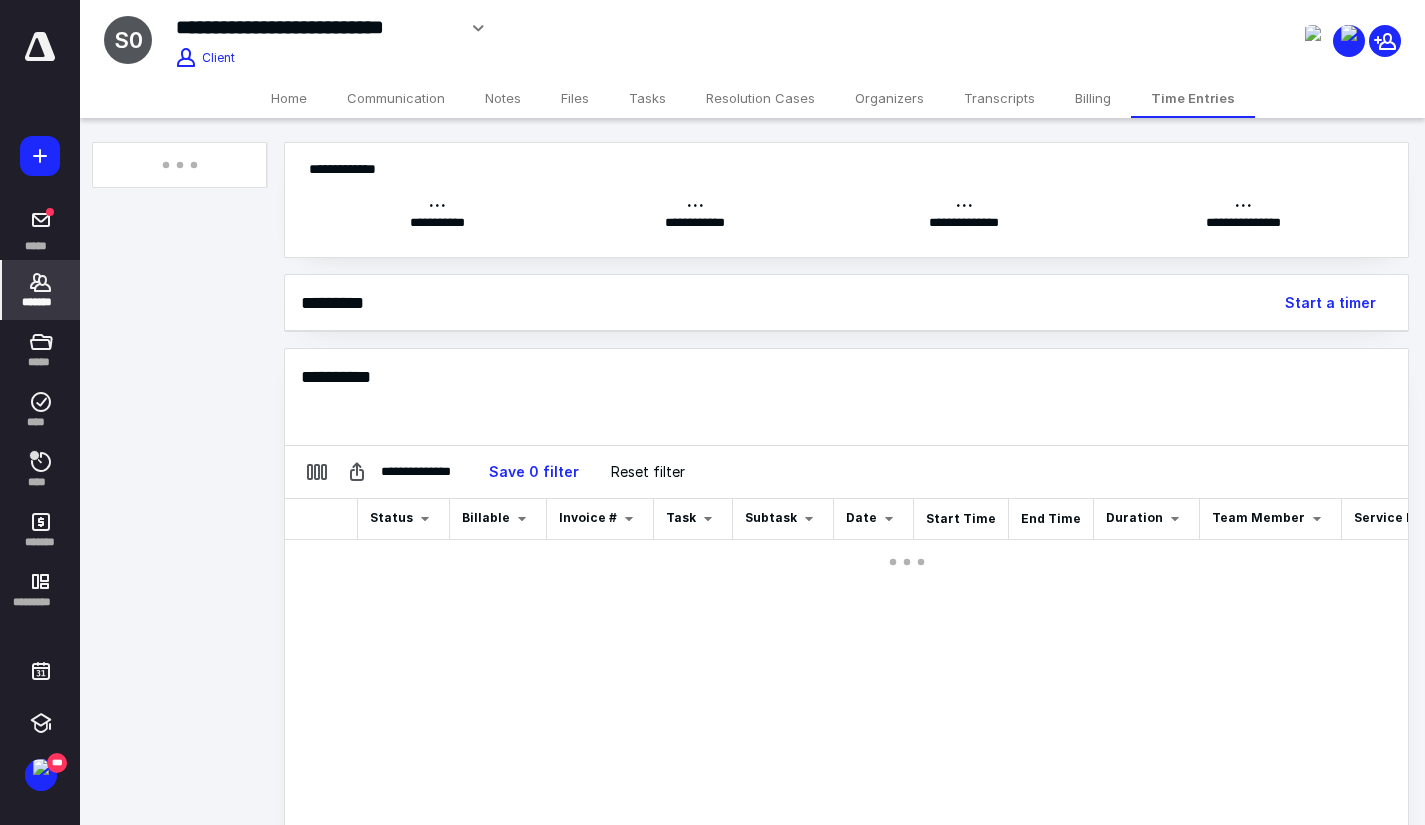 scroll, scrollTop: 0, scrollLeft: 0, axis: both 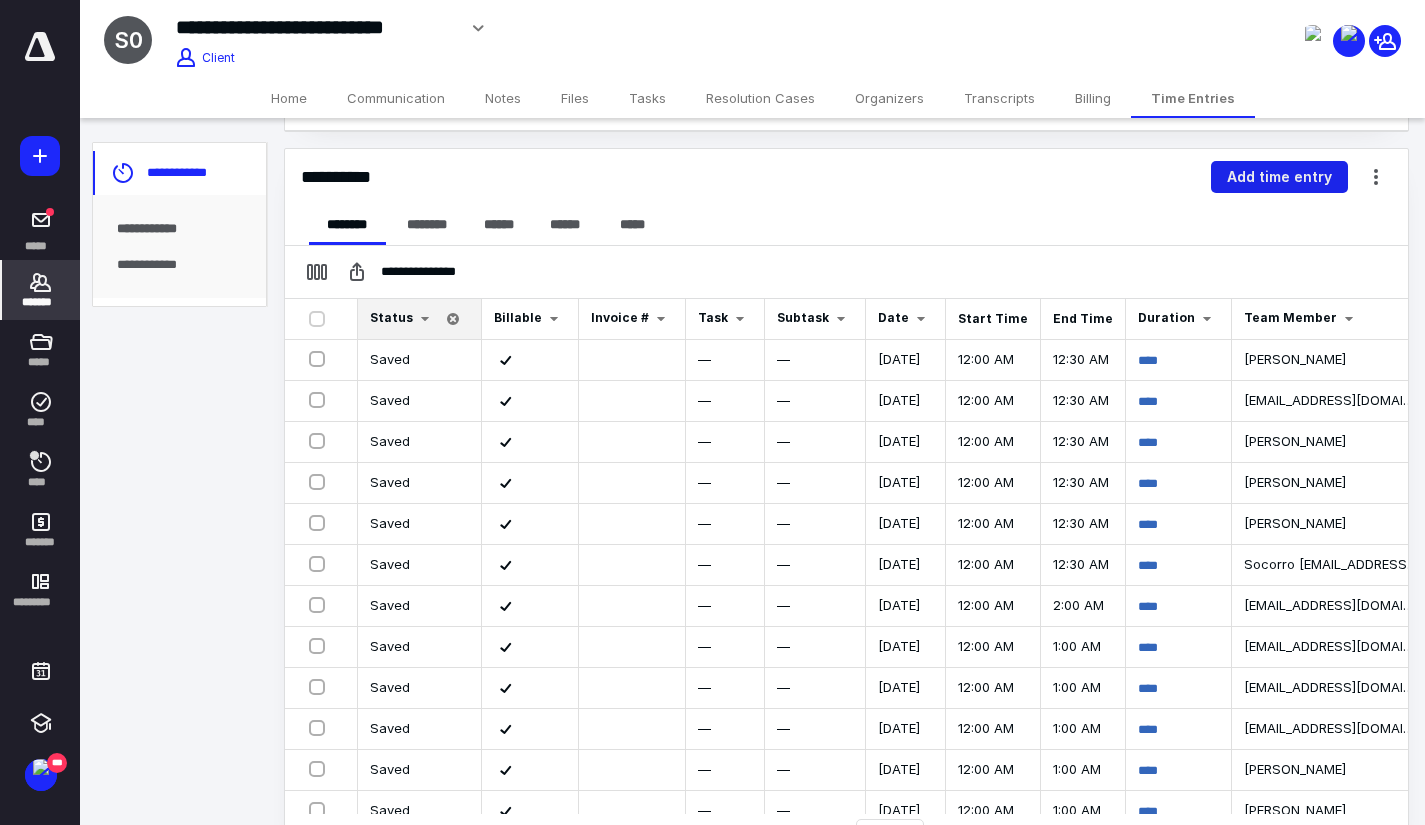 click on "Add time entry" at bounding box center (1279, 177) 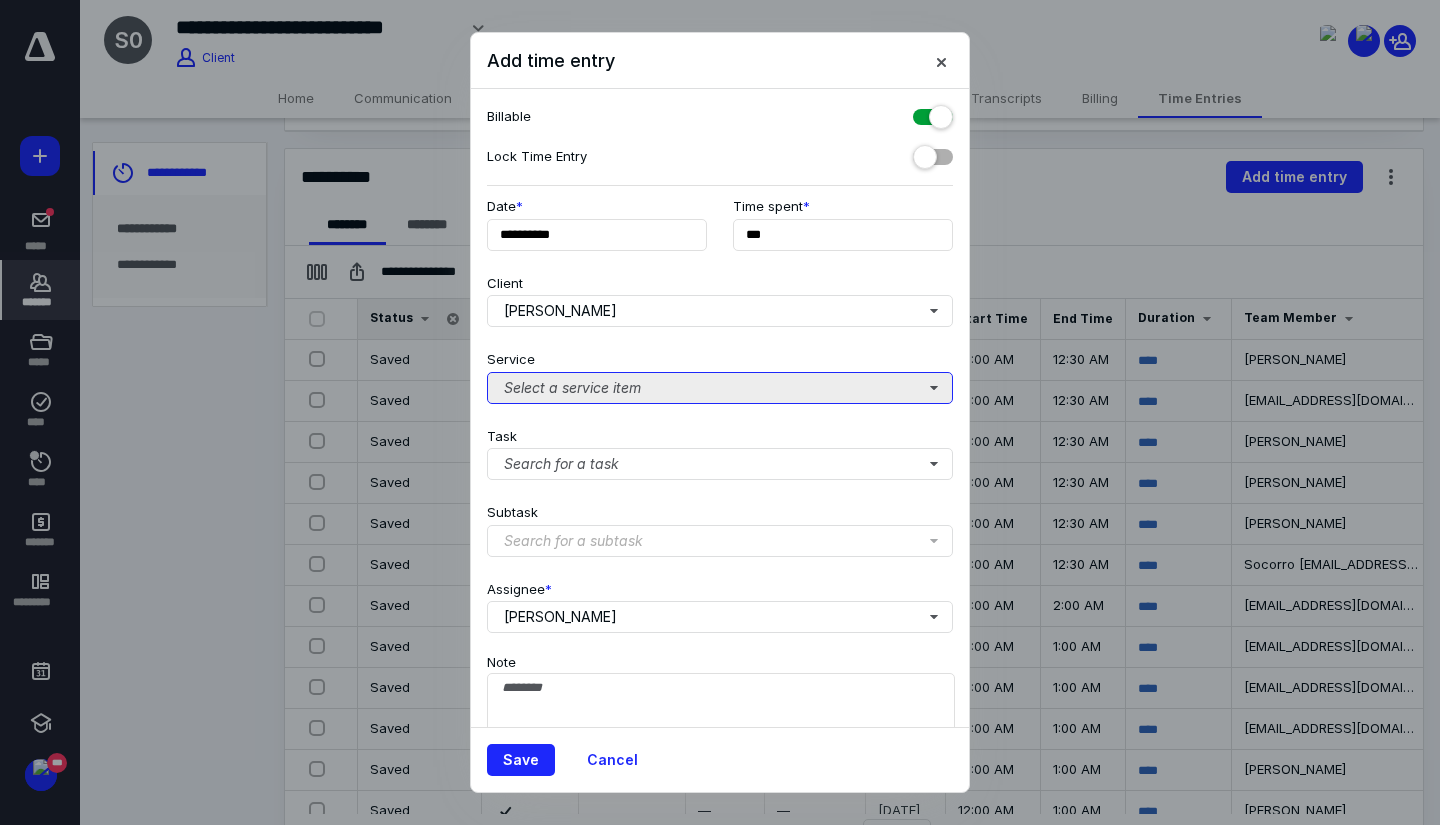 click on "Select a service item" at bounding box center (720, 388) 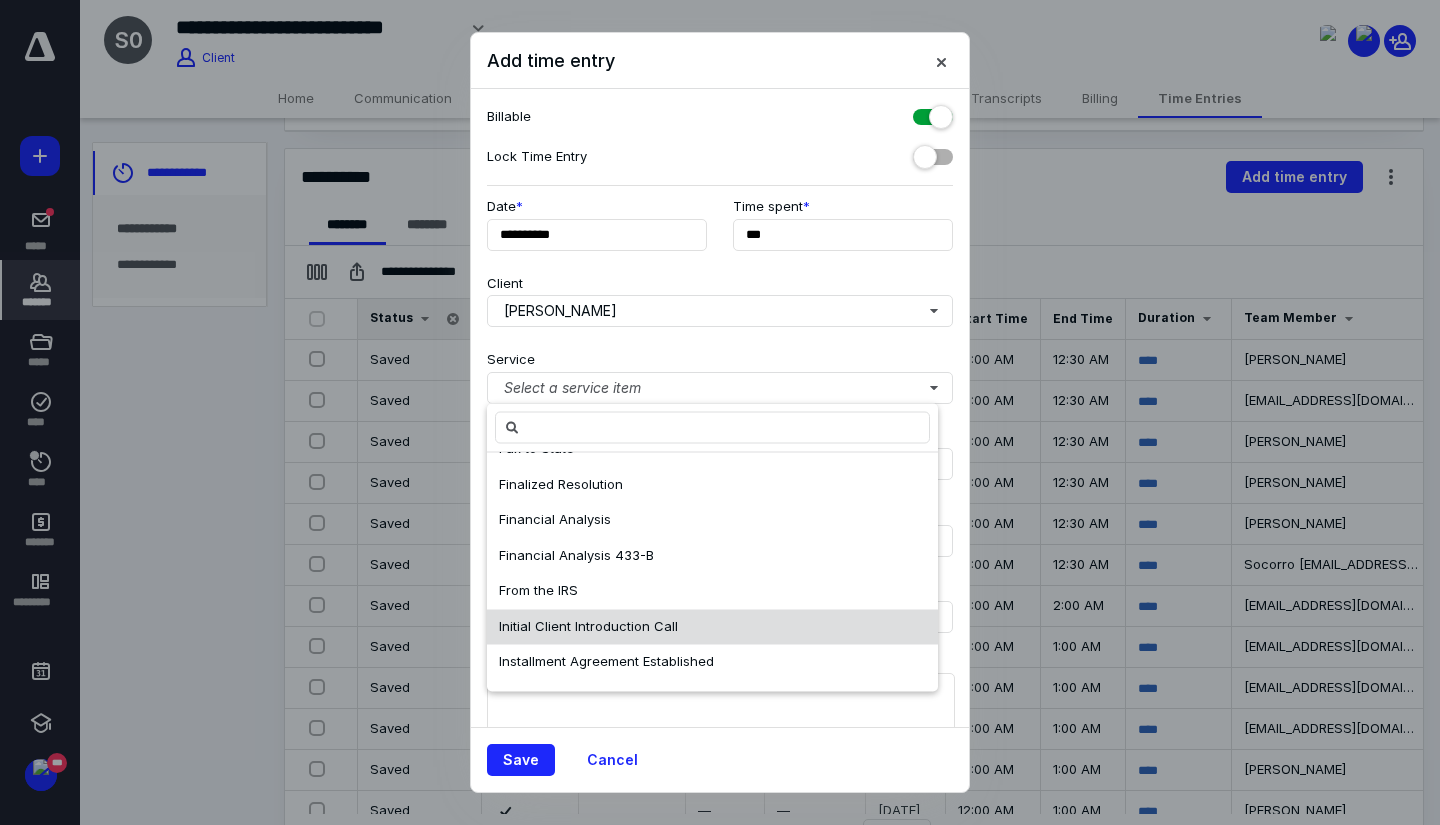 scroll, scrollTop: 700, scrollLeft: 0, axis: vertical 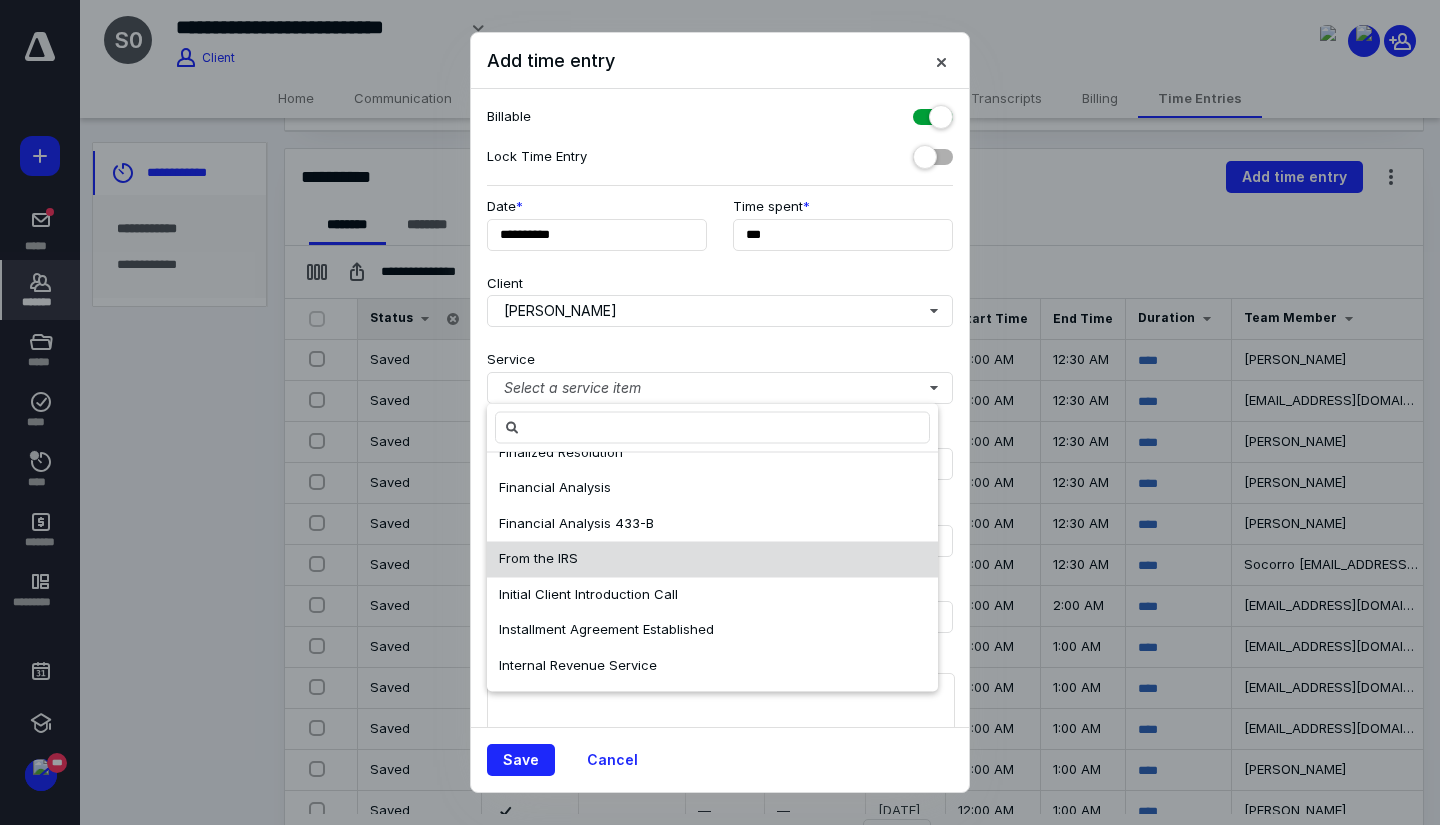 click on "From the IRS" at bounding box center (712, 560) 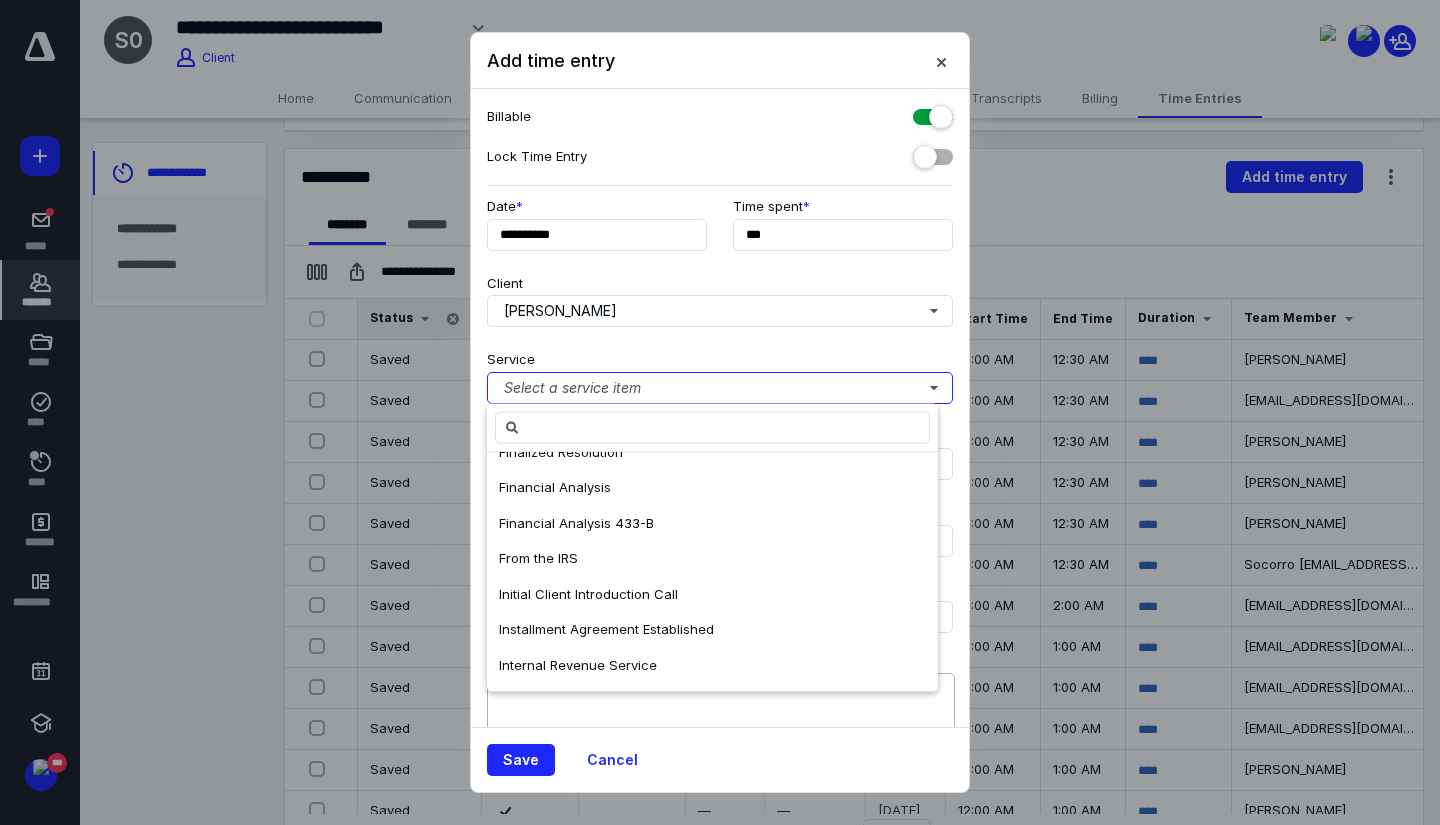 scroll, scrollTop: 0, scrollLeft: 0, axis: both 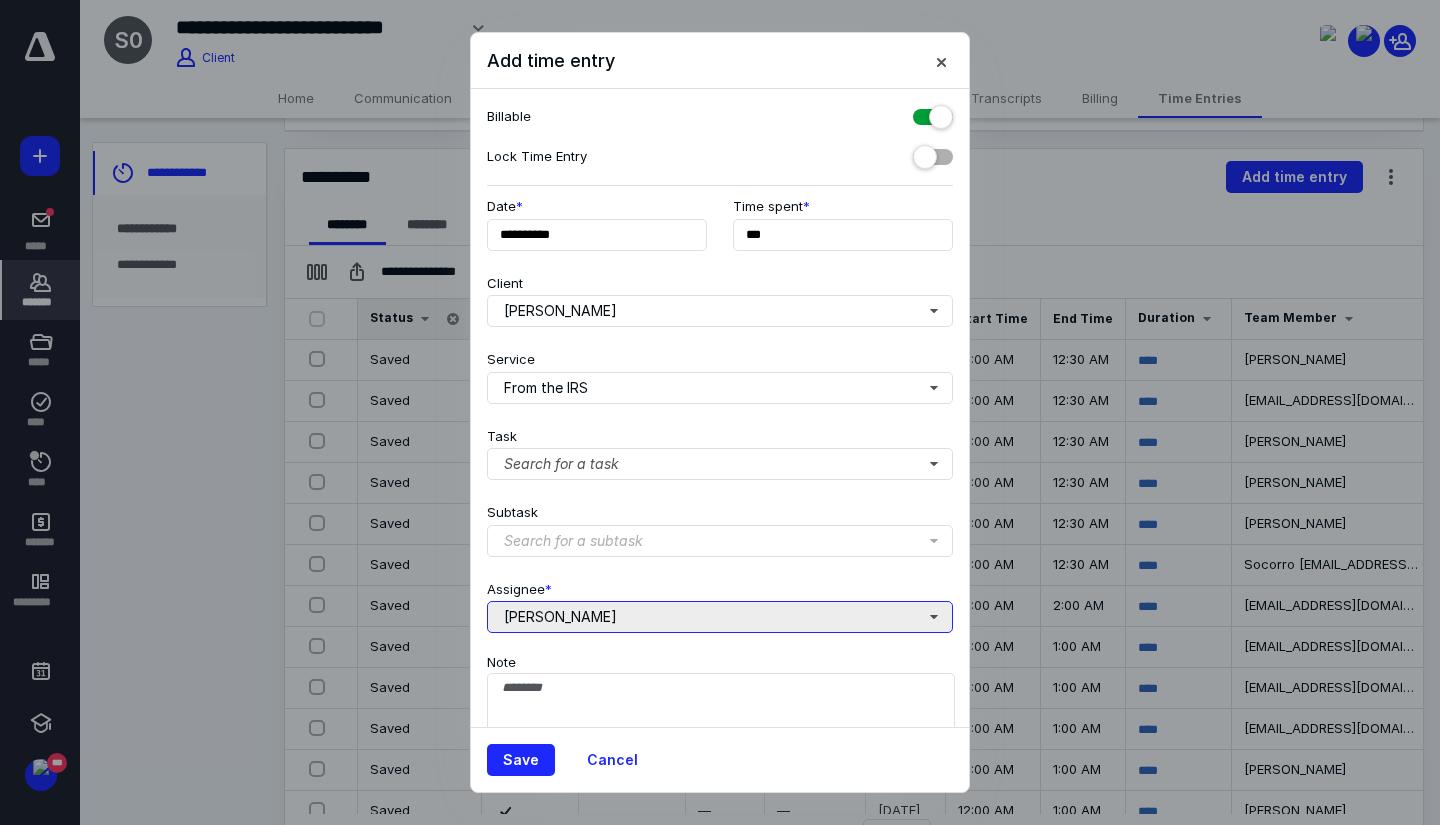 click on "[PERSON_NAME]" at bounding box center (720, 617) 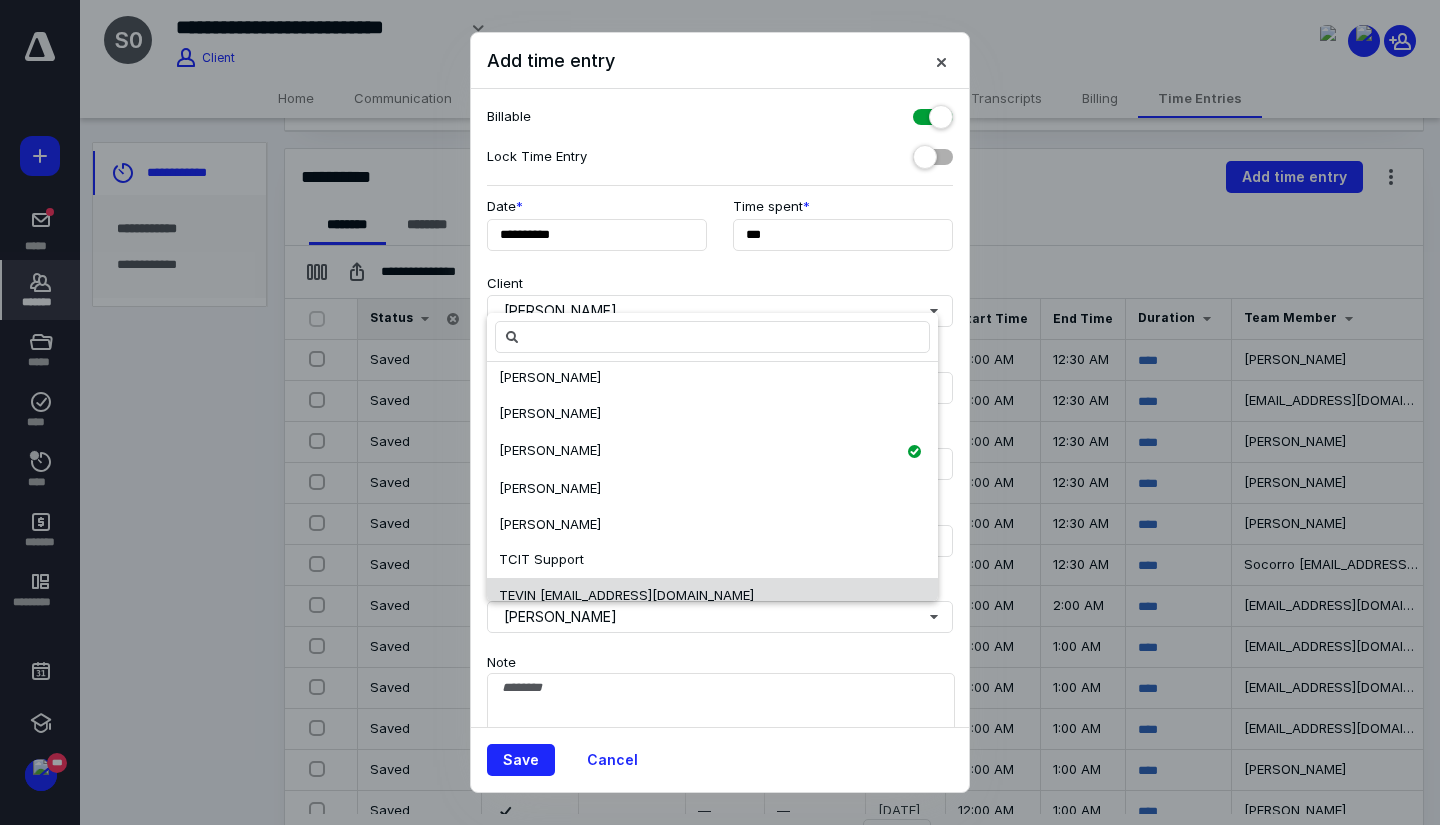 scroll, scrollTop: 136, scrollLeft: 0, axis: vertical 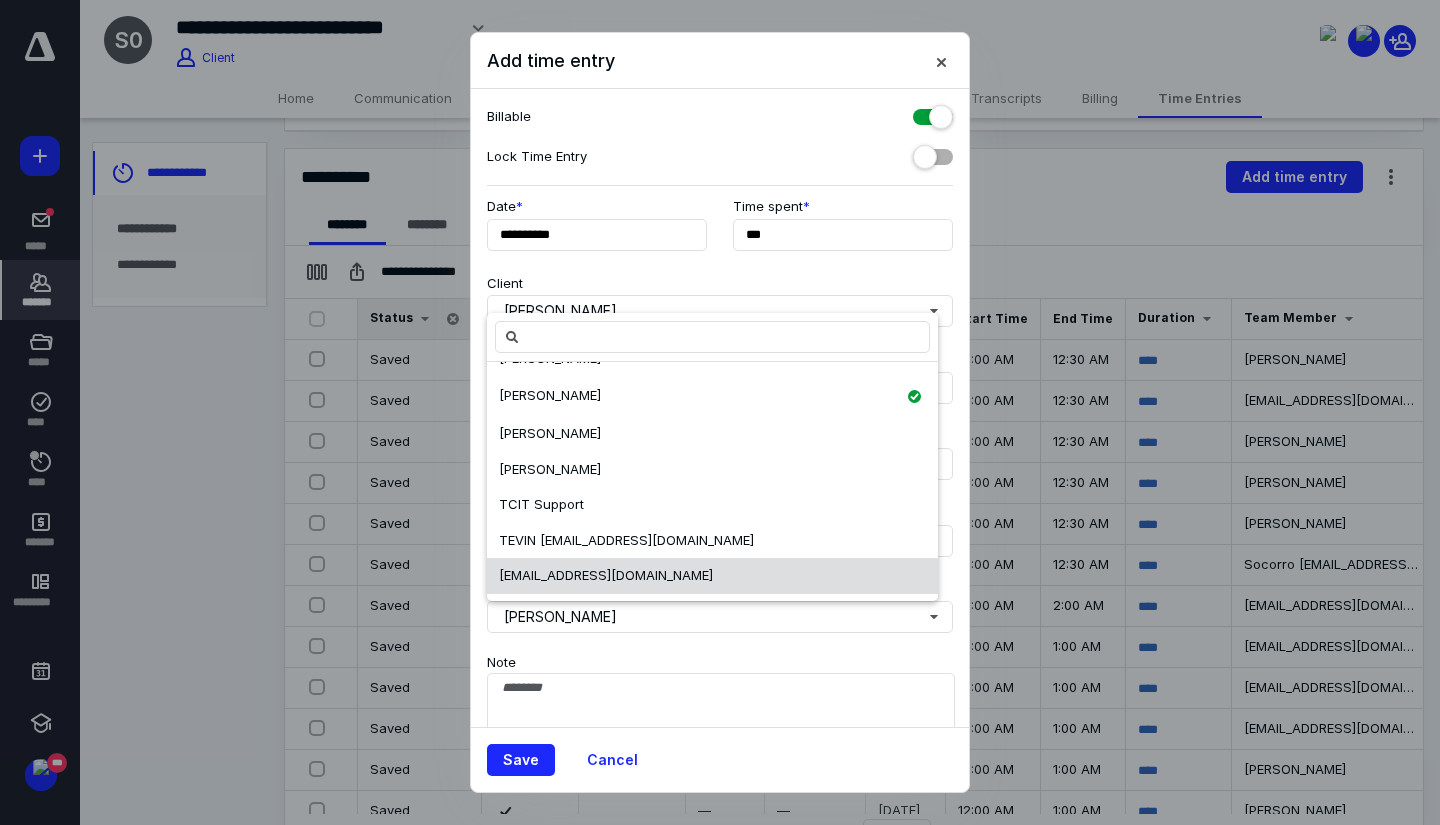 click on "[EMAIL_ADDRESS][DOMAIN_NAME]" at bounding box center (606, 575) 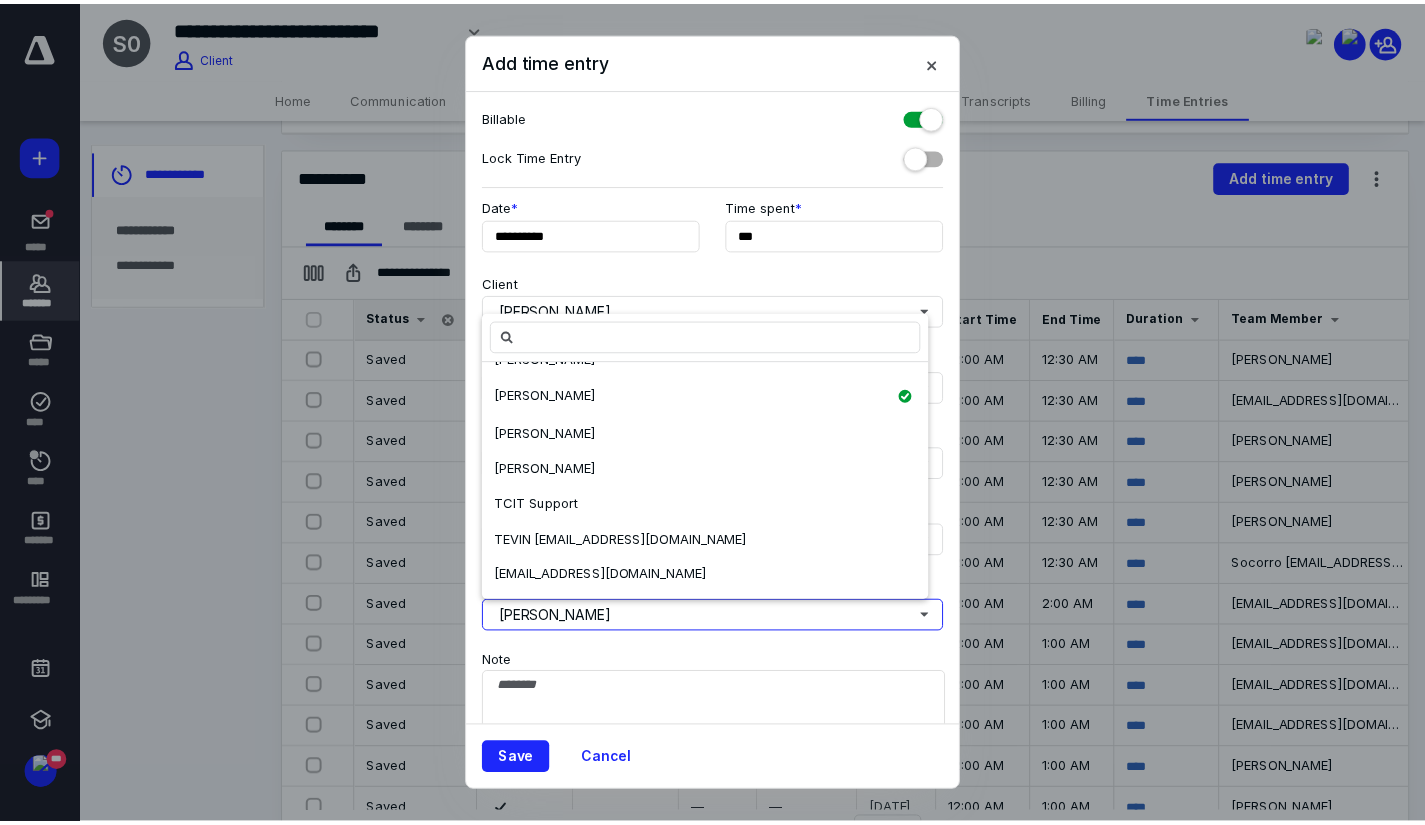 scroll, scrollTop: 0, scrollLeft: 0, axis: both 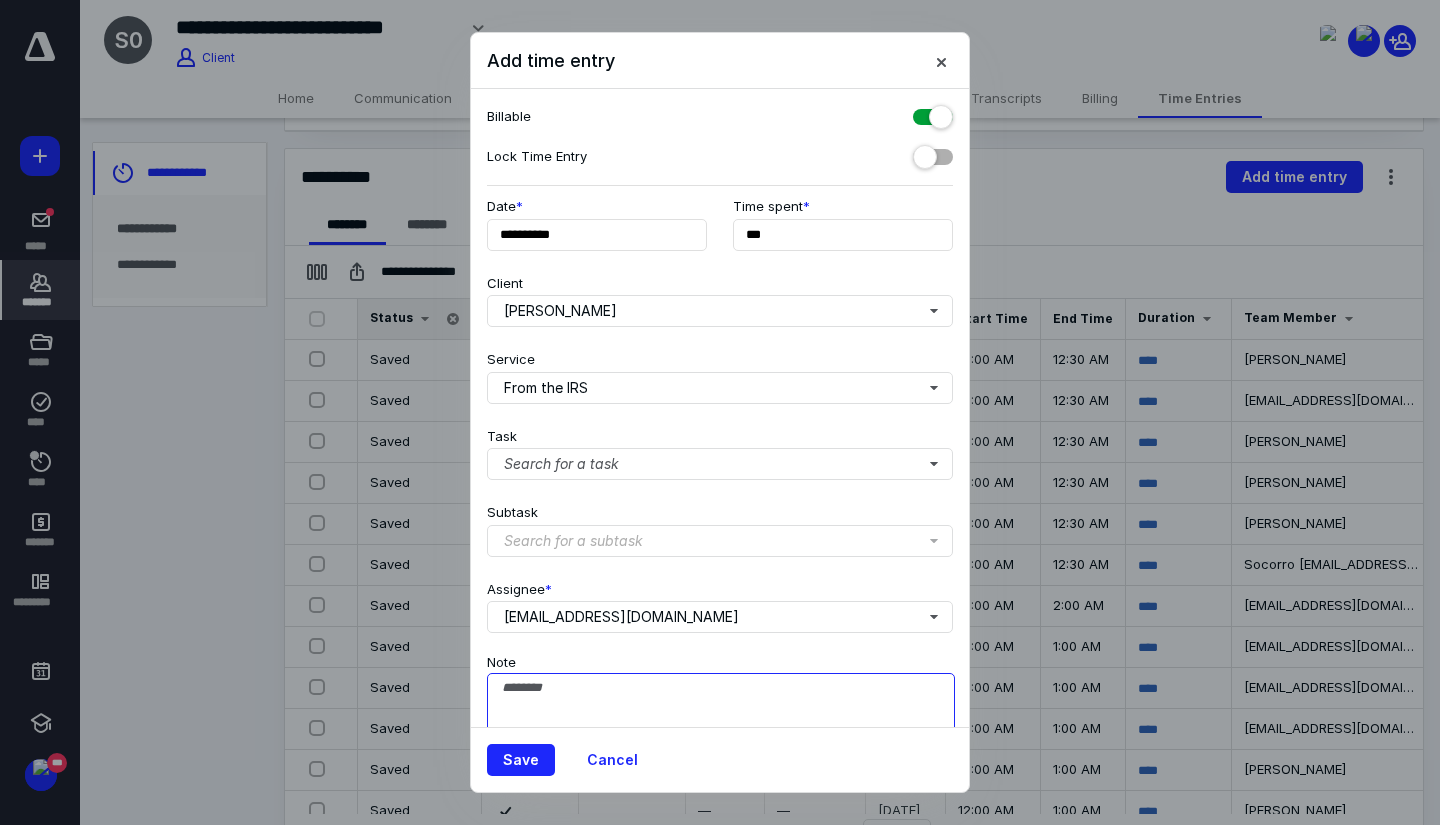 click on "Note" at bounding box center [721, 723] 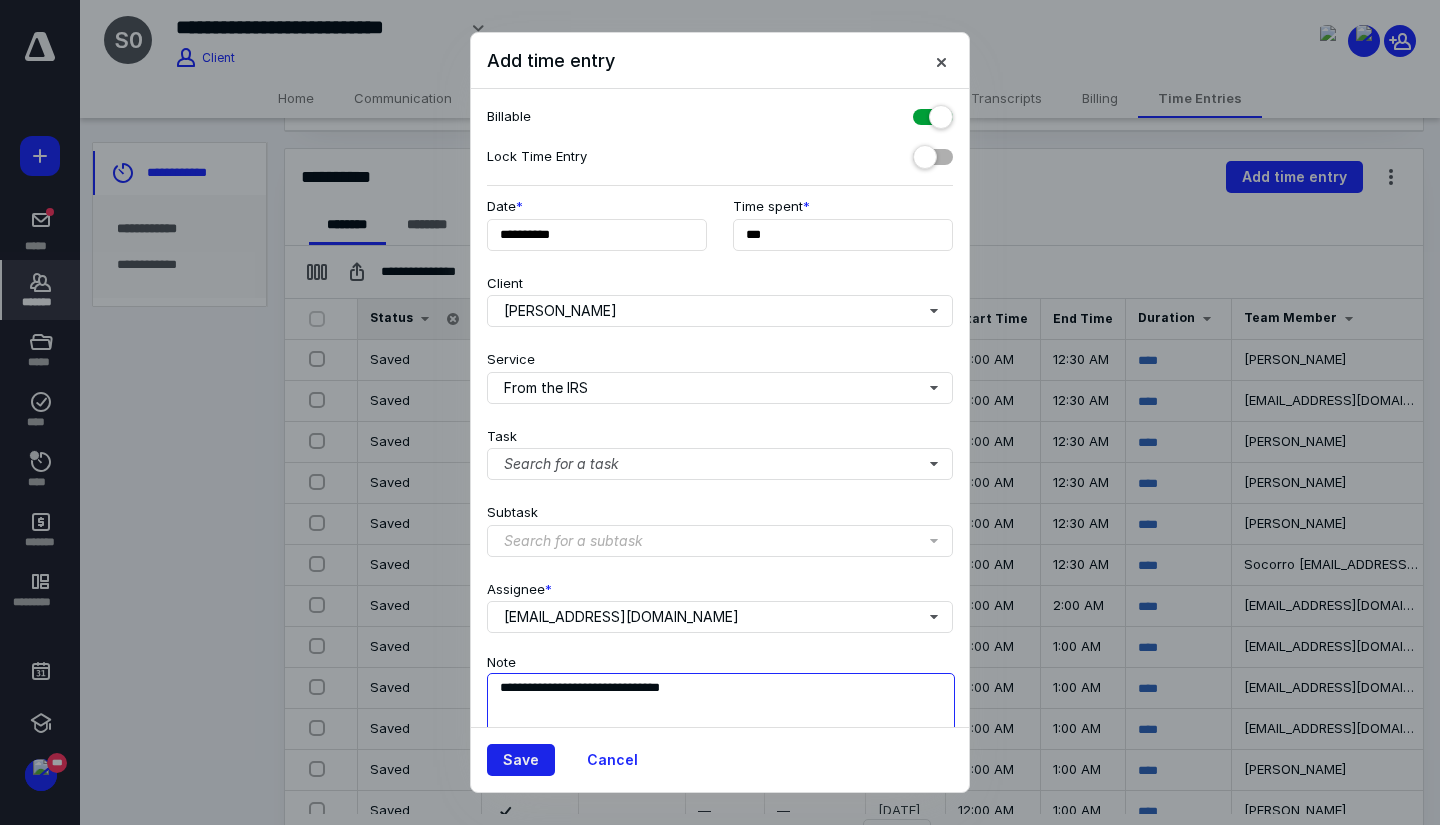 type on "**********" 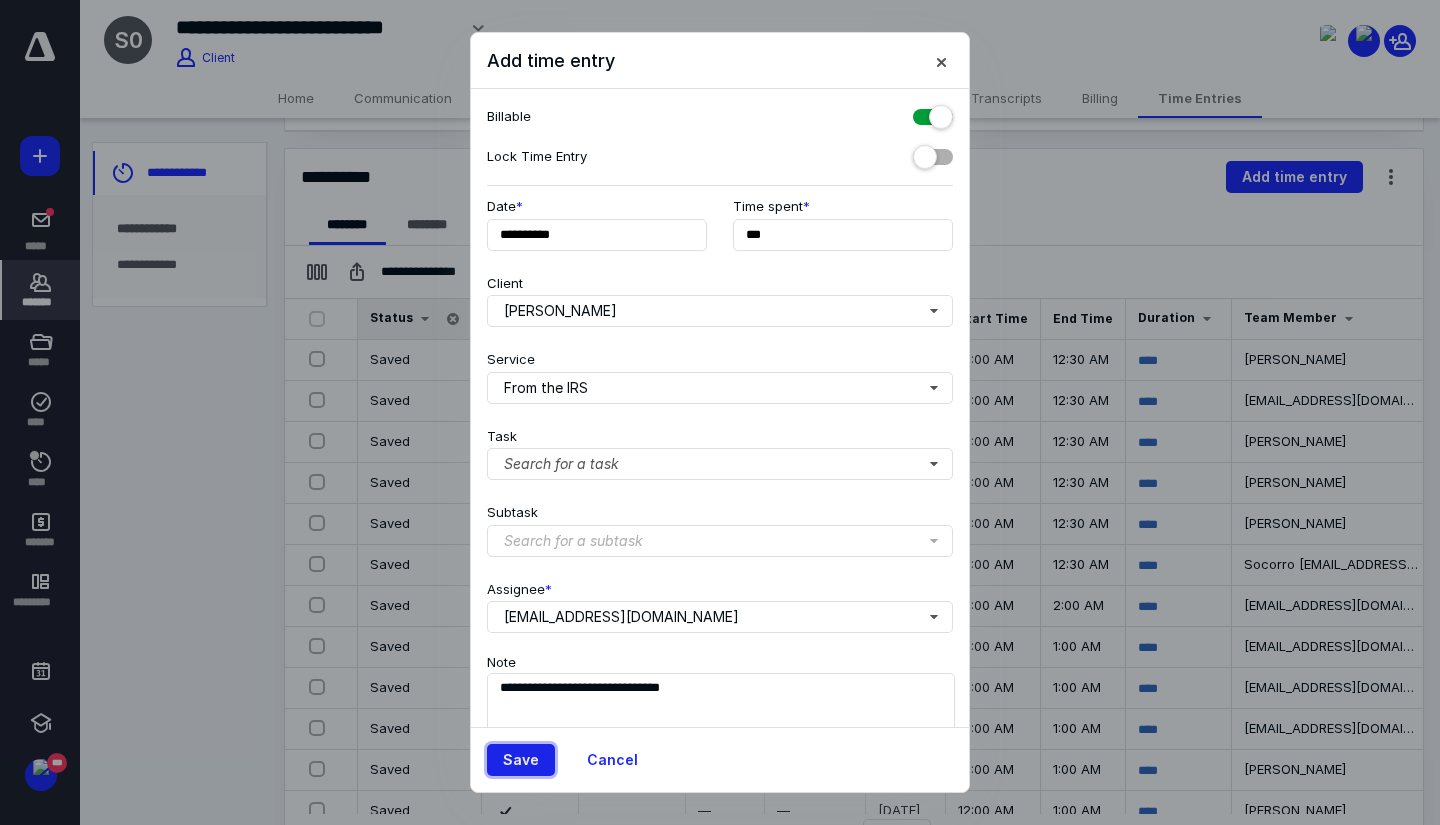 click on "Save" at bounding box center [521, 760] 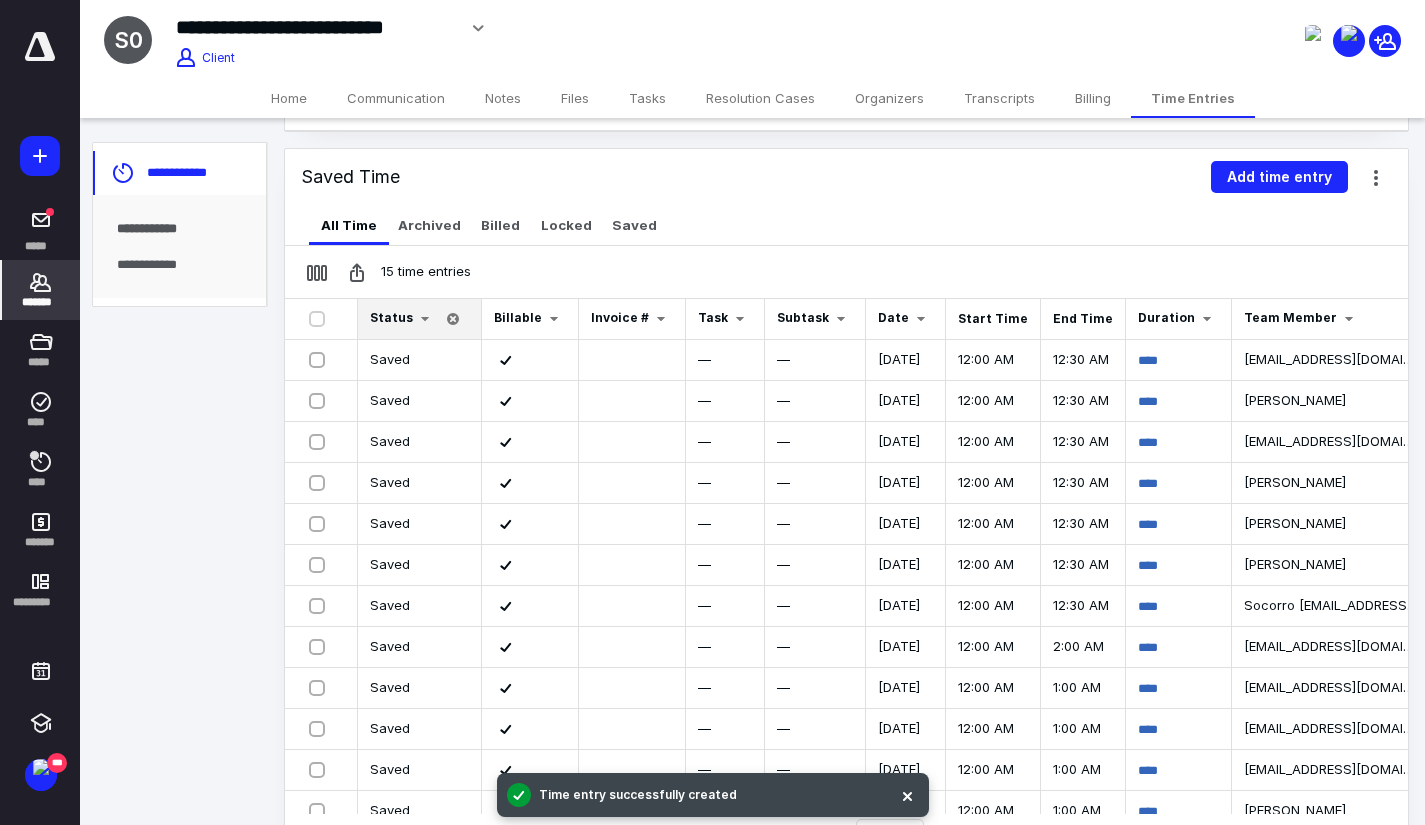 click on "*******" at bounding box center (41, 302) 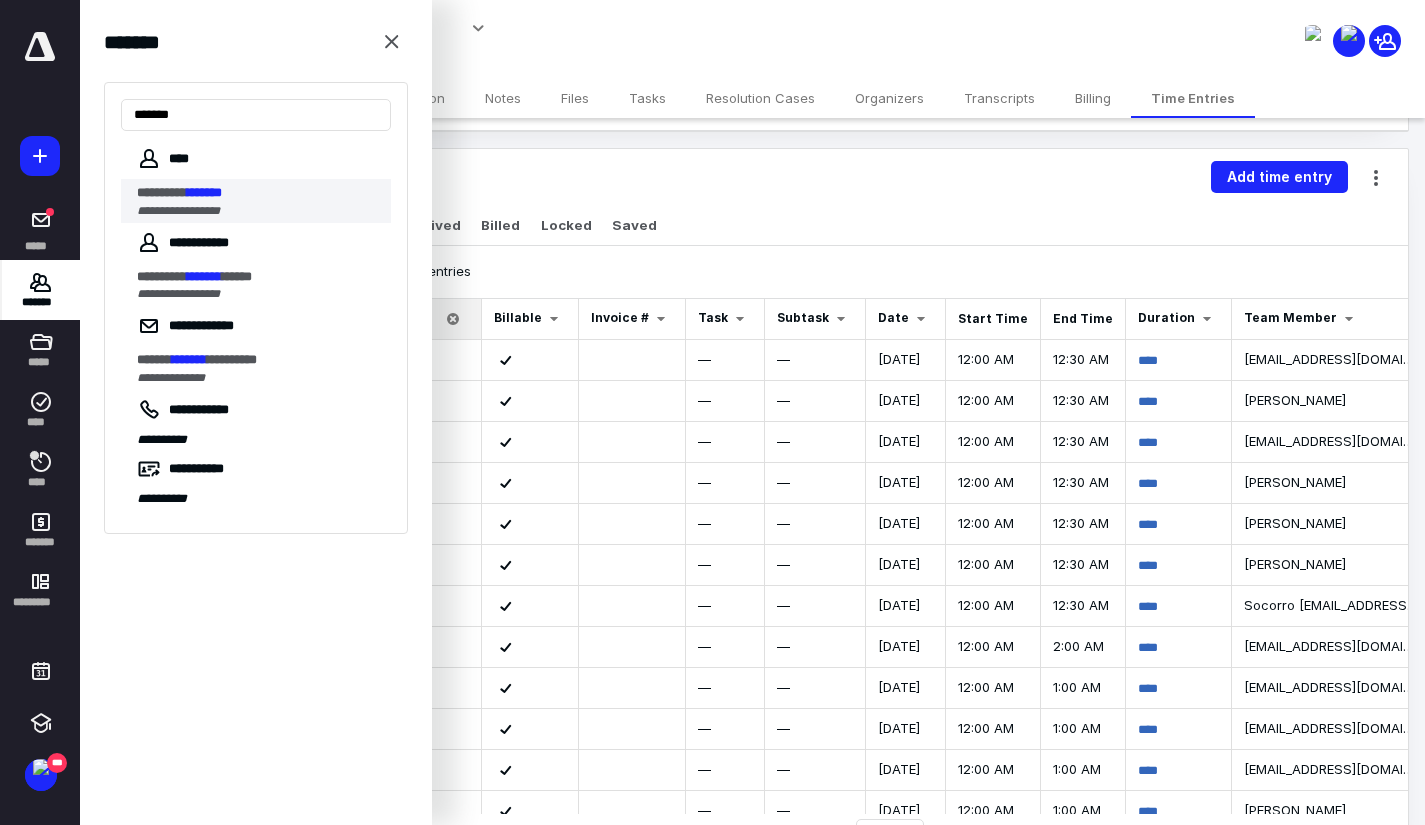 type on "*******" 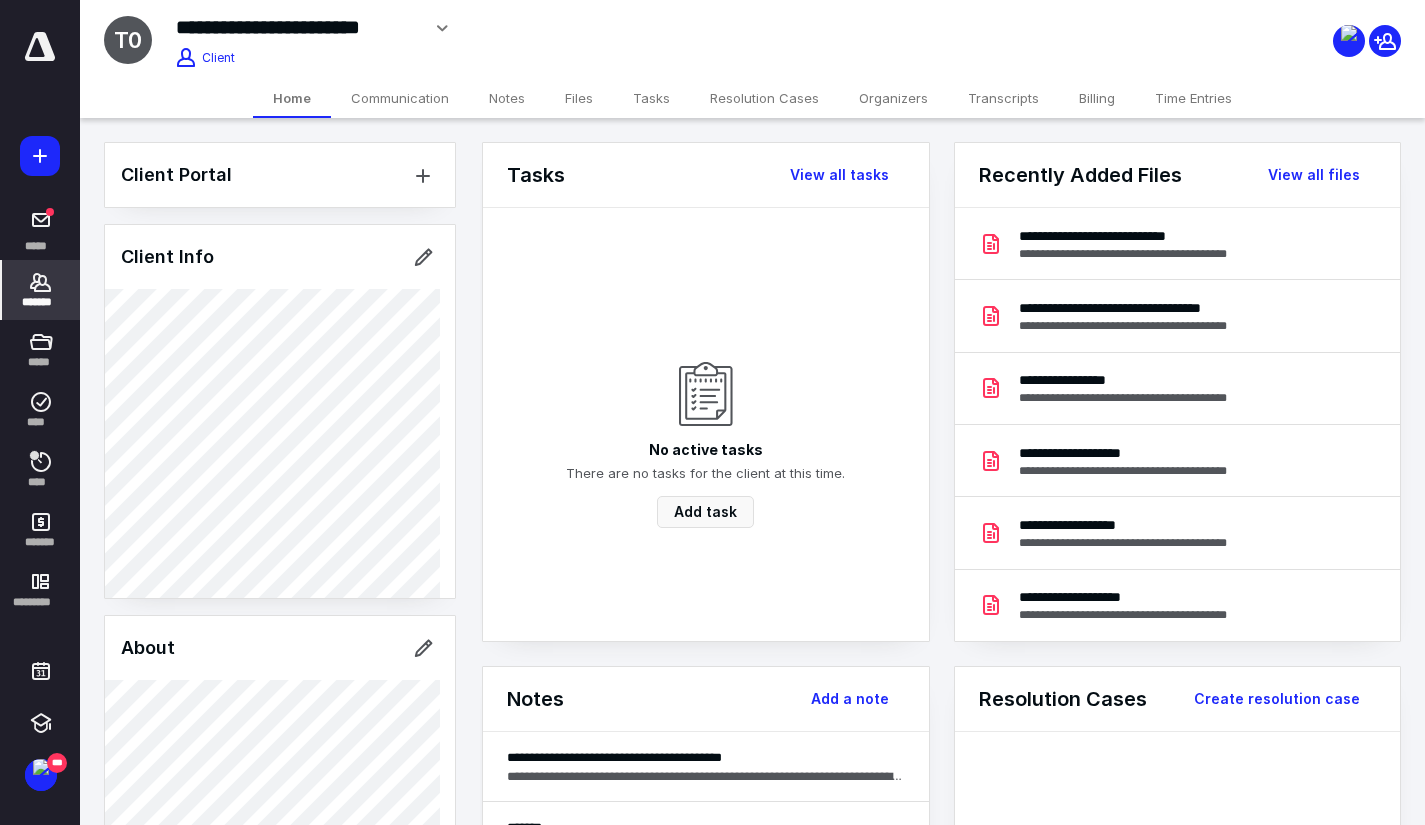 click on "Files" at bounding box center (579, 98) 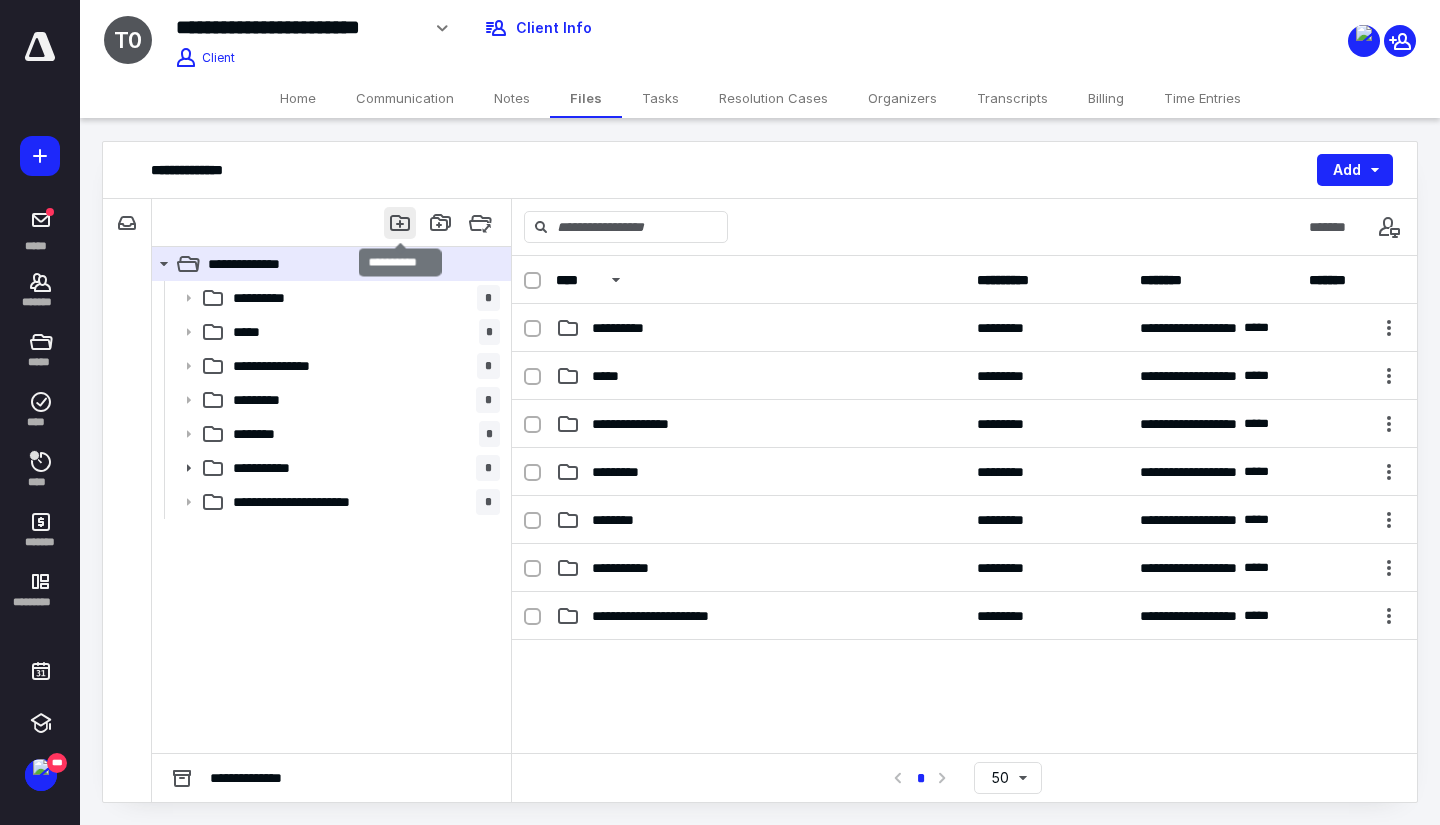 click at bounding box center (400, 223) 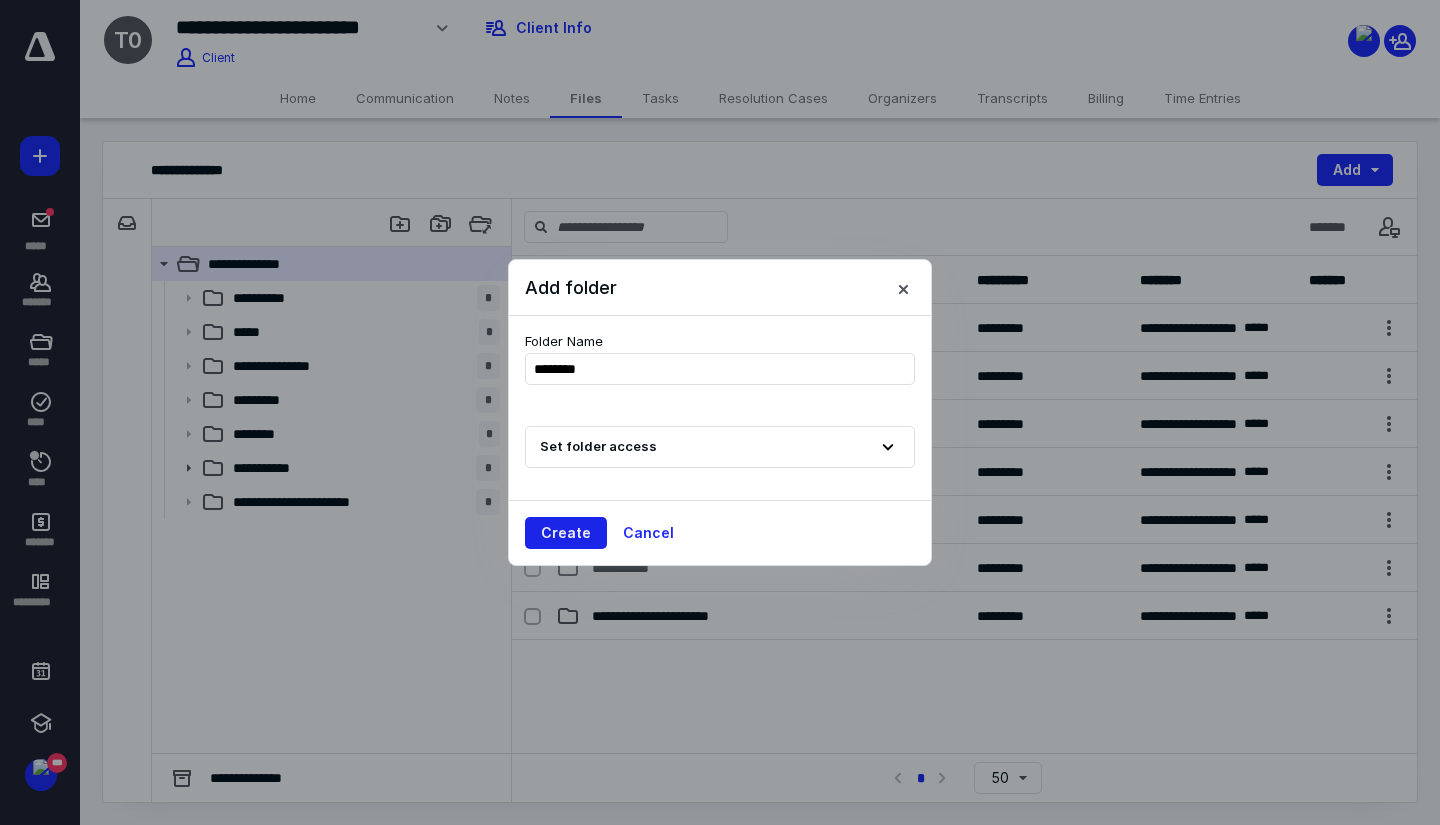 type on "********" 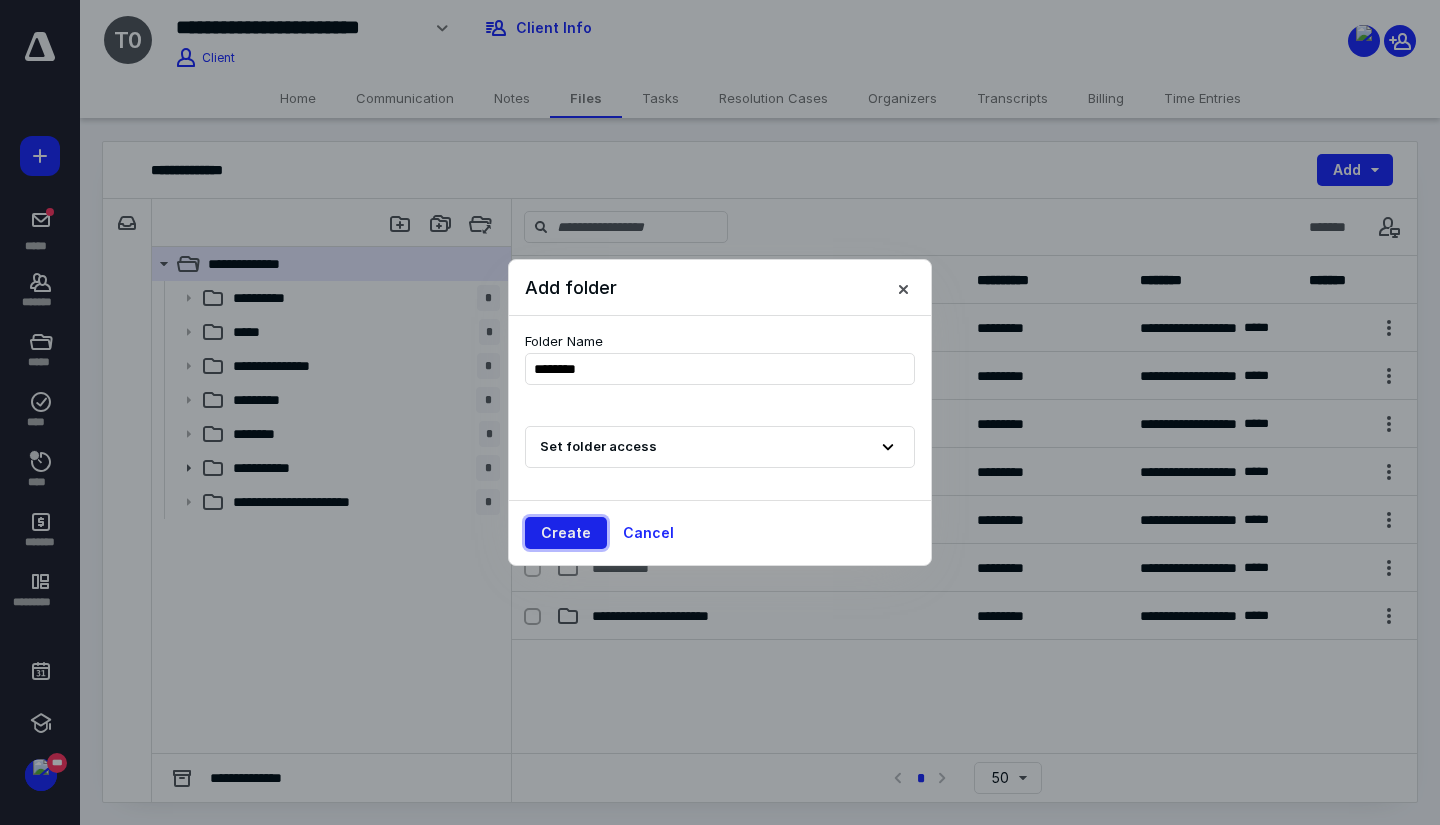 click on "Create" at bounding box center (566, 533) 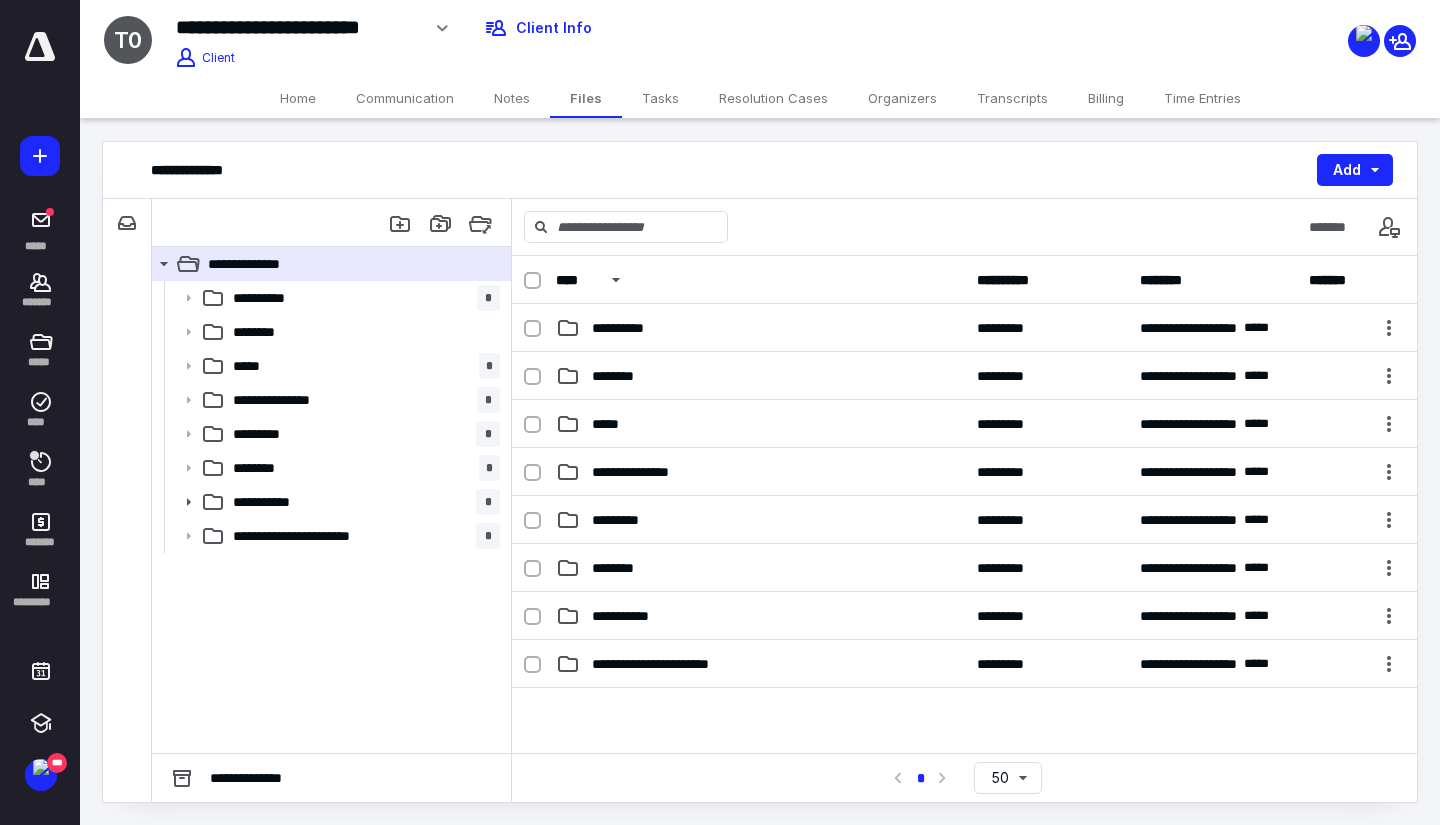 click on "Home" at bounding box center [298, 98] 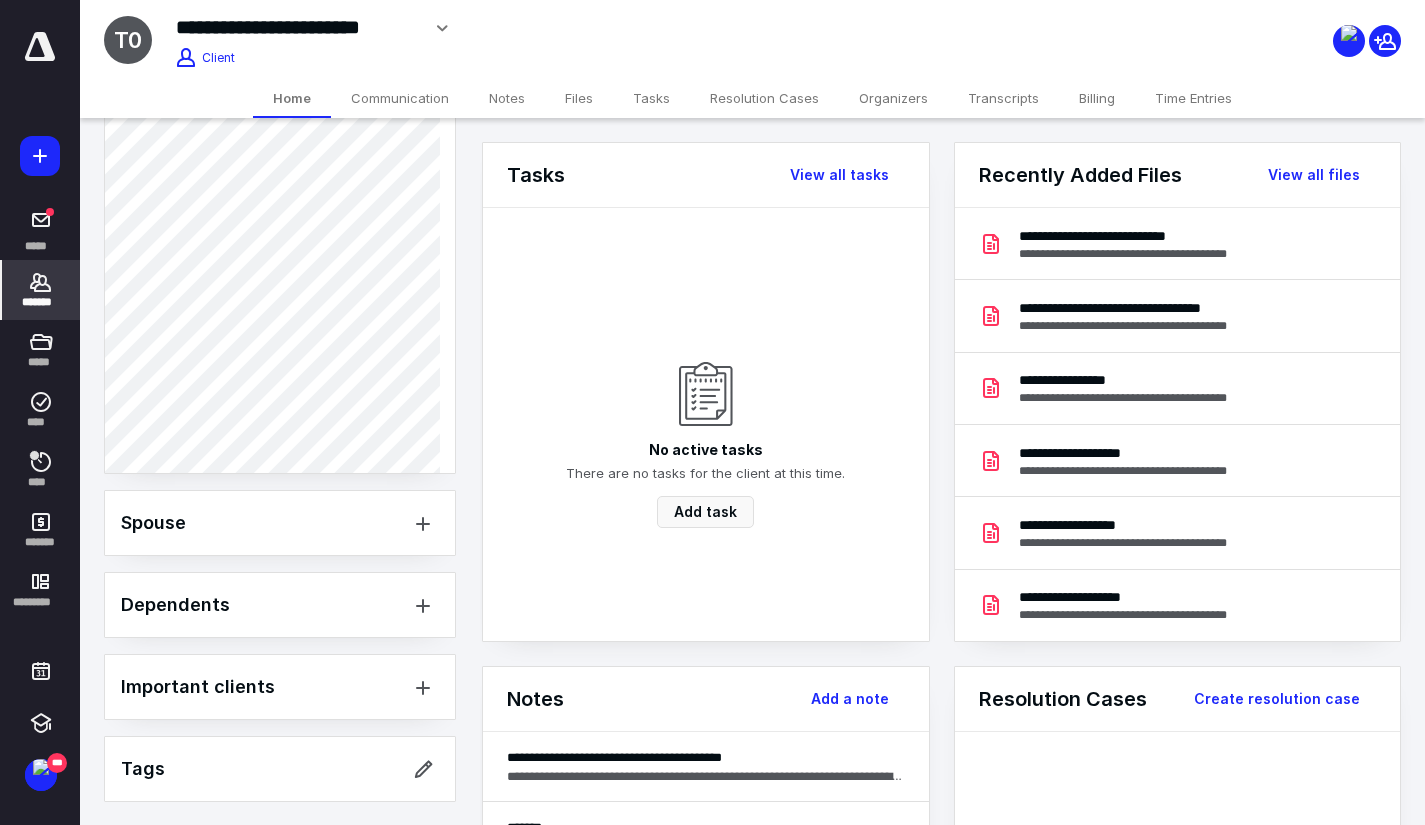 scroll, scrollTop: 1067, scrollLeft: 0, axis: vertical 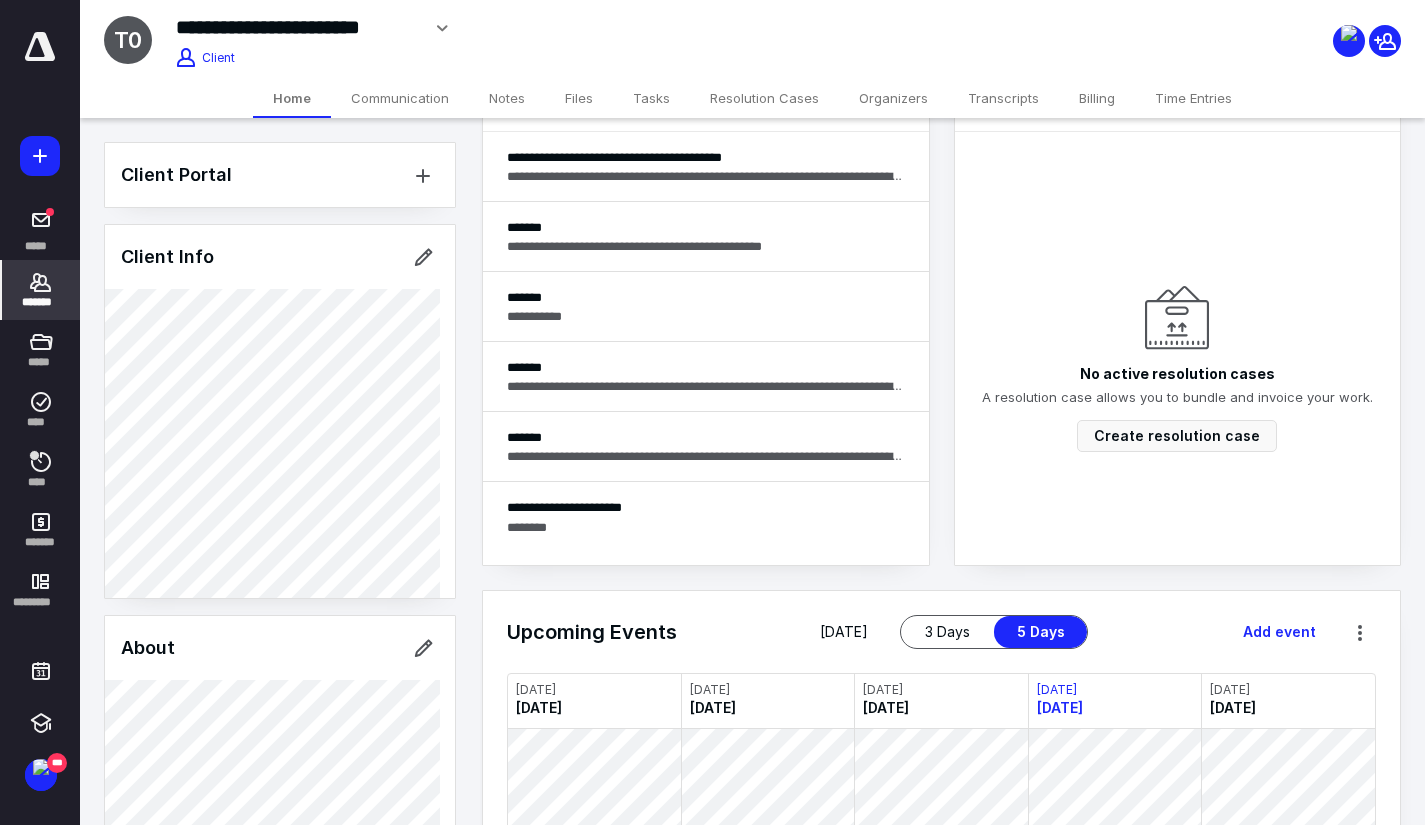 click on "Files" at bounding box center [579, 98] 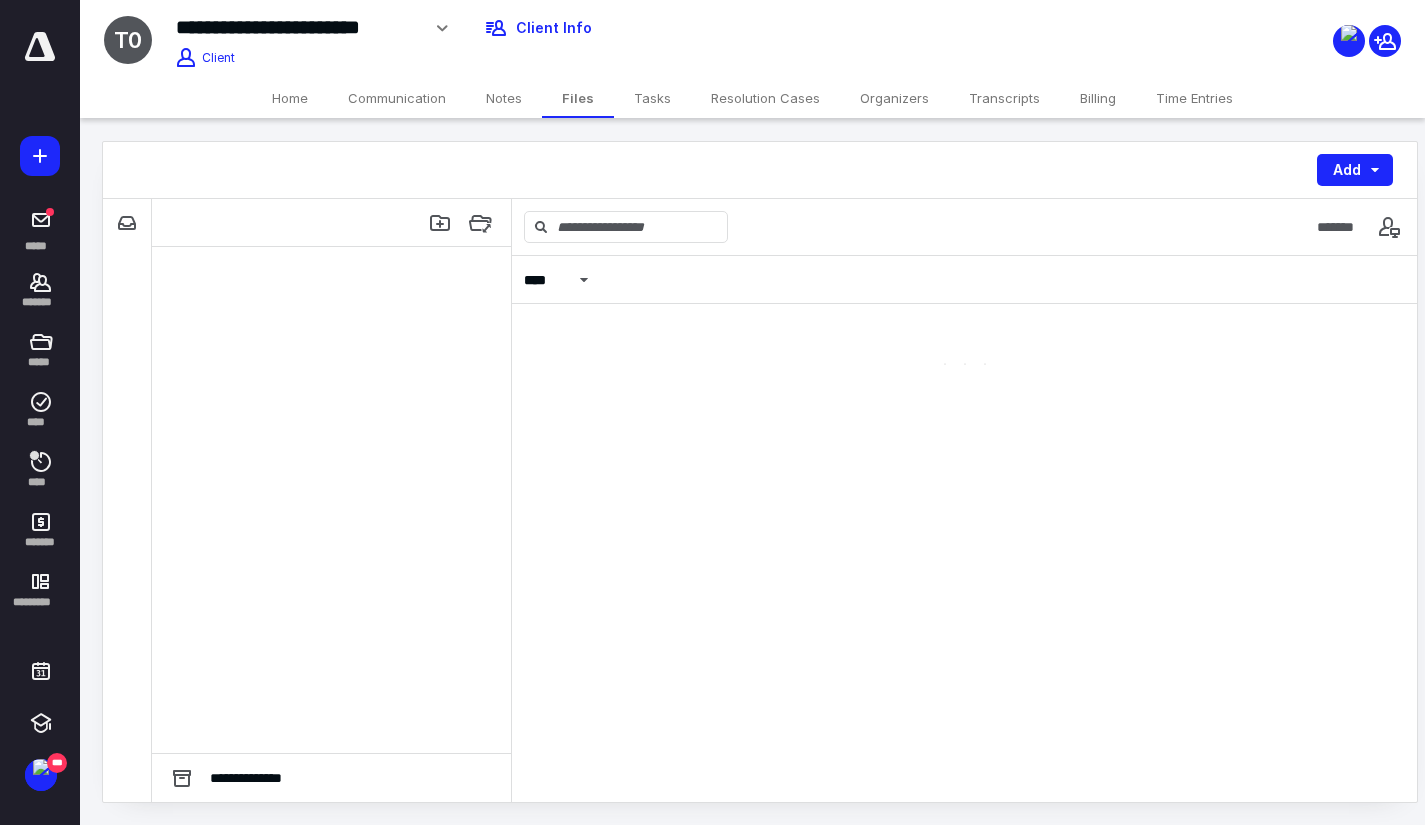 scroll, scrollTop: 0, scrollLeft: 0, axis: both 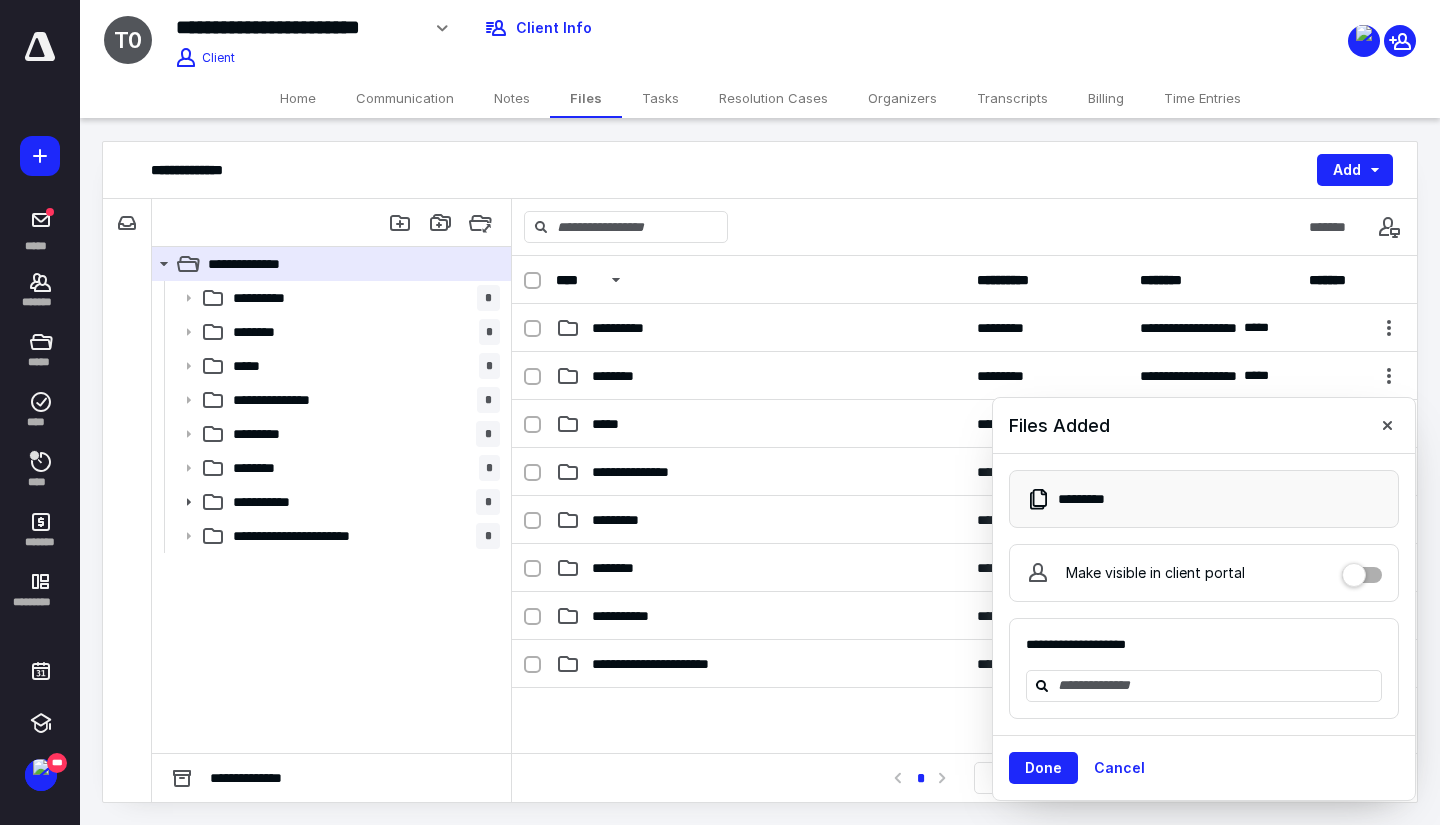 click on "Time Entries" at bounding box center (1202, 98) 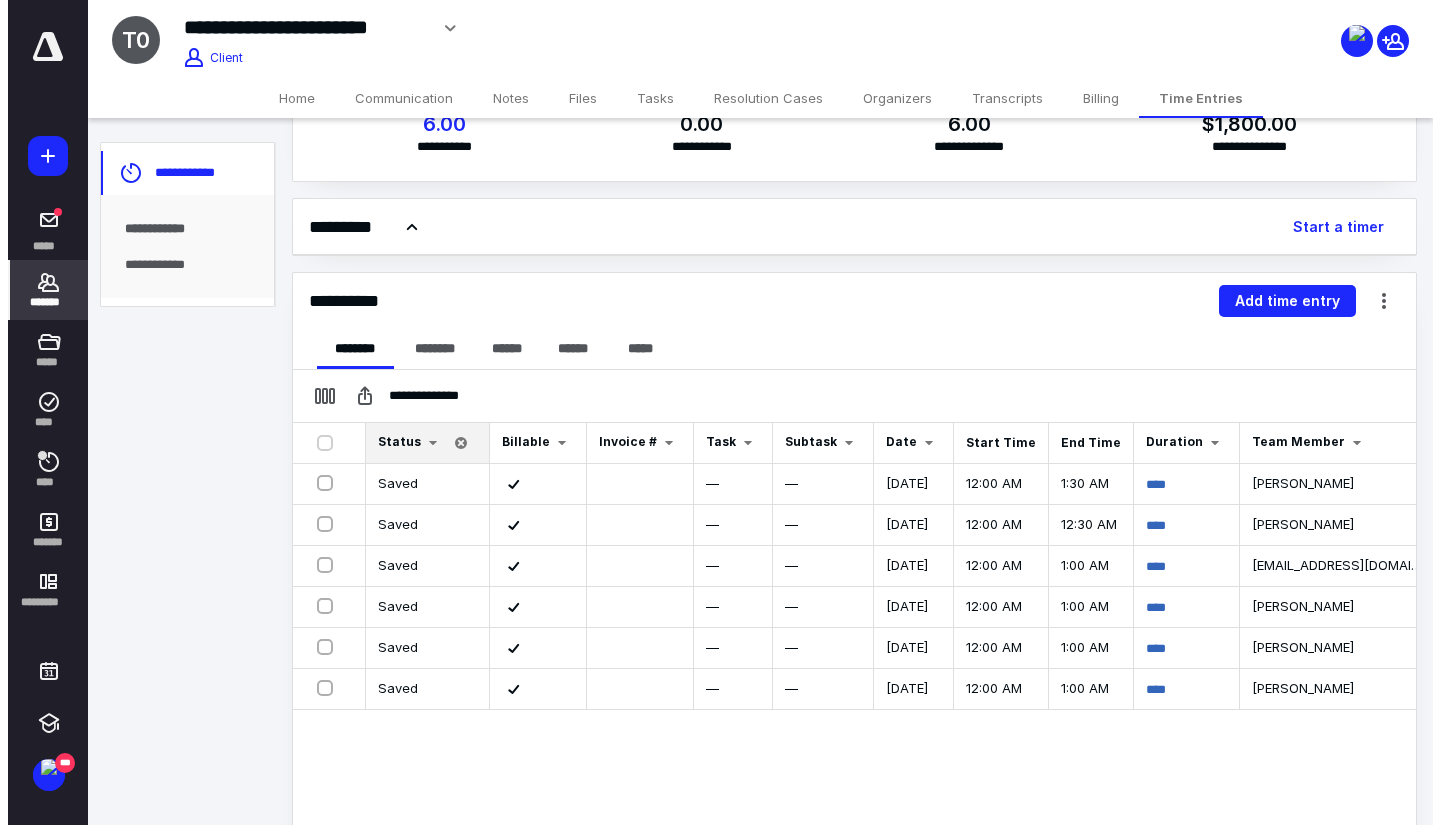 scroll, scrollTop: 100, scrollLeft: 0, axis: vertical 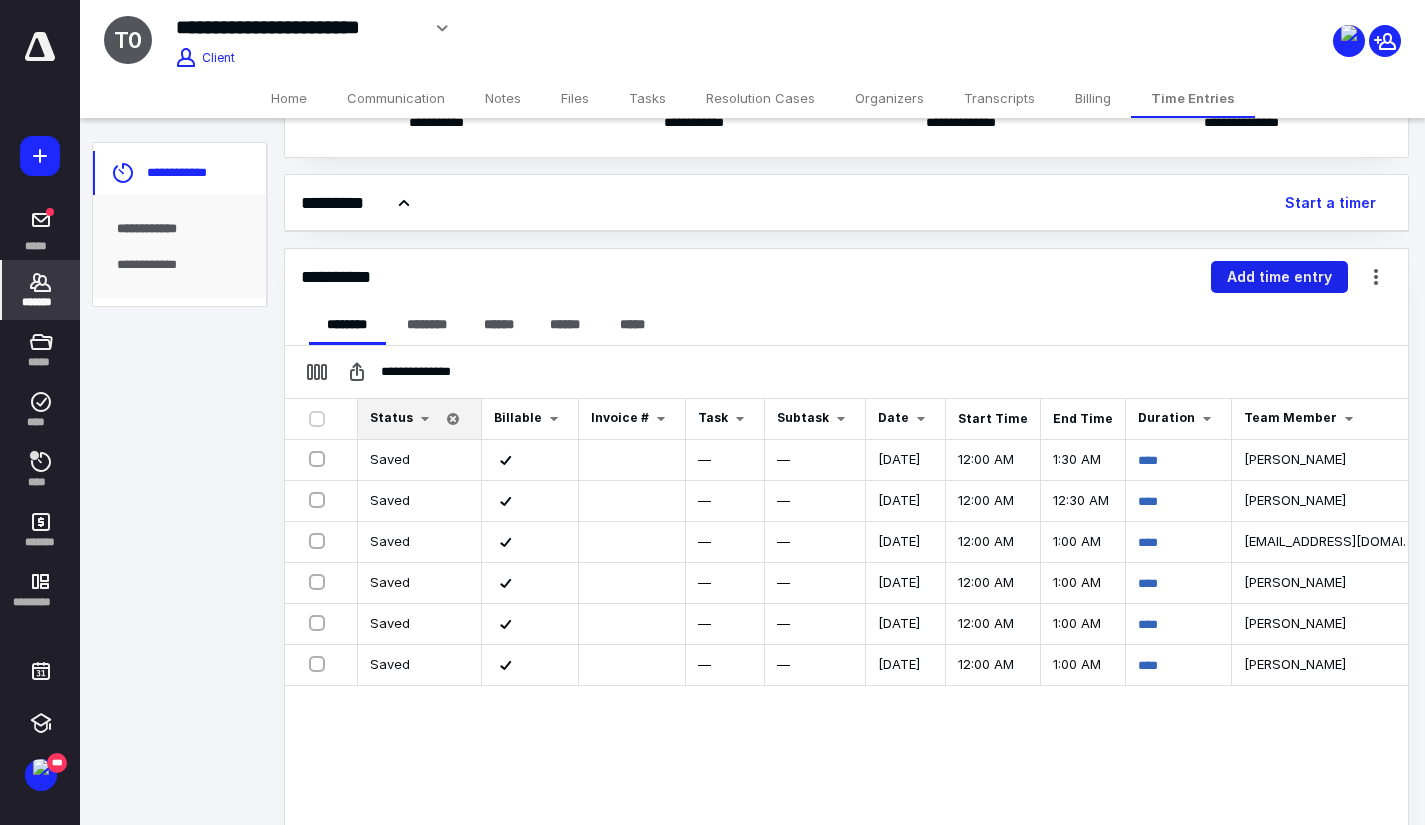 click on "Add time entry" at bounding box center [1279, 277] 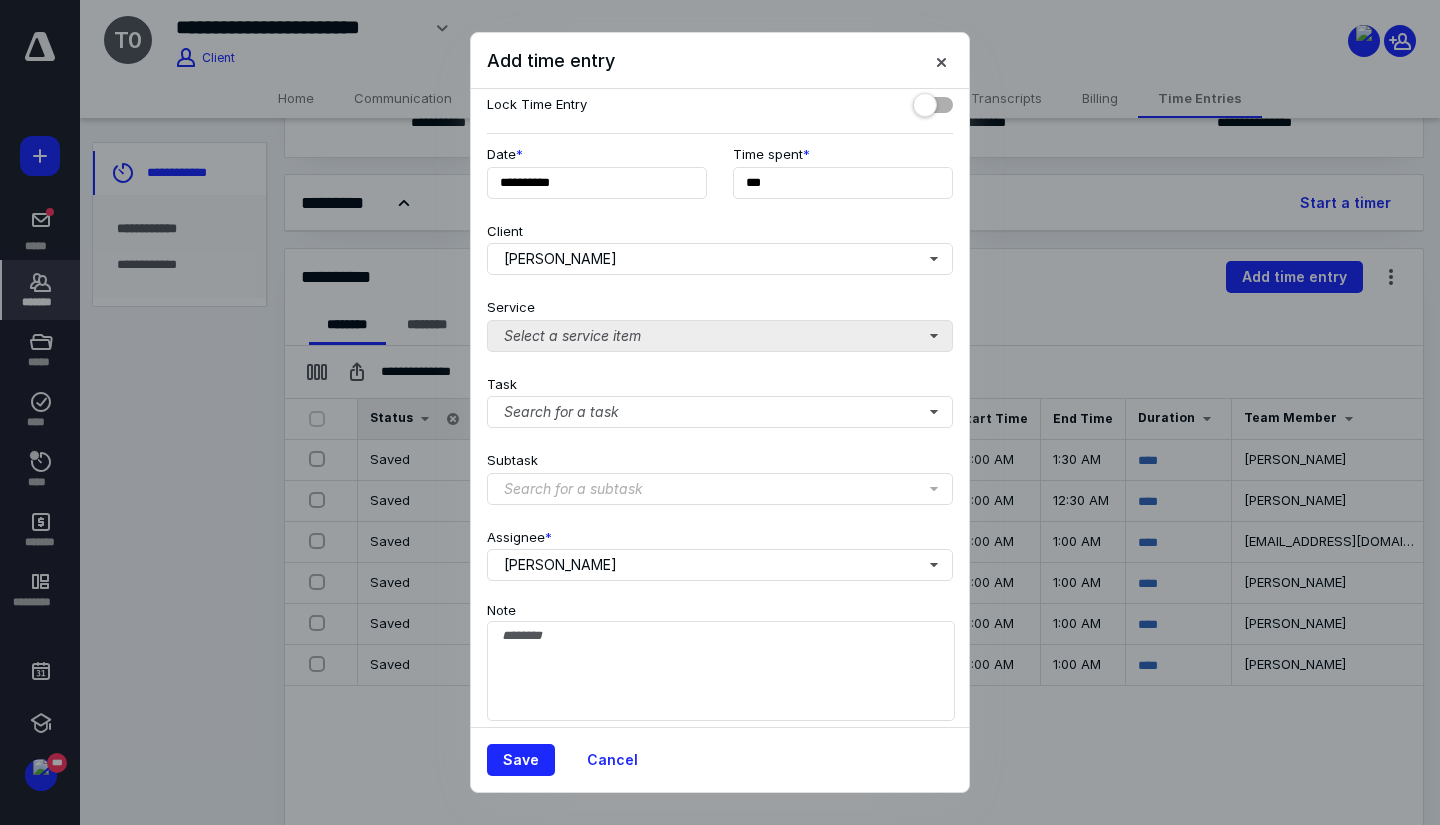 scroll, scrollTop: 76, scrollLeft: 0, axis: vertical 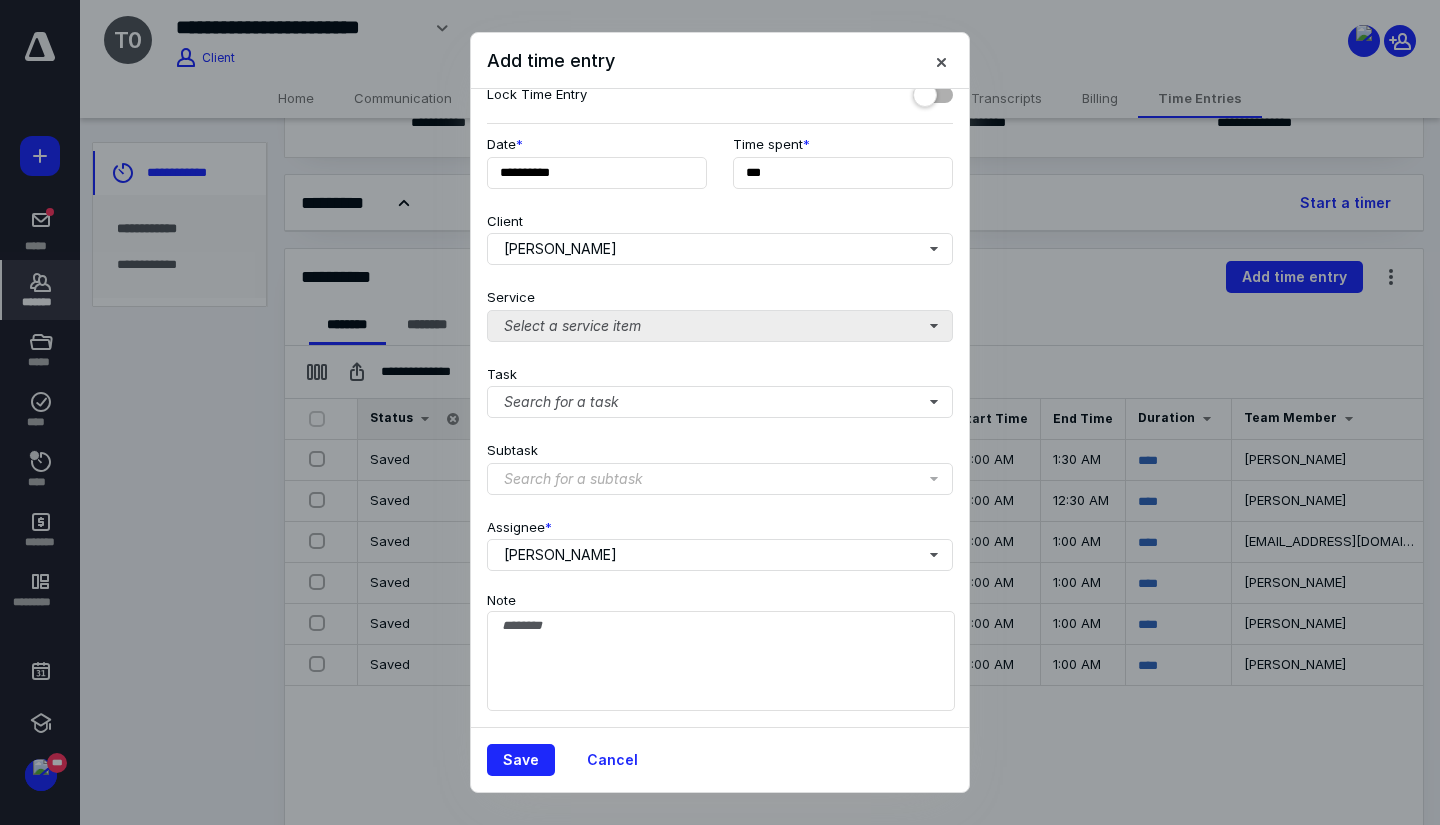 click on "Service Select a service item" at bounding box center (720, 311) 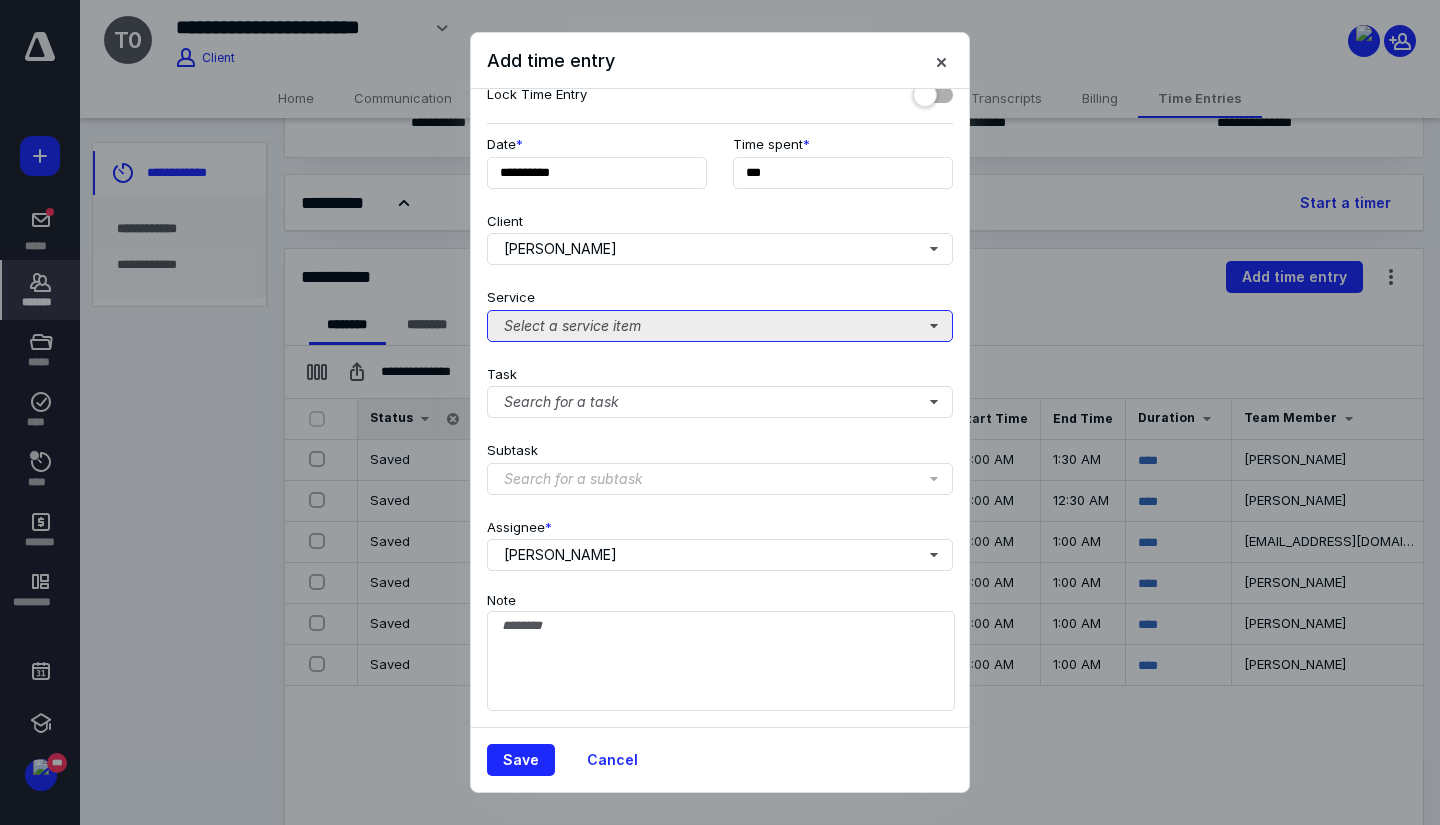 click on "Select a service item" at bounding box center (720, 326) 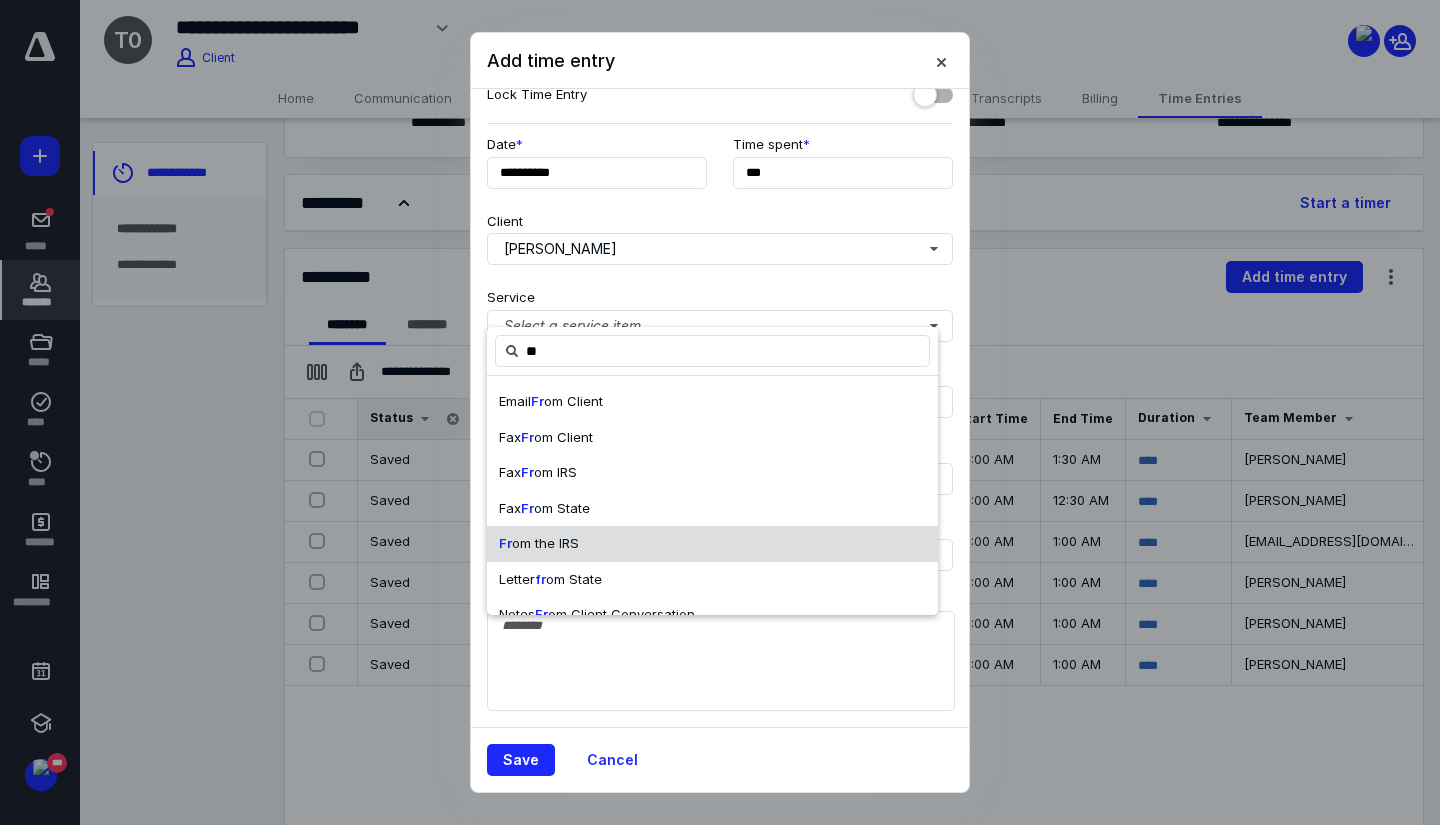 click on "Fr om the IRS" at bounding box center [712, 544] 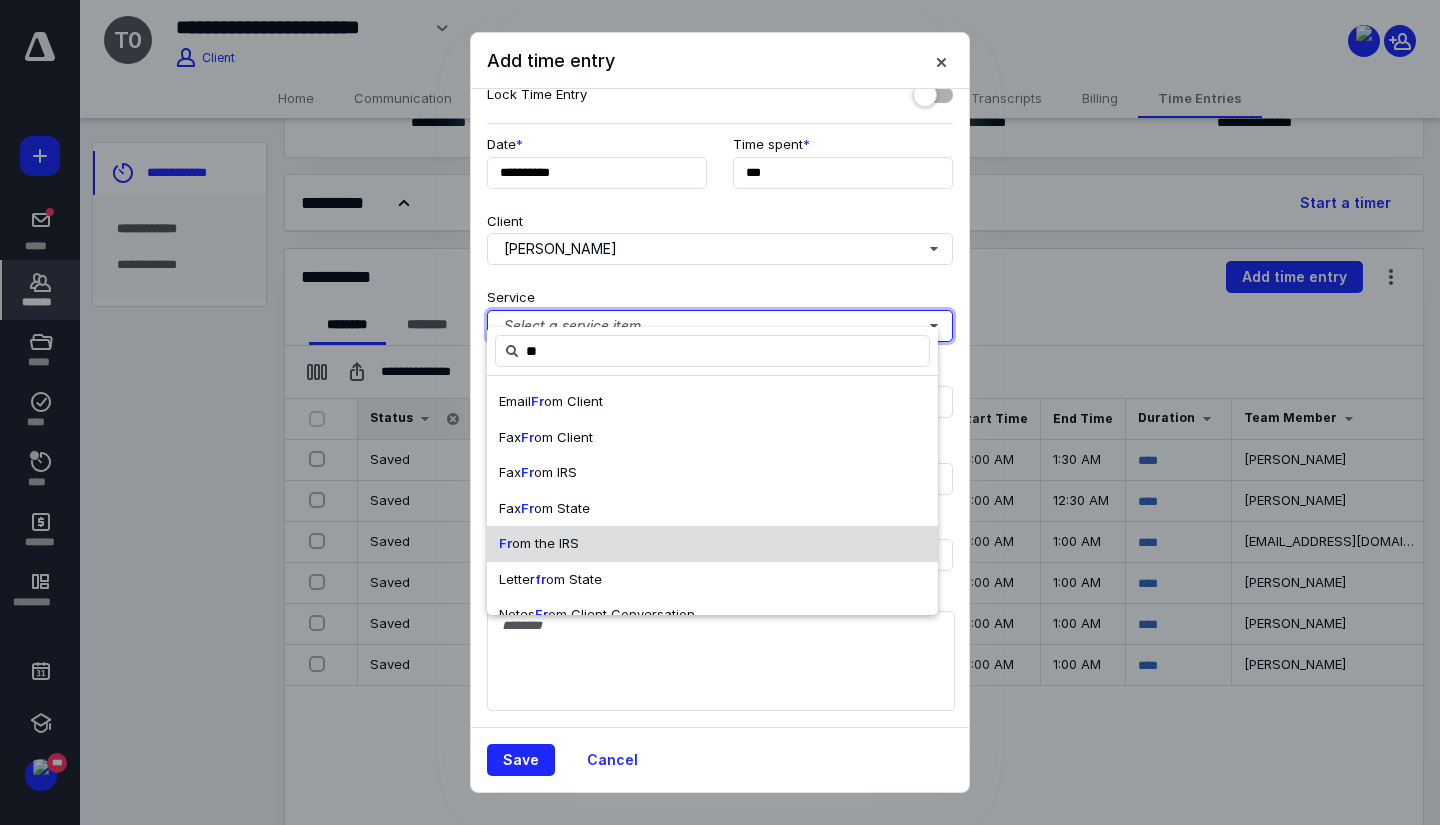 type 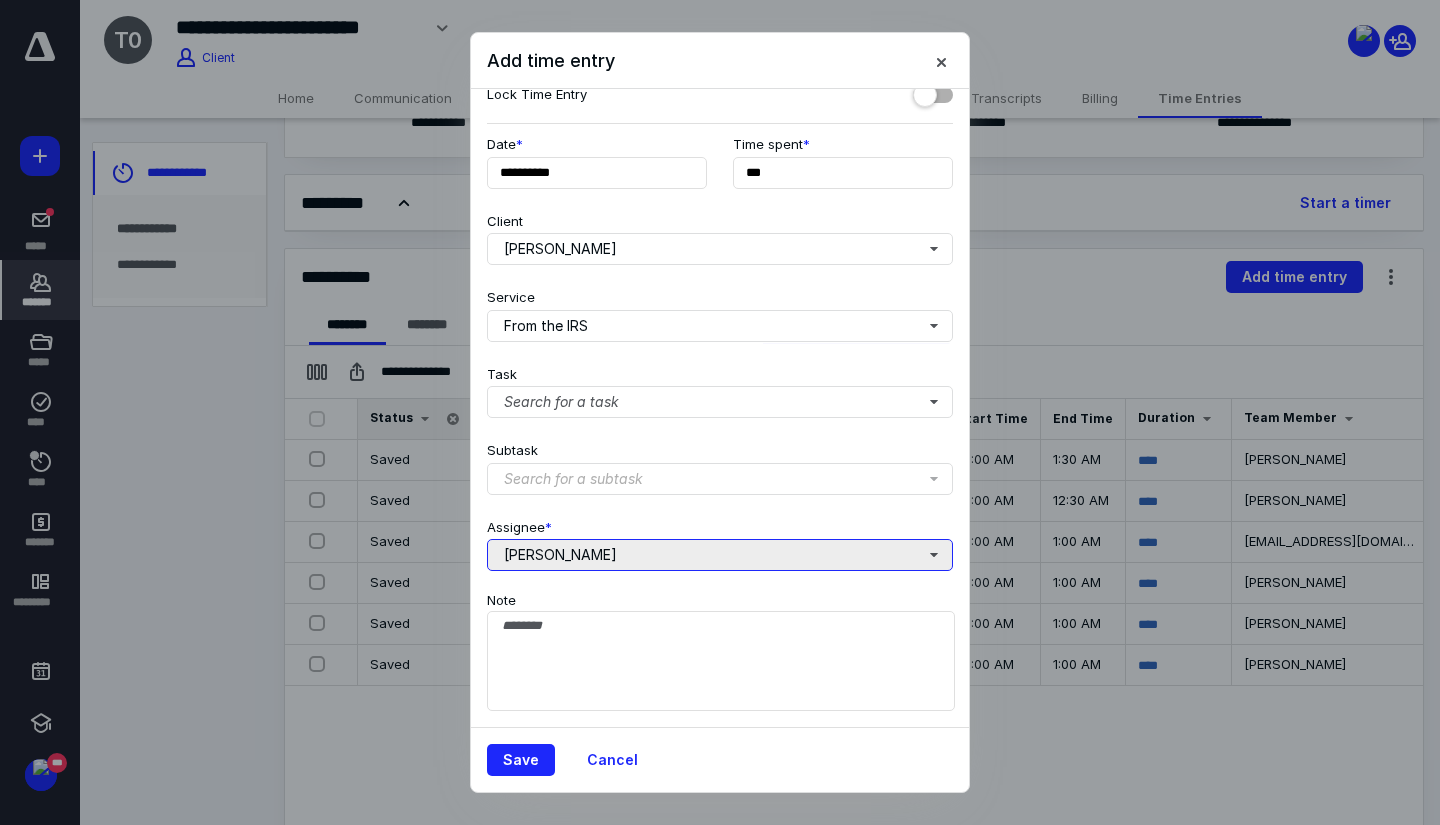 click on "[PERSON_NAME]" at bounding box center [720, 555] 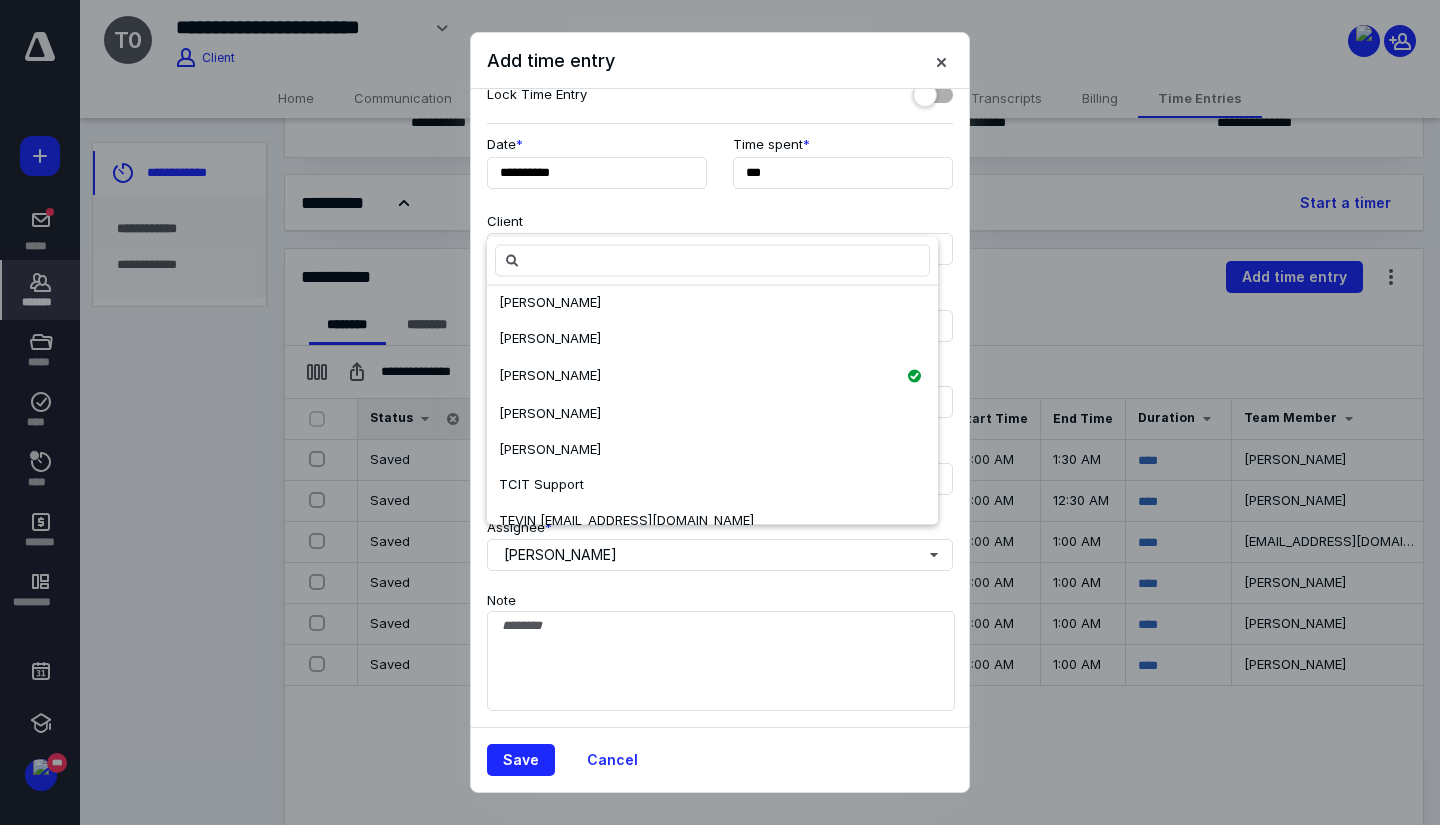 scroll, scrollTop: 136, scrollLeft: 0, axis: vertical 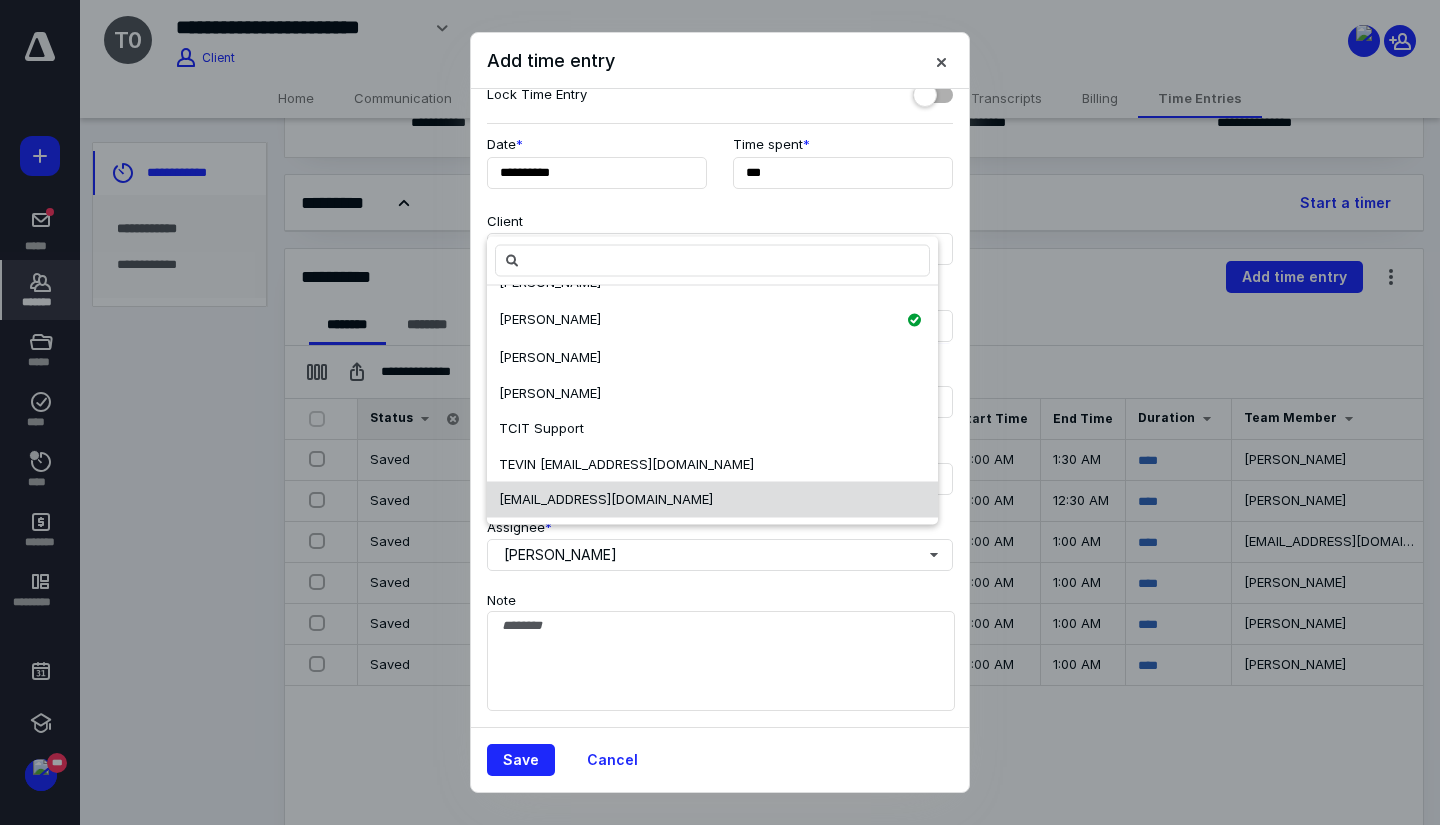 click on "[EMAIL_ADDRESS][DOMAIN_NAME]" at bounding box center (606, 499) 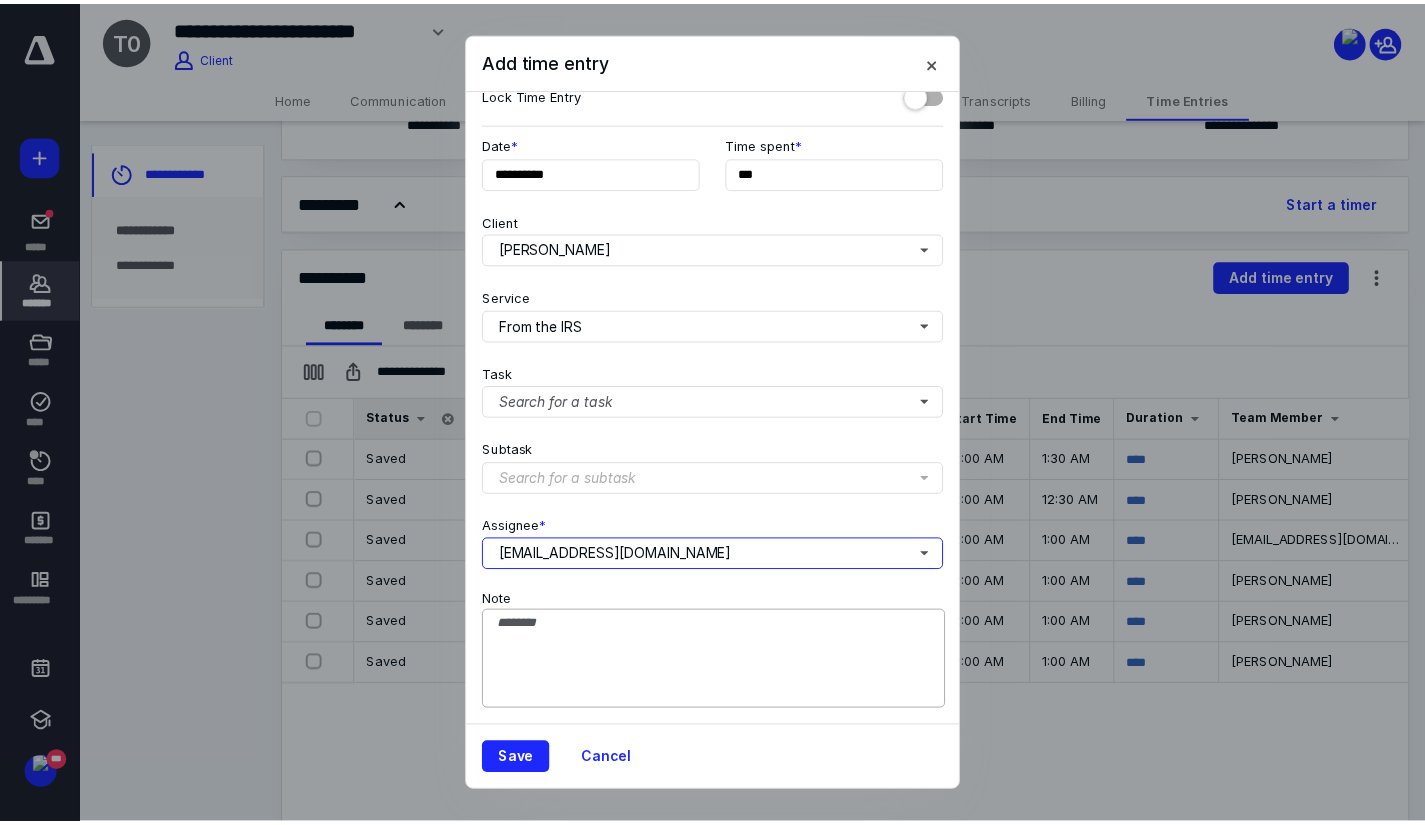 scroll, scrollTop: 0, scrollLeft: 0, axis: both 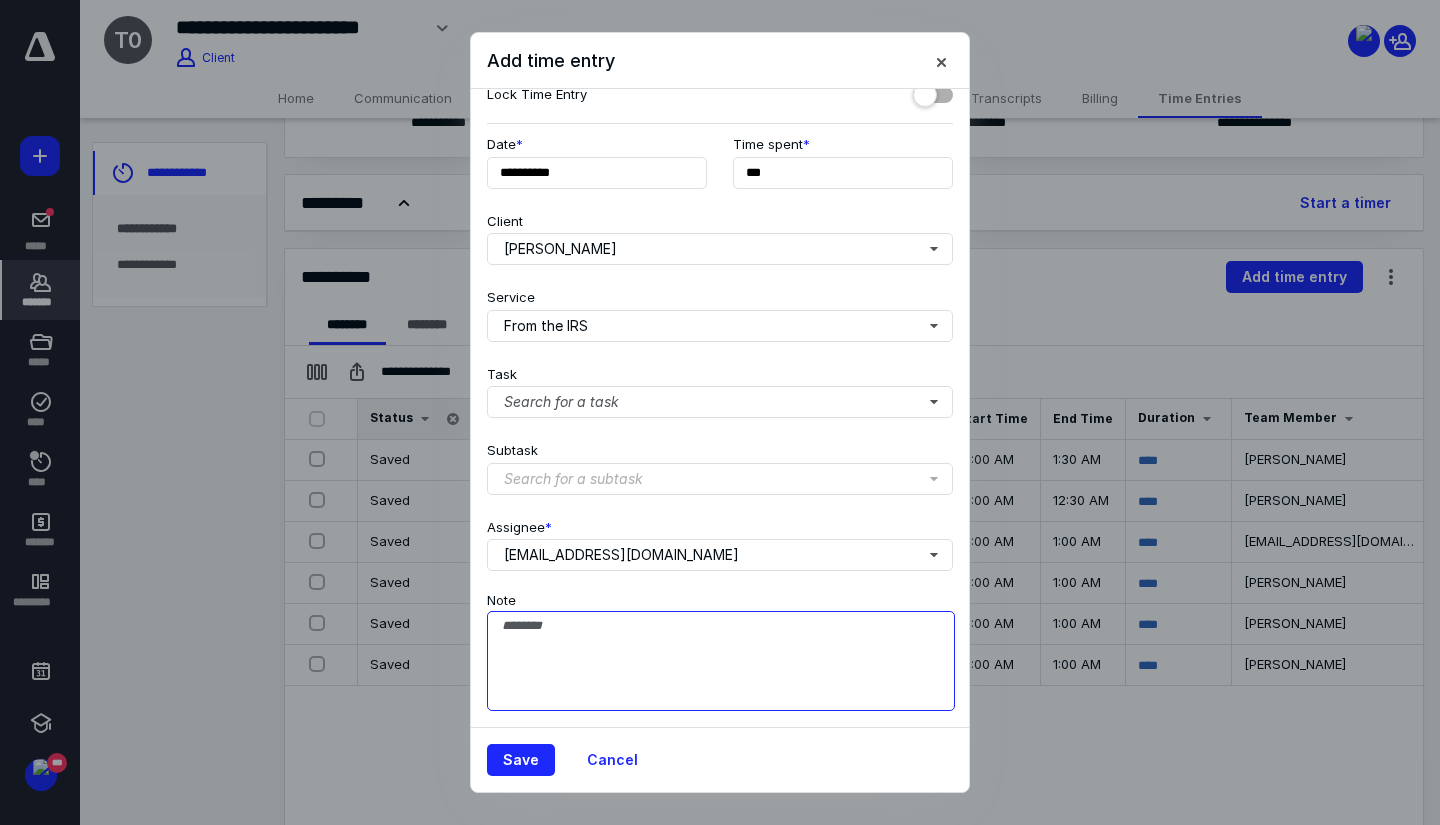 click on "Note" at bounding box center (721, 661) 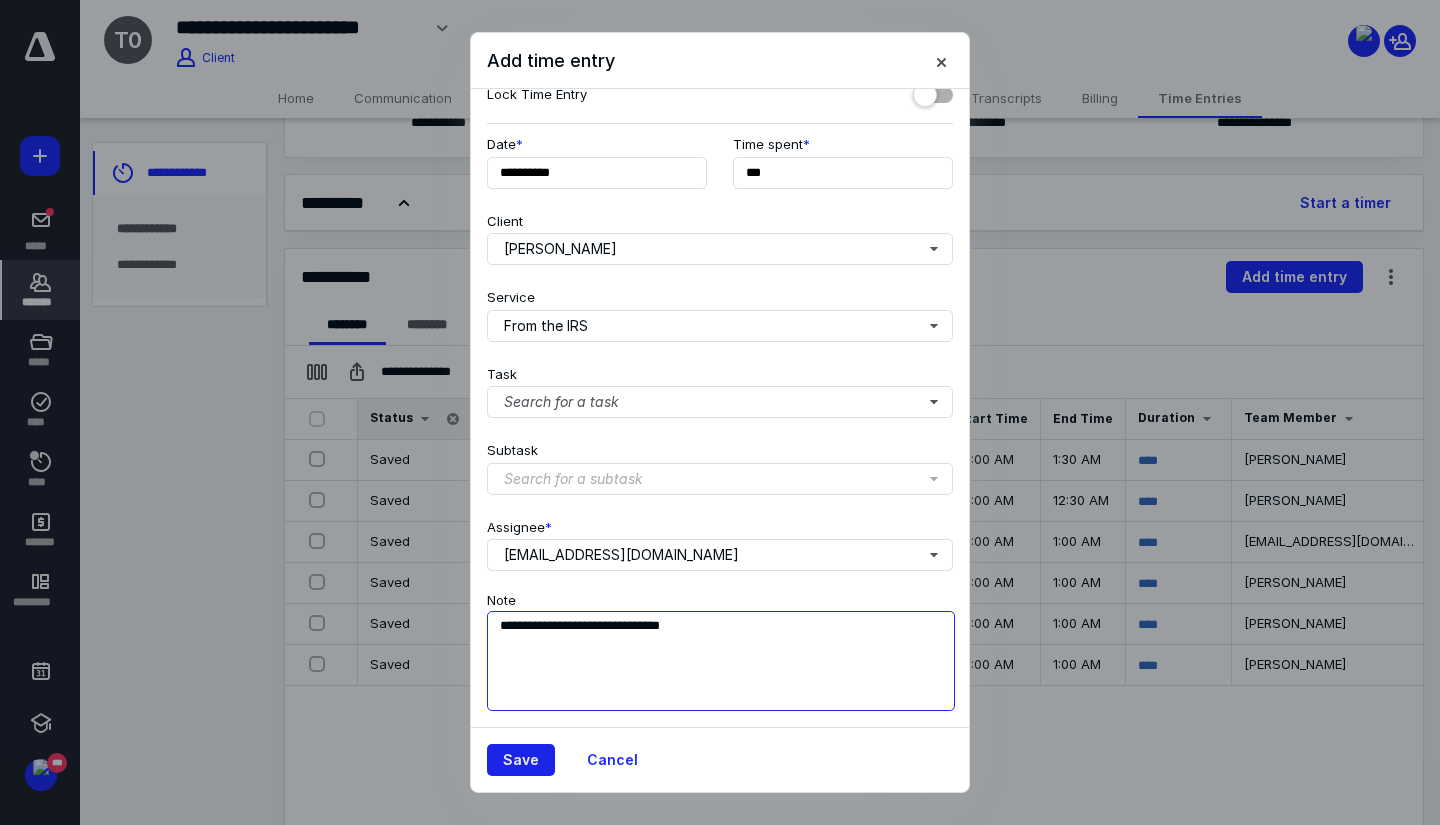 type on "**********" 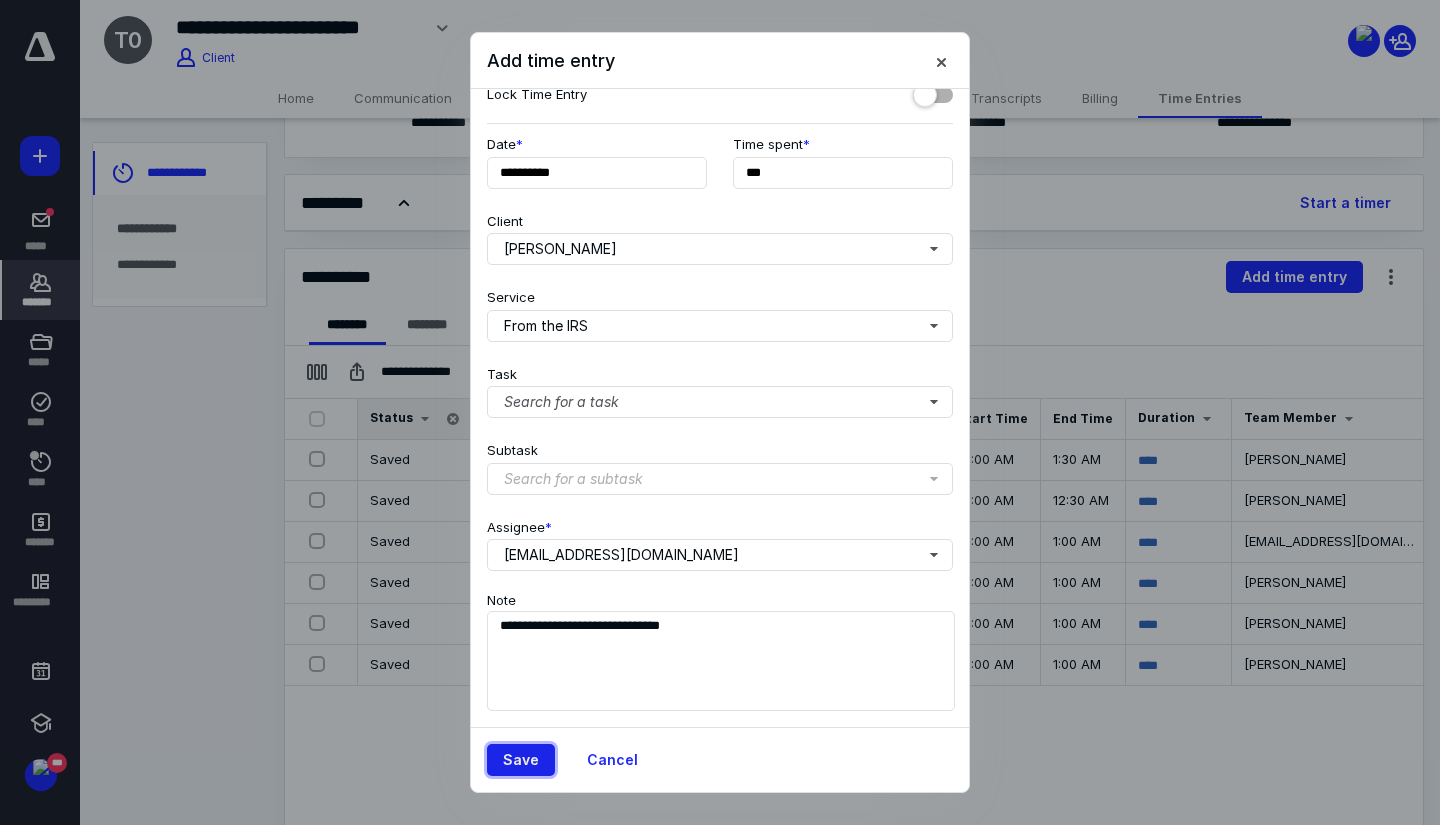 click on "Save" at bounding box center (521, 760) 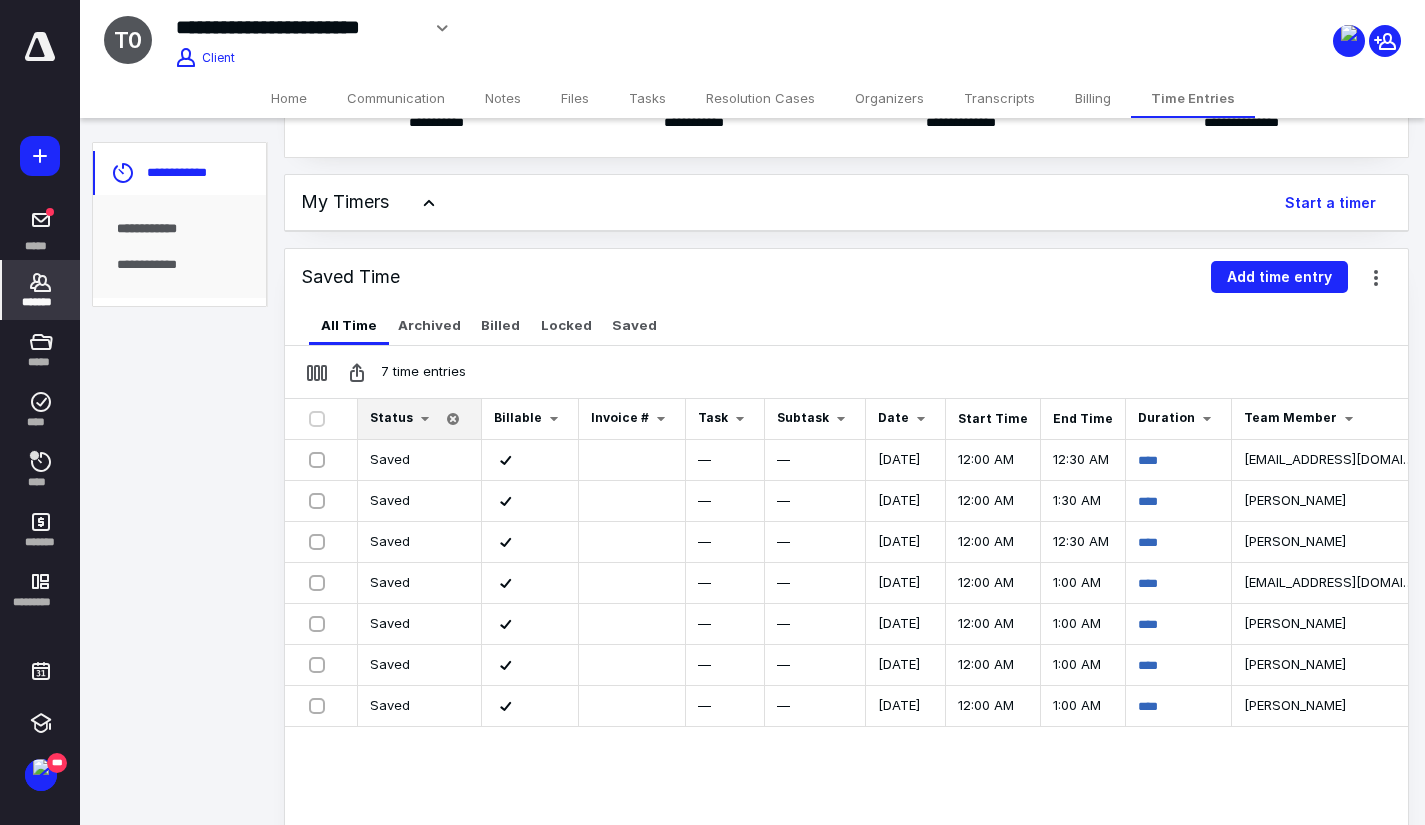 click on "*******" at bounding box center (41, 302) 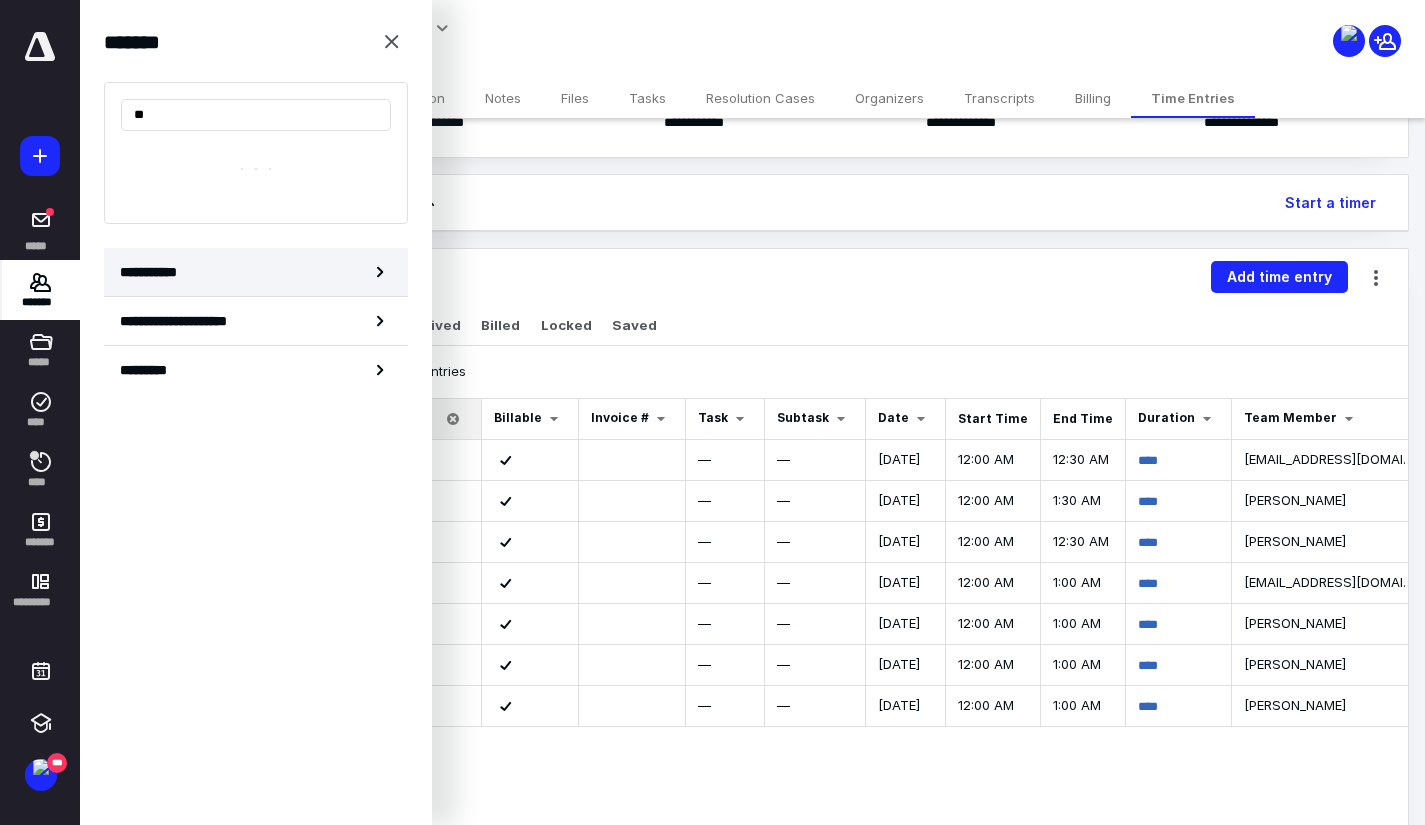 type on "*" 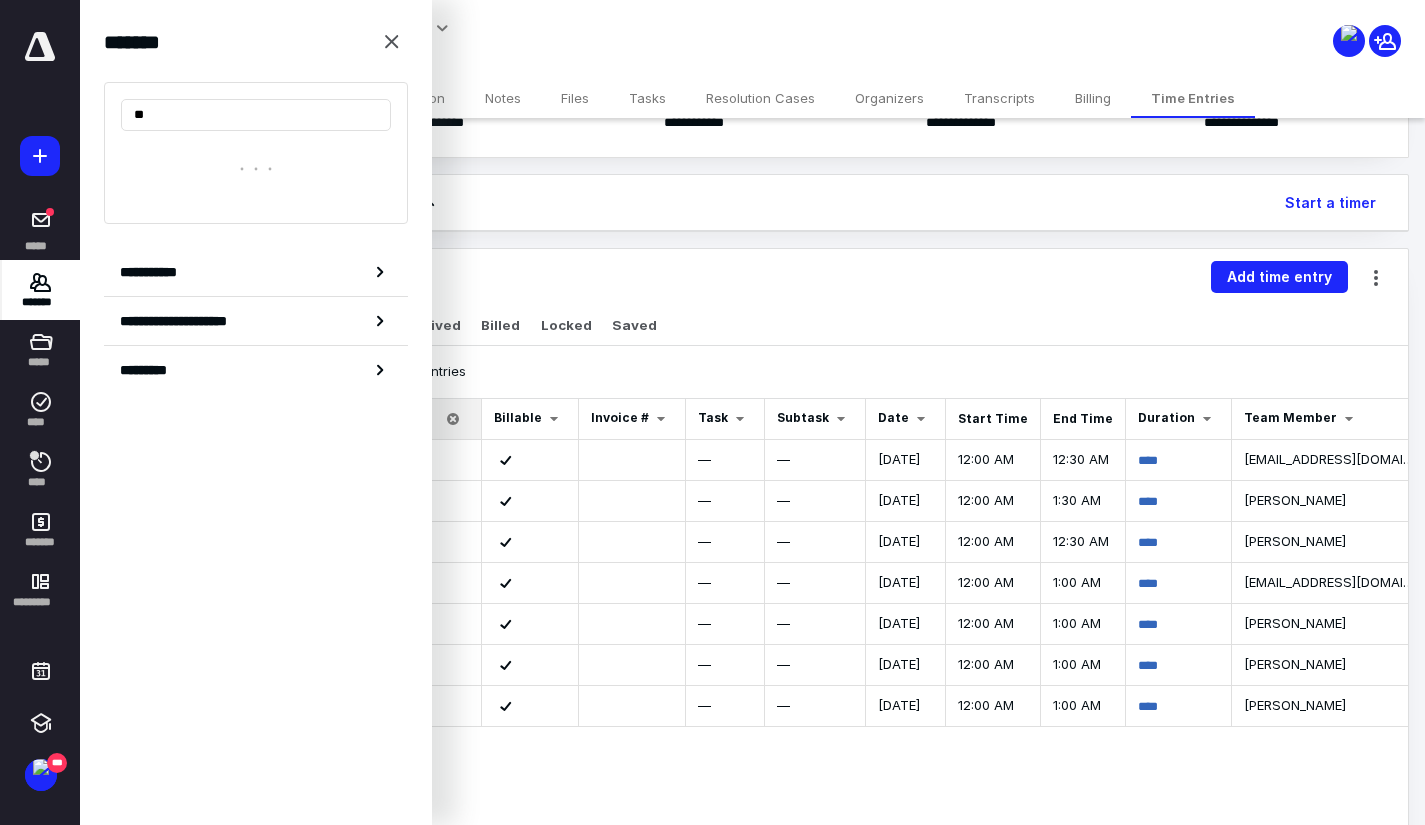 type on "*" 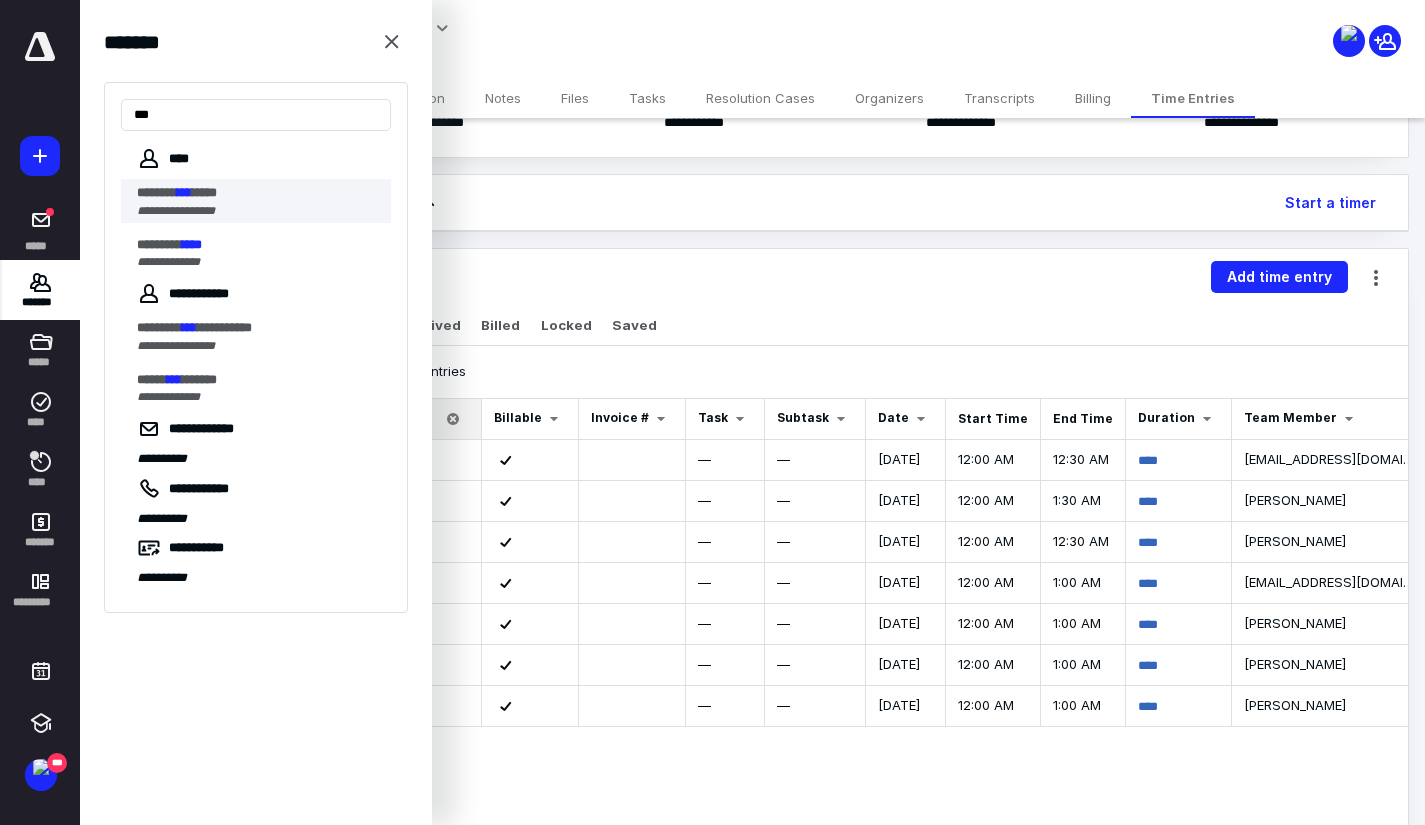 type on "***" 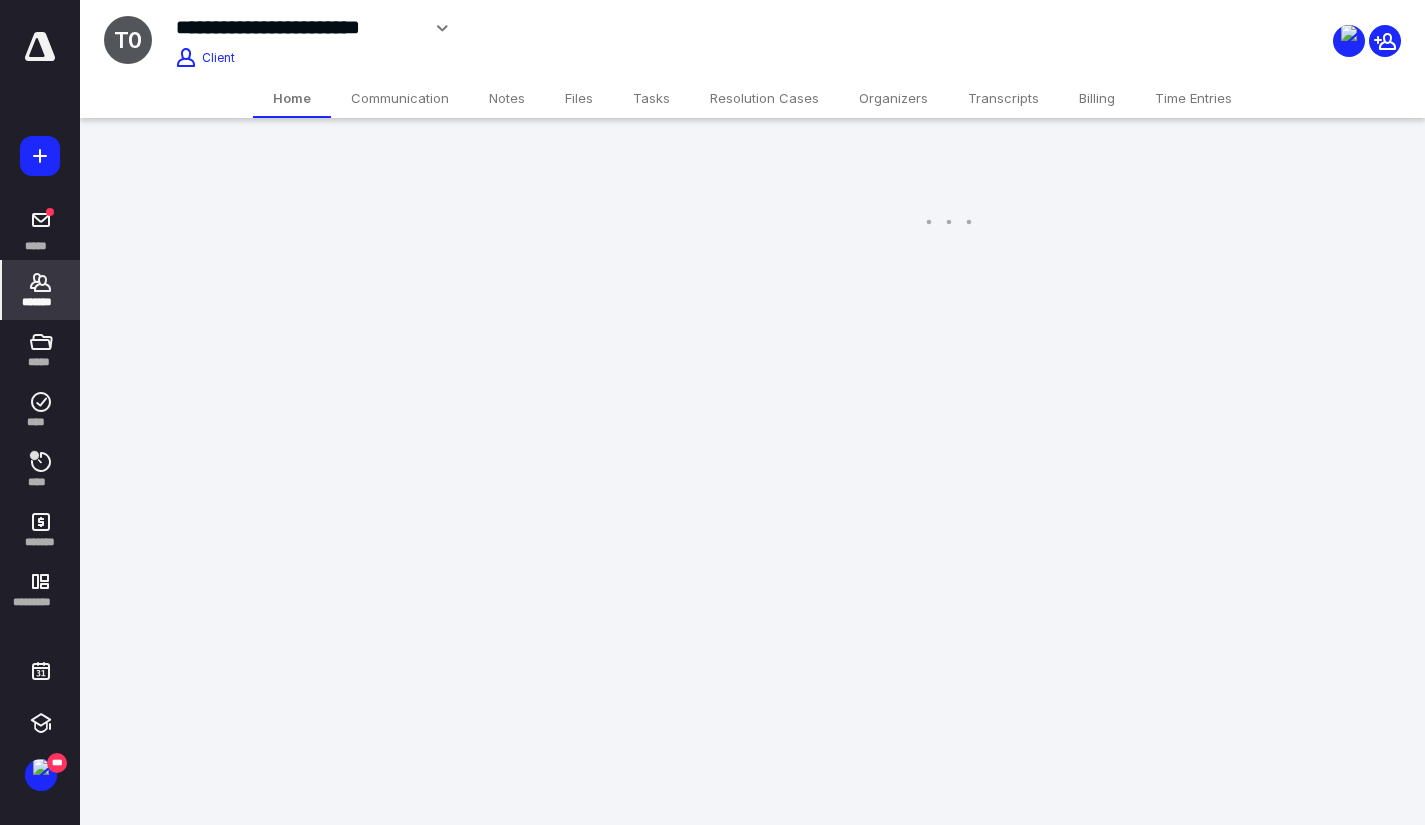 scroll, scrollTop: 0, scrollLeft: 0, axis: both 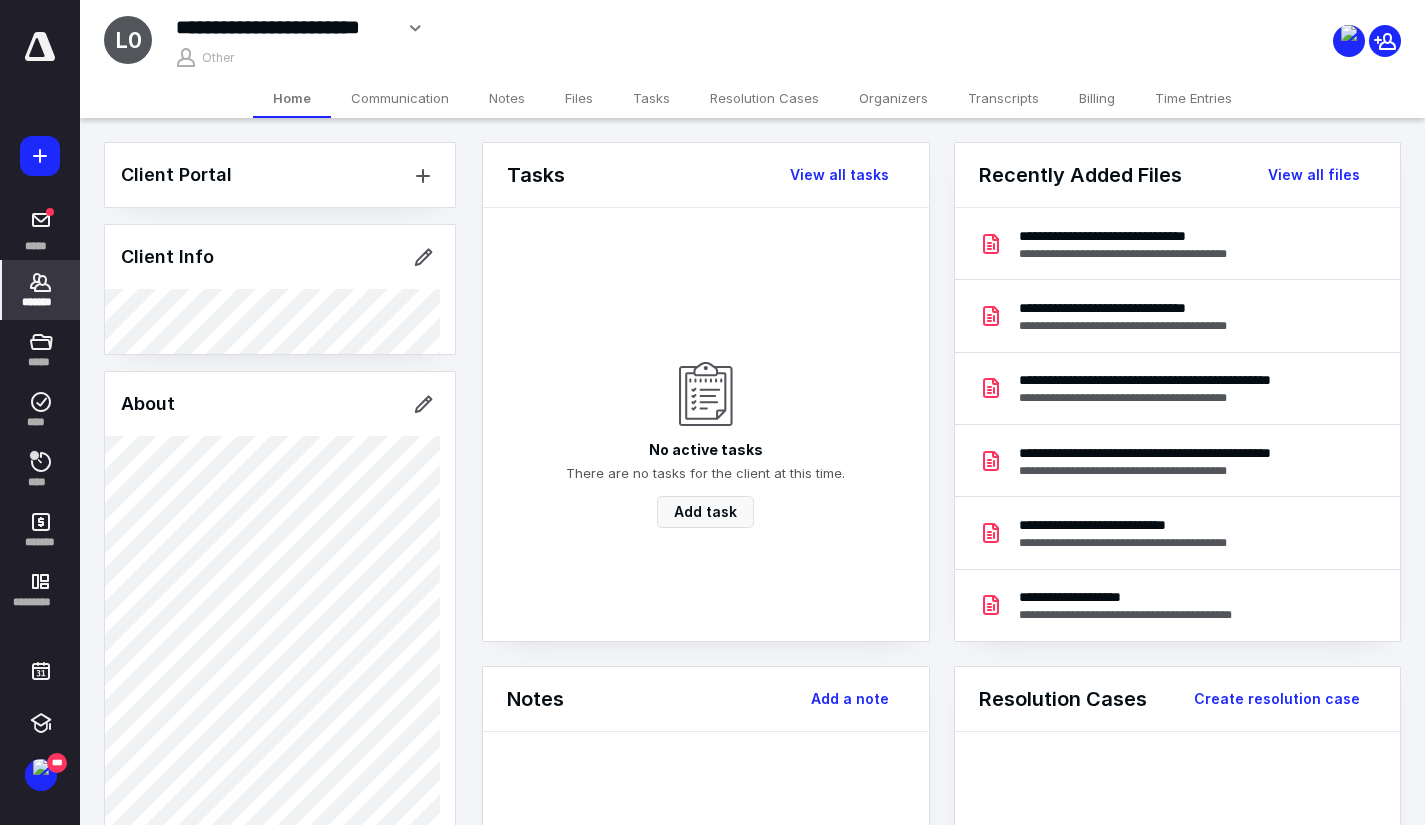 click on "Files" at bounding box center [579, 98] 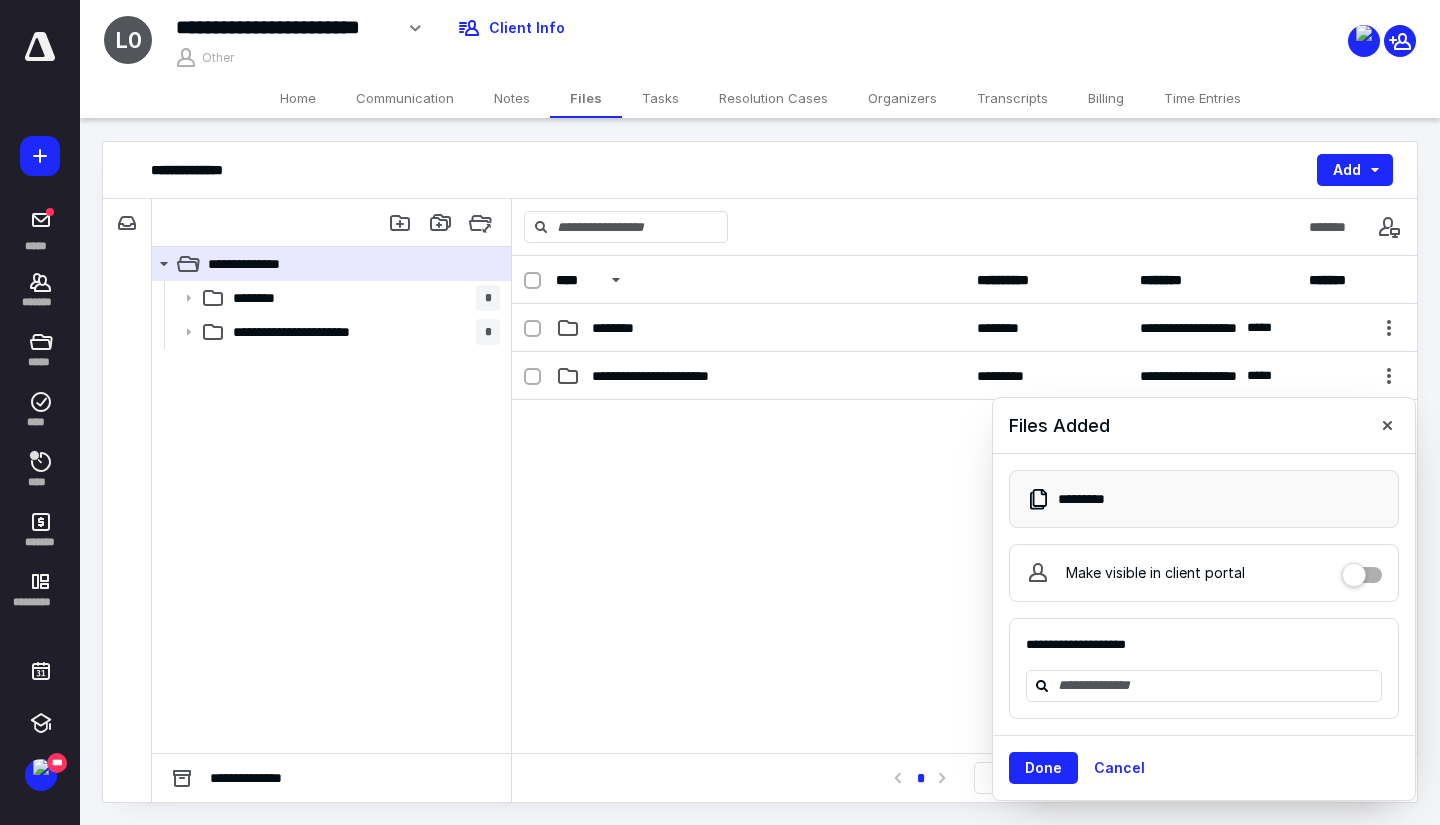 click on "Time Entries" at bounding box center (1202, 98) 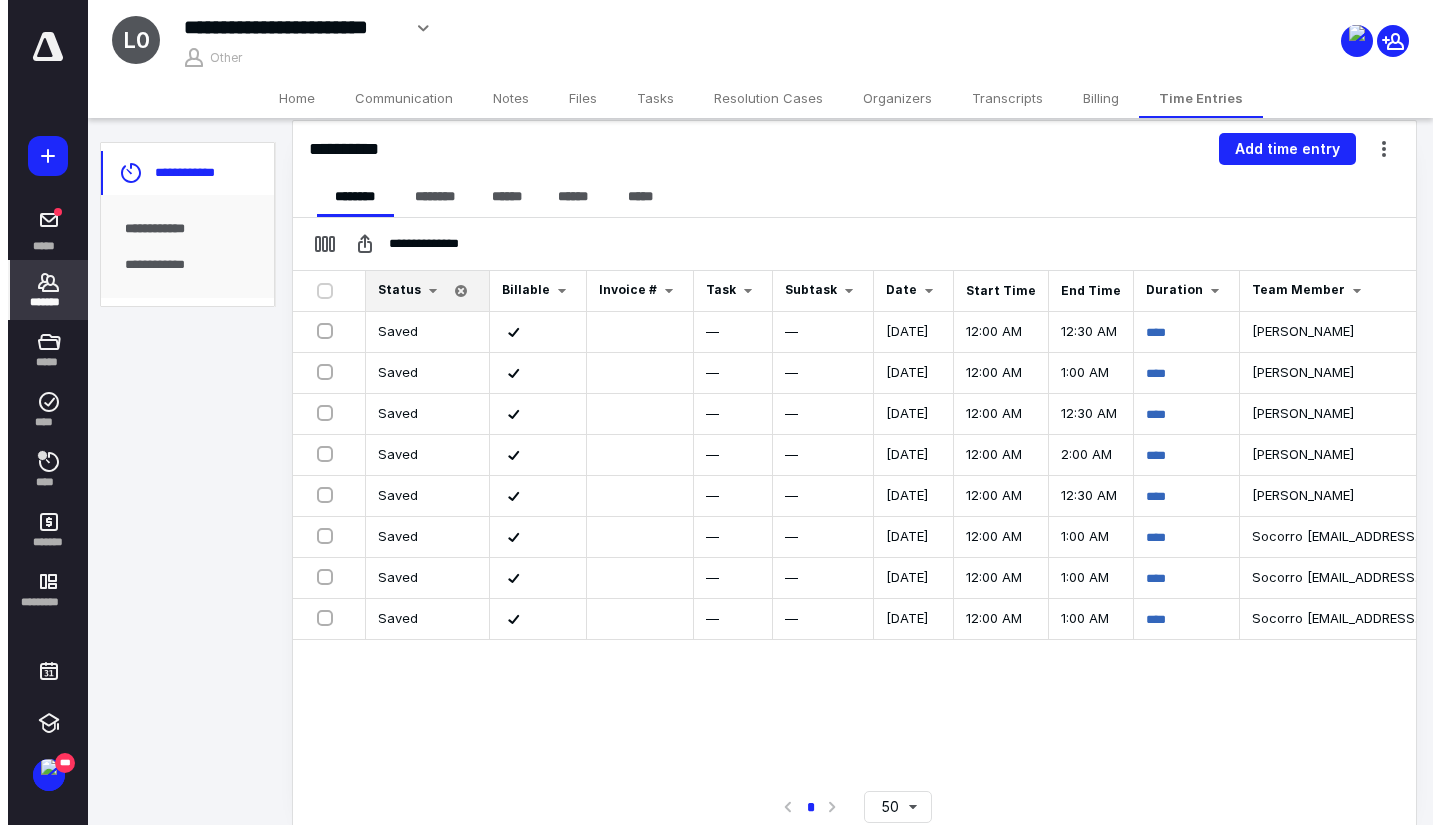 scroll, scrollTop: 232, scrollLeft: 0, axis: vertical 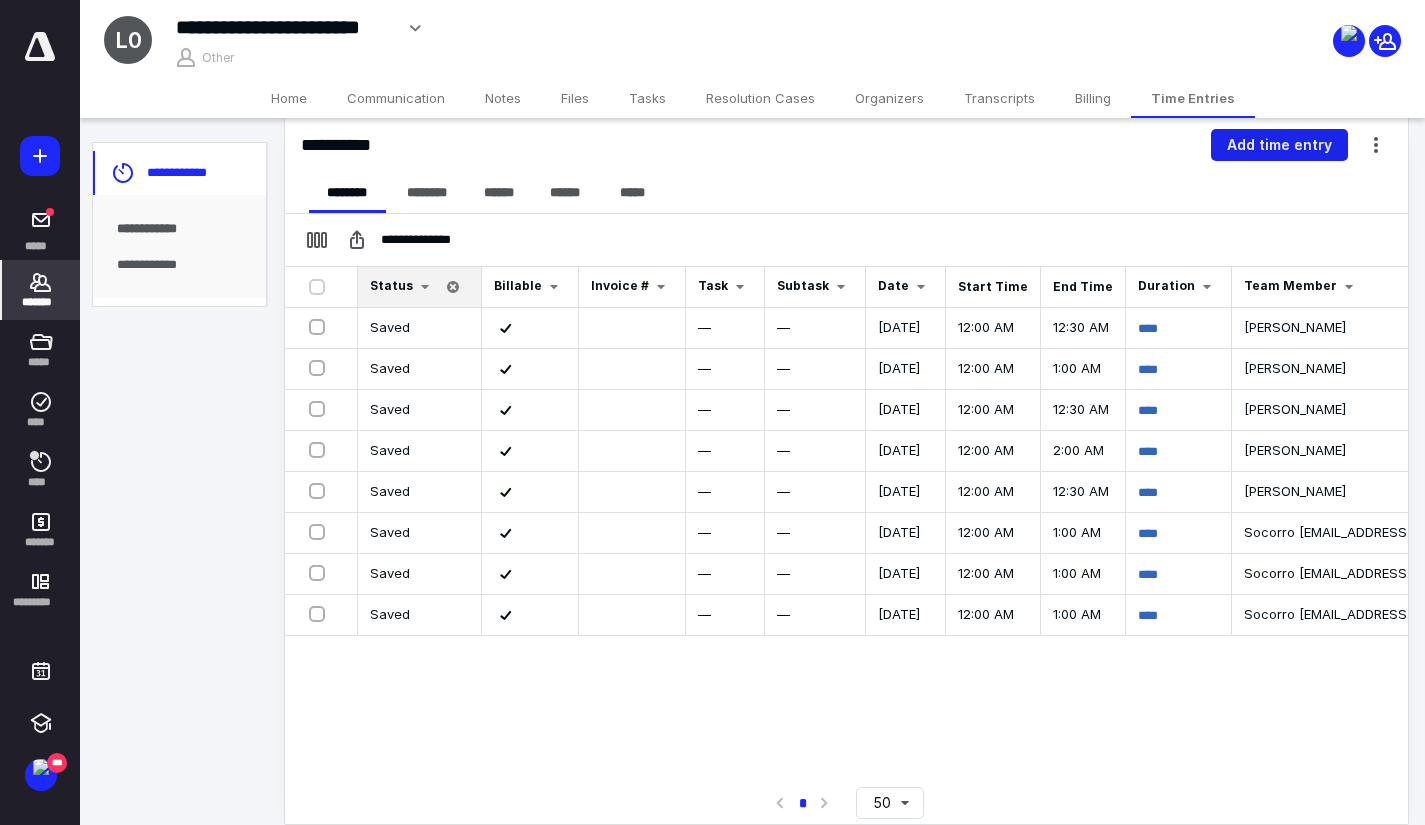 click on "Add time entry" at bounding box center [1279, 145] 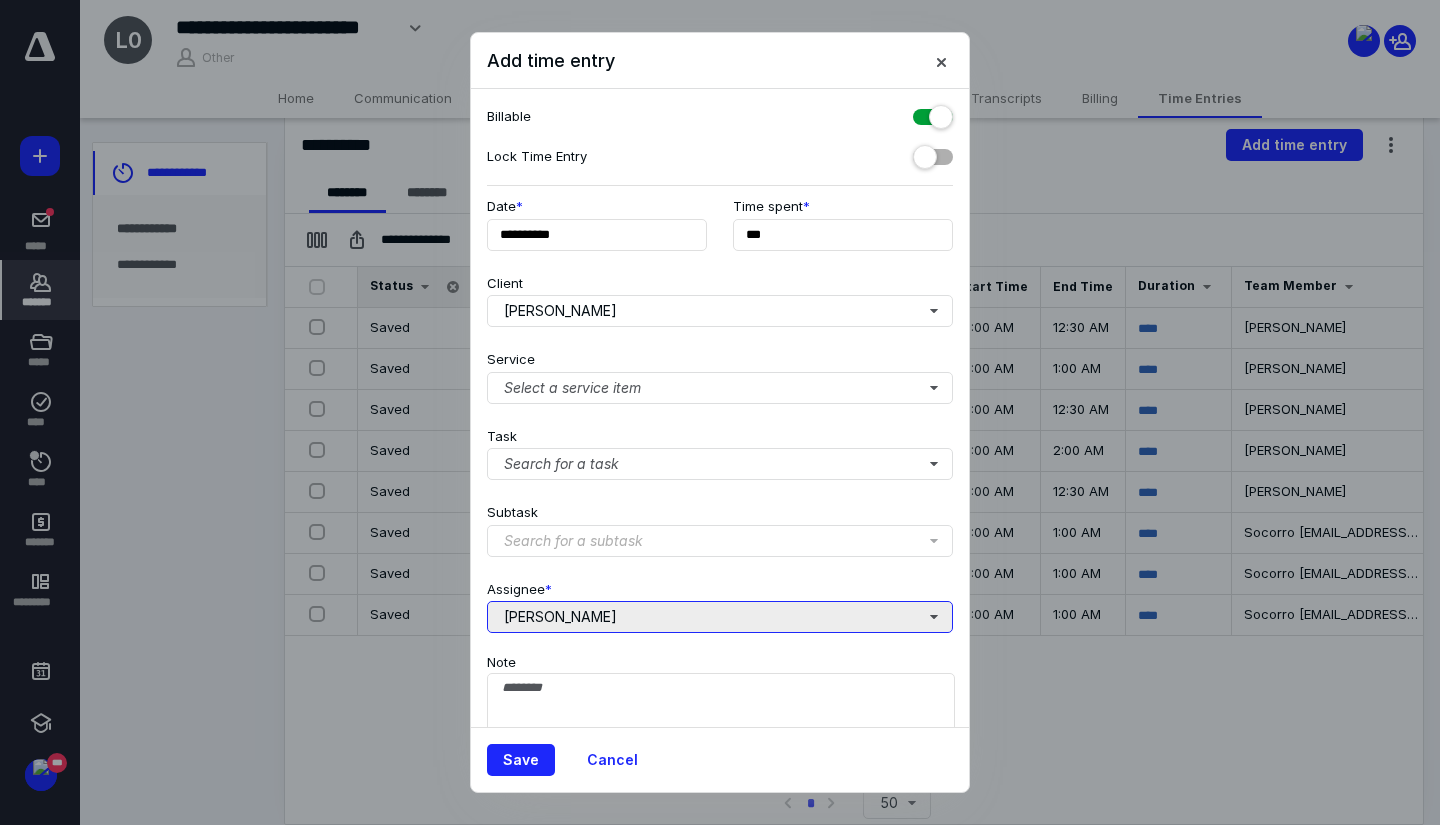 click on "[PERSON_NAME]" at bounding box center [720, 617] 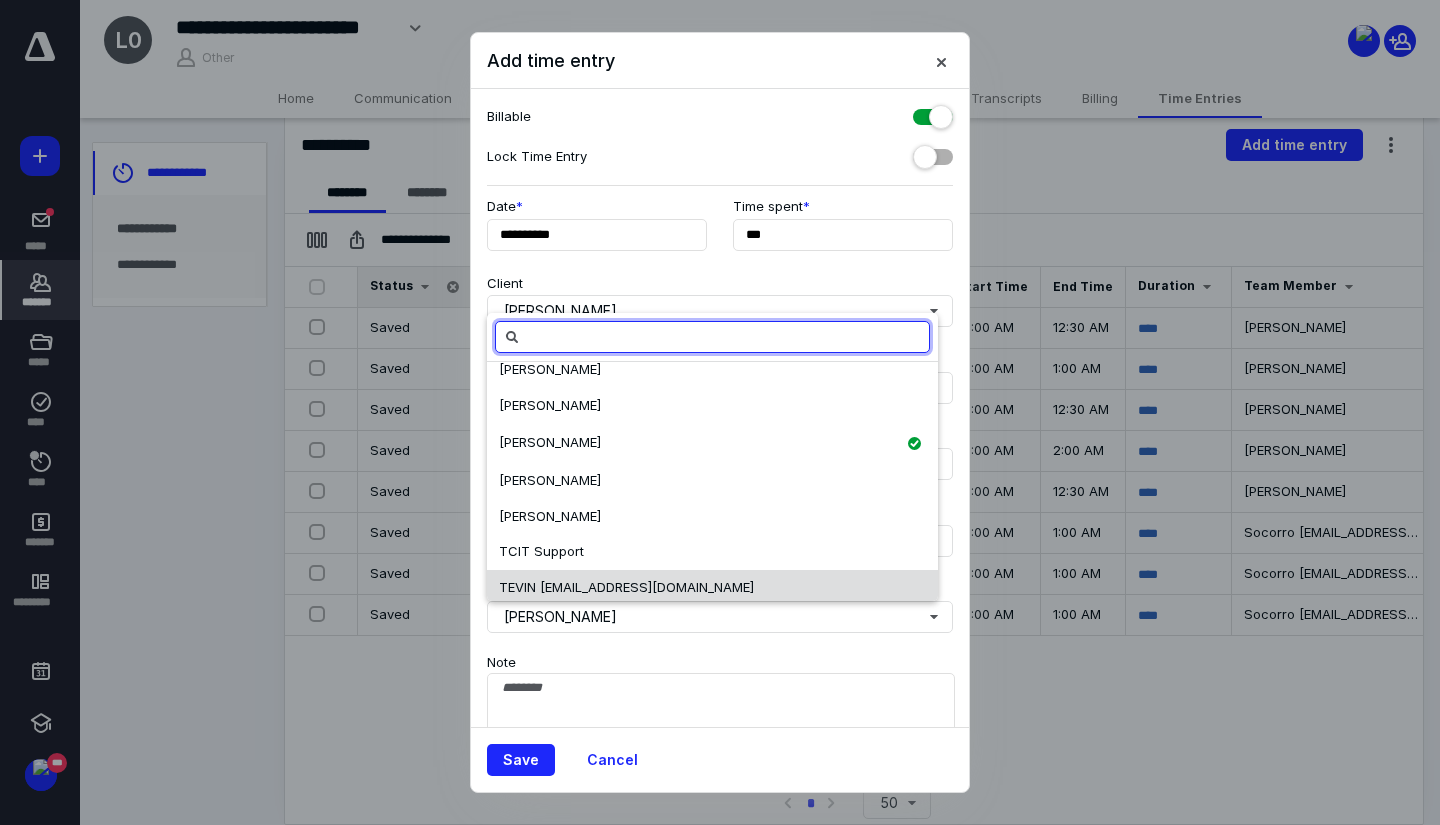 scroll, scrollTop: 136, scrollLeft: 0, axis: vertical 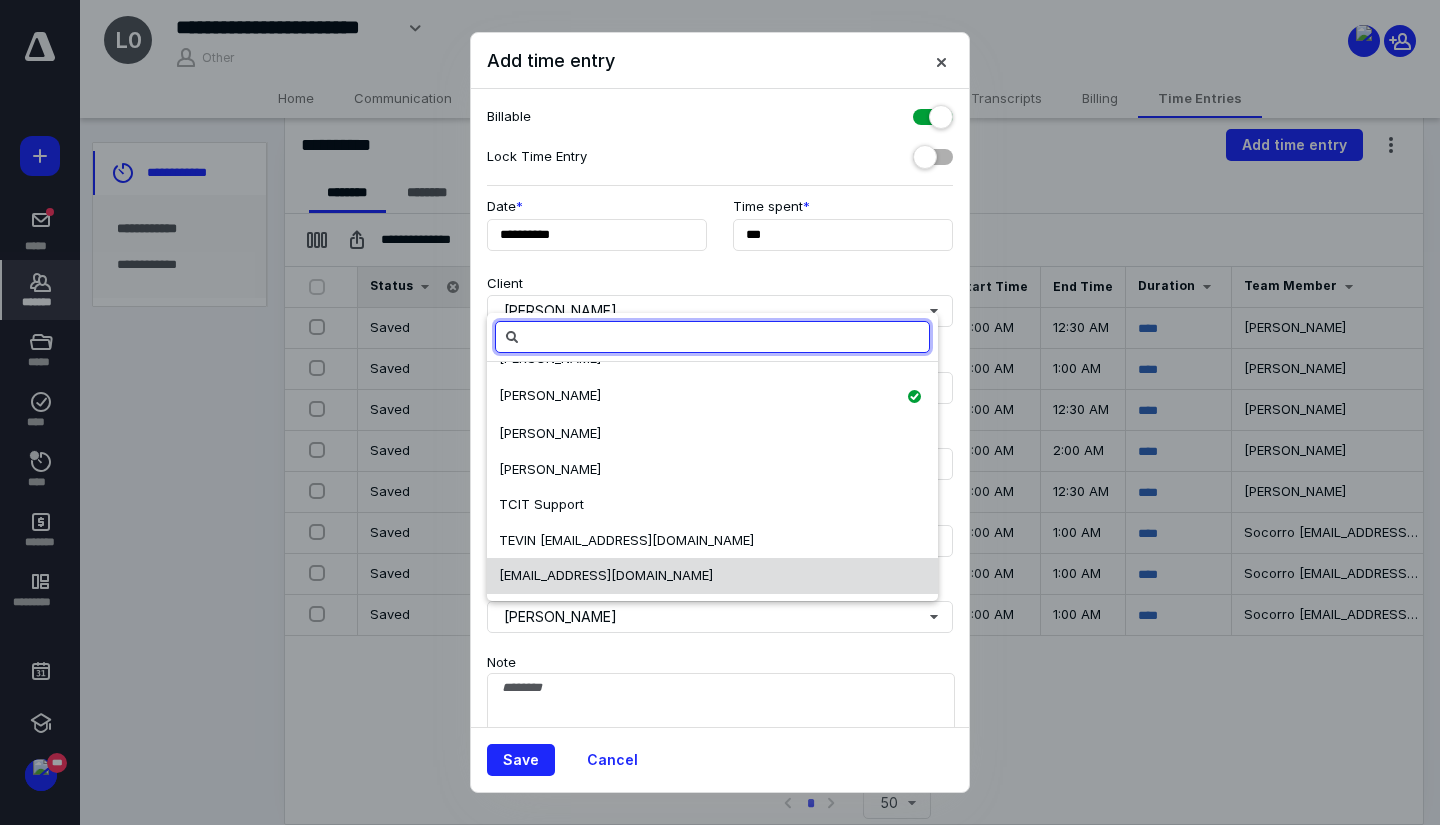 click on "[EMAIL_ADDRESS][DOMAIN_NAME]" at bounding box center [712, 576] 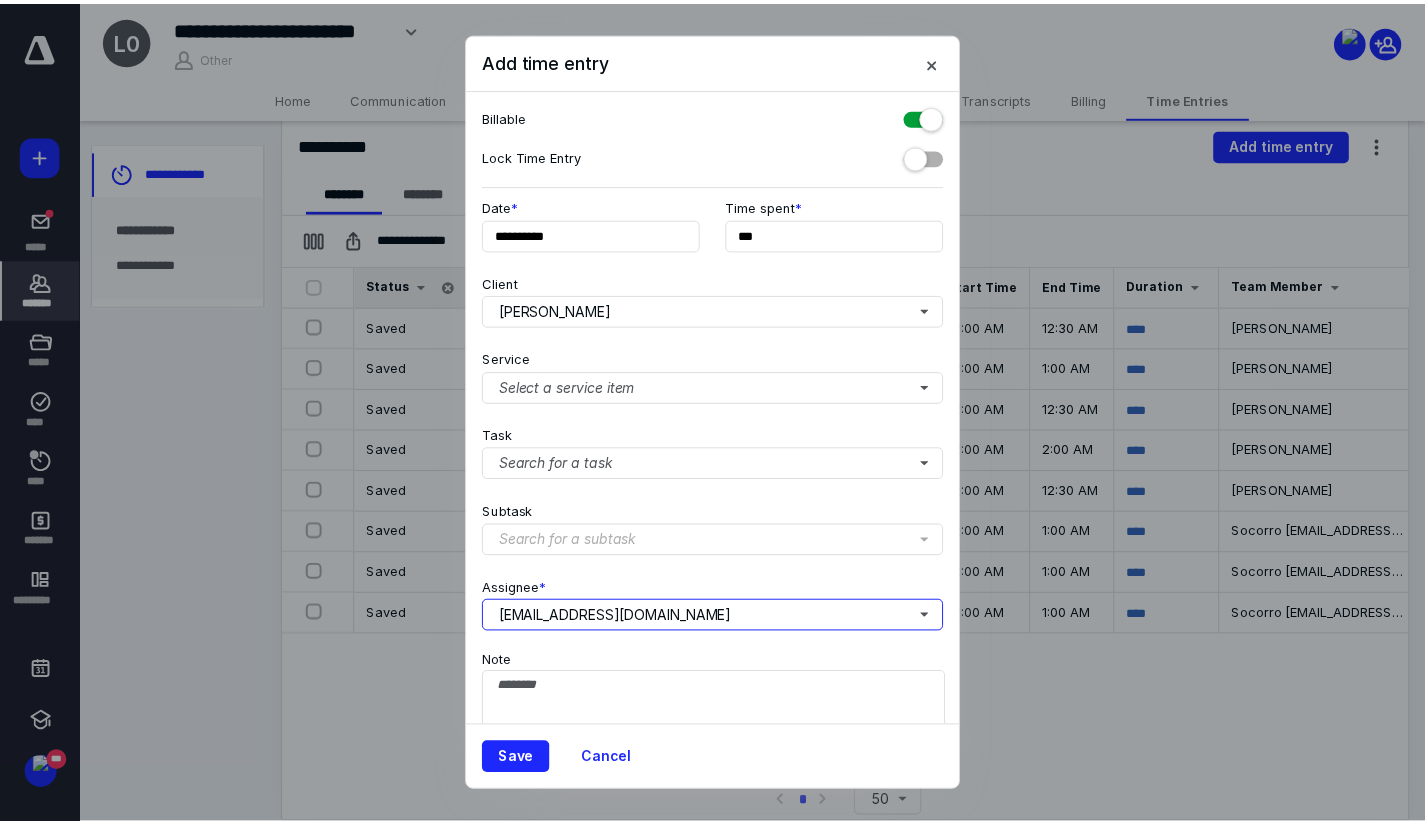 scroll, scrollTop: 0, scrollLeft: 0, axis: both 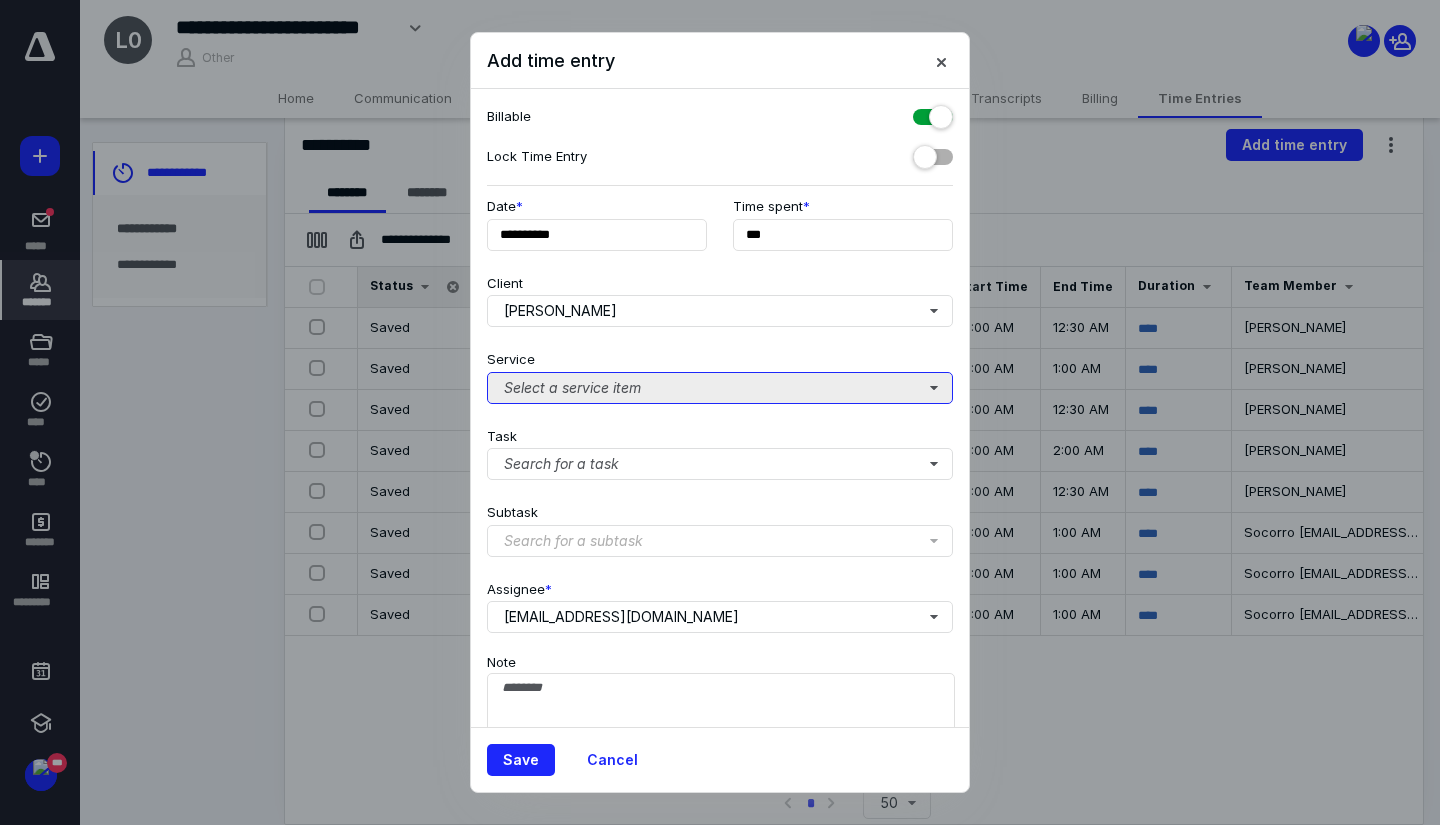 click on "Select a service item" at bounding box center [720, 388] 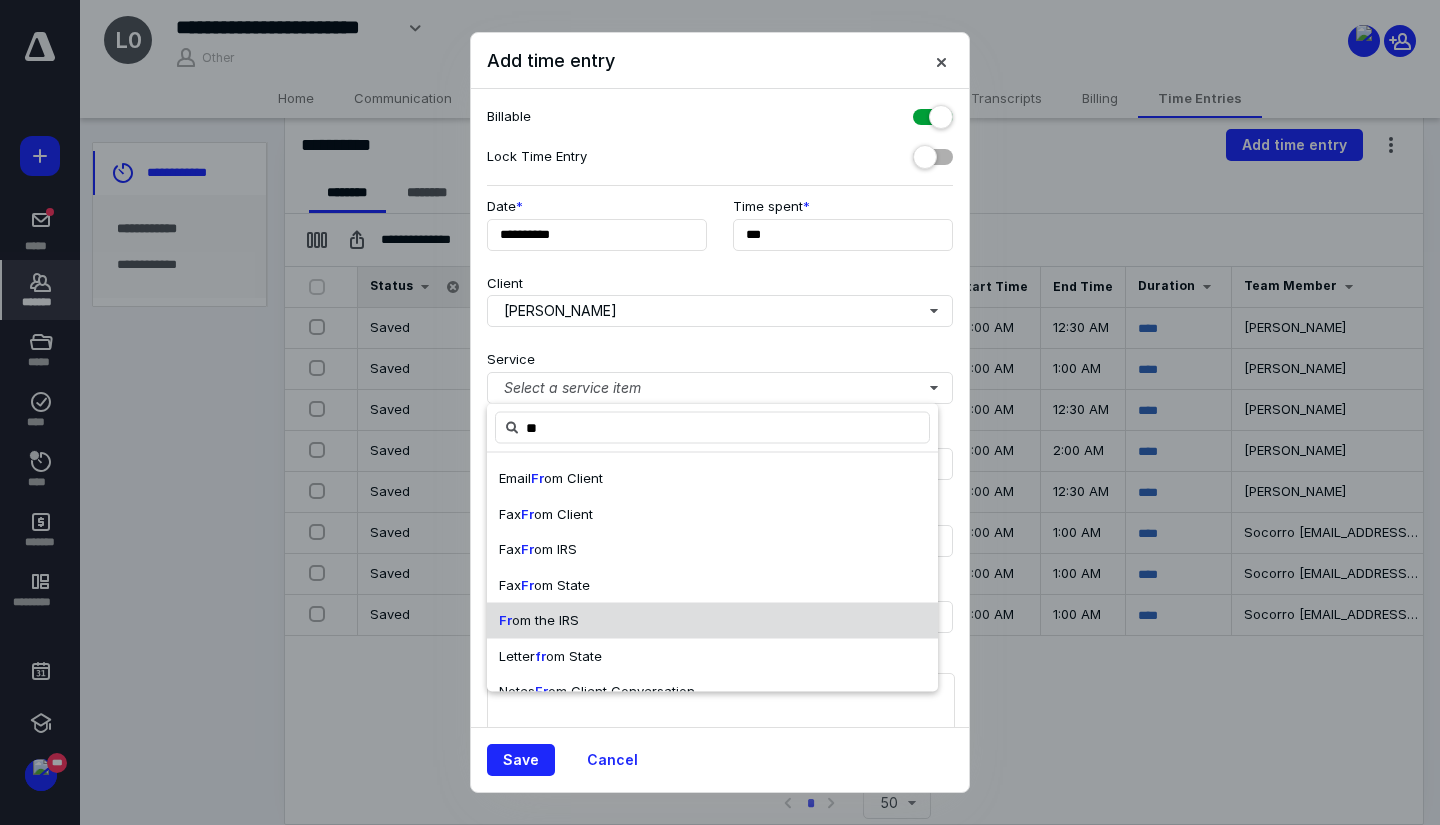 click on "Fr om the IRS" at bounding box center [712, 621] 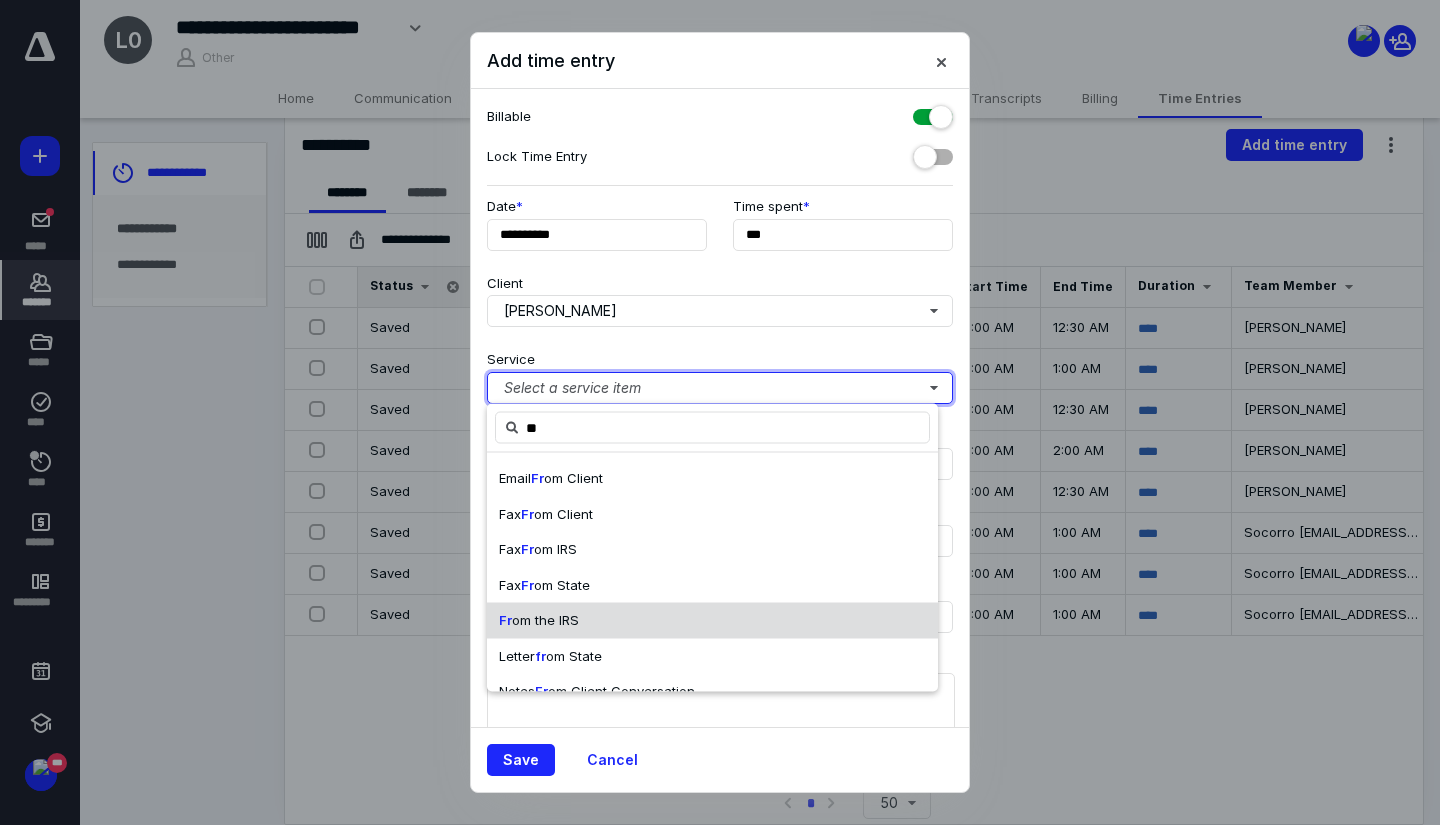 type 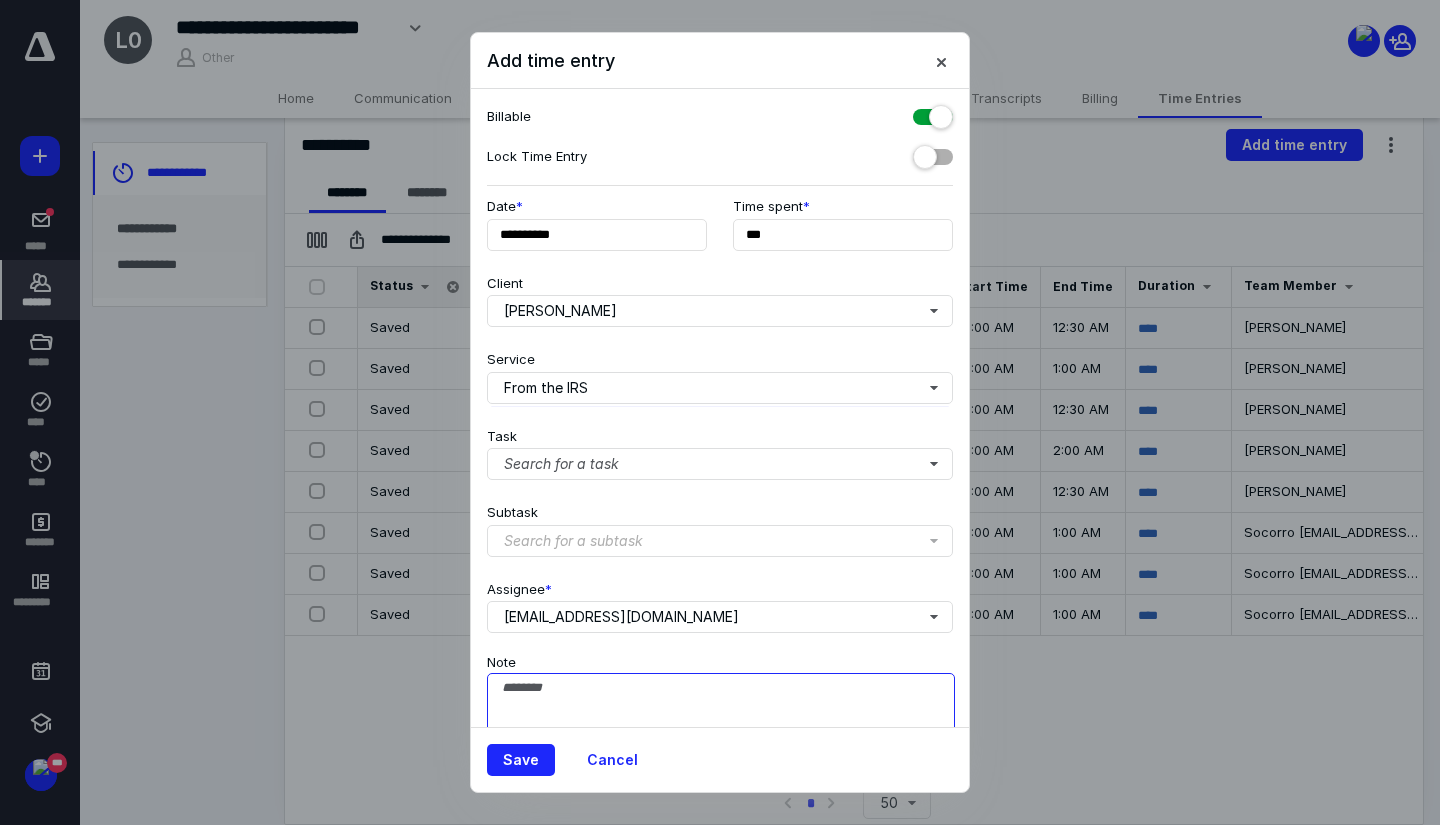 click on "Note" at bounding box center [721, 723] 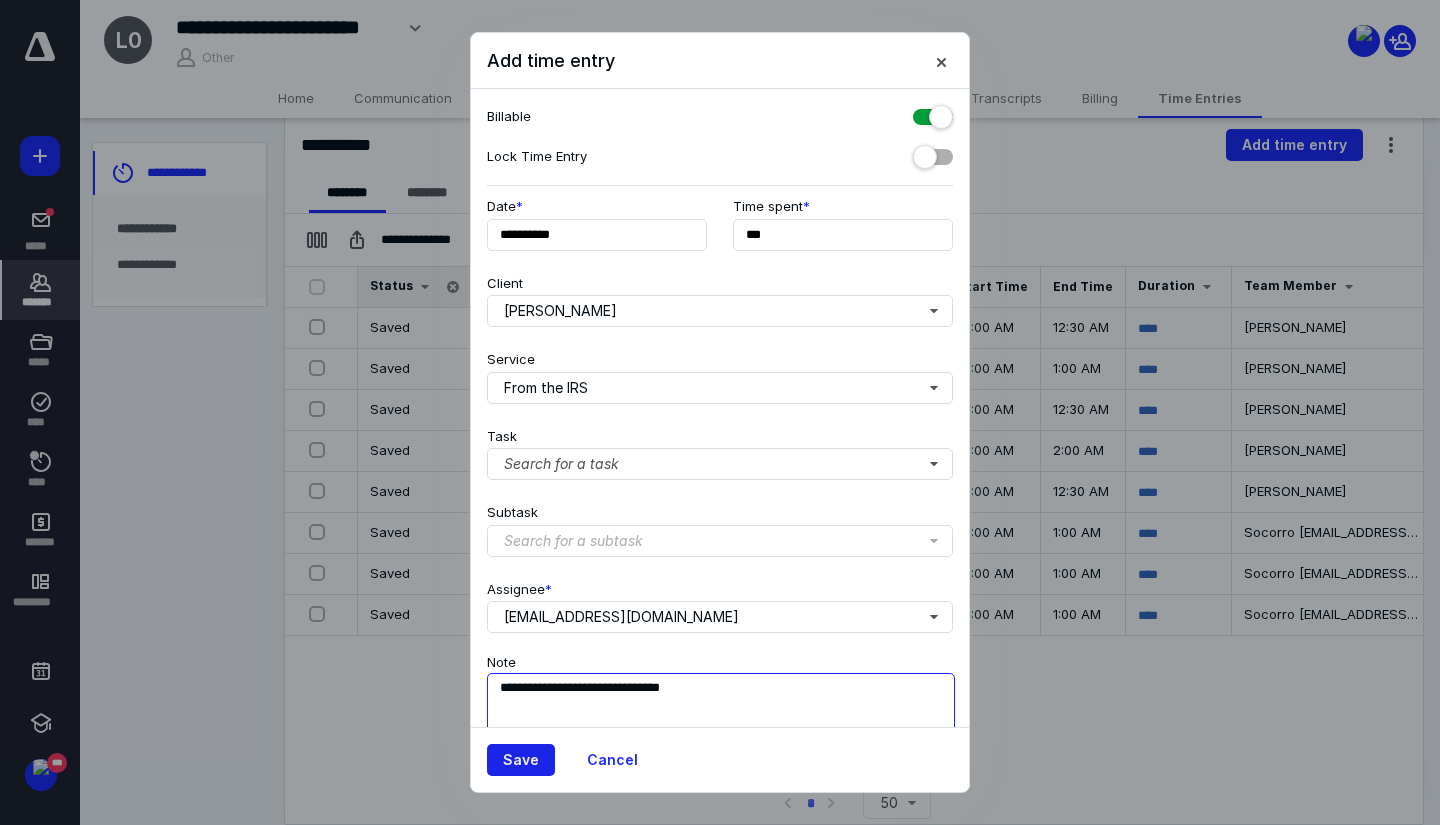 type on "**********" 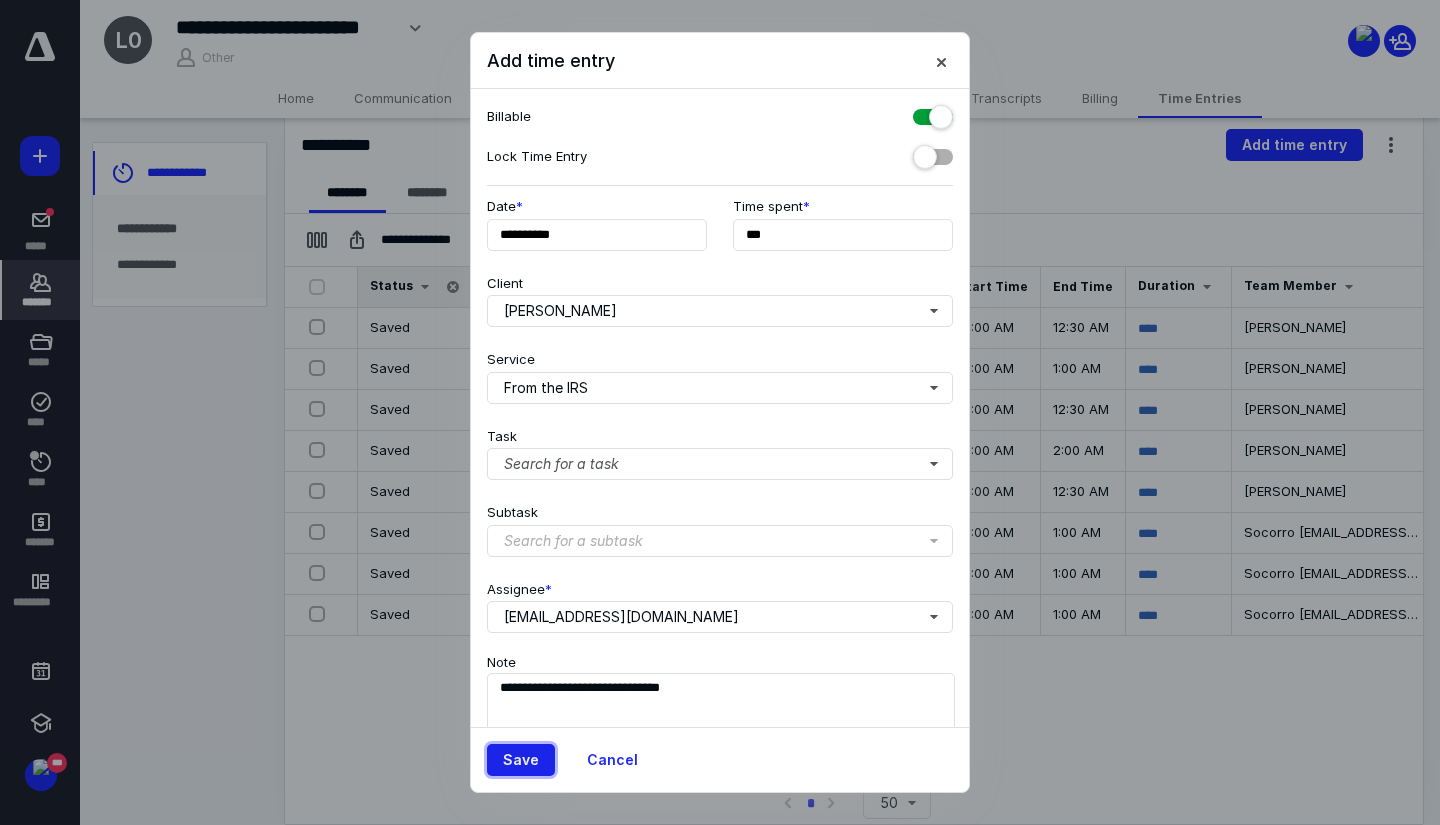 click on "Save" at bounding box center (521, 760) 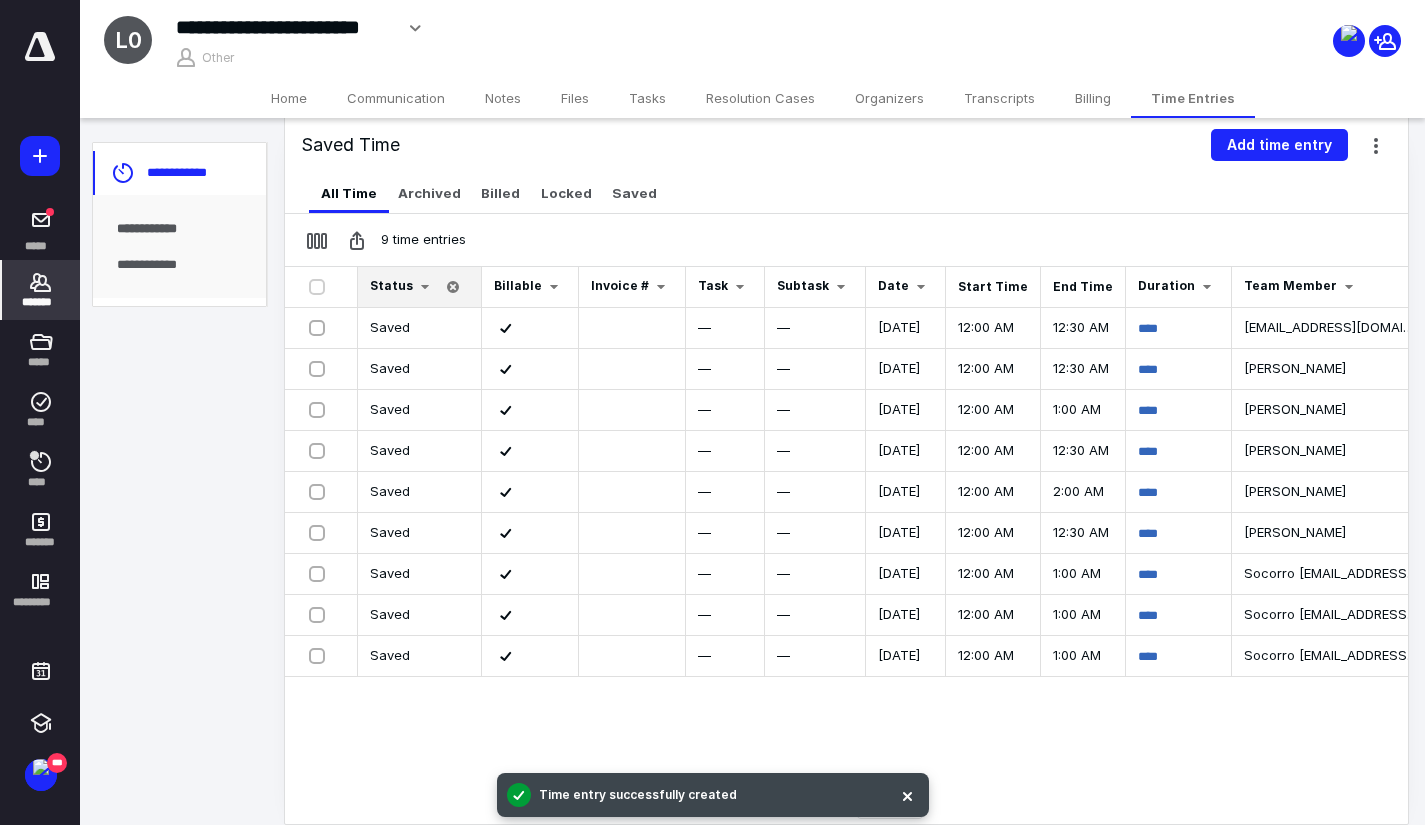 click on "*******" at bounding box center [41, 290] 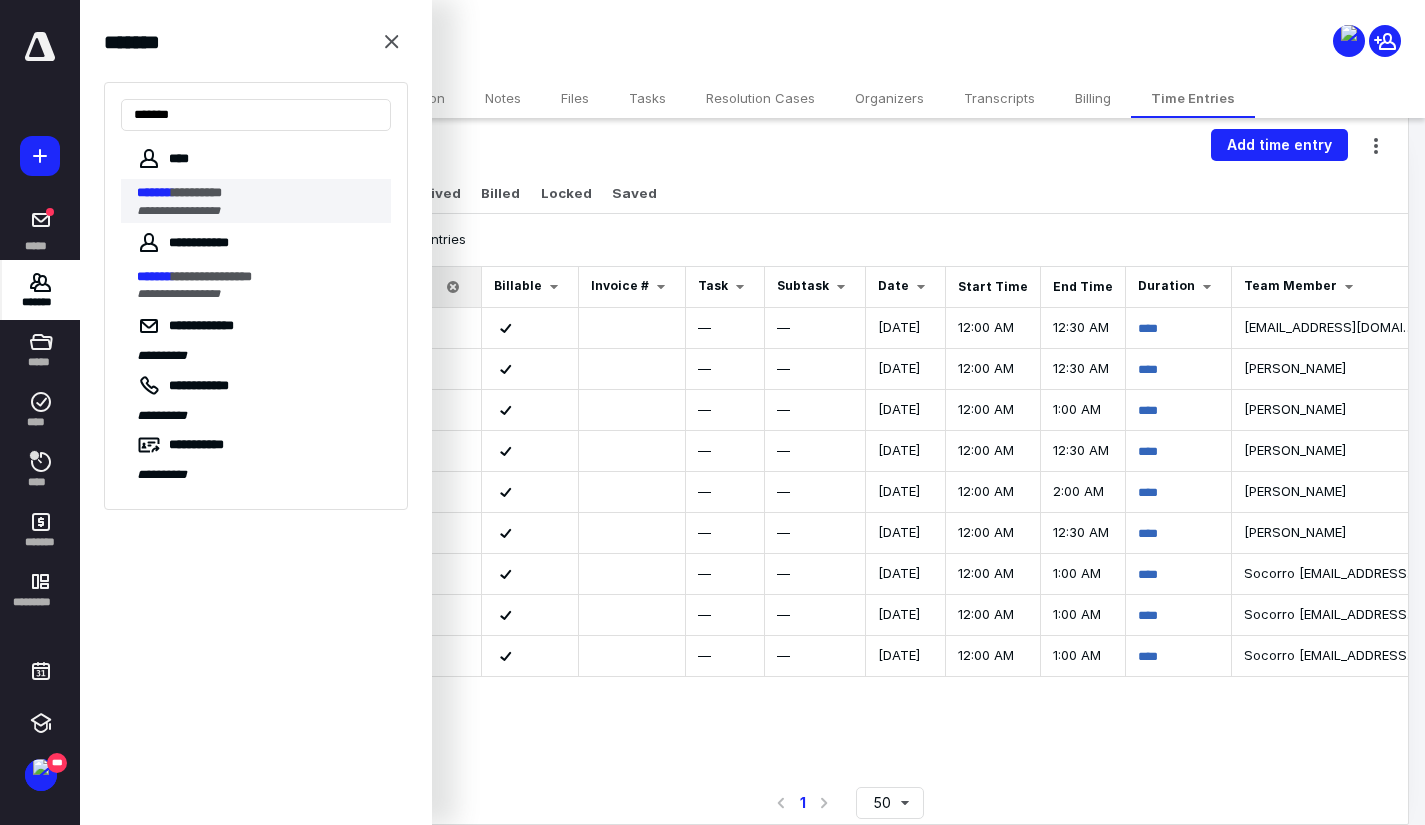 type on "*******" 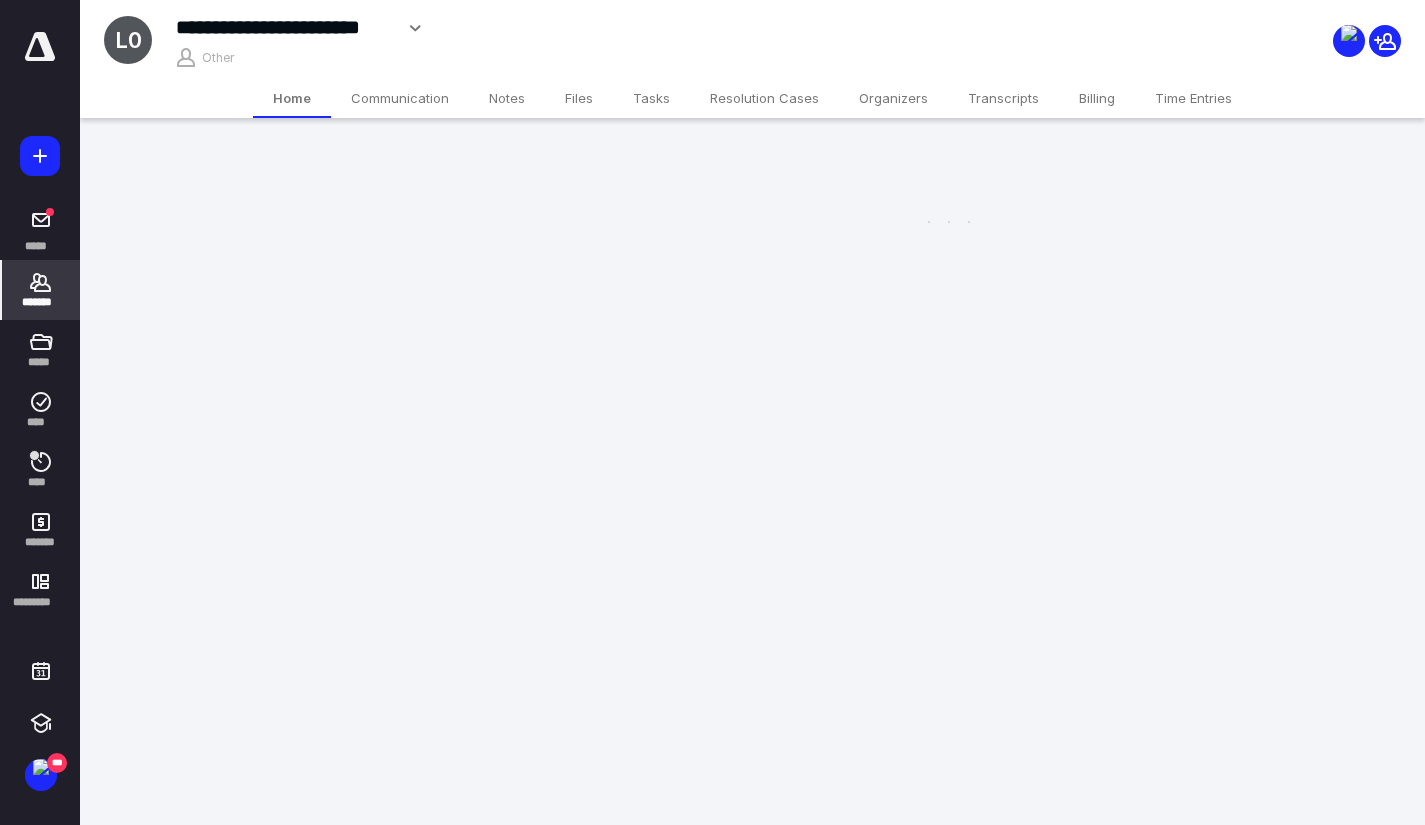 scroll, scrollTop: 0, scrollLeft: 0, axis: both 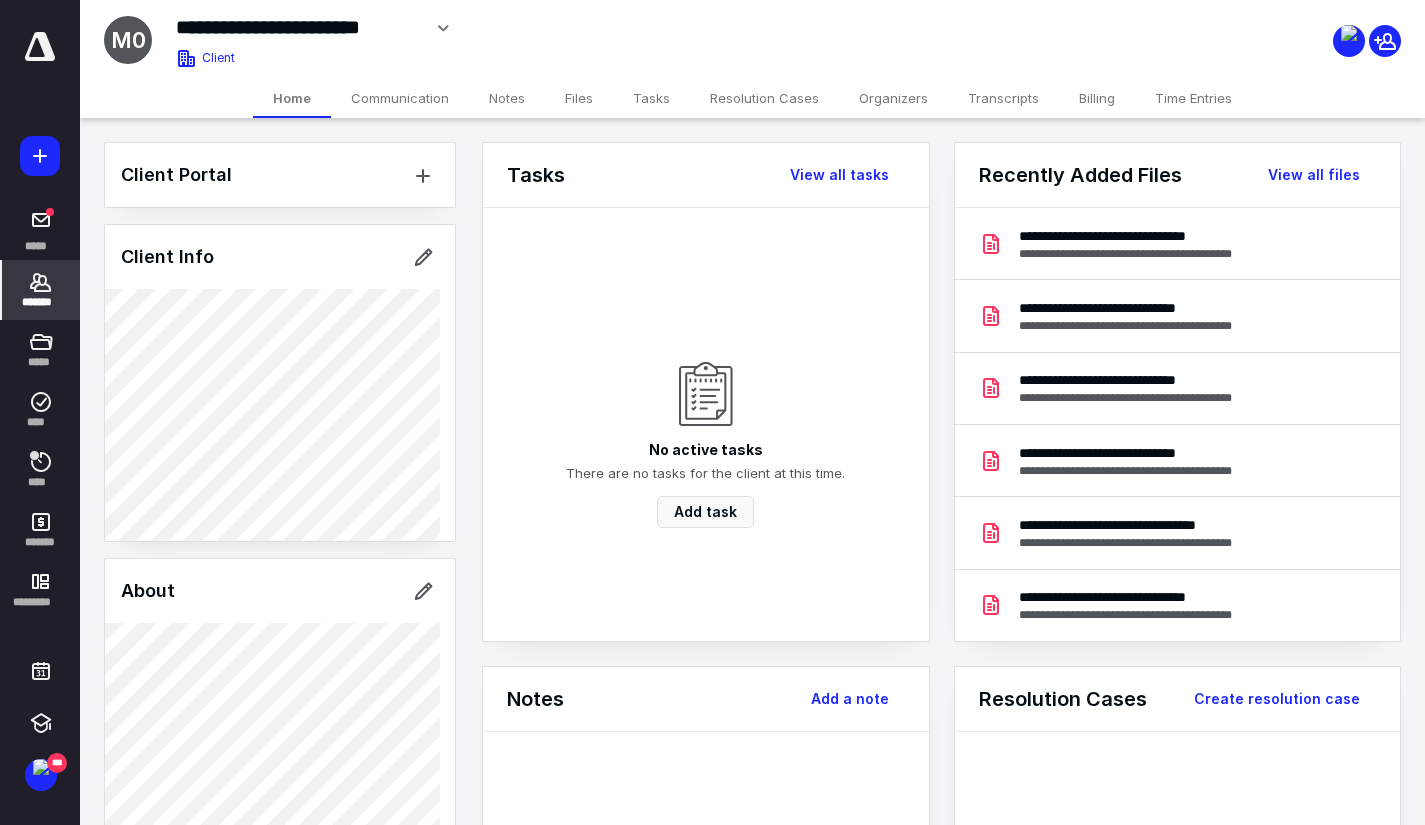 click on "Files" at bounding box center [579, 98] 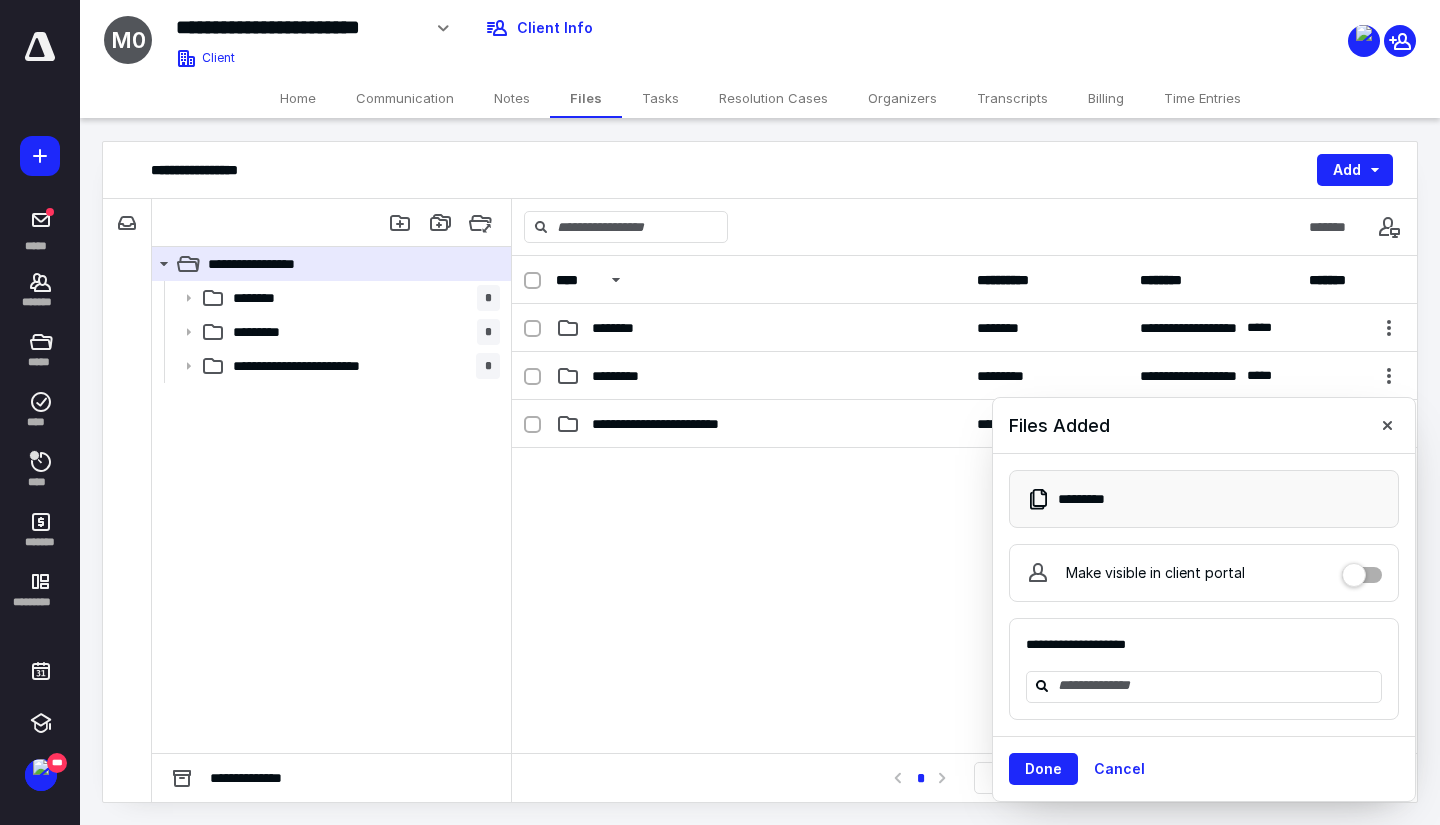 click on "Time Entries" at bounding box center (1202, 98) 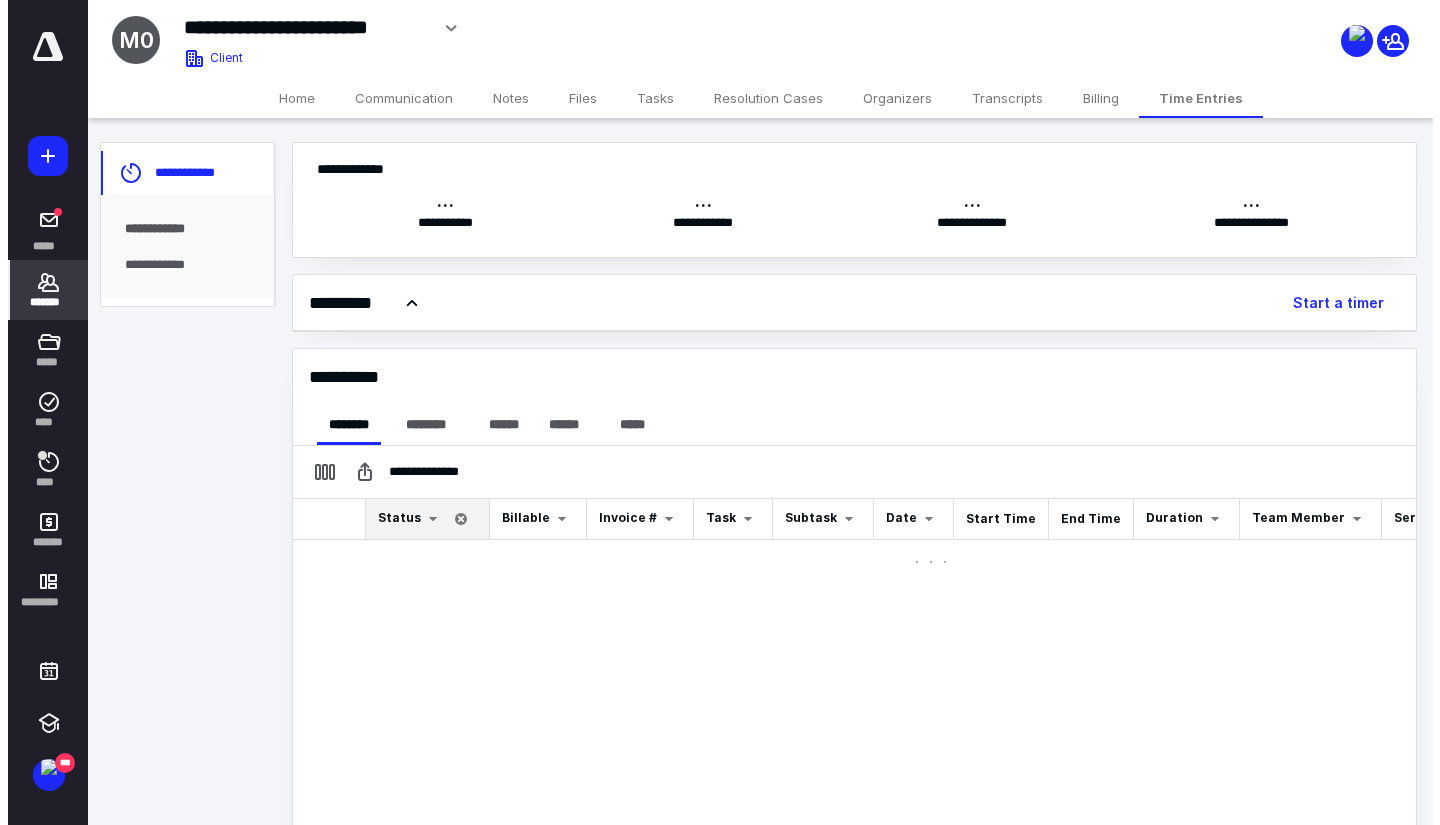 scroll, scrollTop: 0, scrollLeft: 0, axis: both 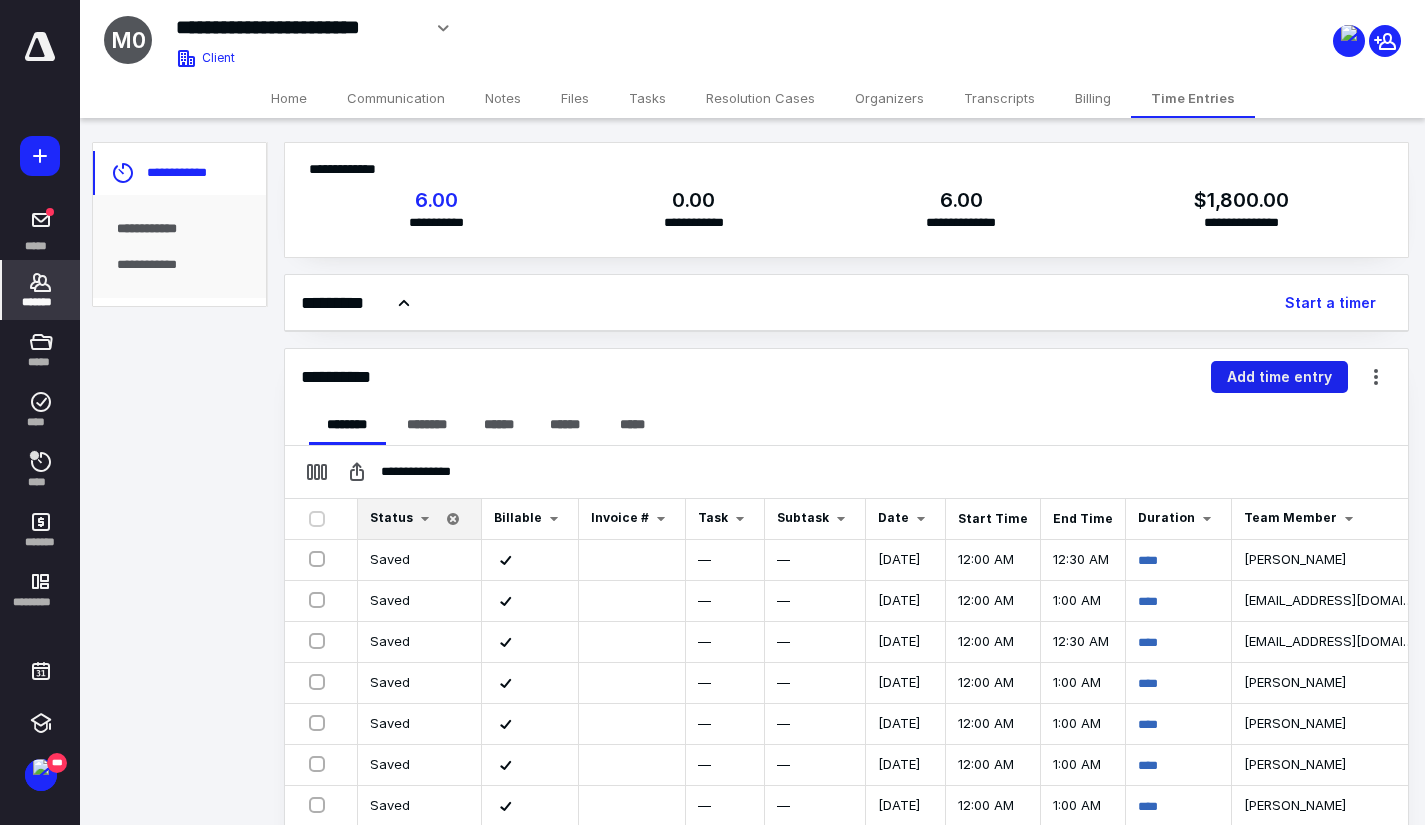 click on "Add time entry" at bounding box center [1279, 377] 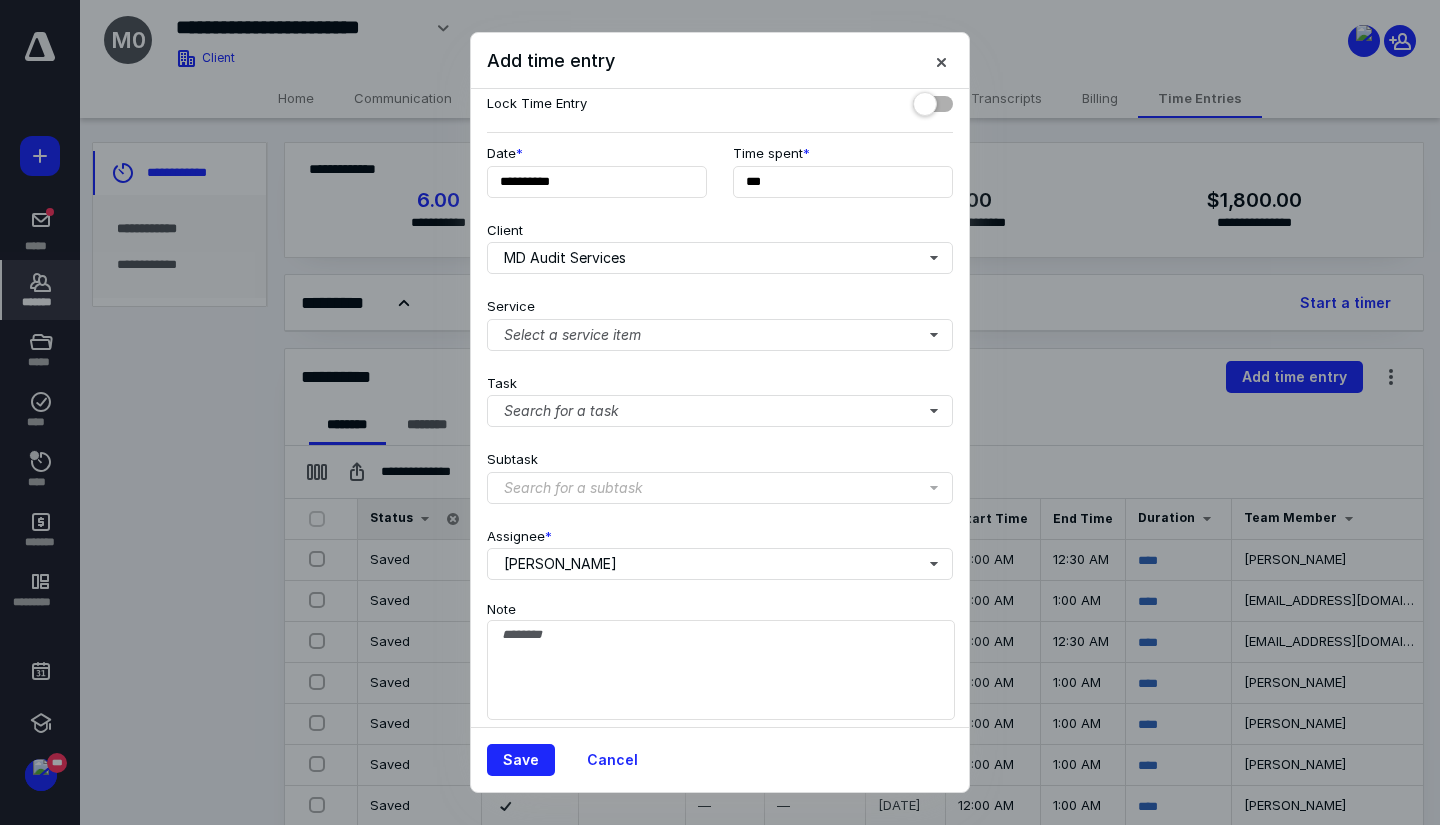 scroll, scrollTop: 76, scrollLeft: 0, axis: vertical 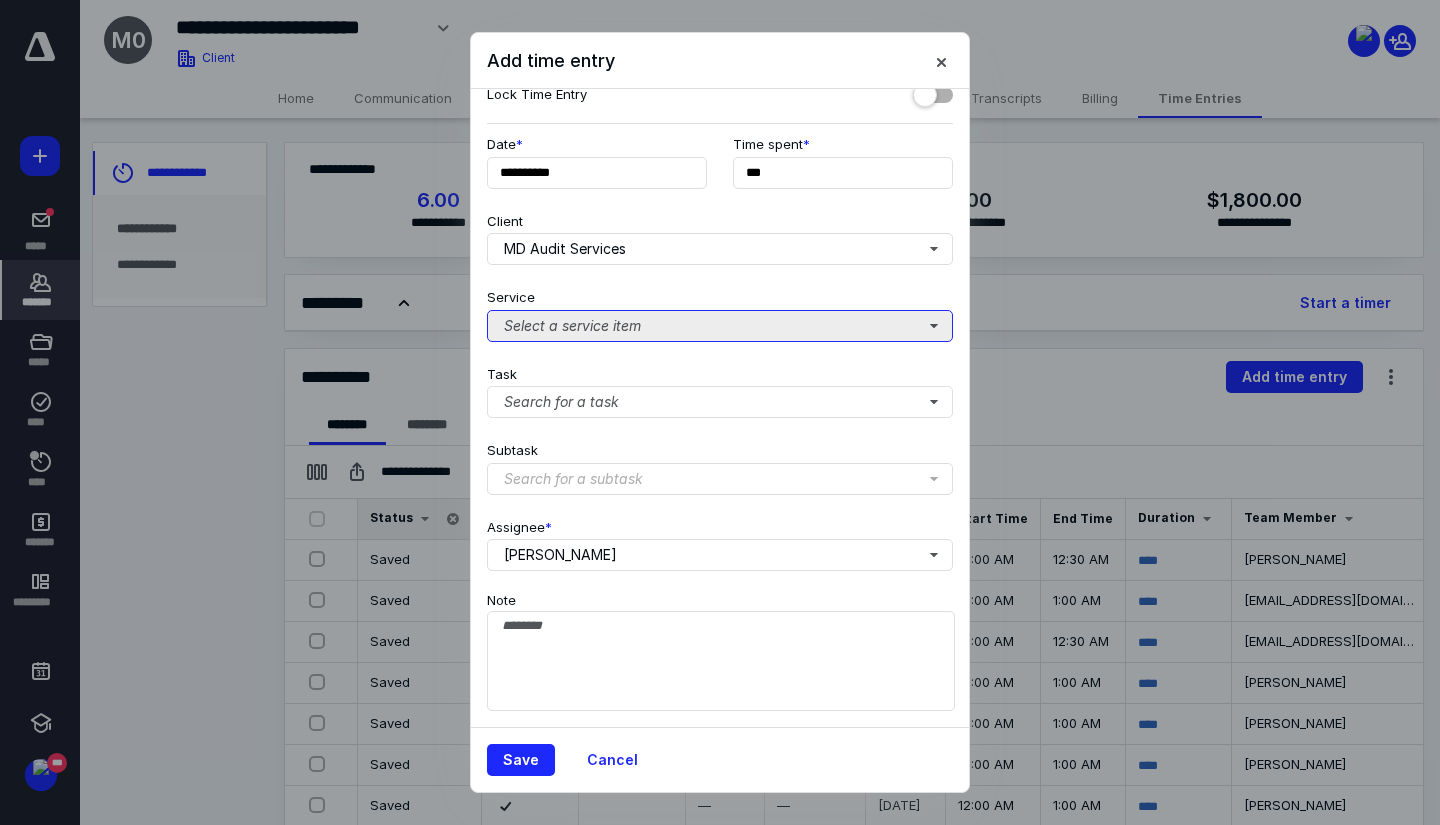 click on "Select a service item" at bounding box center [720, 326] 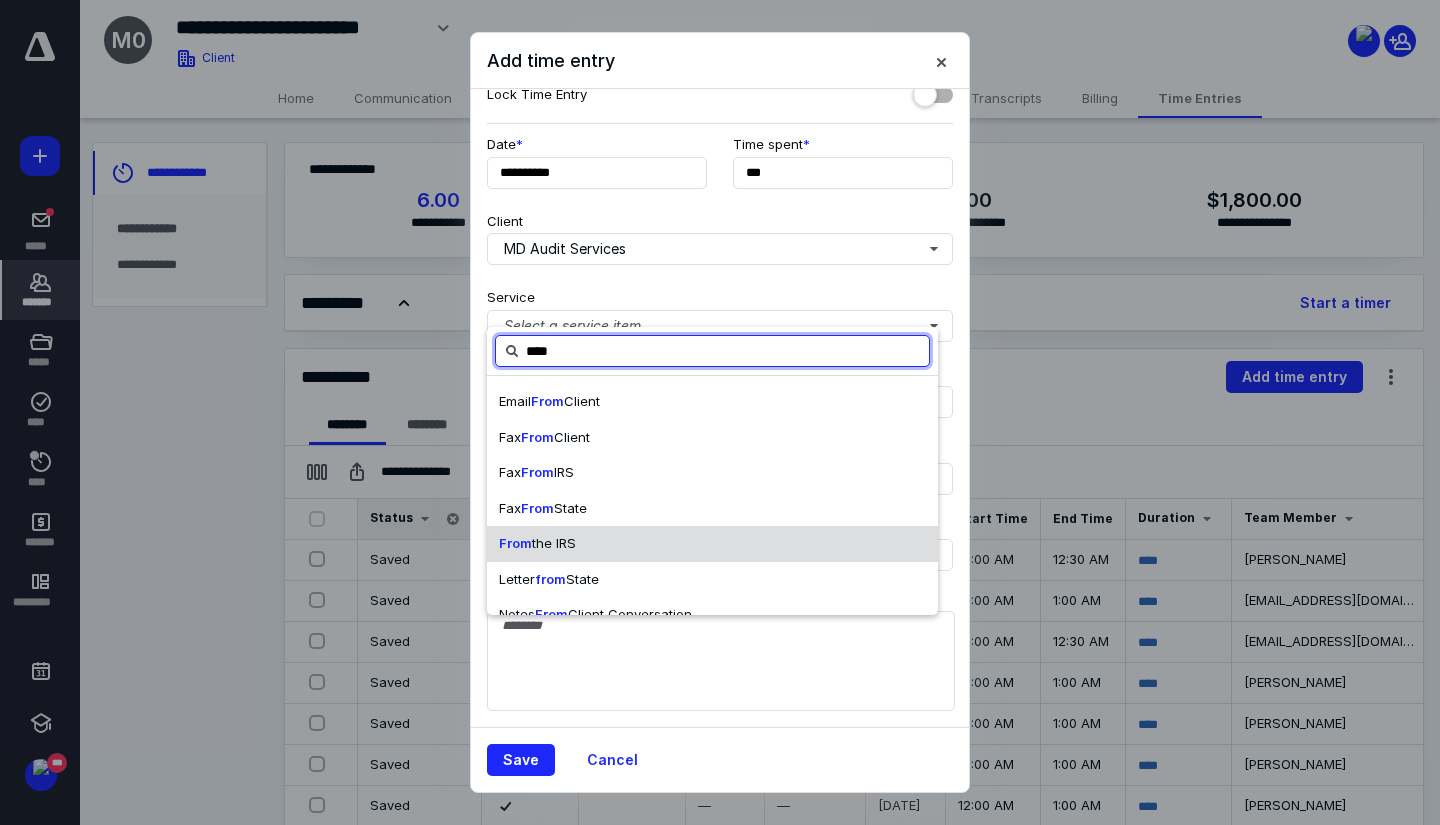 click on "From  the IRS" at bounding box center (712, 544) 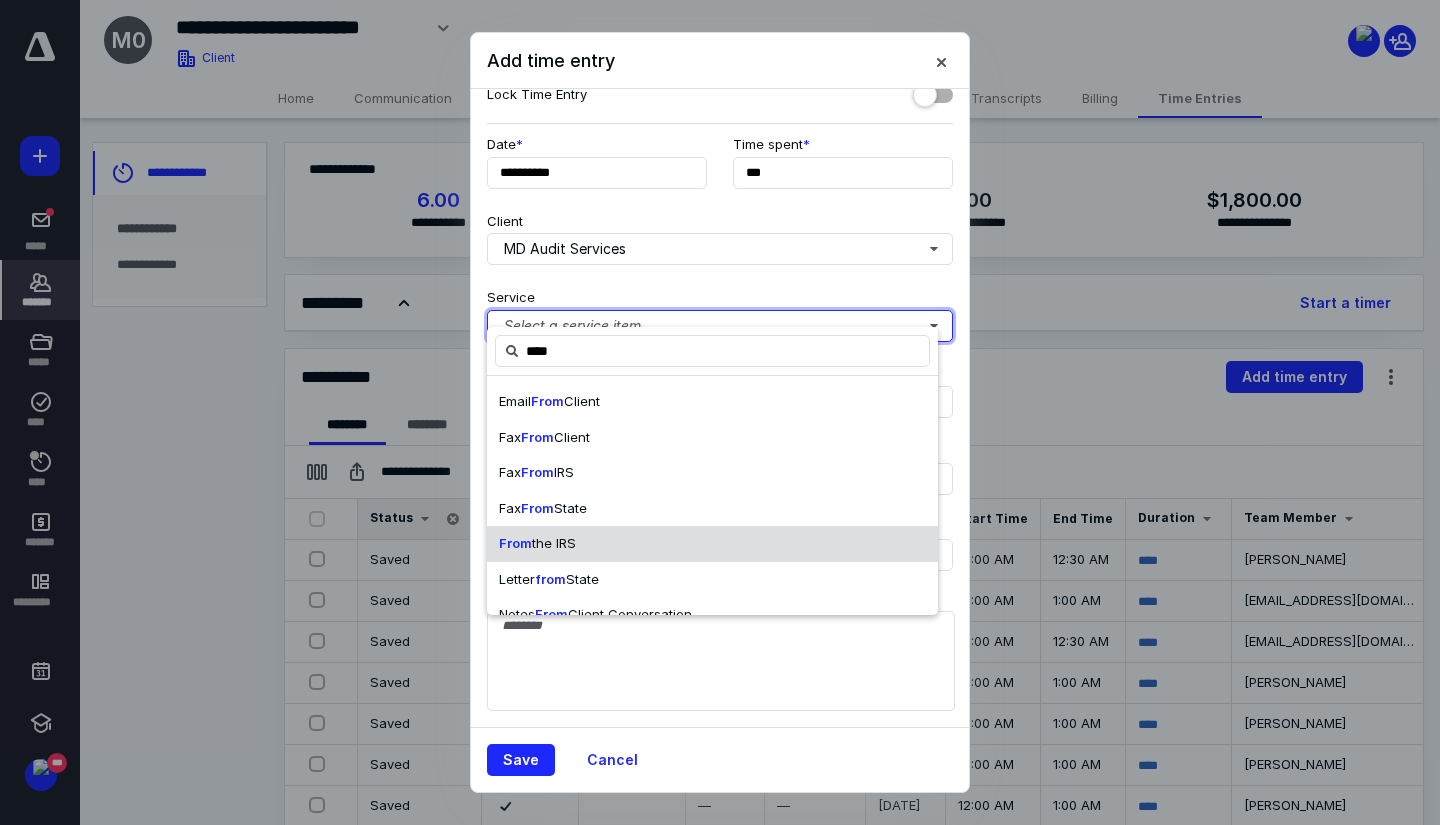 type 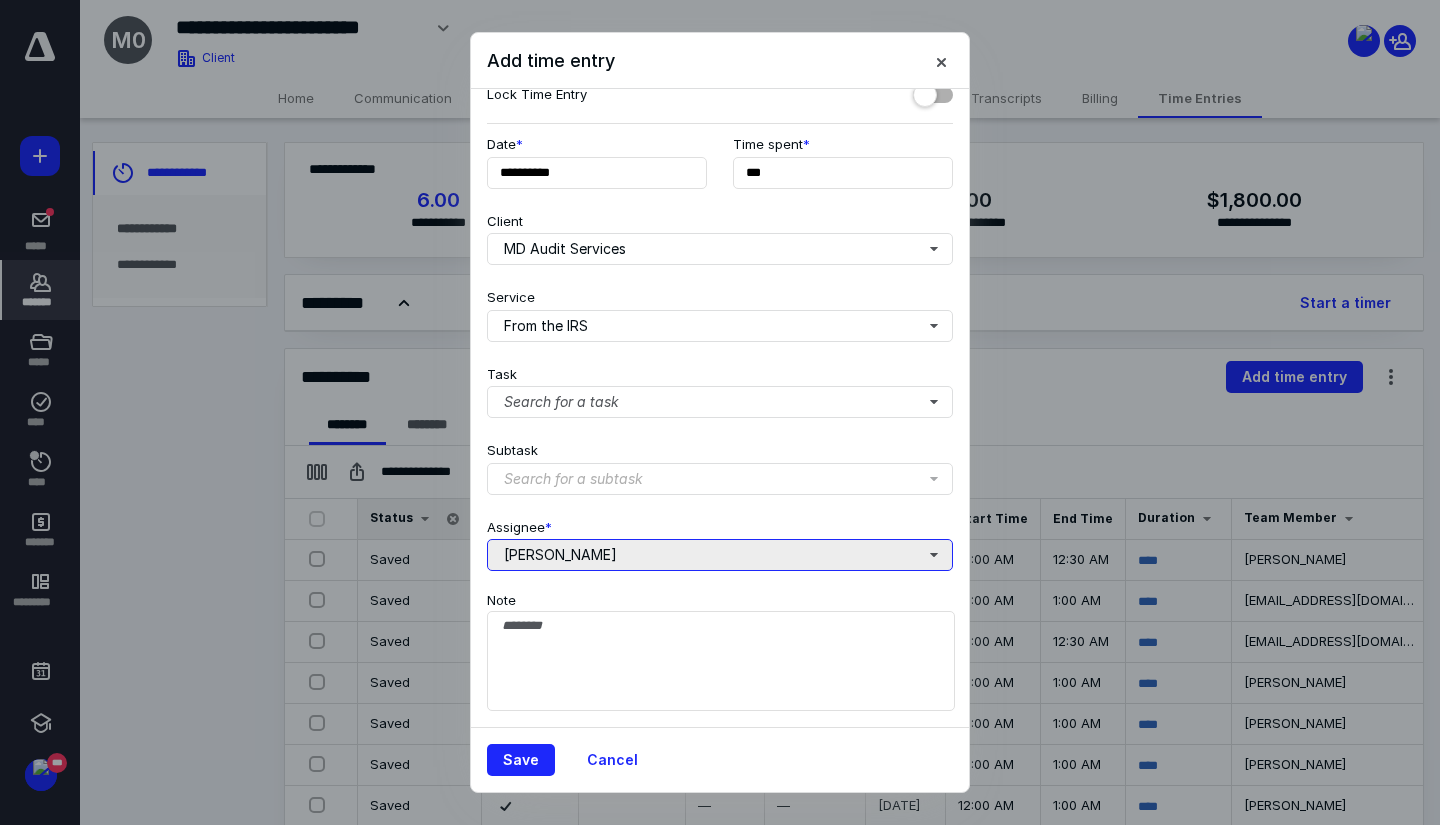 click on "[PERSON_NAME]" at bounding box center [720, 555] 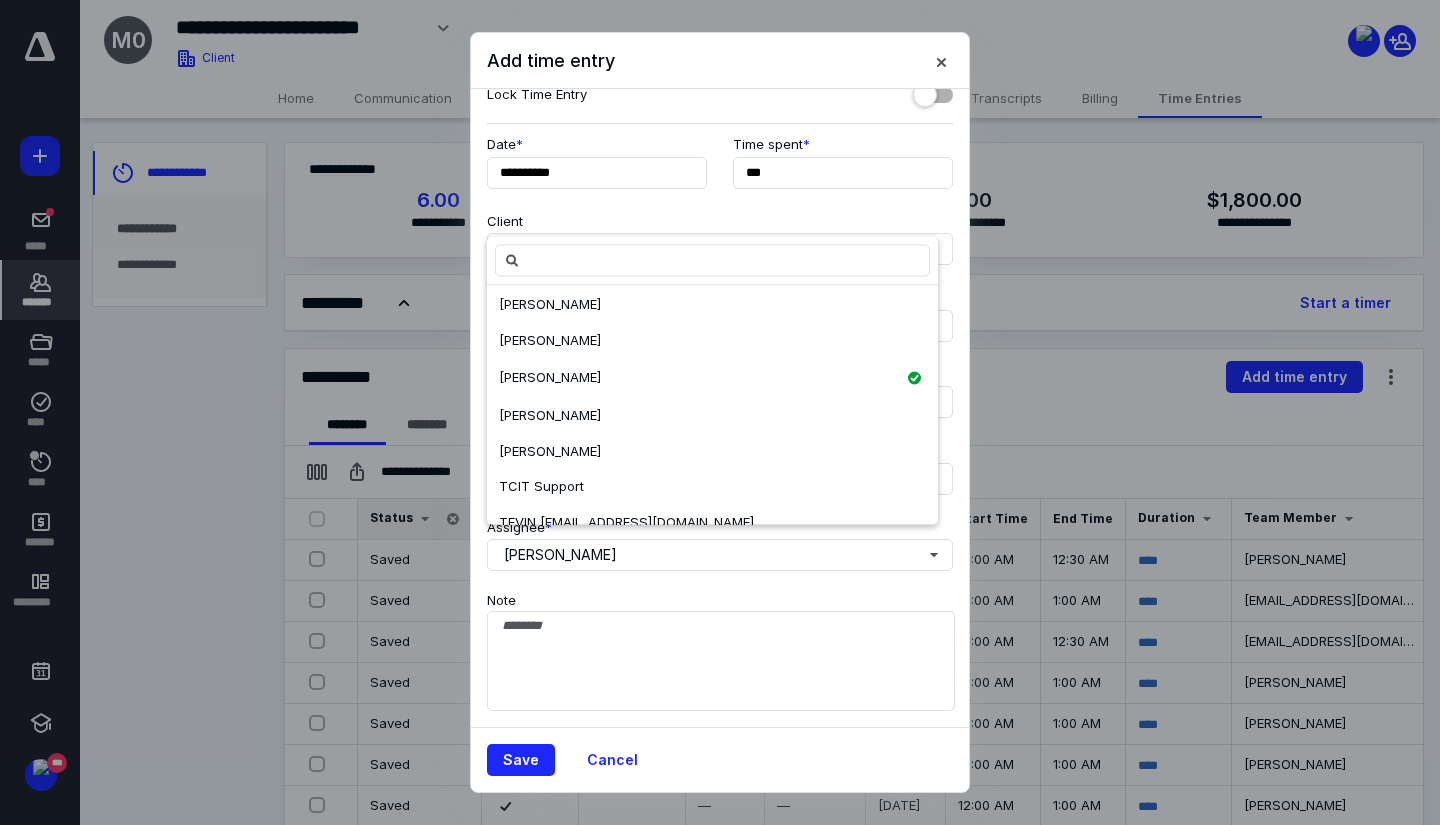 scroll, scrollTop: 136, scrollLeft: 0, axis: vertical 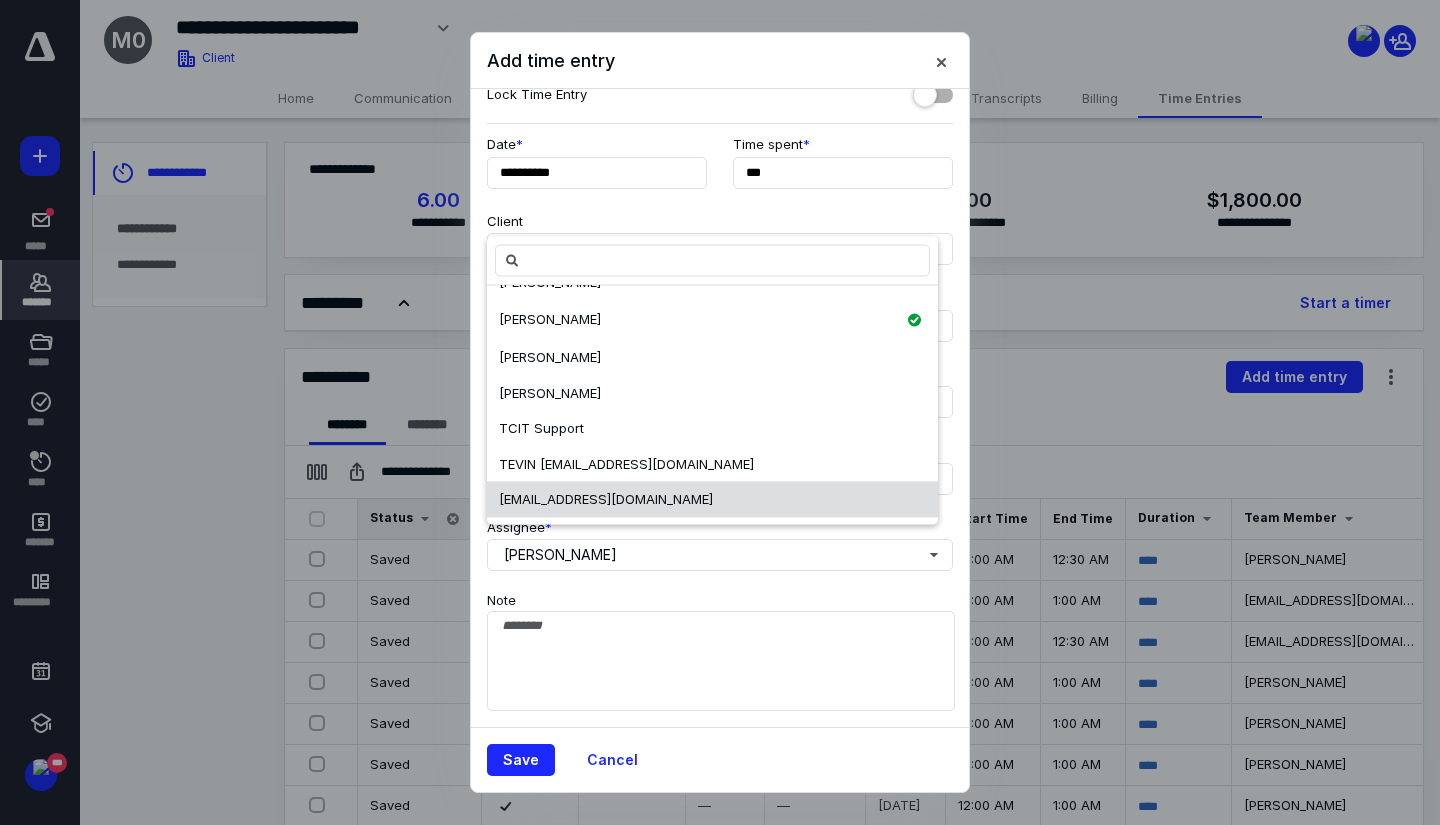 click on "[EMAIL_ADDRESS][DOMAIN_NAME]" at bounding box center (606, 499) 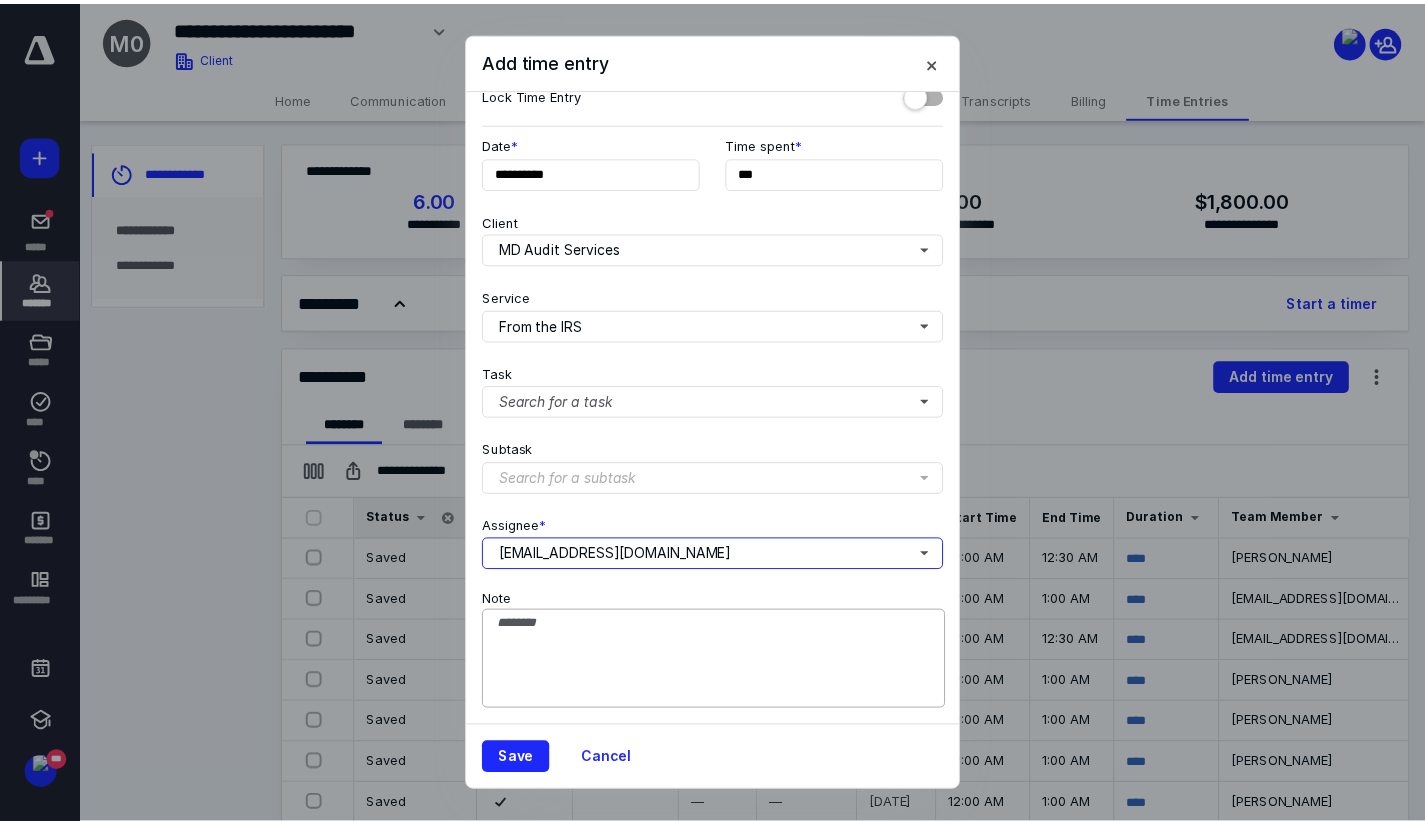 scroll, scrollTop: 0, scrollLeft: 0, axis: both 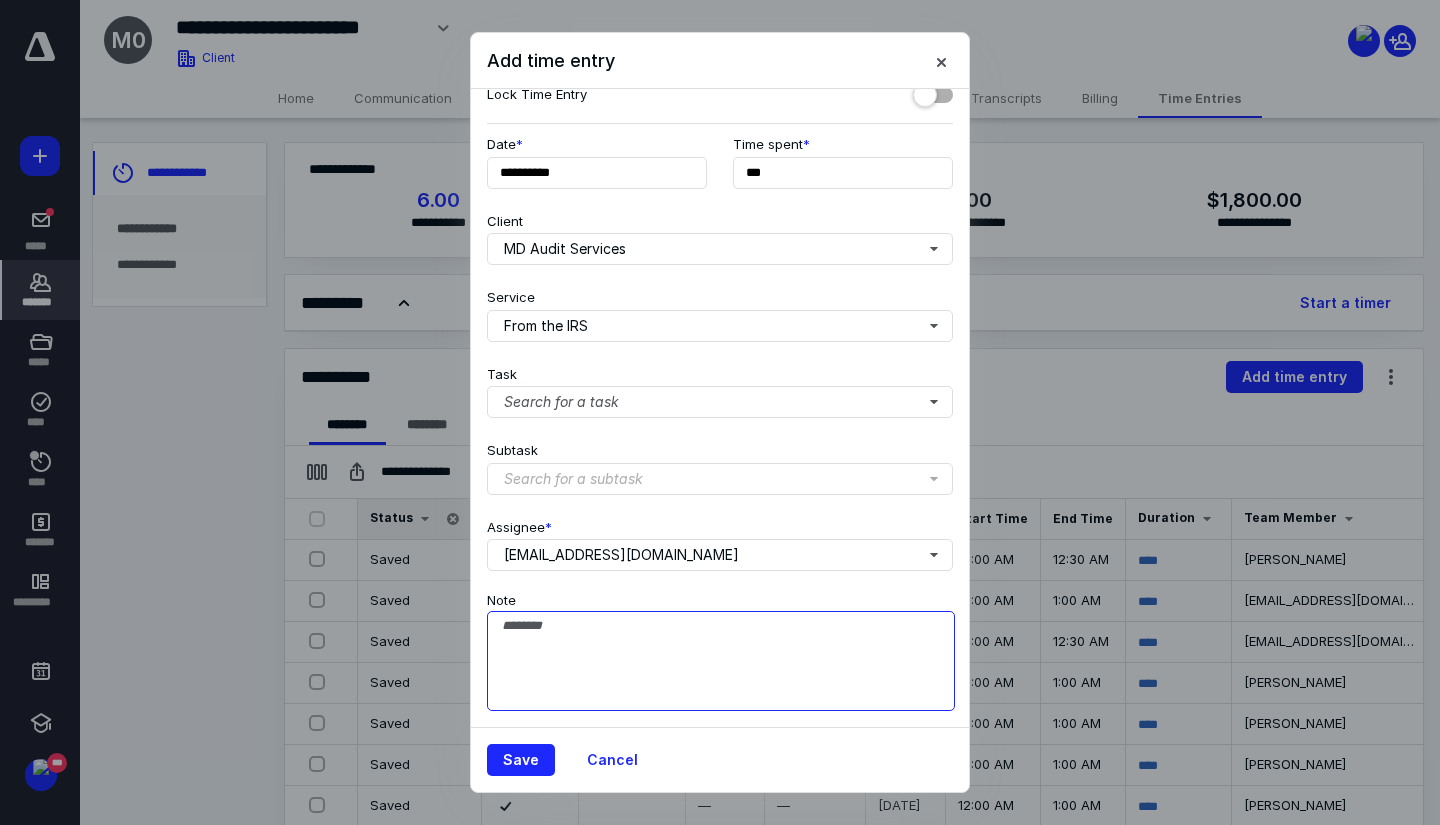 click on "Note" at bounding box center [721, 661] 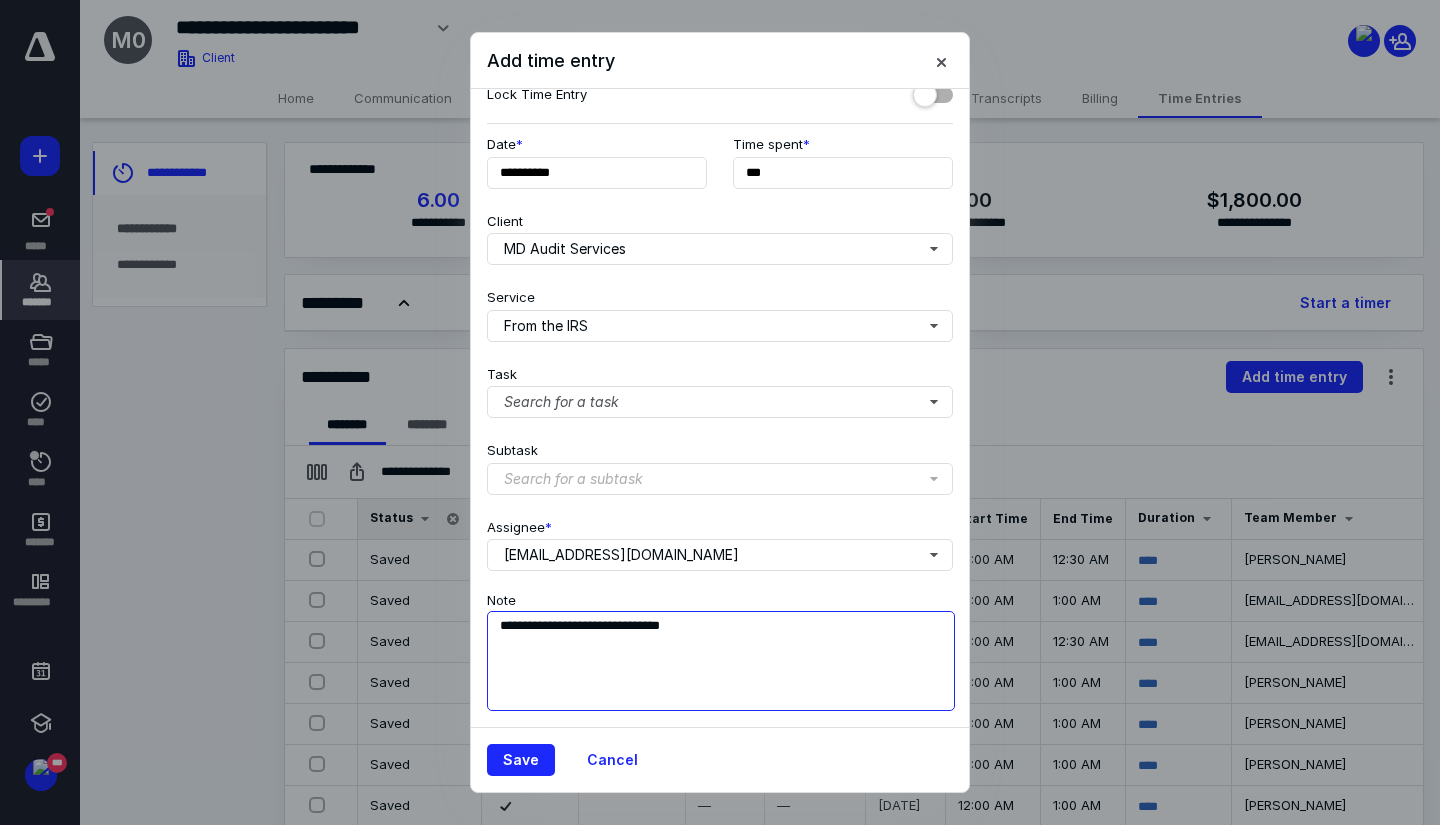 type on "**********" 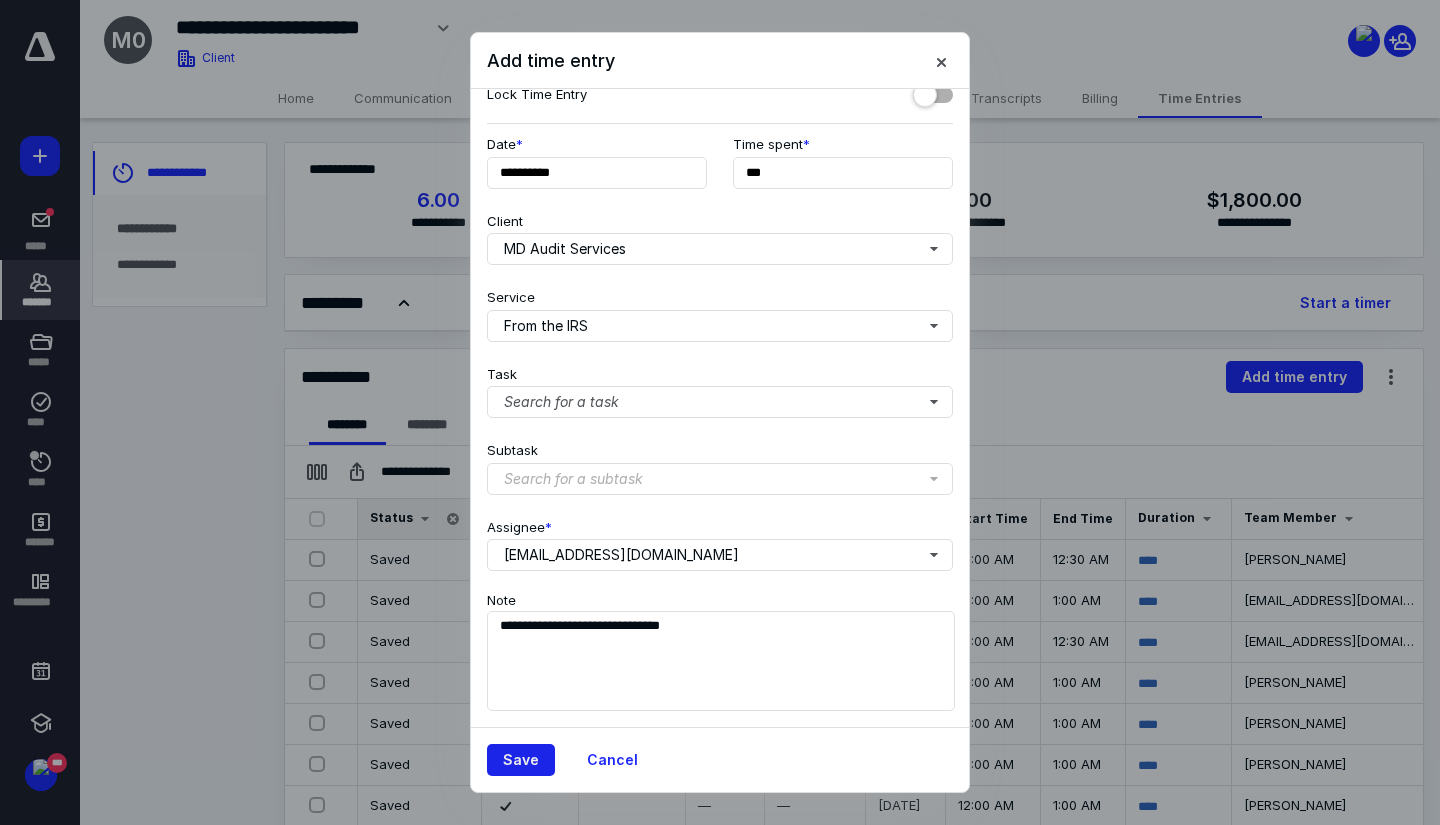 click on "Save Cancel" at bounding box center [720, 759] 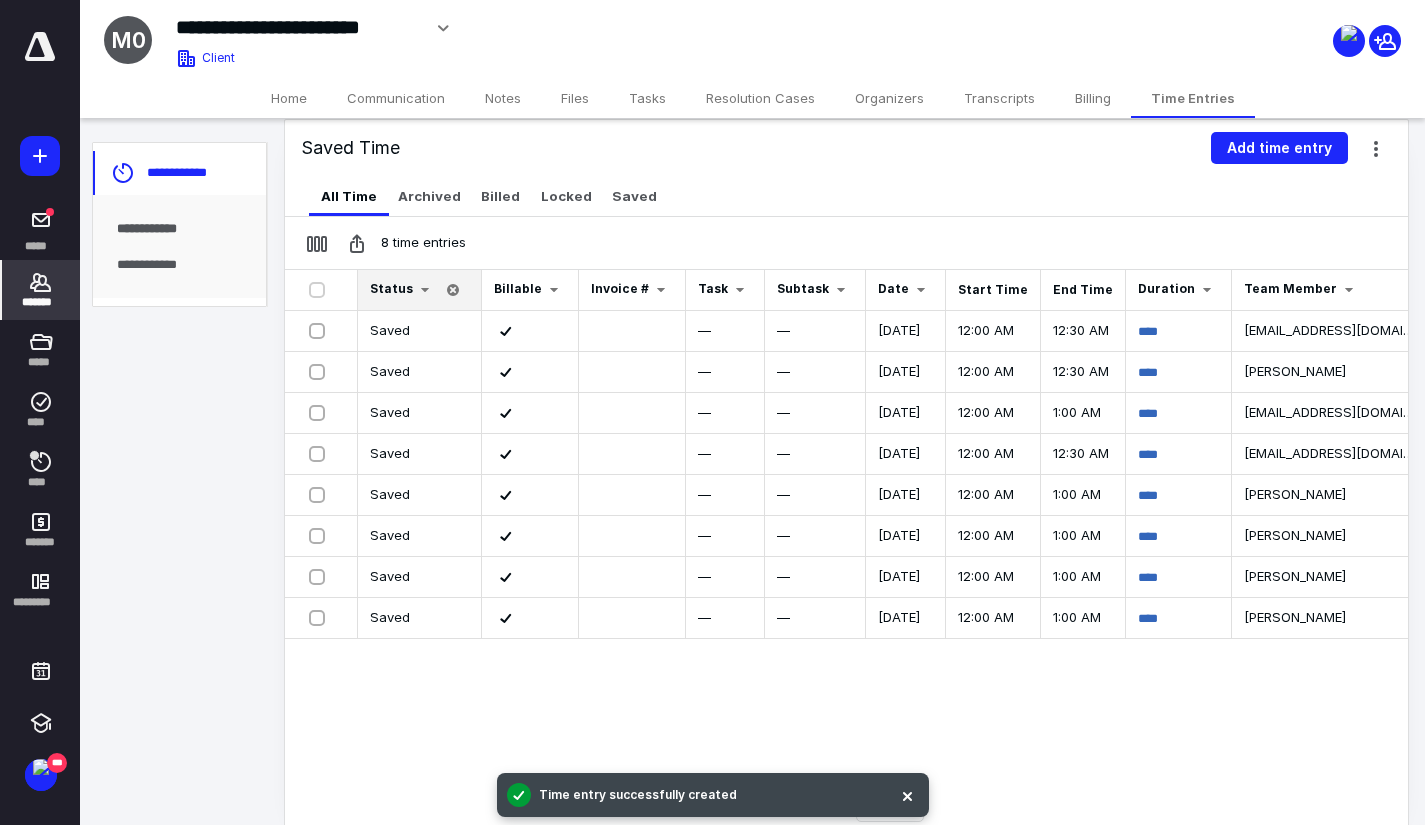 scroll, scrollTop: 232, scrollLeft: 0, axis: vertical 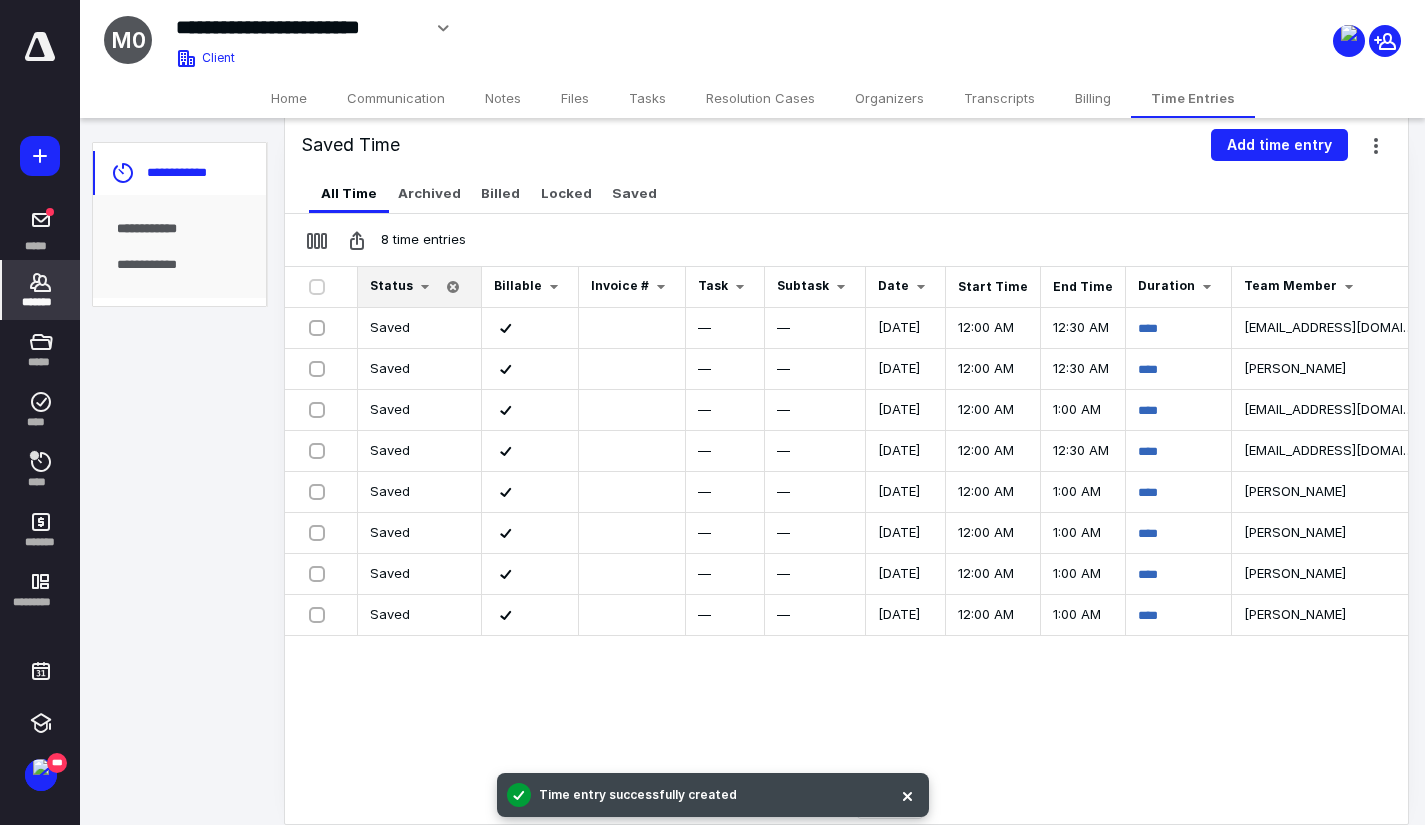 drag, startPoint x: 1024, startPoint y: 768, endPoint x: 1262, endPoint y: 780, distance: 238.30232 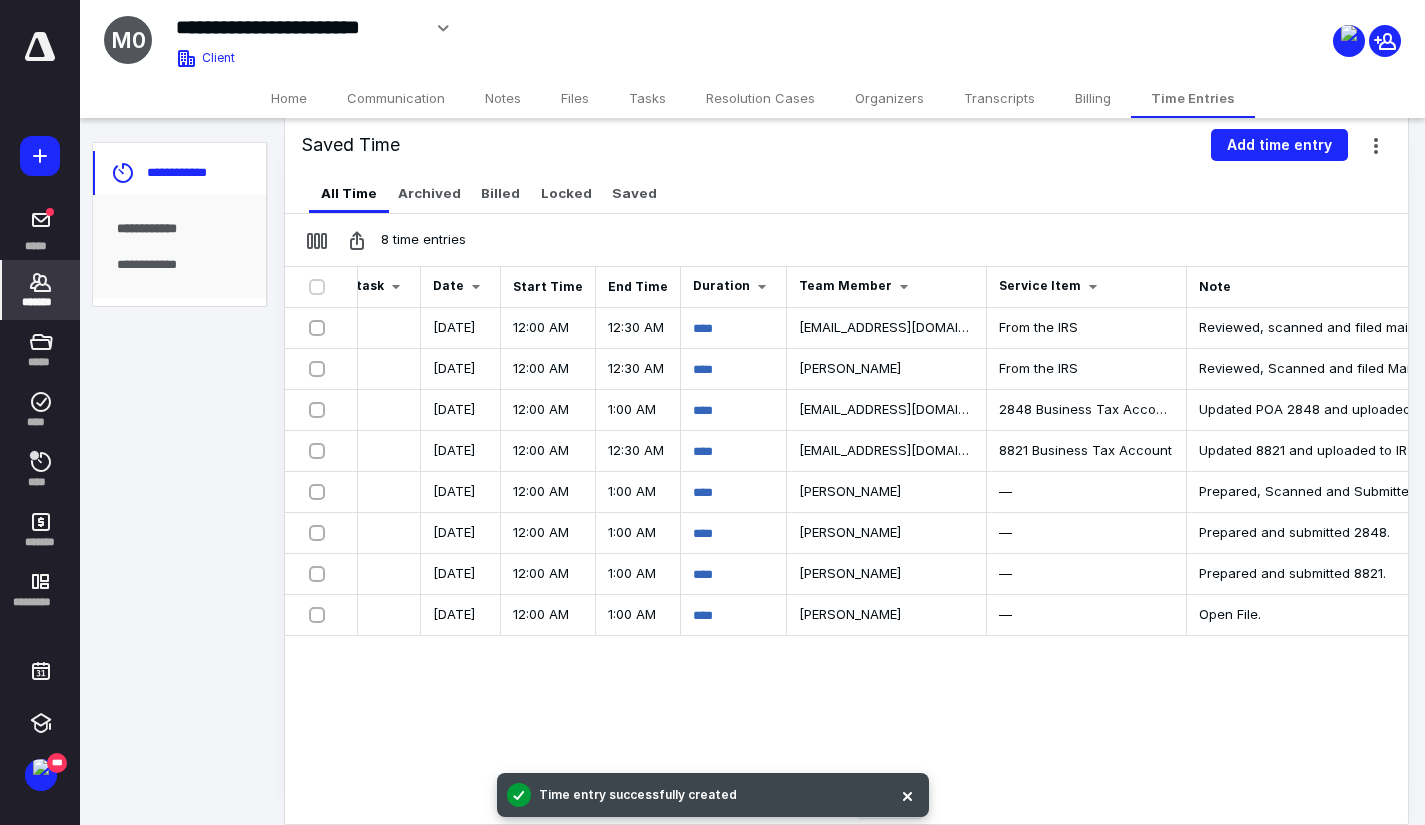 scroll, scrollTop: 0, scrollLeft: 500, axis: horizontal 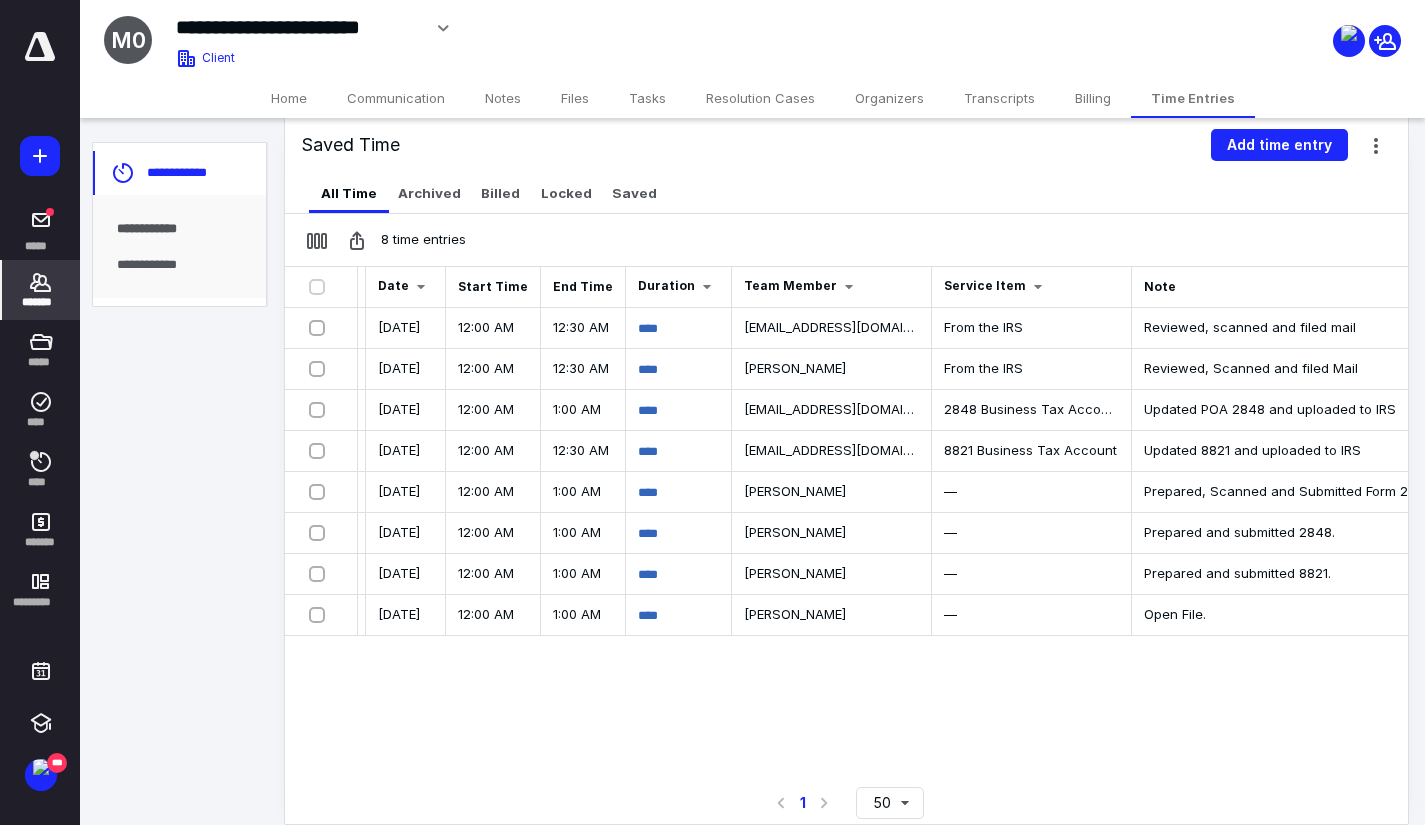 click 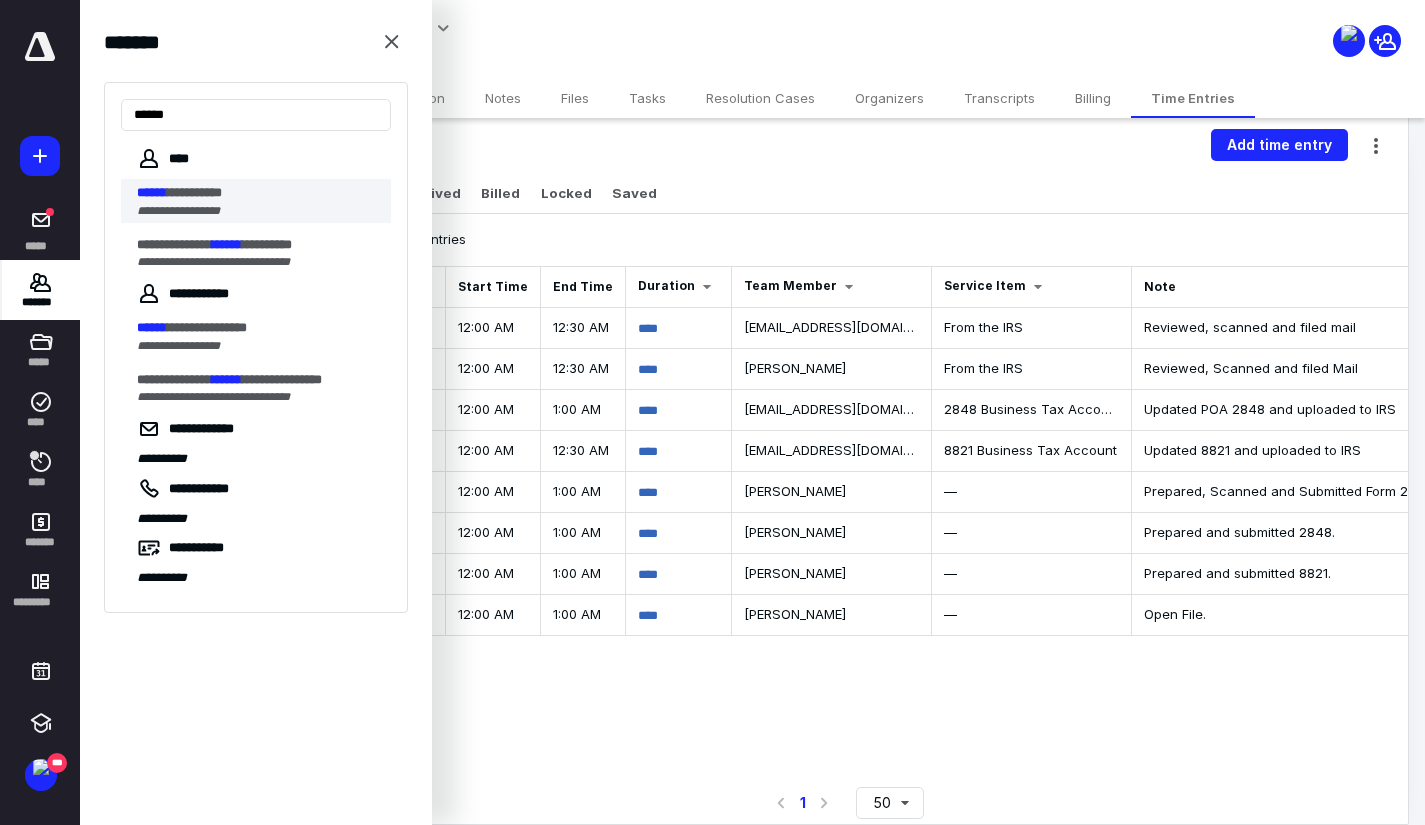 type on "******" 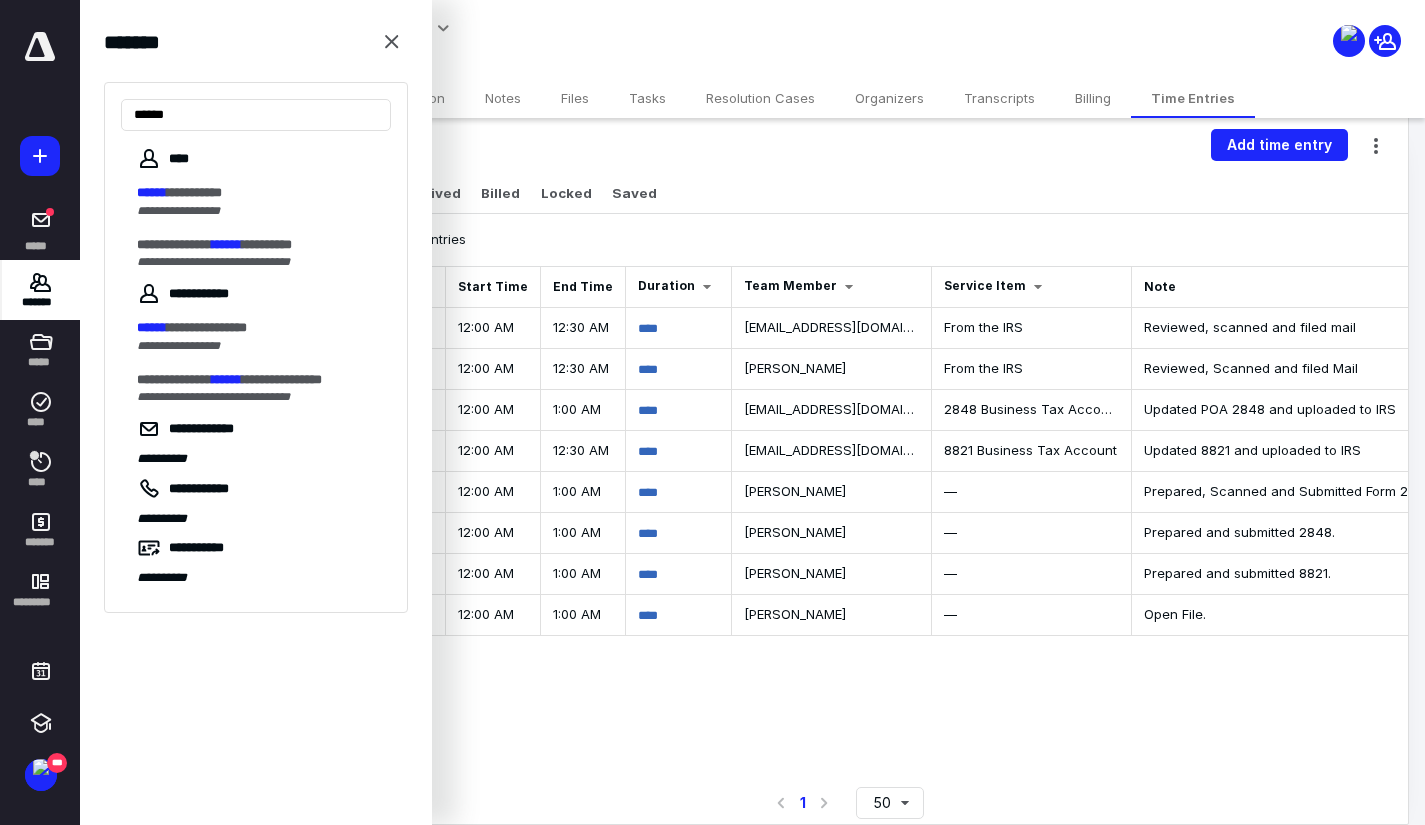 scroll, scrollTop: 0, scrollLeft: 0, axis: both 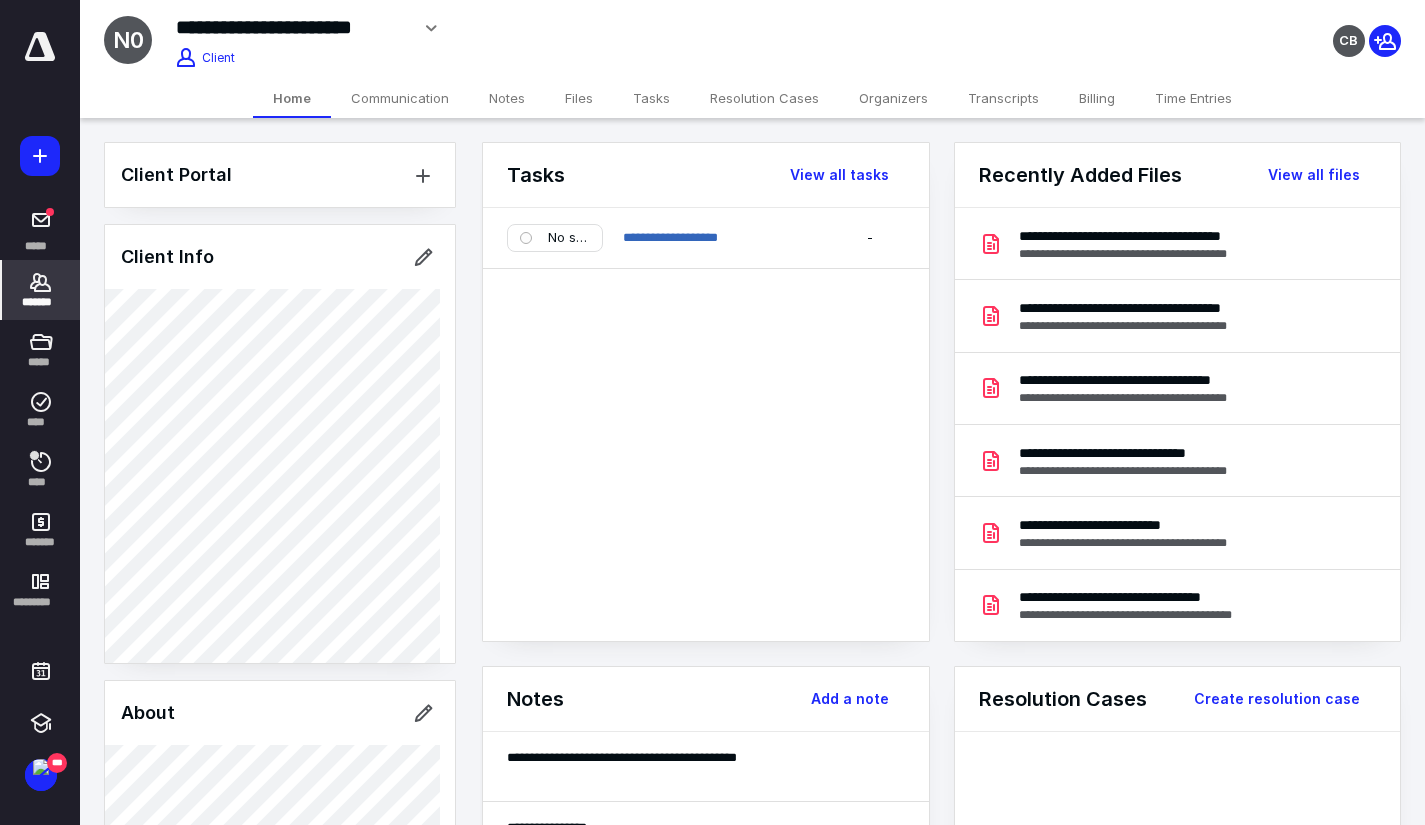 click on "Files" at bounding box center [579, 98] 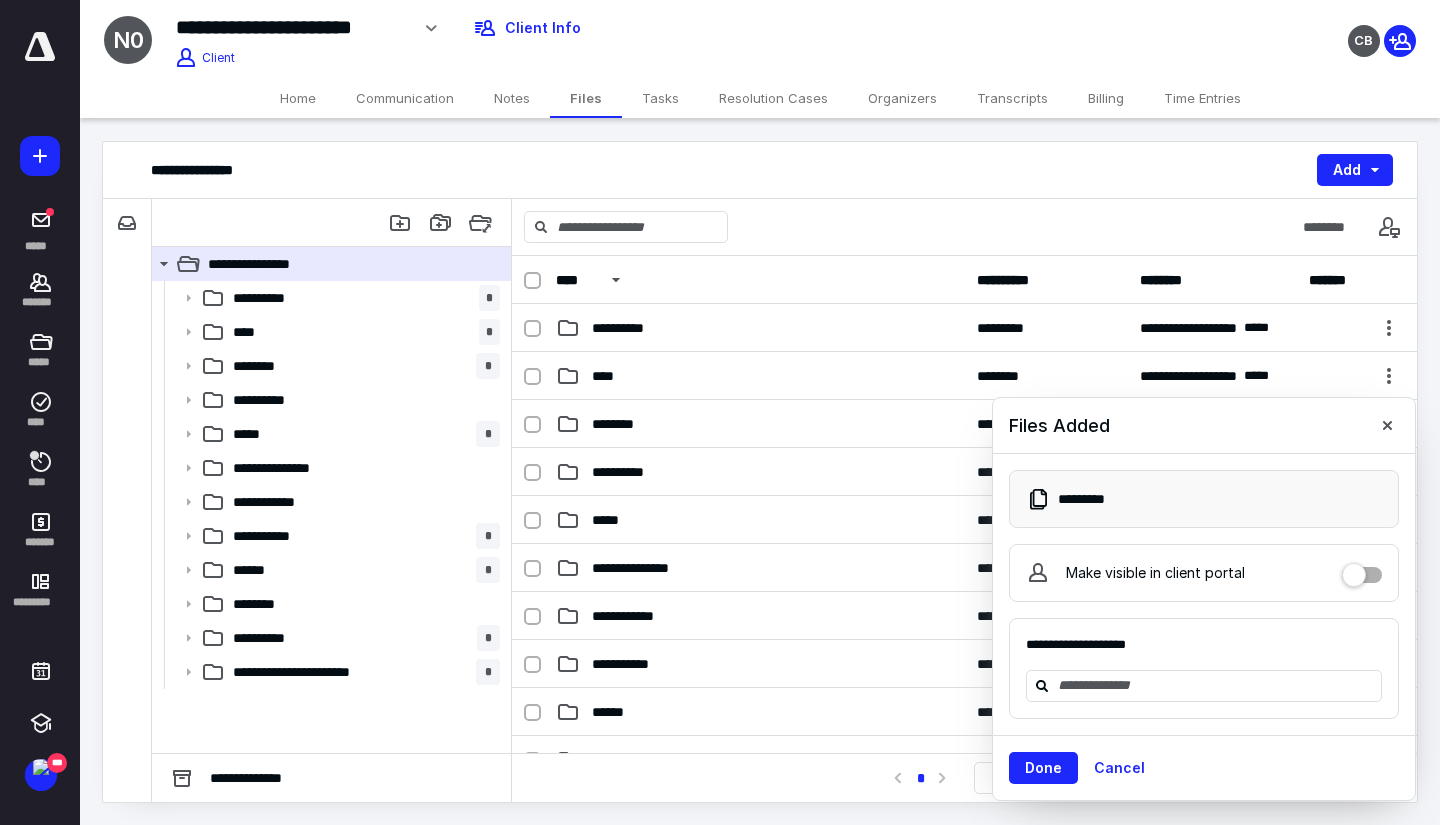 click on "Time Entries" at bounding box center [1202, 98] 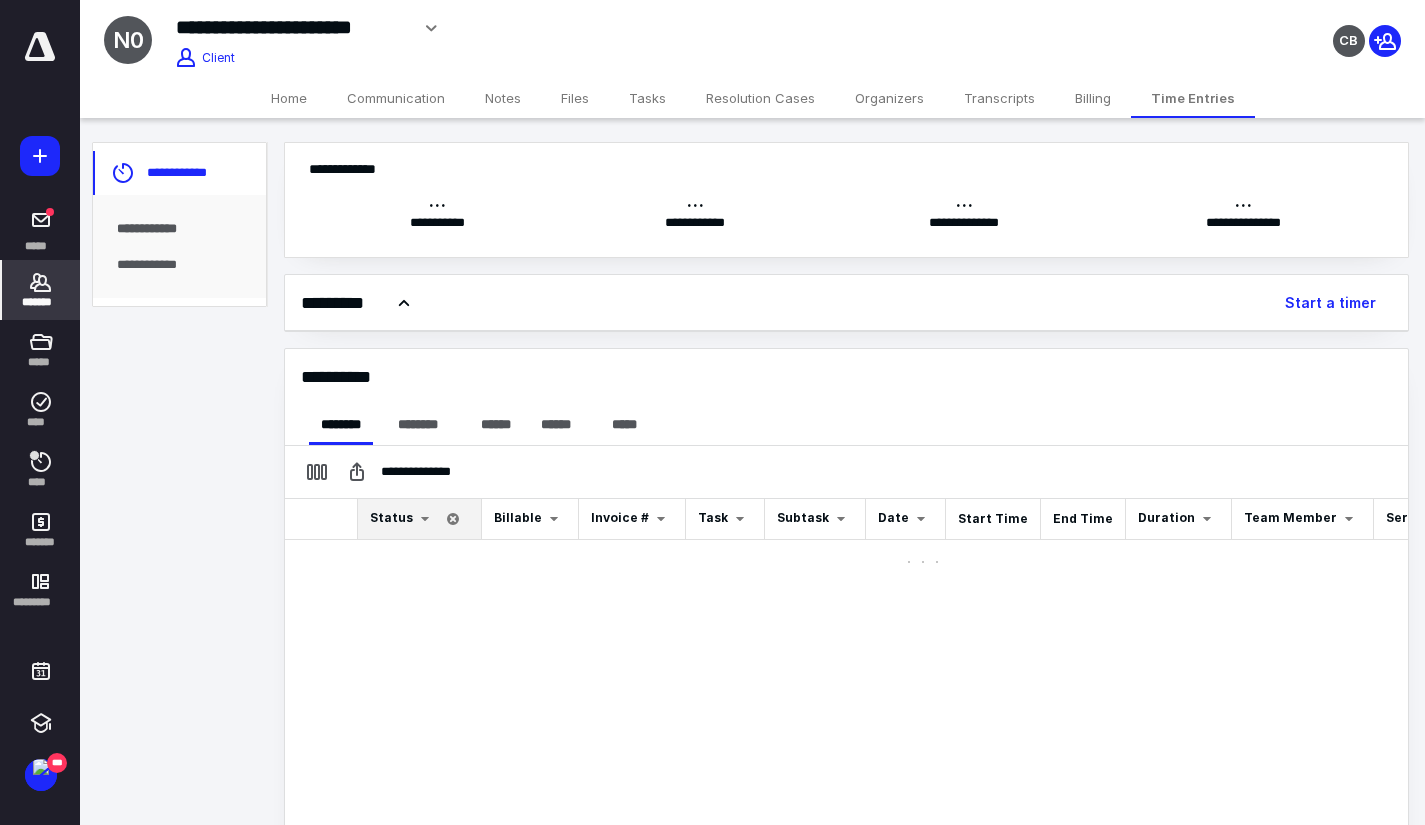 scroll, scrollTop: 0, scrollLeft: 0, axis: both 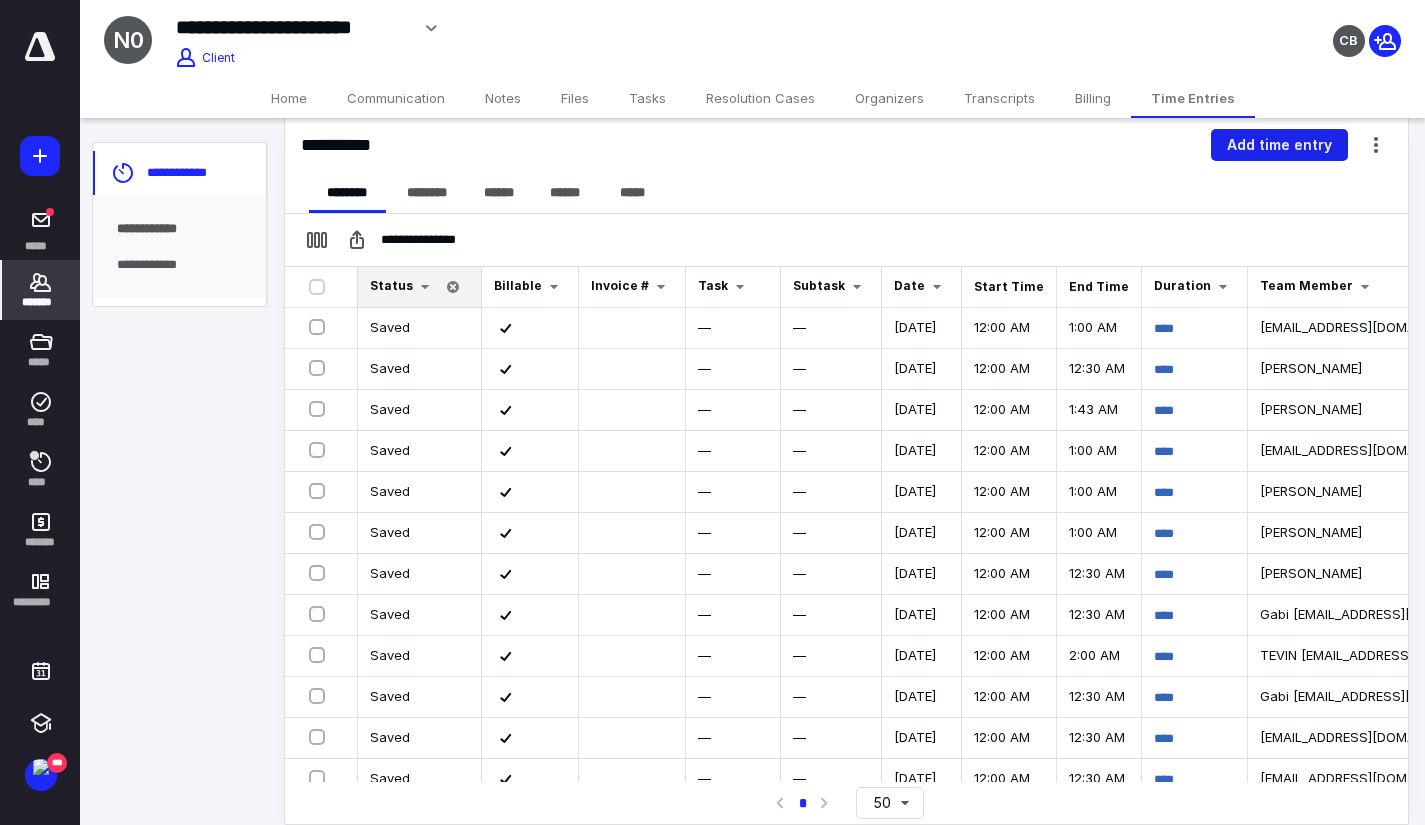 click on "Add time entry" at bounding box center [1279, 145] 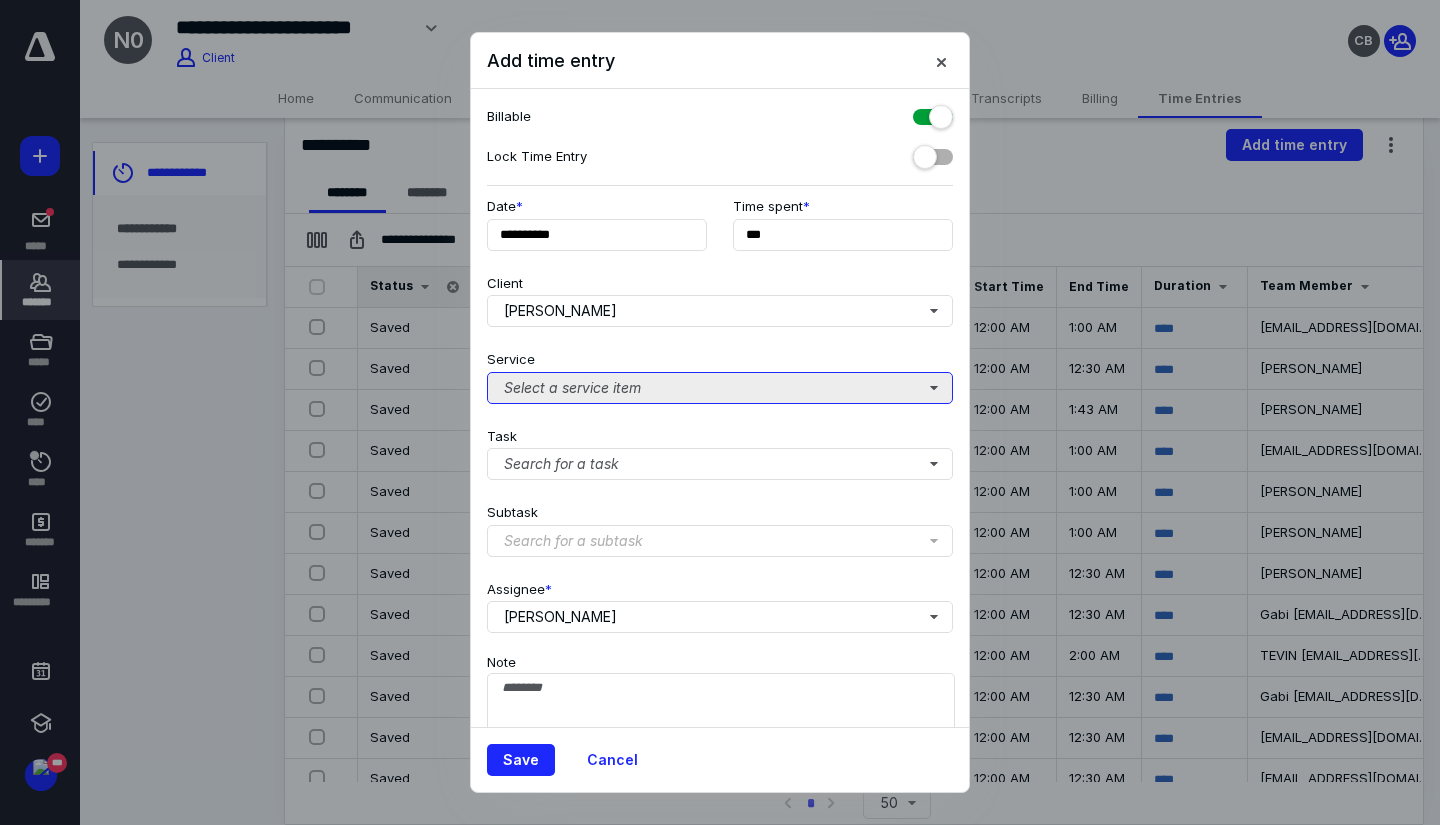 click on "Select a service item" at bounding box center (720, 388) 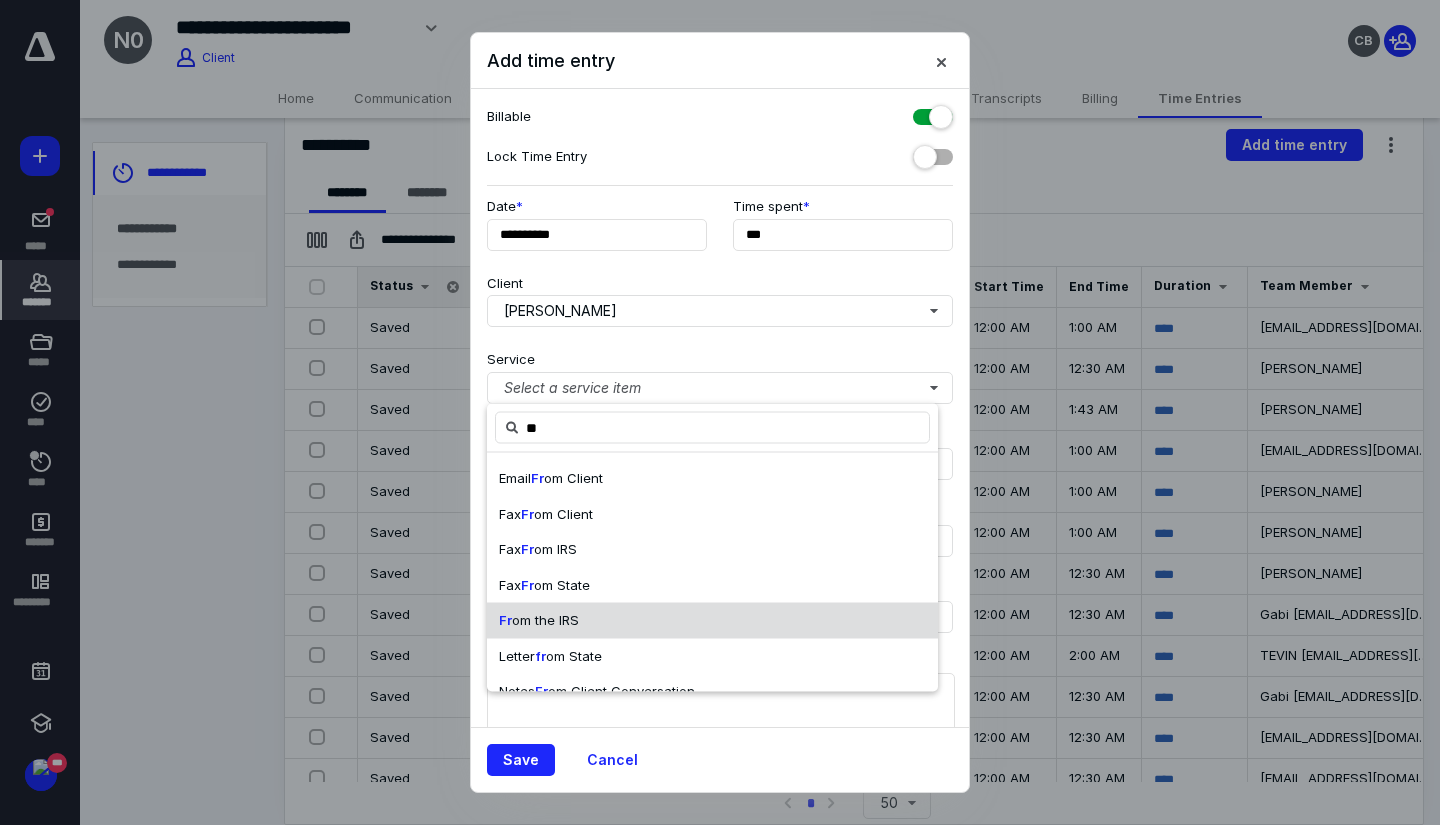 click on "Fr om the IRS" at bounding box center [712, 621] 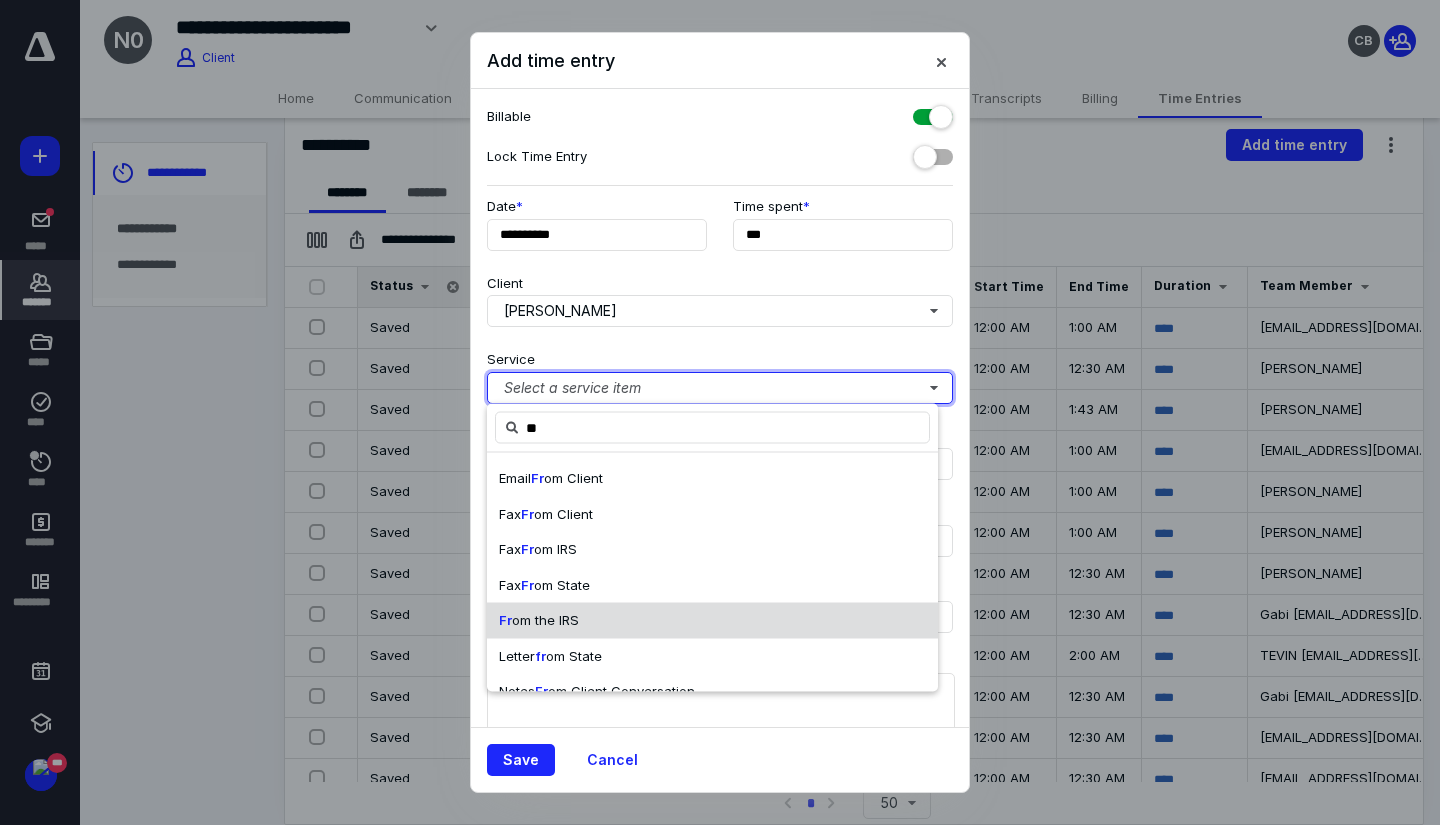 type 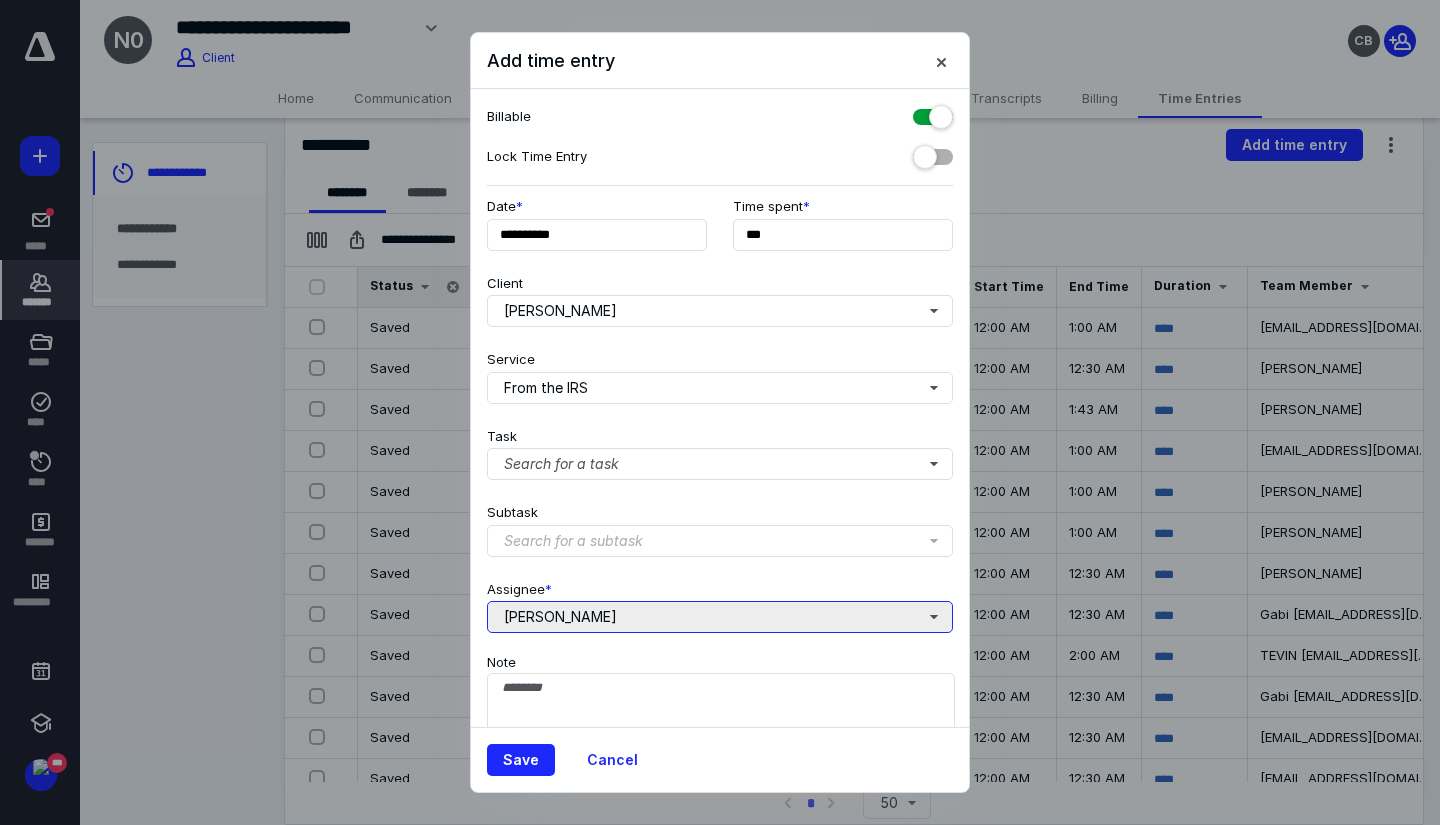 click on "[PERSON_NAME]" at bounding box center (720, 617) 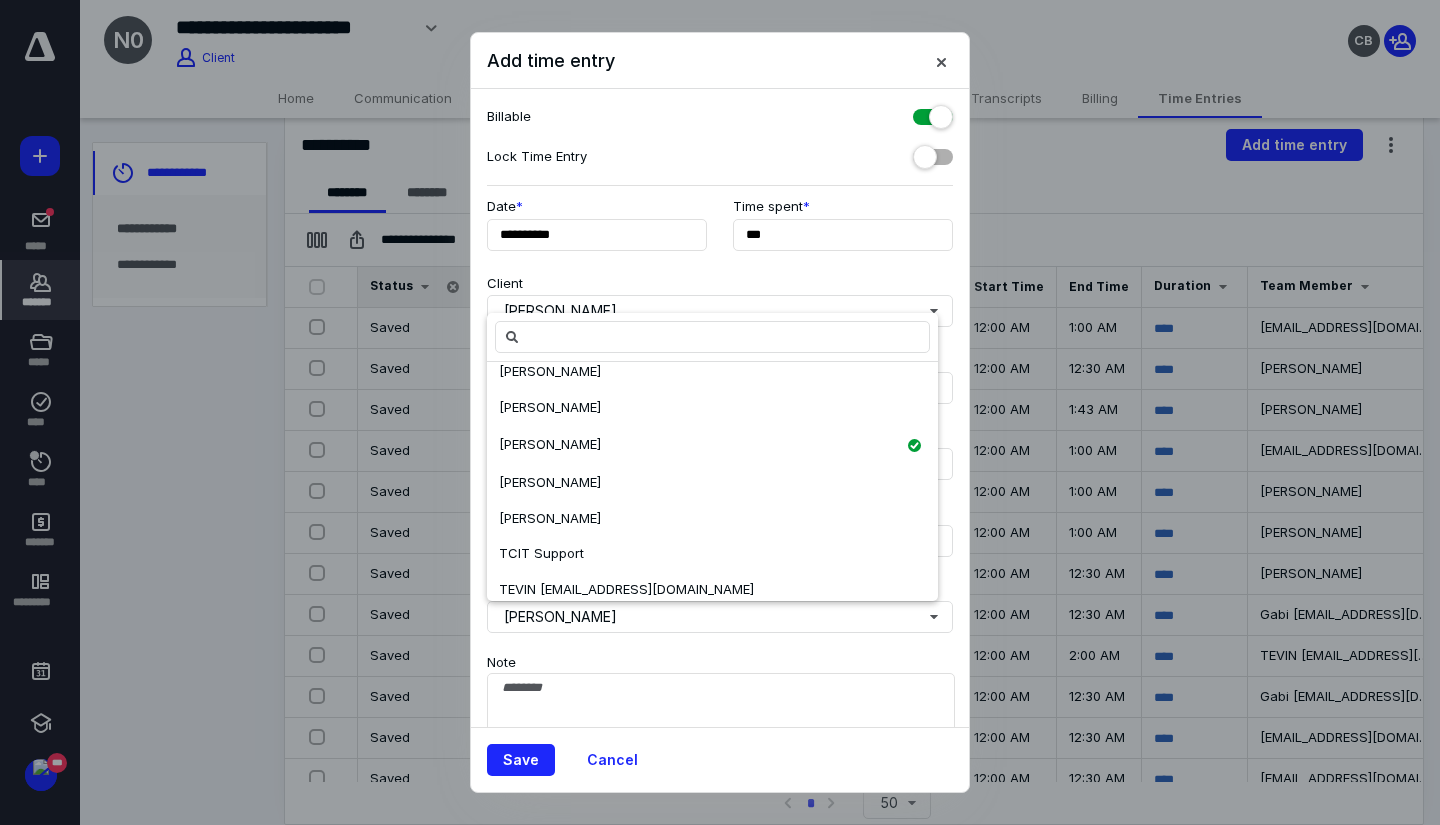 scroll, scrollTop: 136, scrollLeft: 0, axis: vertical 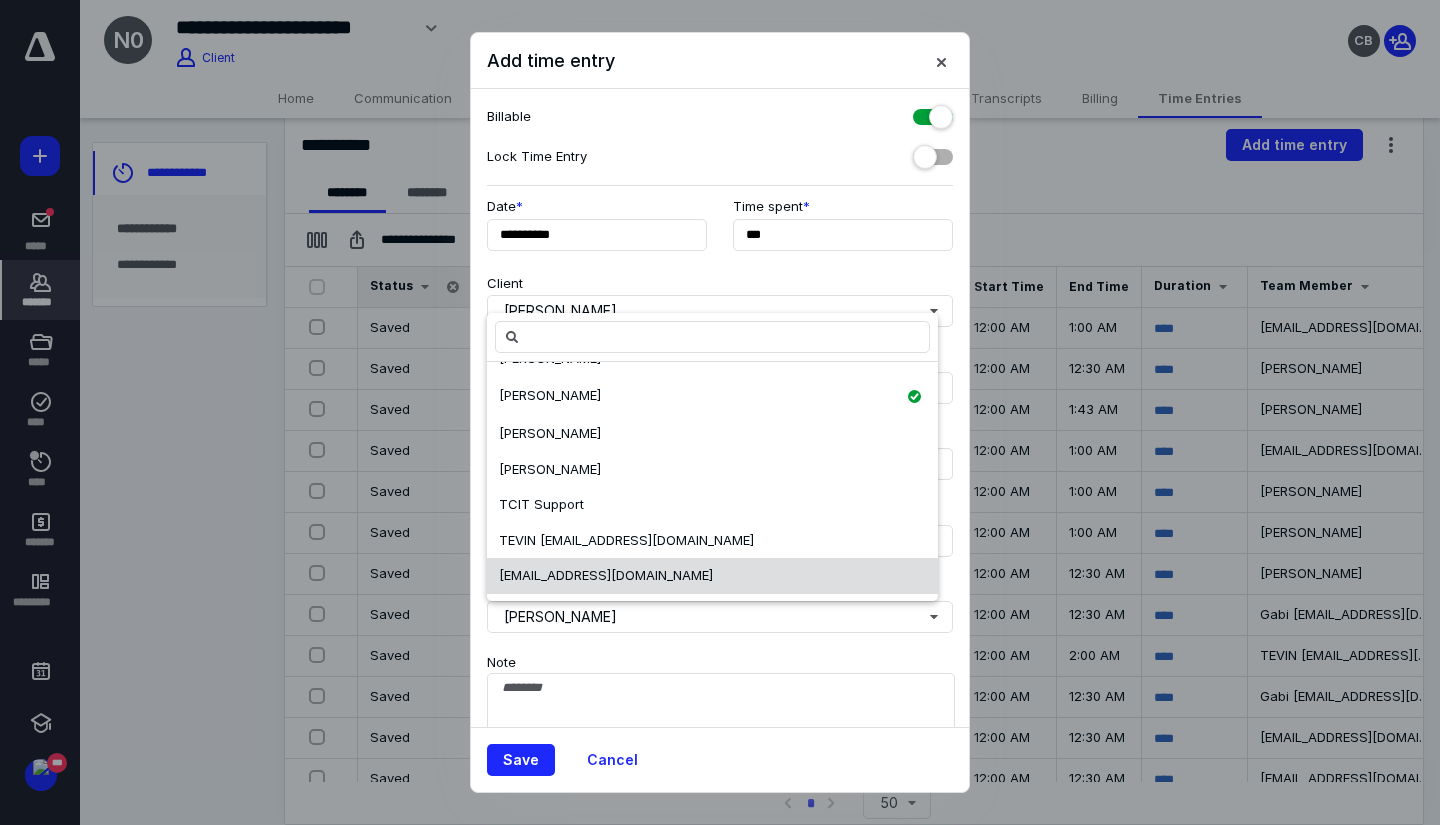 click on "[EMAIL_ADDRESS][DOMAIN_NAME]" at bounding box center (606, 575) 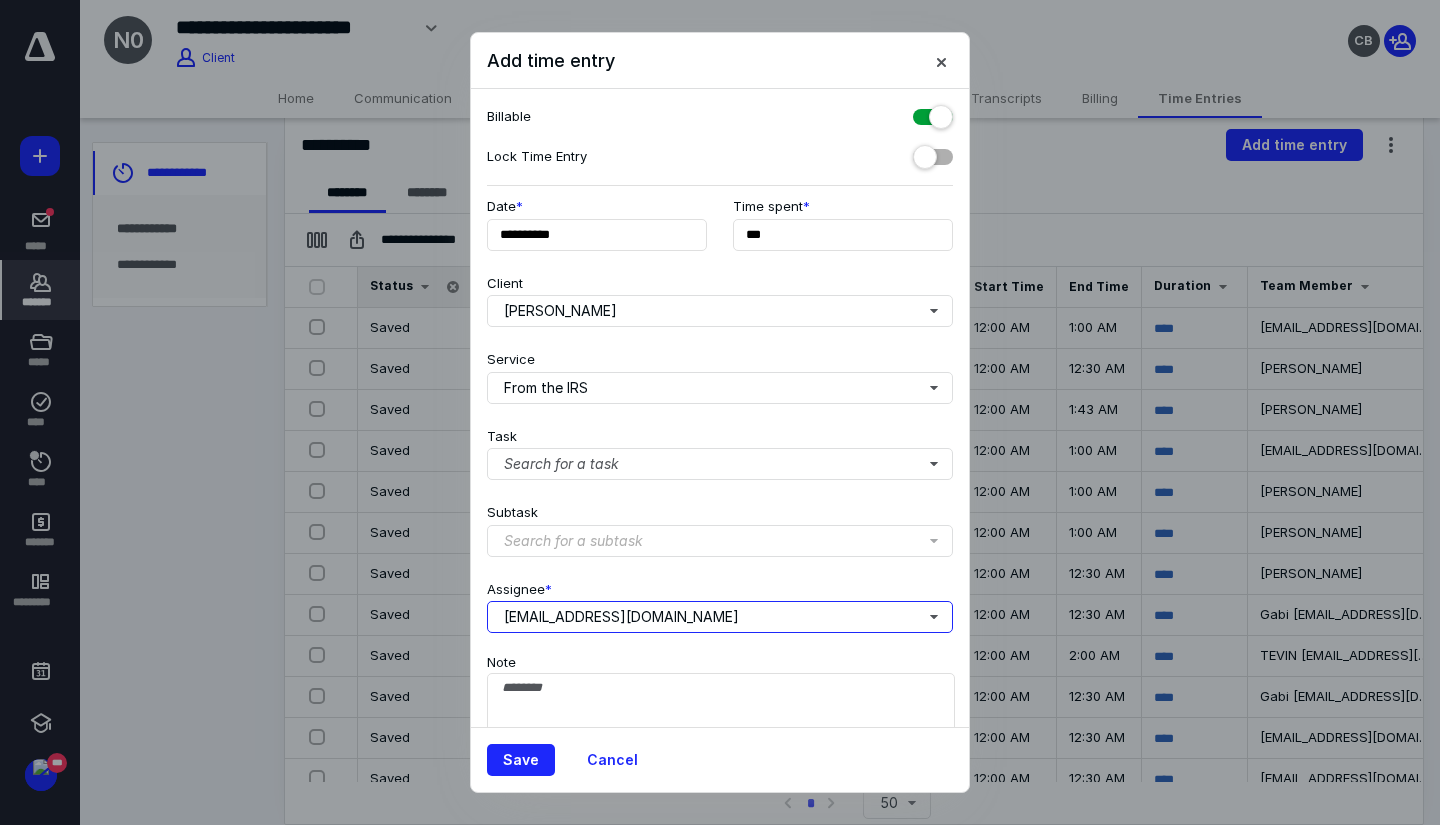 scroll, scrollTop: 0, scrollLeft: 0, axis: both 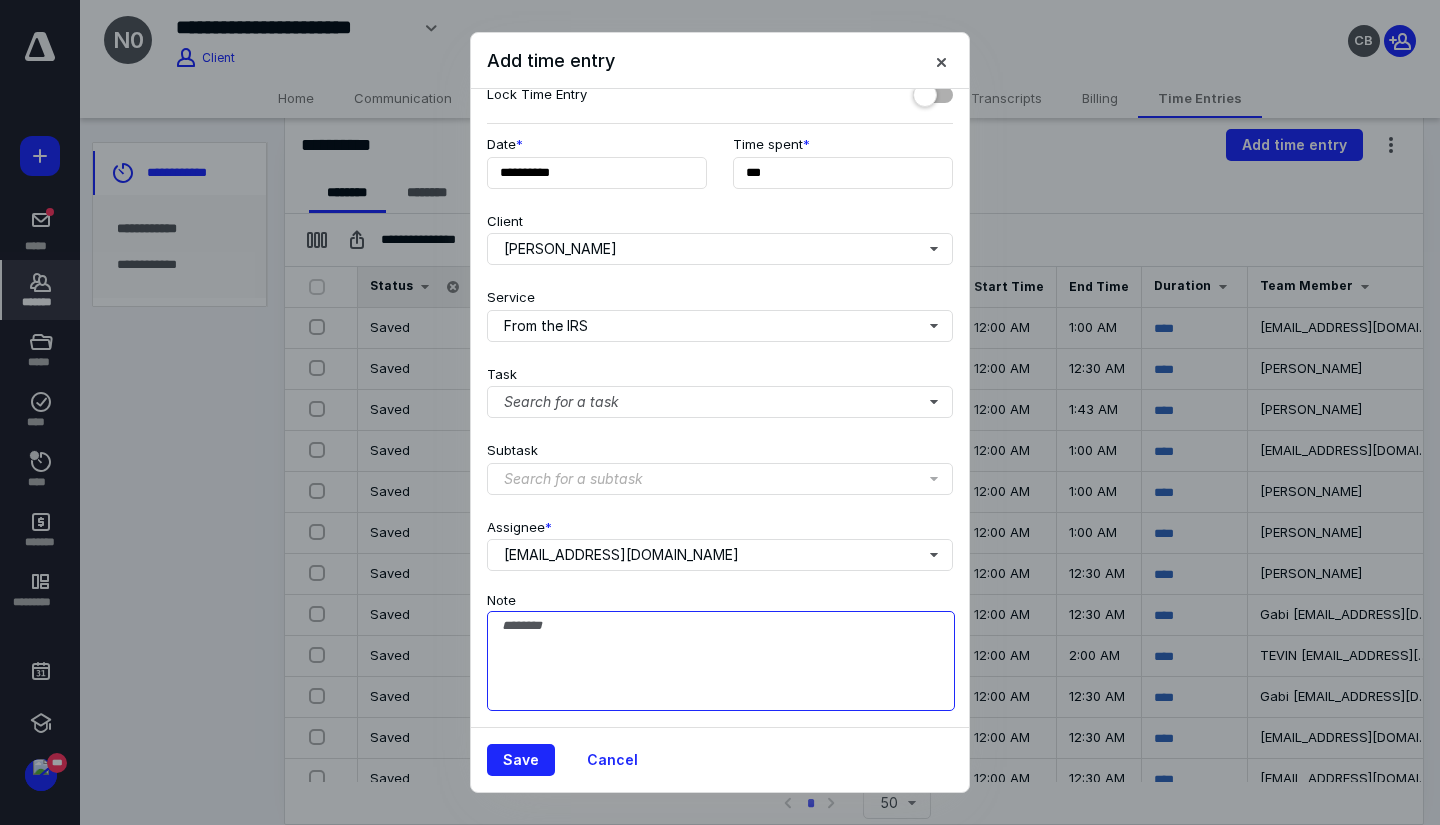 click on "Note" at bounding box center (721, 661) 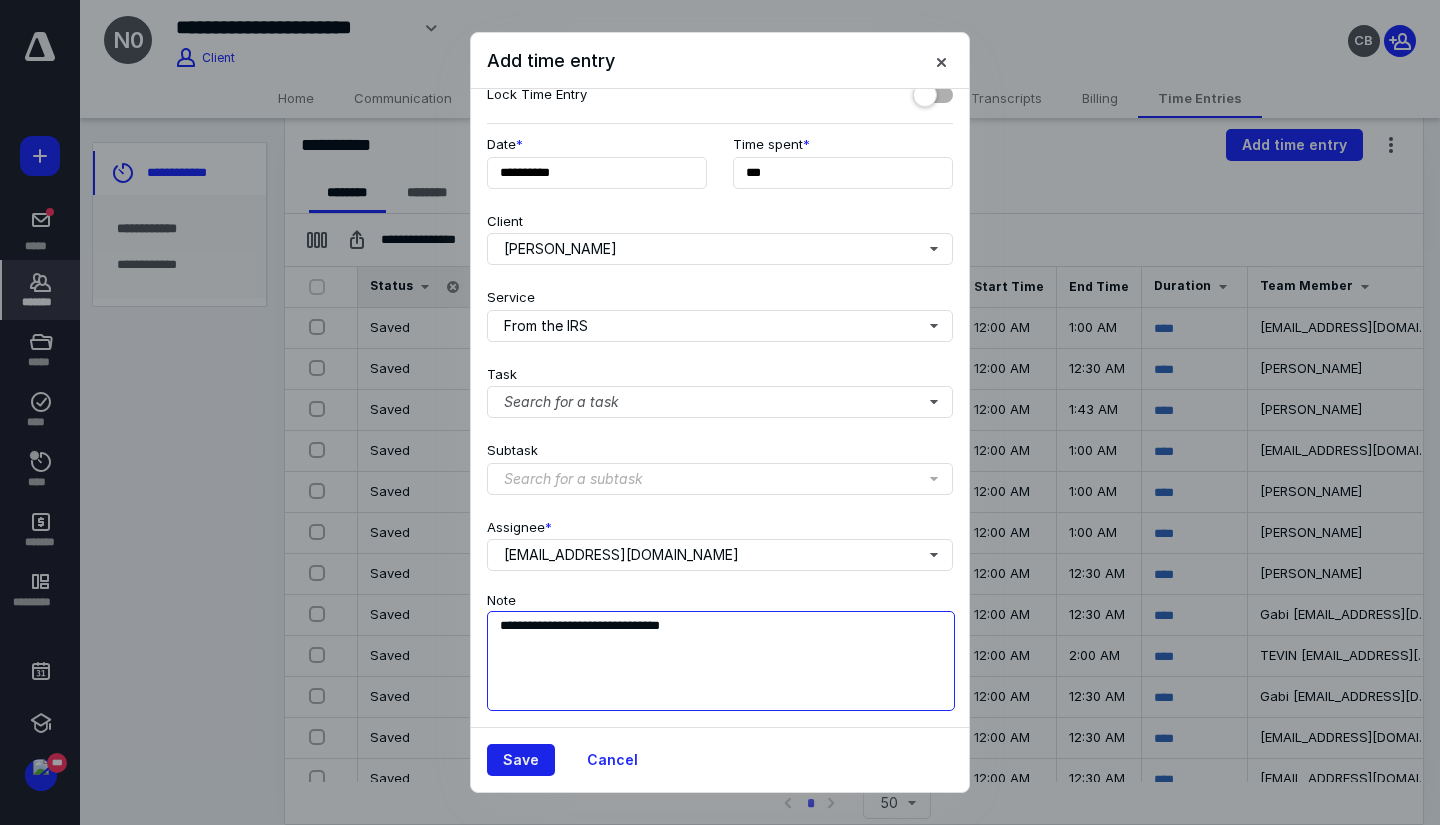 type on "**********" 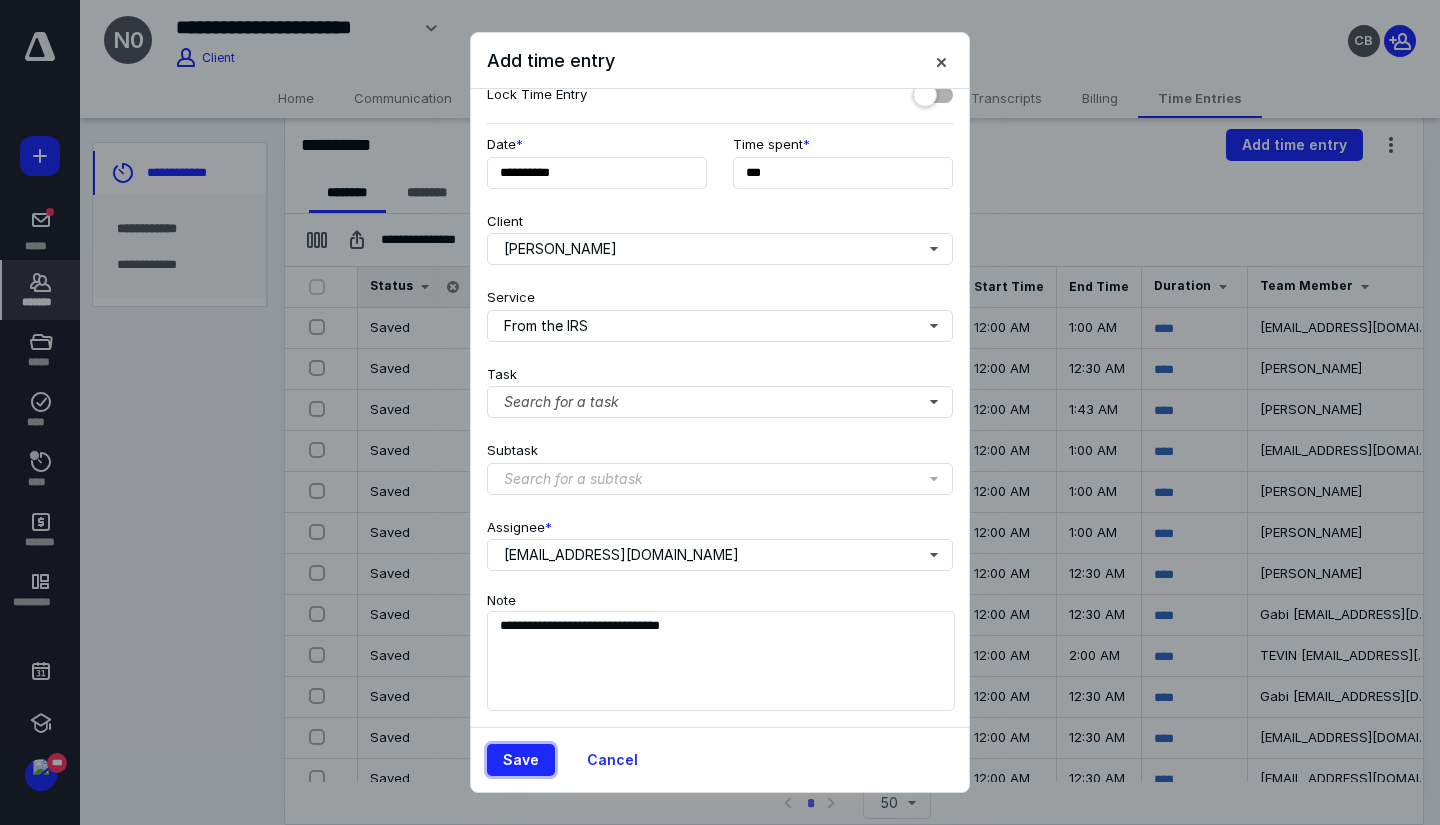 click on "Save" at bounding box center [521, 760] 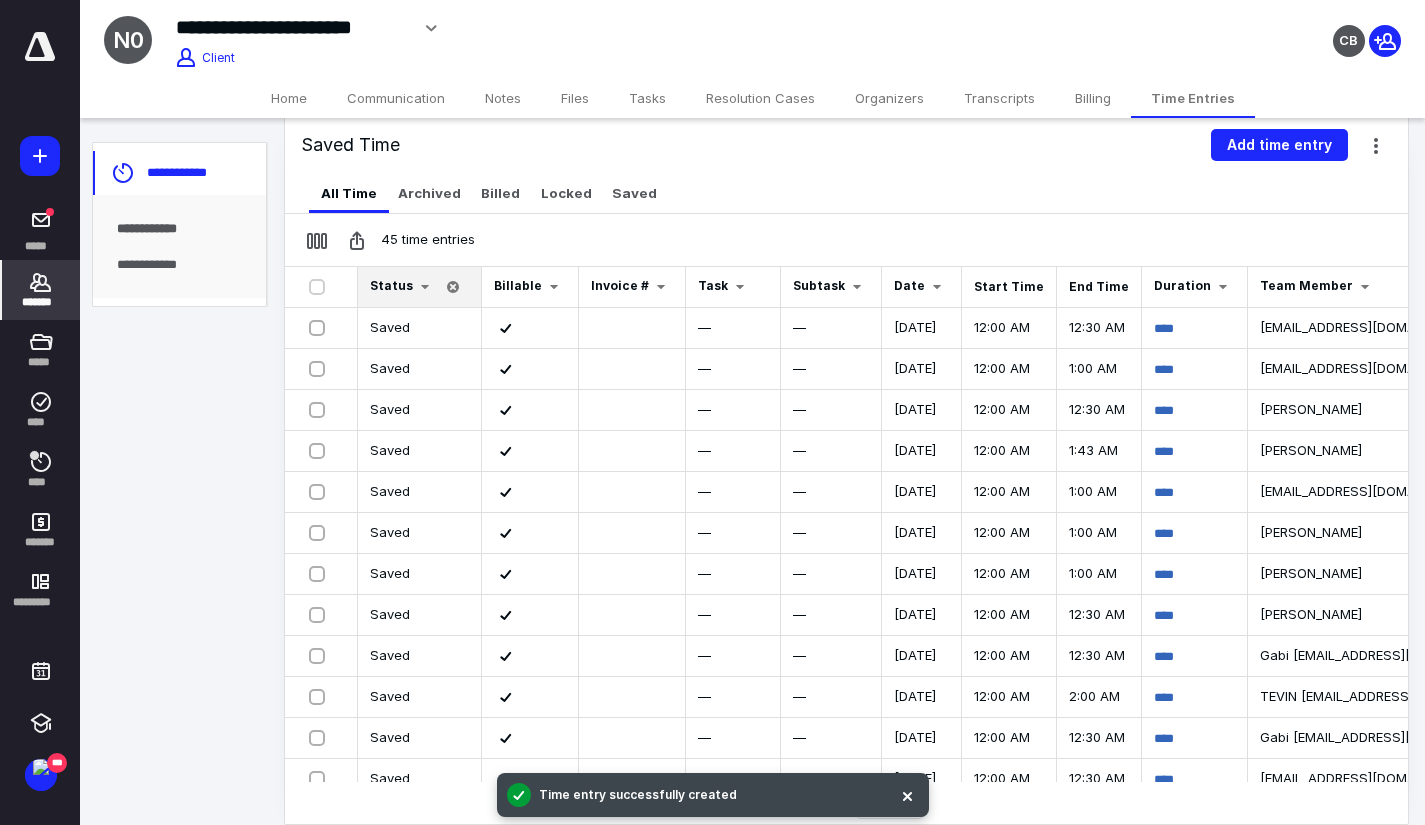 click on "*******" at bounding box center (41, 290) 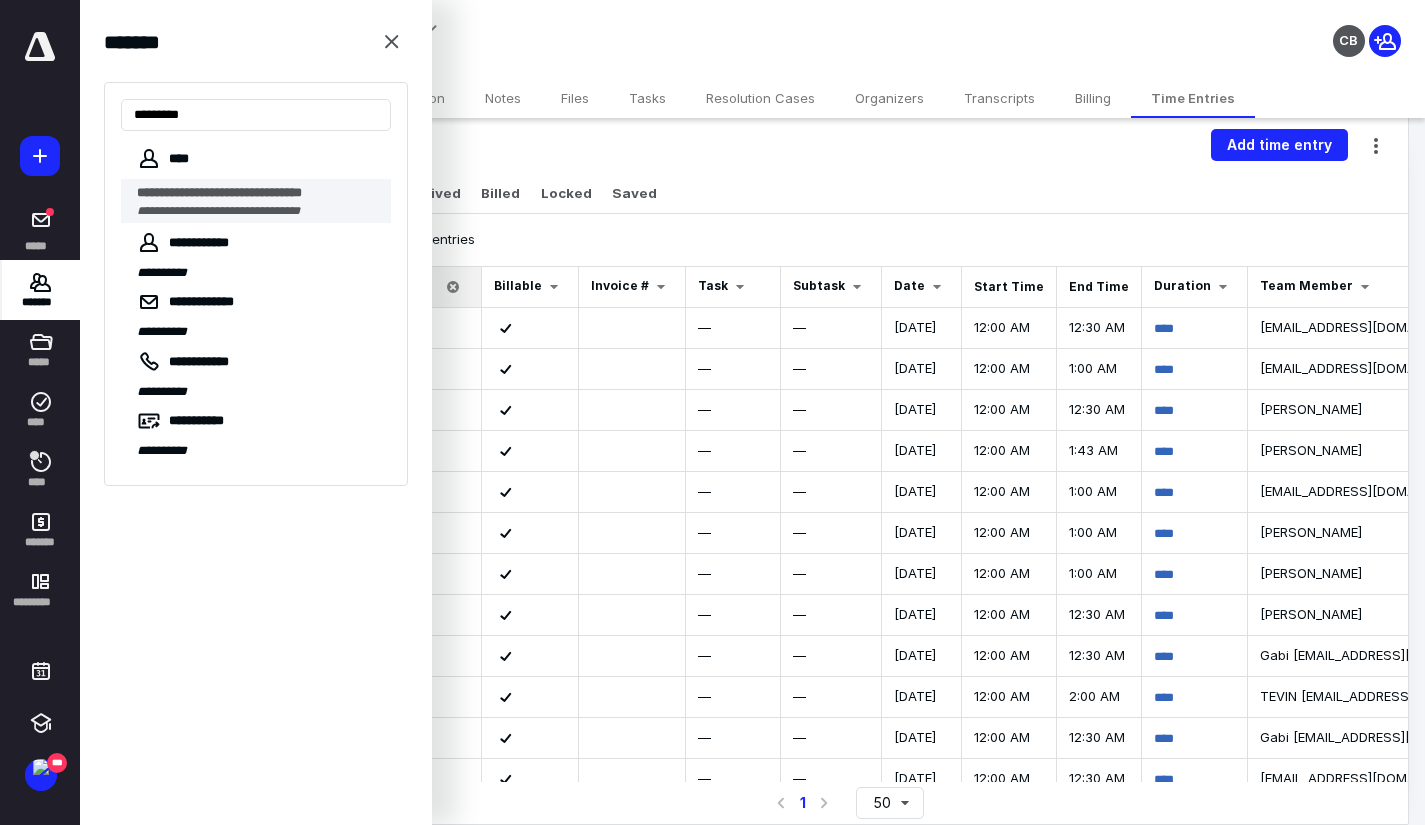 type on "*********" 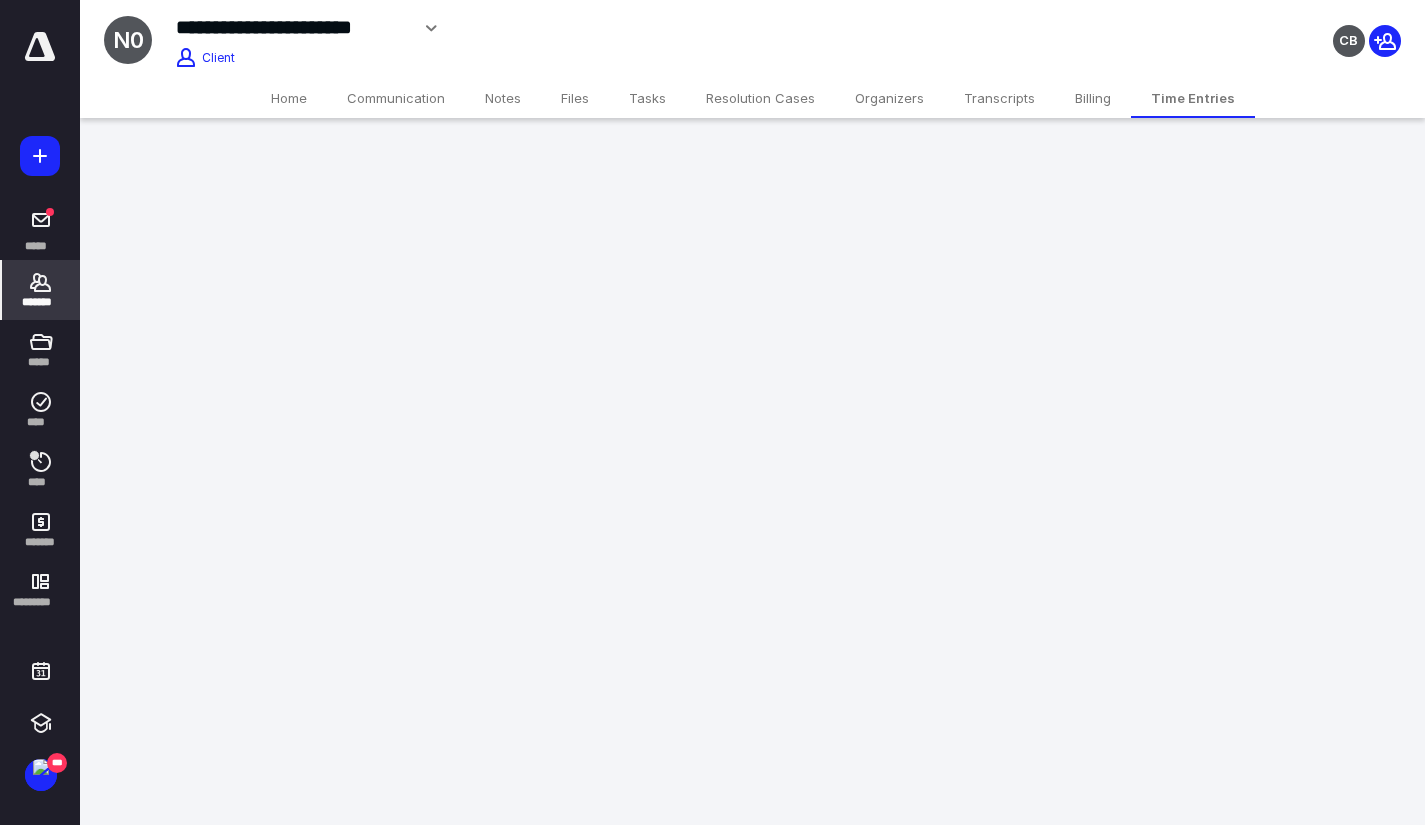 scroll, scrollTop: 0, scrollLeft: 0, axis: both 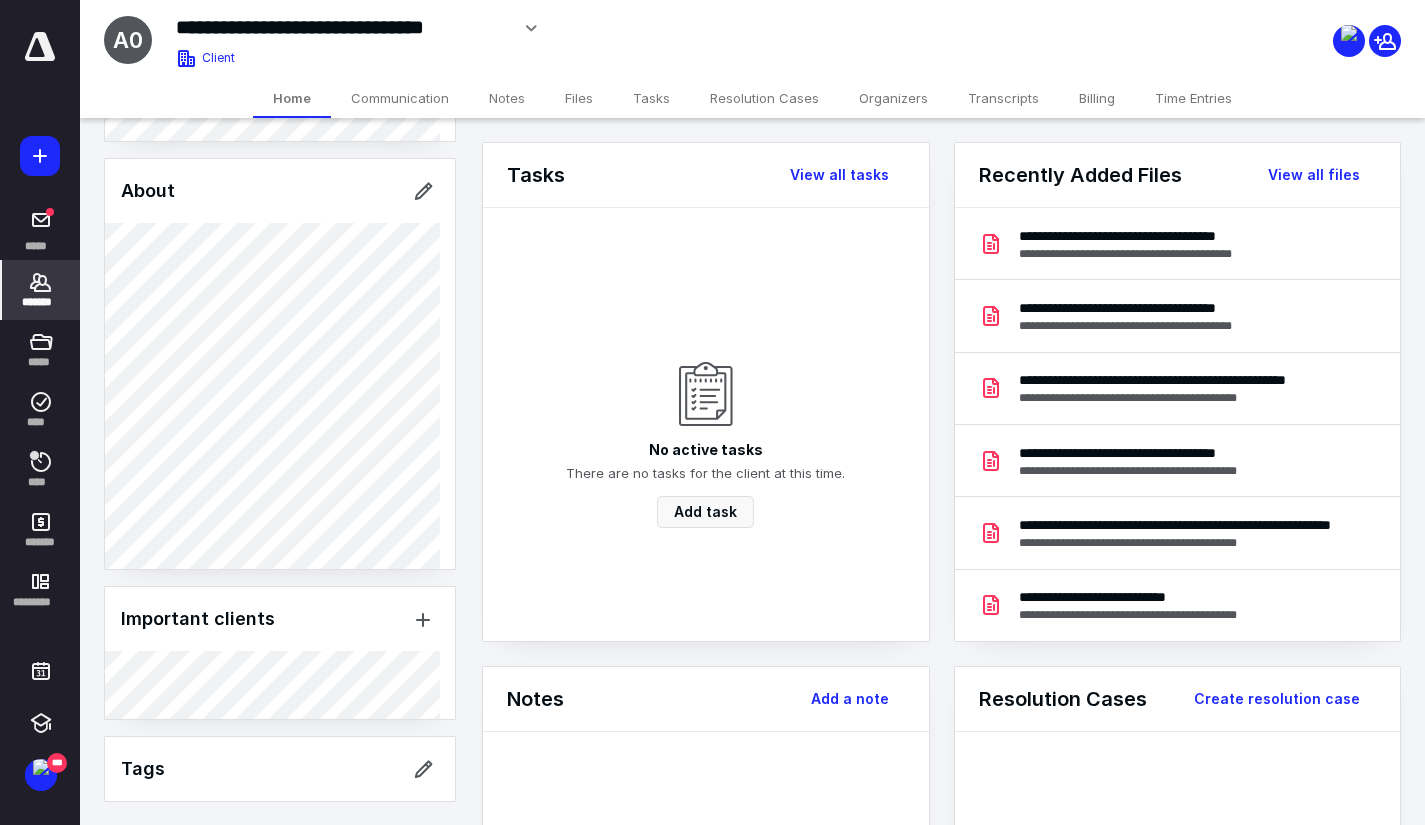 click on "Files" at bounding box center [579, 98] 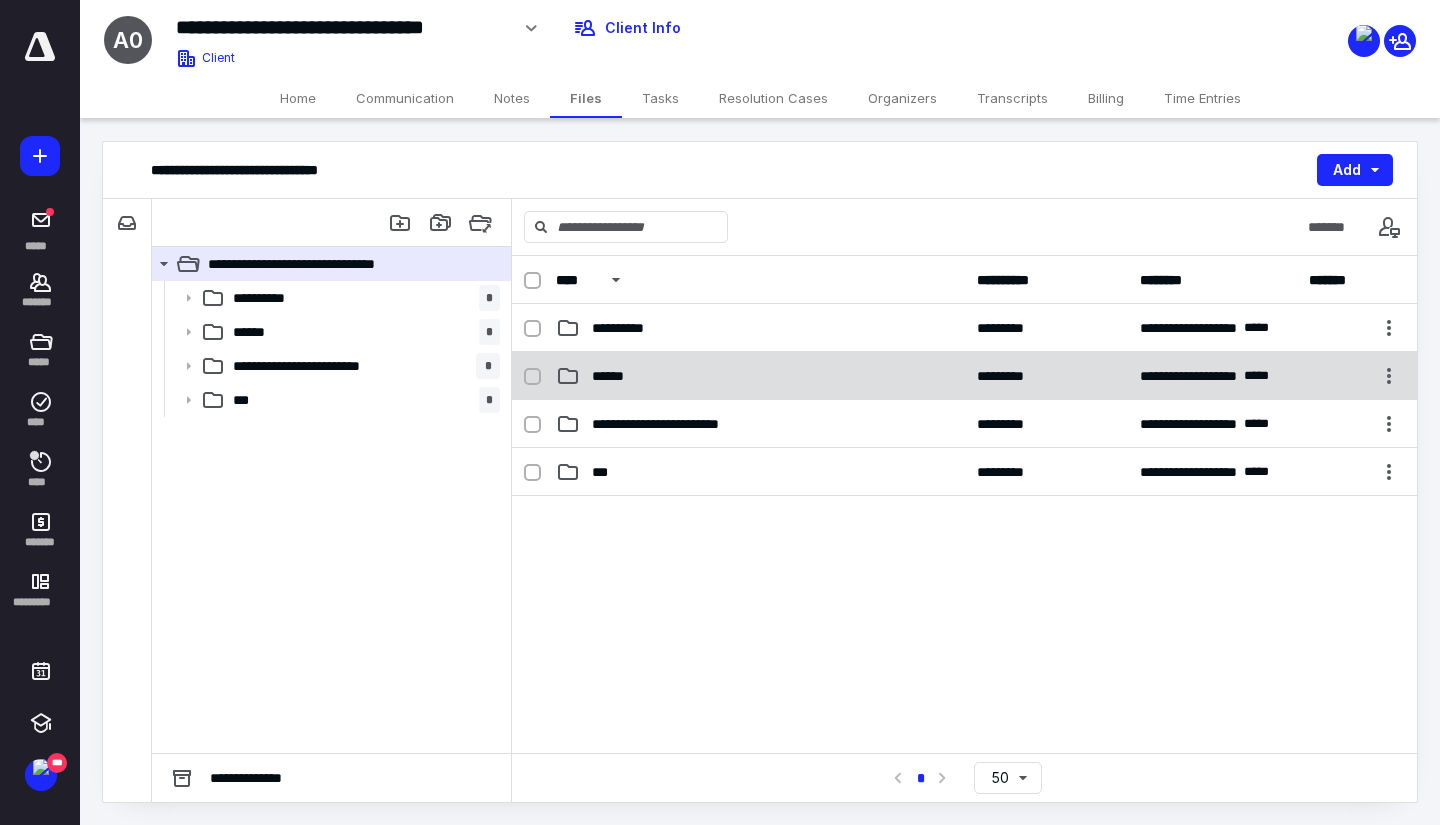 click on "******" at bounding box center (760, 376) 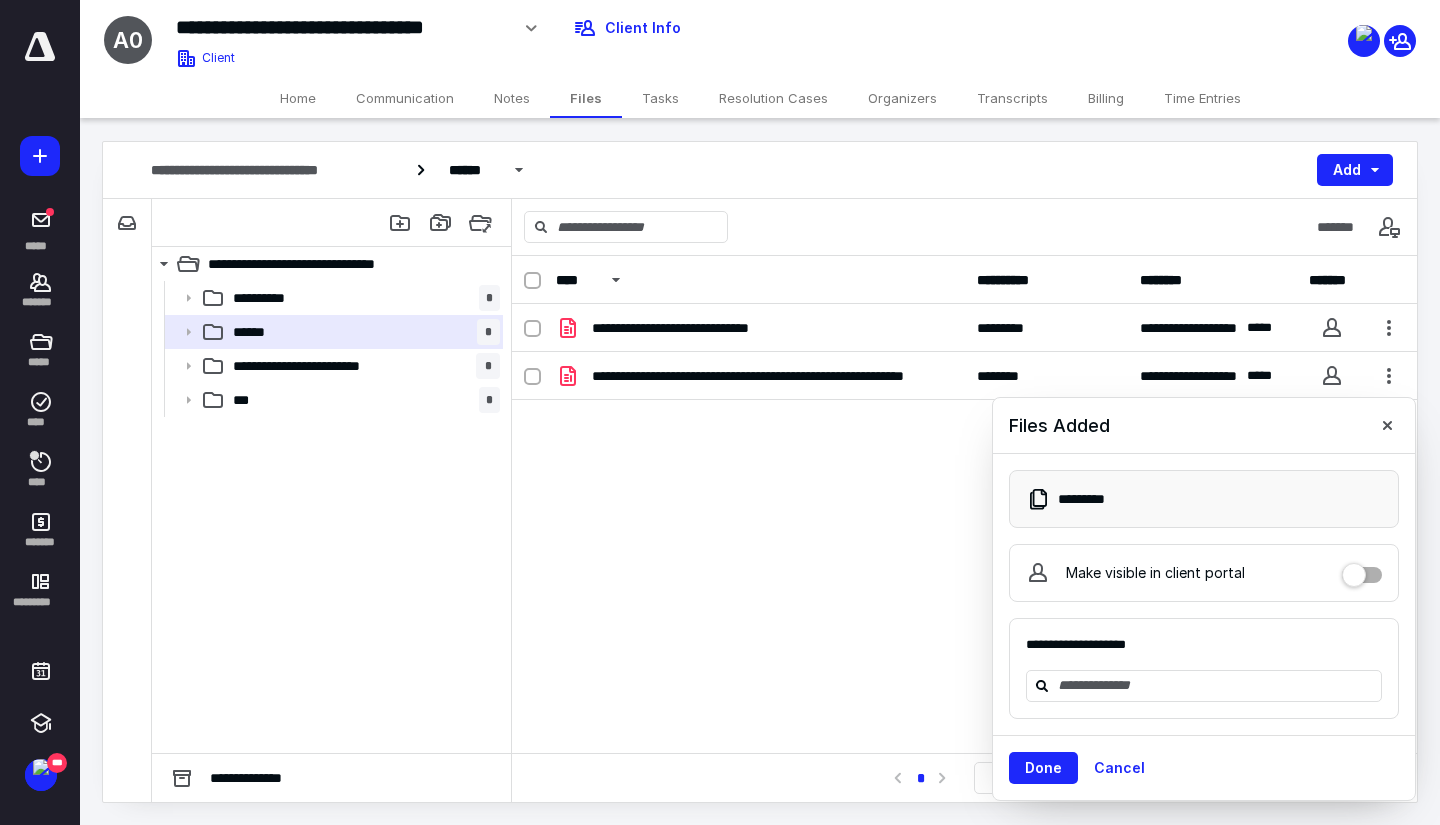 click on "Time Entries" at bounding box center [1202, 98] 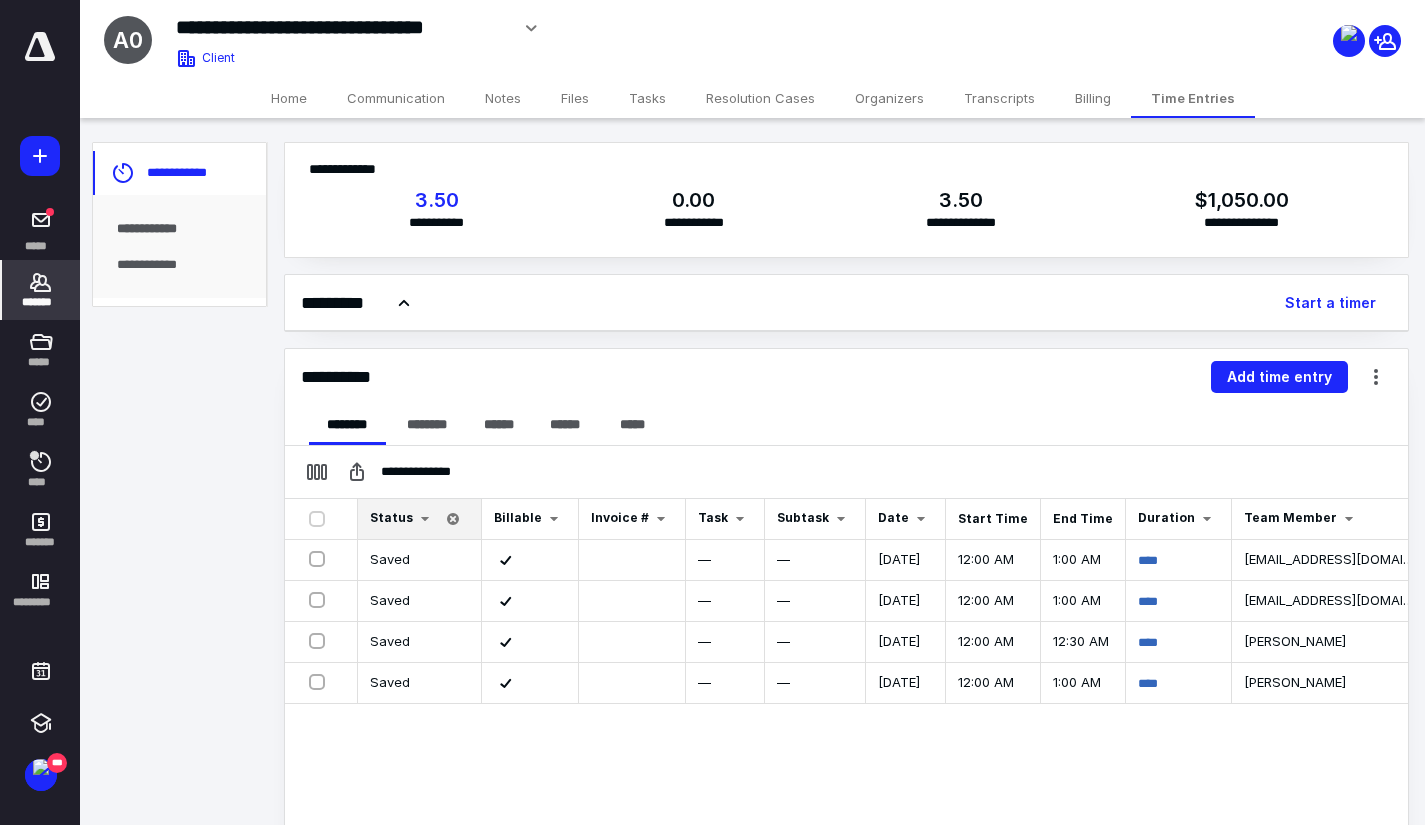 click on "**********" at bounding box center (846, 377) 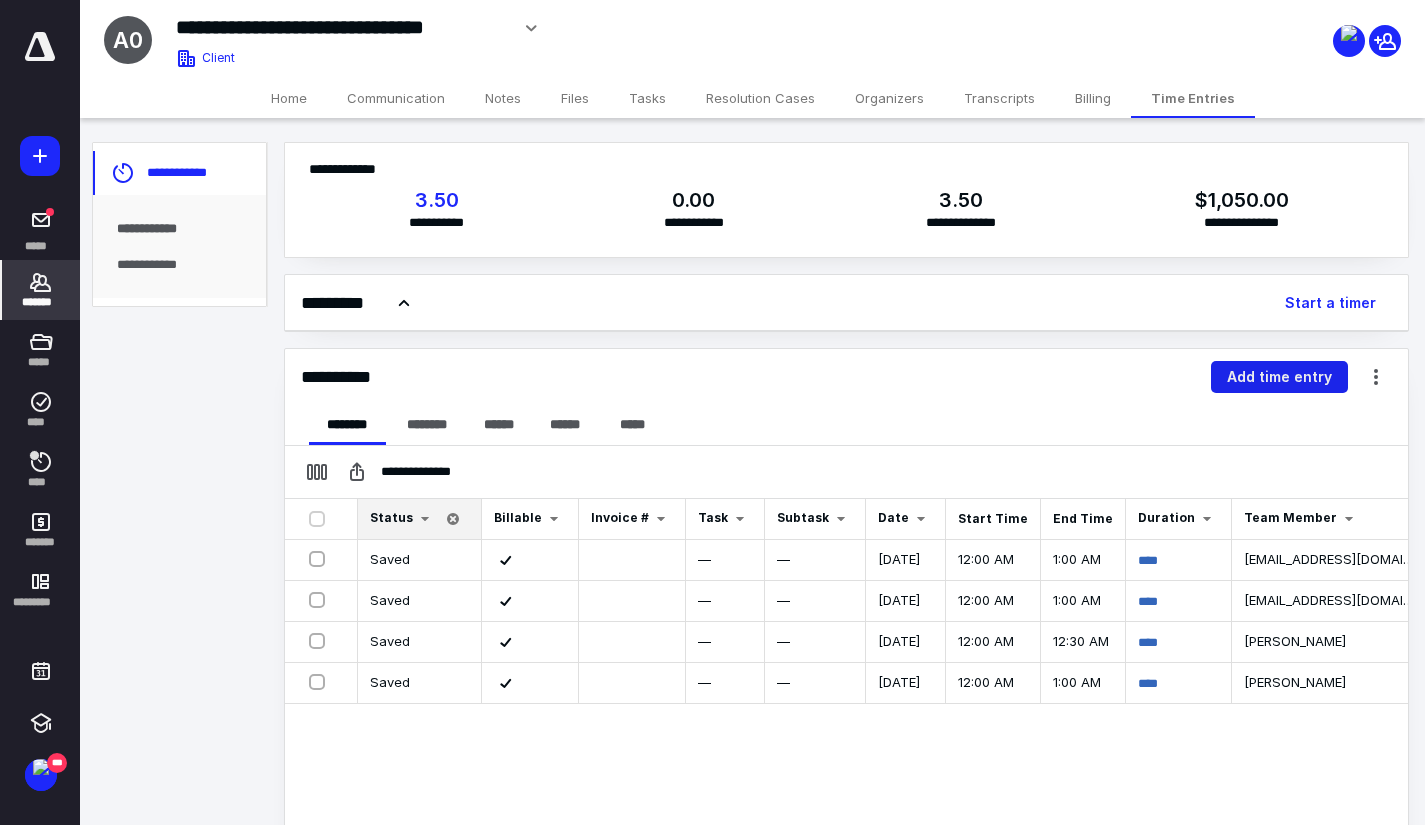 click on "Add time entry" at bounding box center [1279, 377] 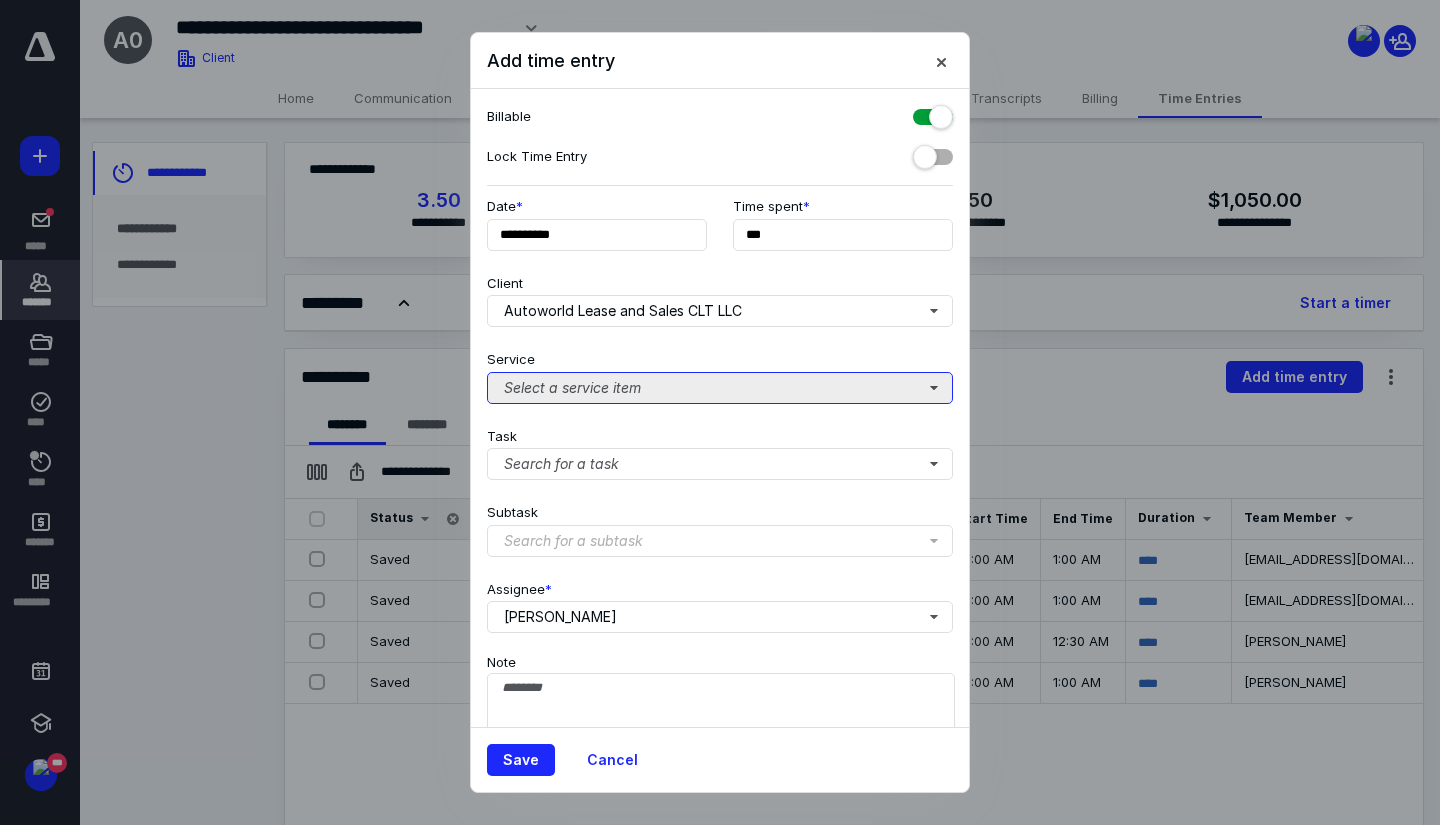 click on "Select a service item" at bounding box center (720, 388) 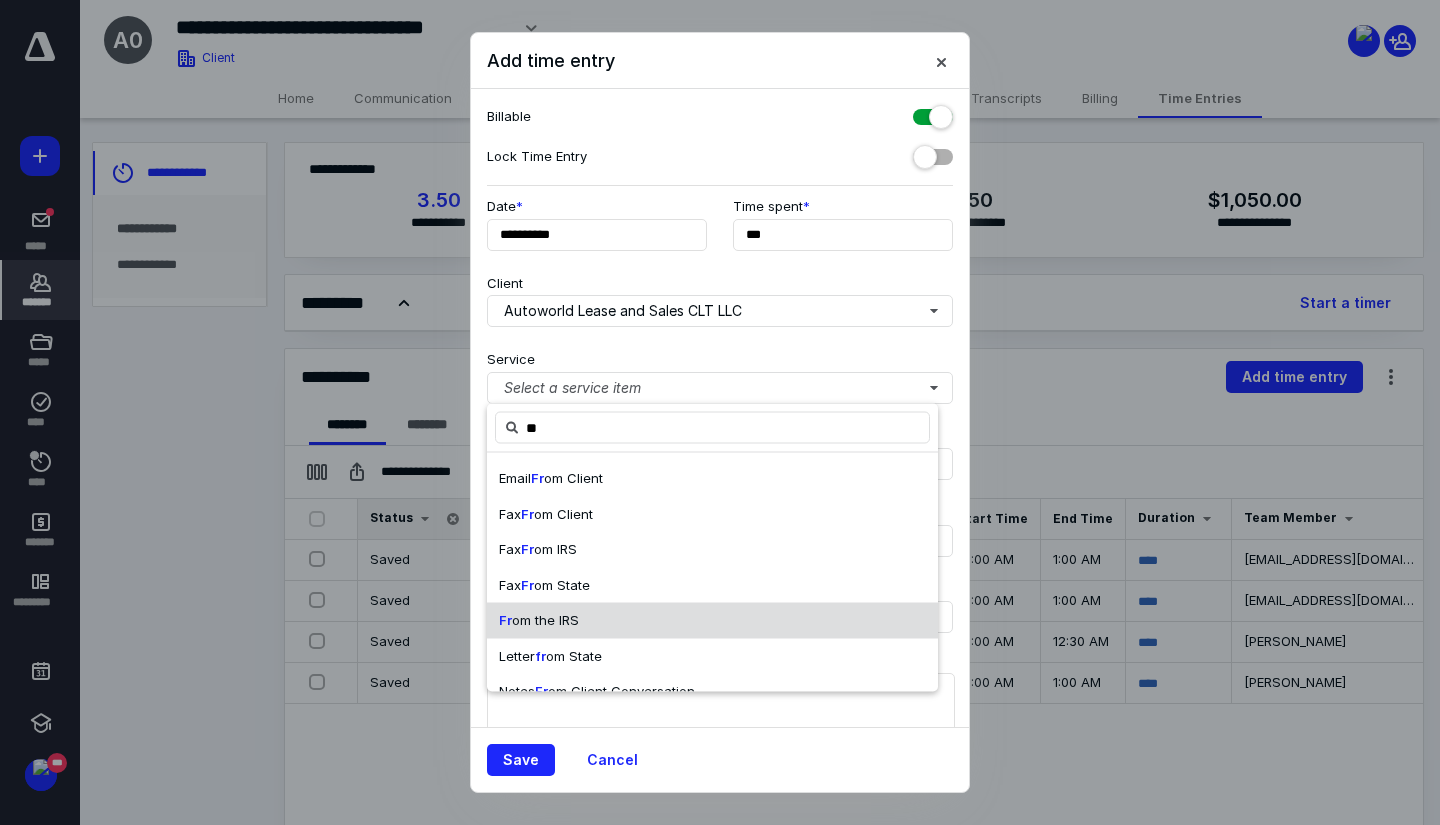 click on "Fr om the IRS" at bounding box center [712, 621] 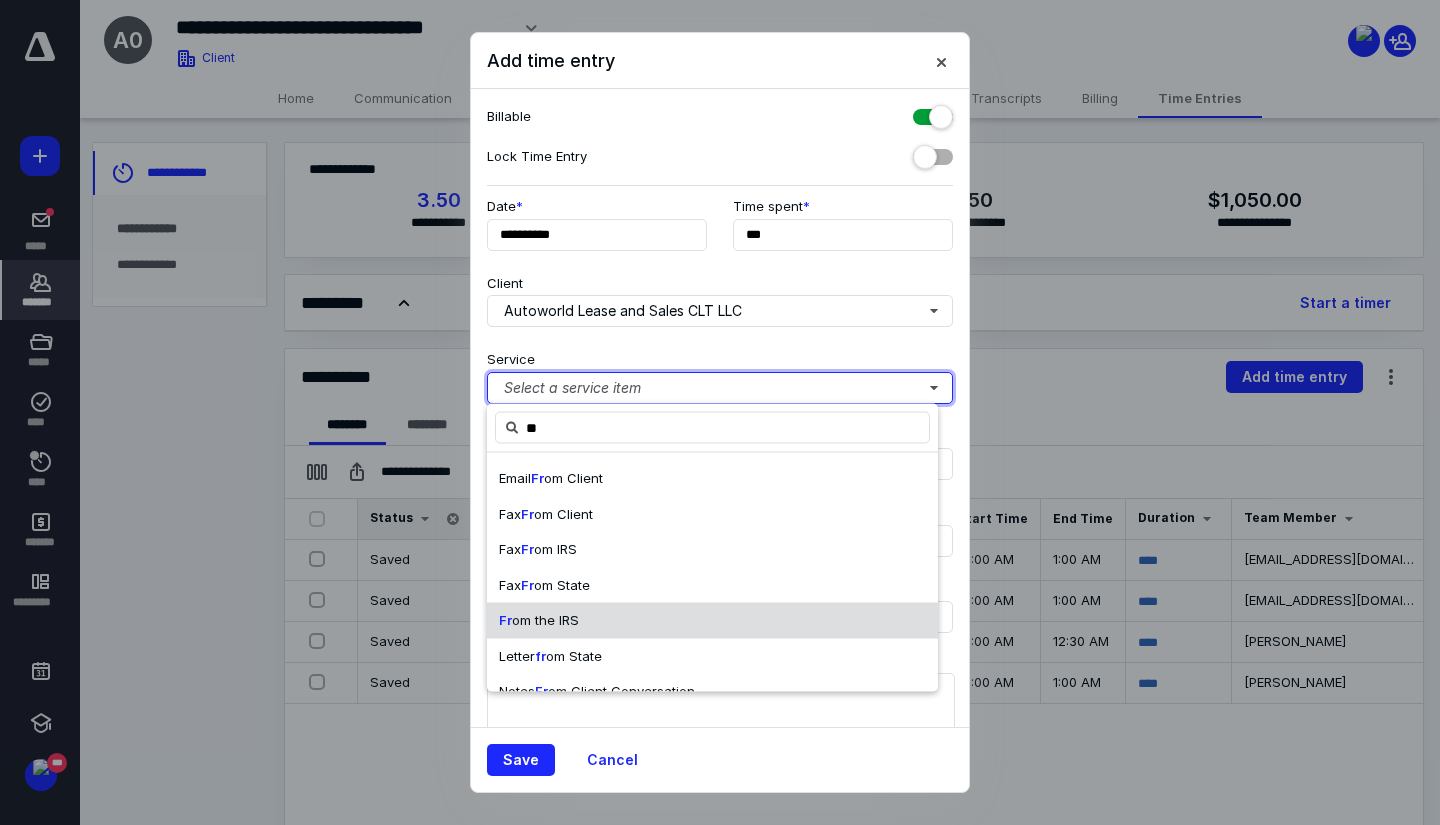 type 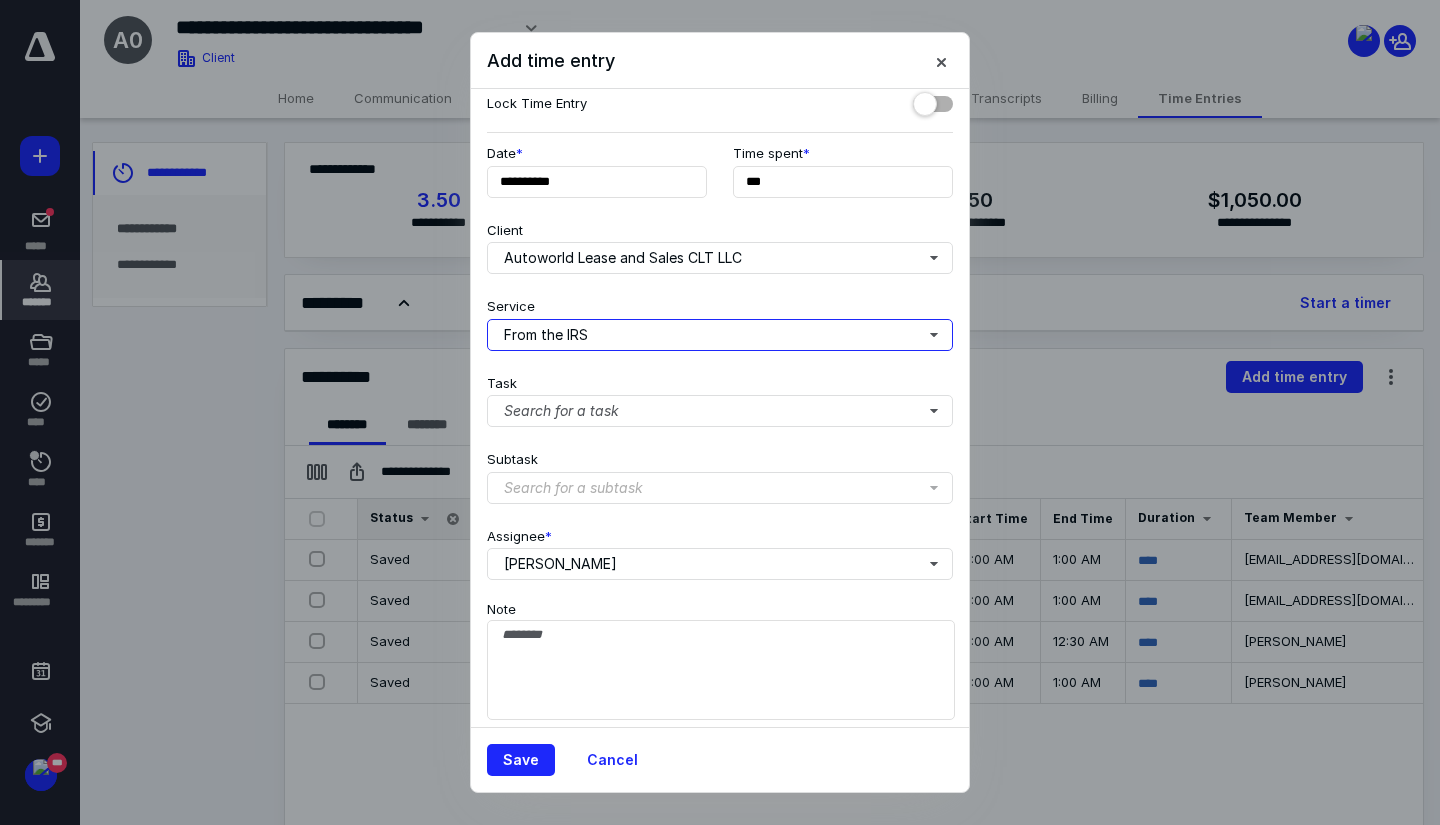 scroll, scrollTop: 76, scrollLeft: 0, axis: vertical 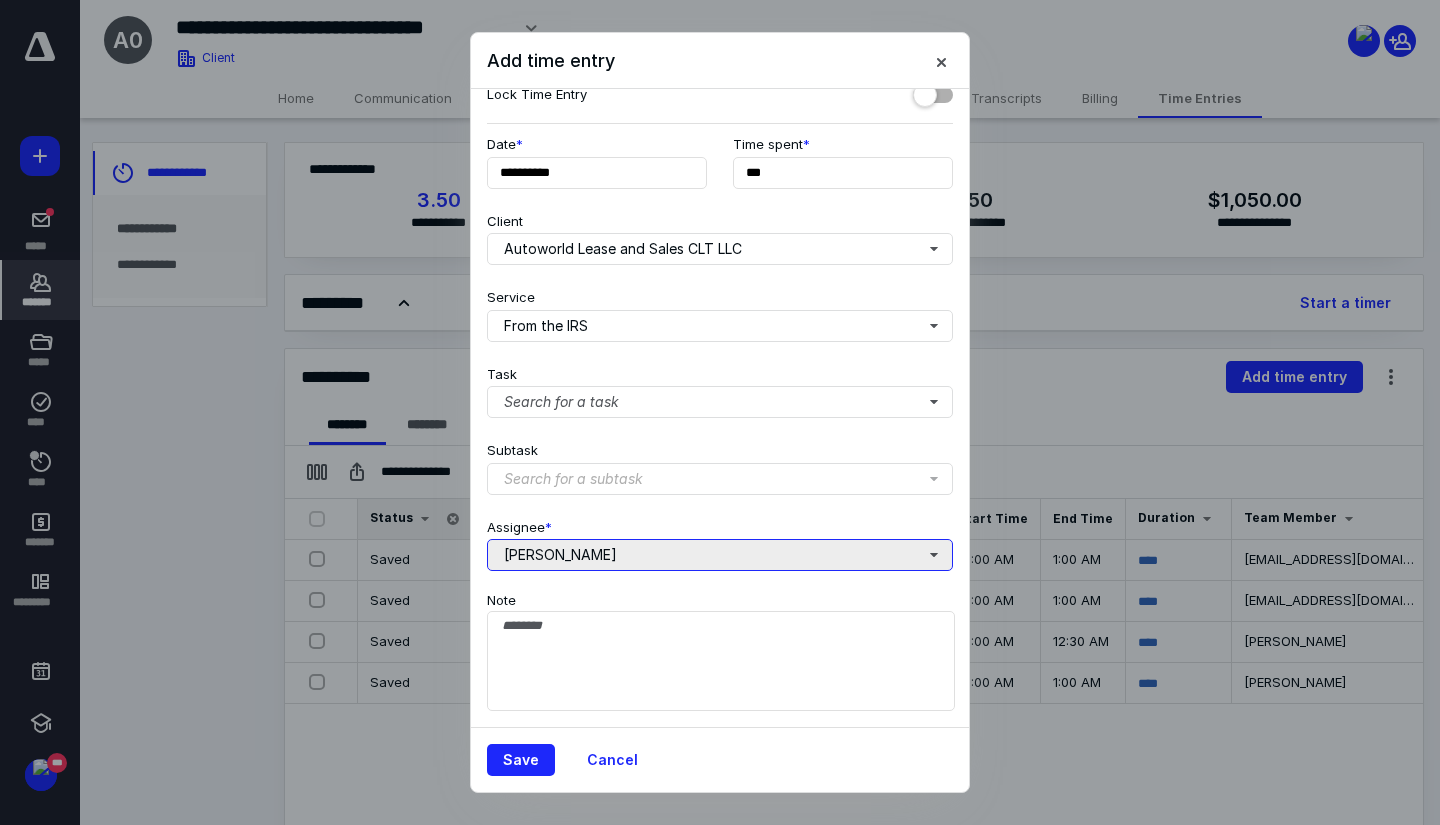 click on "[PERSON_NAME]" at bounding box center [720, 555] 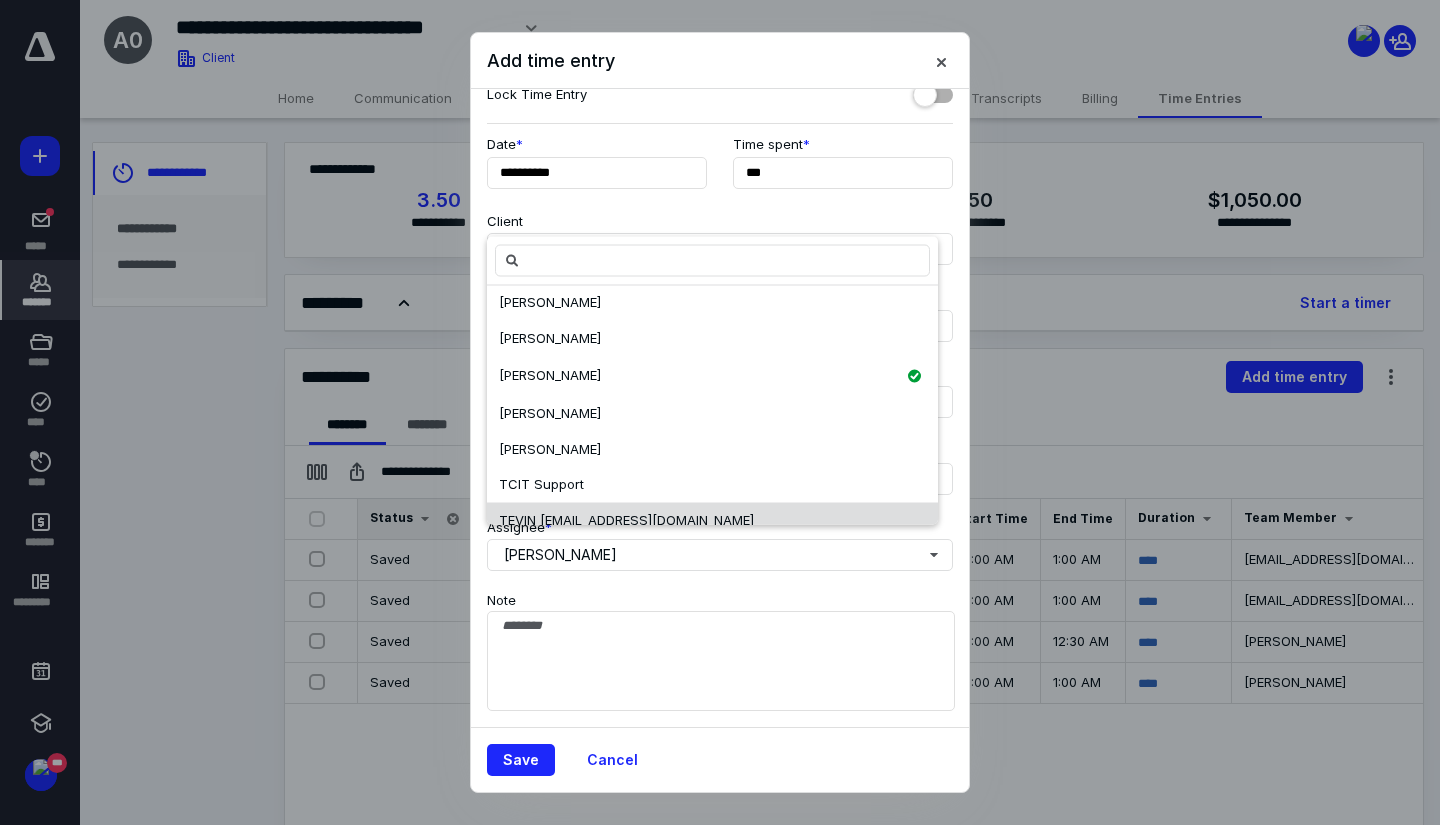 scroll, scrollTop: 136, scrollLeft: 0, axis: vertical 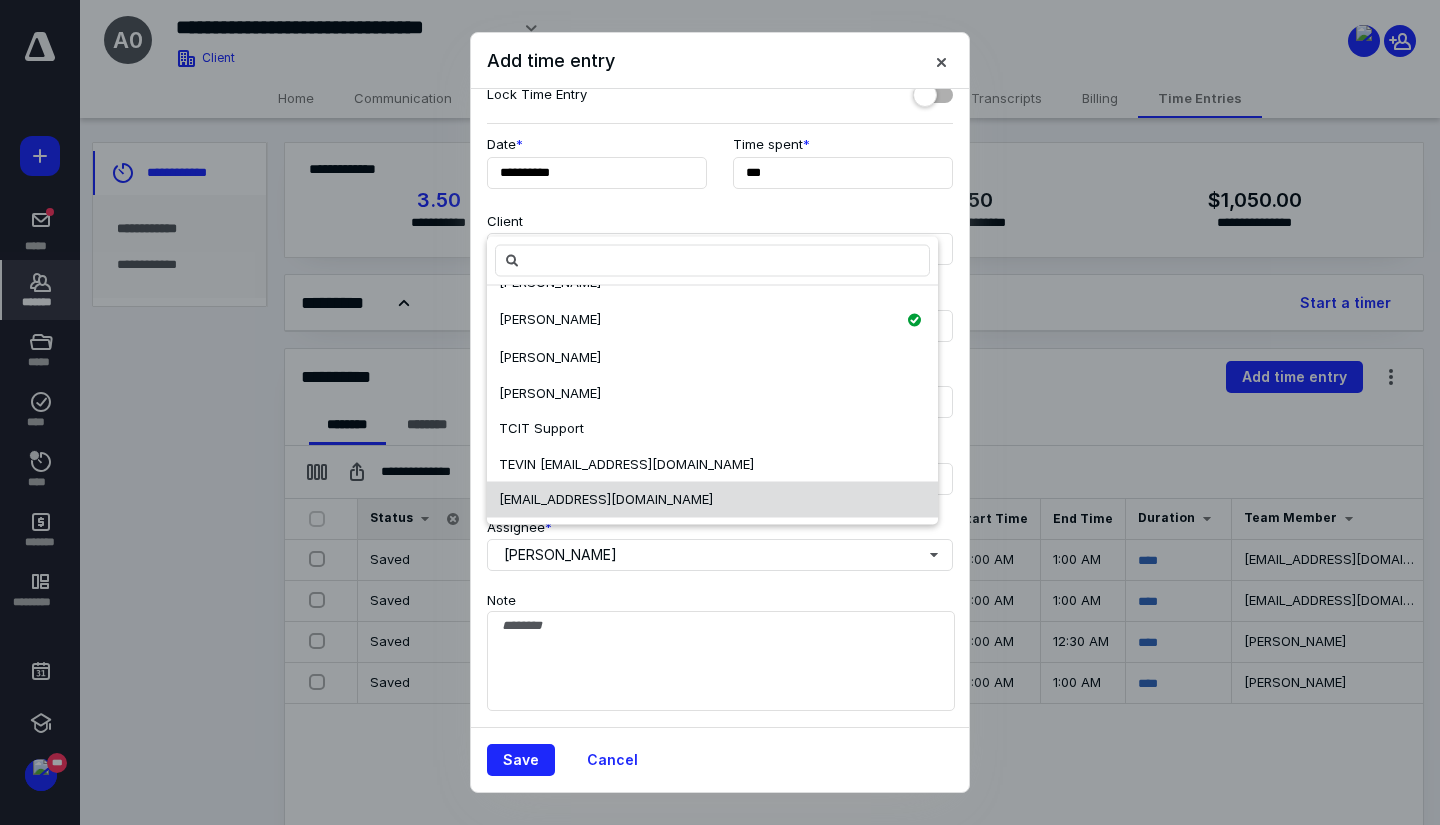 click on "[EMAIL_ADDRESS][DOMAIN_NAME]" at bounding box center [606, 499] 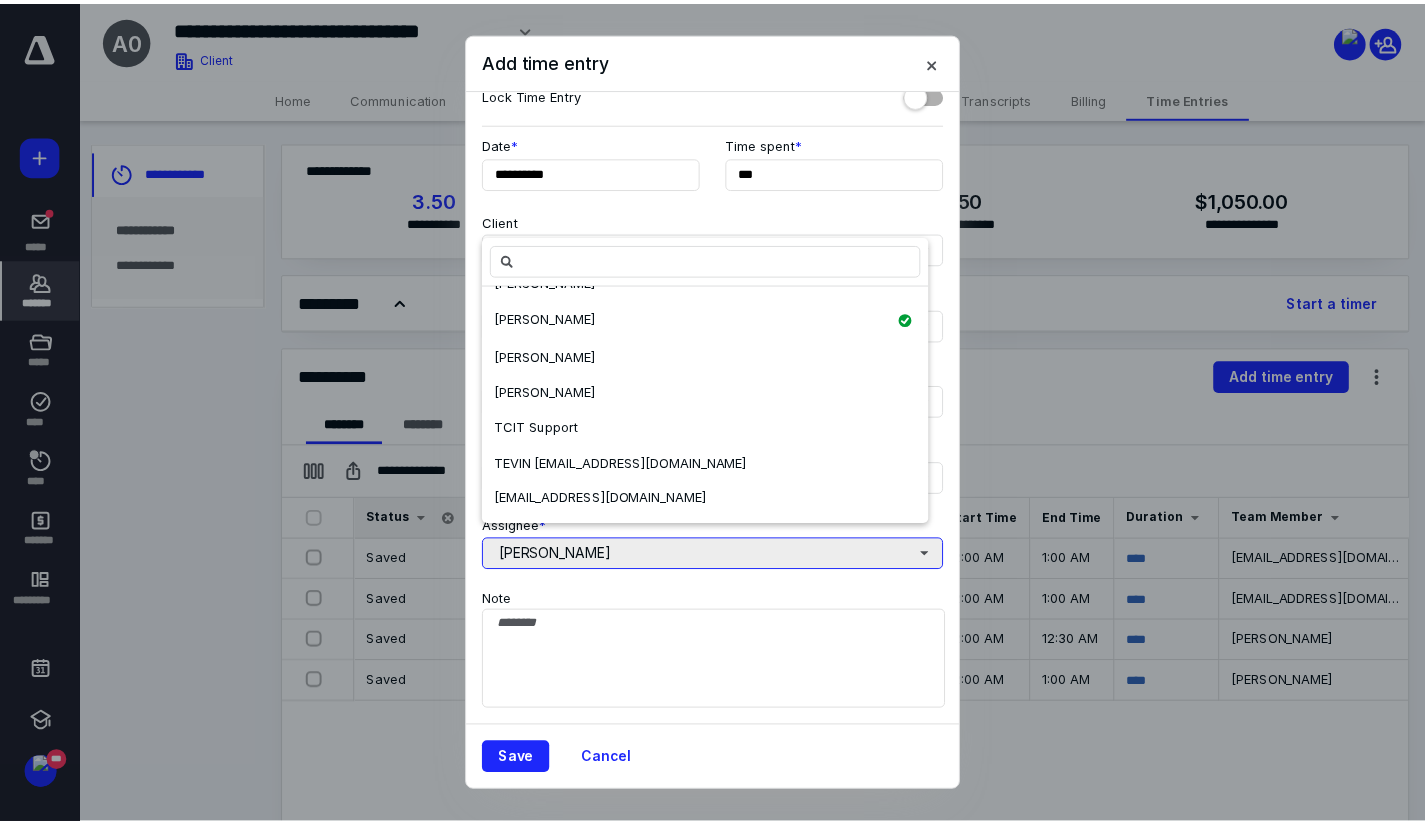 scroll, scrollTop: 0, scrollLeft: 0, axis: both 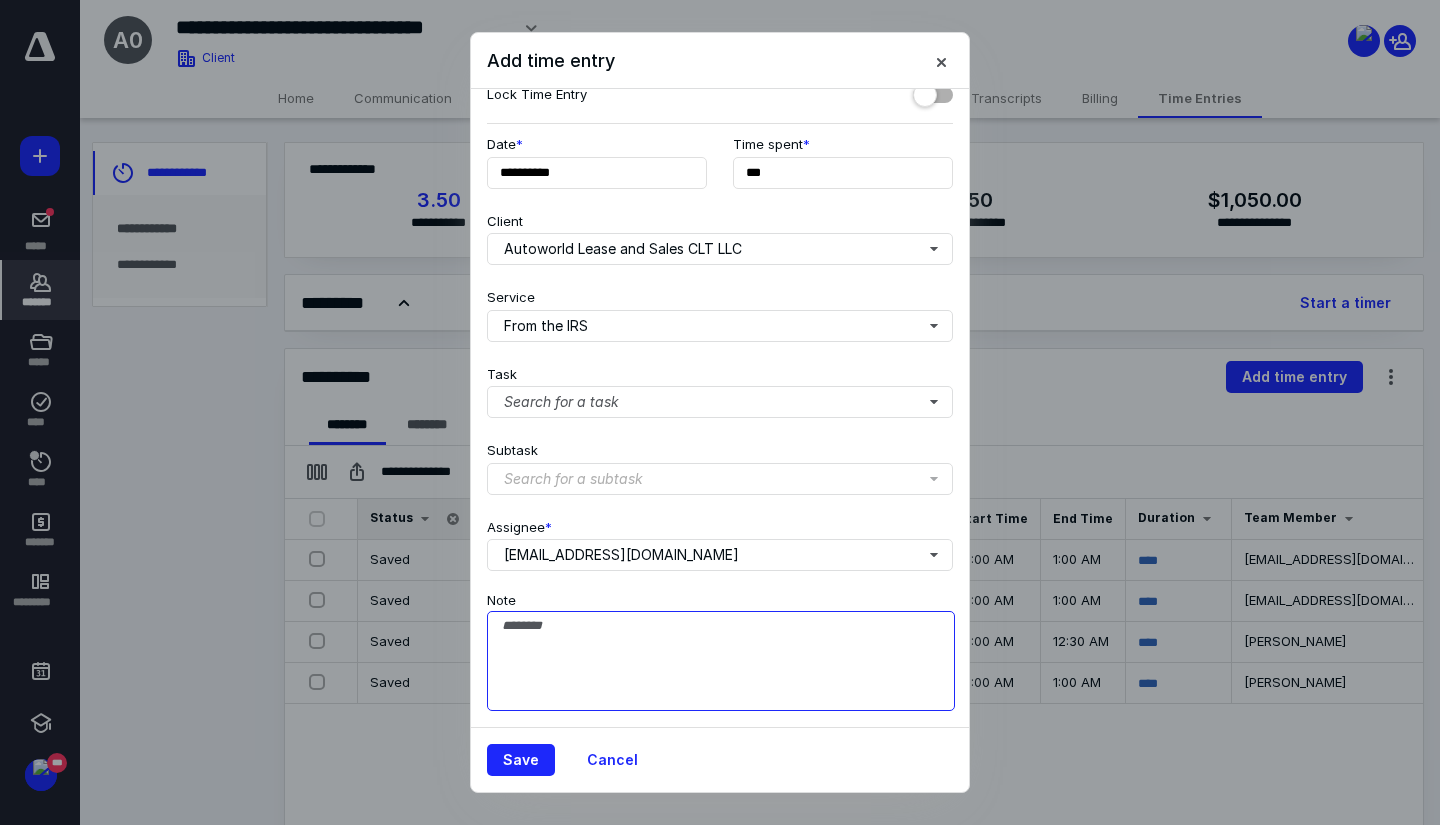 click on "Note" at bounding box center (721, 661) 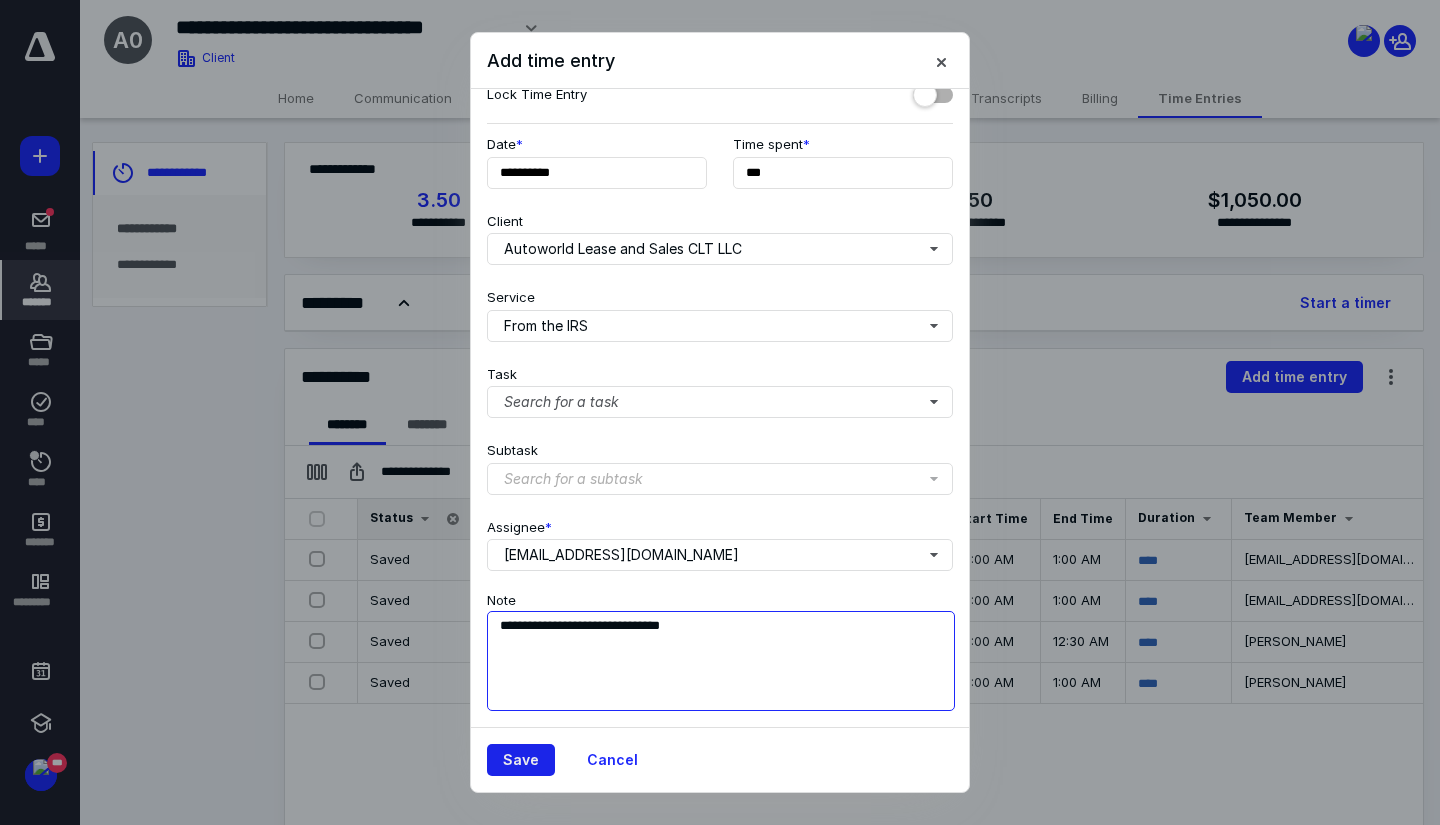 type on "**********" 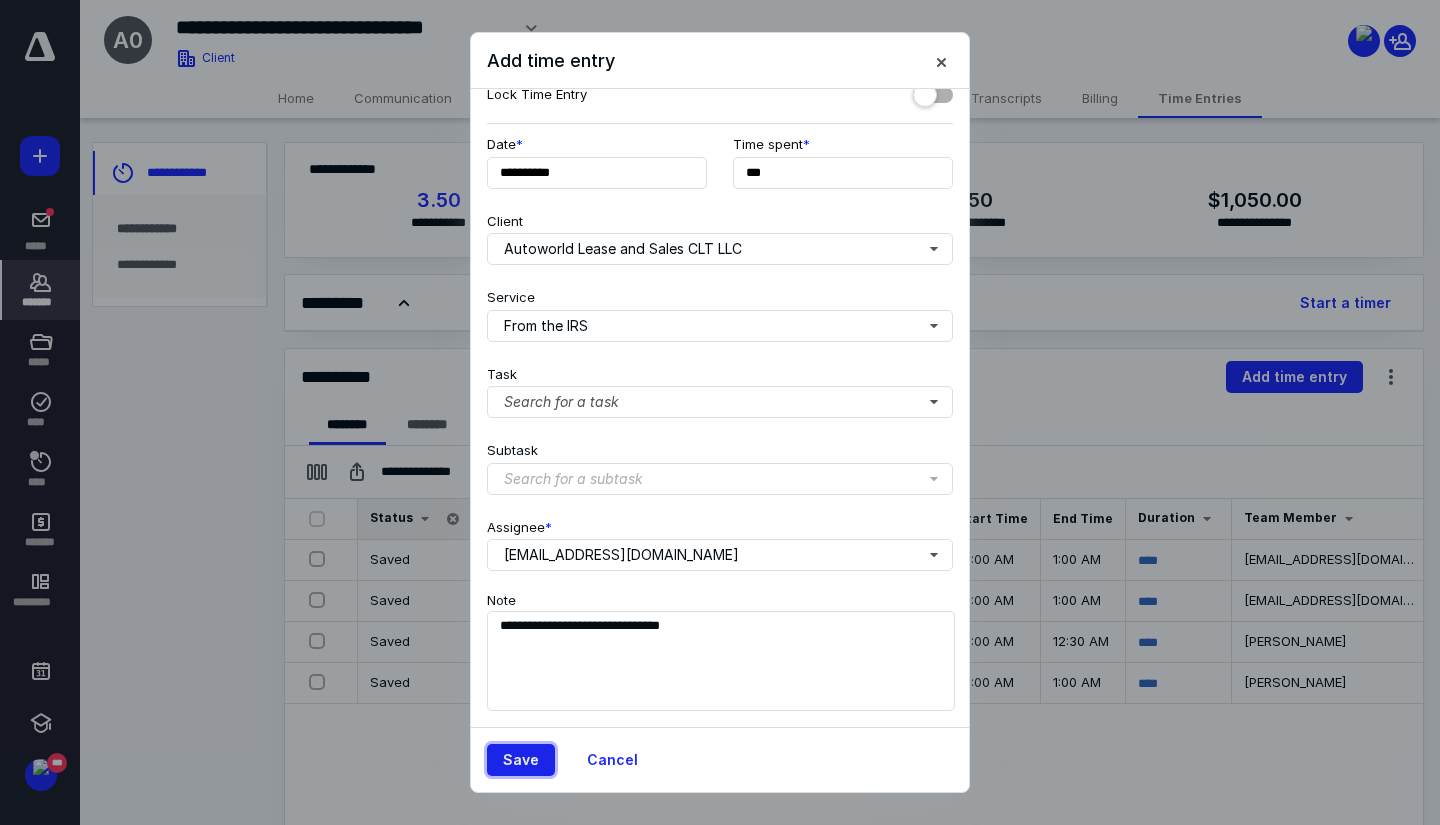 click on "Save" at bounding box center (521, 760) 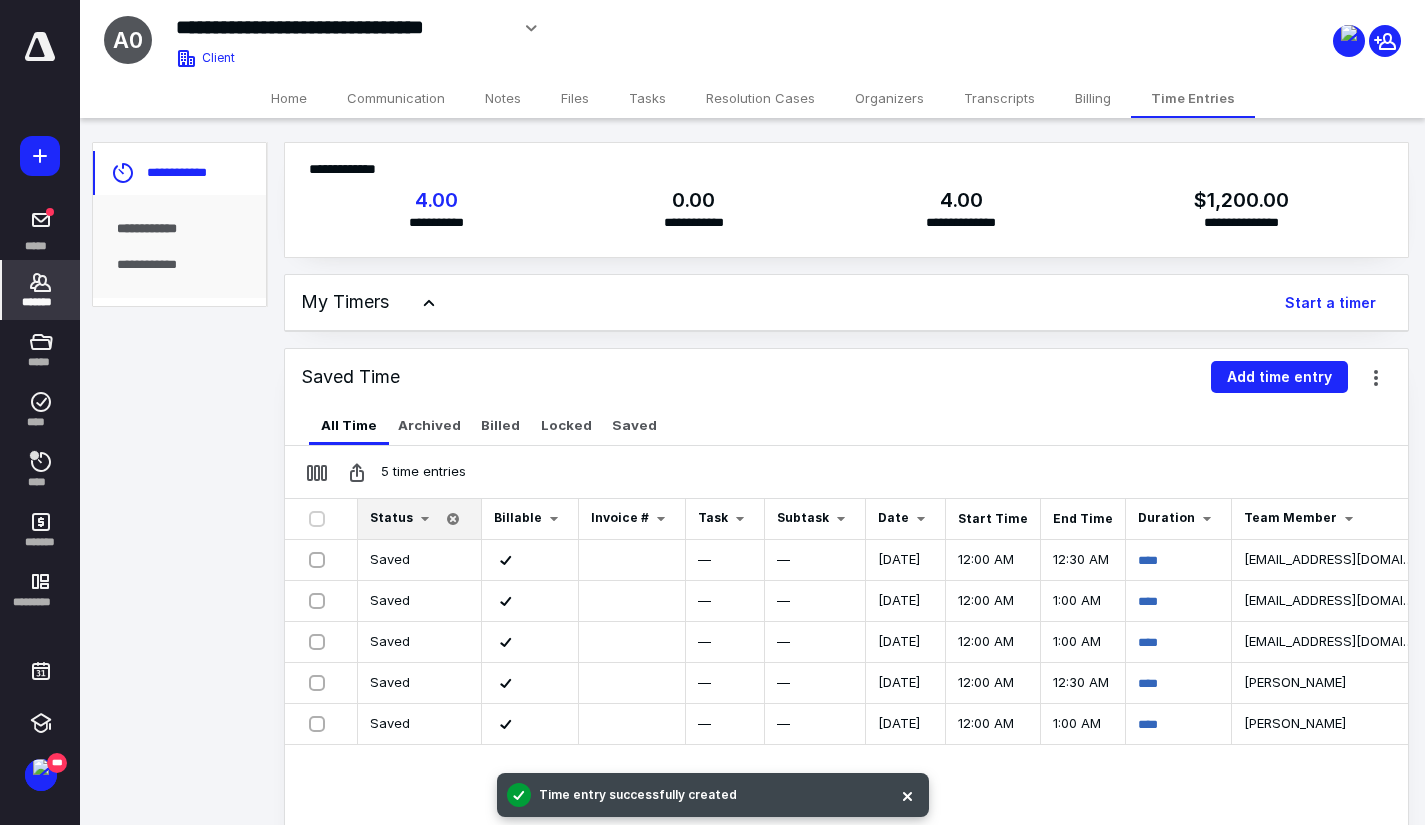 click 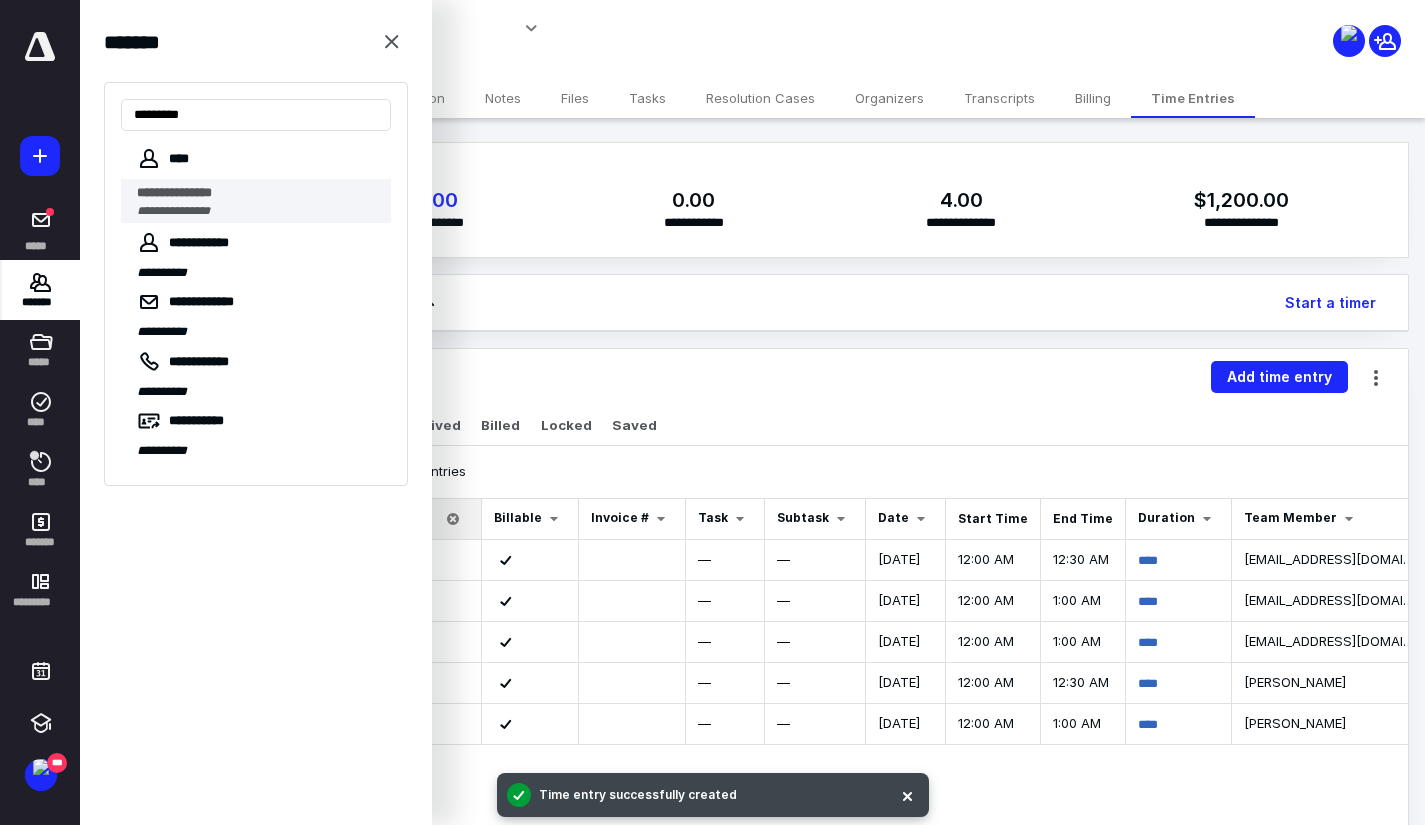 type on "*********" 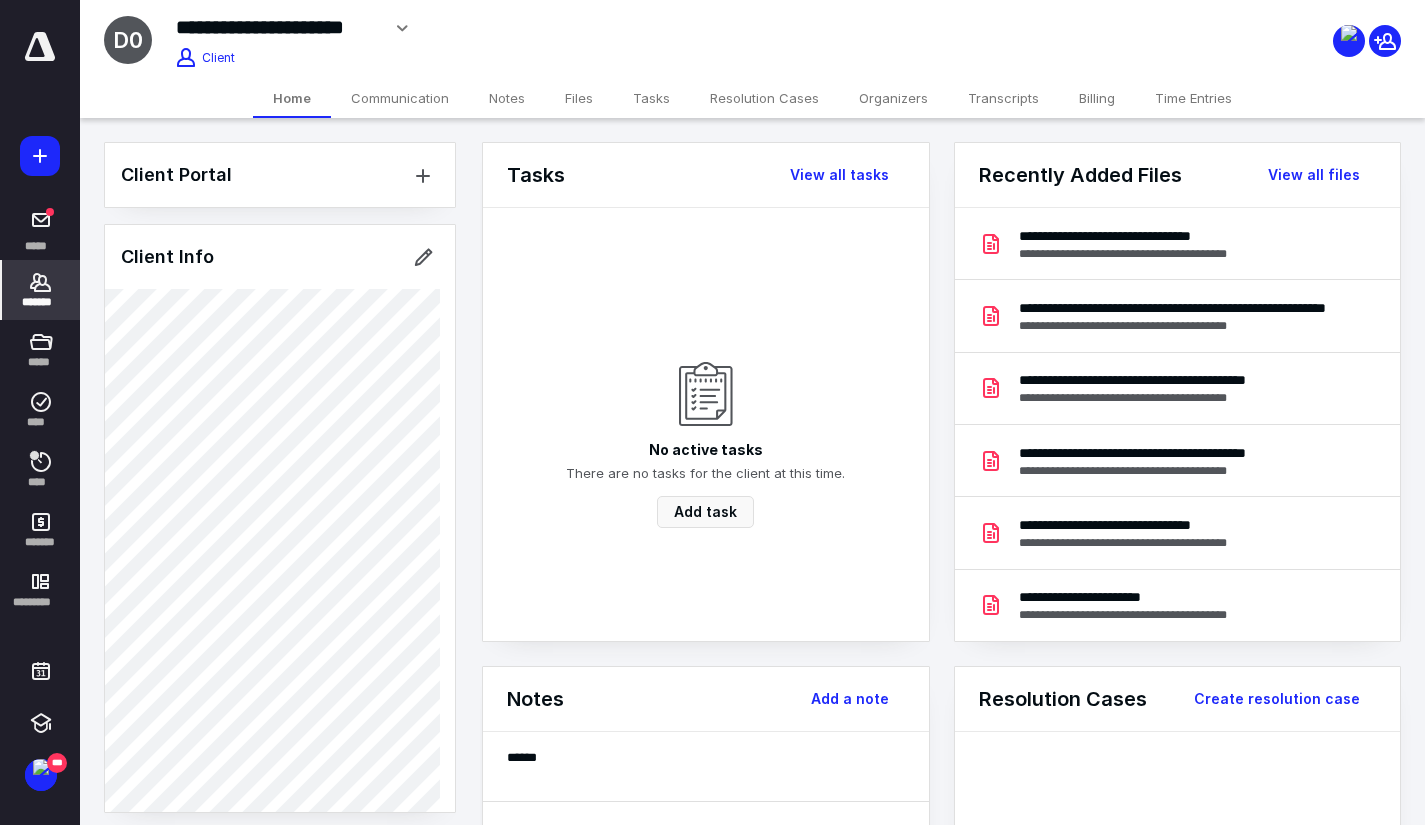 click on "Files" at bounding box center [579, 98] 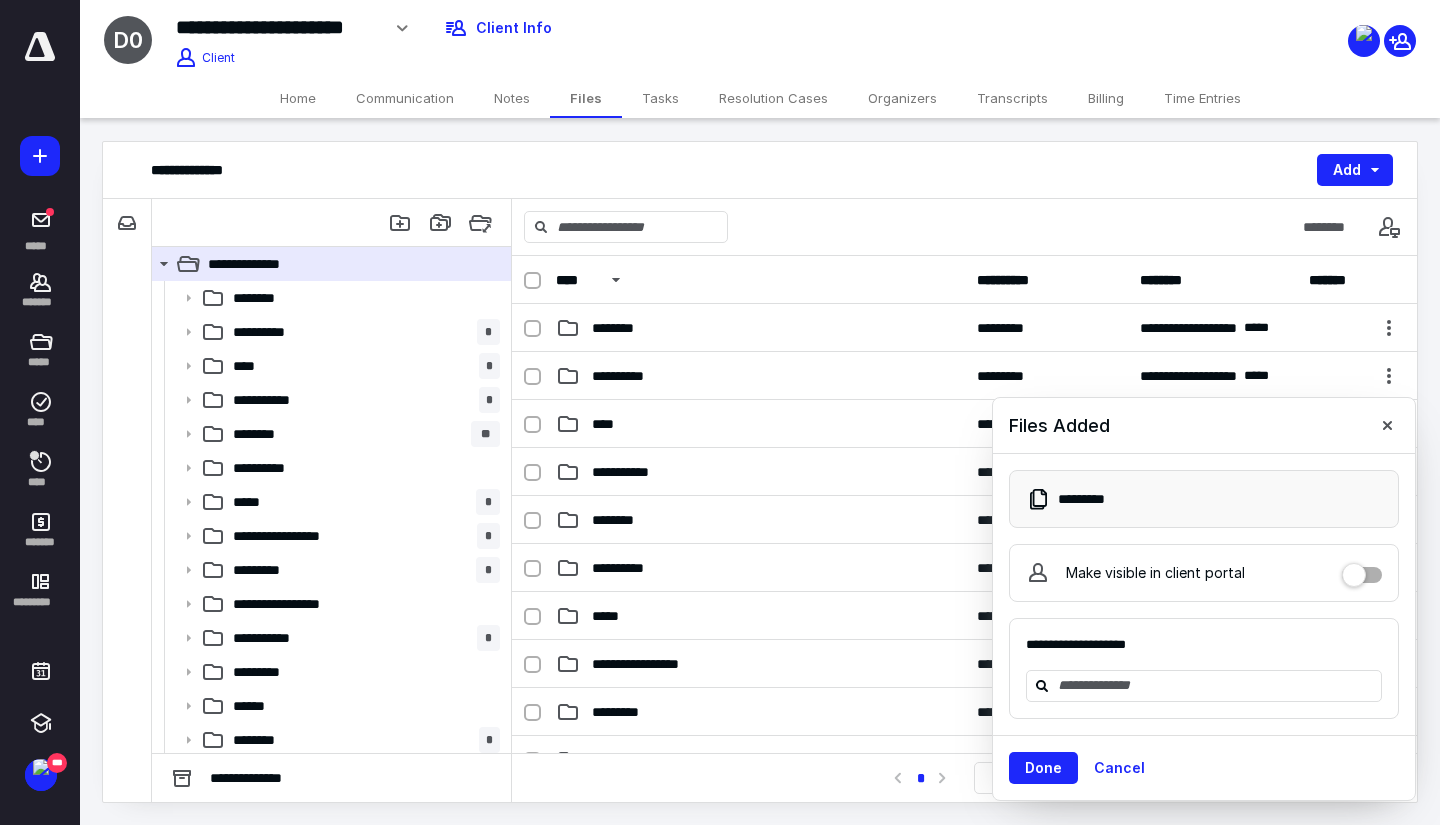 click on "Time Entries" at bounding box center [1202, 98] 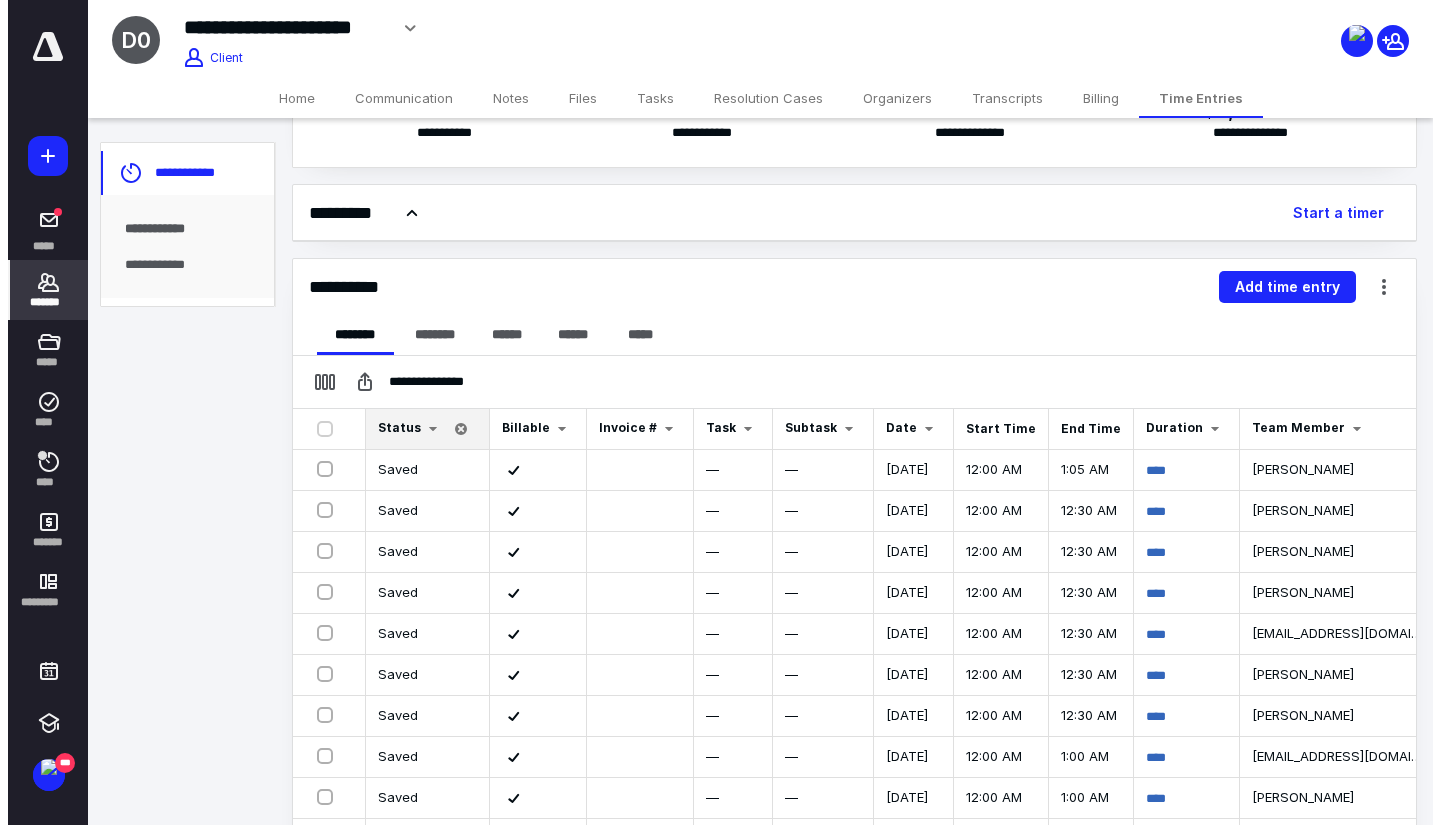 scroll, scrollTop: 200, scrollLeft: 0, axis: vertical 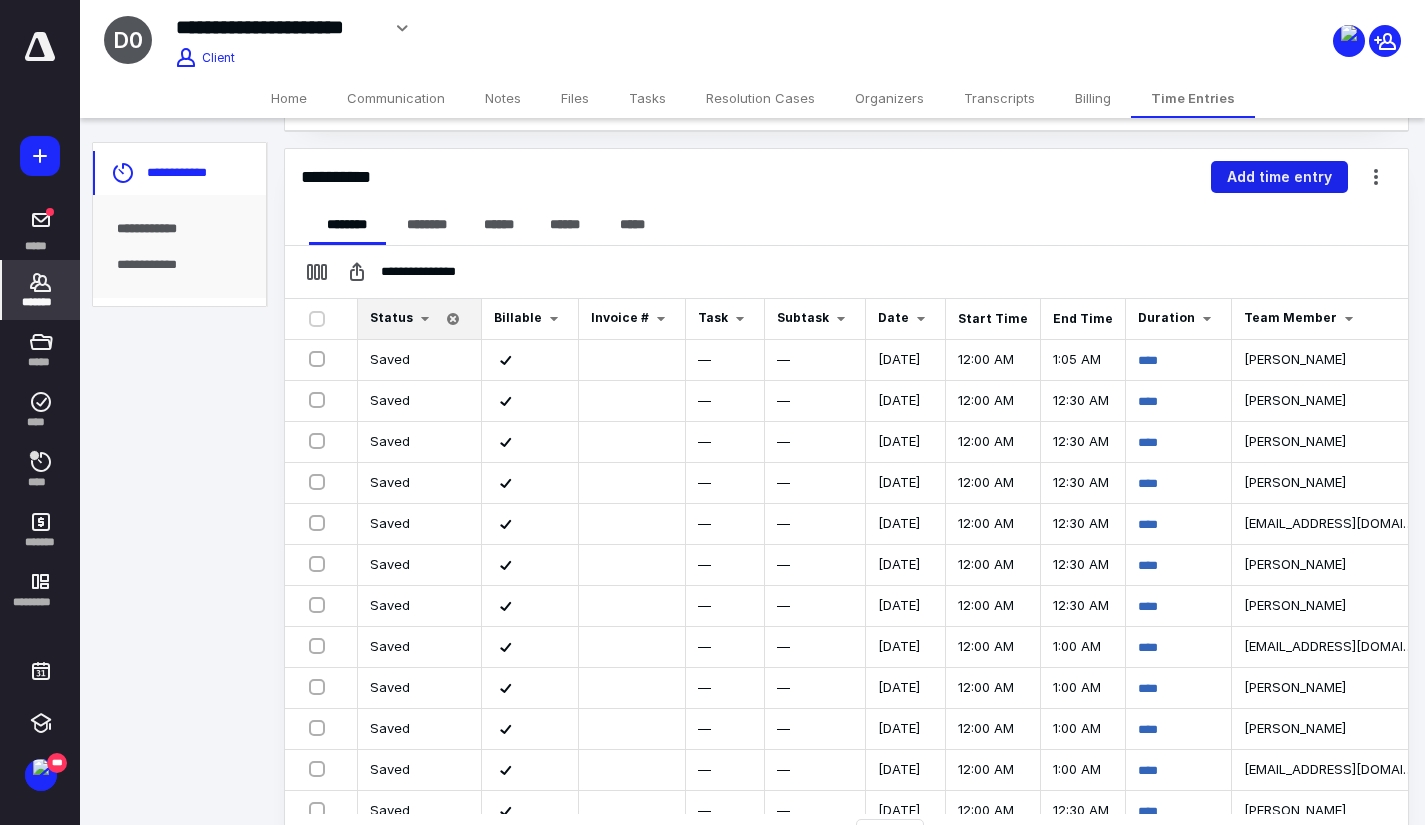 click on "Add time entry" at bounding box center [1279, 177] 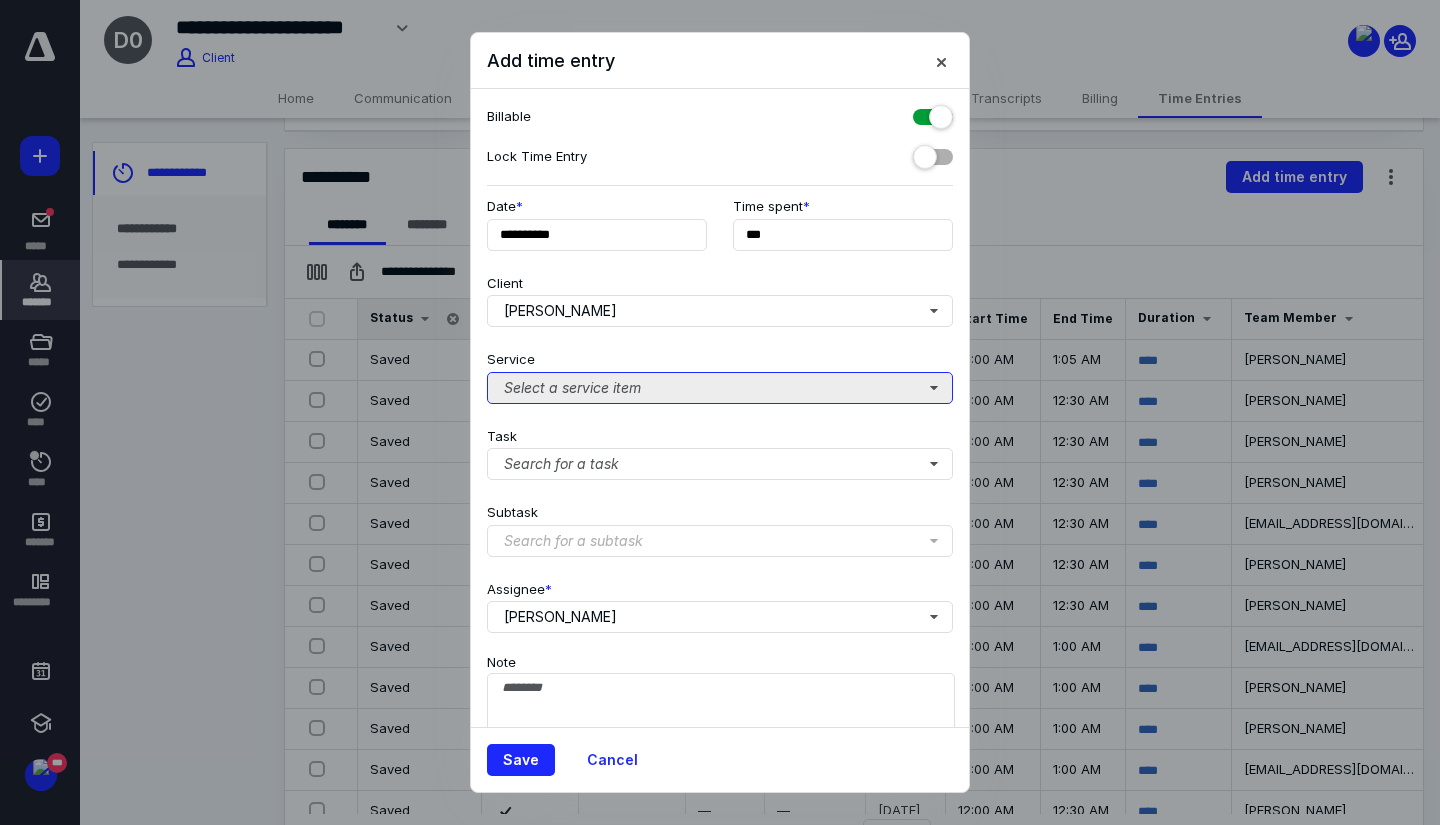 click on "Select a service item" at bounding box center [720, 388] 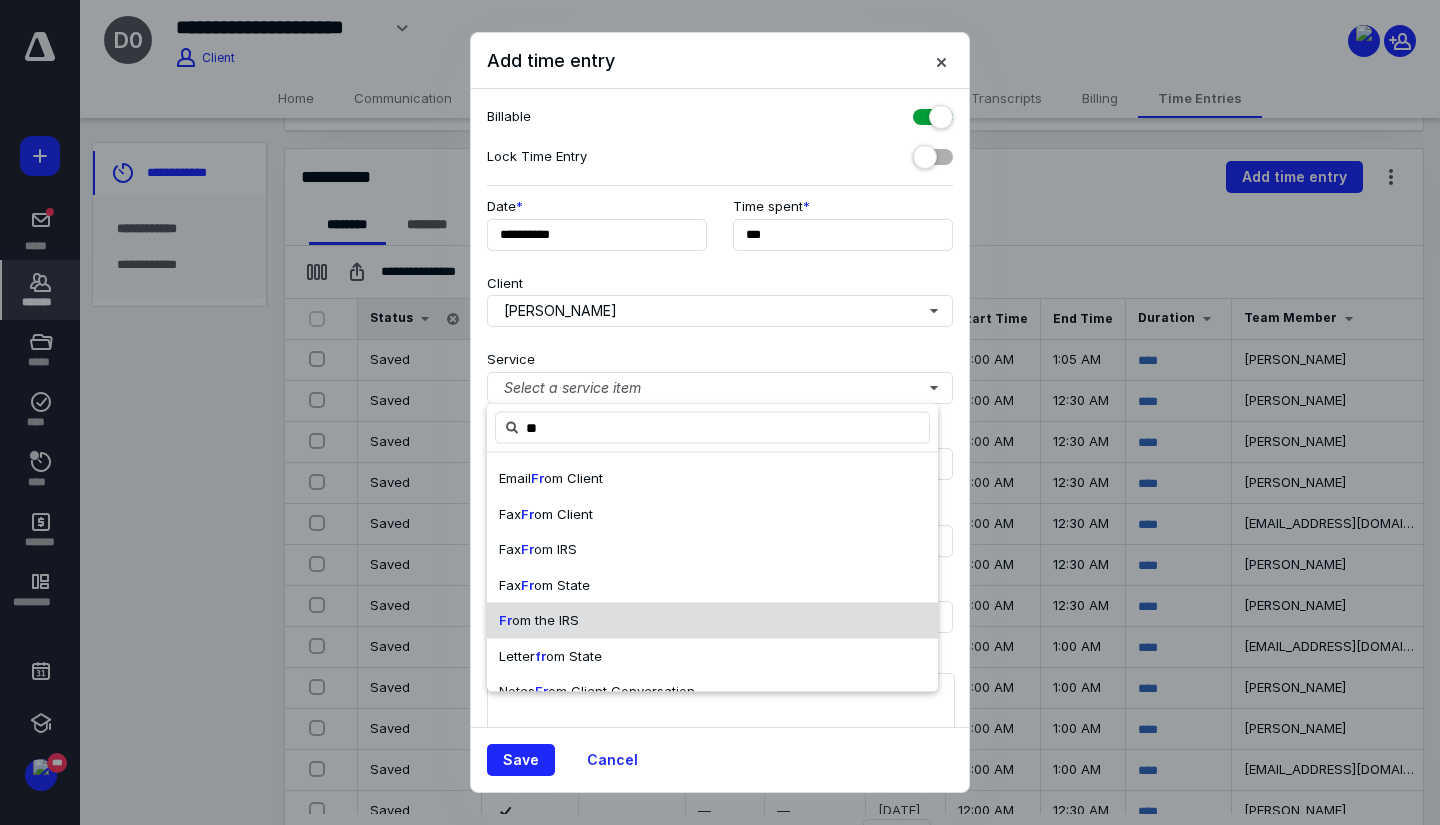 click on "Fr om the IRS" at bounding box center (712, 621) 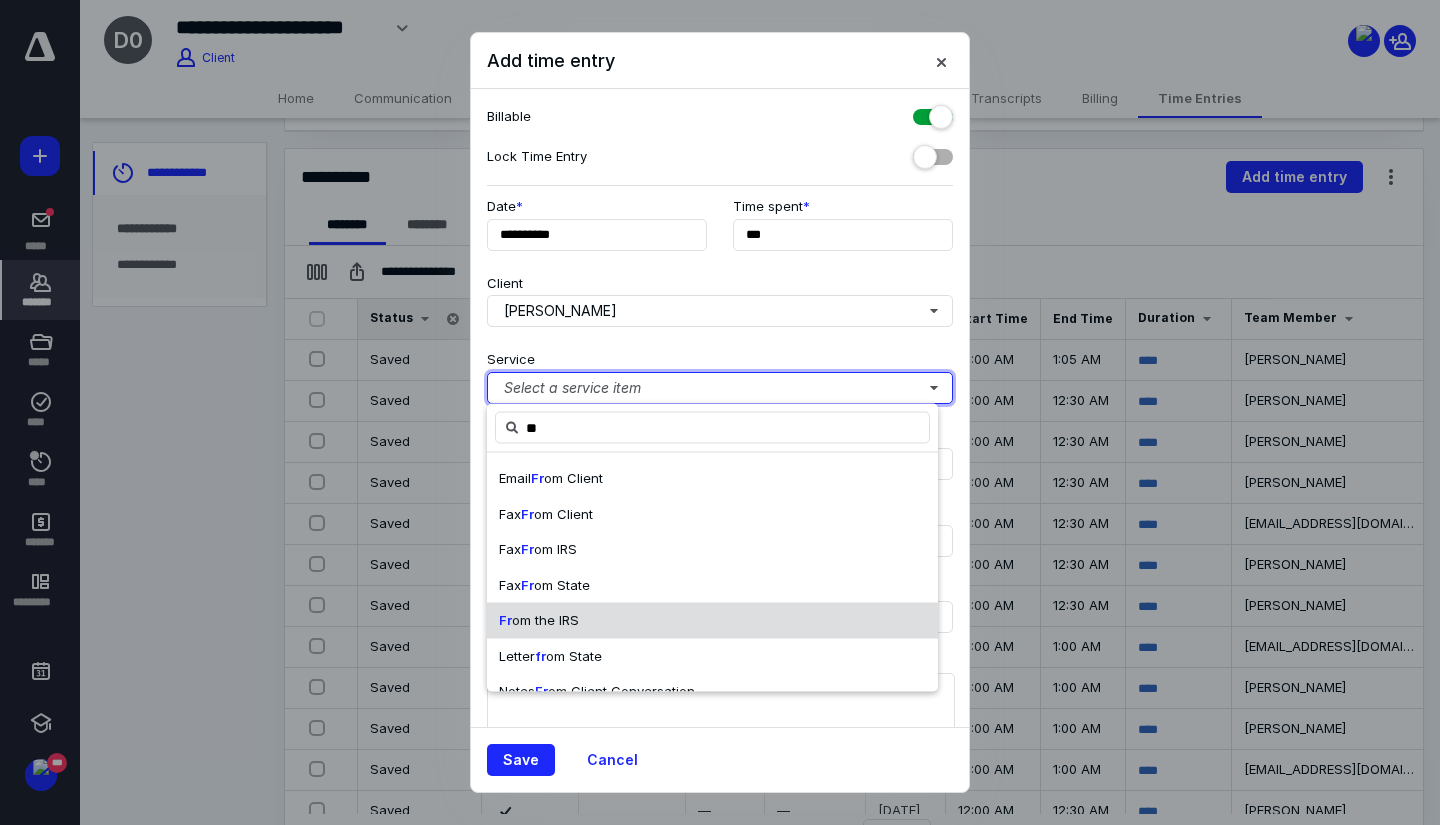 type 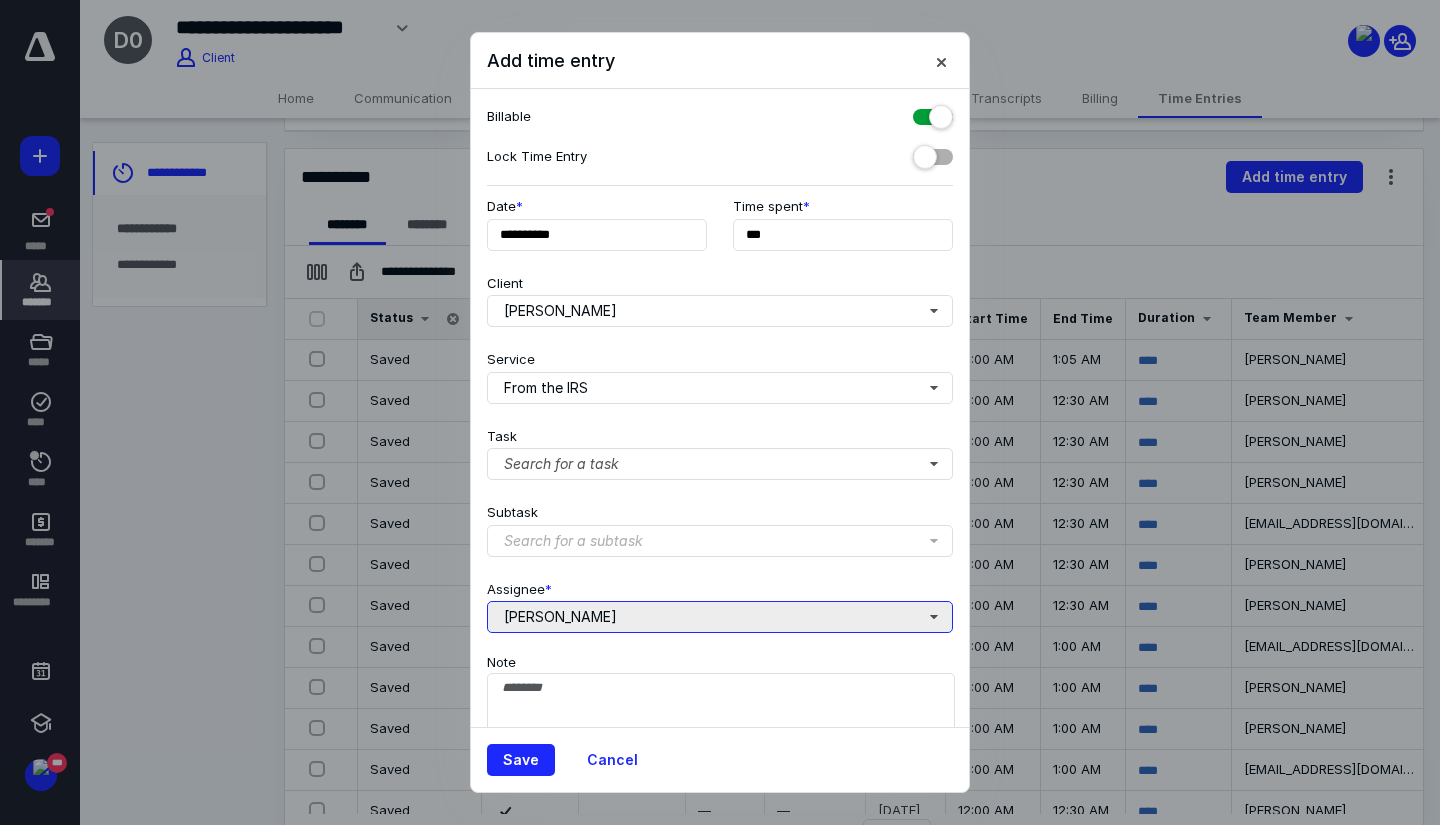 click on "[PERSON_NAME]" at bounding box center [720, 617] 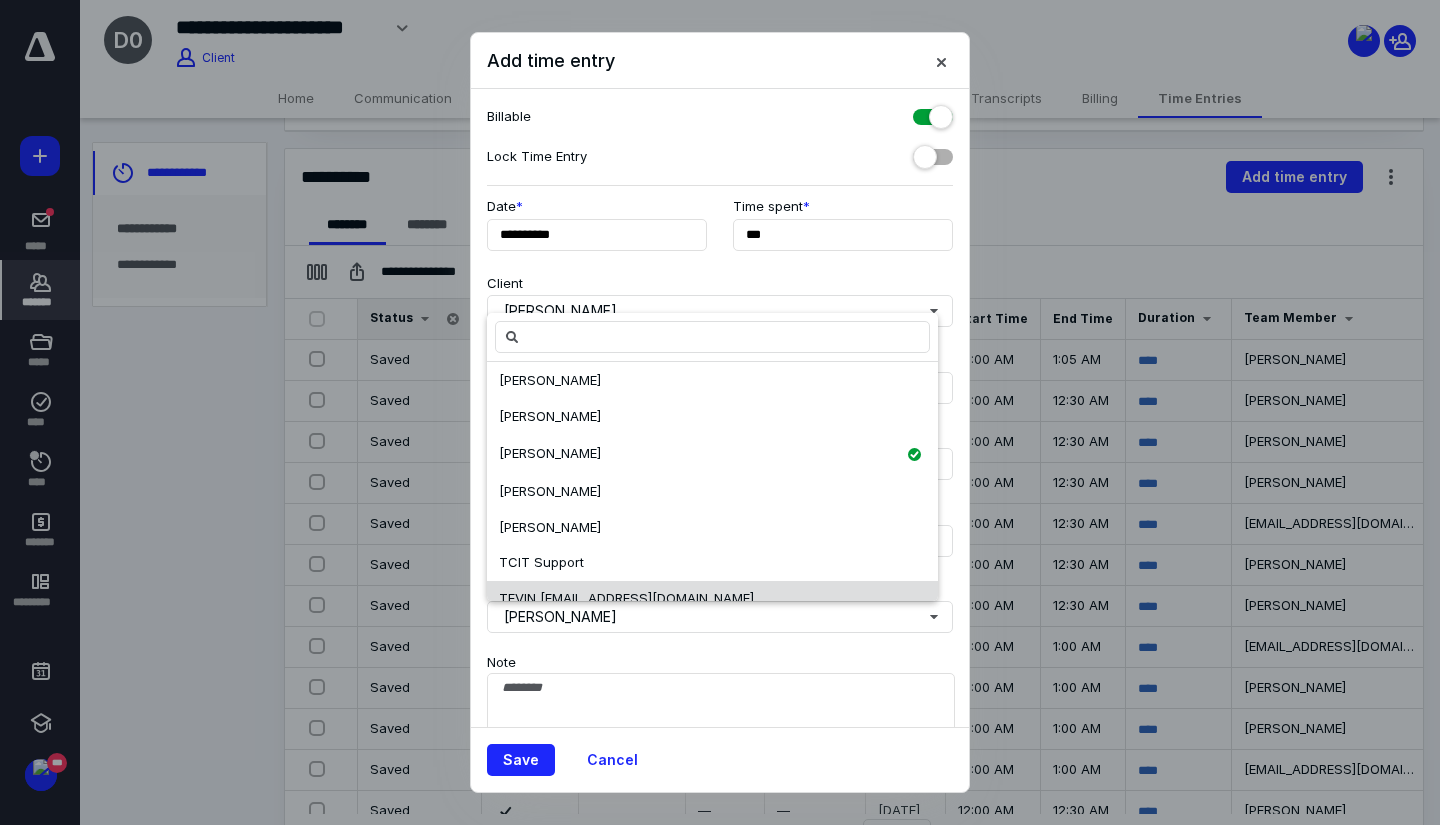 scroll, scrollTop: 136, scrollLeft: 0, axis: vertical 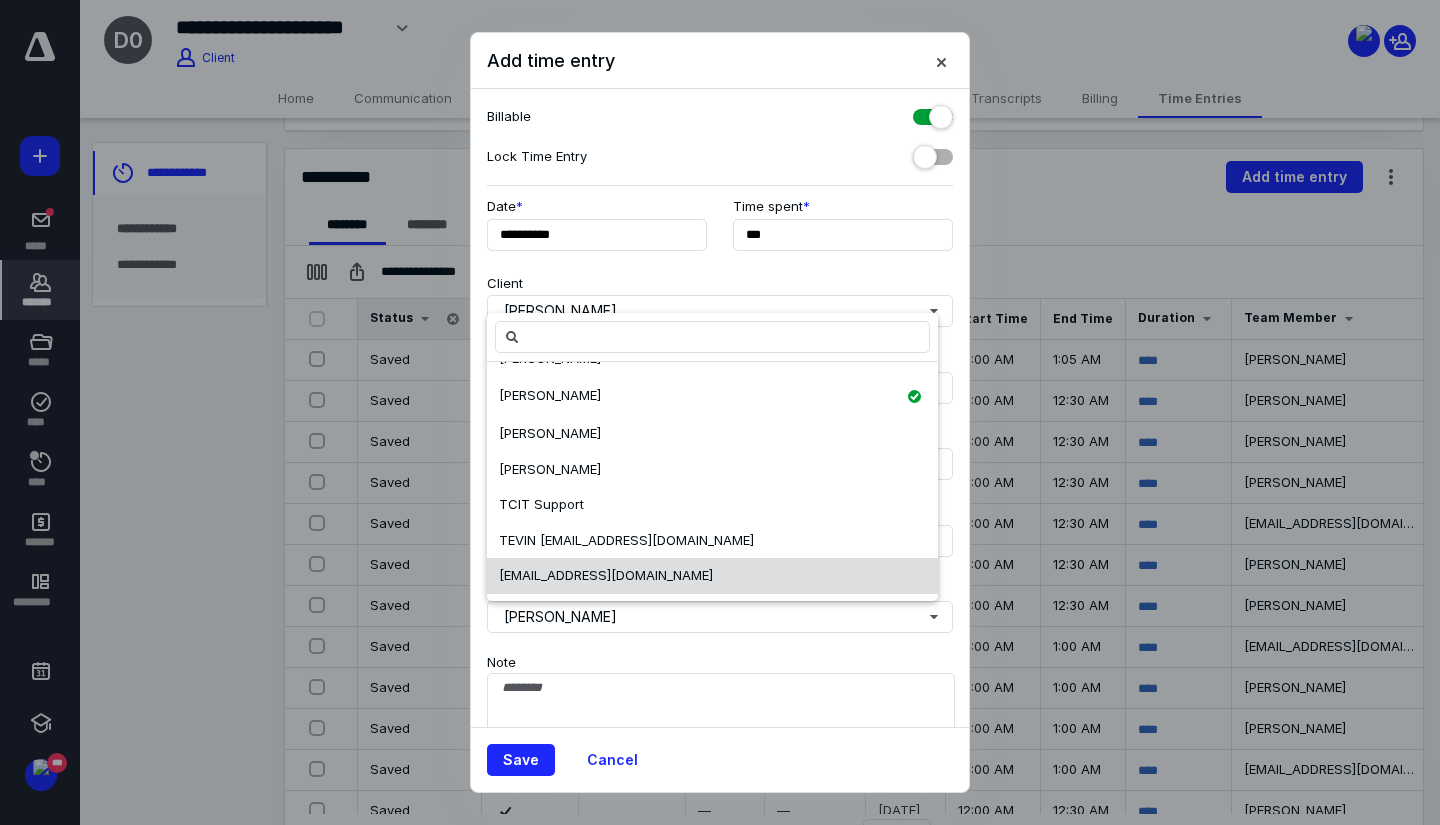 click on "[EMAIL_ADDRESS][DOMAIN_NAME]" at bounding box center (606, 575) 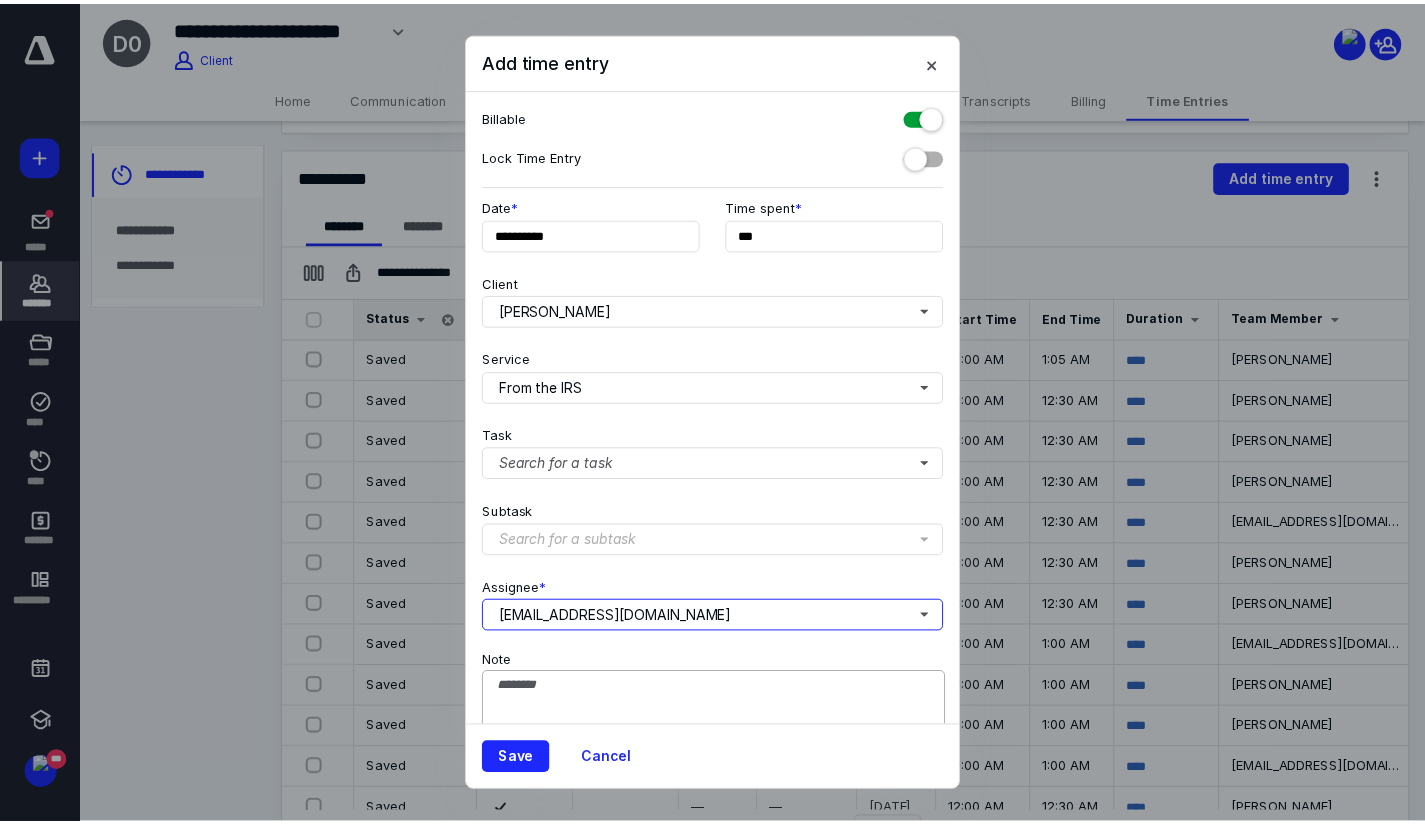 scroll, scrollTop: 0, scrollLeft: 0, axis: both 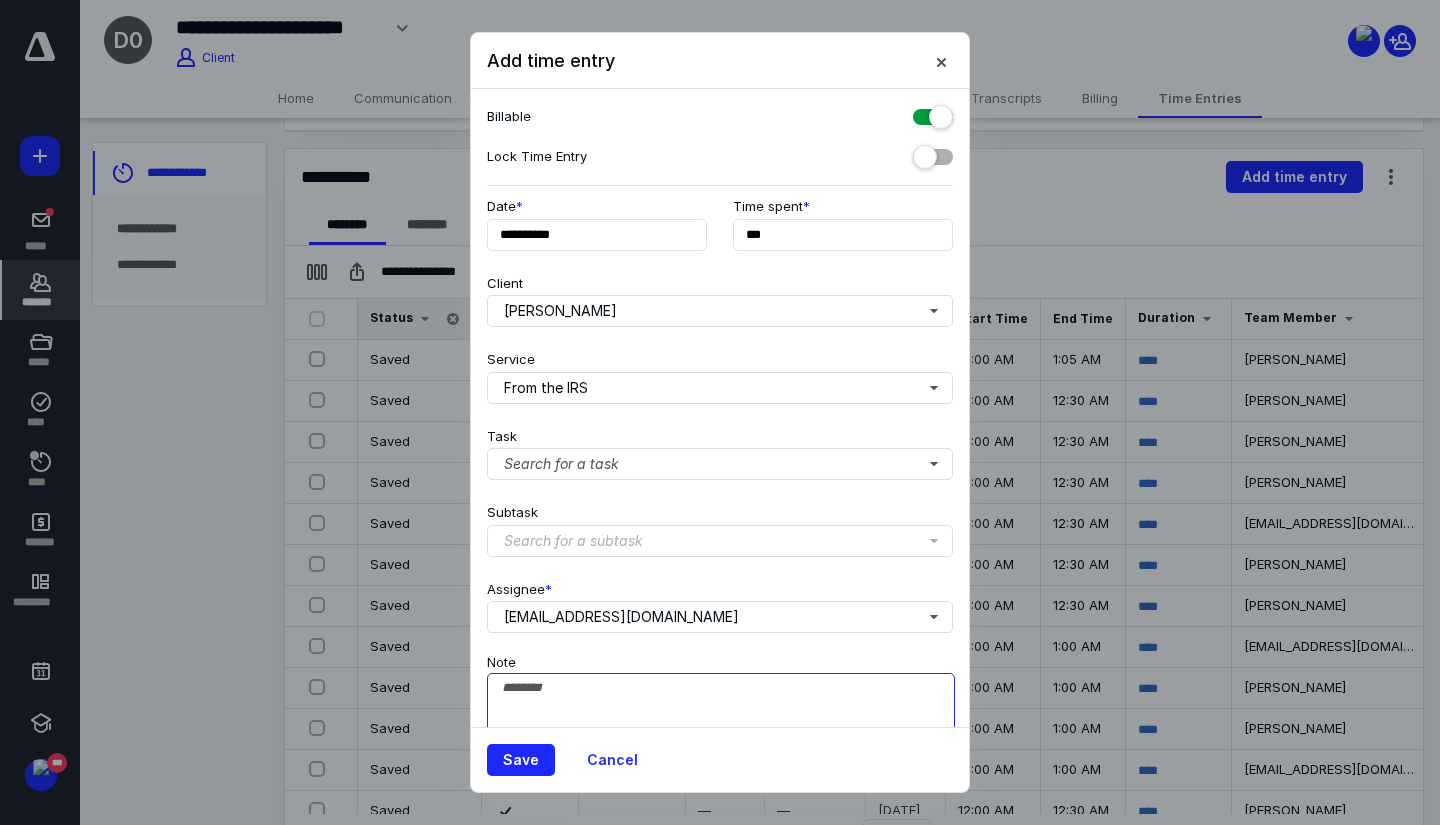 click on "Note" at bounding box center [721, 723] 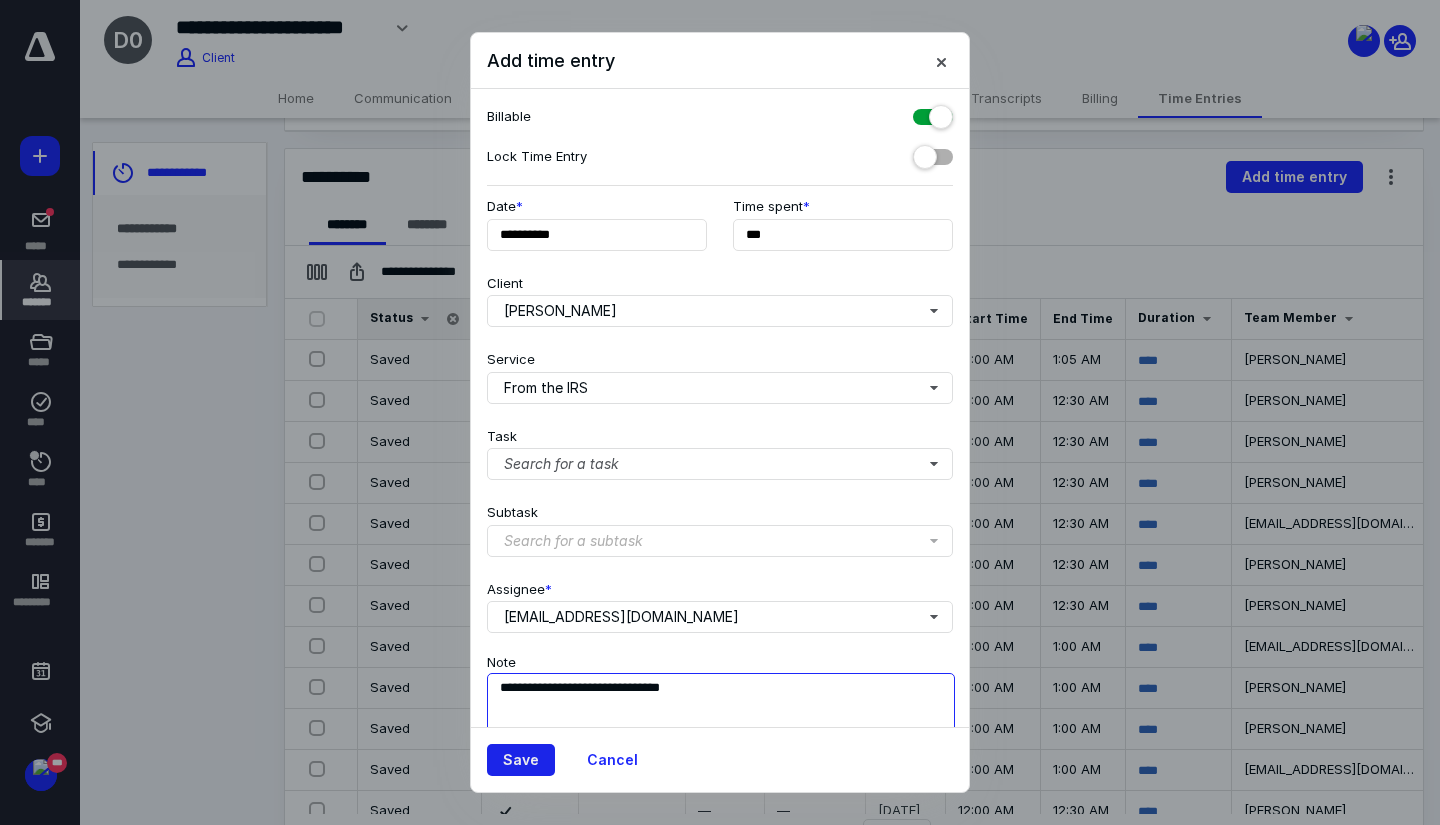 type on "**********" 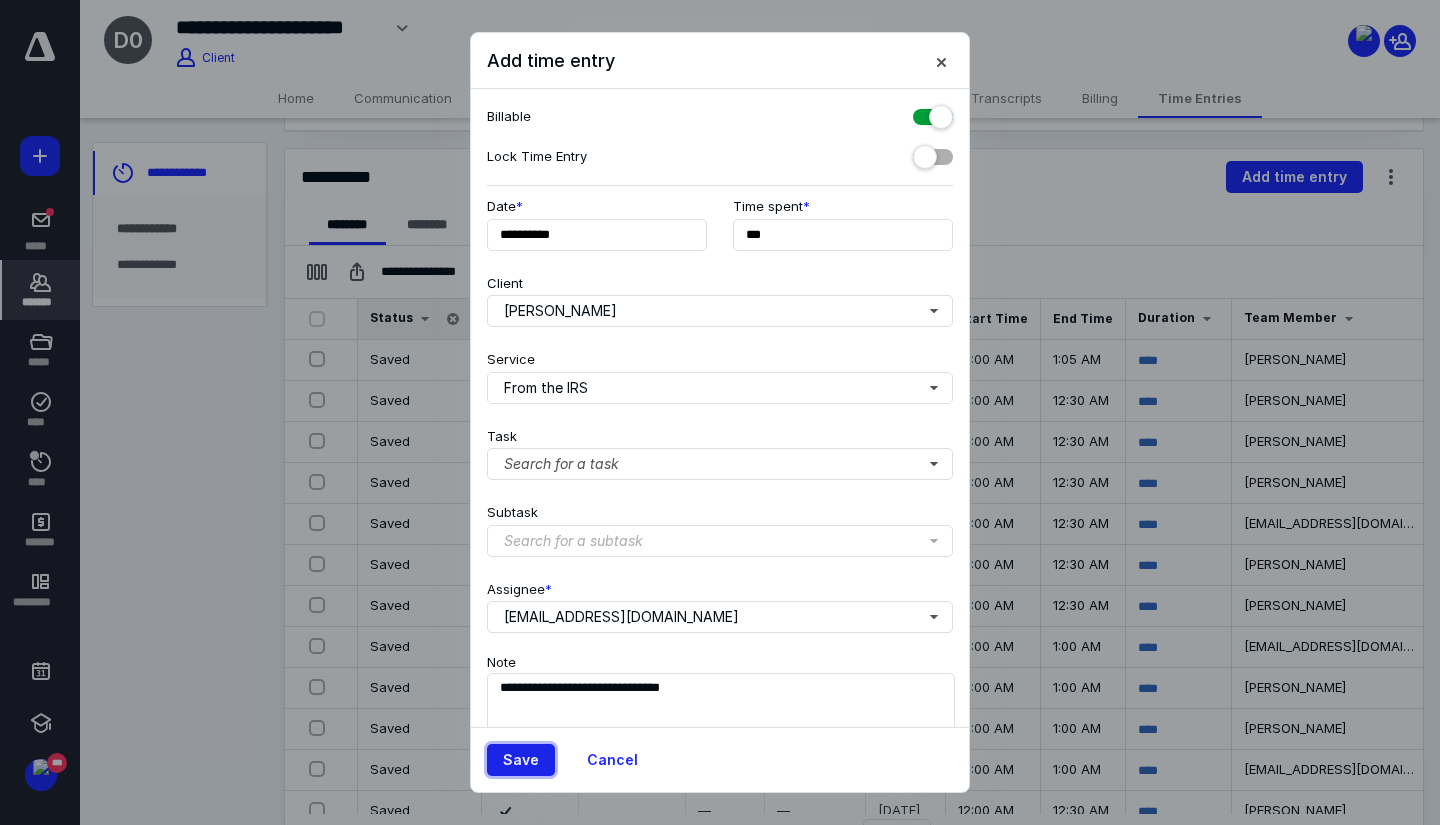 click on "Save" at bounding box center [521, 760] 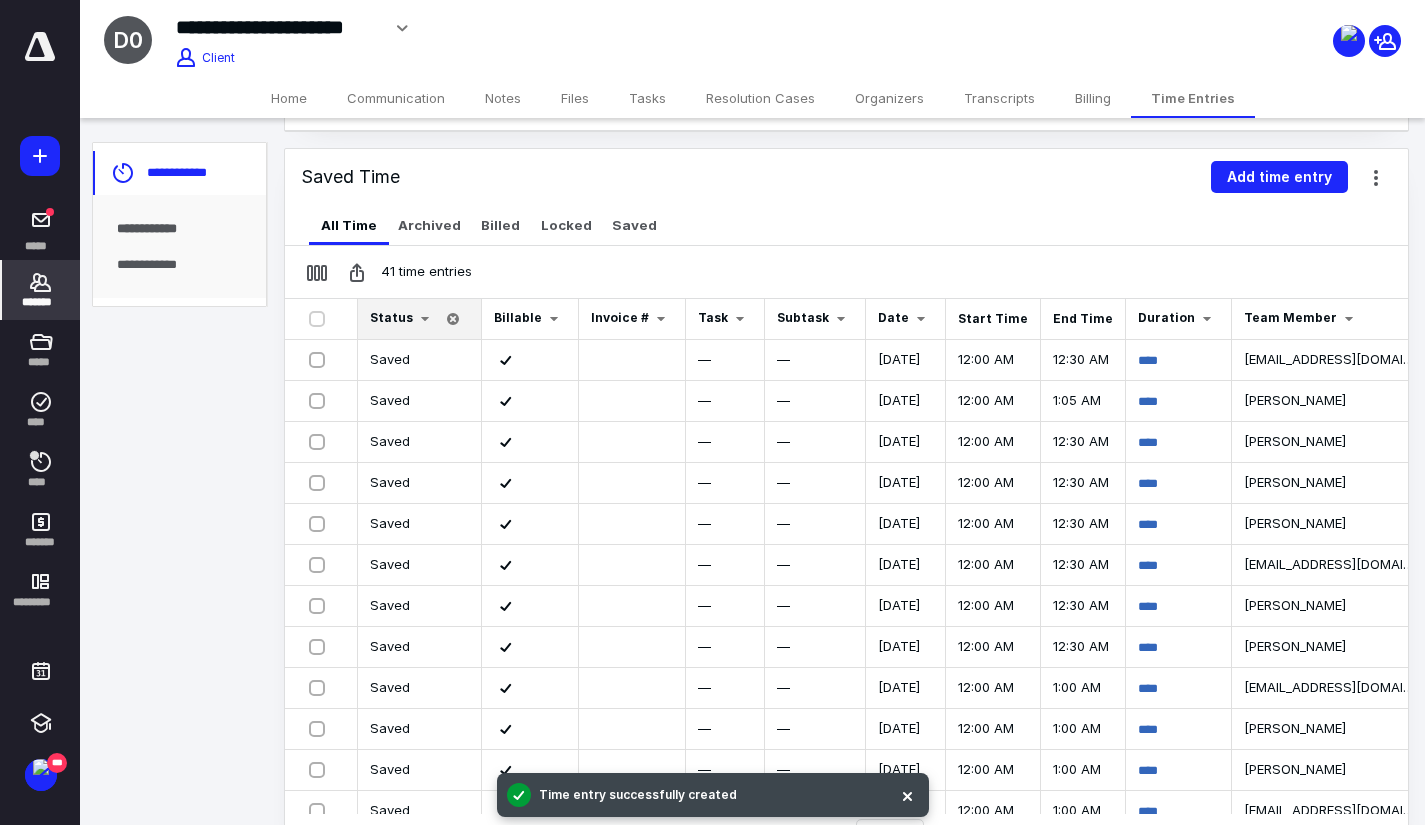 click 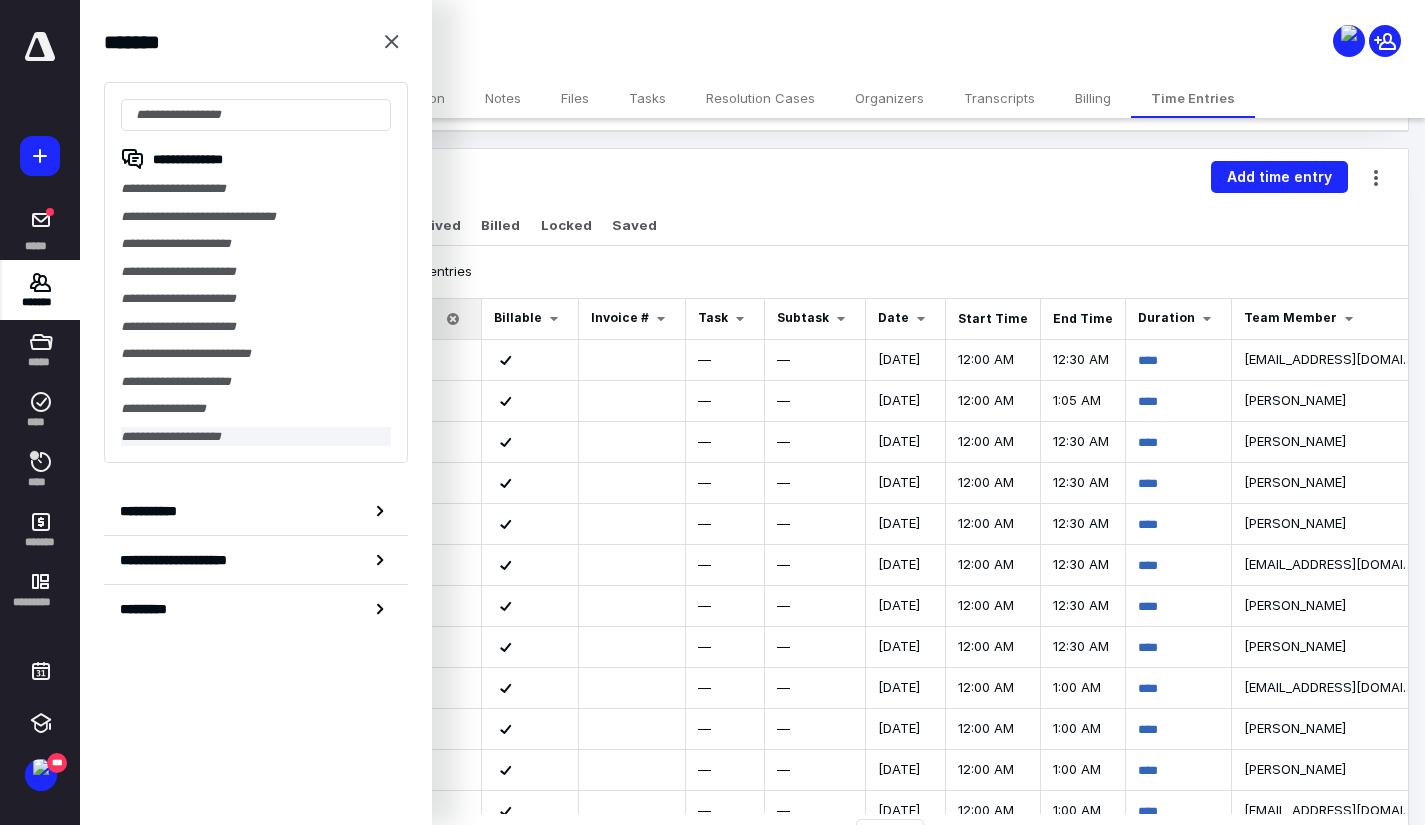 click on "**********" at bounding box center [256, 437] 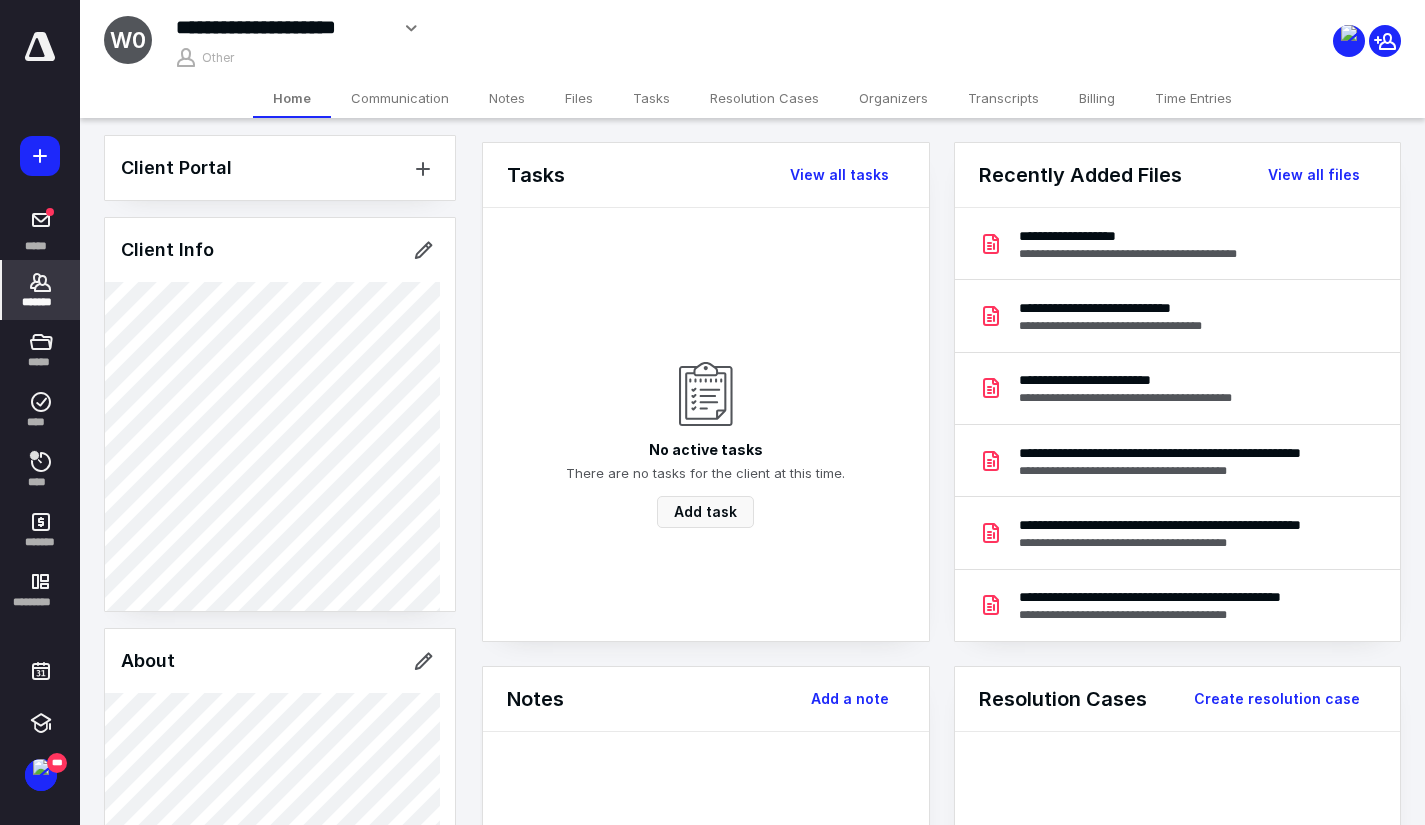 scroll, scrollTop: 0, scrollLeft: 0, axis: both 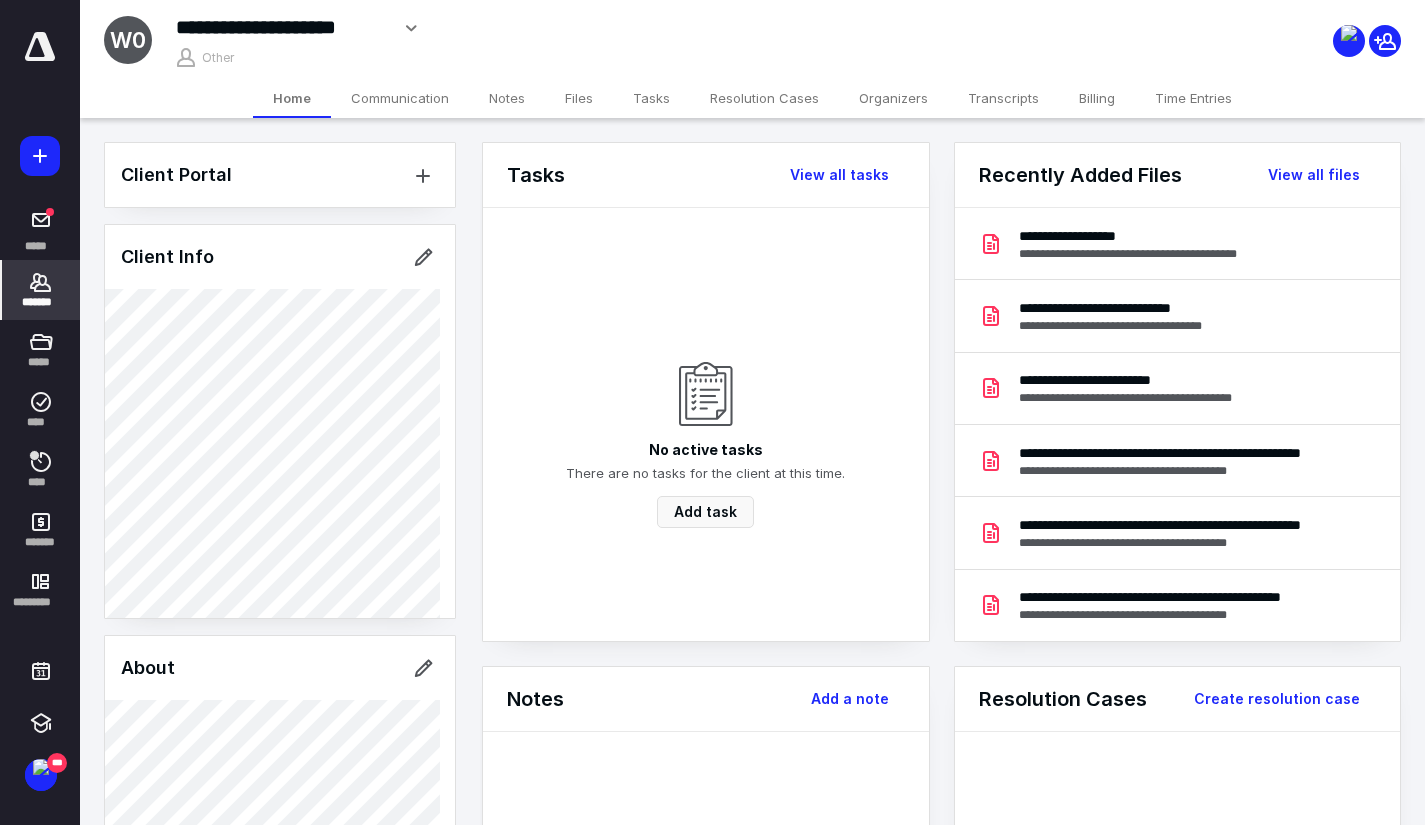 click on "*******" at bounding box center [41, 302] 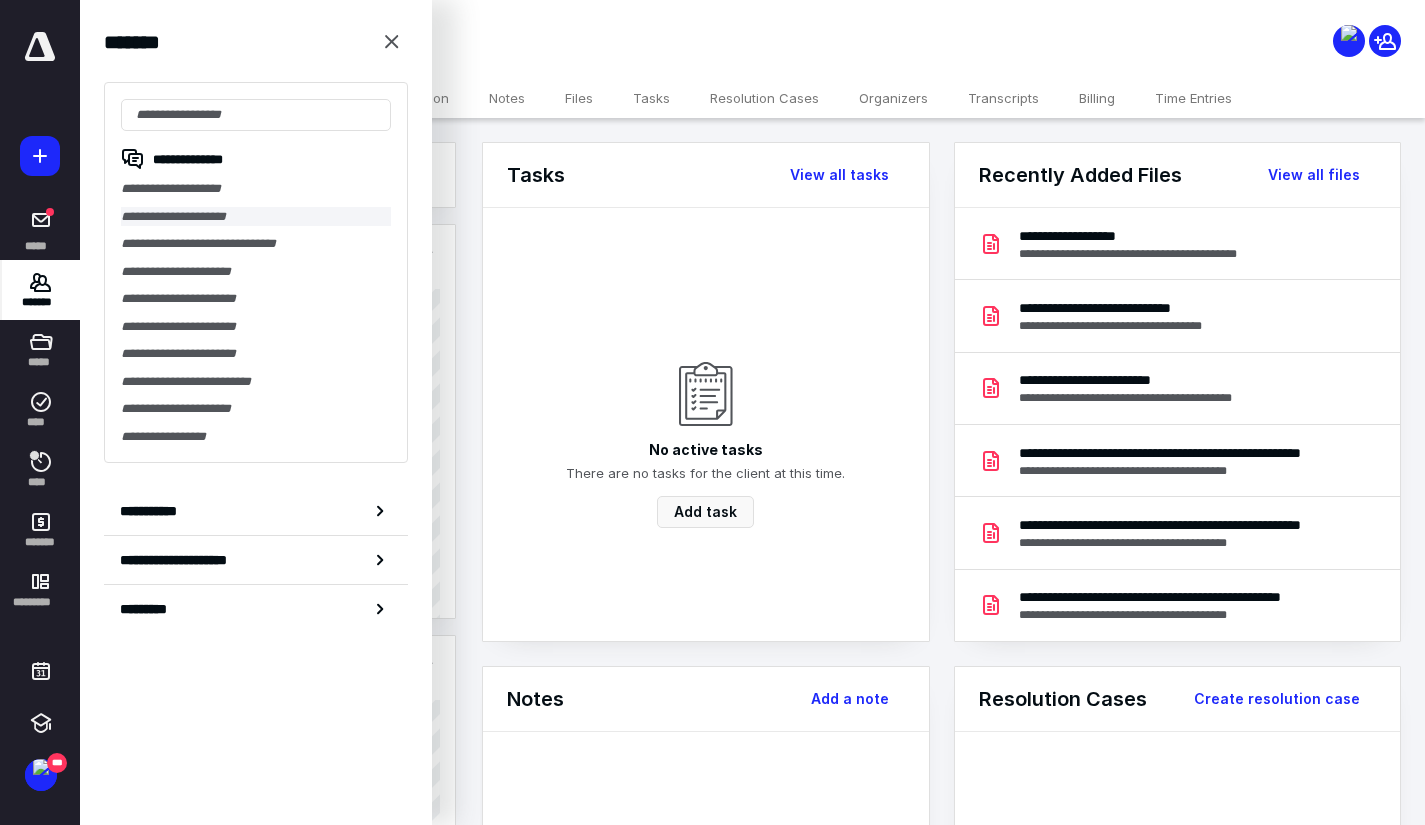 click on "**********" at bounding box center [256, 217] 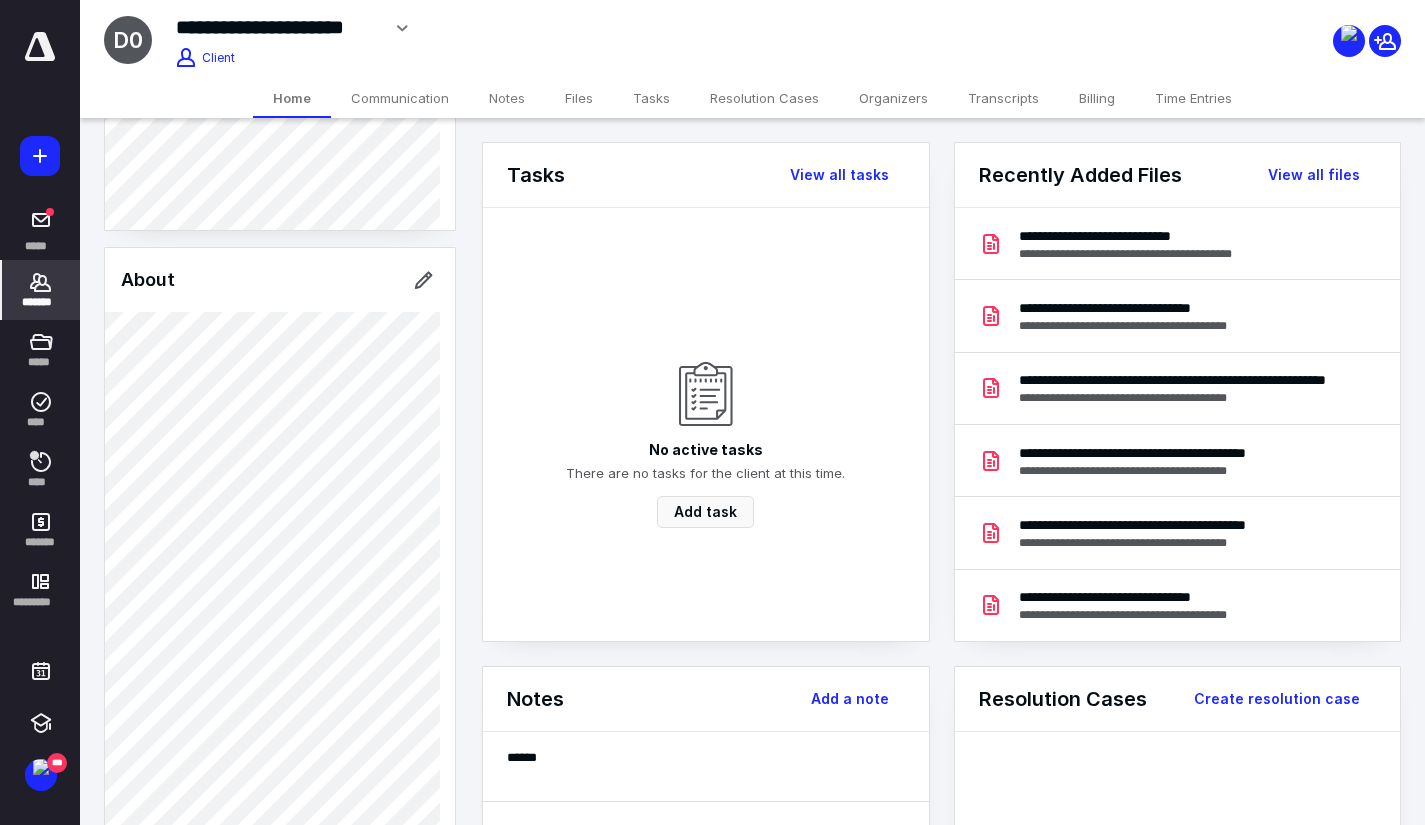 scroll, scrollTop: 600, scrollLeft: 0, axis: vertical 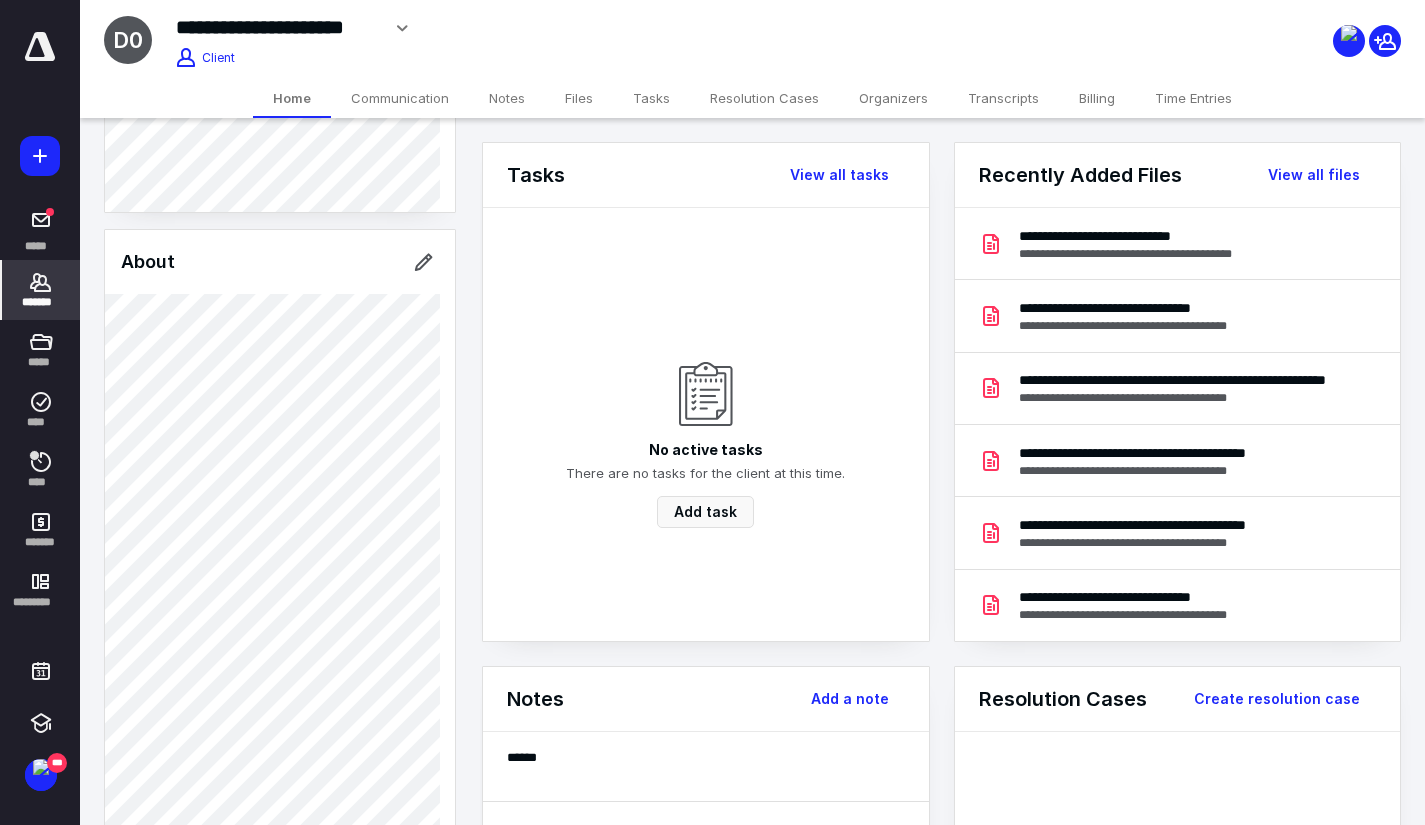 click on "*******" at bounding box center [41, 290] 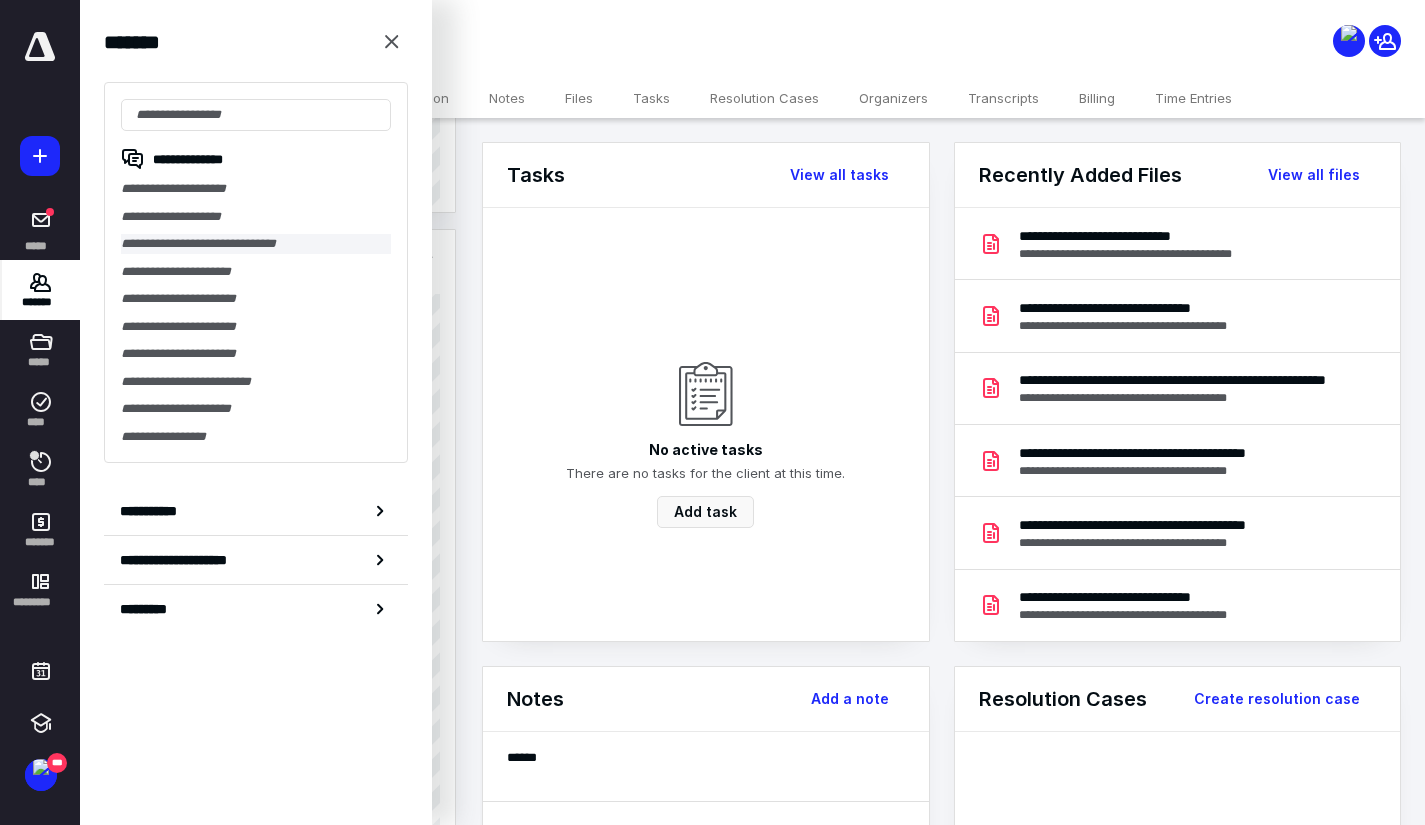 click on "**********" at bounding box center (256, 244) 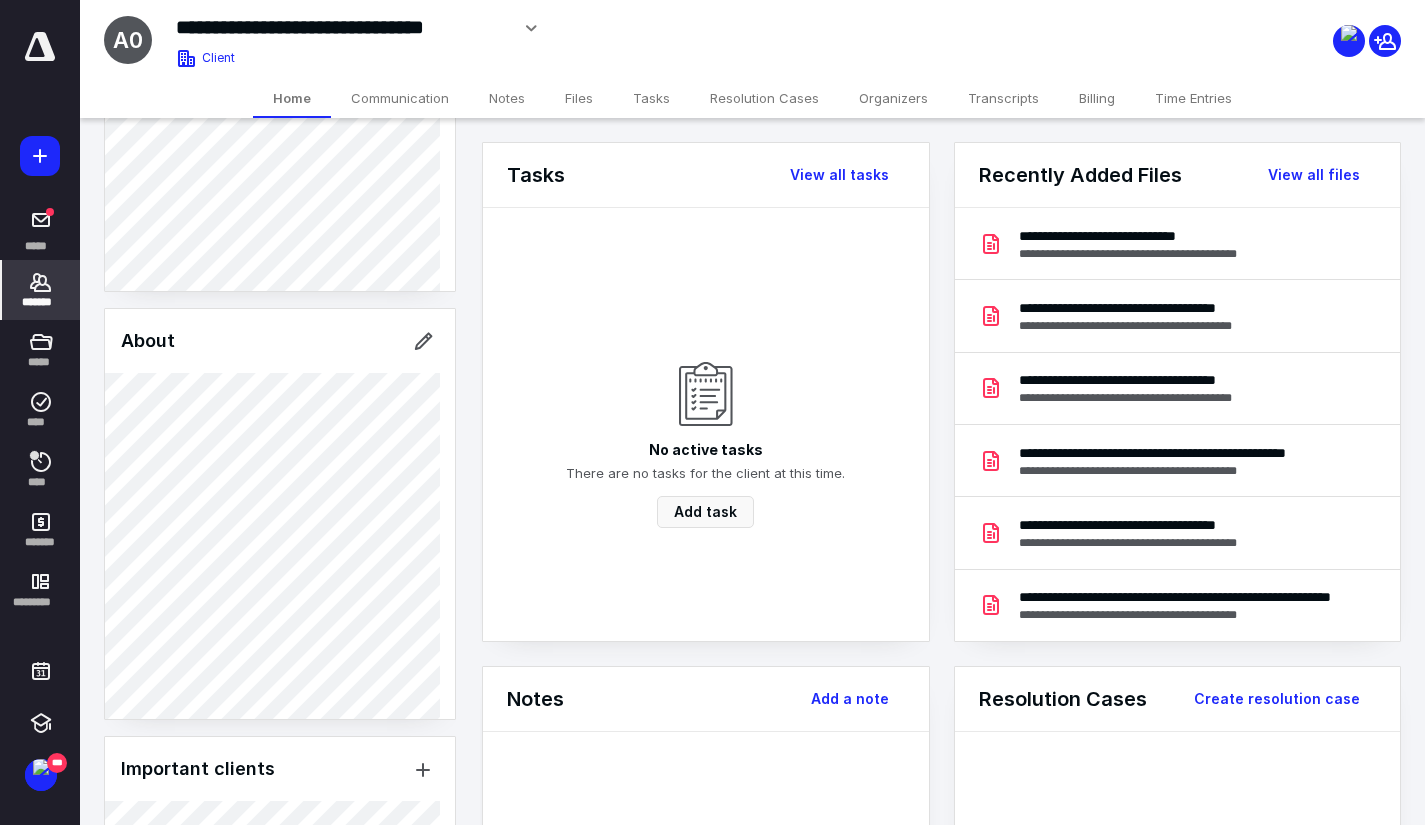 scroll, scrollTop: 350, scrollLeft: 0, axis: vertical 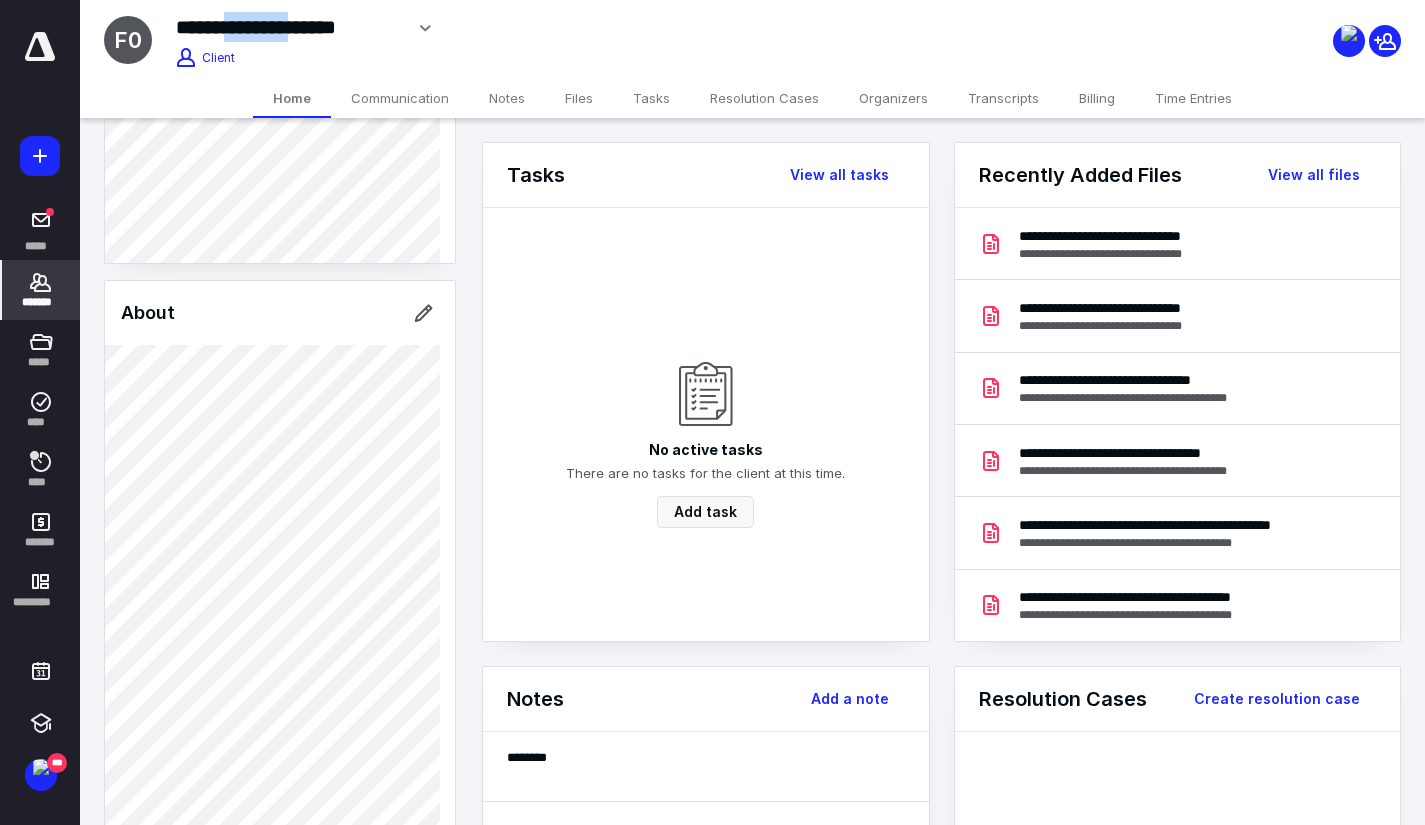drag, startPoint x: 329, startPoint y: 26, endPoint x: 238, endPoint y: 16, distance: 91.5478 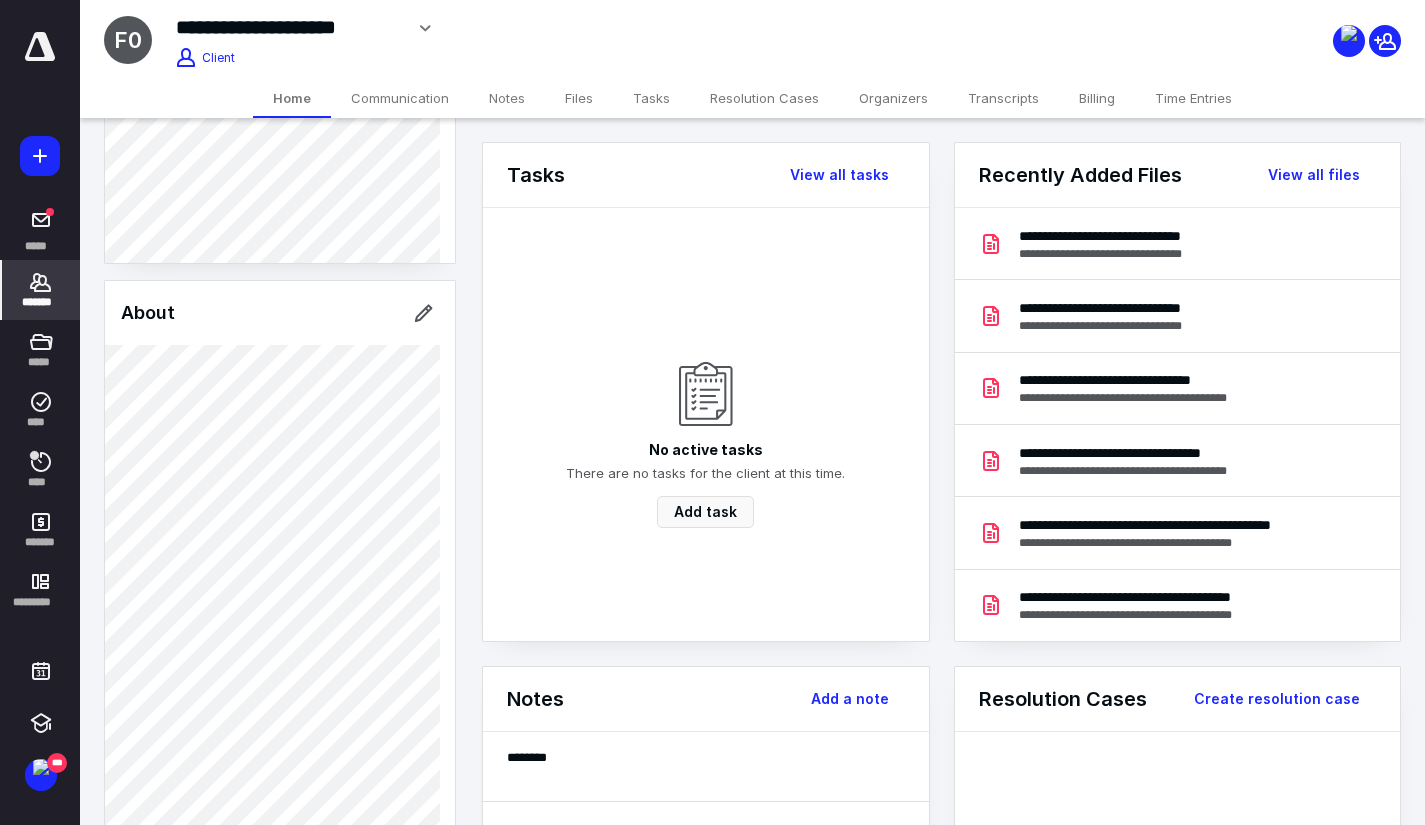 click on "*******" at bounding box center [41, 302] 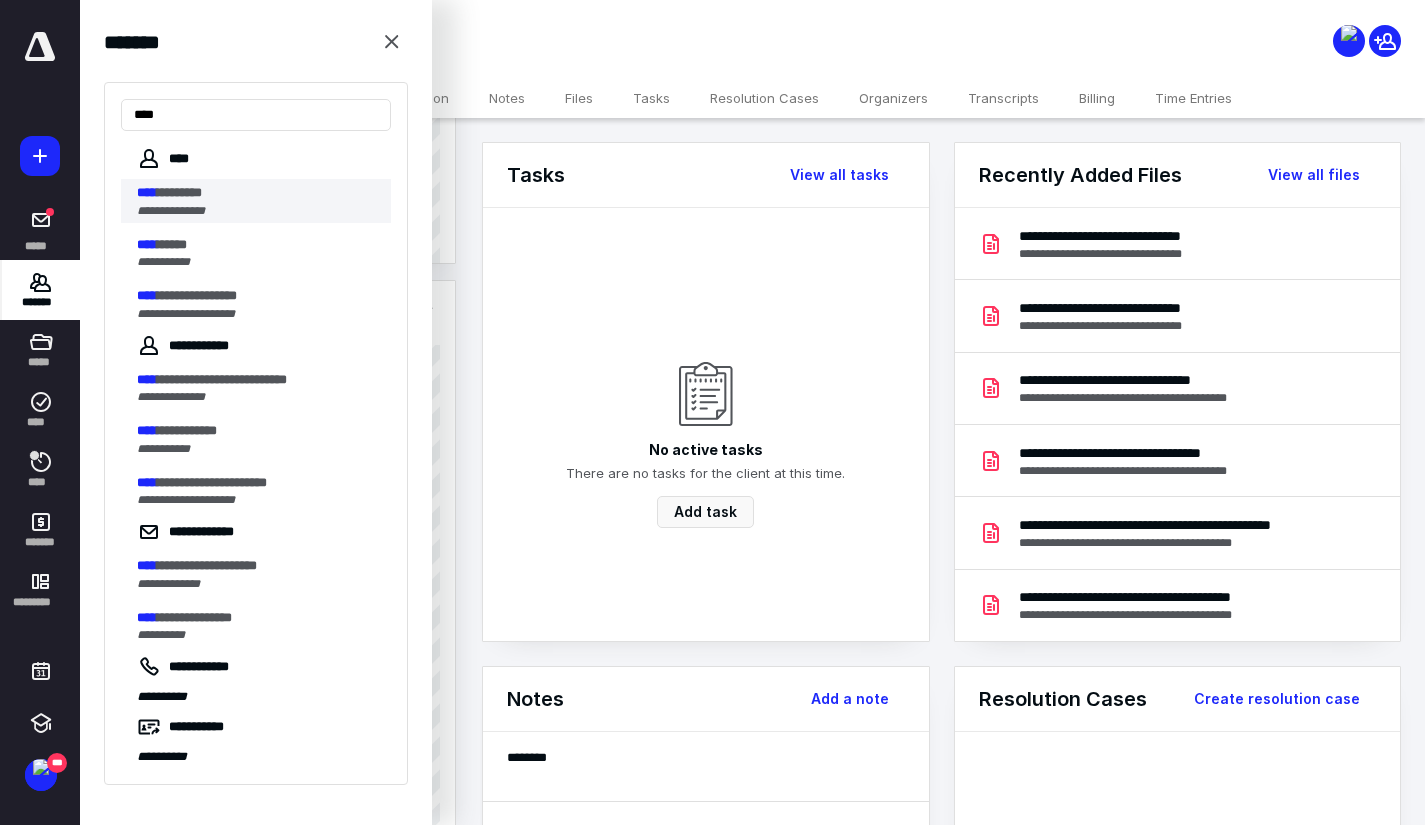 type on "****" 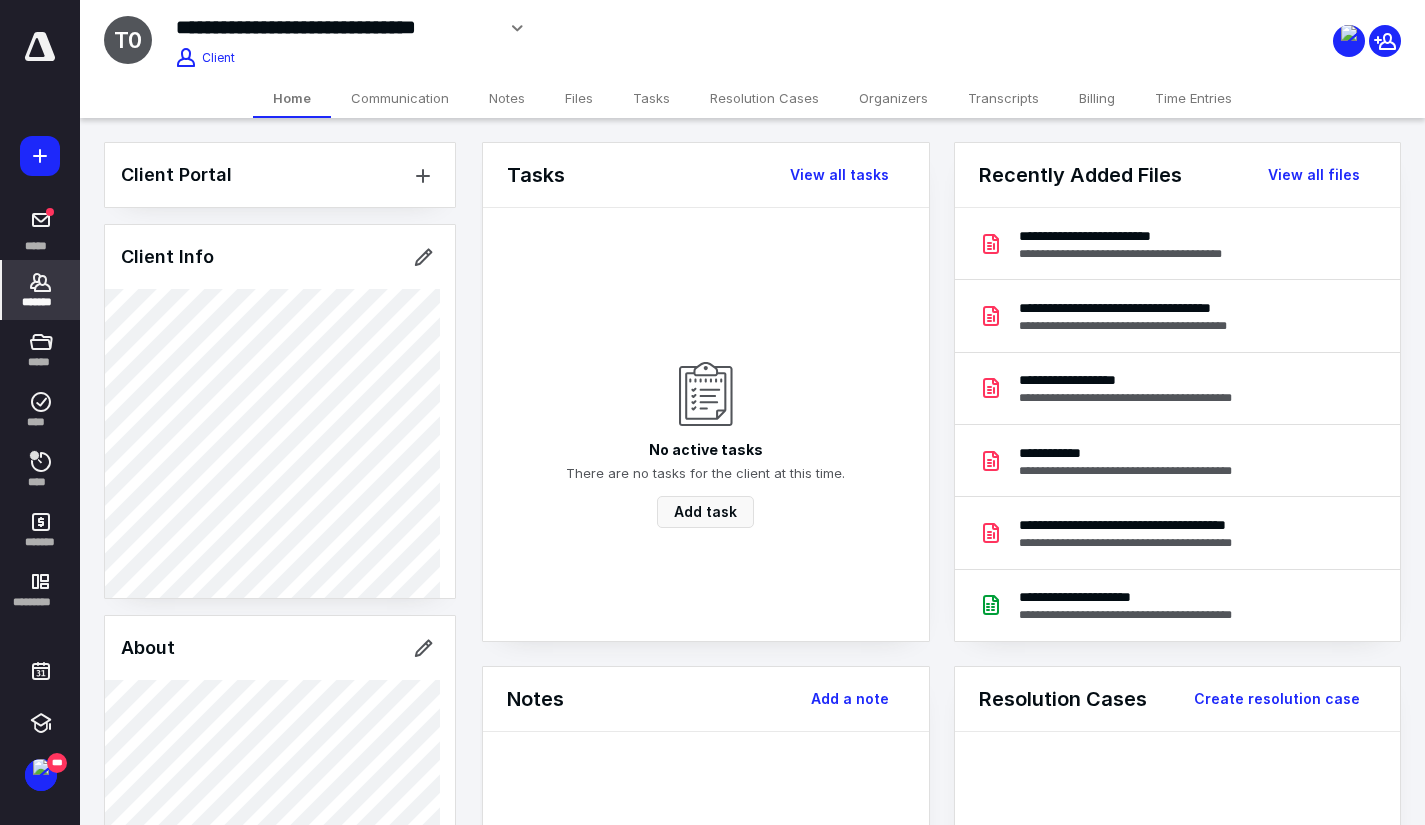 click on "Files" at bounding box center [579, 98] 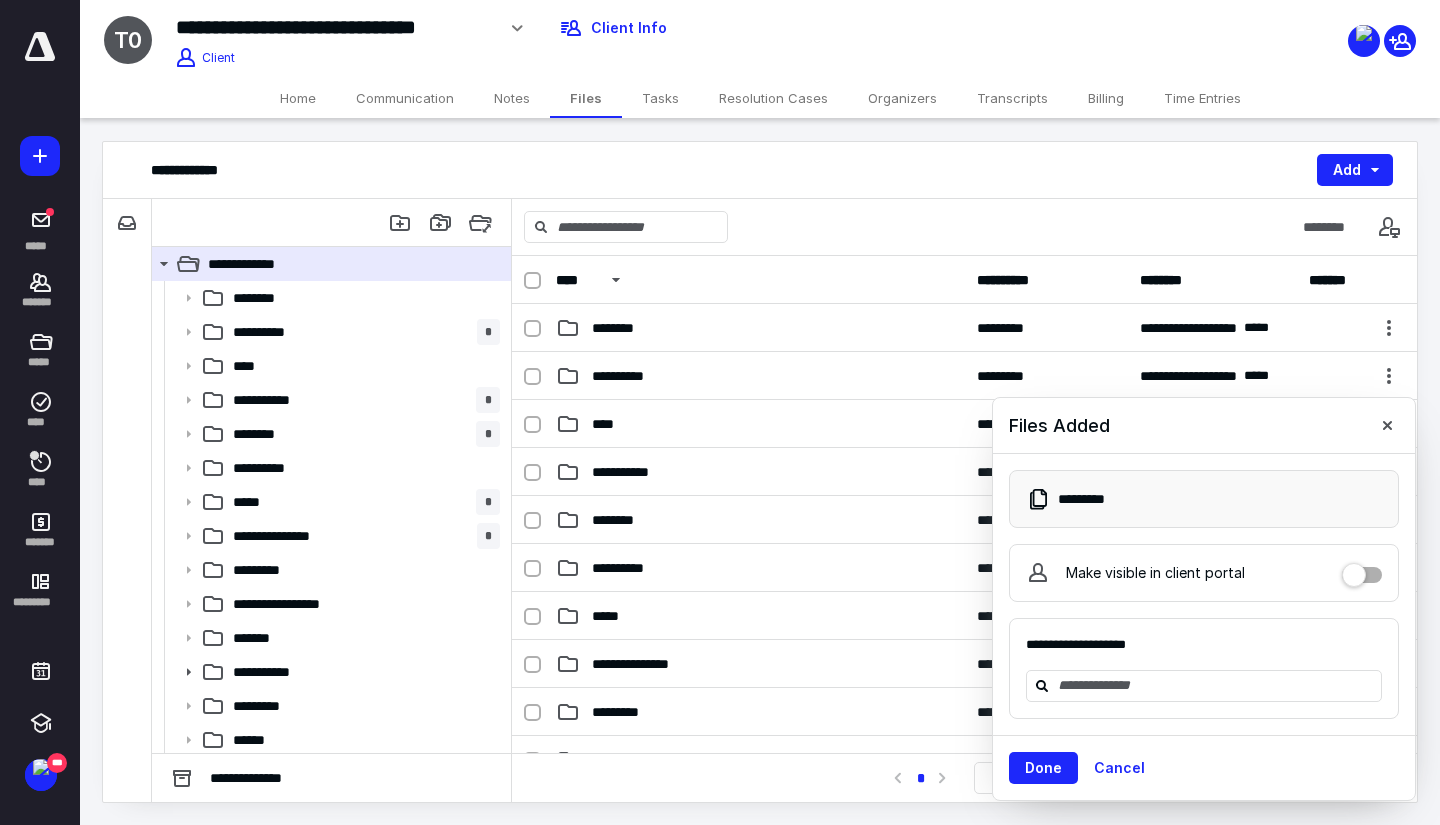 click on "Time Entries" at bounding box center [1202, 98] 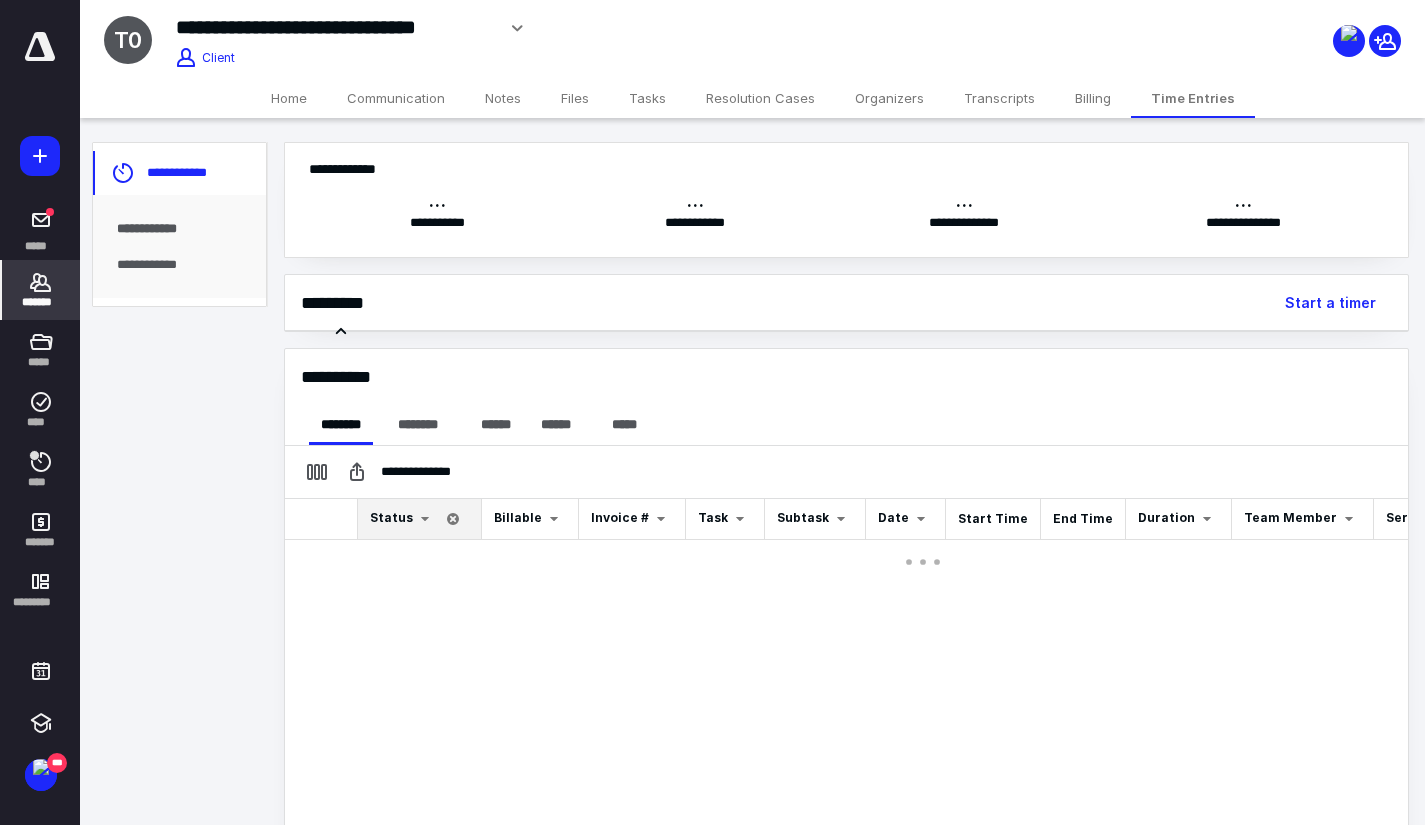 scroll, scrollTop: 0, scrollLeft: 0, axis: both 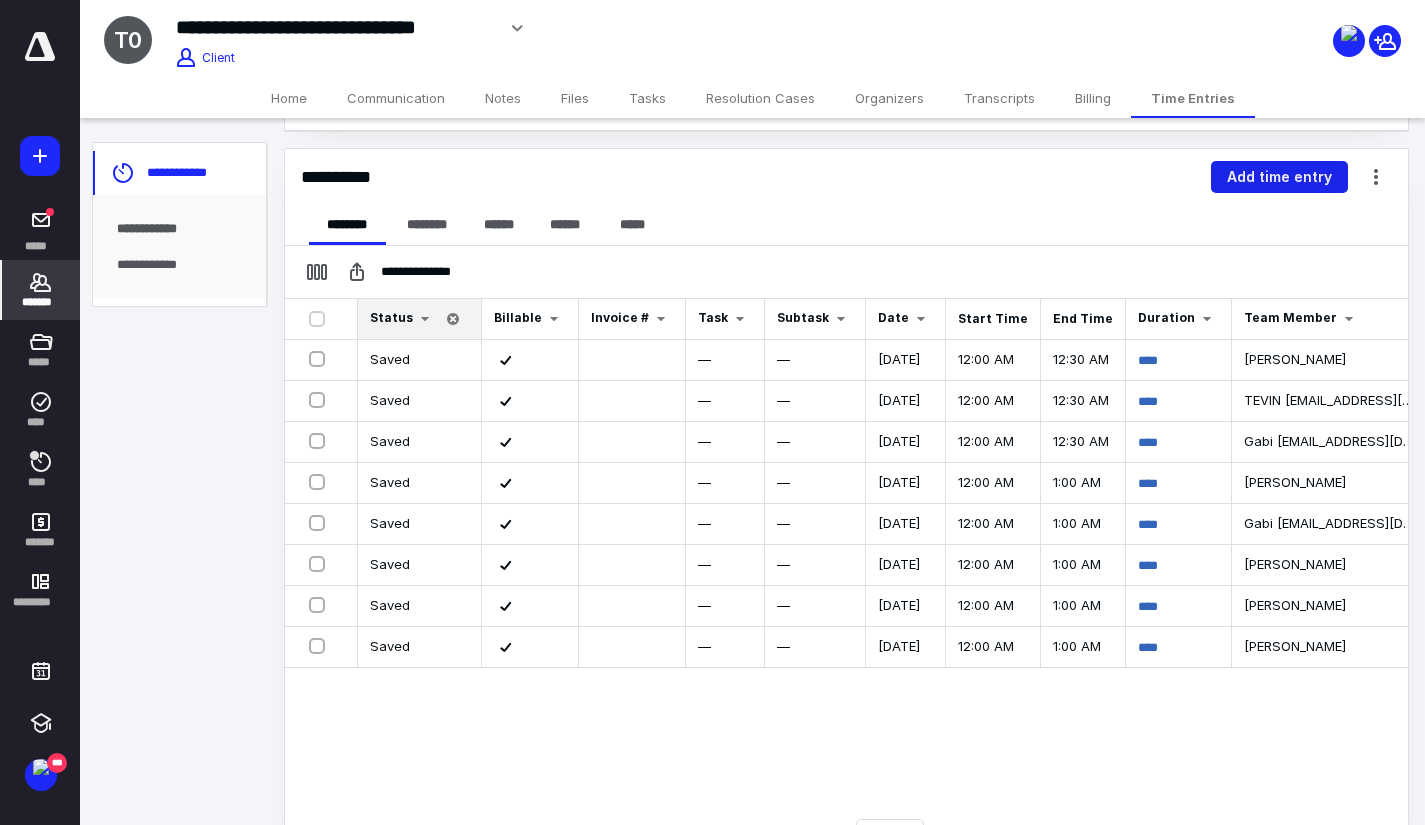click on "Add time entry" at bounding box center (1279, 177) 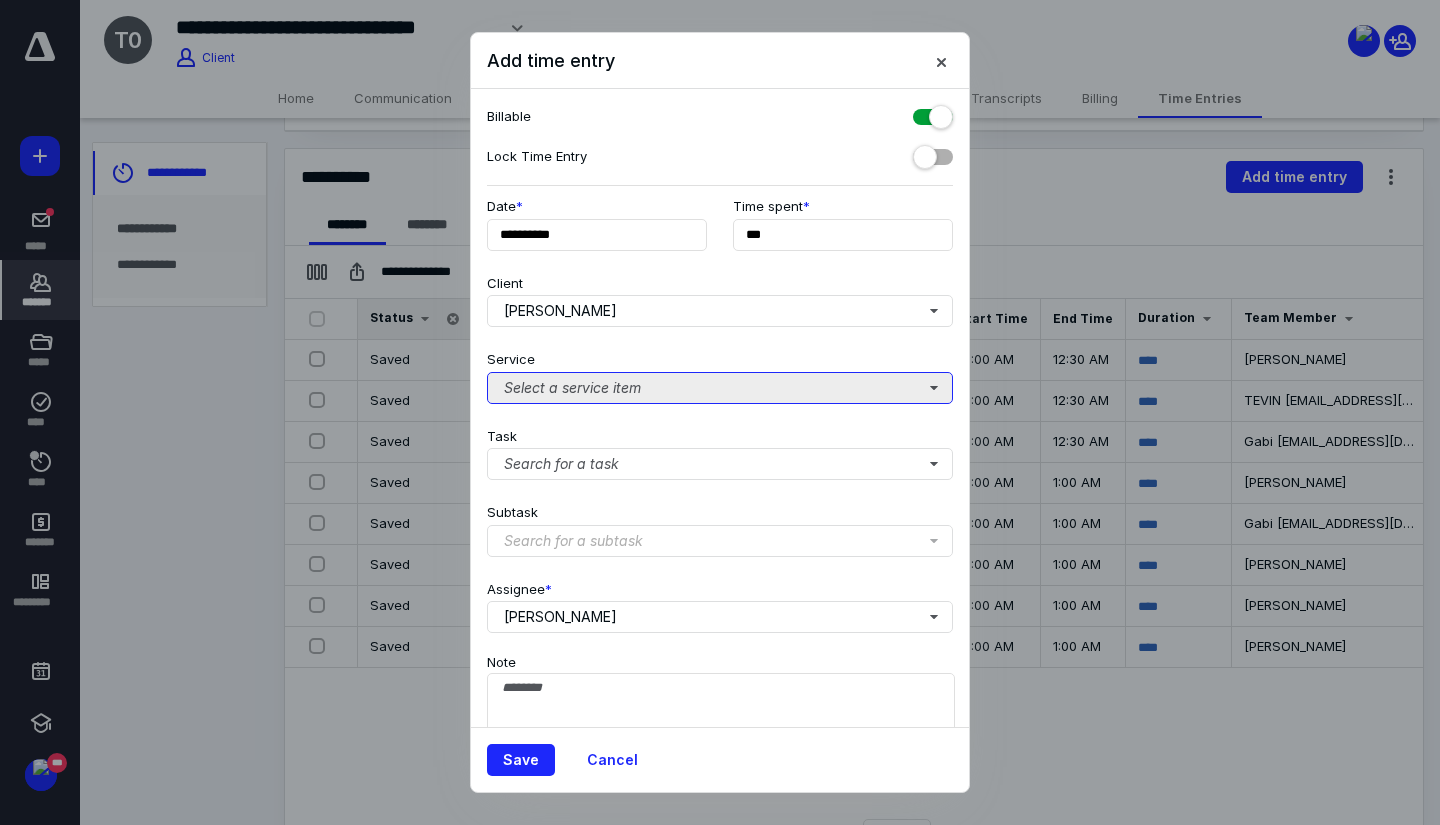 click on "Select a service item" at bounding box center [720, 388] 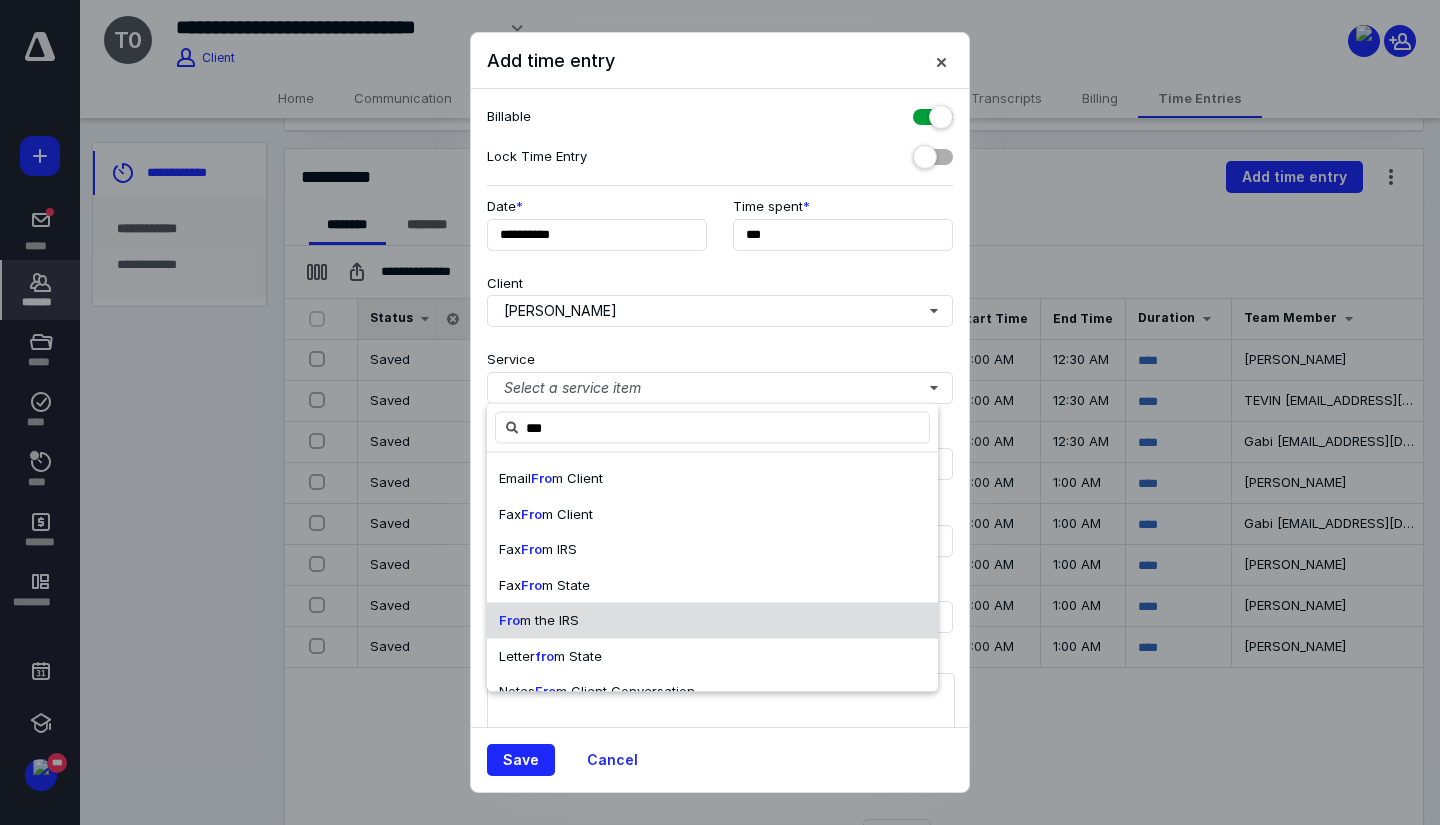 click on "Fro m the IRS" at bounding box center [712, 621] 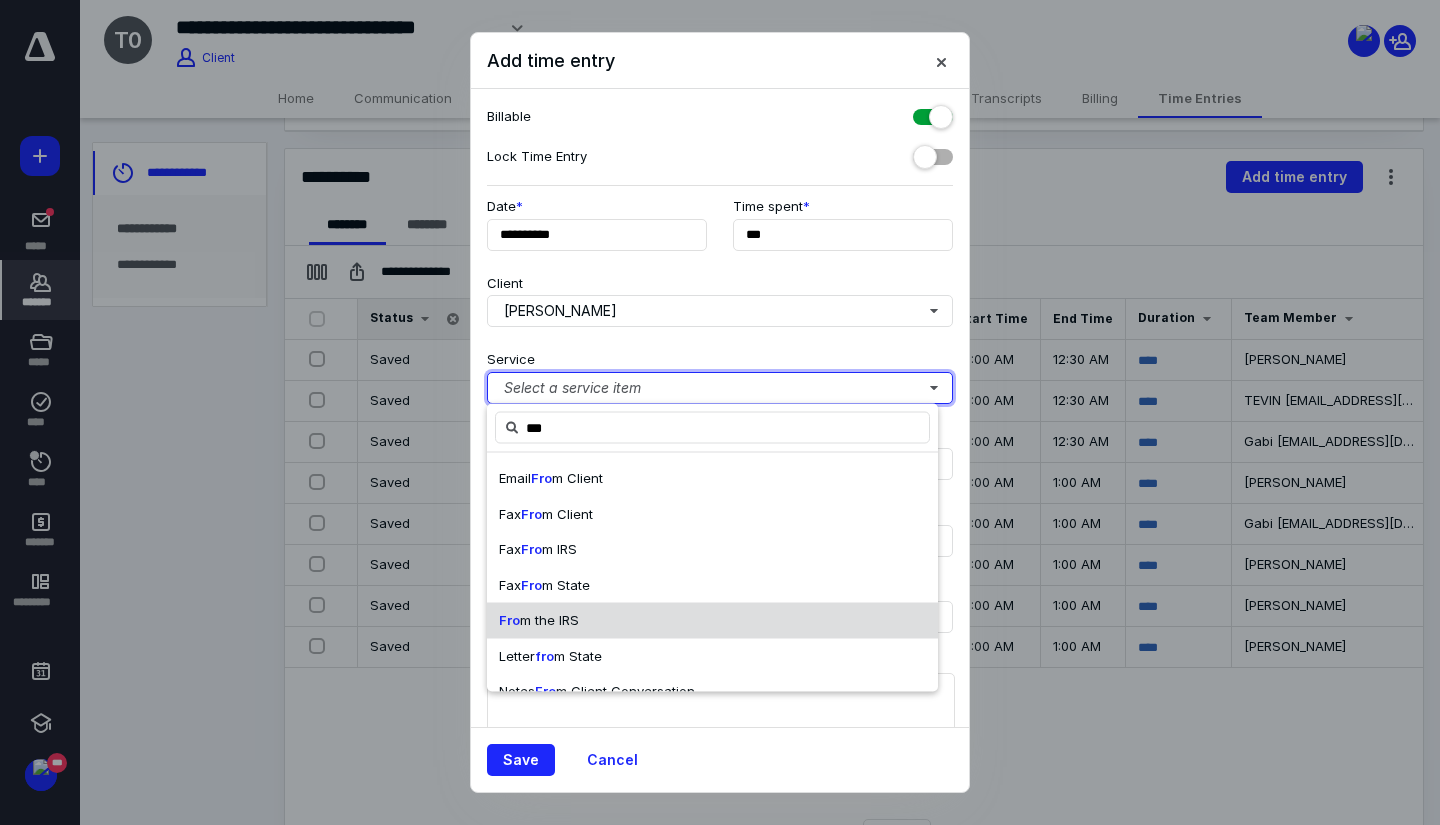 type 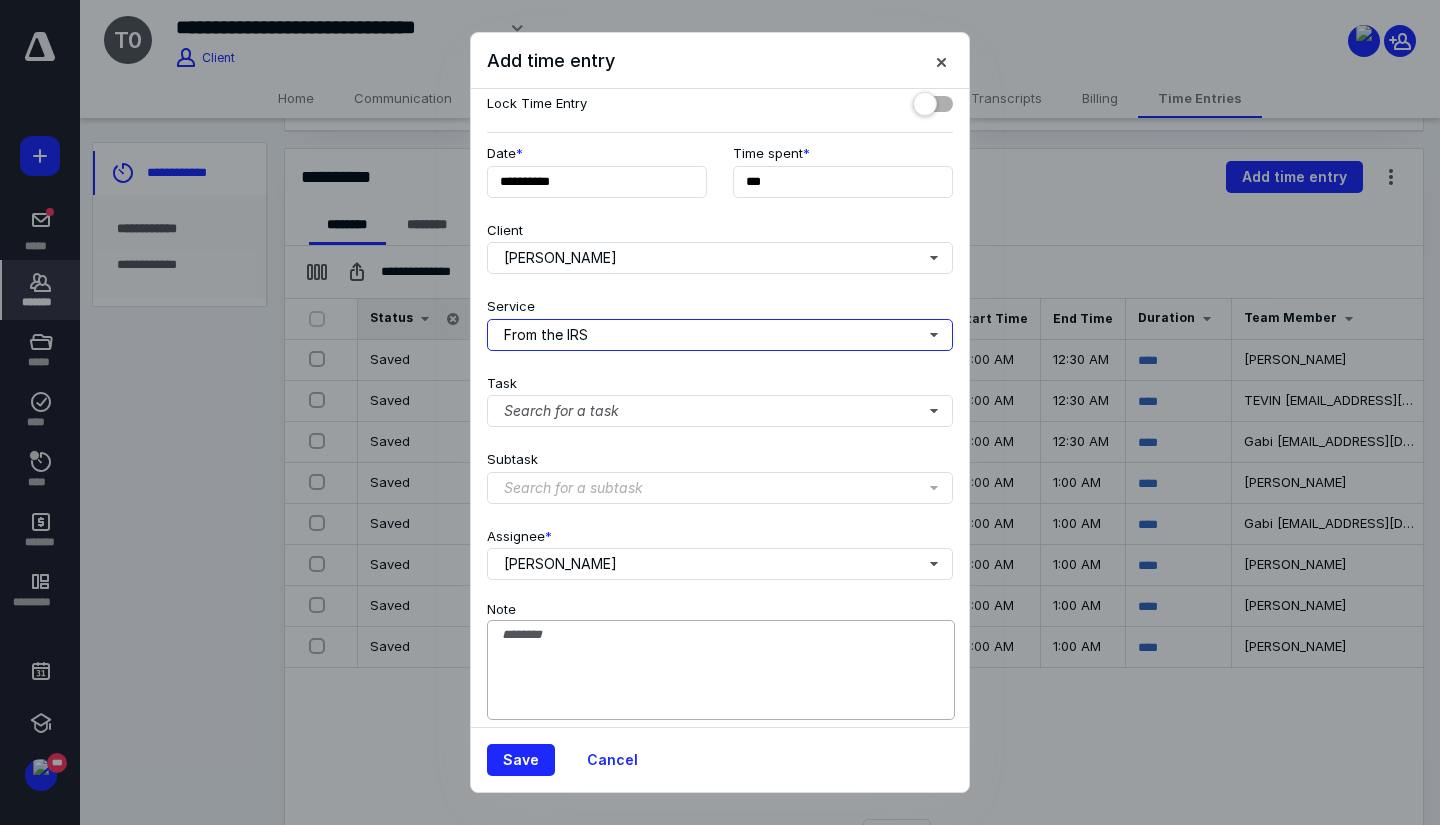 scroll, scrollTop: 76, scrollLeft: 0, axis: vertical 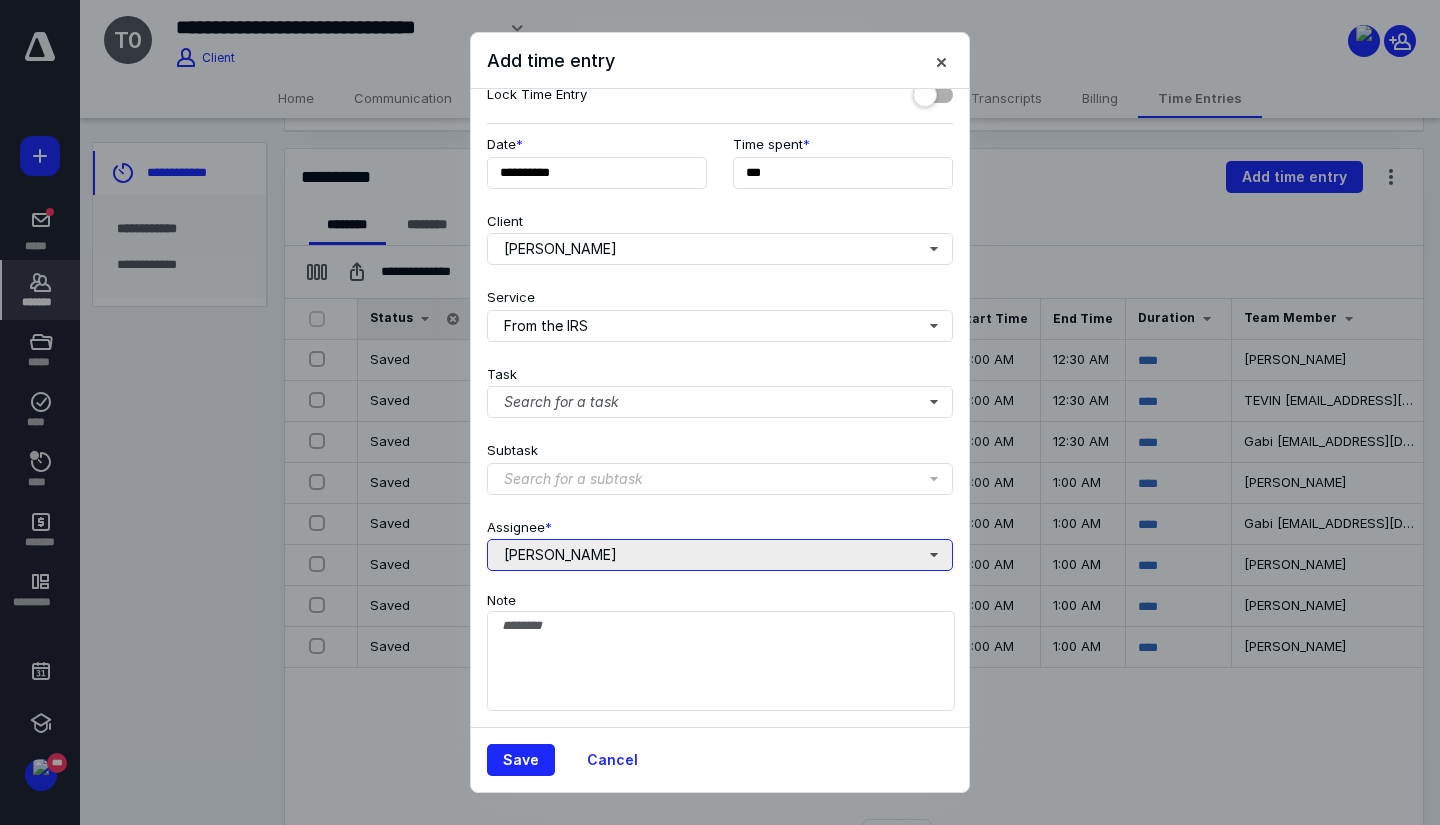 click on "[PERSON_NAME]" at bounding box center (720, 555) 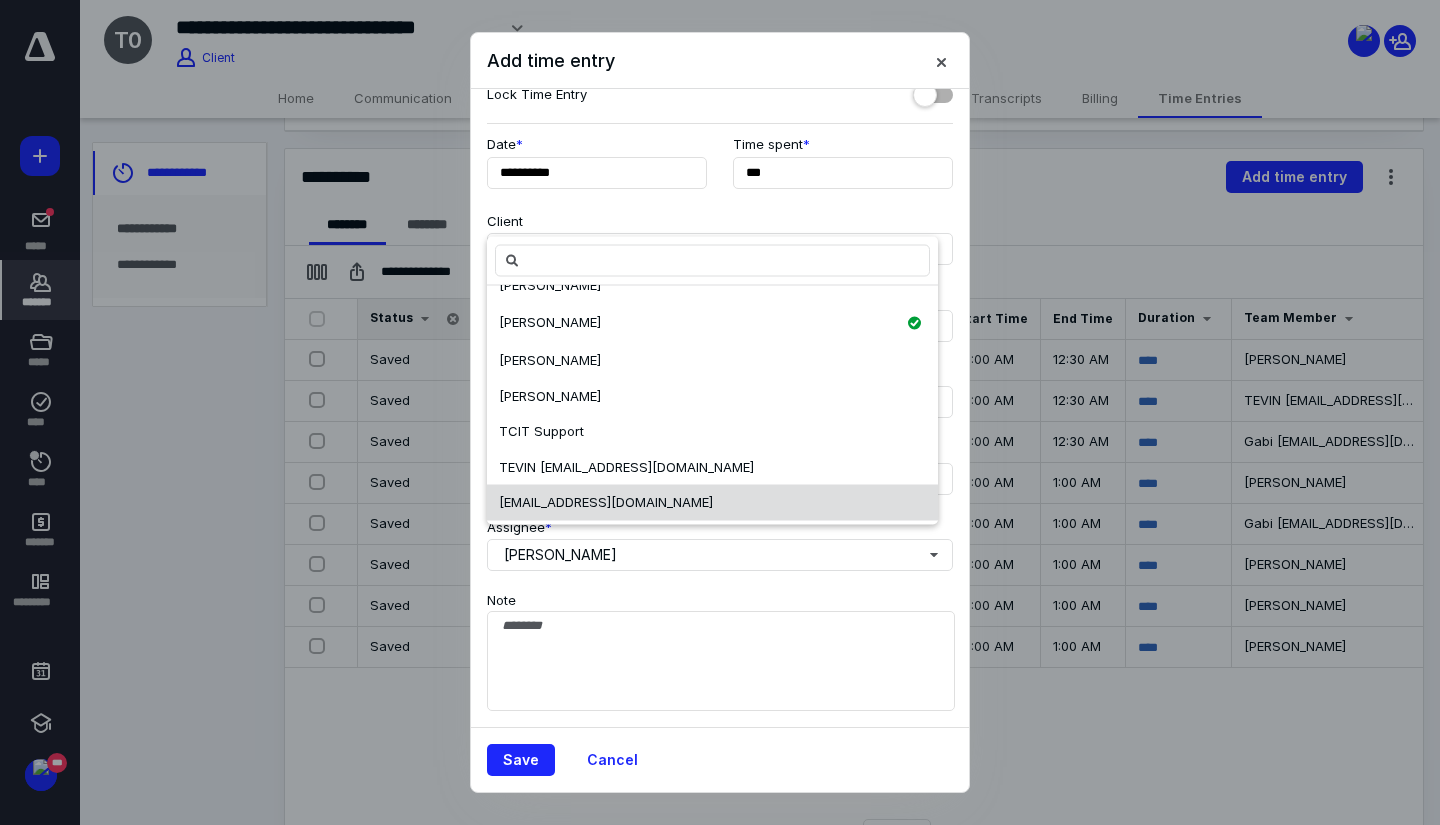 scroll, scrollTop: 136, scrollLeft: 0, axis: vertical 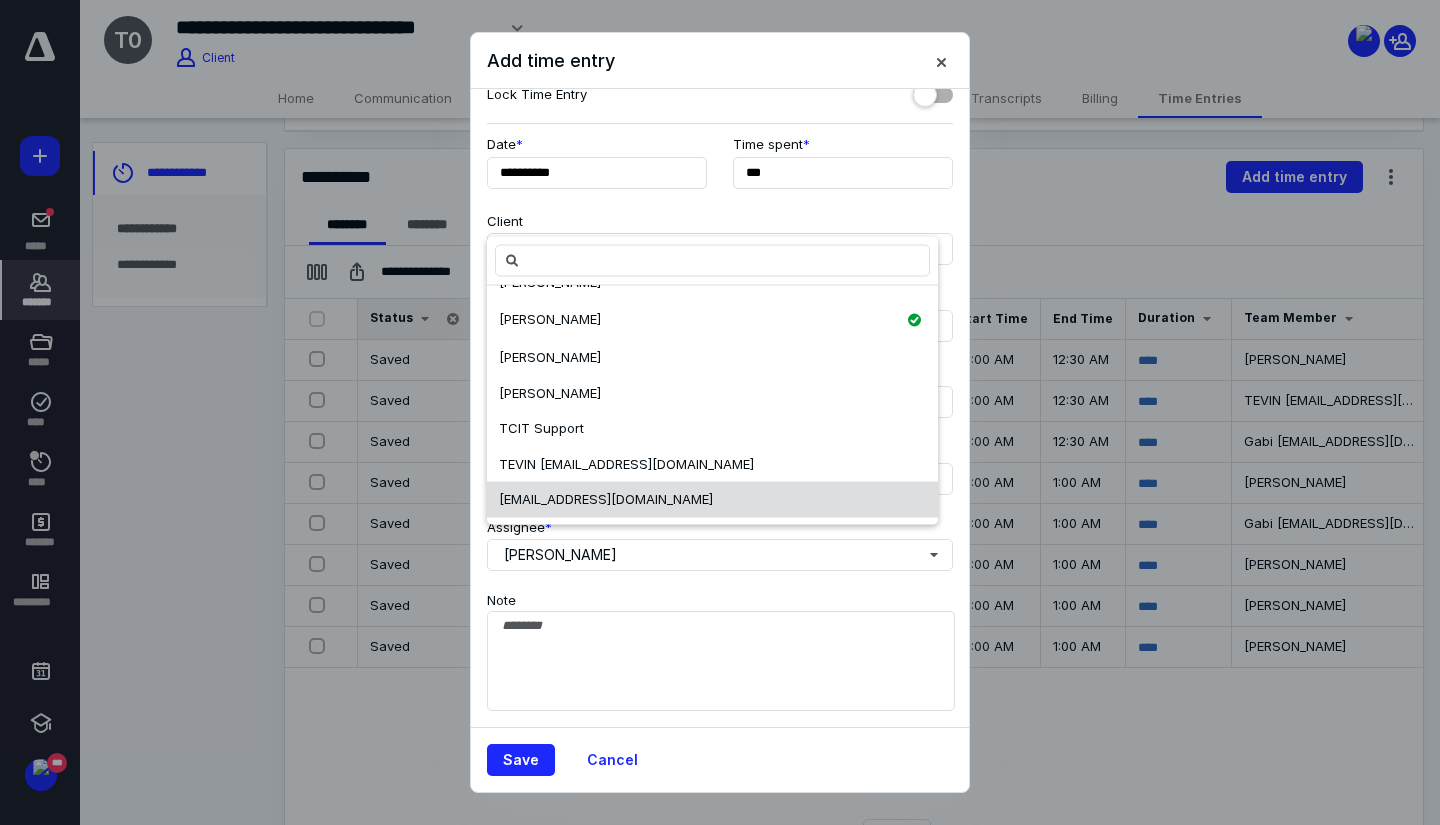 click on "[EMAIL_ADDRESS][DOMAIN_NAME]" at bounding box center (606, 499) 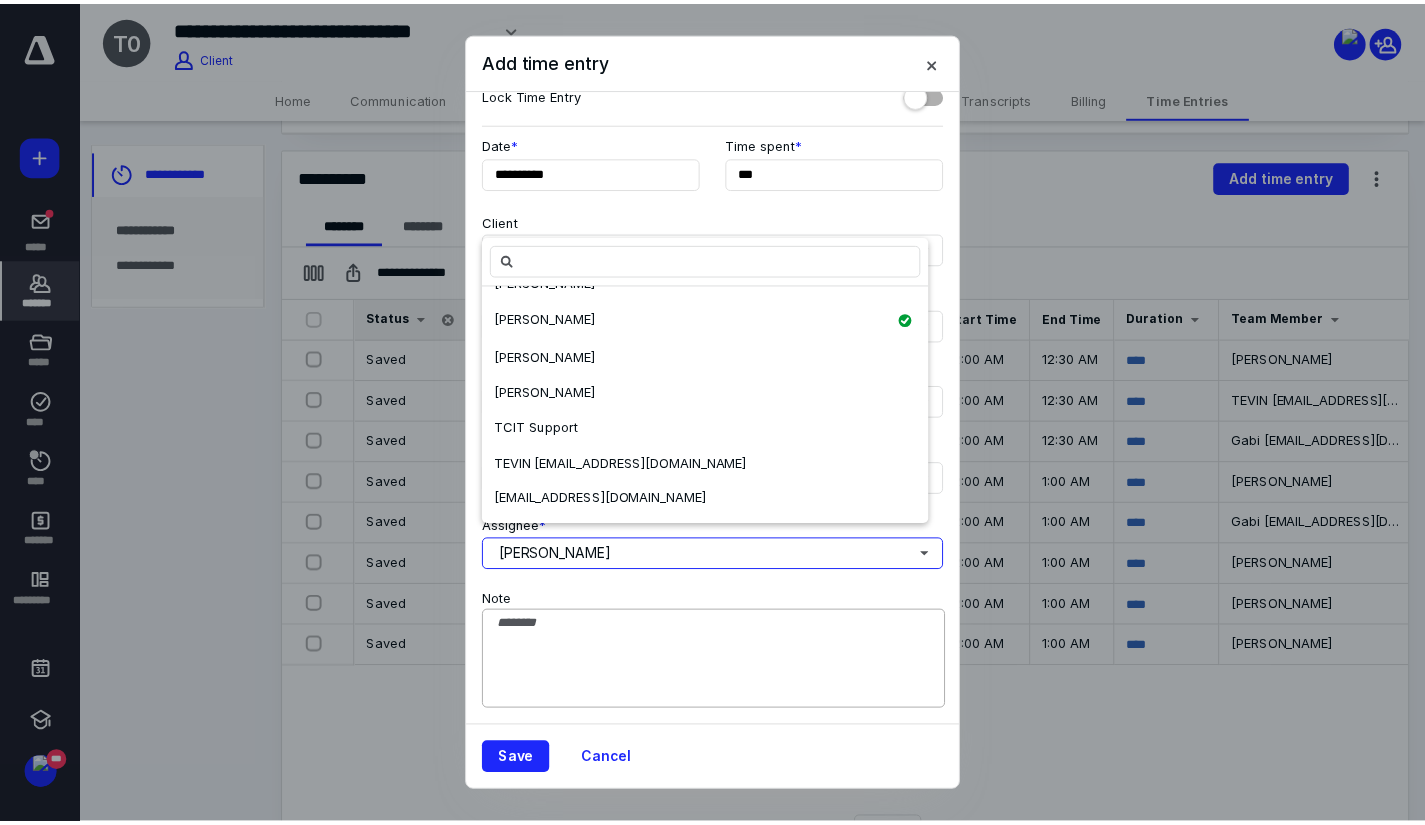 scroll, scrollTop: 0, scrollLeft: 0, axis: both 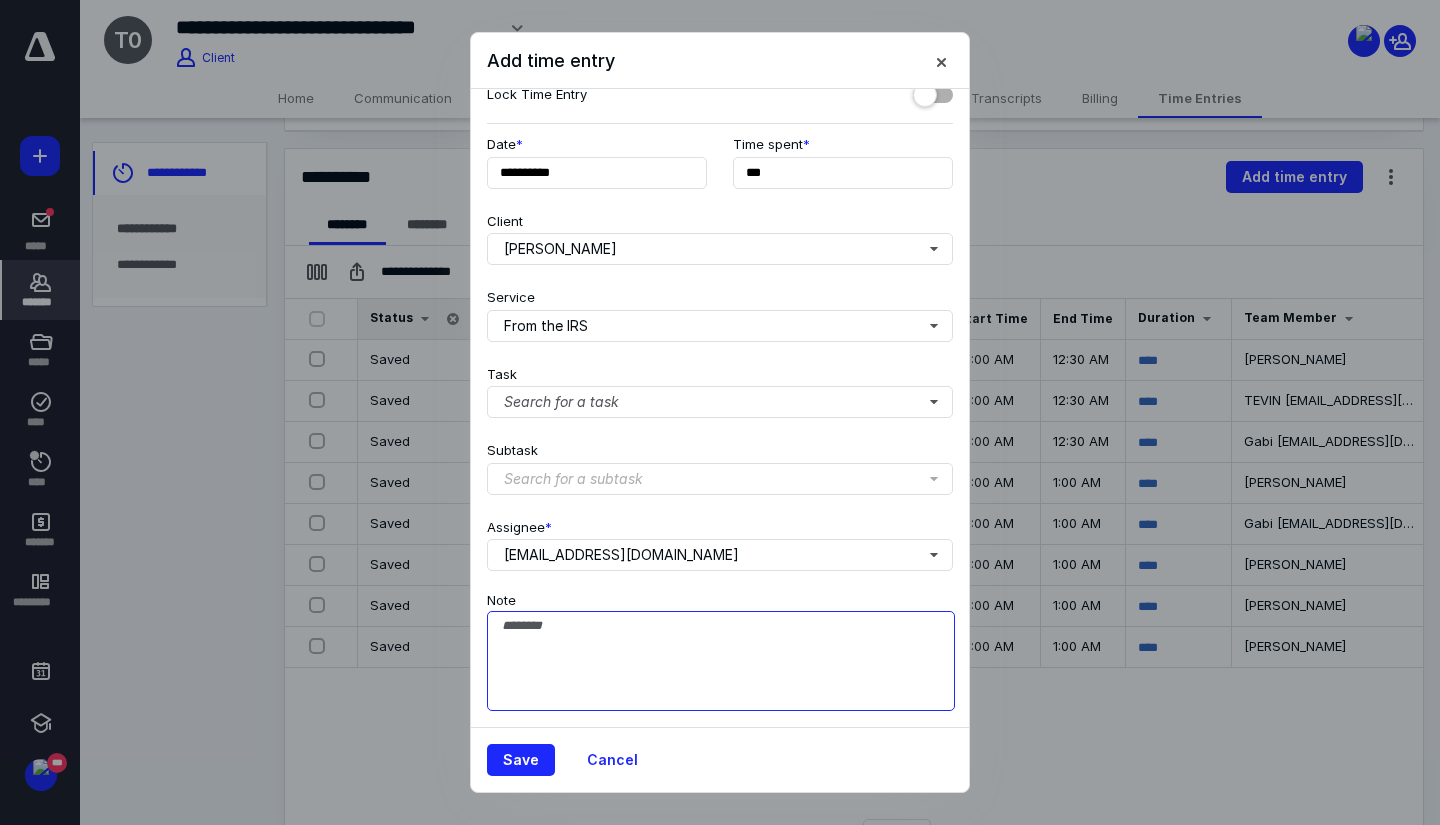 click on "Note" at bounding box center (721, 661) 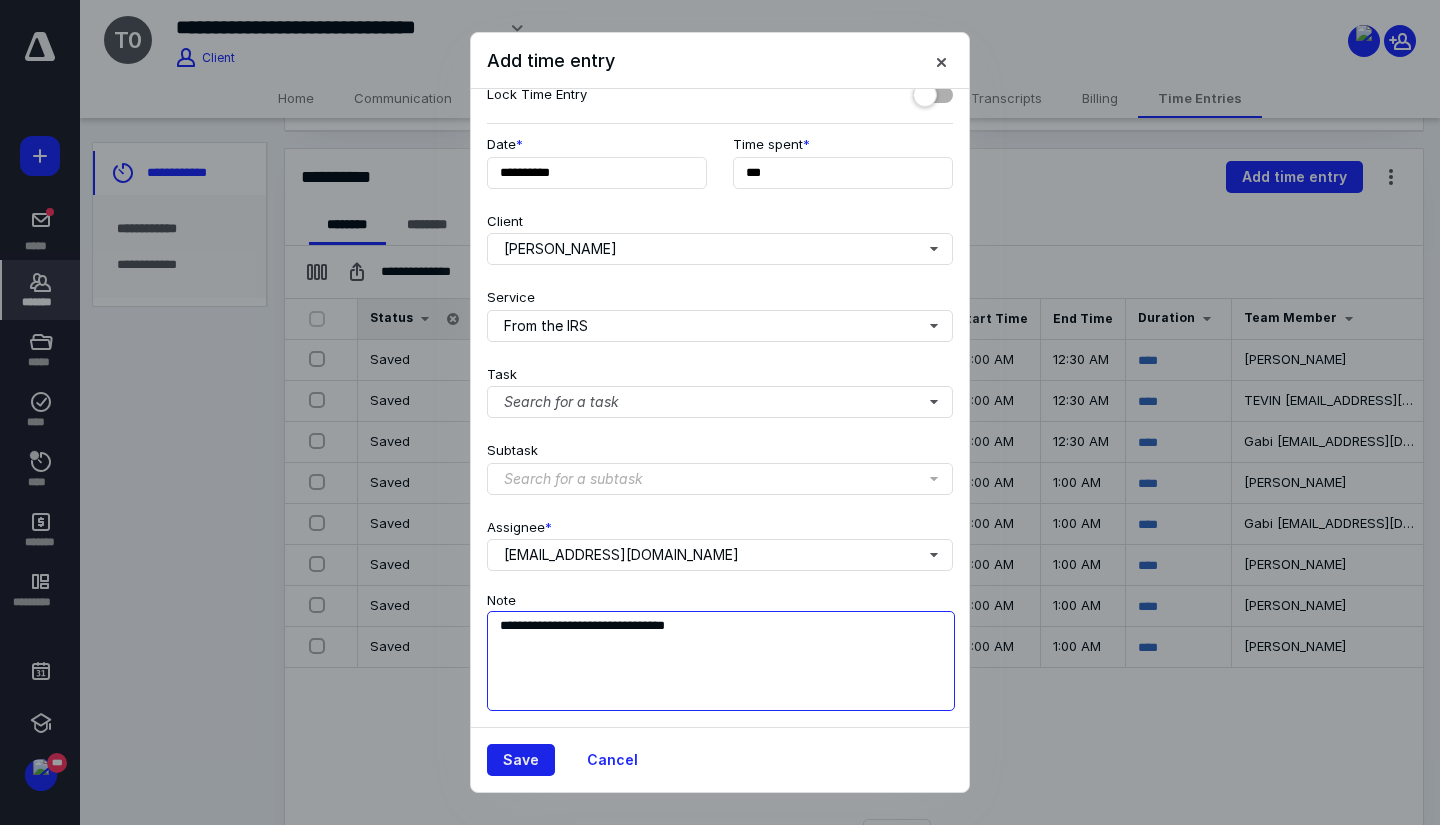 type on "**********" 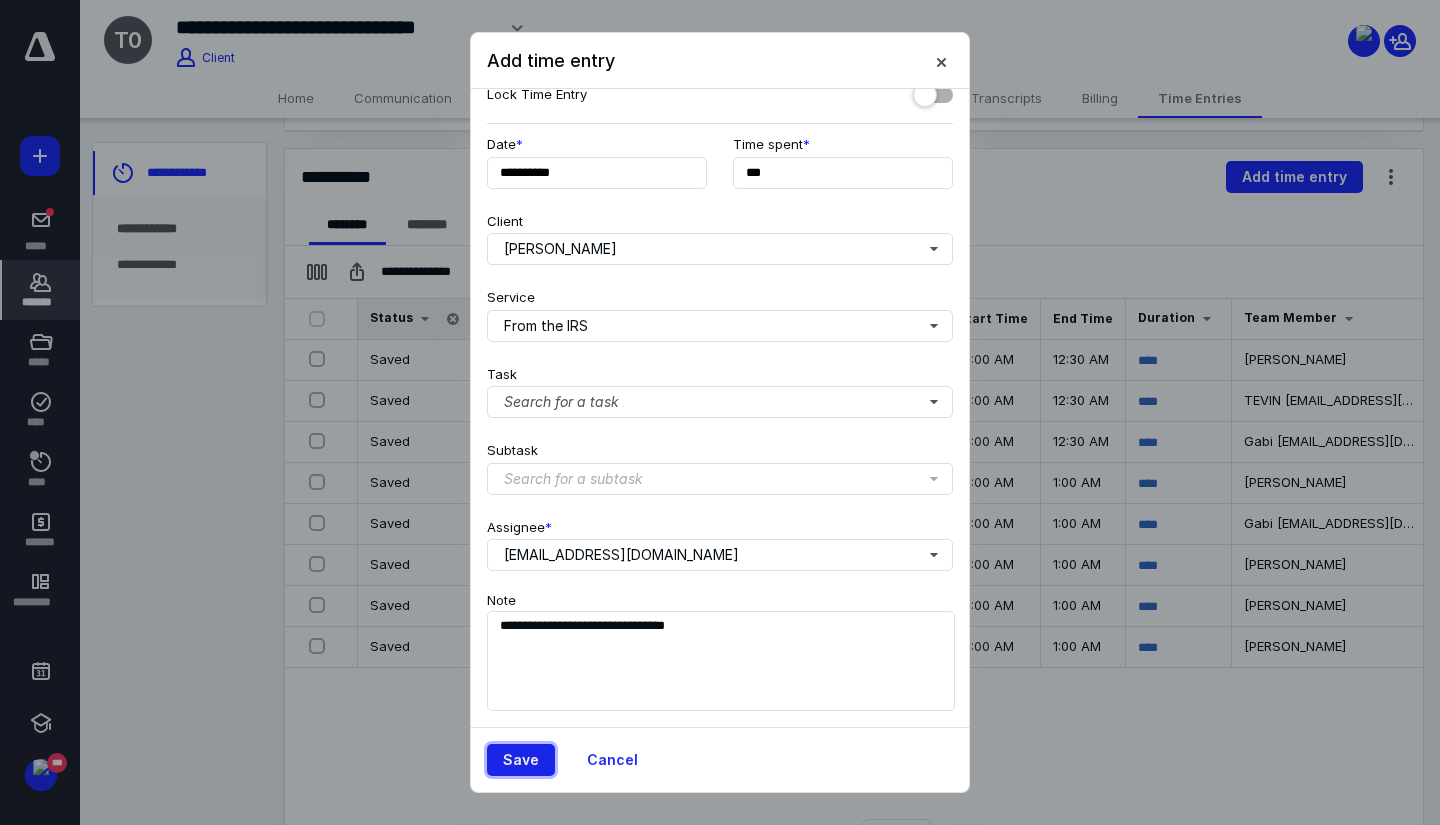 click on "Save" at bounding box center [521, 760] 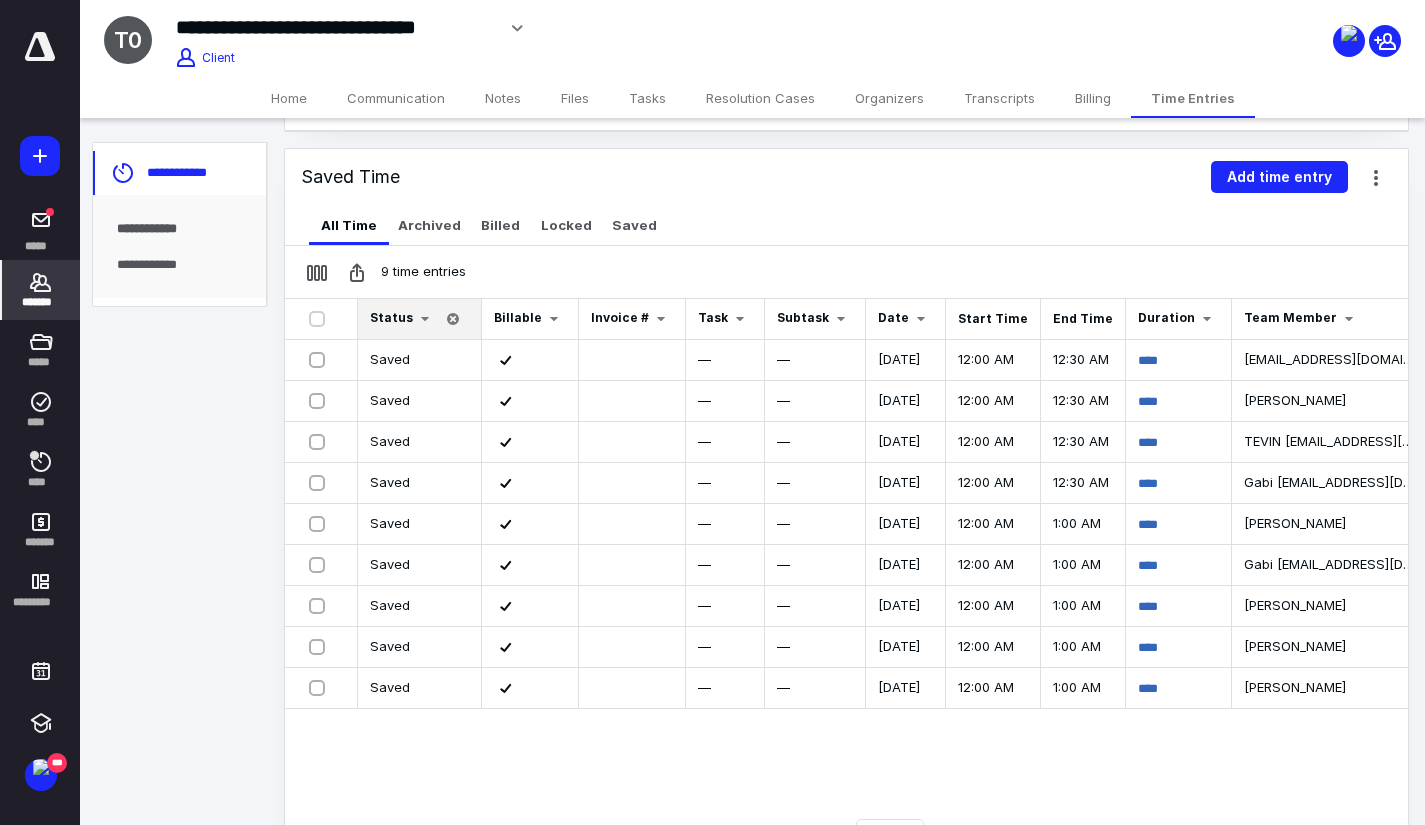 click on "*******" at bounding box center (41, 302) 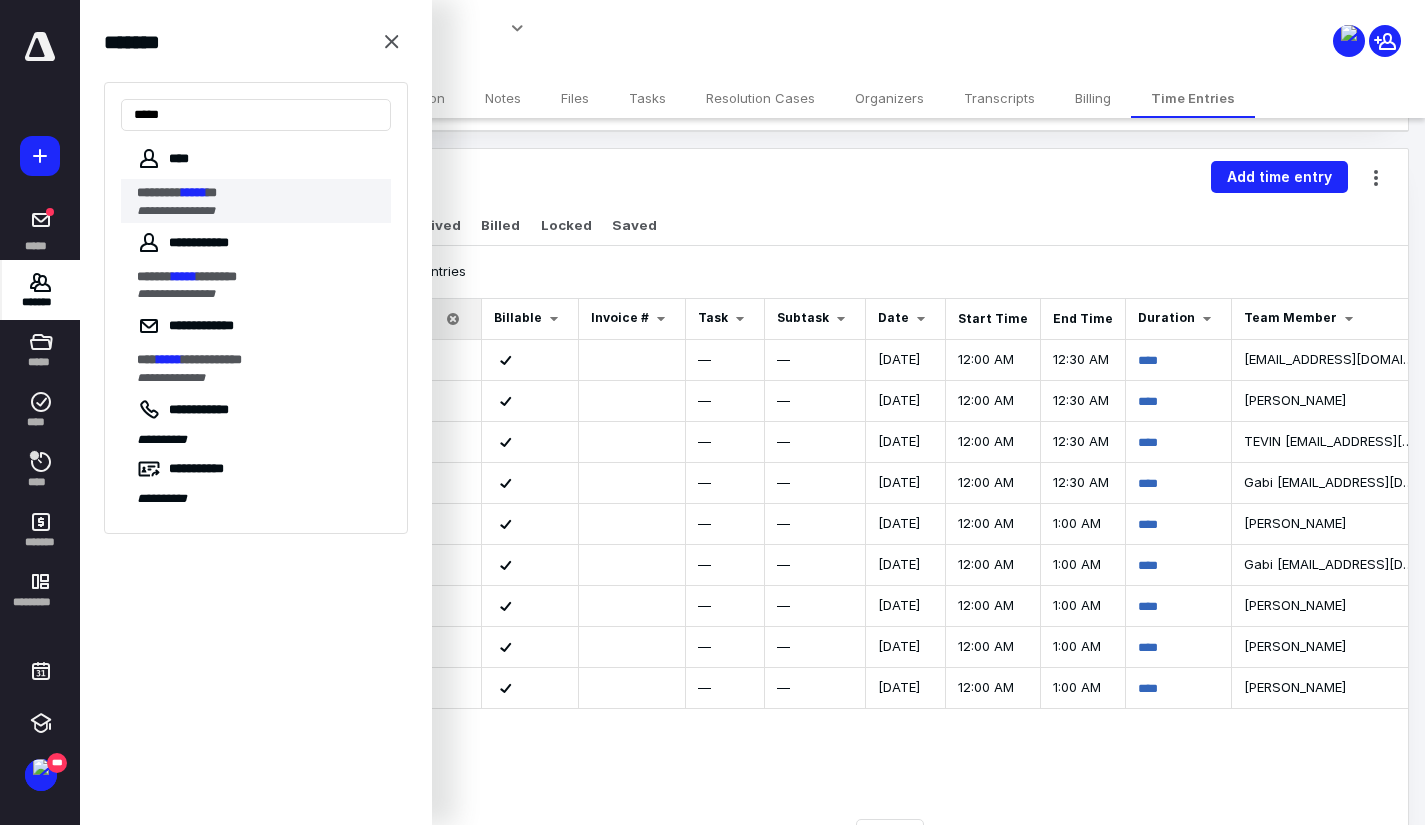 type on "*****" 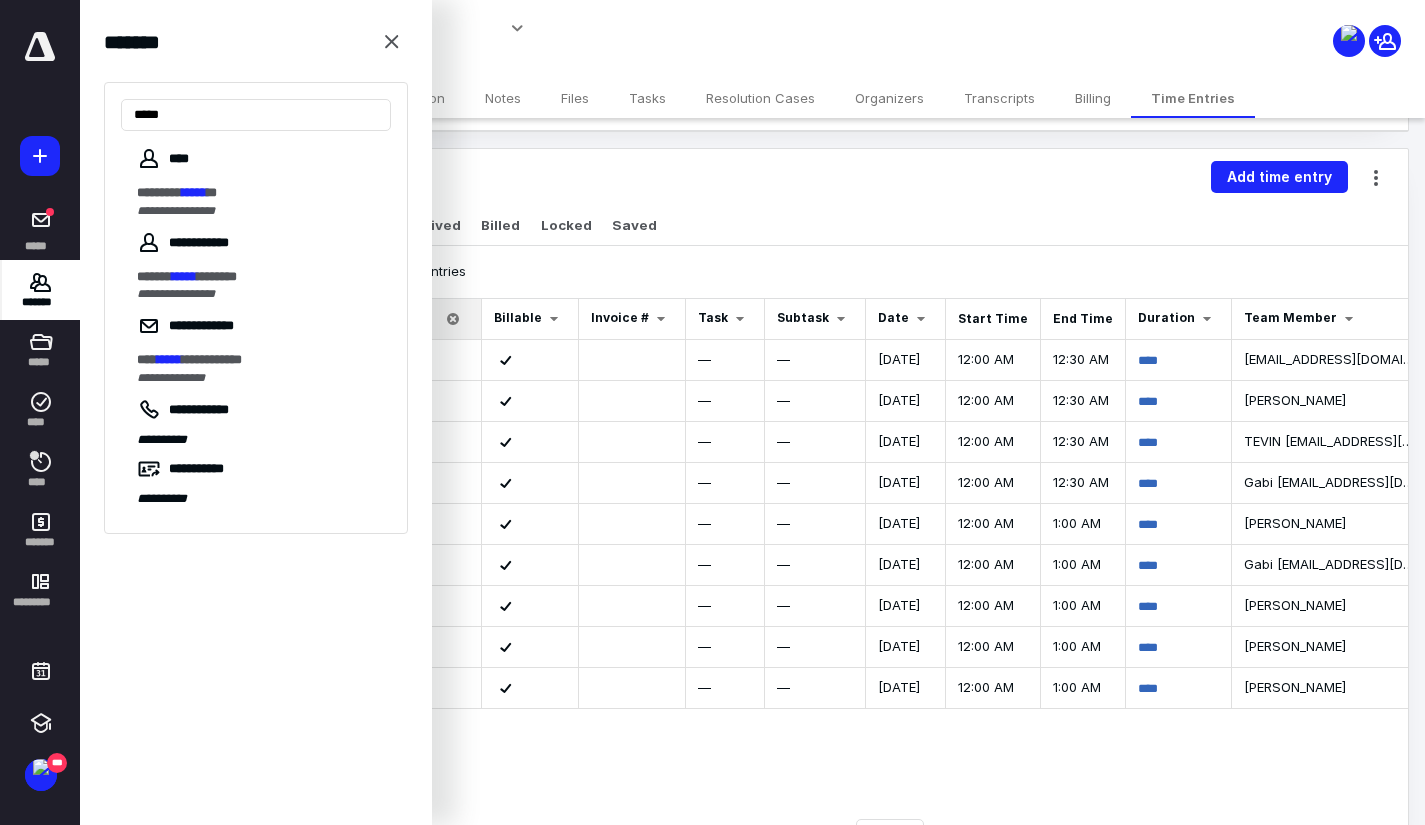 scroll, scrollTop: 0, scrollLeft: 0, axis: both 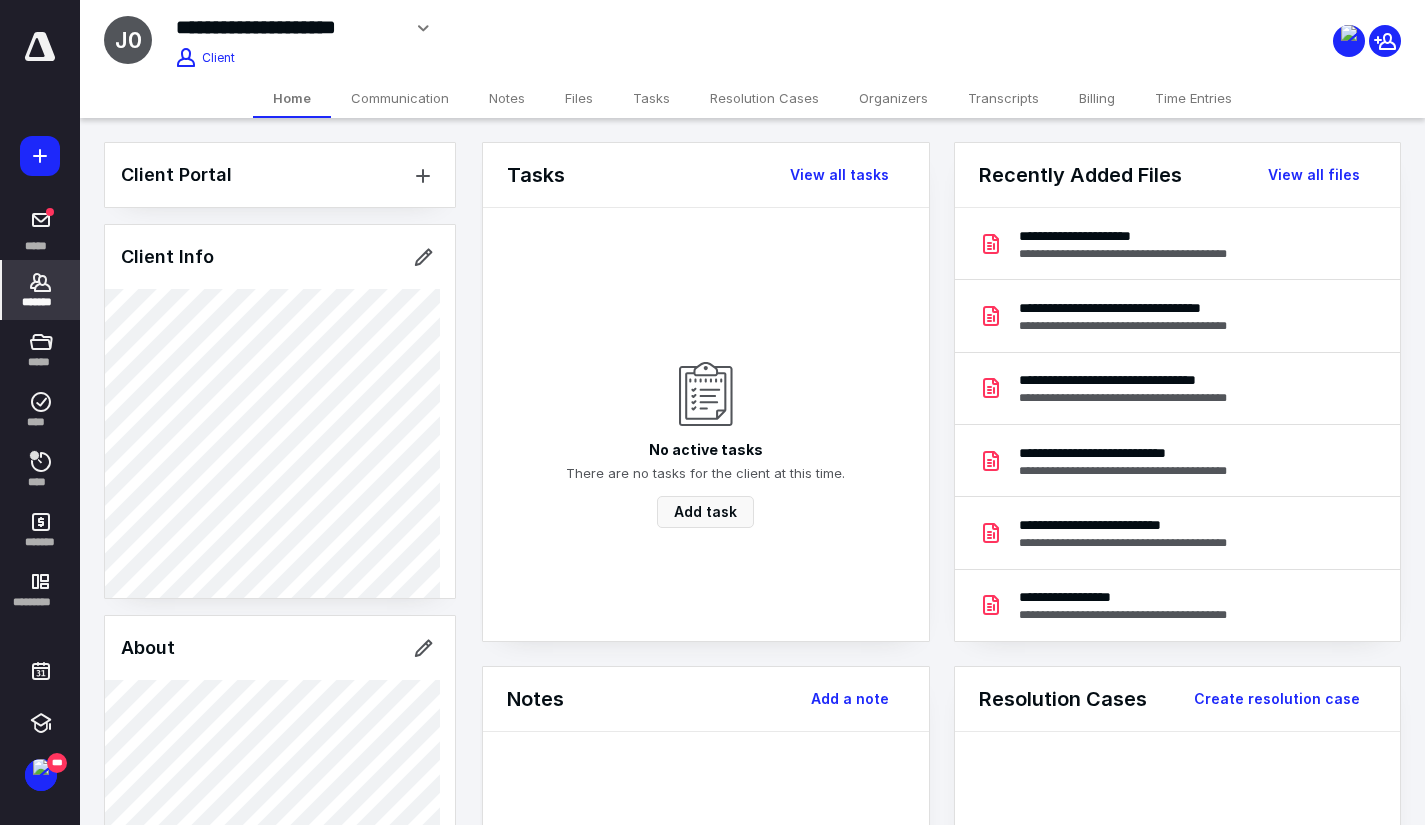 click on "Files" at bounding box center [579, 98] 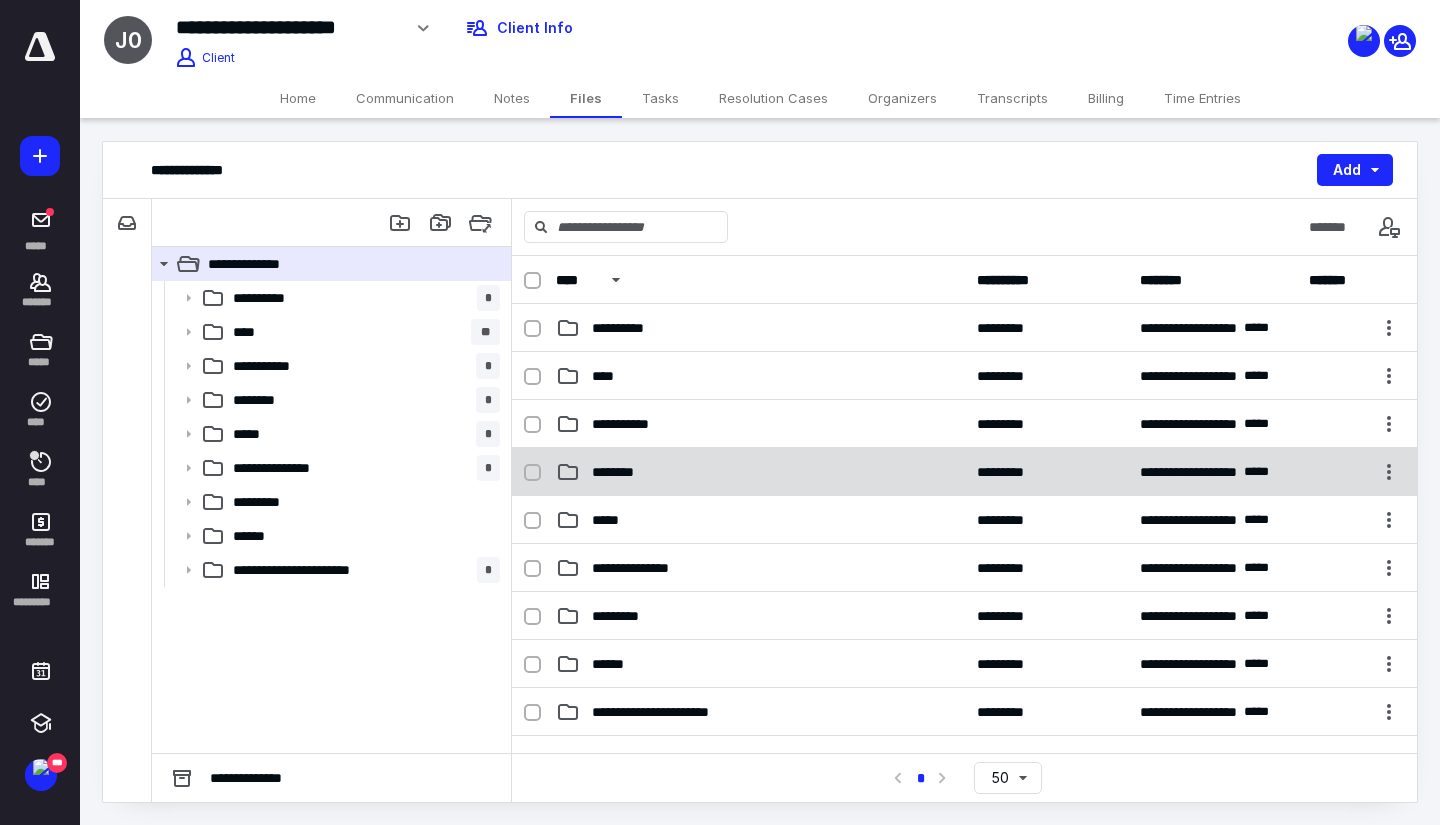 click on "********" at bounding box center [621, 472] 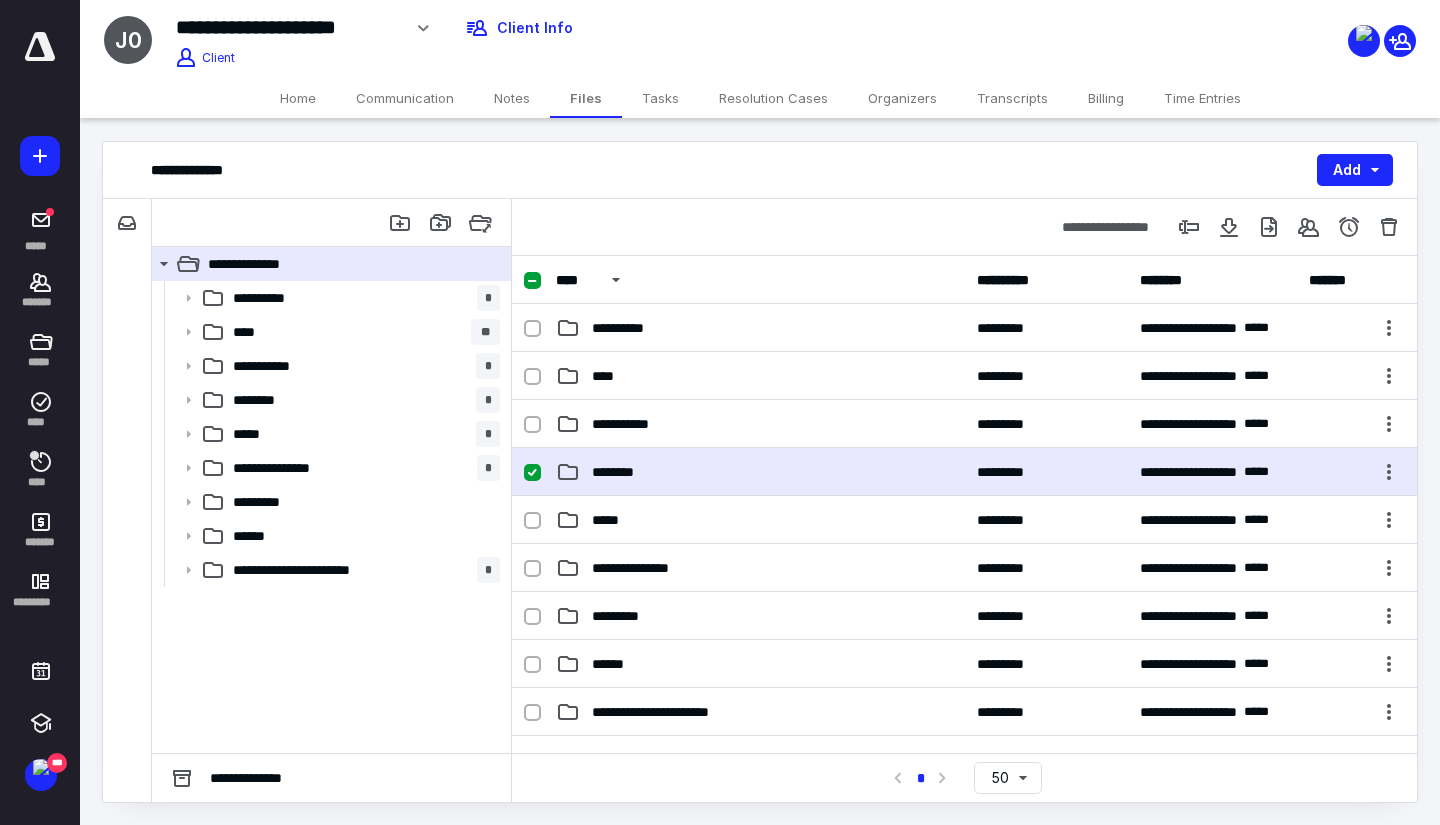 click on "********" at bounding box center (621, 472) 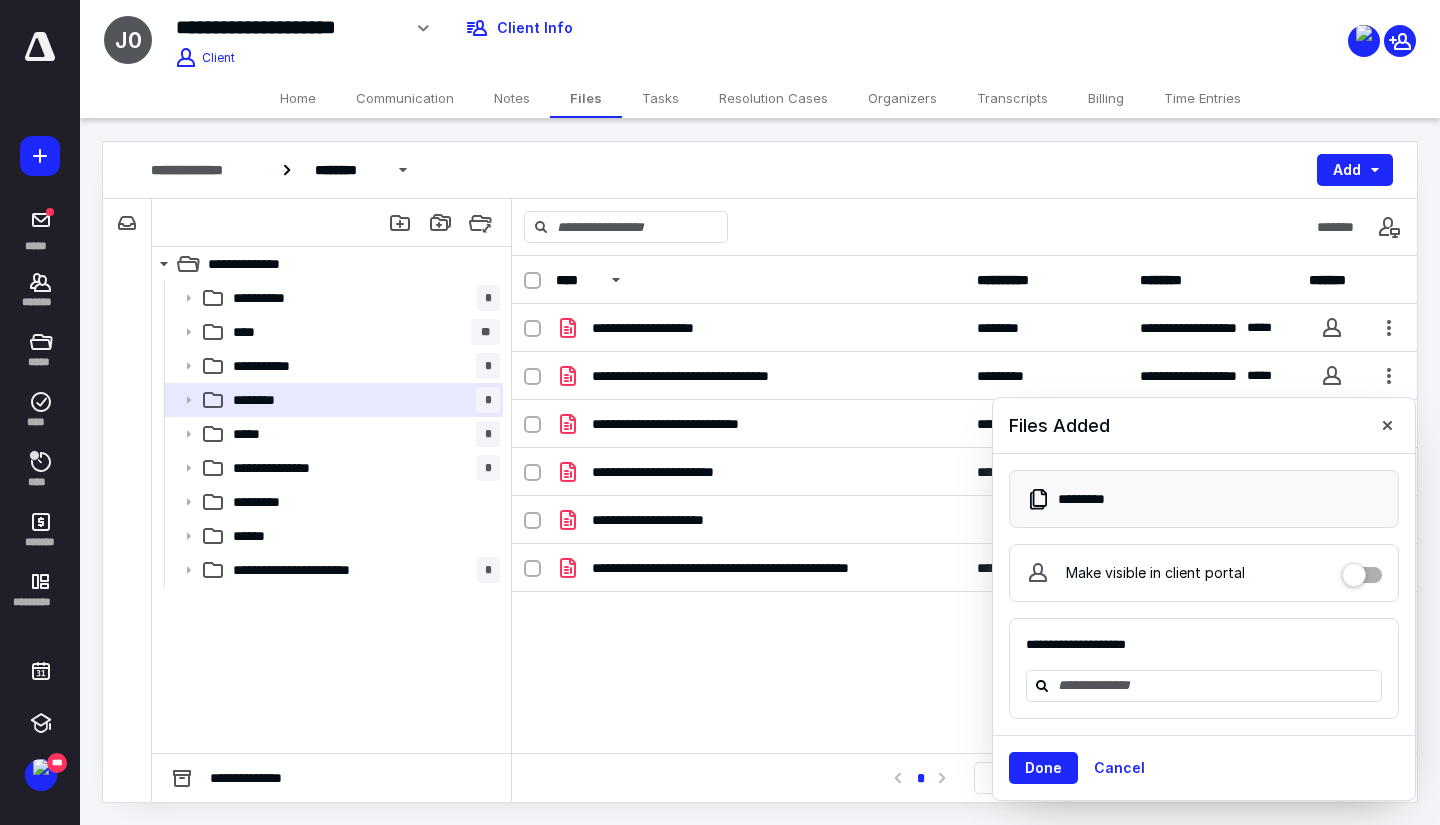 click on "Time Entries" at bounding box center [1202, 98] 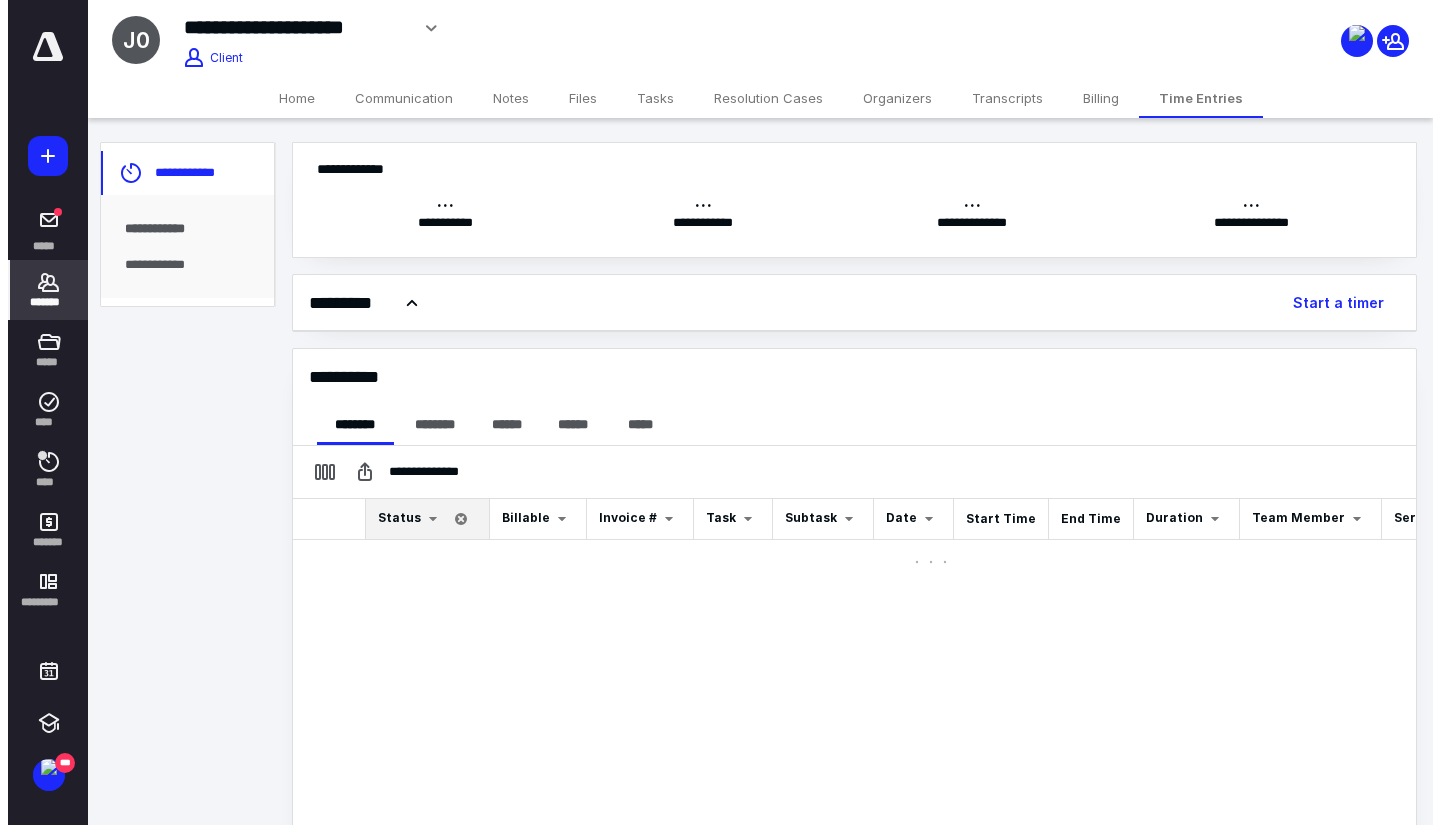 scroll, scrollTop: 0, scrollLeft: 0, axis: both 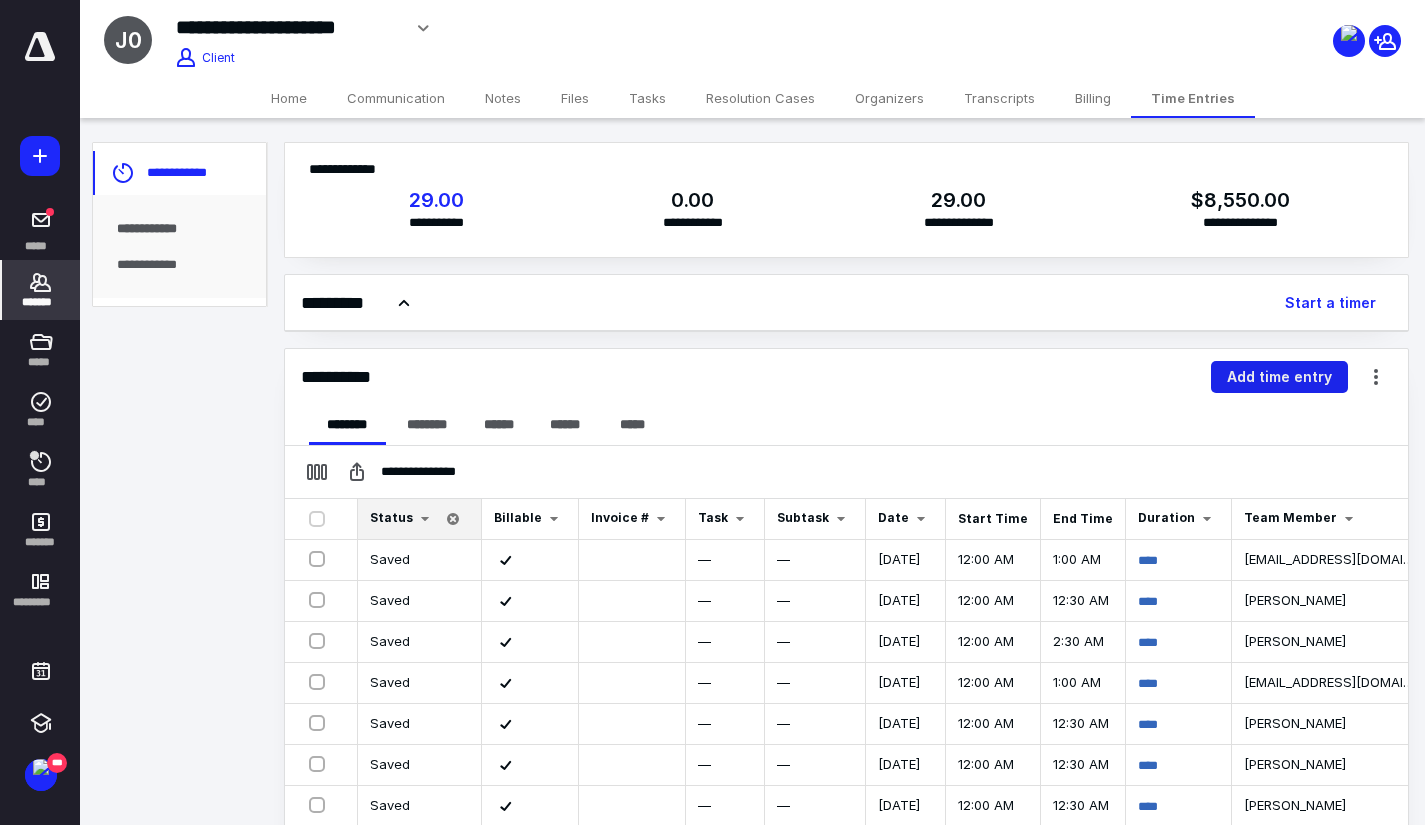 click on "Add time entry" at bounding box center (1279, 377) 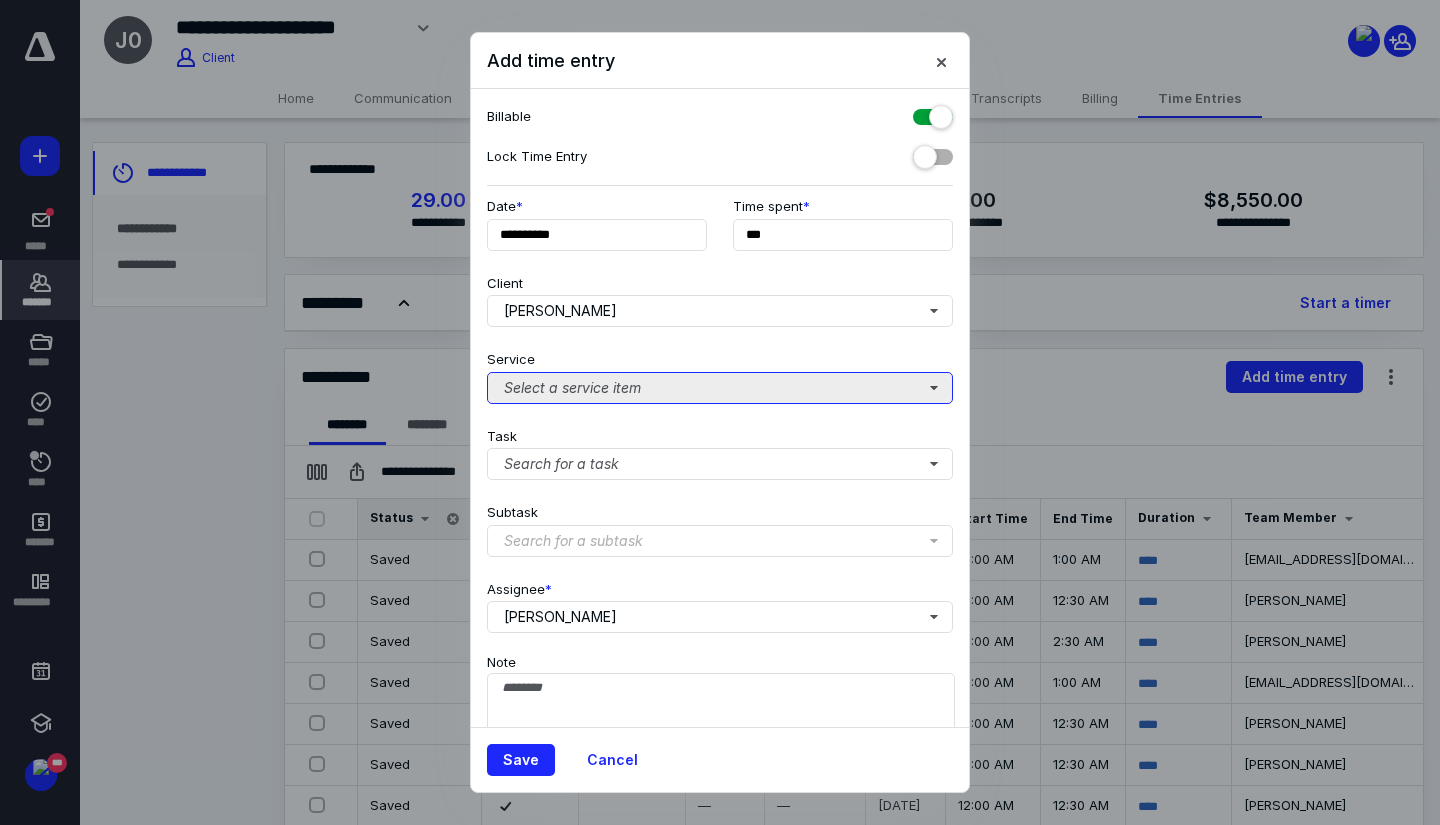 click on "Select a service item" at bounding box center (720, 388) 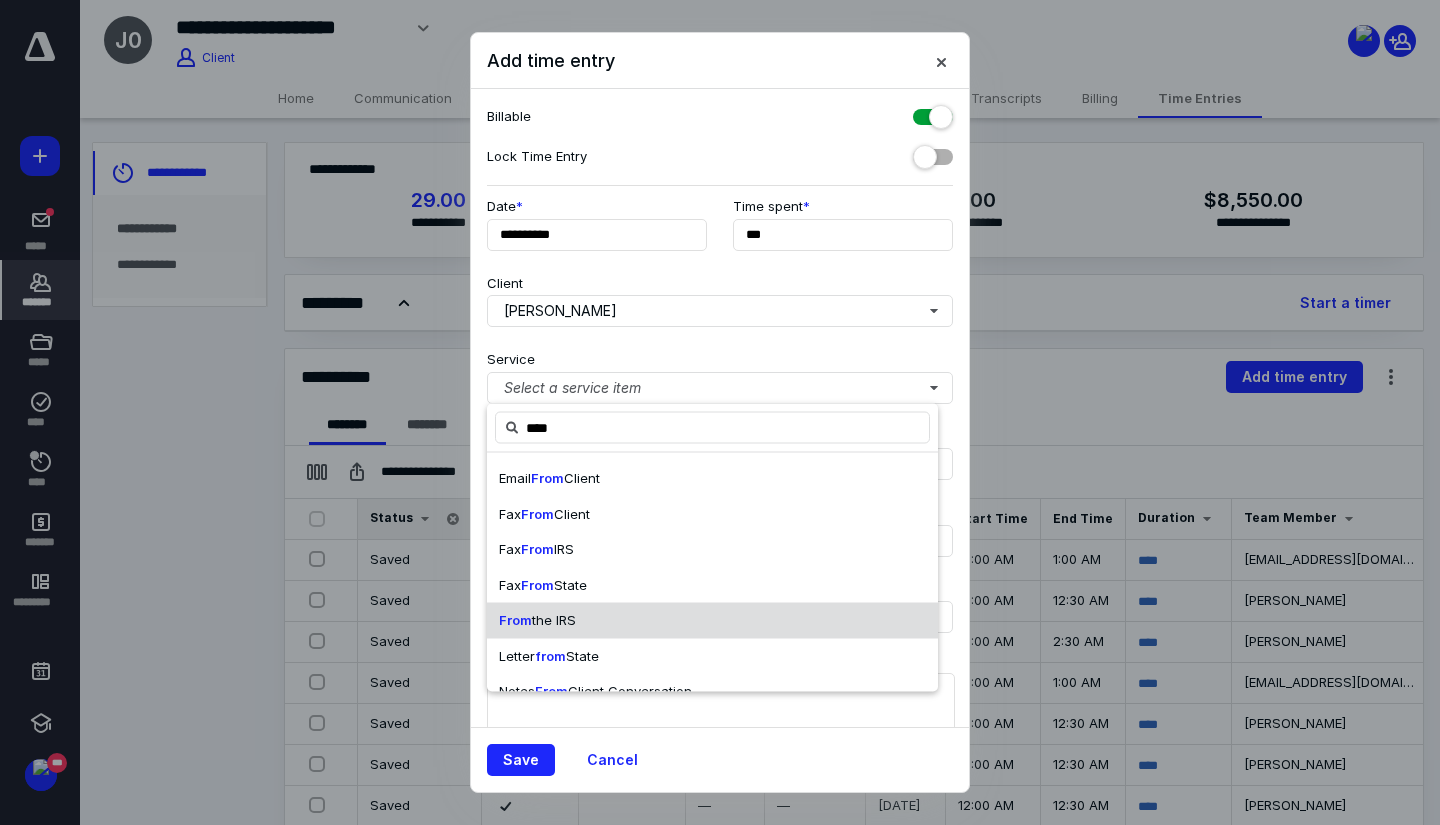 click on "From  the IRS" at bounding box center [712, 621] 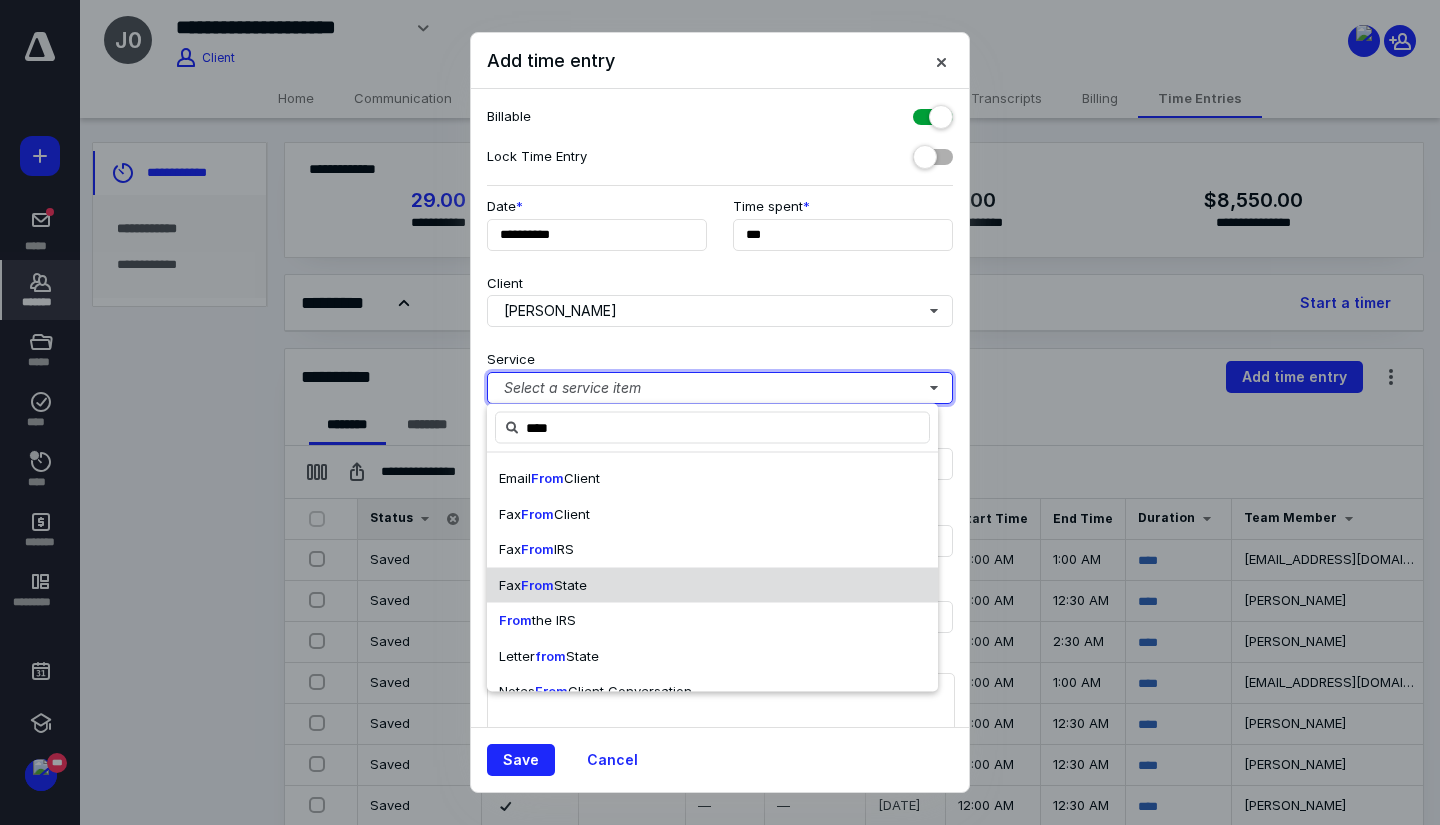 type 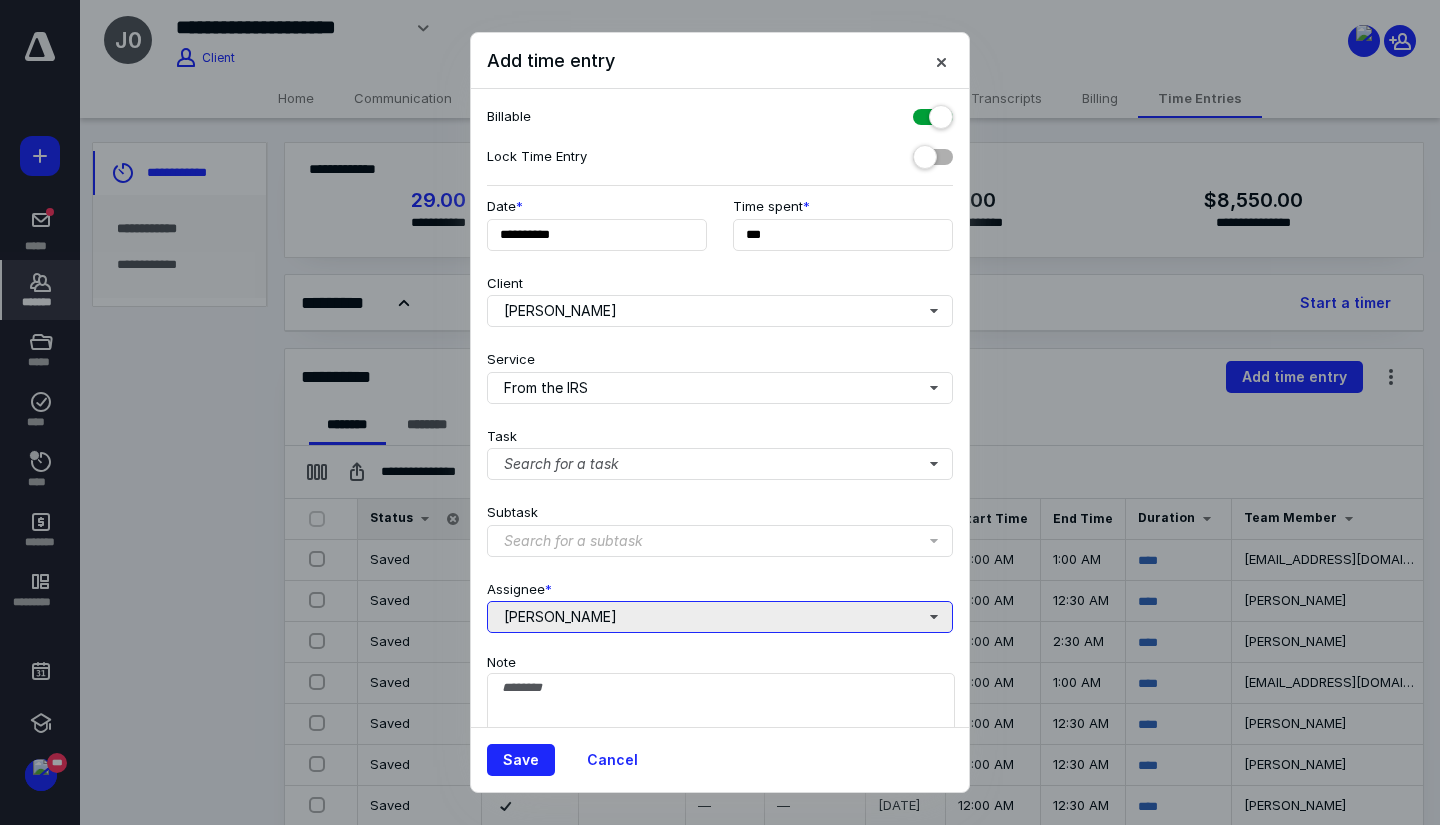 click on "[PERSON_NAME]" at bounding box center [720, 617] 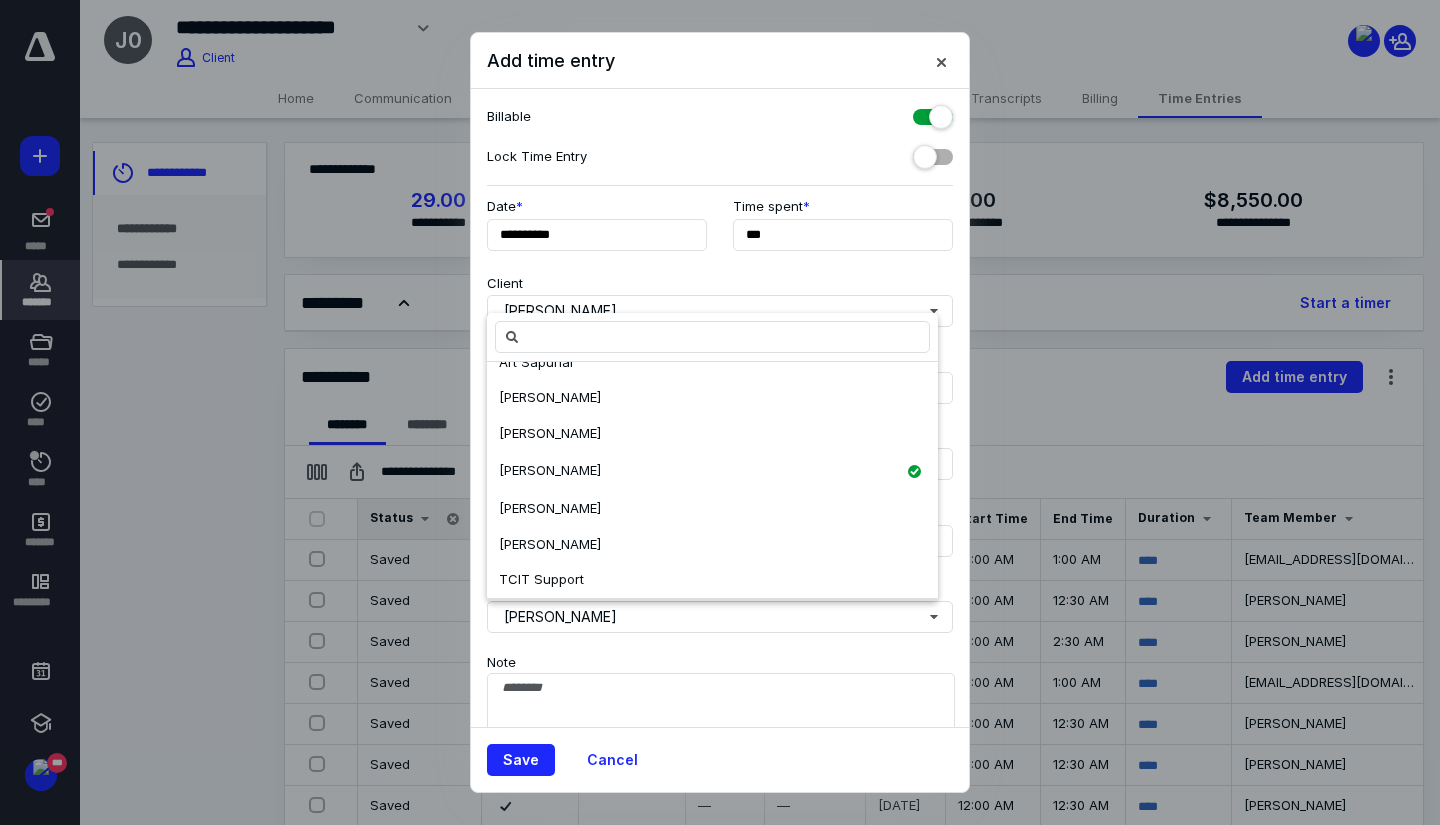 scroll, scrollTop: 136, scrollLeft: 0, axis: vertical 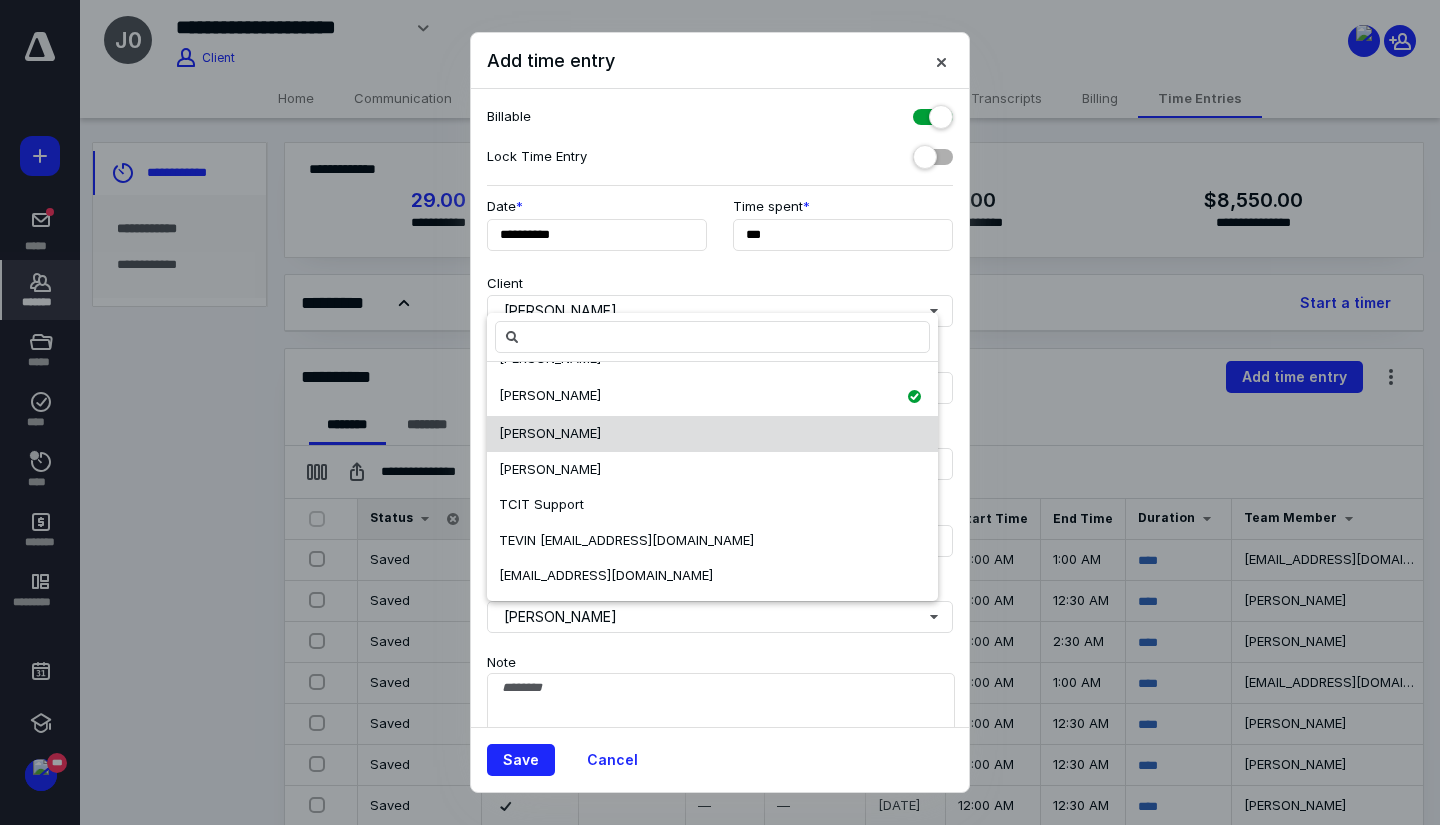 click on "[EMAIL_ADDRESS][DOMAIN_NAME]" at bounding box center (712, 576) 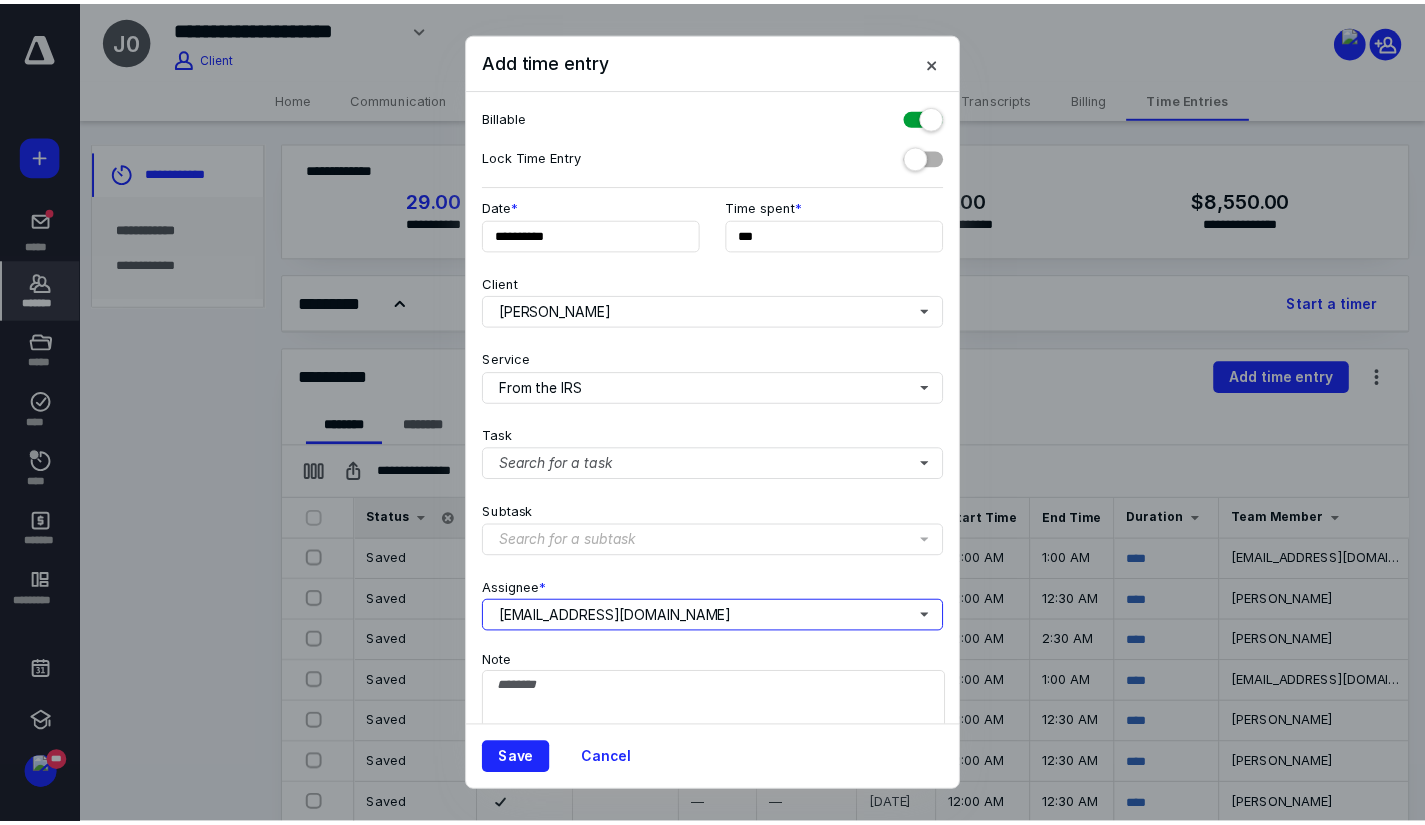 scroll, scrollTop: 0, scrollLeft: 0, axis: both 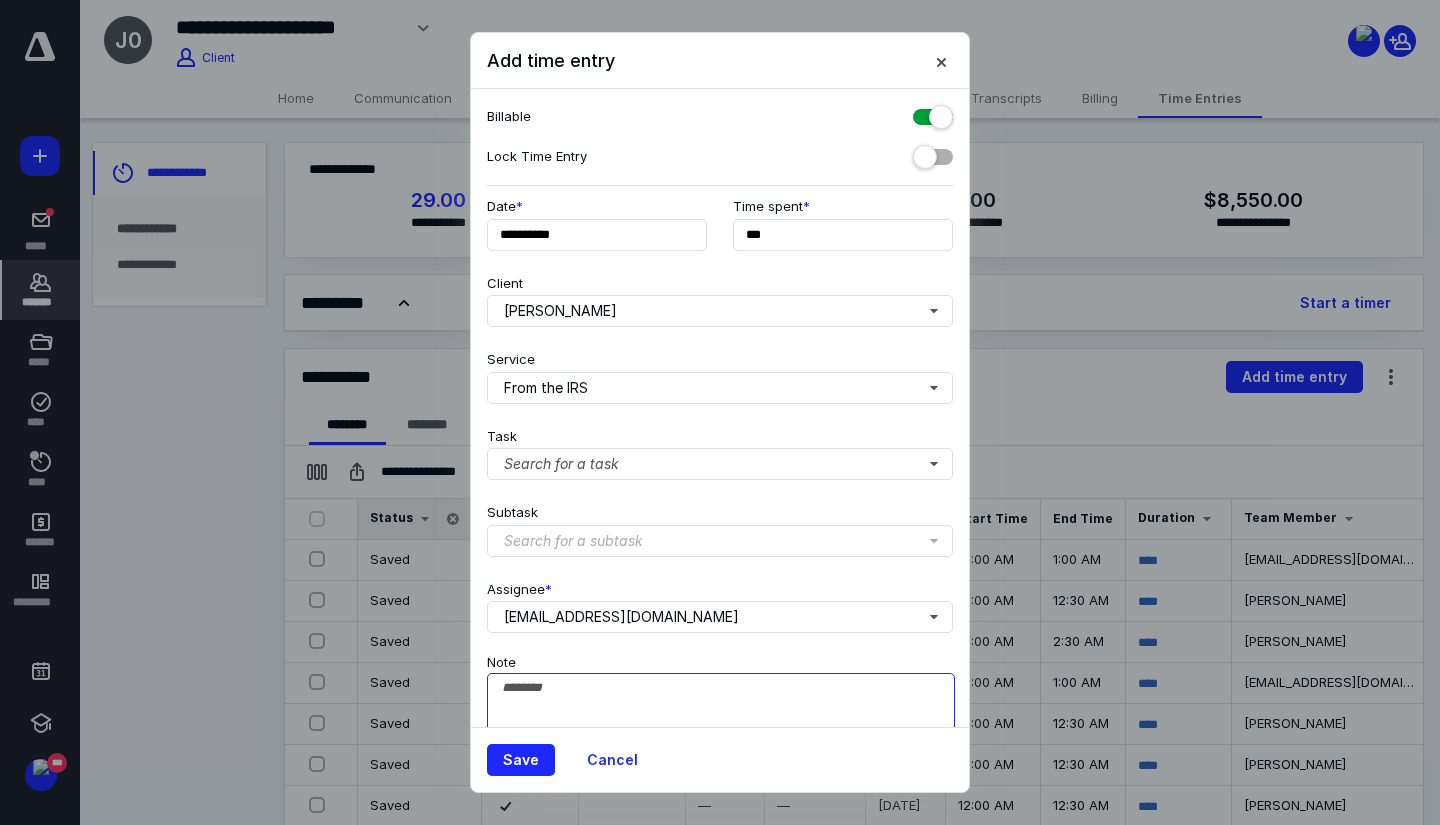 click on "Note" at bounding box center [721, 723] 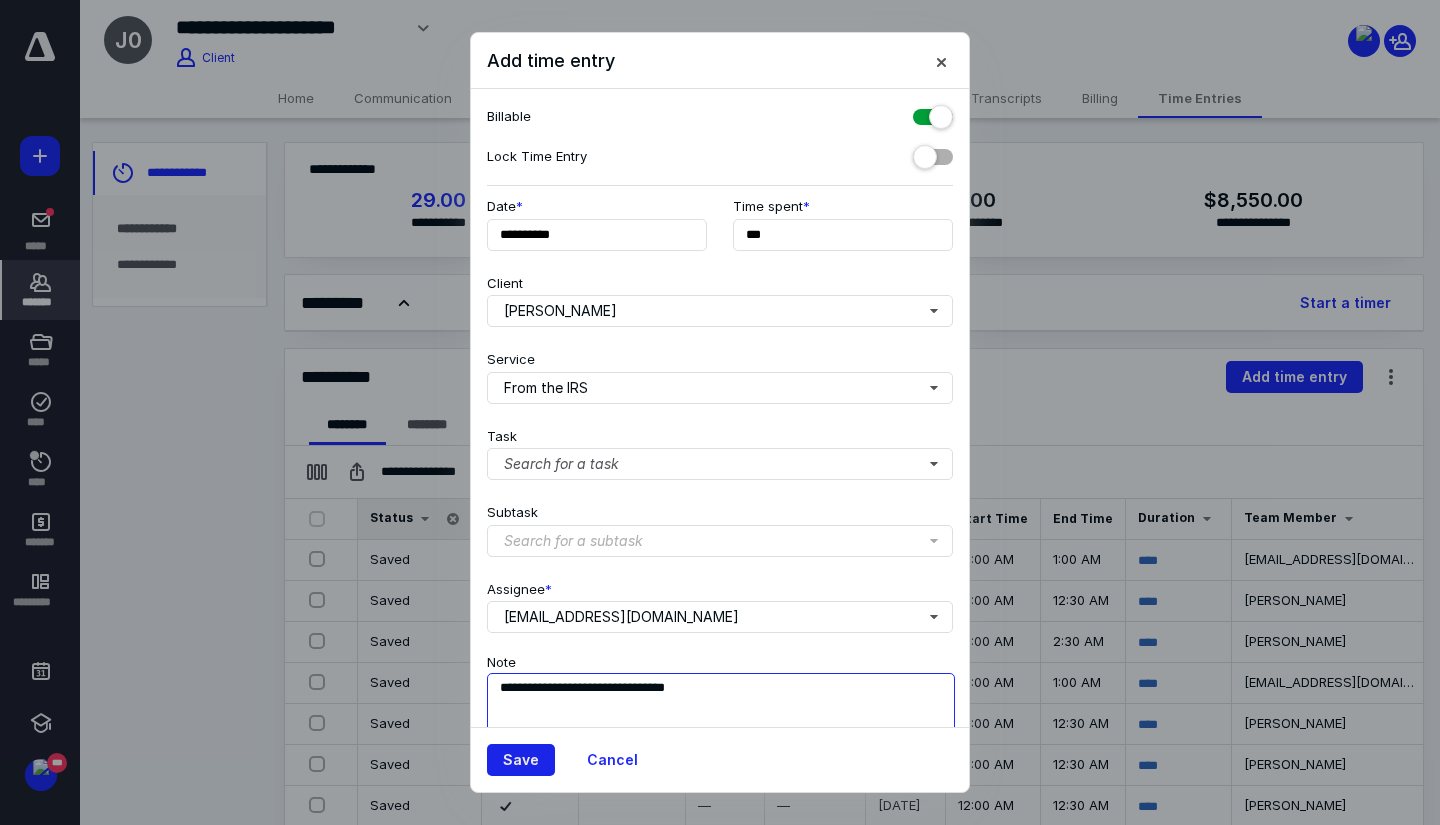 type on "**********" 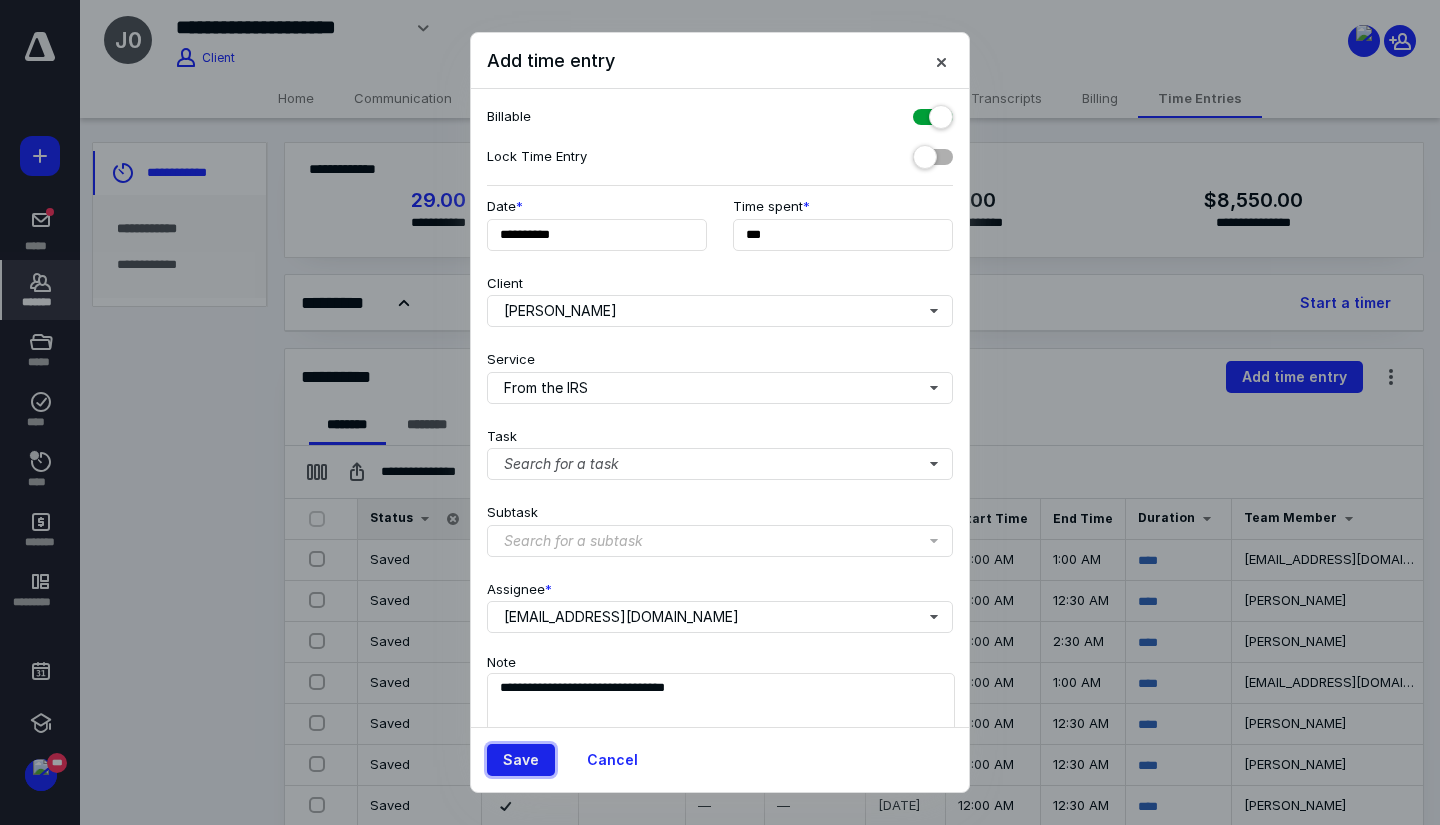 click on "Save" at bounding box center [521, 760] 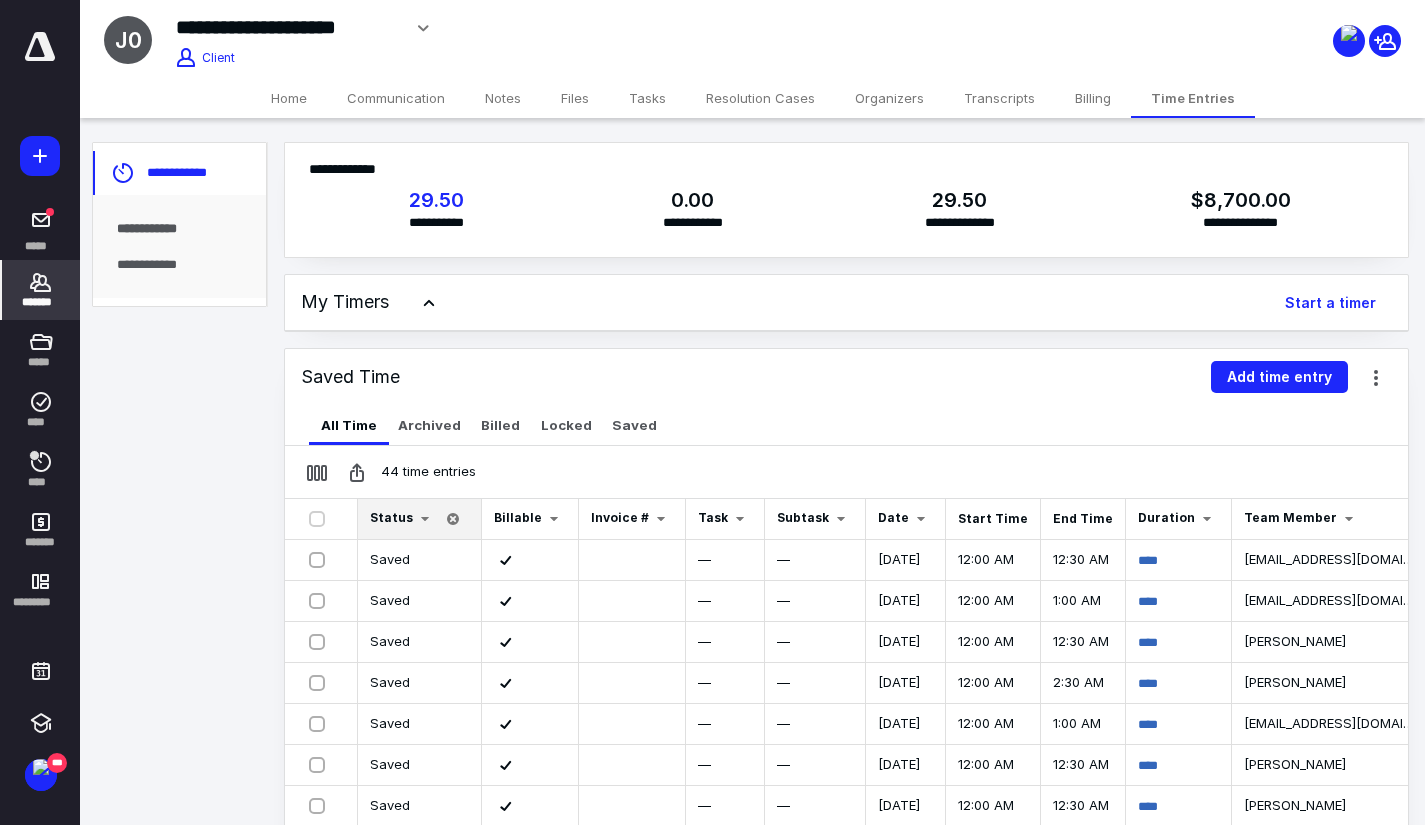click on "Home" at bounding box center [289, 98] 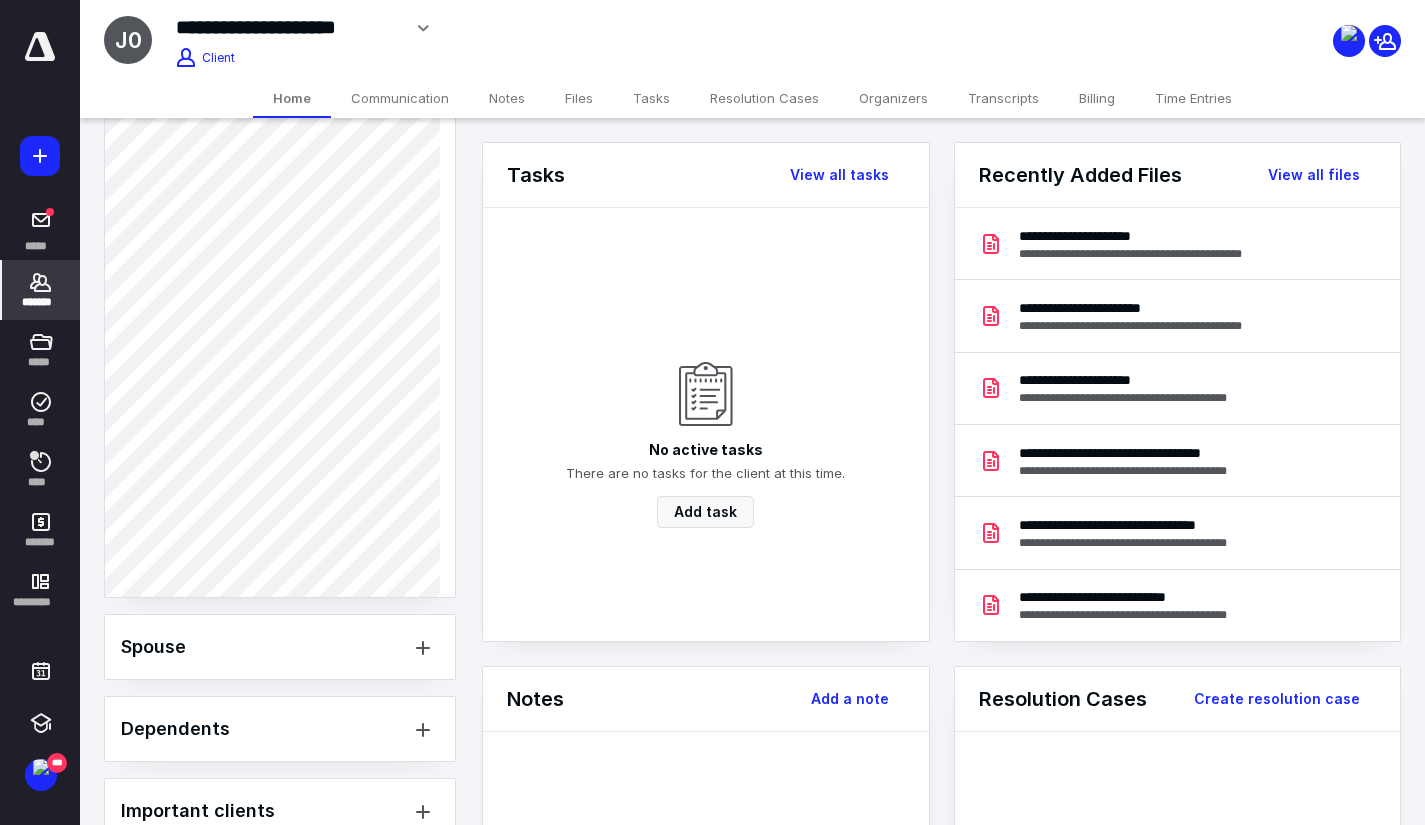 scroll, scrollTop: 1200, scrollLeft: 0, axis: vertical 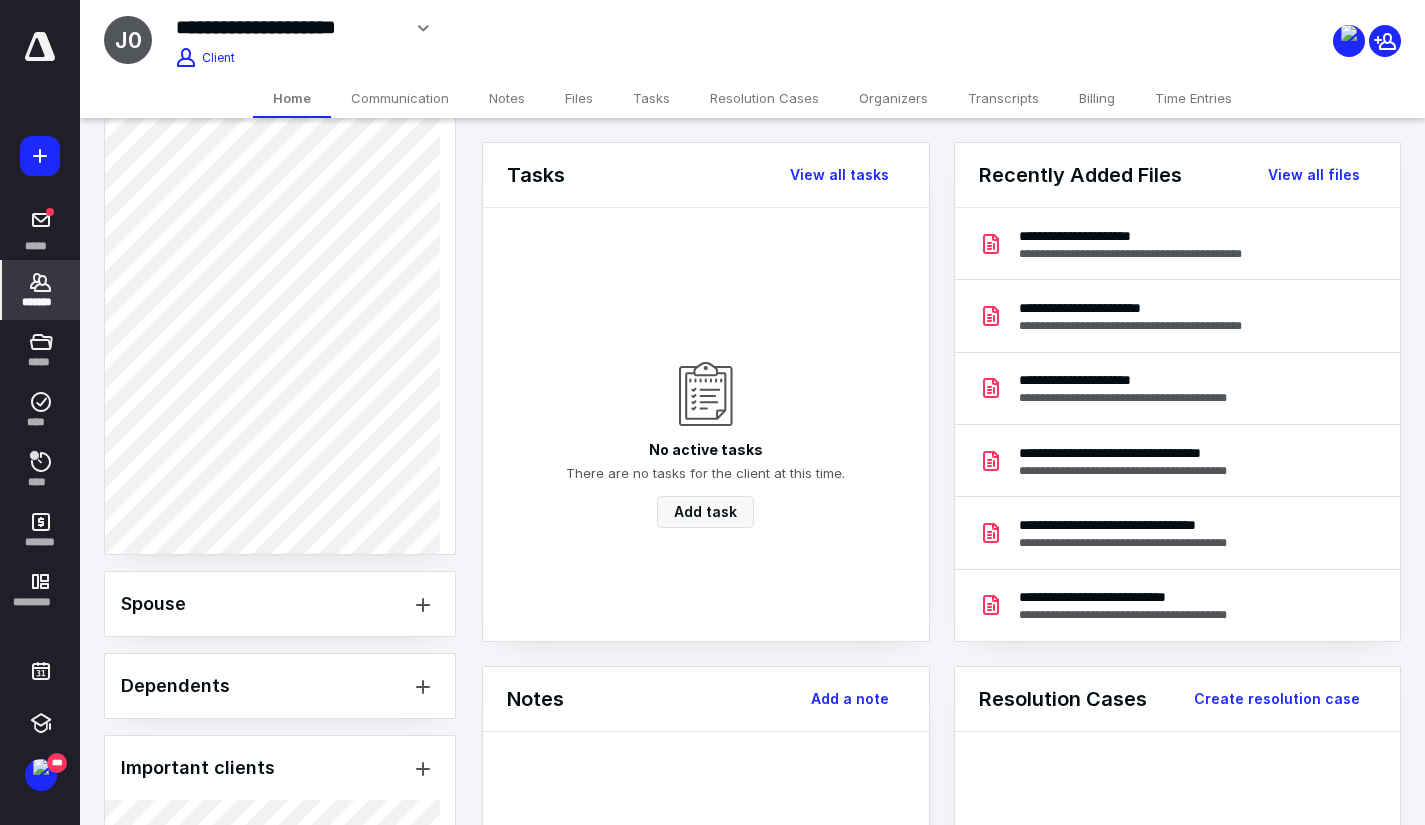click on "*******" at bounding box center [41, 290] 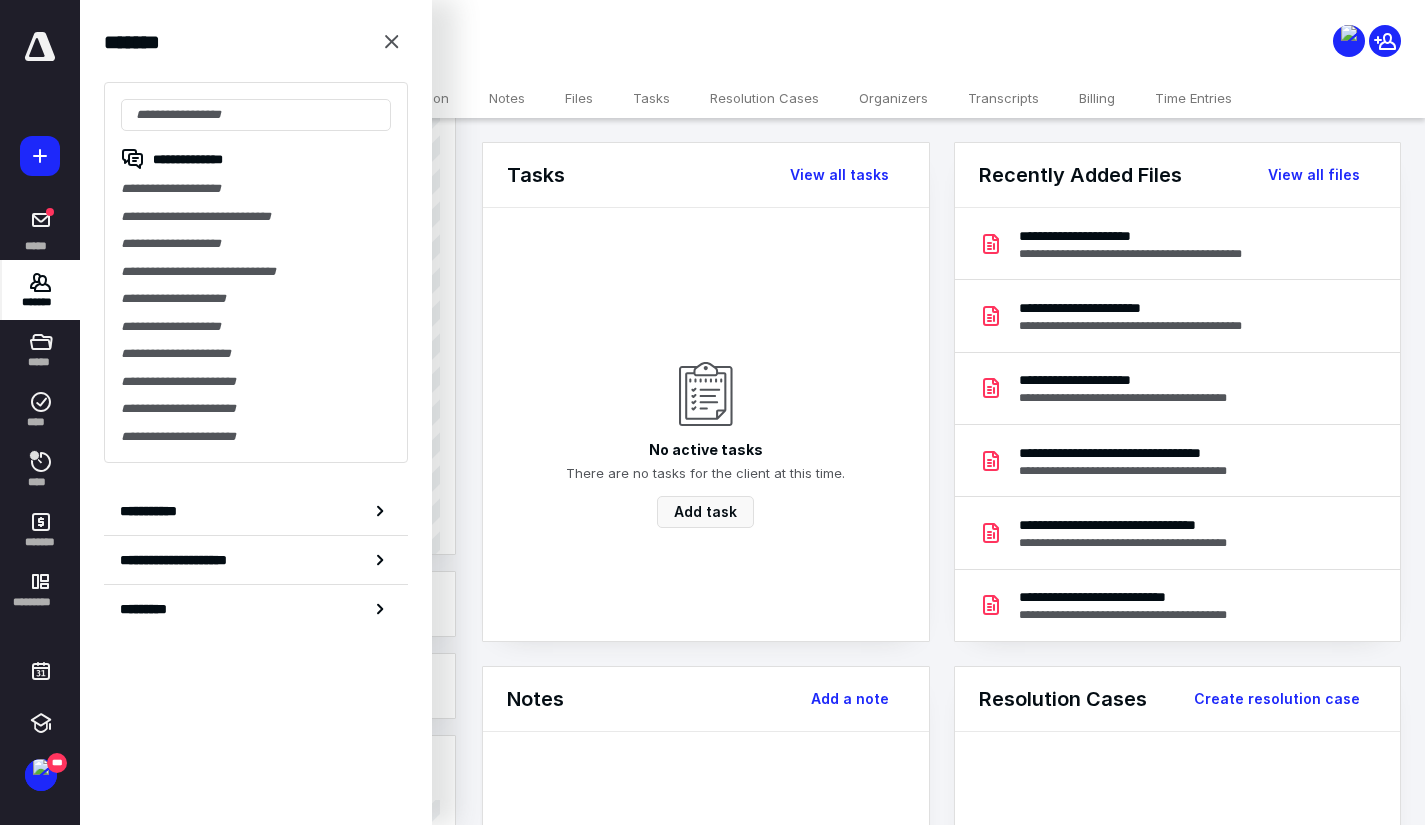 type on "*" 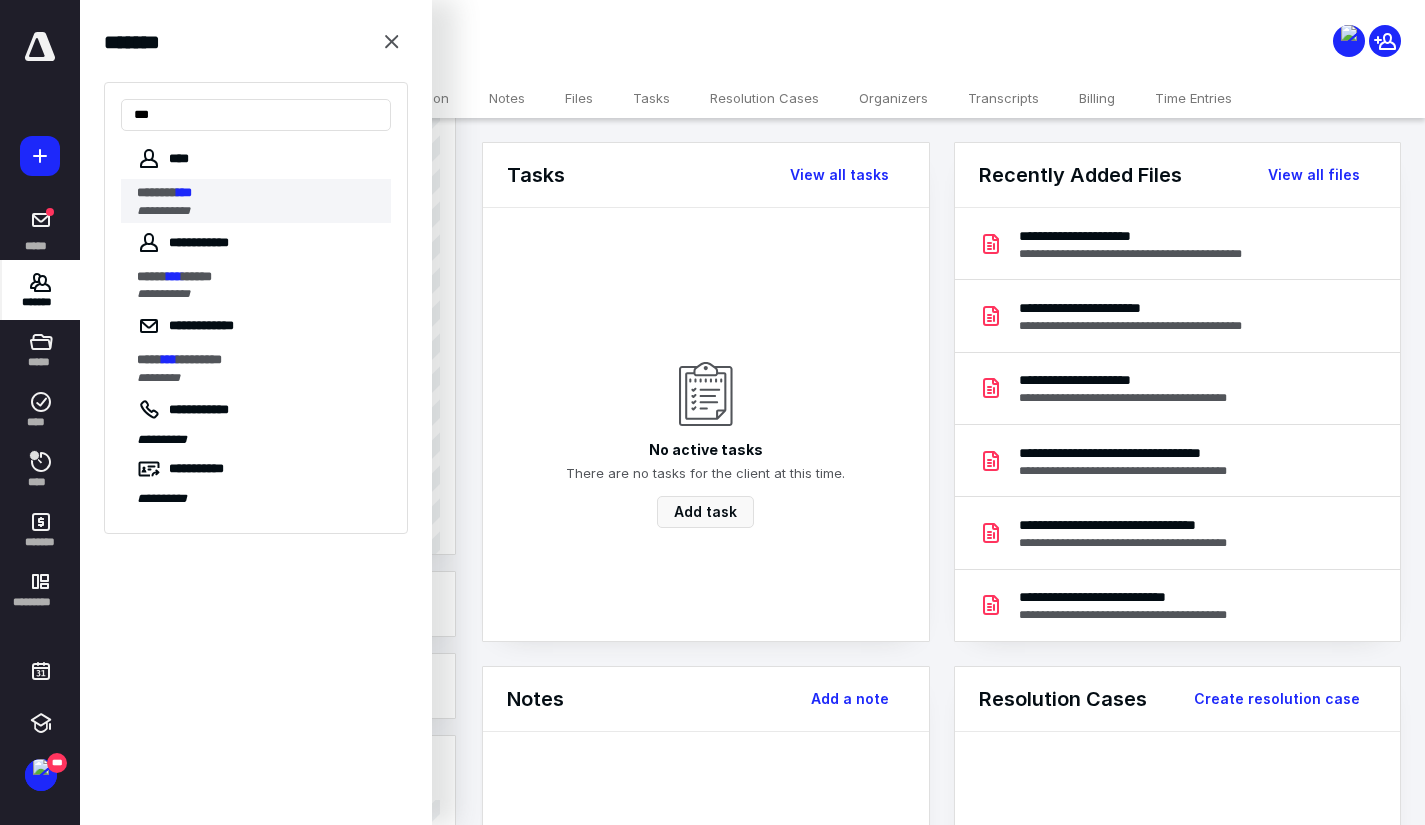 type on "***" 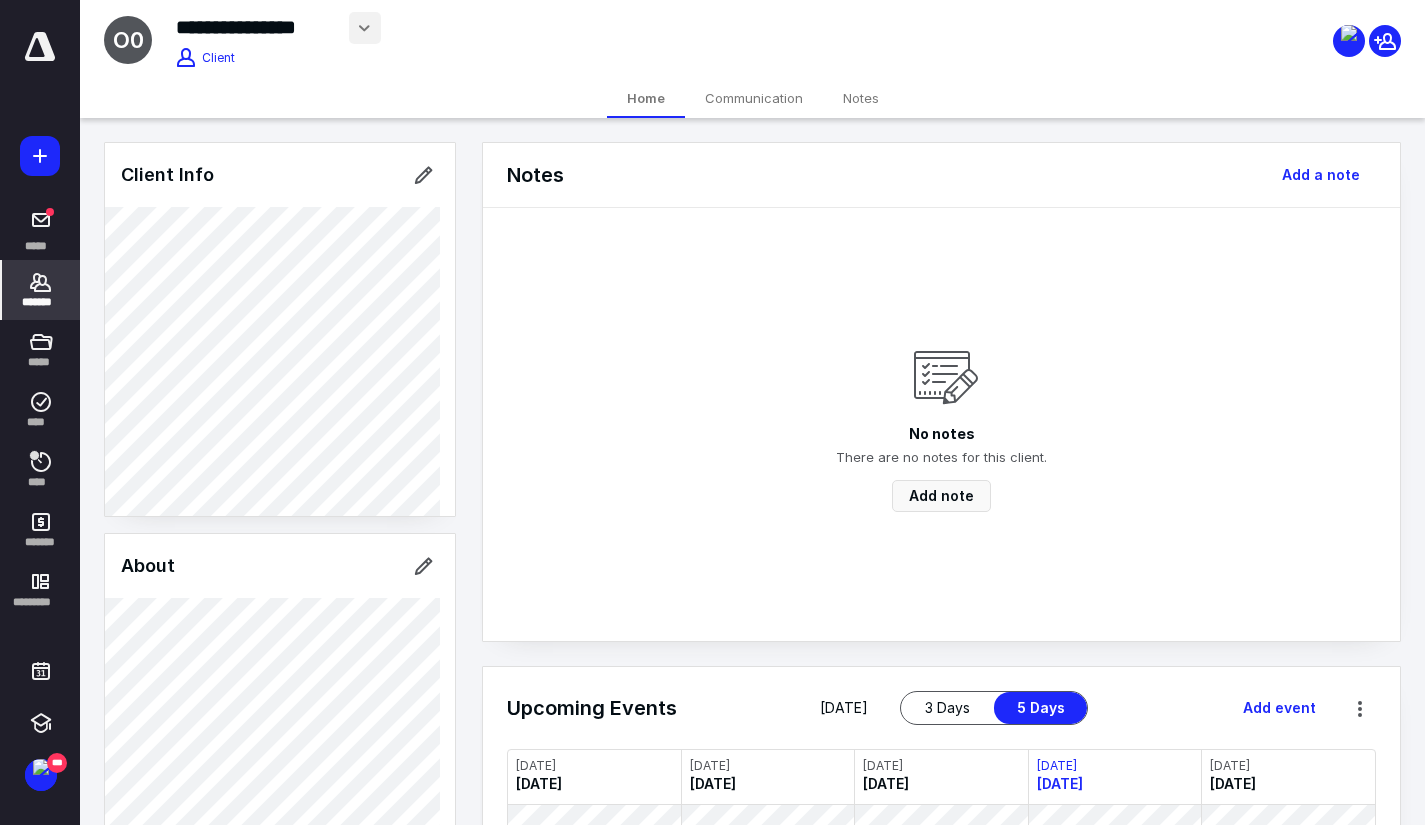 click at bounding box center [365, 28] 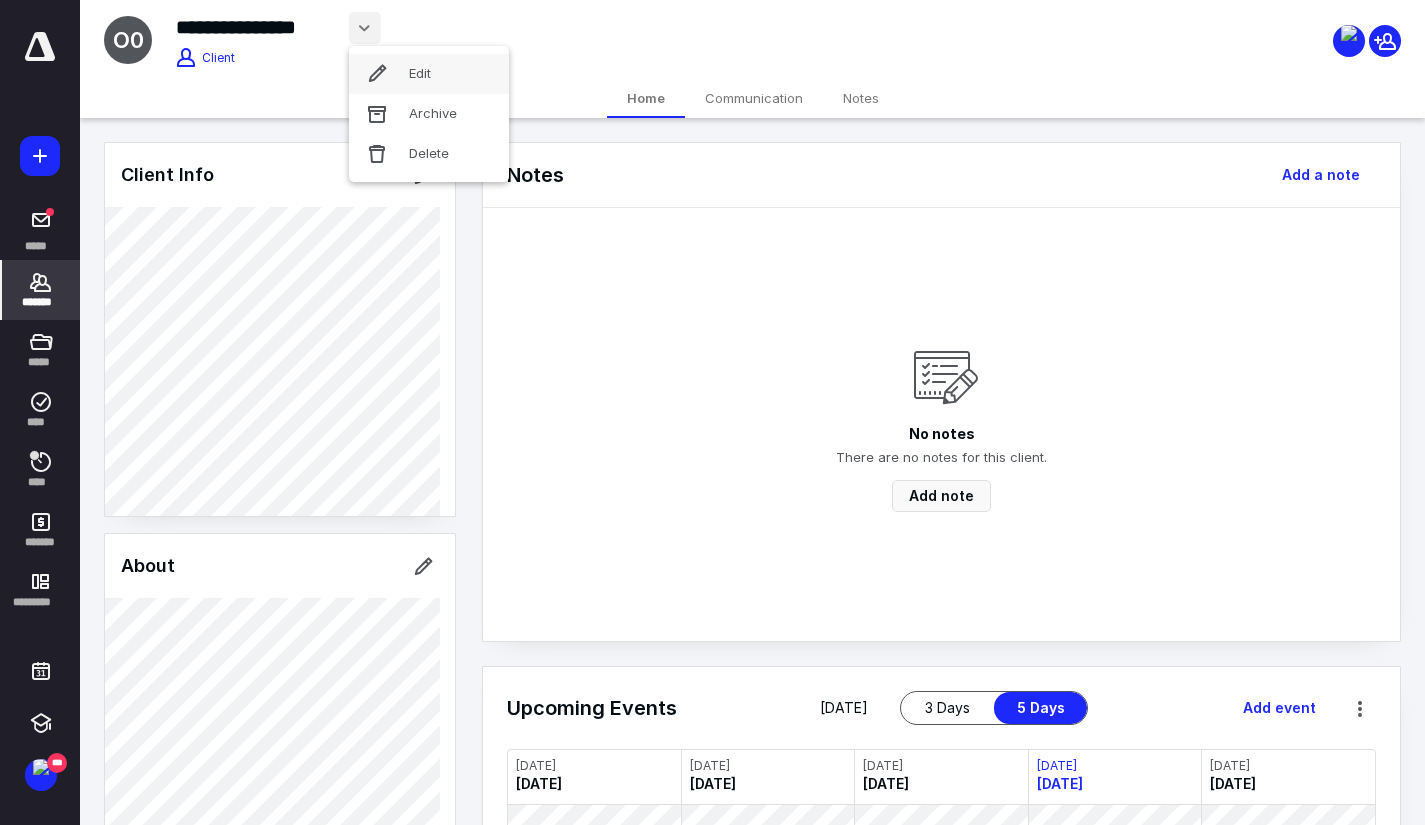 click on "Edit" at bounding box center [429, 74] 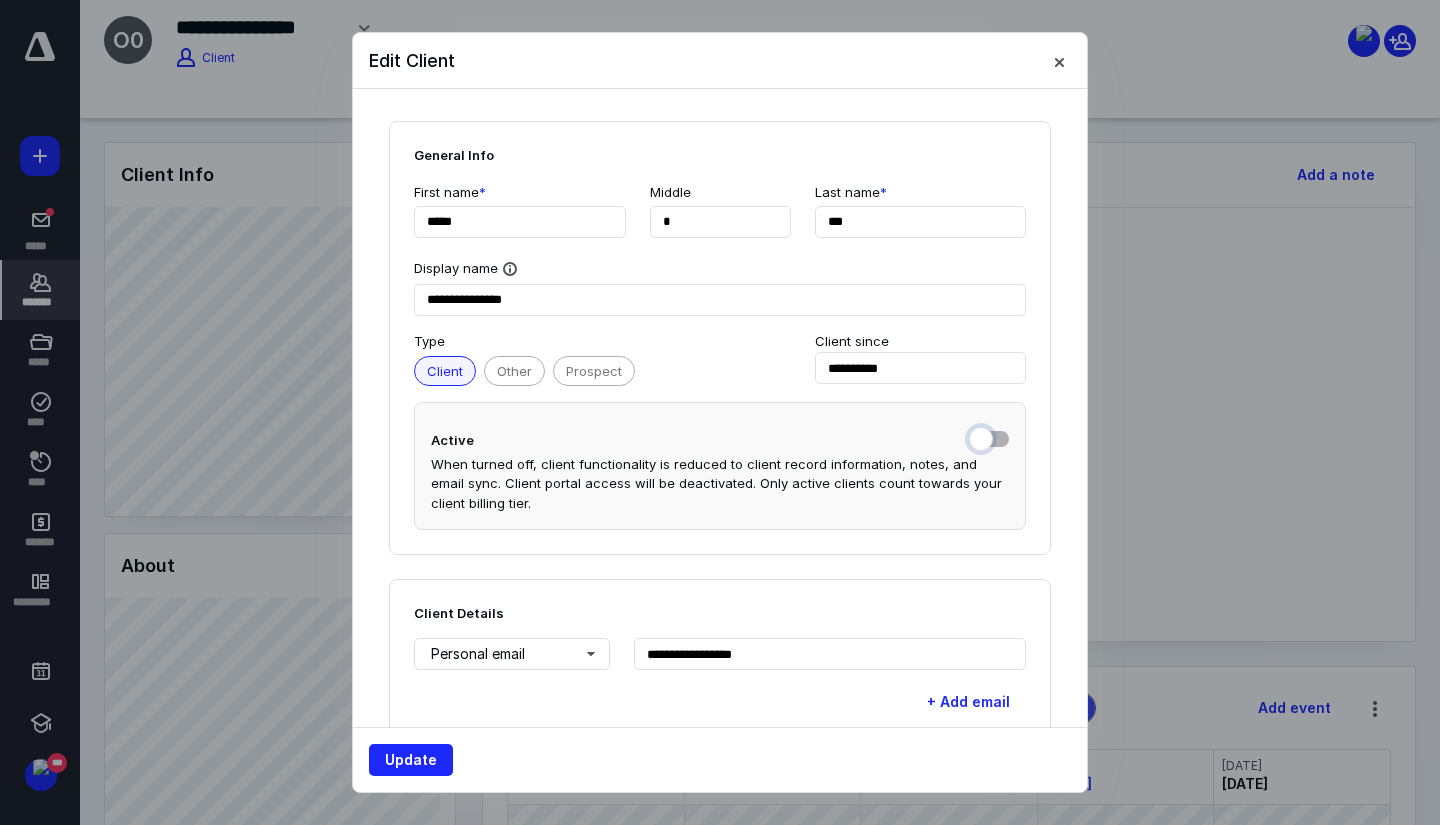 click at bounding box center [989, 437] 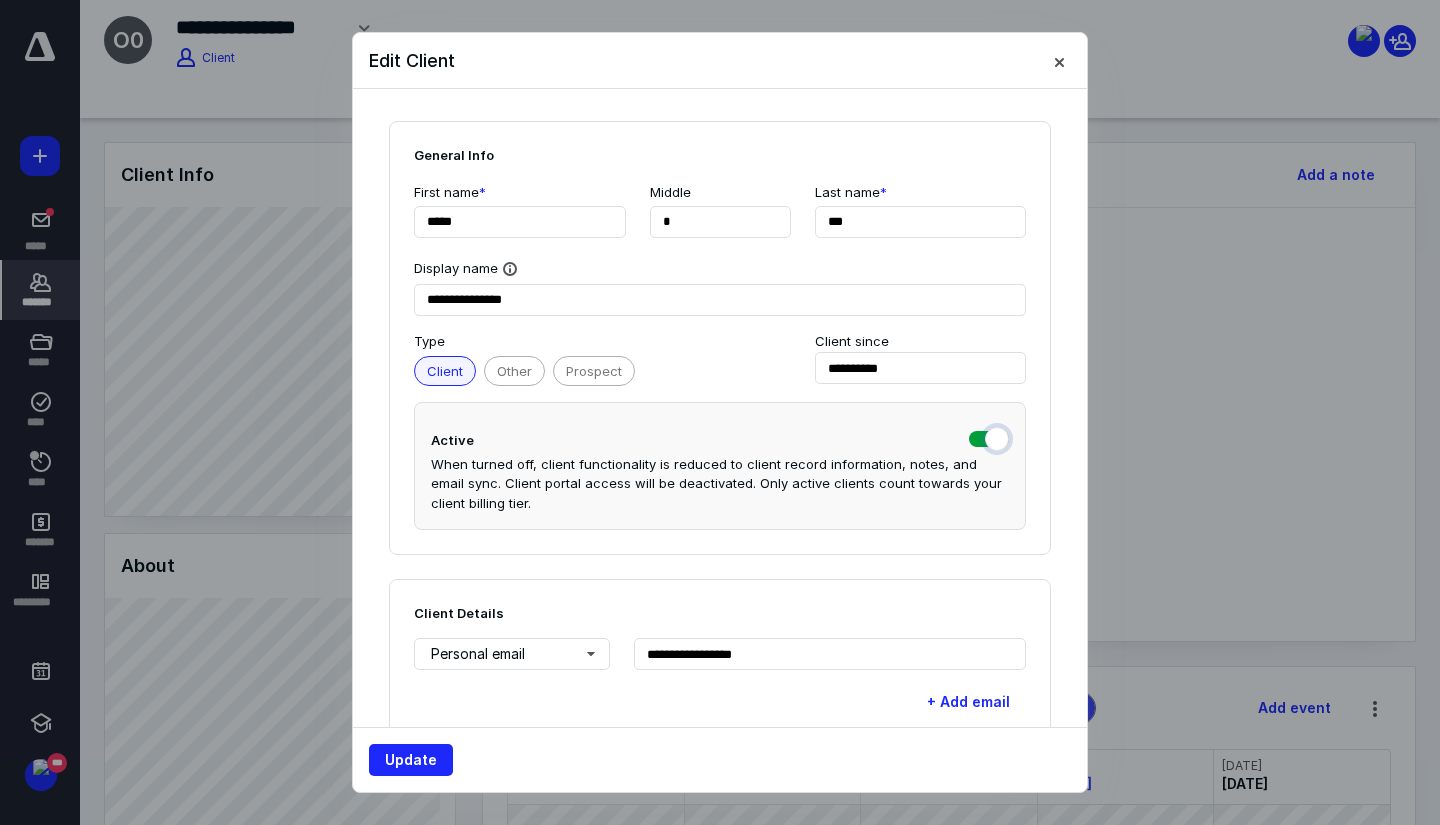 checkbox on "true" 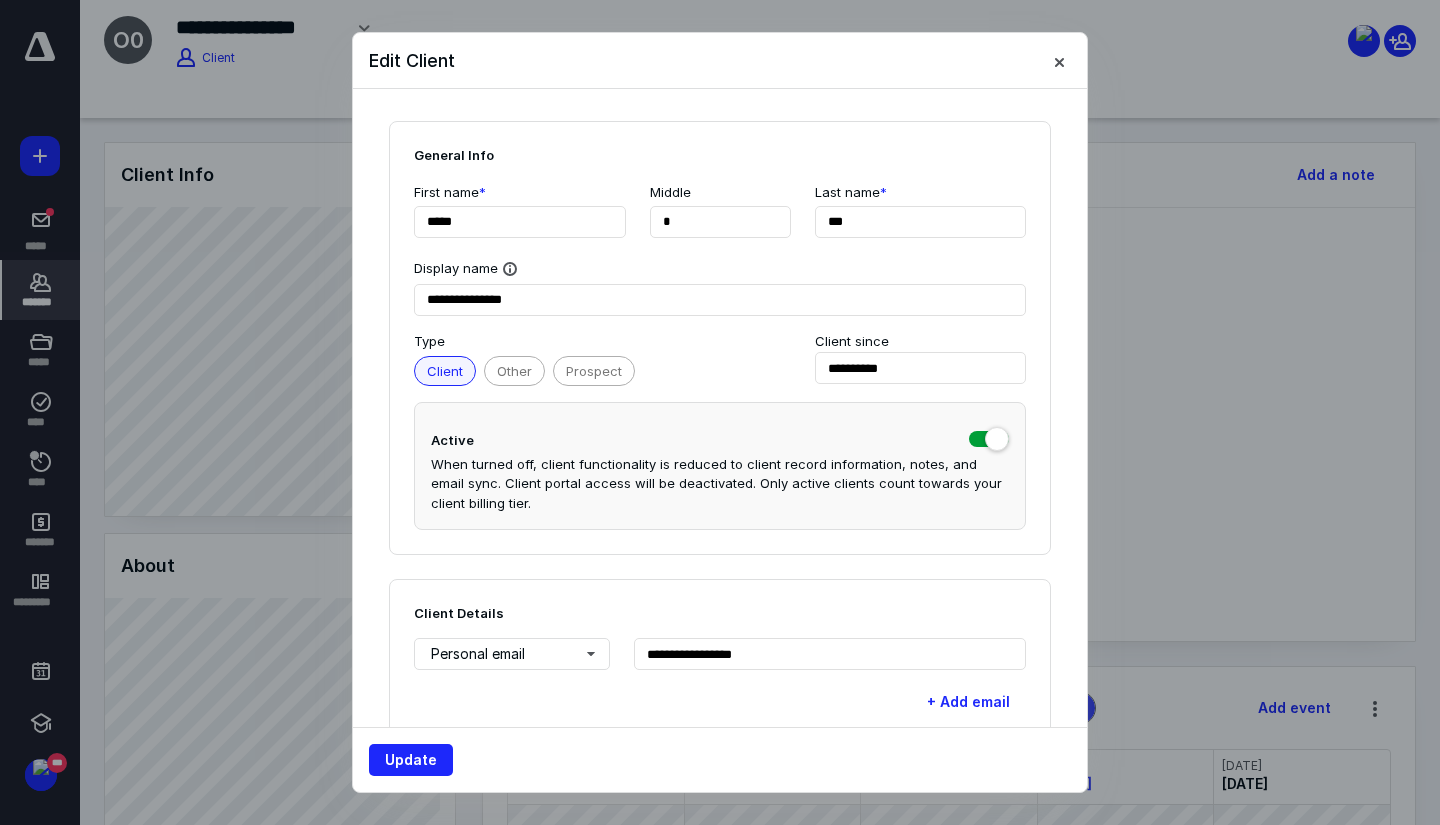 click on "Update" at bounding box center [720, 760] 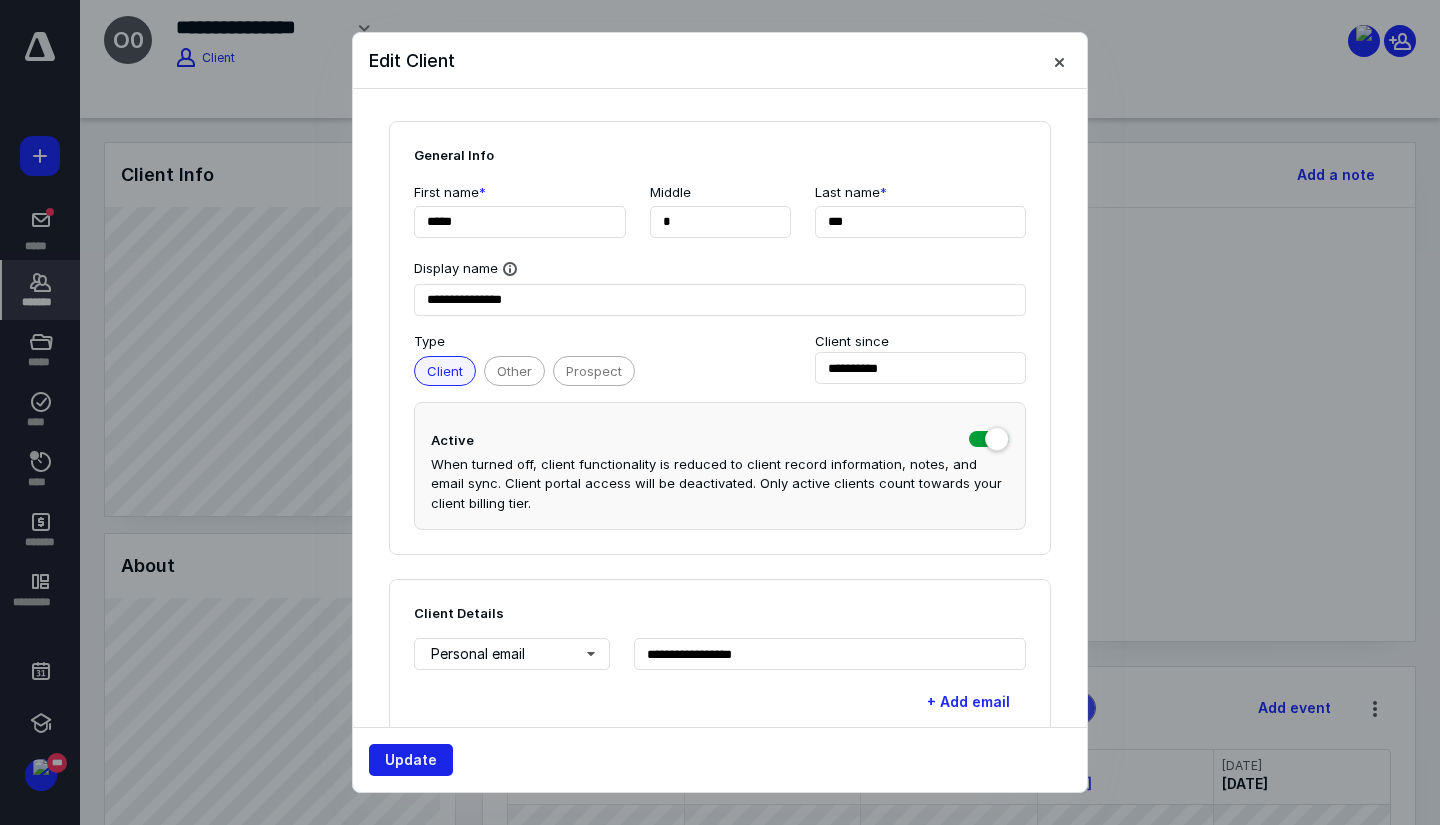 click on "Update" at bounding box center (411, 760) 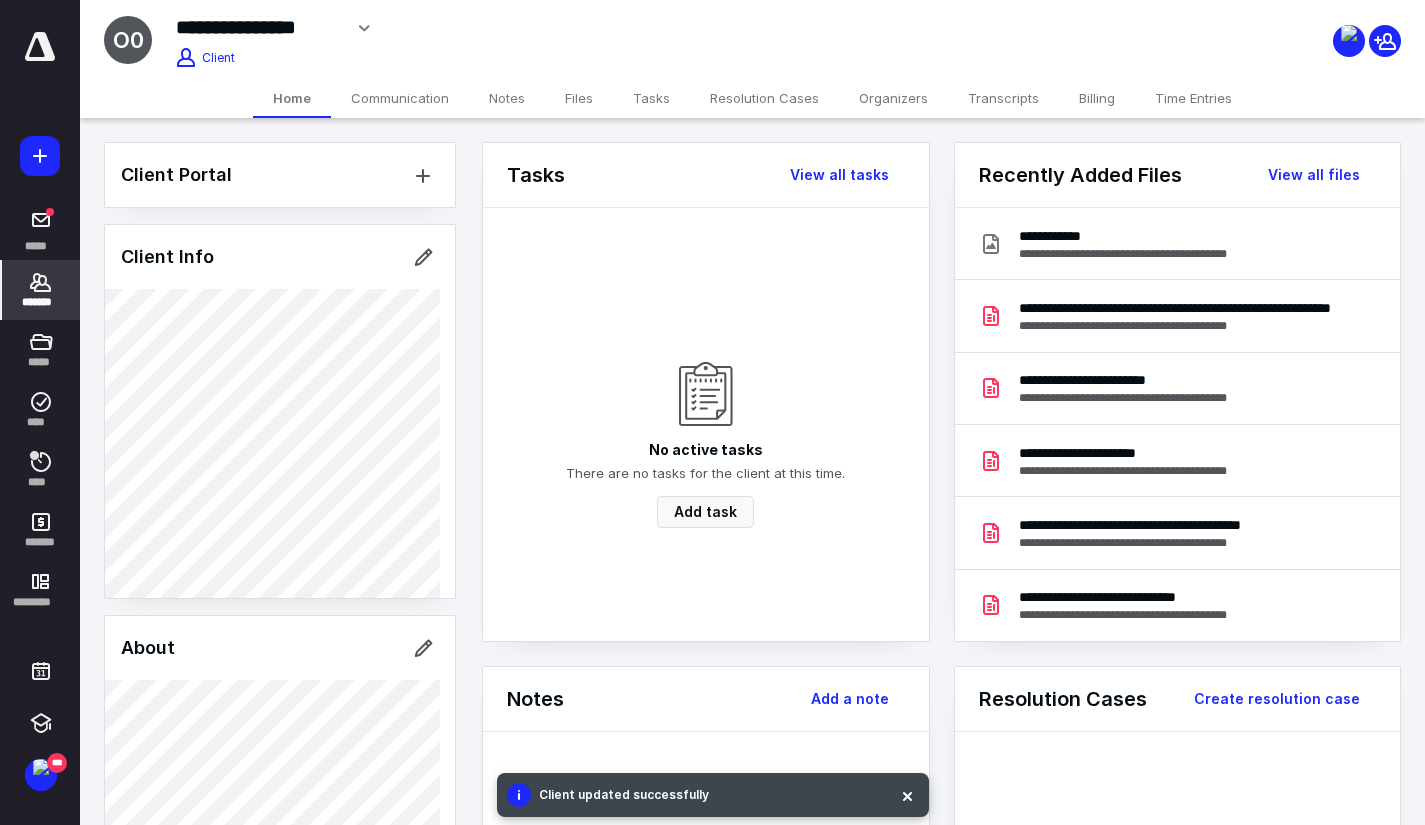 click on "Files" at bounding box center (579, 98) 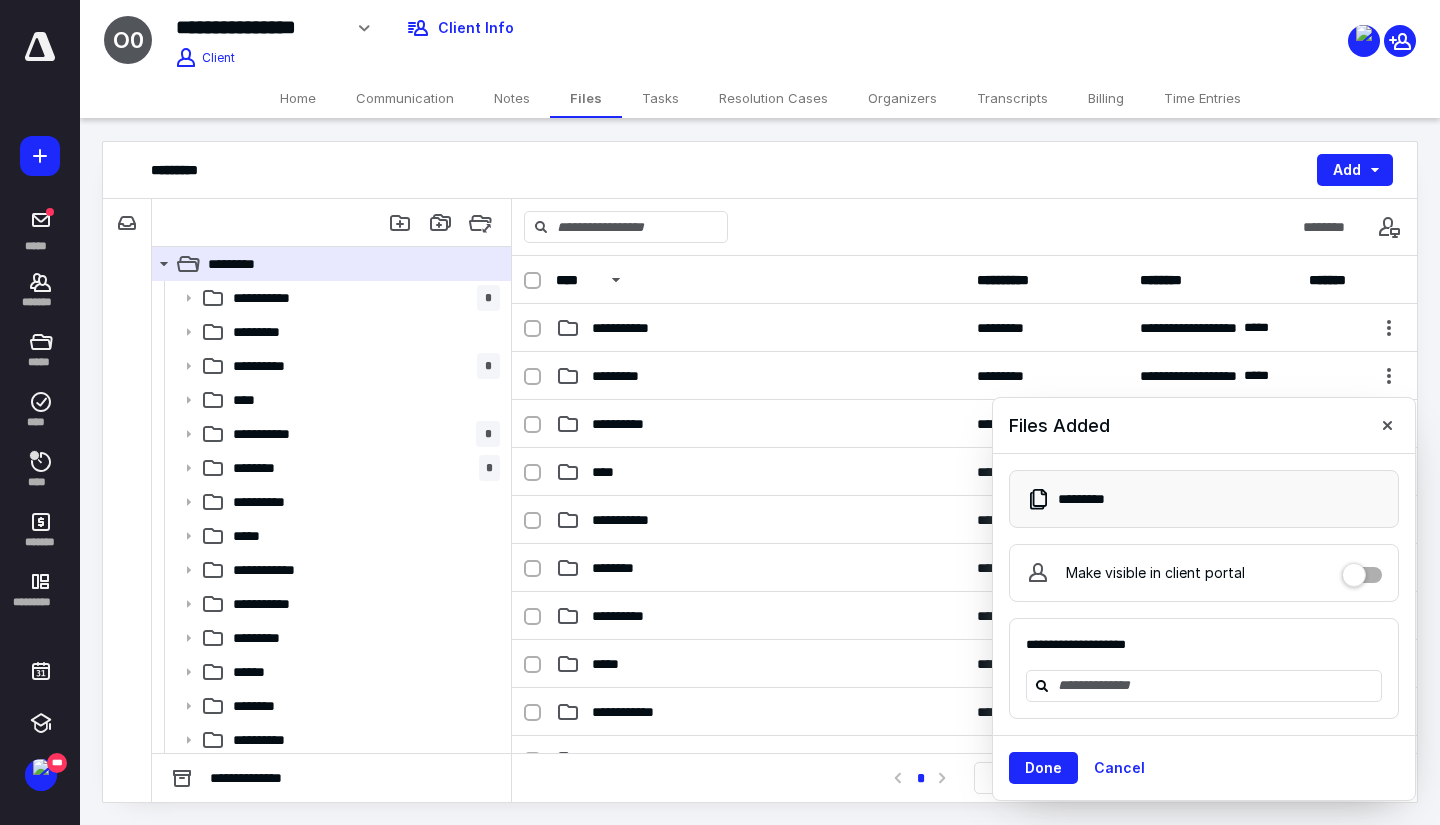 click on "Time Entries" at bounding box center (1202, 98) 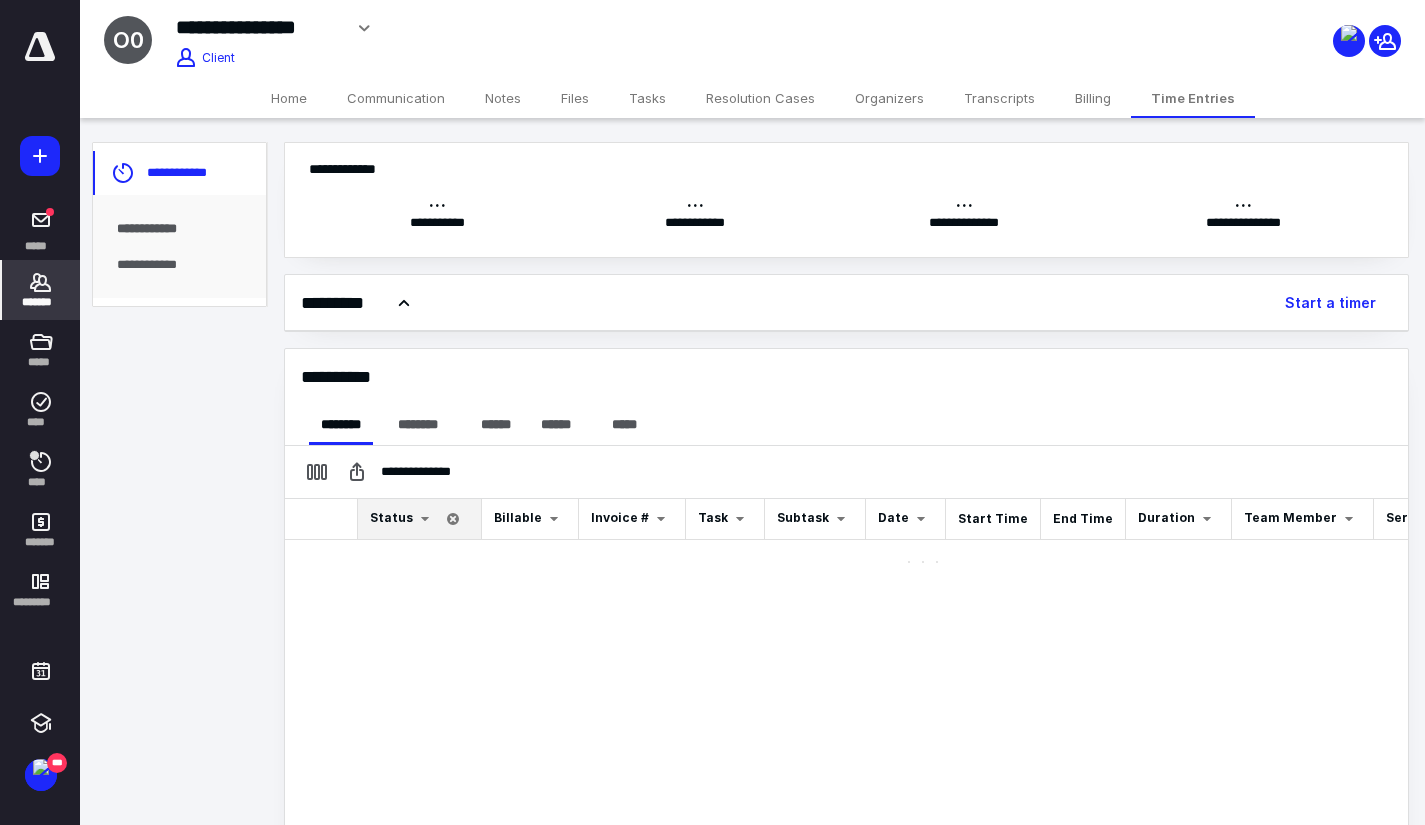 scroll, scrollTop: 0, scrollLeft: 0, axis: both 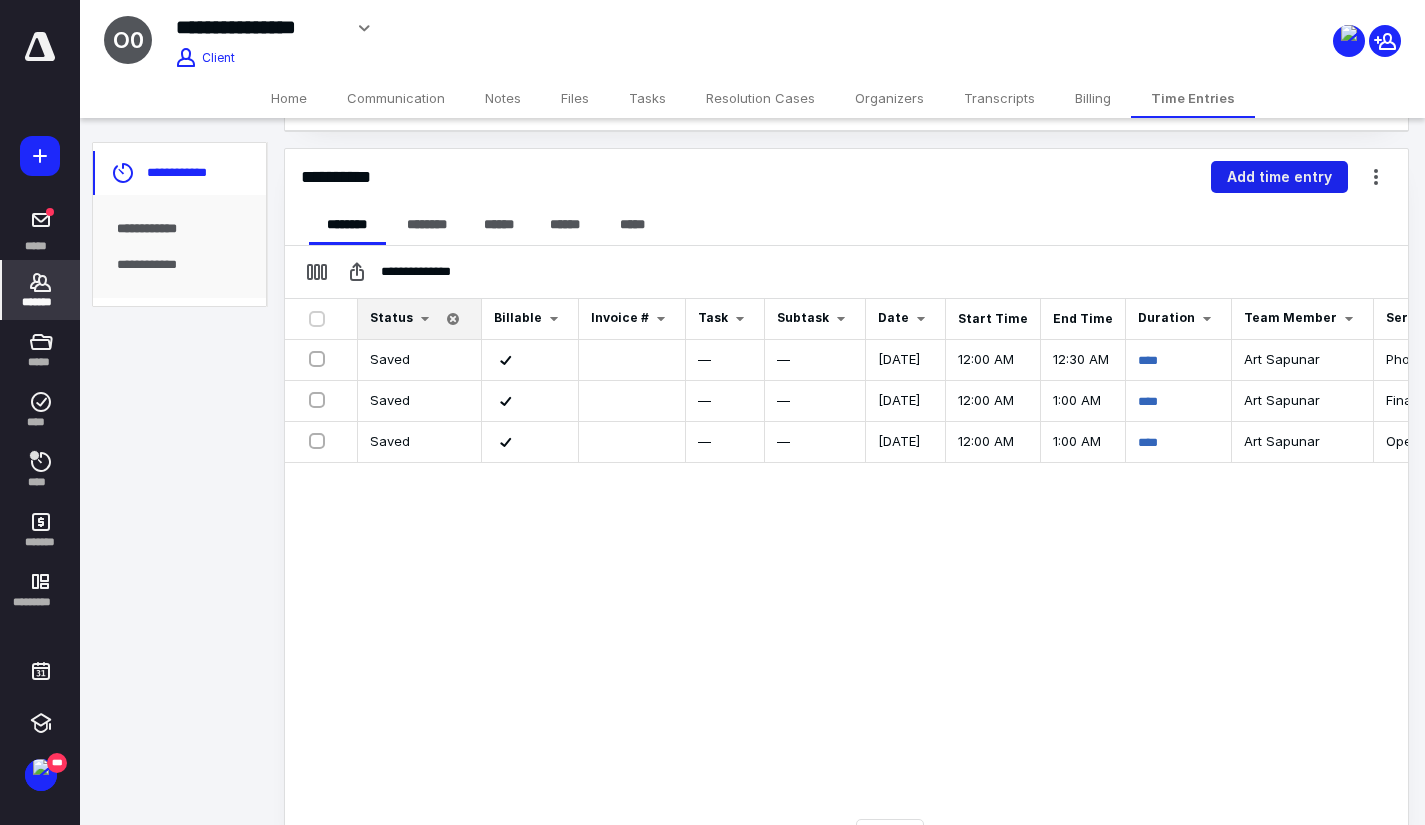 click on "Add time entry" at bounding box center (1279, 177) 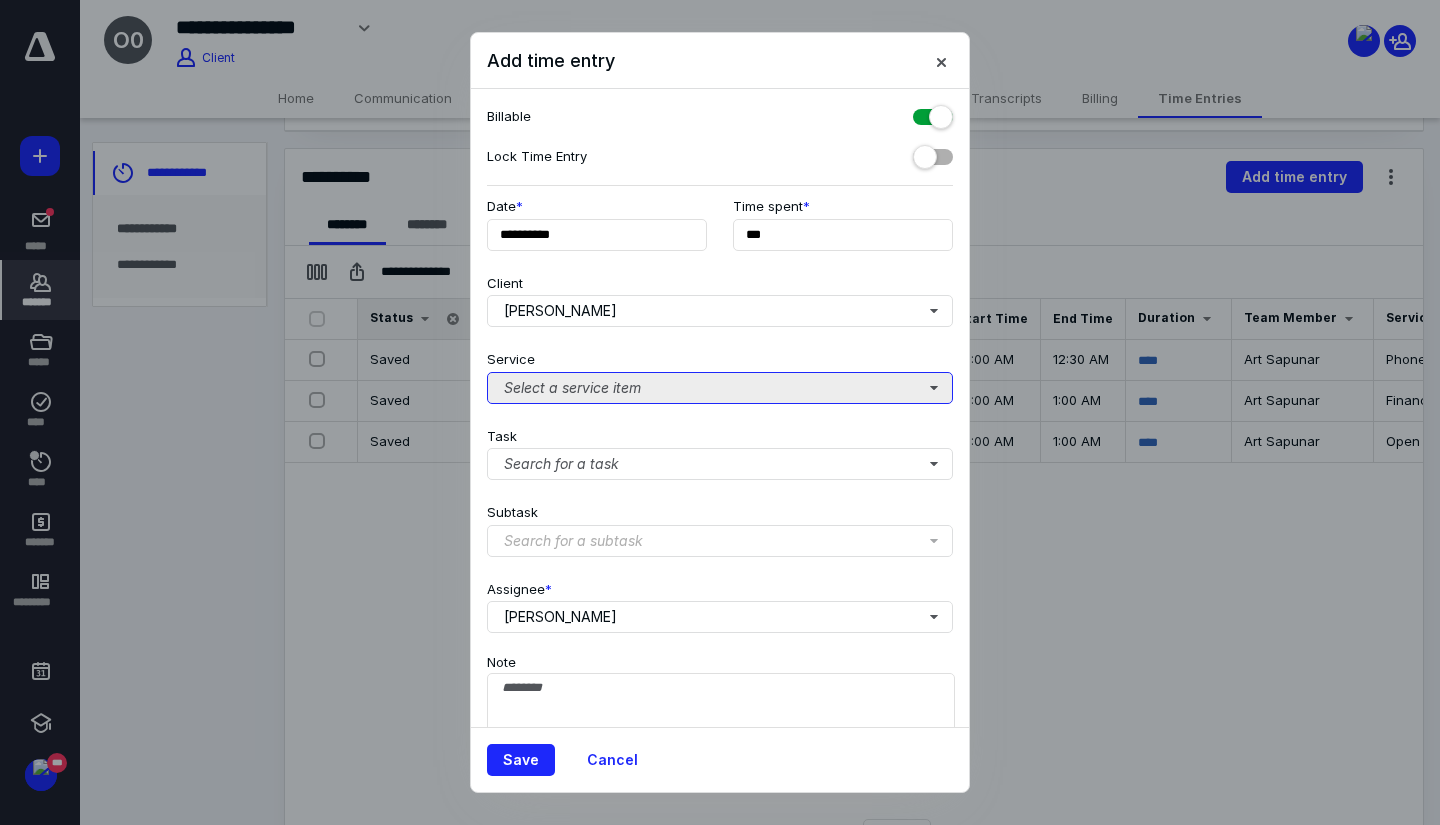 click on "Select a service item" at bounding box center [720, 388] 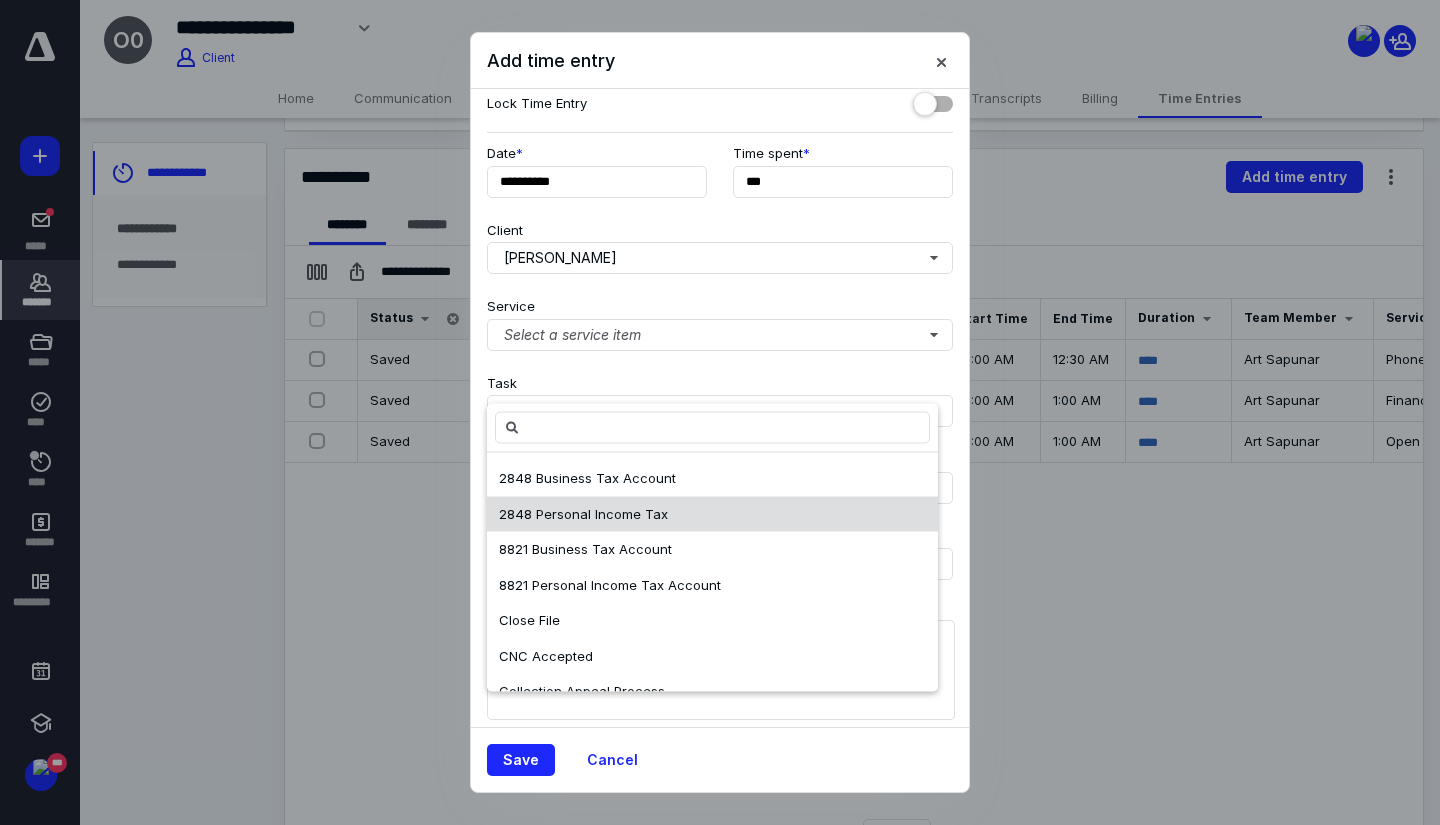 scroll, scrollTop: 76, scrollLeft: 0, axis: vertical 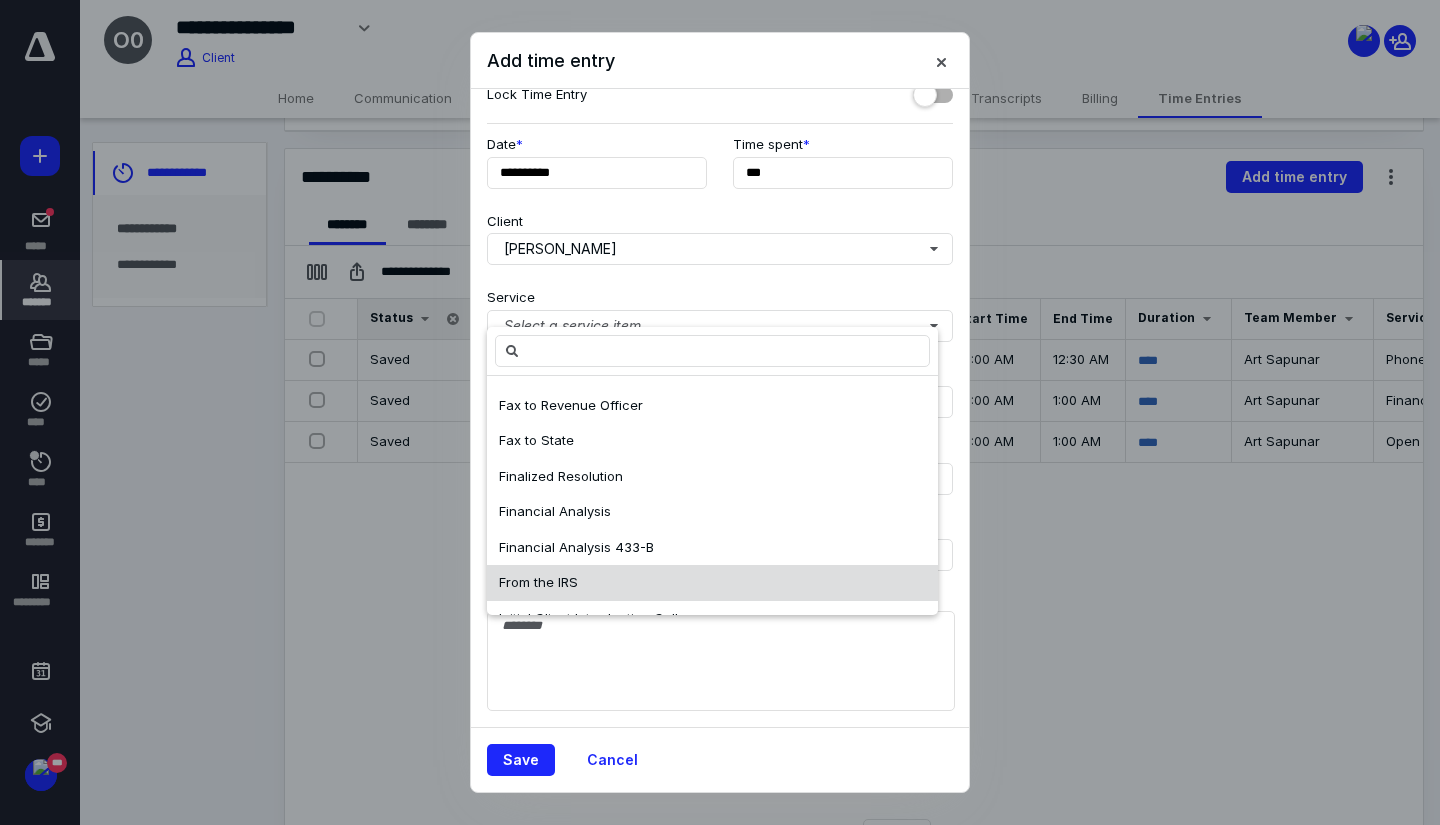 click on "From the IRS" at bounding box center (712, 583) 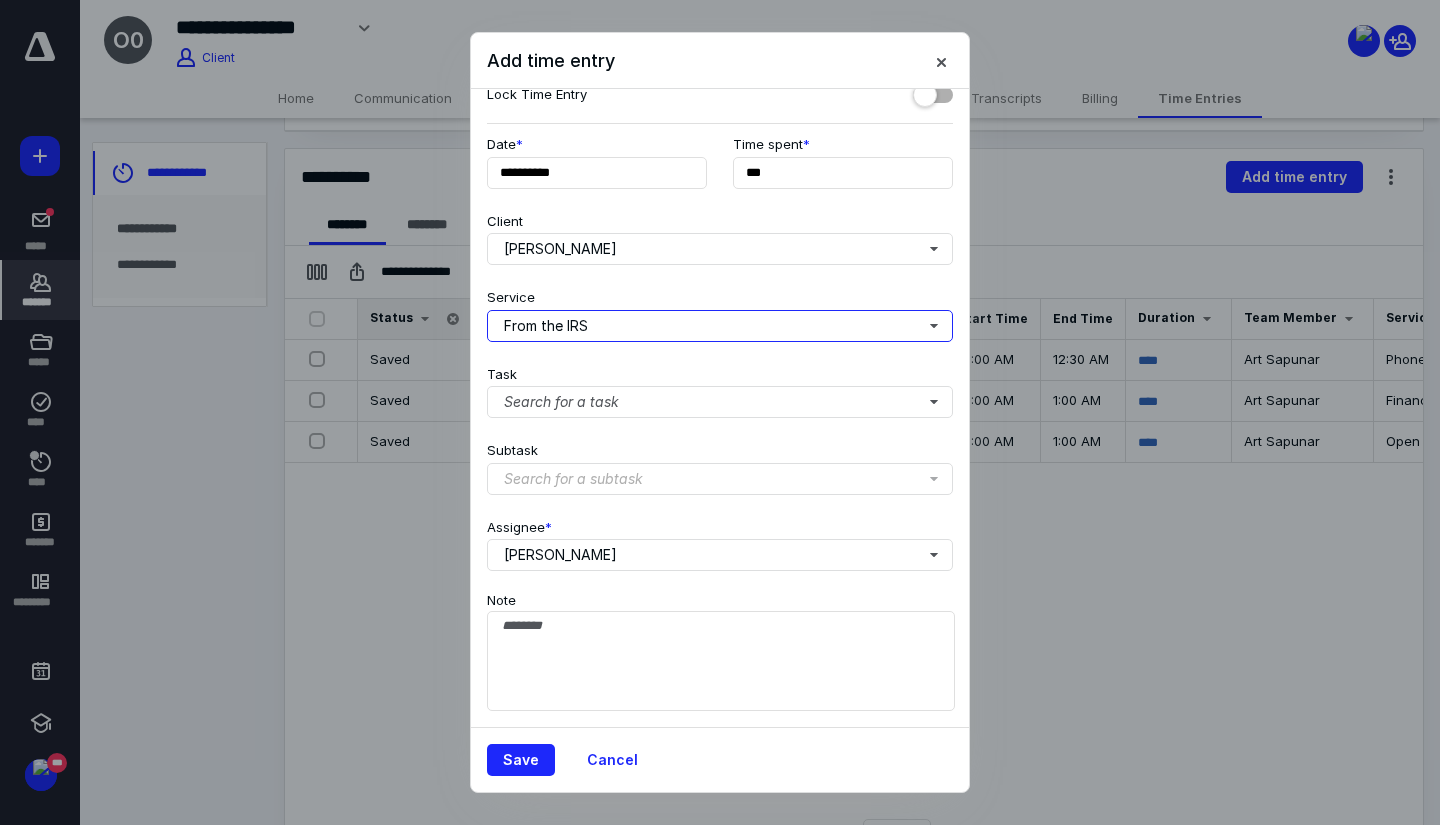 scroll, scrollTop: 0, scrollLeft: 0, axis: both 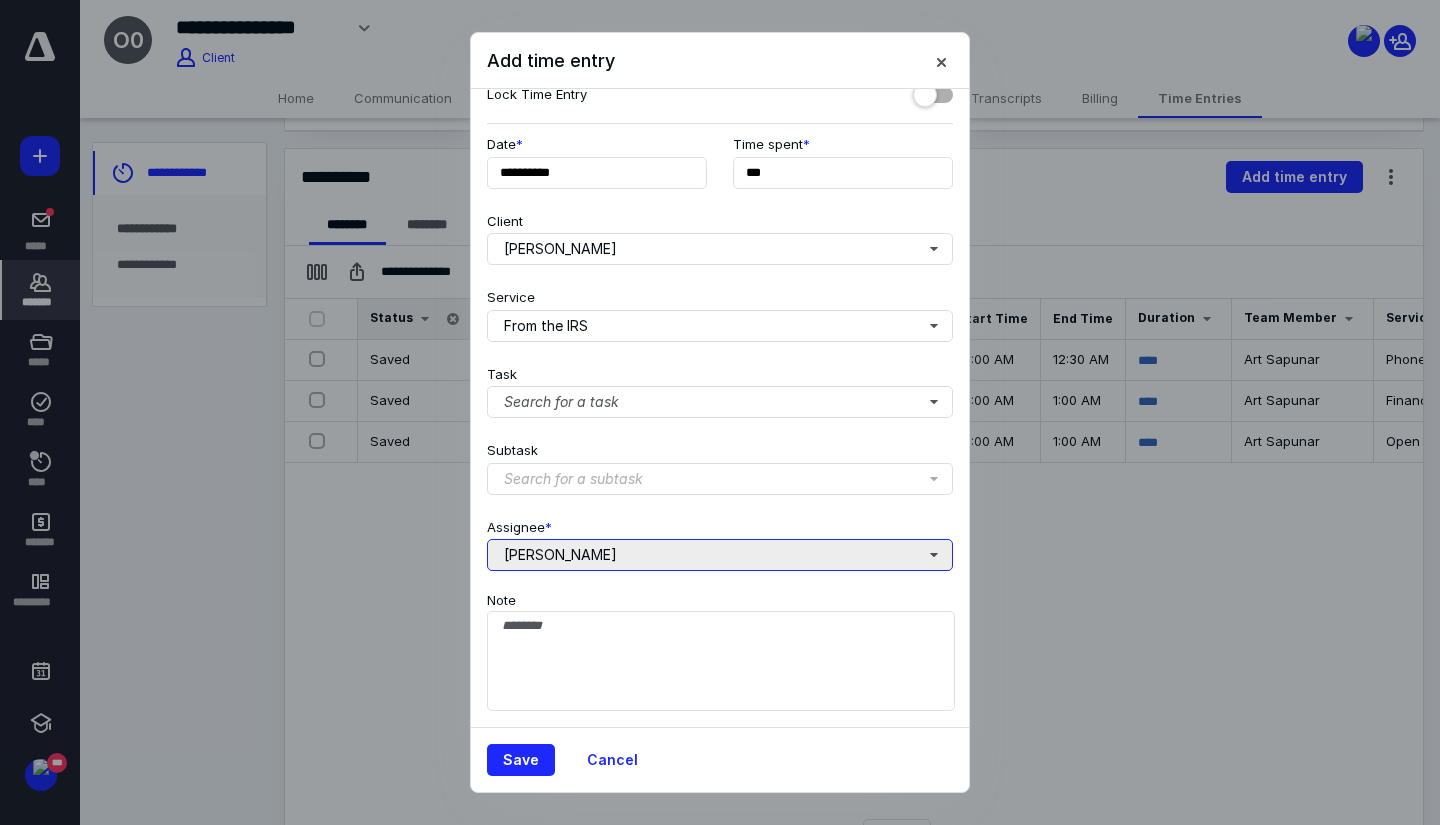 click on "[PERSON_NAME]" at bounding box center [720, 555] 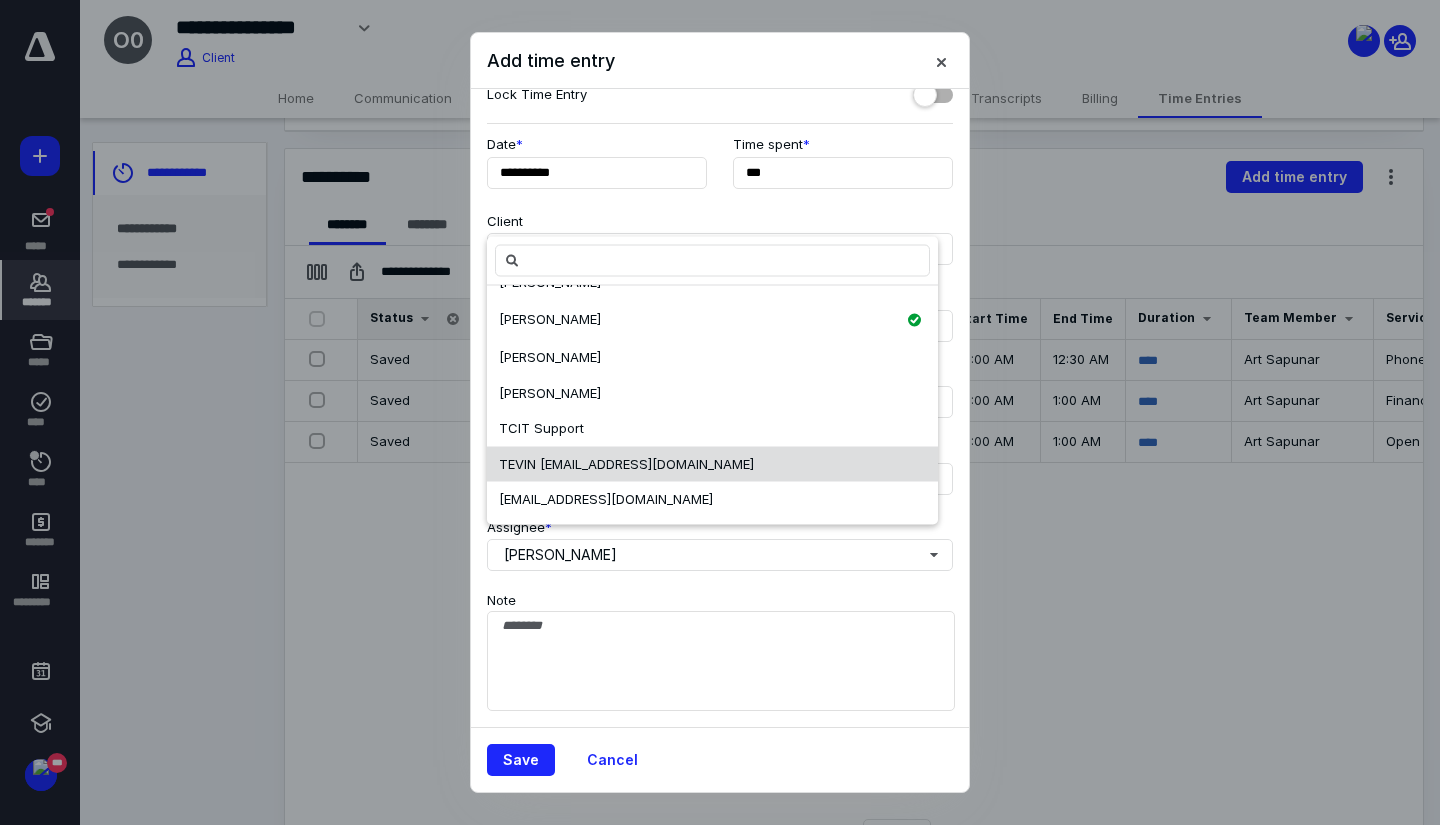 scroll, scrollTop: 136, scrollLeft: 0, axis: vertical 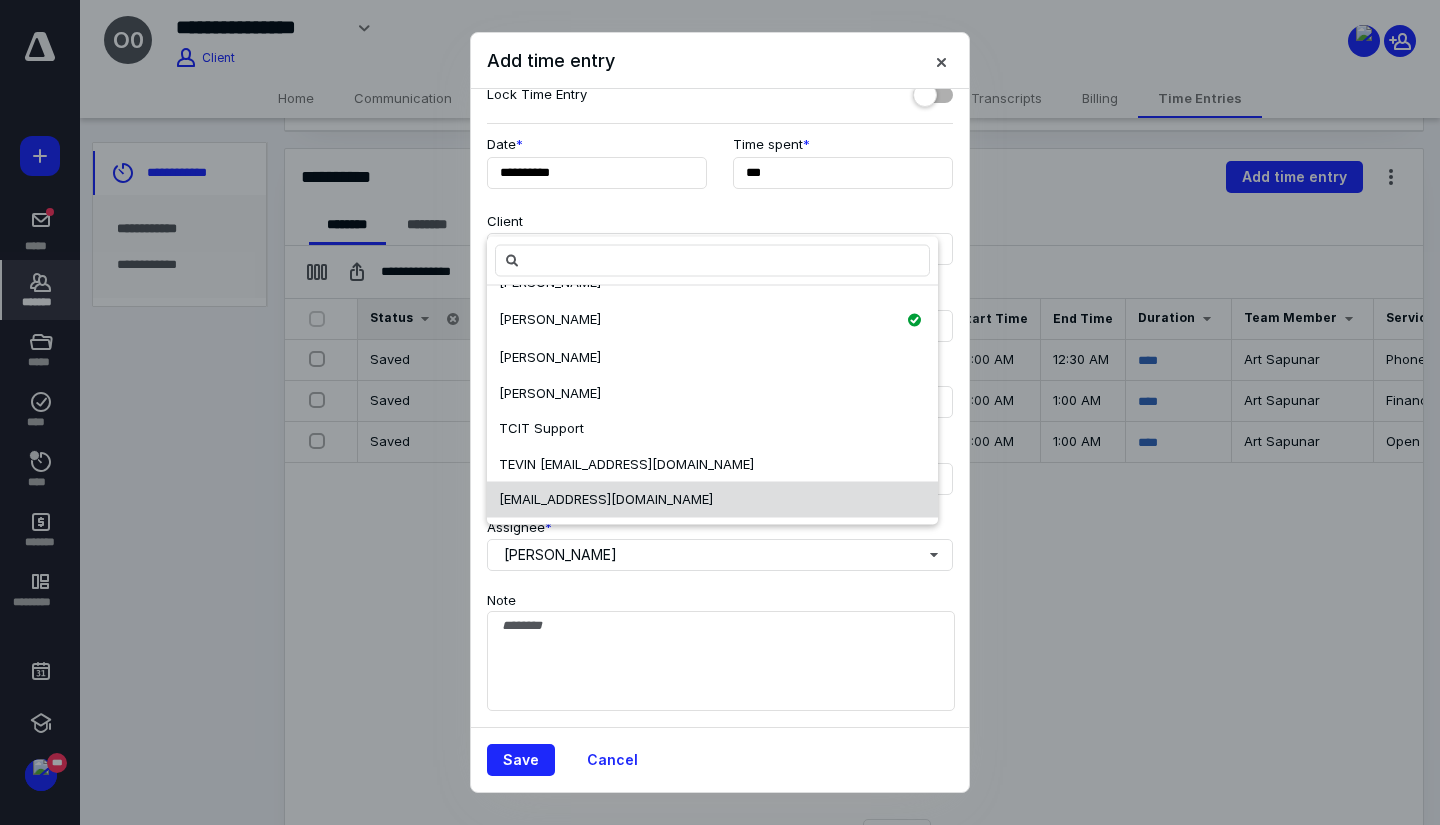 click on "[EMAIL_ADDRESS][DOMAIN_NAME]" at bounding box center (712, 500) 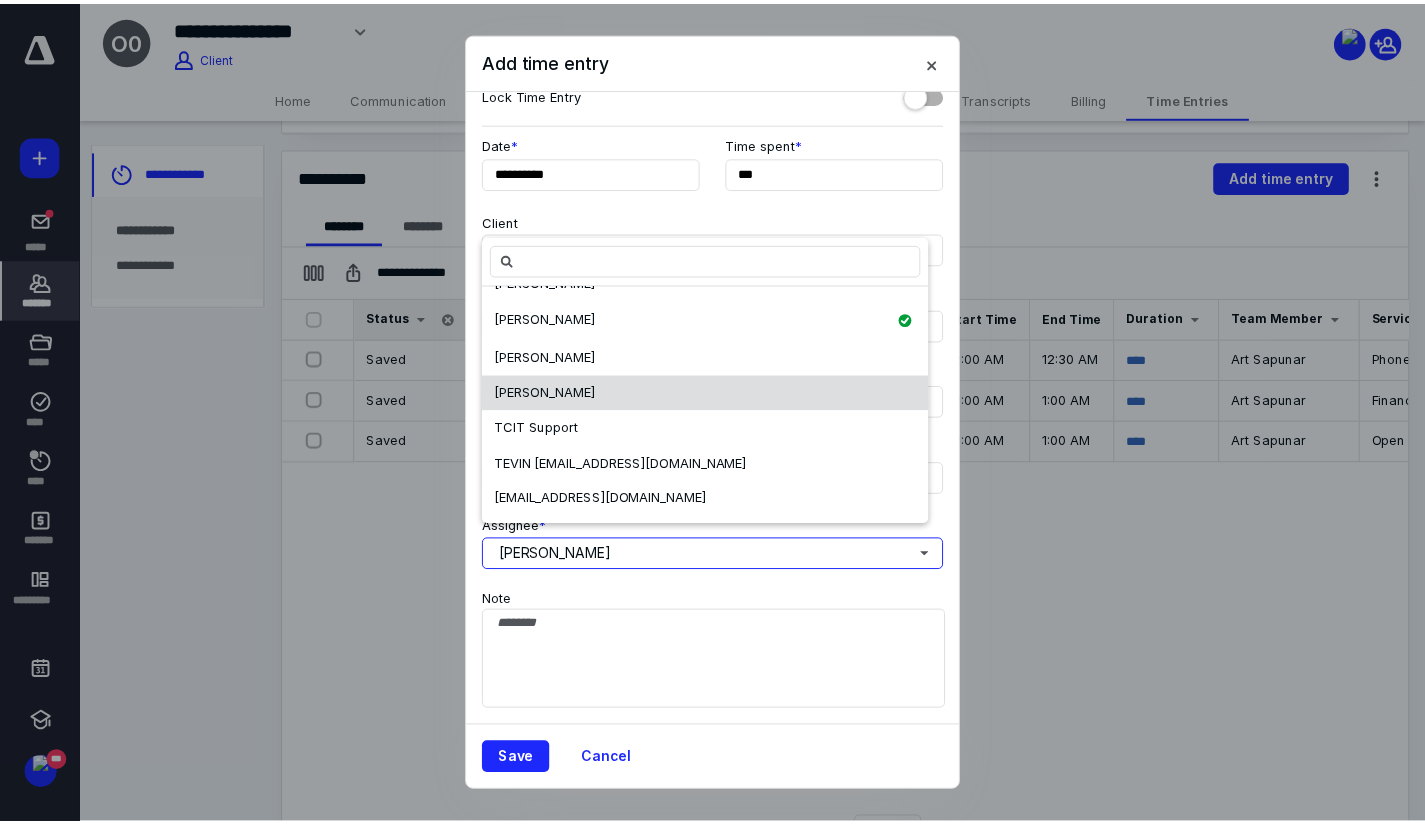 scroll, scrollTop: 0, scrollLeft: 0, axis: both 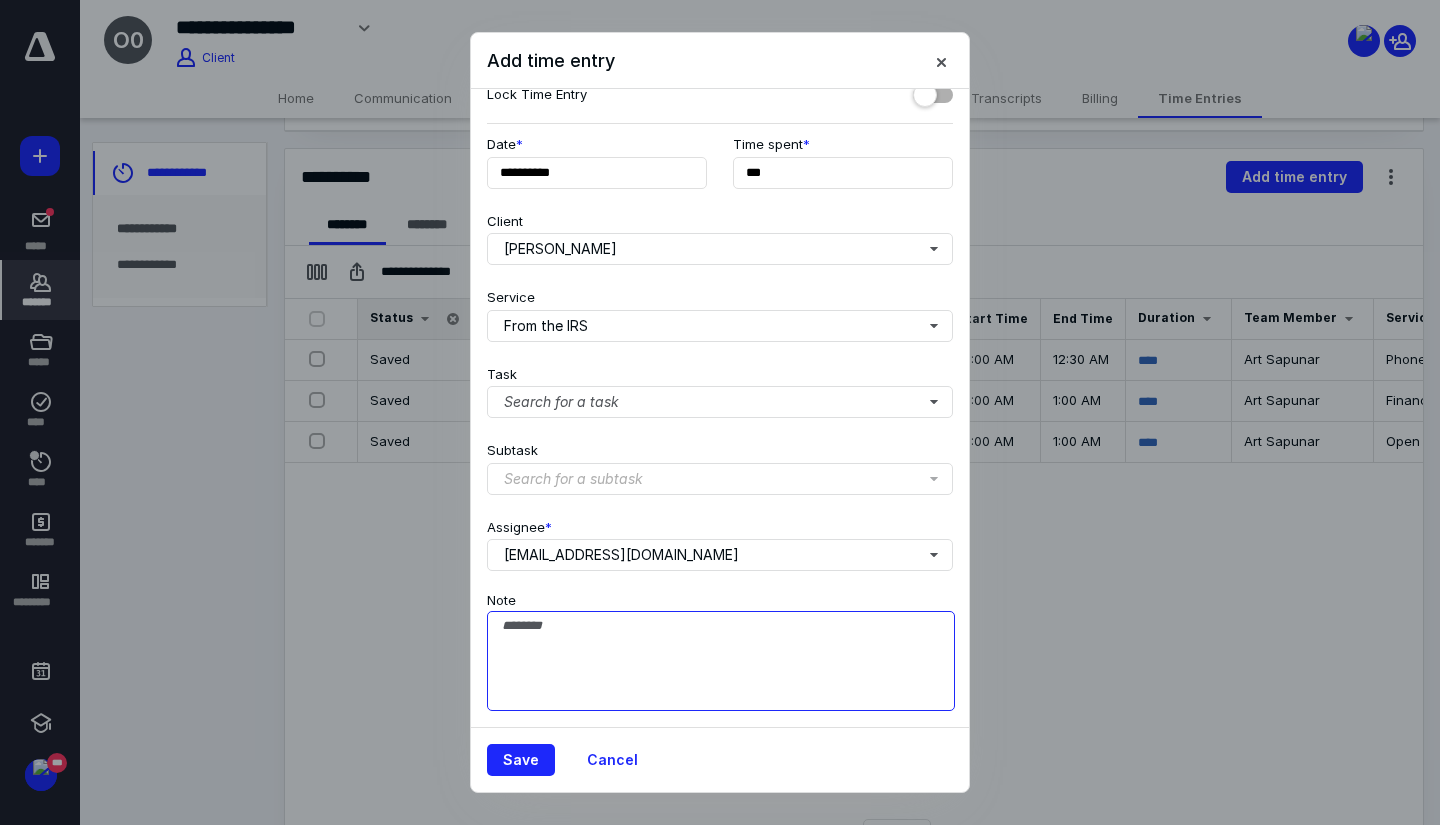 click on "Note" at bounding box center (721, 661) 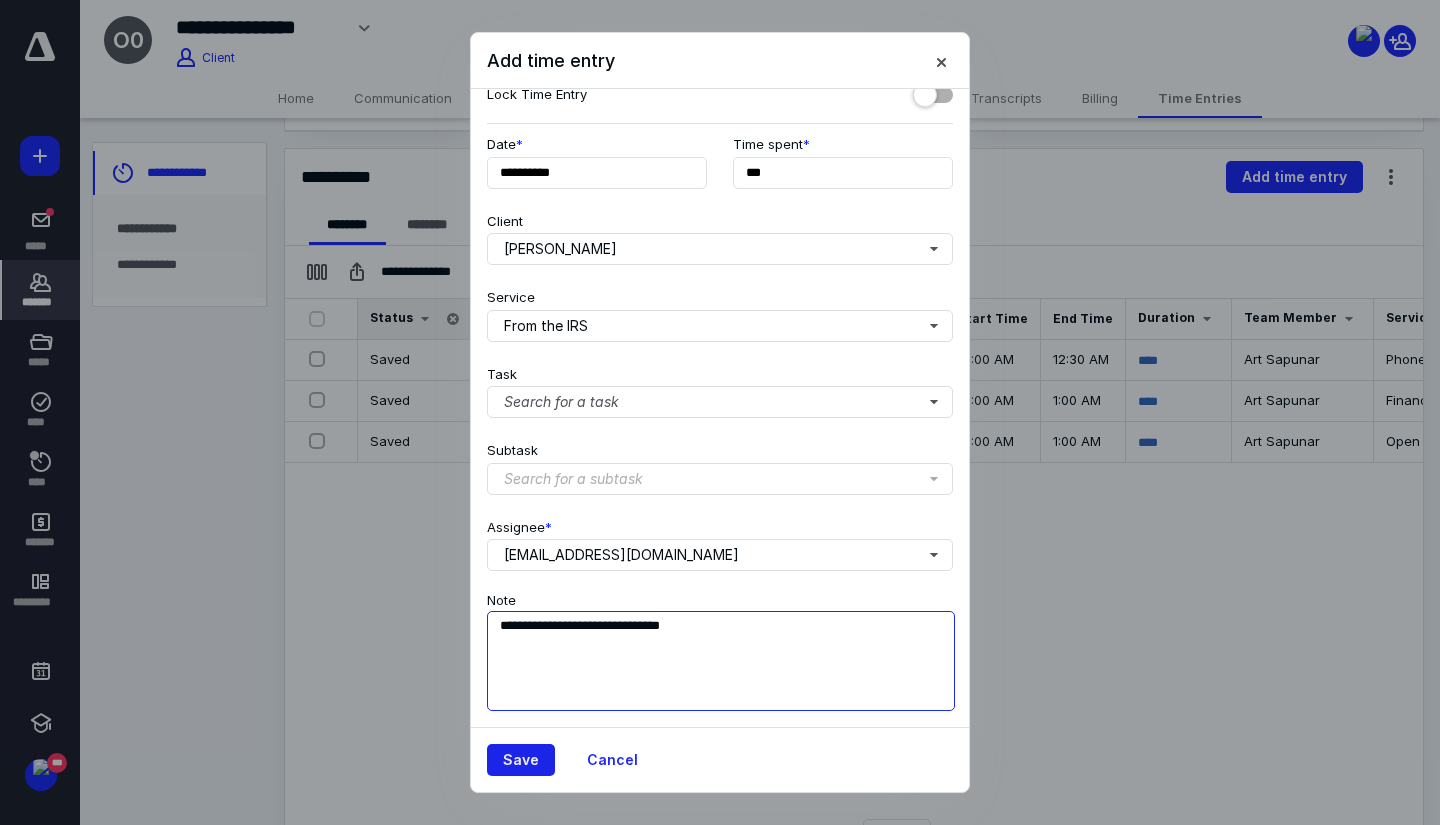 type on "**********" 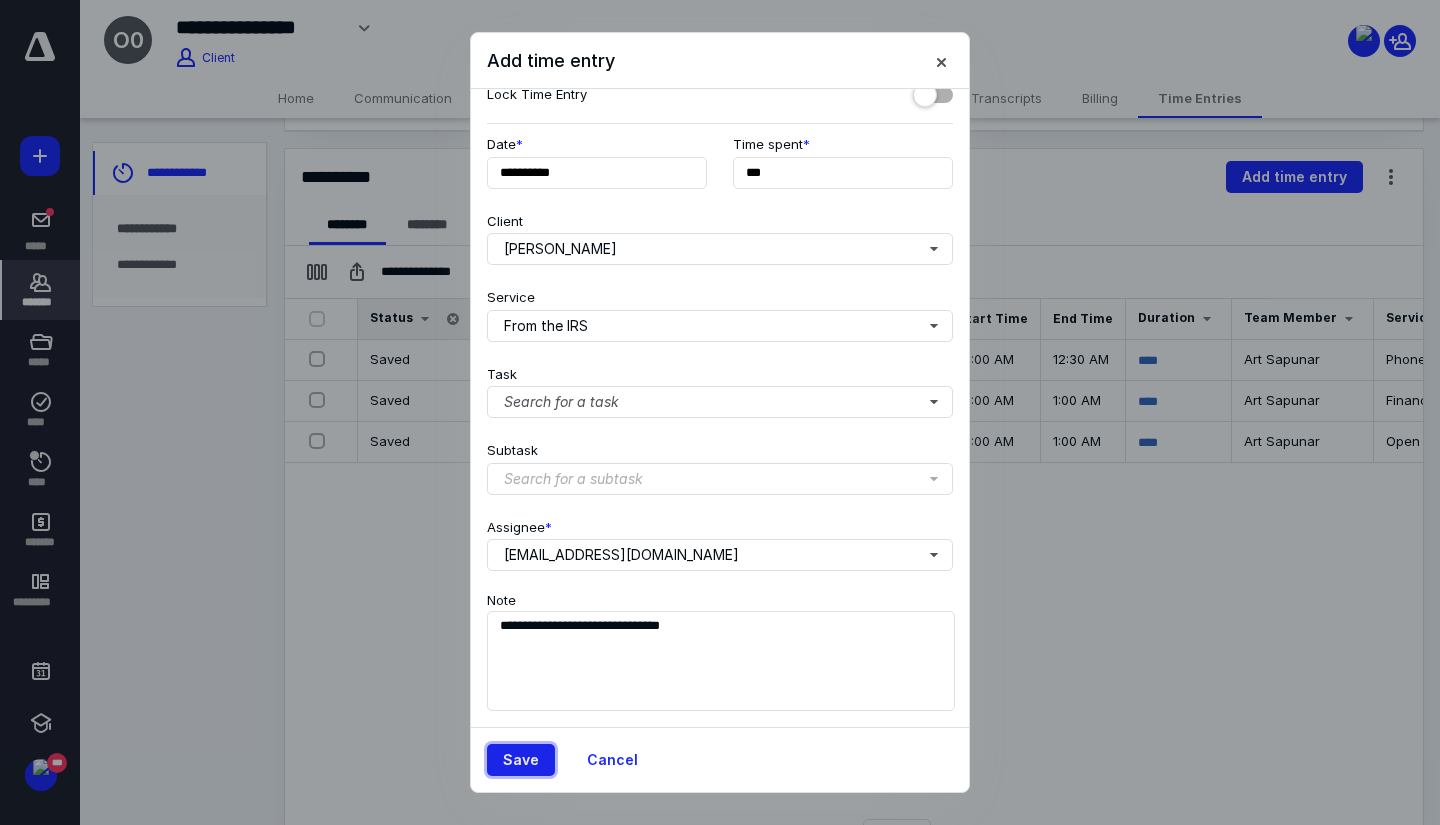 click on "Save" at bounding box center [521, 760] 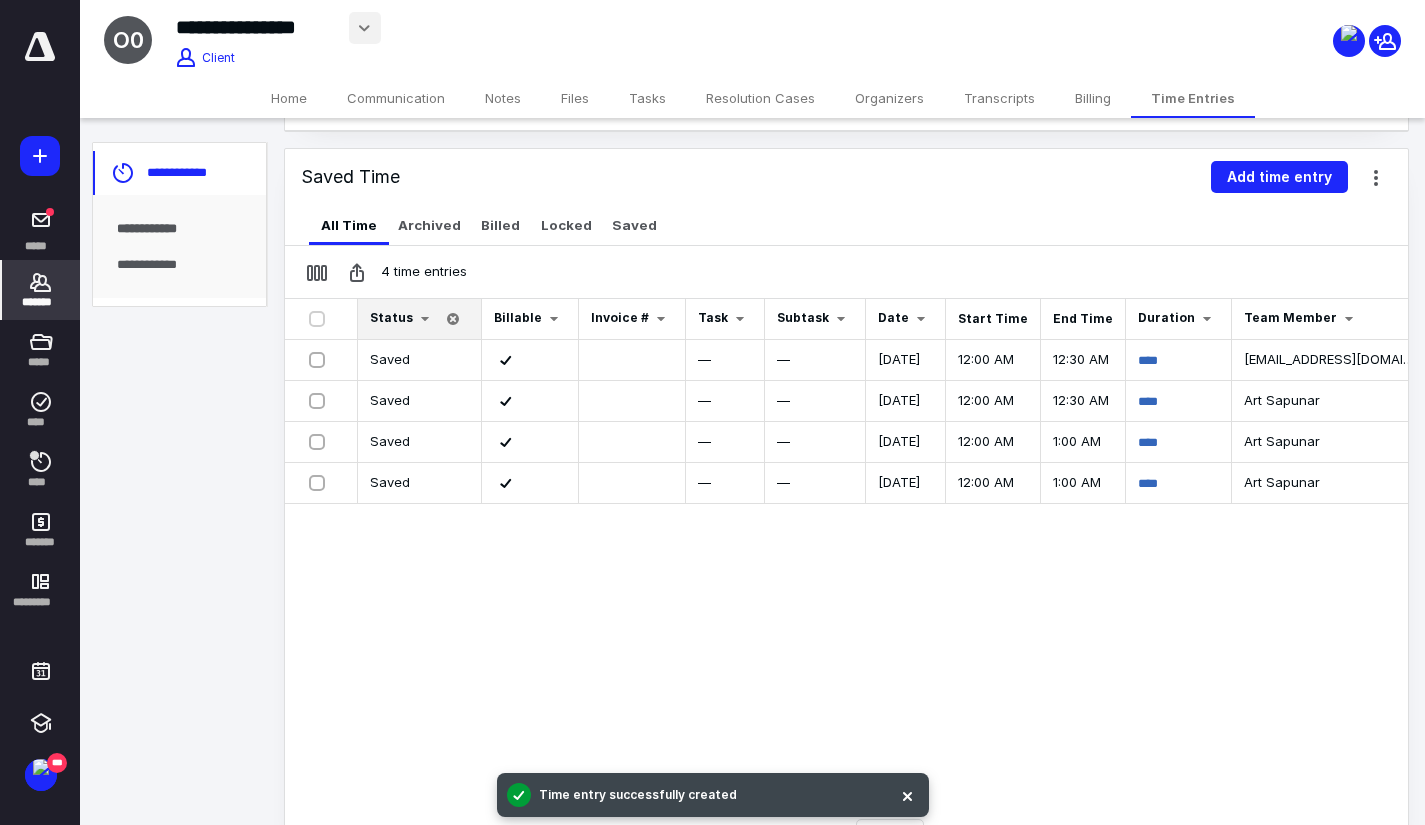 click at bounding box center [365, 28] 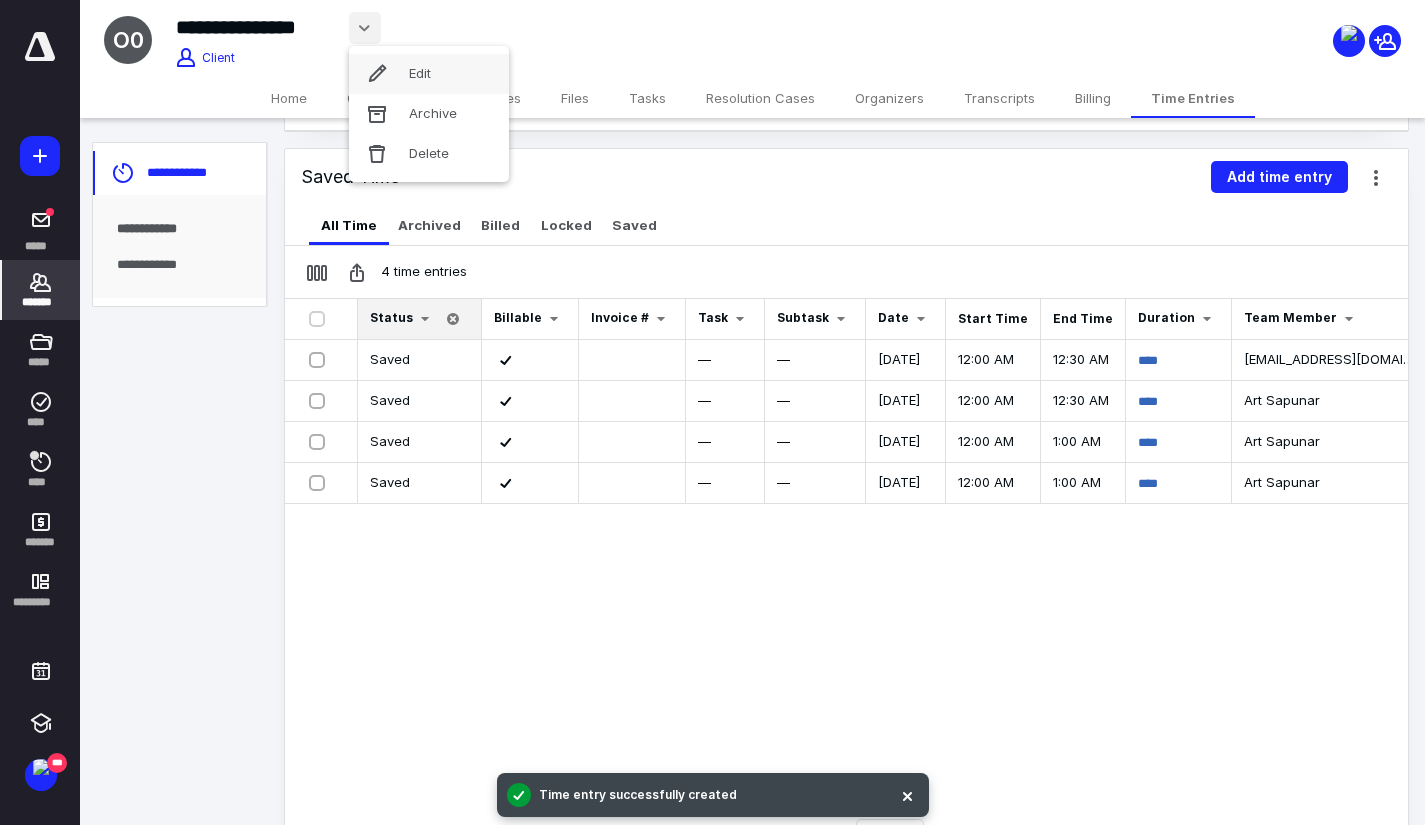 click on "Edit" at bounding box center [429, 74] 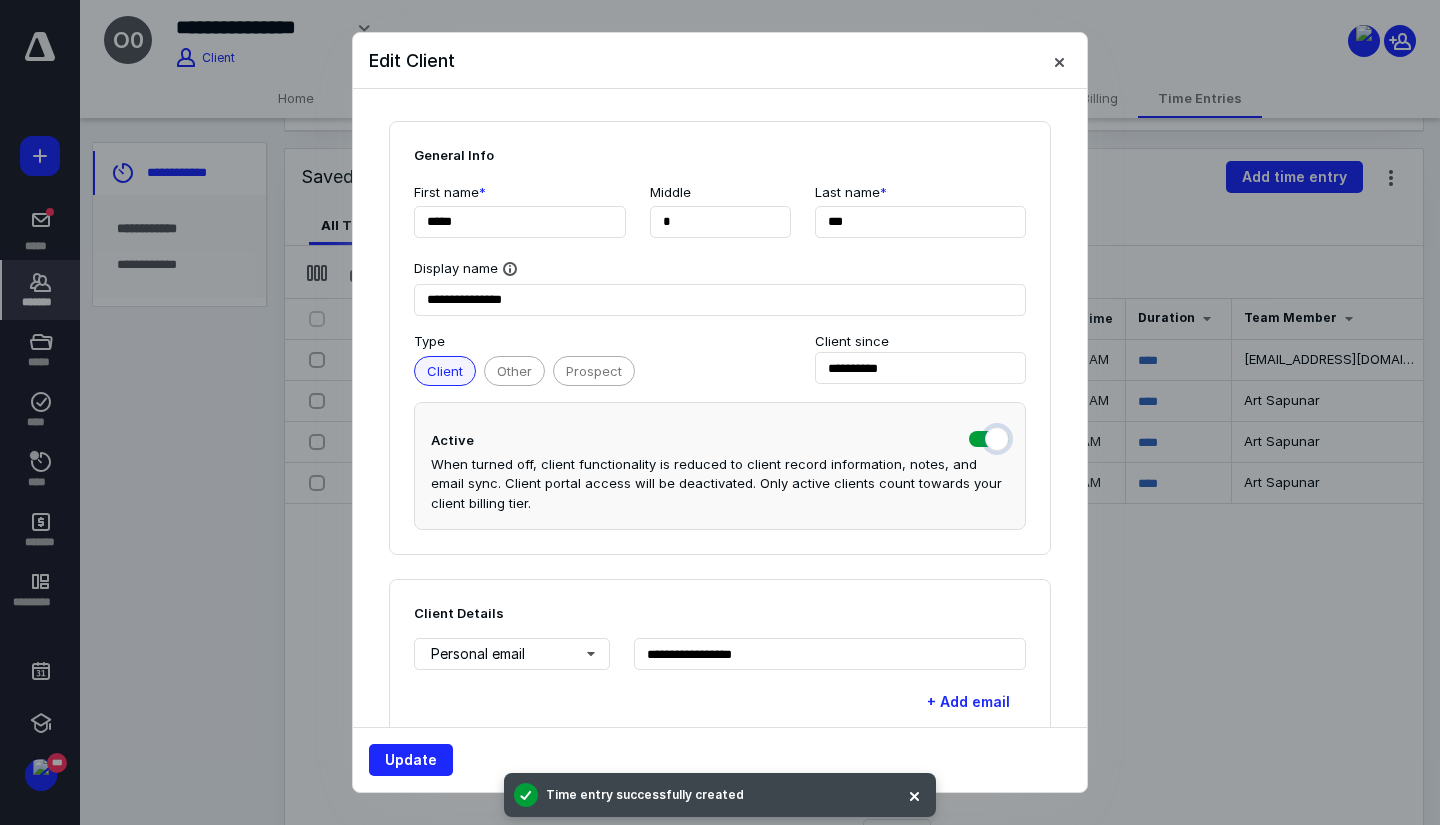 click at bounding box center [989, 437] 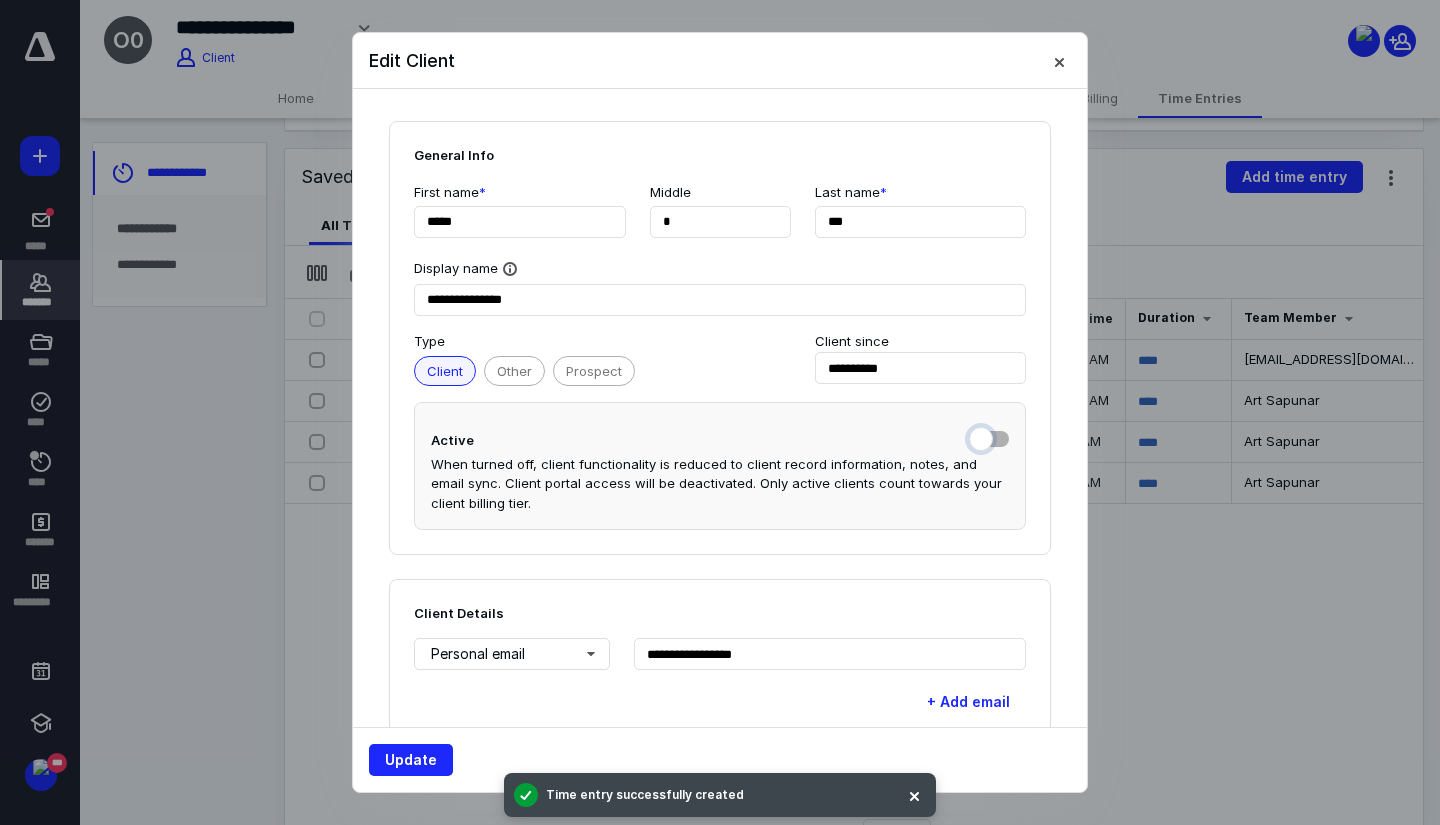 checkbox on "false" 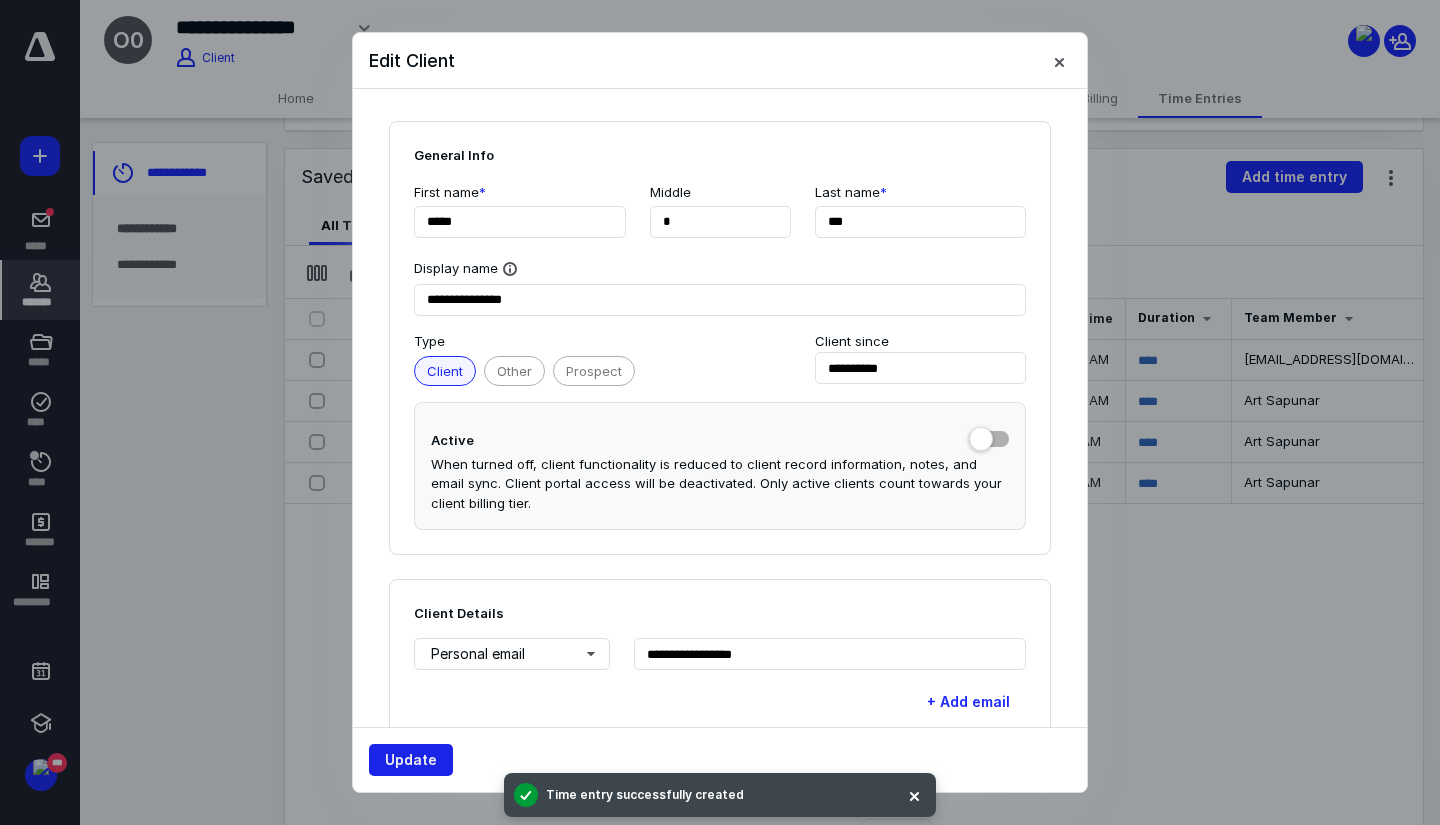 click on "Update" at bounding box center (411, 760) 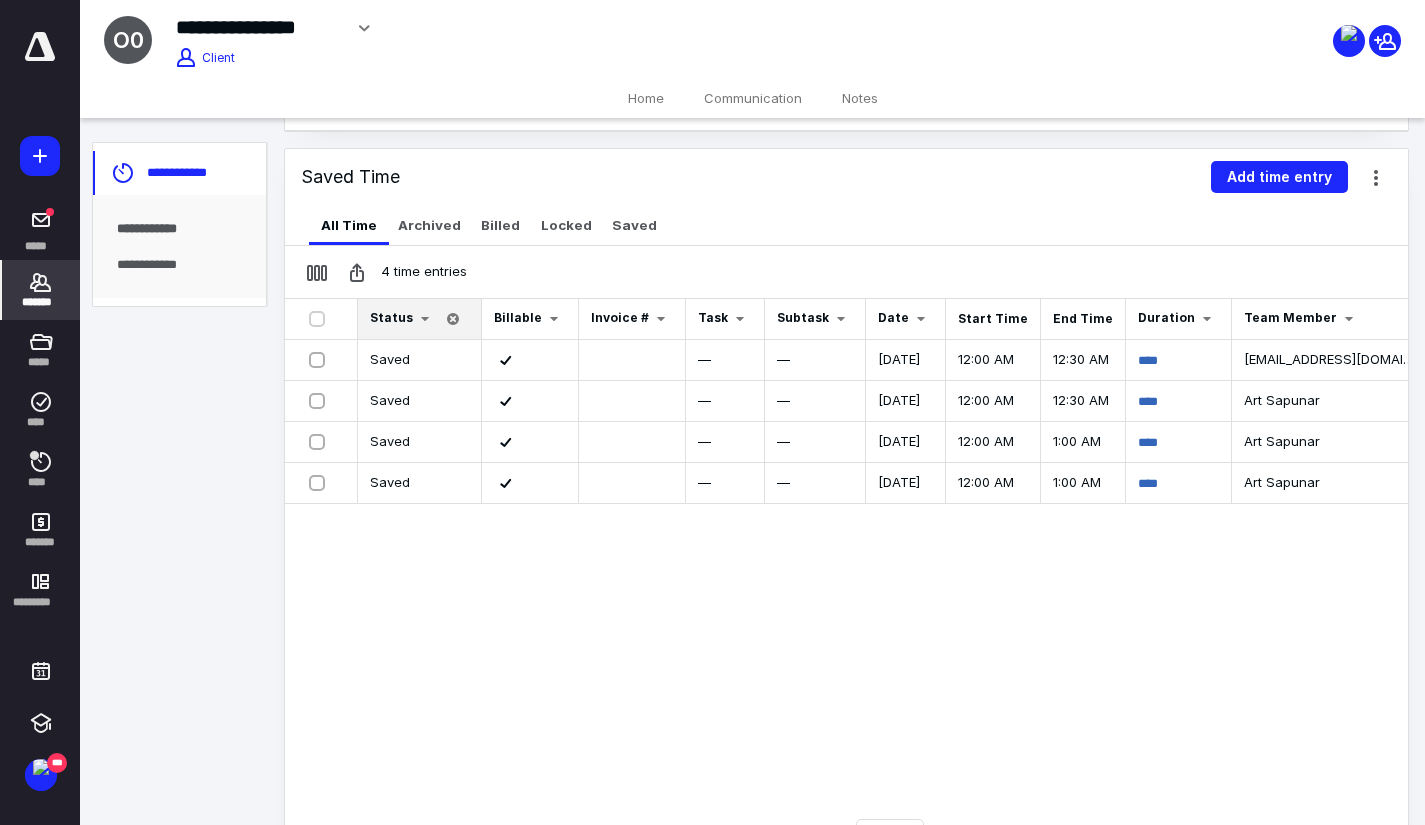 click on "**********" at bounding box center [712, 387] 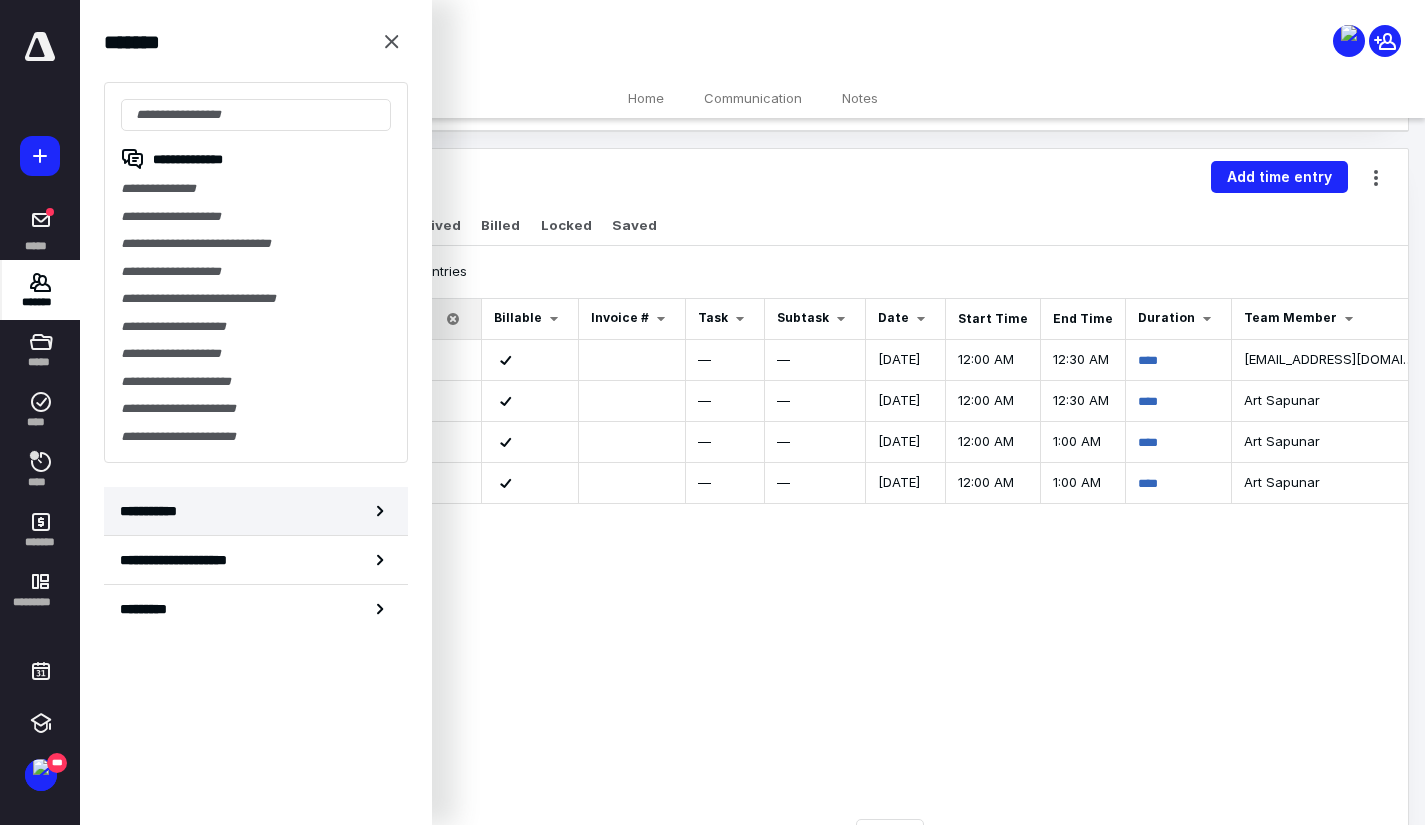 click on "**********" at bounding box center (256, 511) 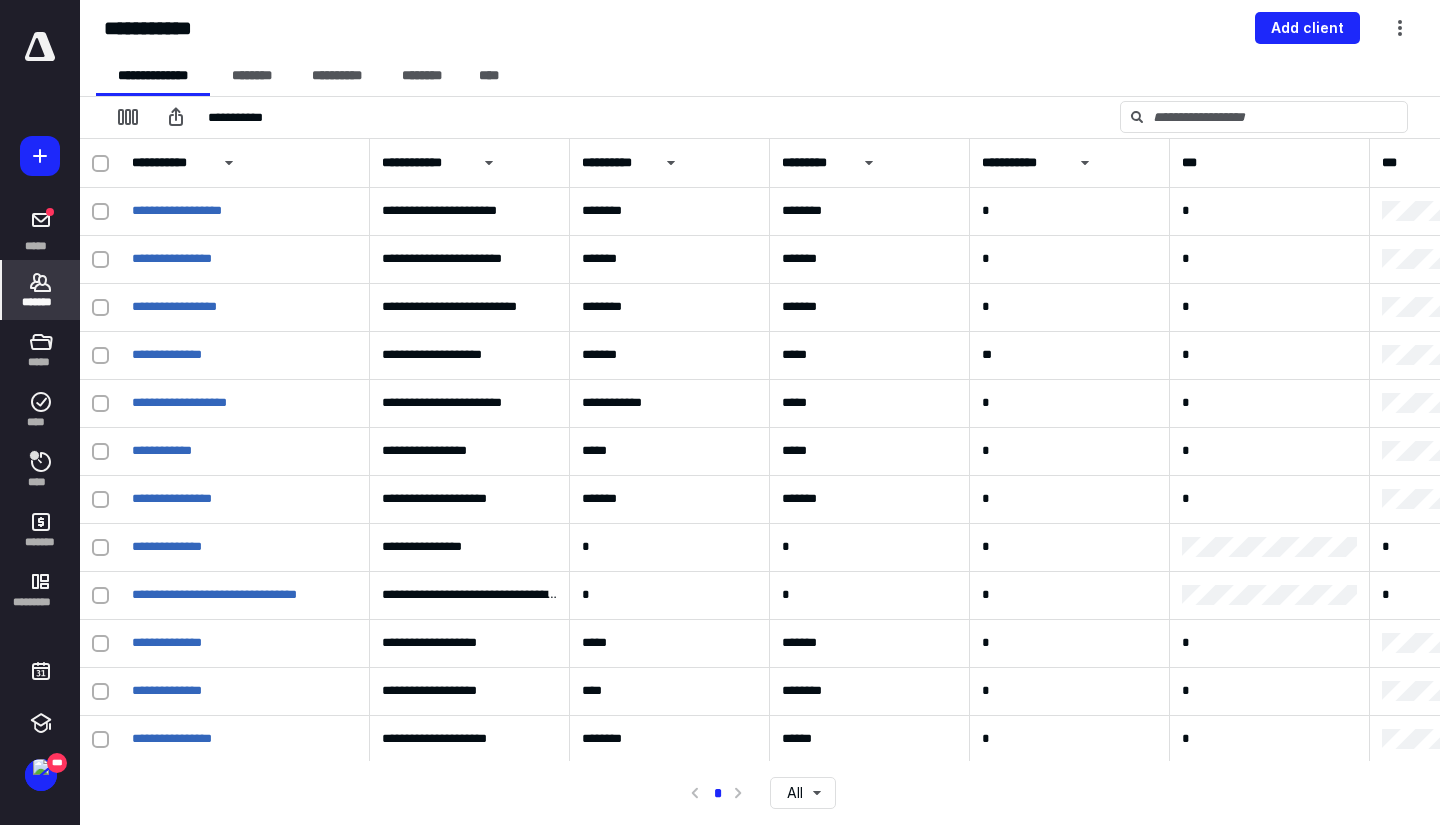 click on "**********" at bounding box center [760, 28] 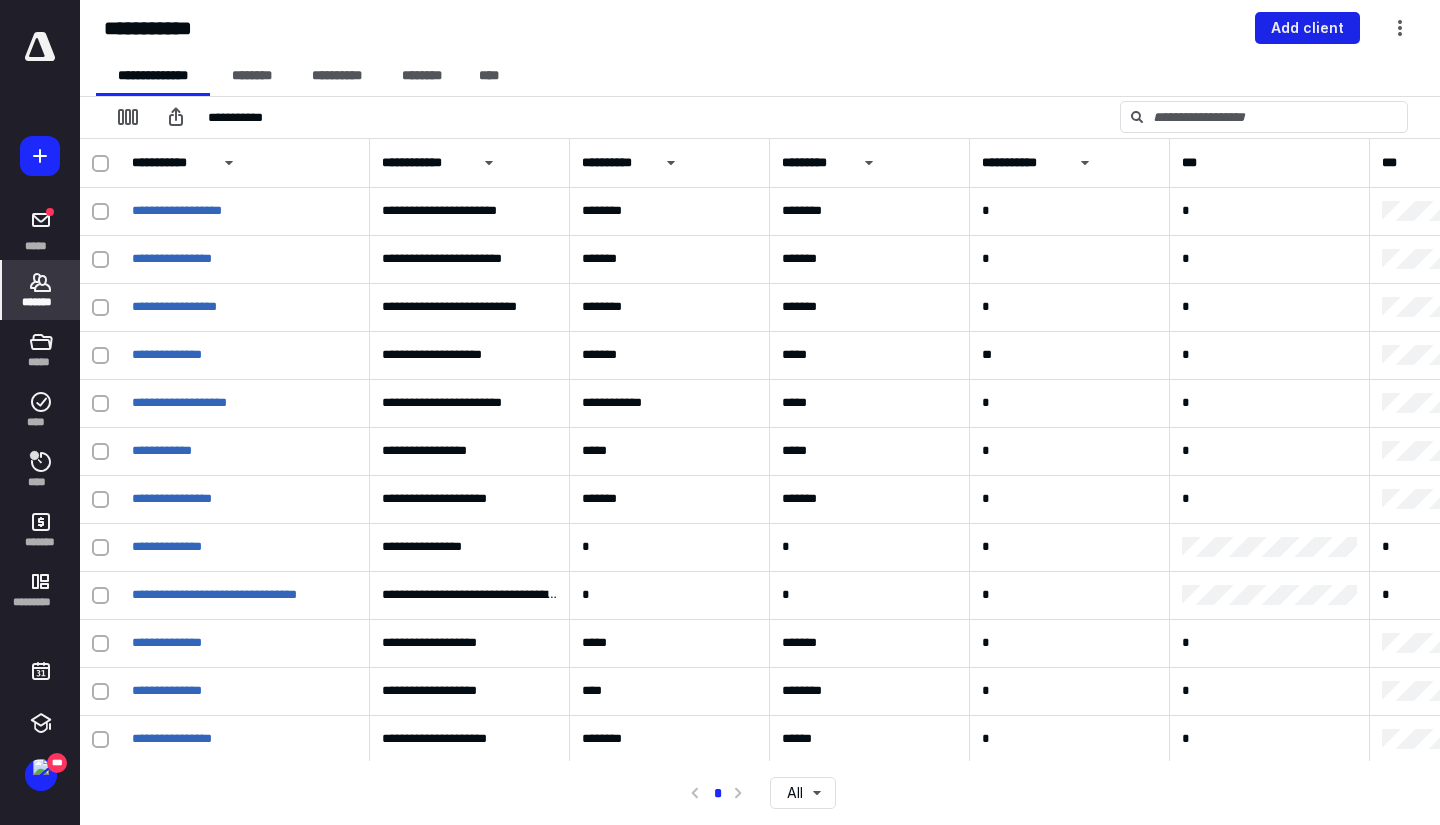 click on "Add client" at bounding box center [1307, 28] 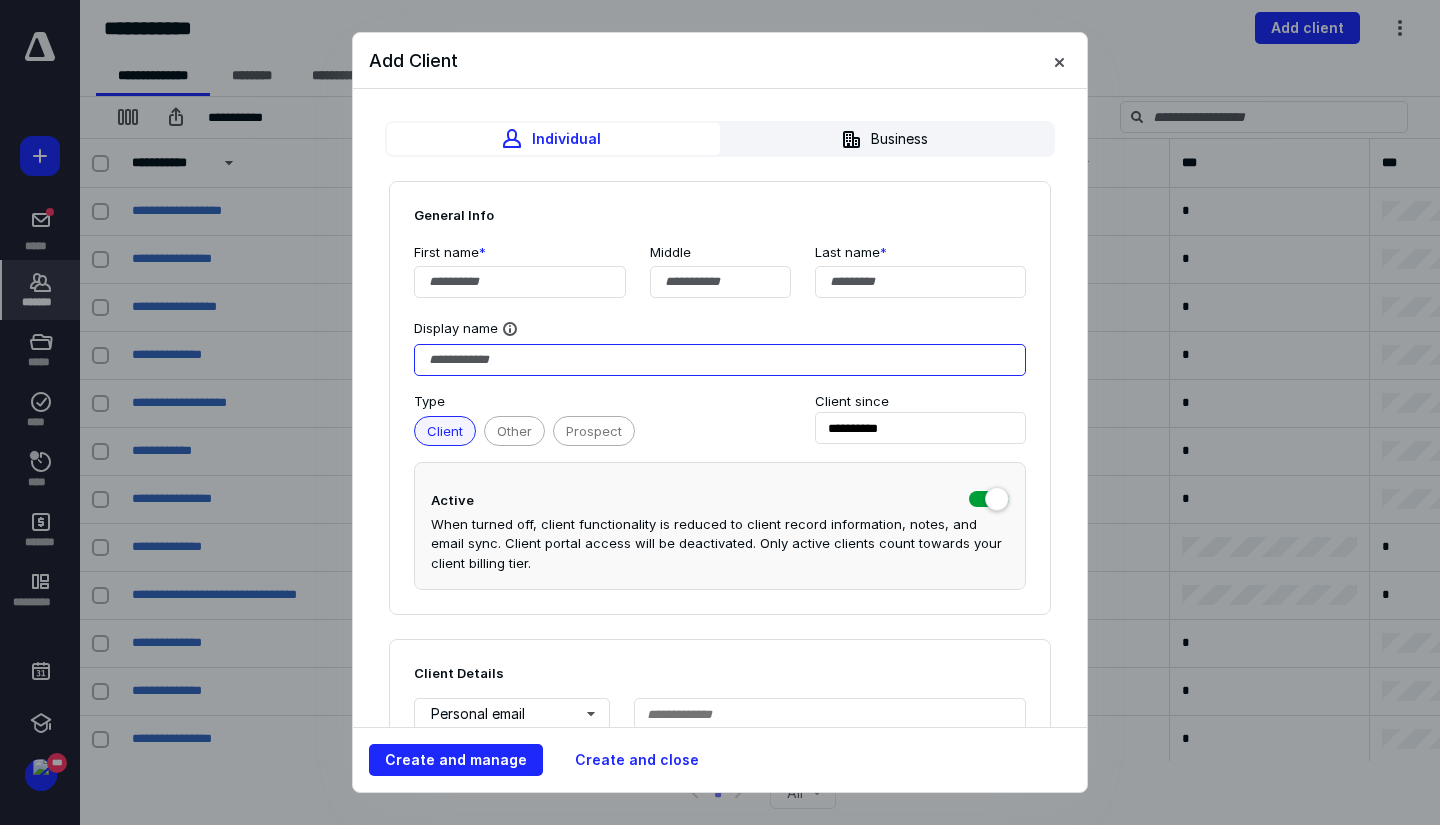 click at bounding box center [720, 360] 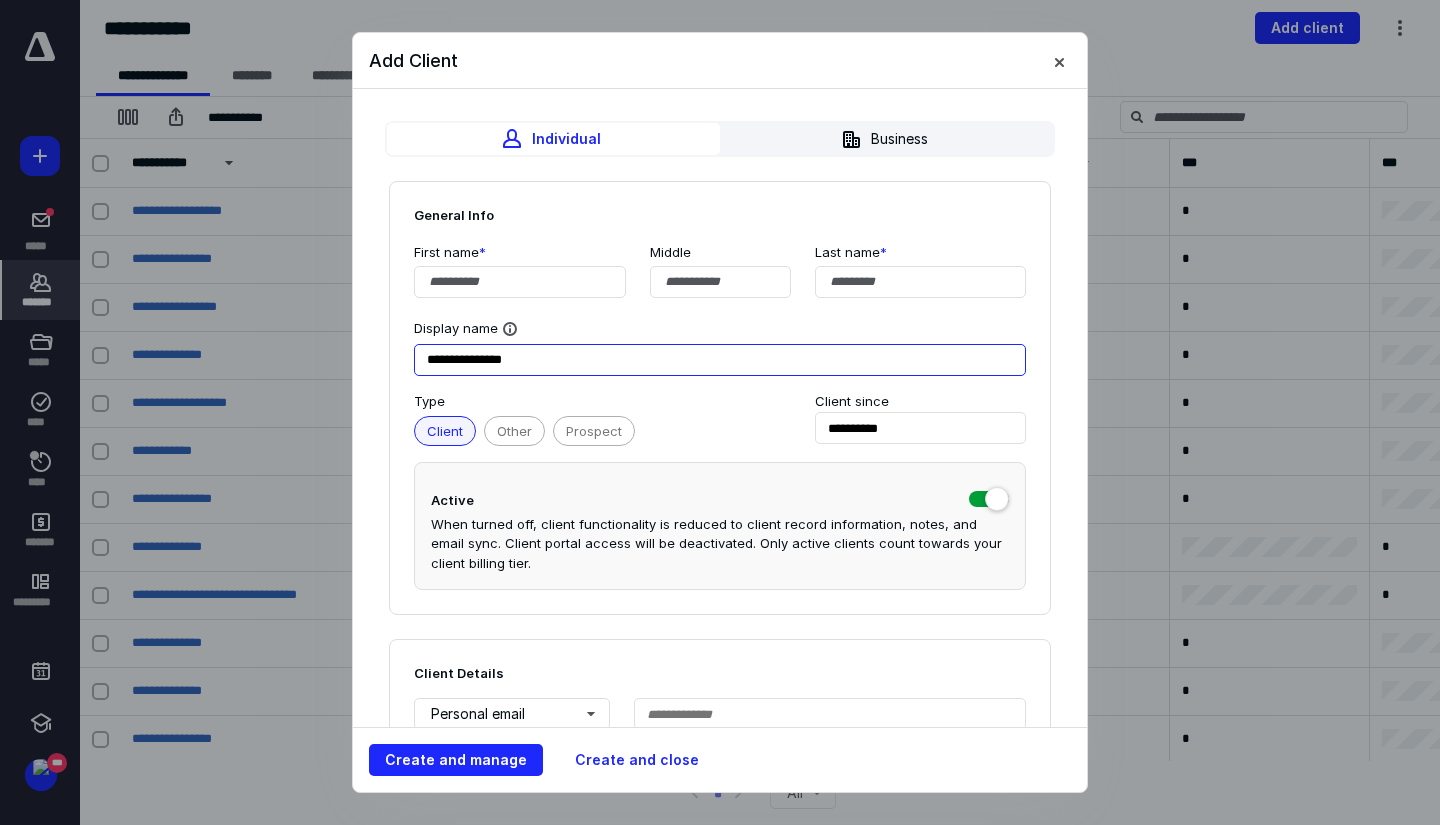 click on "**********" at bounding box center (720, 360) 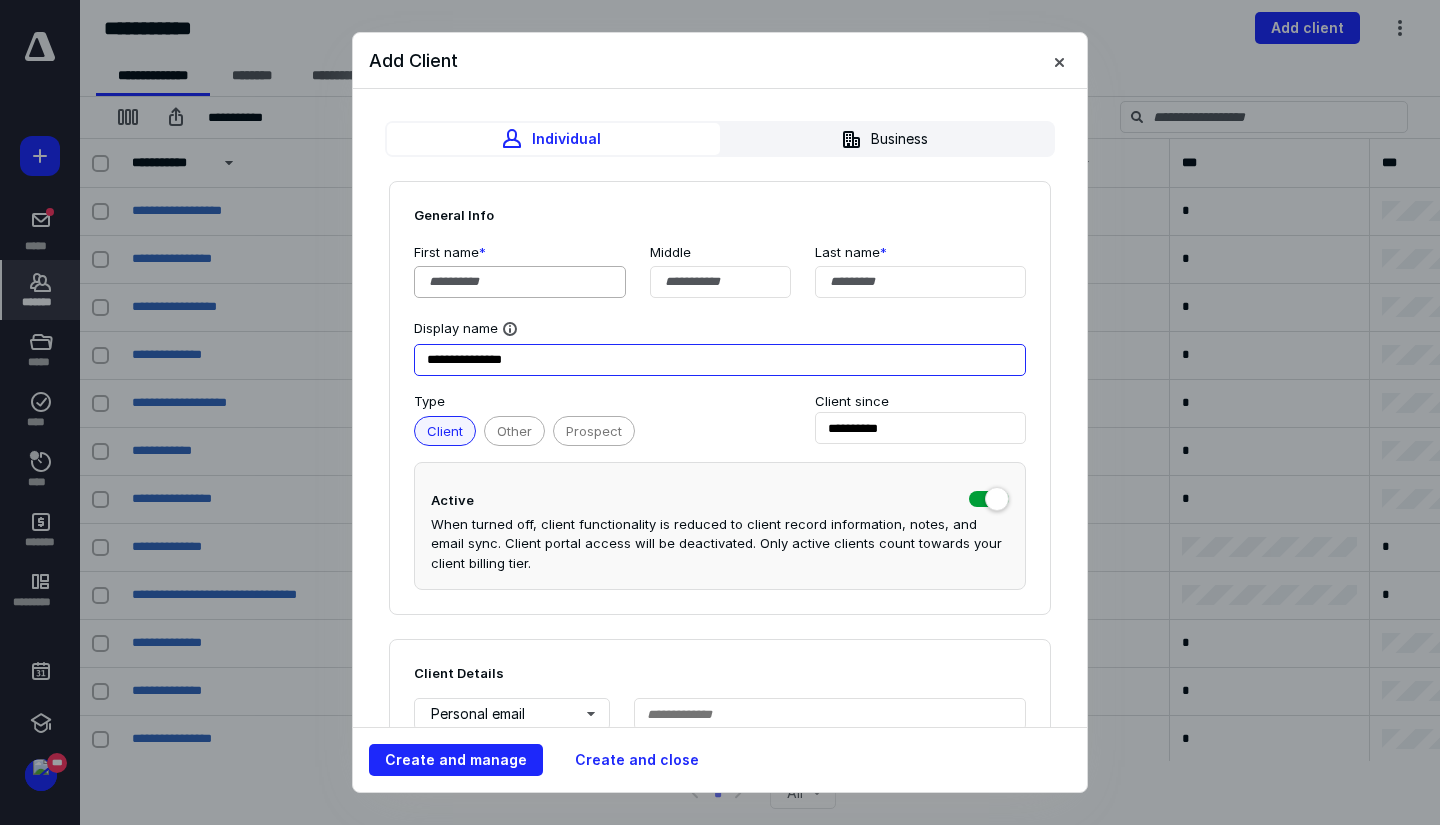 type on "**********" 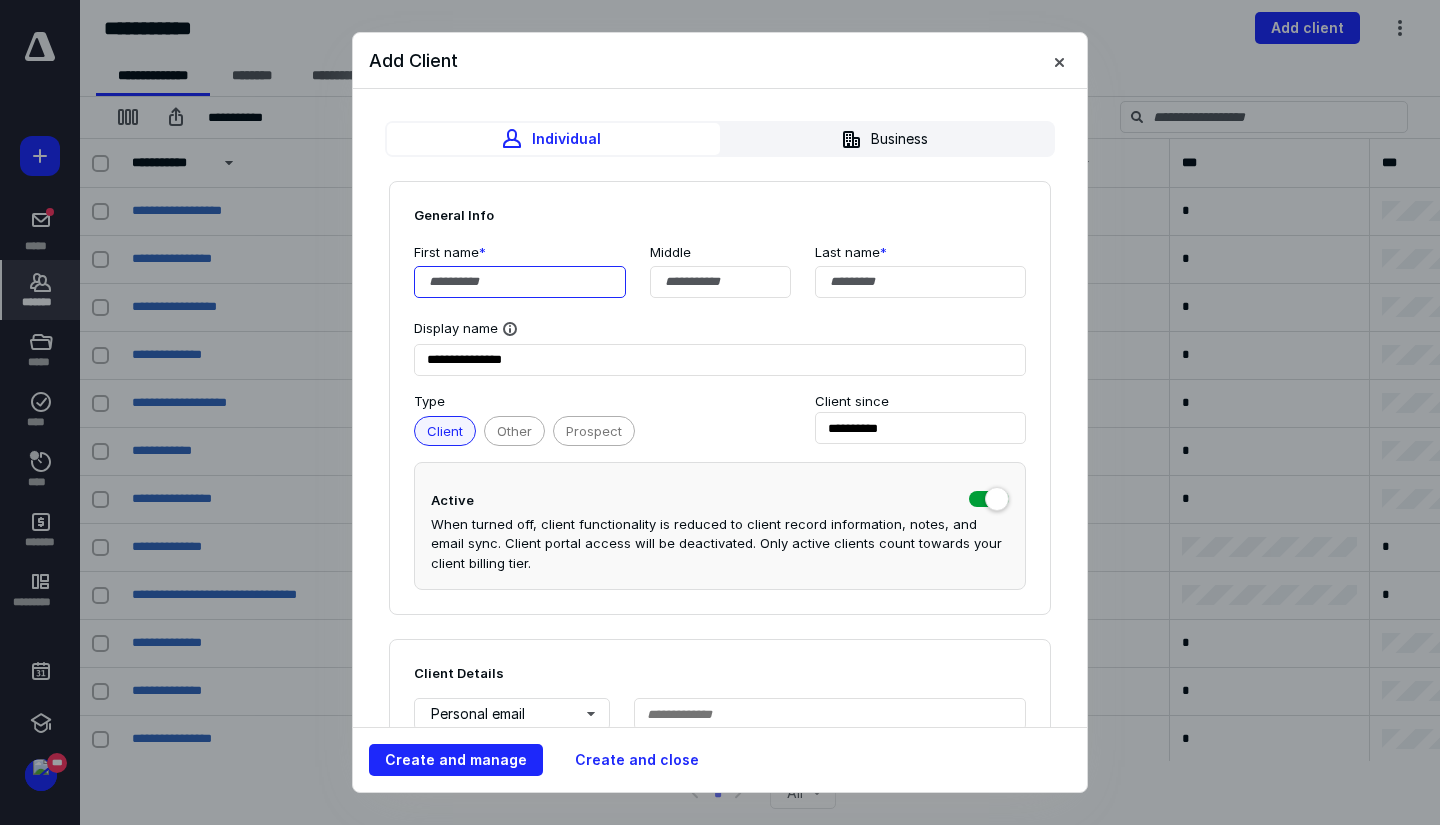 click at bounding box center (520, 282) 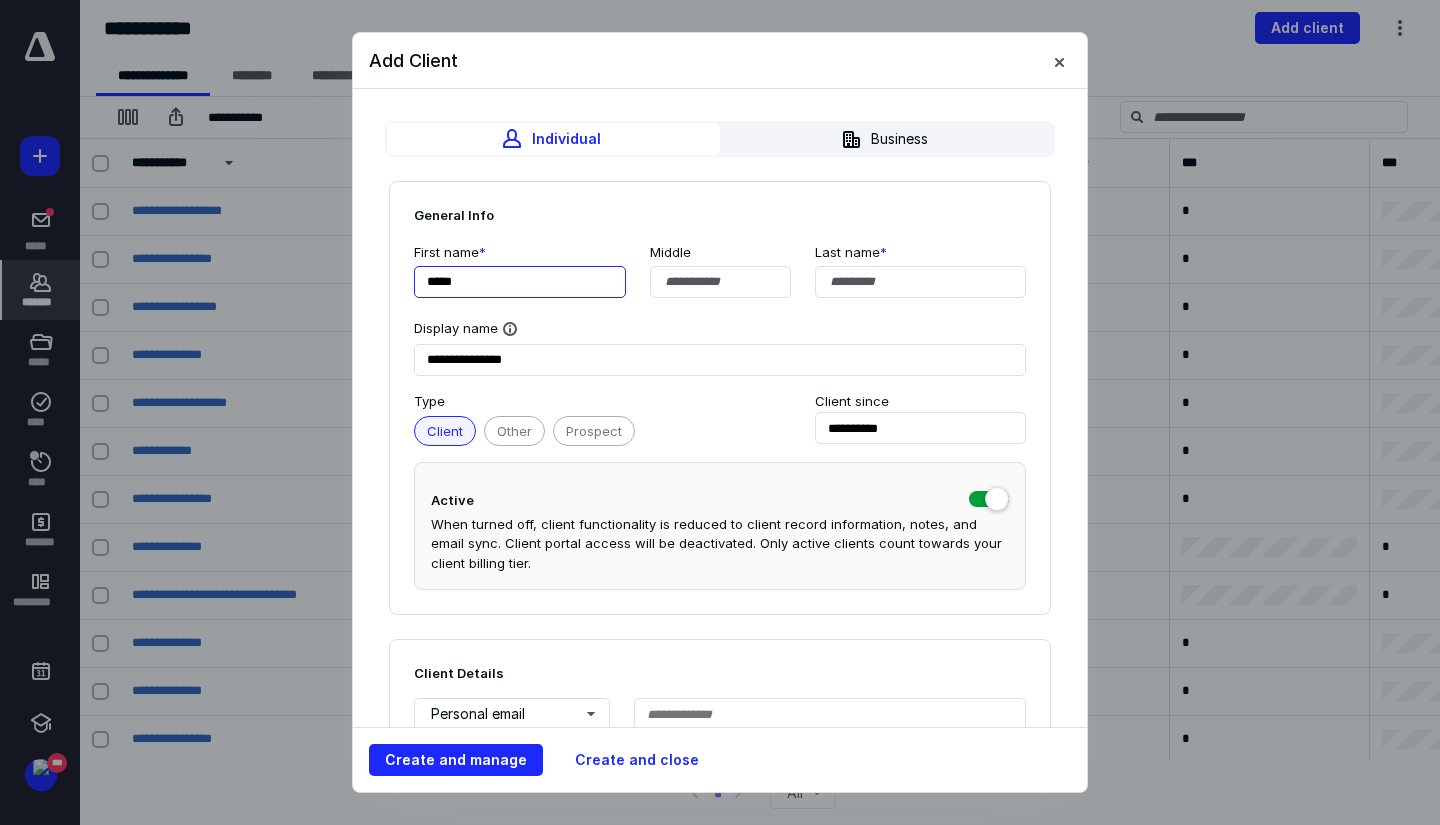 type on "*****" 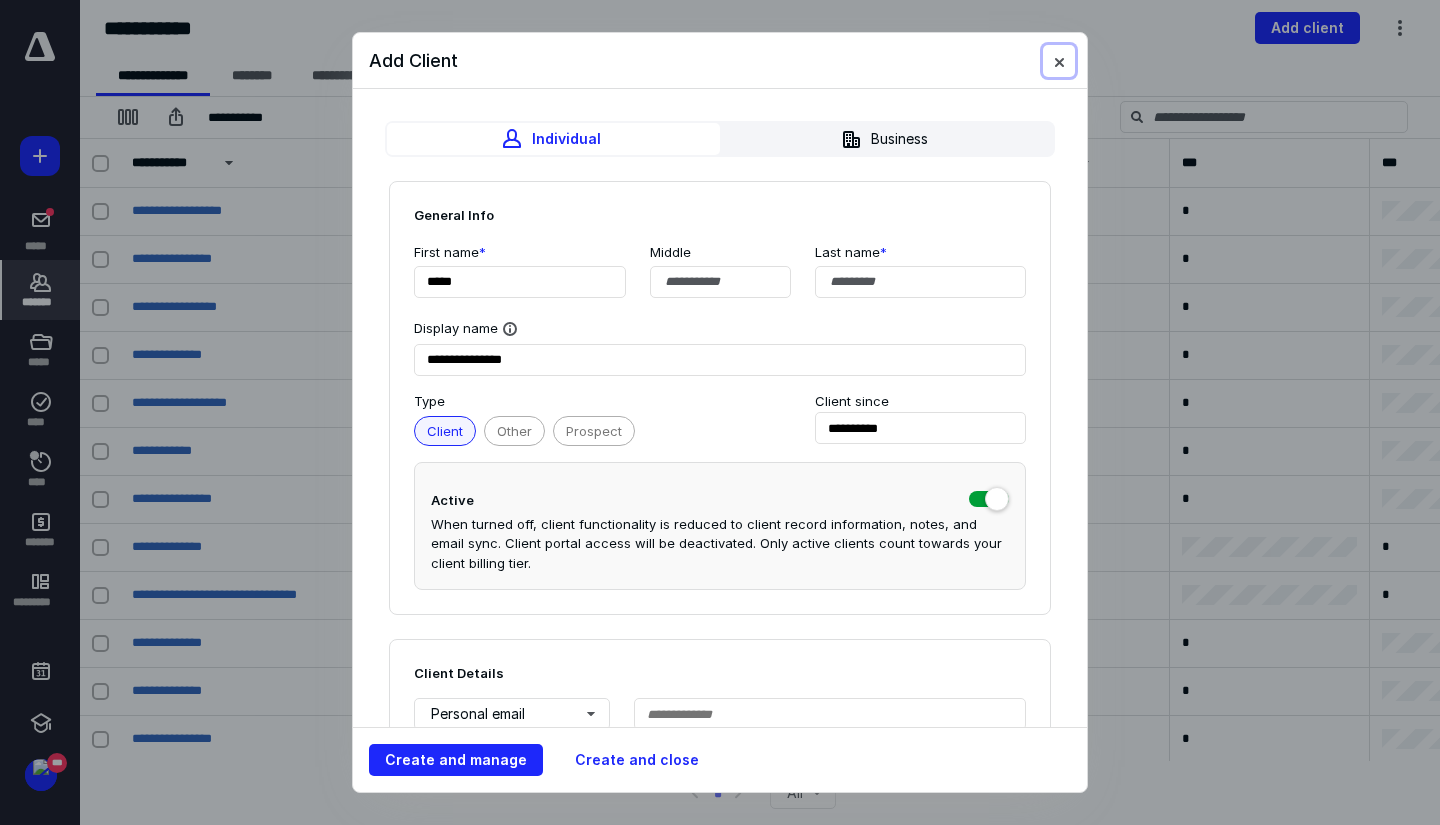 drag, startPoint x: 1065, startPoint y: 73, endPoint x: 913, endPoint y: 100, distance: 154.37941 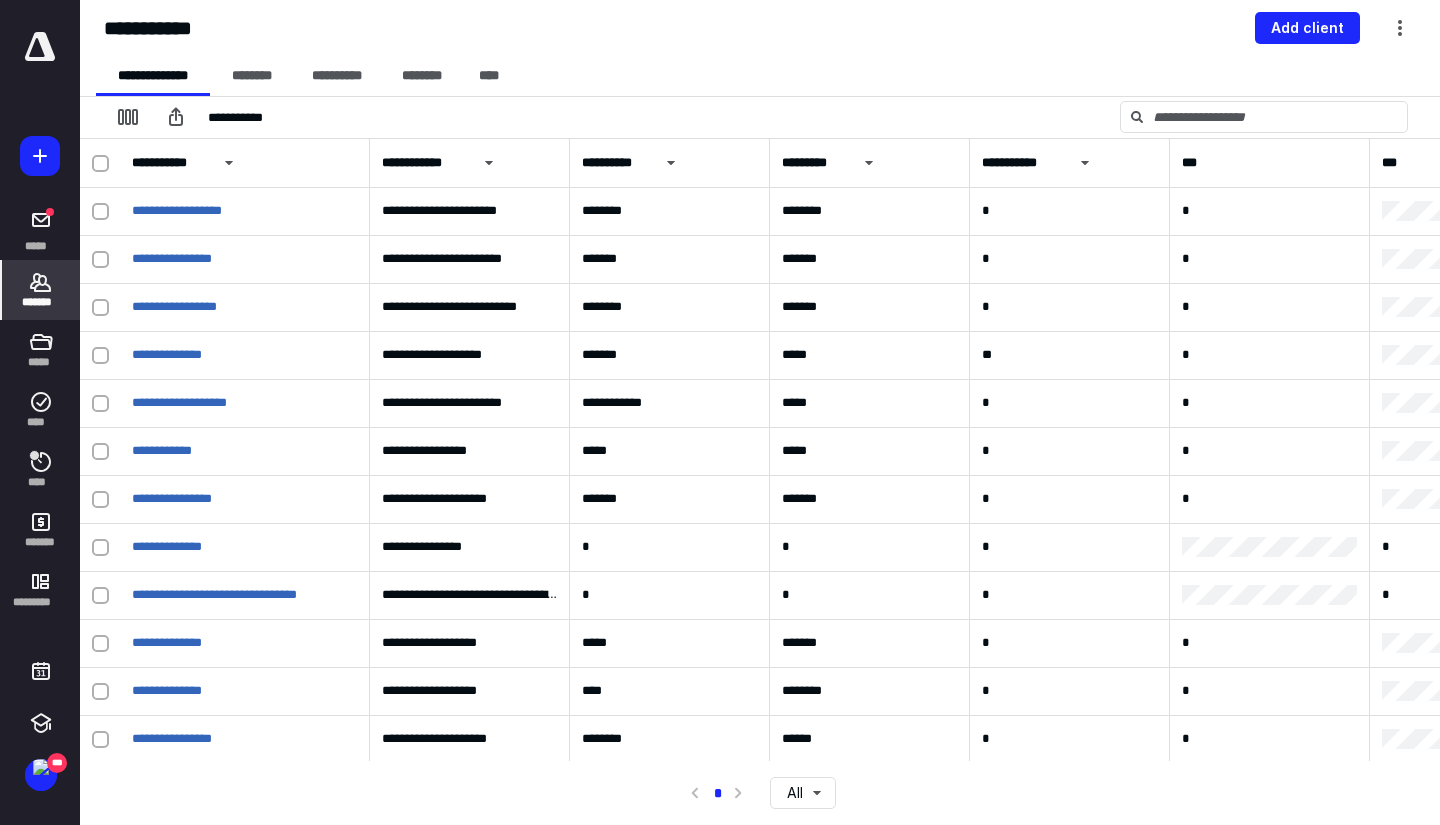 drag, startPoint x: 52, startPoint y: 290, endPoint x: 75, endPoint y: 270, distance: 30.479502 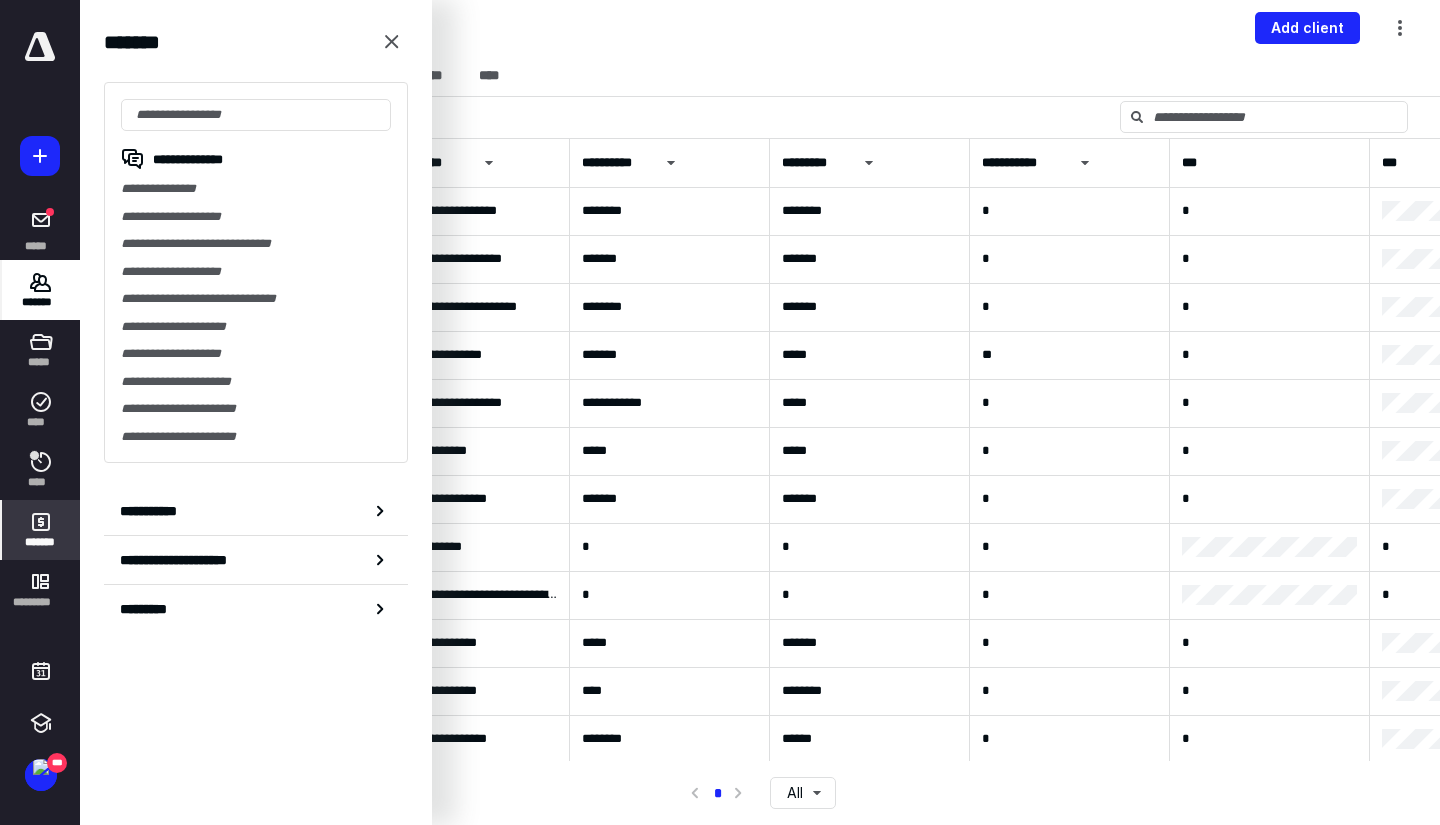 click on "*******" at bounding box center [40, 530] 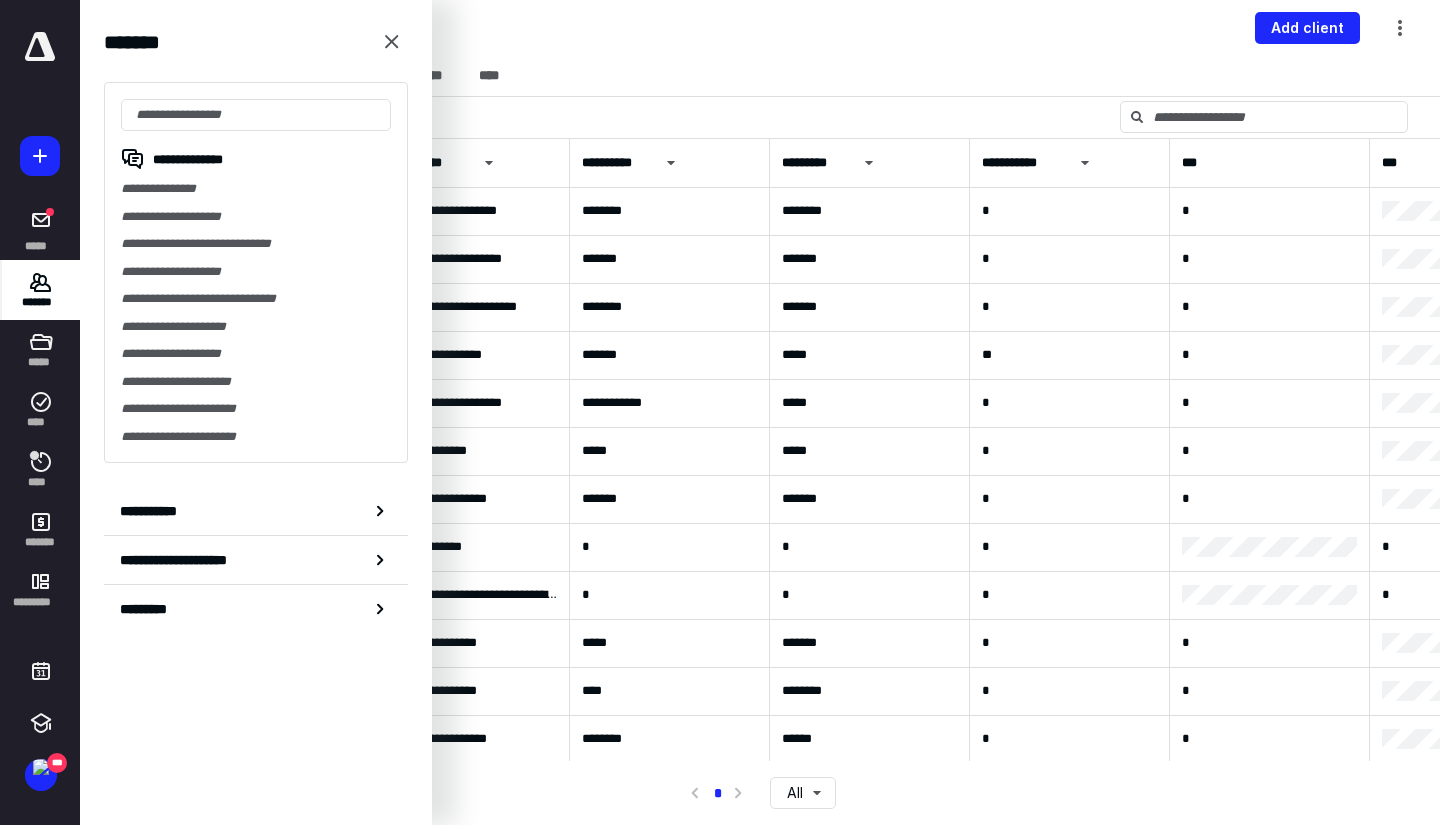 click on "**********" at bounding box center (768, 76) 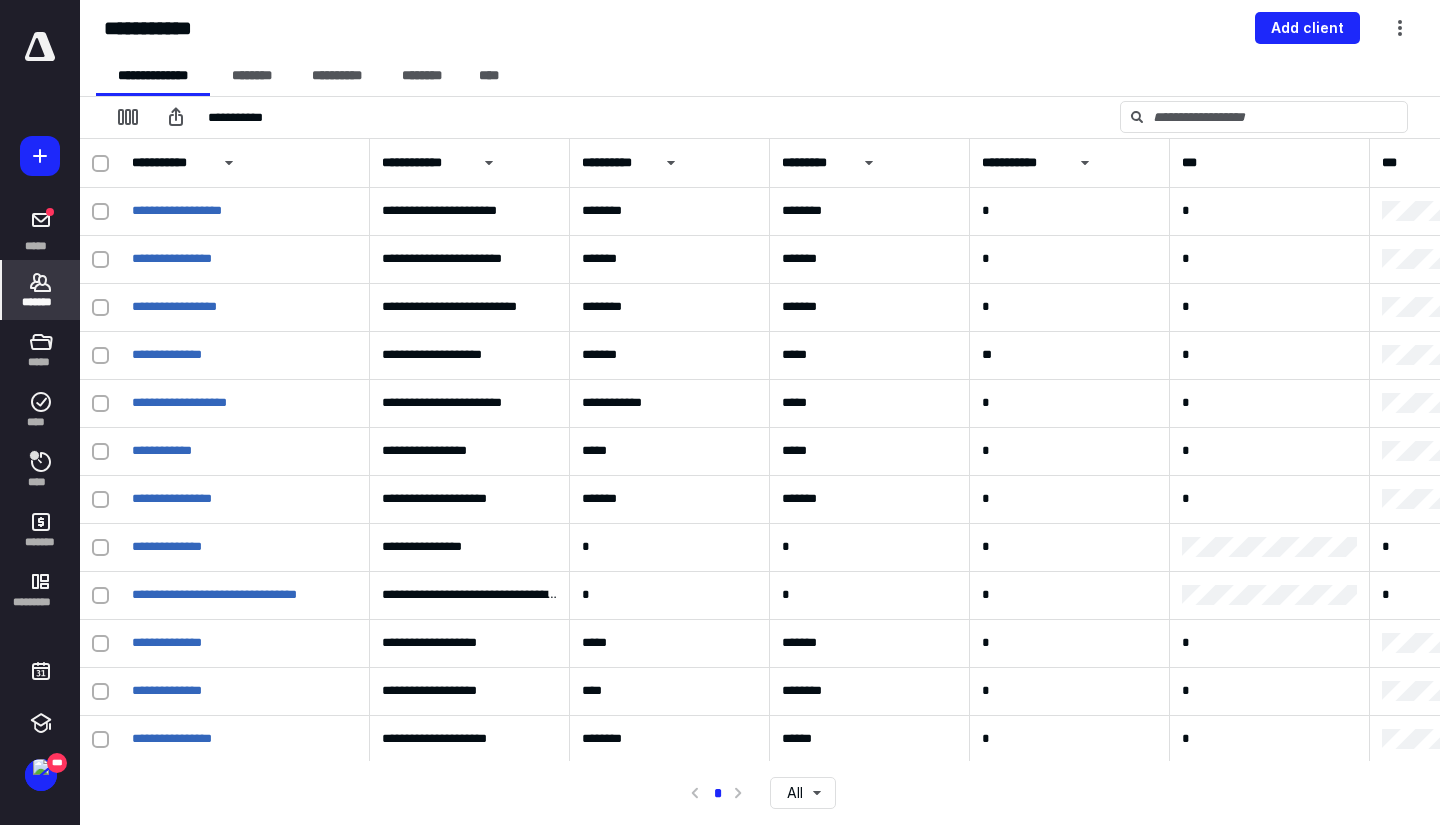 click 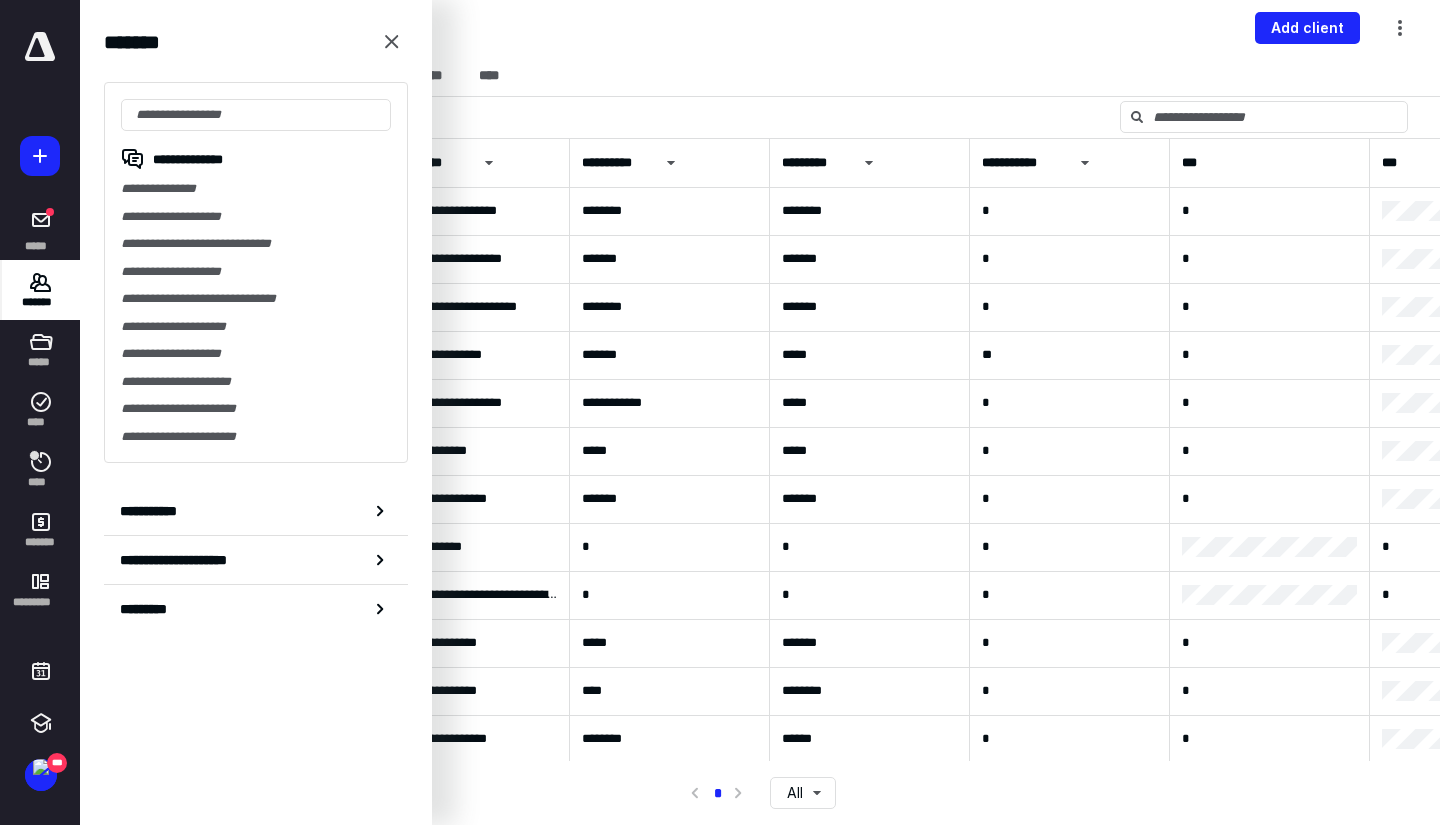 click on "*******" at bounding box center (41, 302) 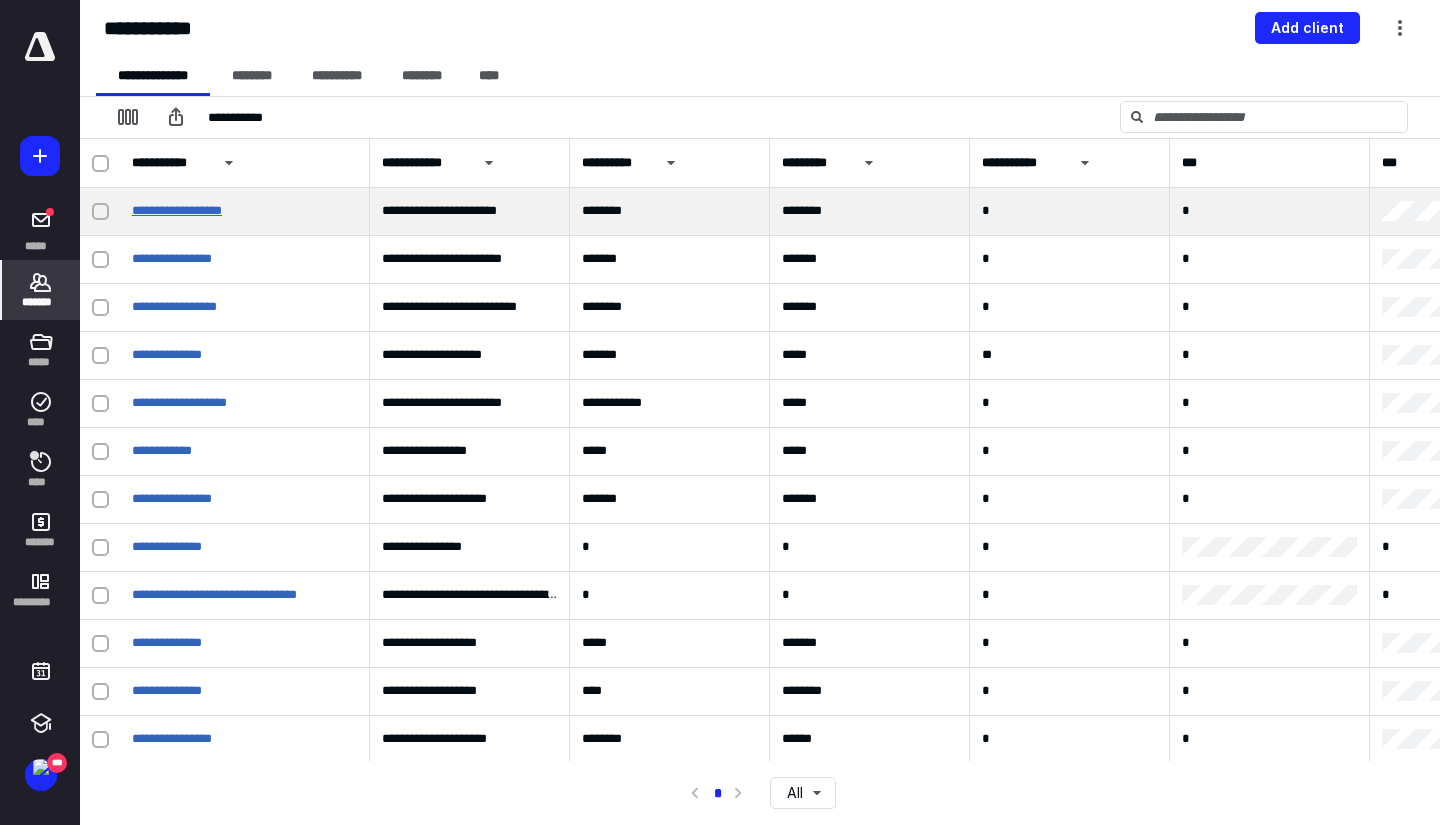 click on "**********" at bounding box center [177, 210] 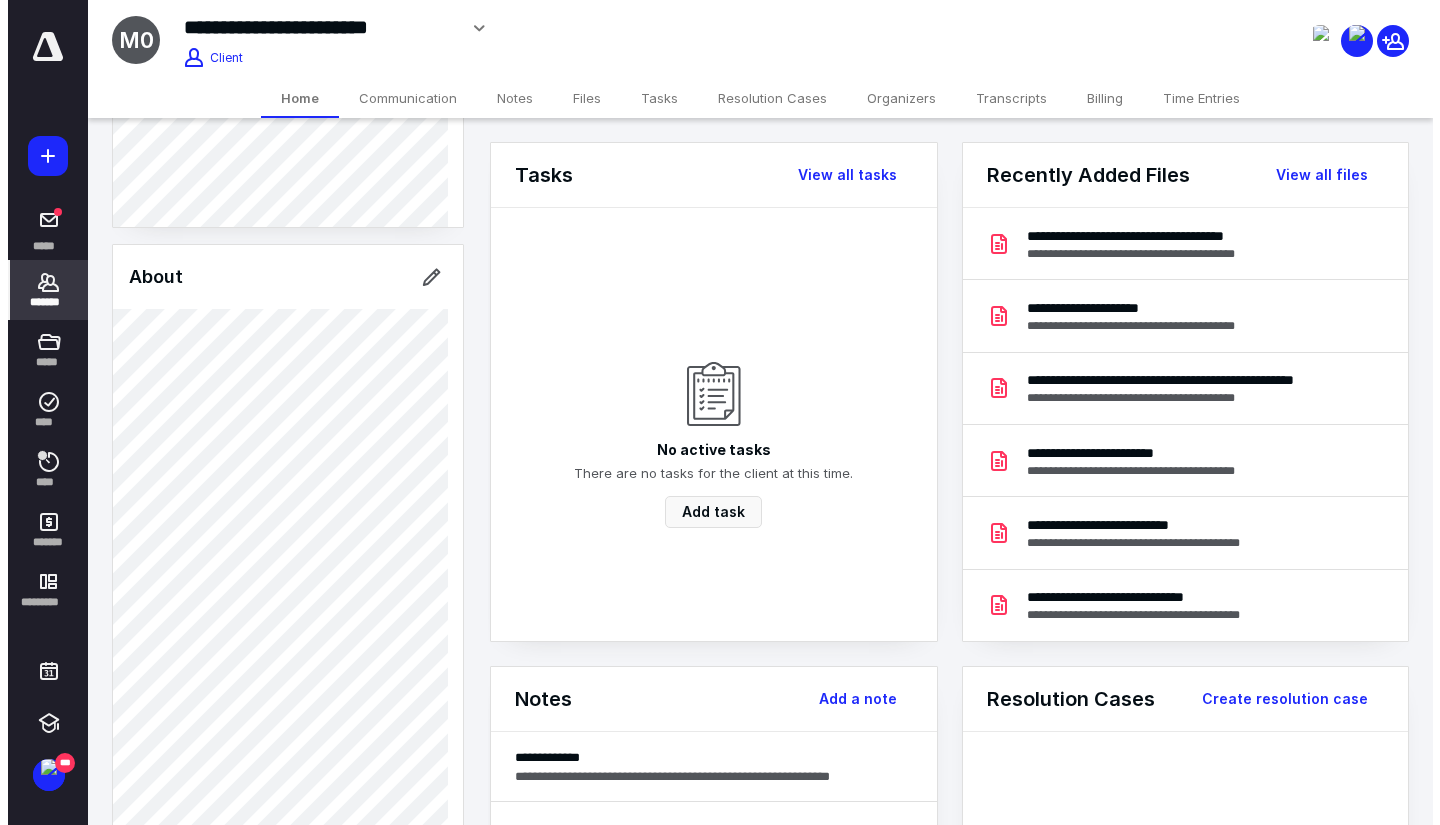 scroll, scrollTop: 400, scrollLeft: 0, axis: vertical 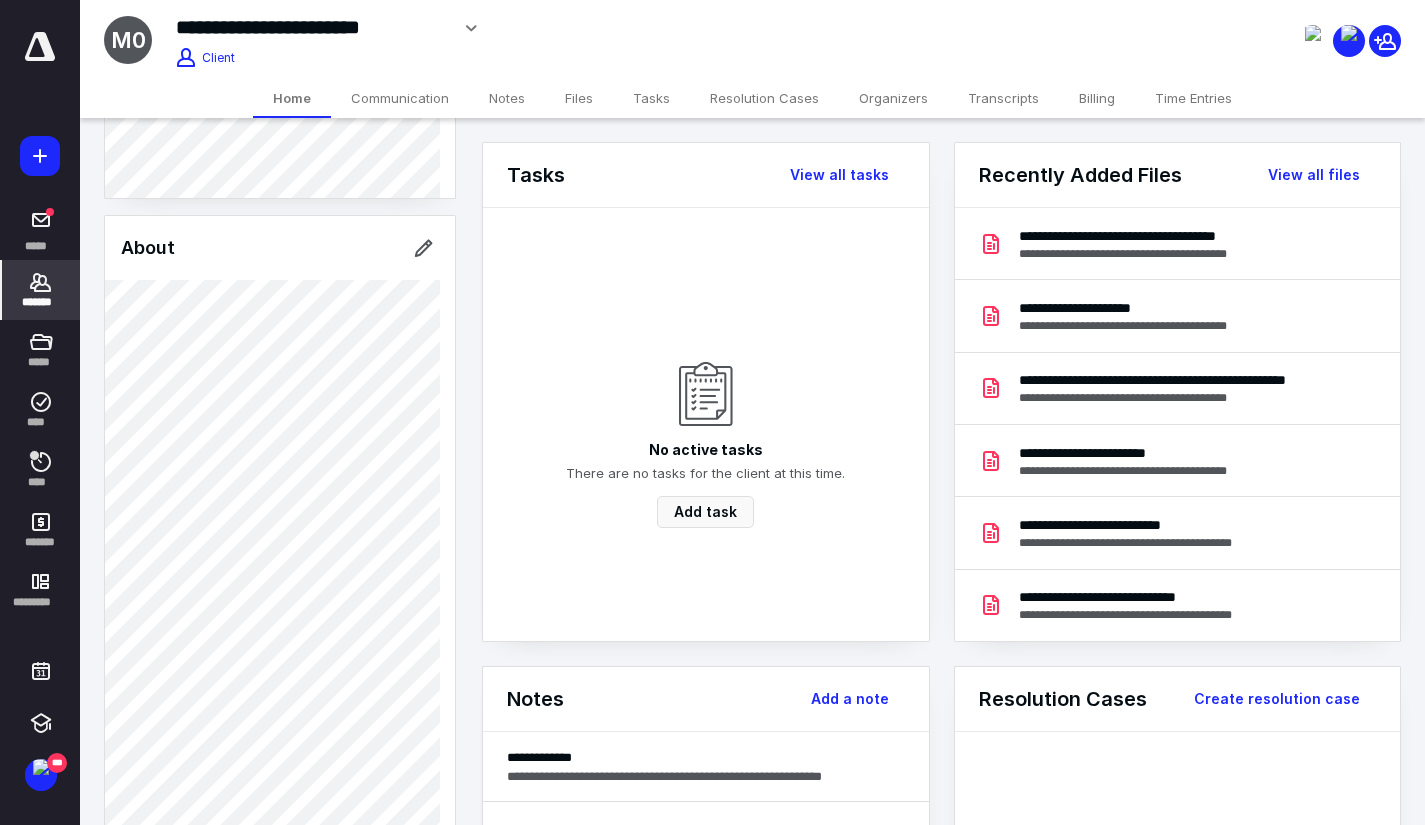 click on "Files" at bounding box center (579, 98) 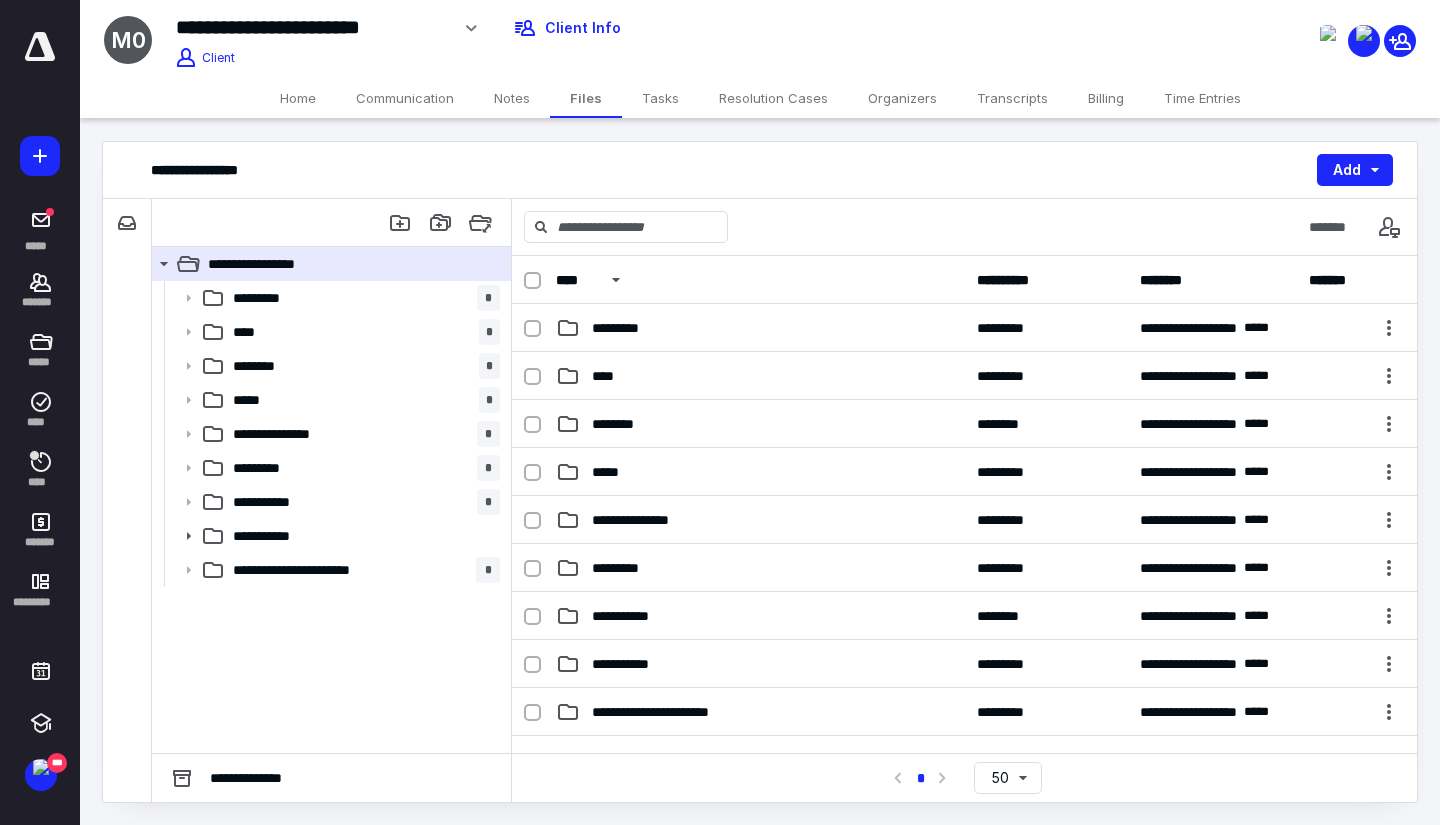 click on "Transcripts" at bounding box center (1012, 98) 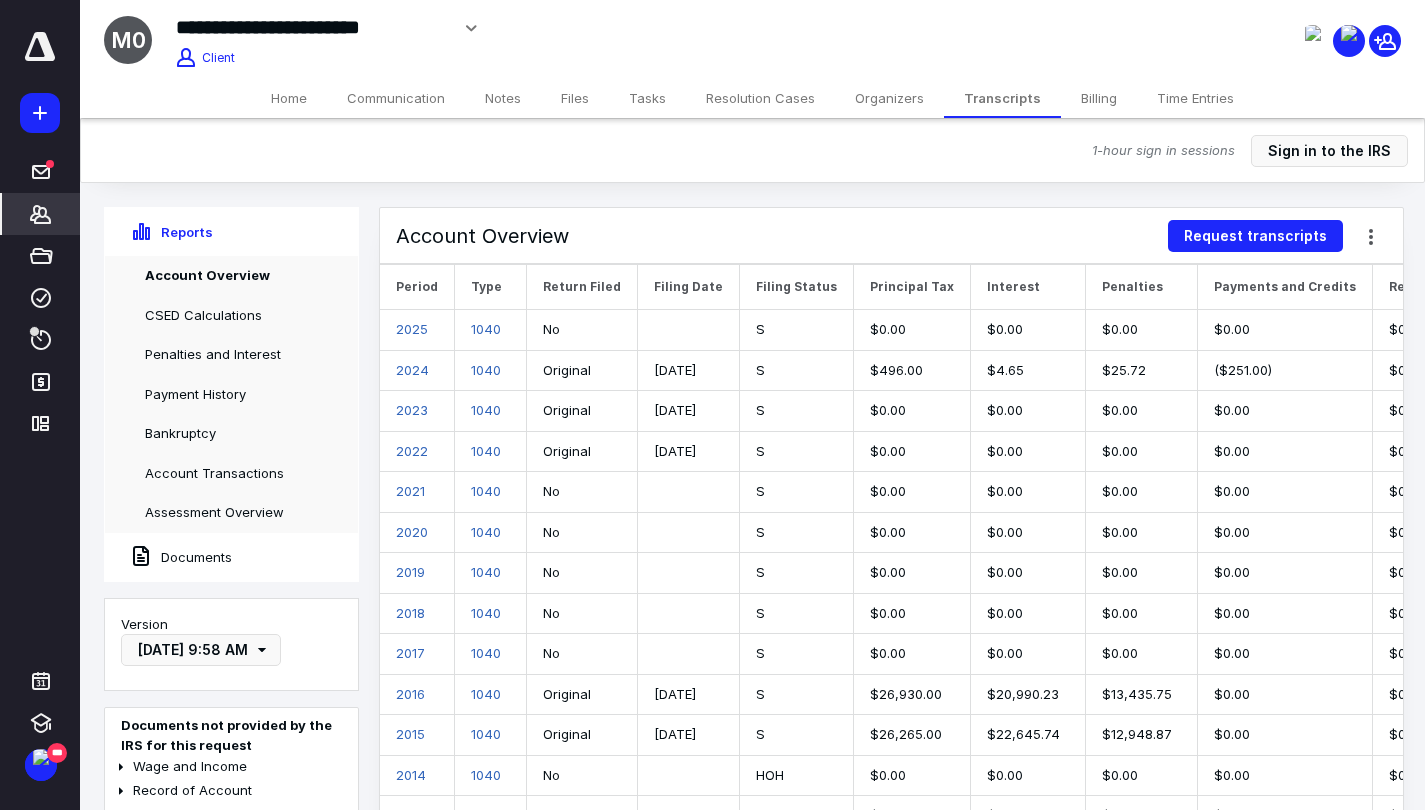 click on "*******" at bounding box center (41, 214) 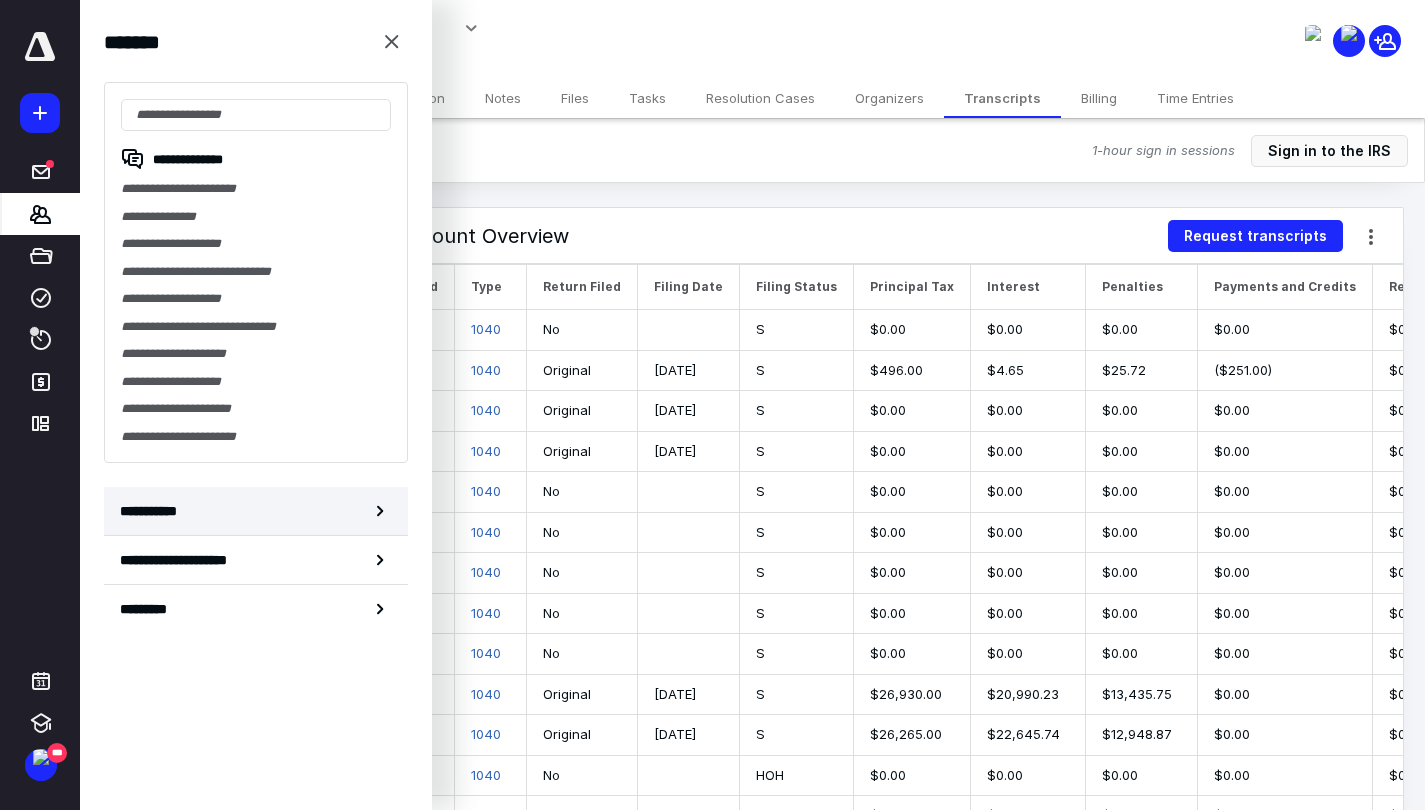 click 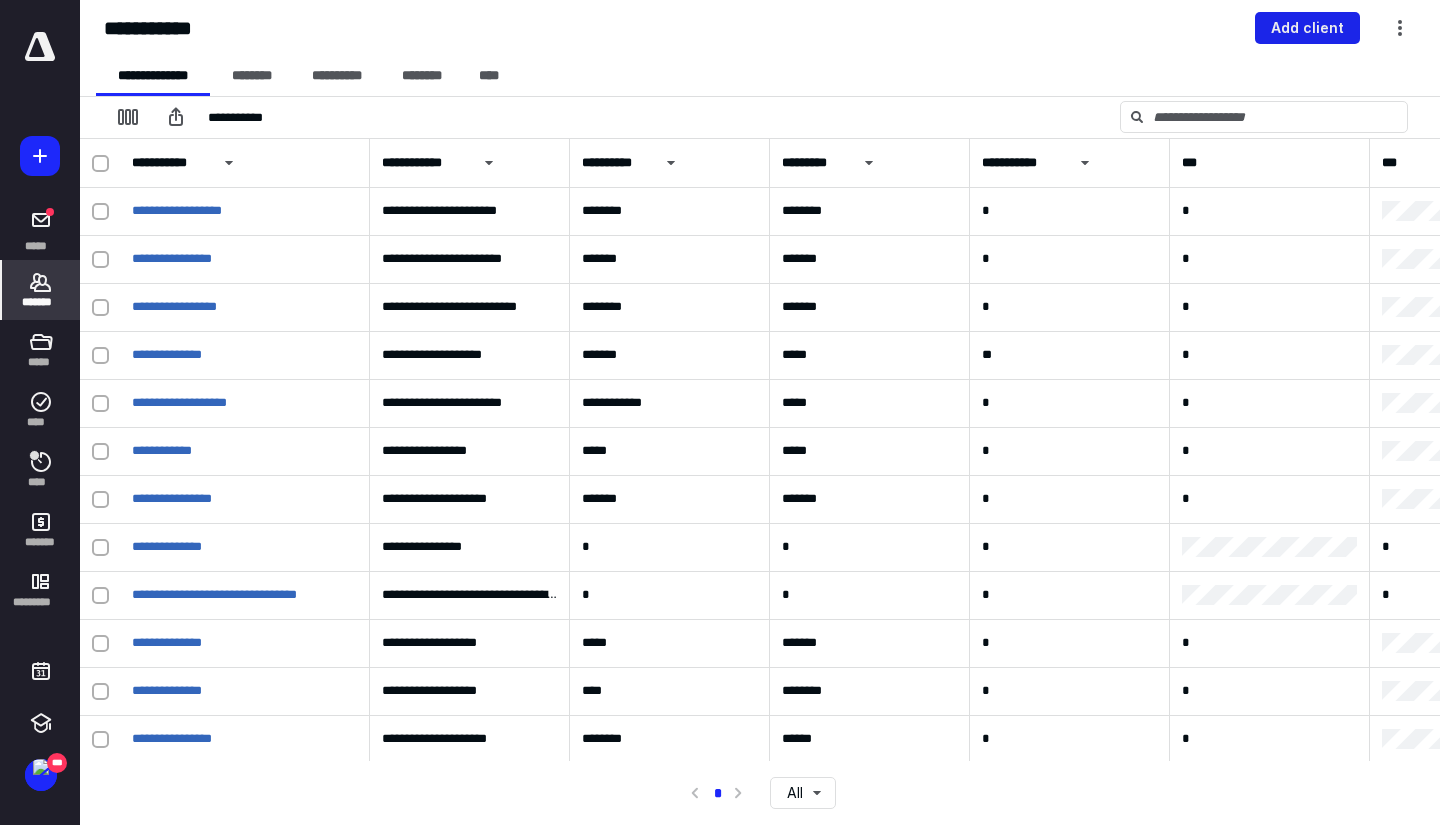 click on "Add client" at bounding box center (1307, 28) 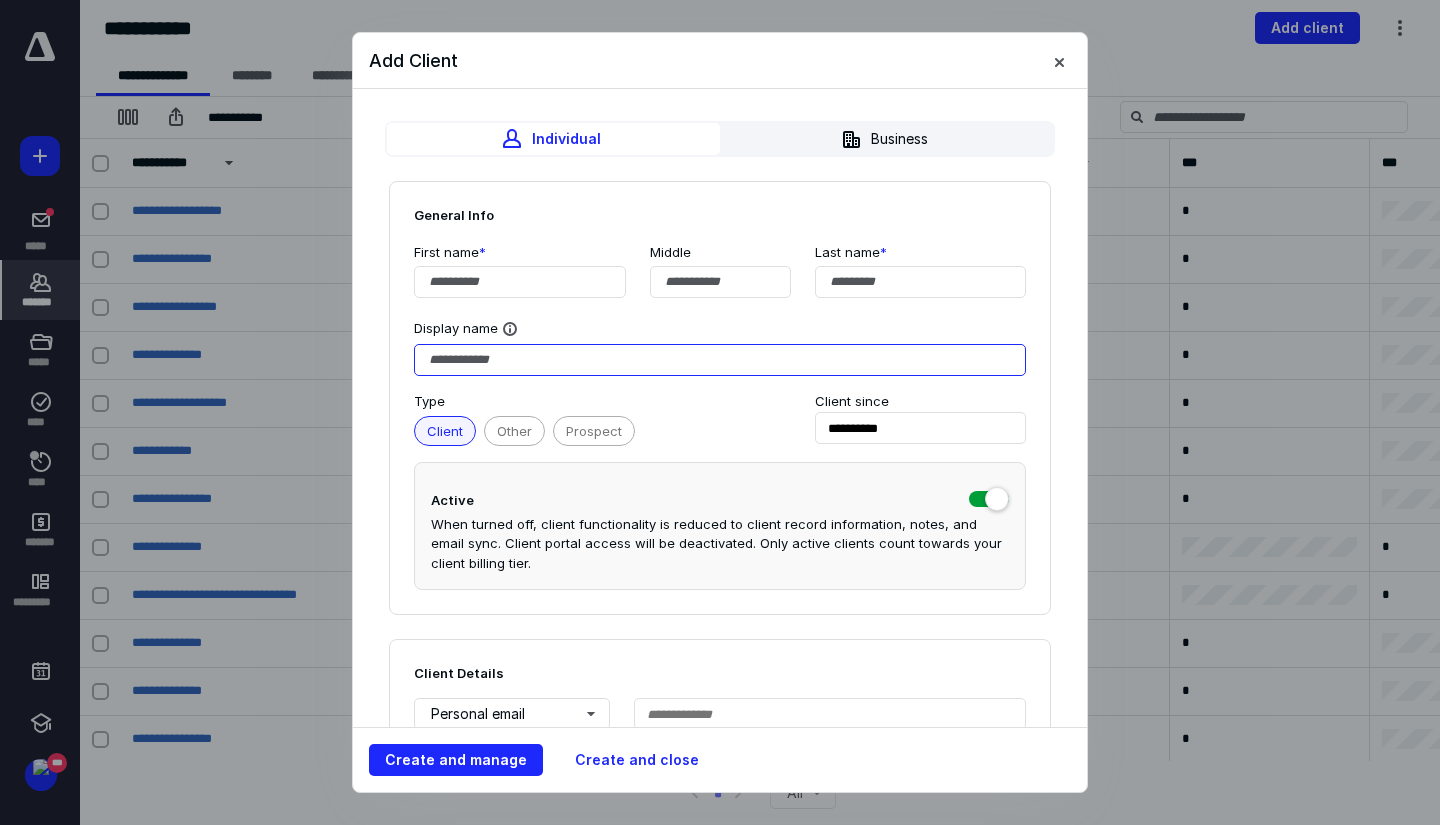 click at bounding box center [720, 360] 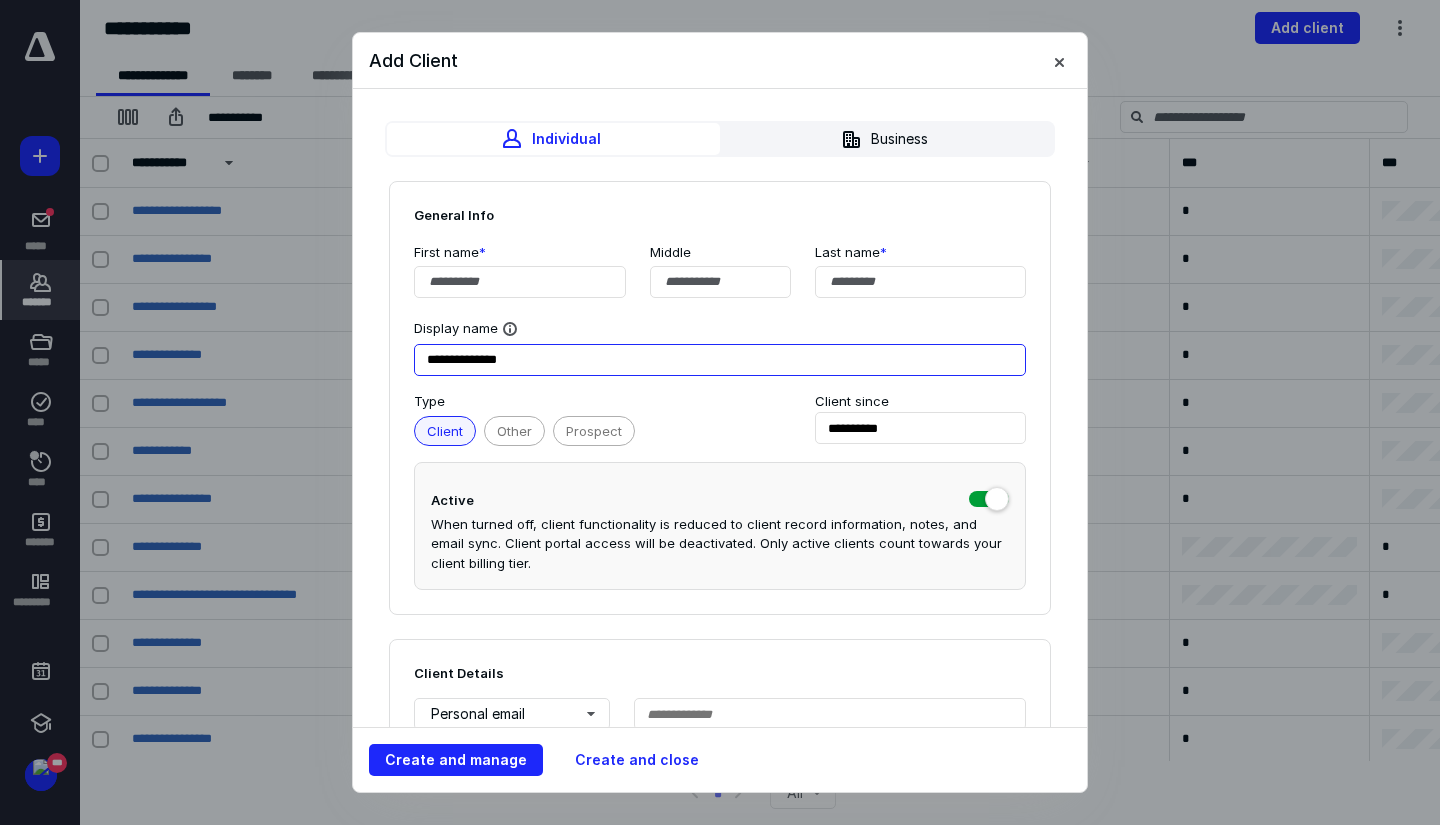 drag, startPoint x: 459, startPoint y: 362, endPoint x: 432, endPoint y: 373, distance: 29.15476 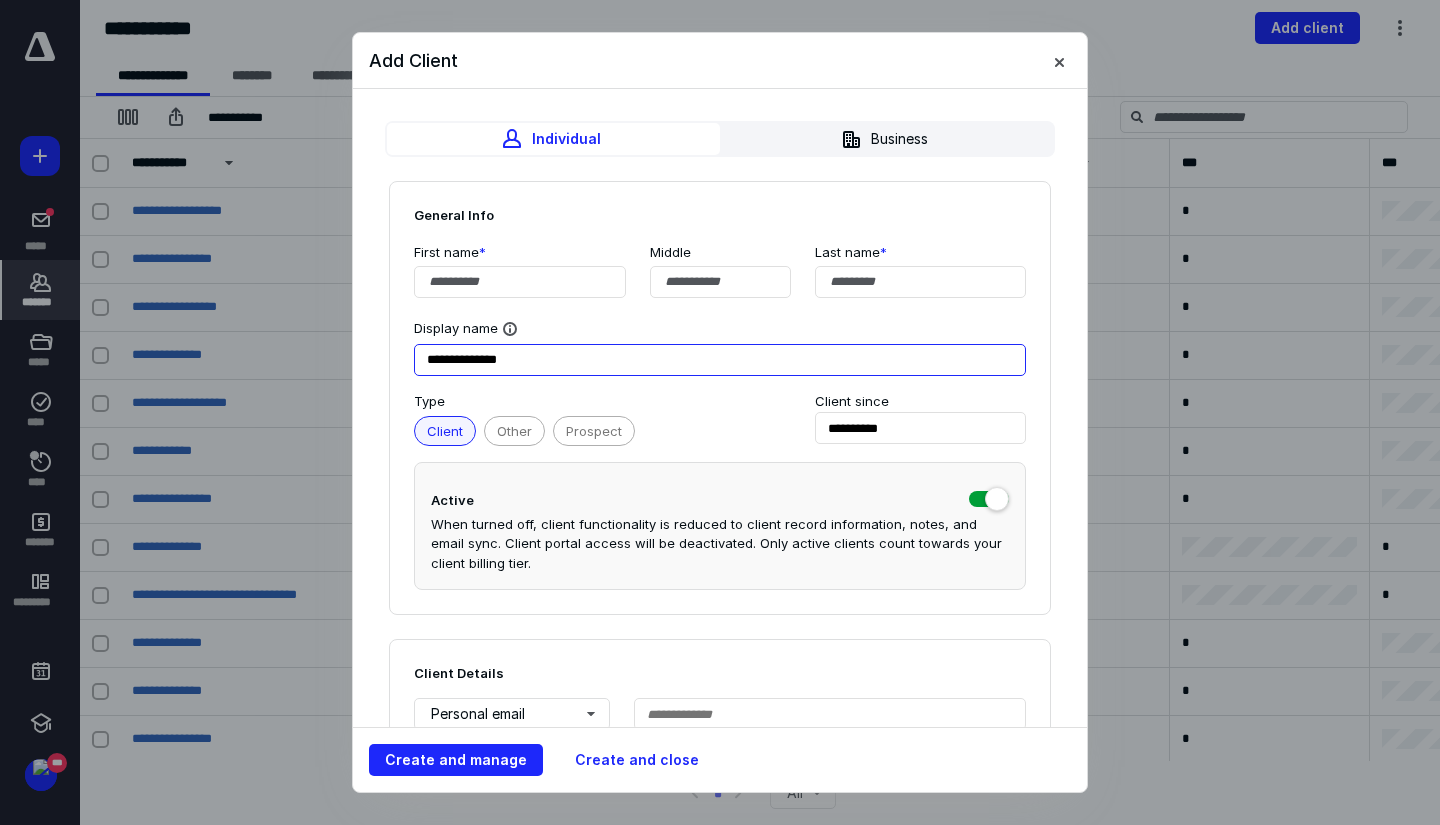 click on "**********" at bounding box center [720, 360] 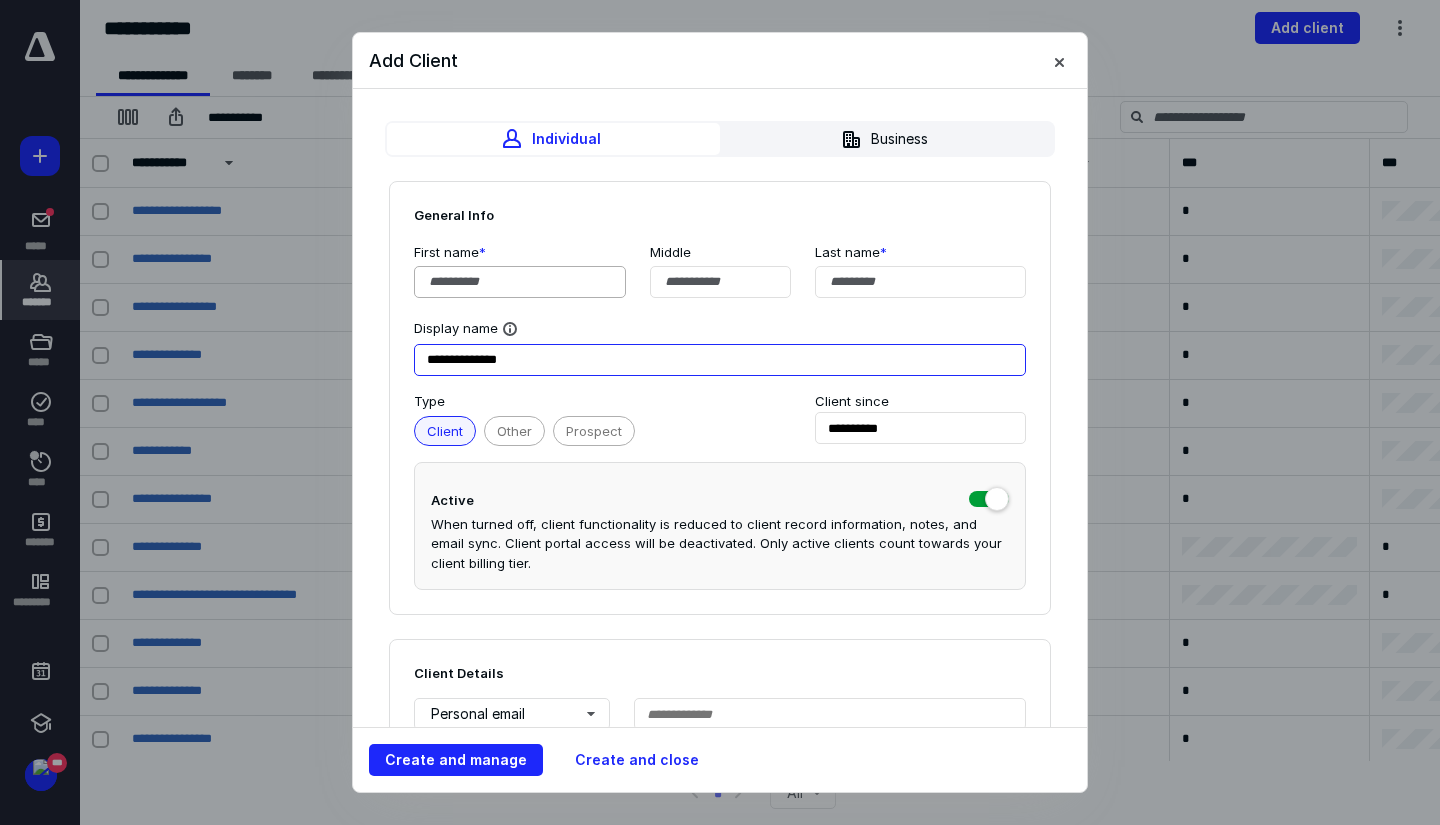 type on "**********" 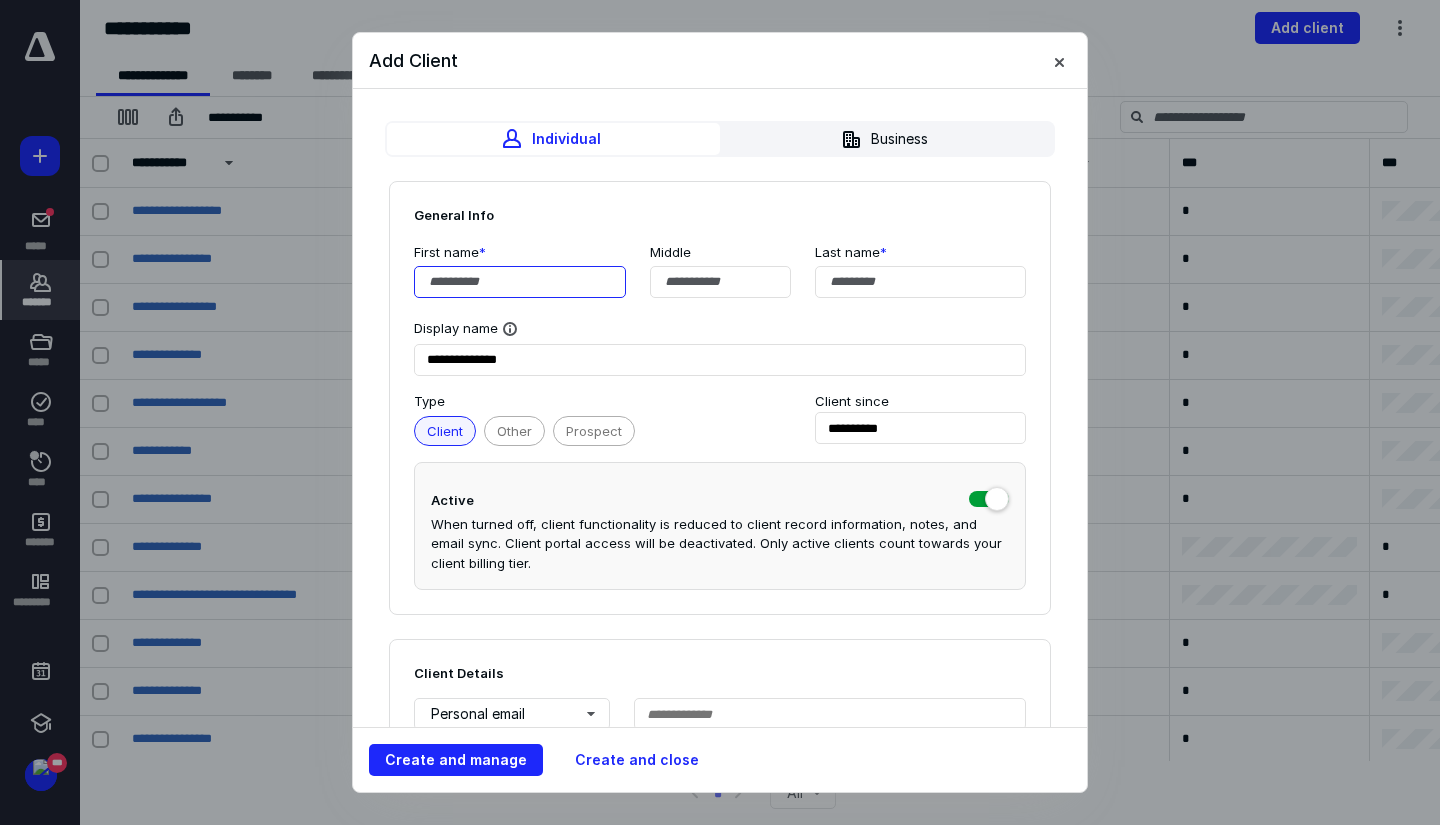 click at bounding box center (520, 282) 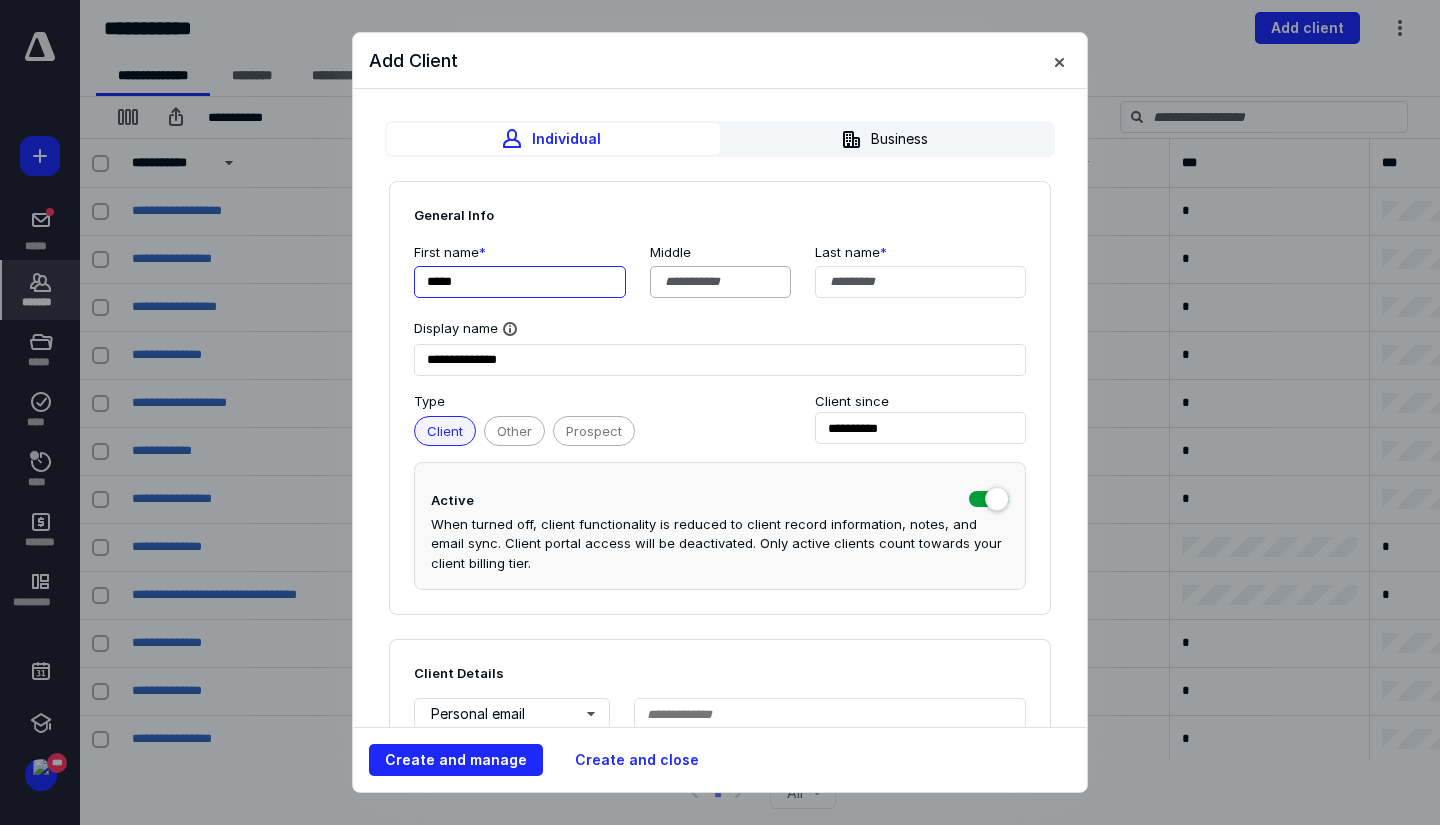 type on "*****" 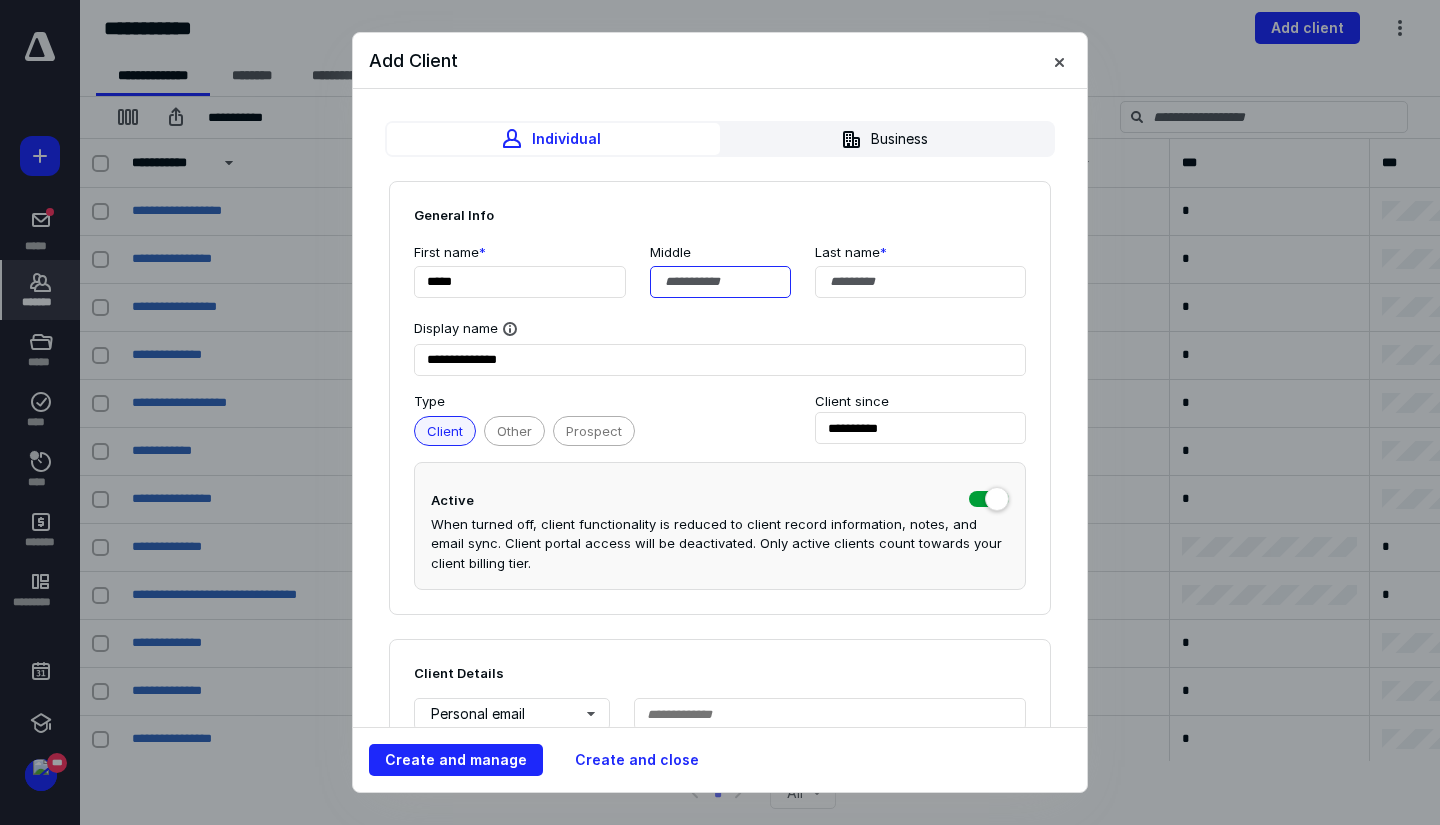 click at bounding box center [720, 282] 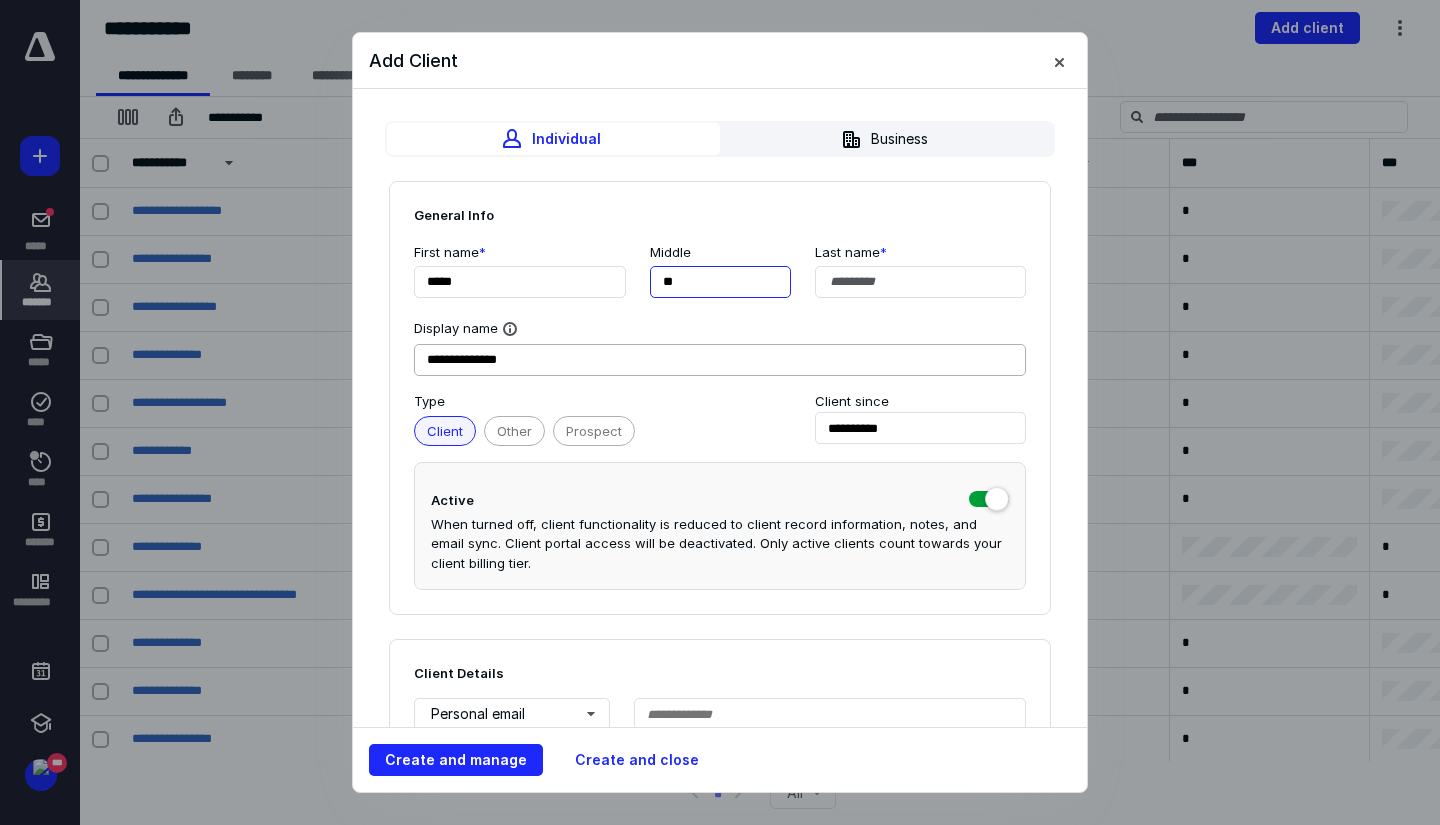 type on "**" 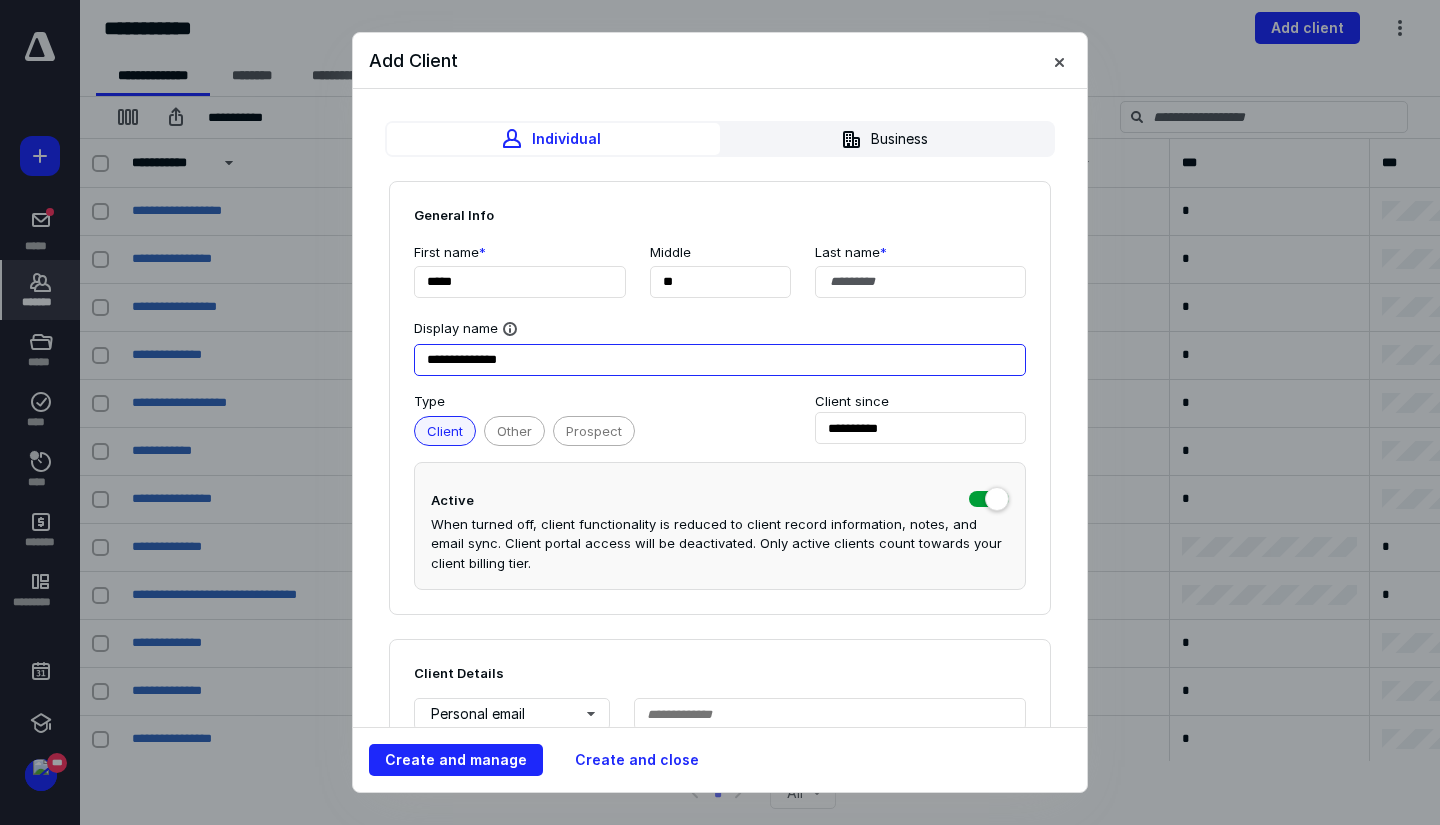 drag, startPoint x: 543, startPoint y: 361, endPoint x: 486, endPoint y: 370, distance: 57.706154 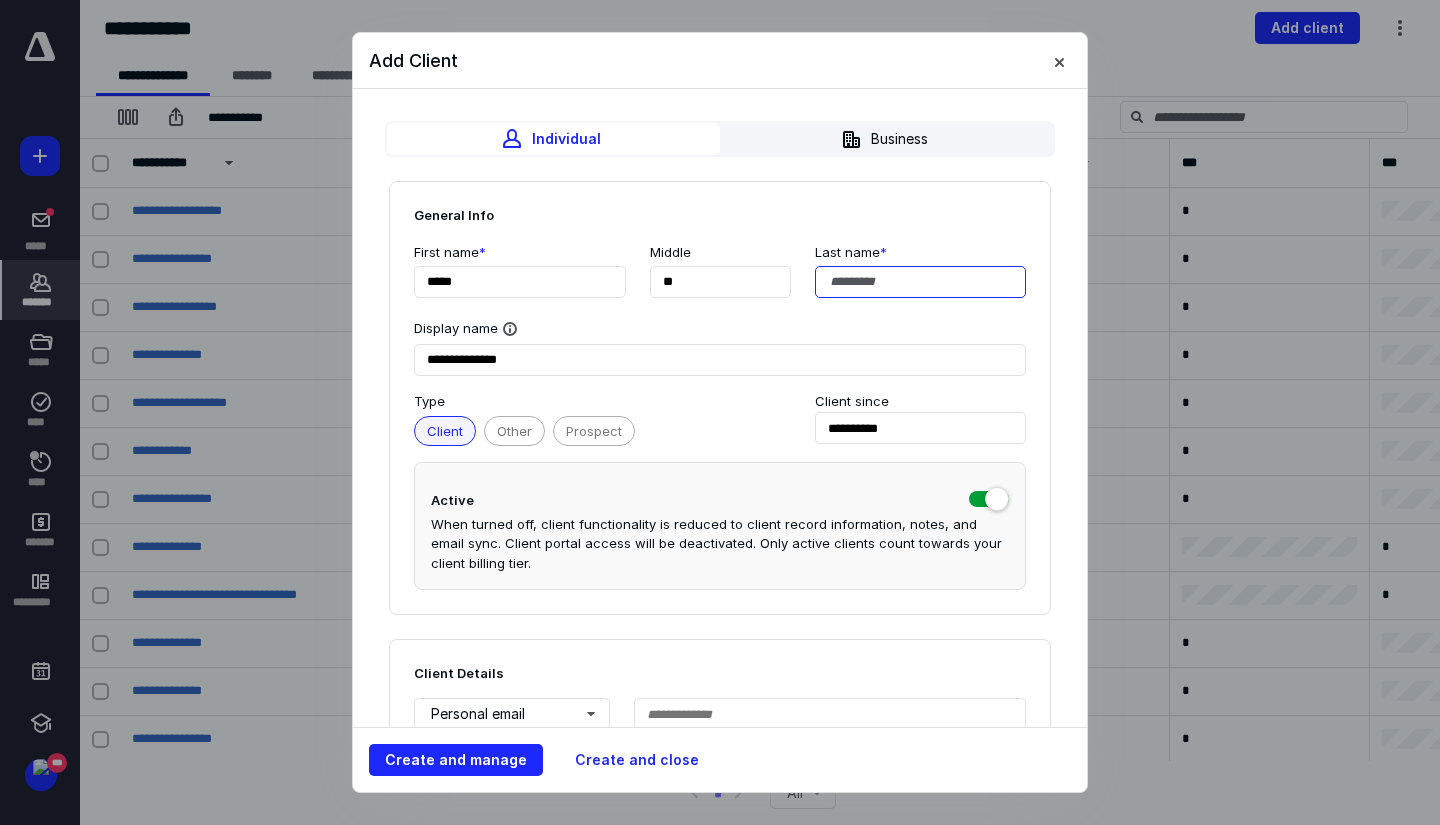 click at bounding box center (921, 282) 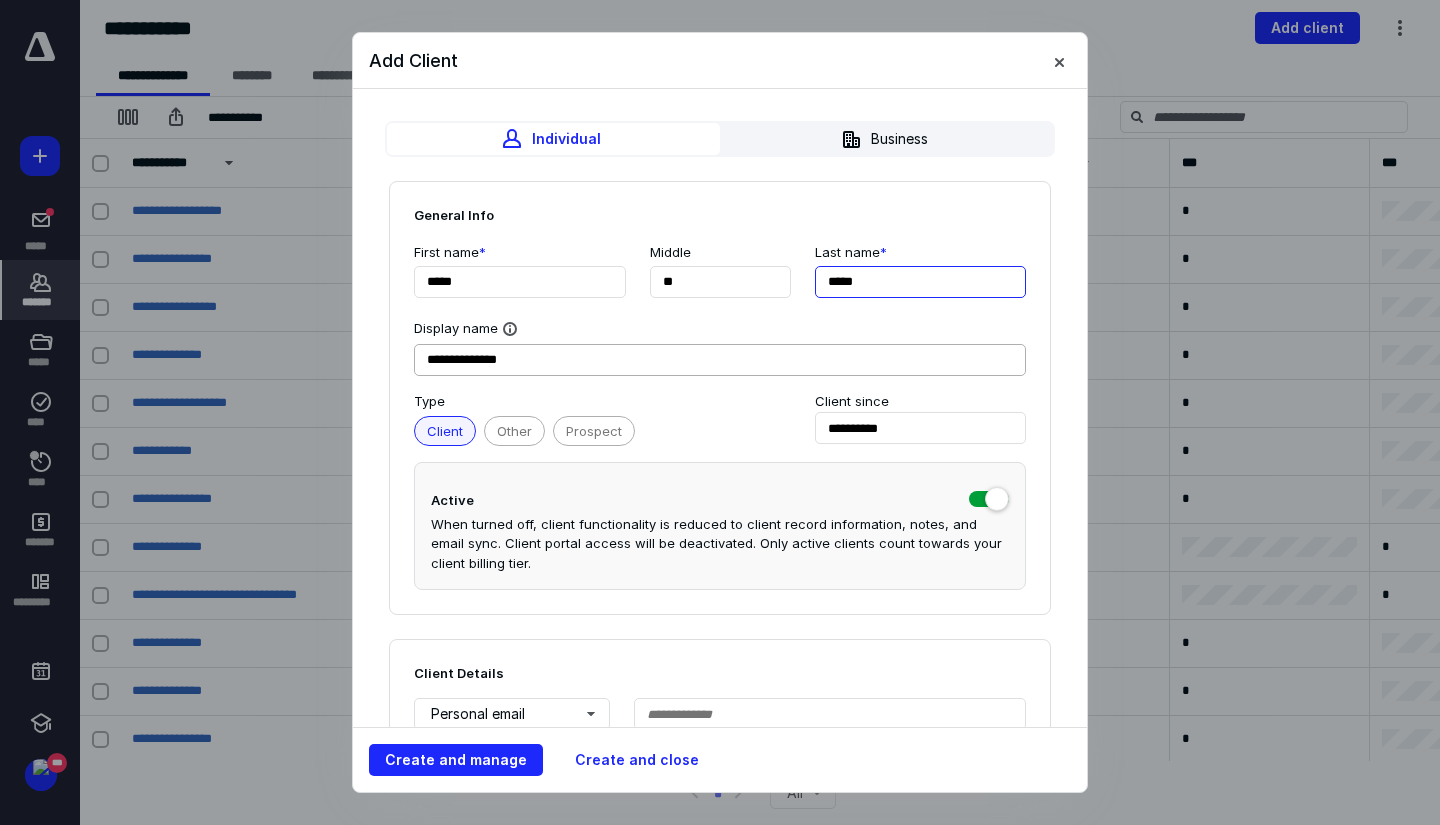 type on "*****" 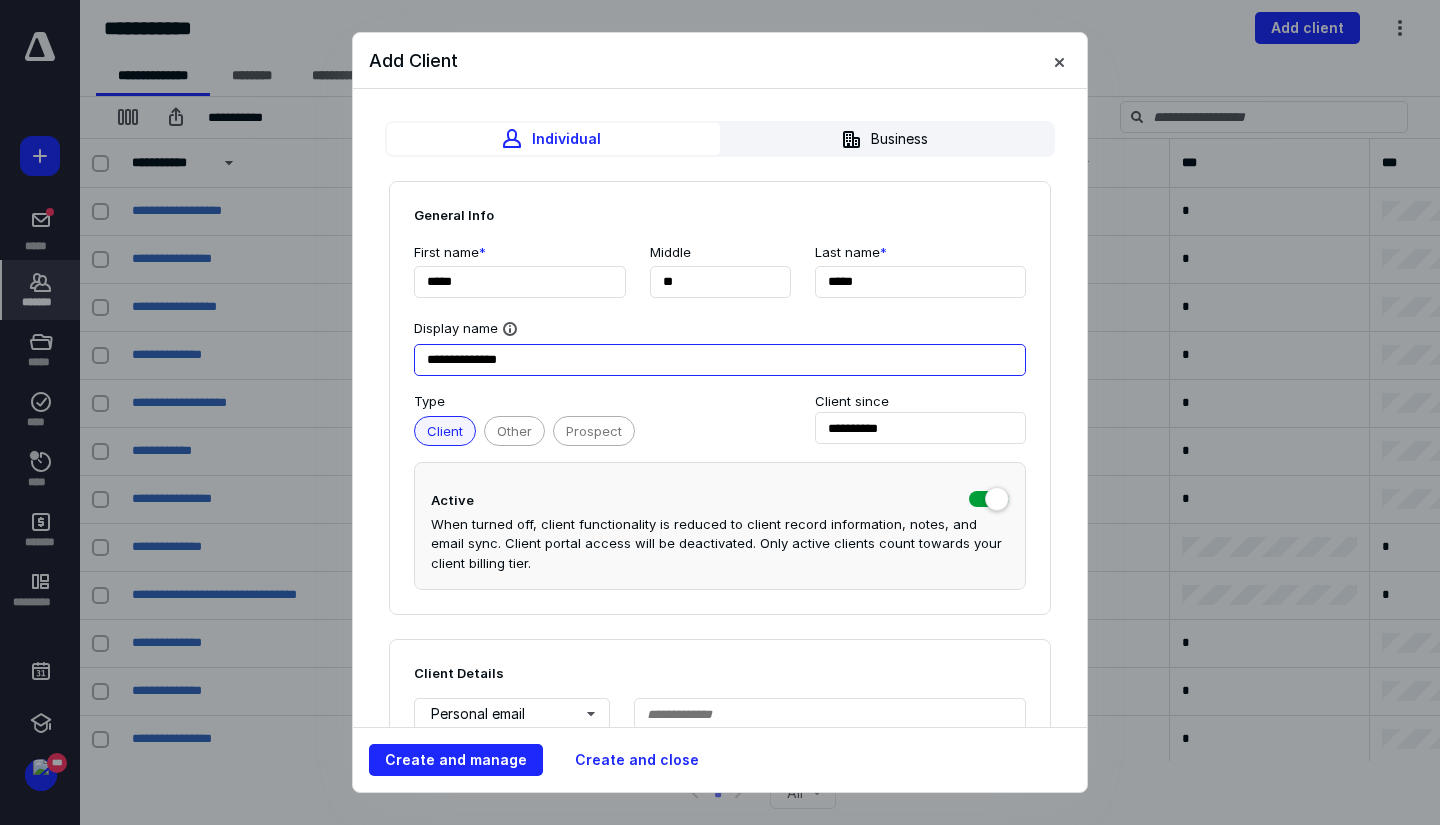 drag, startPoint x: 627, startPoint y: 357, endPoint x: 492, endPoint y: 364, distance: 135.18137 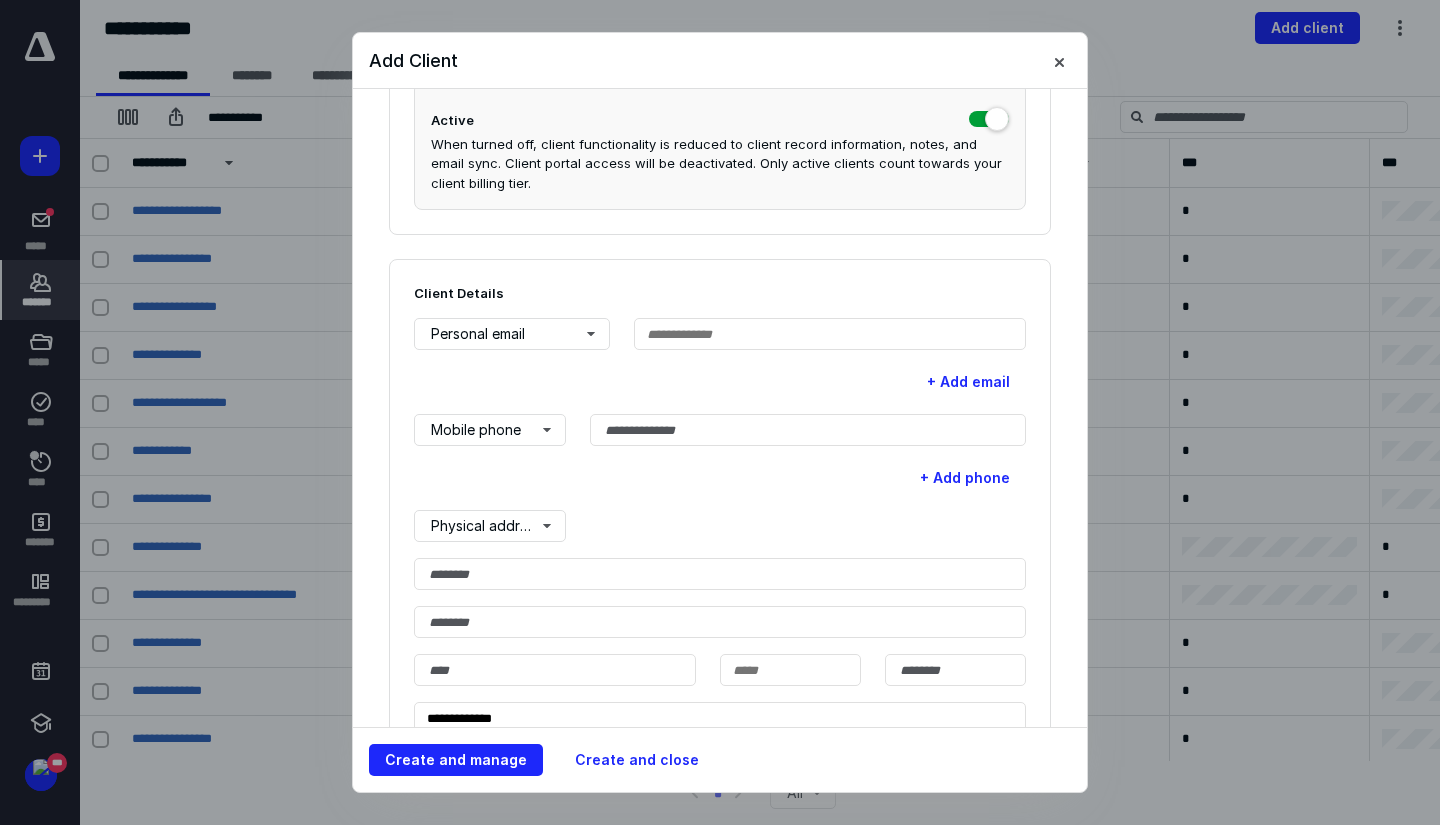 scroll, scrollTop: 400, scrollLeft: 0, axis: vertical 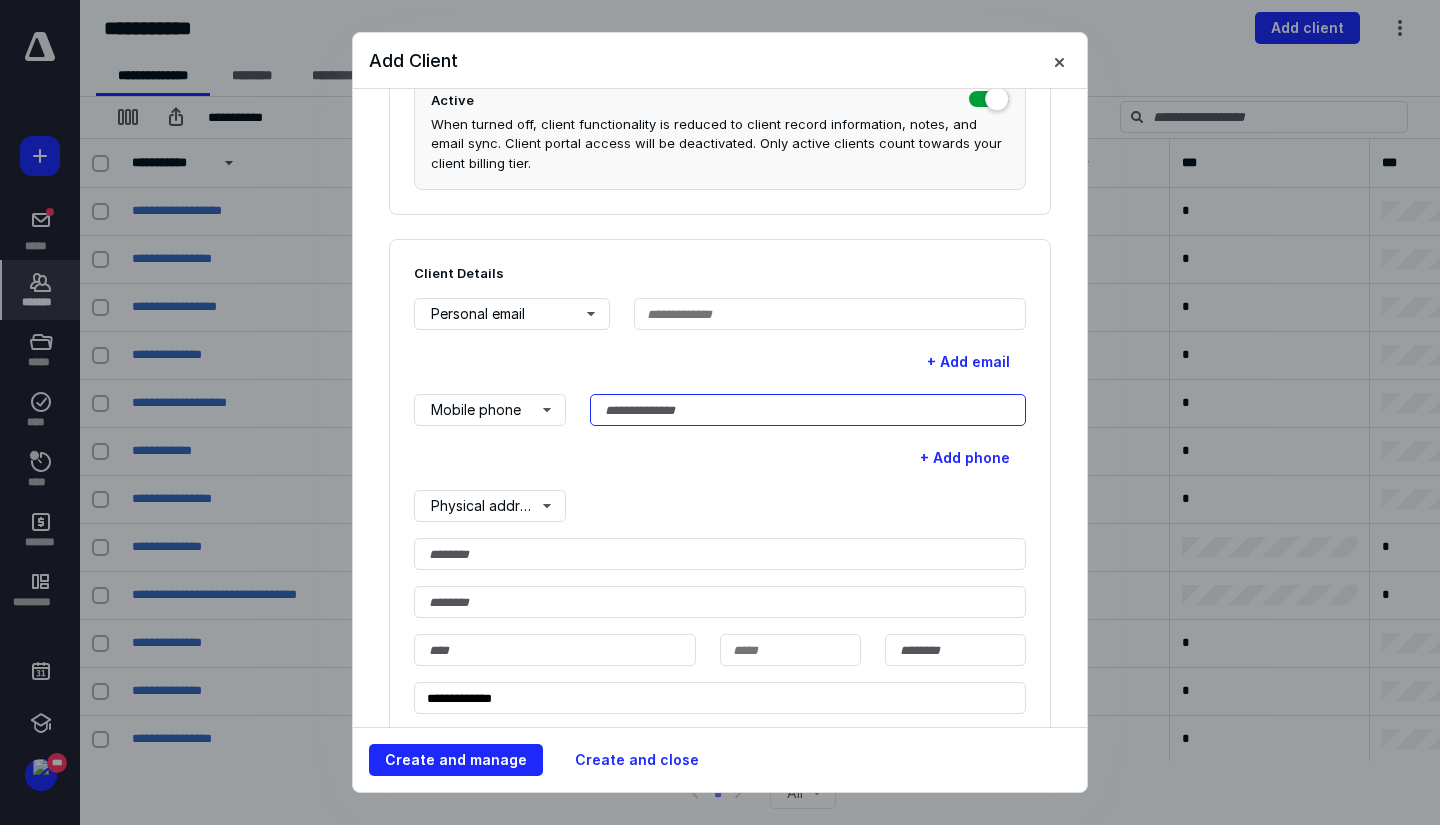 click at bounding box center [808, 410] 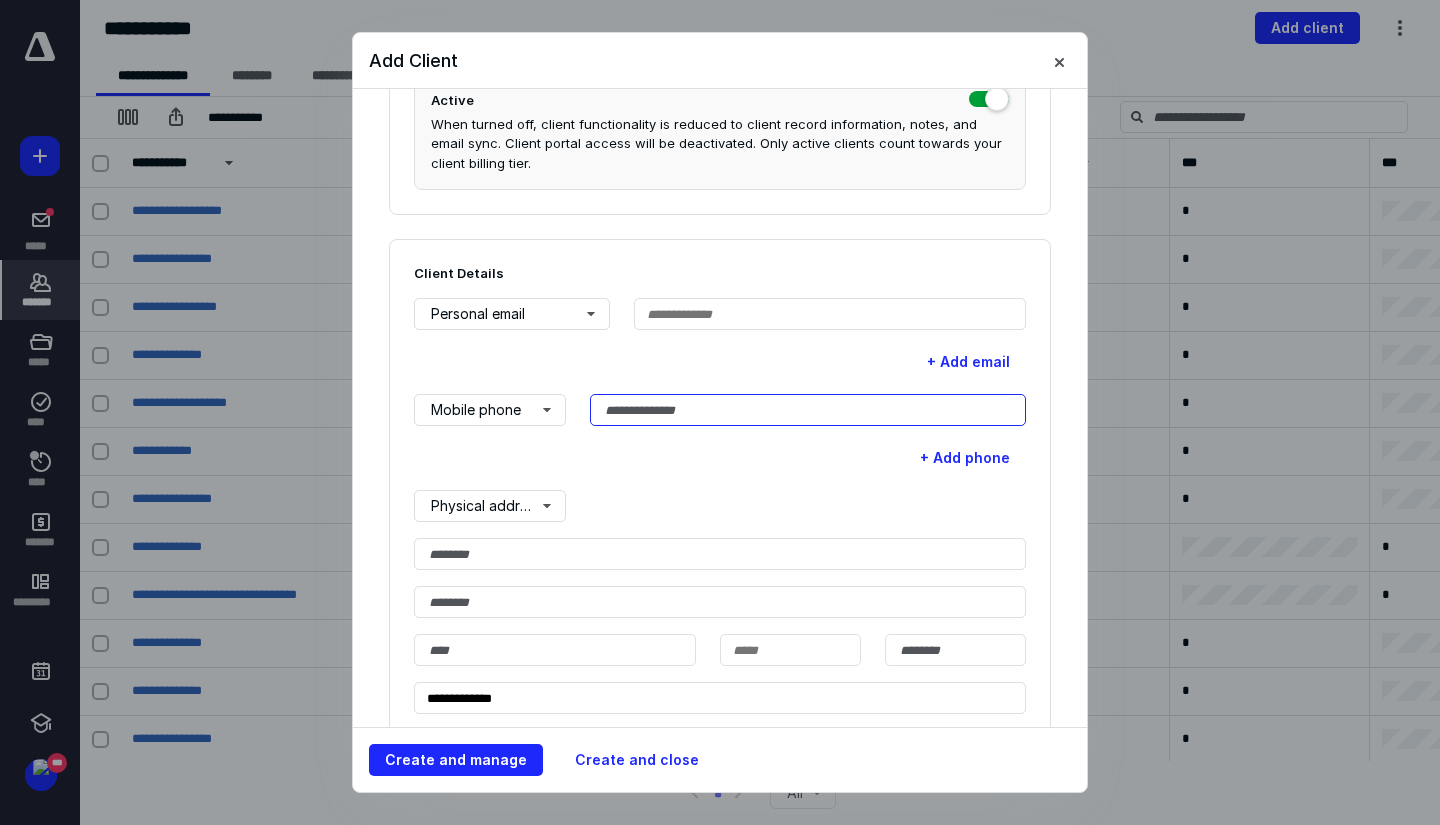 paste on "**********" 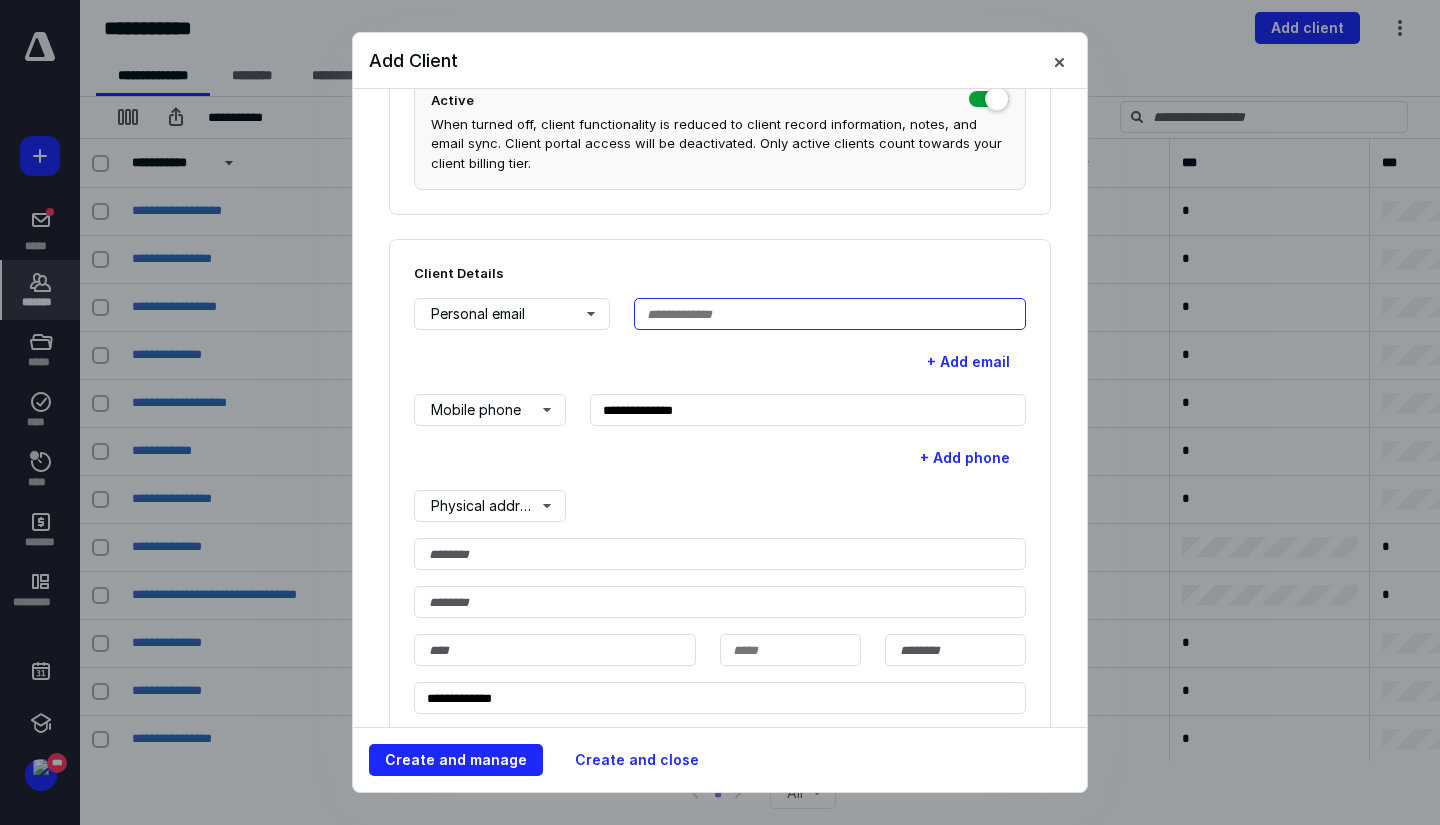 click at bounding box center [830, 314] 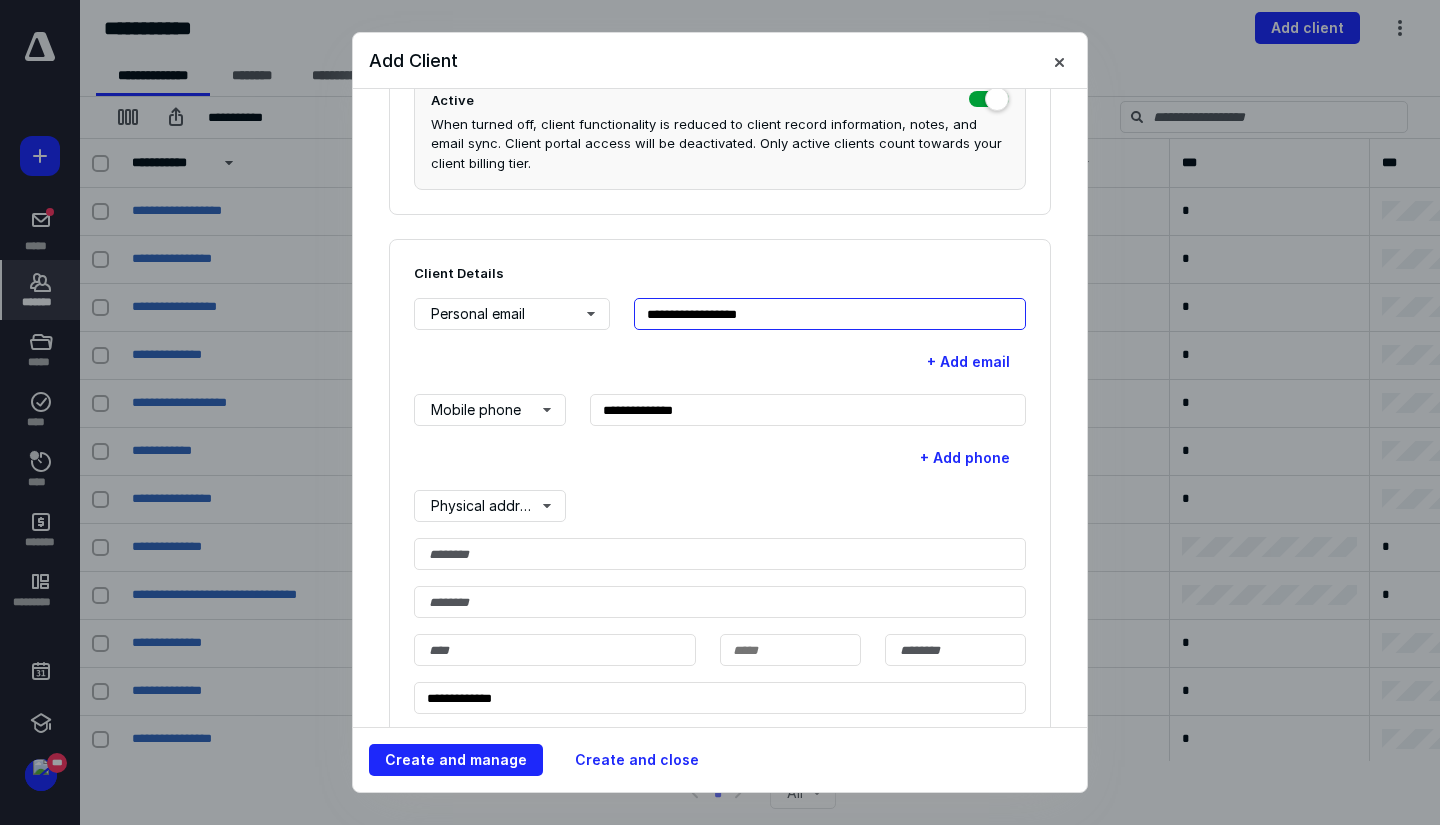 type on "**********" 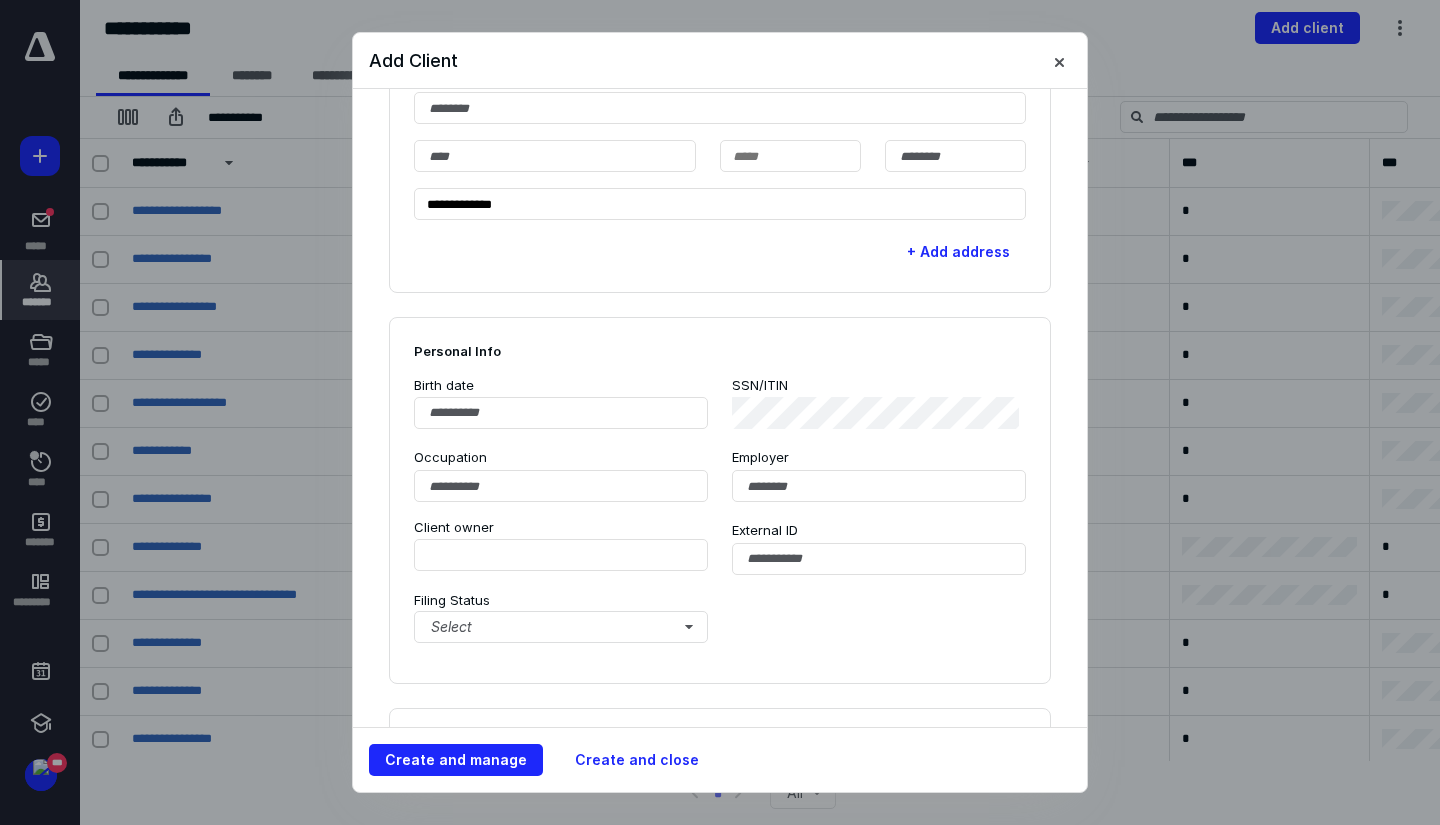 scroll, scrollTop: 900, scrollLeft: 0, axis: vertical 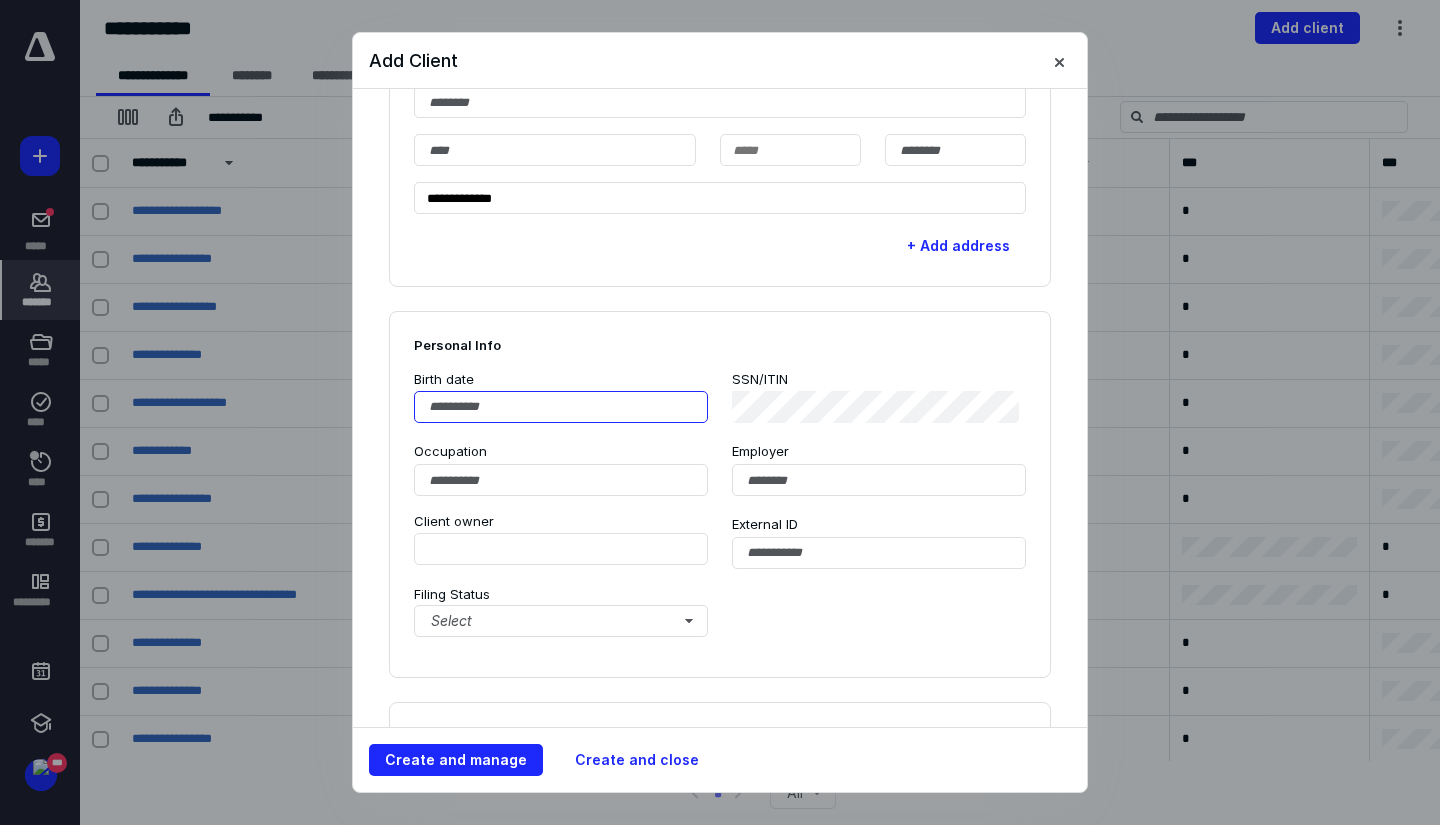 click at bounding box center [561, 407] 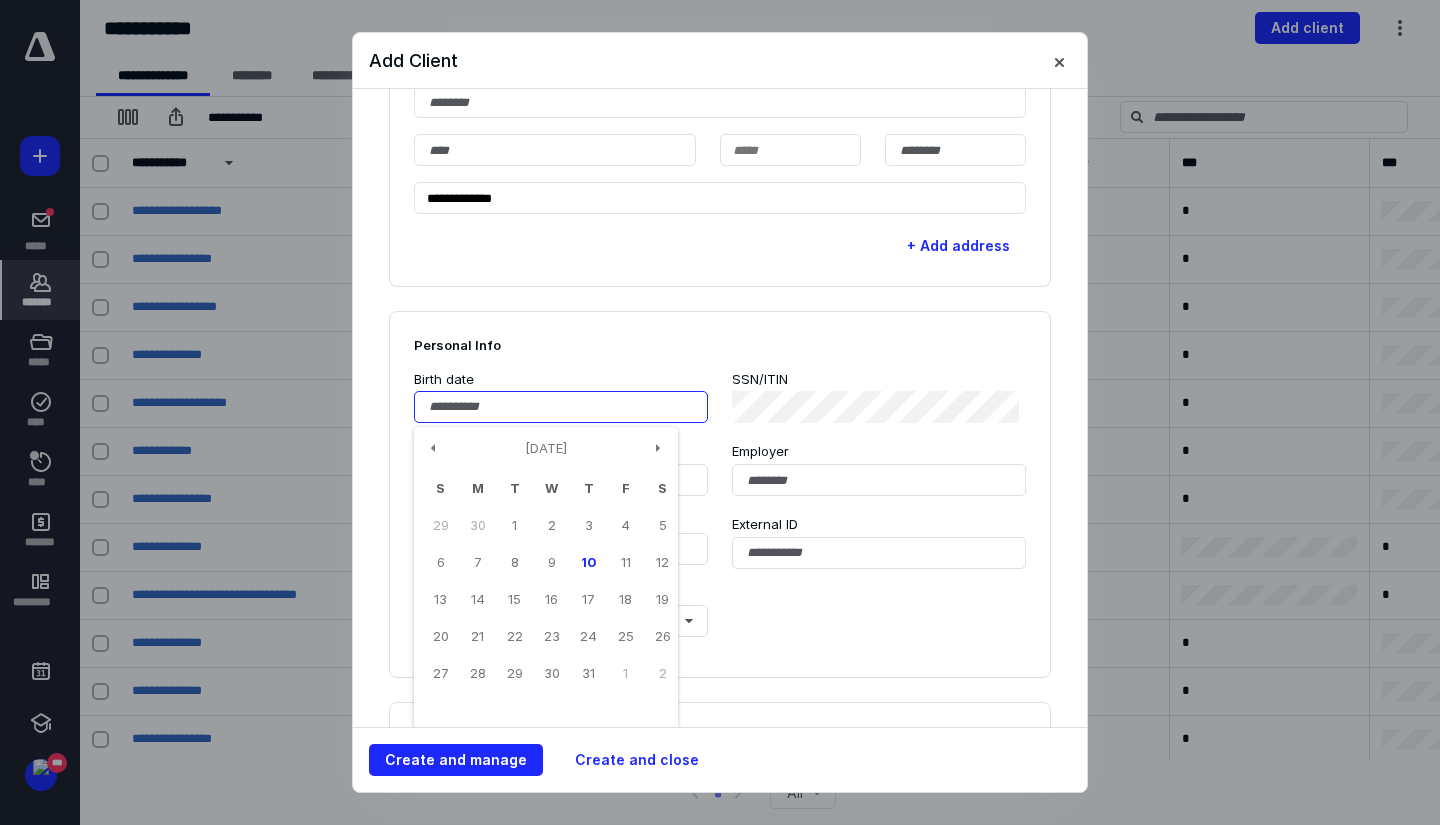 paste on "*******" 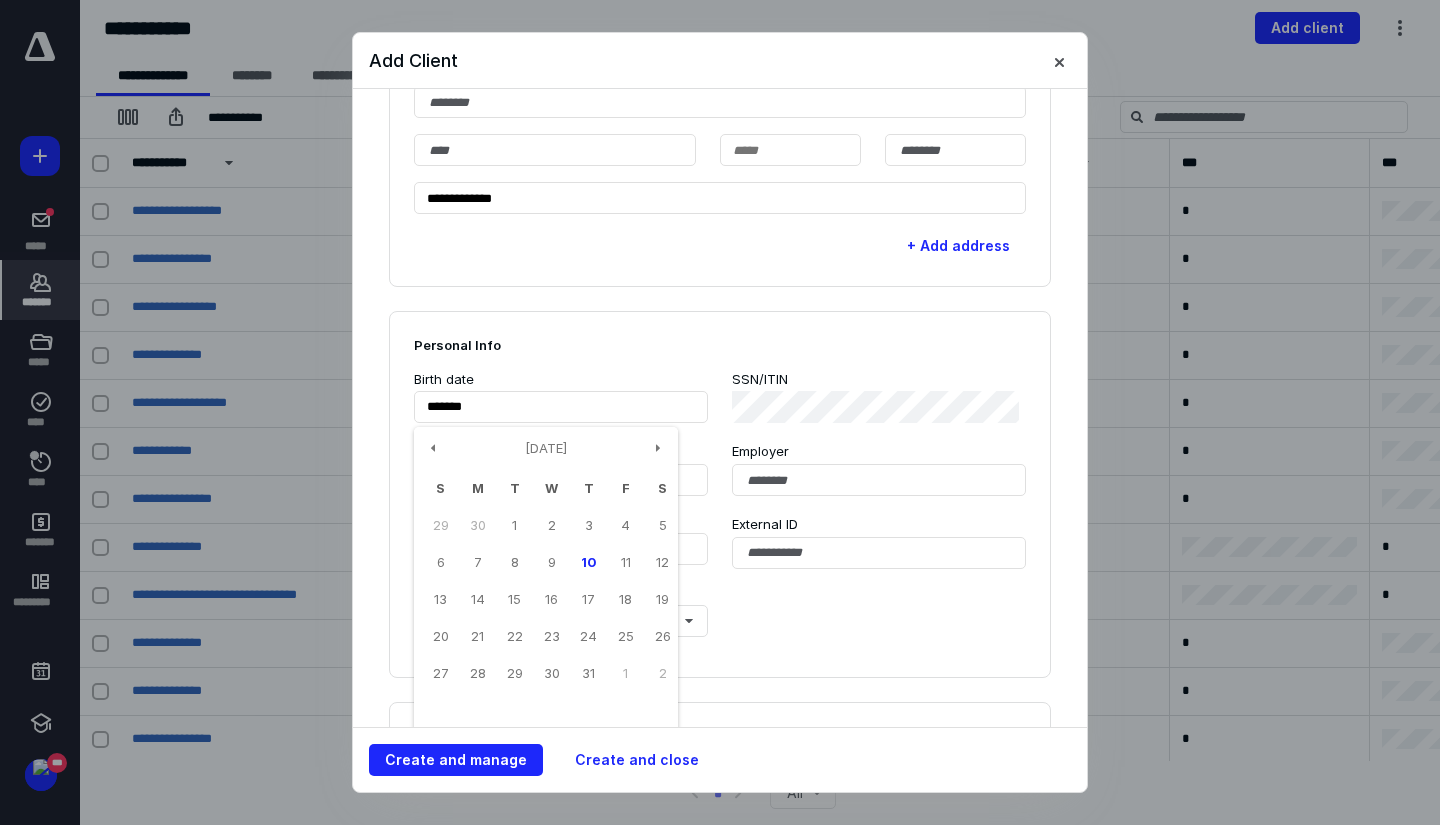 type on "**********" 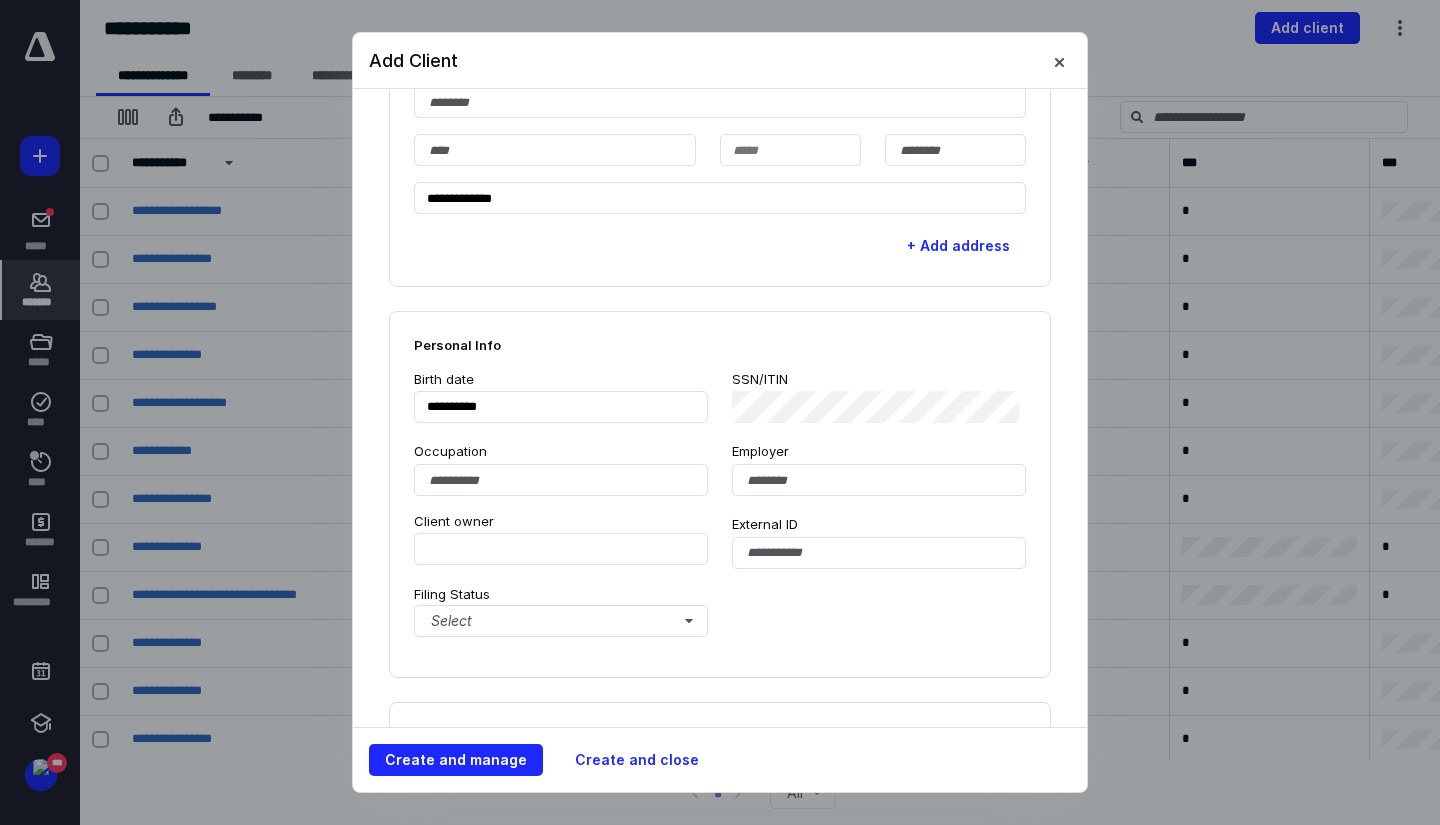 click on "**********" at bounding box center (720, 13) 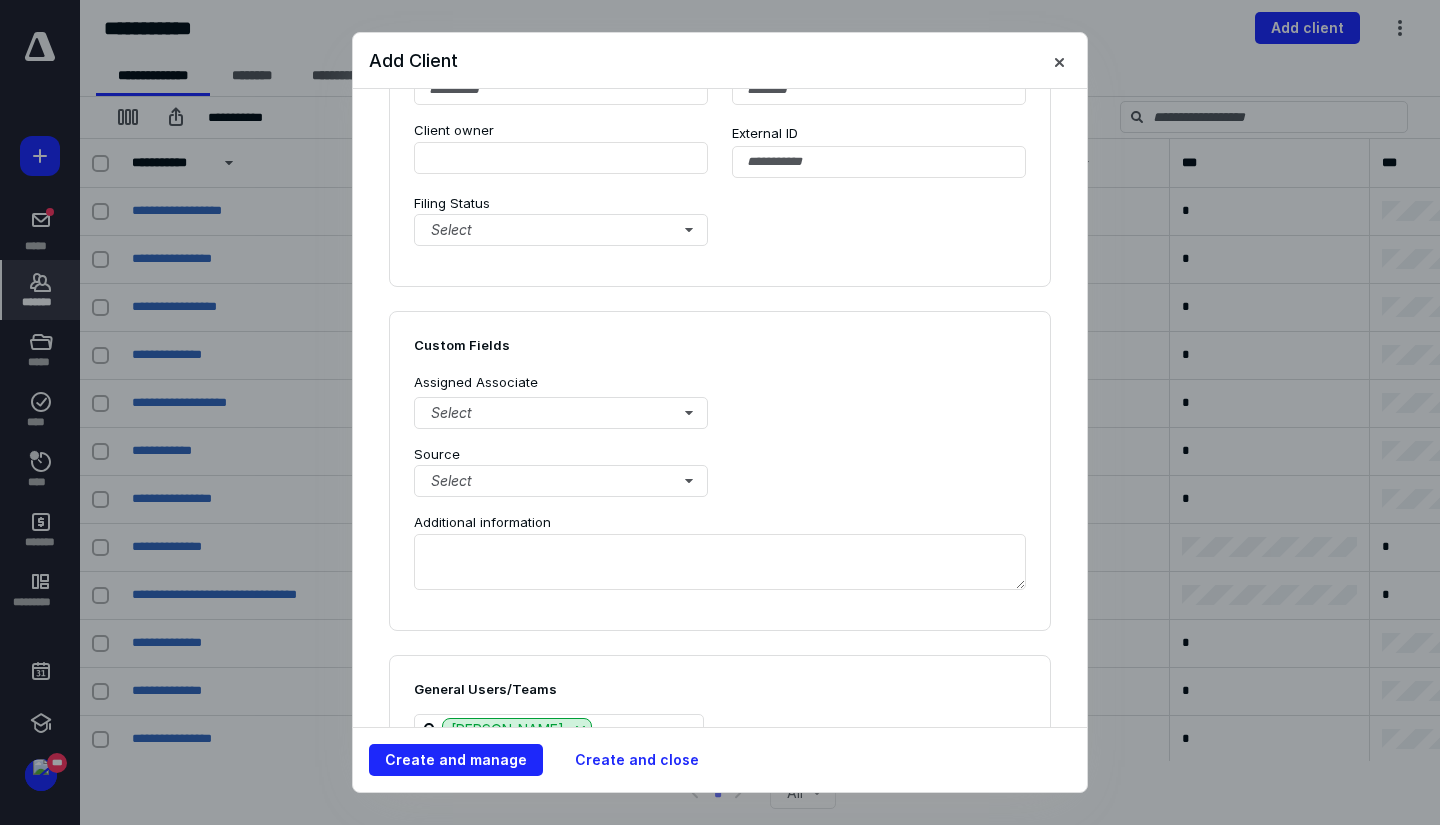 scroll, scrollTop: 1300, scrollLeft: 0, axis: vertical 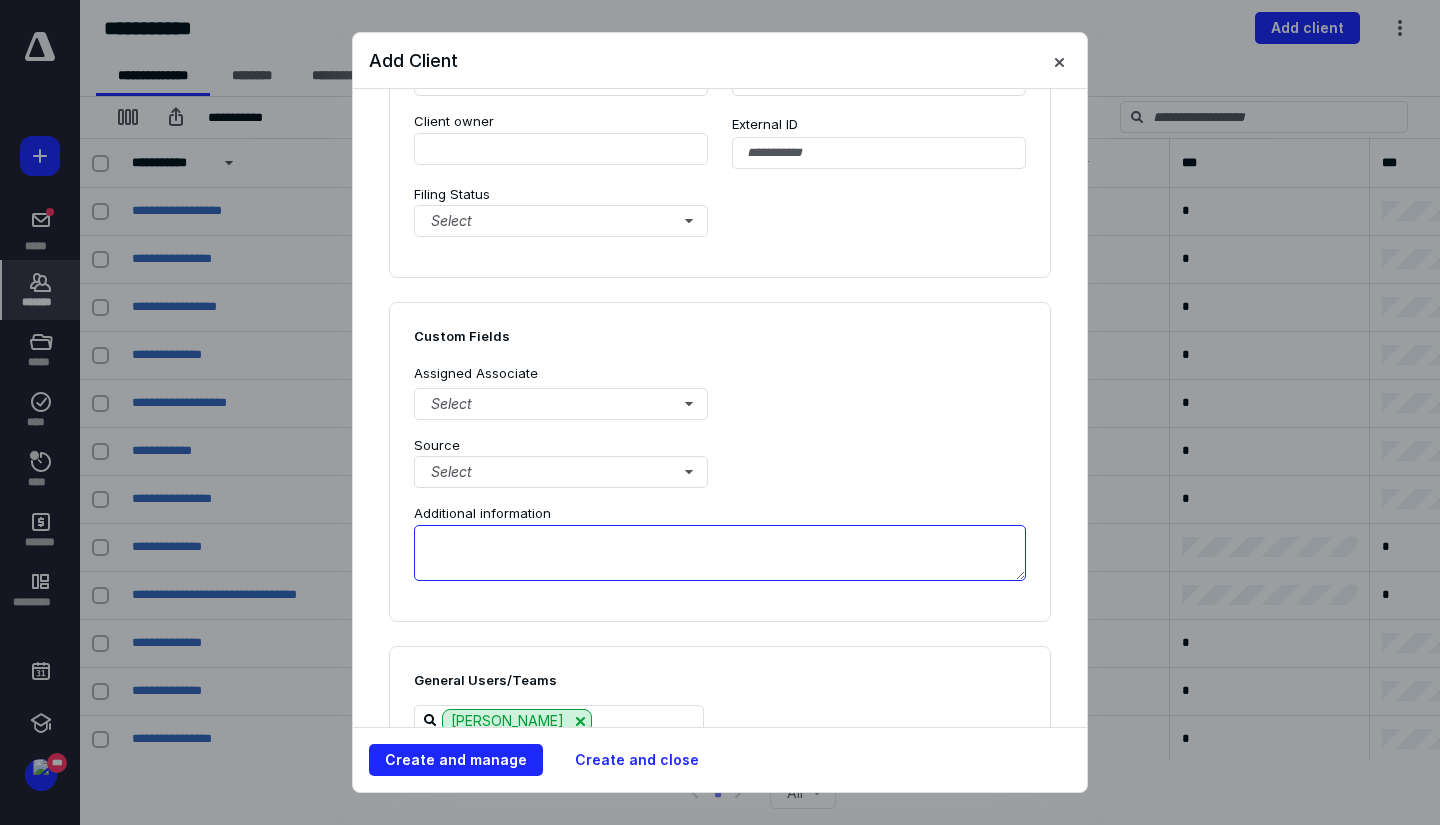 click at bounding box center (720, 553) 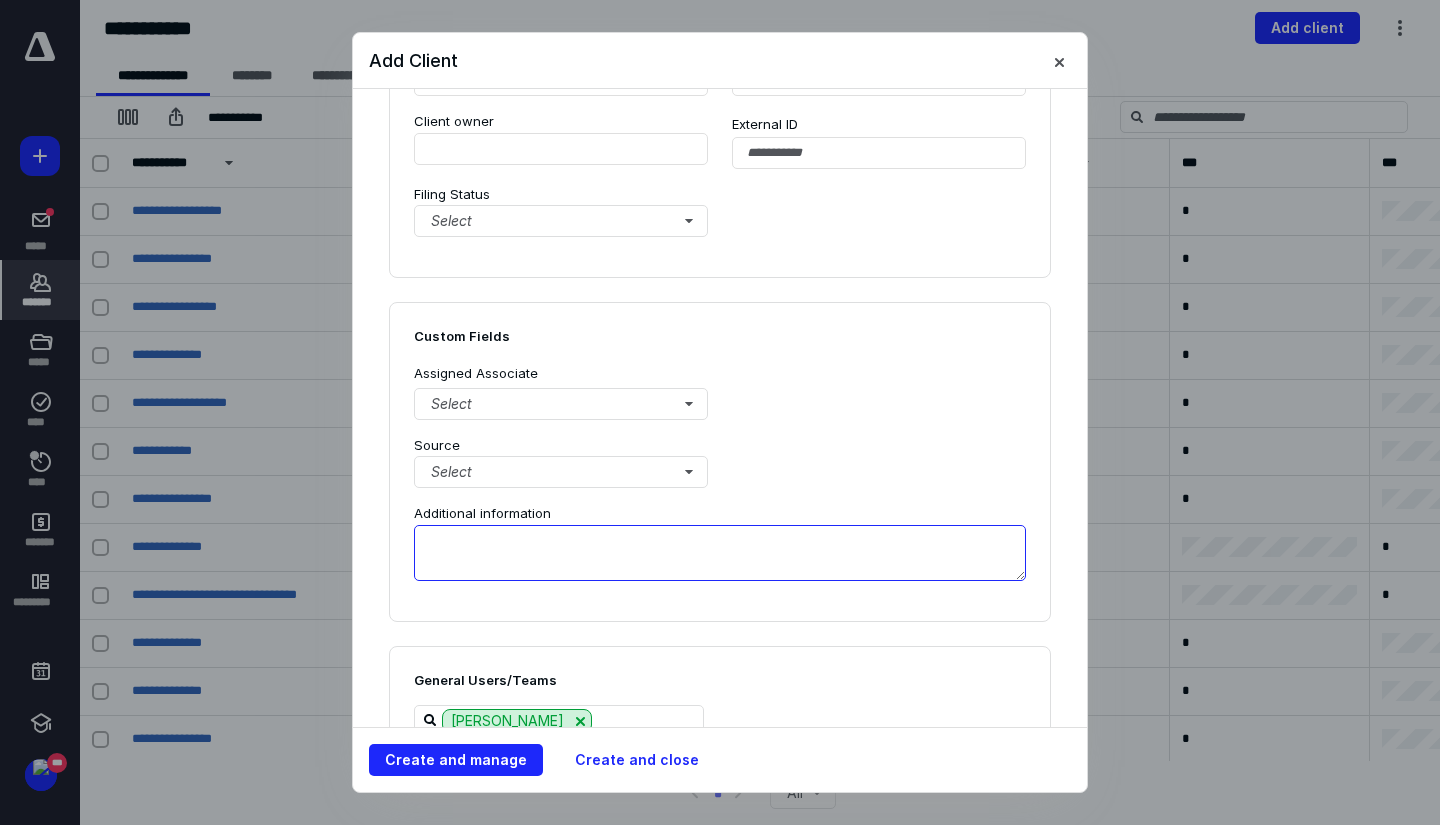 paste on "**********" 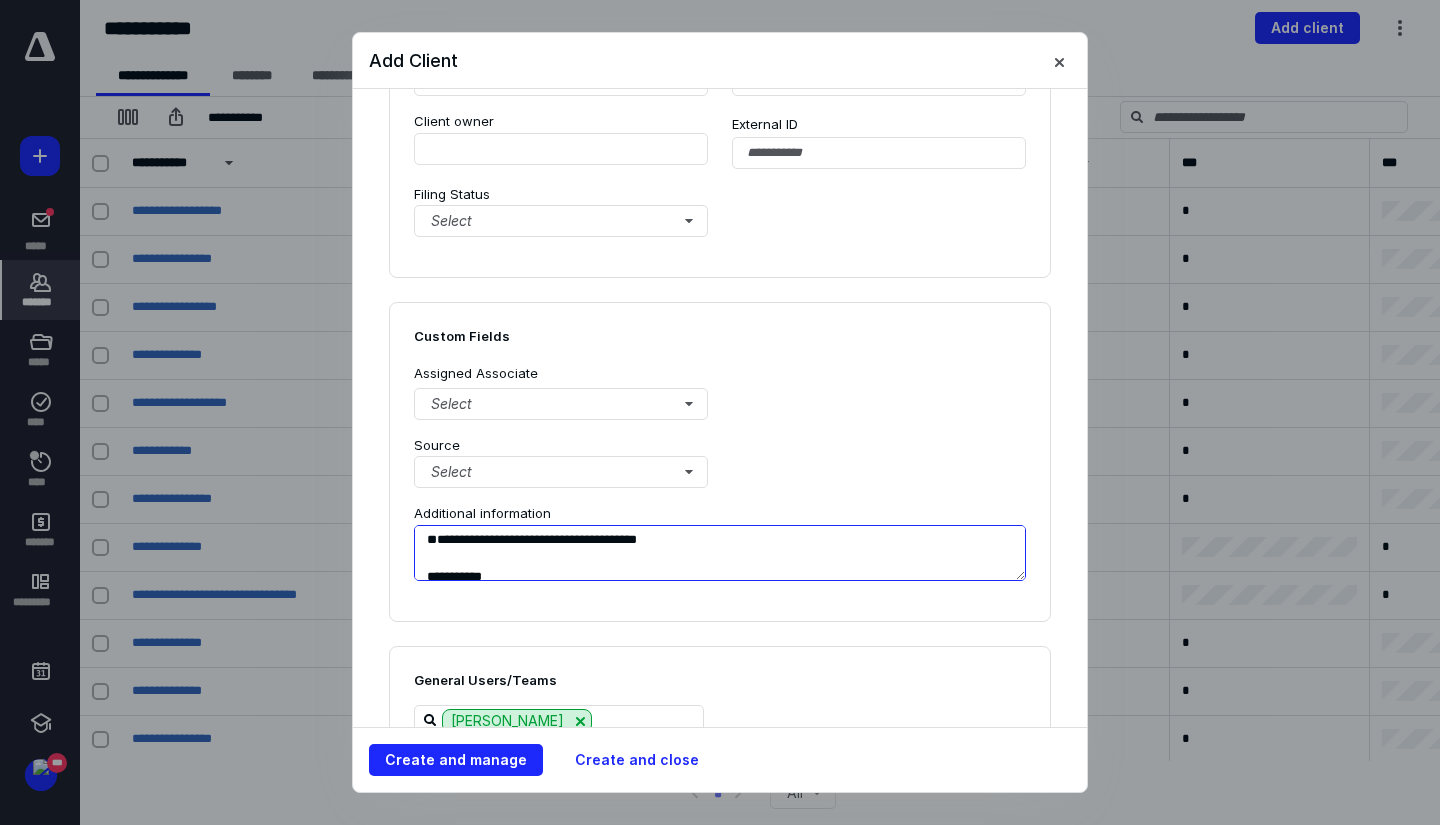 scroll, scrollTop: 265, scrollLeft: 0, axis: vertical 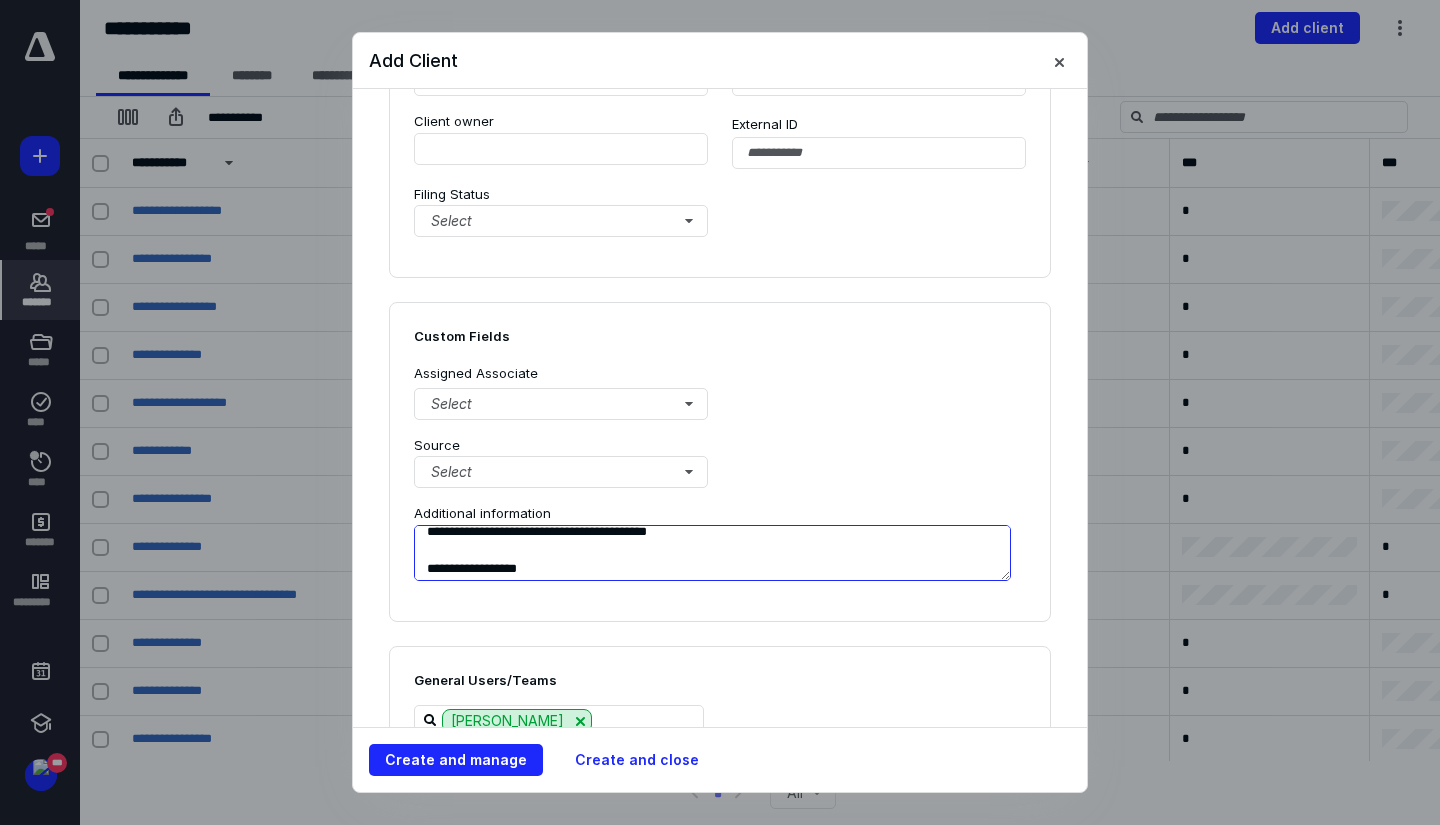 click on "**********" at bounding box center (712, 553) 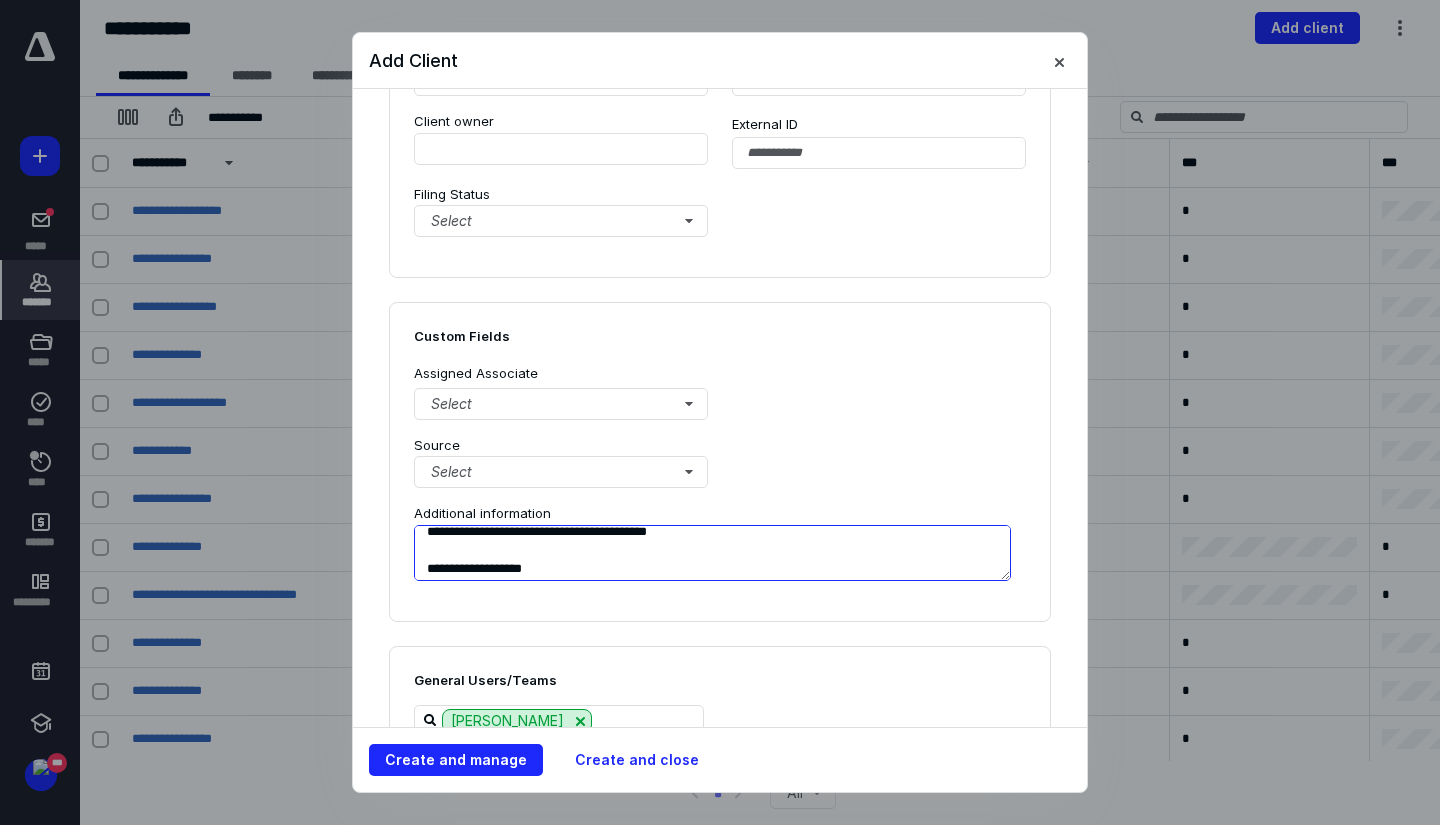 scroll, scrollTop: 284, scrollLeft: 0, axis: vertical 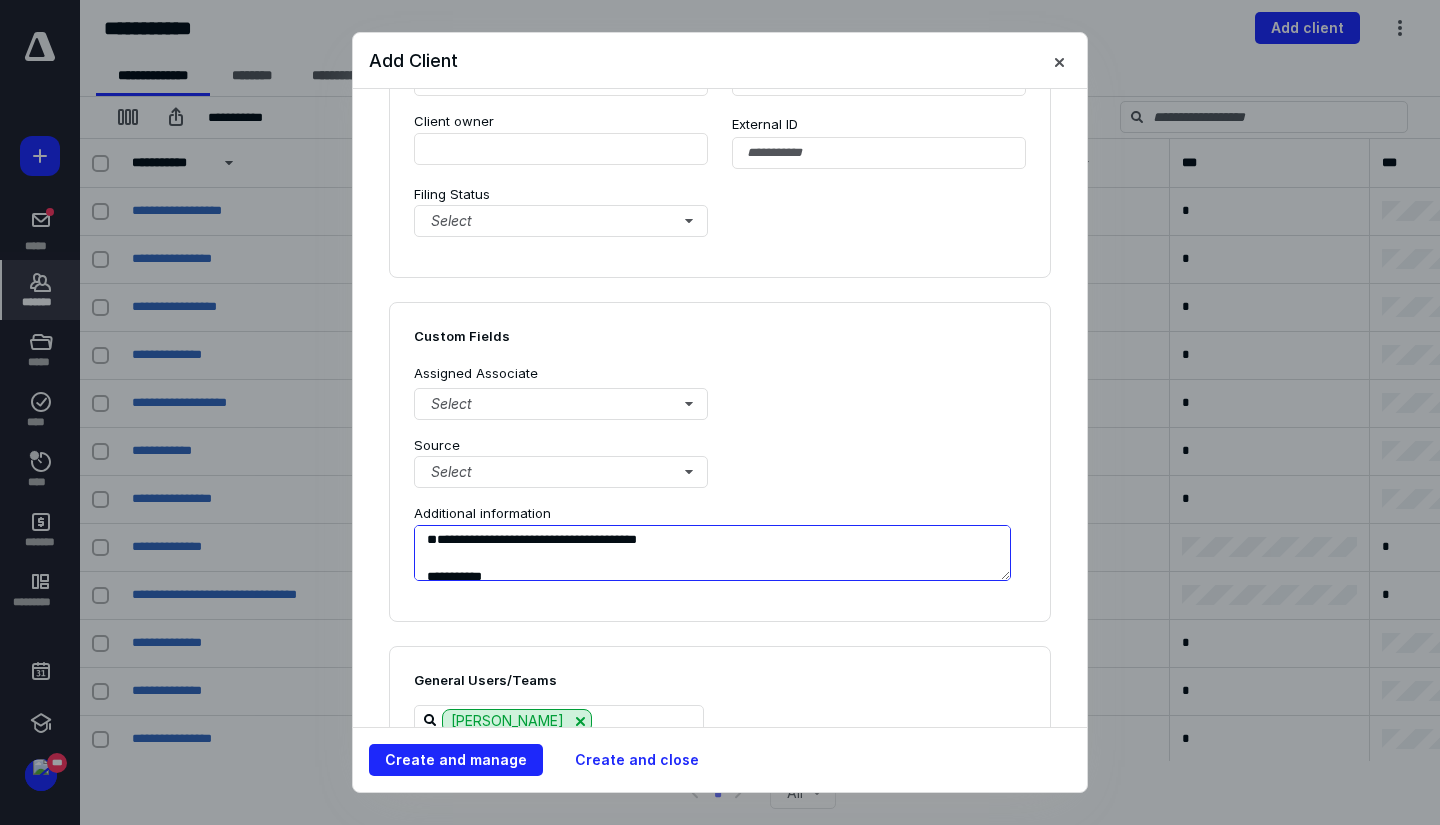 click on "**********" at bounding box center [712, 553] 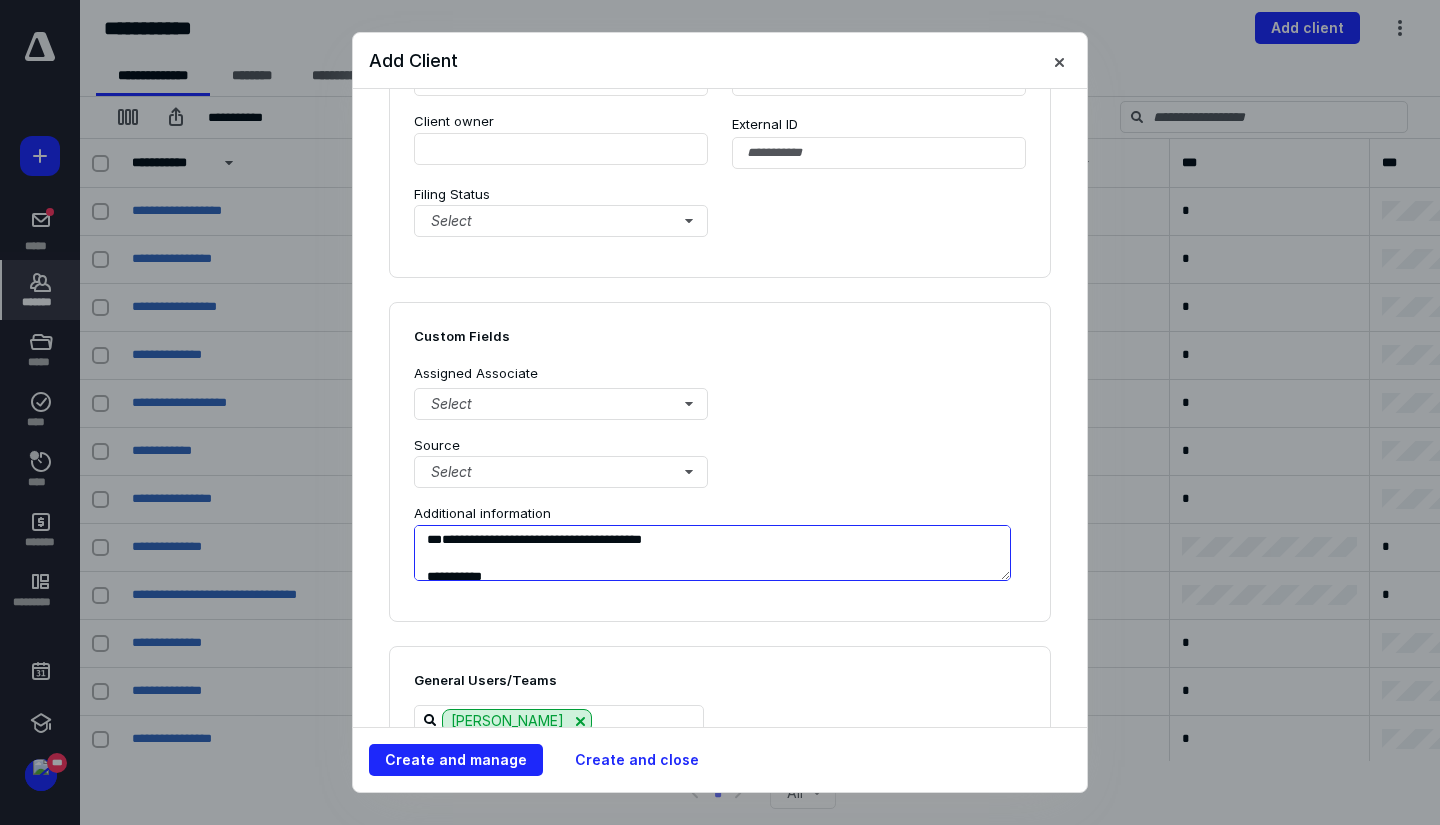 click on "**********" at bounding box center (712, 553) 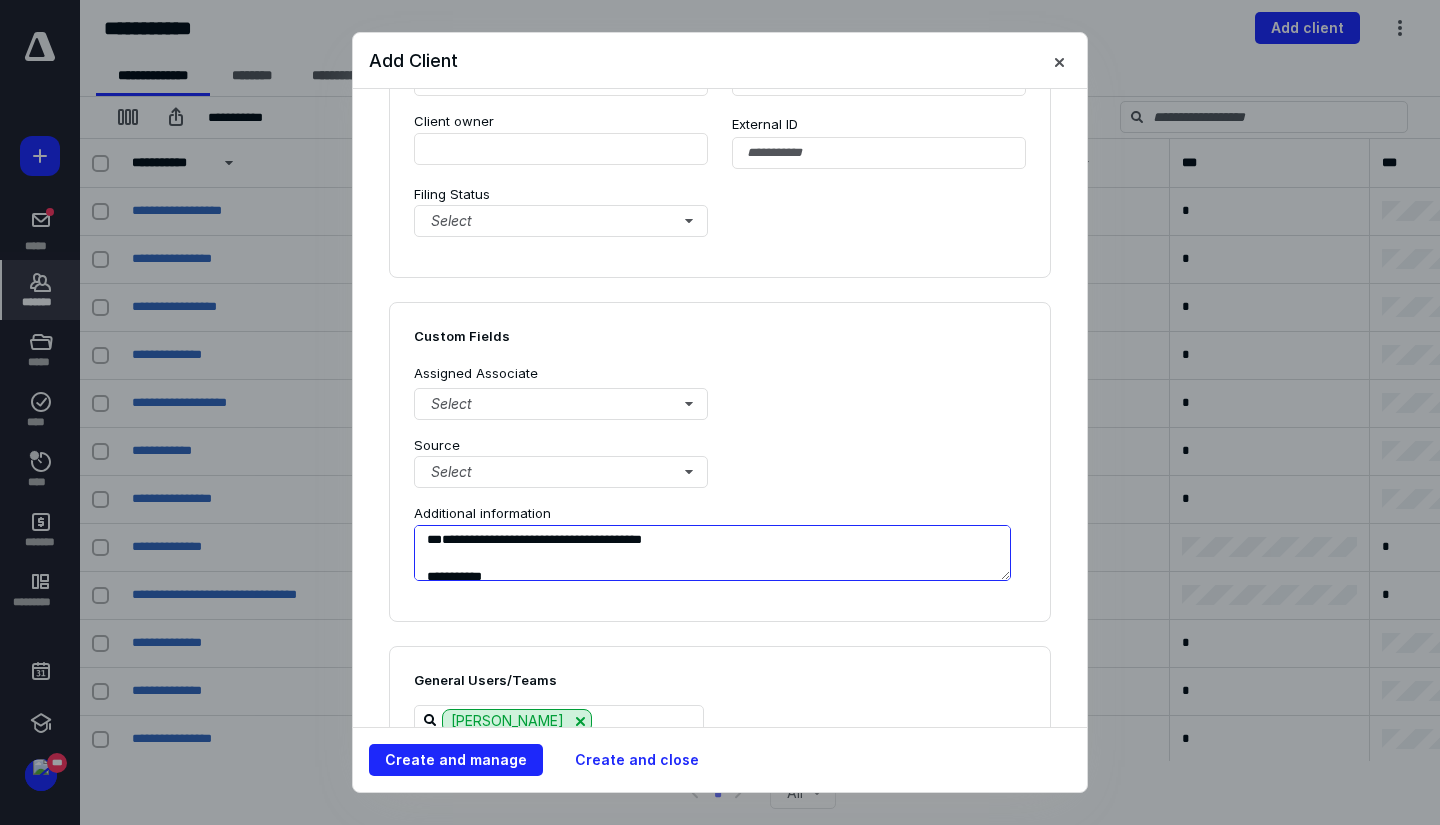click on "**********" at bounding box center (712, 553) 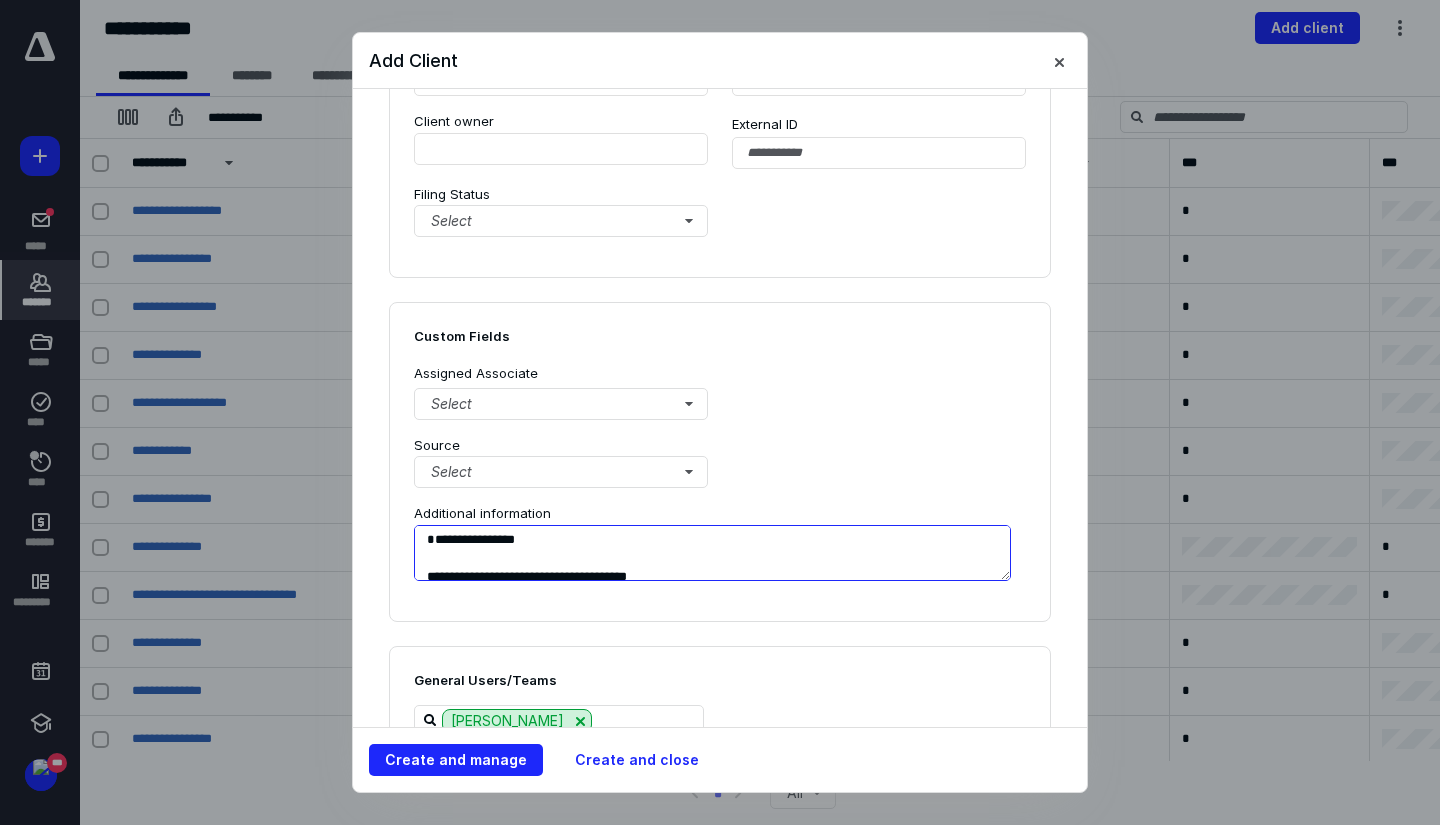 click on "**********" at bounding box center (712, 553) 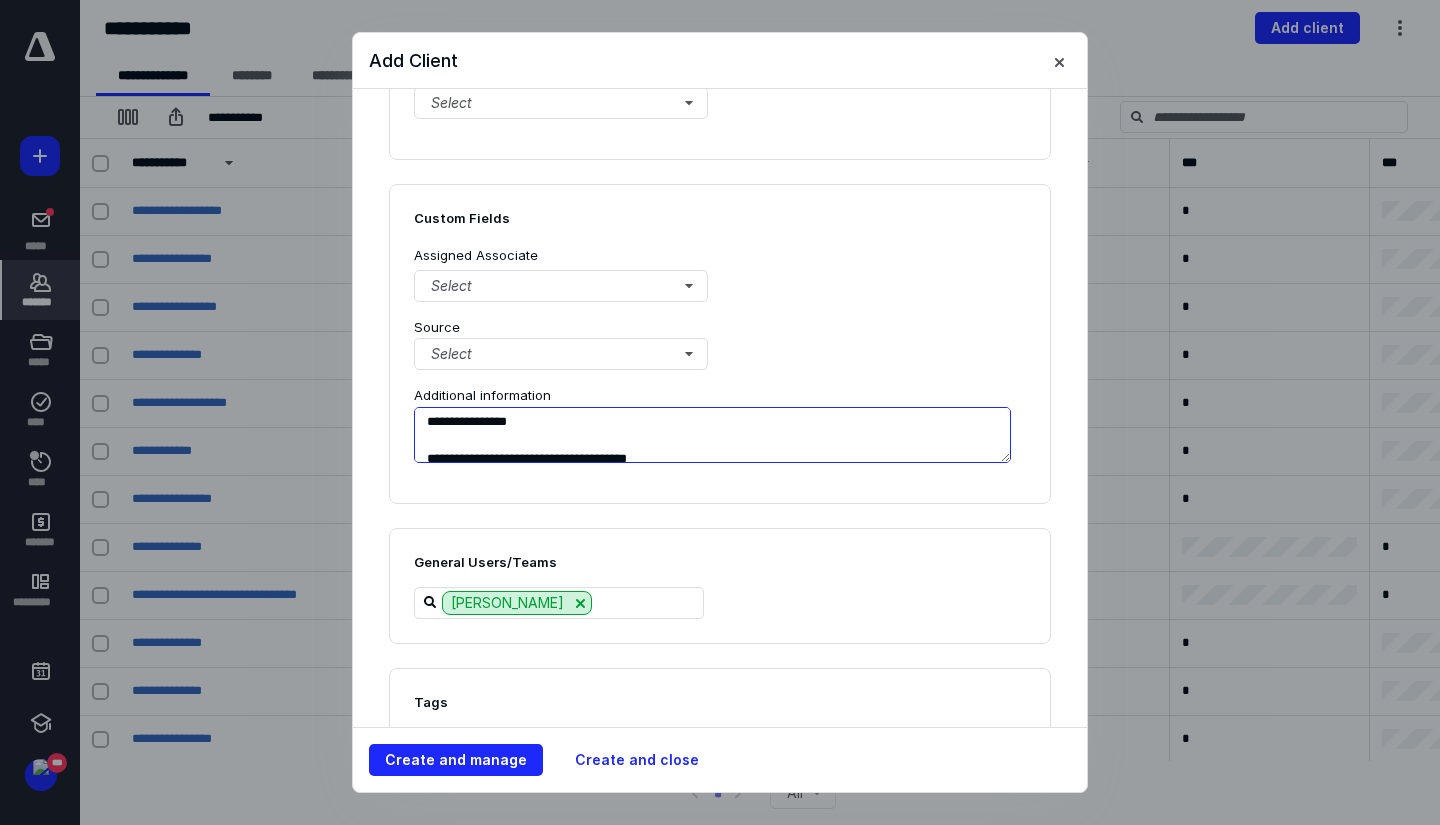 scroll, scrollTop: 1418, scrollLeft: 0, axis: vertical 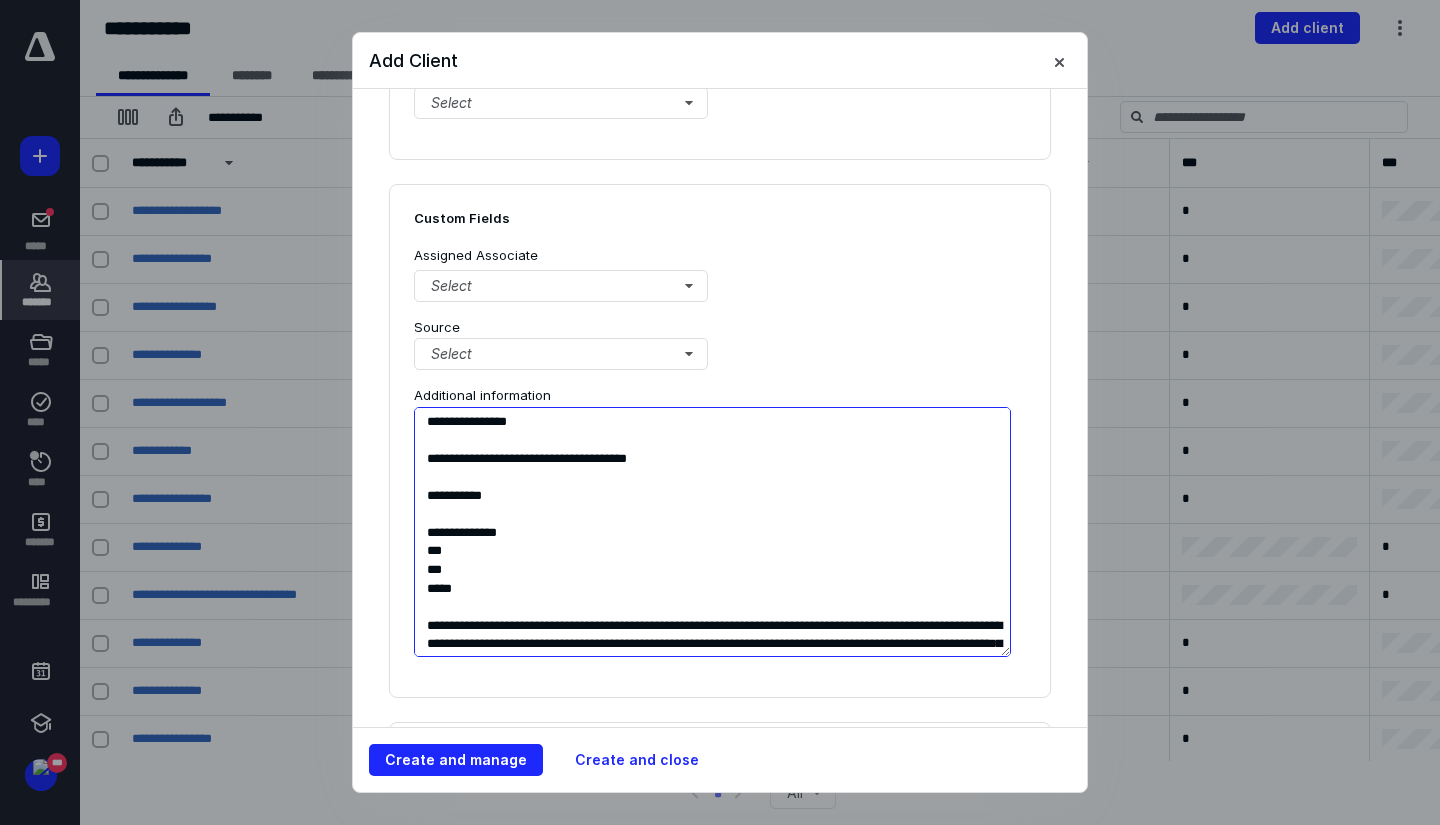 drag, startPoint x: 1001, startPoint y: 456, endPoint x: 1033, endPoint y: 658, distance: 204.51895 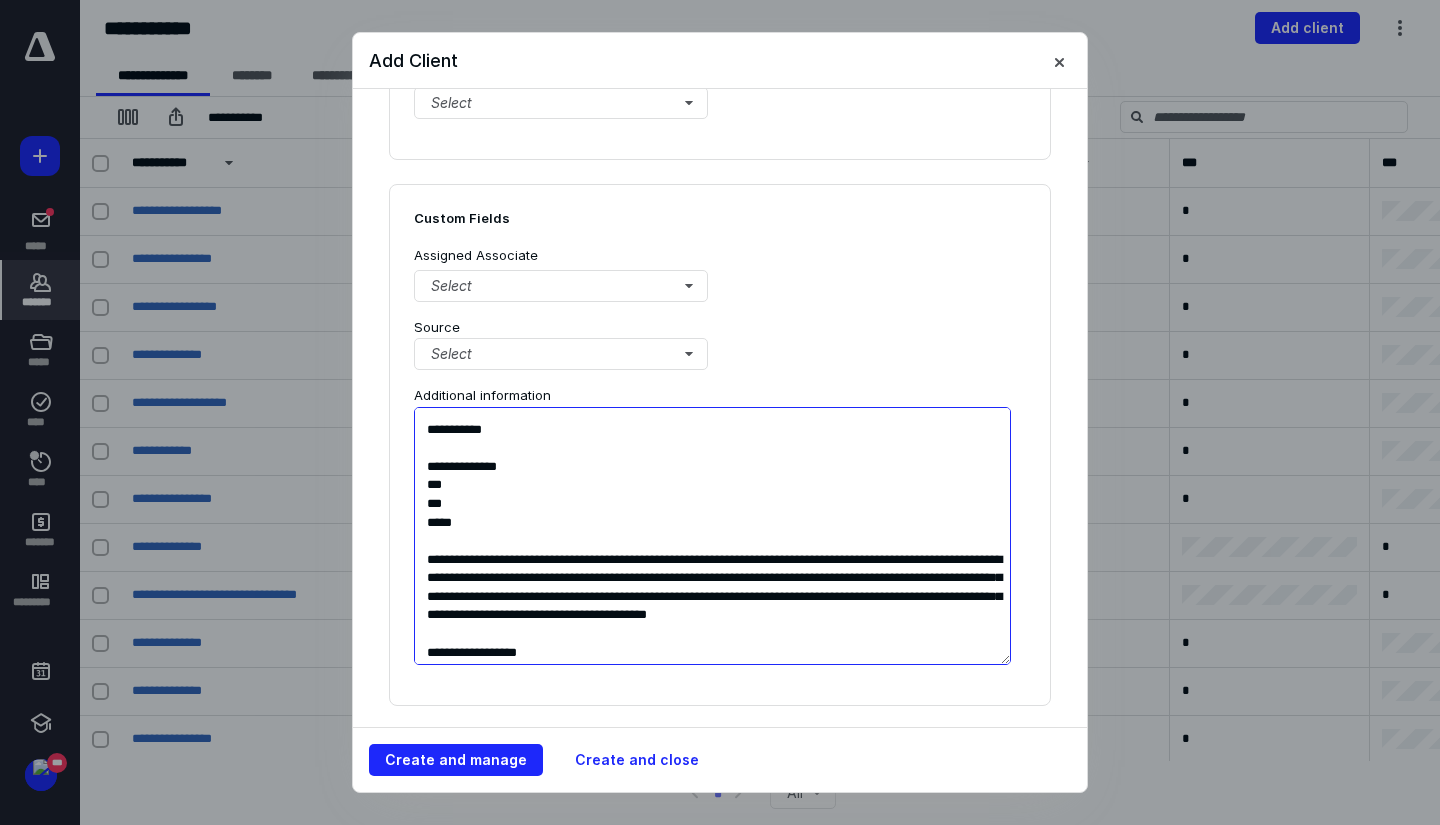 scroll, scrollTop: 103, scrollLeft: 0, axis: vertical 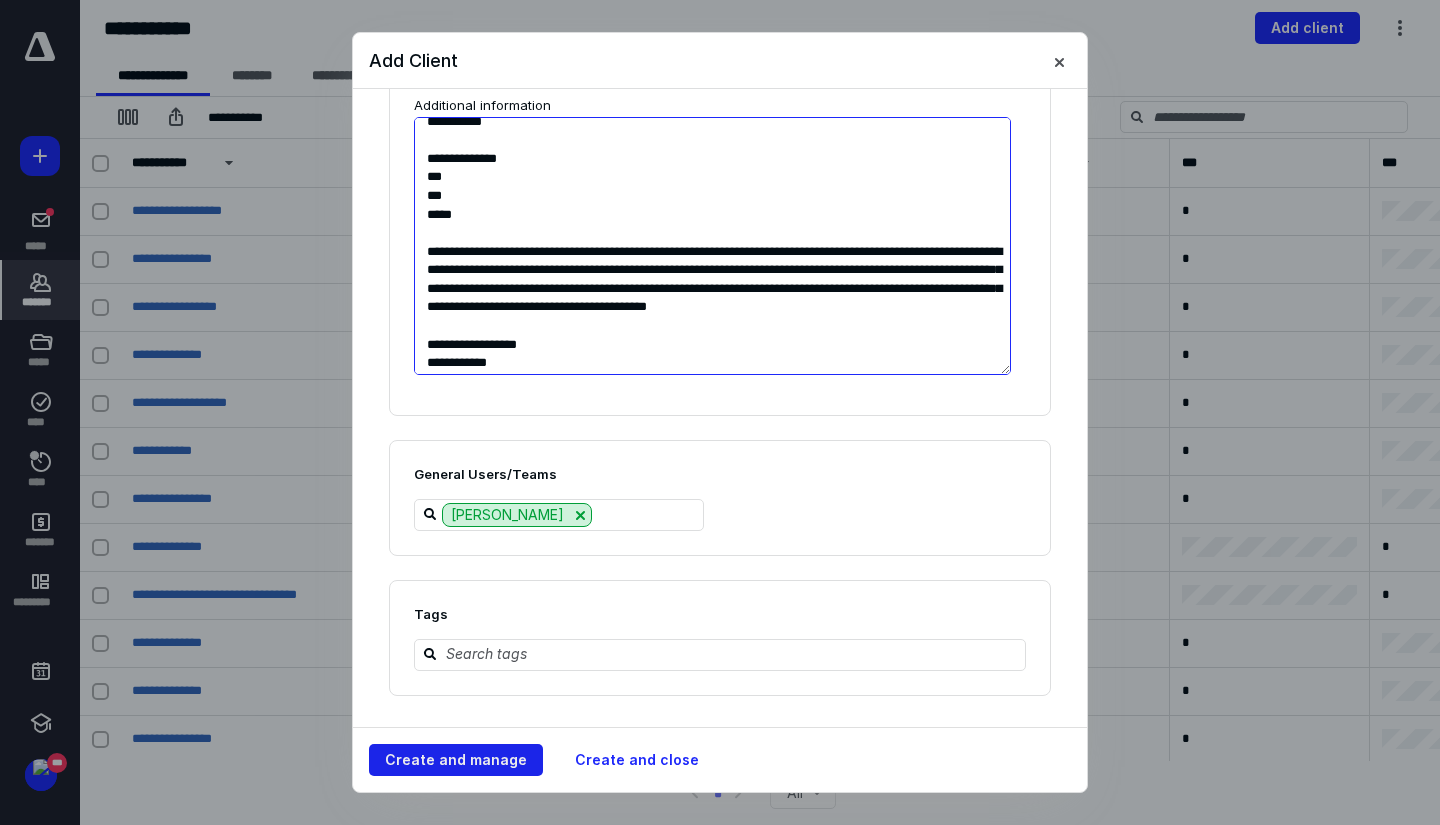 type on "**********" 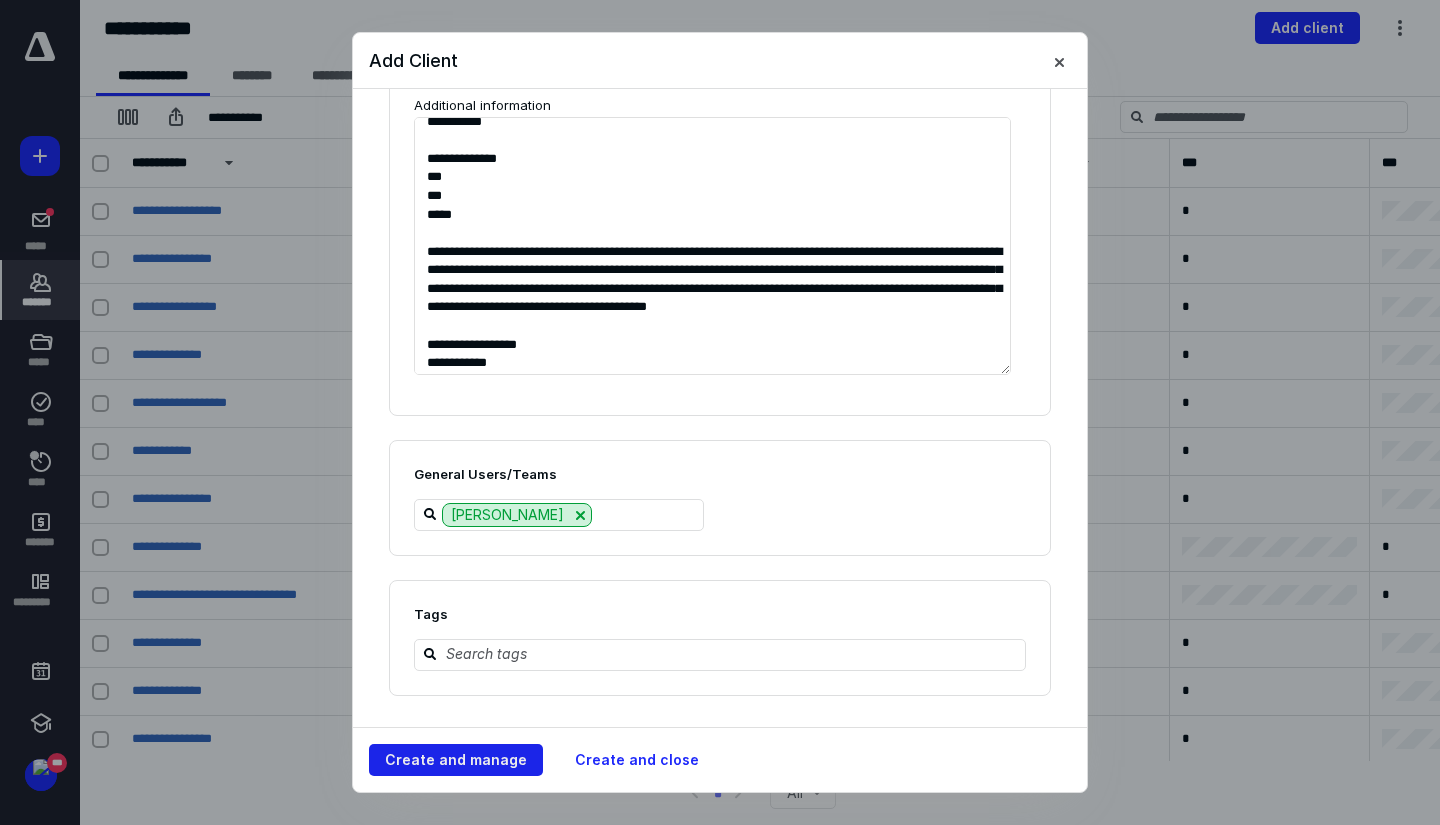 click on "Create and manage" at bounding box center (456, 760) 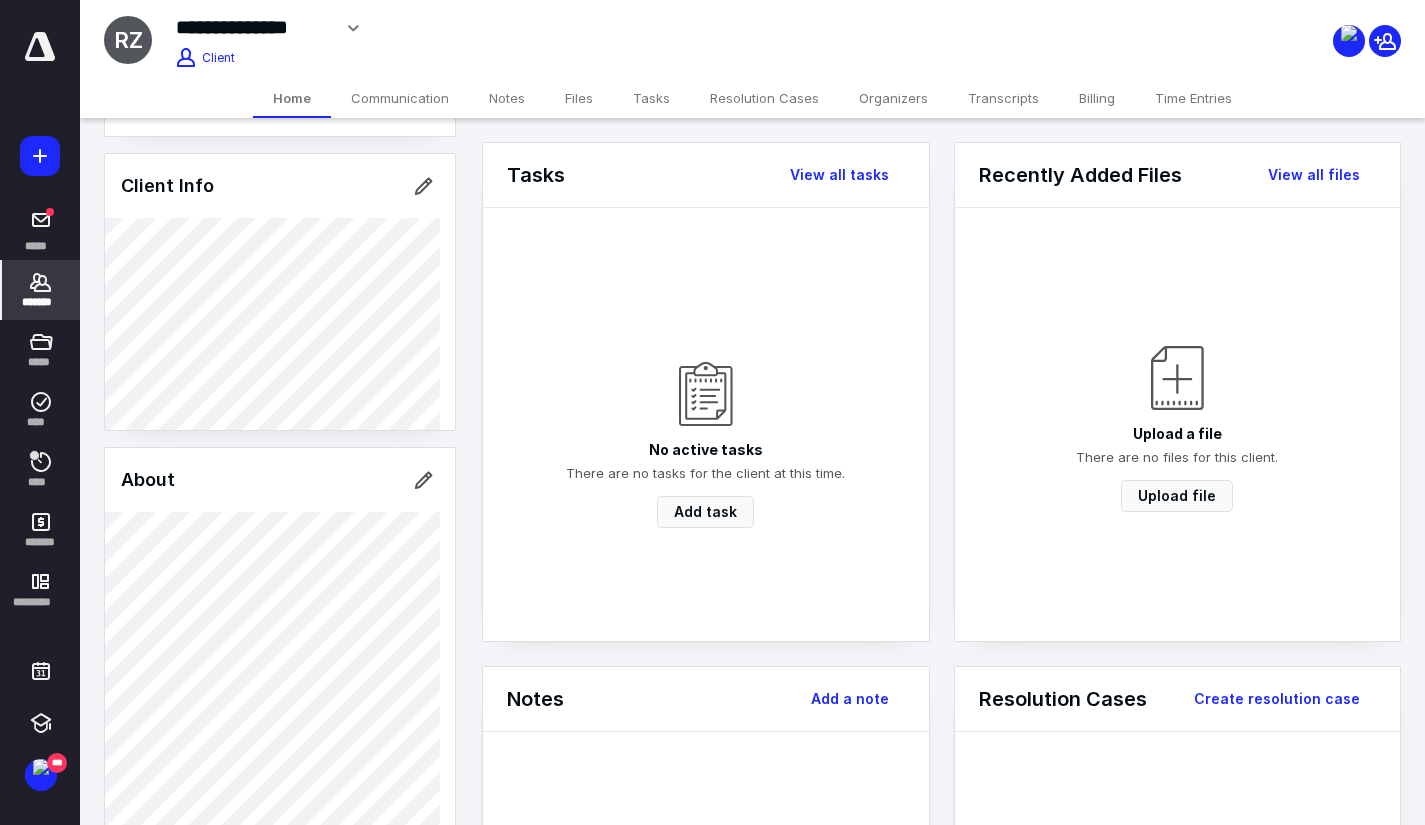scroll, scrollTop: 0, scrollLeft: 0, axis: both 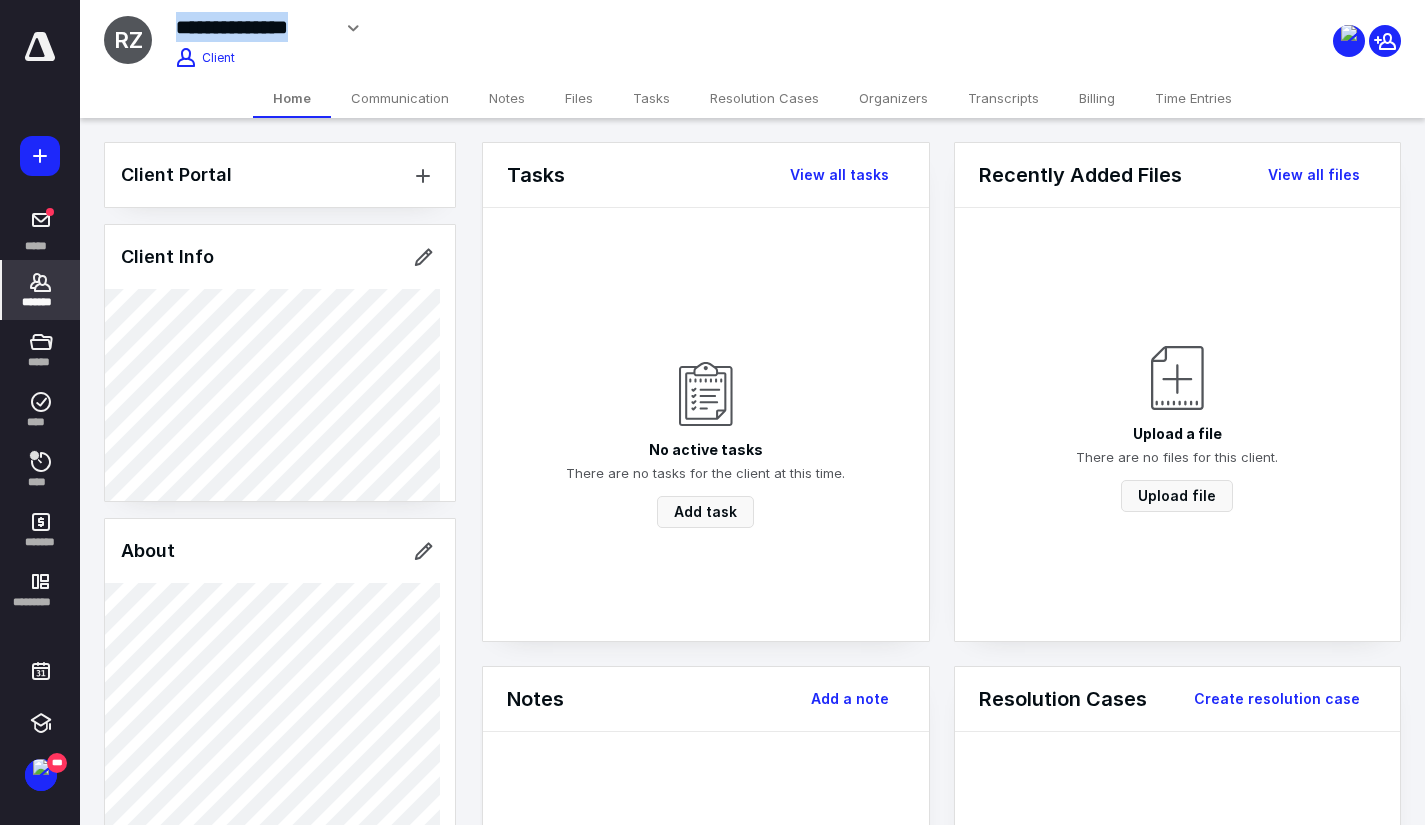 click on "**********" at bounding box center [569, 28] 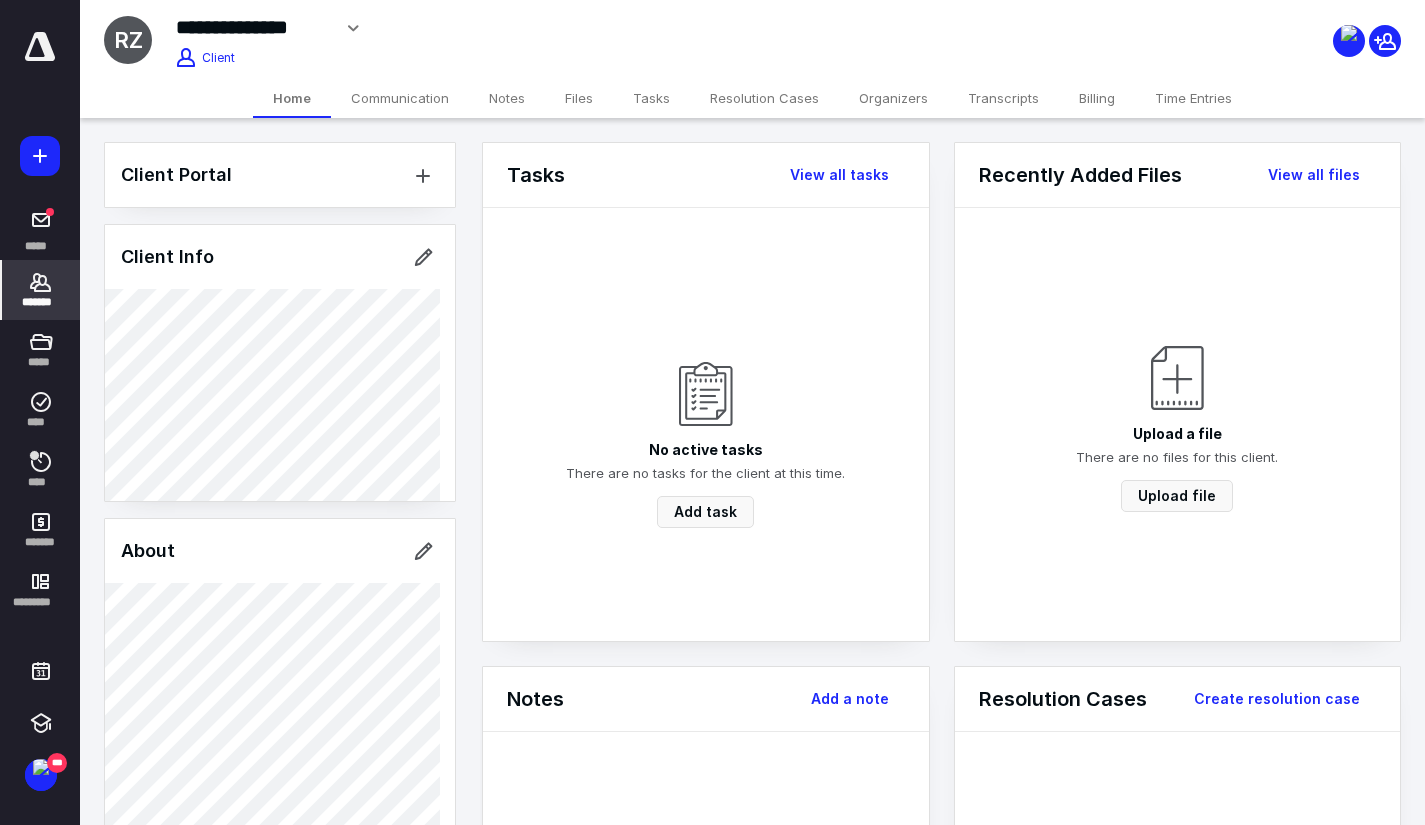 click on "*******" at bounding box center [41, 290] 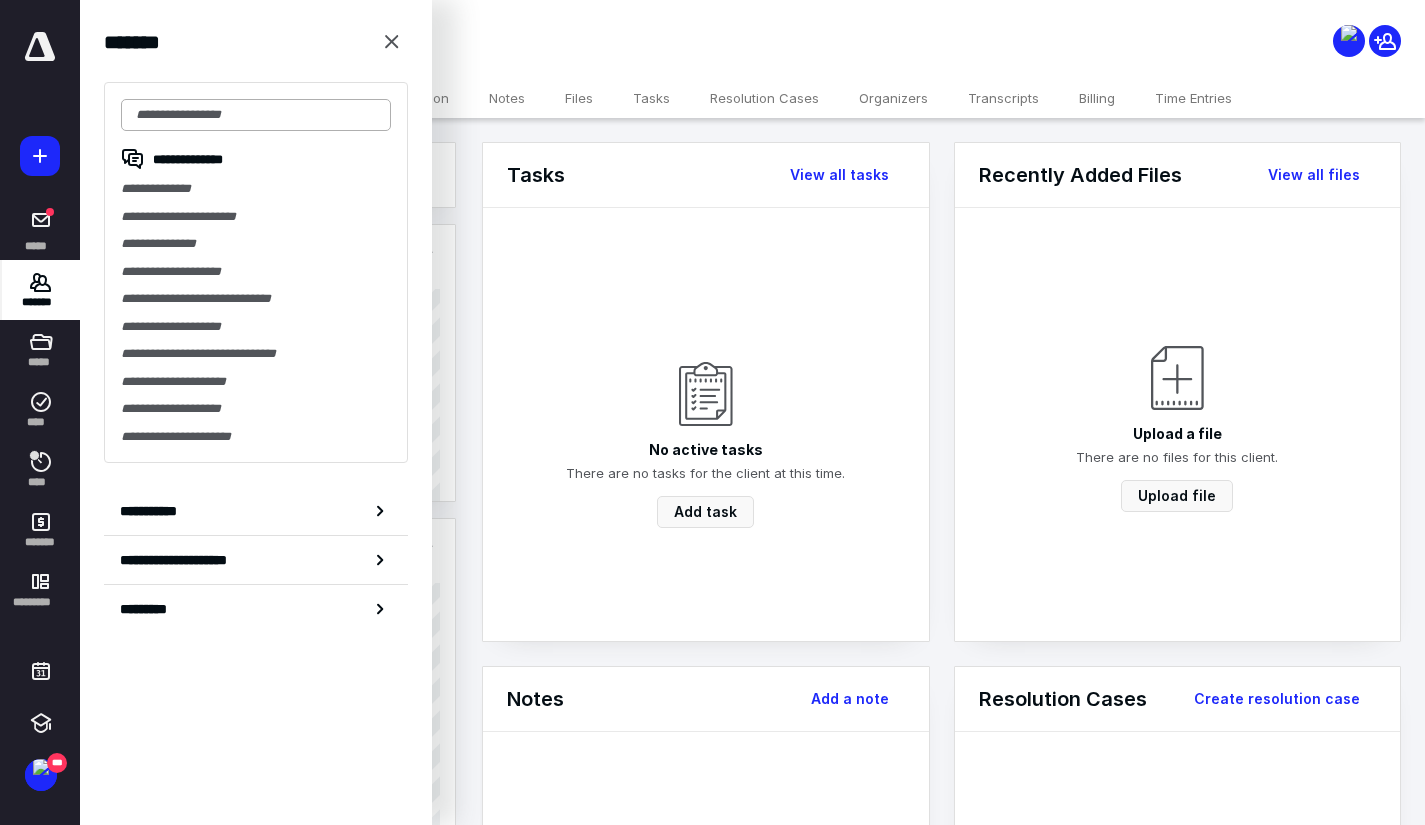 click at bounding box center (256, 115) 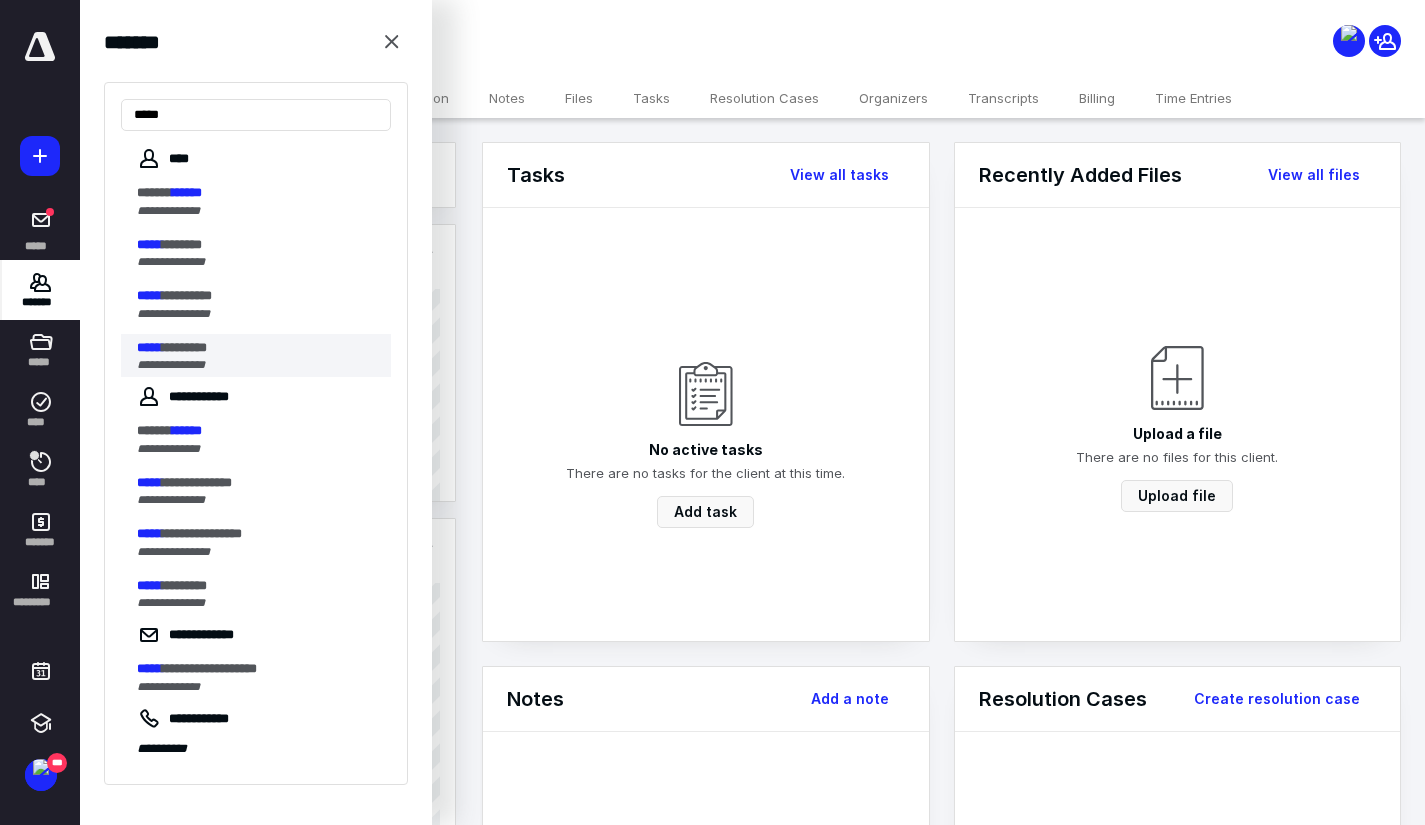 type on "*****" 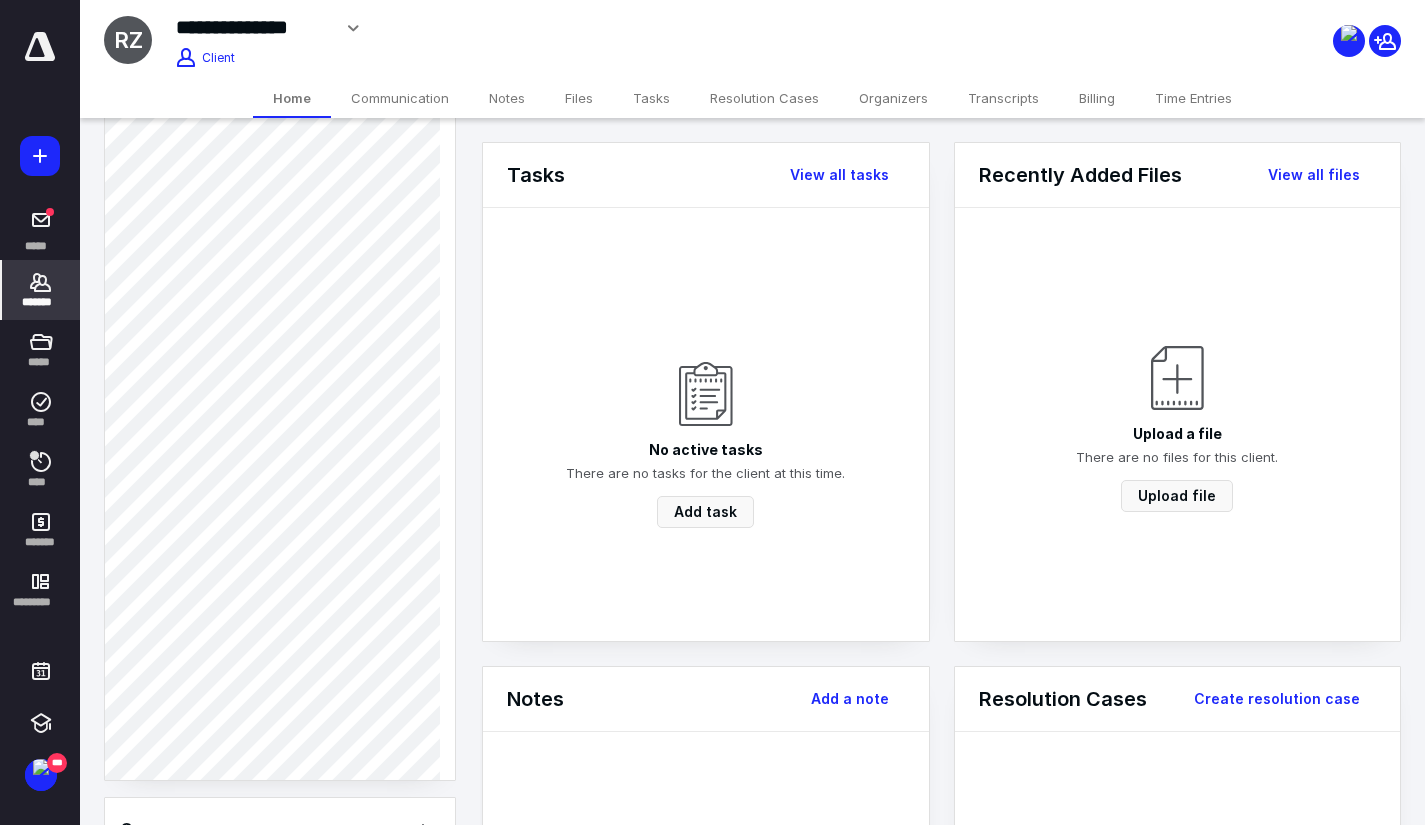 scroll, scrollTop: 0, scrollLeft: 0, axis: both 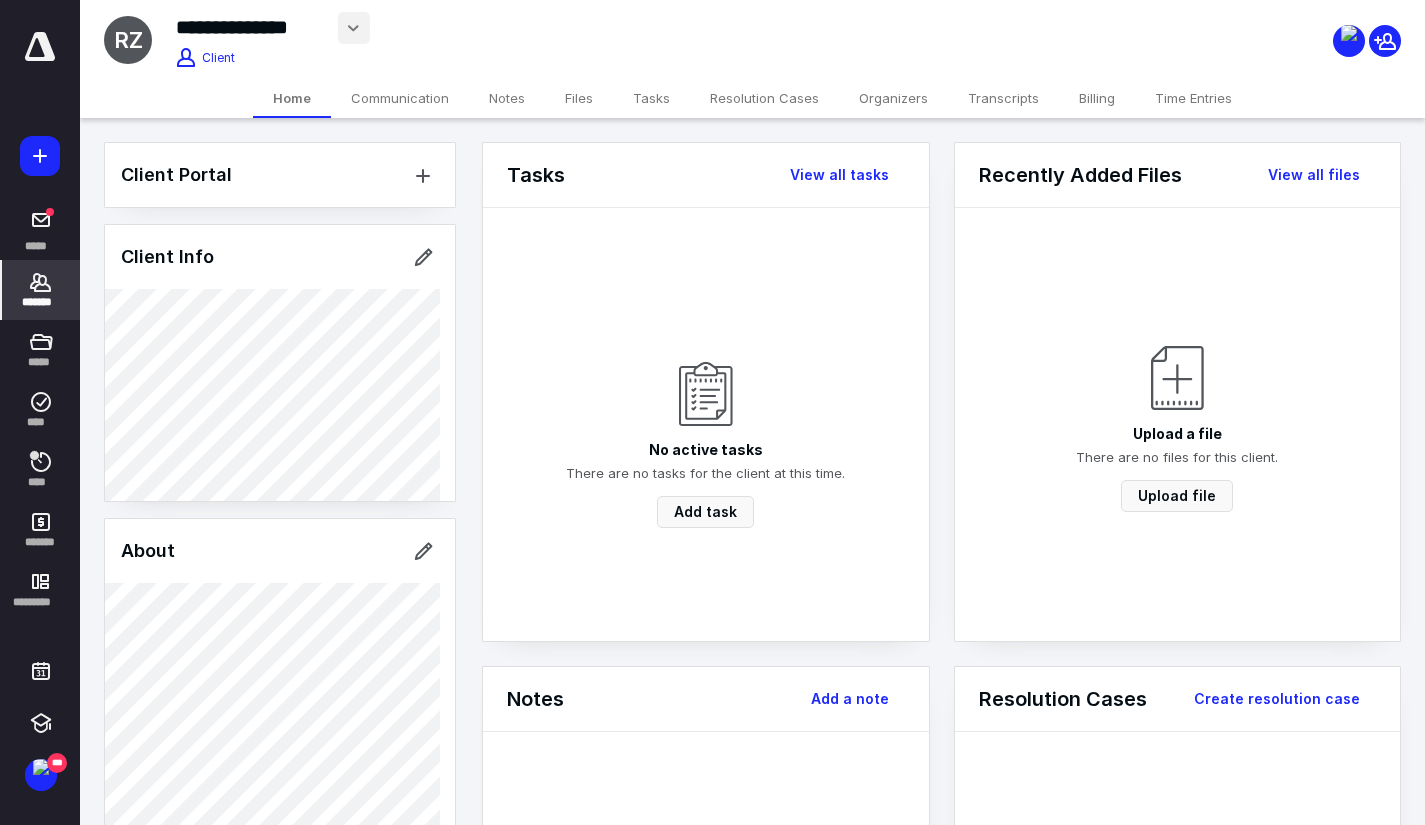 click at bounding box center (354, 28) 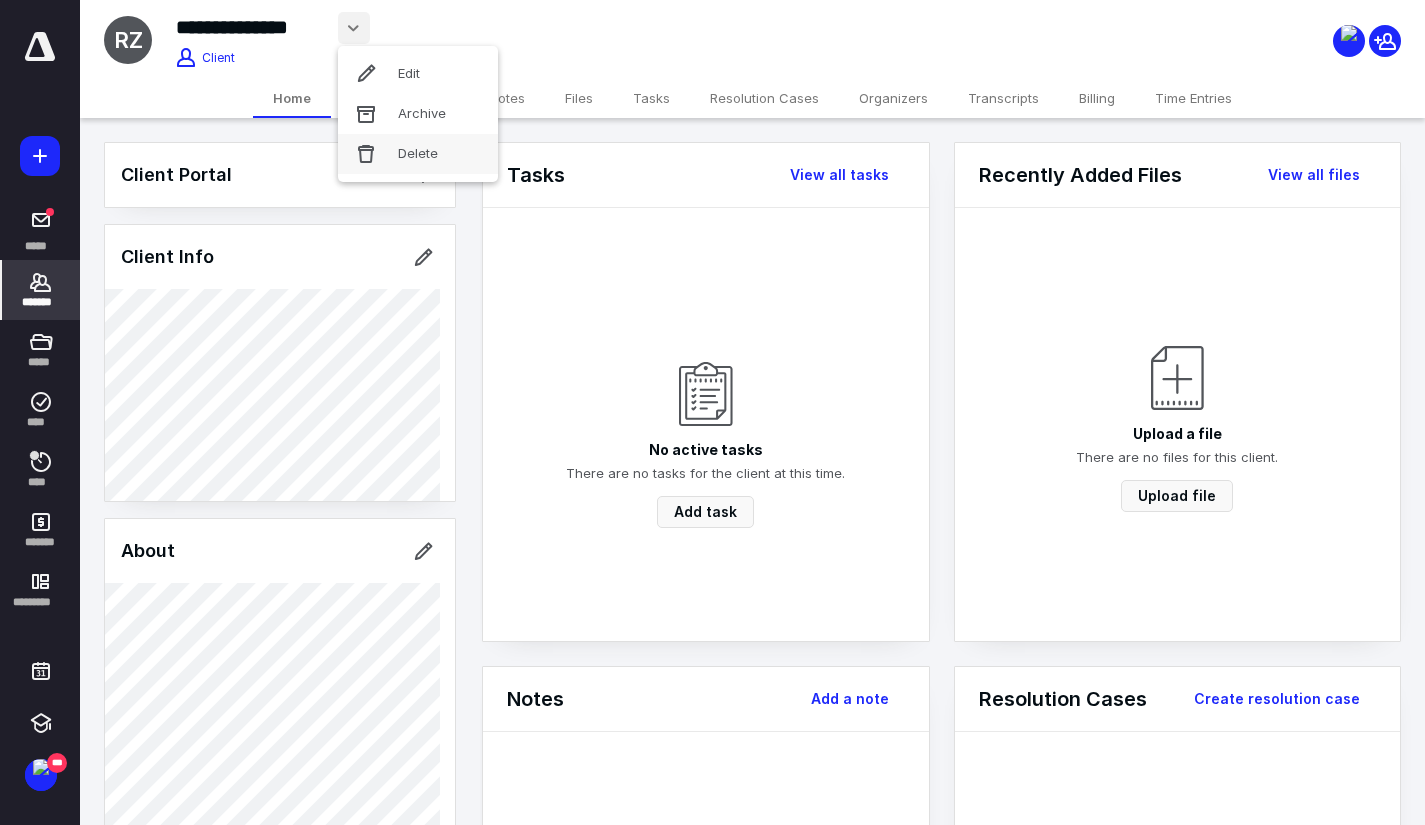 click on "Delete" at bounding box center [418, 154] 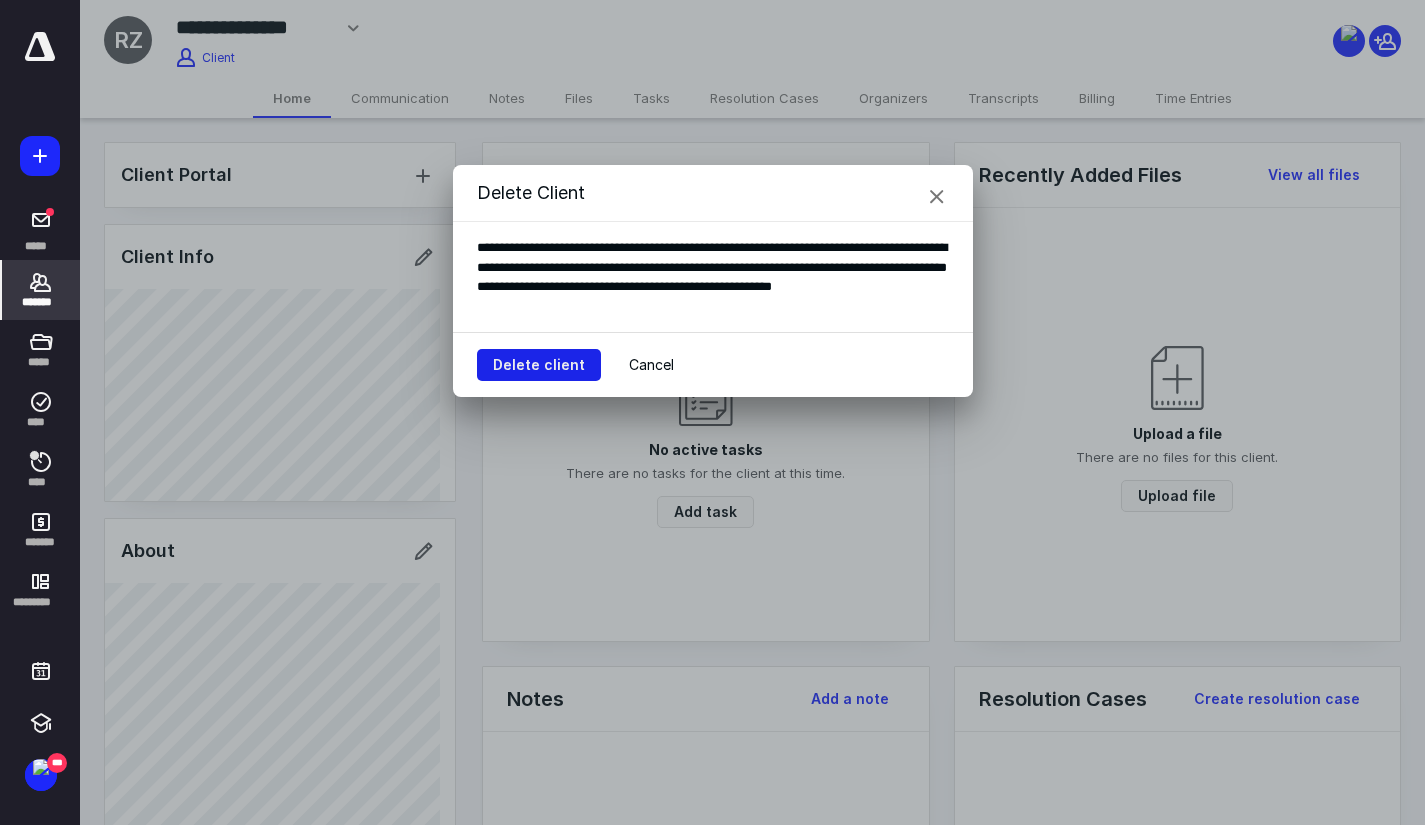 click on "Delete client" at bounding box center [539, 365] 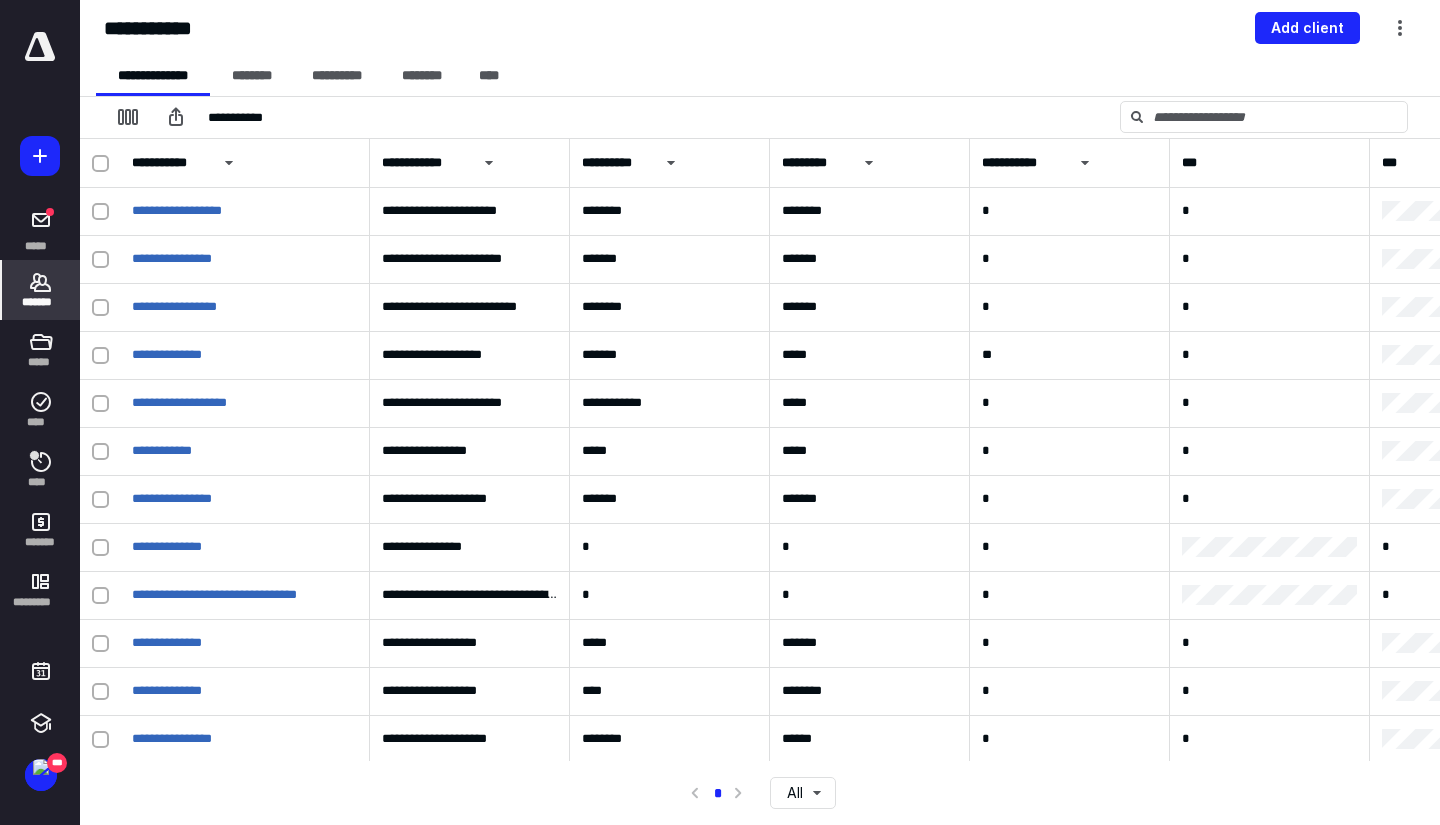 click on "*******" at bounding box center [41, 302] 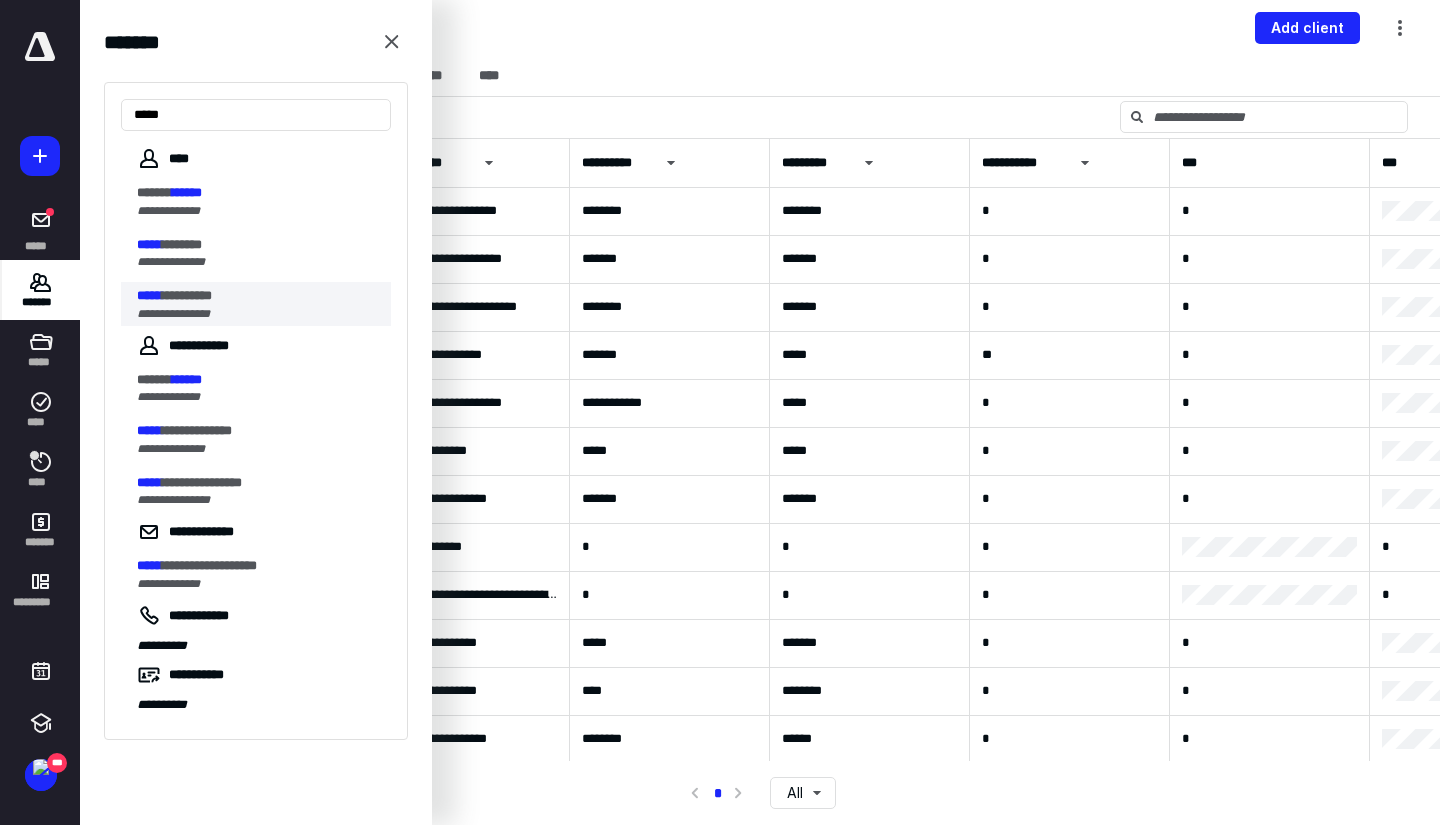 type on "*****" 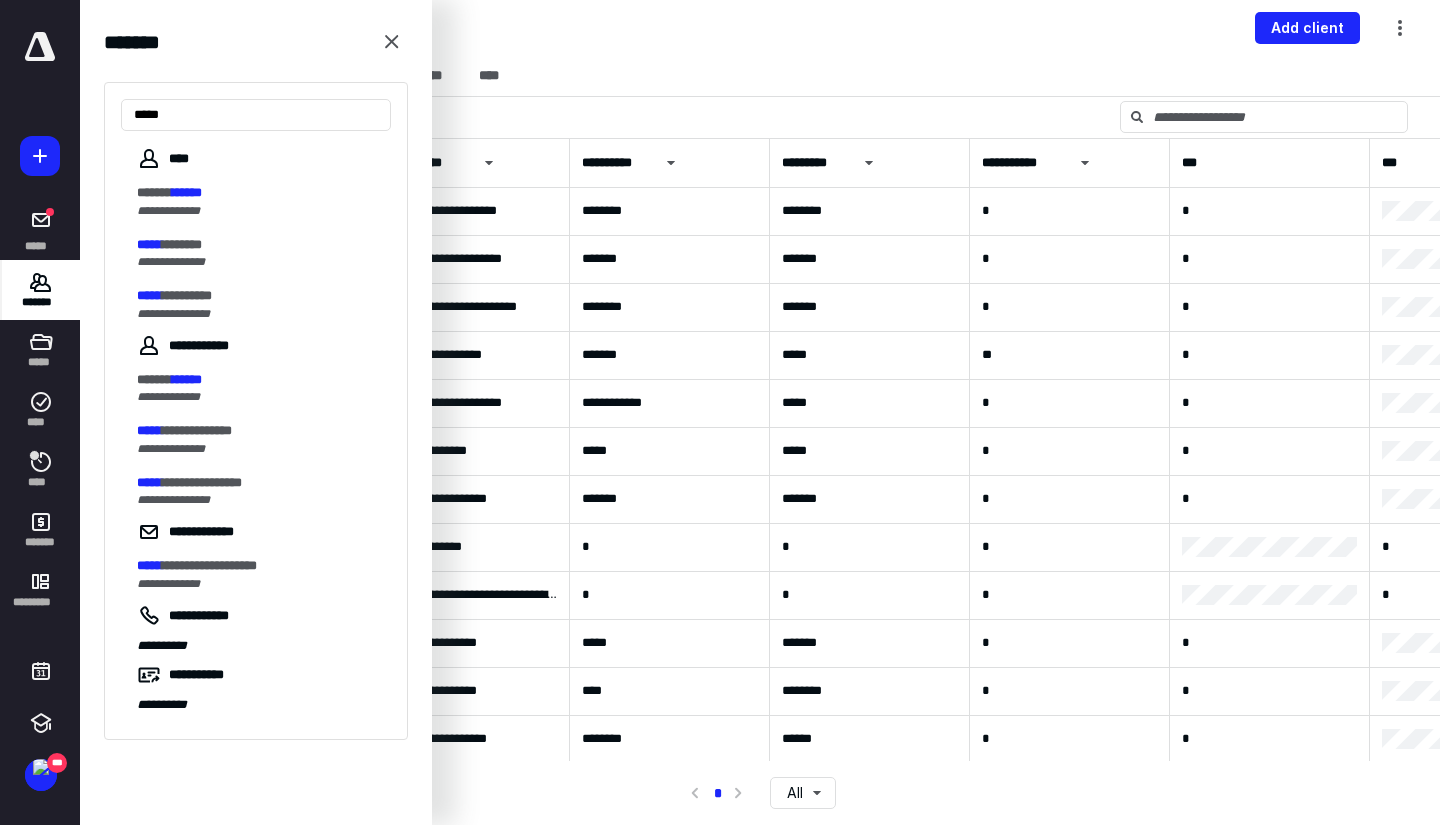 click on "**********" at bounding box center (173, 314) 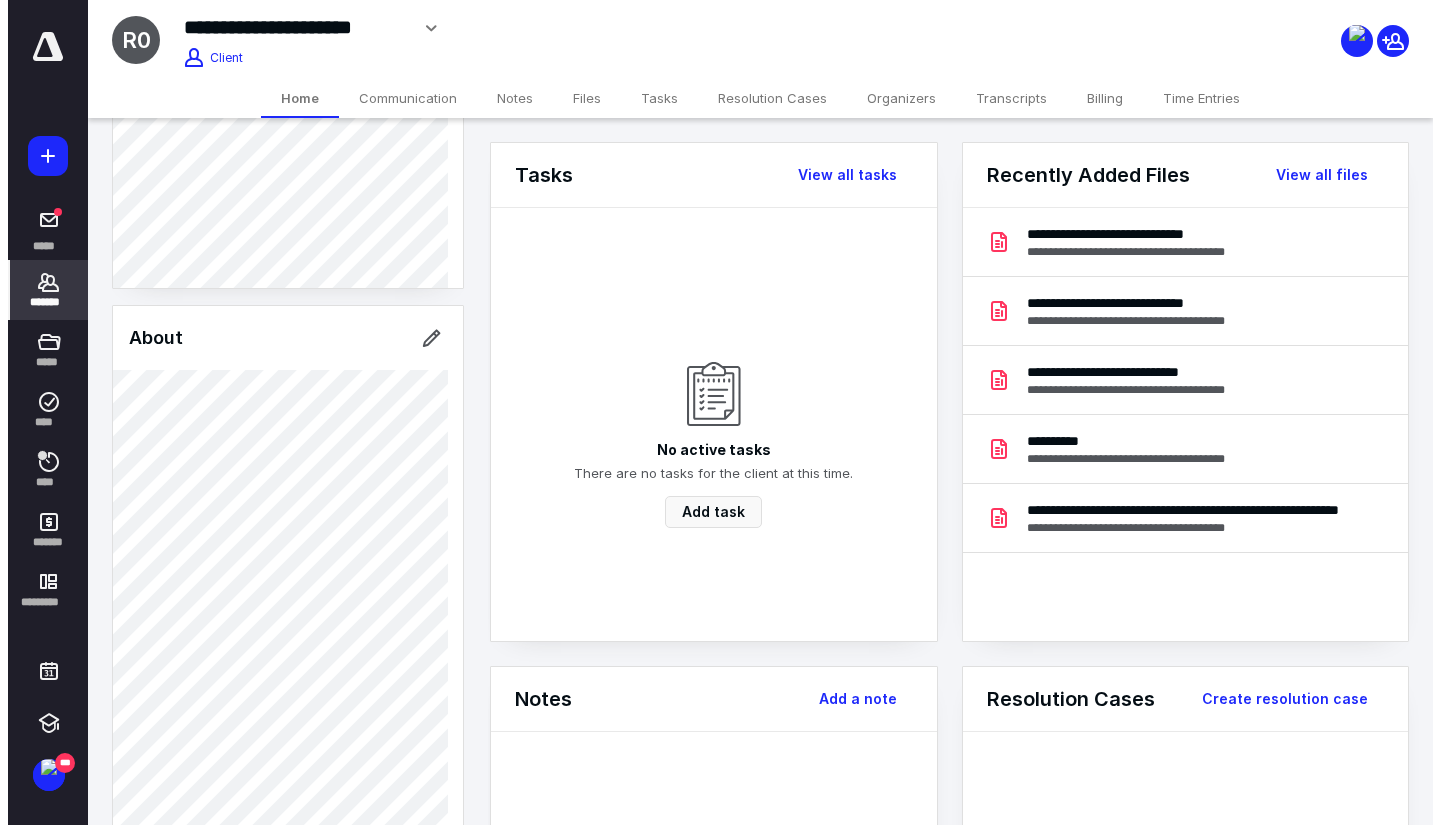 scroll, scrollTop: 300, scrollLeft: 0, axis: vertical 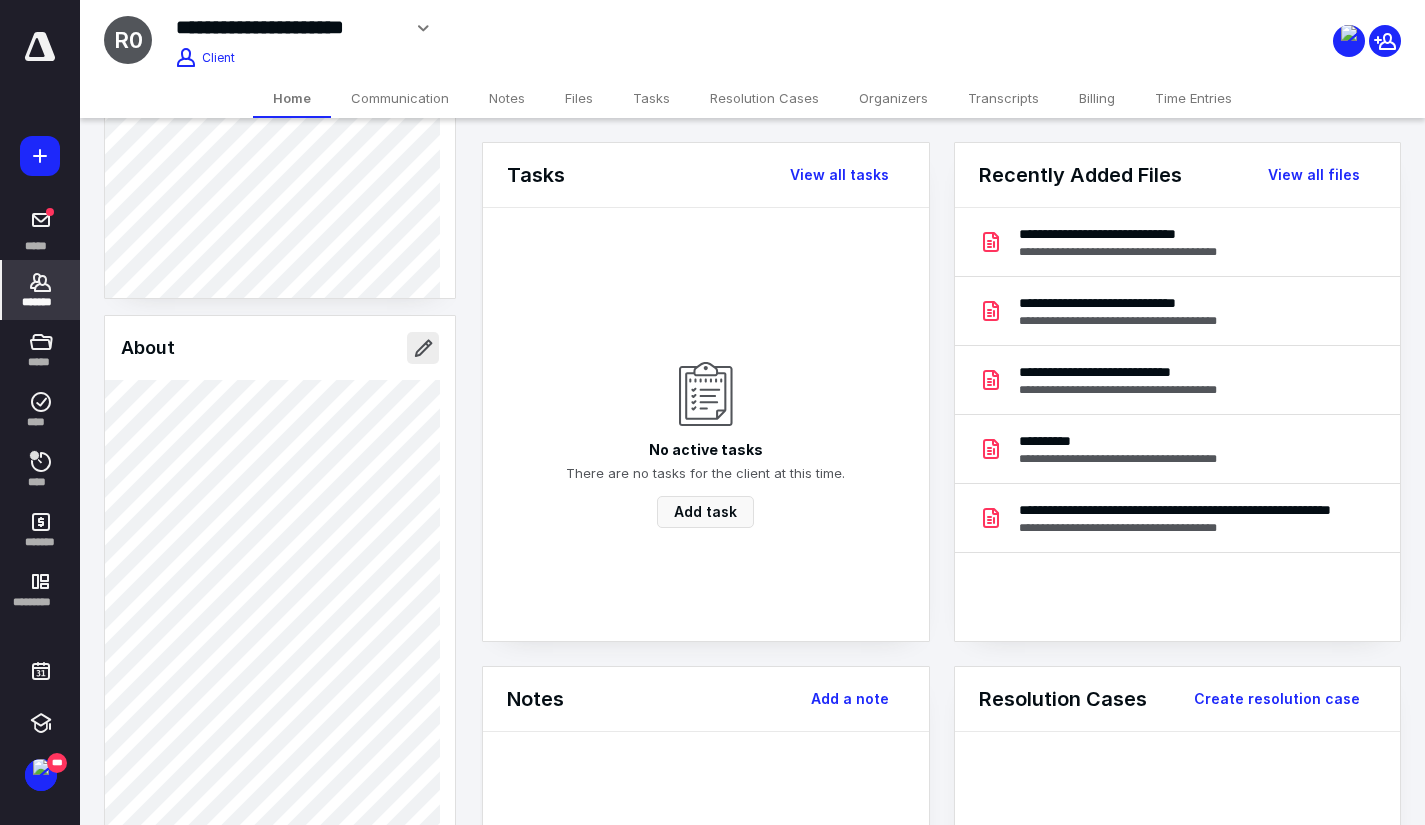click at bounding box center (423, 348) 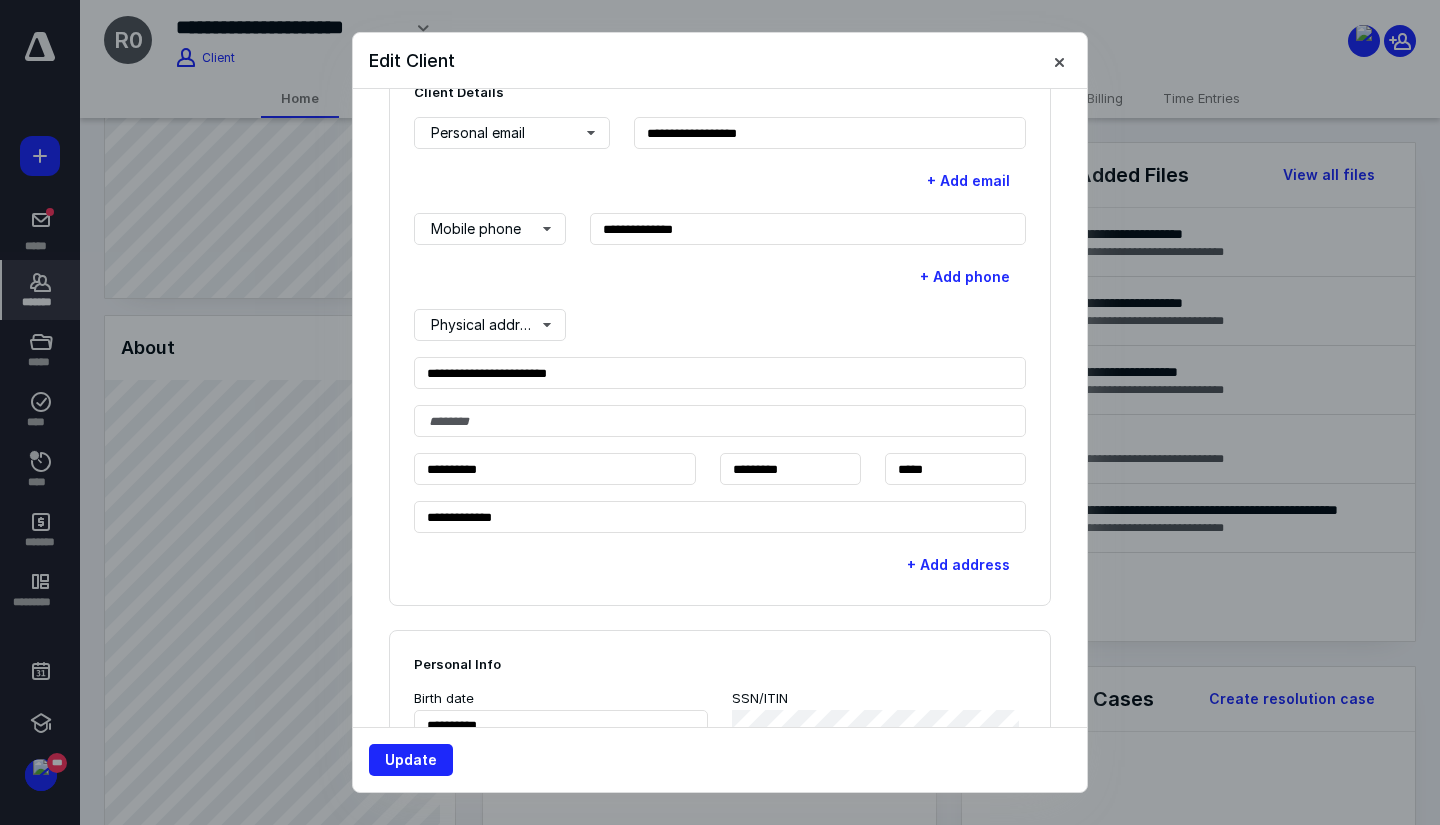 scroll, scrollTop: 346, scrollLeft: 0, axis: vertical 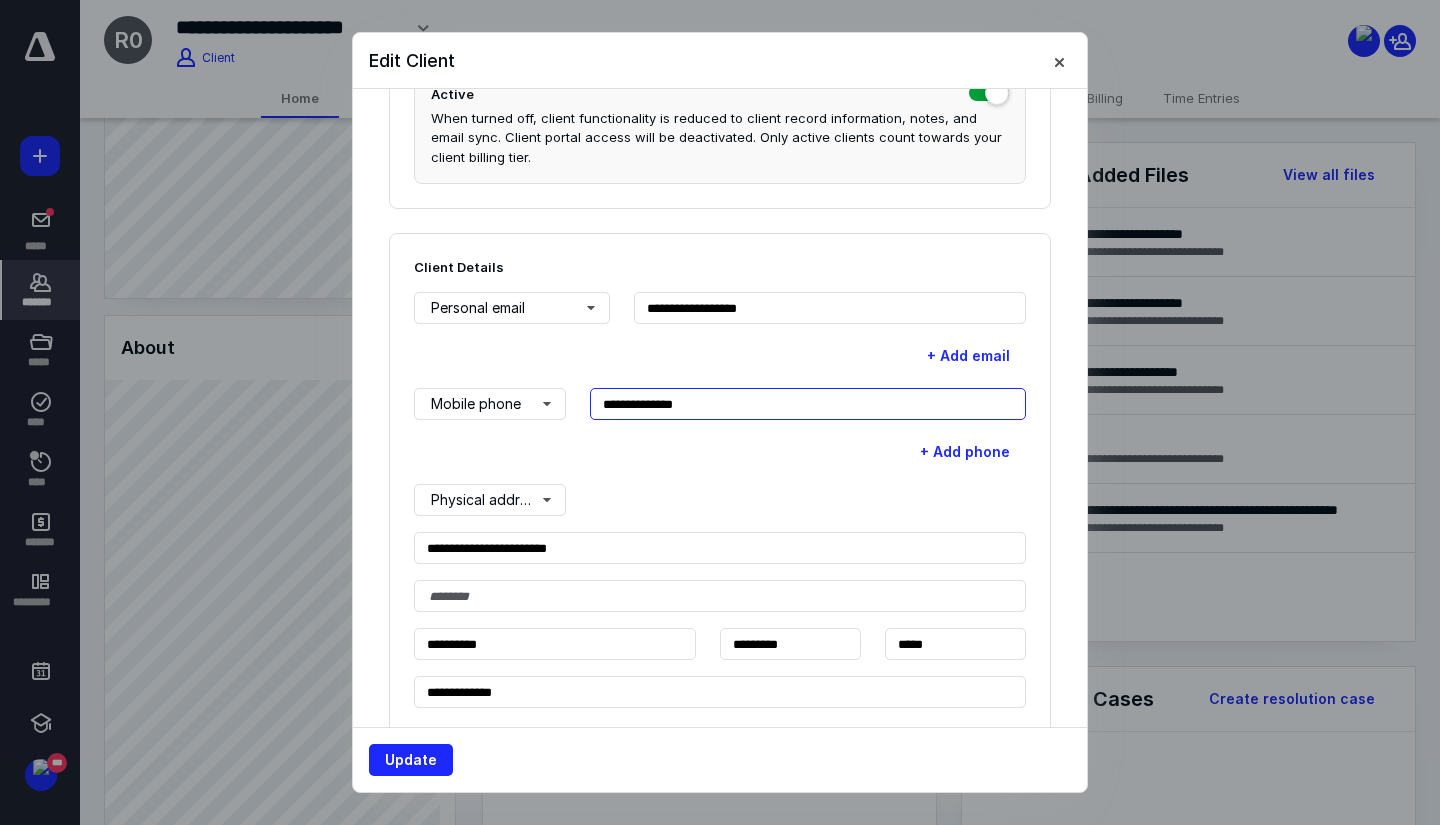 drag, startPoint x: 748, startPoint y: 399, endPoint x: 581, endPoint y: 398, distance: 167.00299 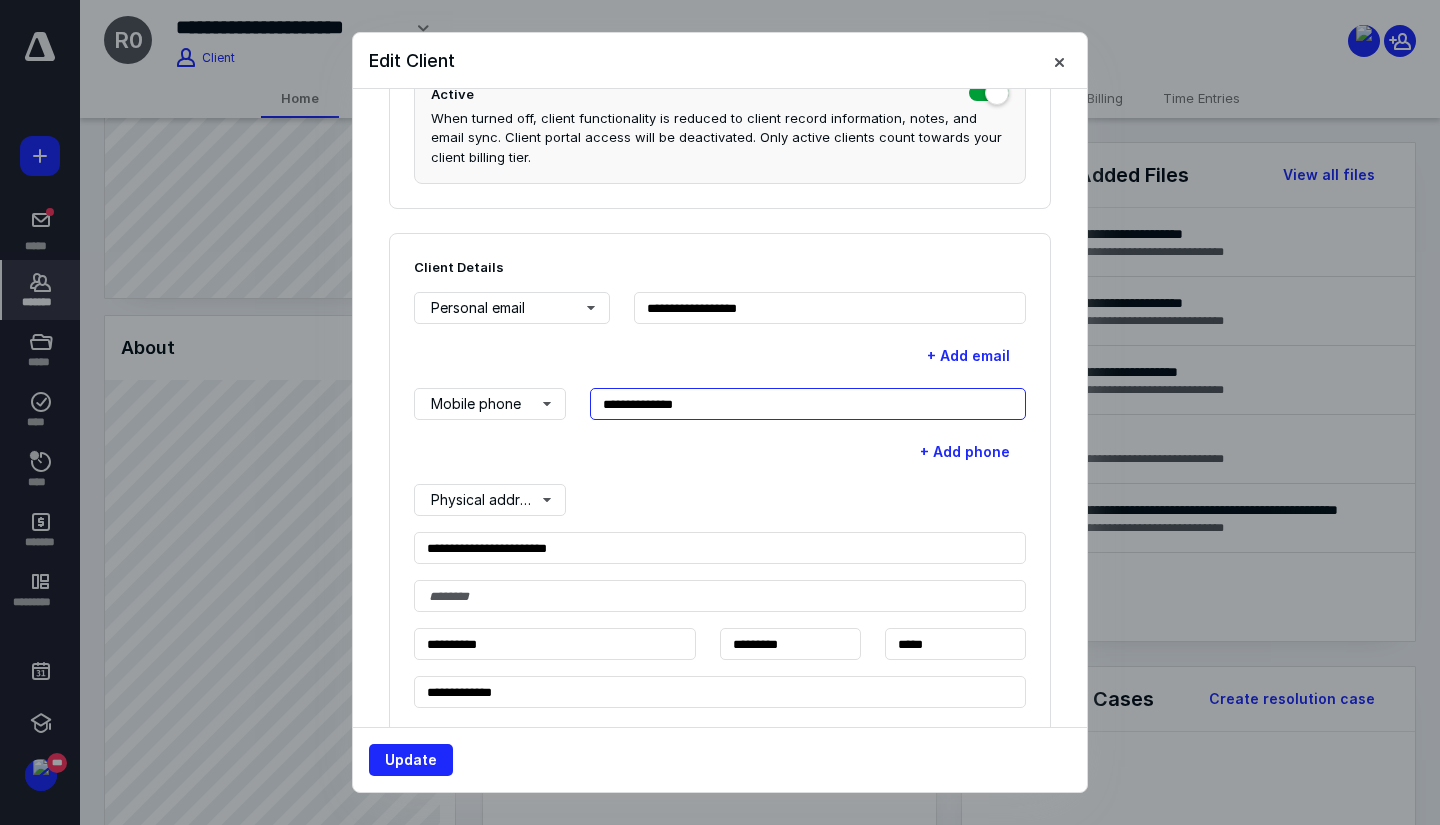 paste 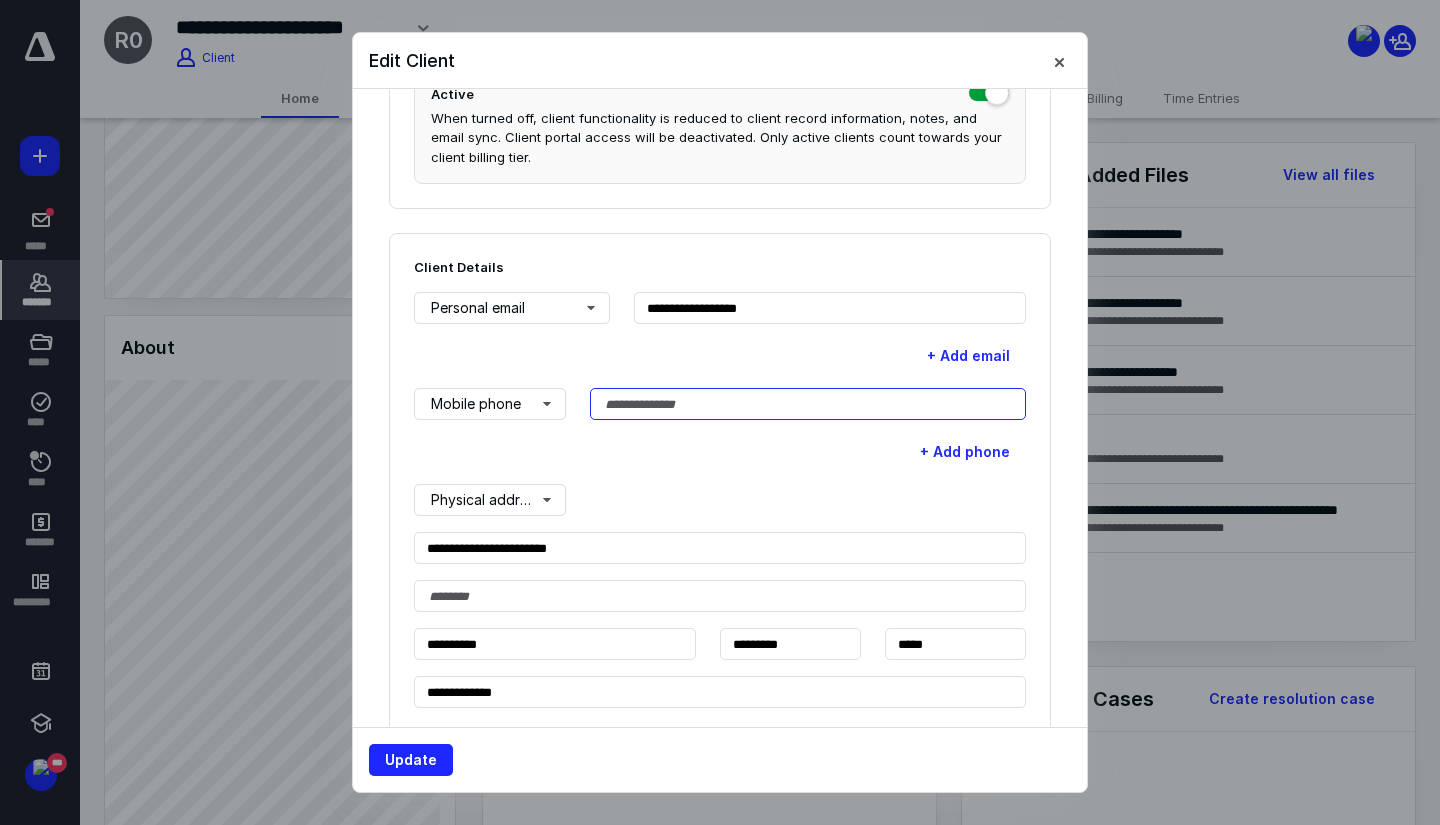 paste on "**********" 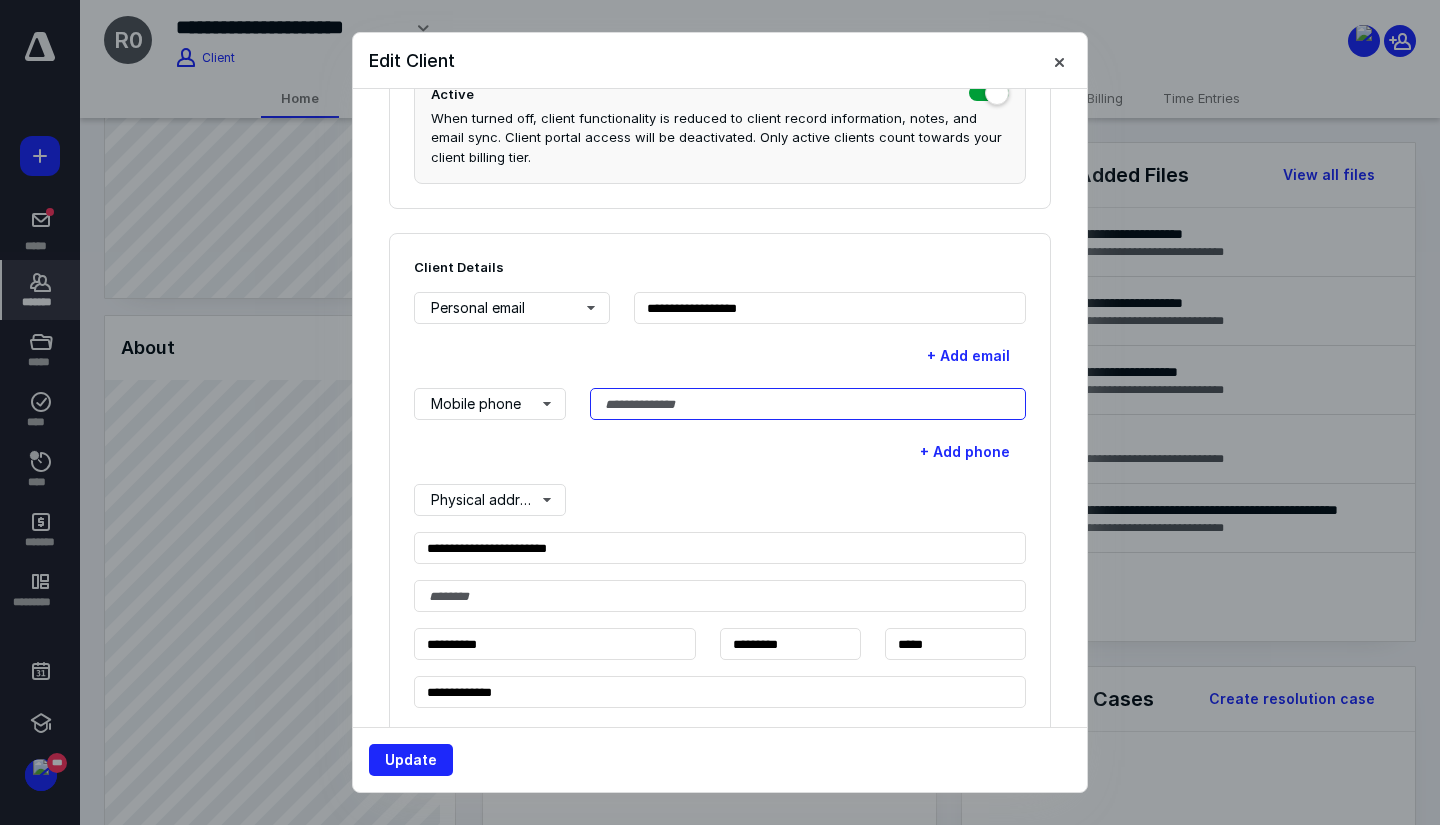 type on "**********" 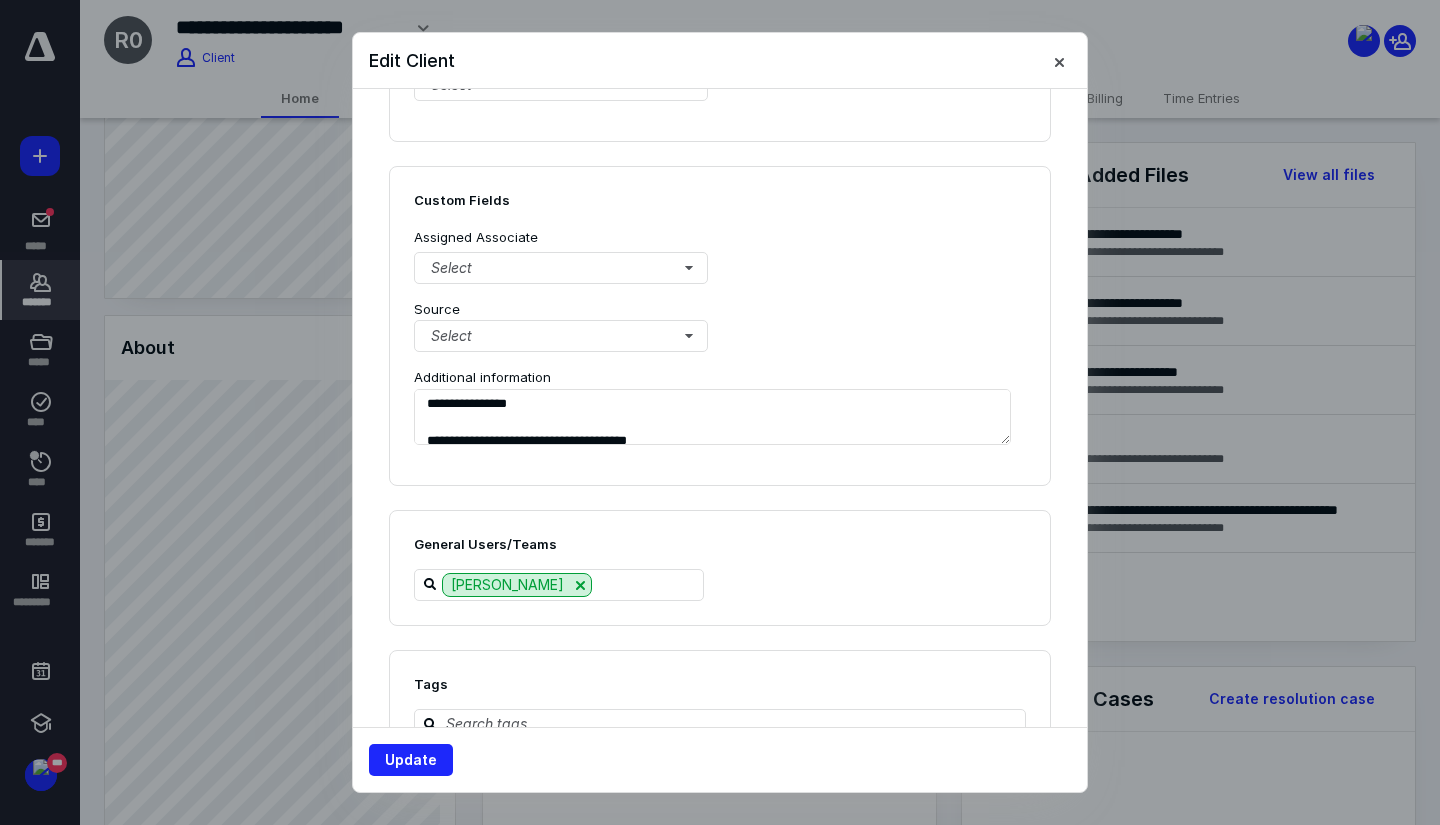 scroll, scrollTop: 1446, scrollLeft: 0, axis: vertical 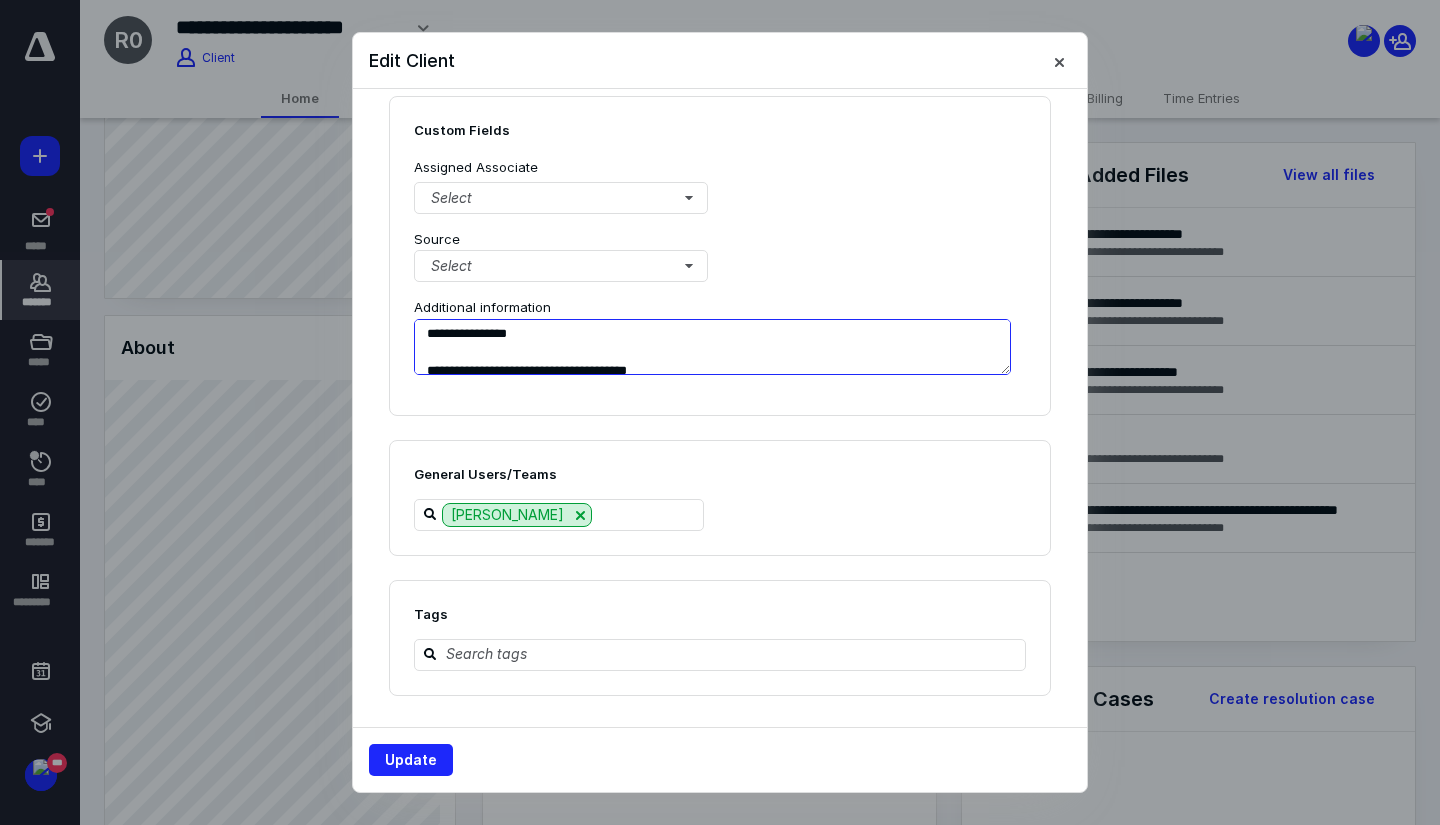 click on "**********" at bounding box center (720, 256) 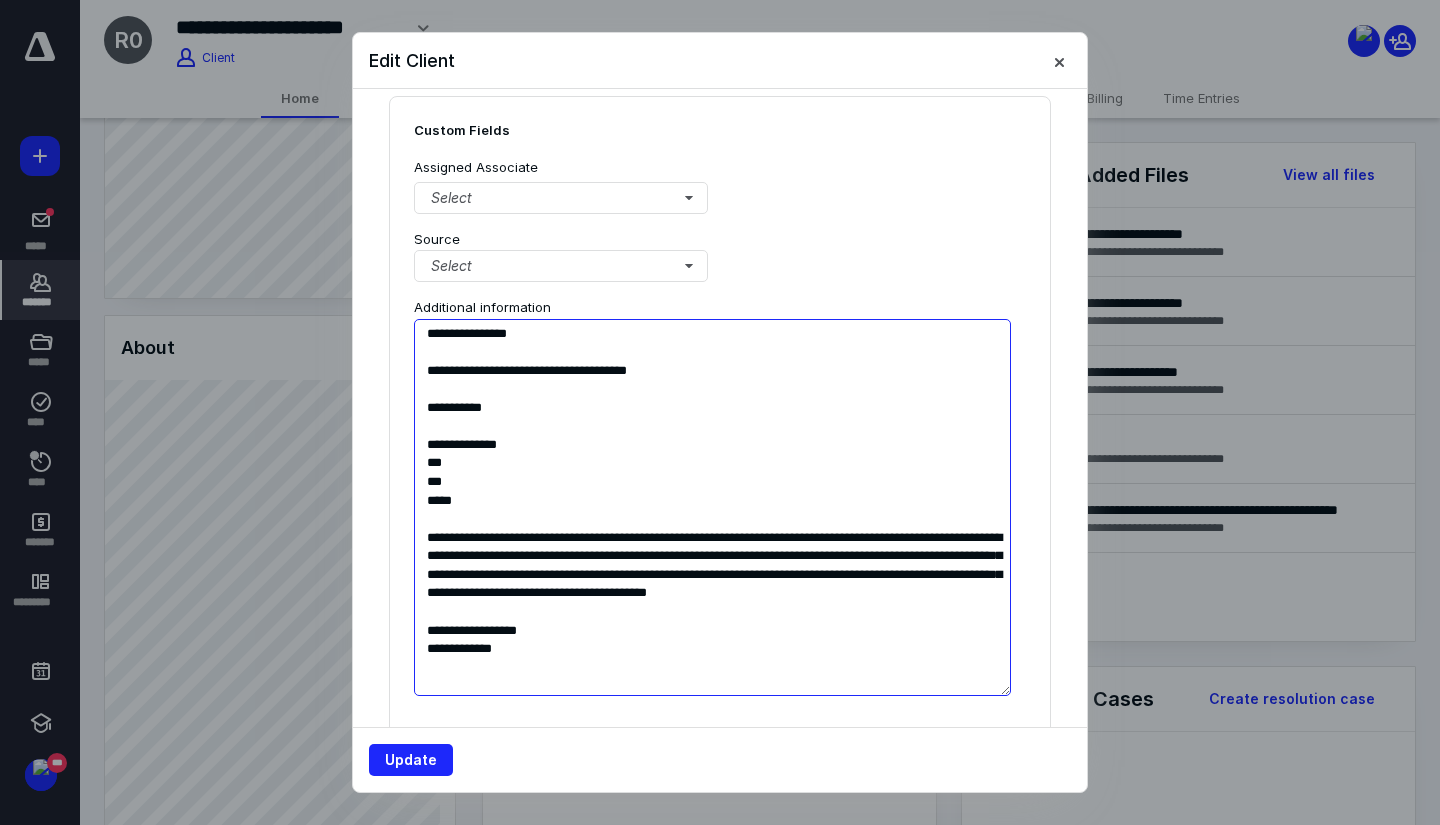 drag, startPoint x: 1006, startPoint y: 370, endPoint x: 1014, endPoint y: 691, distance: 321.09967 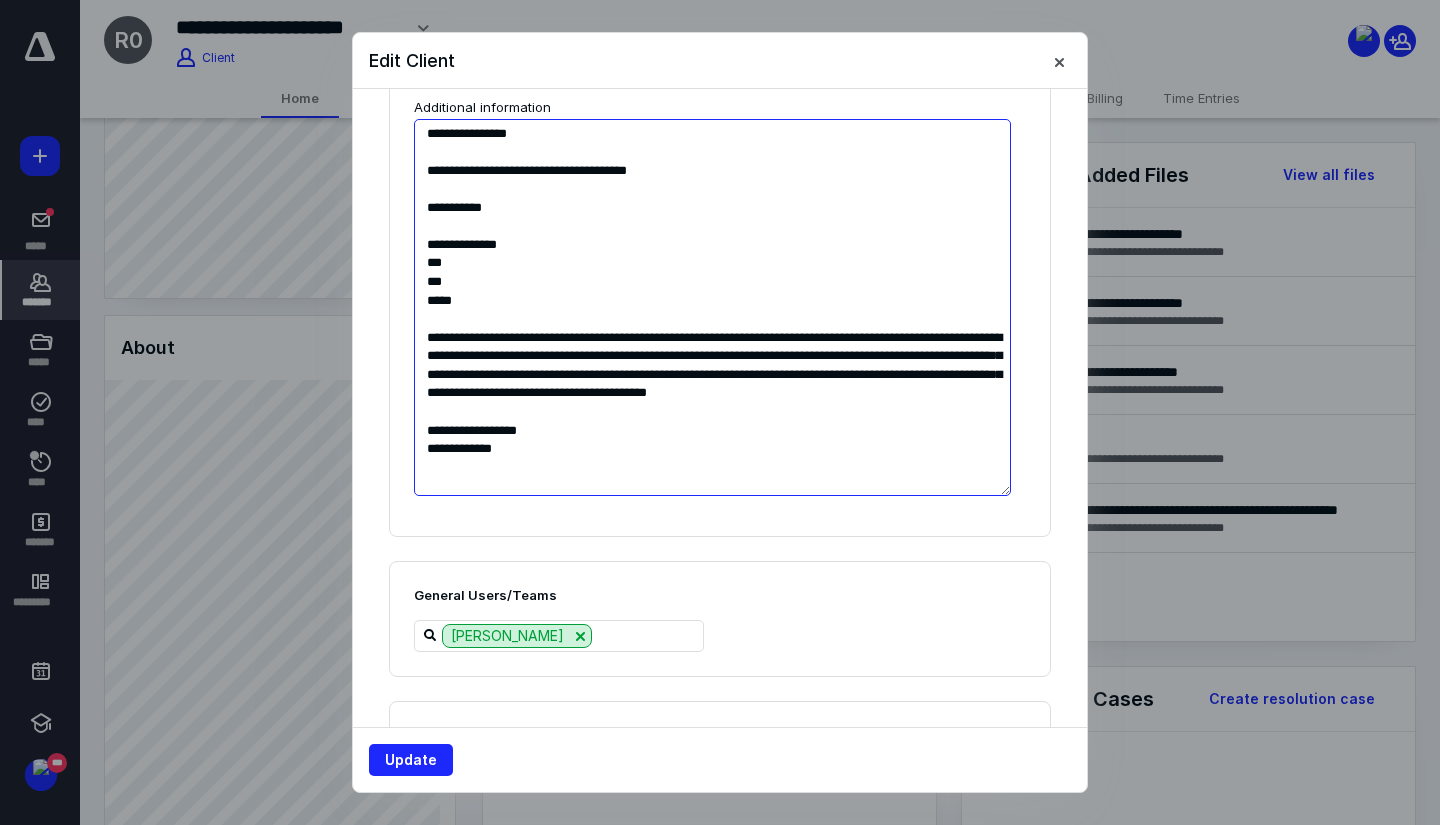 drag, startPoint x: 530, startPoint y: 473, endPoint x: 422, endPoint y: 474, distance: 108.00463 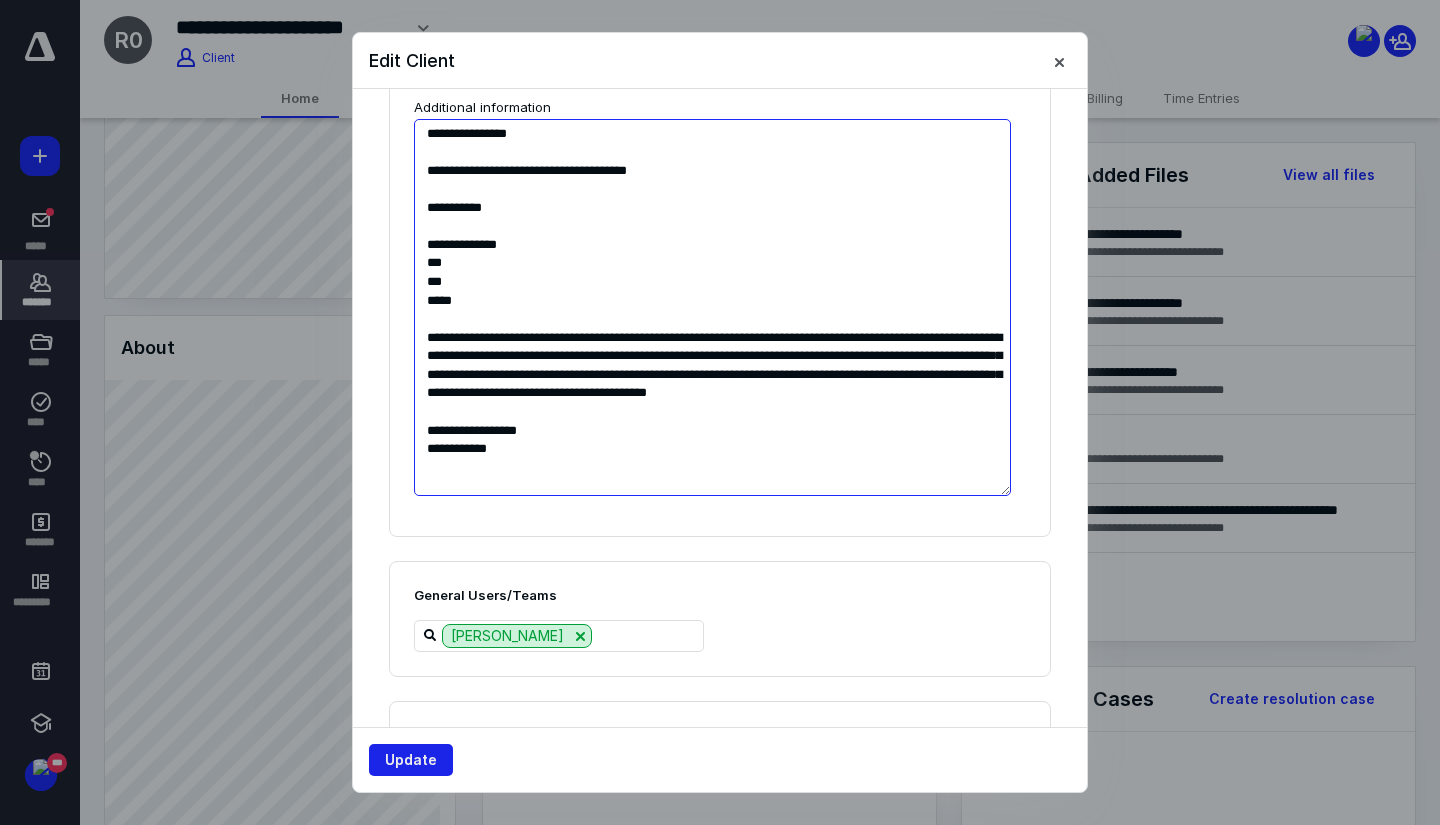 type on "**********" 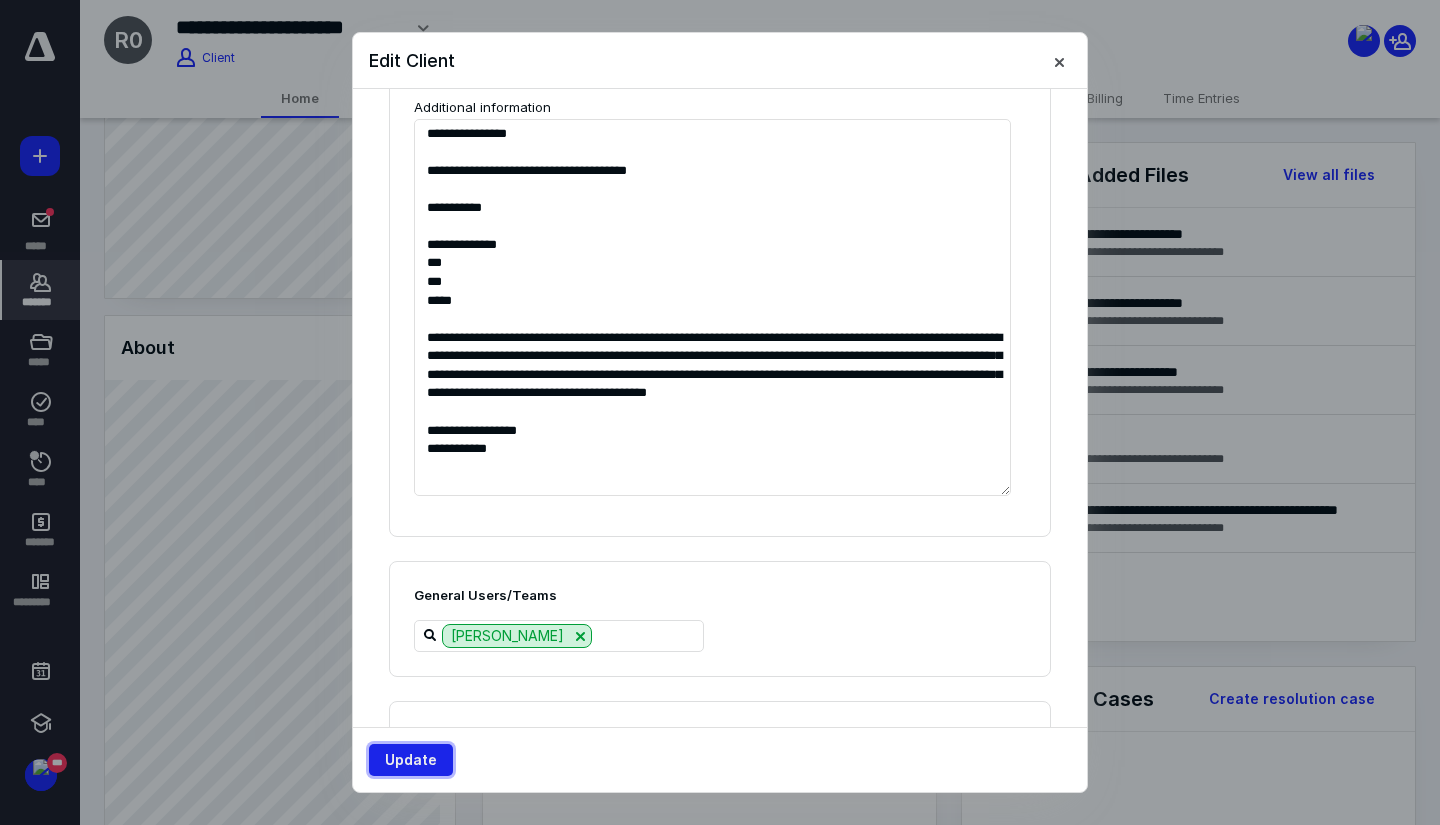 click on "Update" at bounding box center [411, 760] 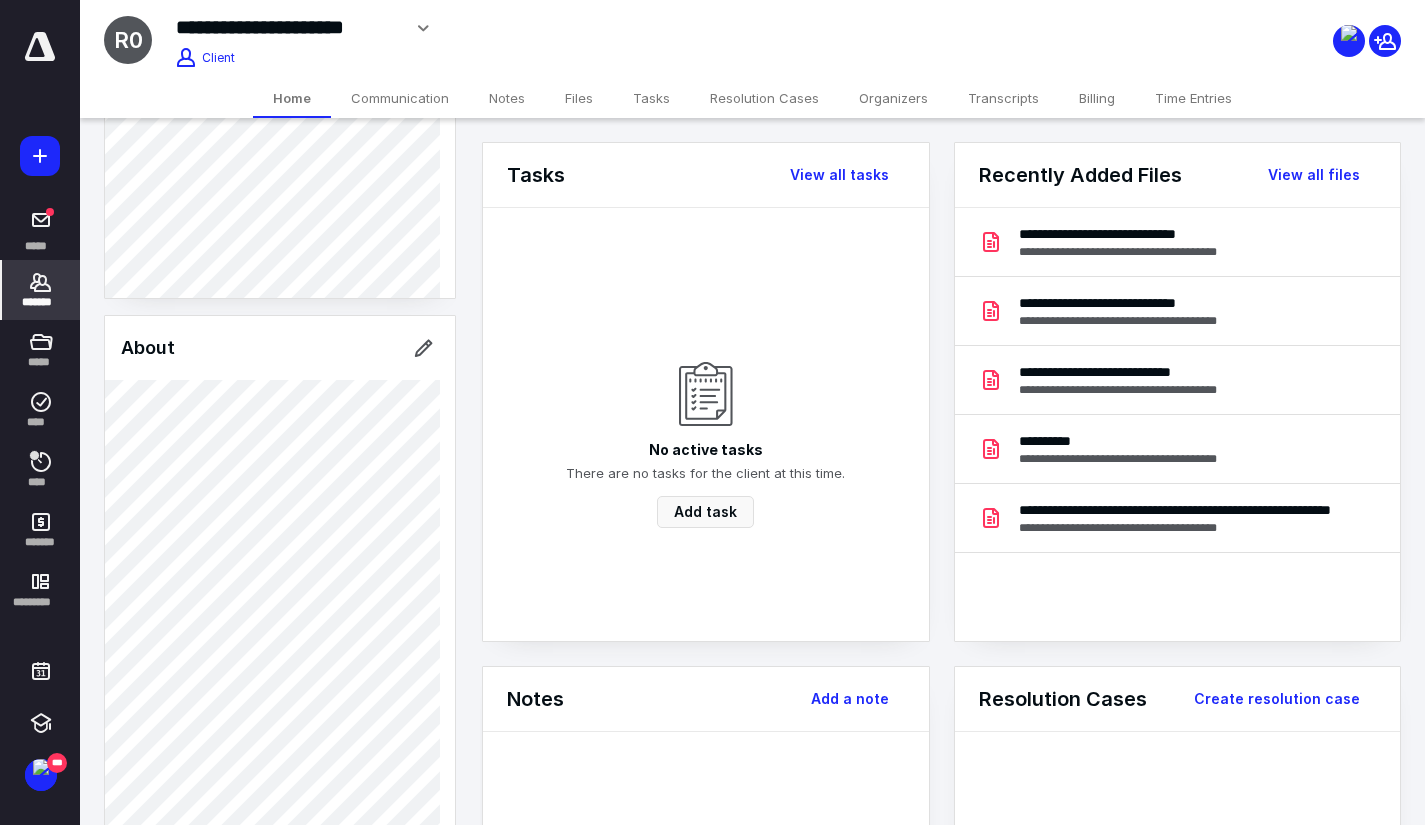 click on "*******" at bounding box center [41, 302] 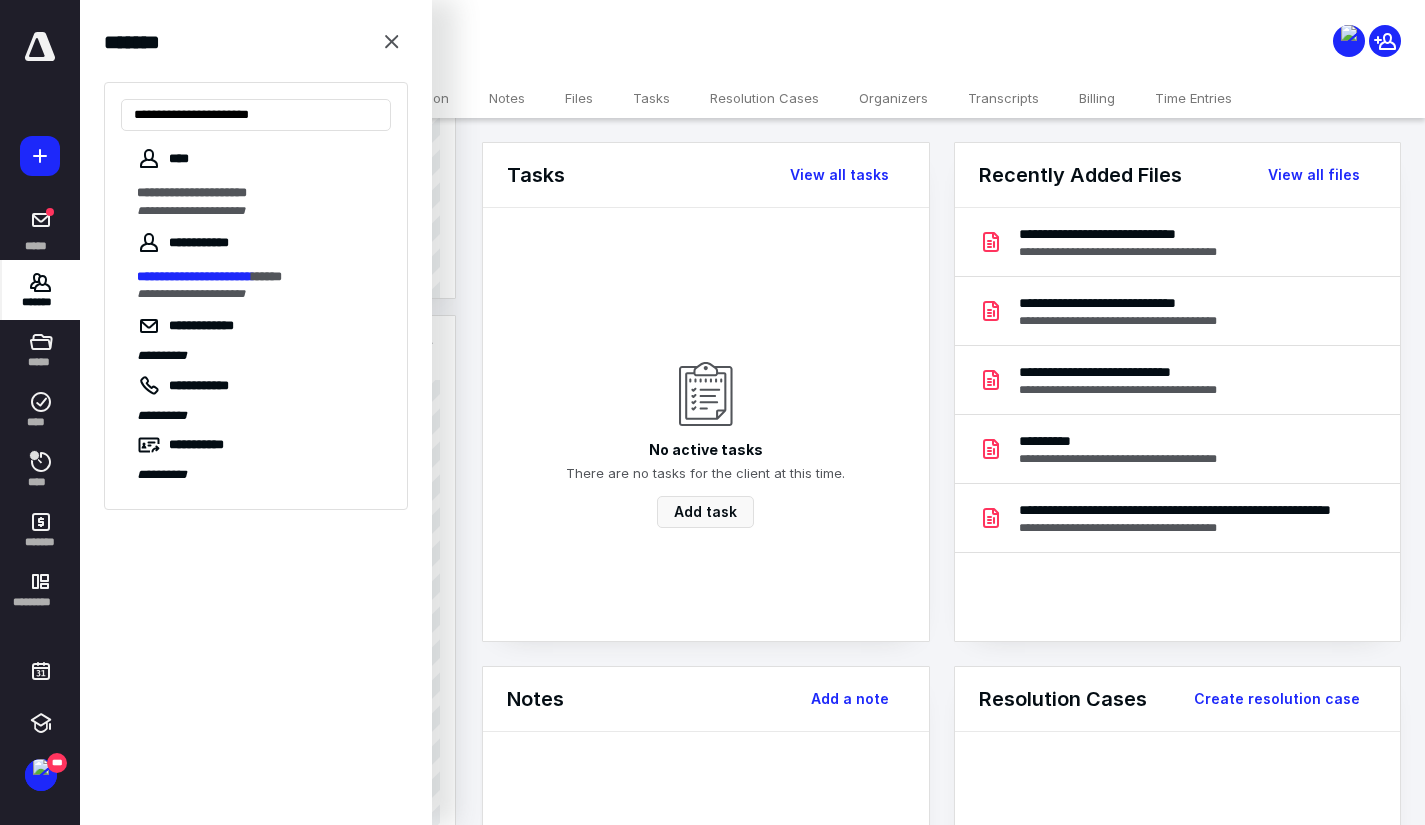 type on "**********" 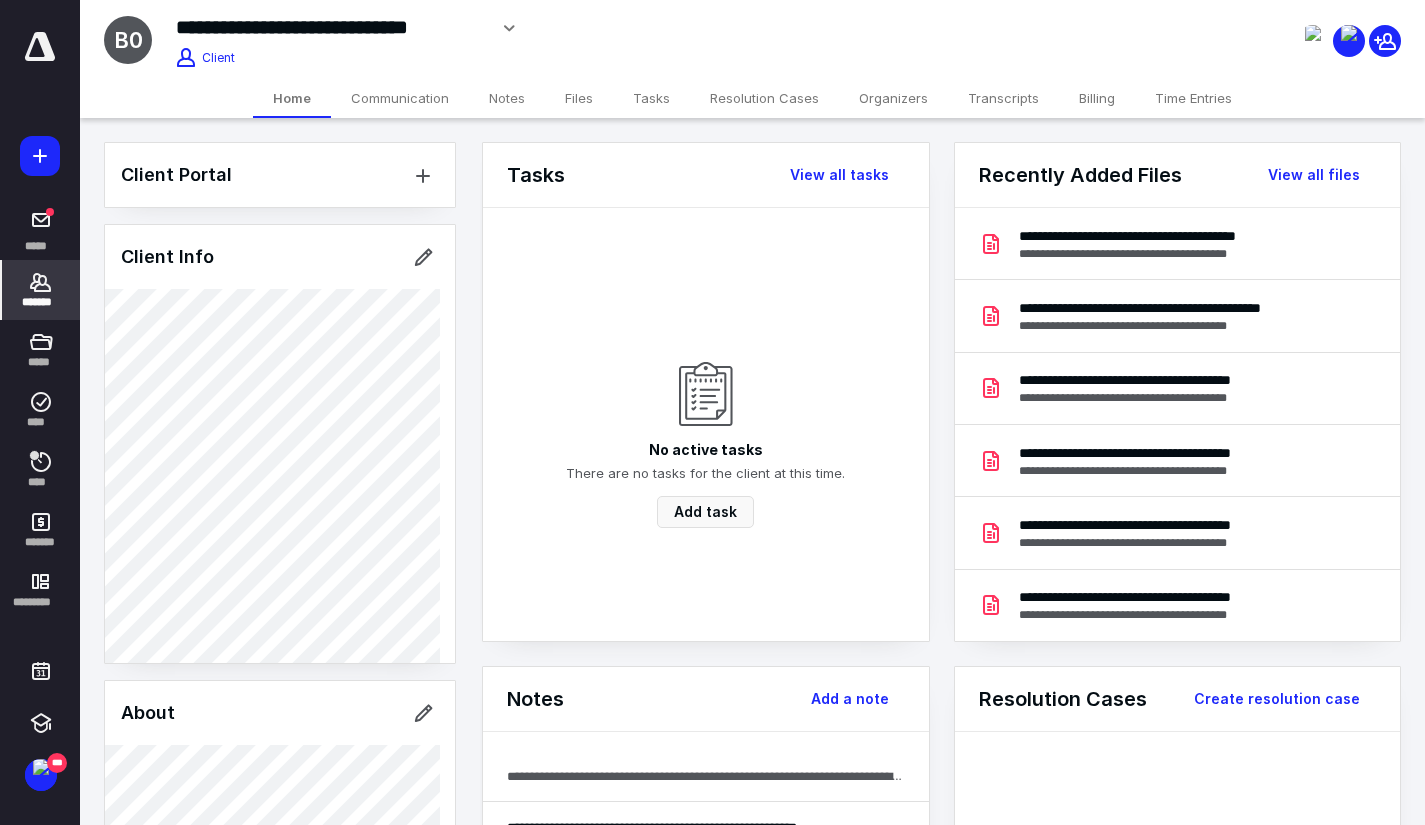 click on "Files" at bounding box center [579, 98] 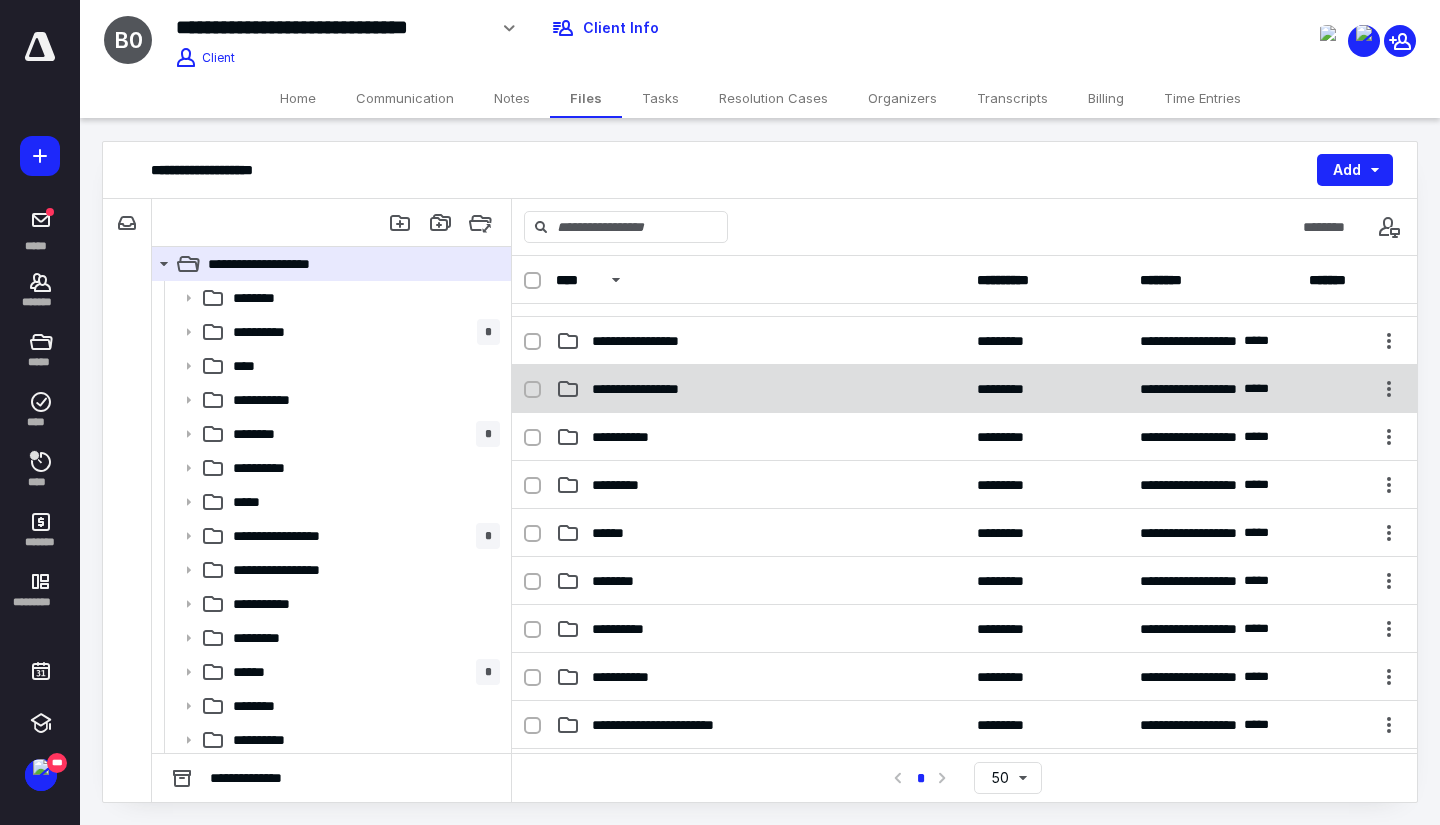 scroll, scrollTop: 300, scrollLeft: 0, axis: vertical 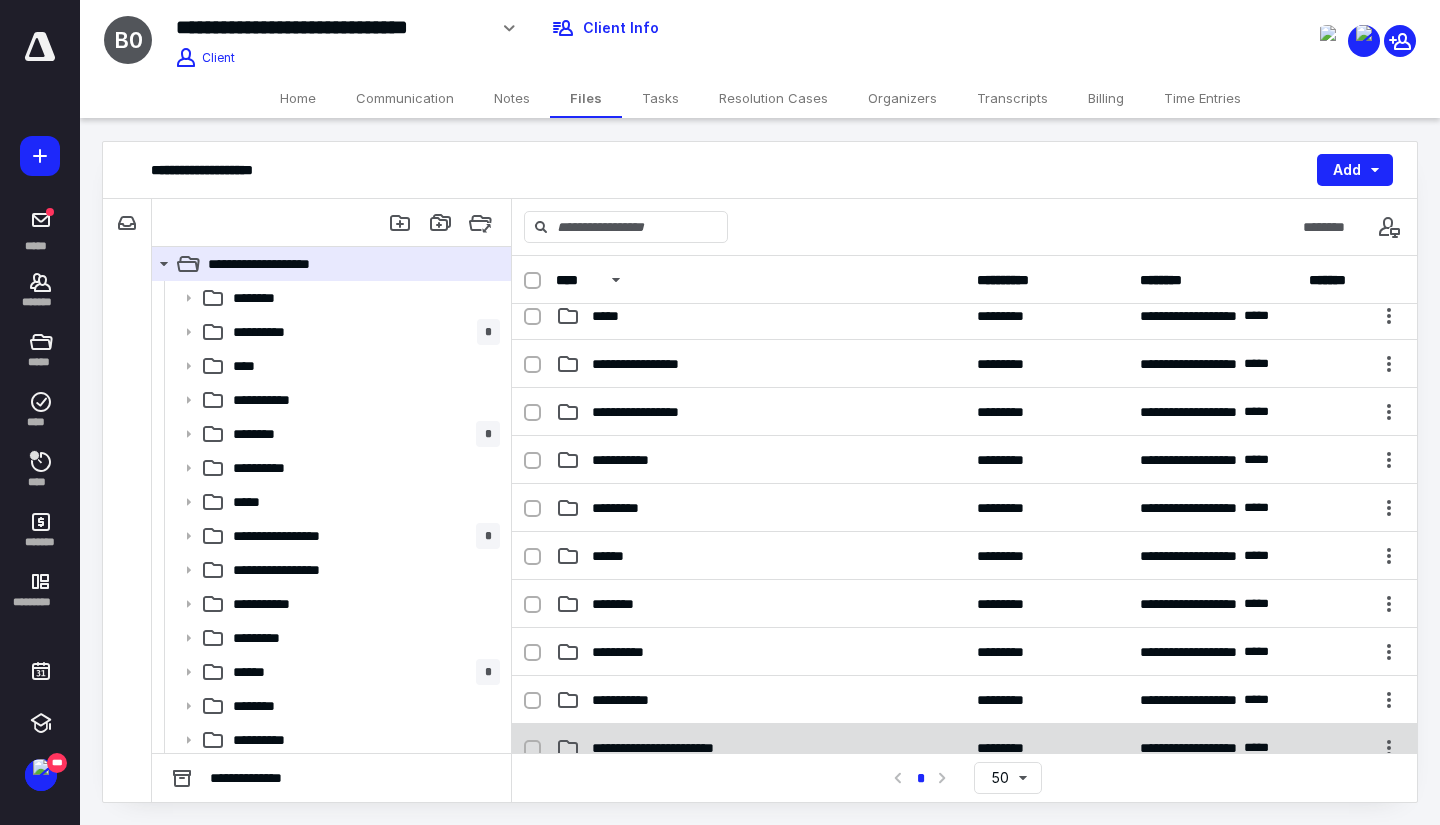 click on "**********" at bounding box center (964, 748) 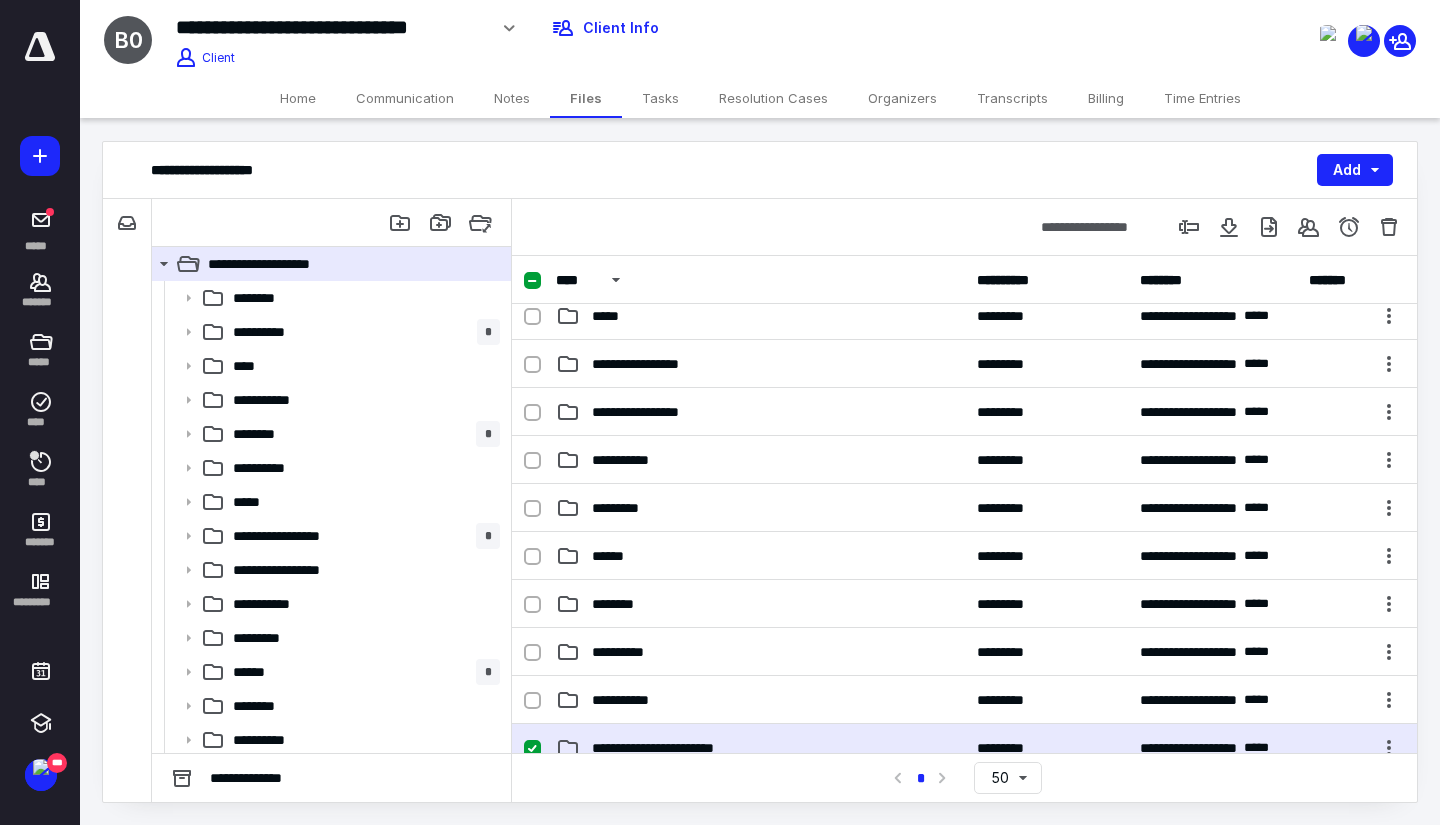click on "**********" at bounding box center (681, 748) 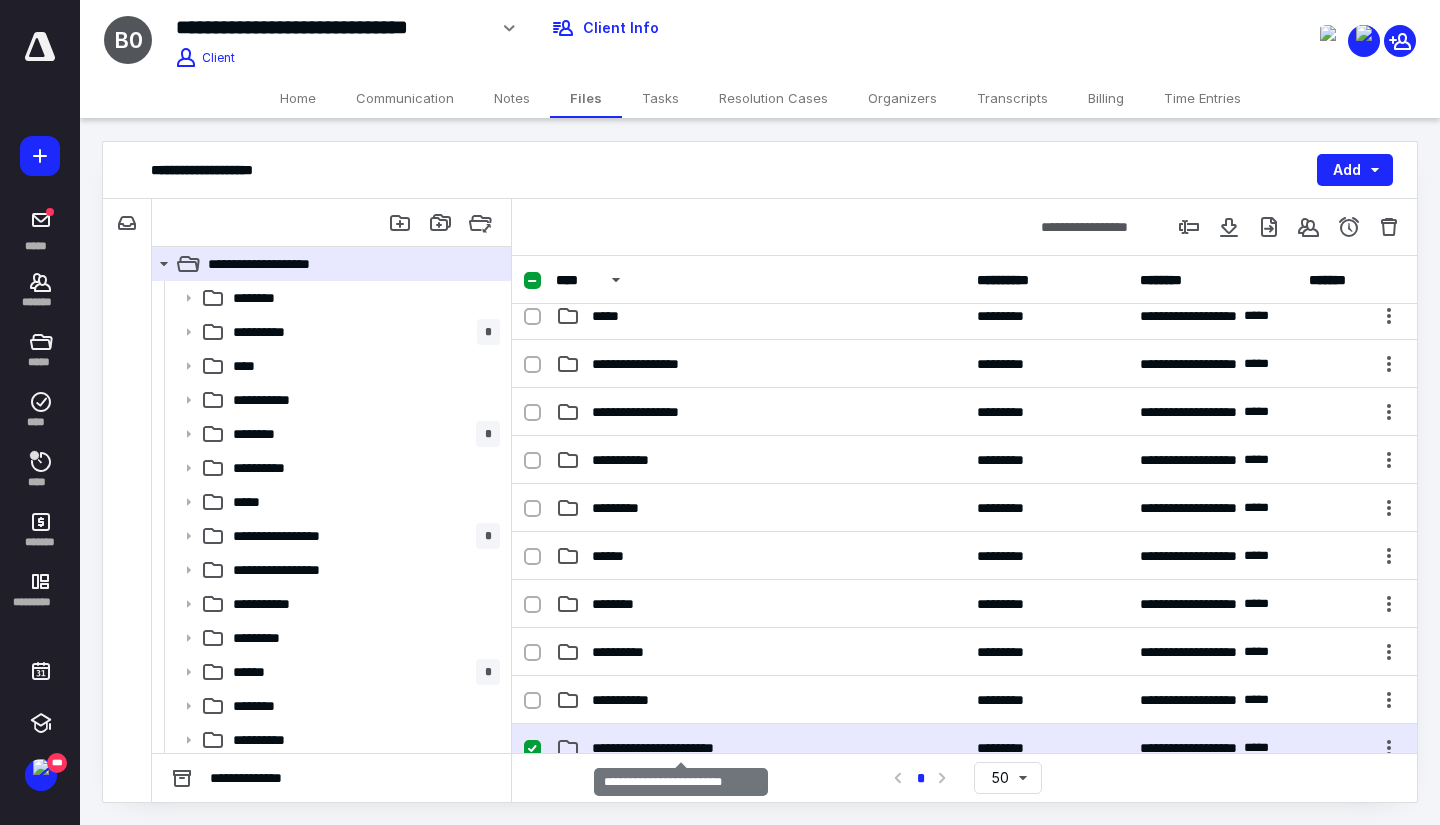 click on "**********" at bounding box center [681, 748] 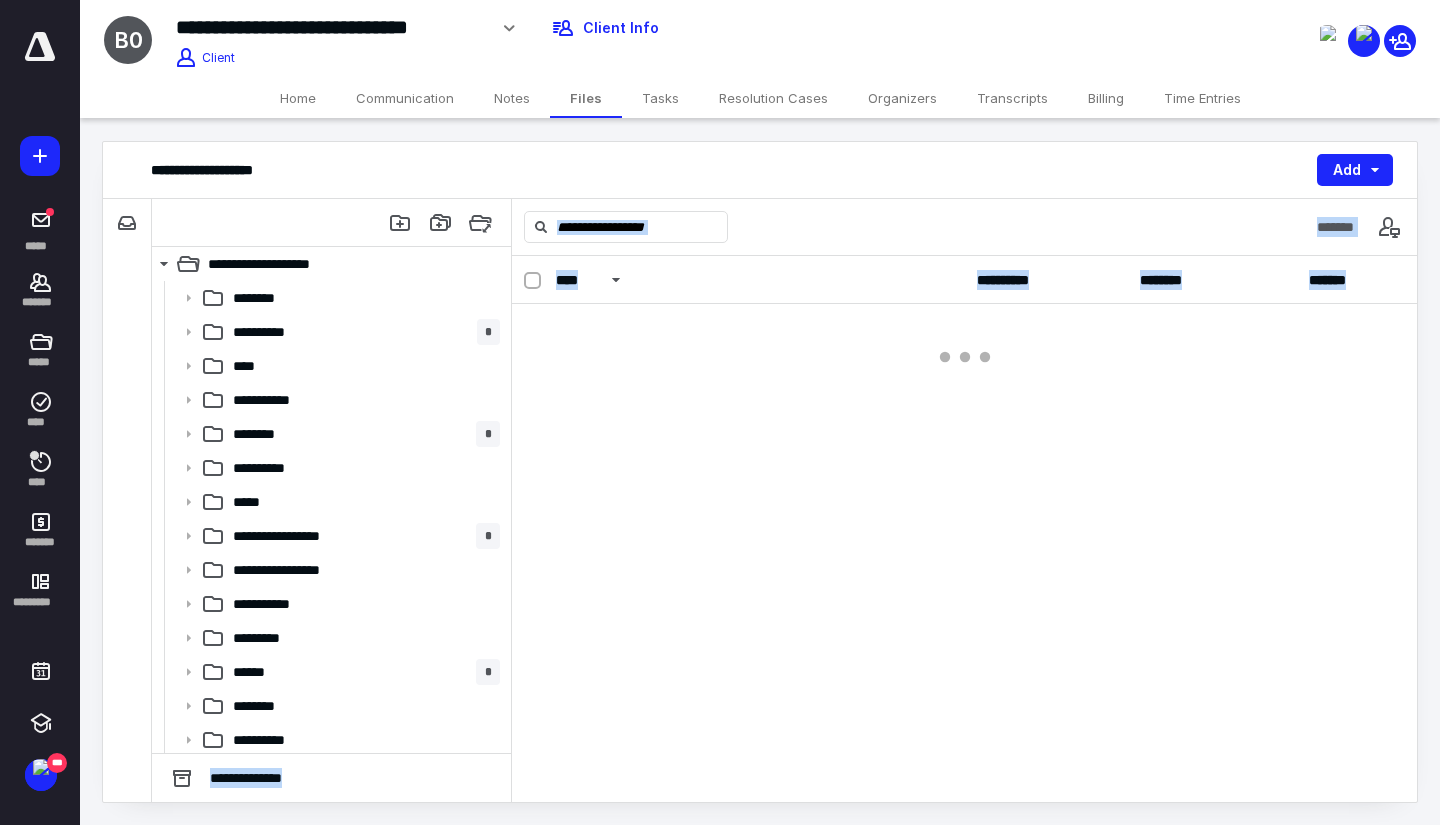 click on "**********" at bounding box center (964, 529) 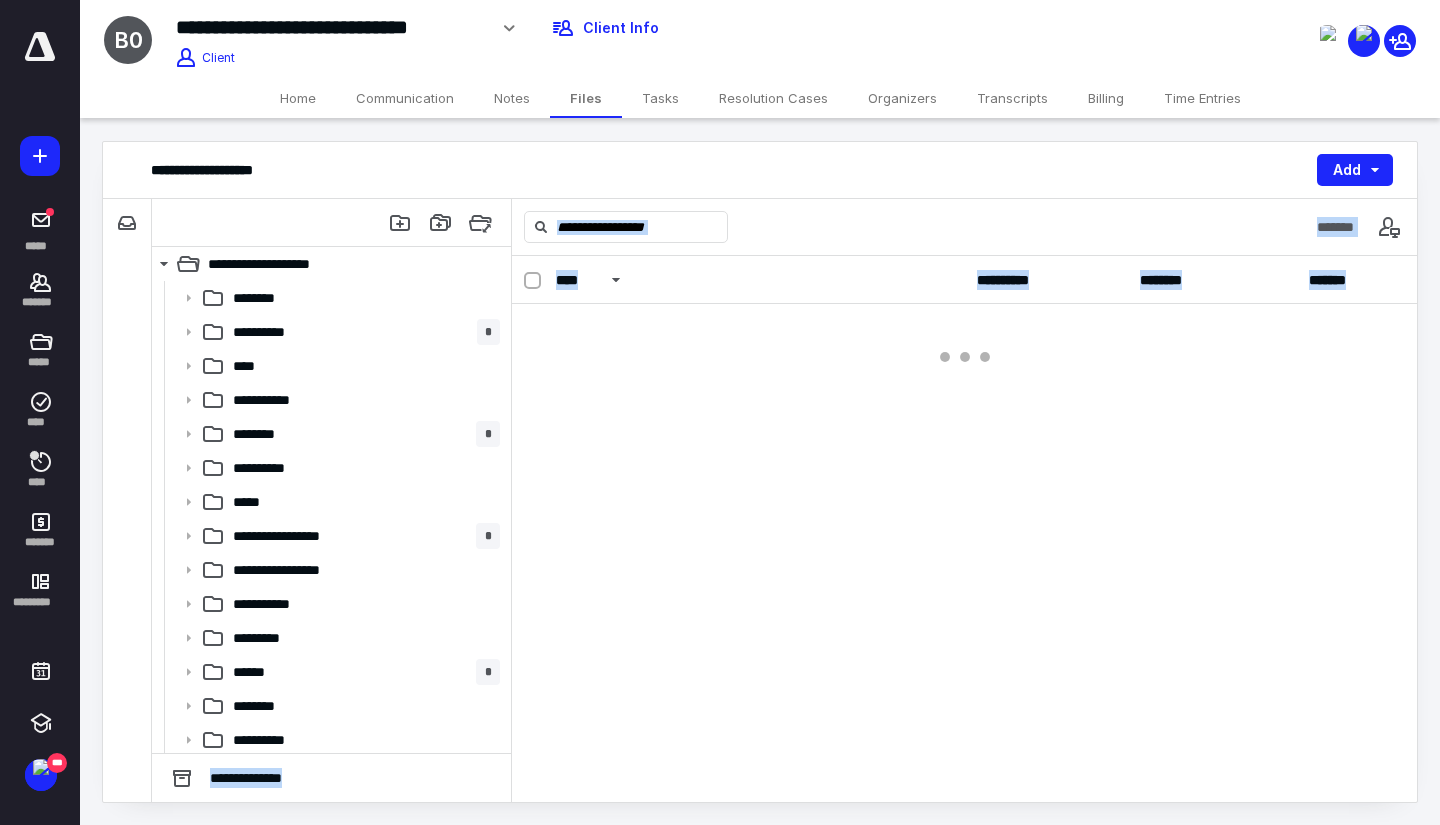 scroll, scrollTop: 0, scrollLeft: 0, axis: both 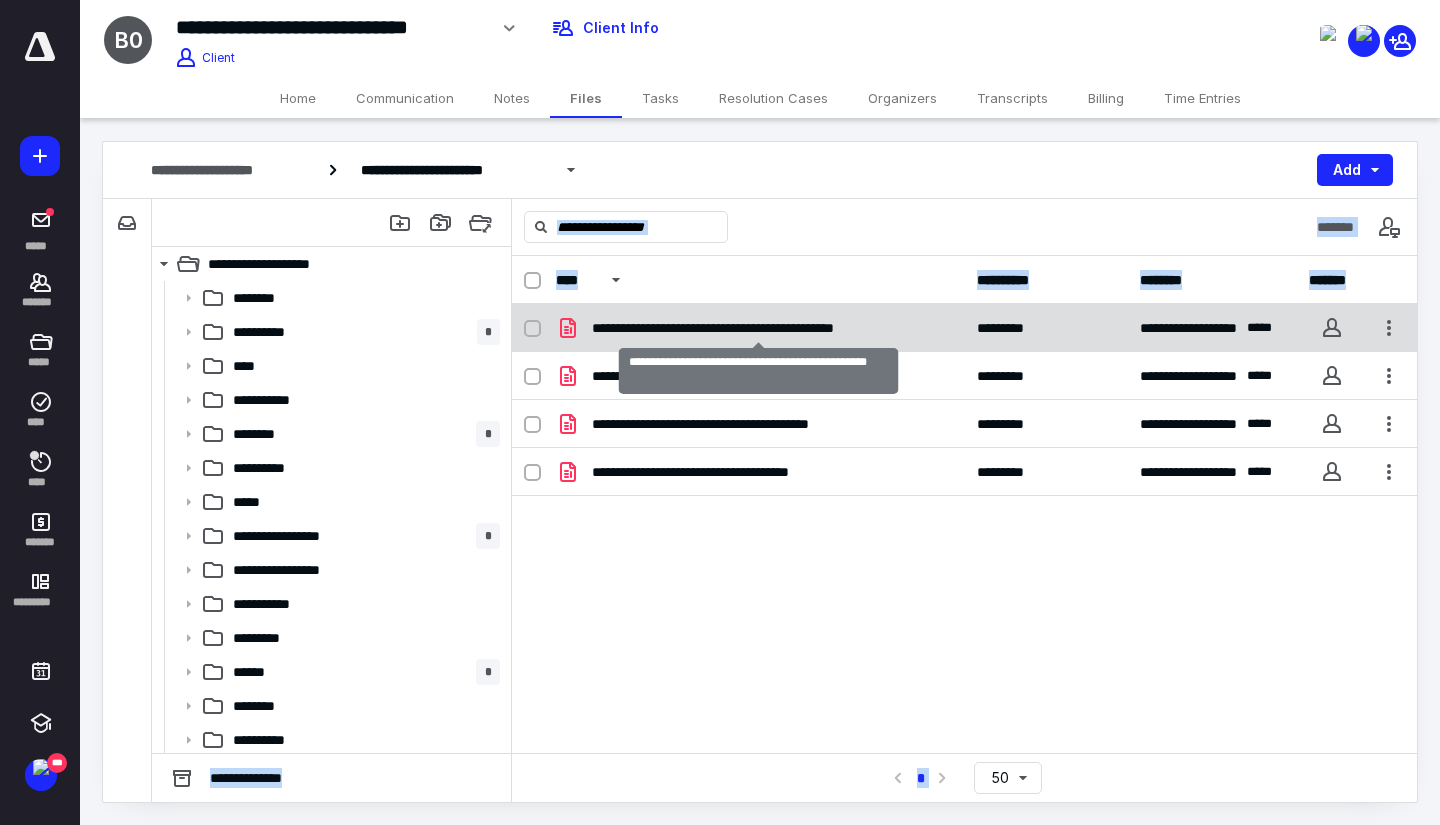 click on "**********" at bounding box center (758, 328) 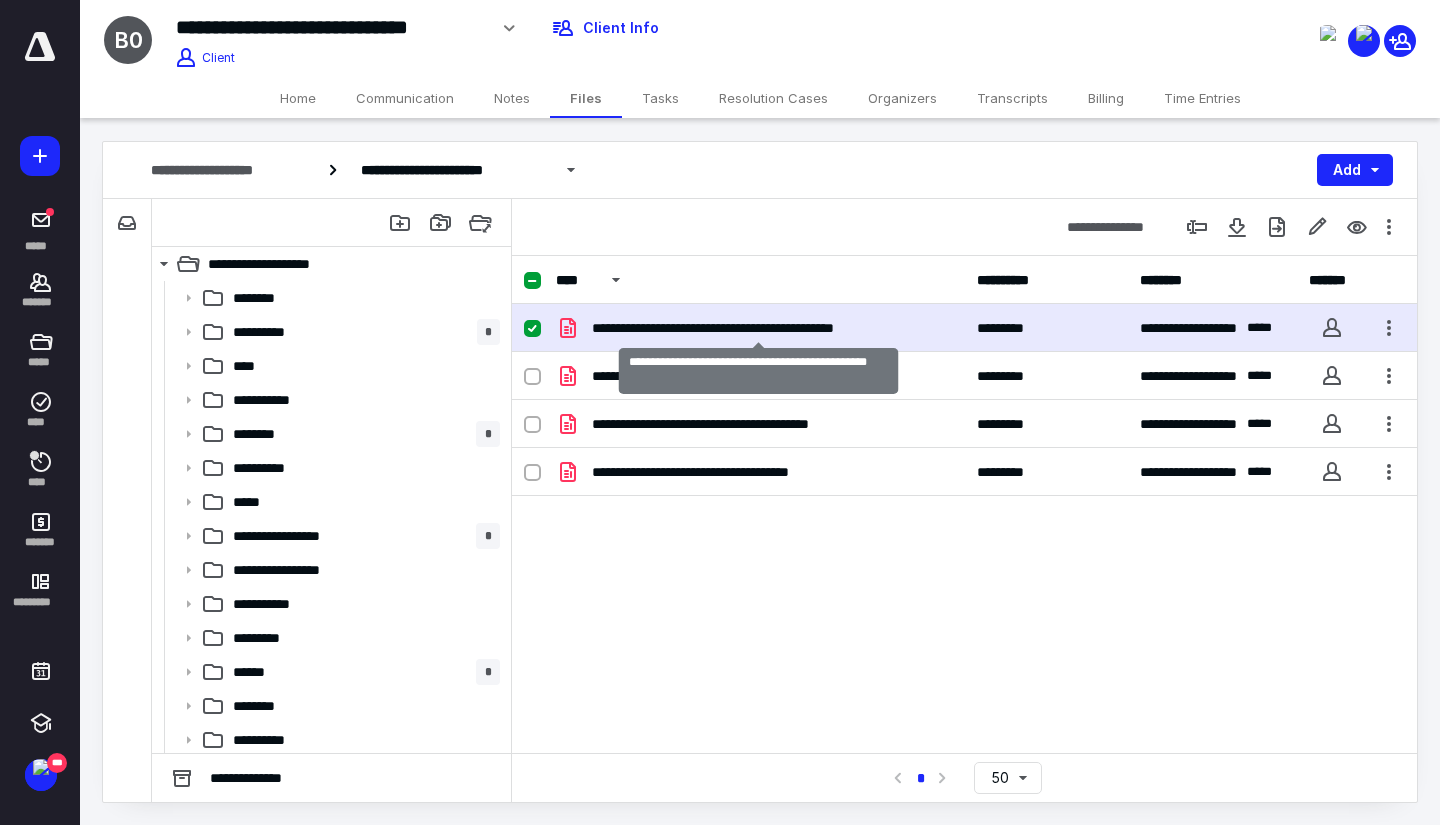 click on "**********" at bounding box center [758, 328] 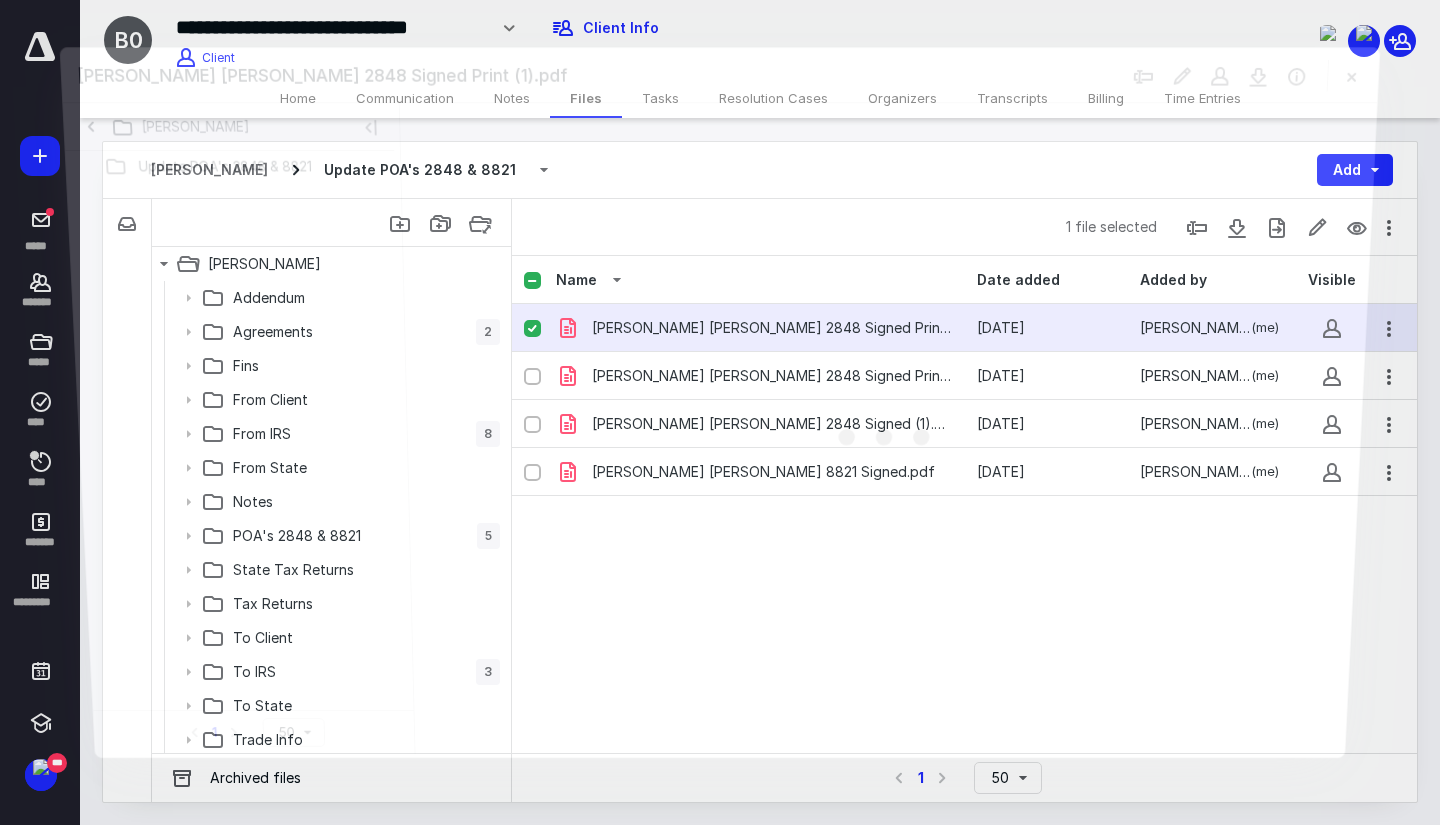 click at bounding box center (888, 428) 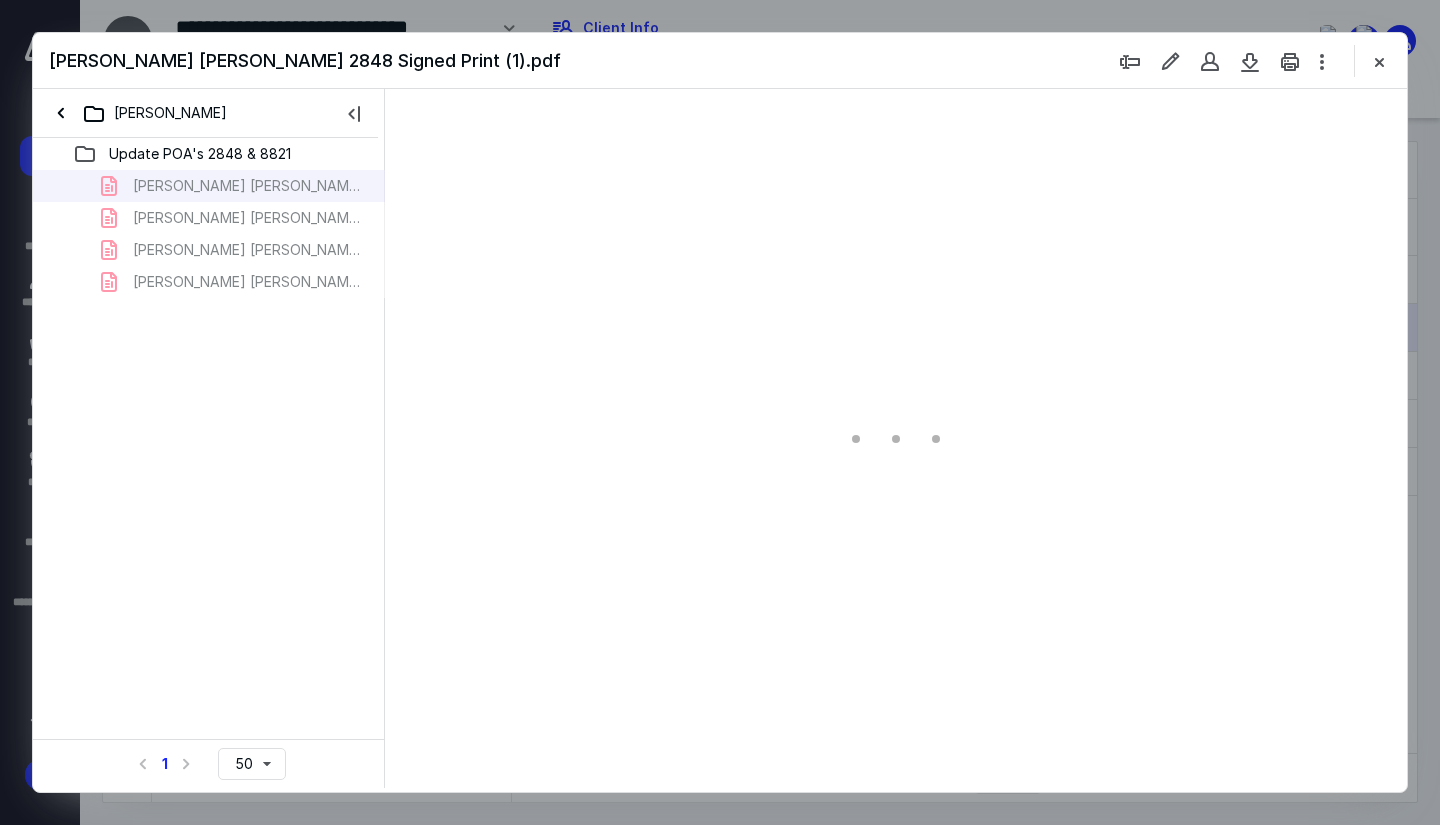 scroll, scrollTop: 0, scrollLeft: 0, axis: both 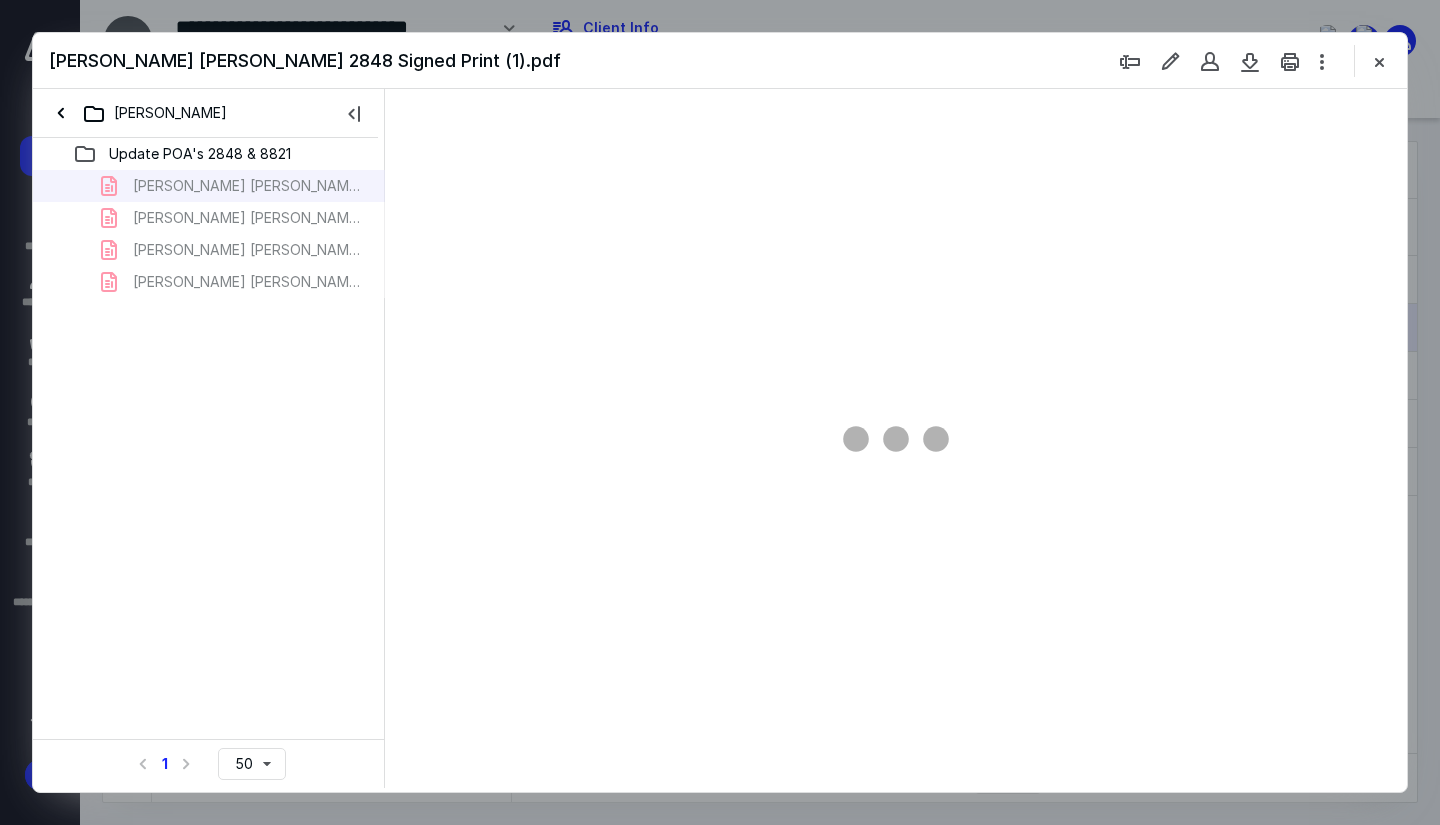 type on "78" 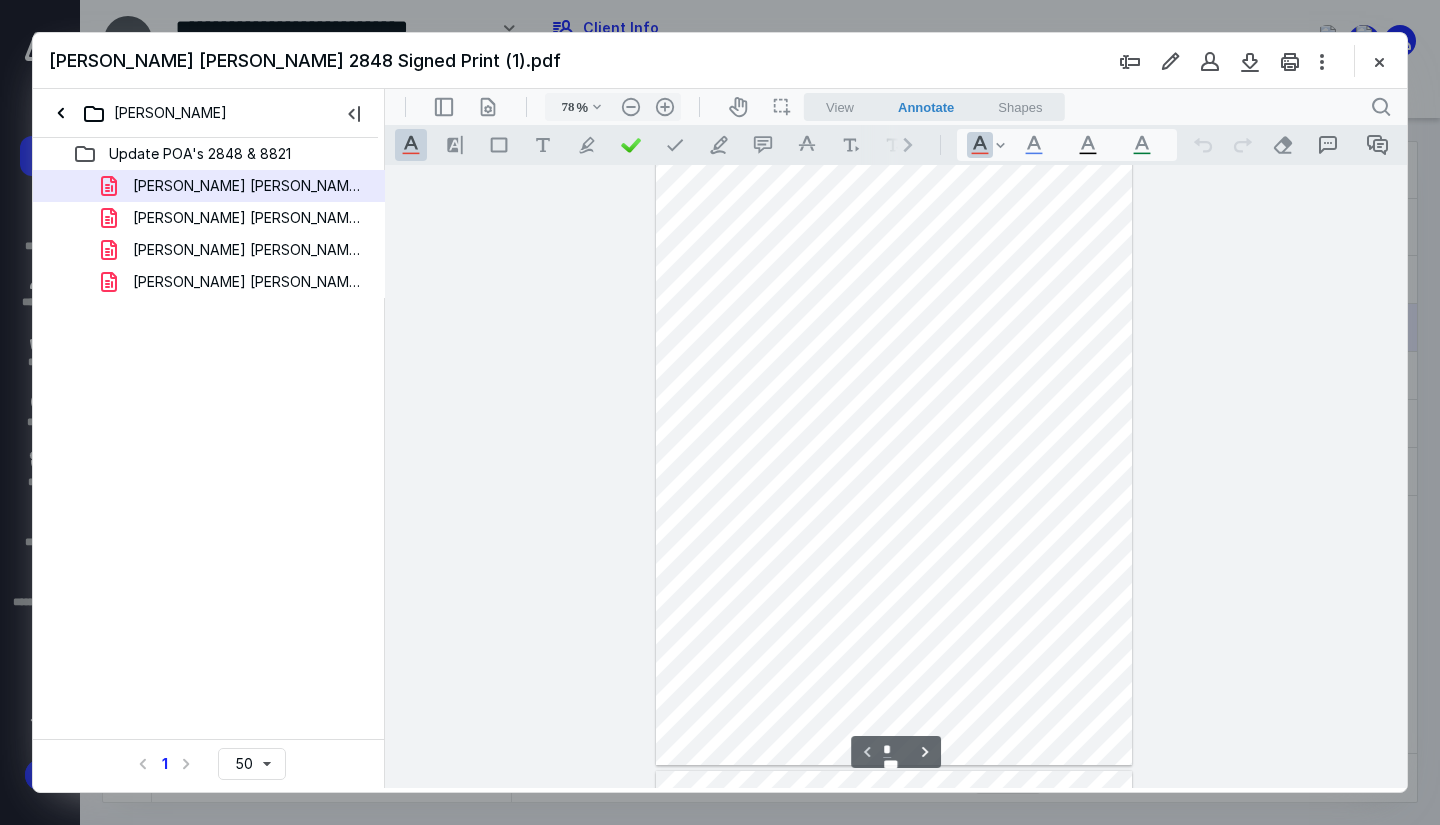 scroll, scrollTop: 0, scrollLeft: 0, axis: both 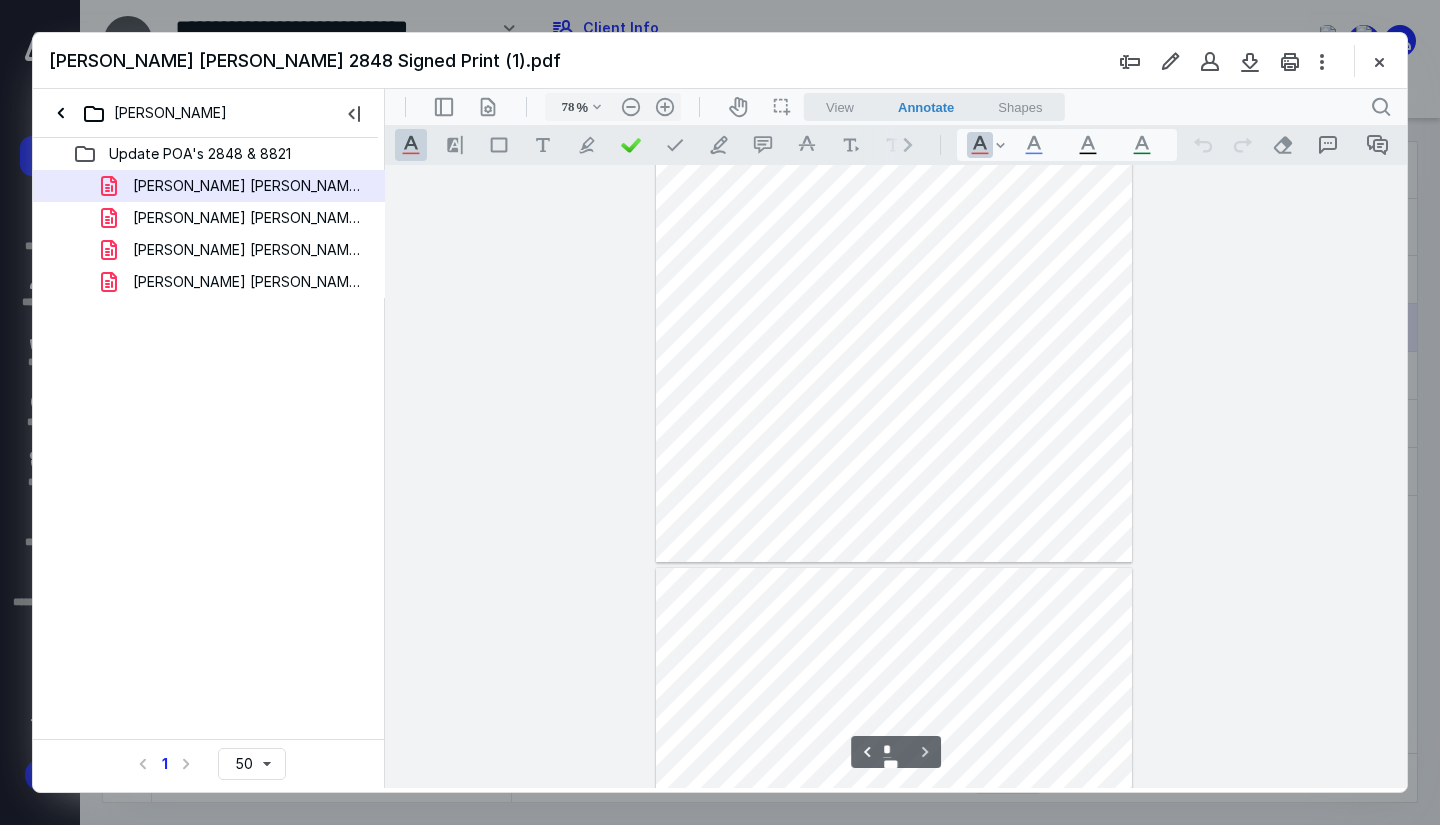 type on "*" 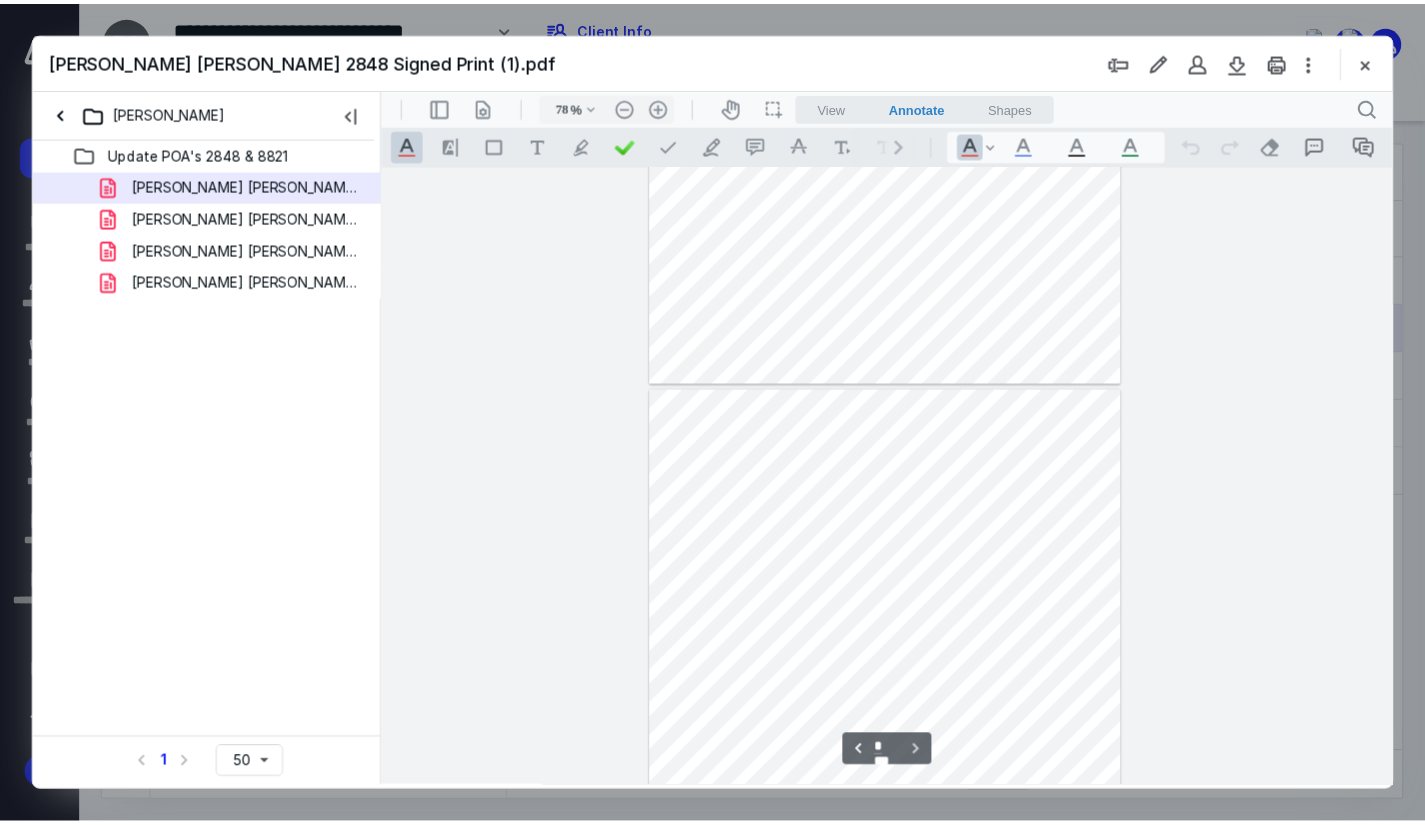 scroll, scrollTop: 621, scrollLeft: 0, axis: vertical 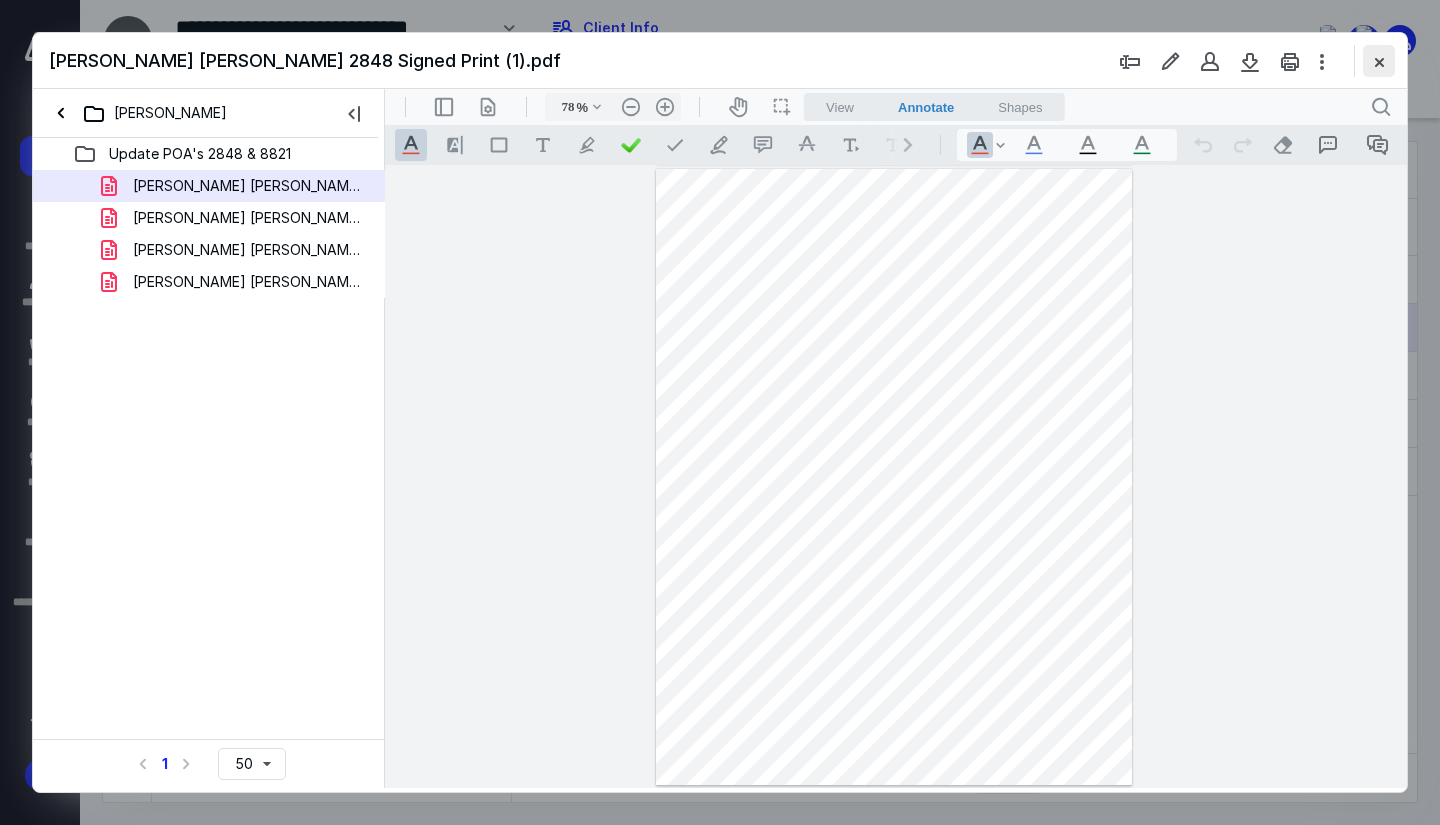 click at bounding box center [1379, 61] 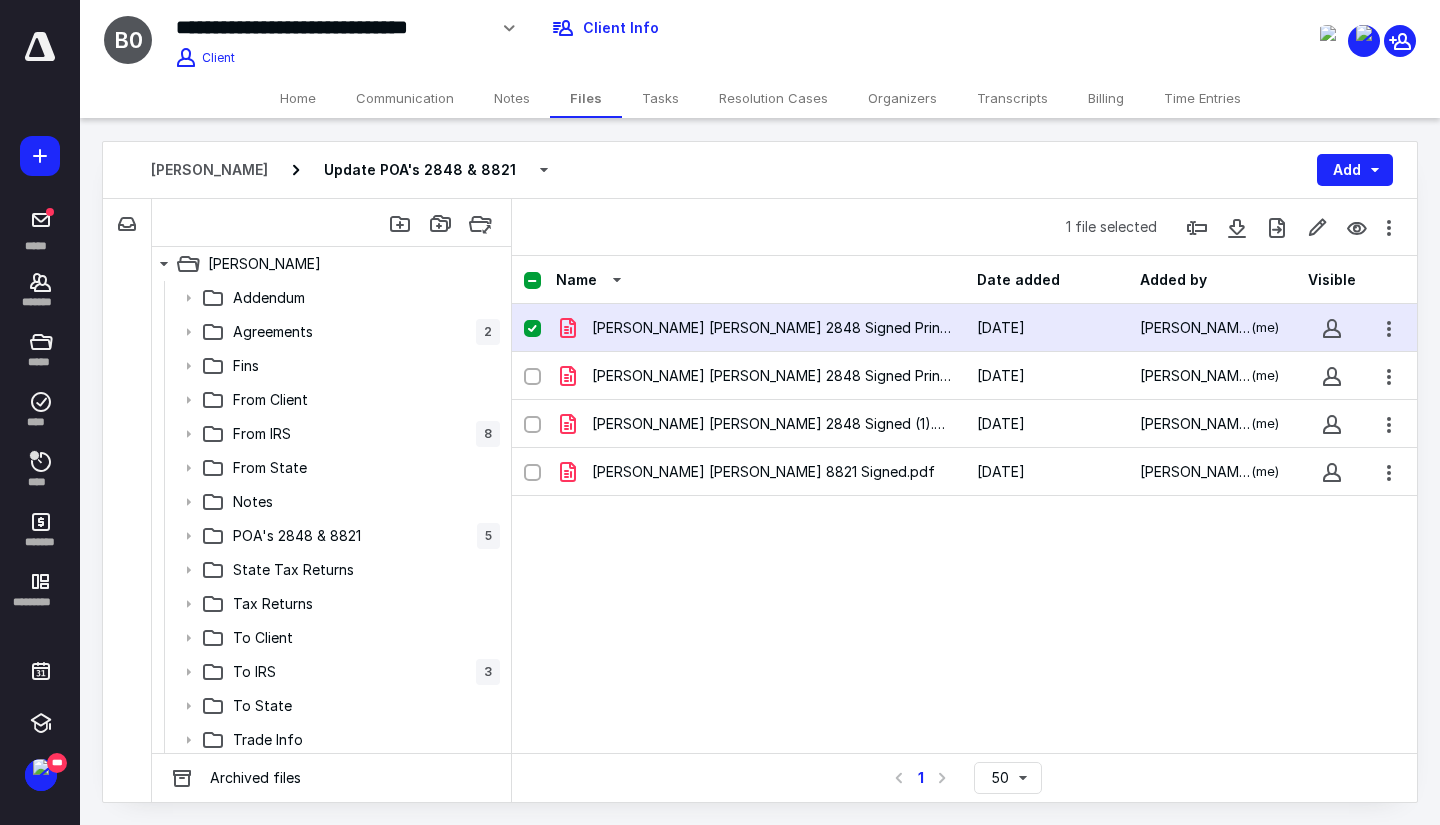 drag, startPoint x: 319, startPoint y: 107, endPoint x: 373, endPoint y: 91, distance: 56.32051 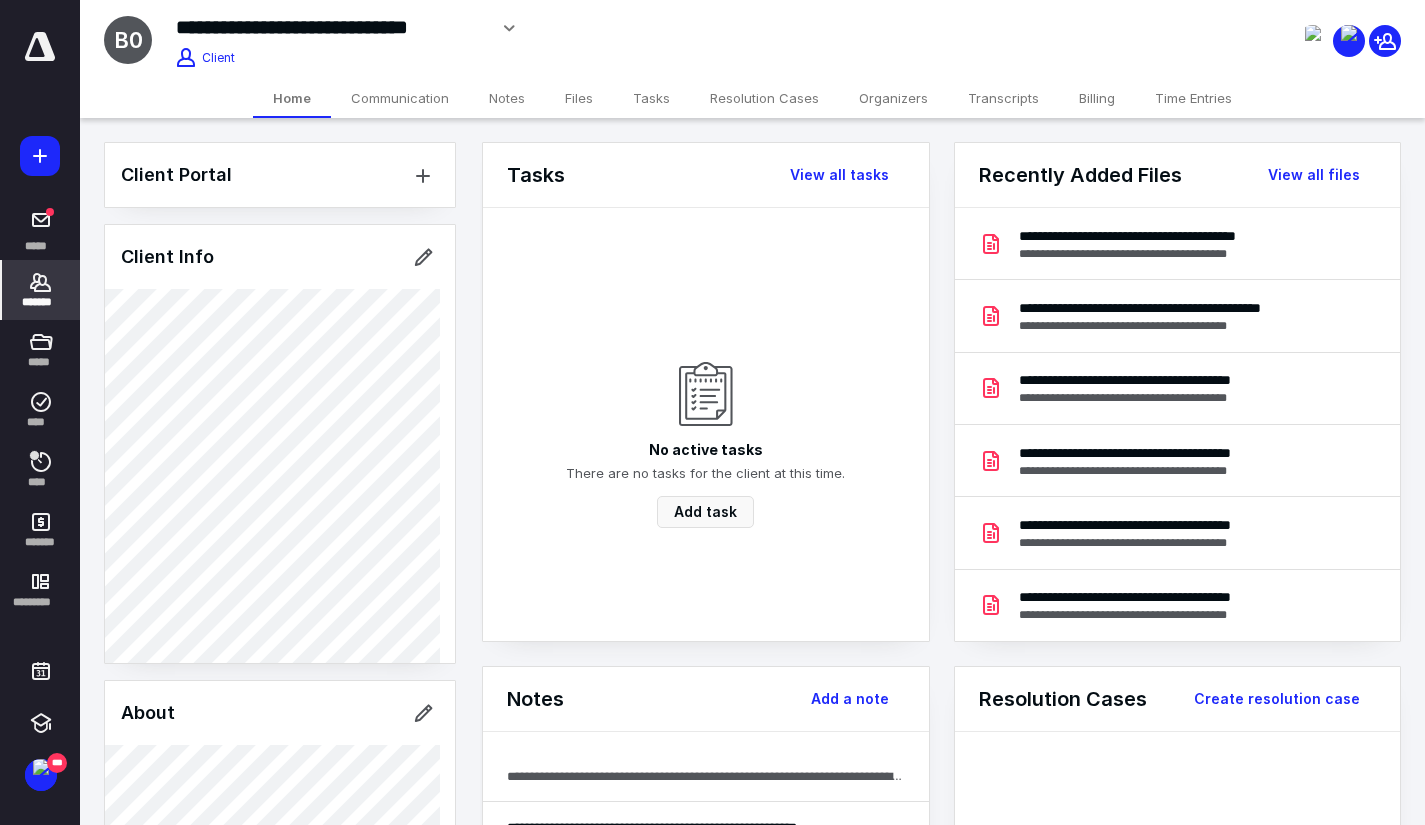 click on "Client Portal Client Info About Spouse Dependents Important clients Tags Manage all tags" at bounding box center [280, 1098] 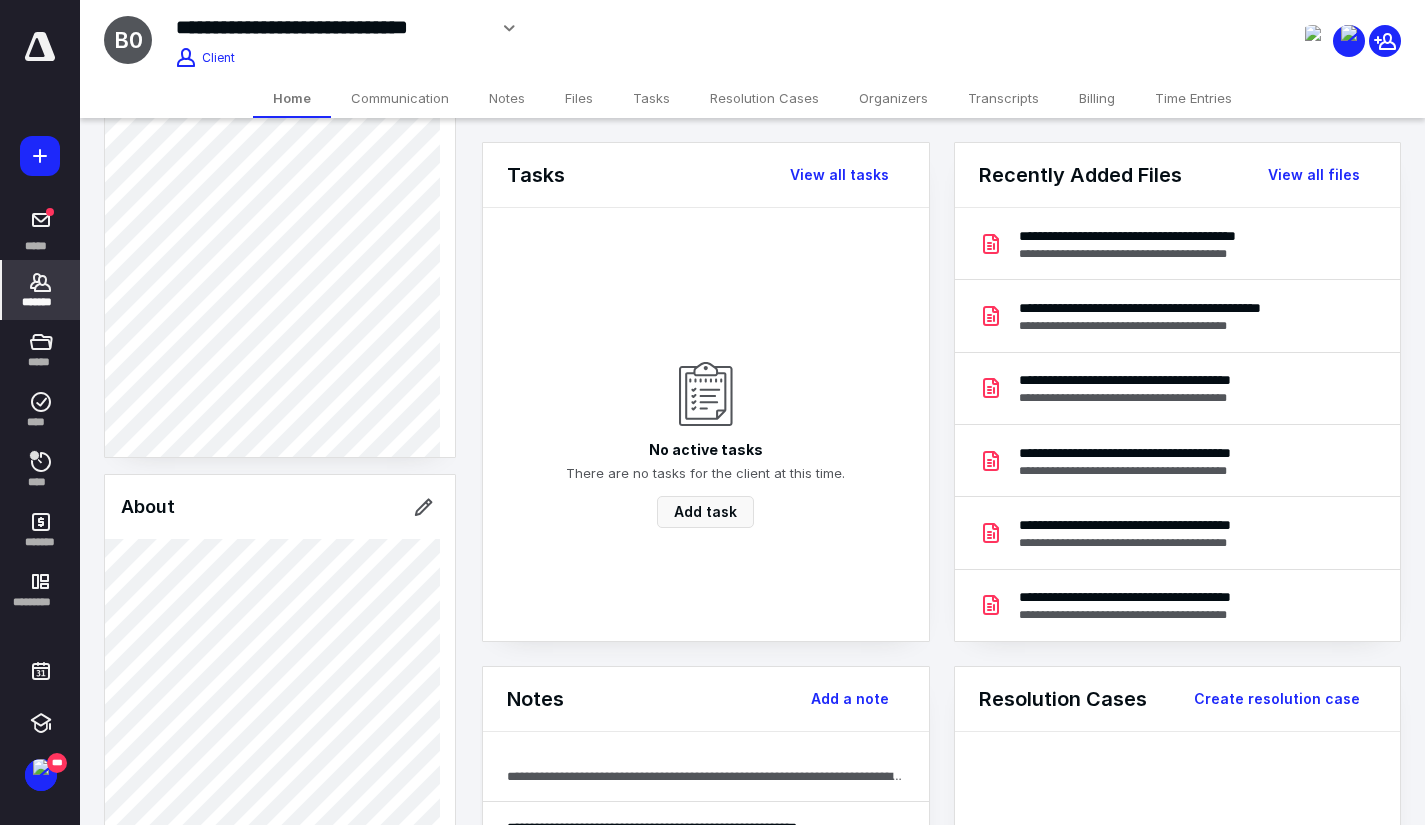 scroll, scrollTop: 200, scrollLeft: 0, axis: vertical 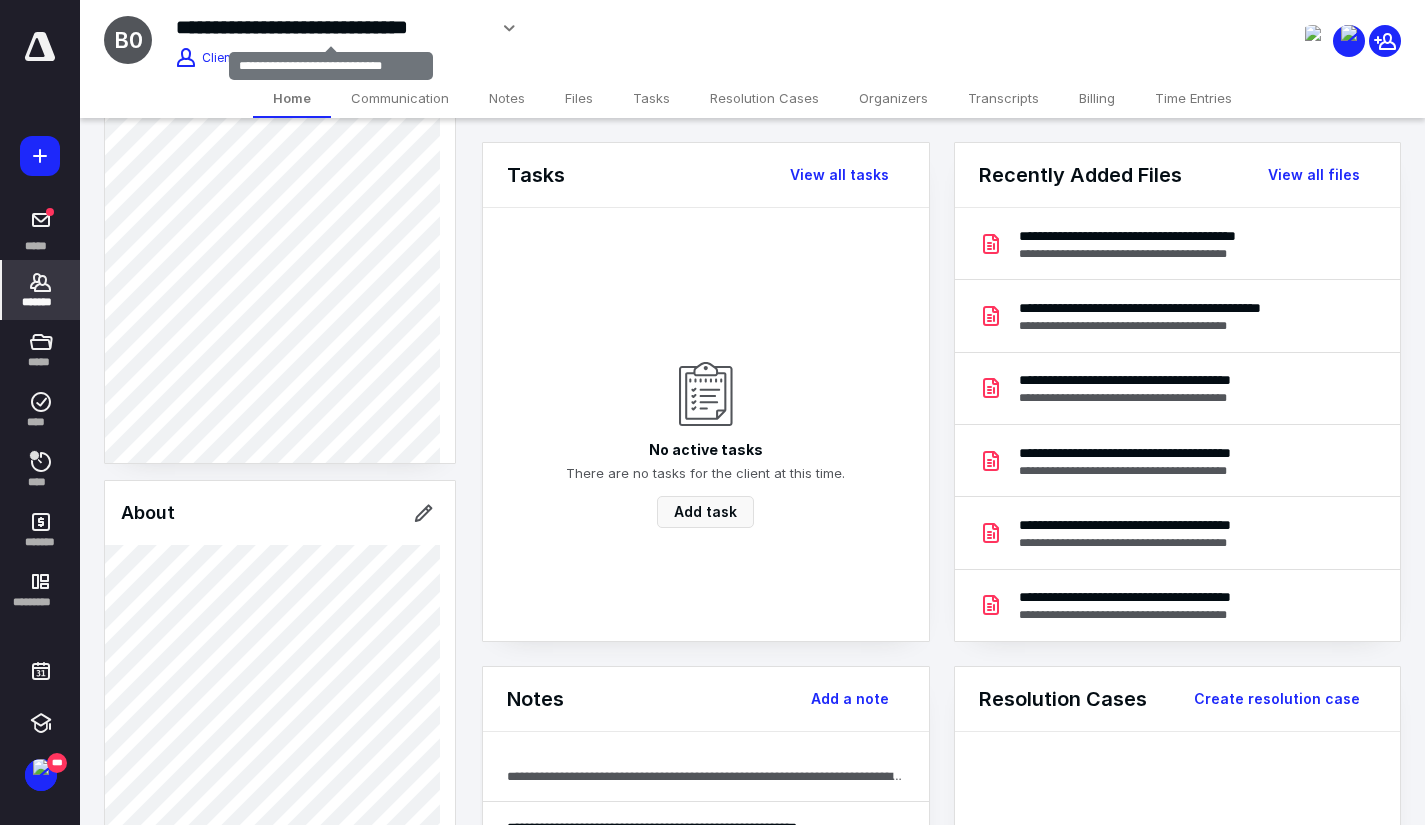 click on "**********" at bounding box center [331, 27] 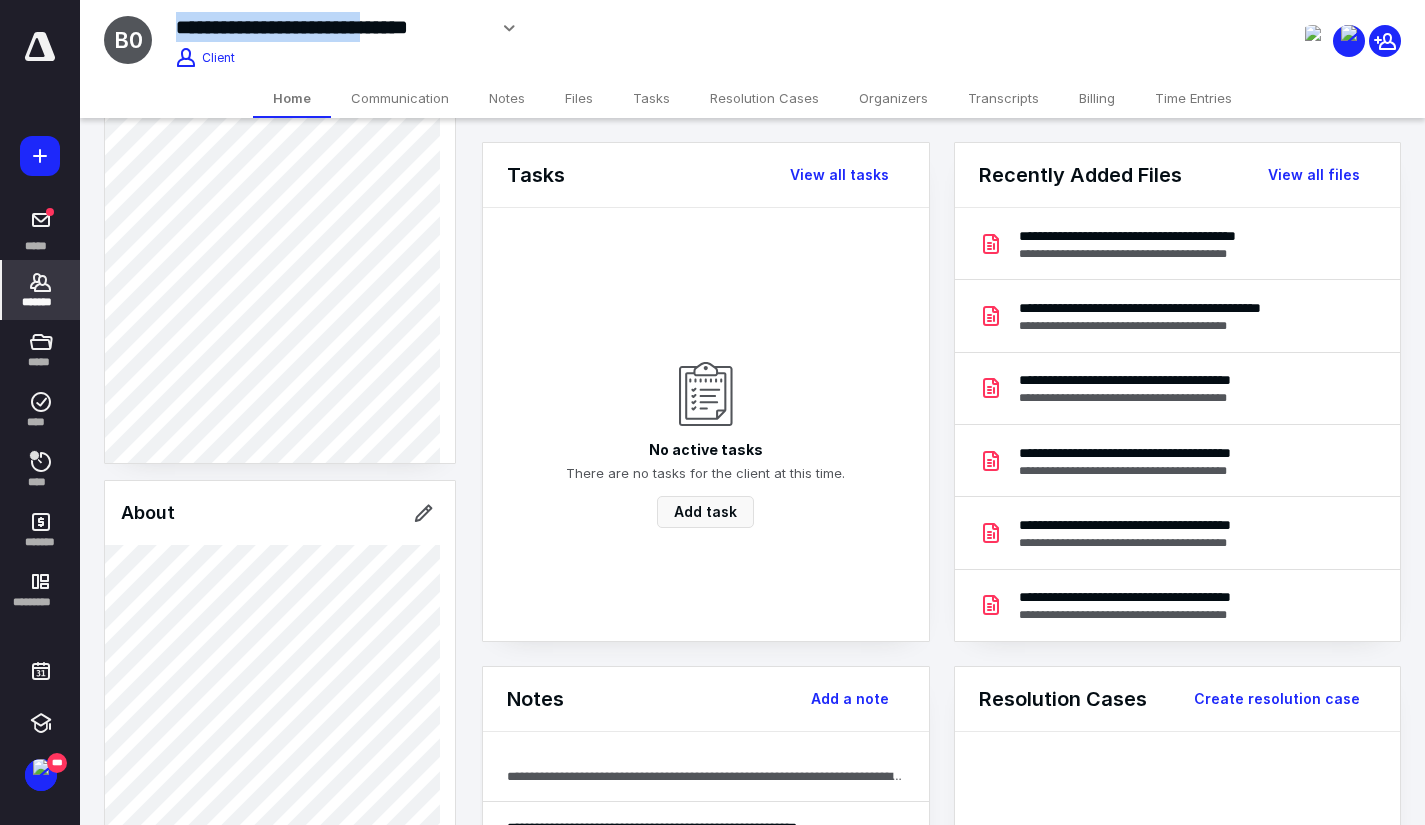 drag, startPoint x: 417, startPoint y: 27, endPoint x: 144, endPoint y: 38, distance: 273.22153 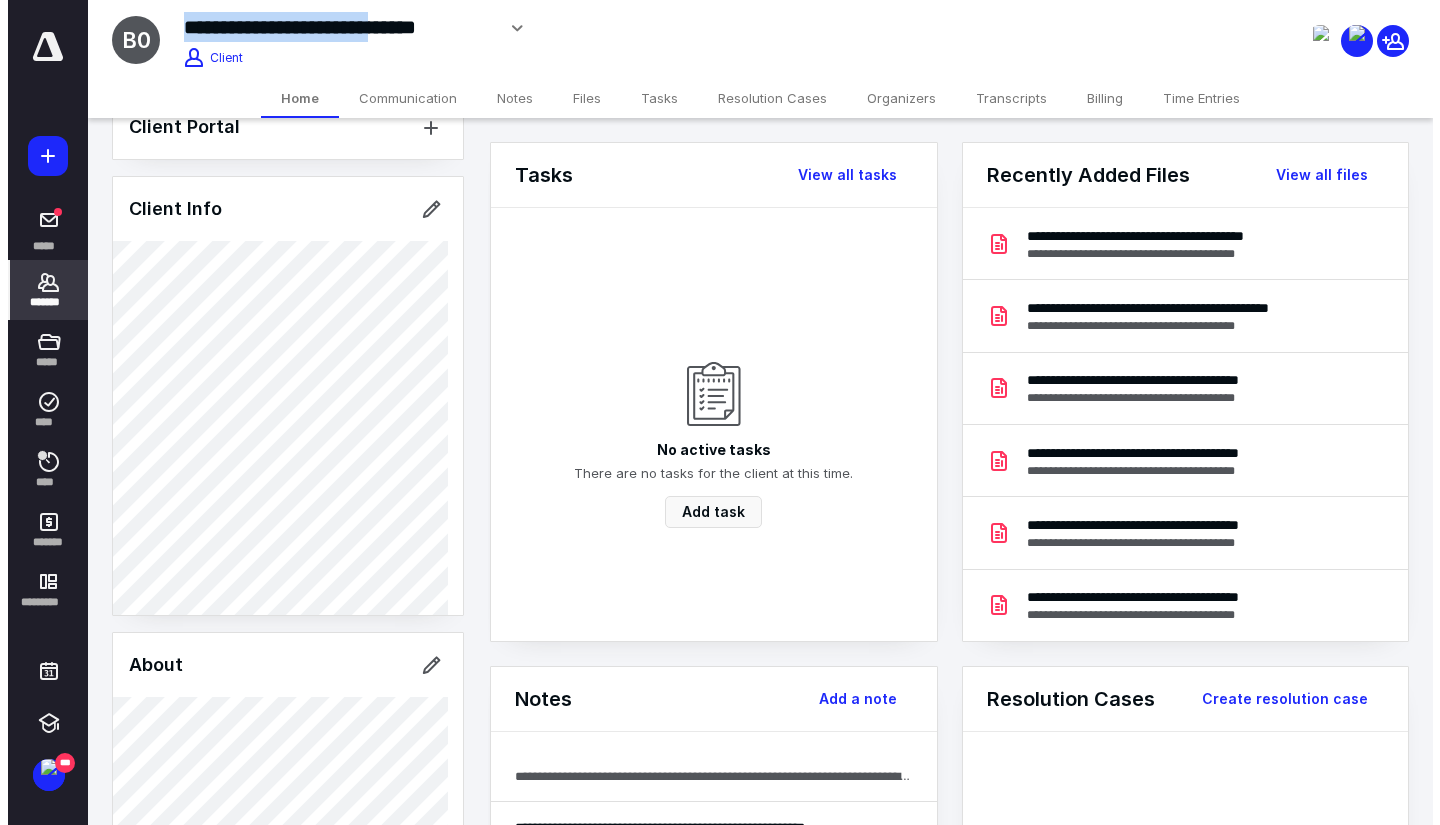 scroll, scrollTop: 0, scrollLeft: 0, axis: both 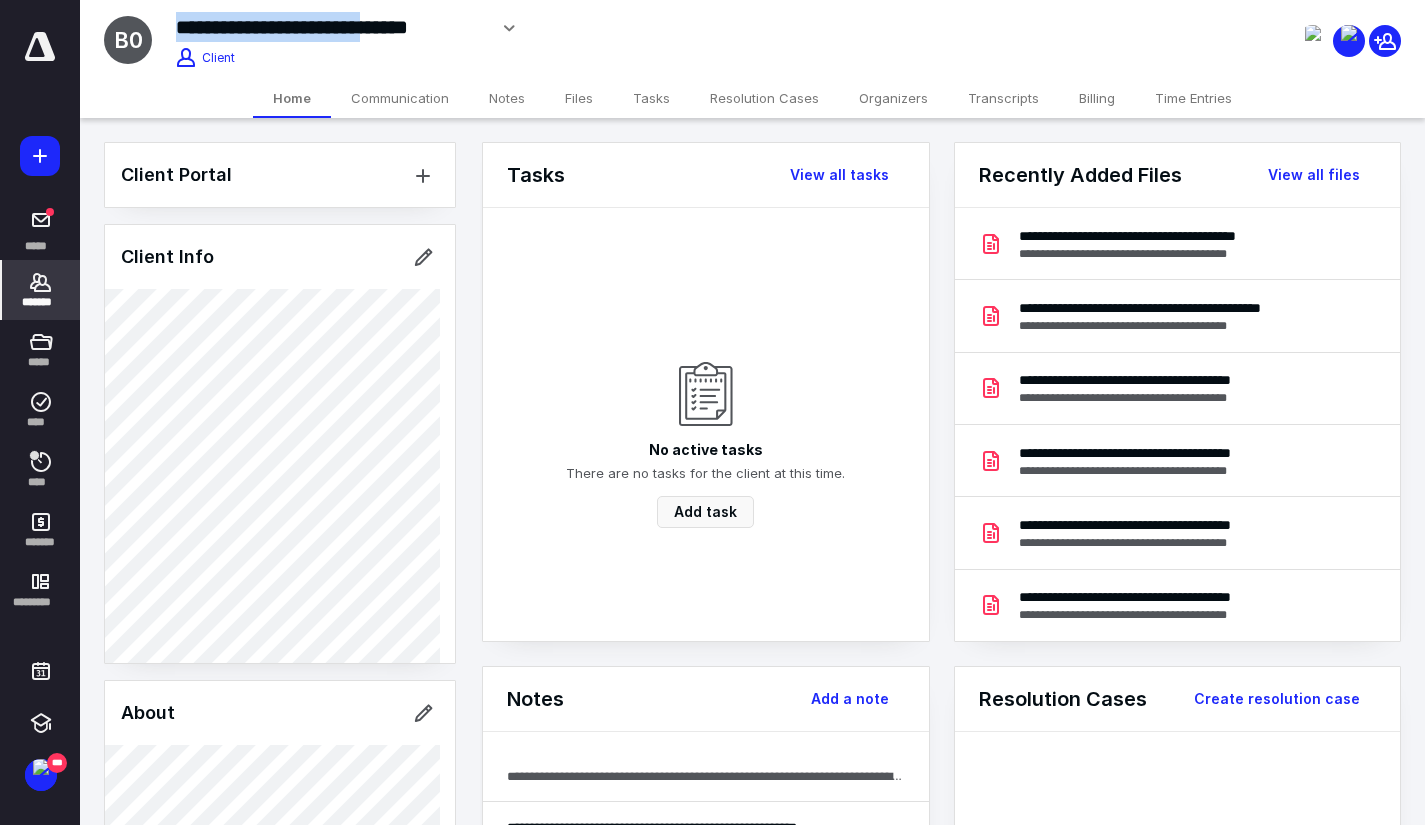 click on "Transcripts" at bounding box center (1003, 98) 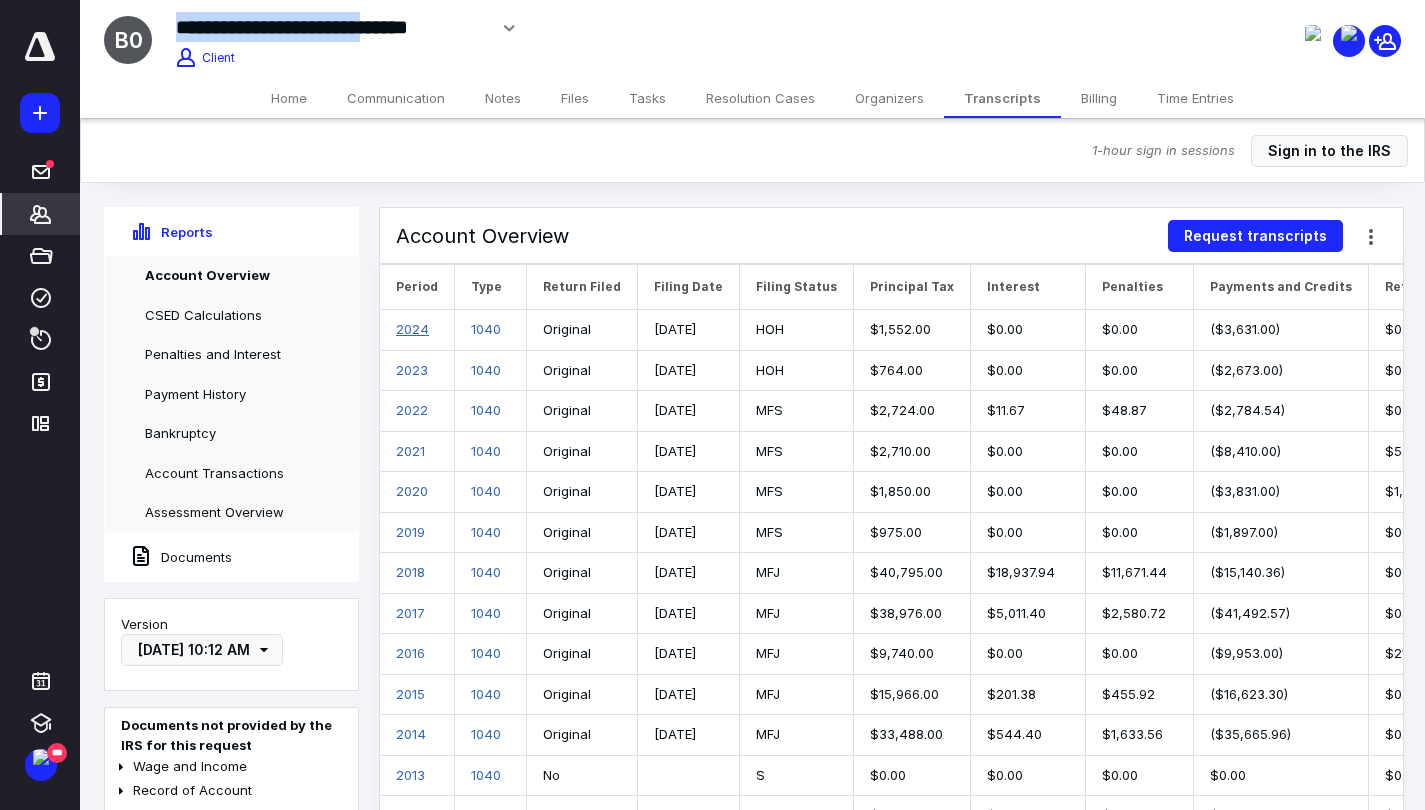 click on "2024" at bounding box center [412, 329] 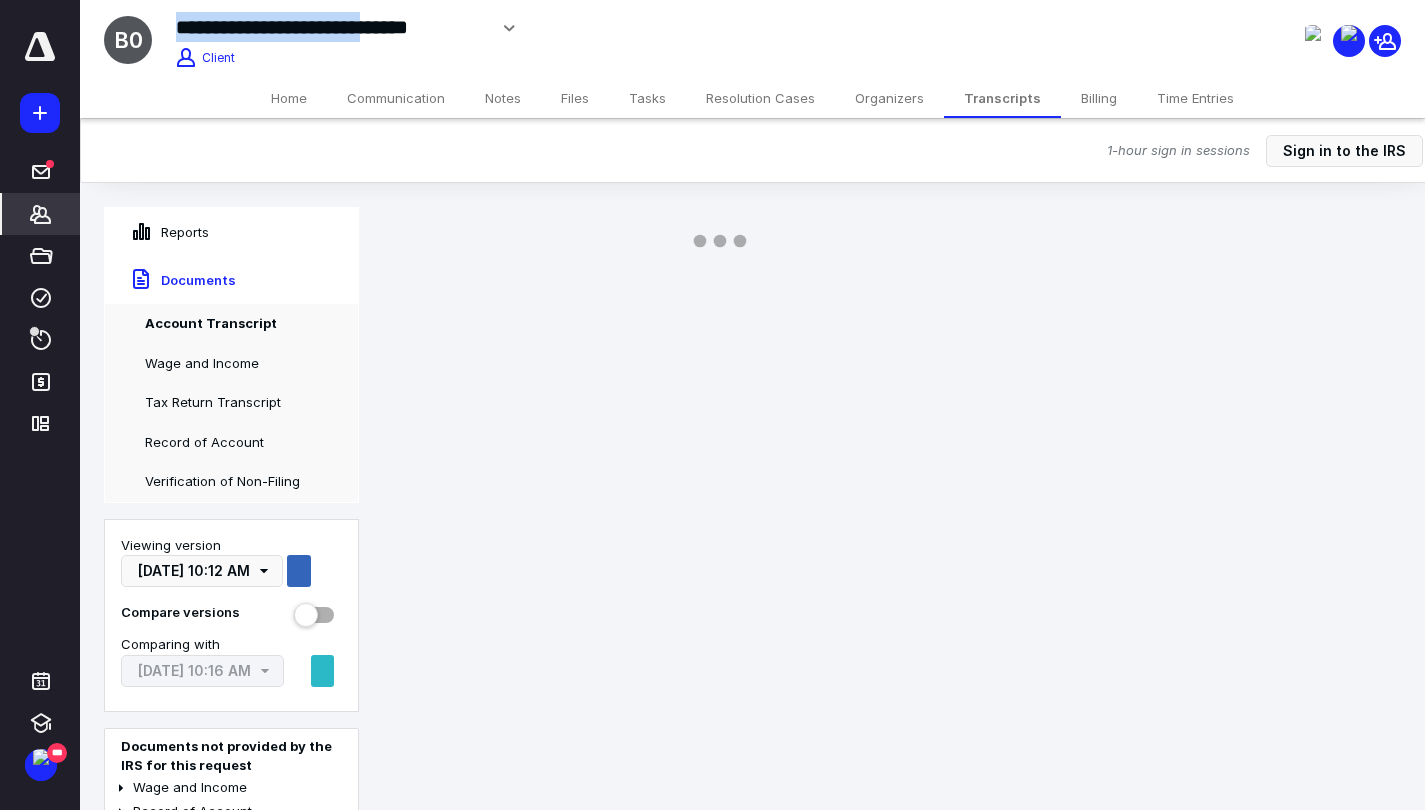 click at bounding box center [720, 240] 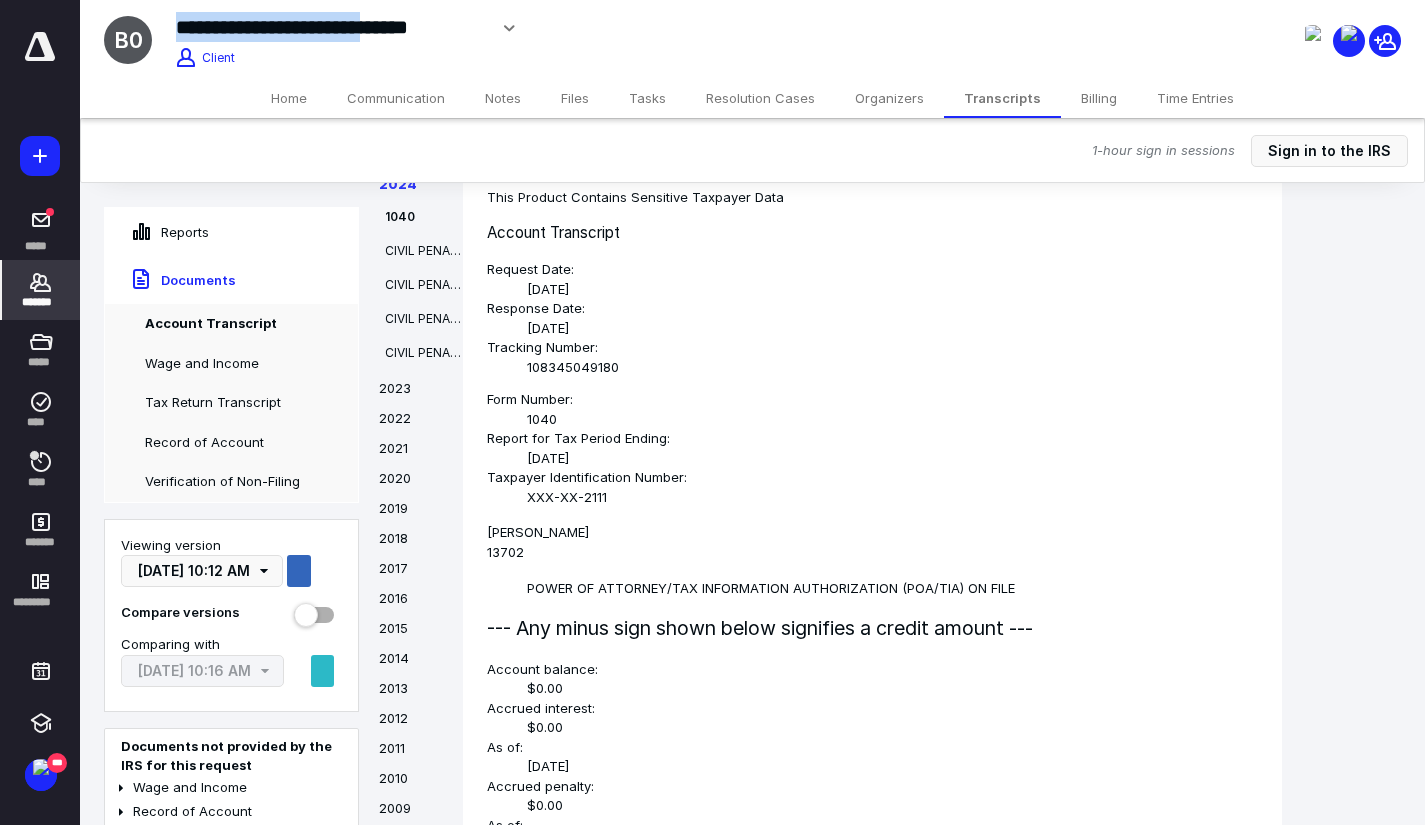 scroll, scrollTop: 2623, scrollLeft: 0, axis: vertical 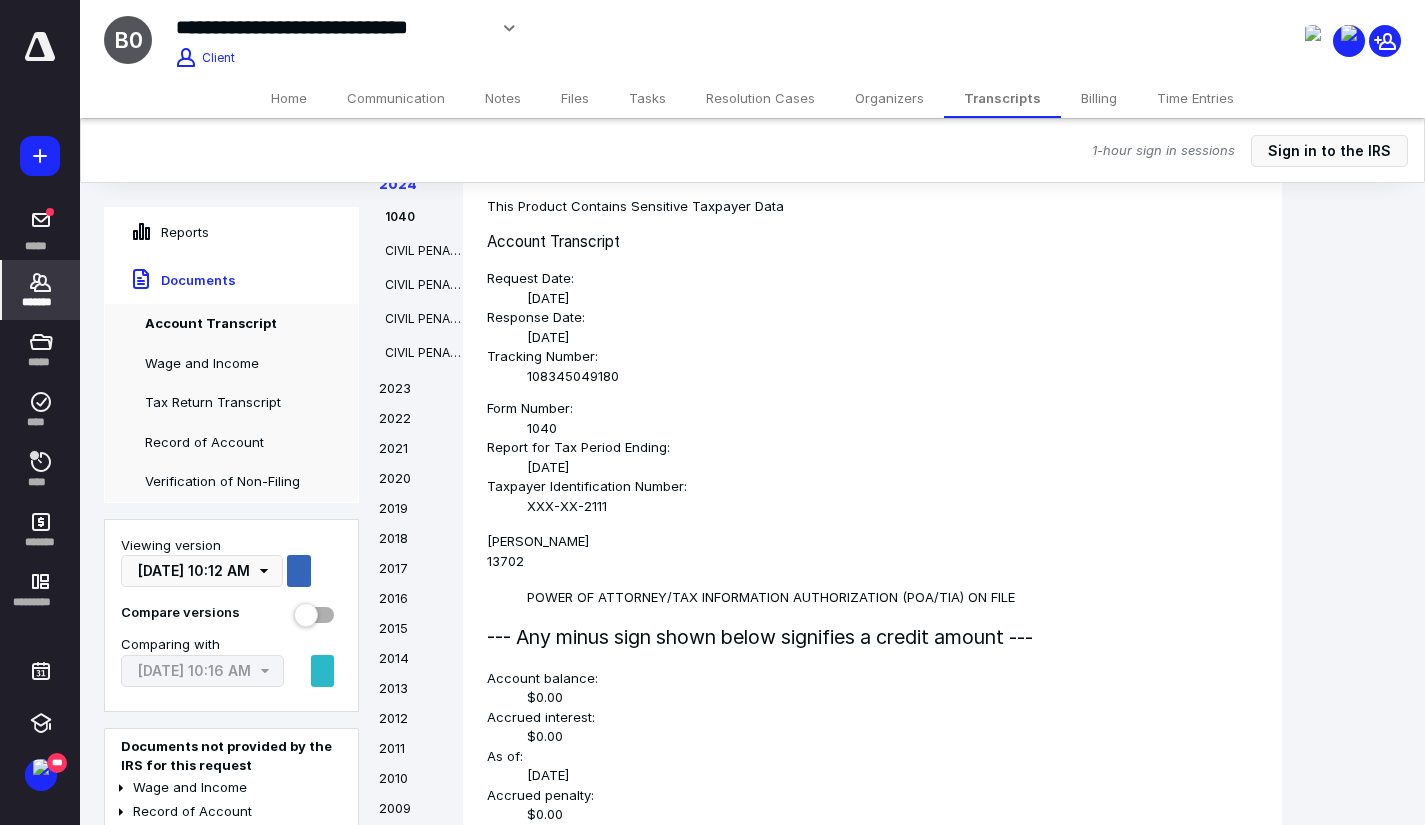 click on "2023" at bounding box center [411, 394] 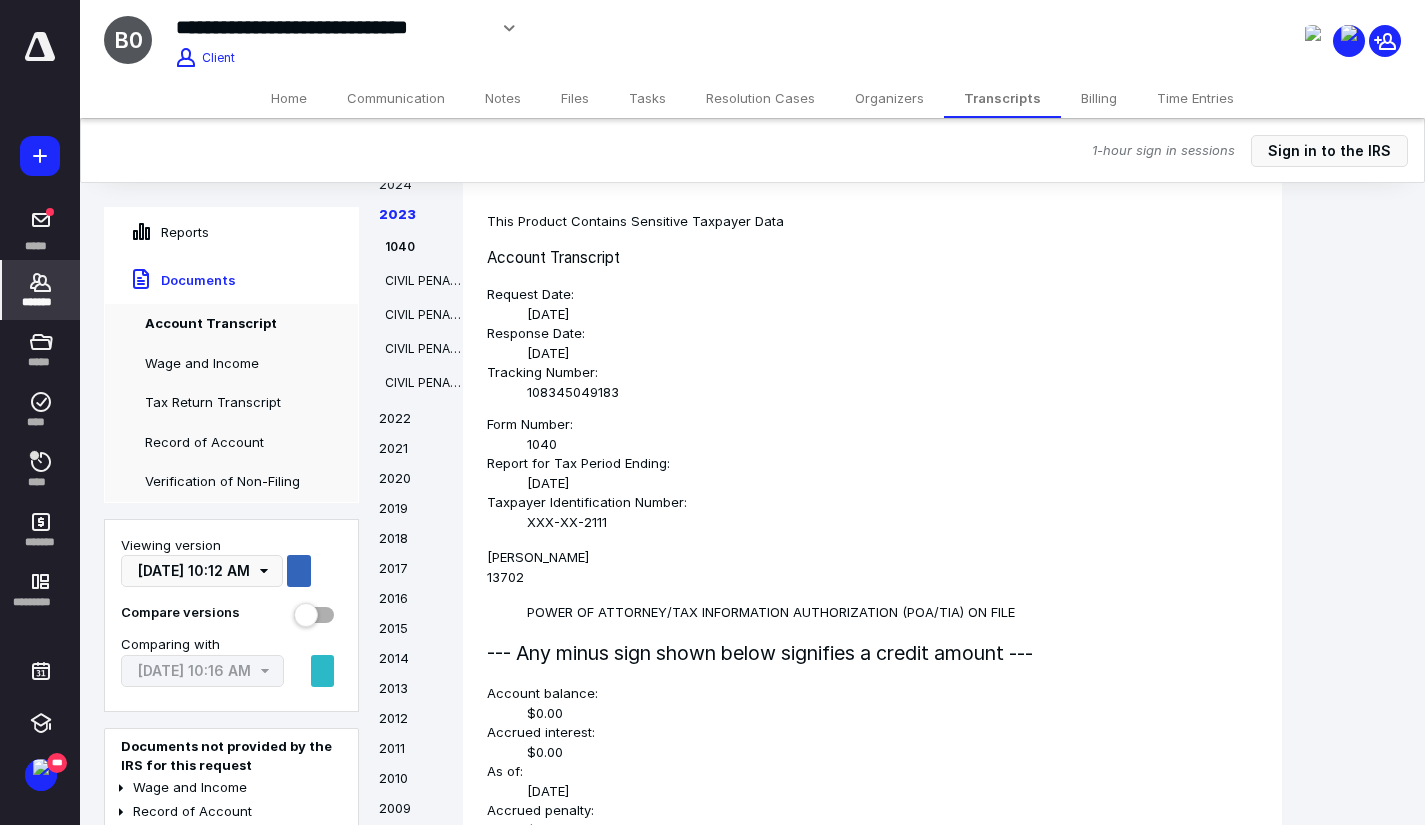 scroll, scrollTop: 6748, scrollLeft: 0, axis: vertical 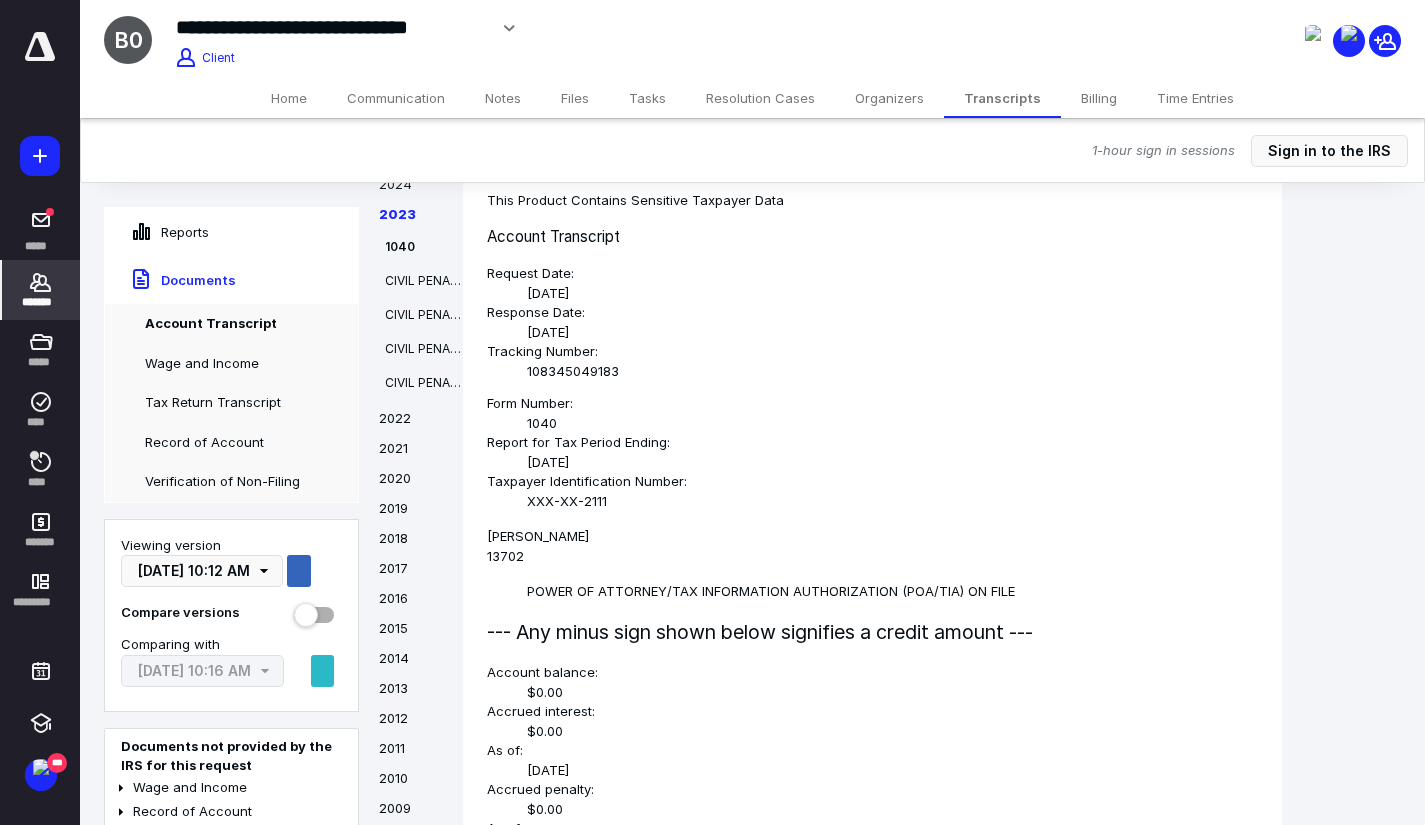 click on "Home" at bounding box center [289, 98] 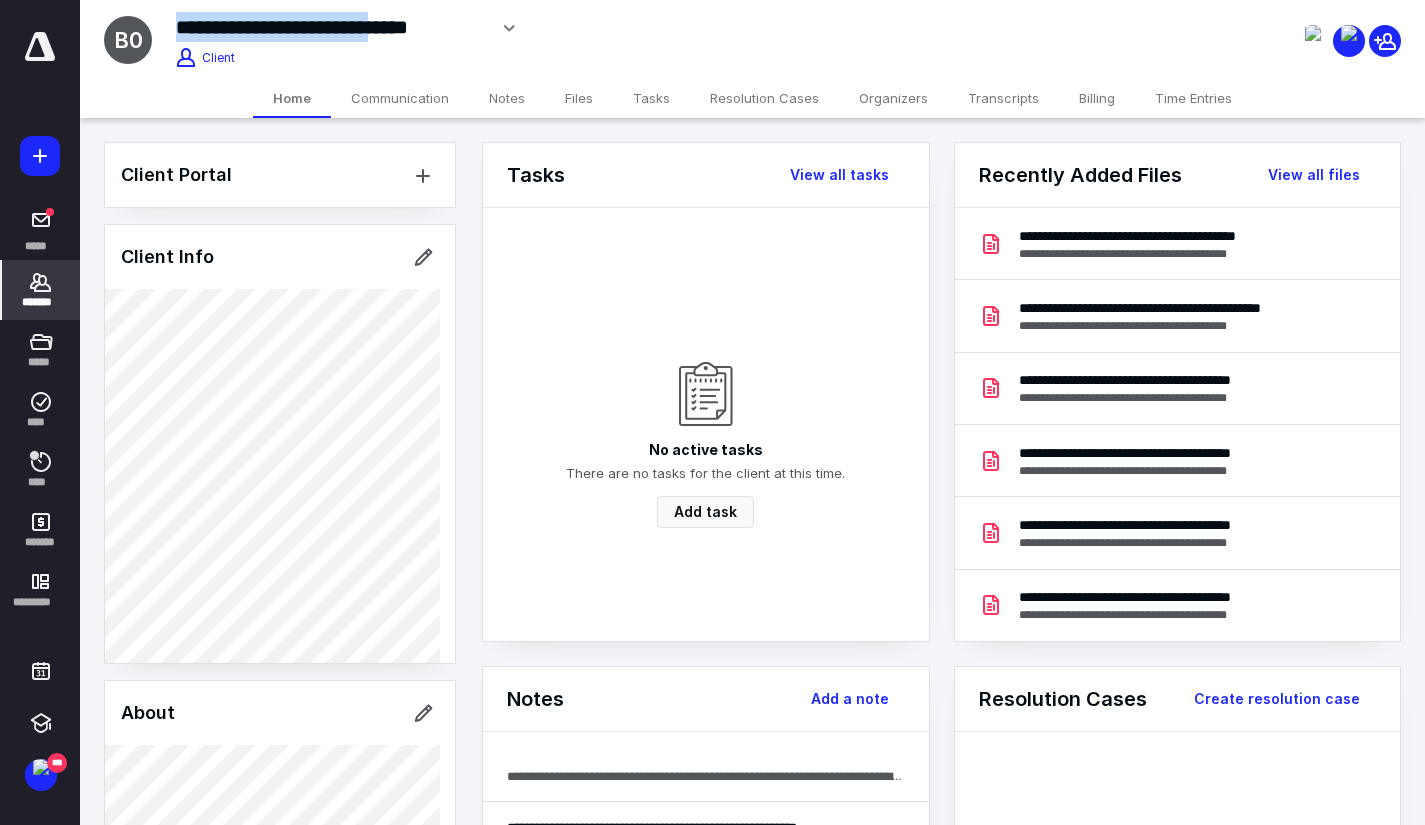 drag, startPoint x: 424, startPoint y: 25, endPoint x: 155, endPoint y: 39, distance: 269.36407 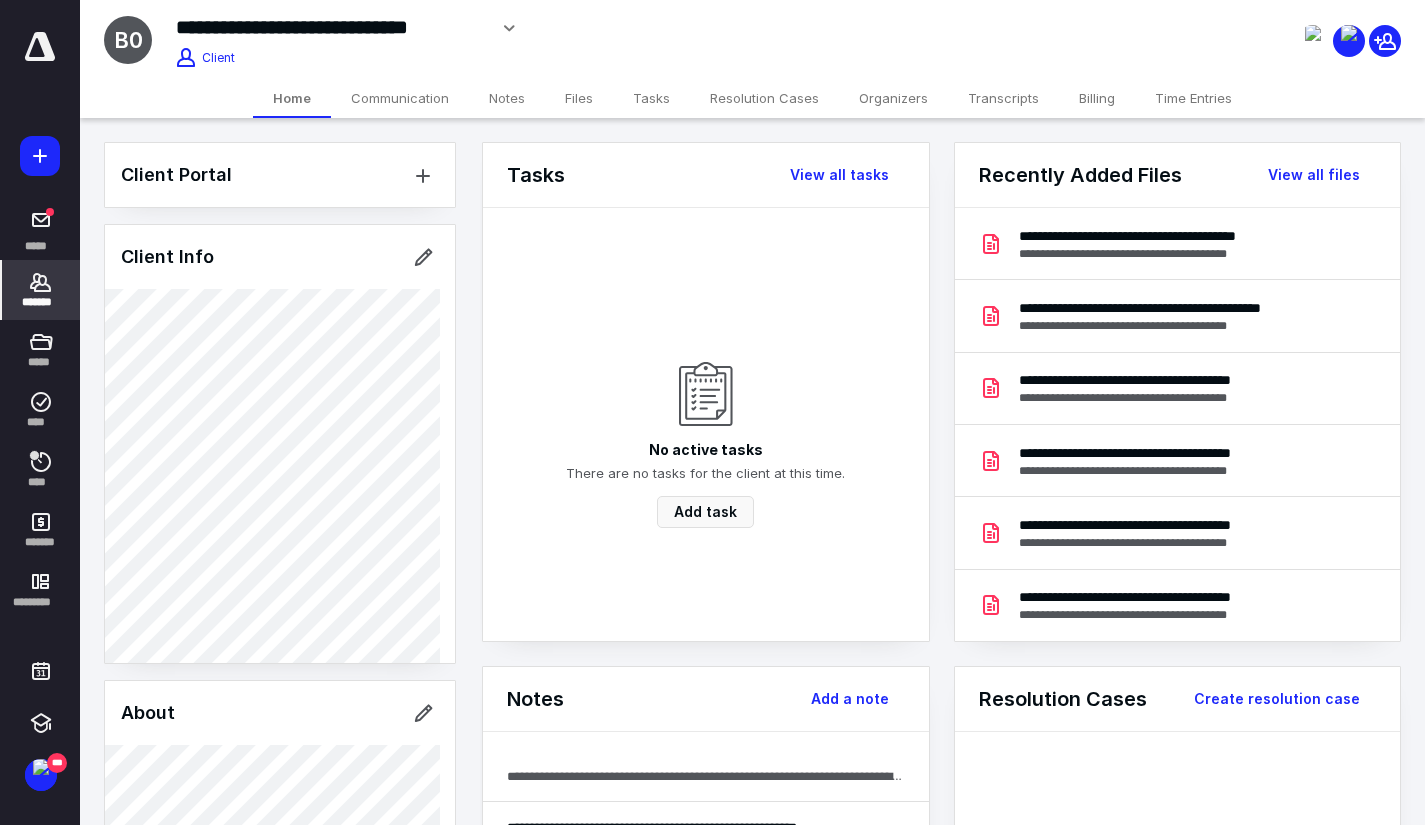 click on "Client Portal Client Info About Spouse Dependents Important clients Tags Manage all tags" at bounding box center (280, 1098) 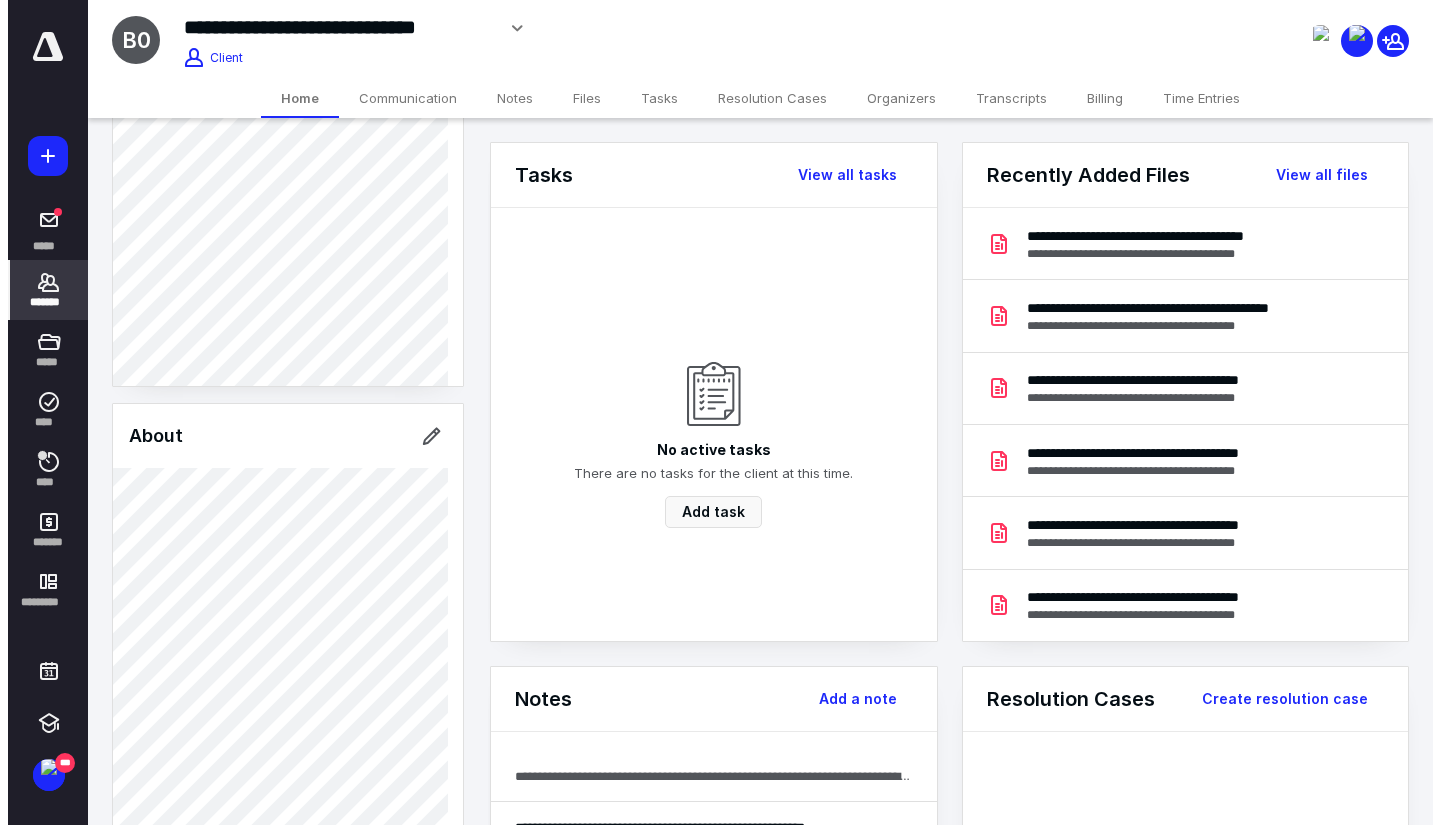 scroll, scrollTop: 300, scrollLeft: 0, axis: vertical 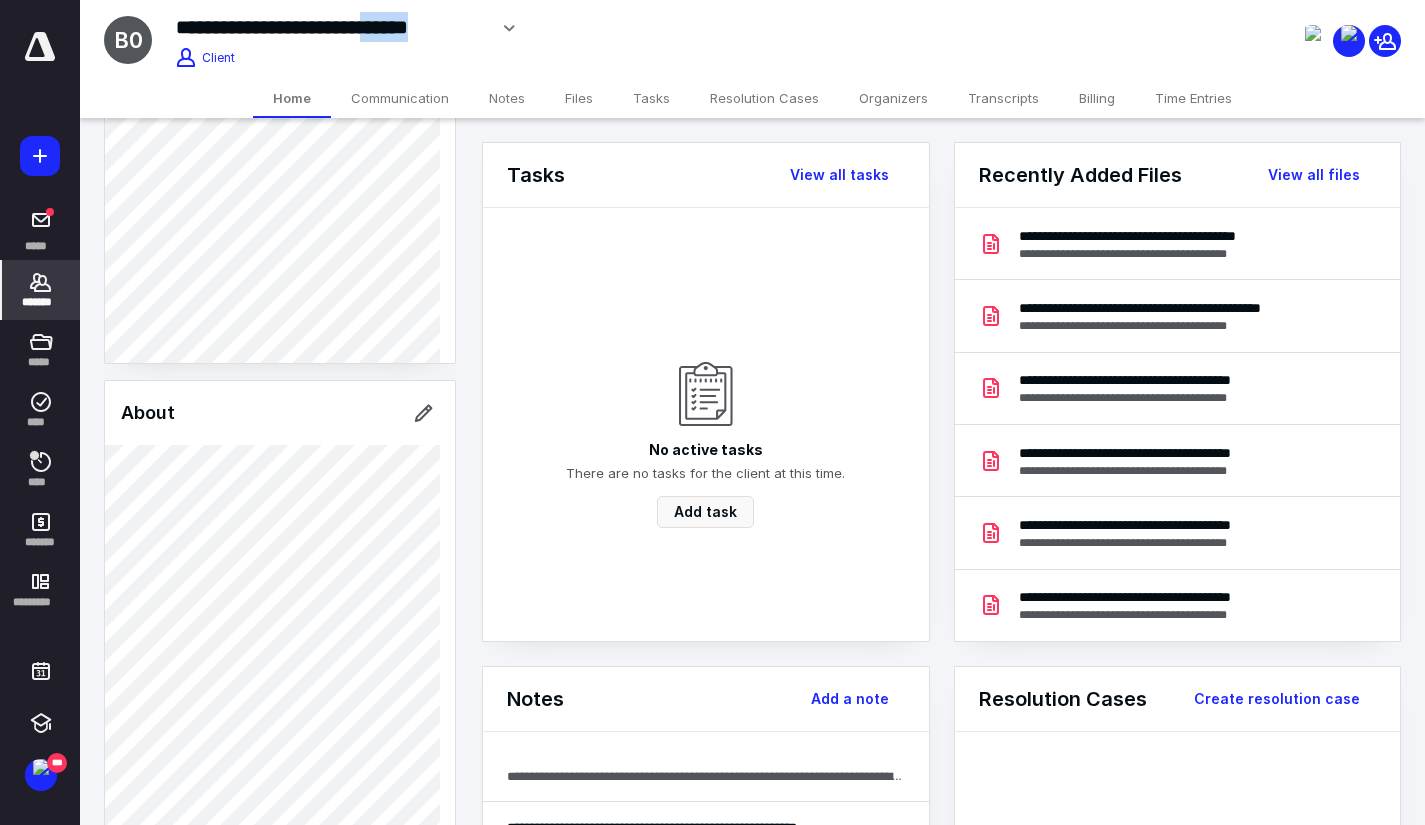 drag, startPoint x: 422, startPoint y: 28, endPoint x: 175, endPoint y: 16, distance: 247.29132 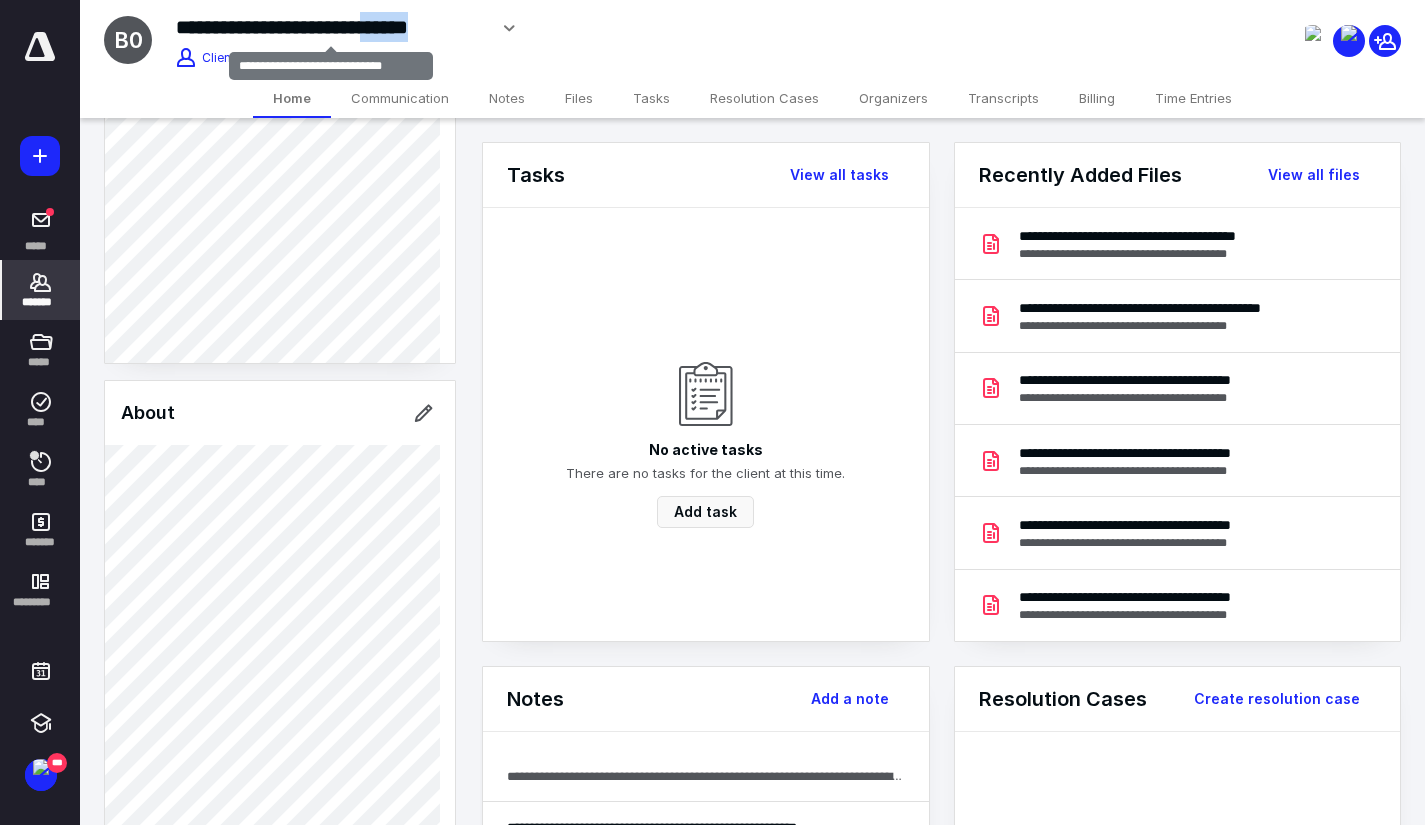click on "**********" at bounding box center (331, 27) 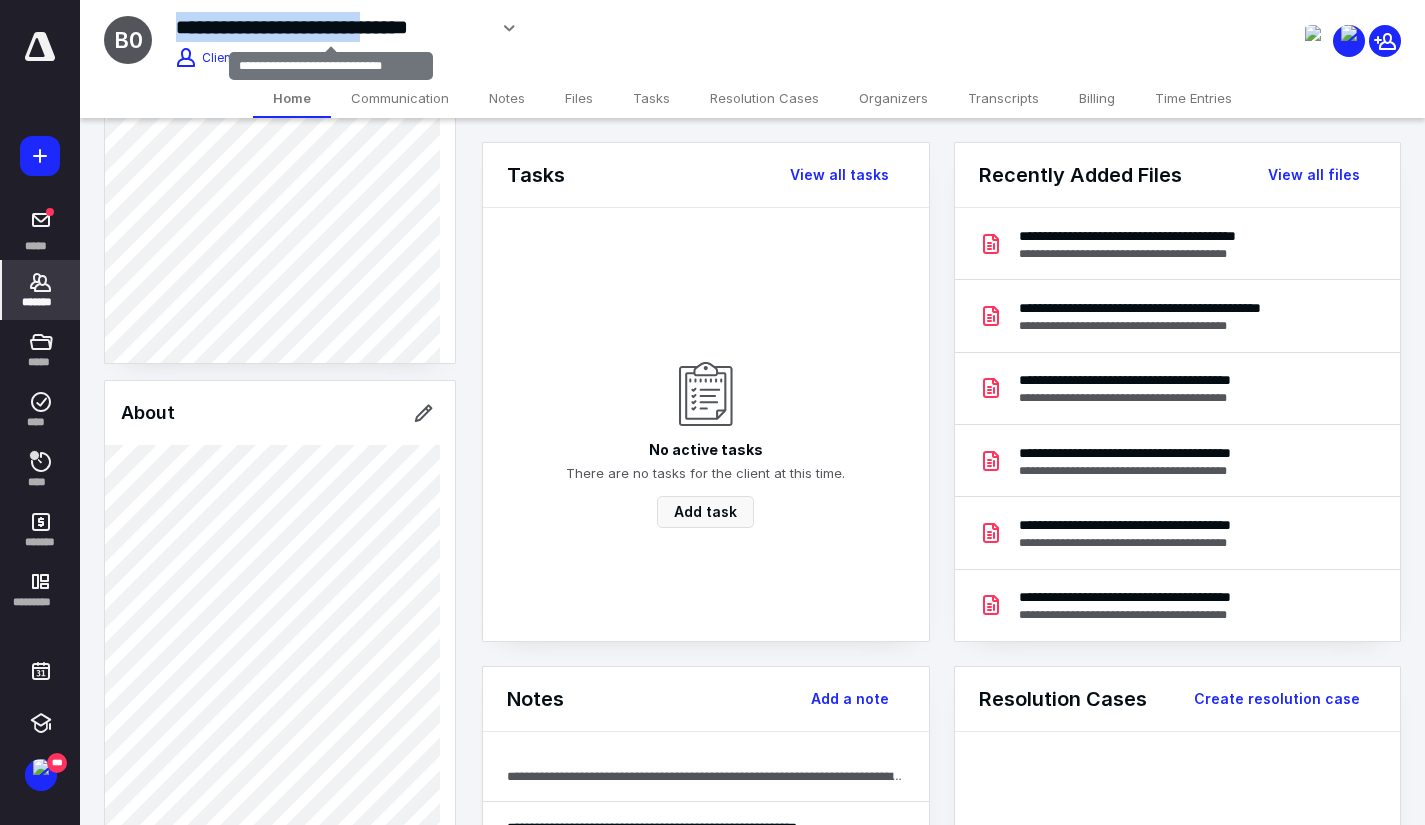 drag, startPoint x: 418, startPoint y: 23, endPoint x: 178, endPoint y: 34, distance: 240.25195 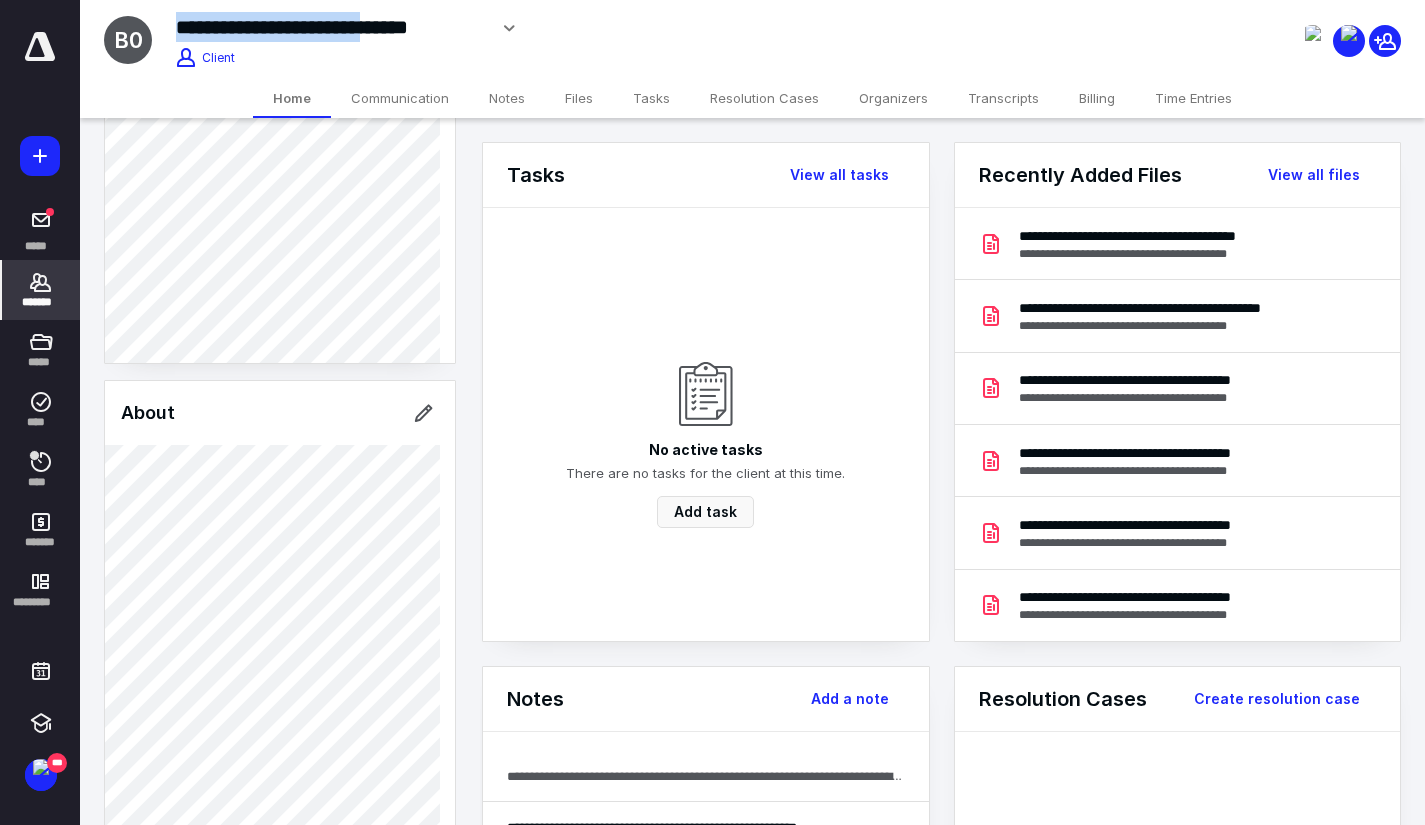copy on "**********" 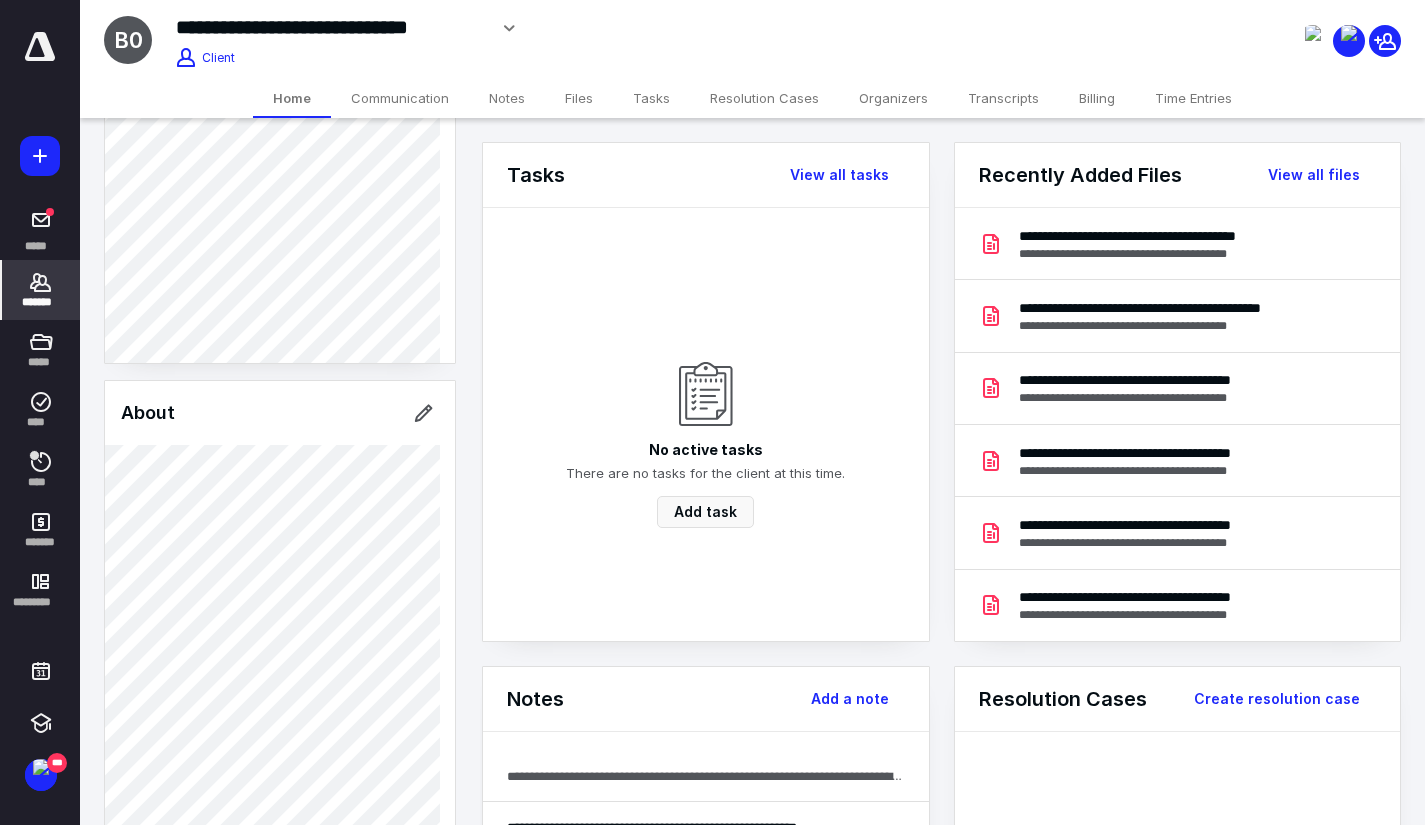 click on "**********" at bounding box center (569, 28) 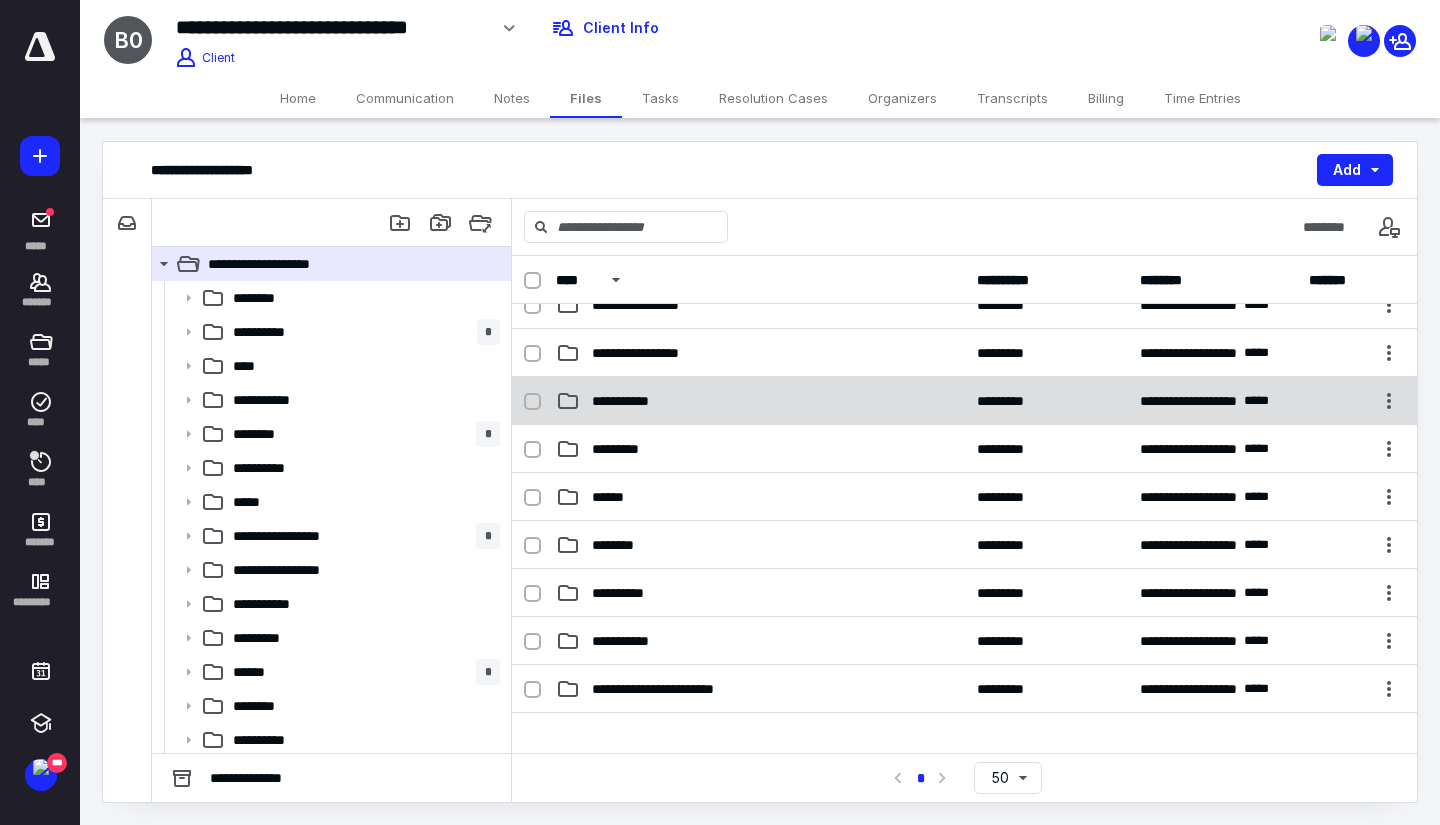scroll, scrollTop: 400, scrollLeft: 0, axis: vertical 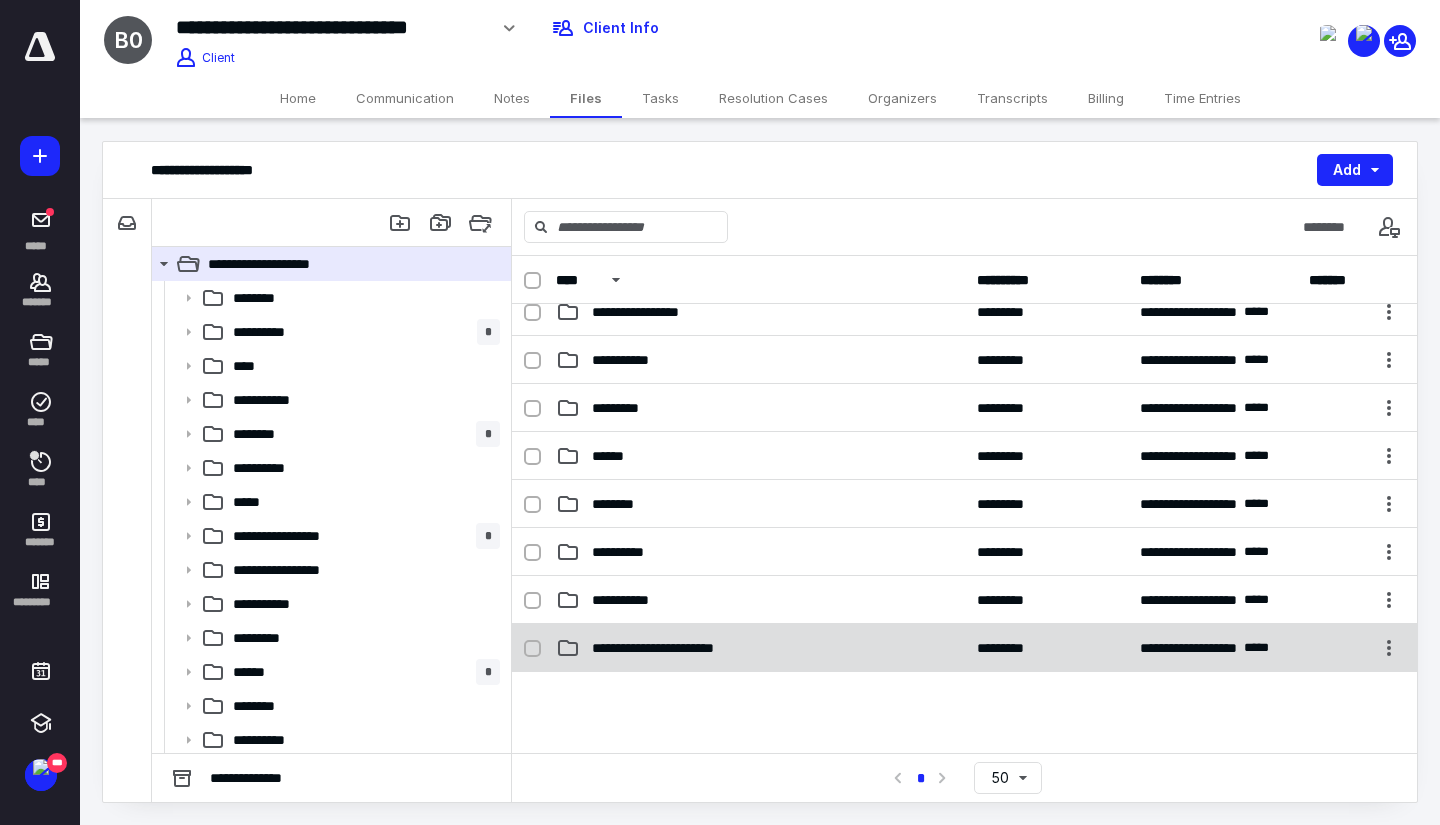 click on "**********" at bounding box center (681, 648) 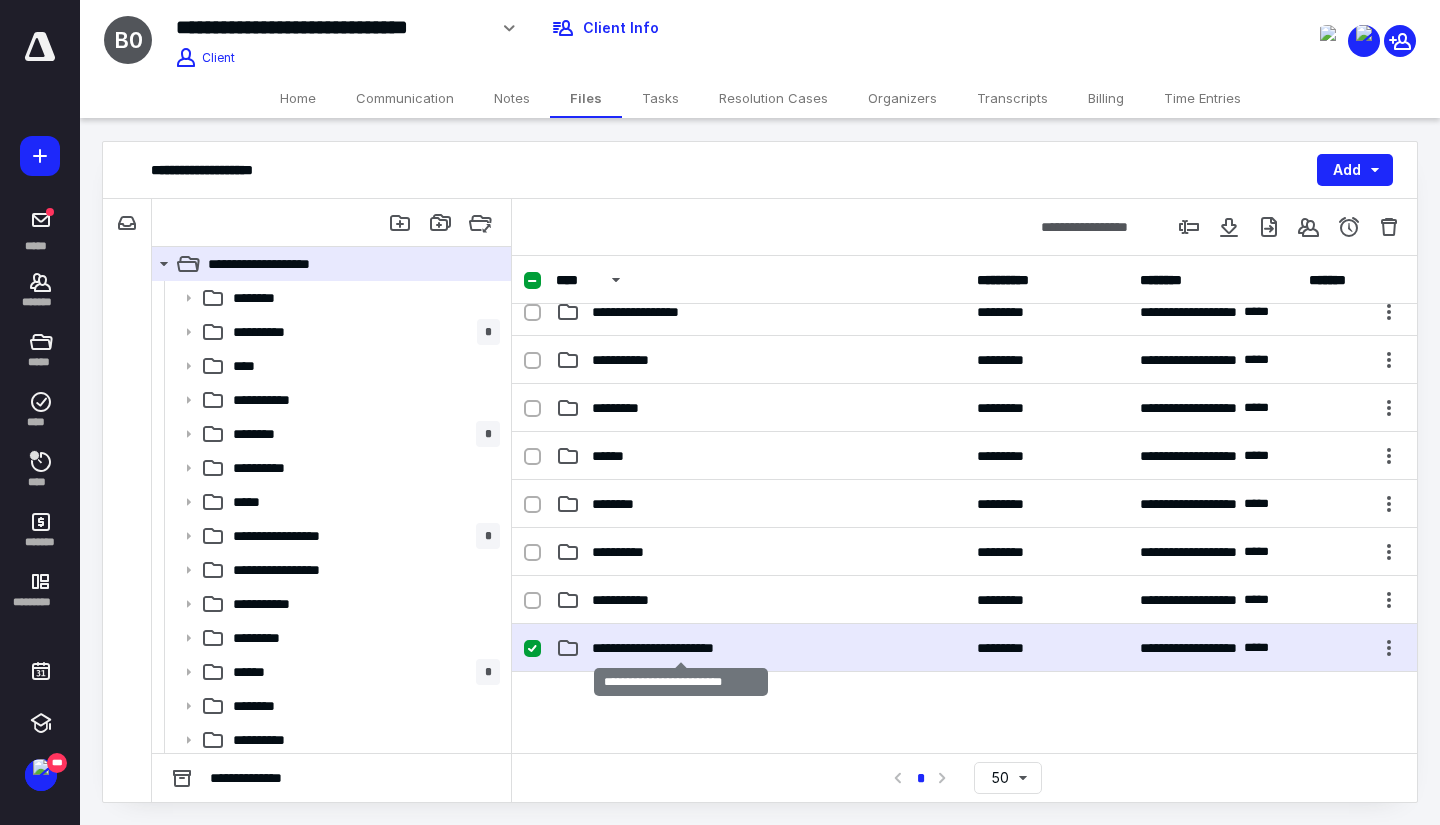 click on "**********" at bounding box center [681, 648] 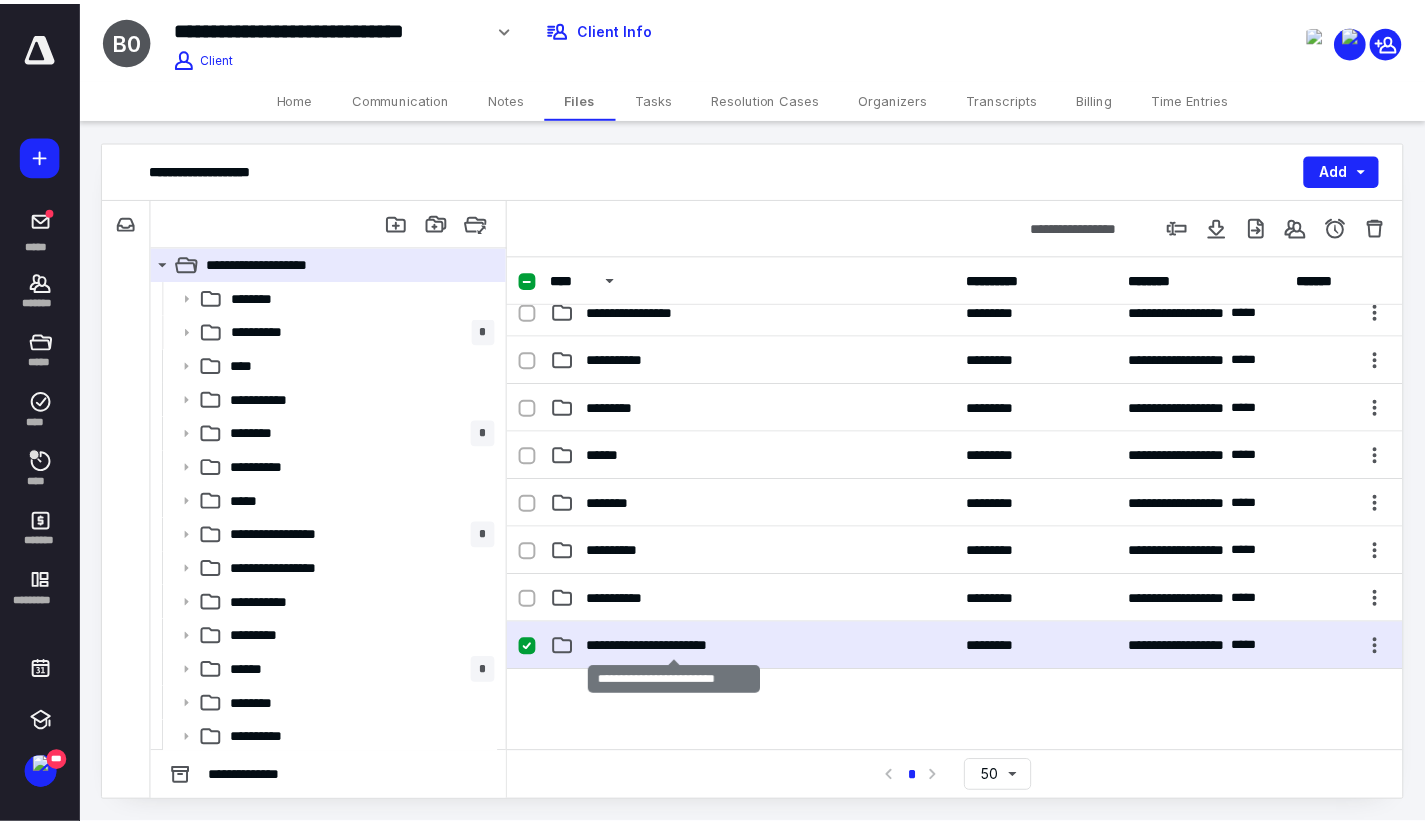scroll, scrollTop: 0, scrollLeft: 0, axis: both 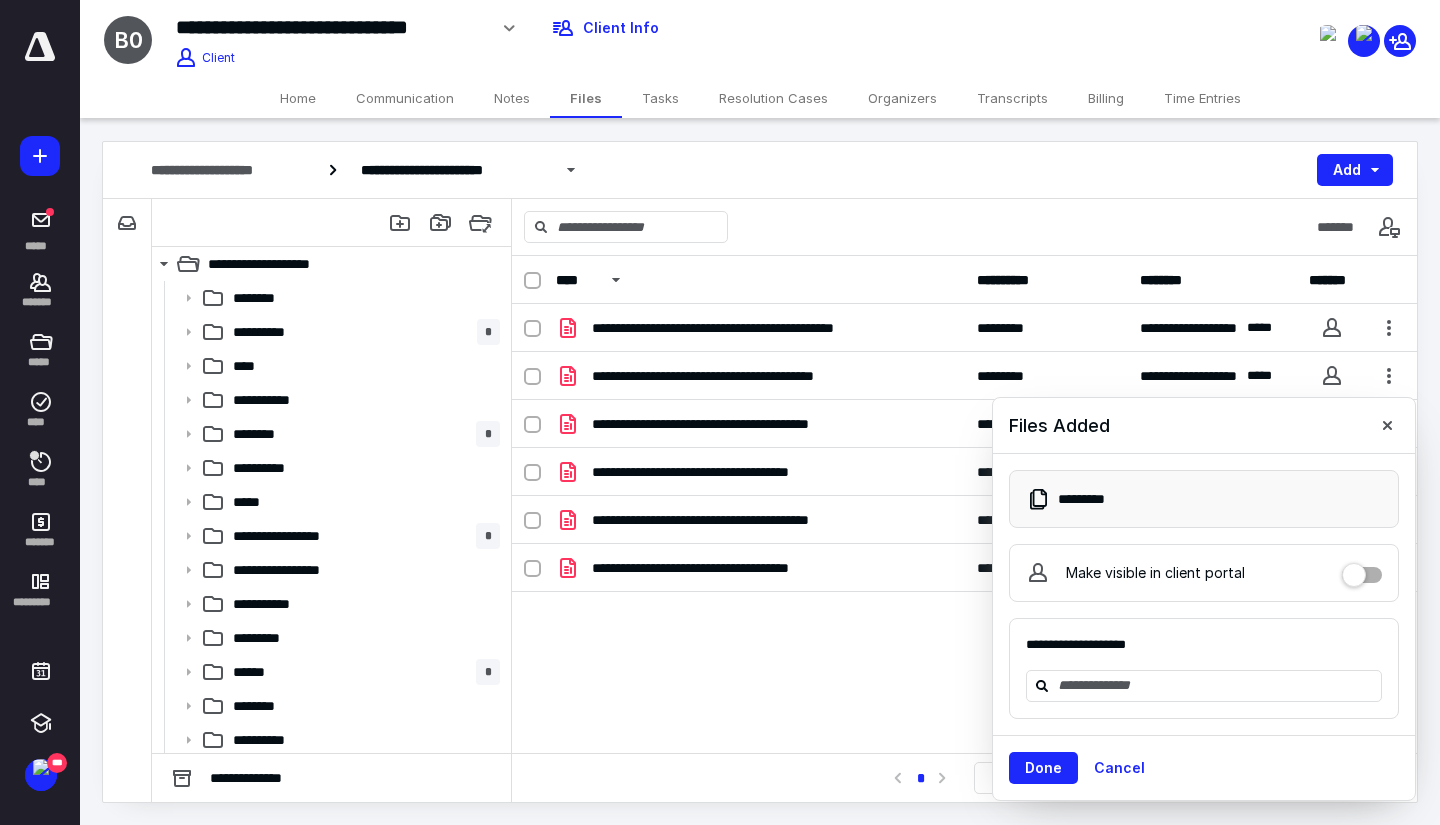click on "**********" at bounding box center (964, 504) 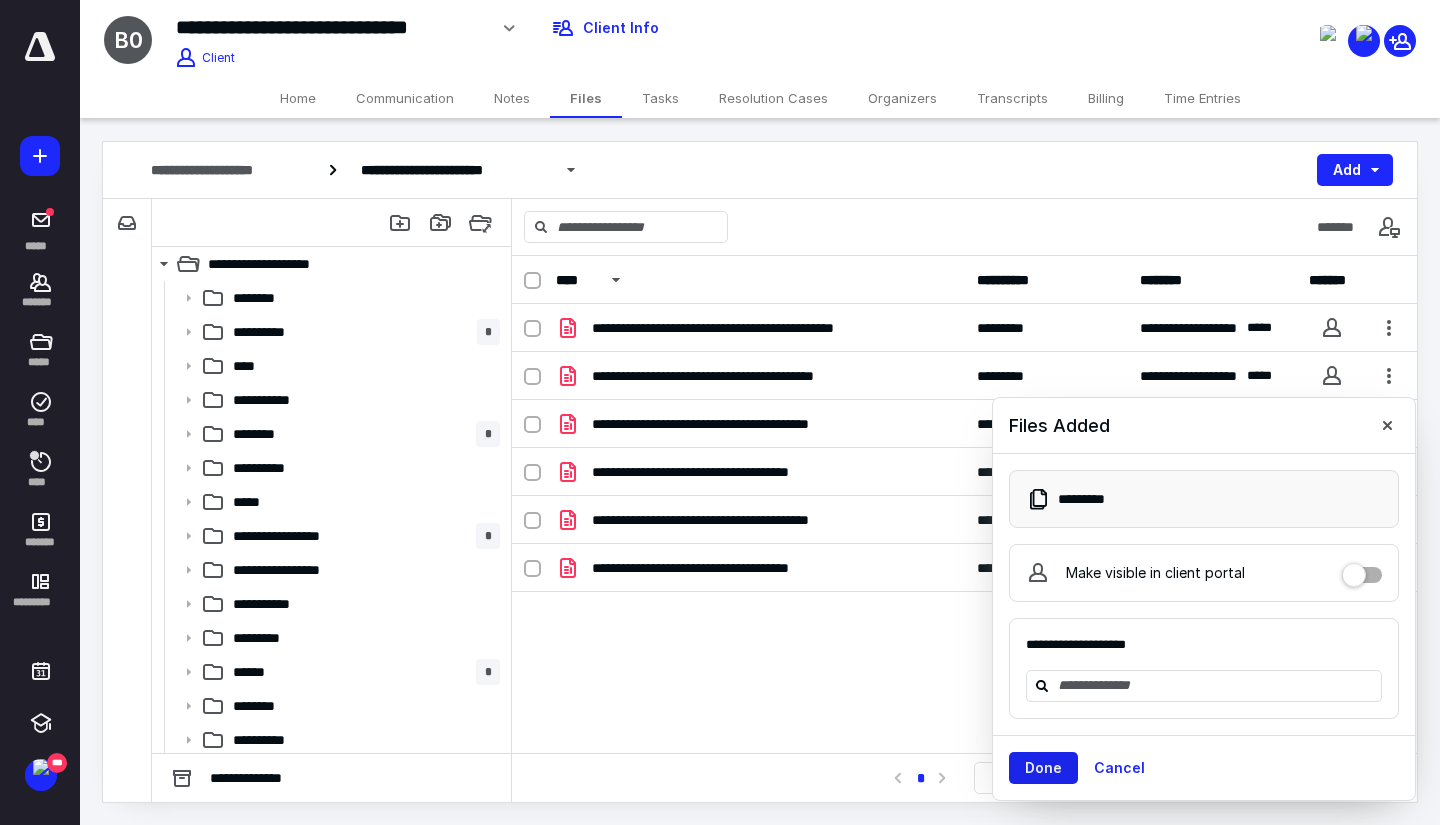 click on "Done" at bounding box center [1043, 768] 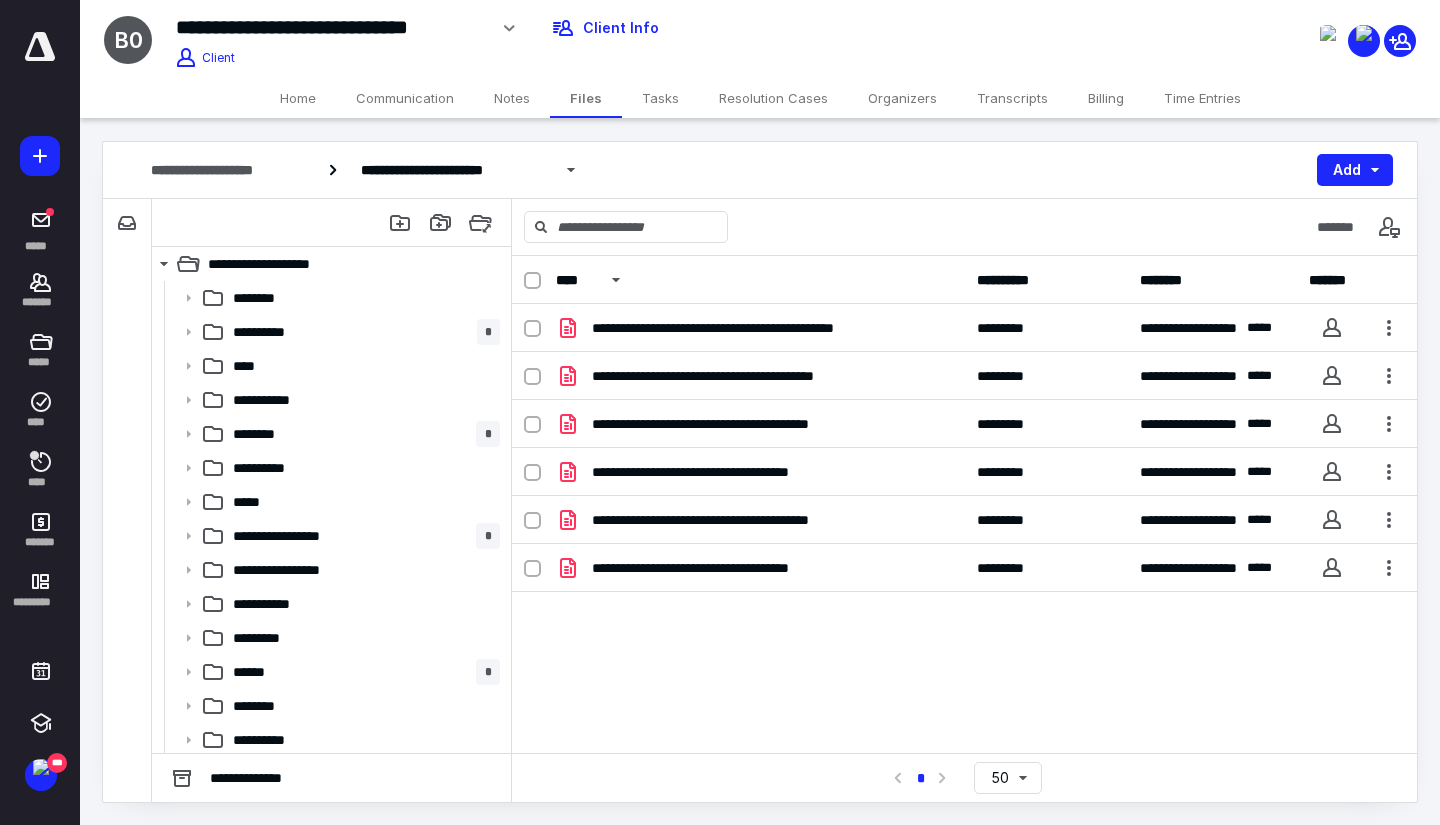 click on "**********" at bounding box center (760, 472) 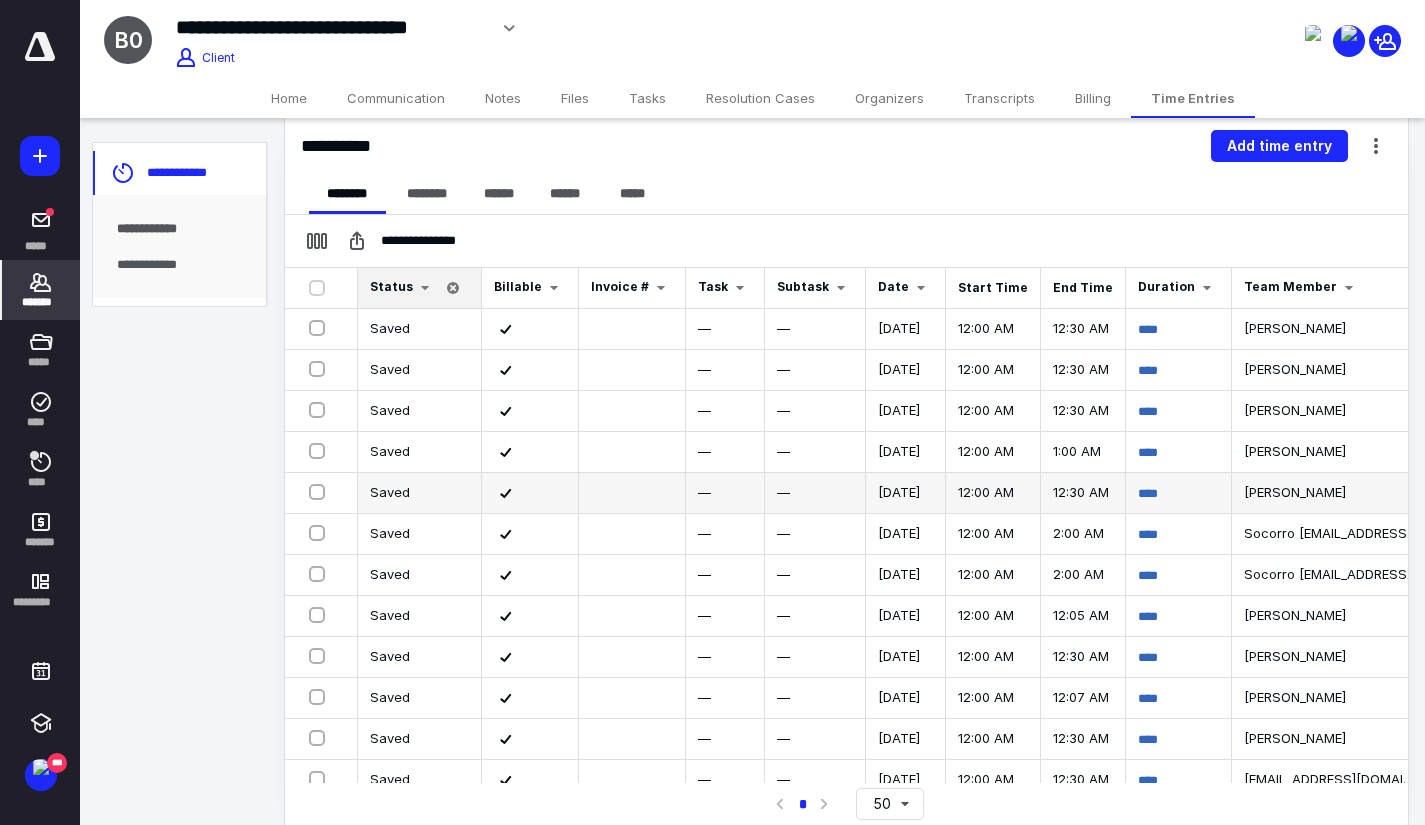 scroll, scrollTop: 232, scrollLeft: 0, axis: vertical 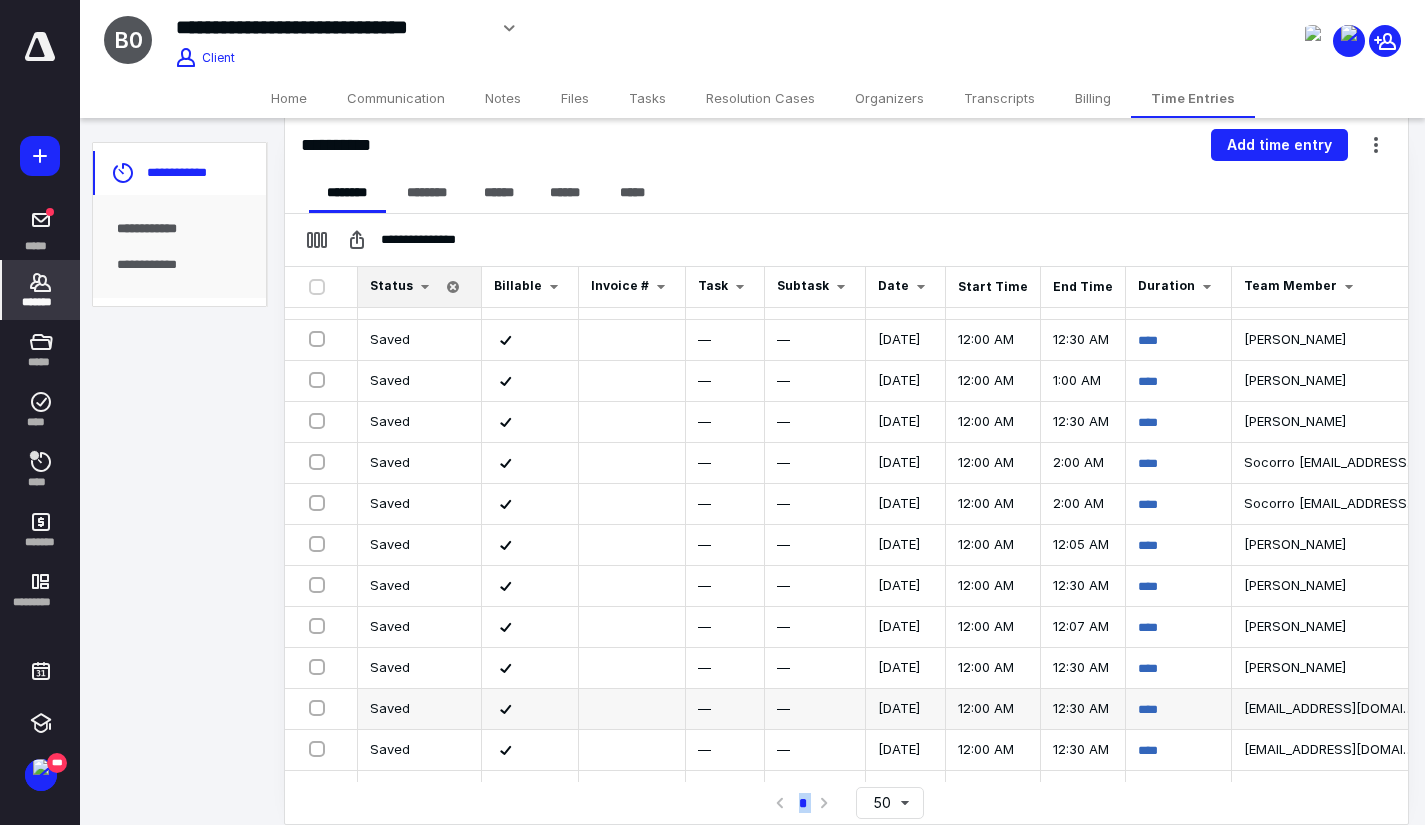 drag, startPoint x: 957, startPoint y: 783, endPoint x: 1381, endPoint y: 718, distance: 428.95337 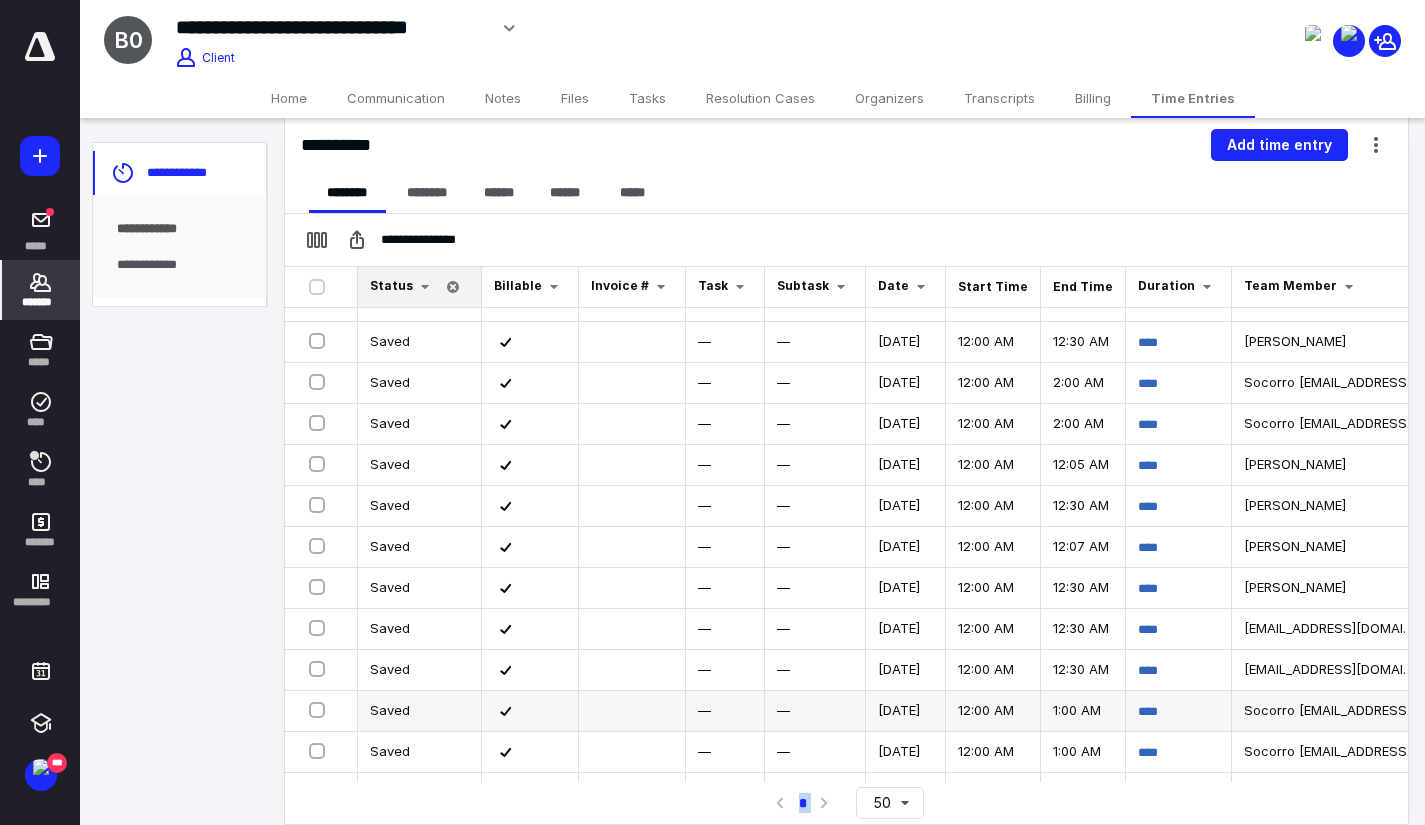scroll, scrollTop: 197, scrollLeft: 0, axis: vertical 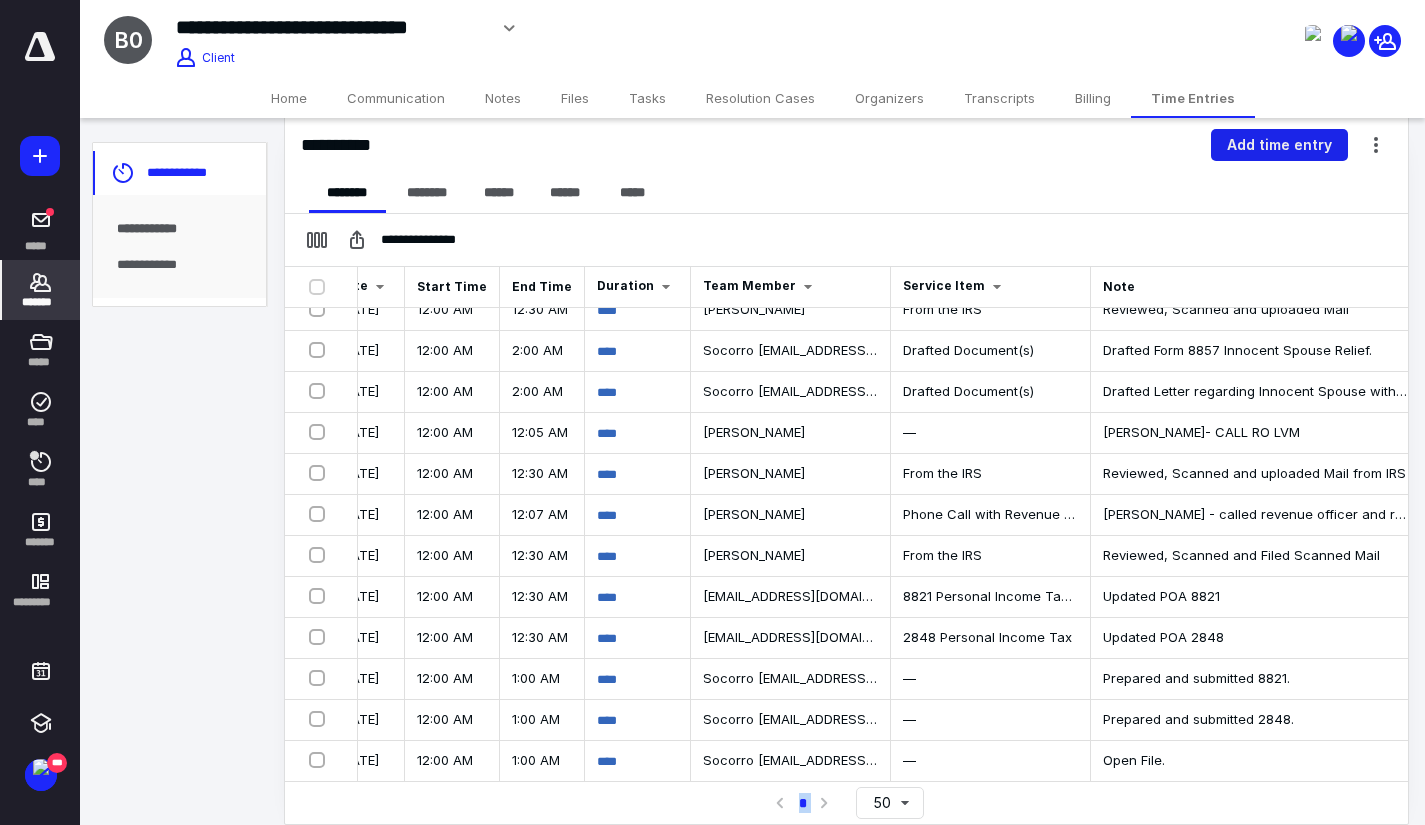 click on "Add time entry" at bounding box center (1279, 145) 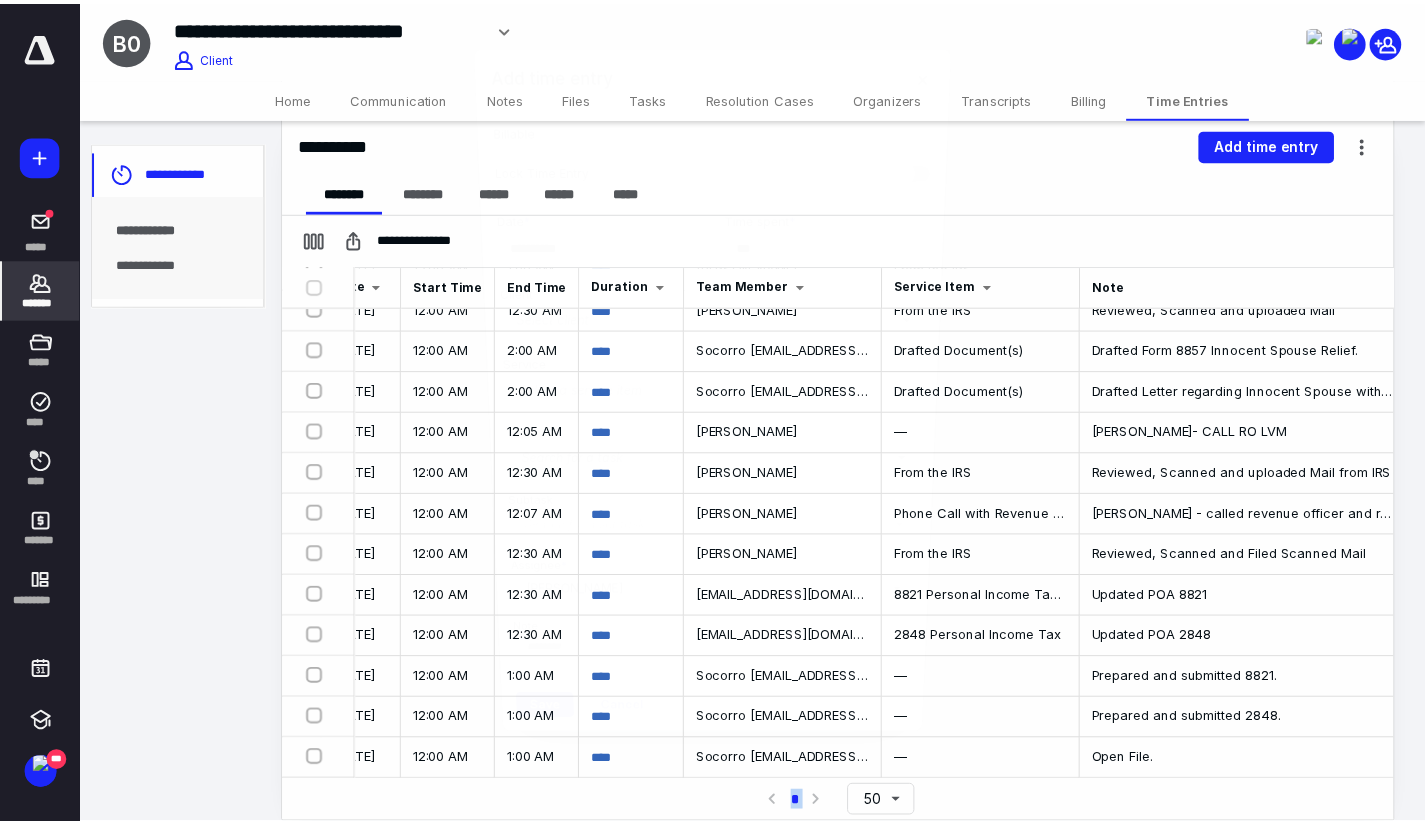 scroll, scrollTop: 197, scrollLeft: 526, axis: both 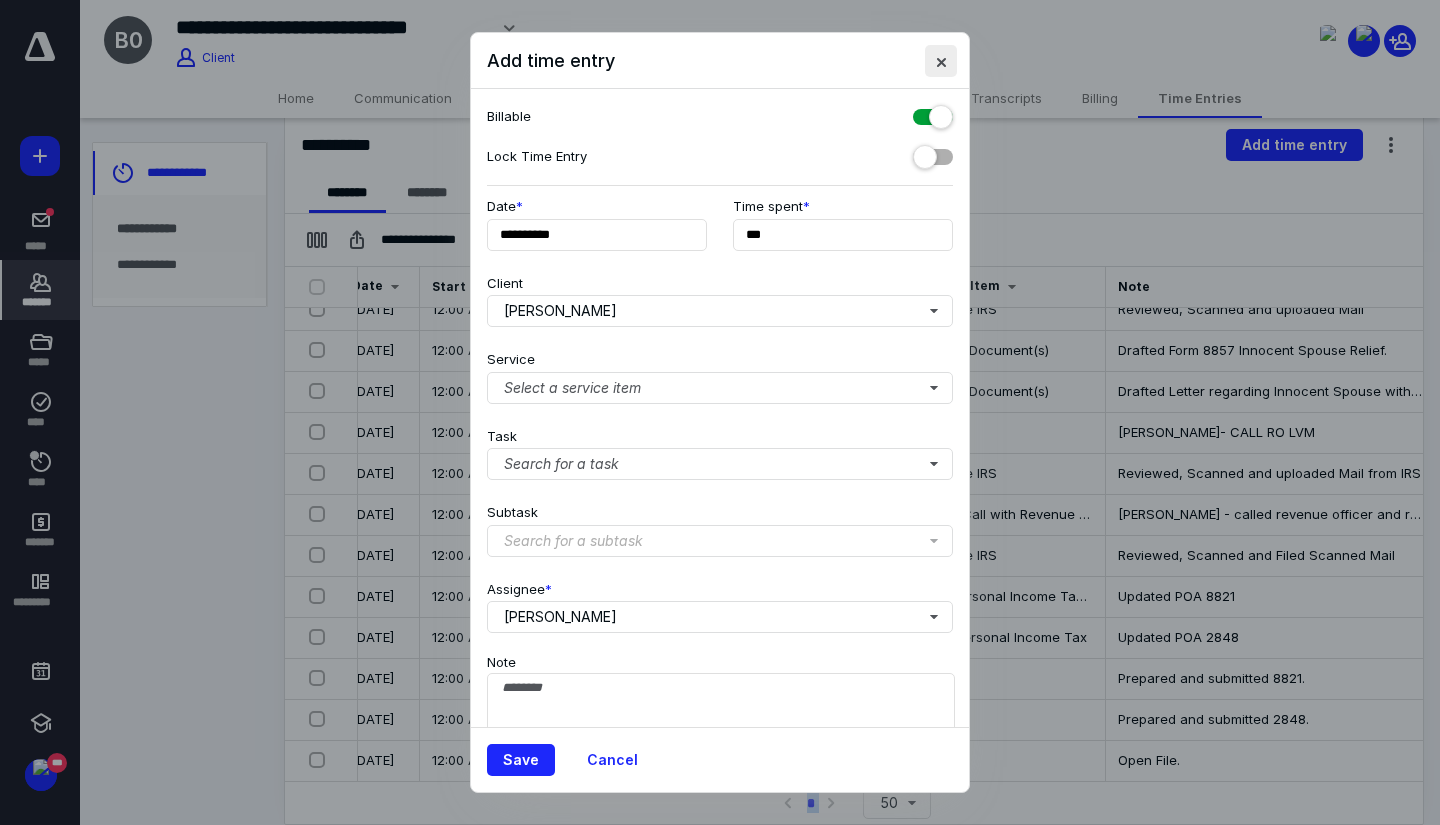 click at bounding box center [941, 61] 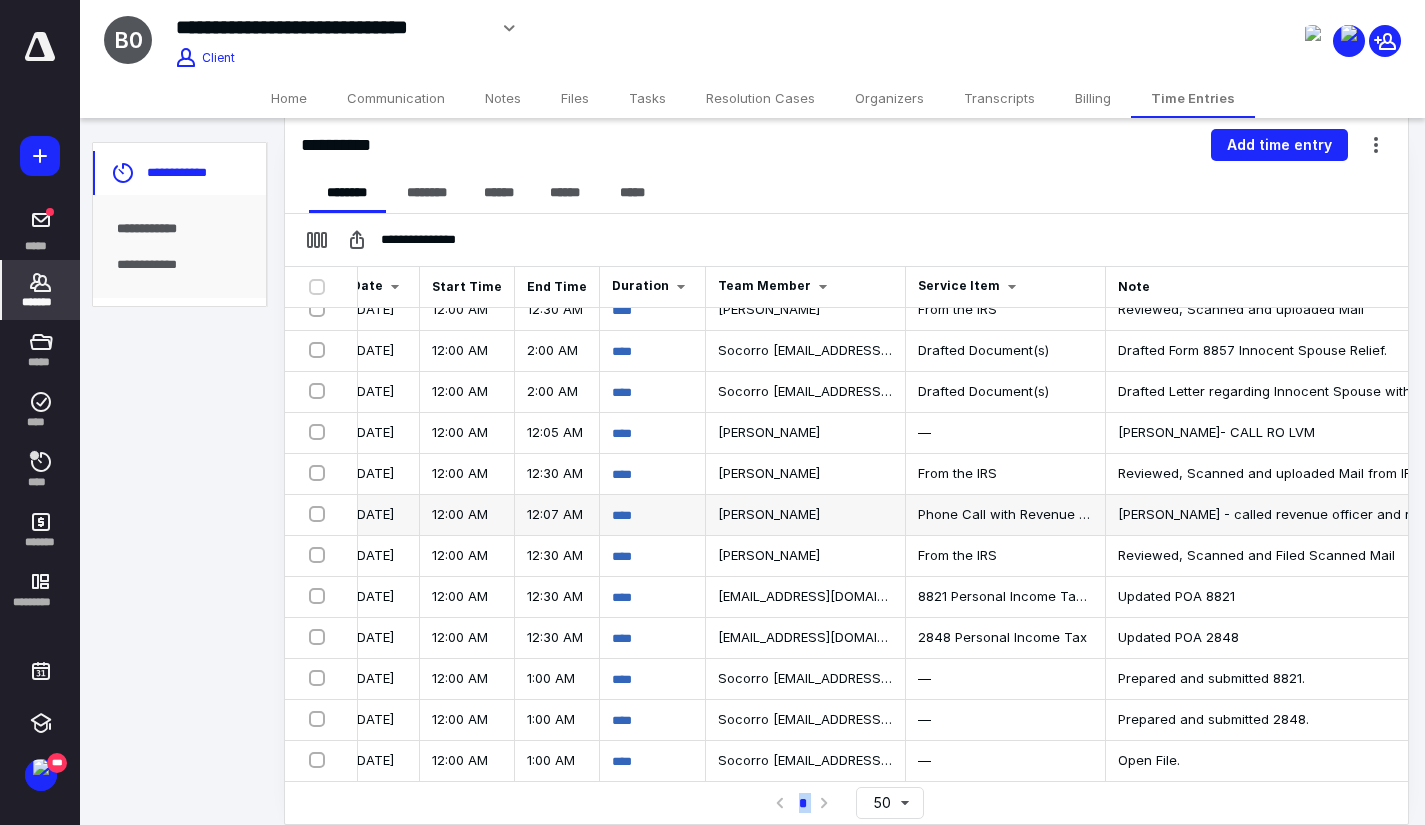 scroll, scrollTop: 197, scrollLeft: 541, axis: both 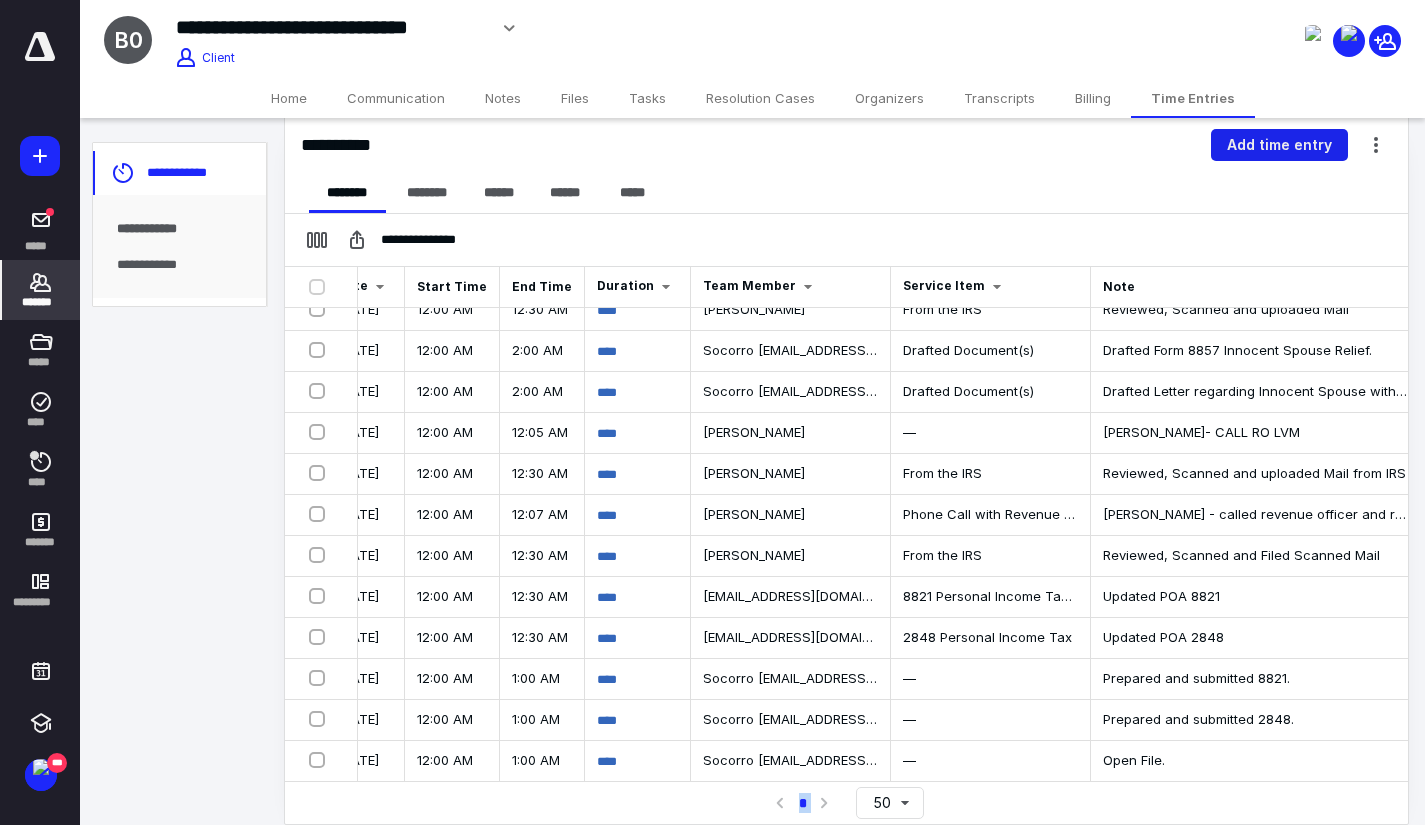 click on "Add time entry" at bounding box center [1279, 145] 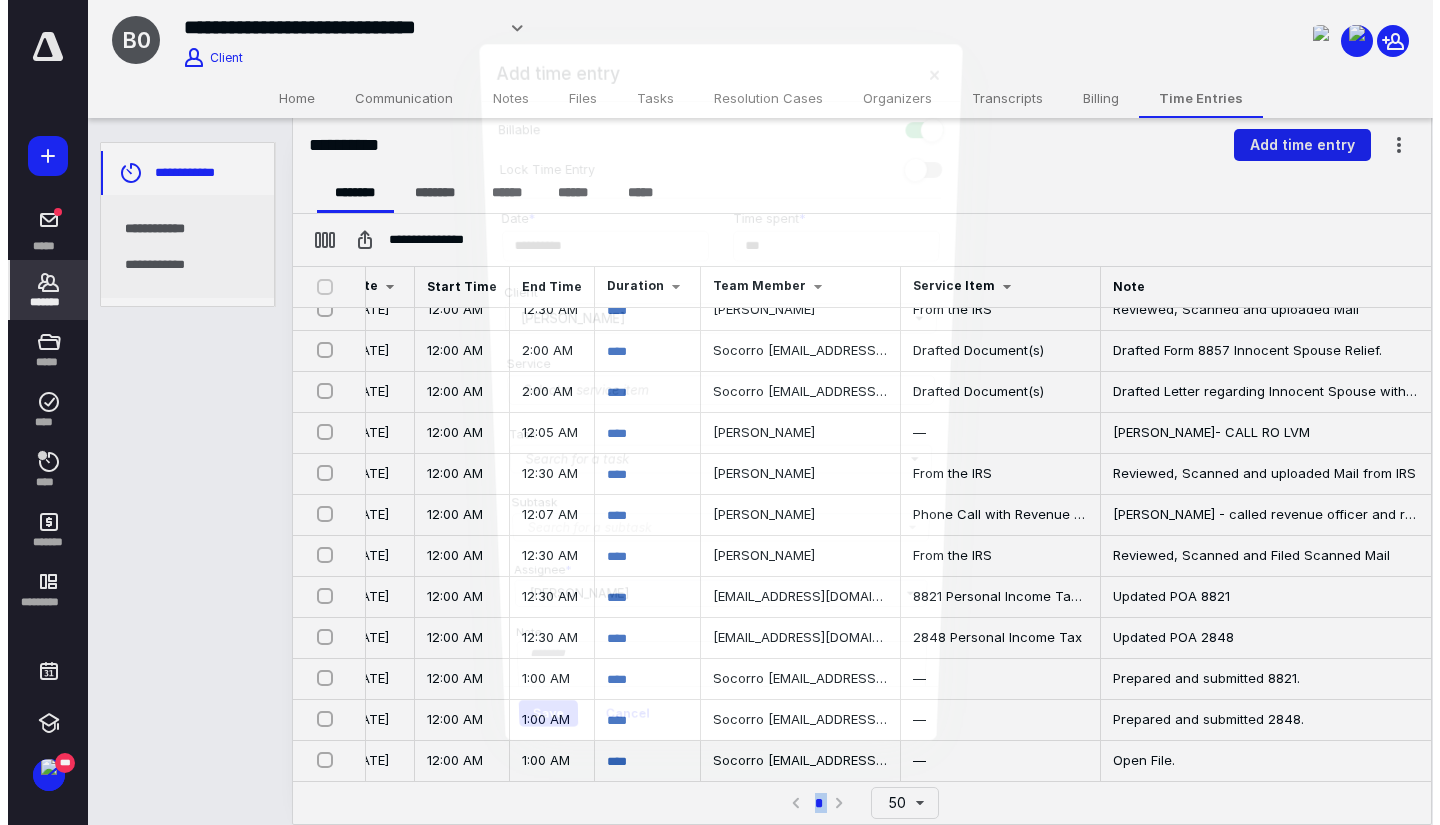 scroll, scrollTop: 197, scrollLeft: 526, axis: both 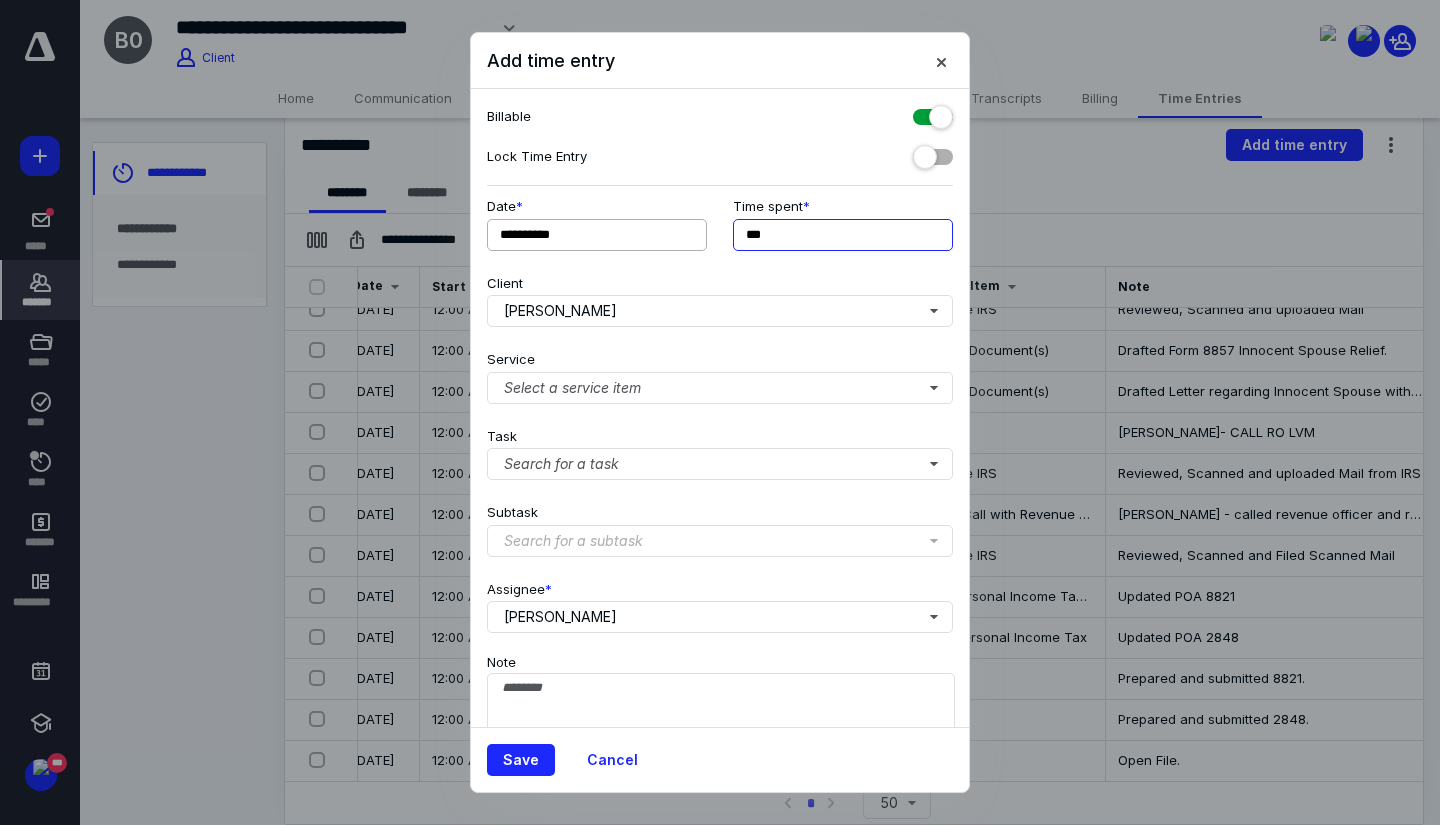 drag, startPoint x: 804, startPoint y: 239, endPoint x: 688, endPoint y: 244, distance: 116.10771 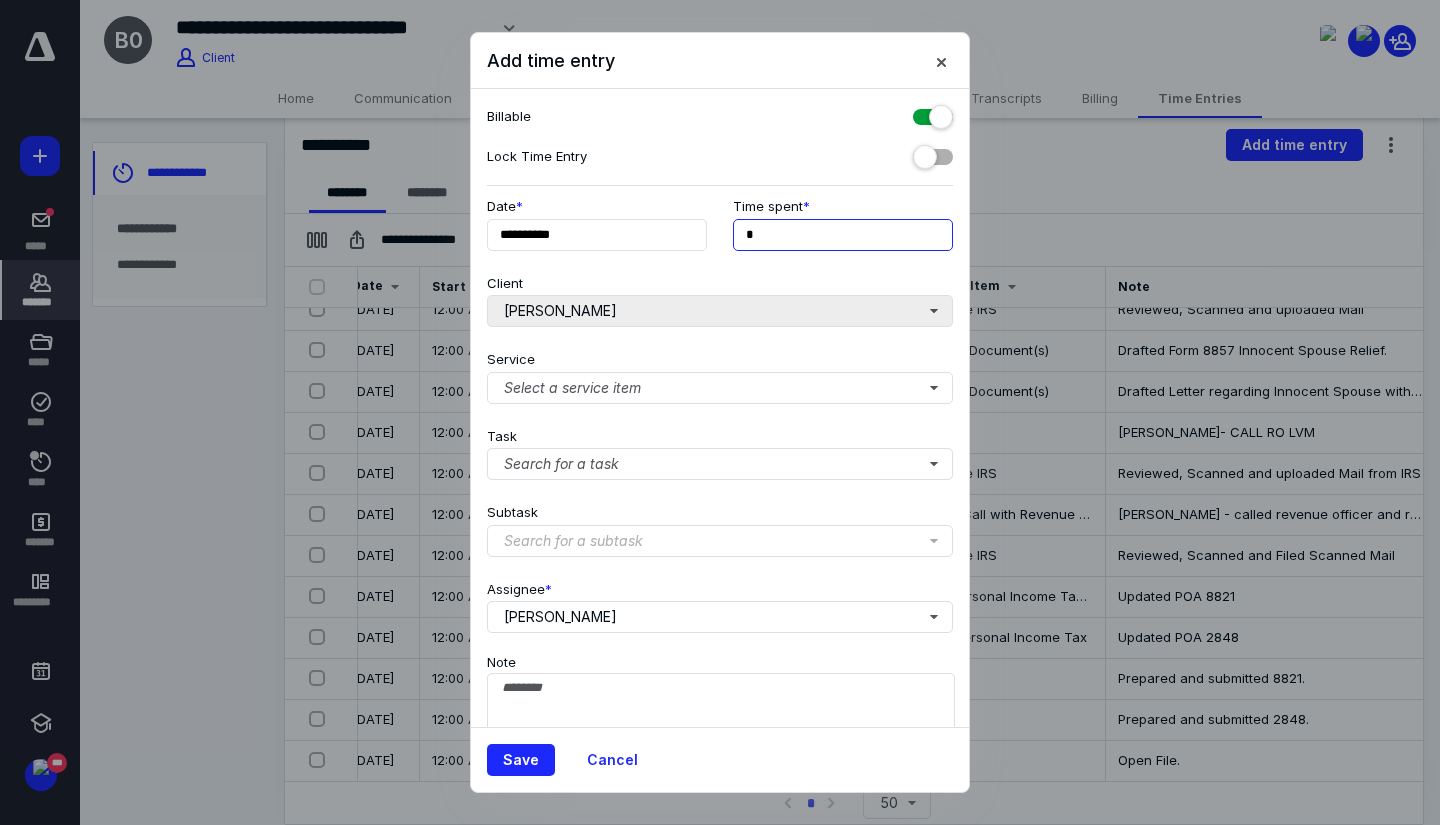 type on "**" 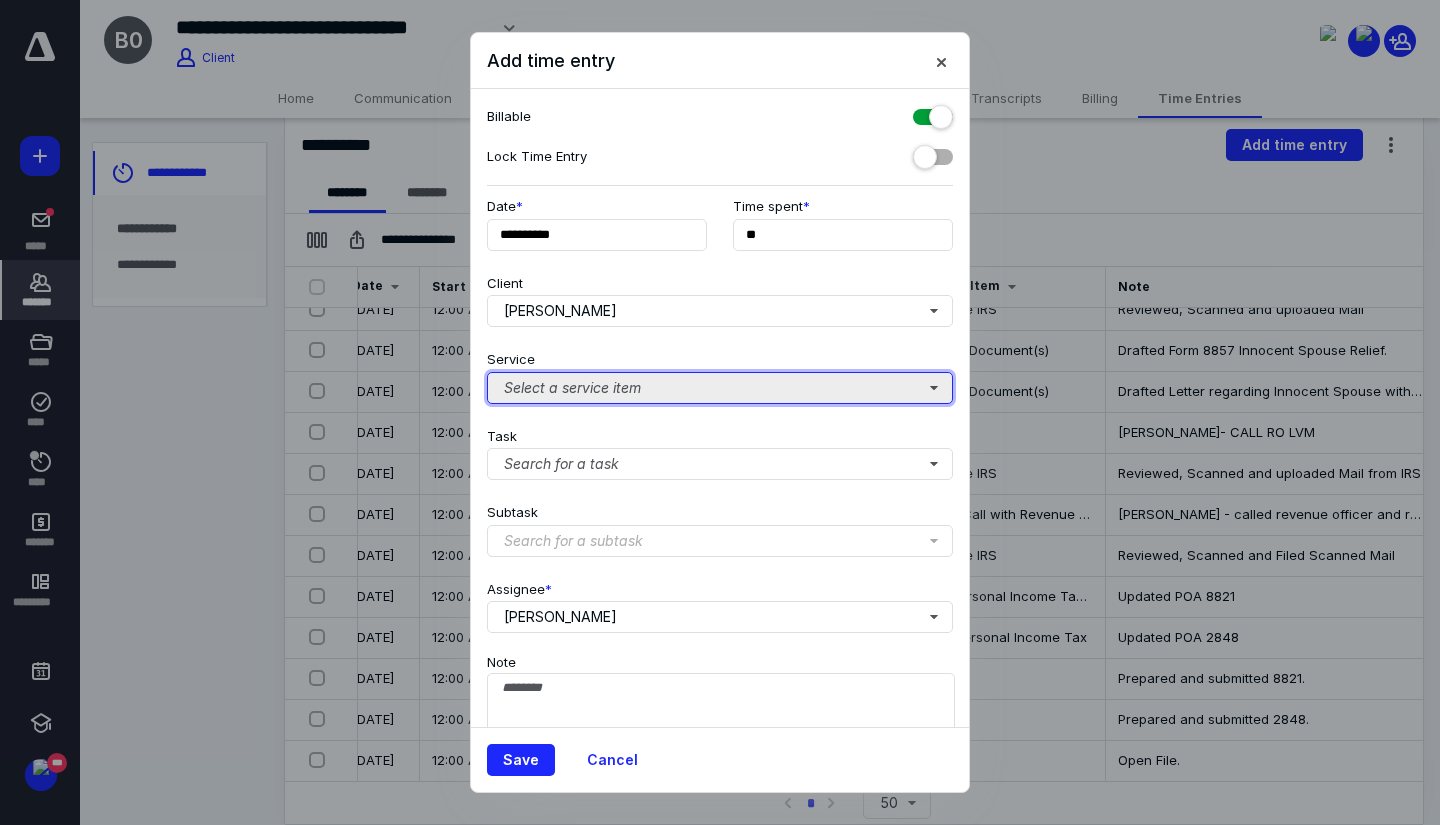 click on "Select a service item" at bounding box center [720, 388] 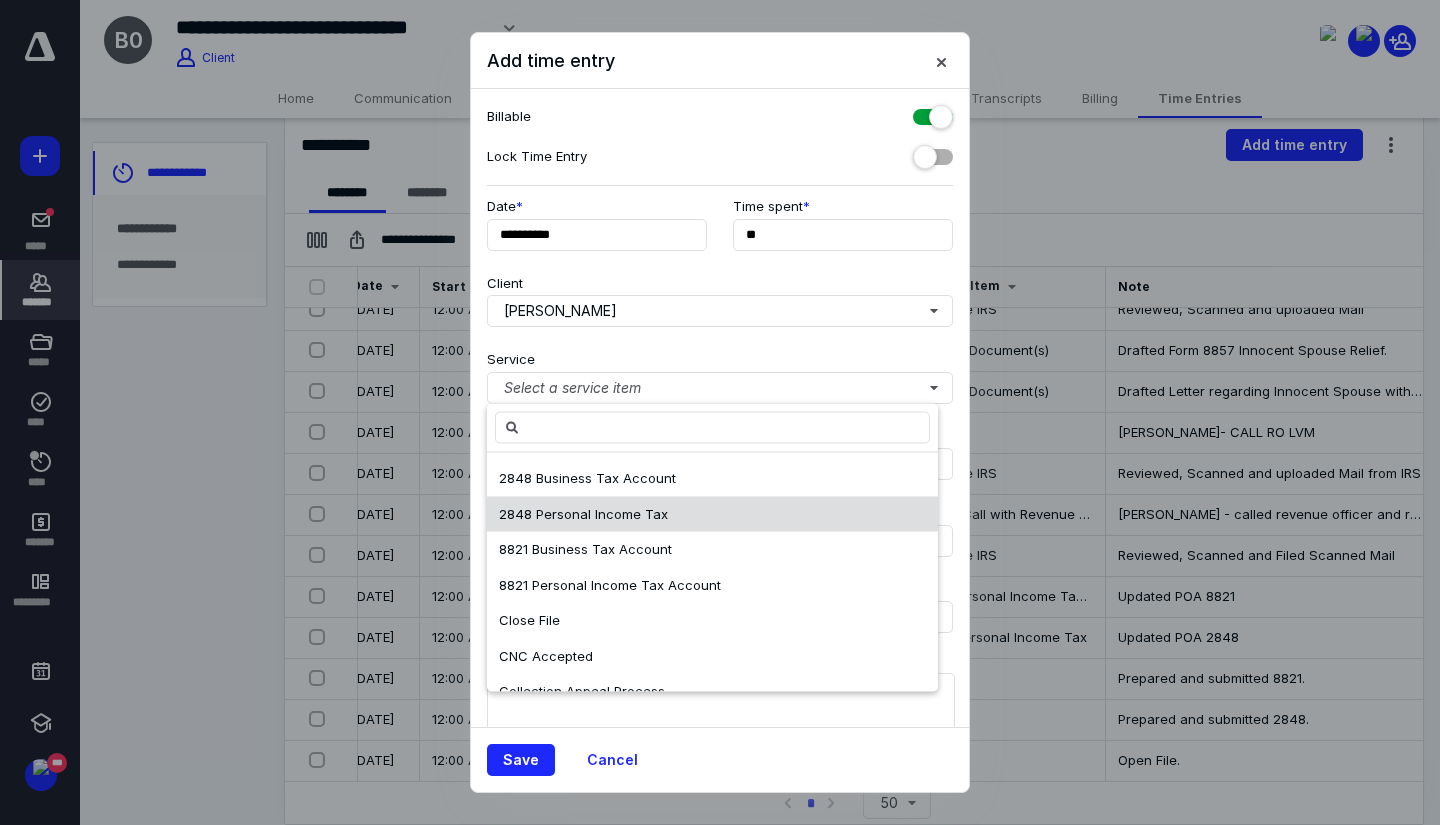 click on "2848 Personal Income Tax" at bounding box center (583, 513) 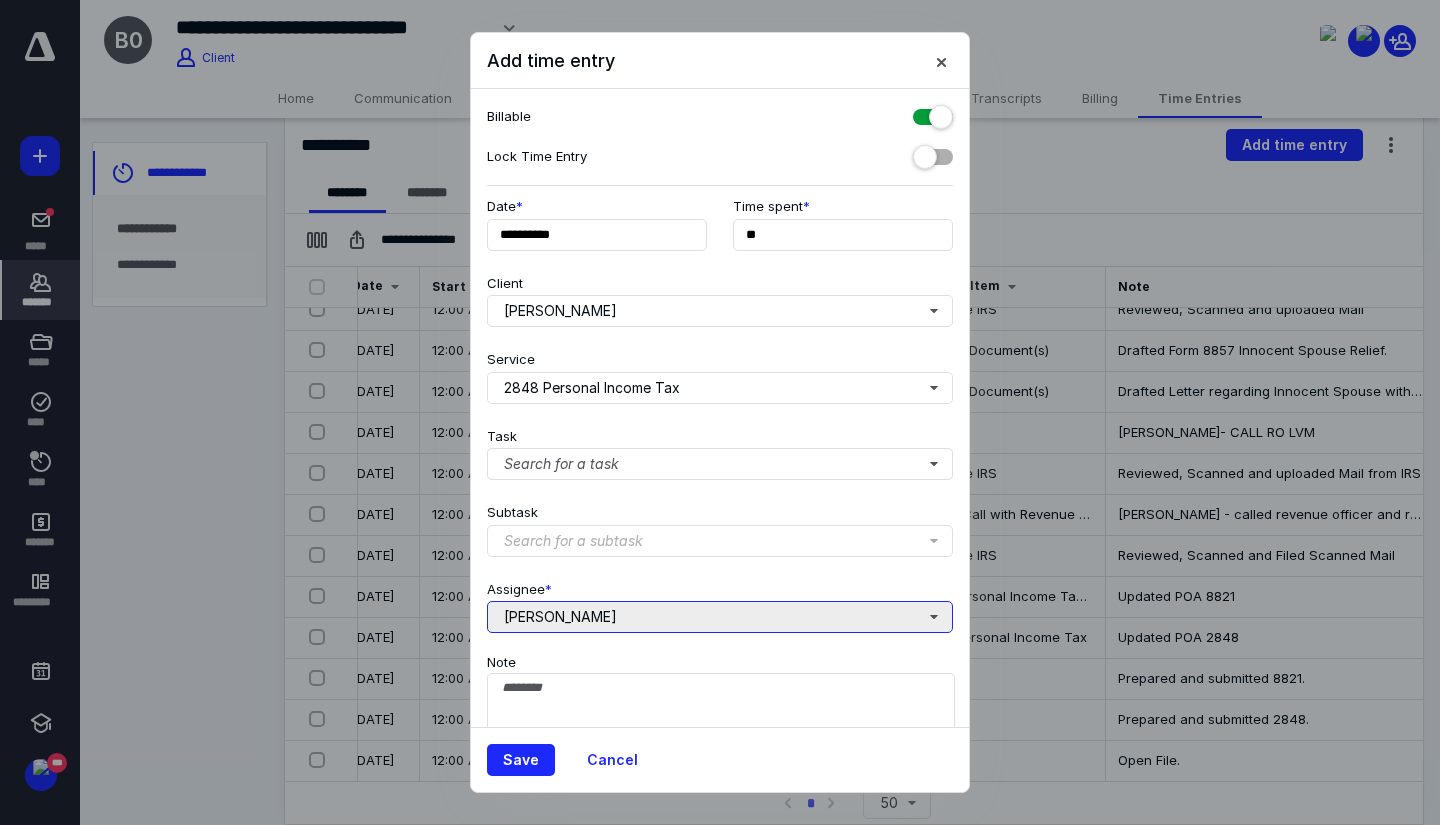 click on "[PERSON_NAME]" at bounding box center (720, 617) 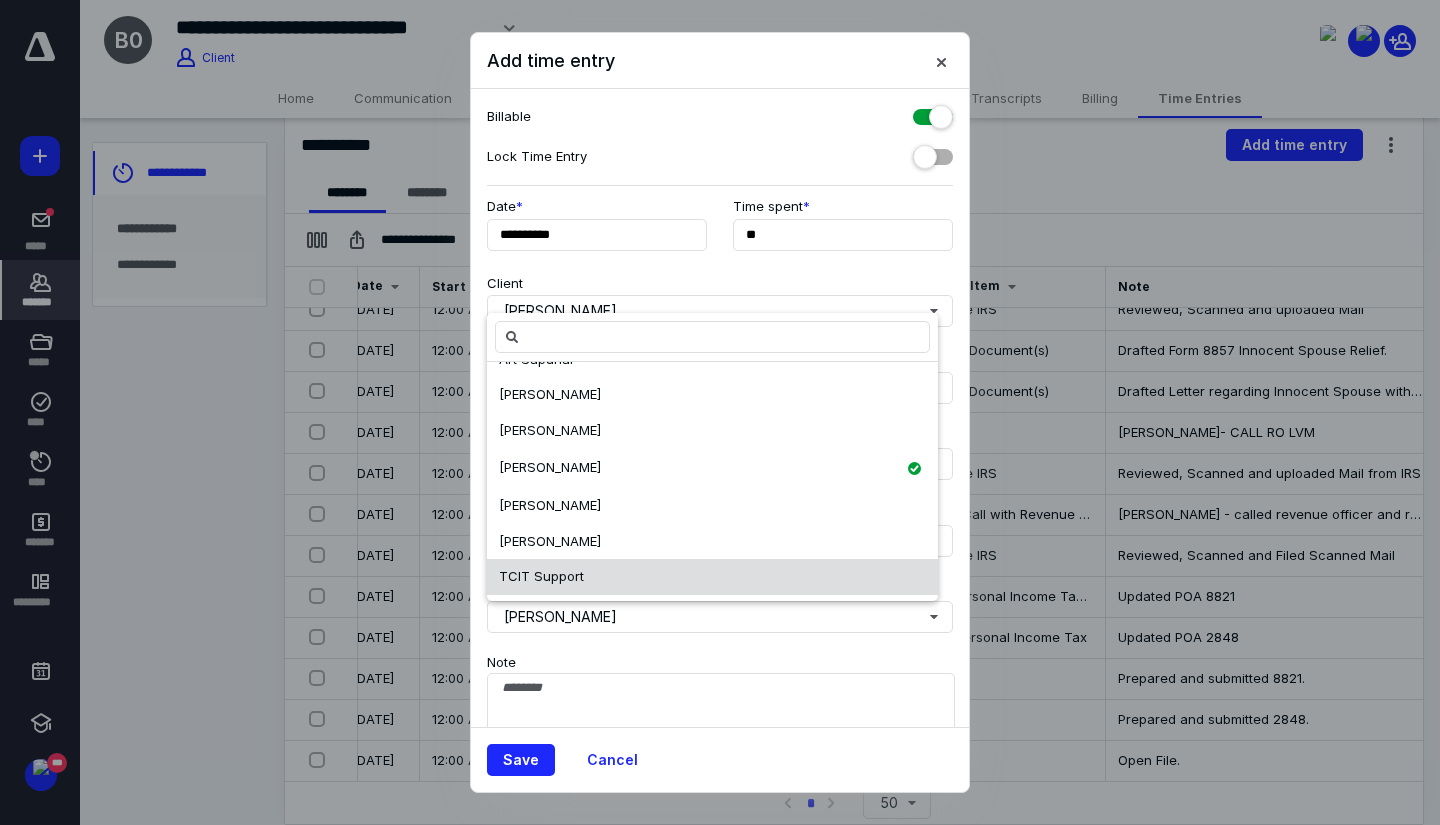 scroll, scrollTop: 136, scrollLeft: 0, axis: vertical 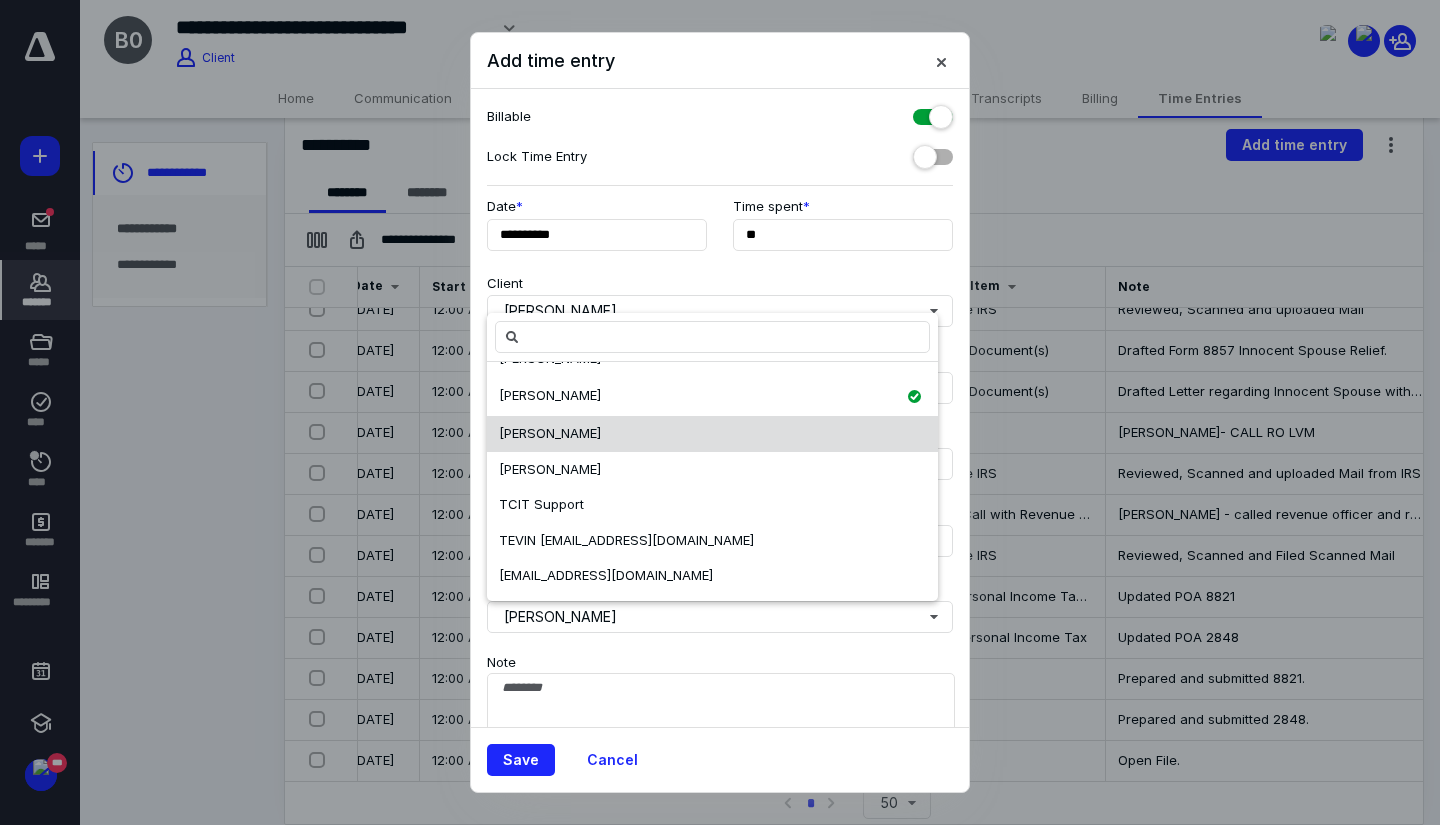 click on "[EMAIL_ADDRESS][DOMAIN_NAME]" at bounding box center [606, 575] 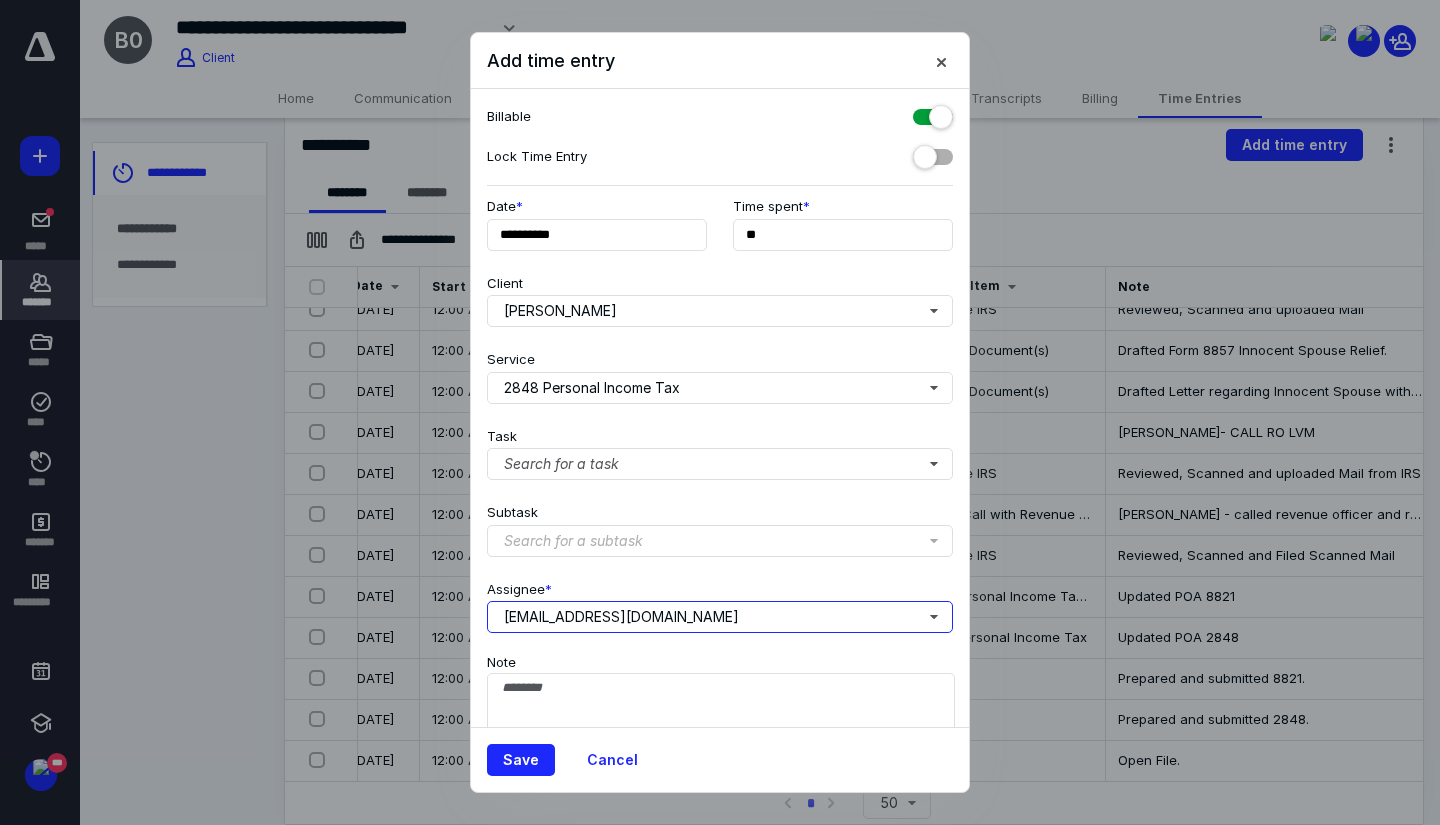 scroll, scrollTop: 0, scrollLeft: 0, axis: both 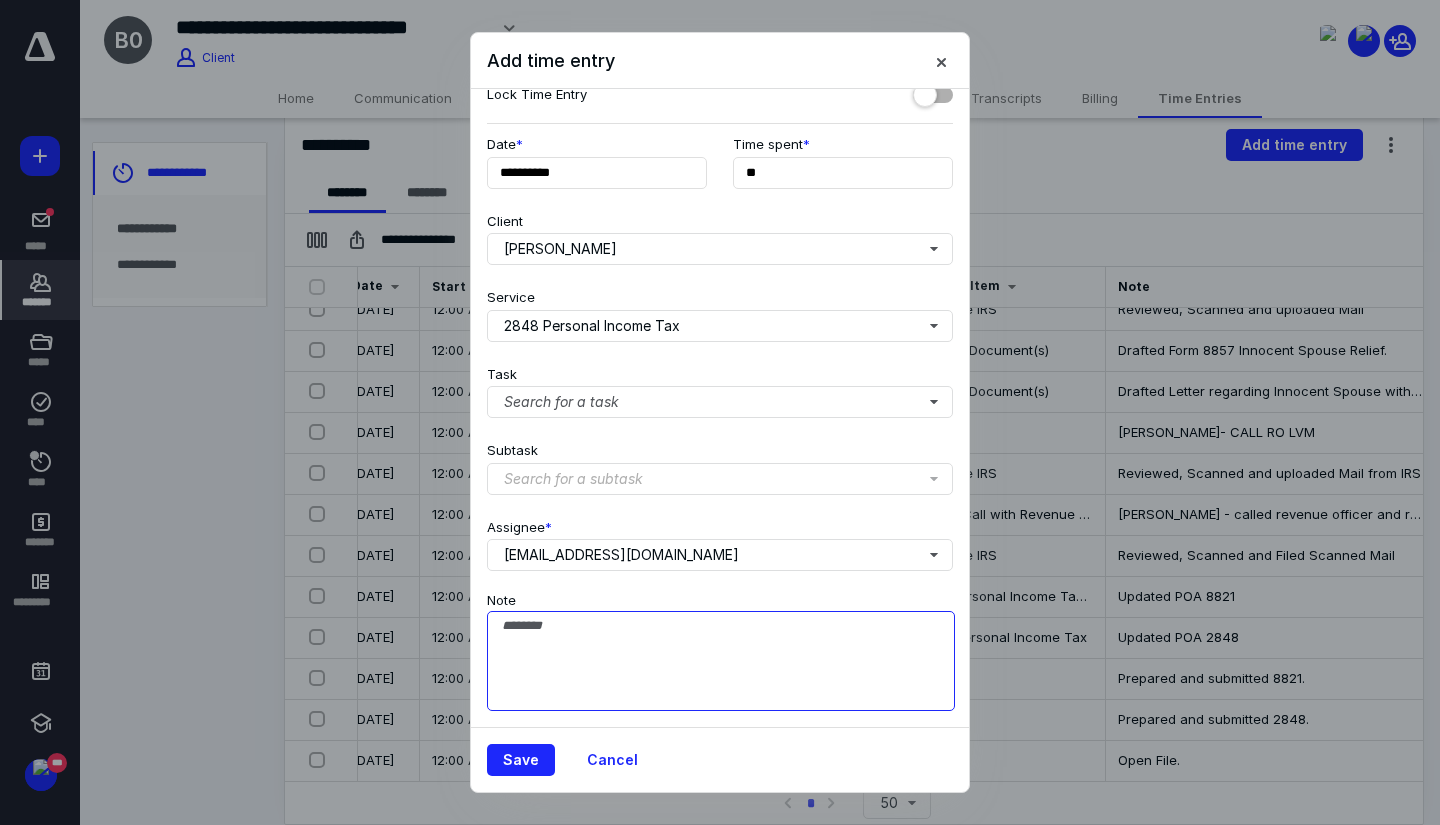 click on "Note" at bounding box center (721, 661) 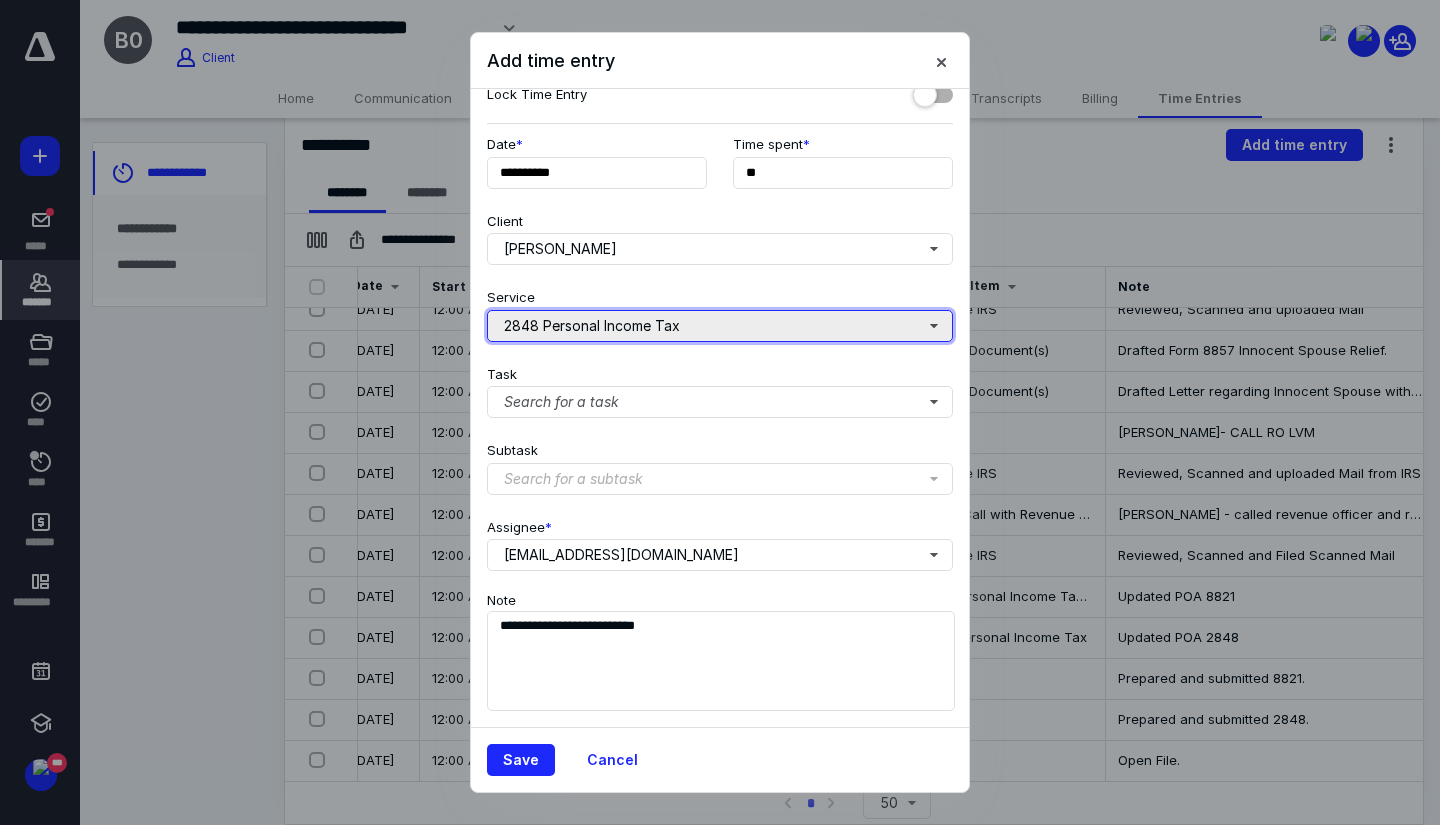 click on "2848 Personal Income Tax" at bounding box center [720, 326] 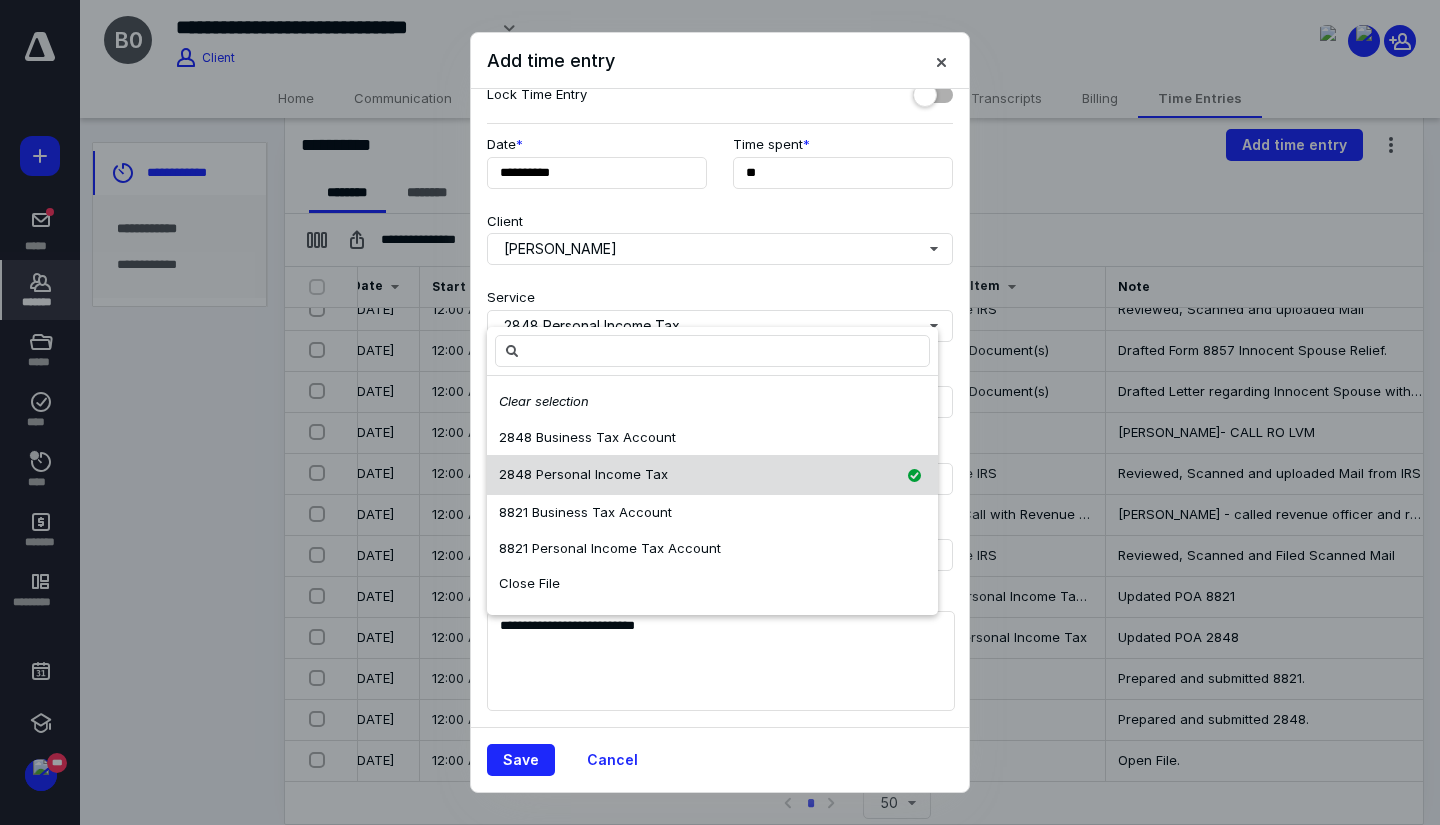 click on "2848 Personal Income Tax" at bounding box center [583, 475] 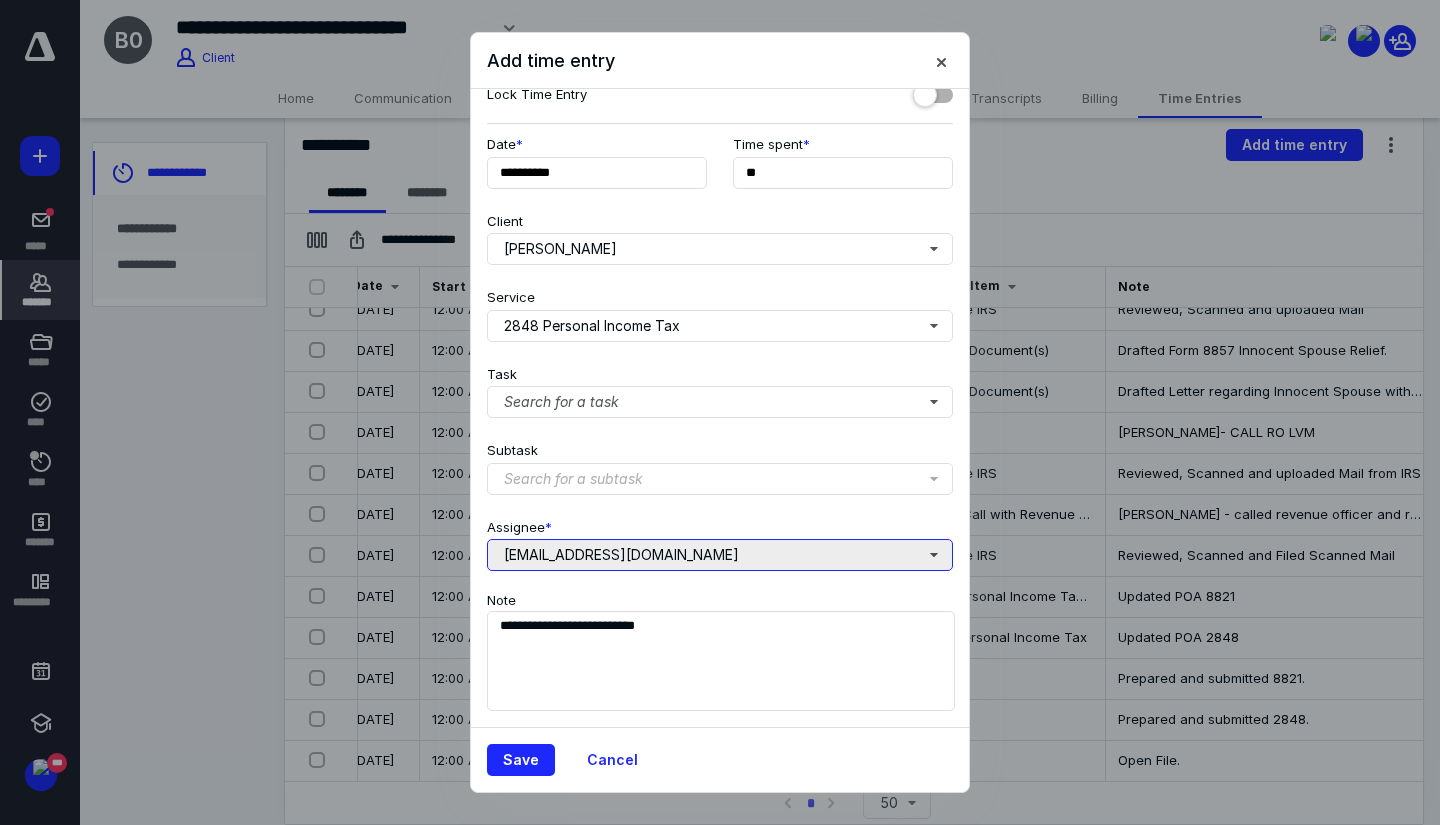 click on "[EMAIL_ADDRESS][DOMAIN_NAME]" at bounding box center (720, 555) 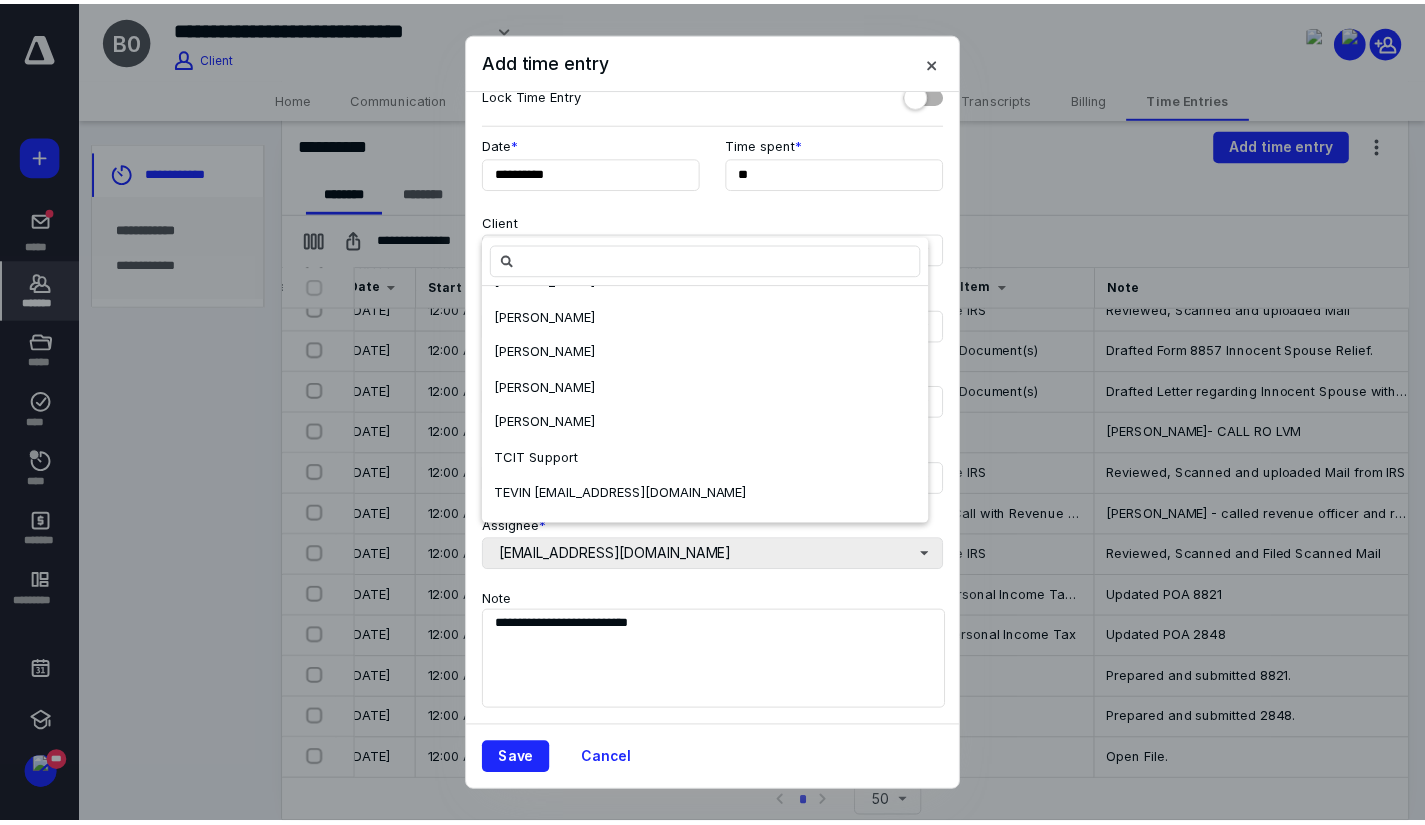 scroll, scrollTop: 136, scrollLeft: 0, axis: vertical 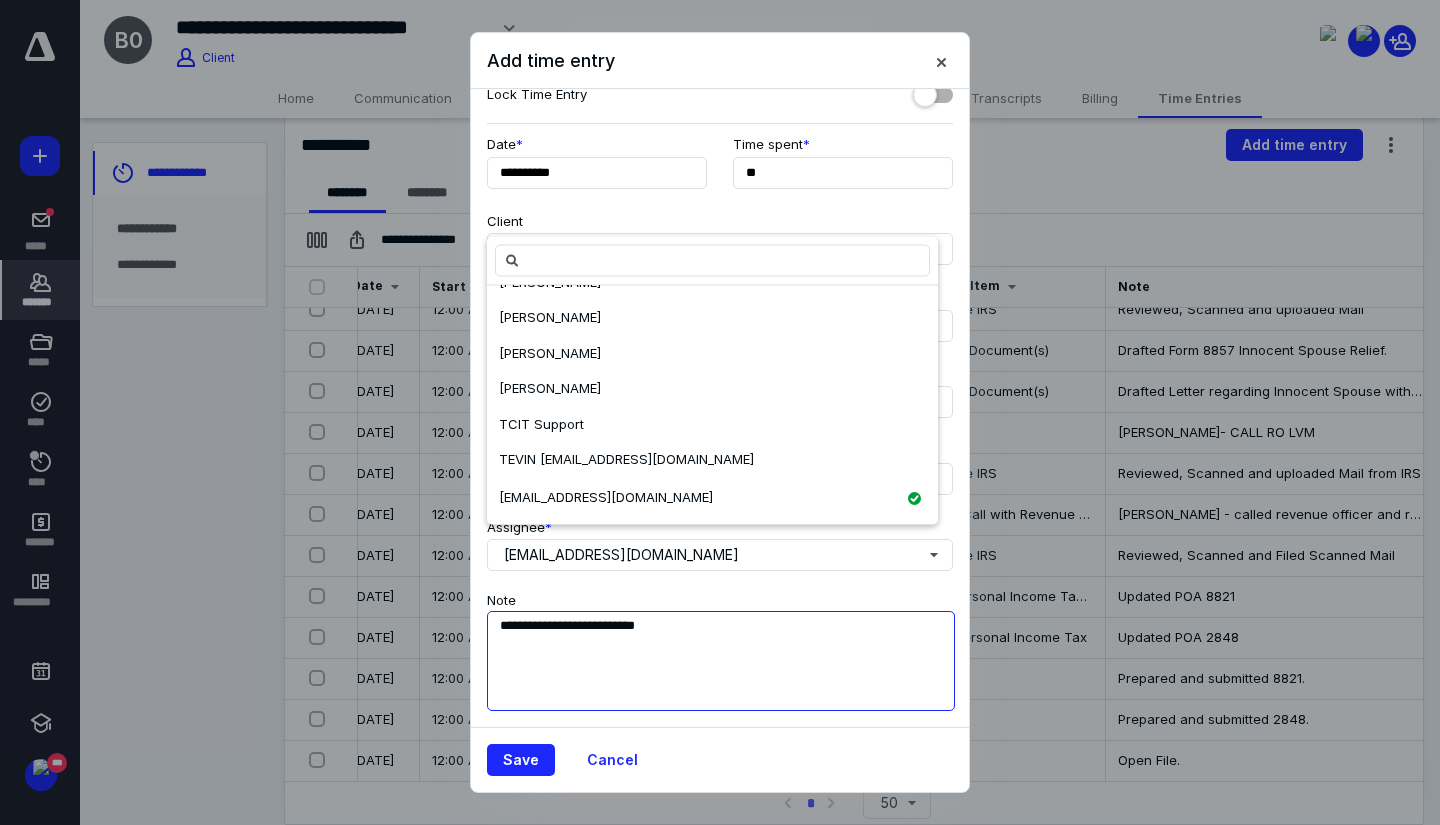 click on "**********" at bounding box center [721, 661] 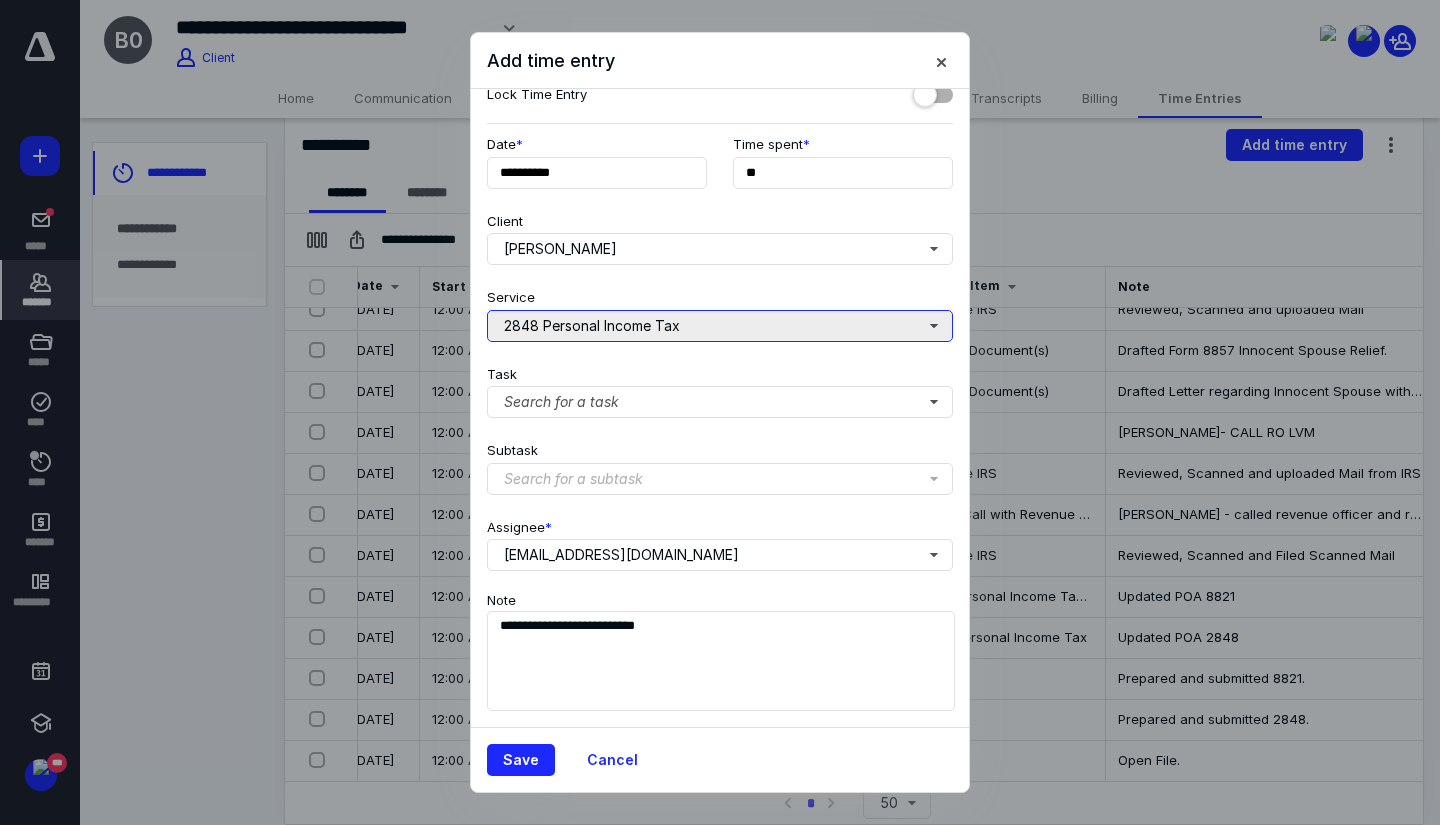 click on "2848 Personal Income Tax" at bounding box center [720, 326] 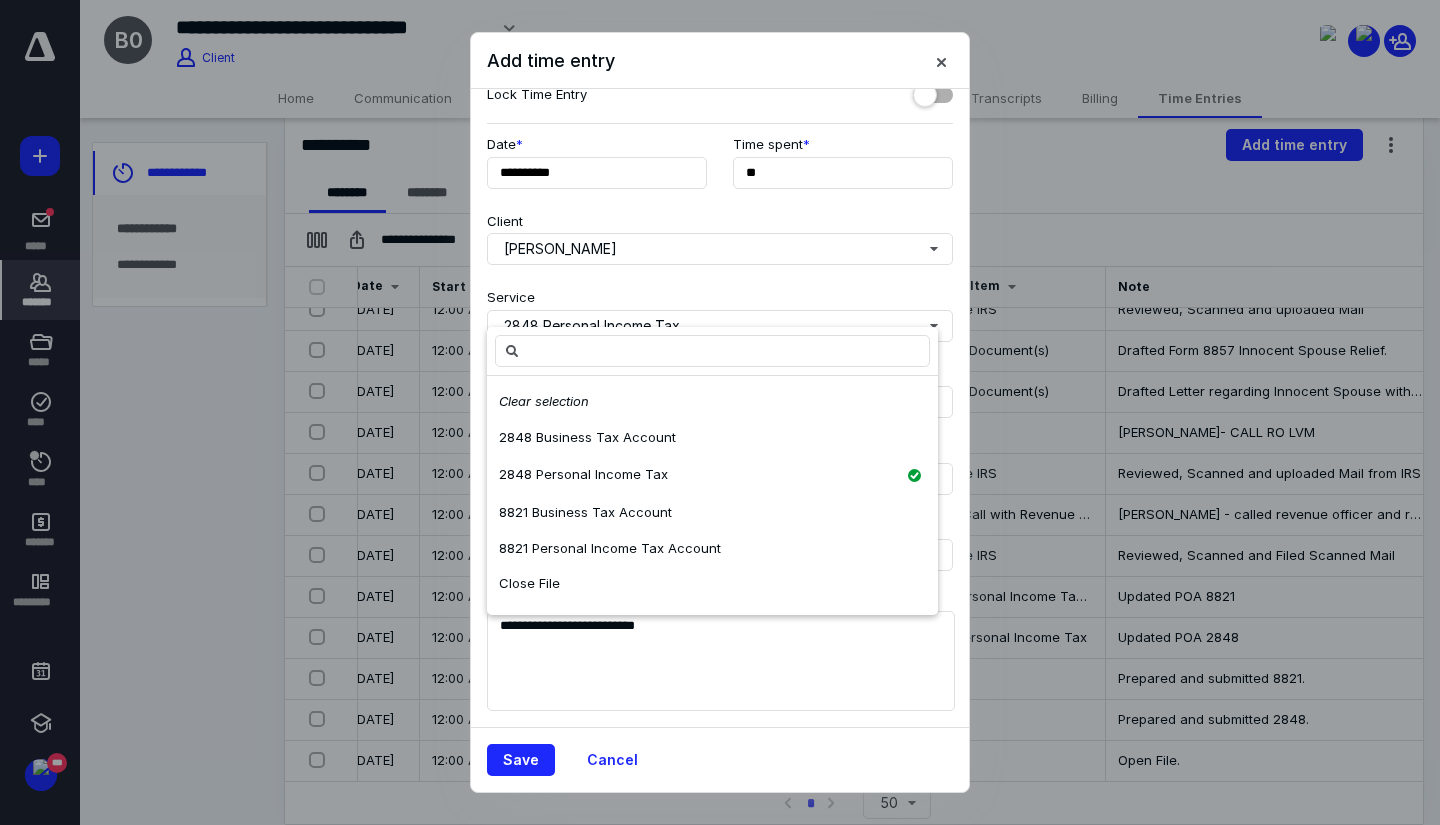 click at bounding box center (720, 412) 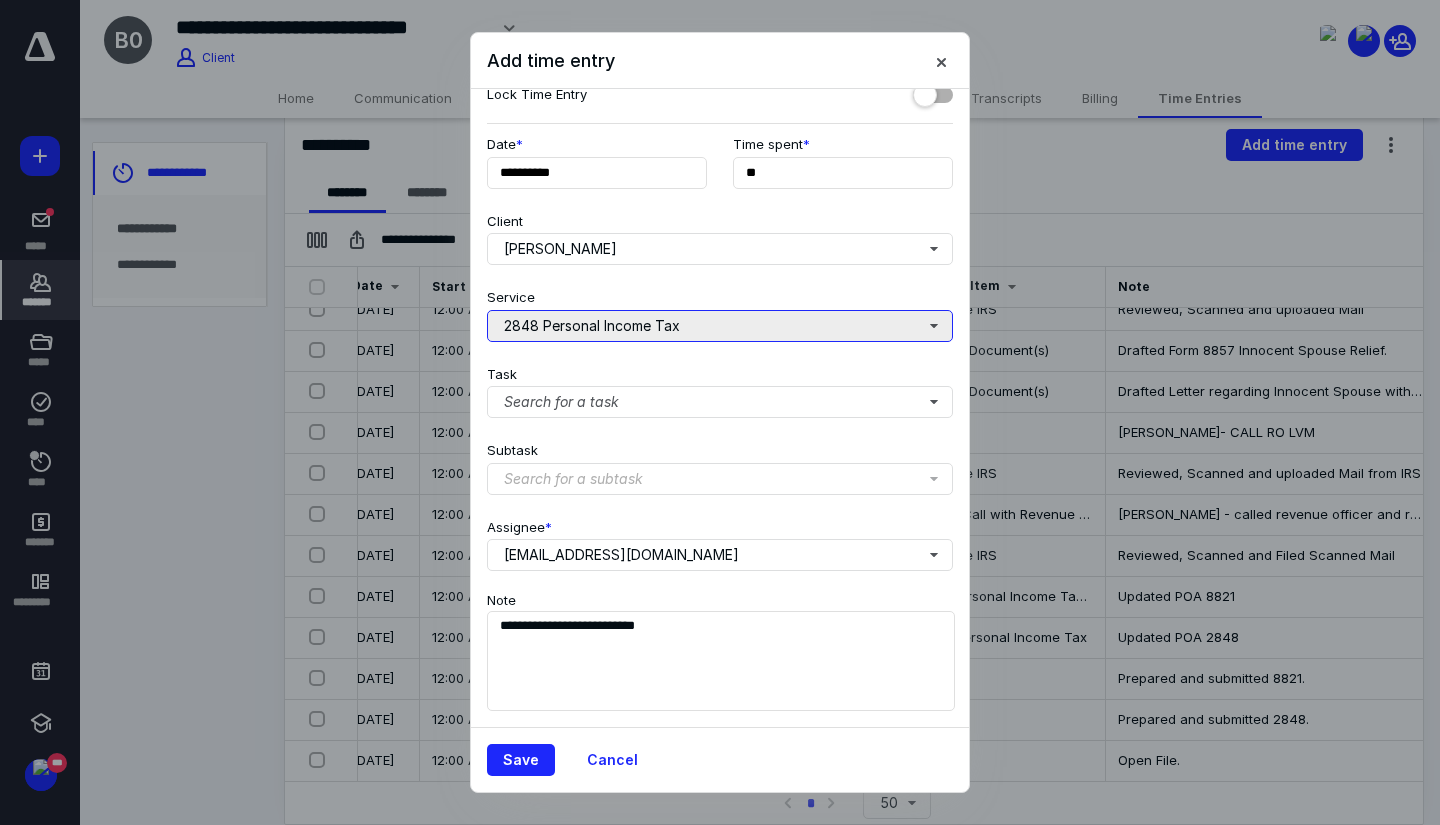 click on "2848 Personal Income Tax" at bounding box center (720, 326) 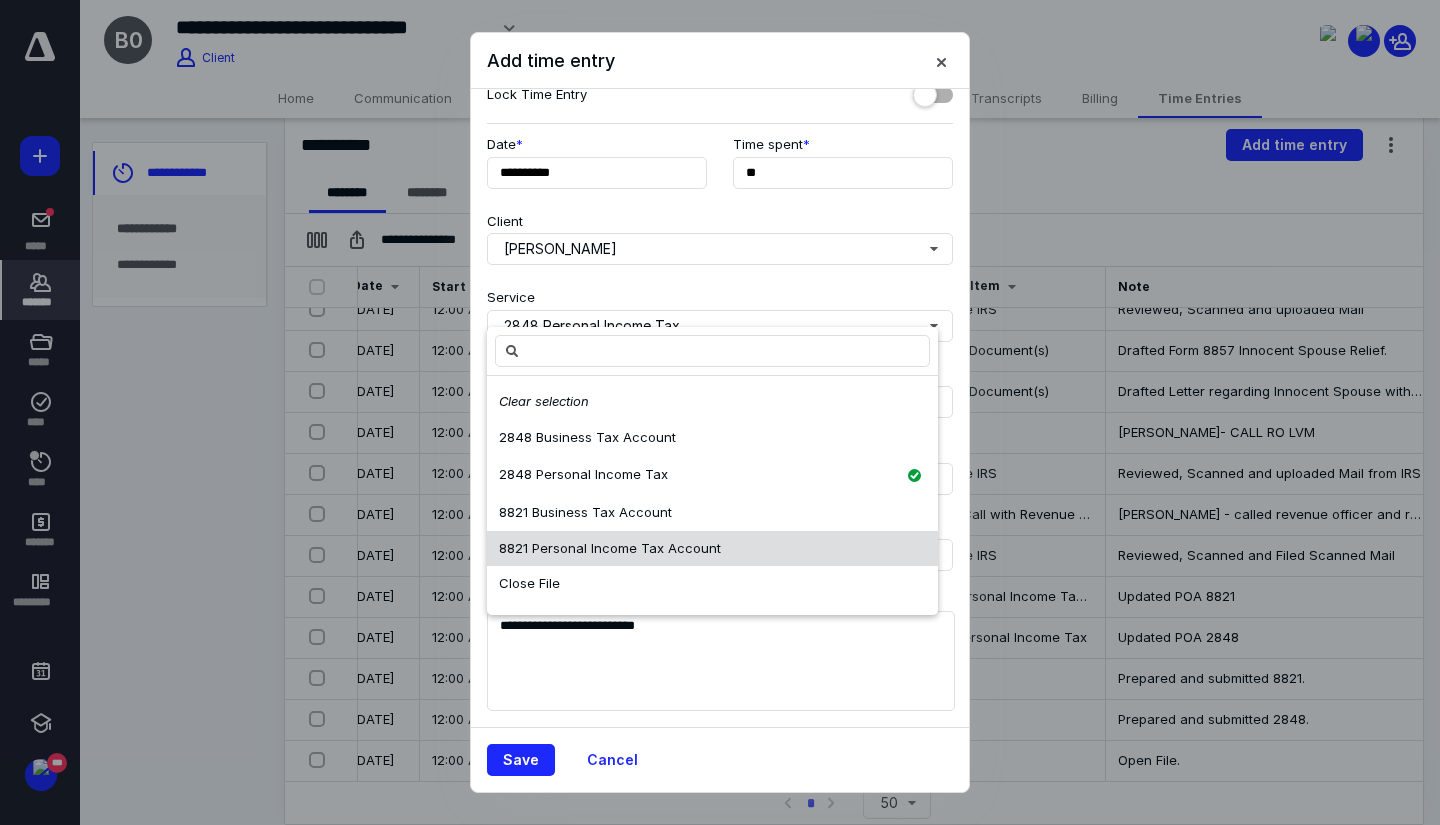 click on "8821 Personal Income Tax Account" at bounding box center [610, 548] 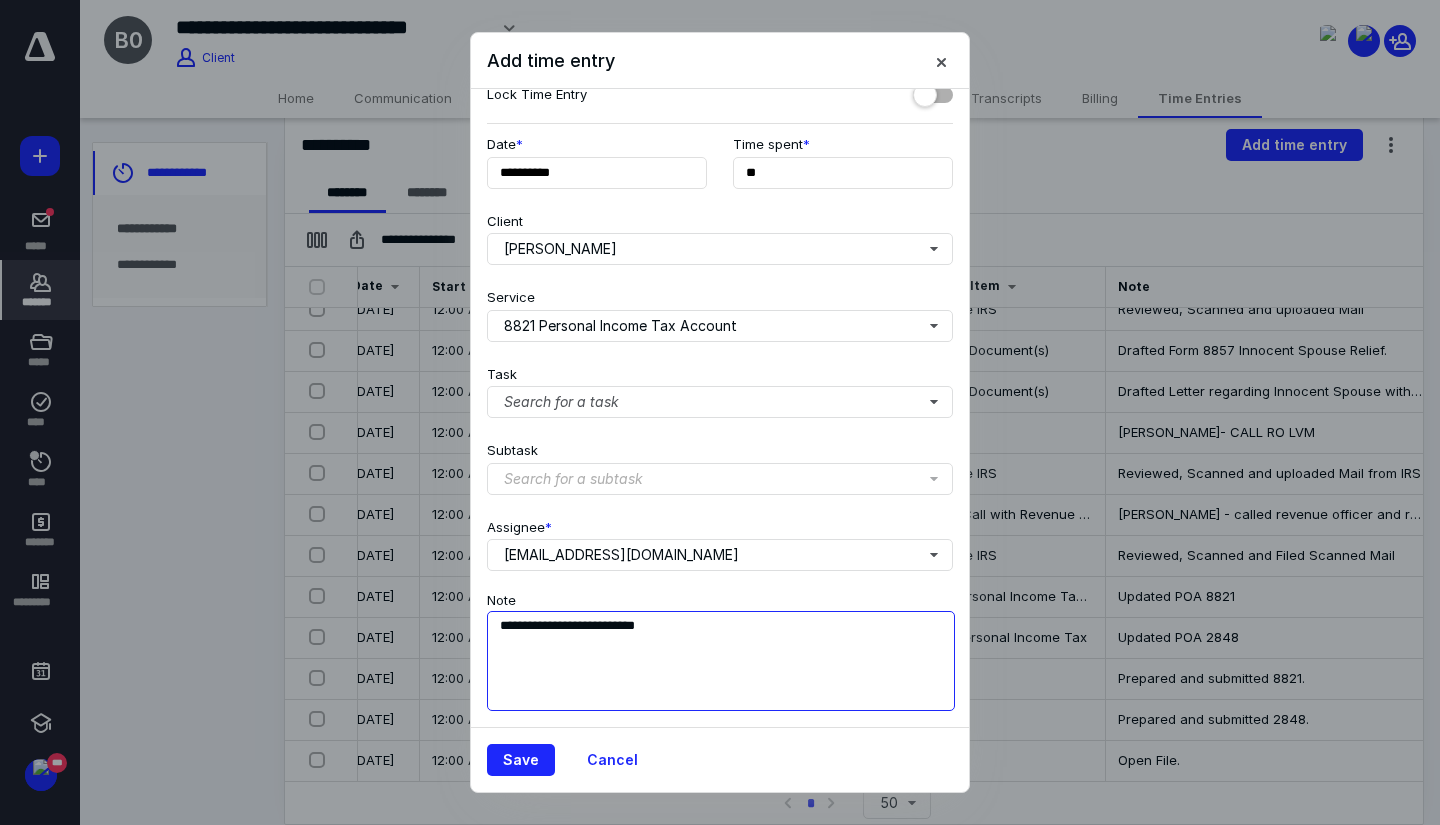click on "**********" at bounding box center [721, 661] 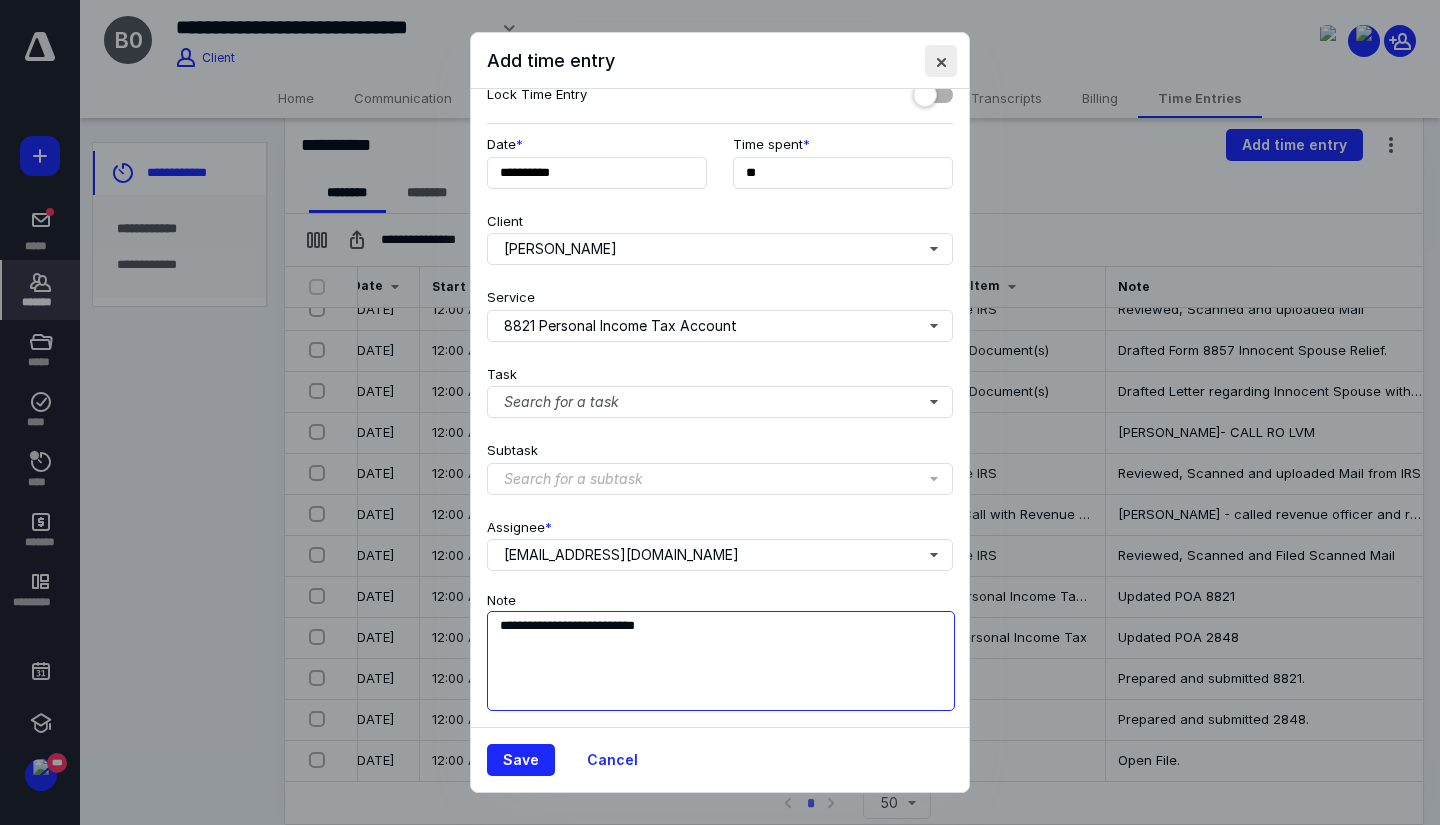 type on "**********" 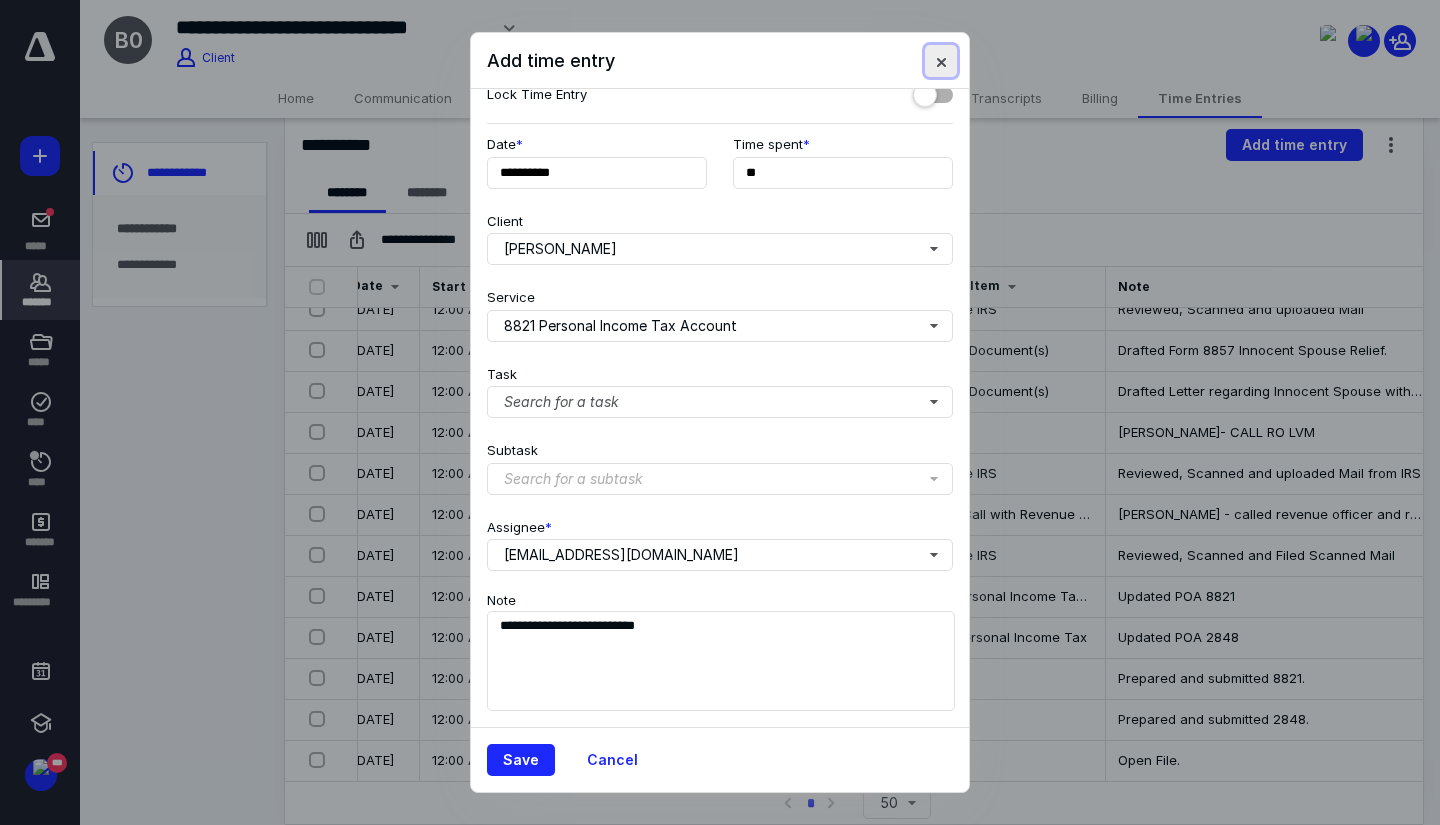 click at bounding box center (941, 61) 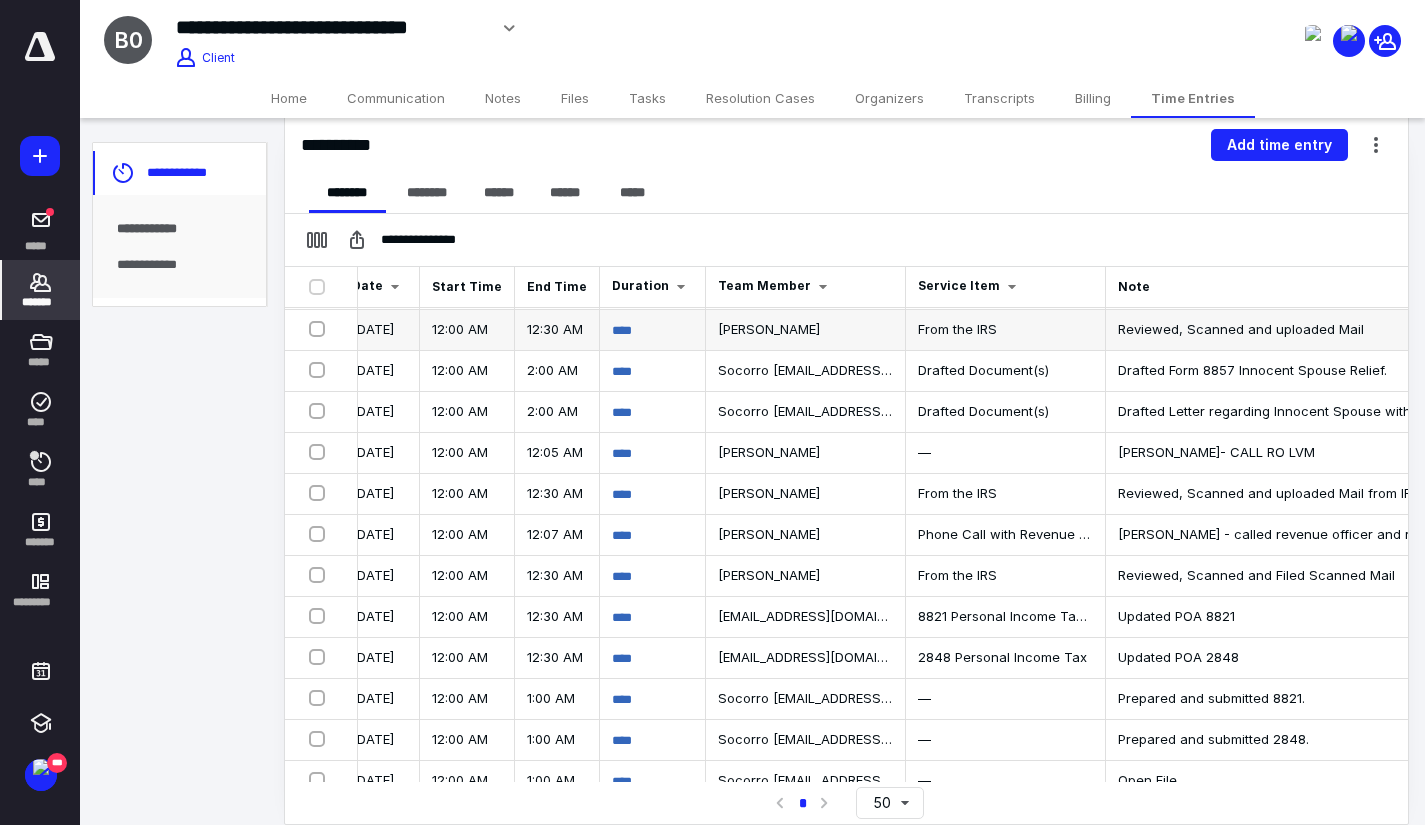 scroll, scrollTop: 0, scrollLeft: 526, axis: horizontal 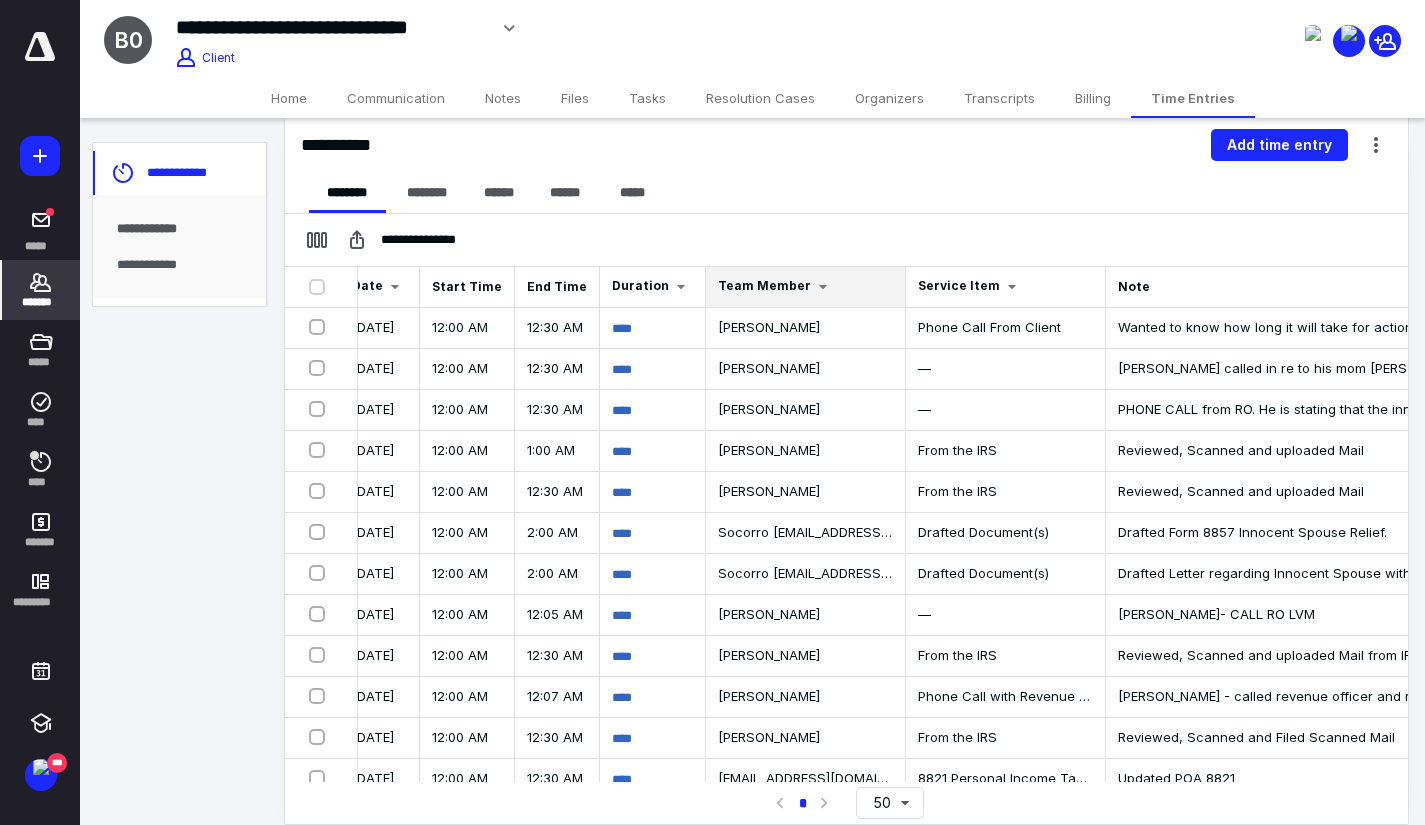 click on "Team Member" at bounding box center [764, 285] 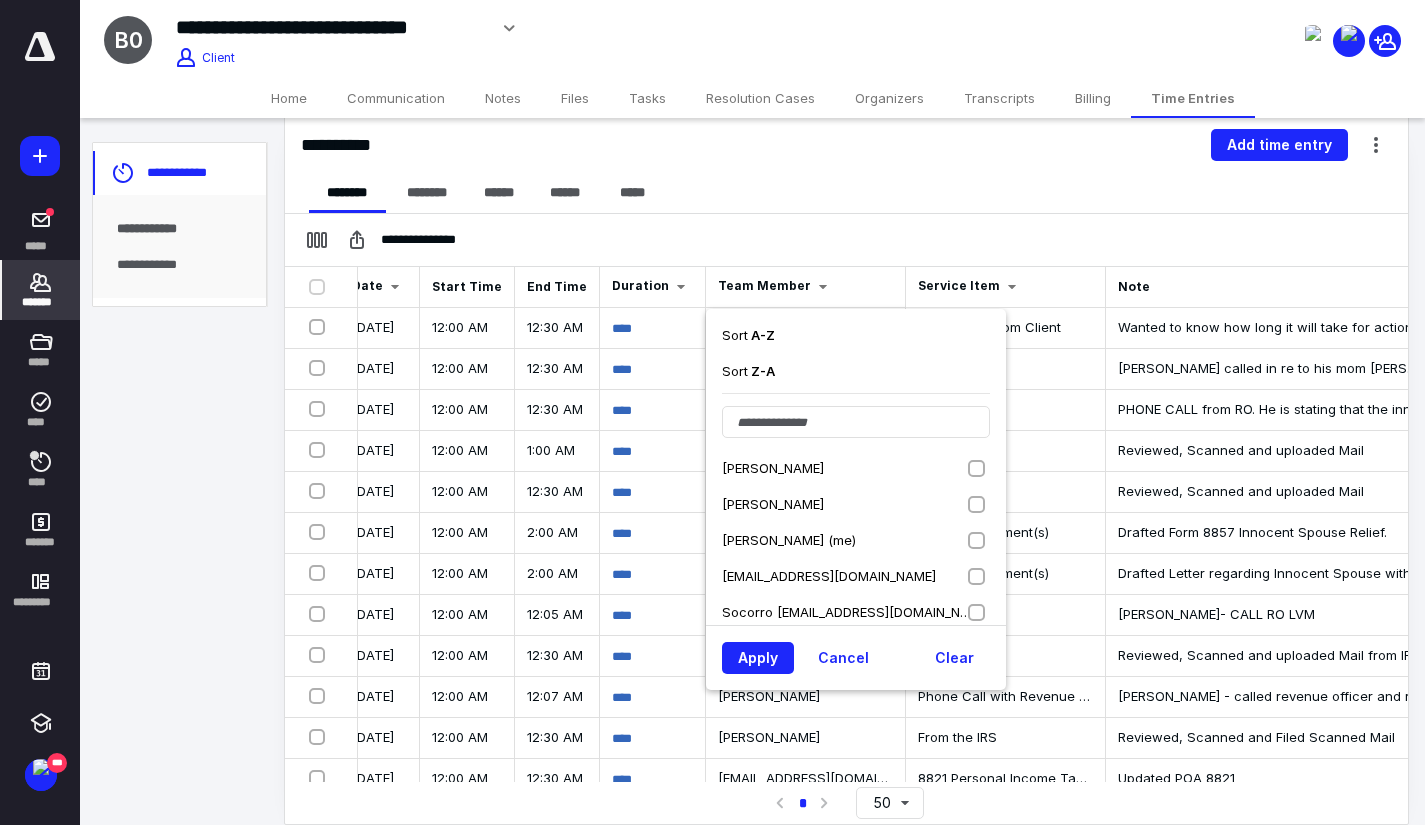click on "**********" at bounding box center [846, 240] 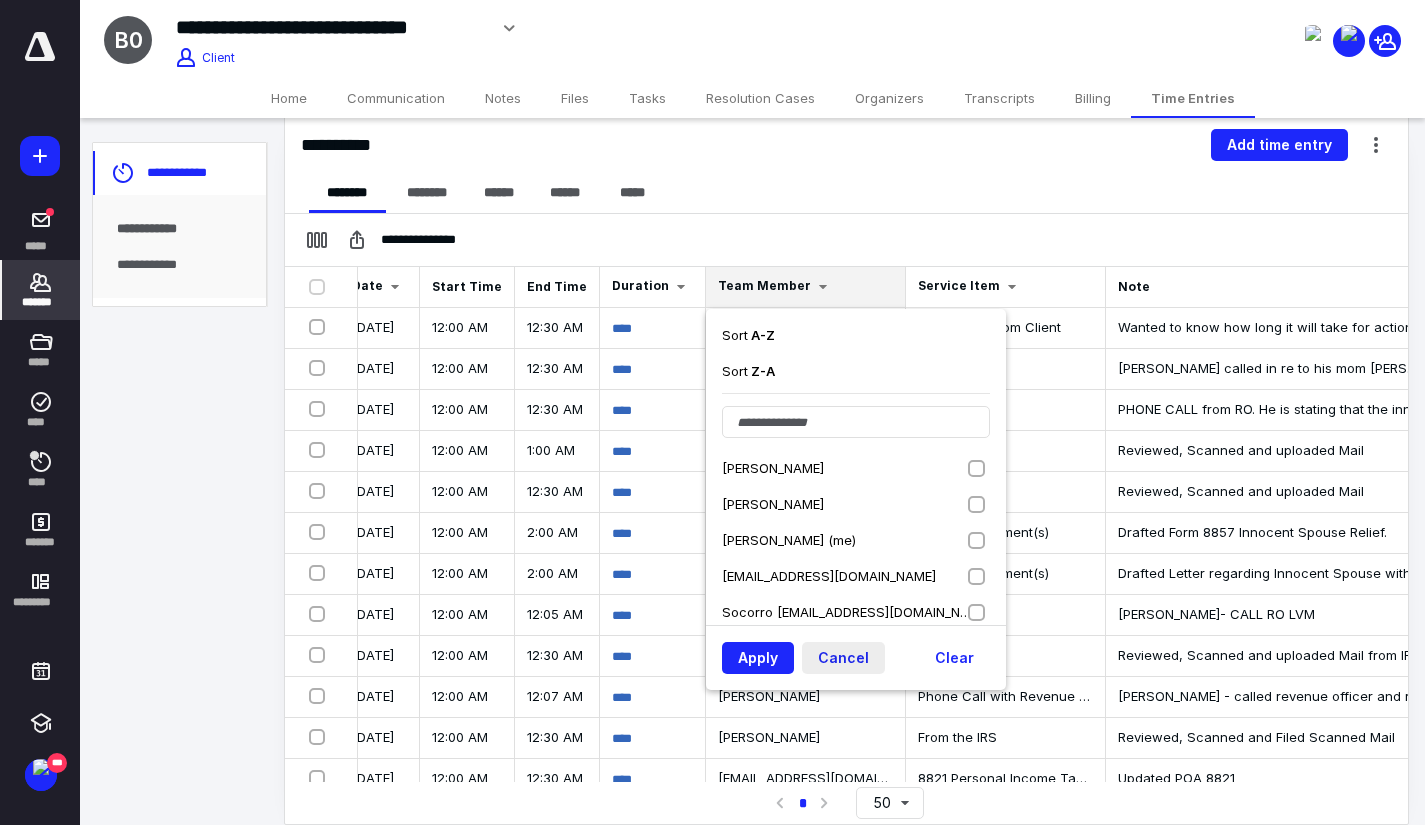 click on "Cancel" at bounding box center [843, 658] 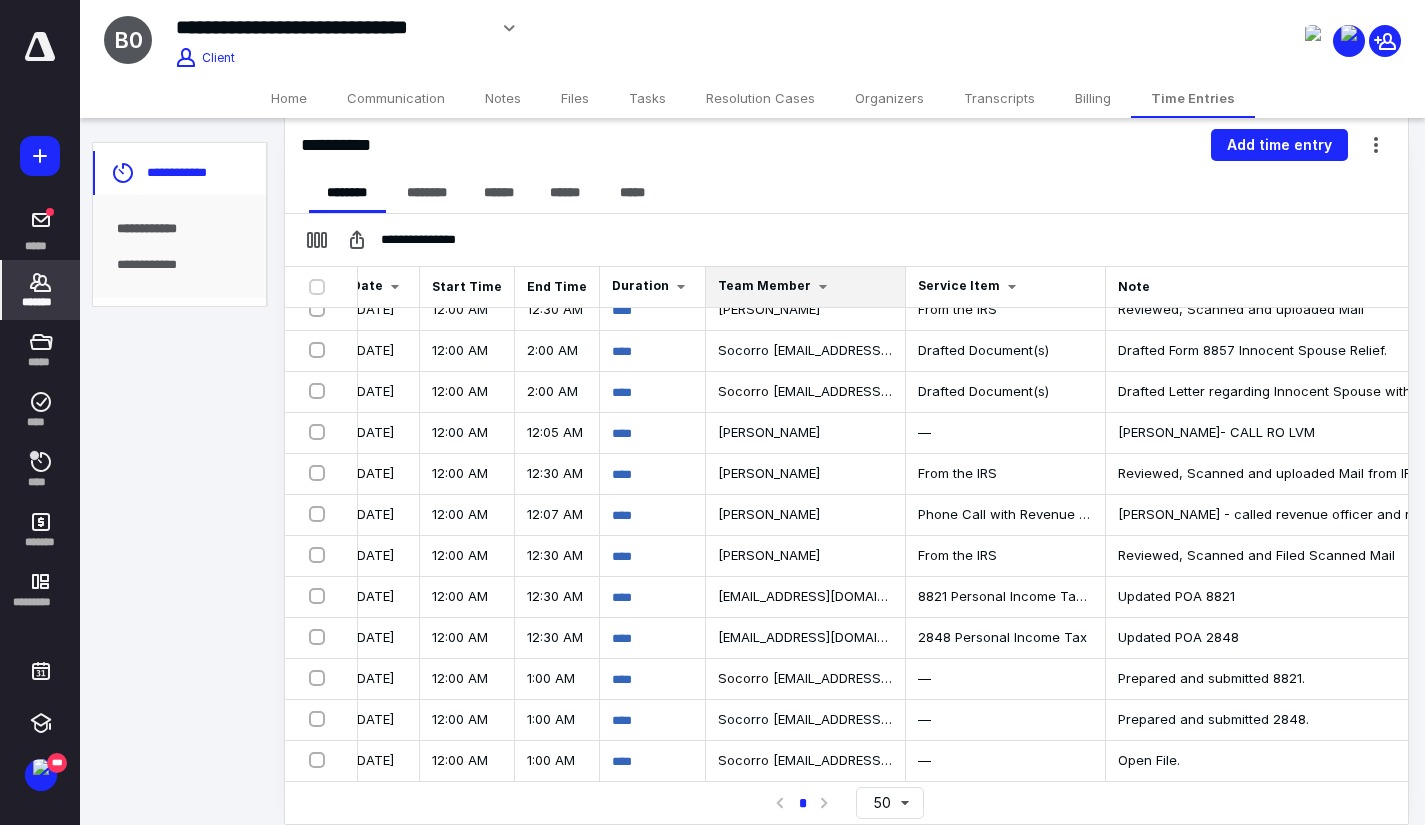 scroll, scrollTop: 197, scrollLeft: 541, axis: both 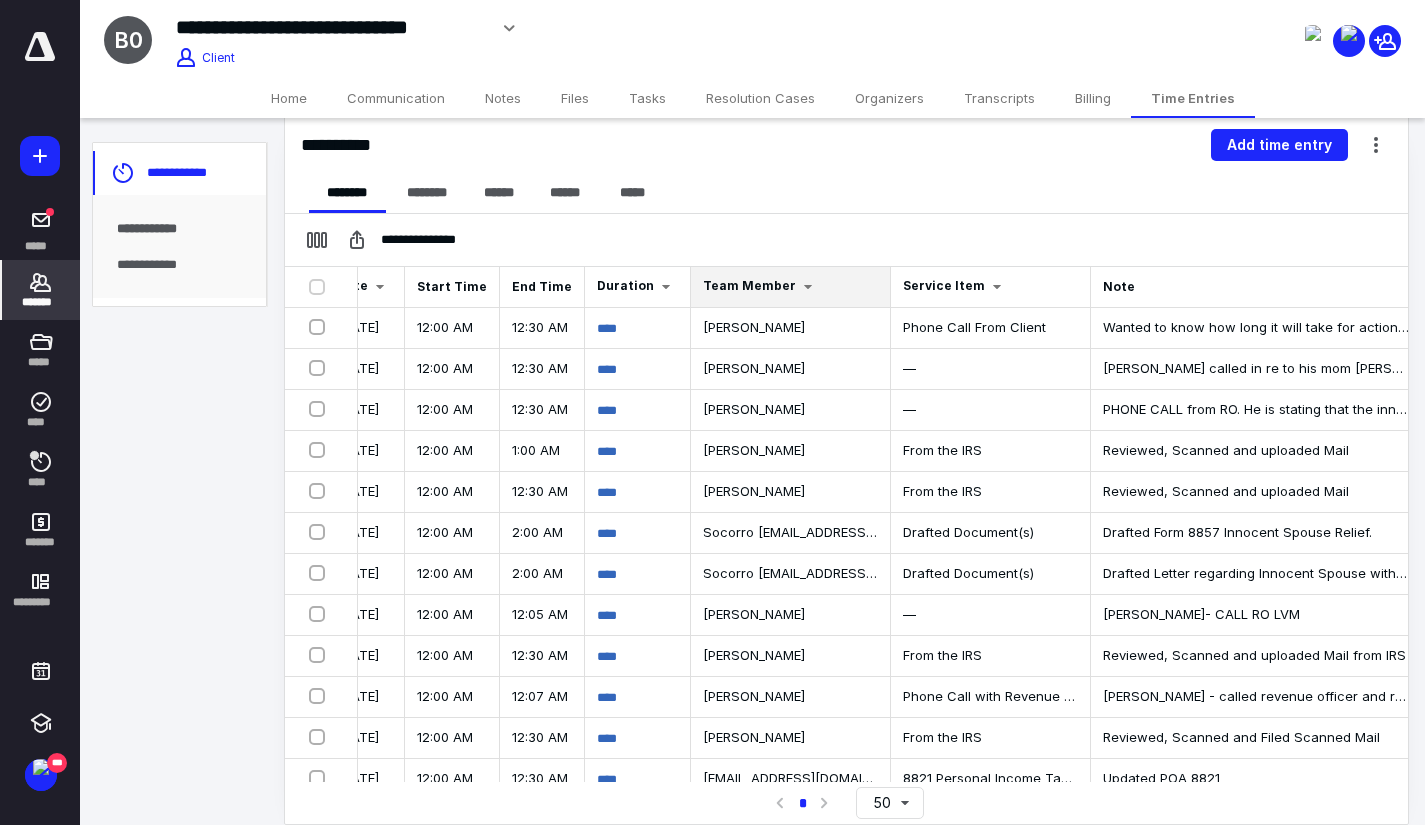 click on "Home" at bounding box center [289, 98] 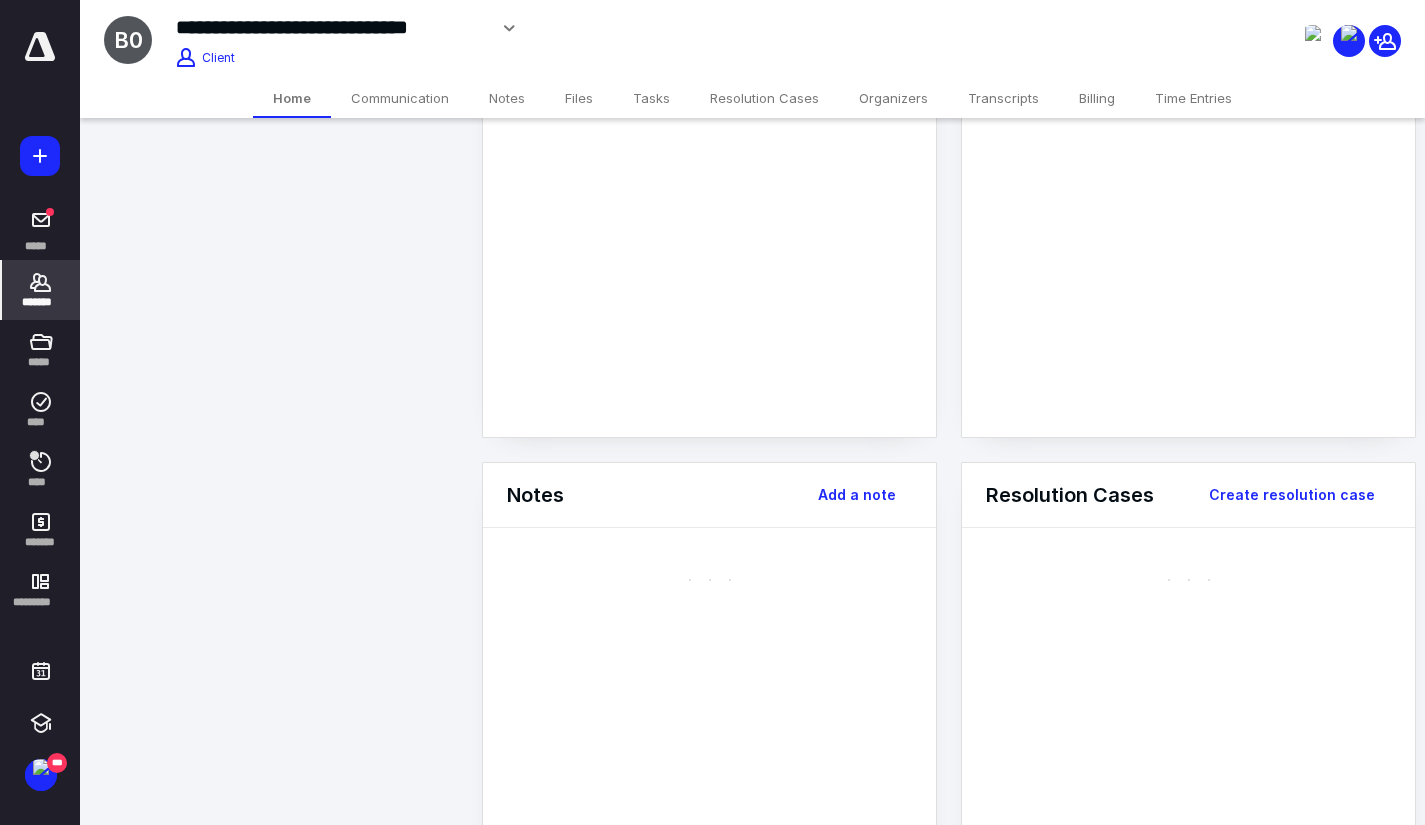 scroll, scrollTop: 0, scrollLeft: 0, axis: both 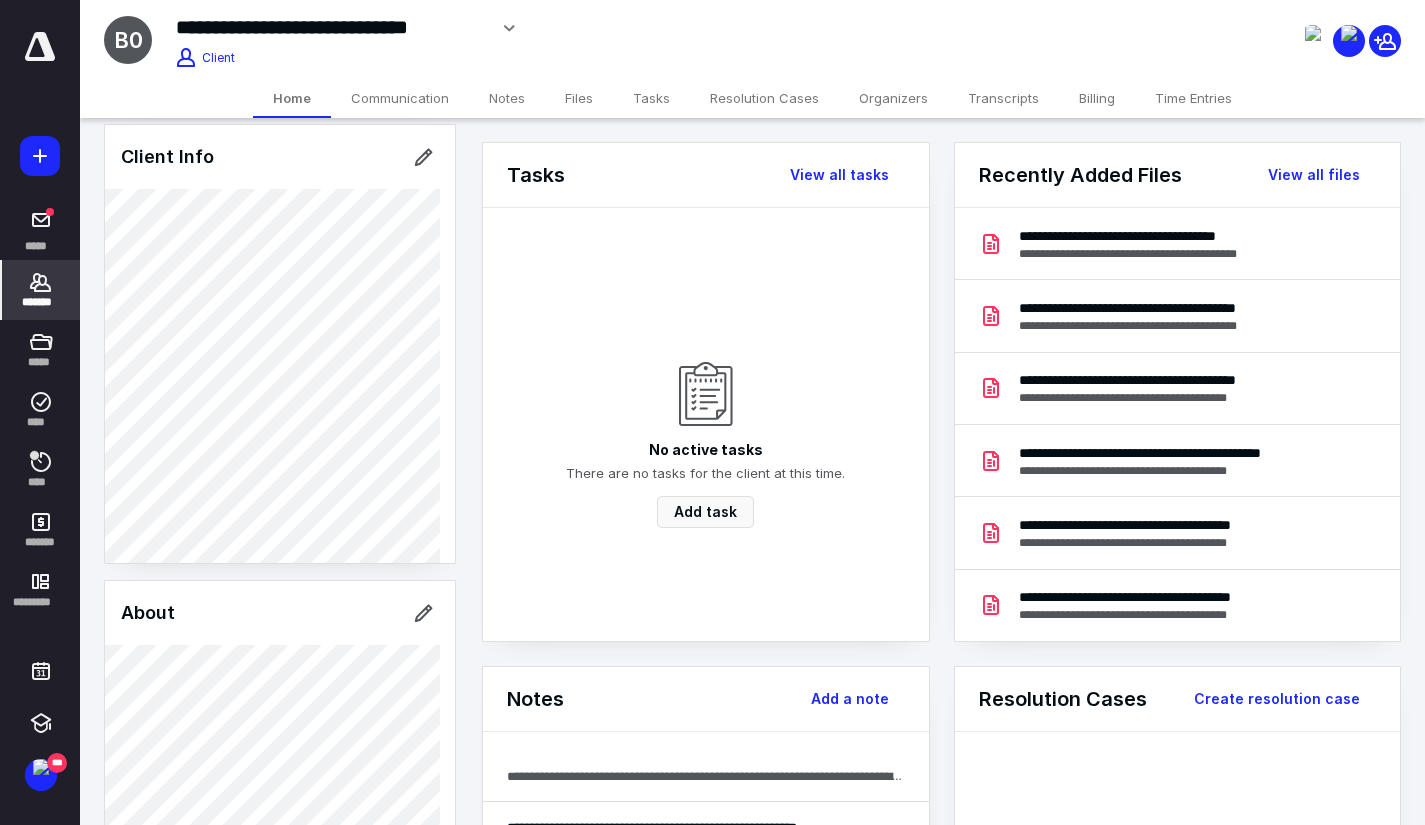 click 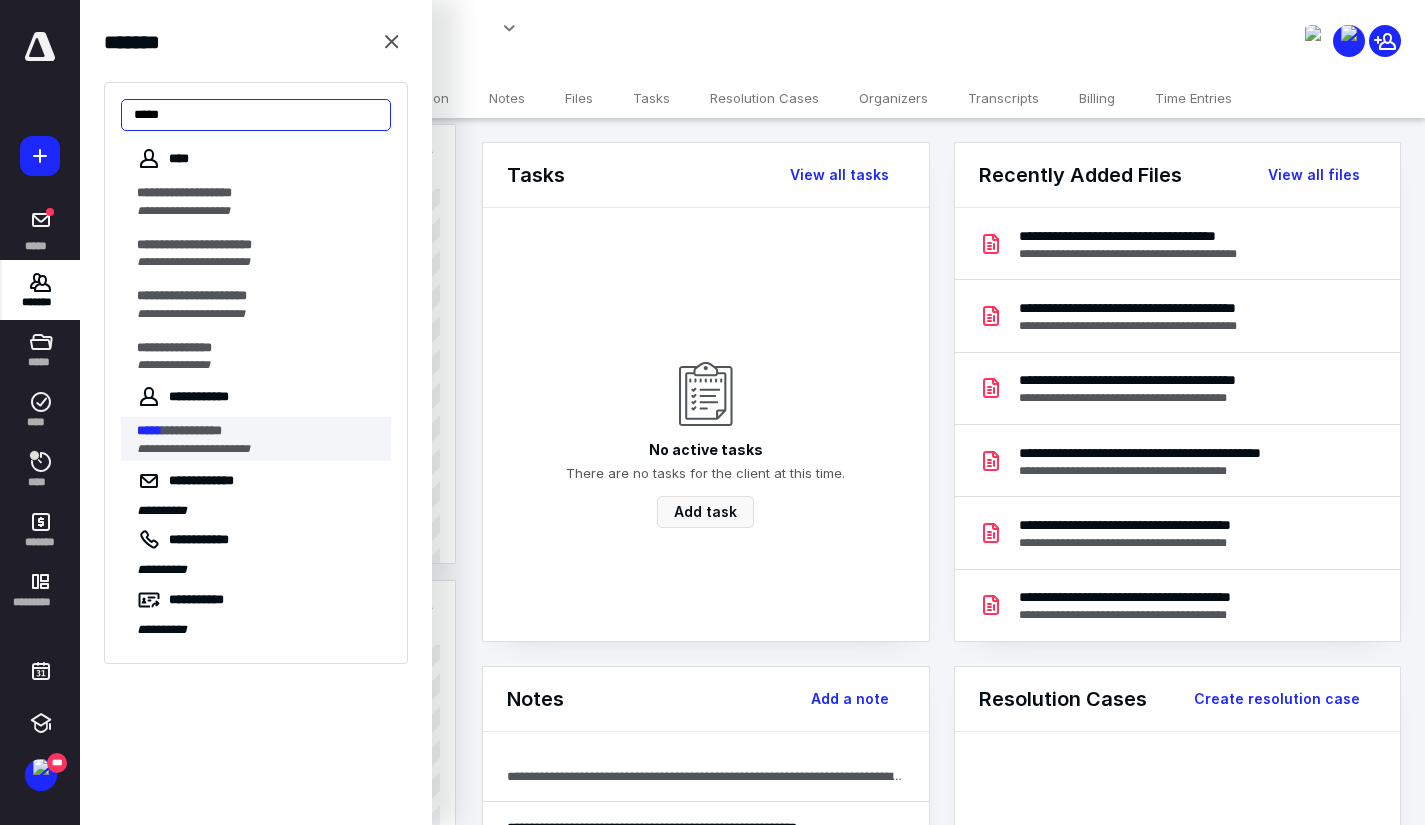 type on "*****" 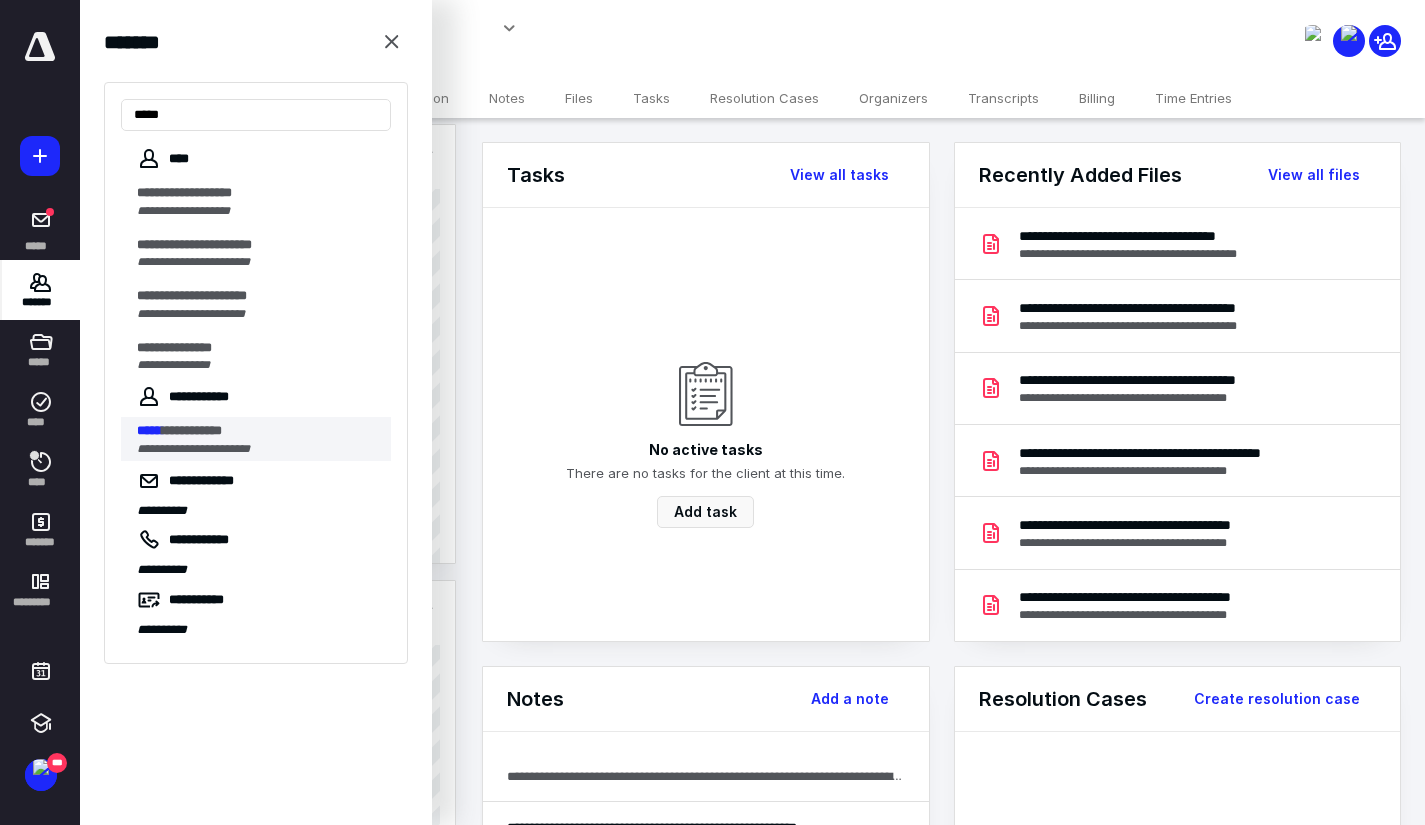 click on "**********" at bounding box center [192, 430] 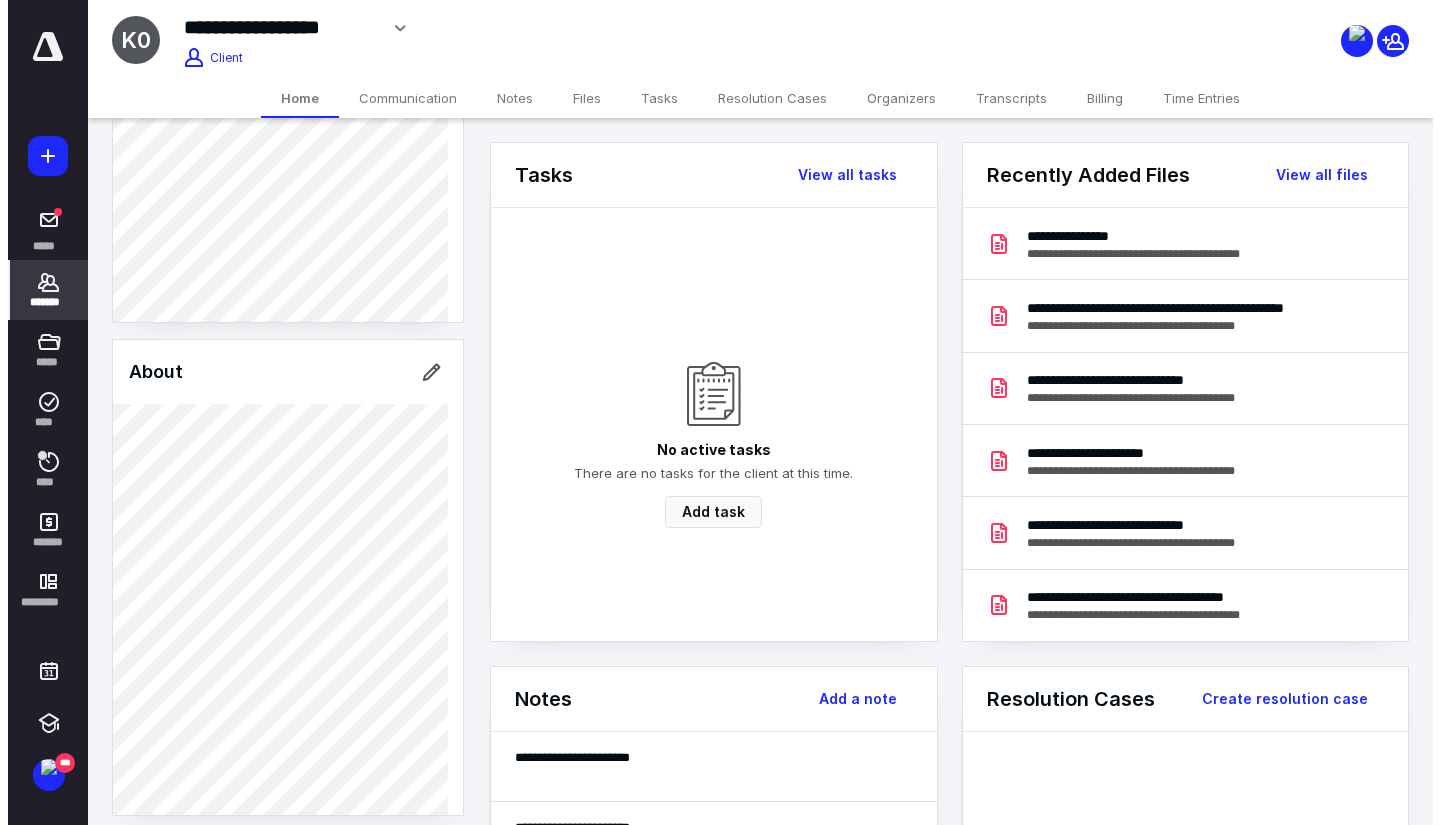 scroll, scrollTop: 300, scrollLeft: 0, axis: vertical 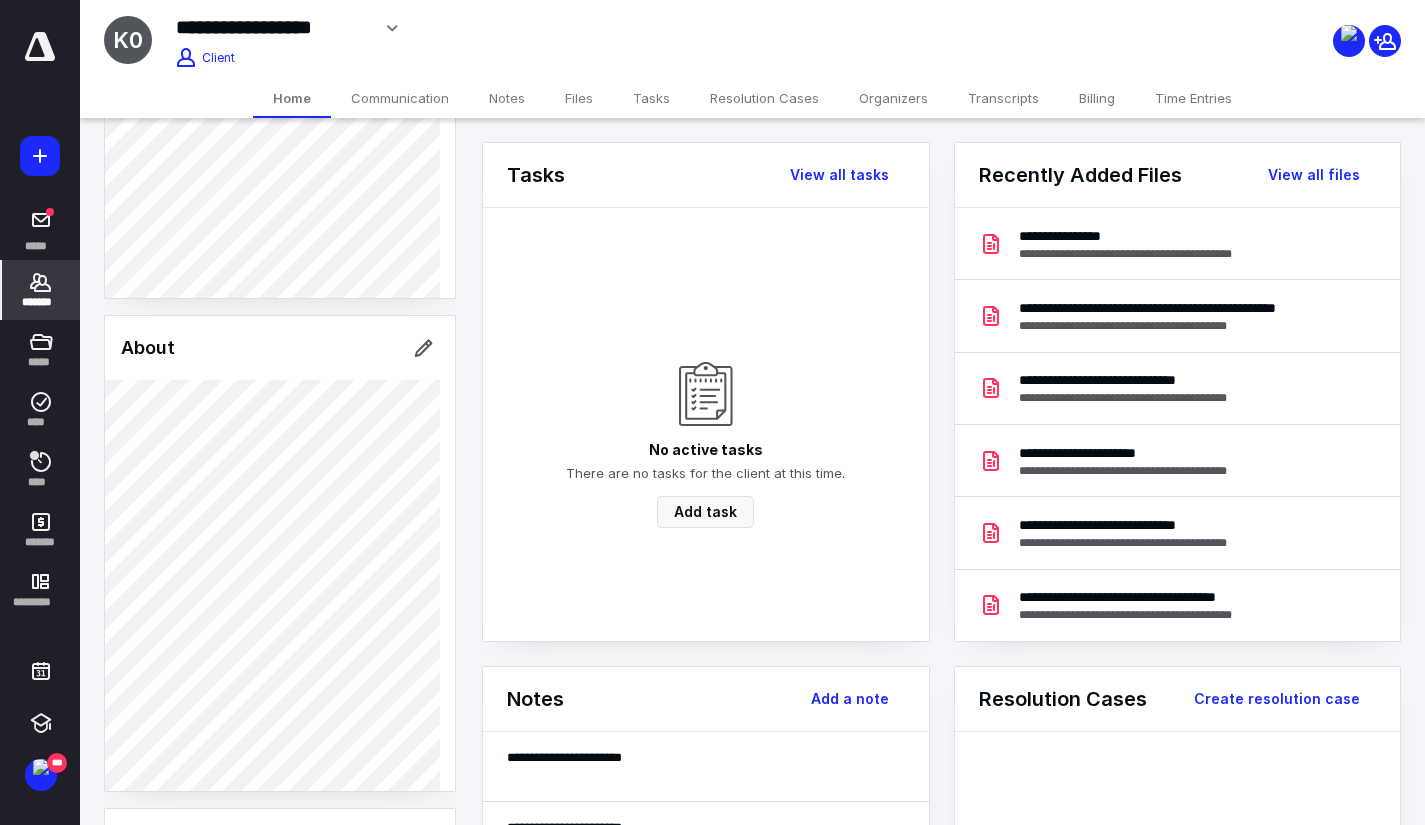 click on "Files" at bounding box center (579, 98) 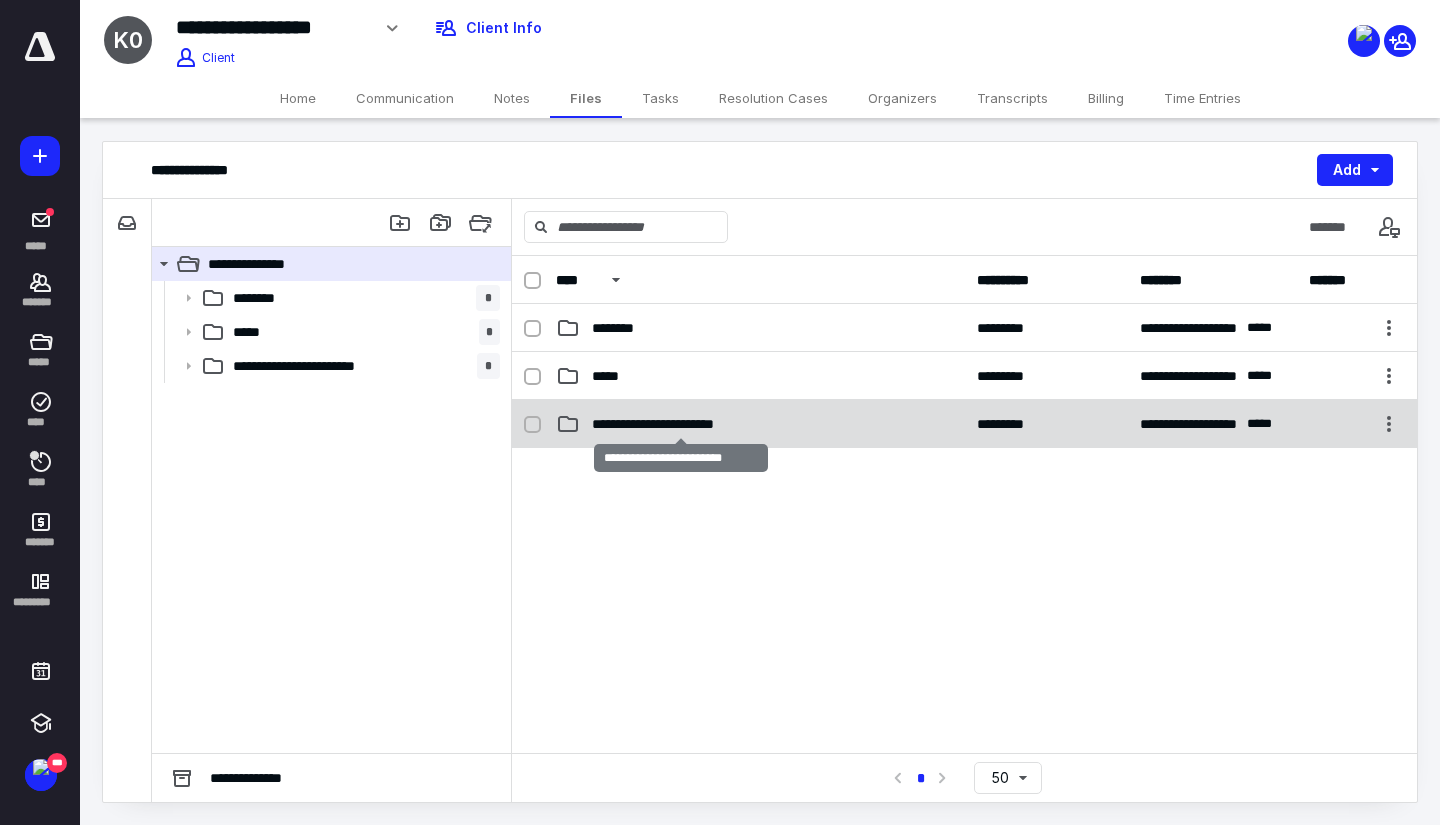 click on "**********" at bounding box center [681, 424] 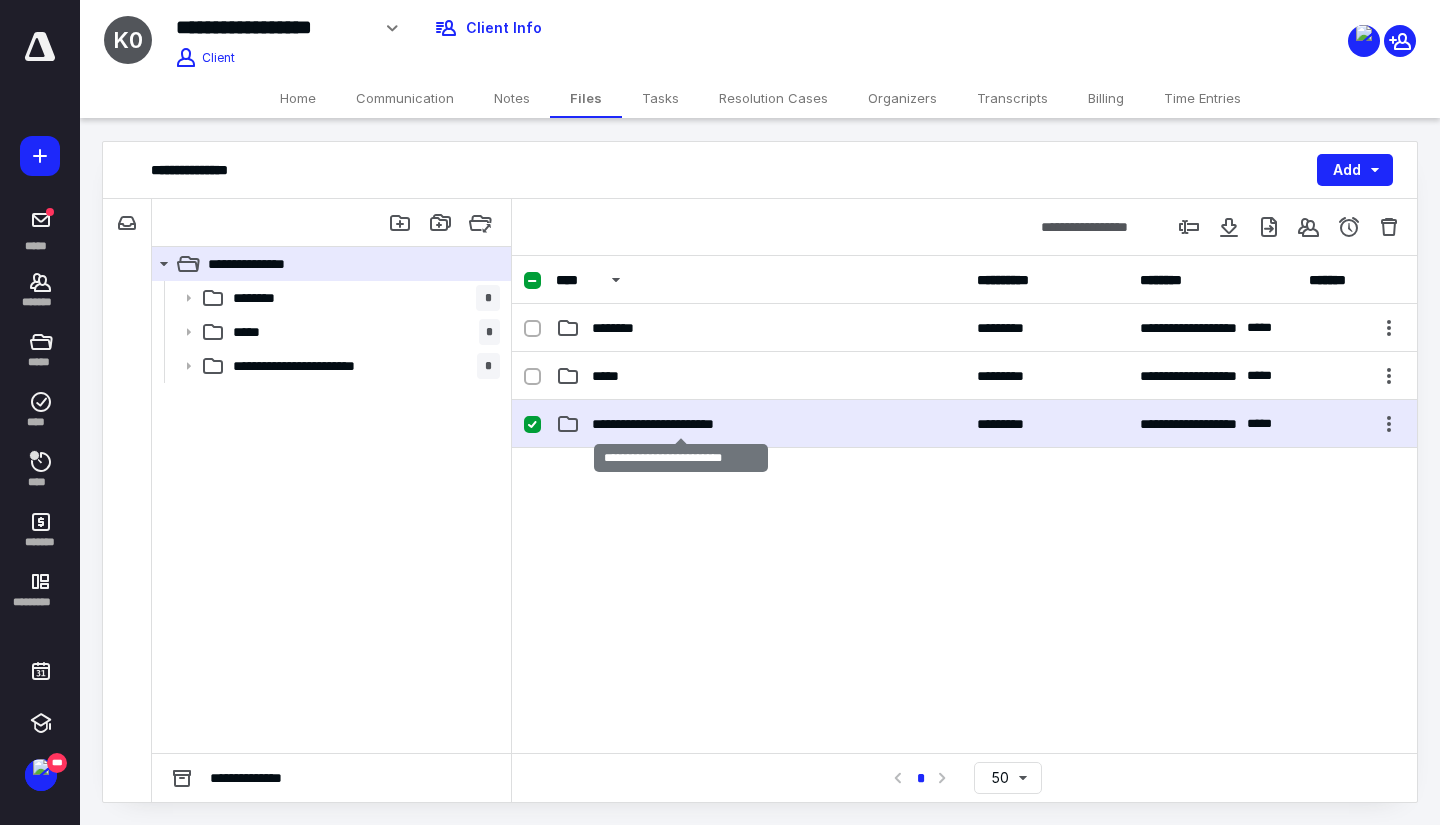 click on "**********" at bounding box center (681, 424) 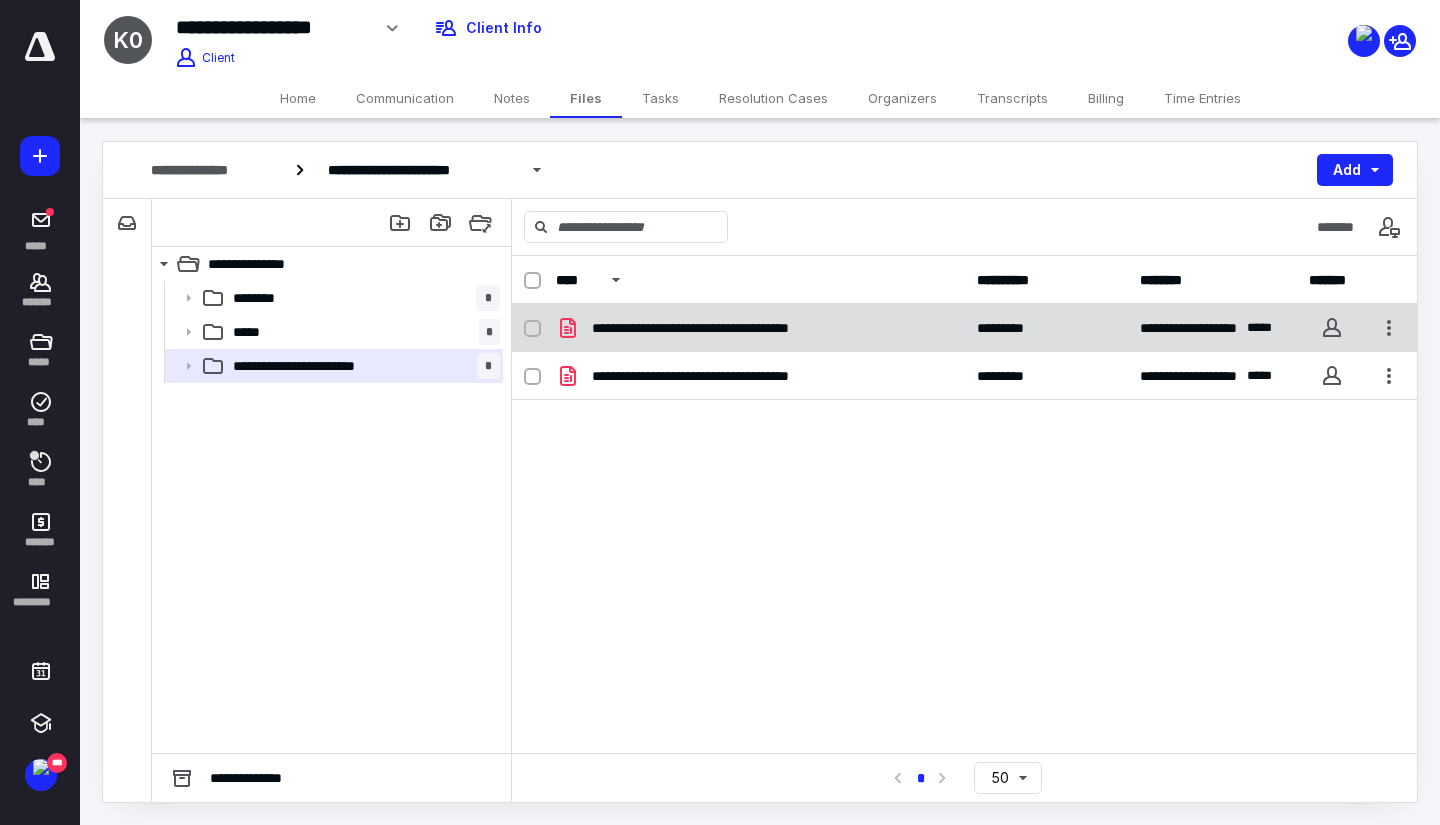 click on "**********" at bounding box center [964, 328] 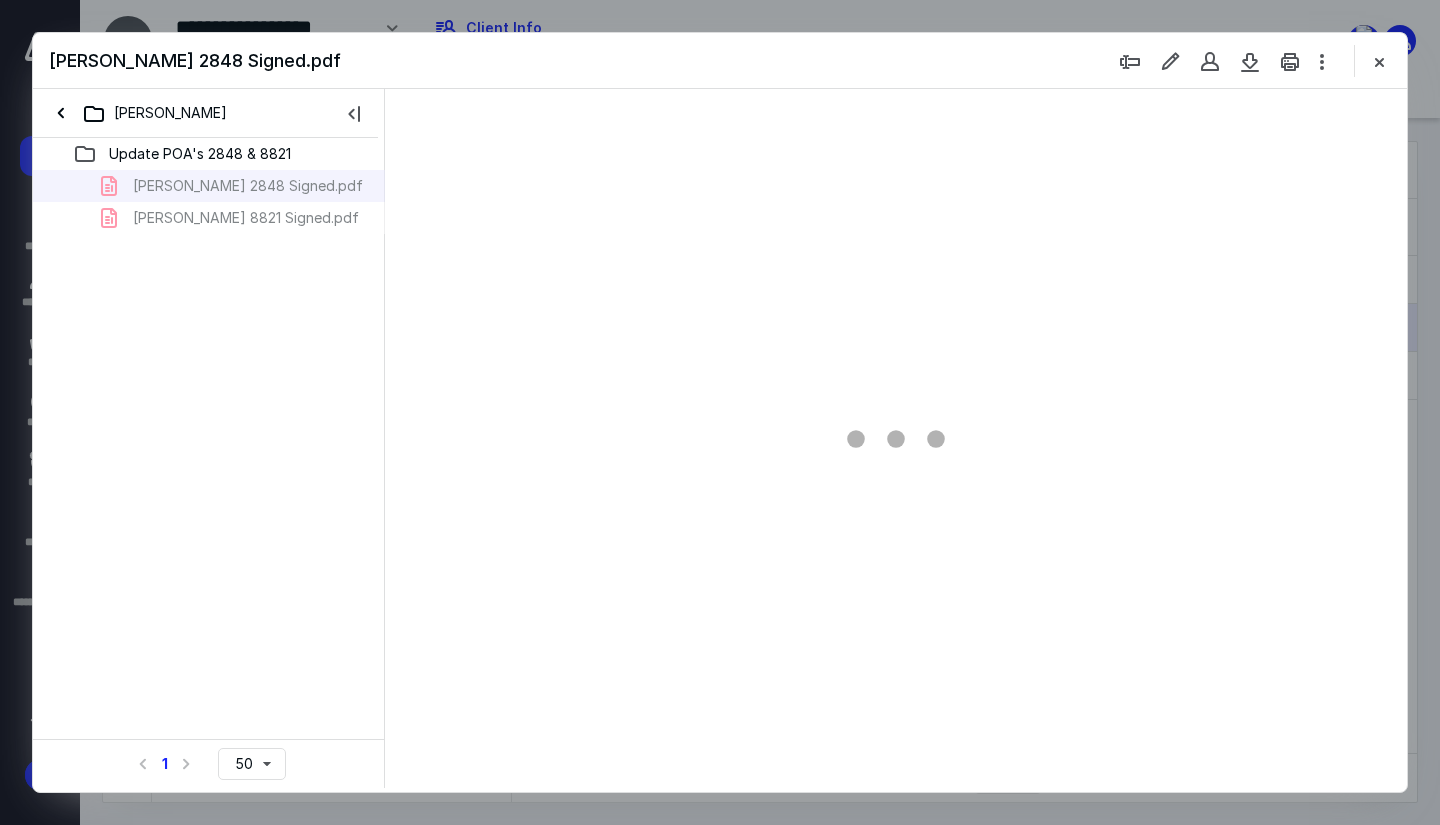 scroll, scrollTop: 0, scrollLeft: 0, axis: both 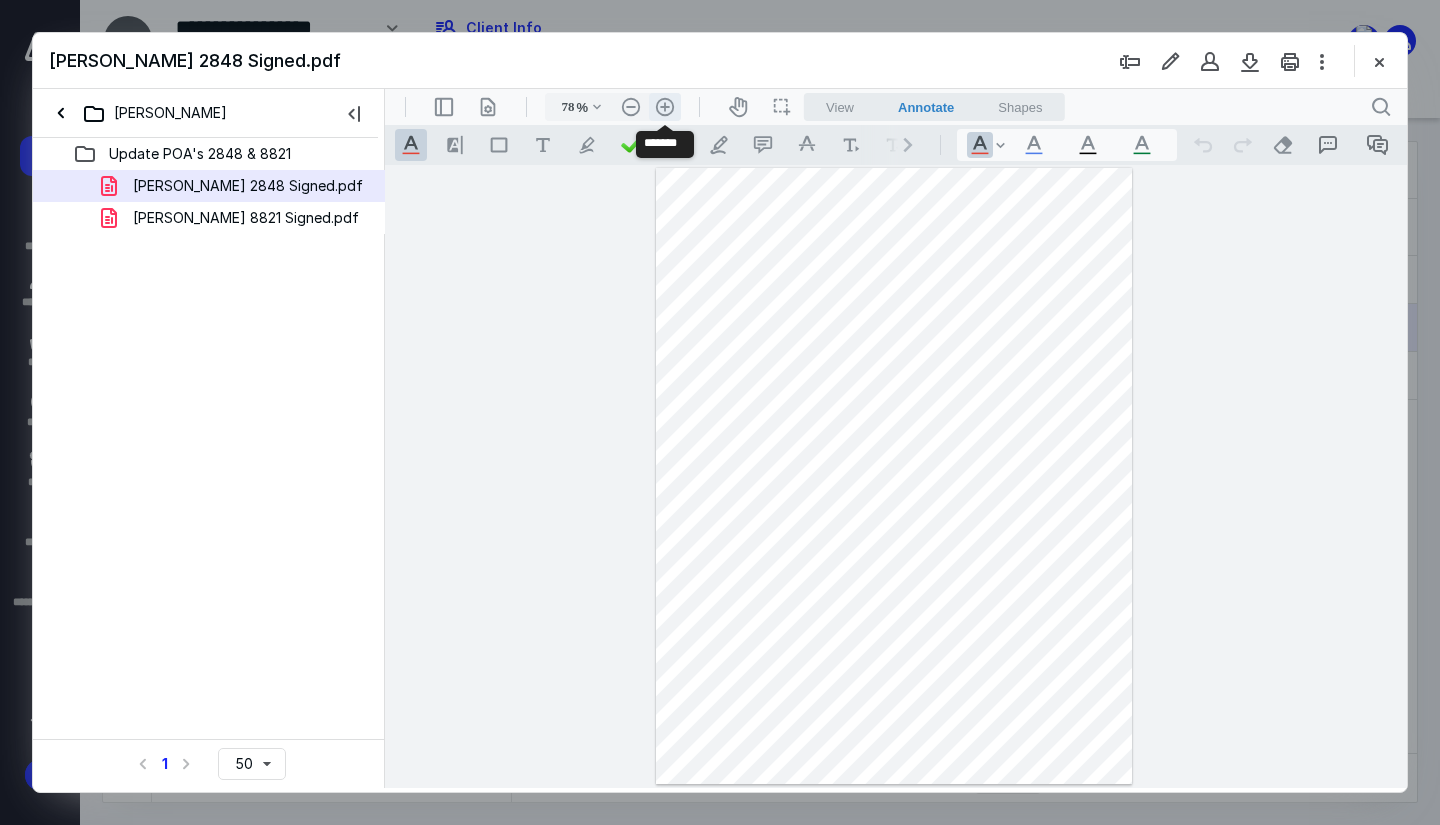 click on ".cls-1{fill:#abb0c4;} icon - header - zoom - in - line" at bounding box center (665, 107) 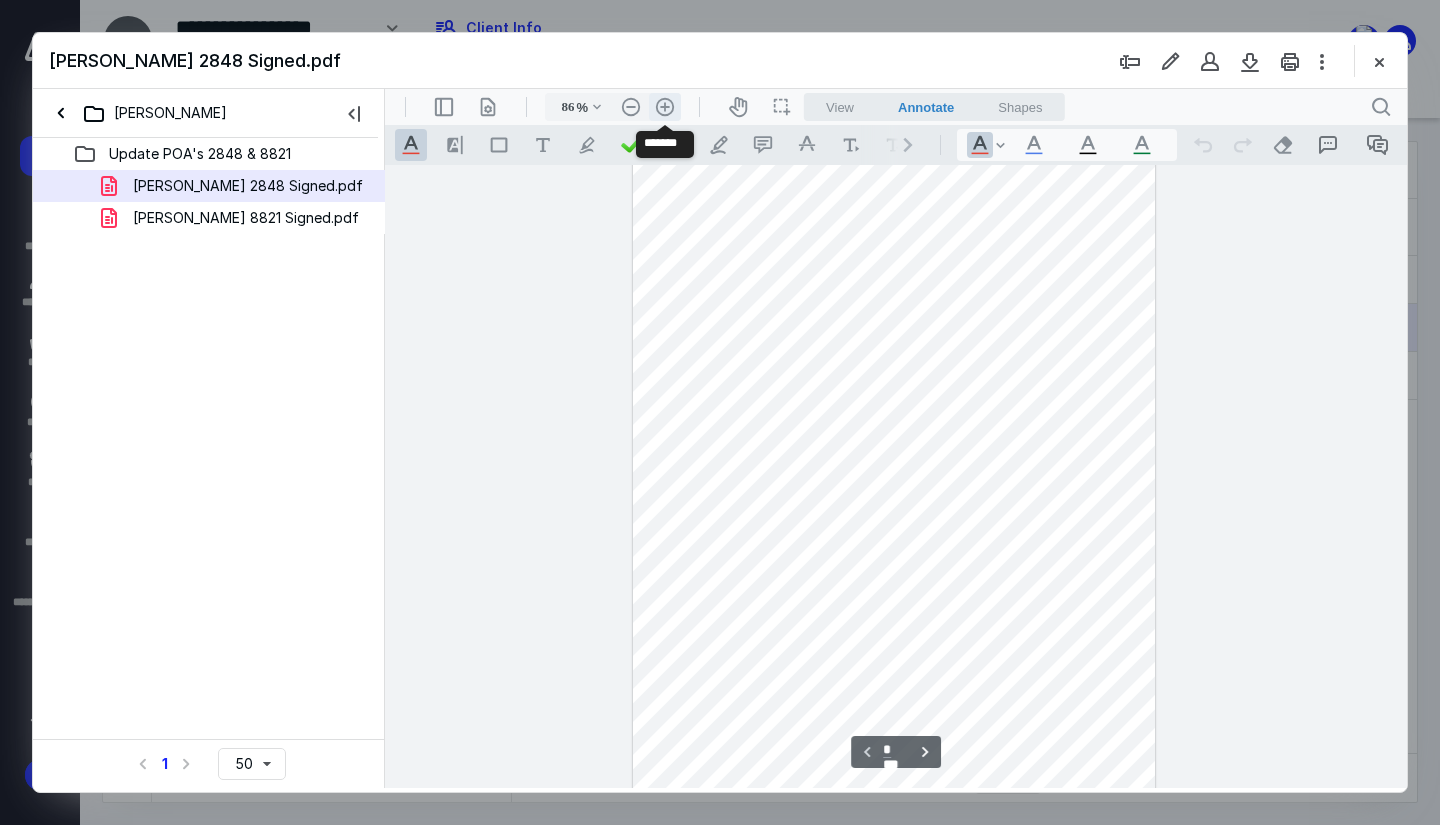 click on ".cls-1{fill:#abb0c4;} icon - header - zoom - in - line" at bounding box center [665, 107] 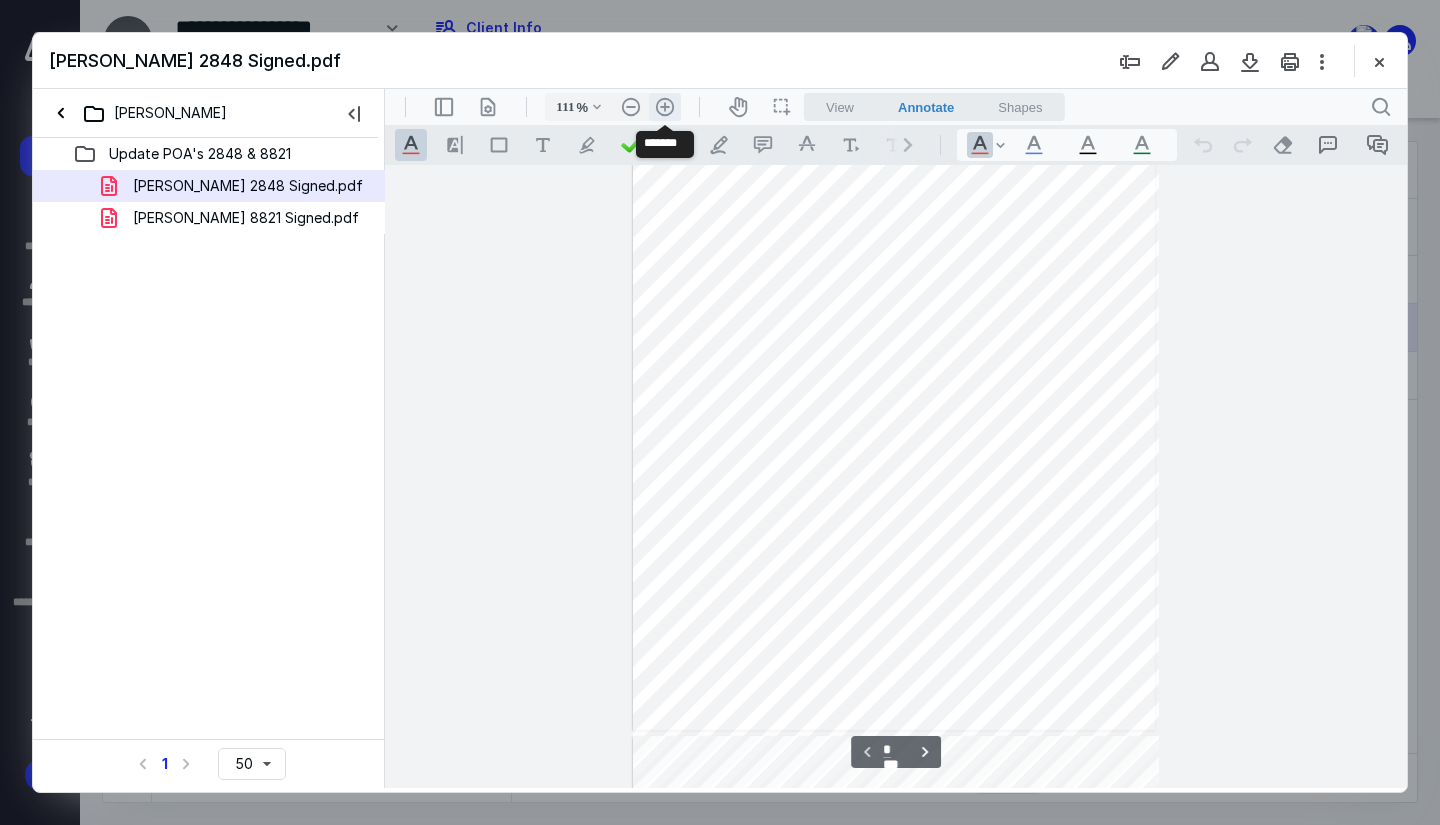 click on ".cls-1{fill:#abb0c4;} icon - header - zoom - in - line" at bounding box center (665, 107) 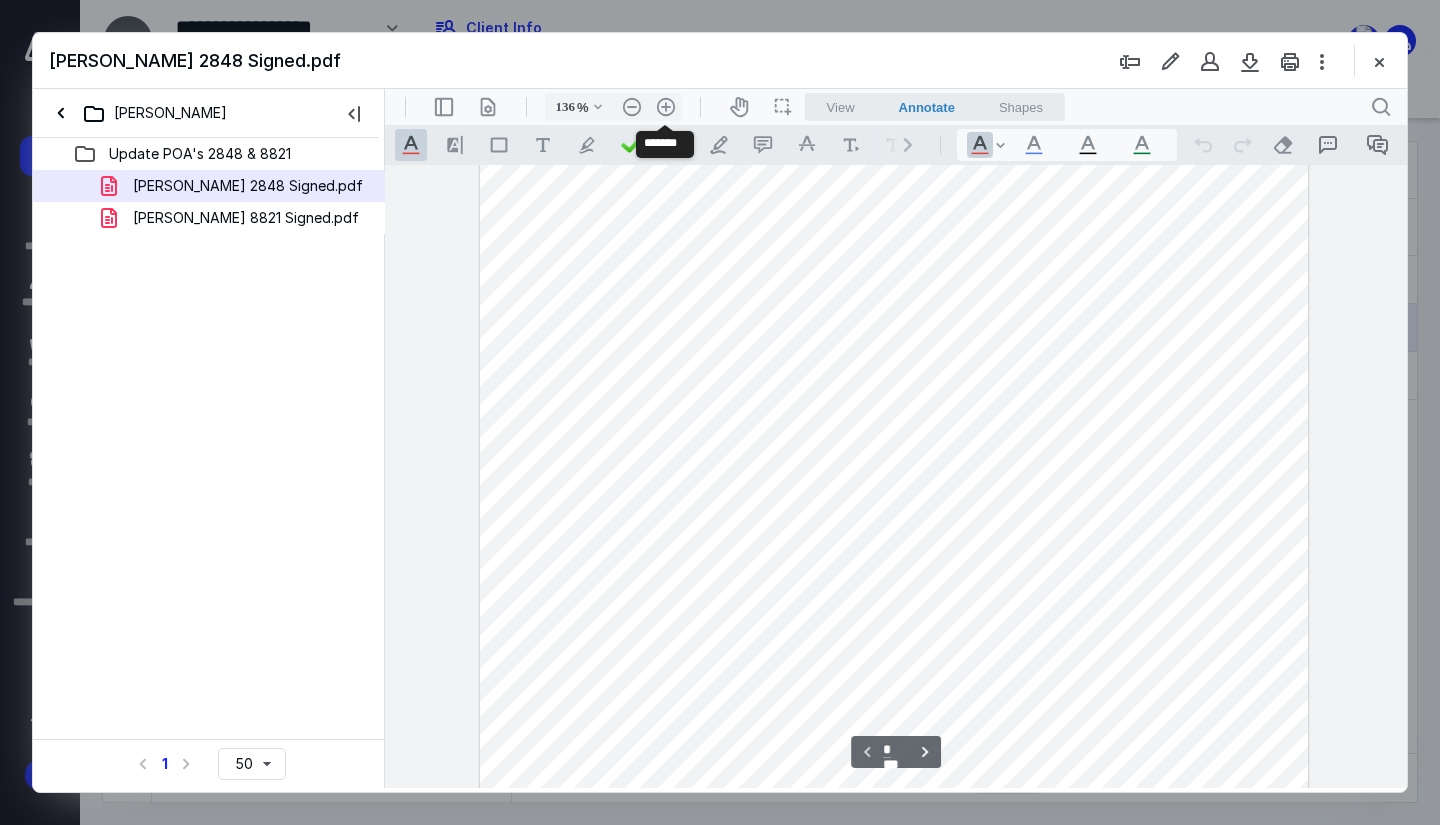 scroll, scrollTop: 202, scrollLeft: 0, axis: vertical 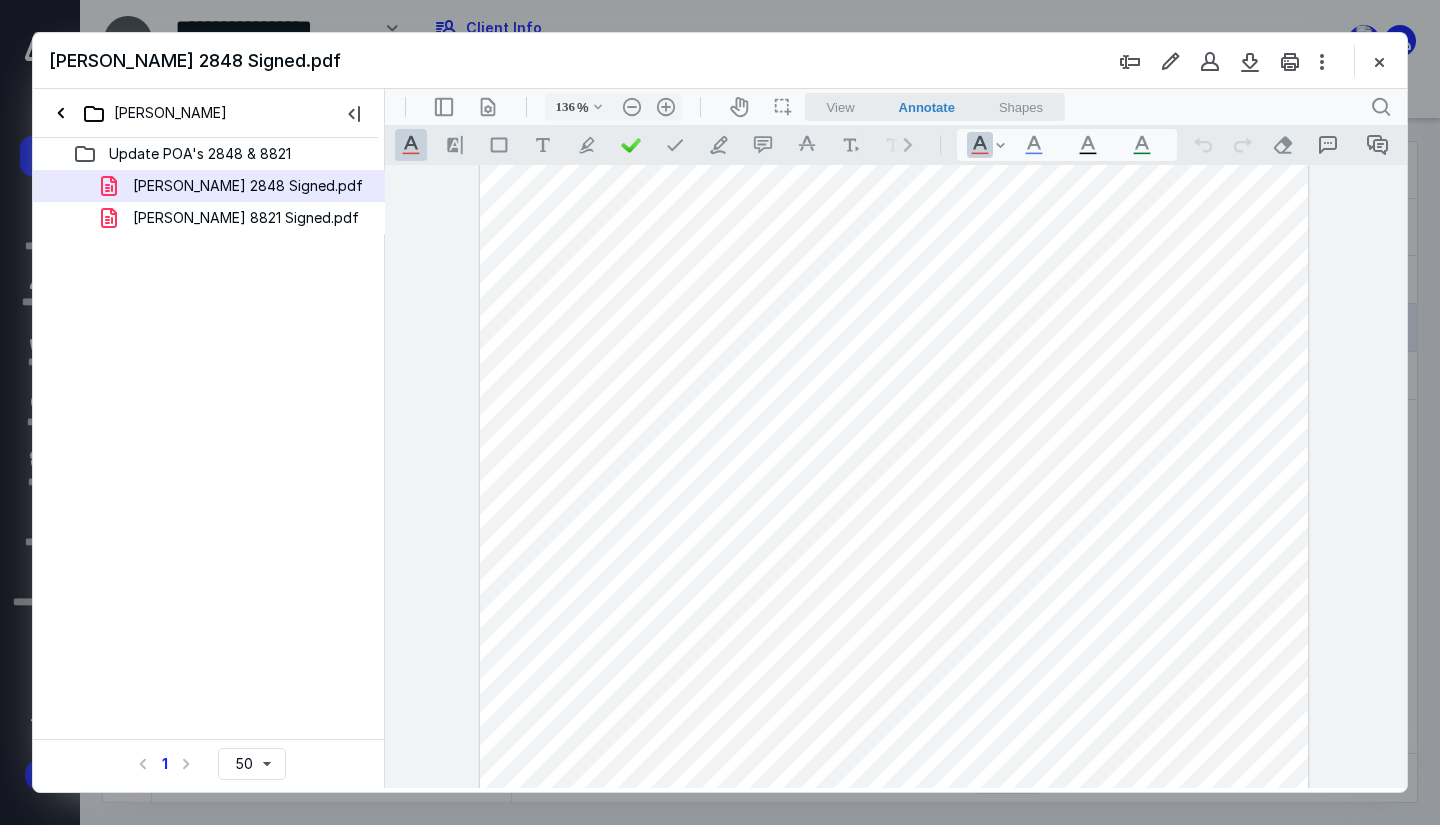 click on "[PERSON_NAME] 8821 Signed.pdf" at bounding box center (246, 218) 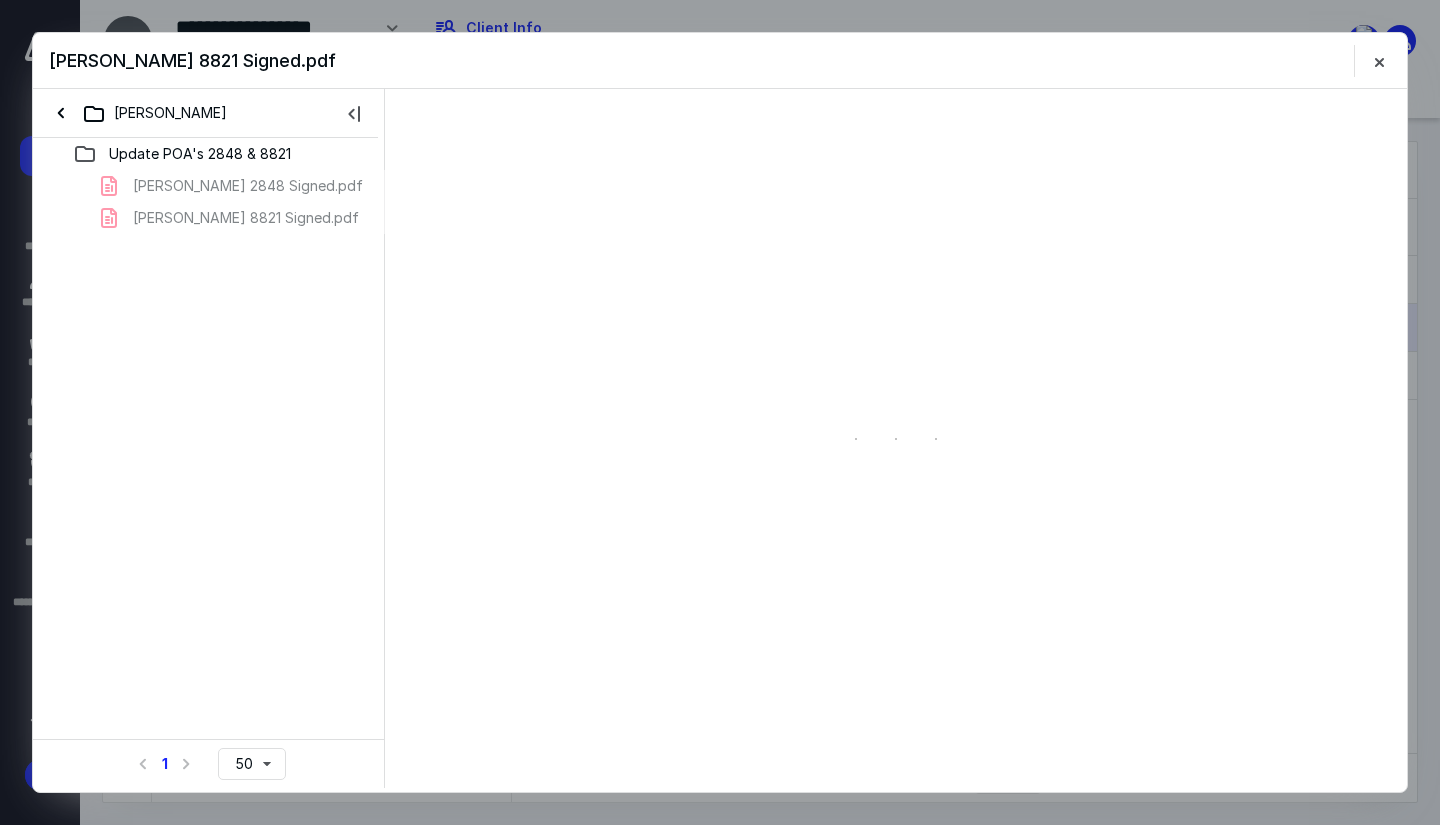click on "[PERSON_NAME] 2848 Signed.pdf [PERSON_NAME] 8821 Signed.pdf" at bounding box center [209, 202] 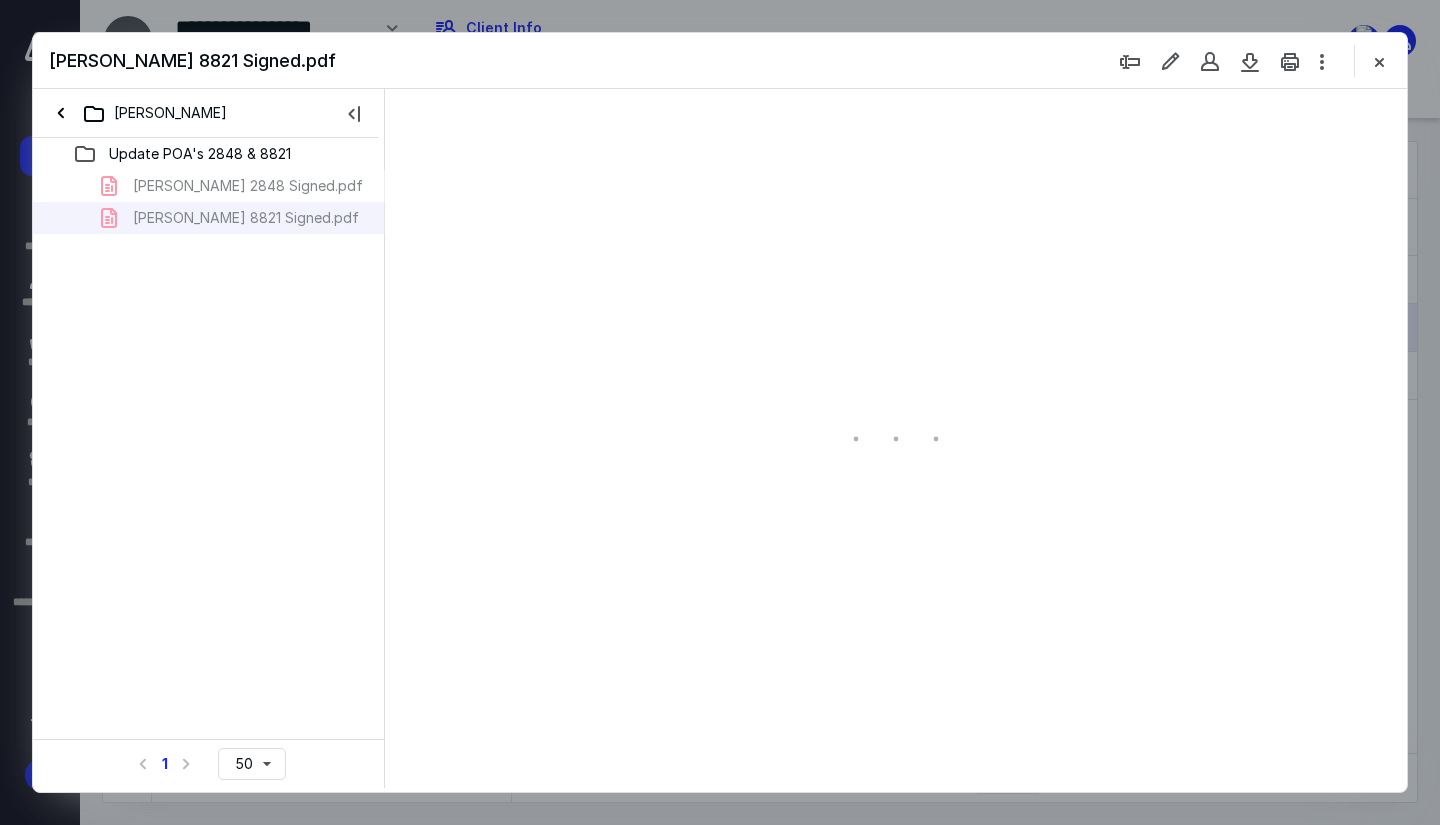 type on "78" 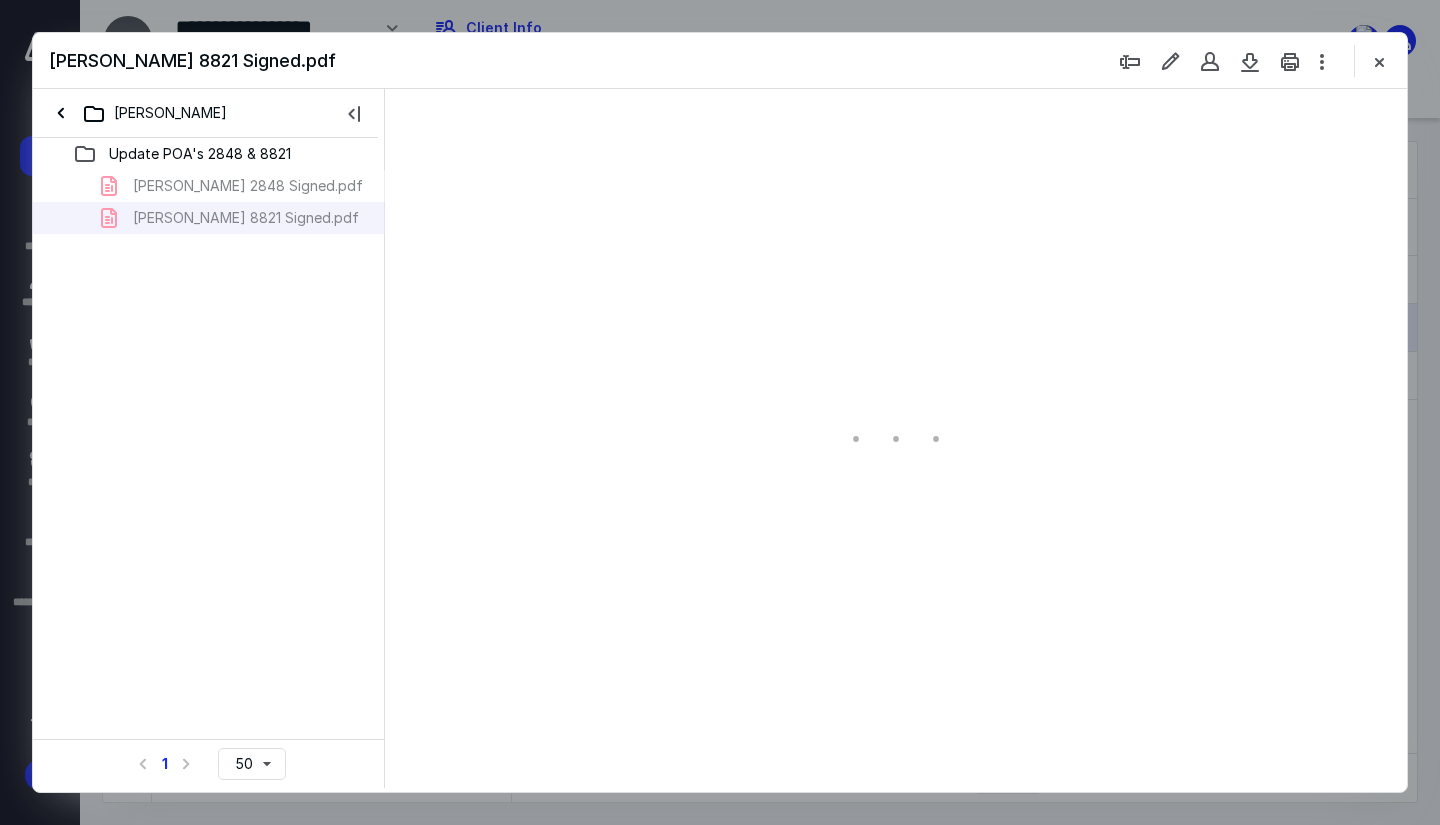 scroll, scrollTop: 0, scrollLeft: 0, axis: both 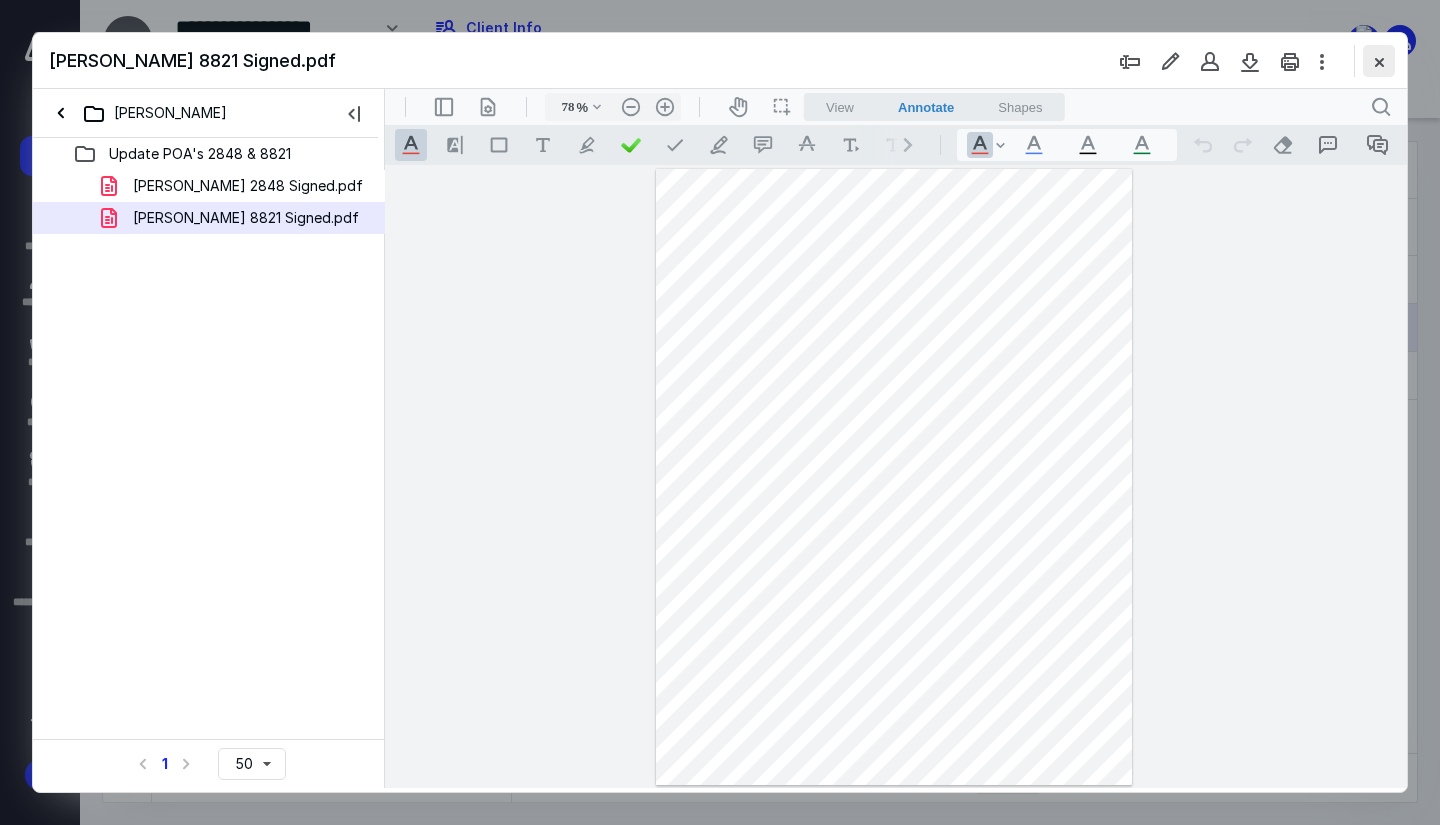click at bounding box center [1379, 61] 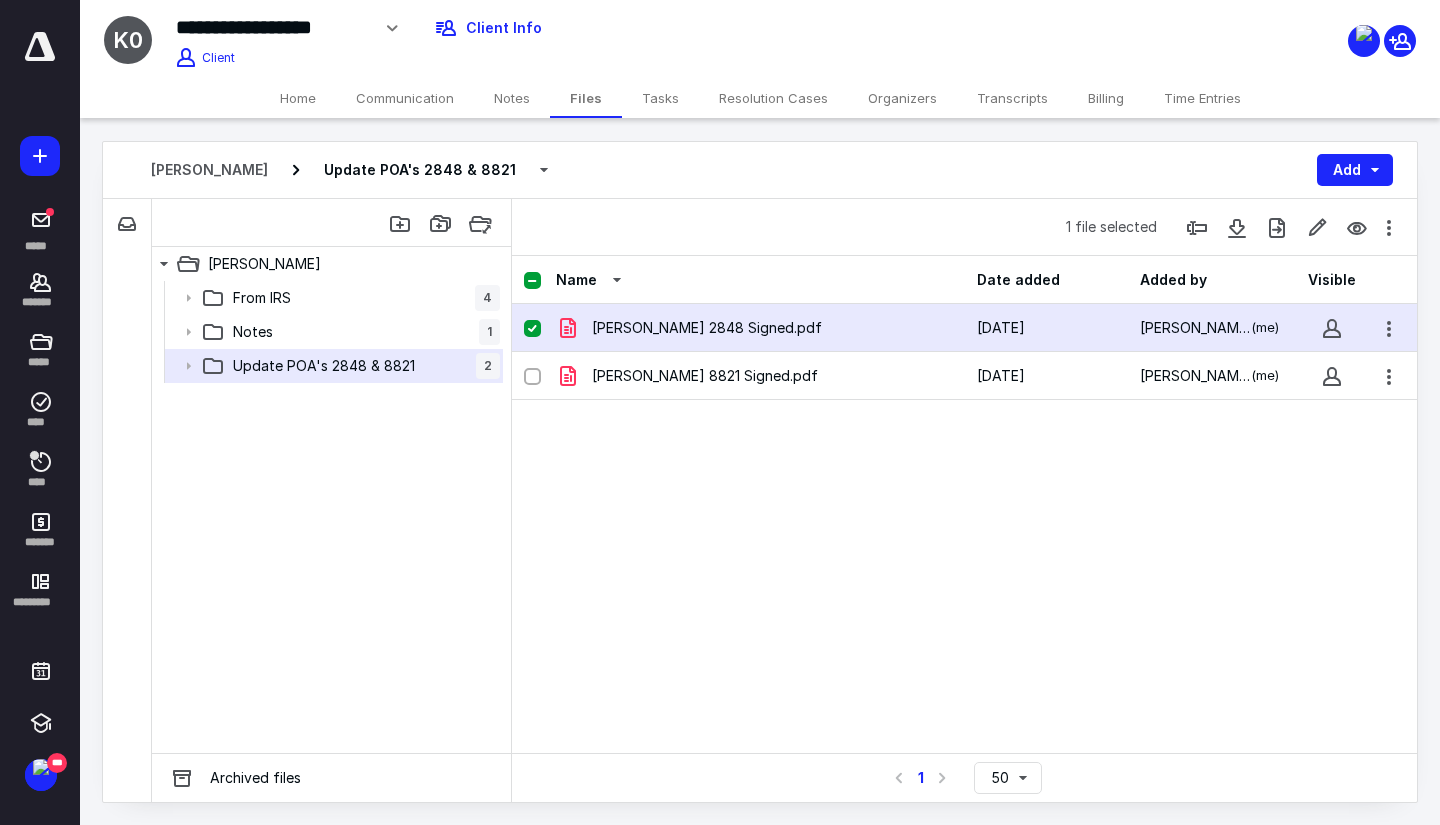 click on "Home" at bounding box center (298, 98) 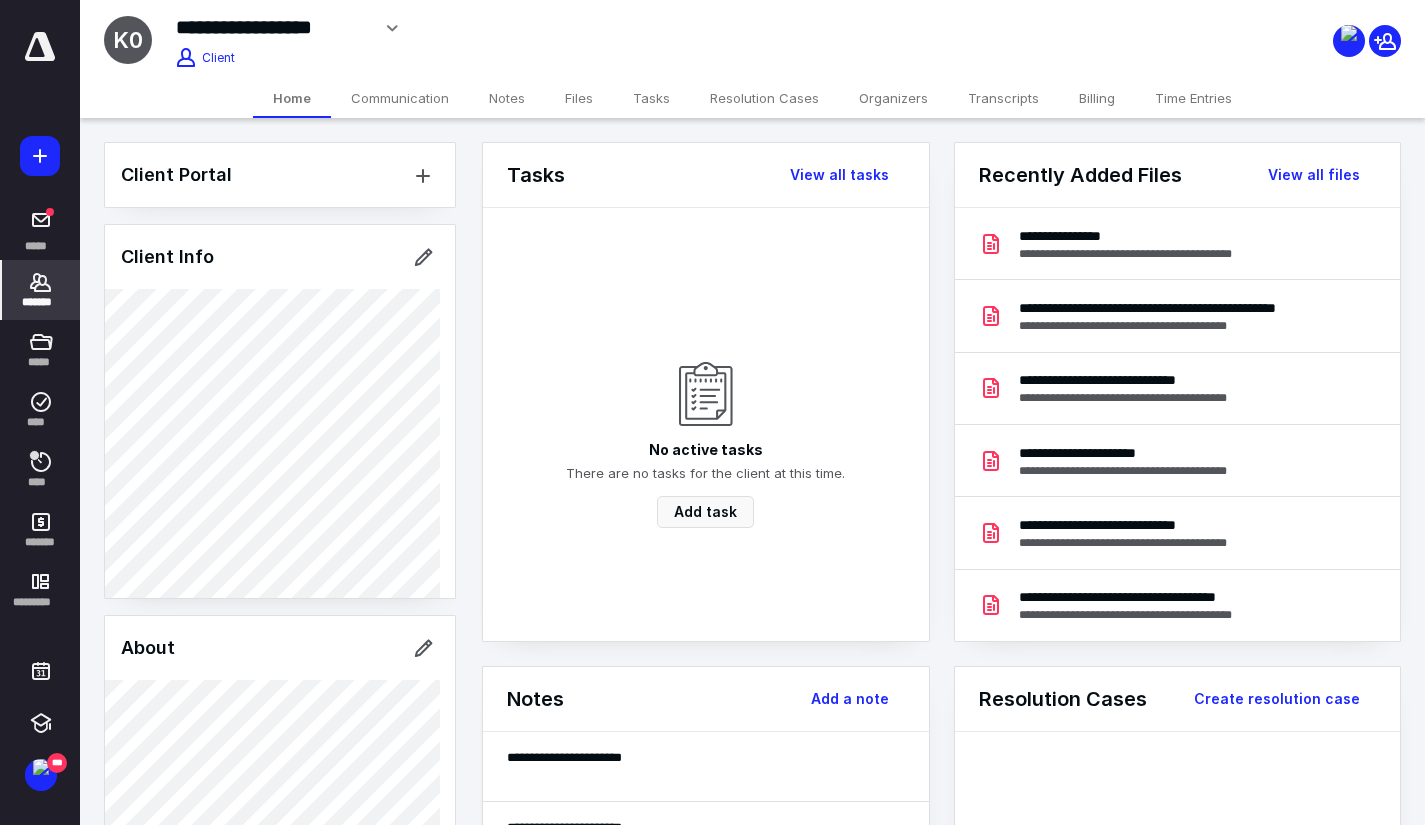 click on "Client Info" at bounding box center [280, 411] 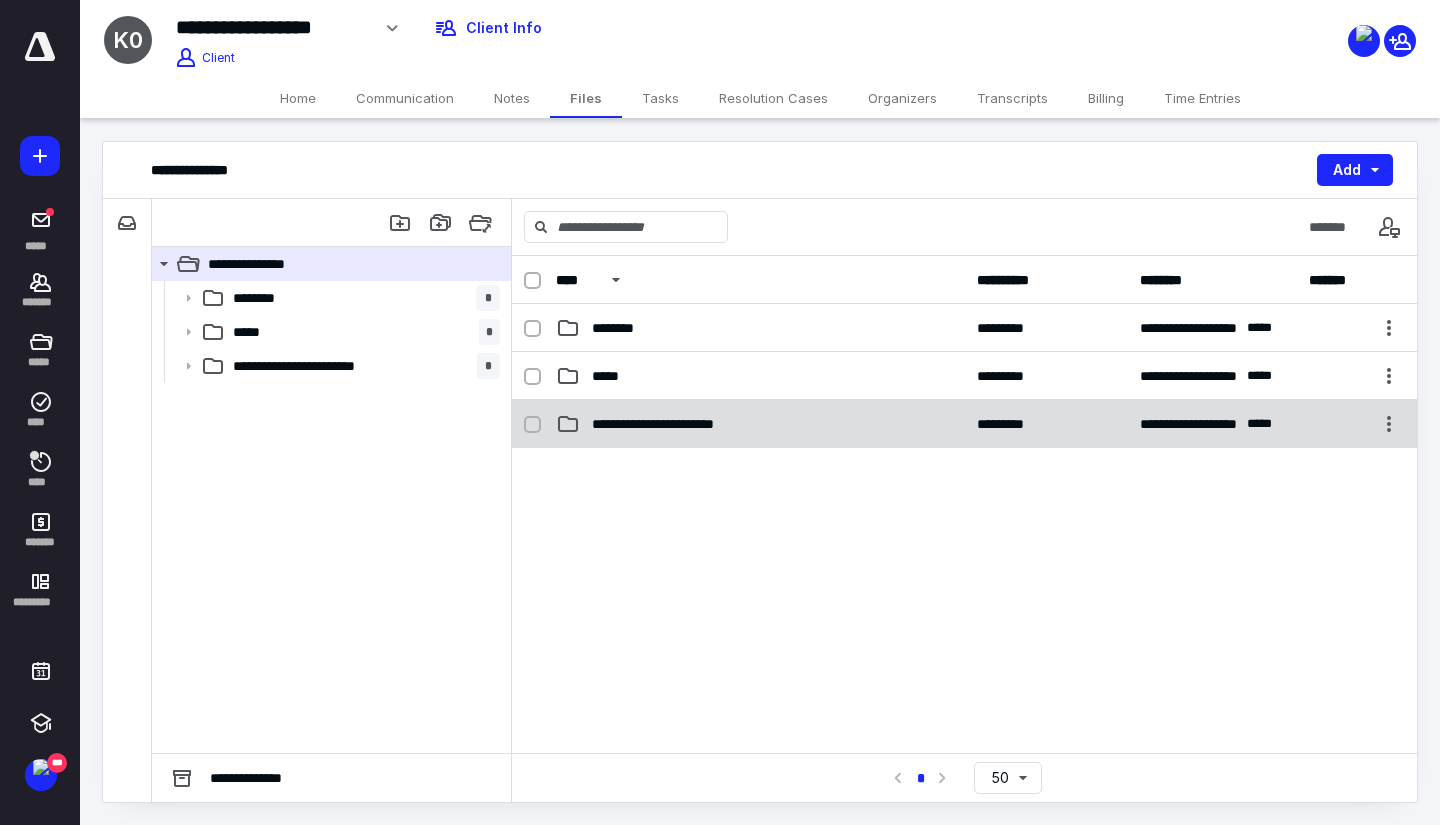 click at bounding box center (540, 424) 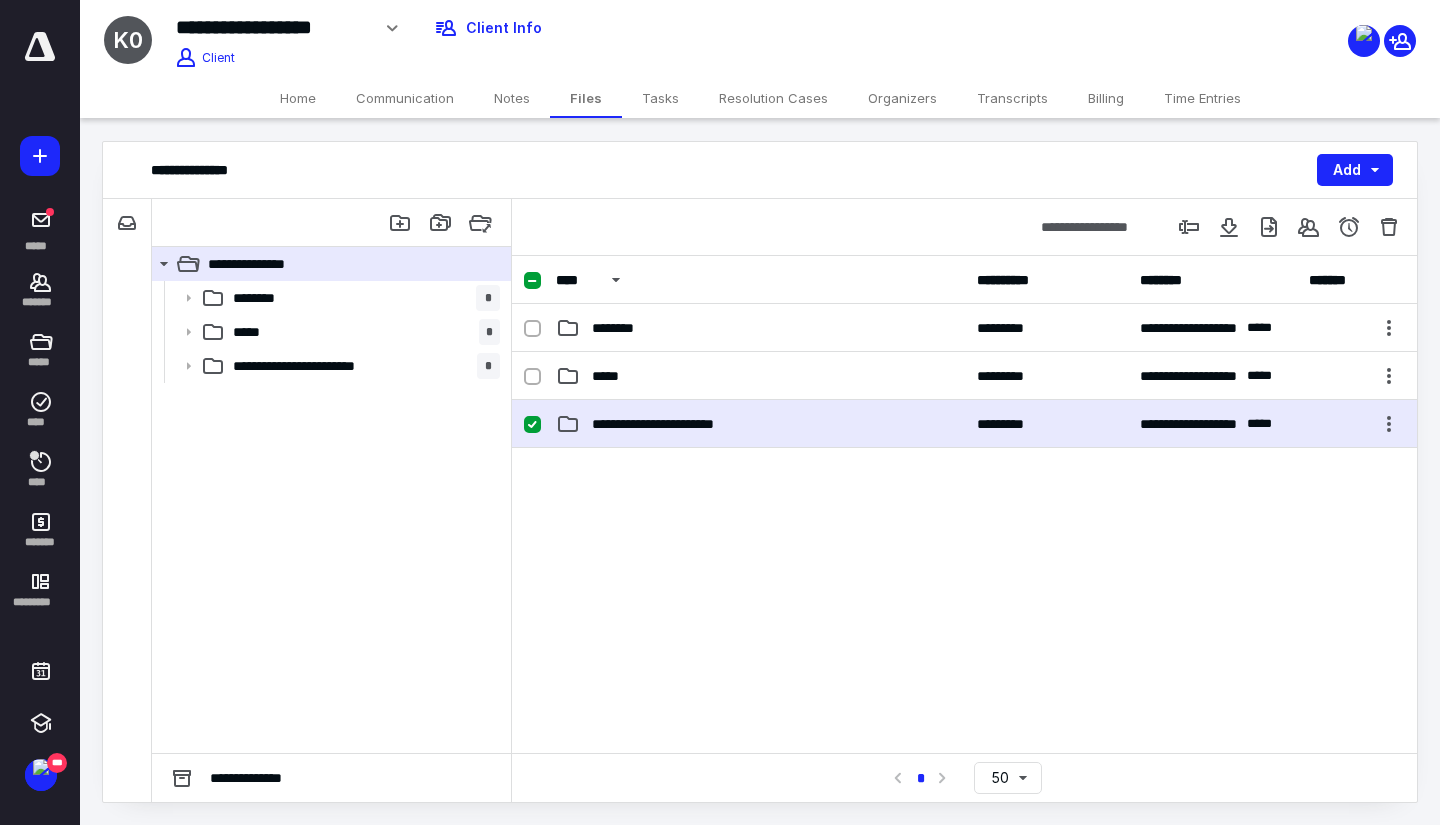 click on "**********" at bounding box center [681, 424] 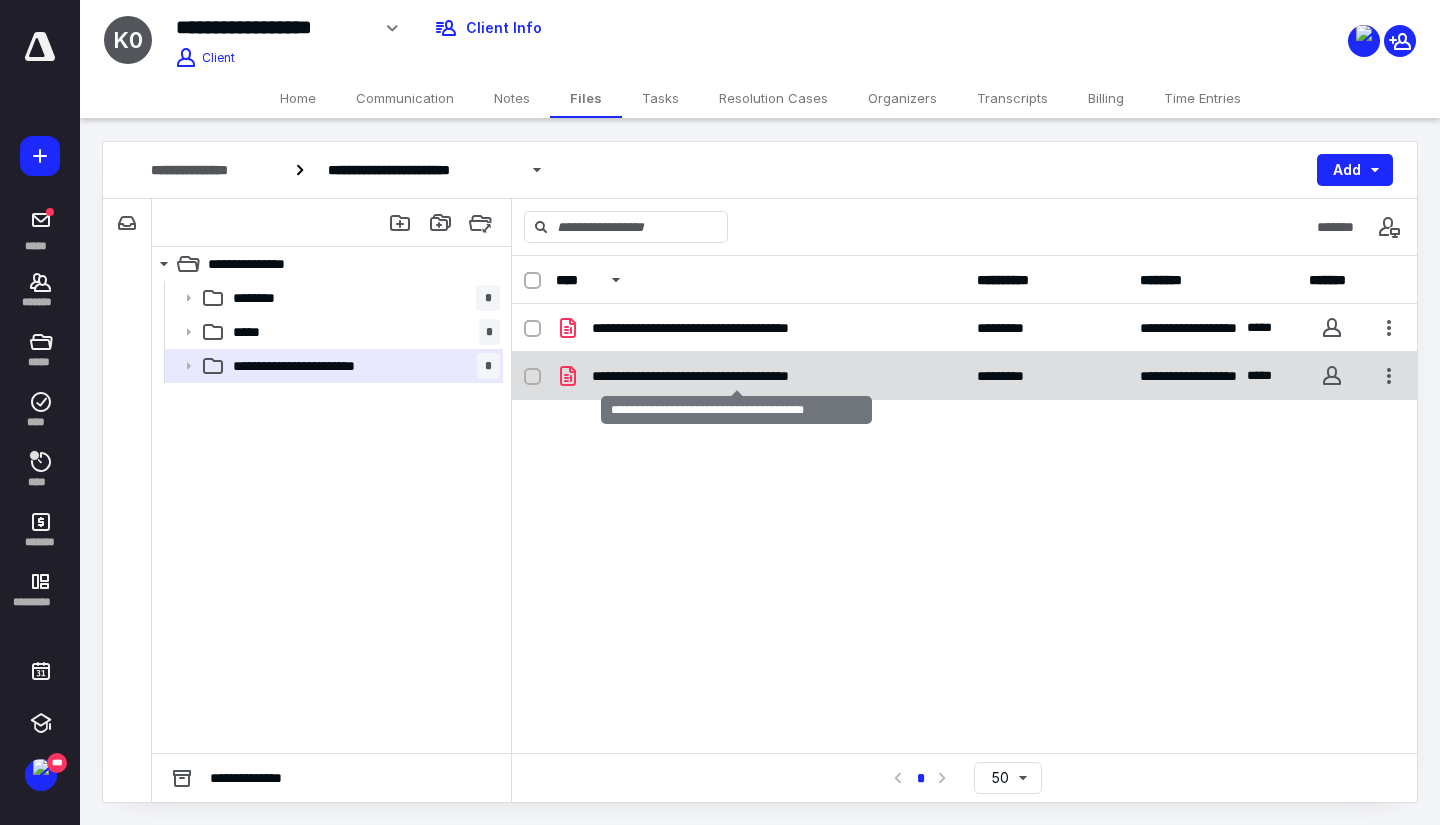 click on "**********" at bounding box center [736, 376] 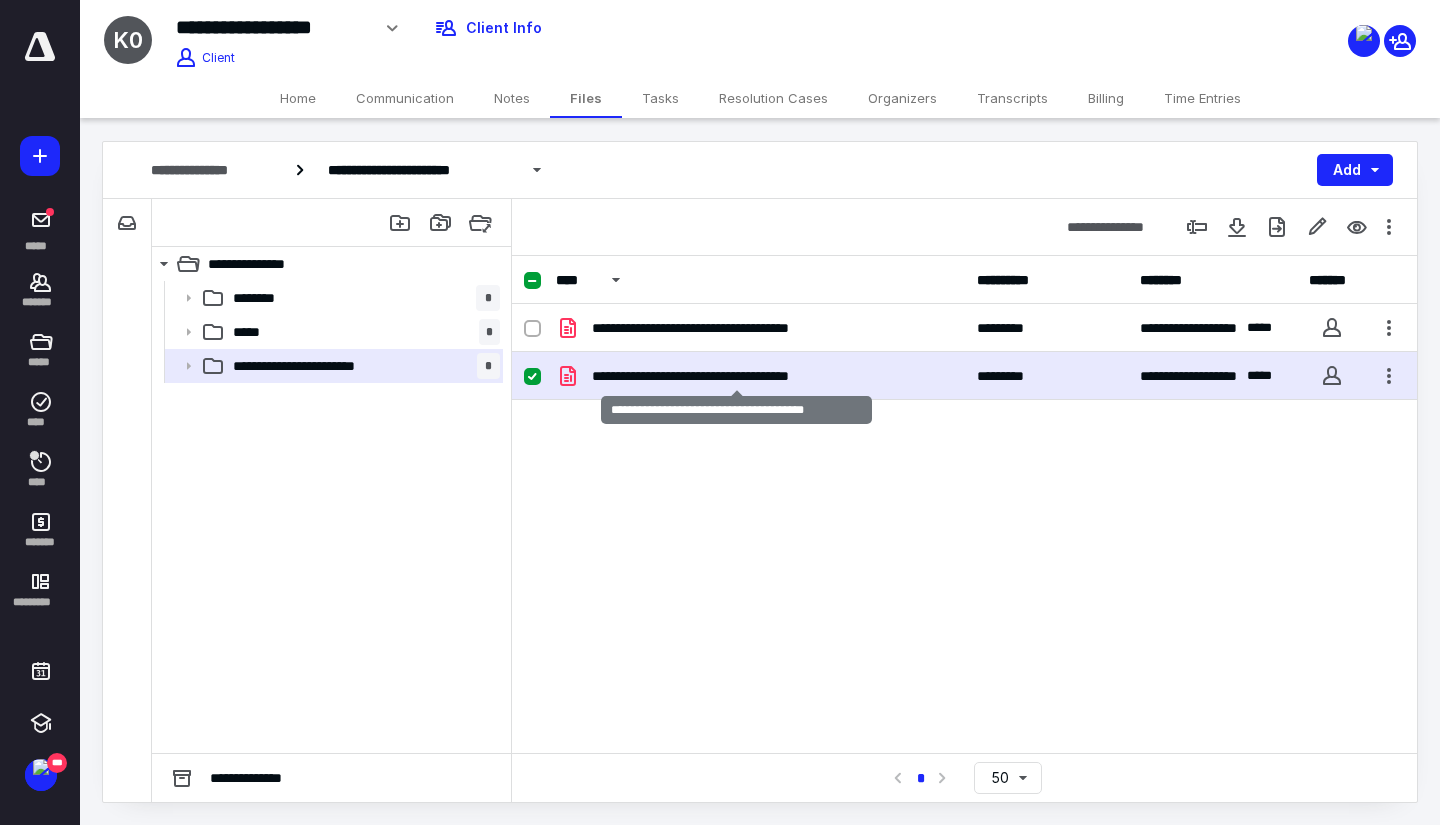 click on "**********" at bounding box center (736, 376) 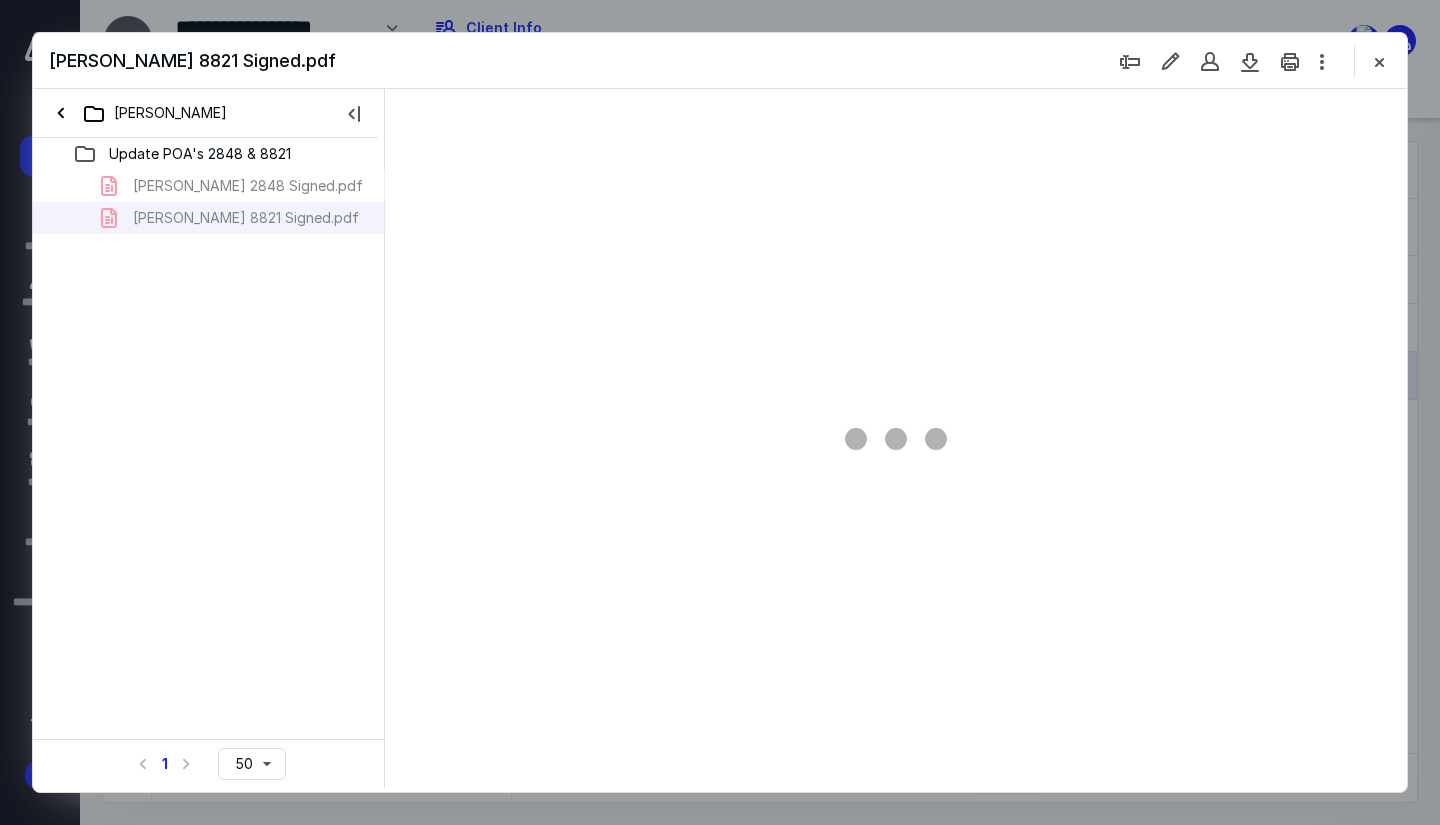 scroll, scrollTop: 0, scrollLeft: 0, axis: both 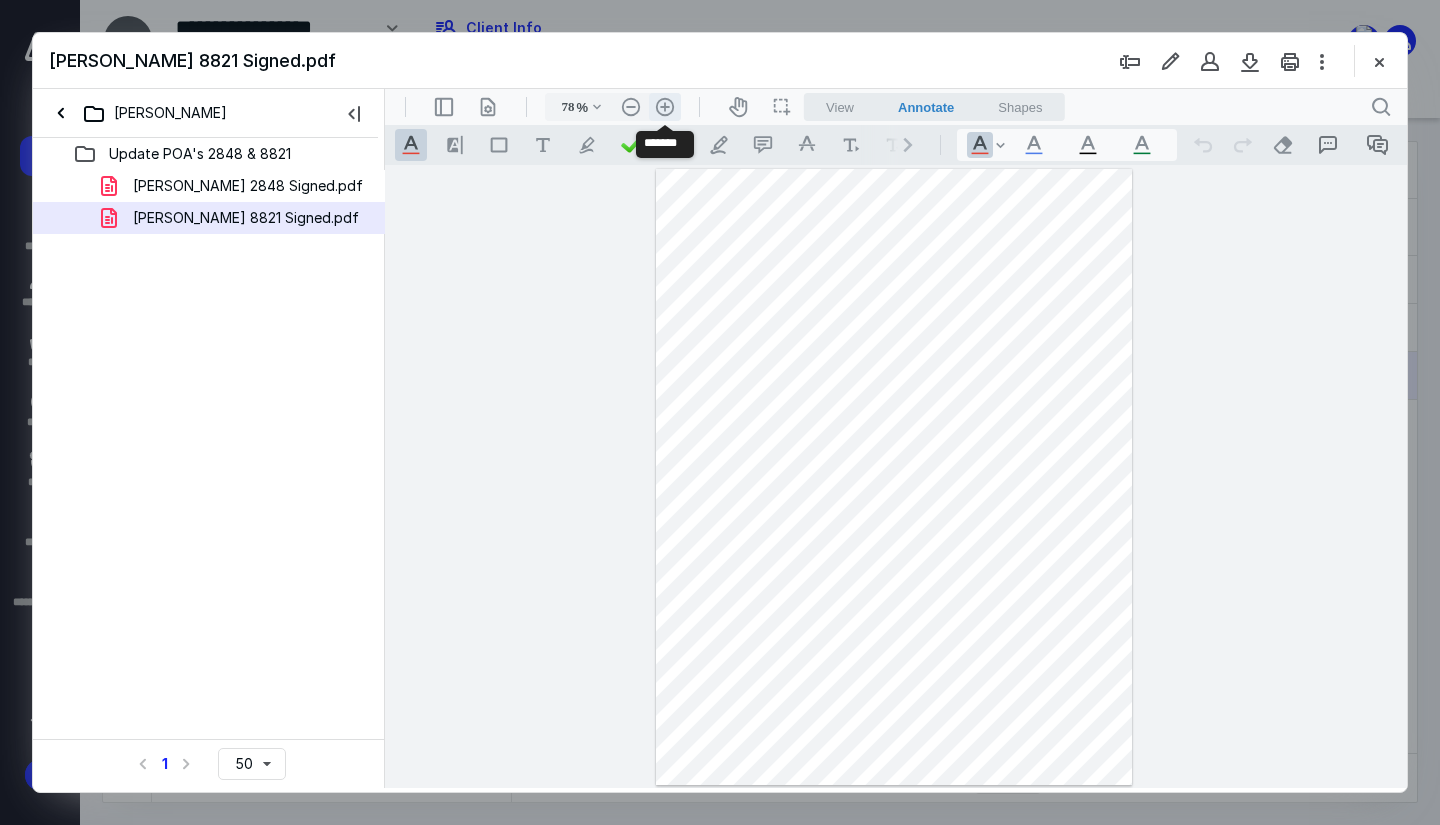 click on ".cls-1{fill:#abb0c4;} icon - header - zoom - in - line" at bounding box center (665, 107) 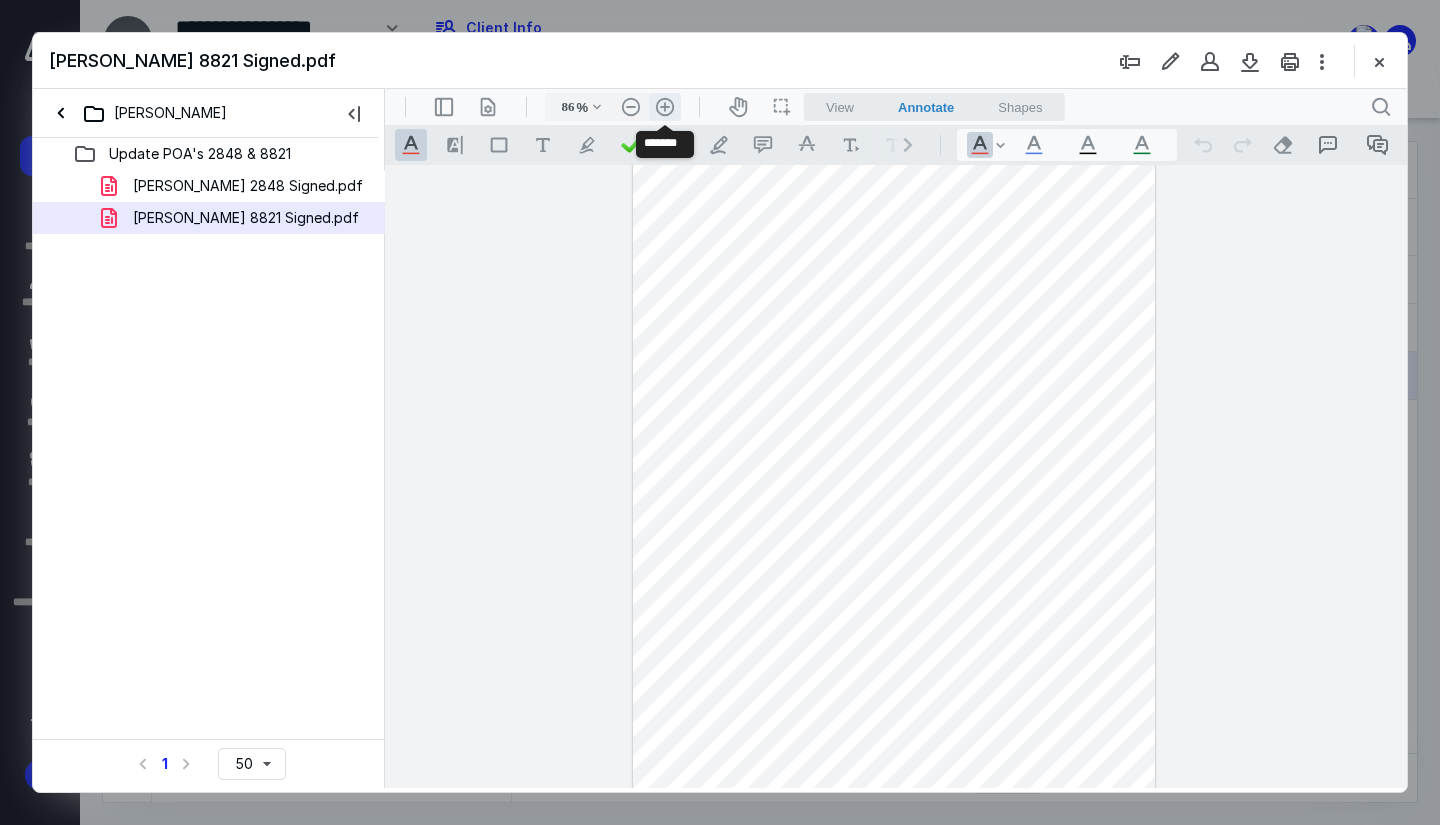 click on ".cls-1{fill:#abb0c4;} icon - header - zoom - in - line" at bounding box center [665, 107] 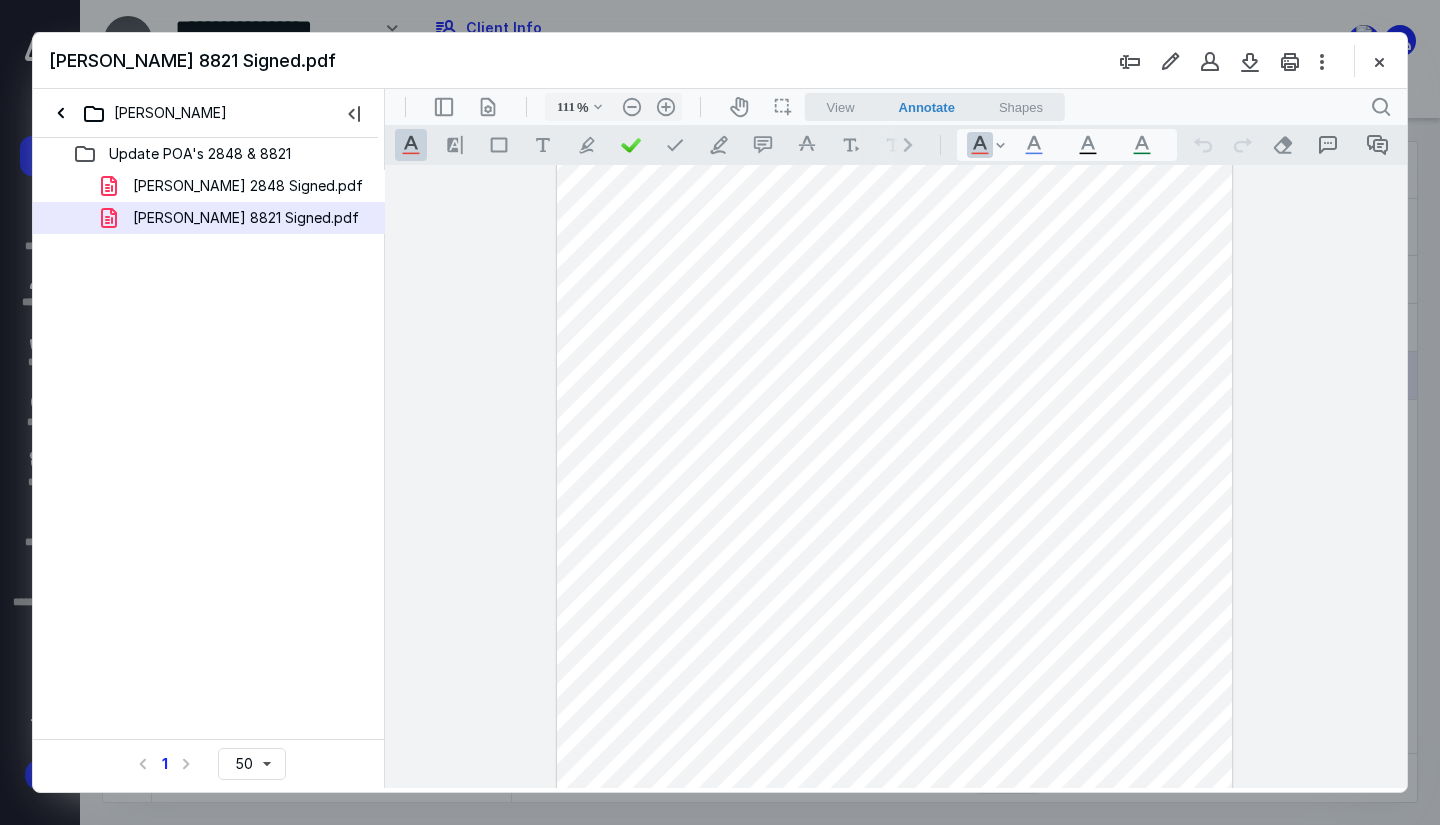 scroll, scrollTop: 259, scrollLeft: 0, axis: vertical 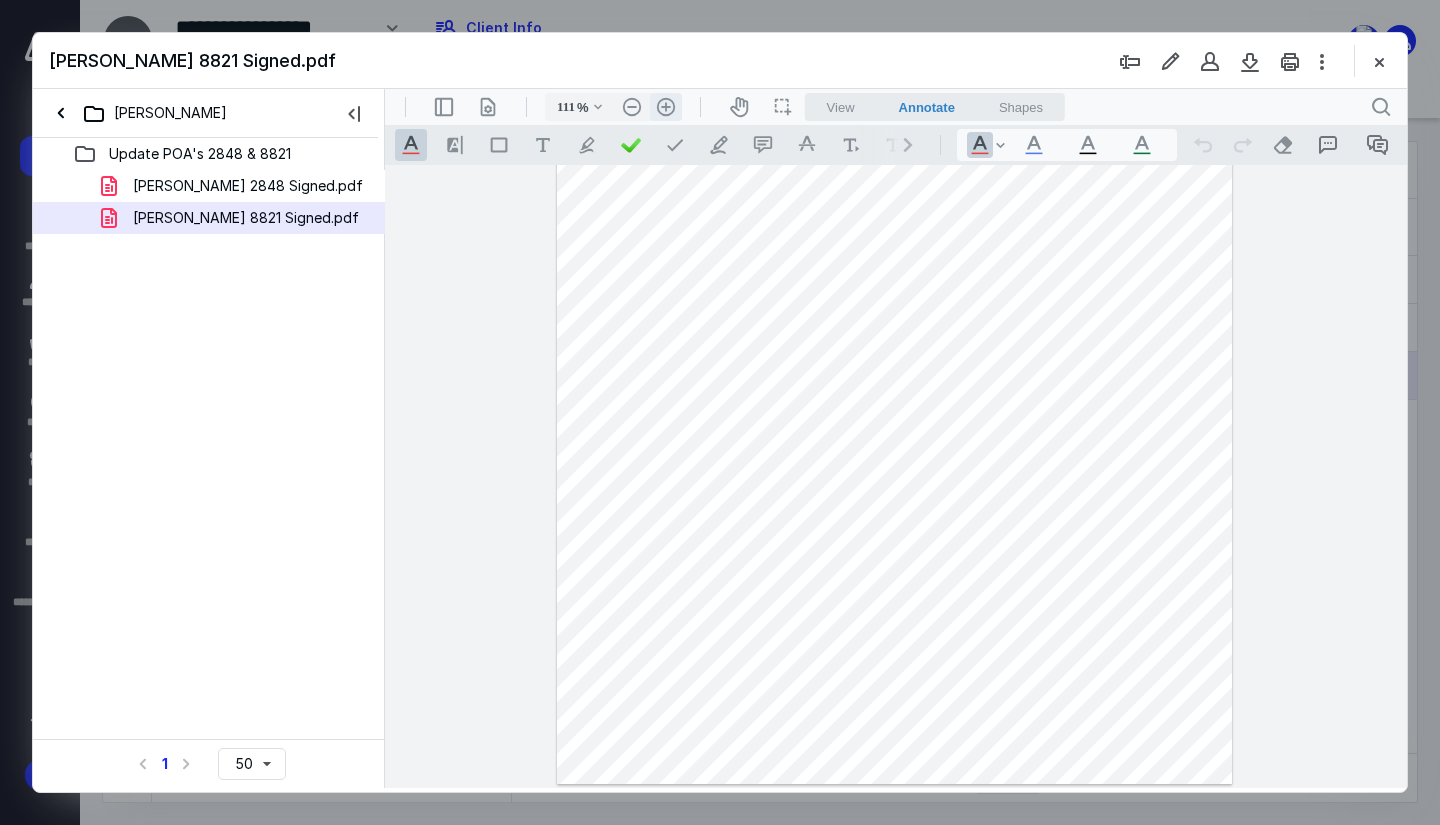 click on ".cls-1{fill:#abb0c4;} icon - header - zoom - in - line" at bounding box center (666, 107) 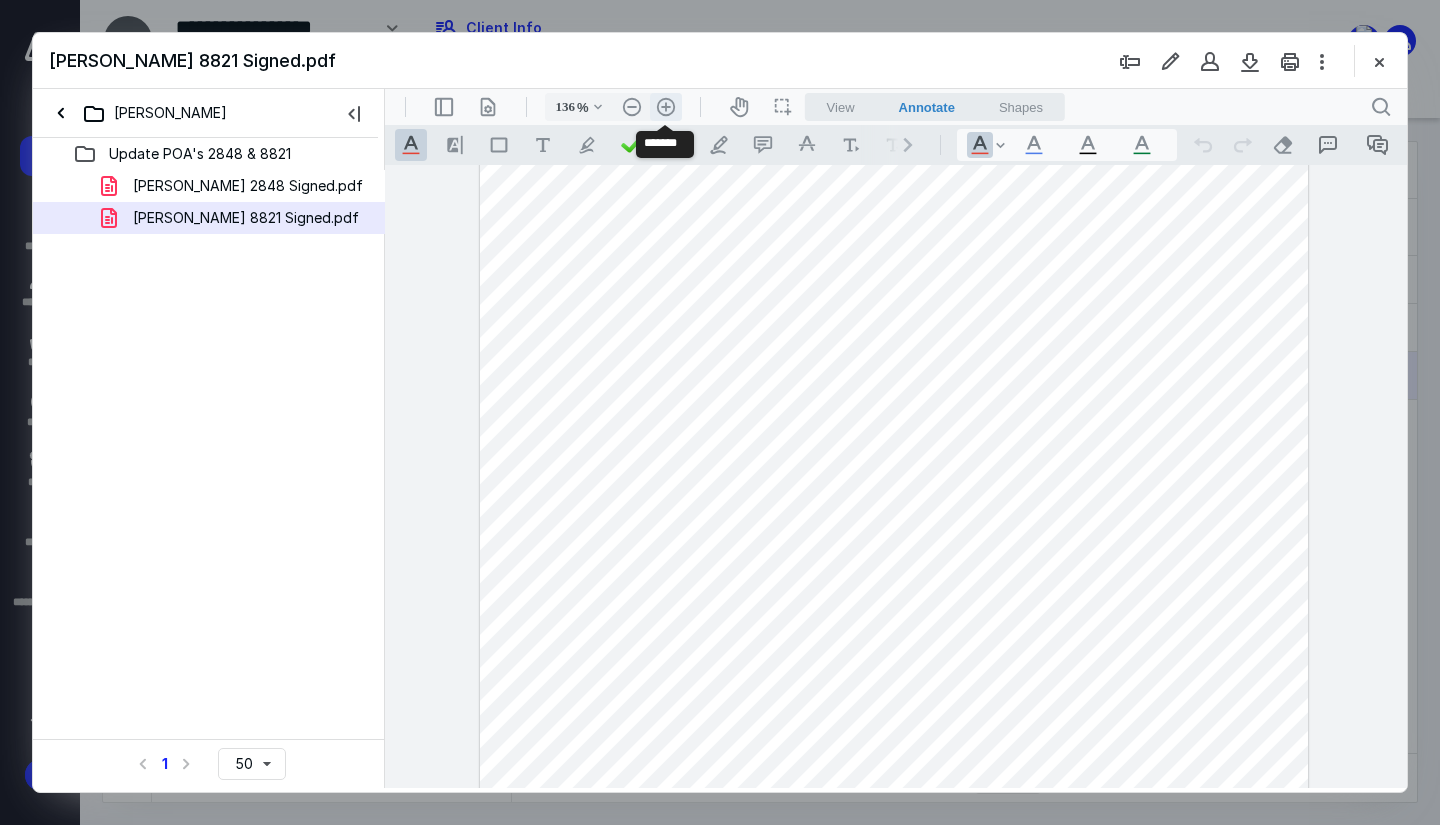 click on ".cls-1{fill:#abb0c4;} icon - header - zoom - in - line" at bounding box center (666, 107) 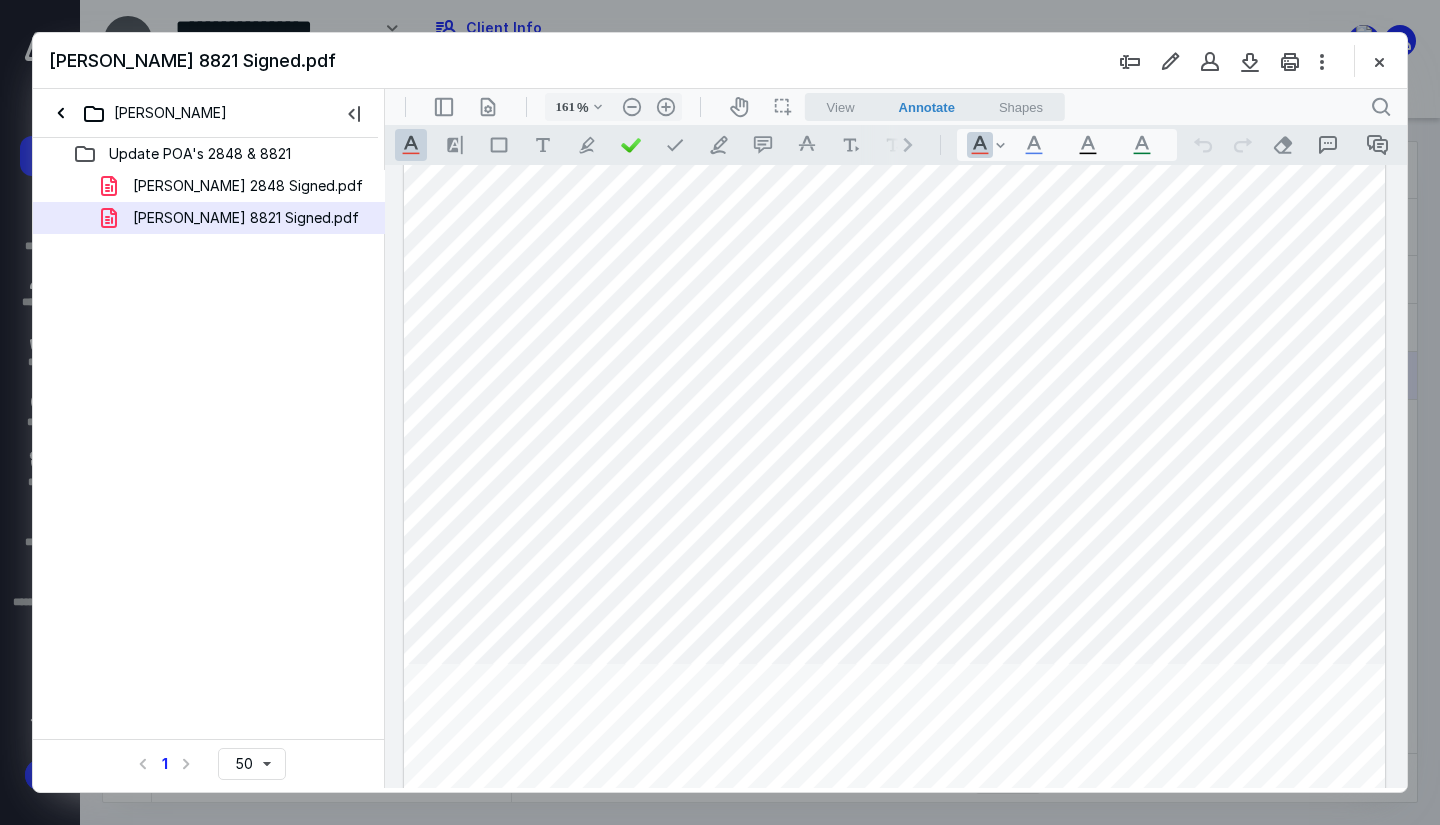 scroll, scrollTop: 659, scrollLeft: 0, axis: vertical 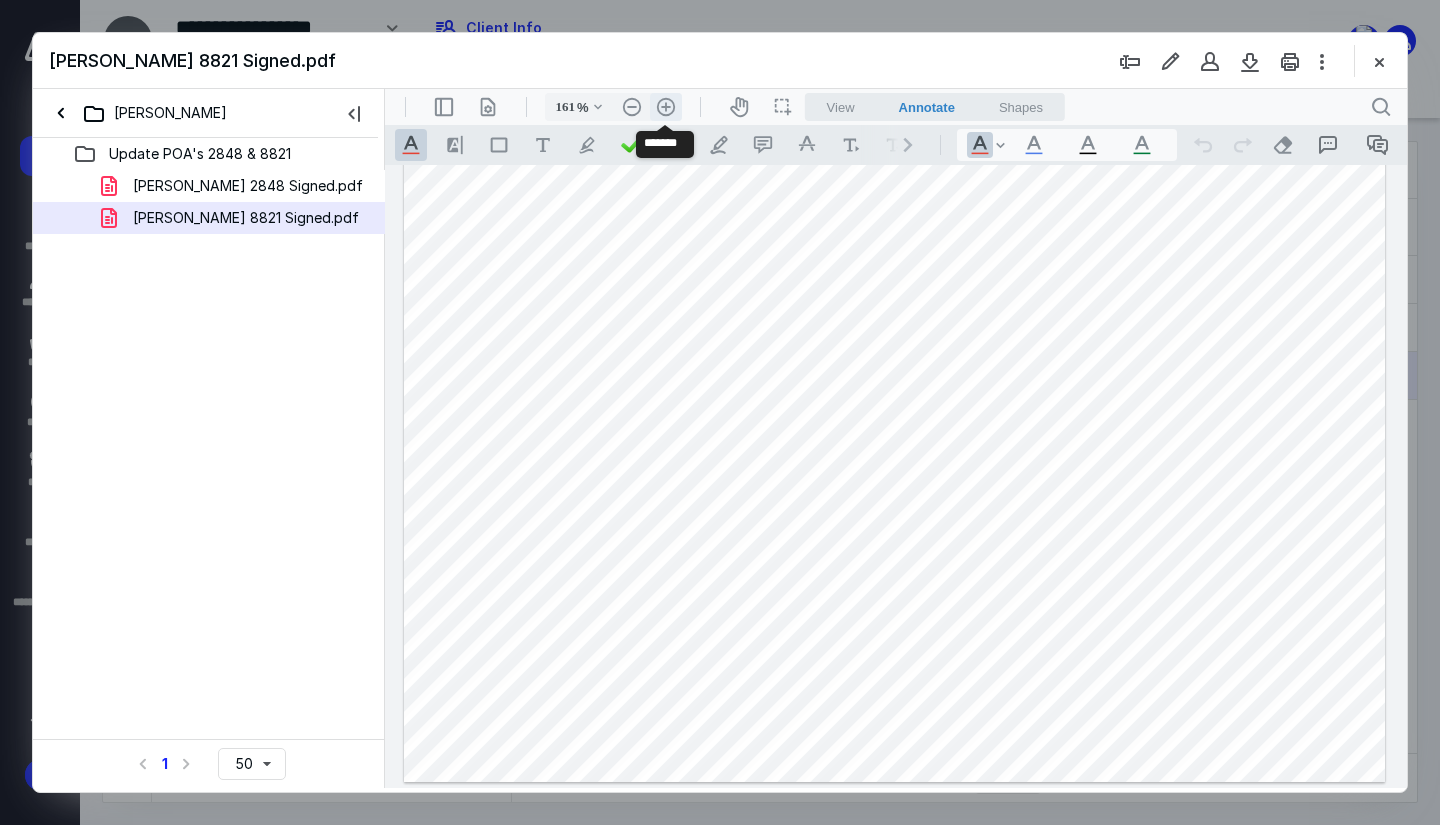 click on ".cls-1{fill:#abb0c4;} icon - header - zoom - in - line" at bounding box center (666, 107) 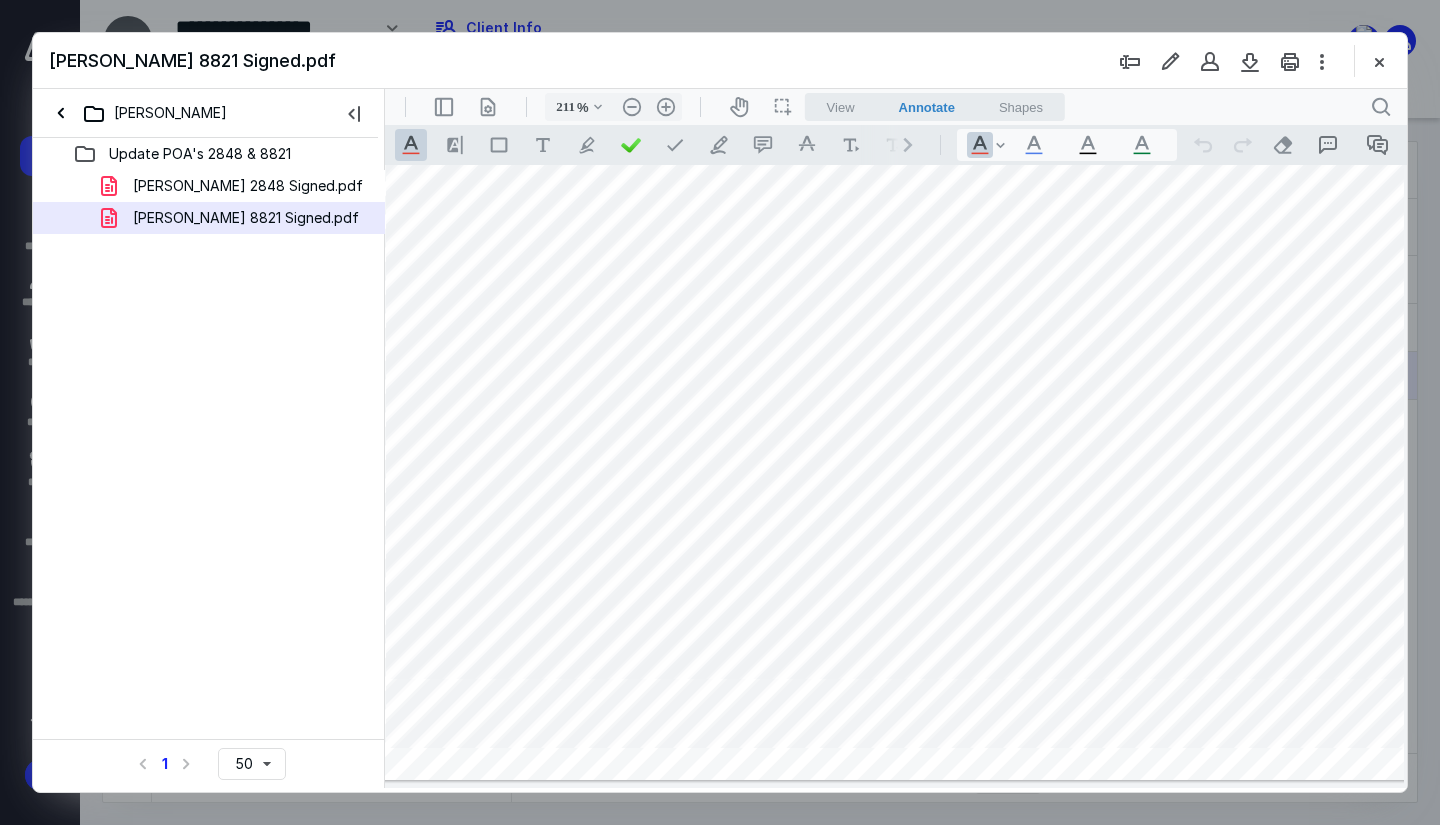 scroll, scrollTop: 1066, scrollLeft: 147, axis: both 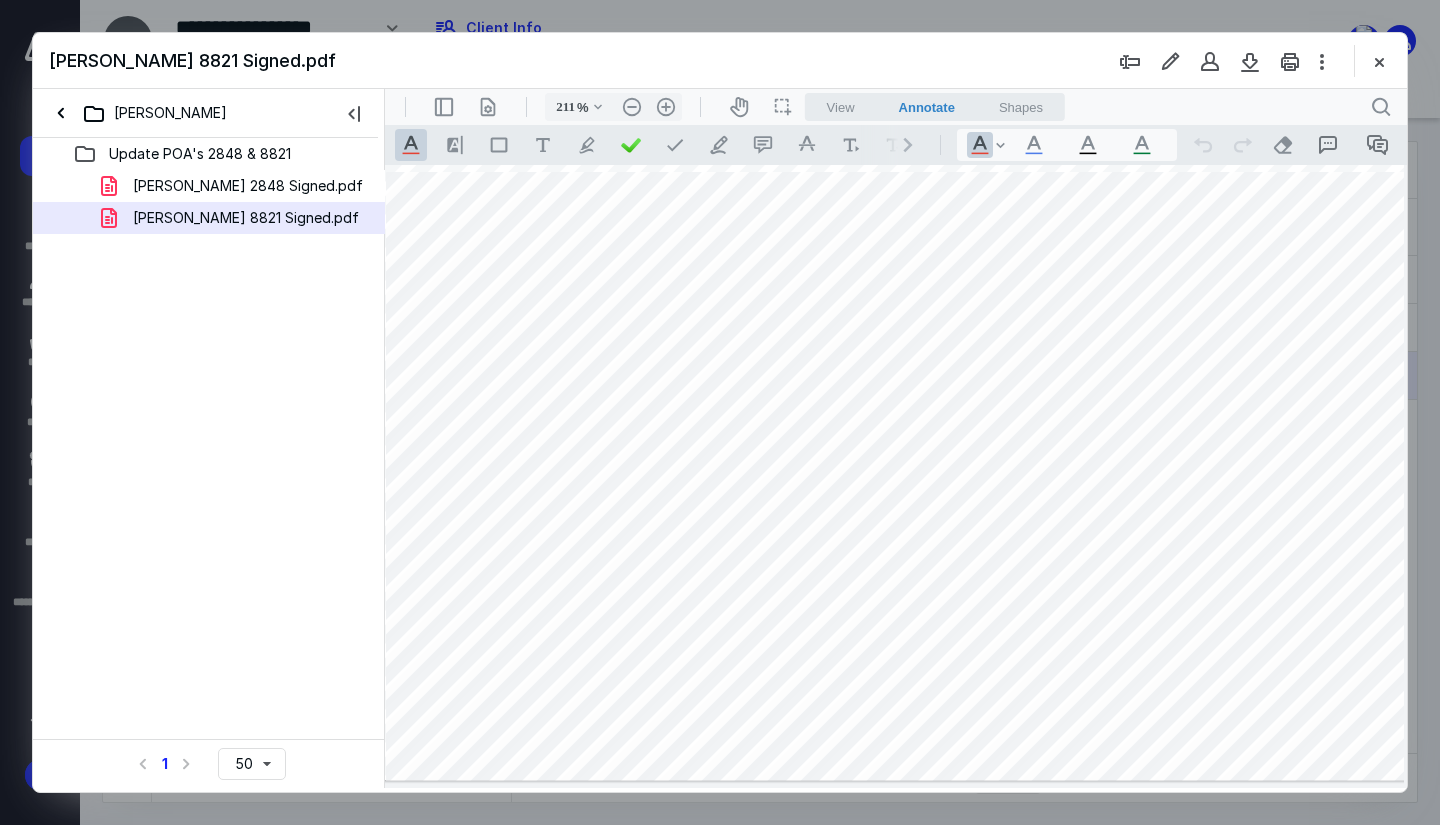 drag, startPoint x: 676, startPoint y: 578, endPoint x: 743, endPoint y: 574, distance: 67.11929 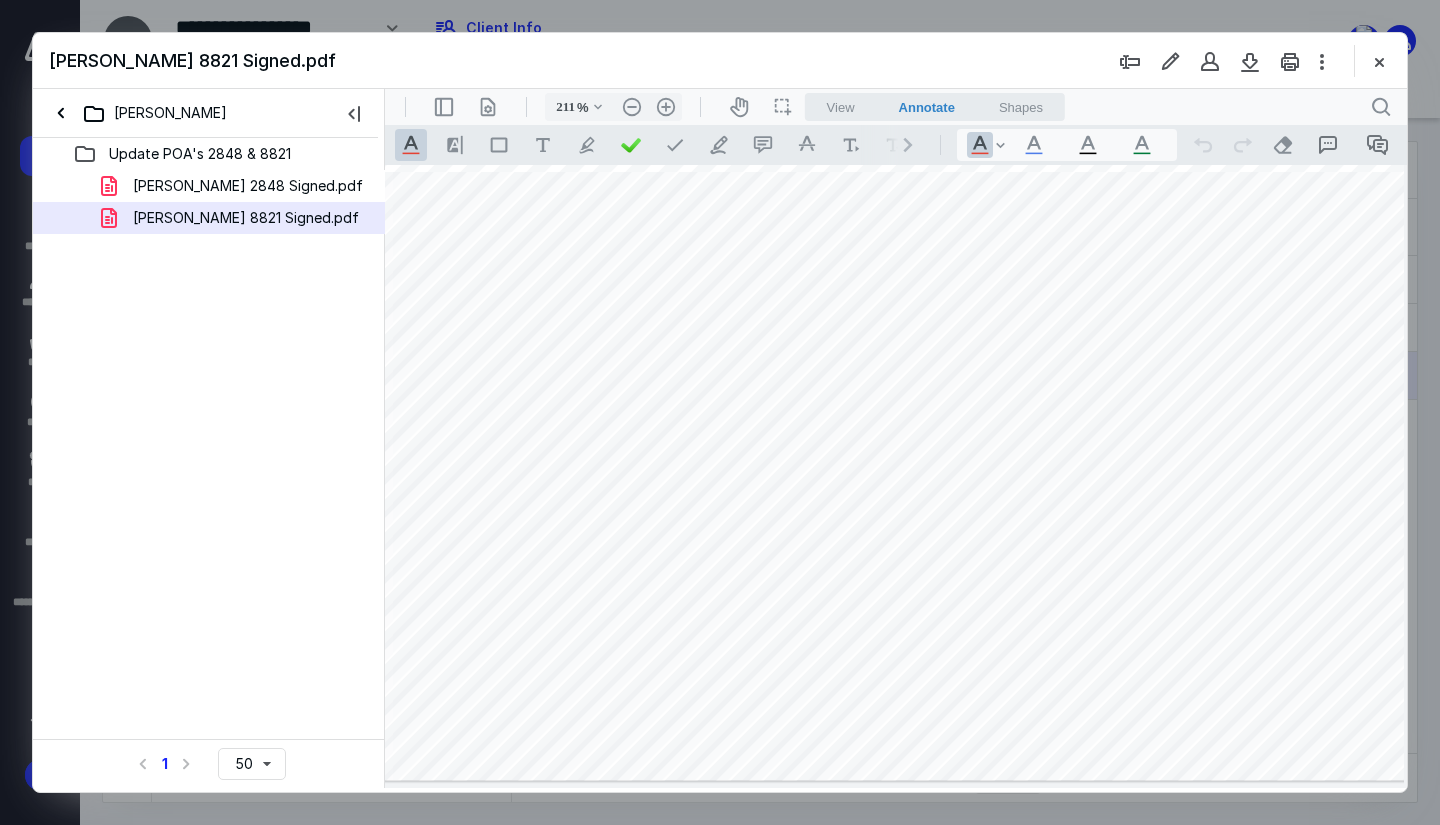 scroll, scrollTop: 1066, scrollLeft: 59, axis: both 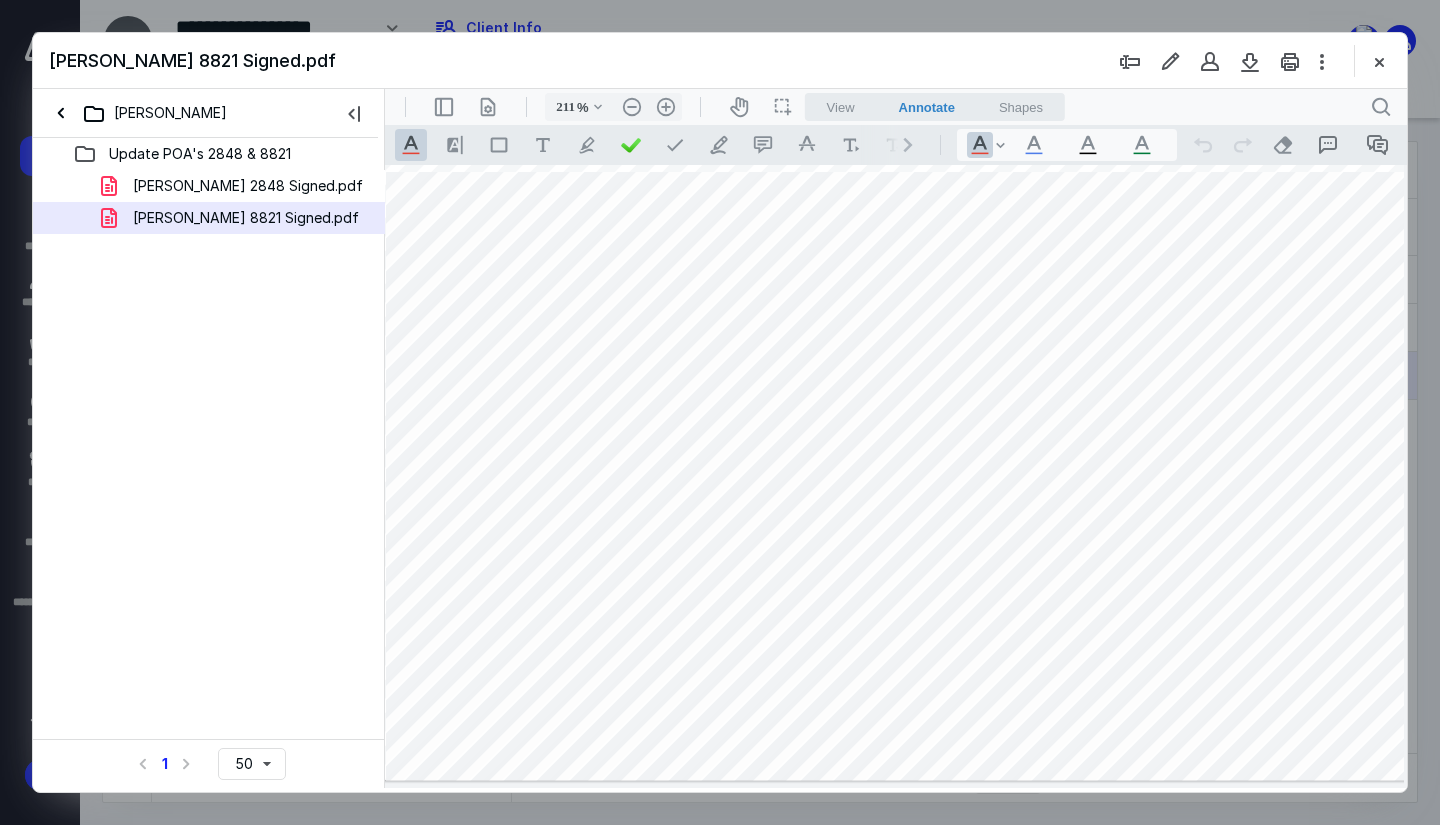 drag, startPoint x: 1032, startPoint y: 566, endPoint x: 1041, endPoint y: 560, distance: 10.816654 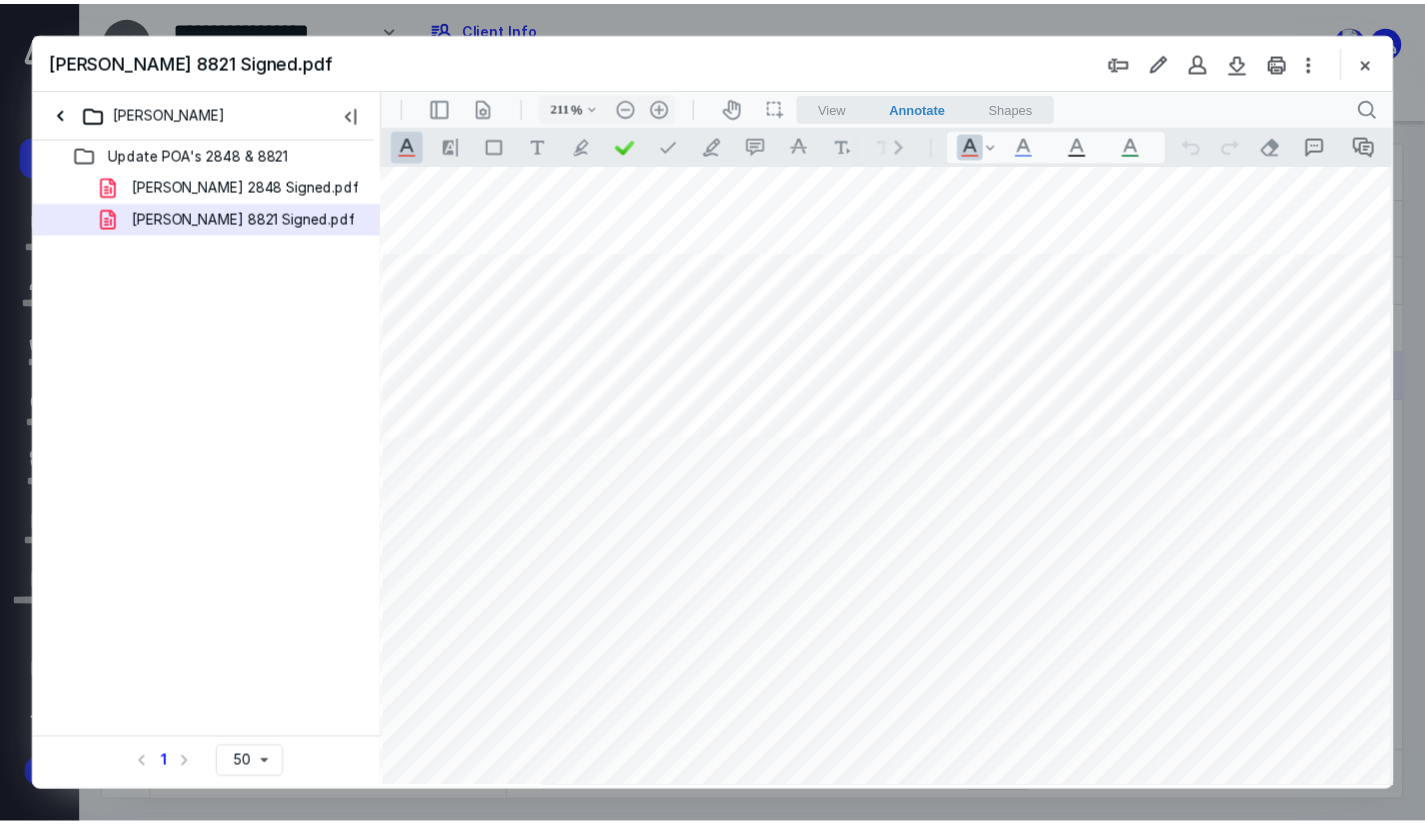 scroll, scrollTop: 0, scrollLeft: 59, axis: horizontal 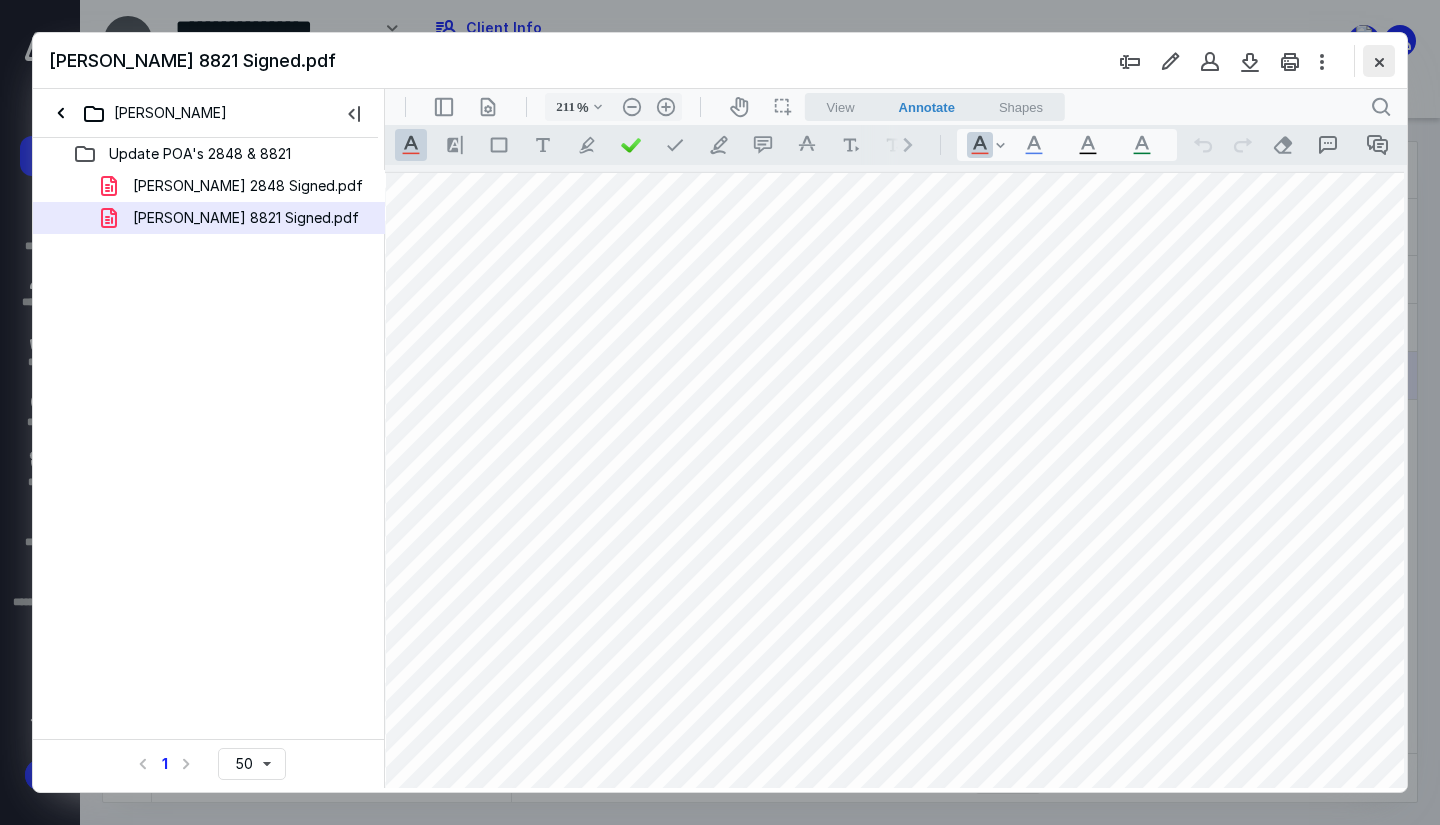 click at bounding box center (1379, 61) 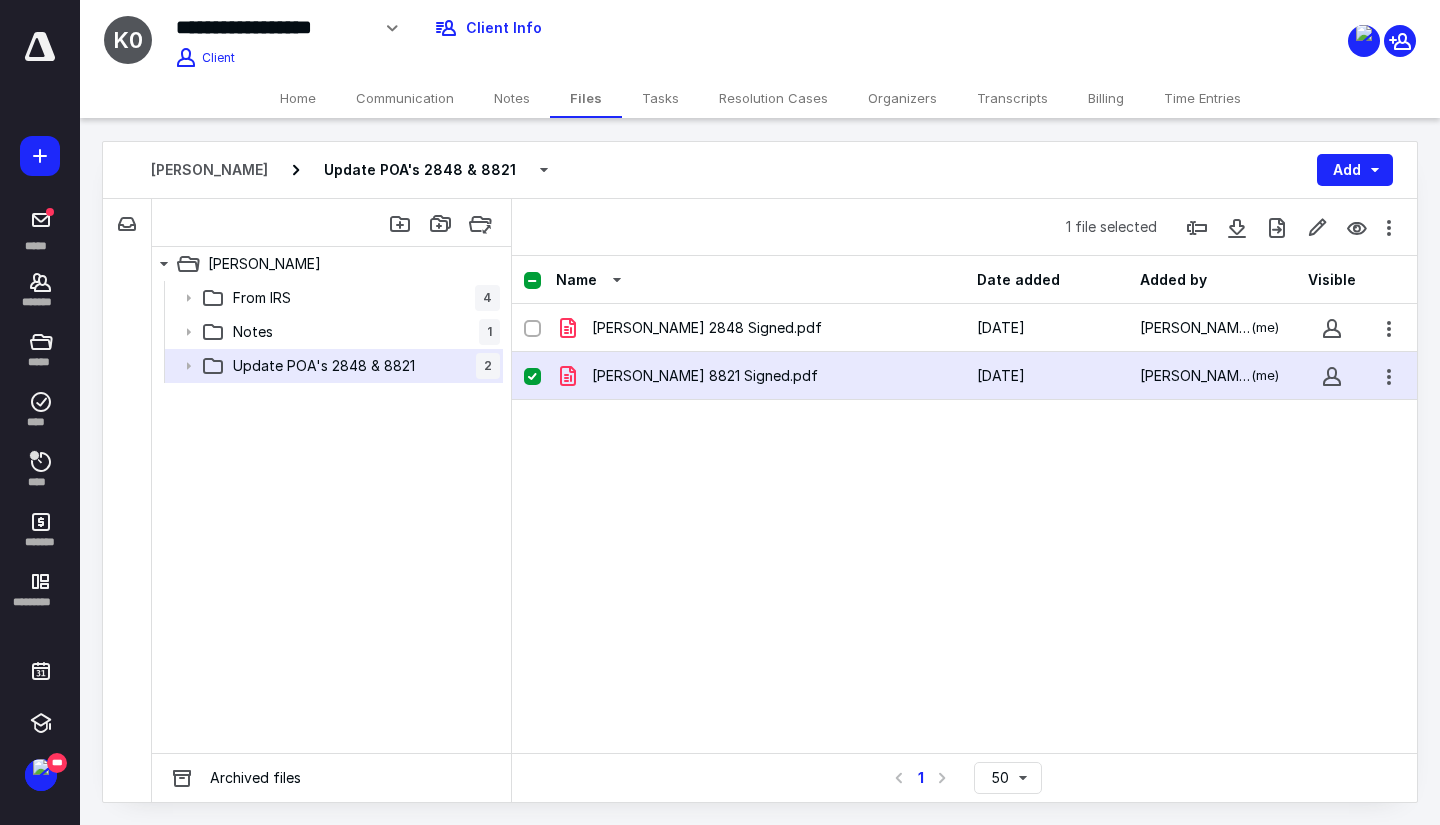 click on "Home" at bounding box center (298, 98) 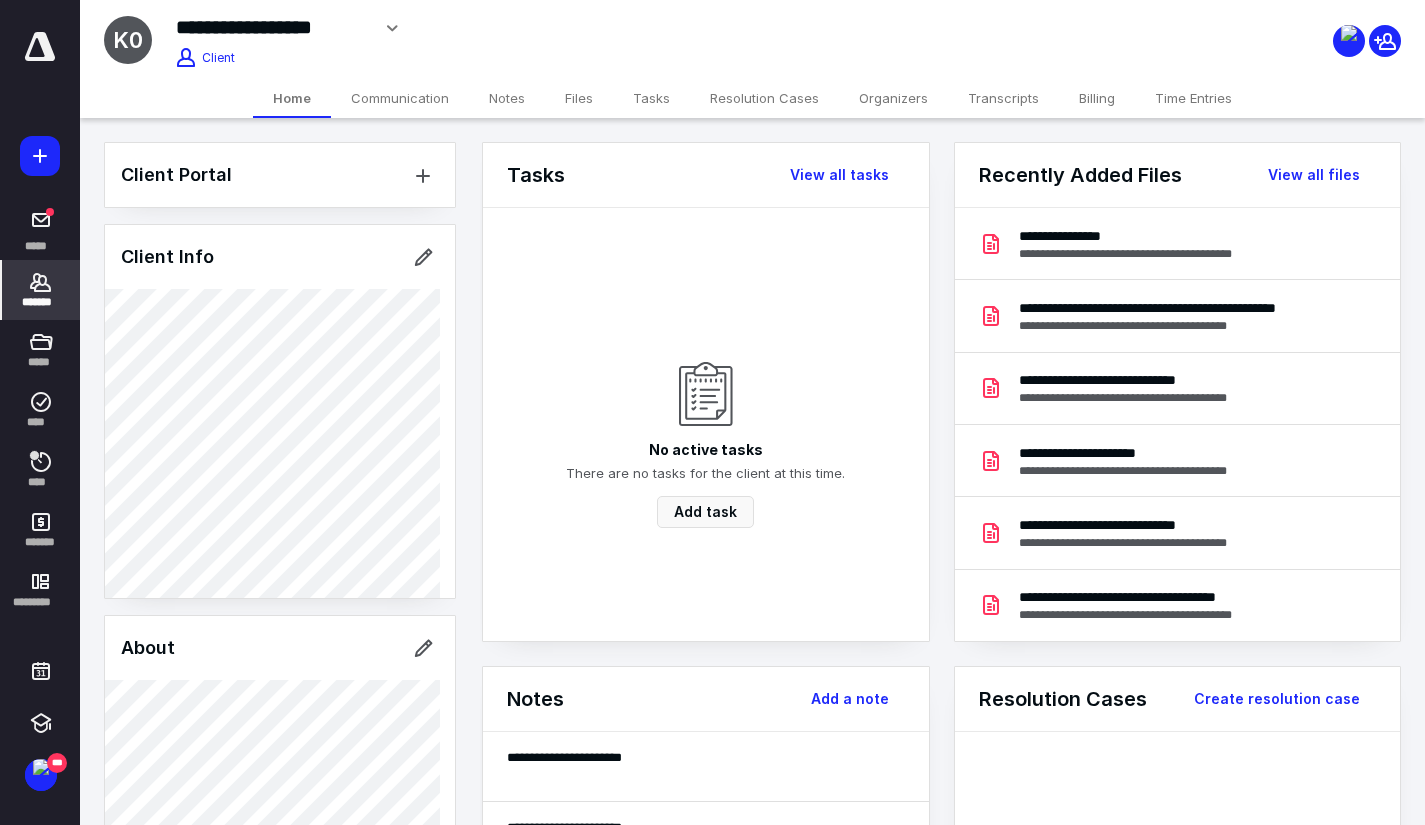 click on "Client Portal Client Info About Spouse Dependents Important clients Tags Manage all tags" at bounding box center [280, 781] 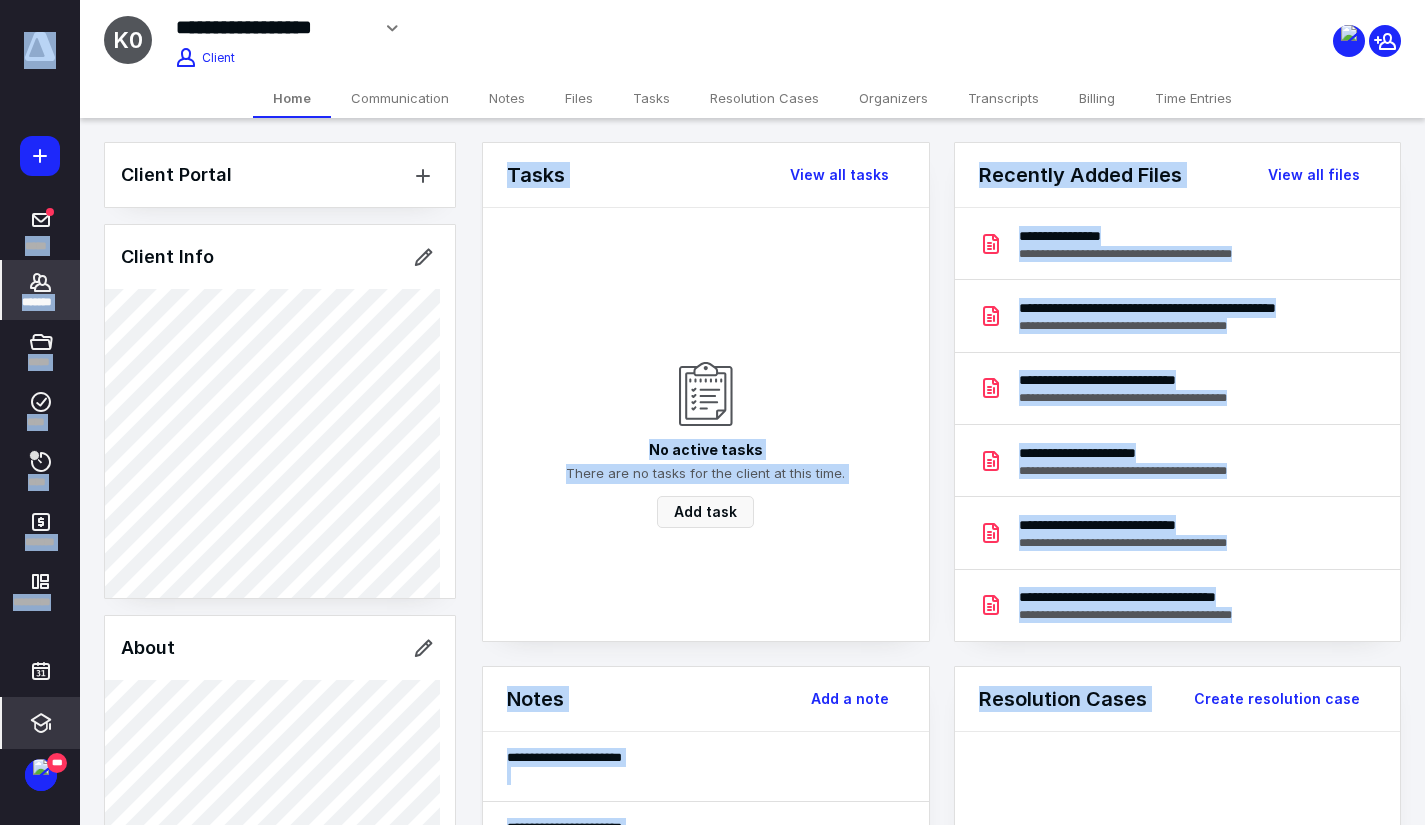 click on "**********" at bounding box center (712, 825) 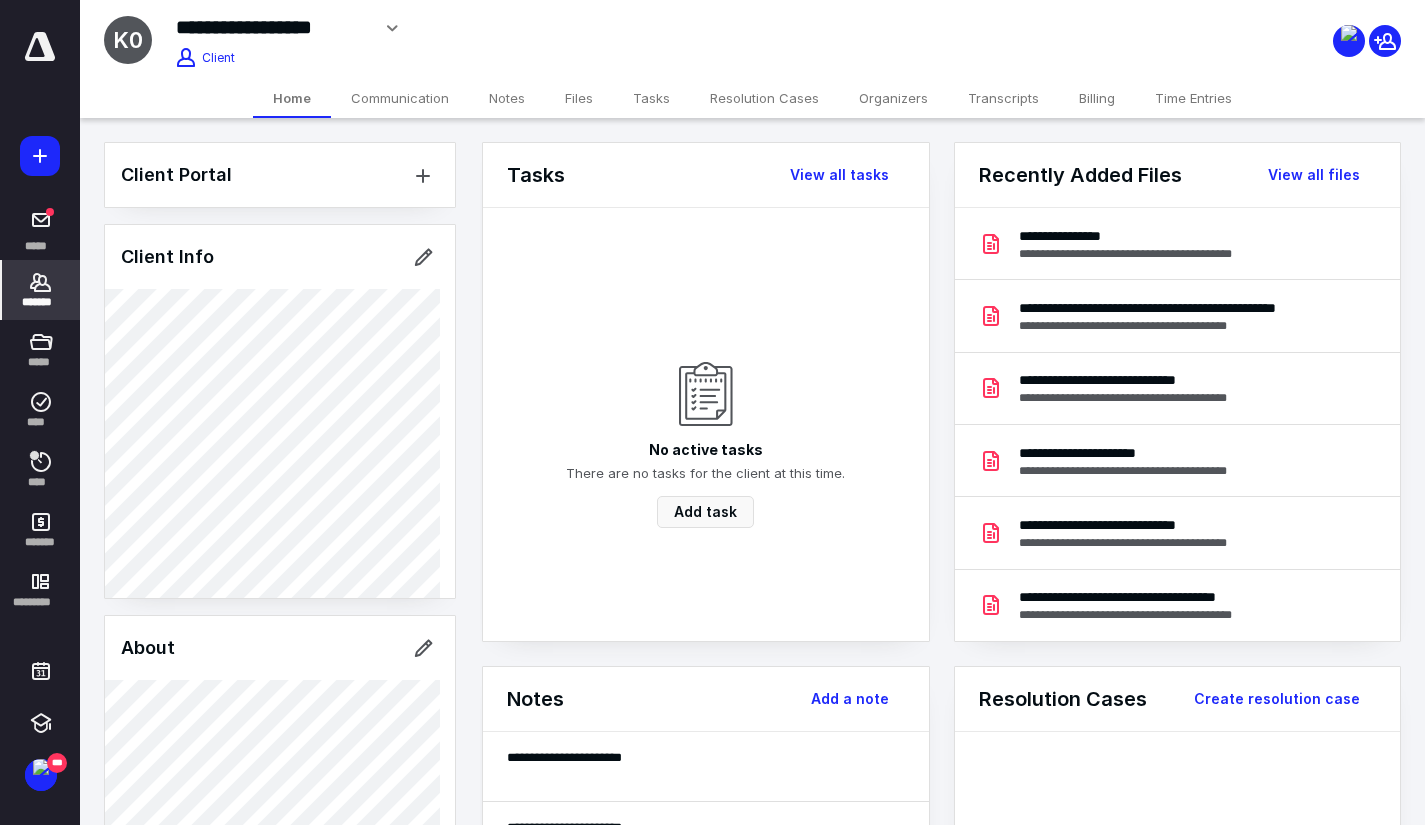 click on "Client Portal Client Info About Spouse Dependents Important clients Tags Manage all tags" at bounding box center (280, 781) 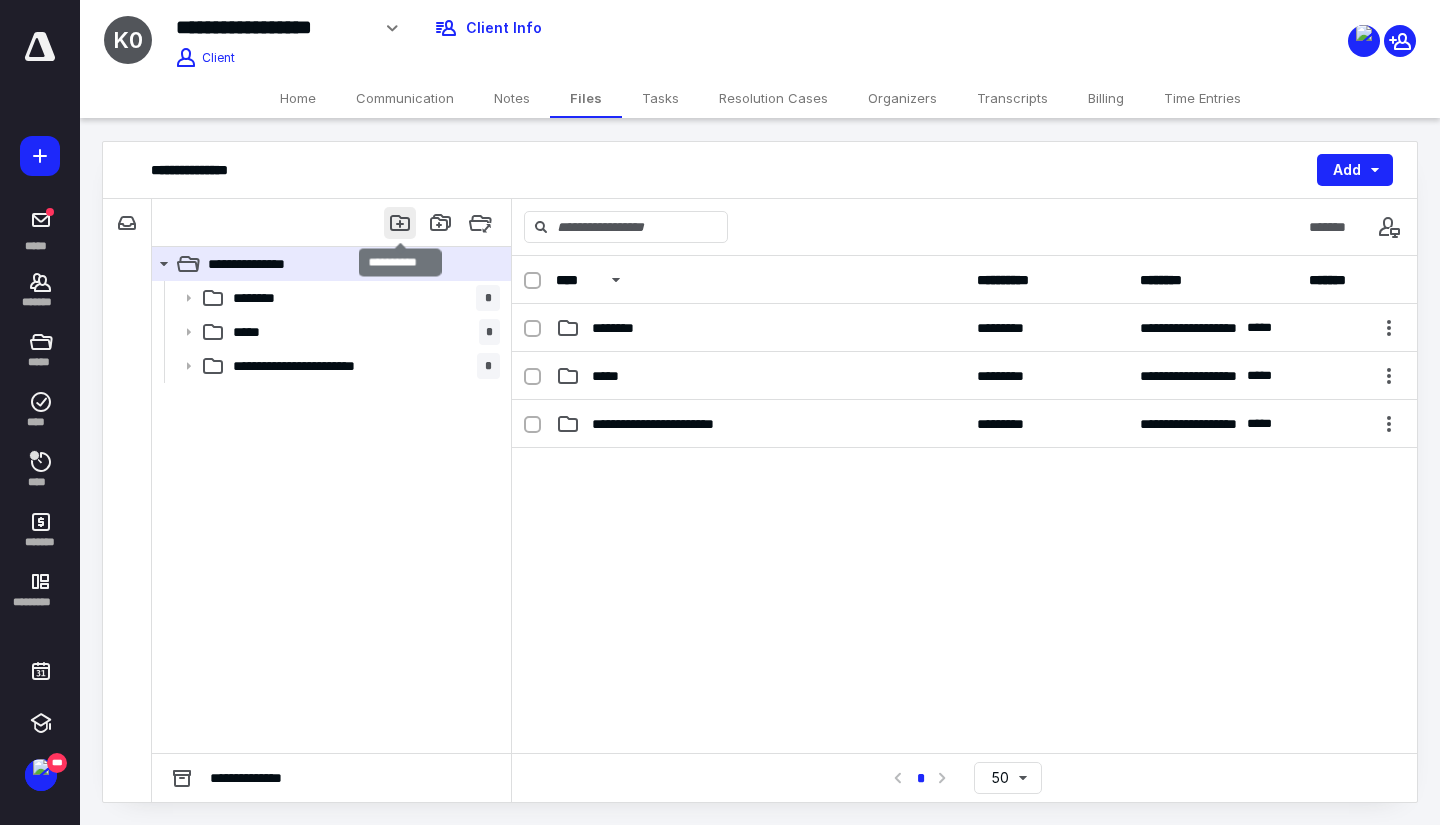 click at bounding box center (400, 223) 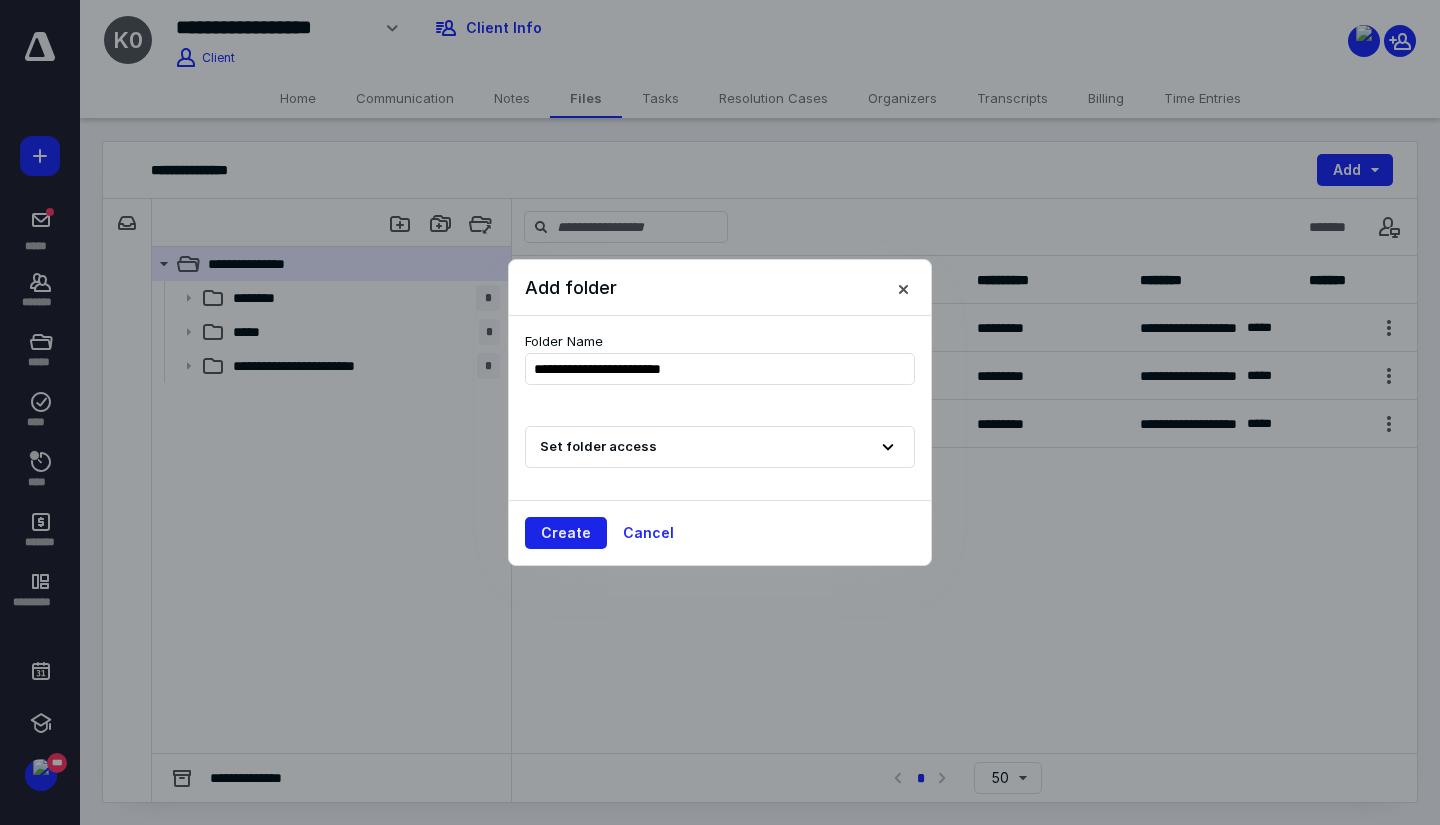 type on "**********" 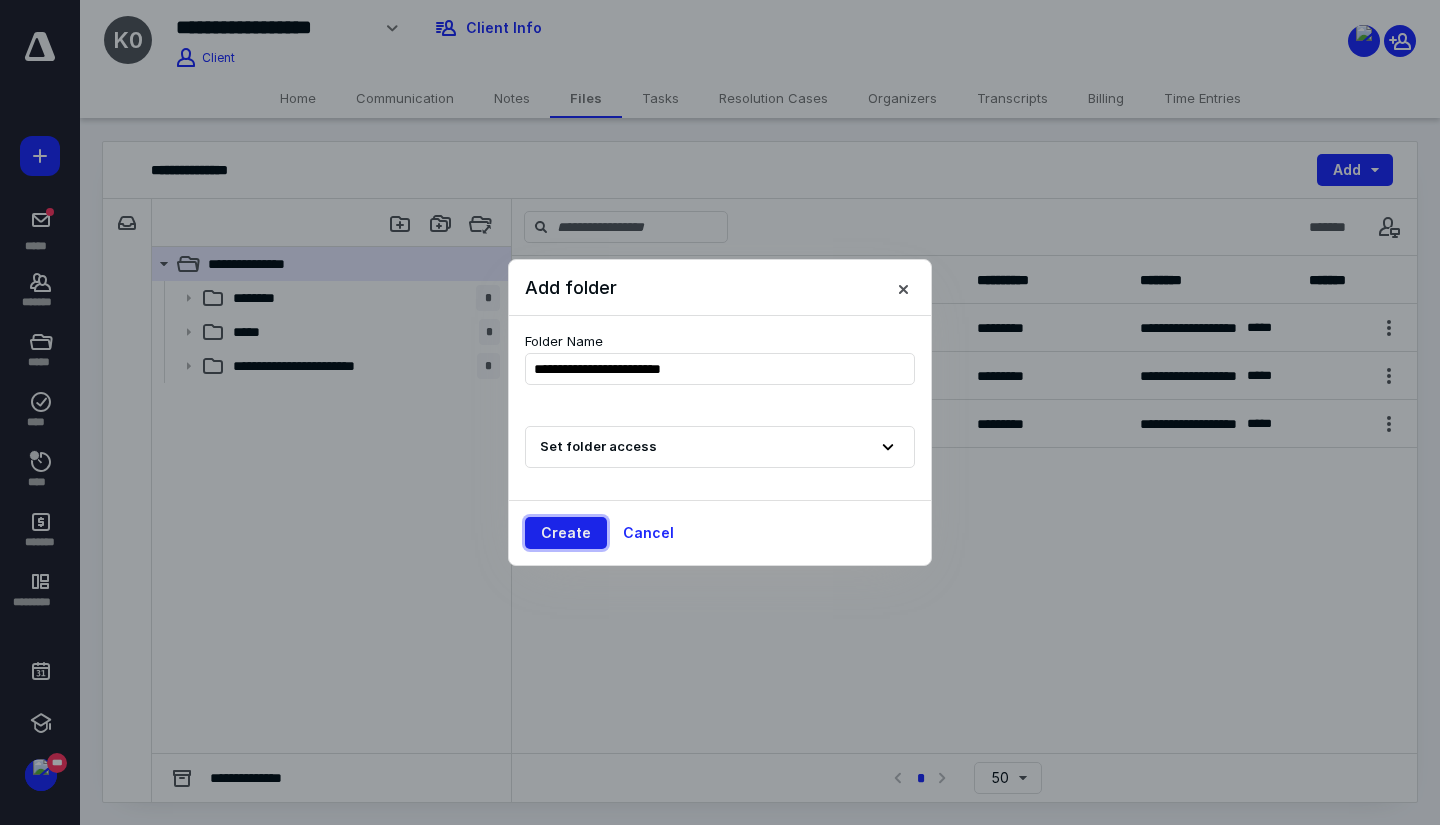 click on "Create" at bounding box center (566, 533) 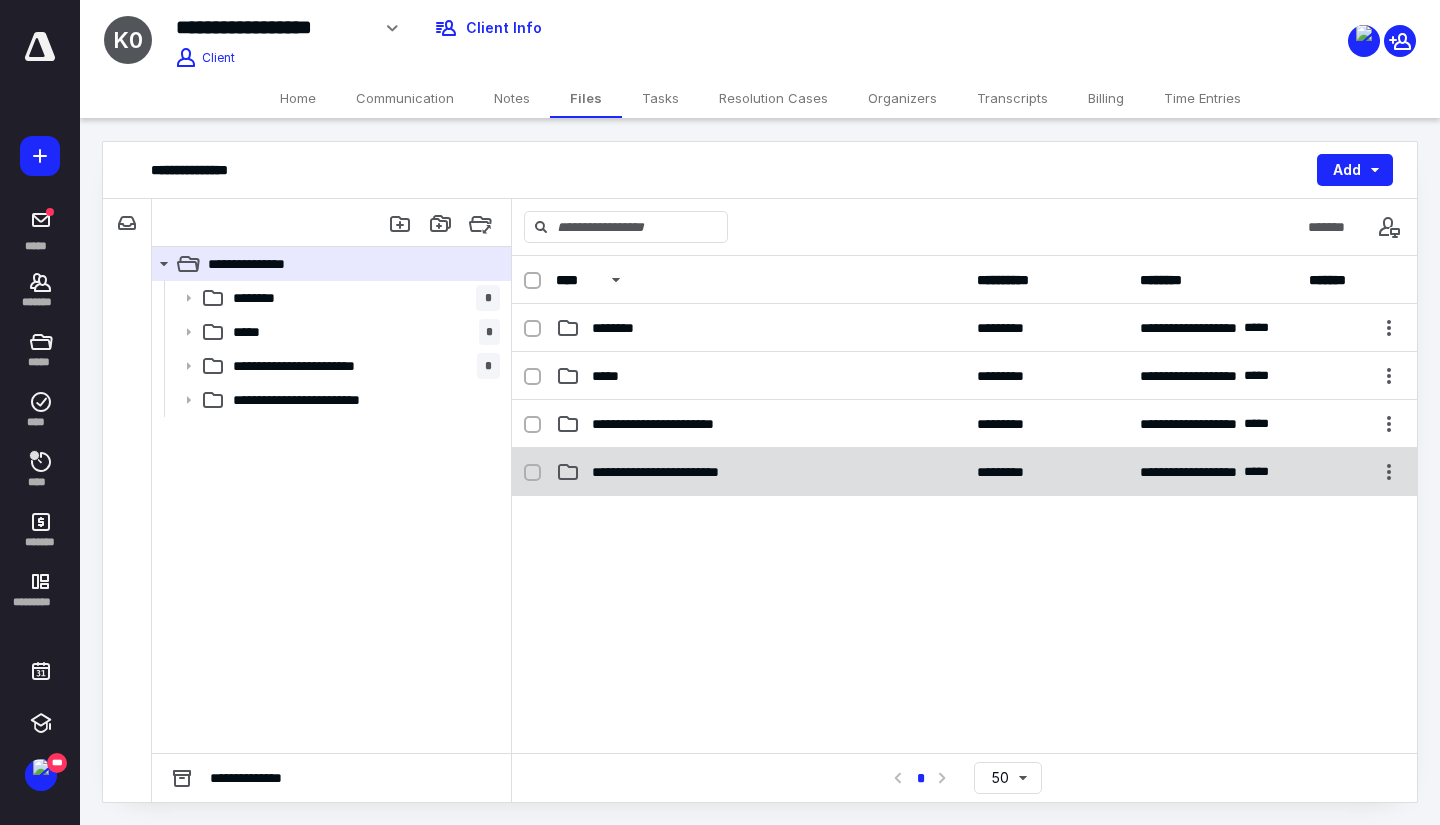 click on "**********" at bounding box center (688, 472) 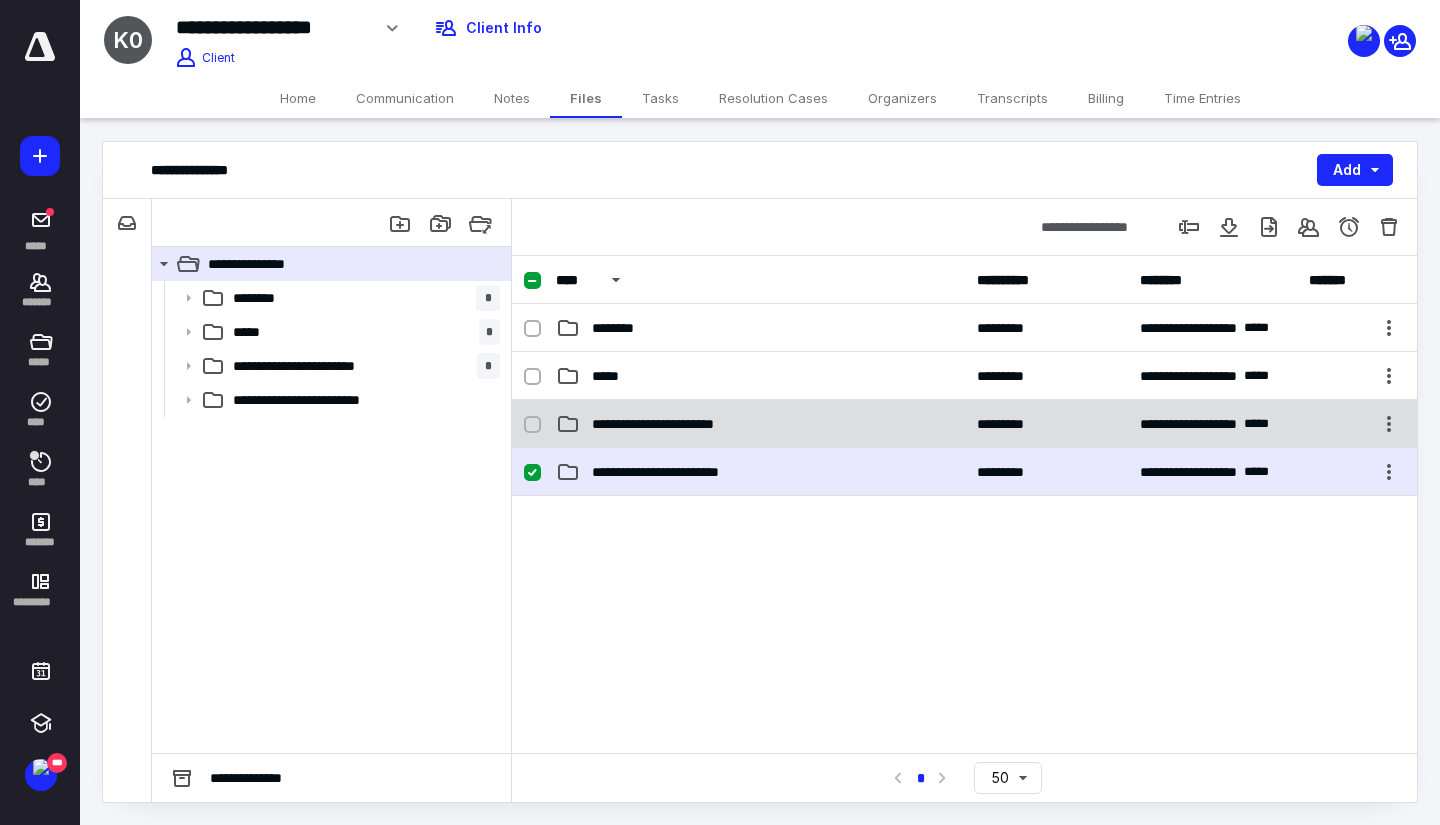click on "**********" at bounding box center (681, 424) 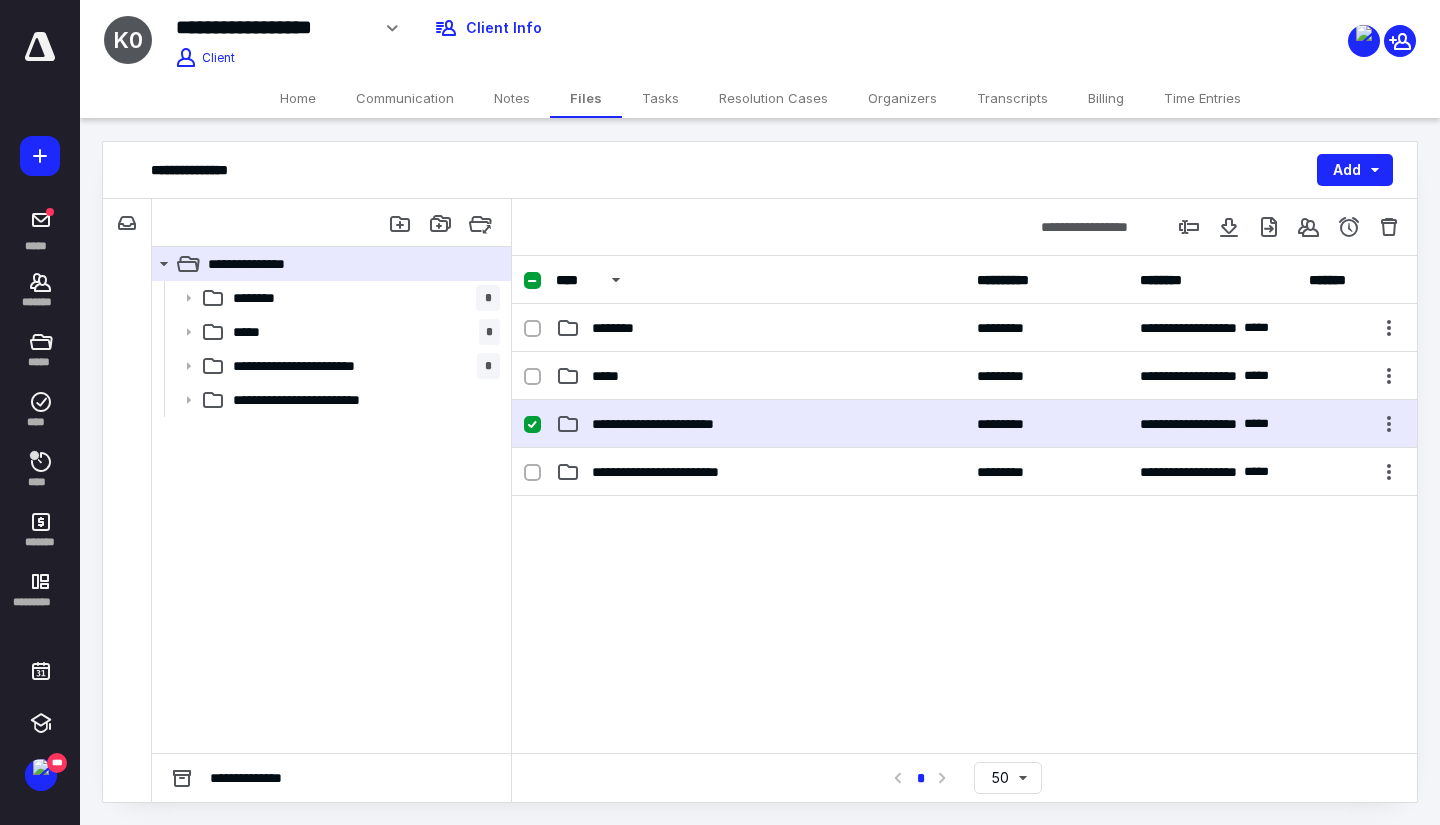 click at bounding box center [540, 424] 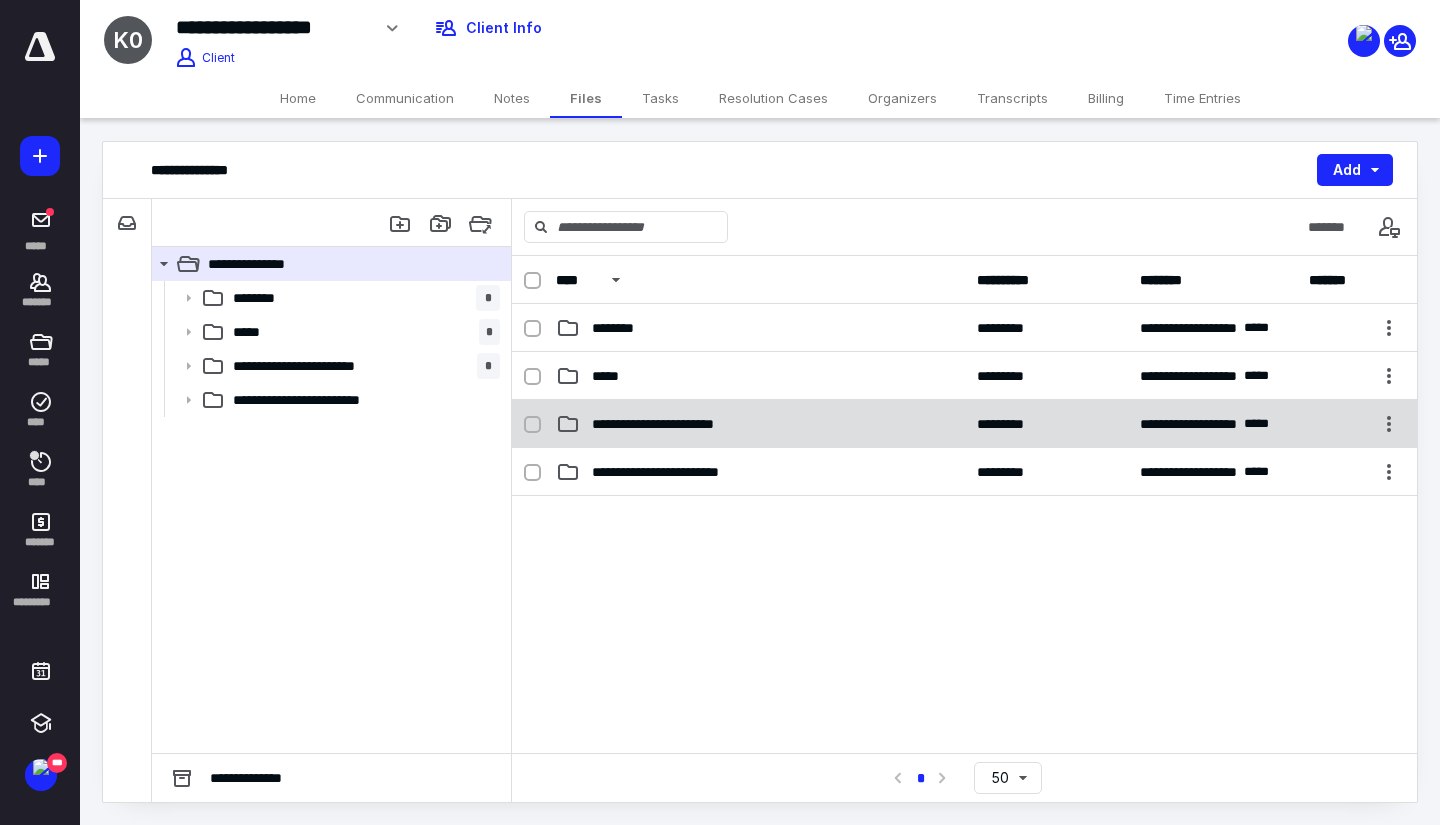 click at bounding box center (540, 424) 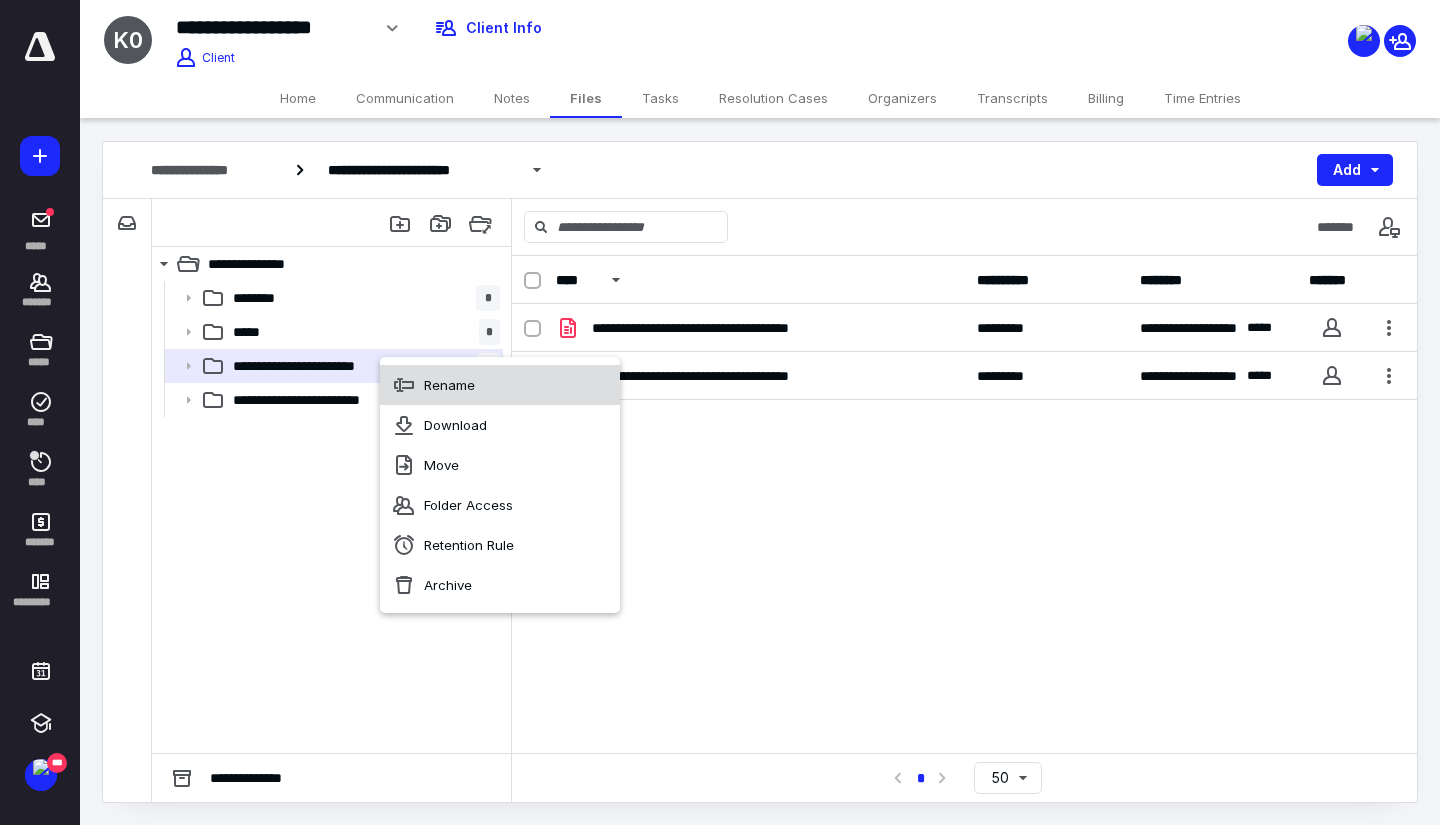 click on "Rename" at bounding box center (449, 385) 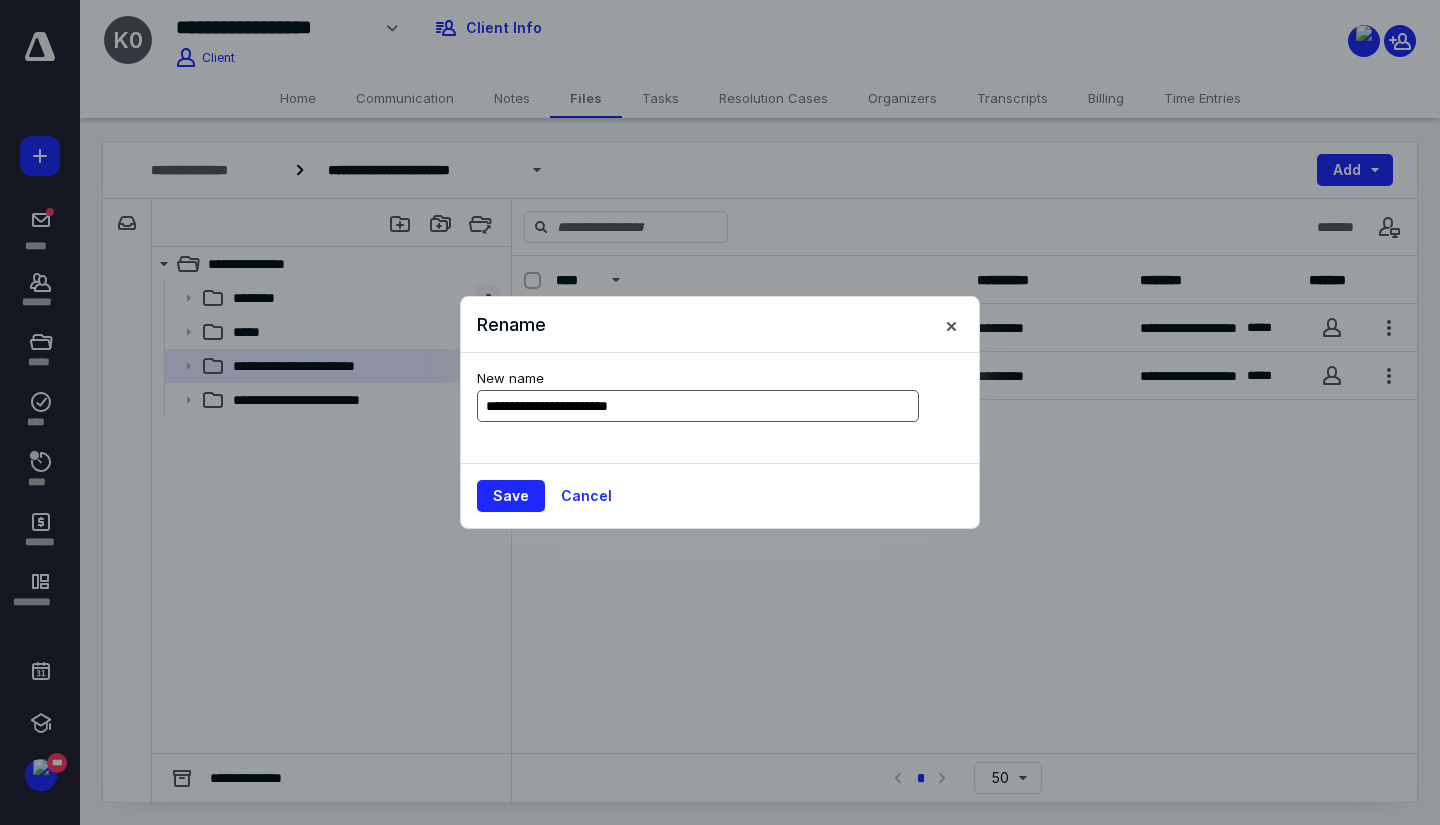 click on "**********" at bounding box center (698, 406) 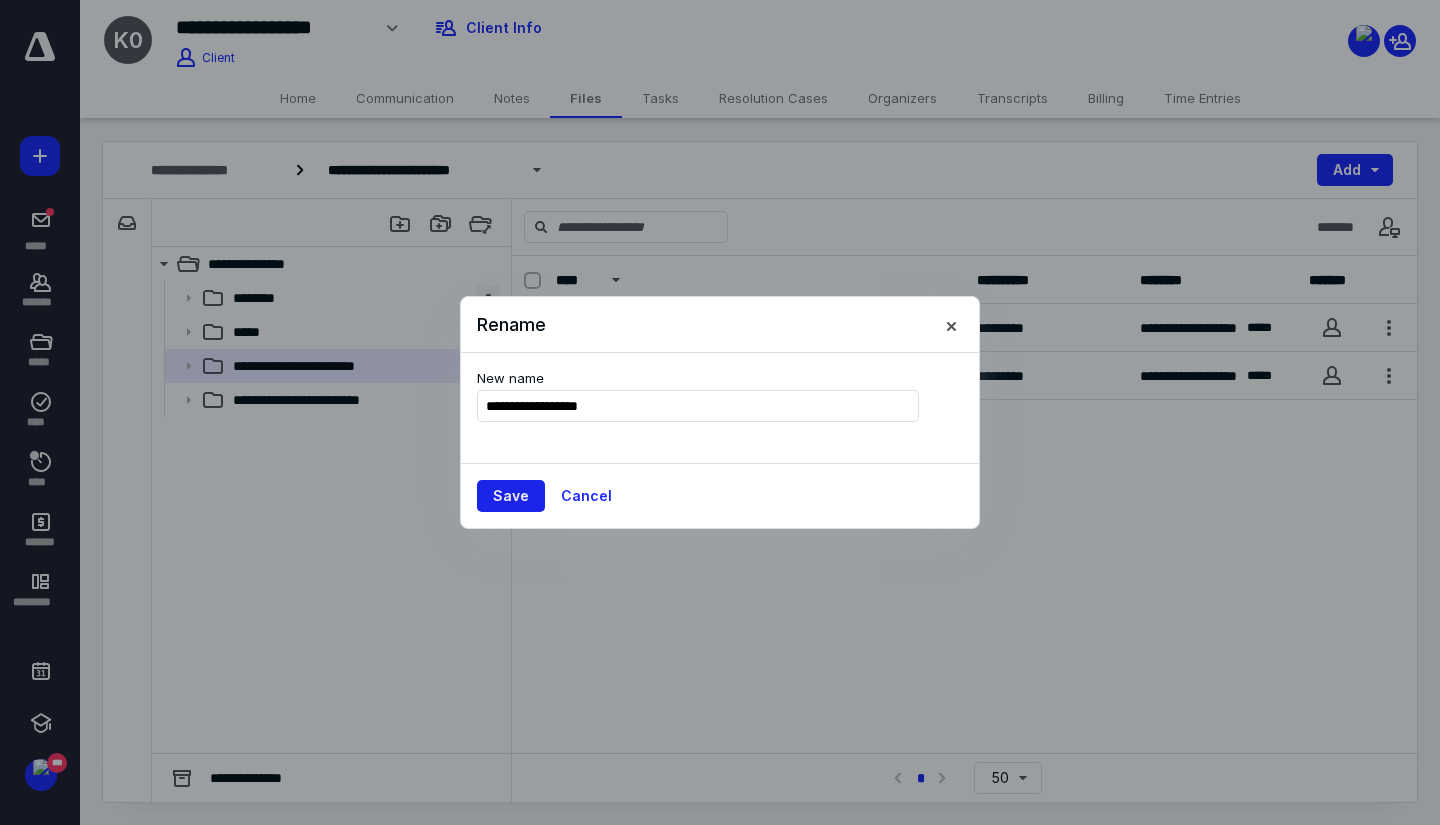 type on "**********" 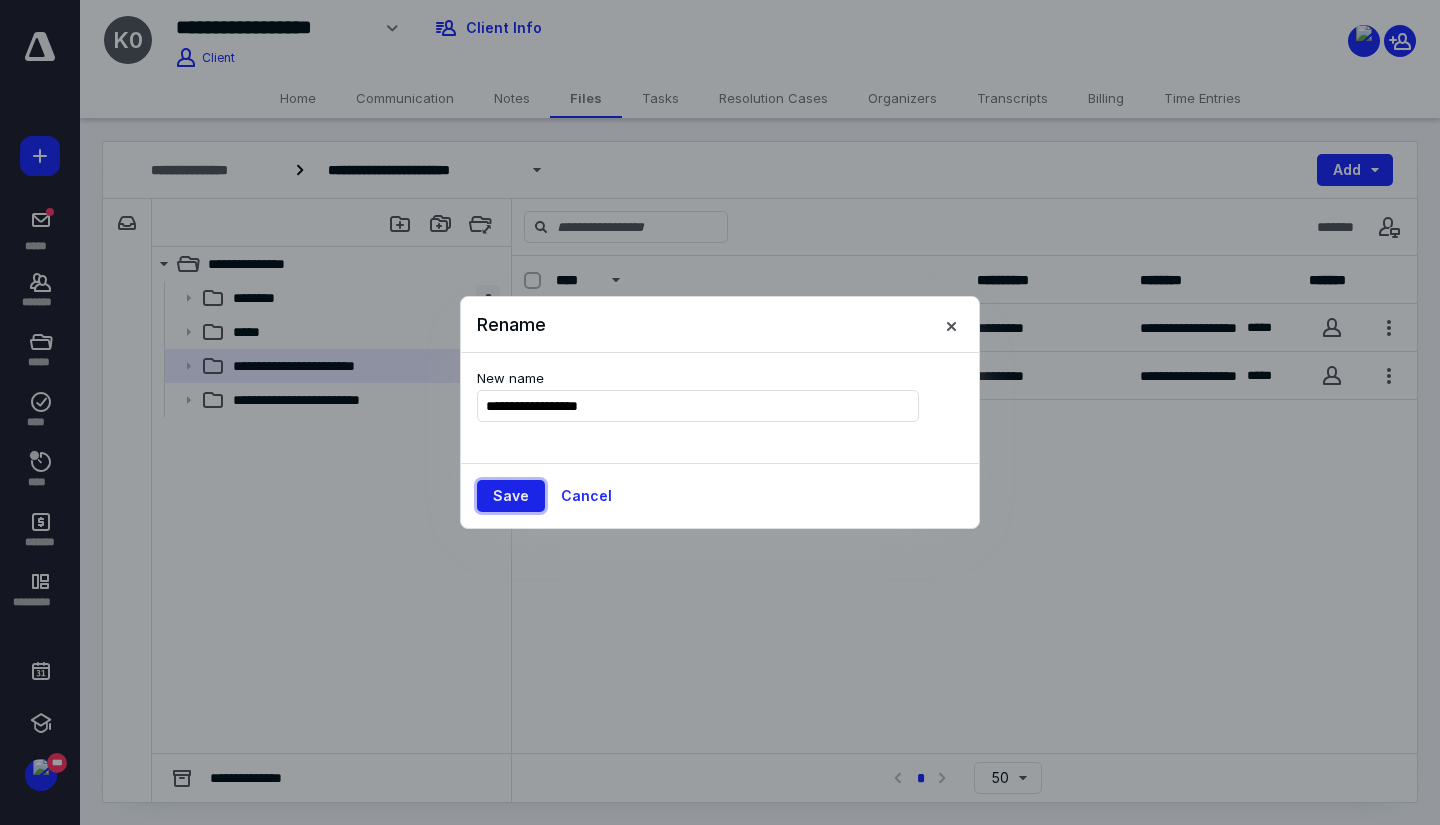 click on "Save" at bounding box center [511, 496] 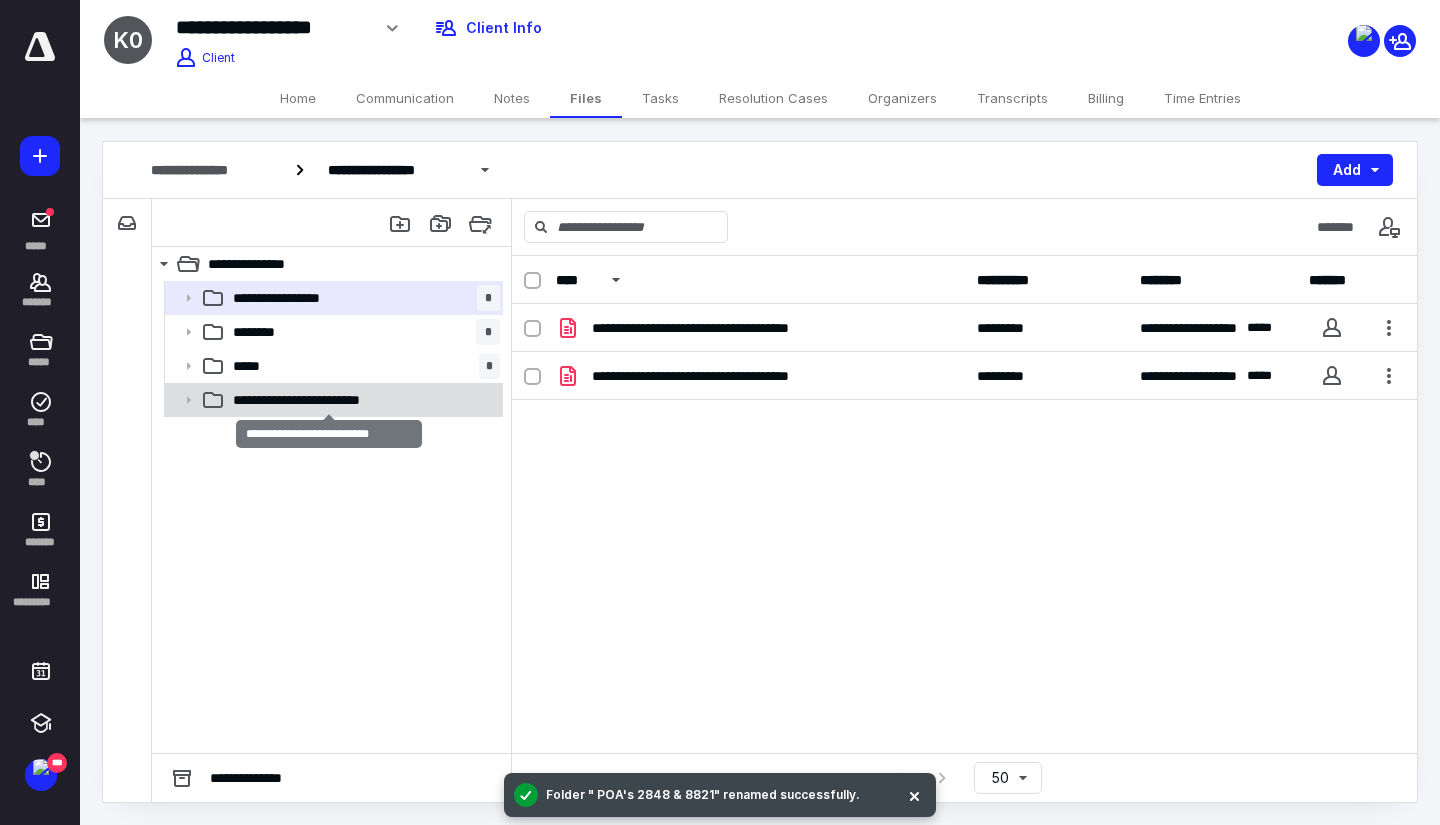 click on "**********" at bounding box center [329, 400] 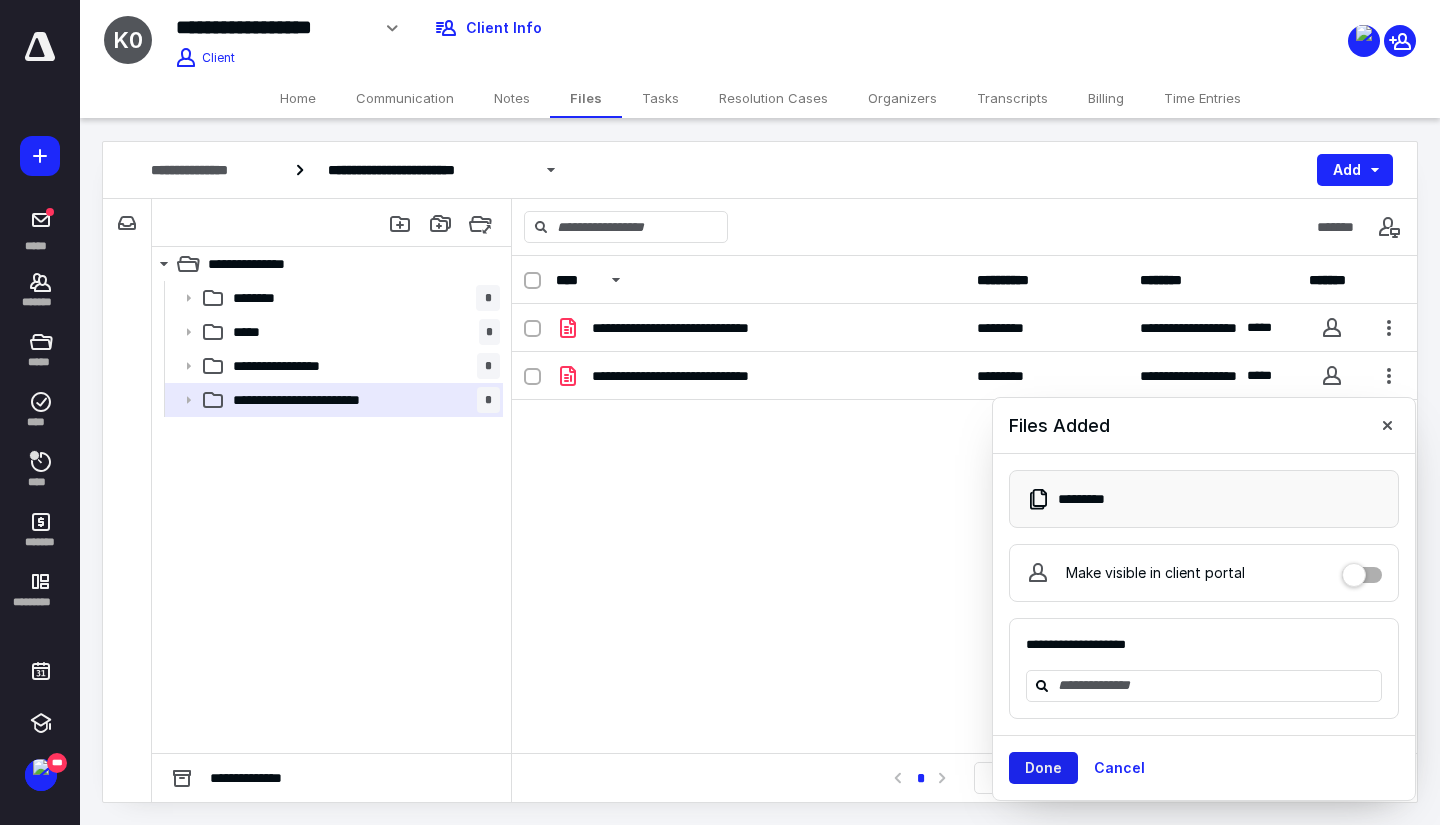 click on "Done" at bounding box center [1043, 768] 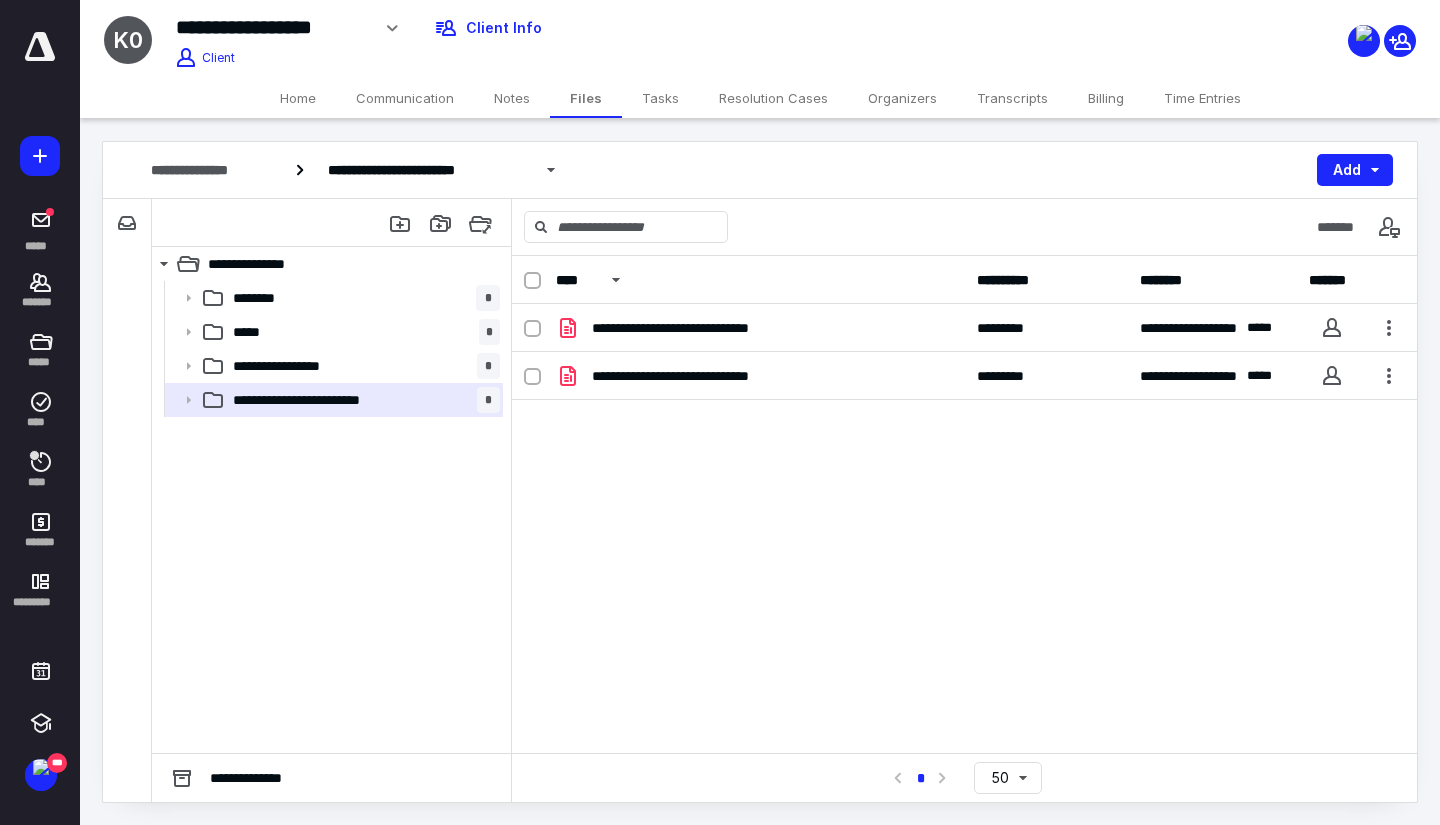 click on "Time Entries" at bounding box center [1202, 98] 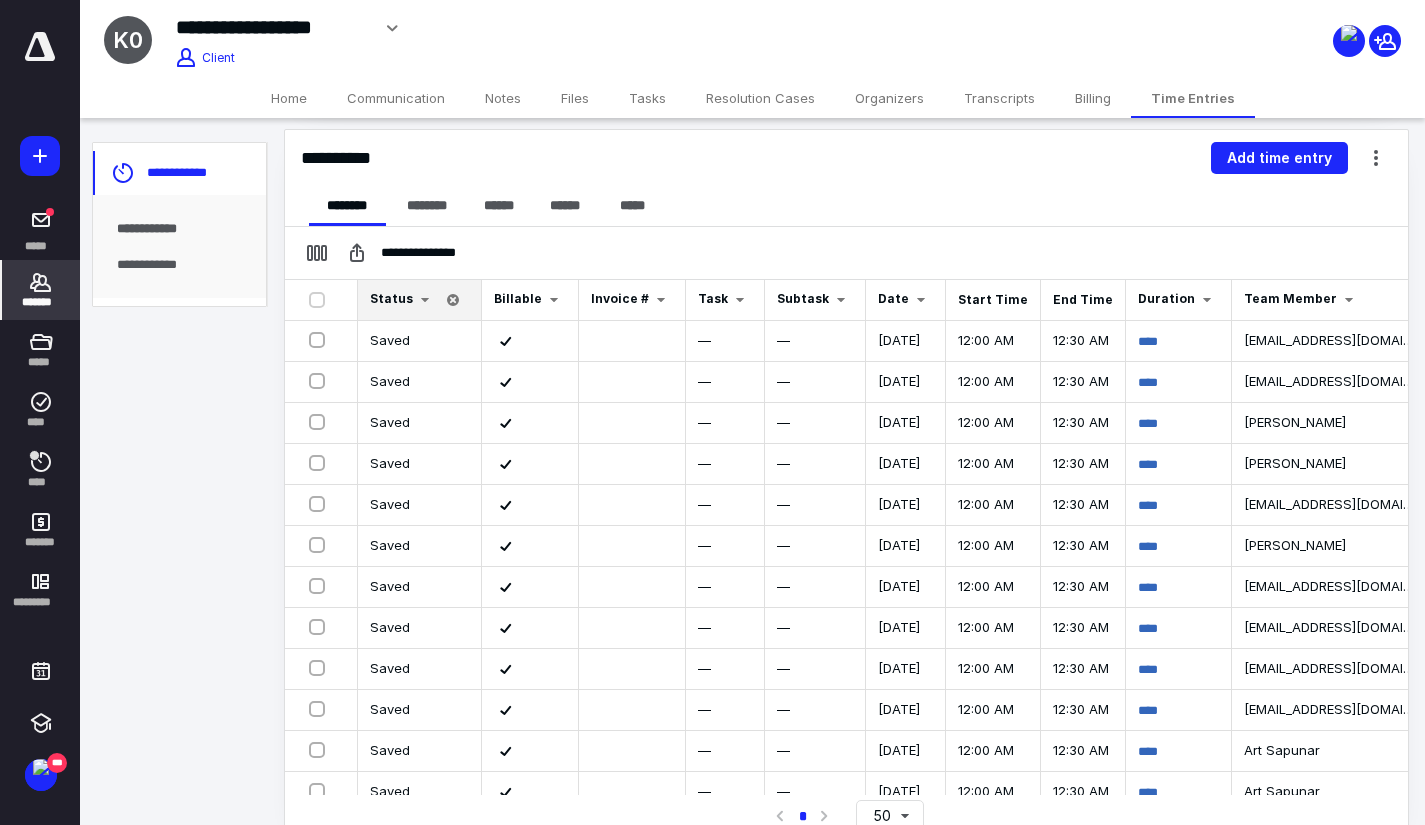 scroll, scrollTop: 232, scrollLeft: 0, axis: vertical 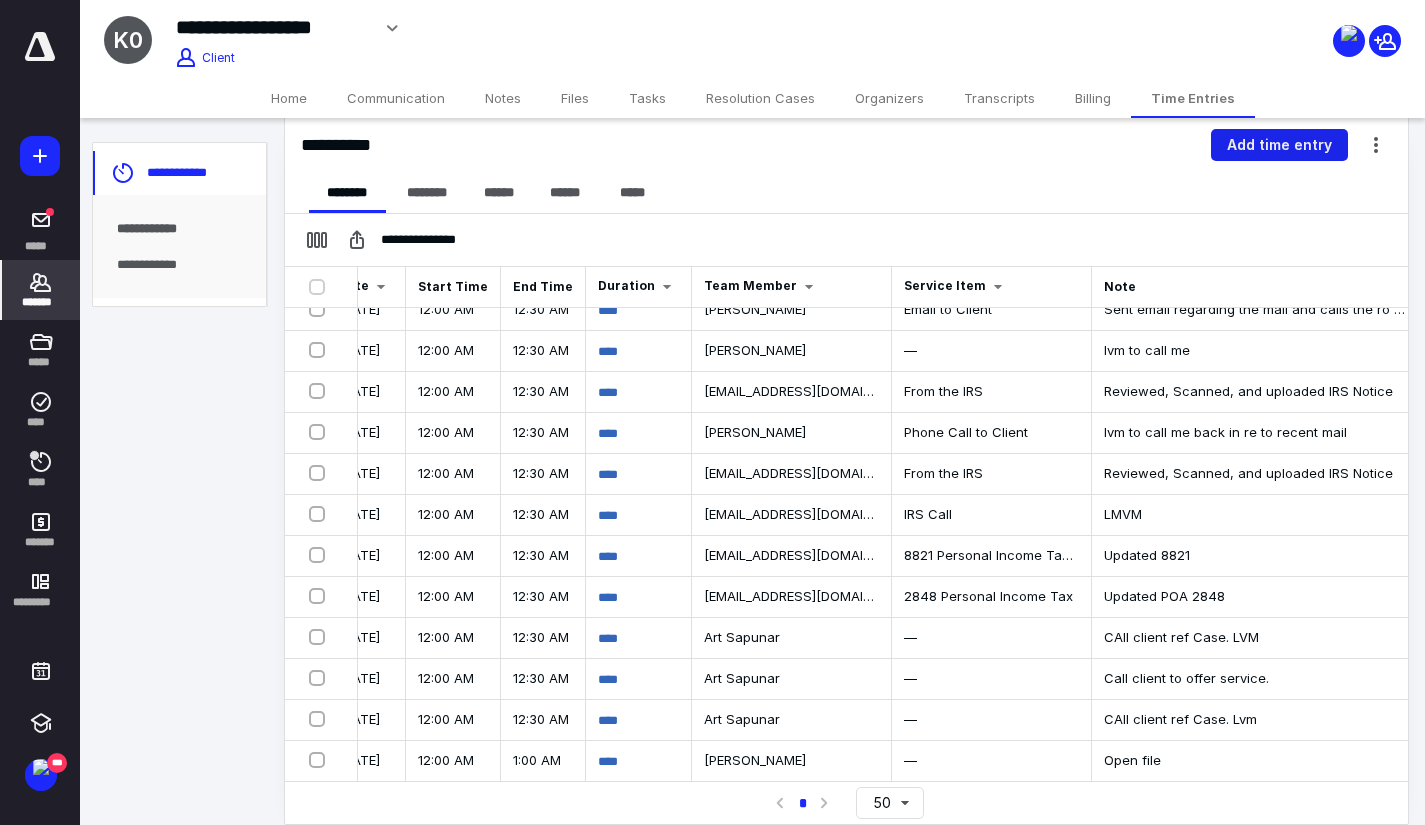 click on "Add time entry" at bounding box center [1279, 145] 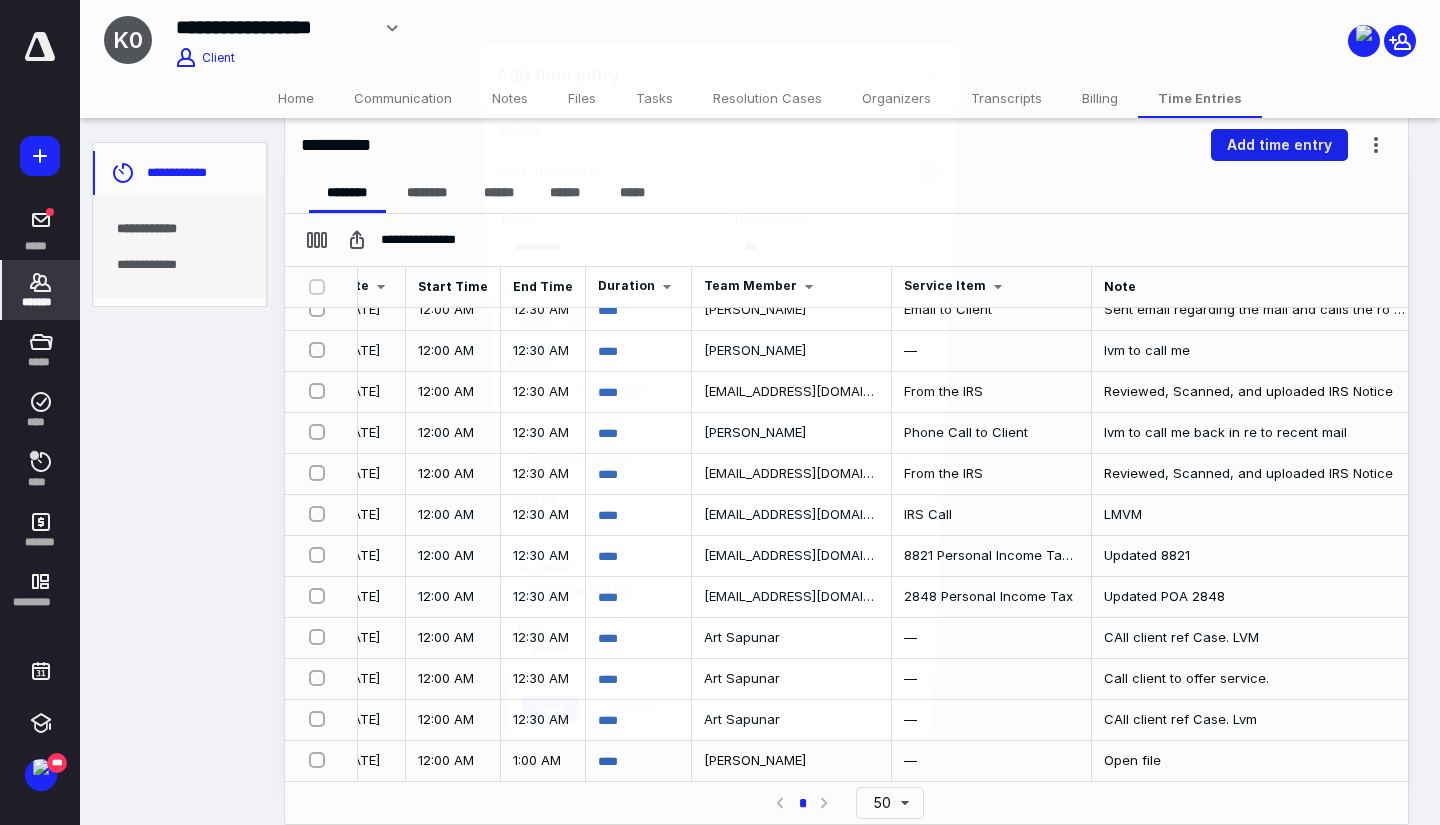 scroll, scrollTop: 115, scrollLeft: 525, axis: both 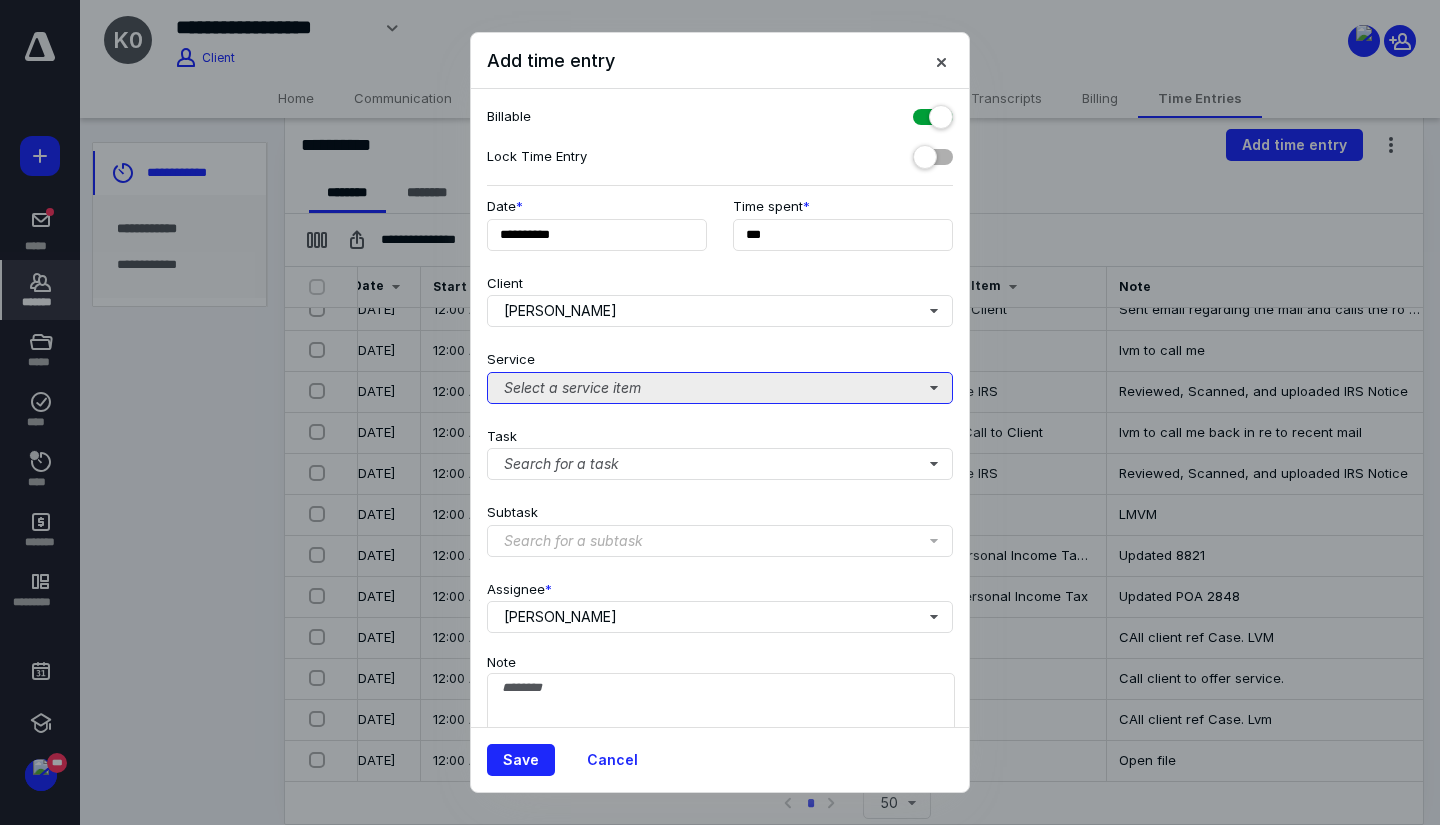 click on "Select a service item" at bounding box center (720, 388) 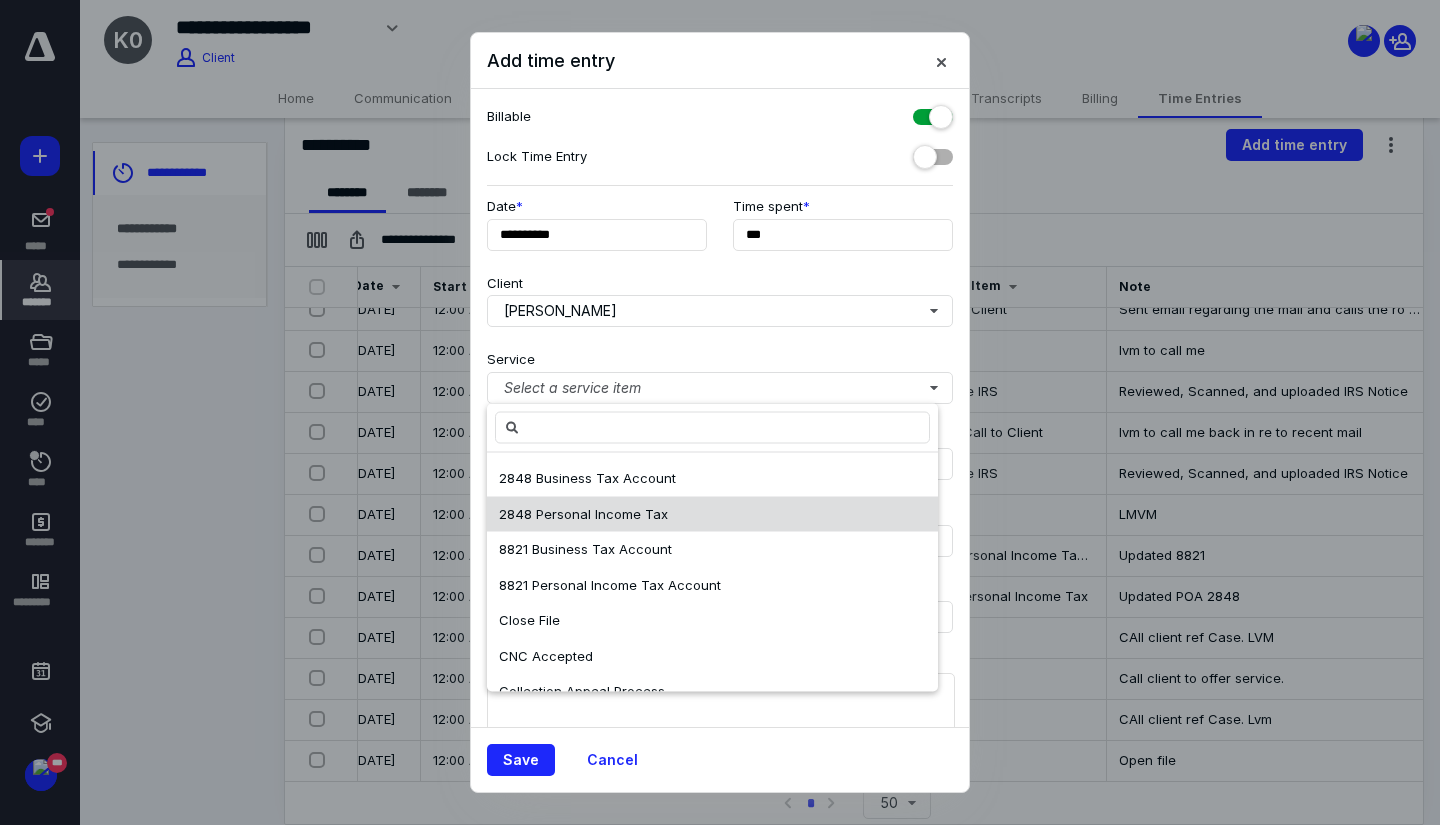 click on "2848 Personal Income Tax" at bounding box center [712, 514] 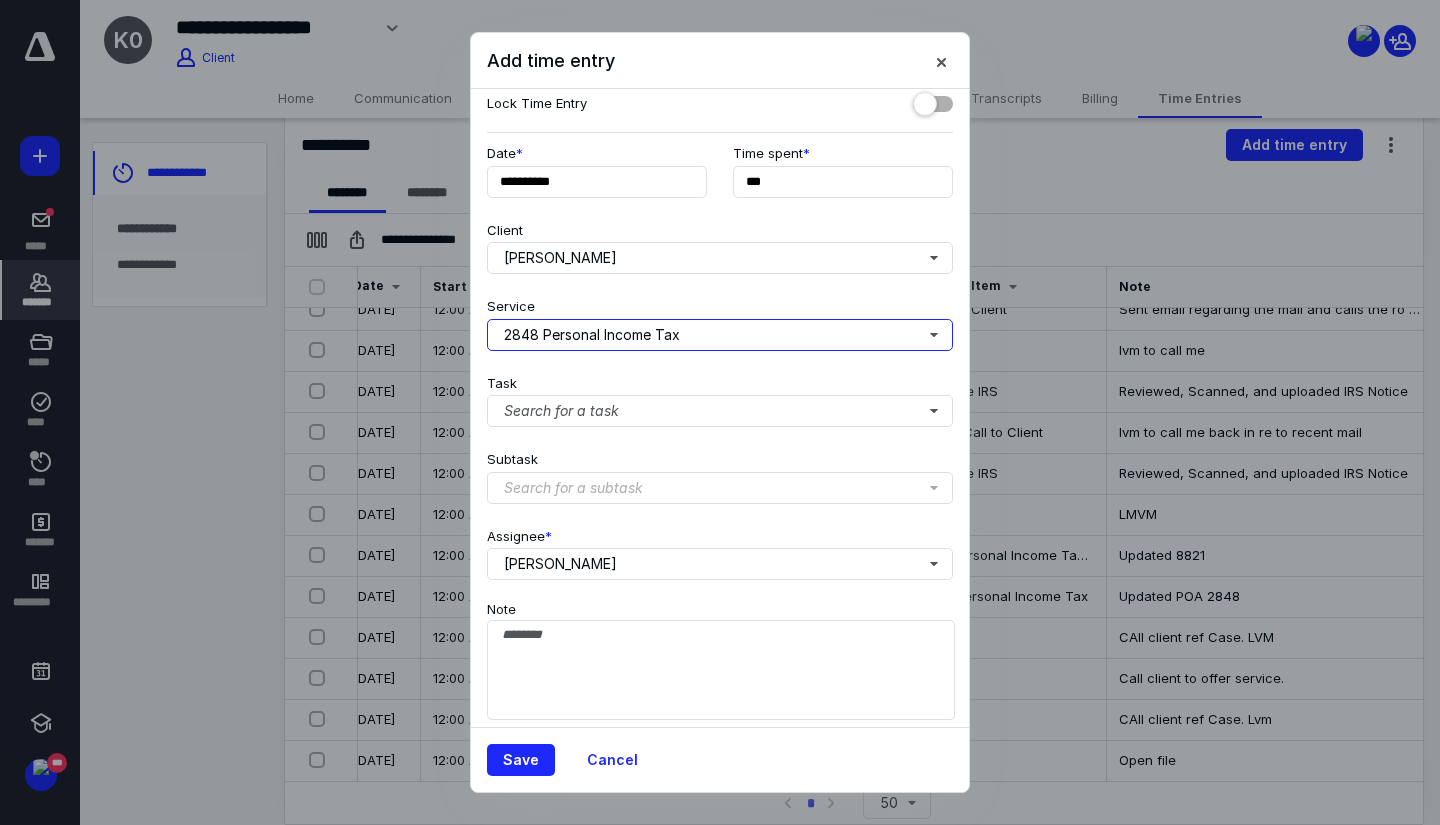 scroll, scrollTop: 76, scrollLeft: 0, axis: vertical 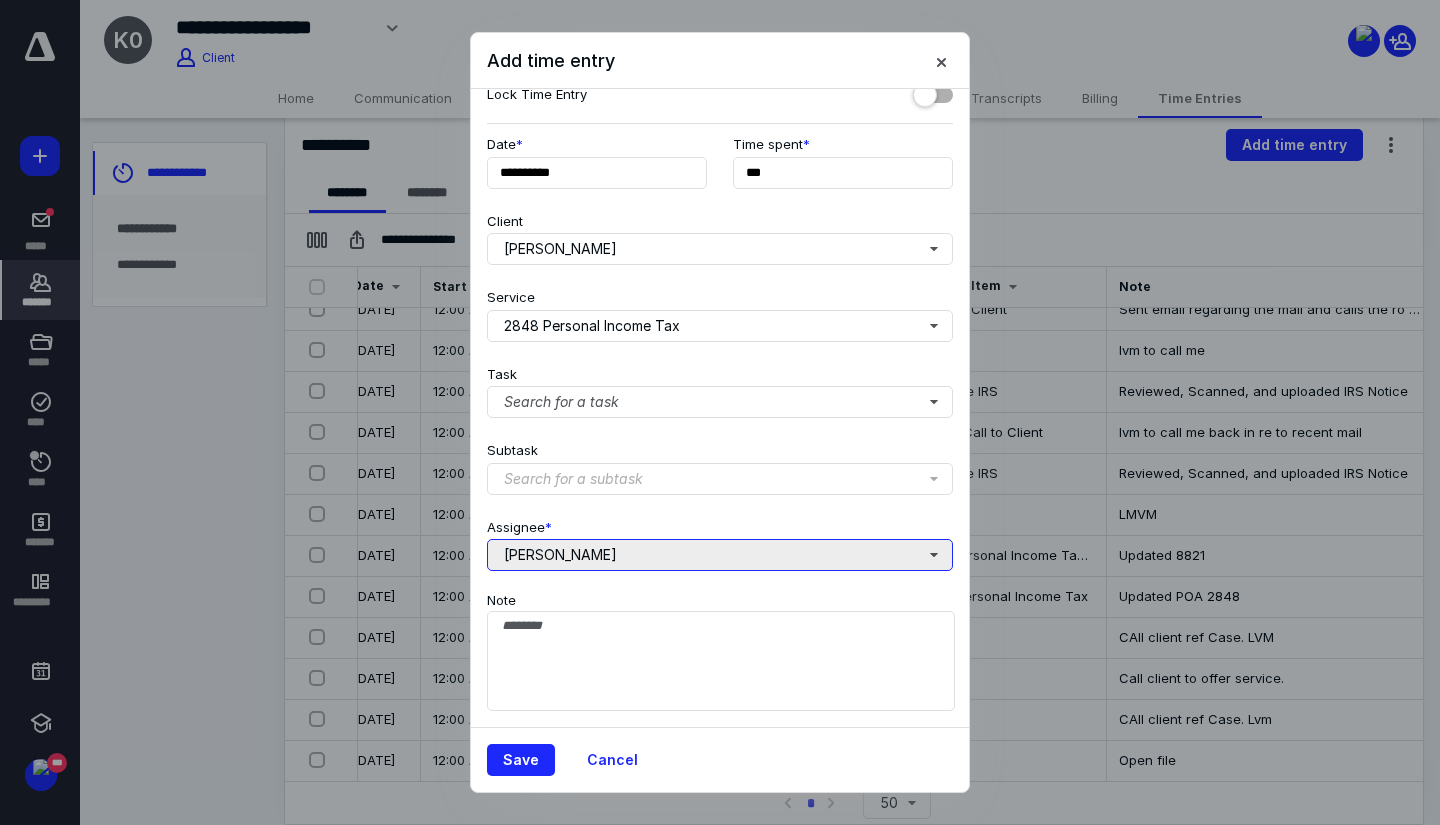 click on "[PERSON_NAME]" at bounding box center (720, 555) 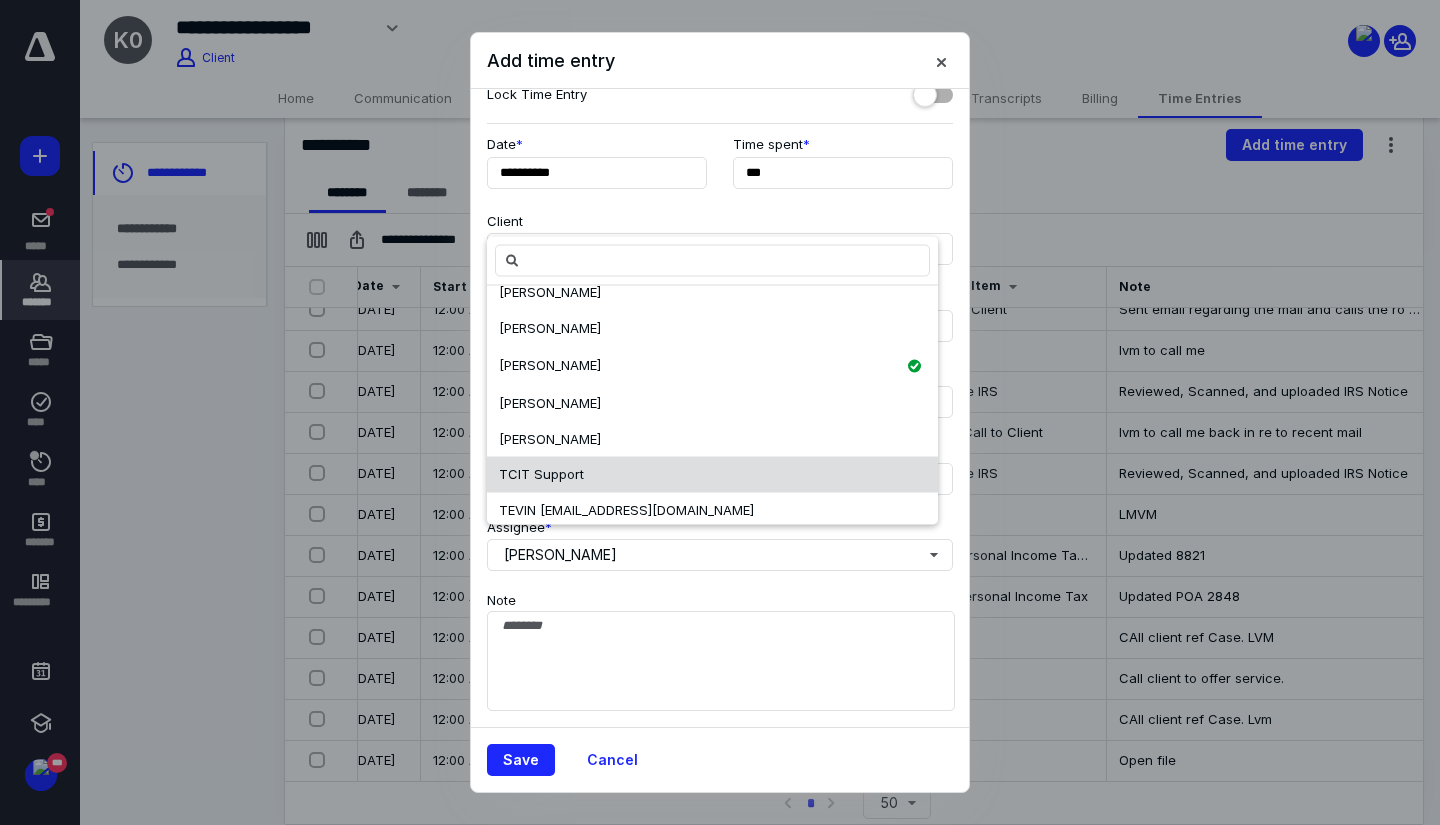 scroll, scrollTop: 136, scrollLeft: 0, axis: vertical 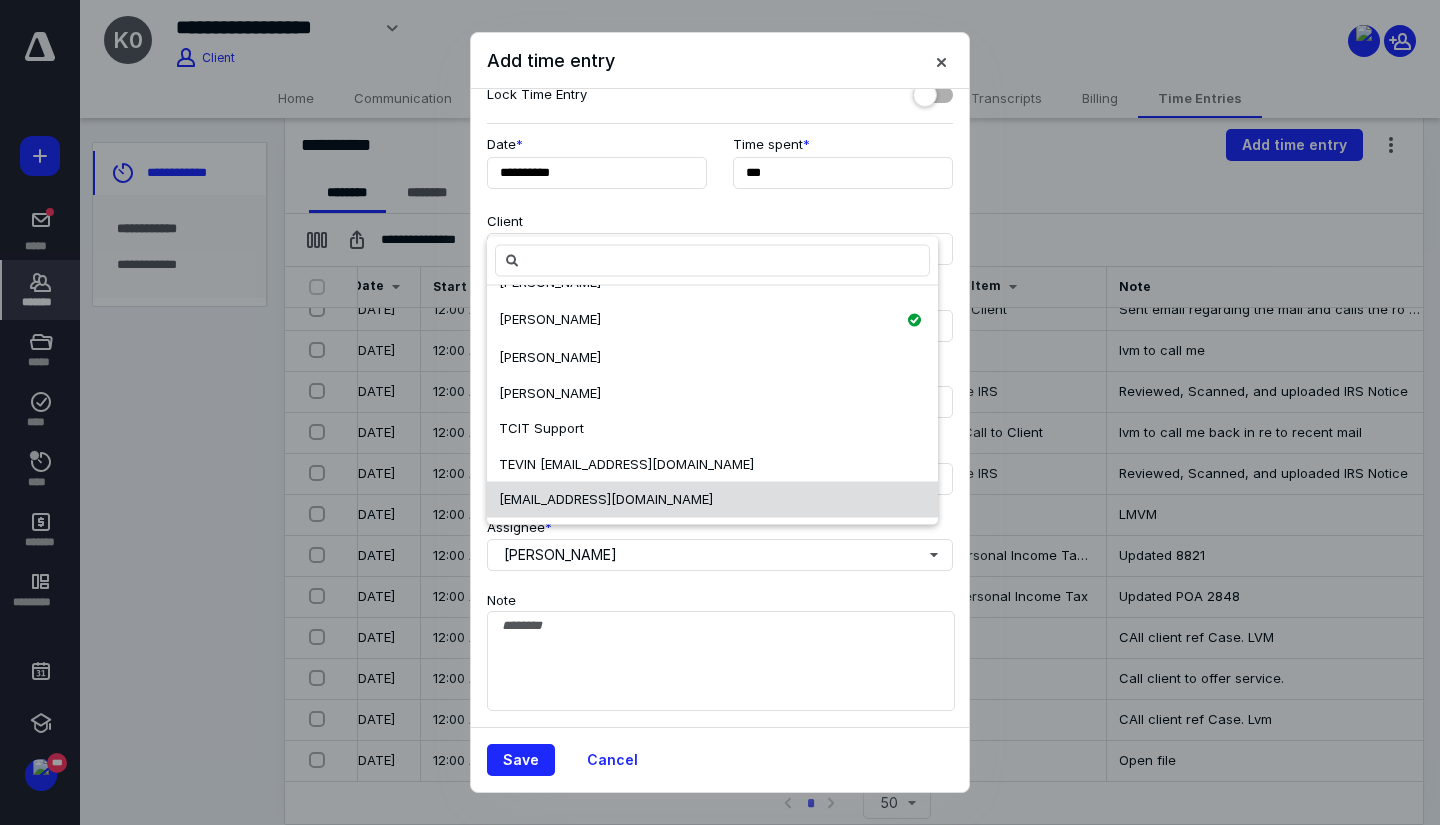 click on "[EMAIL_ADDRESS][DOMAIN_NAME]" at bounding box center (606, 499) 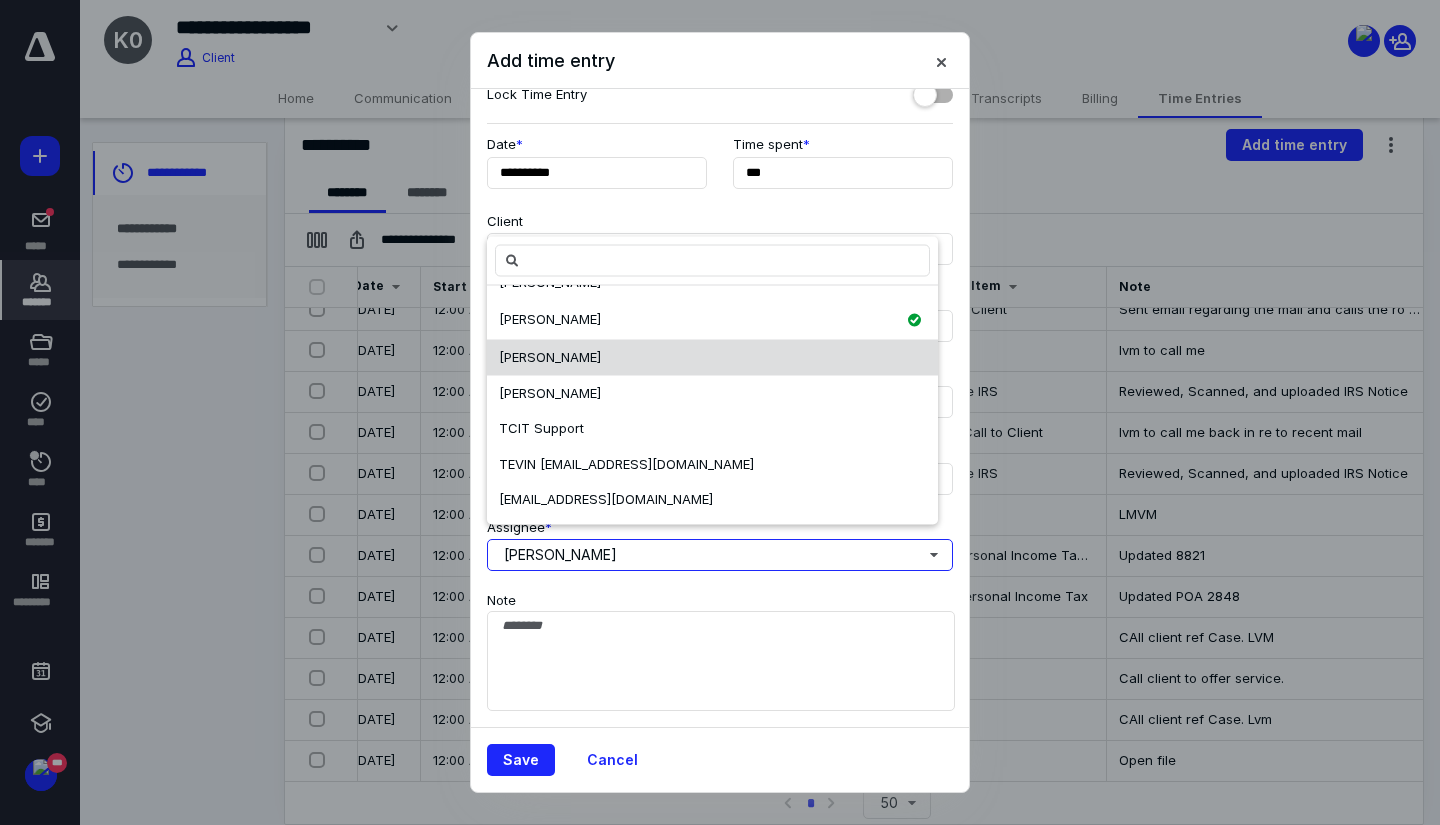 scroll, scrollTop: 0, scrollLeft: 0, axis: both 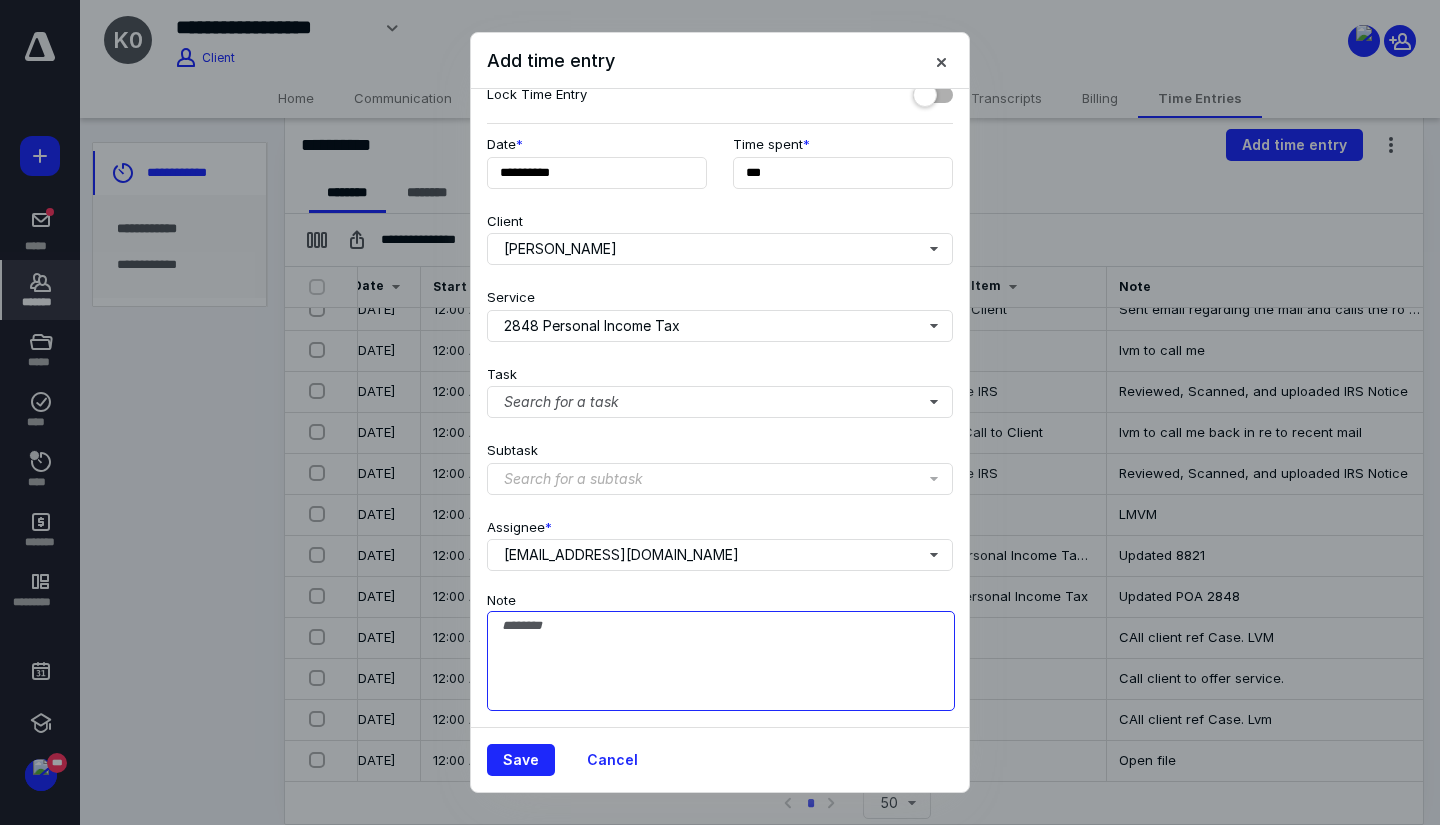click on "Note" at bounding box center (721, 661) 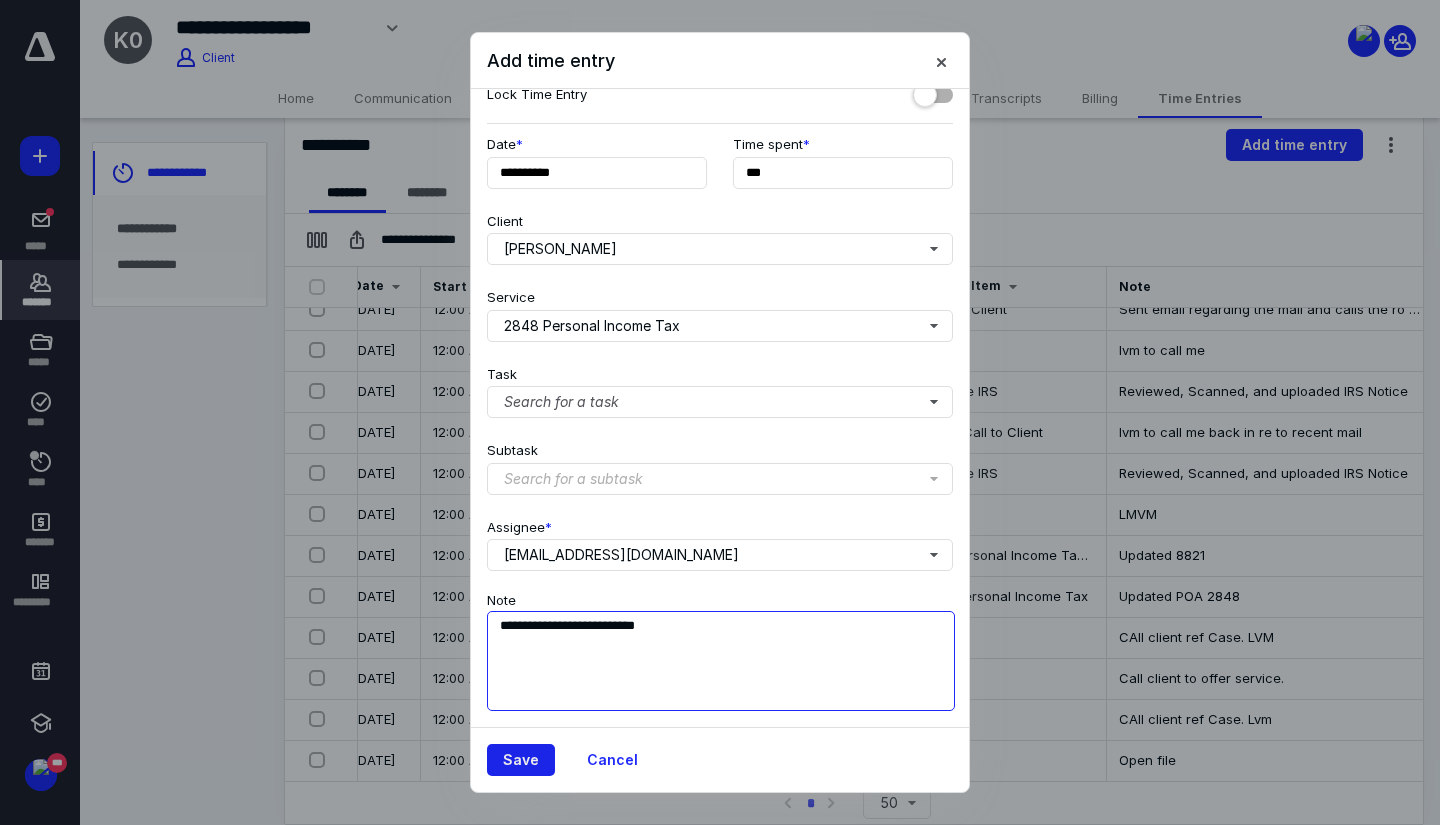 type on "**********" 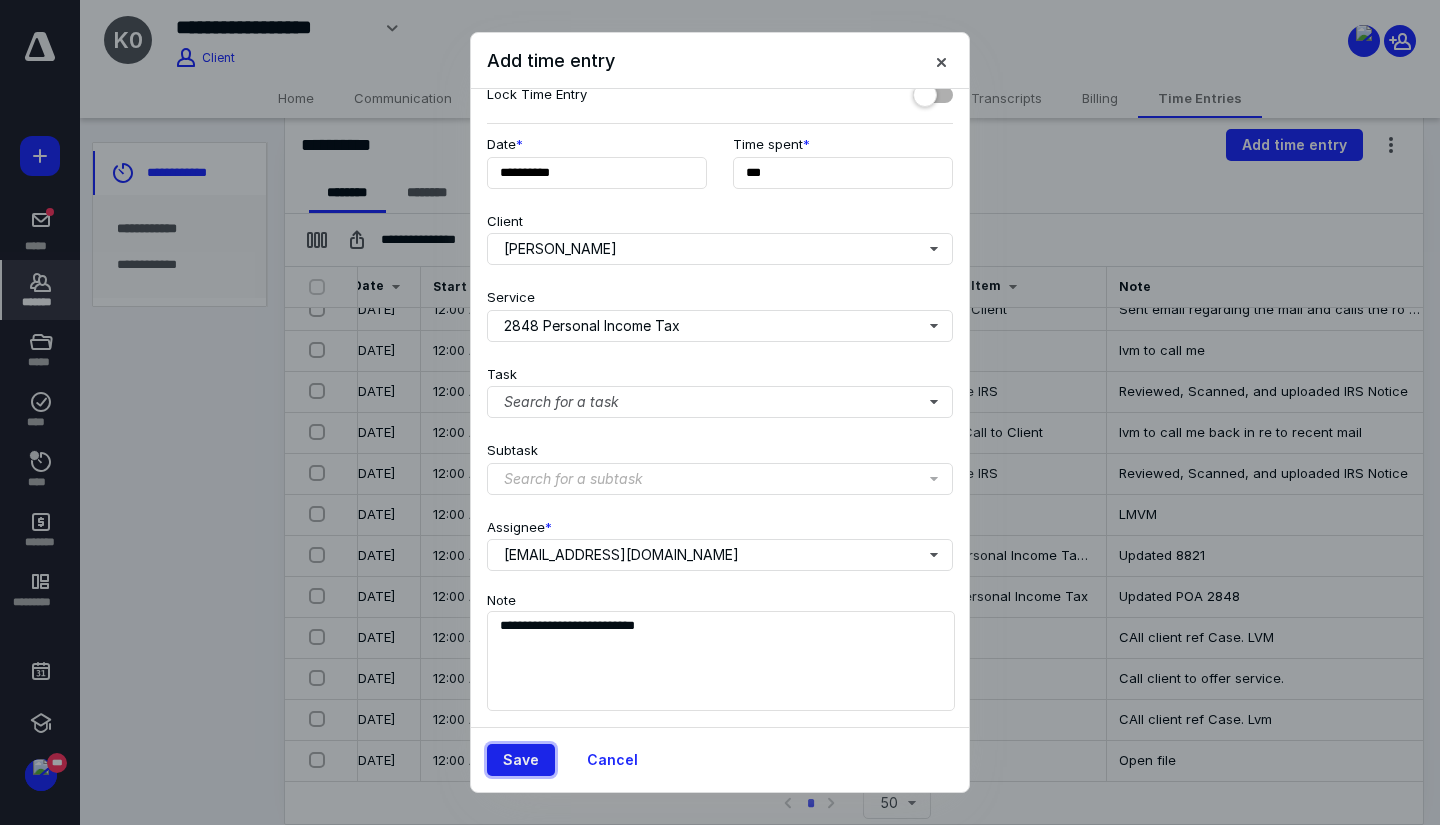 click on "Save" at bounding box center (521, 760) 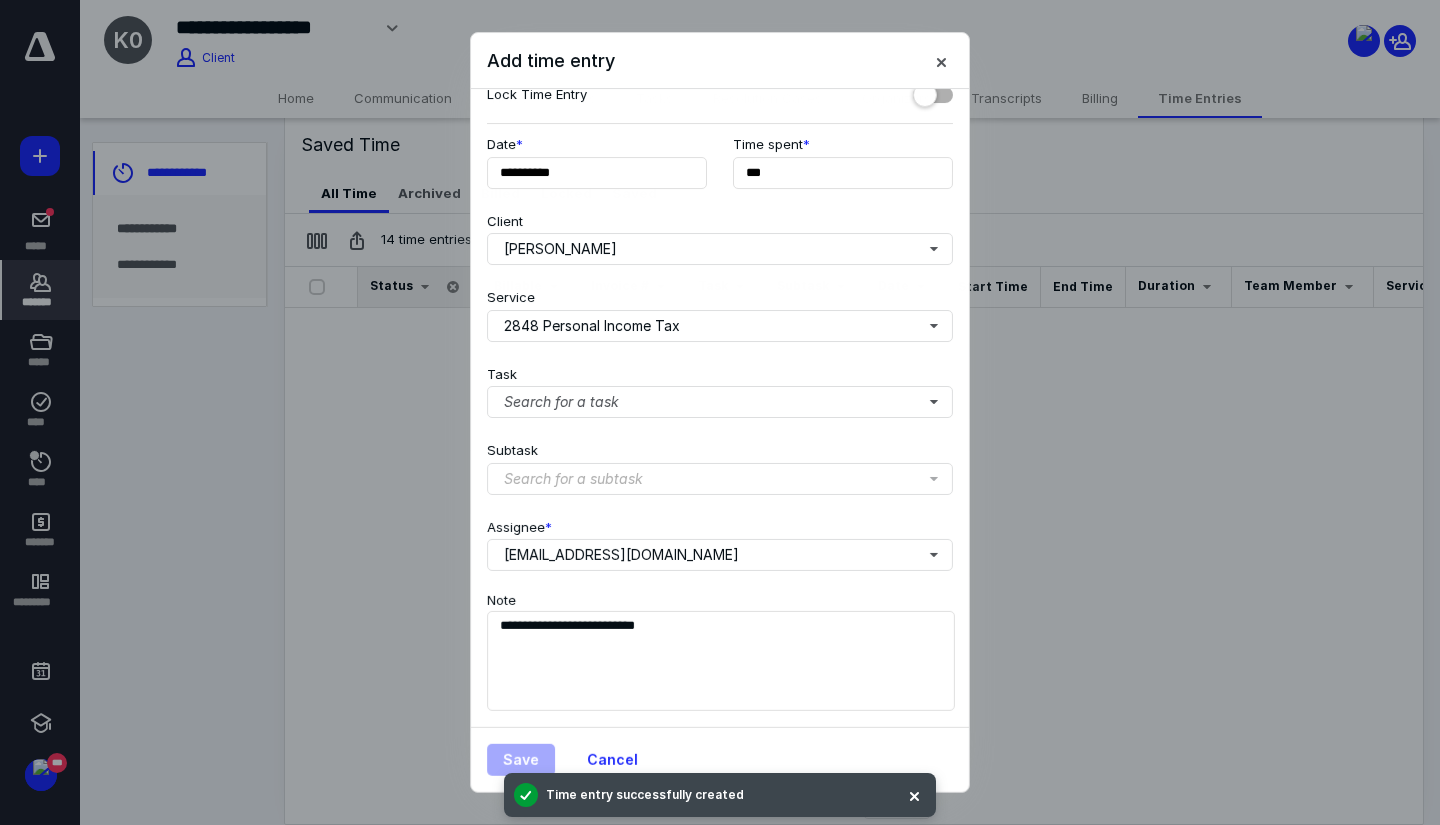 scroll, scrollTop: 0, scrollLeft: 69, axis: horizontal 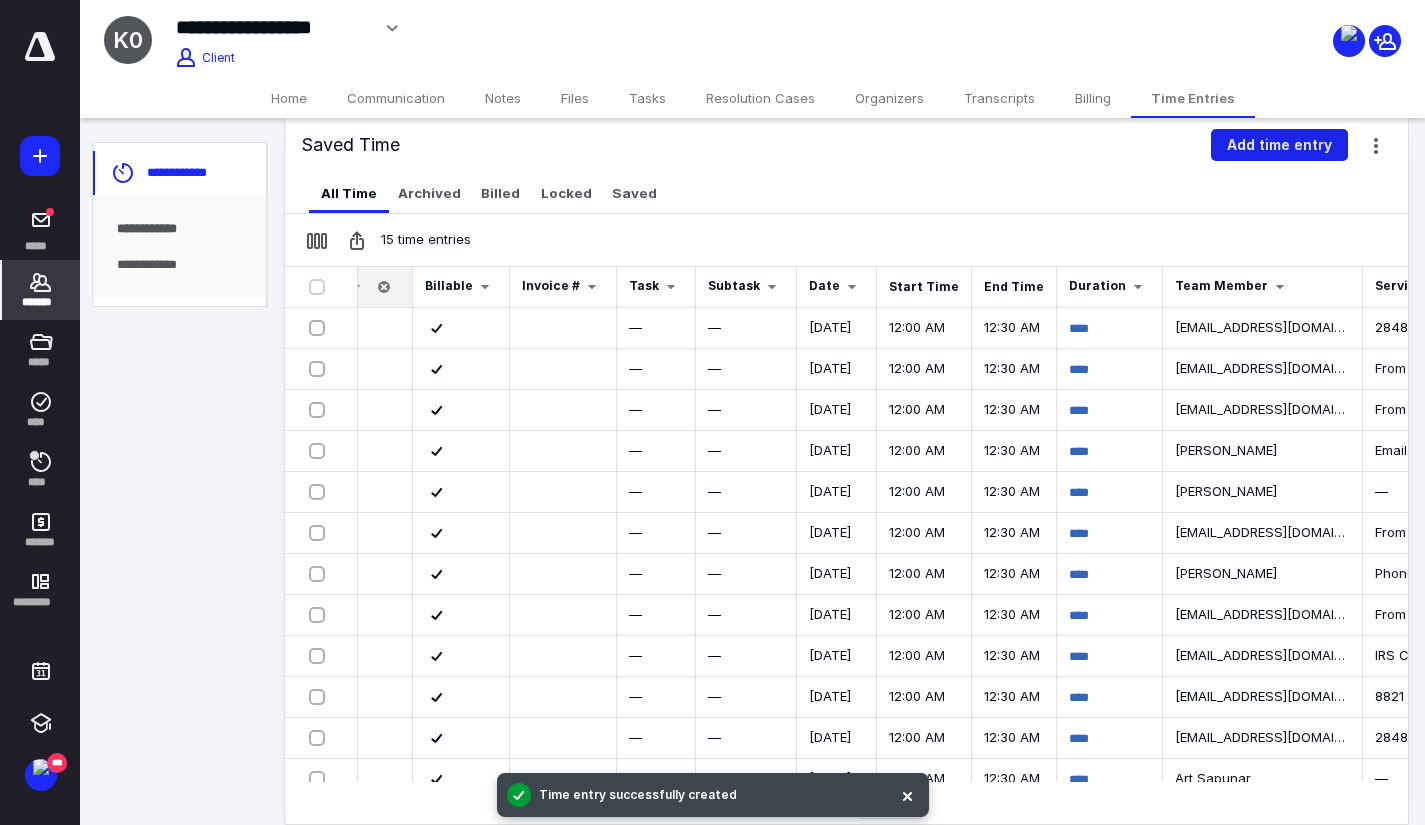 click on "Add time entry" at bounding box center [1279, 145] 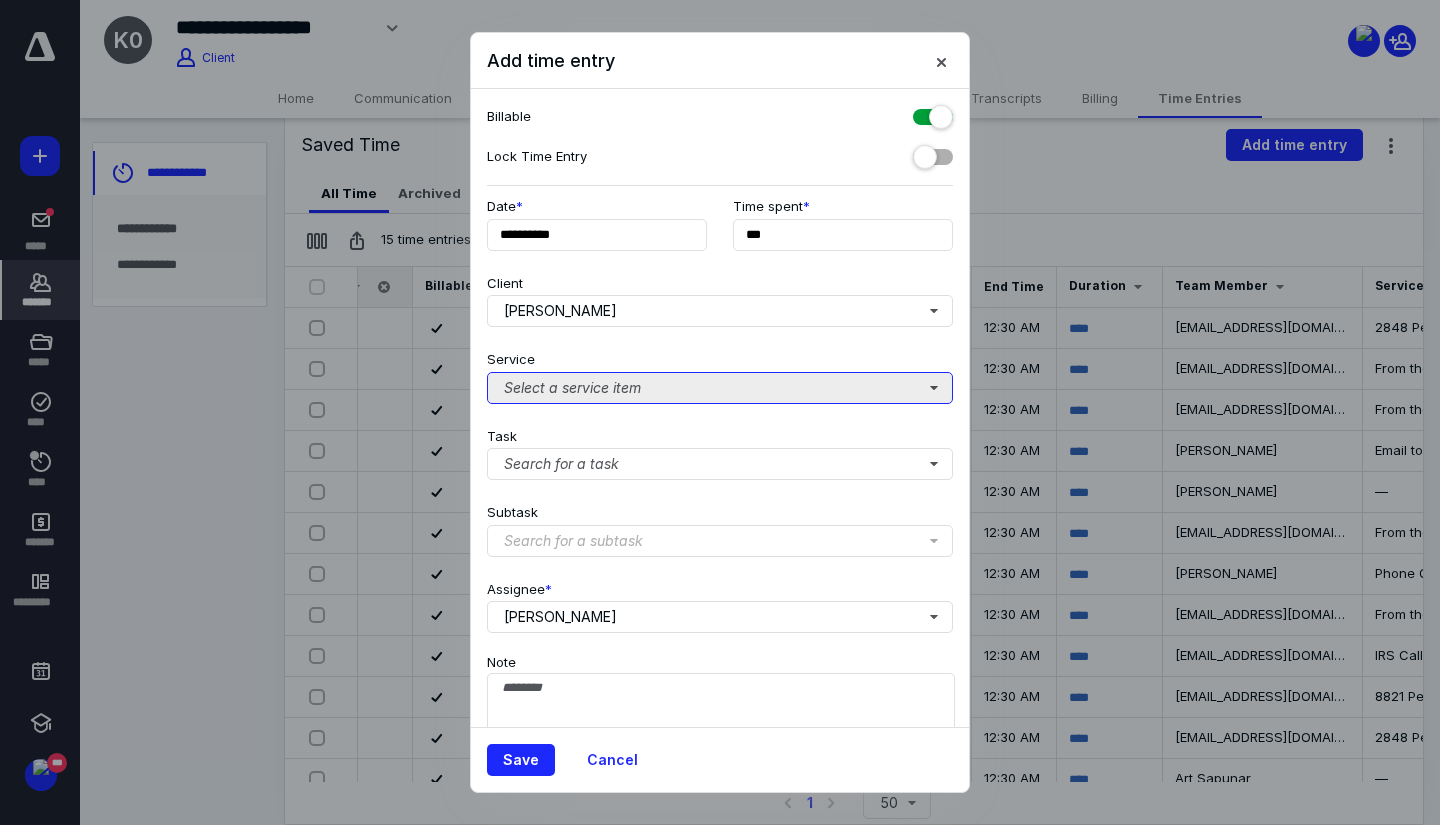 click on "Select a service item" at bounding box center [720, 388] 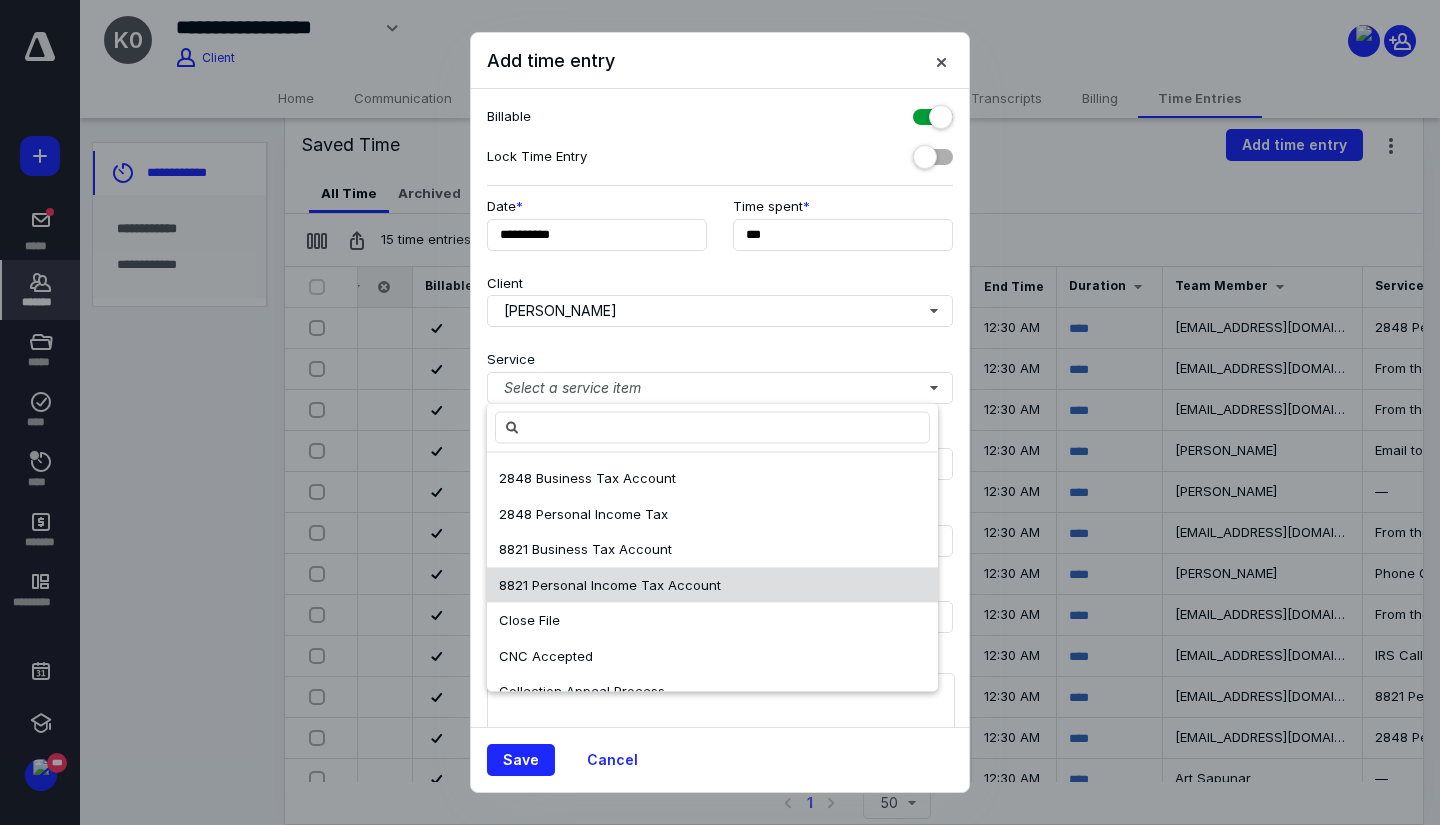 click on "8821 Personal Income Tax Account" at bounding box center (610, 584) 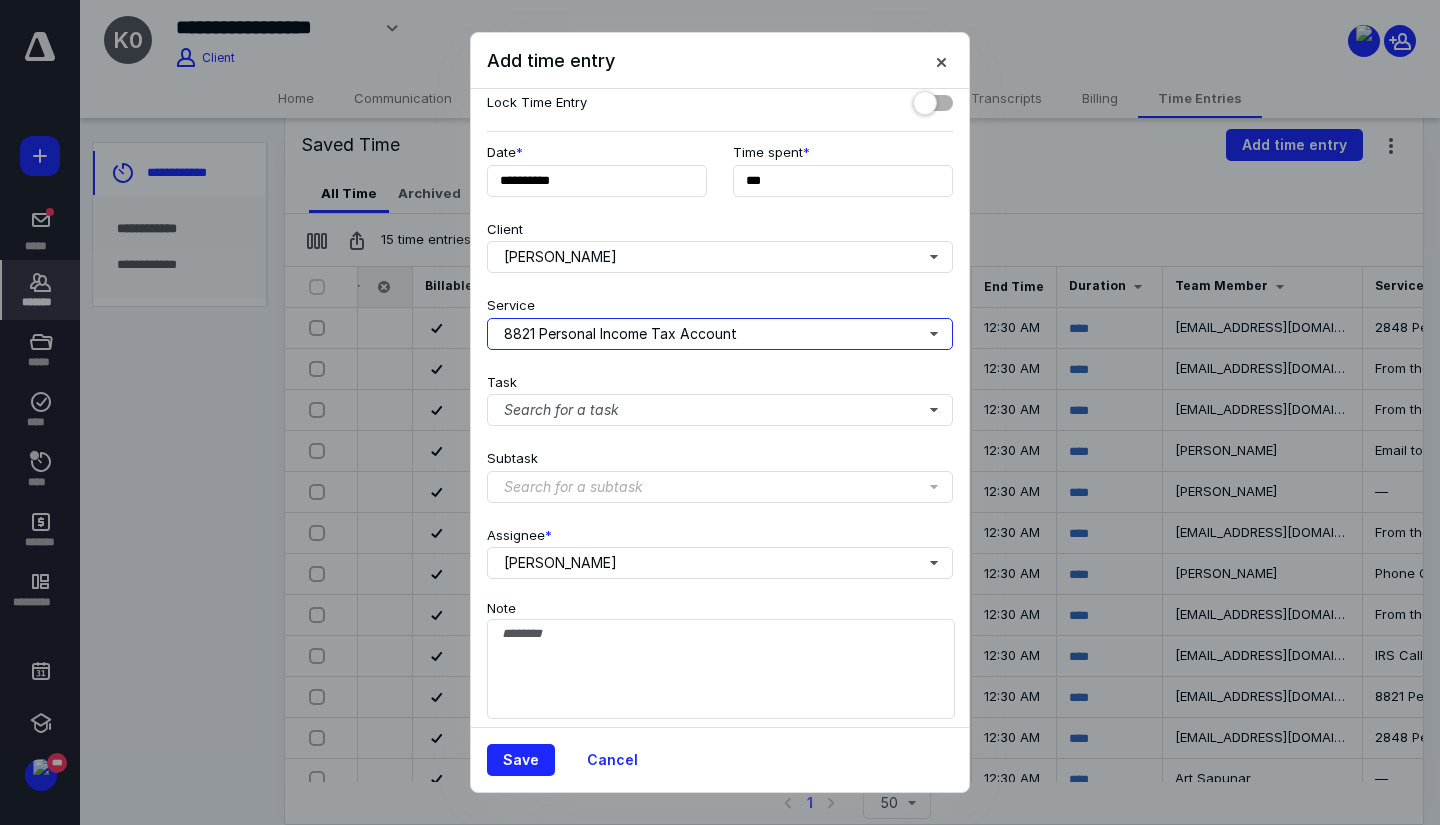 scroll, scrollTop: 76, scrollLeft: 0, axis: vertical 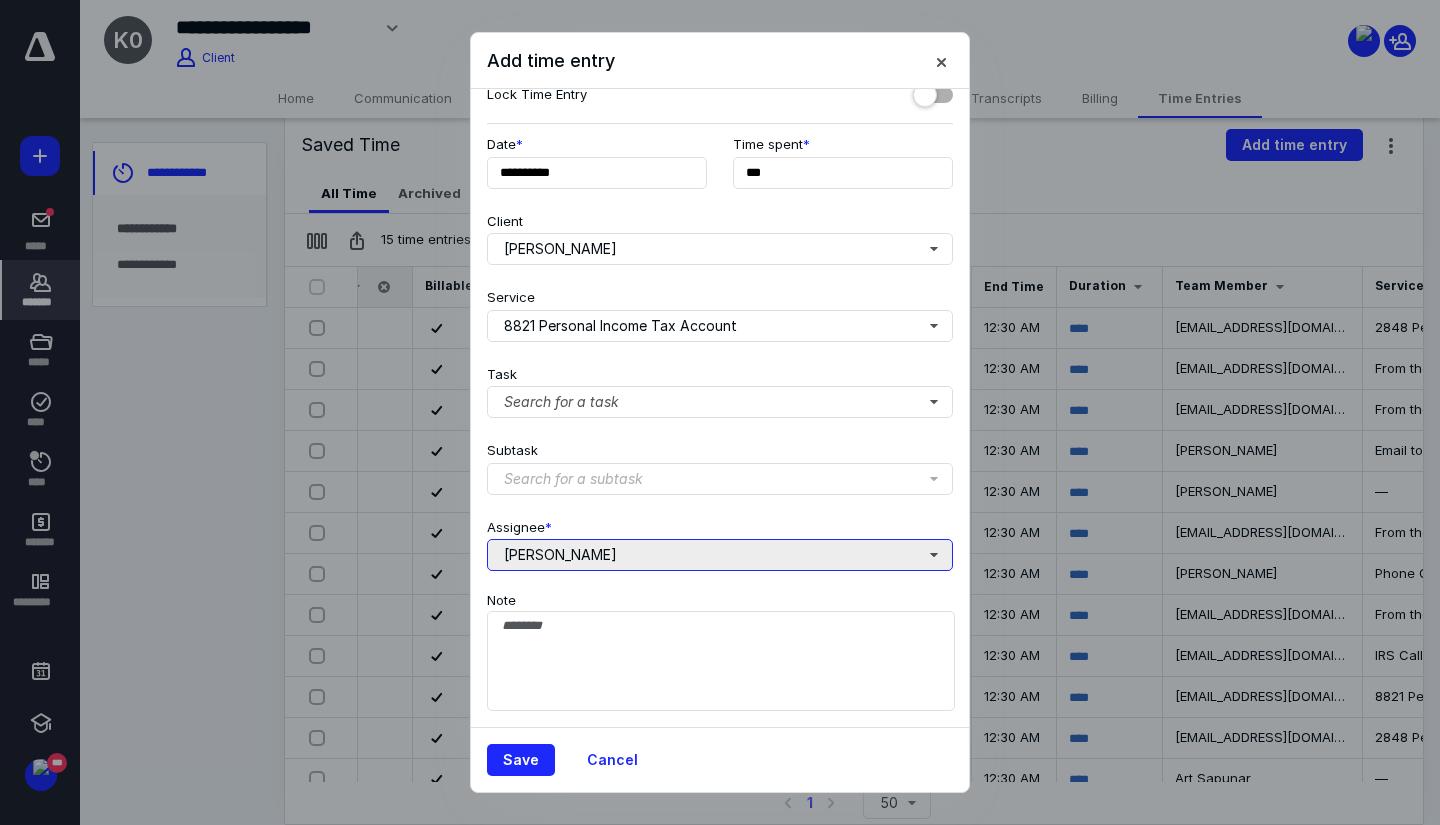 click on "[PERSON_NAME]" at bounding box center [720, 555] 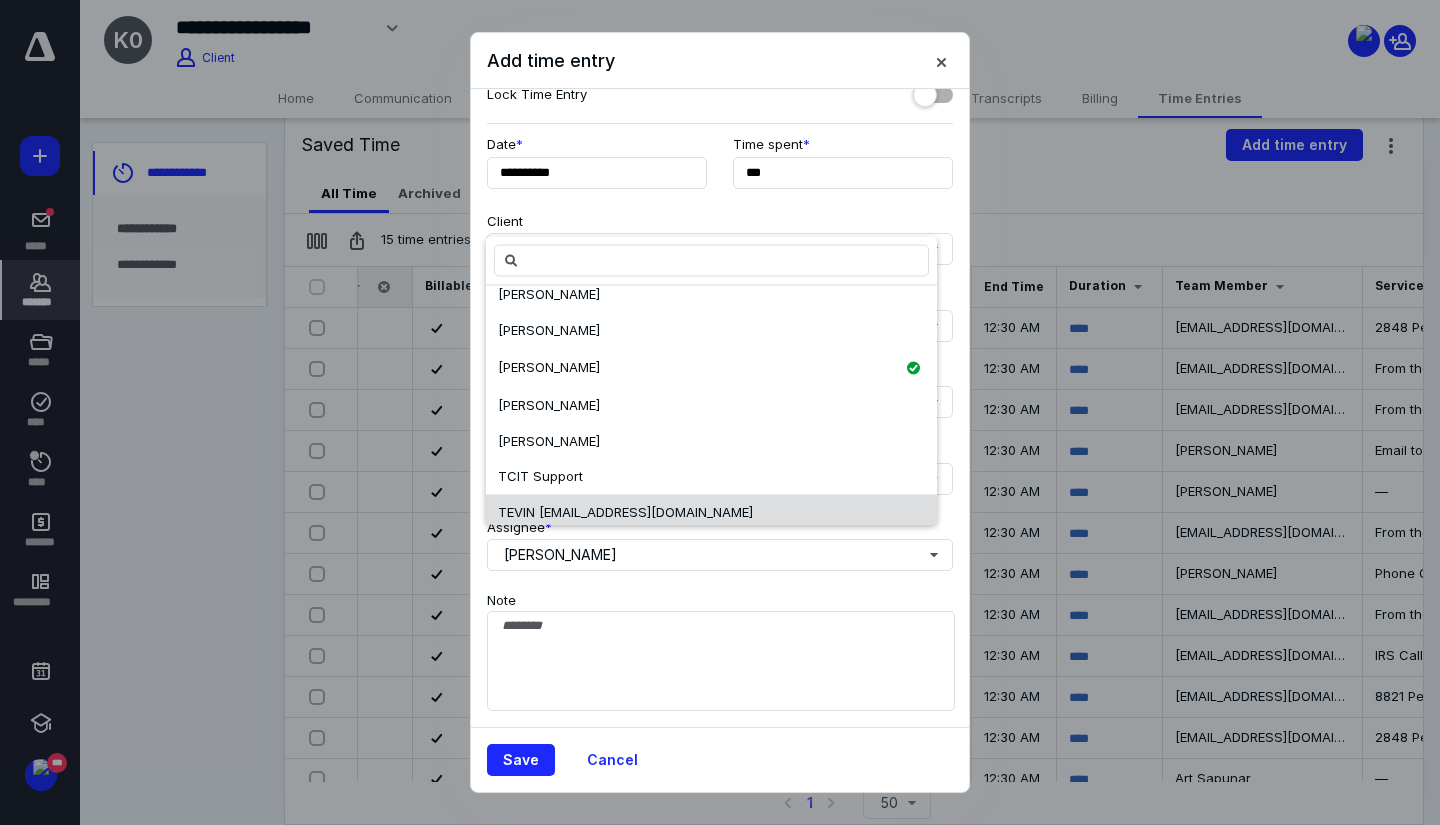 scroll, scrollTop: 136, scrollLeft: 0, axis: vertical 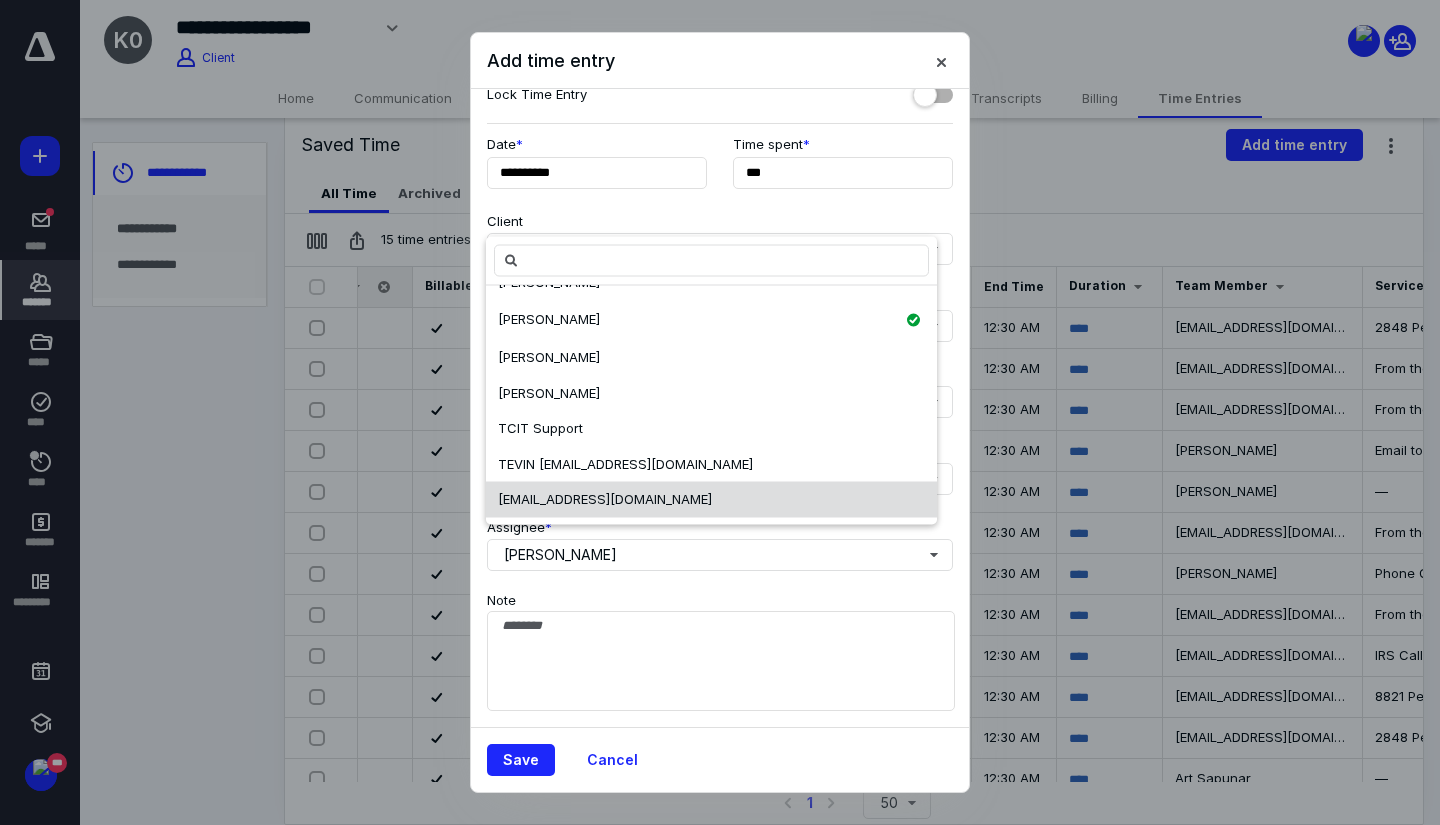click on "[EMAIL_ADDRESS][DOMAIN_NAME]" at bounding box center (711, 500) 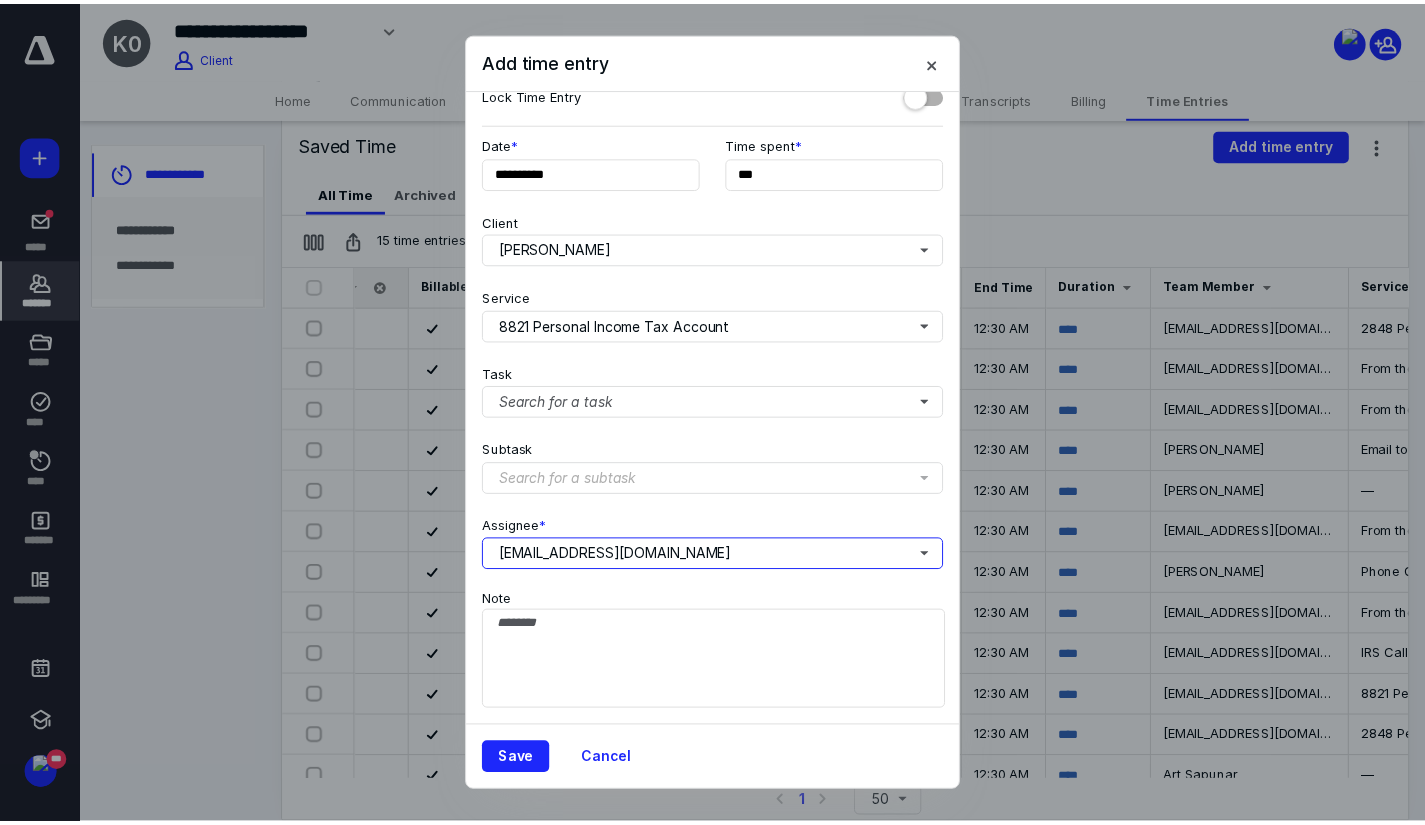 scroll, scrollTop: 0, scrollLeft: 0, axis: both 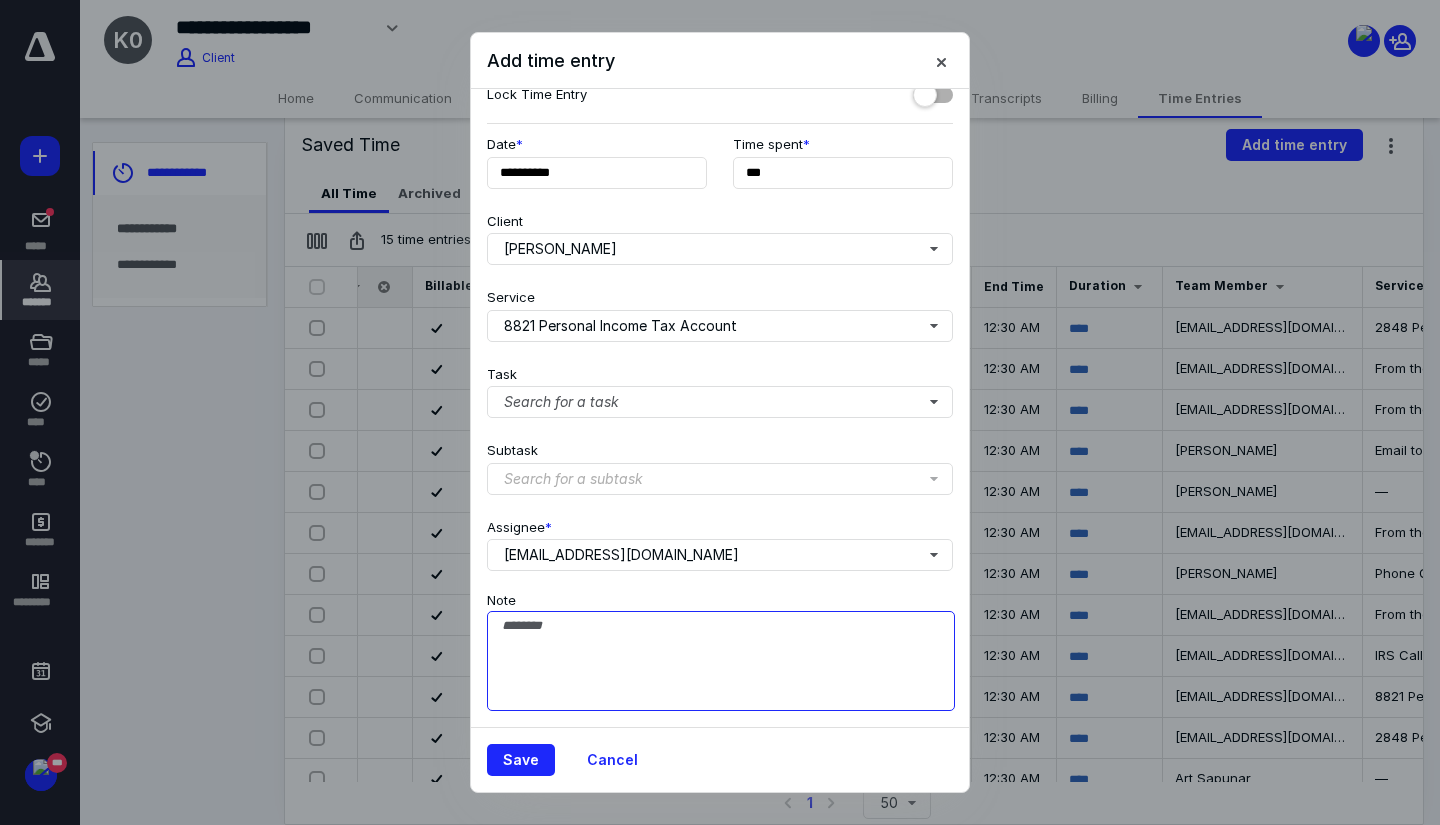 click on "Note" at bounding box center (721, 661) 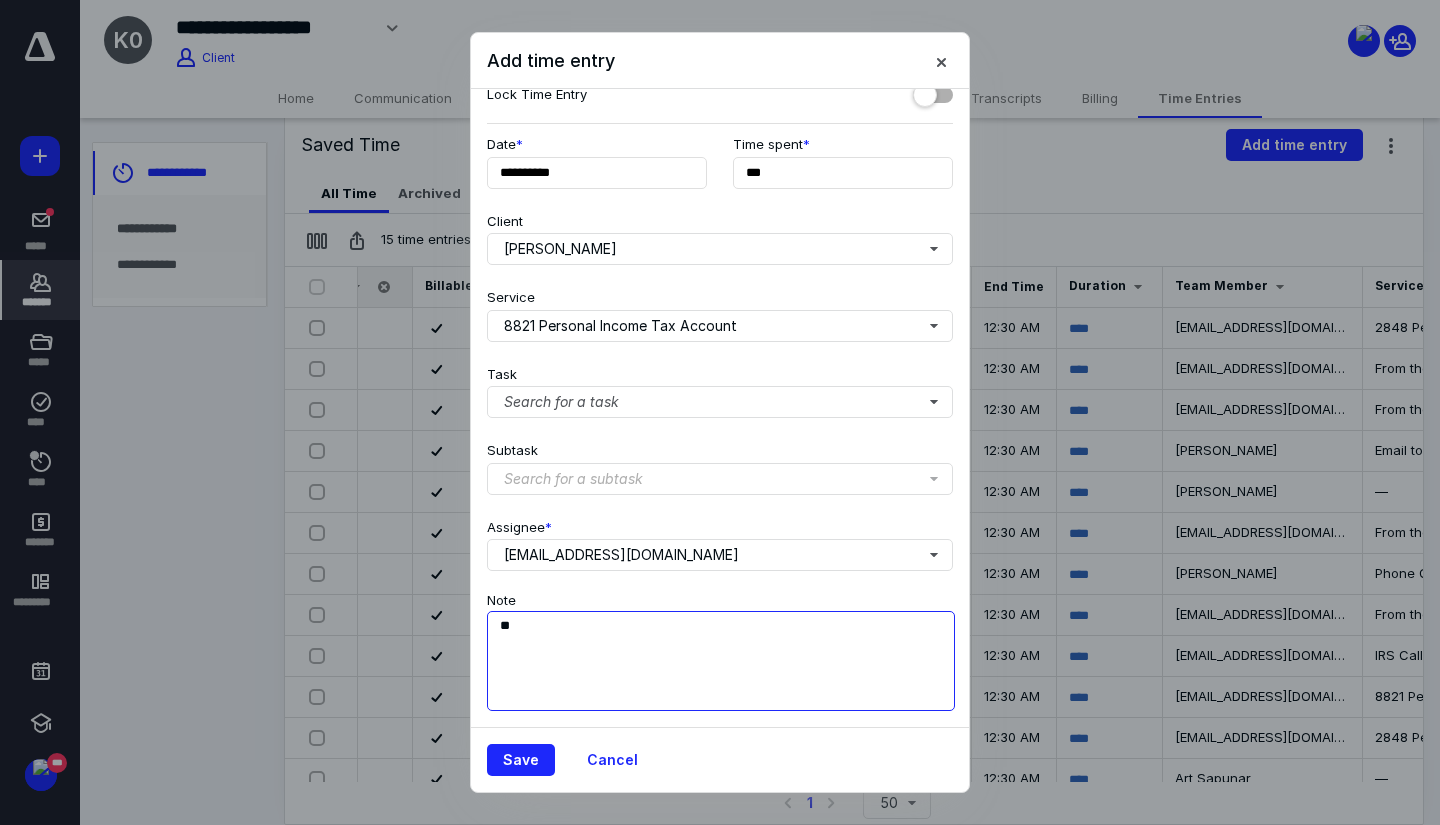 type on "*" 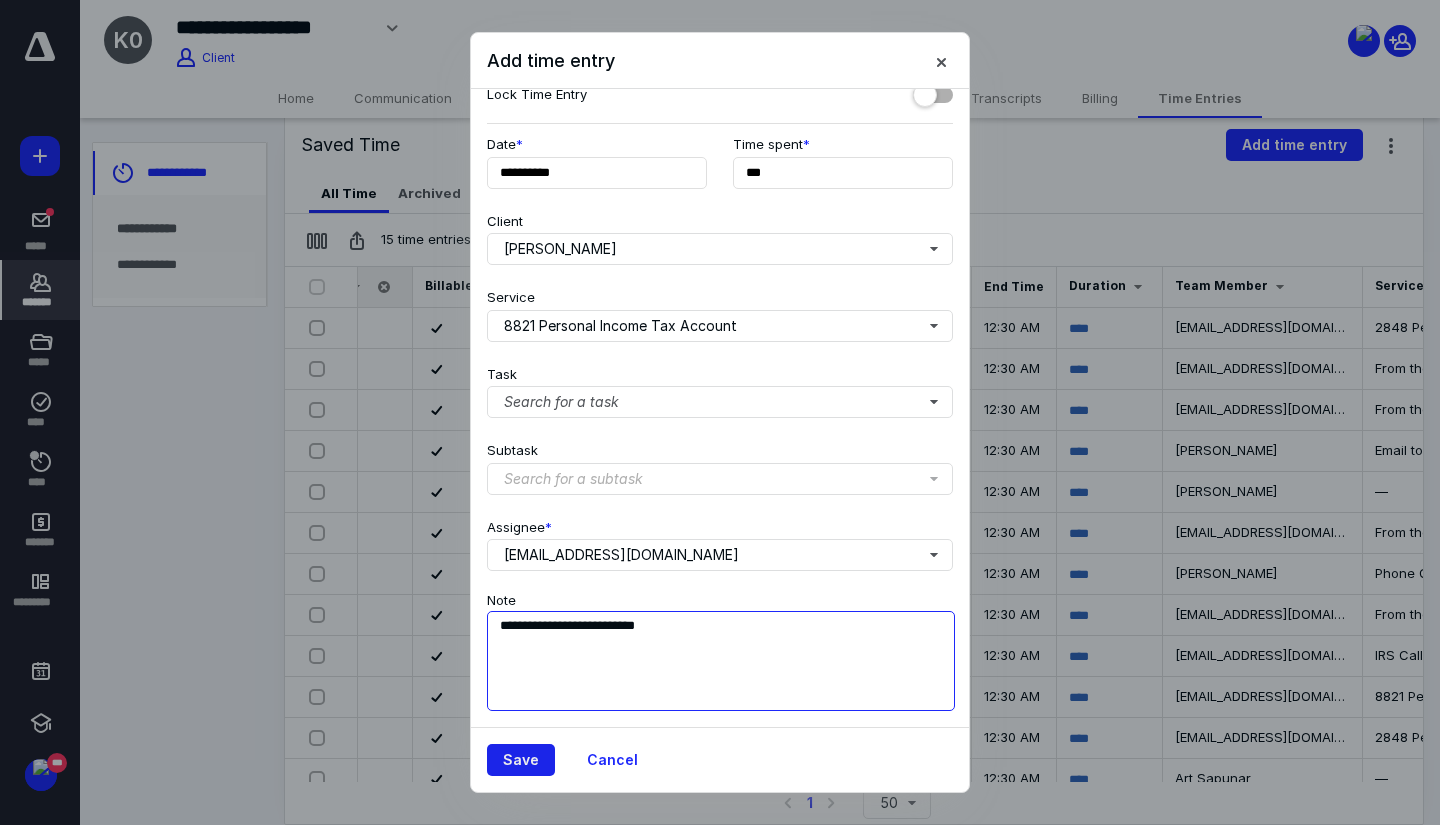 type on "**********" 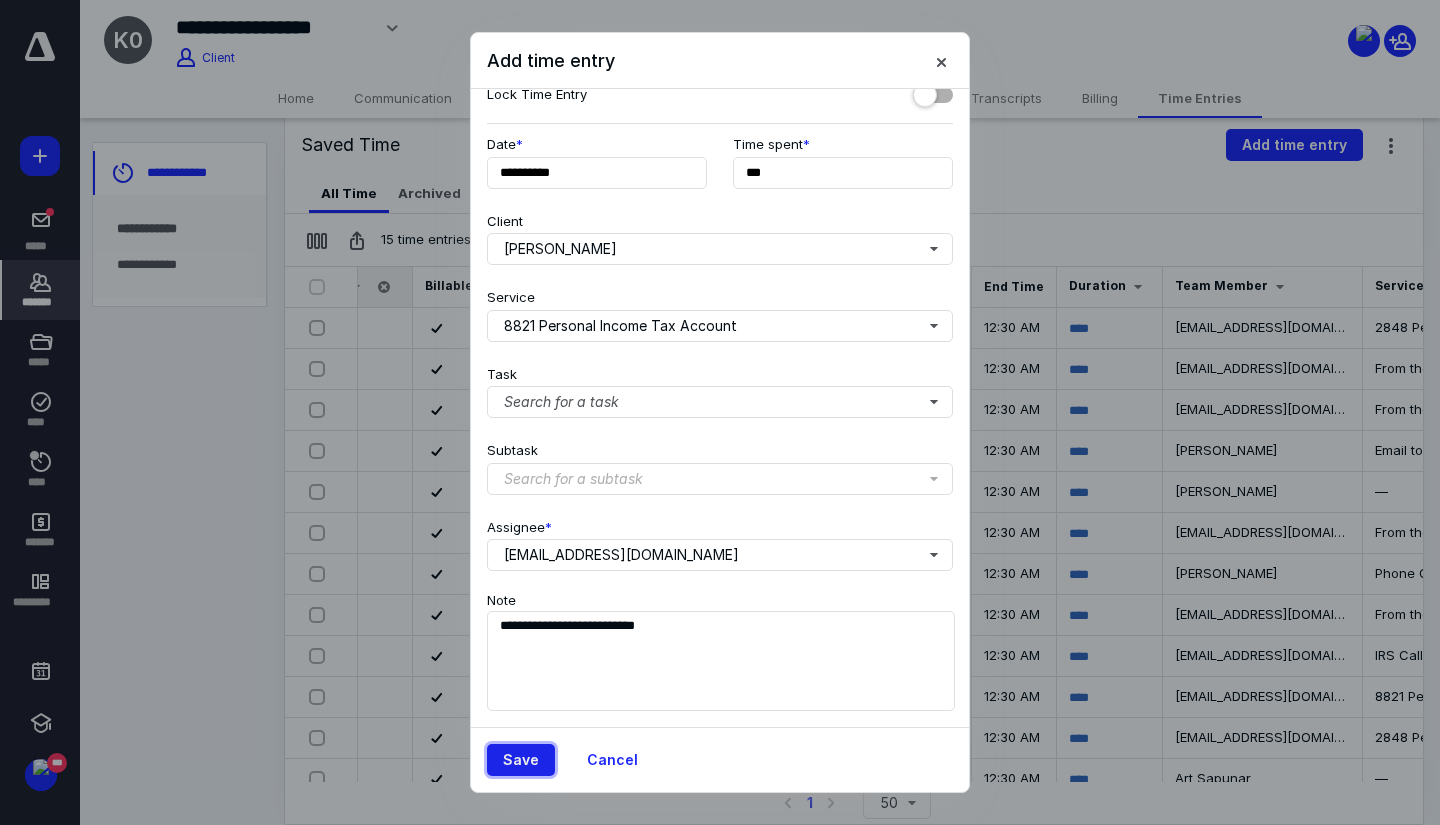 click on "Save" at bounding box center [521, 760] 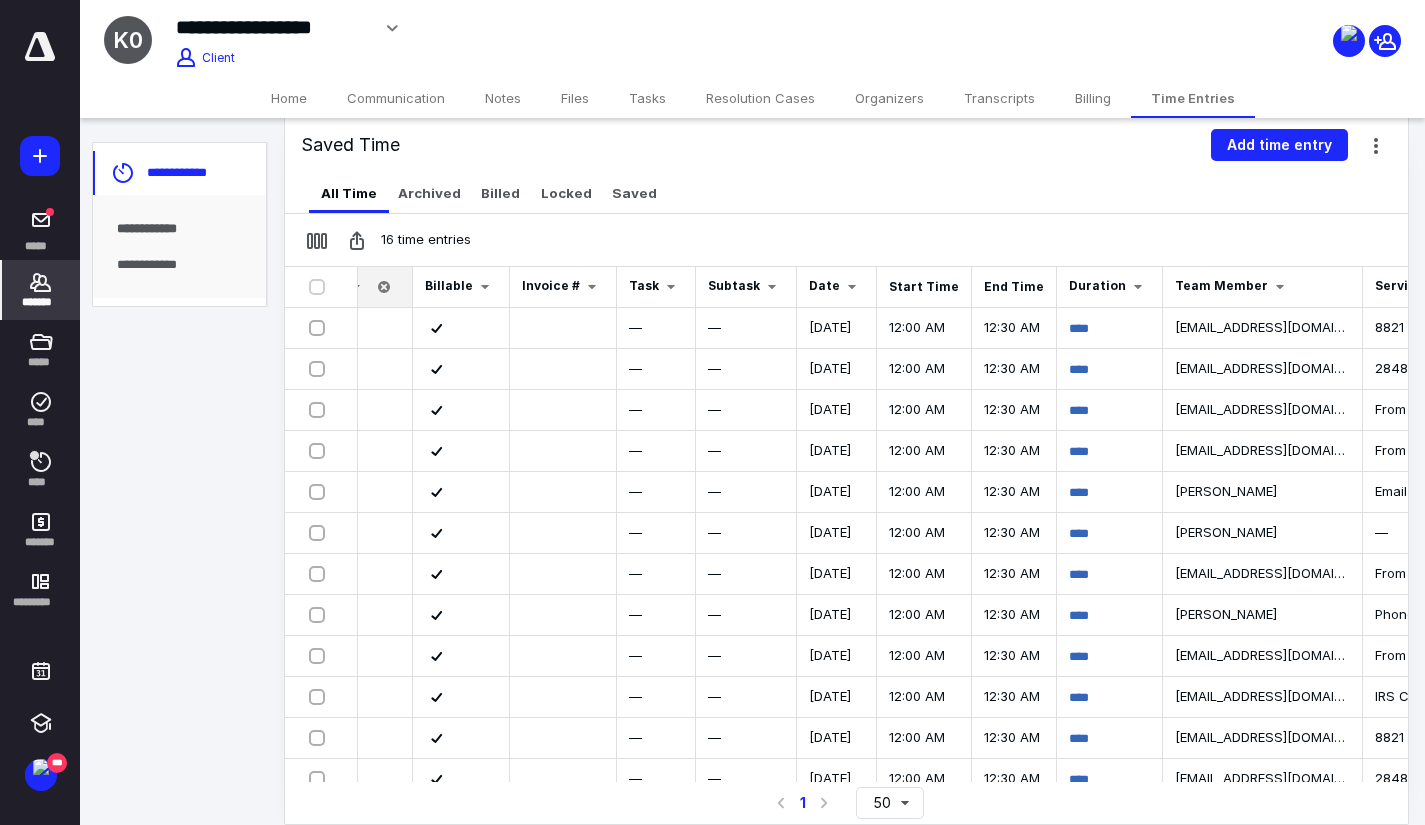 click on "Home" at bounding box center (289, 98) 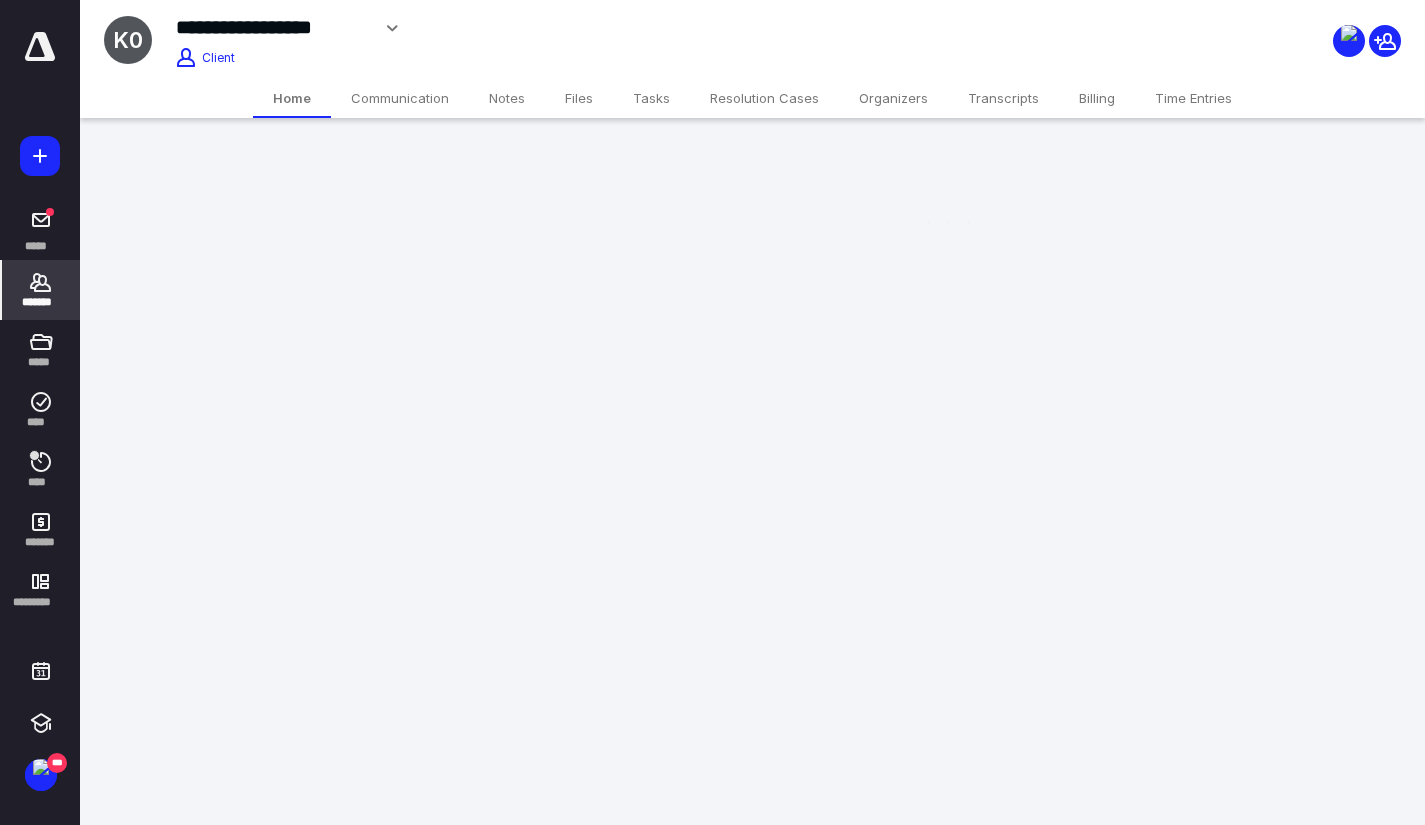 scroll, scrollTop: 0, scrollLeft: 0, axis: both 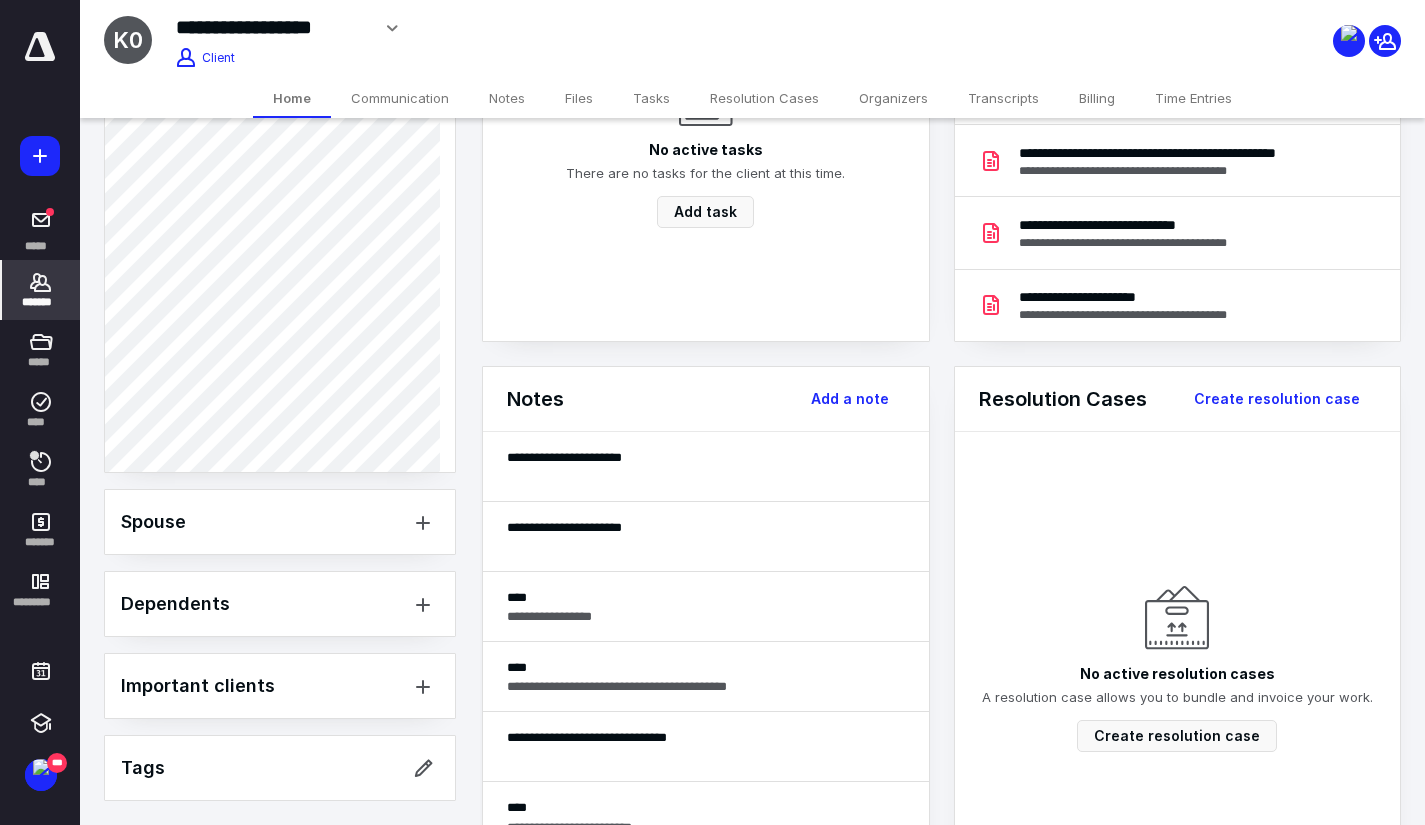 click 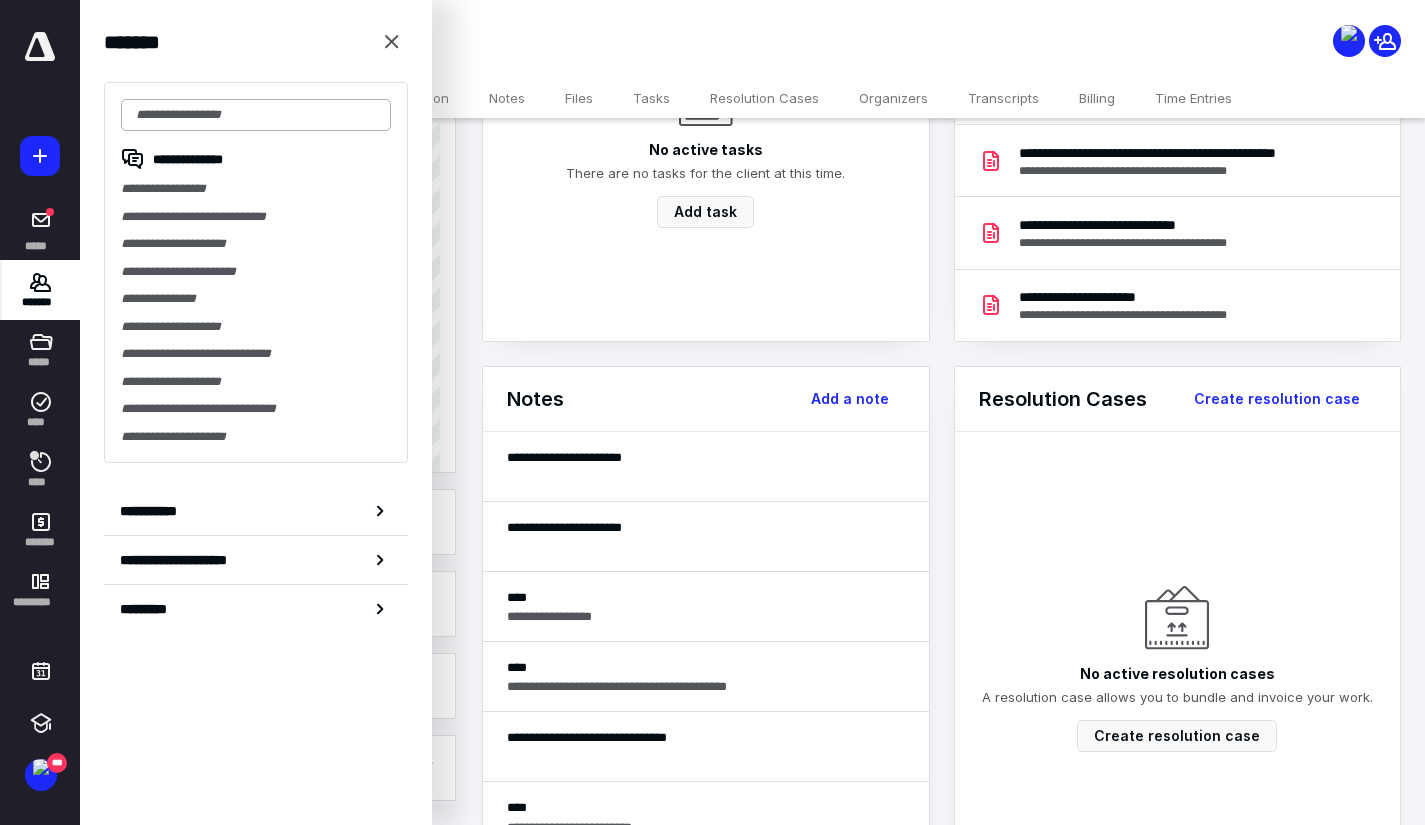 click at bounding box center (256, 115) 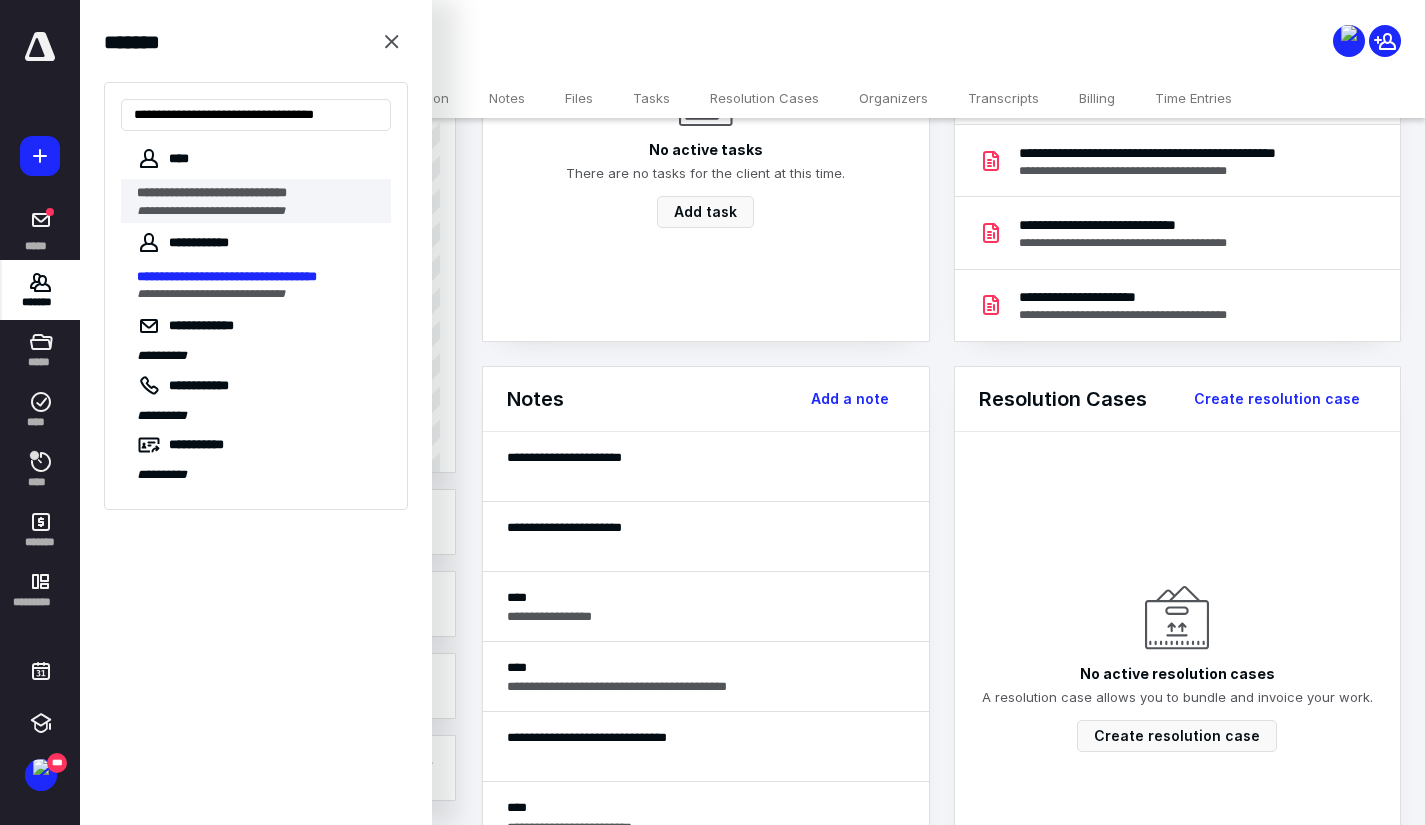 type on "**********" 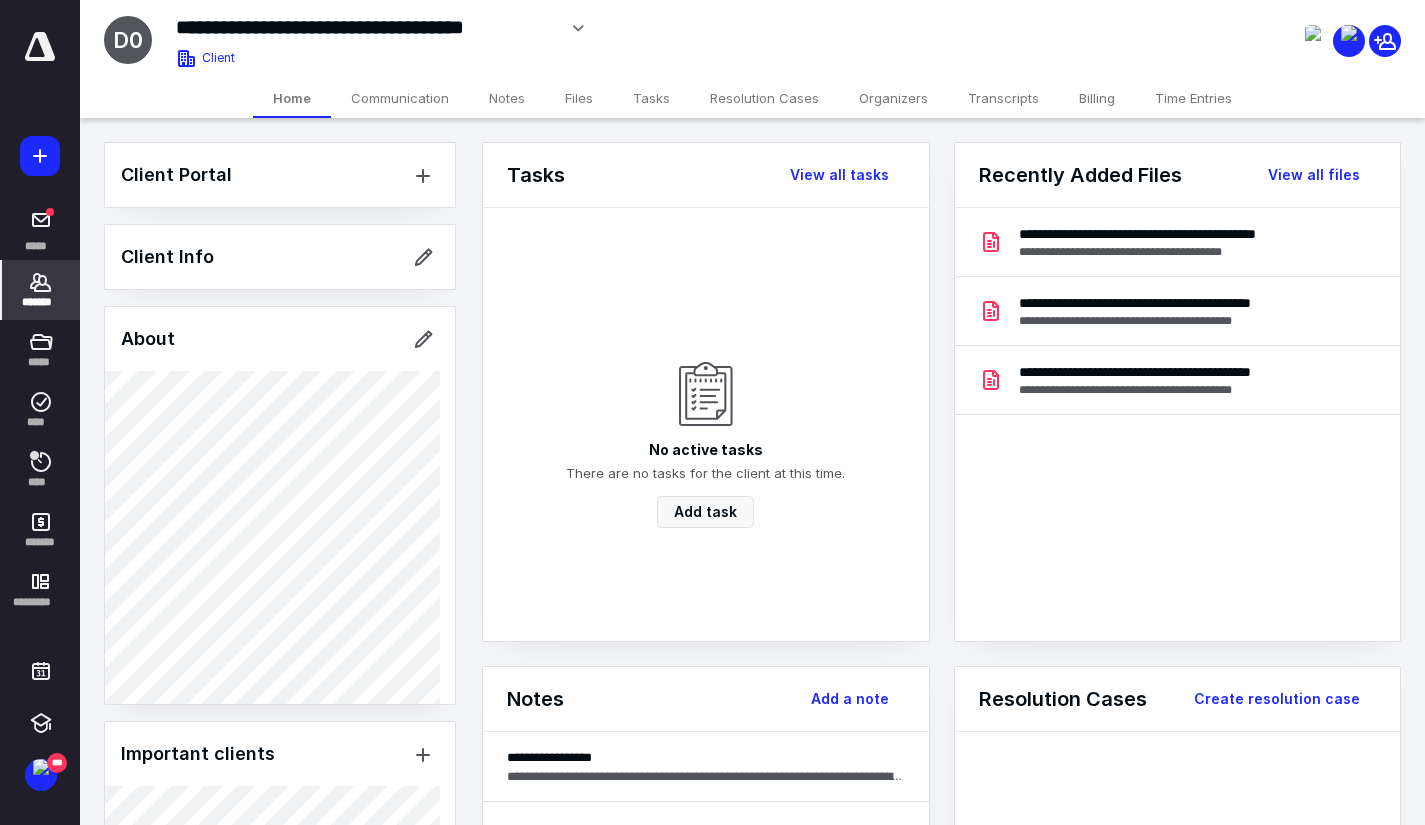 scroll, scrollTop: 135, scrollLeft: 0, axis: vertical 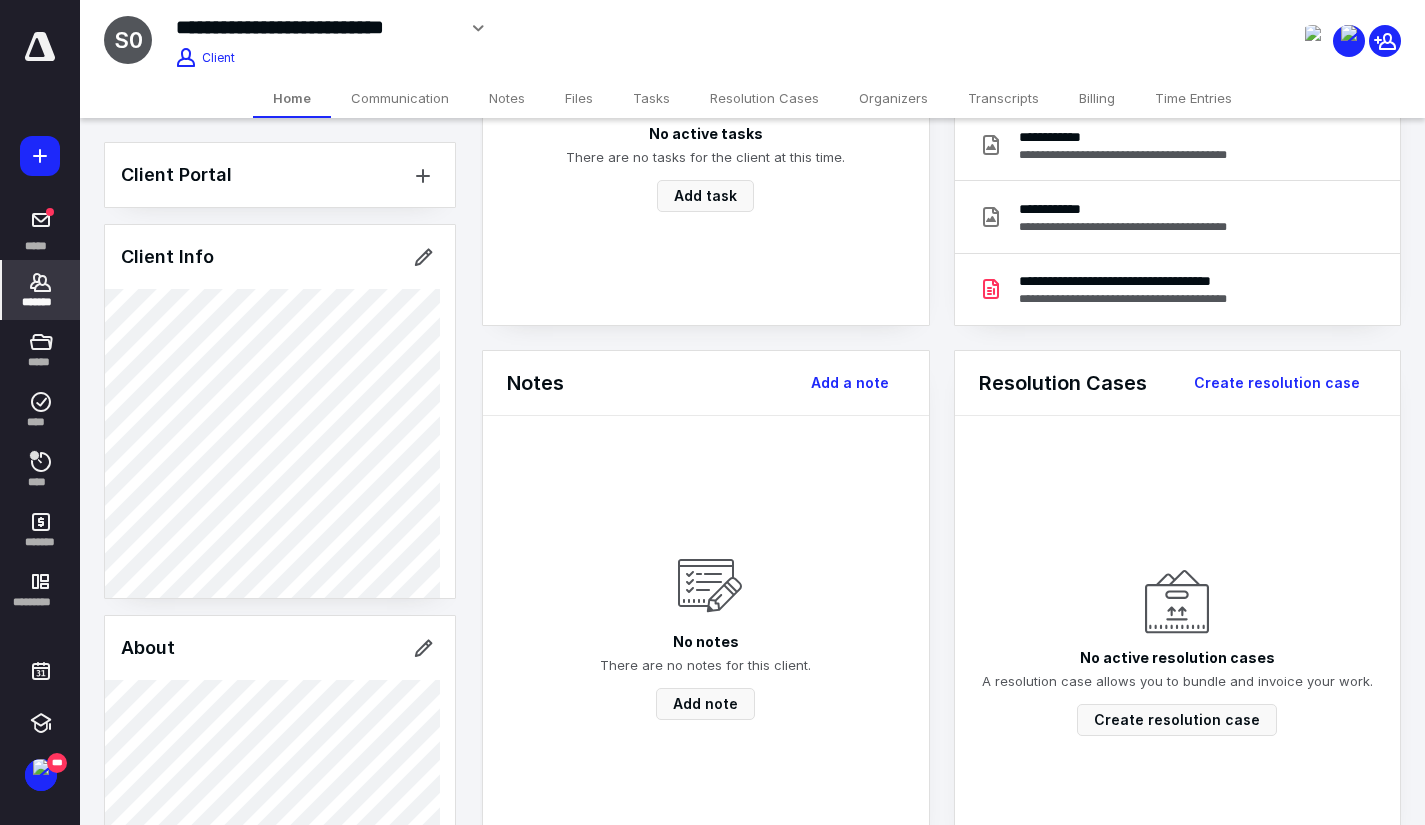 click on "Files" at bounding box center [579, 98] 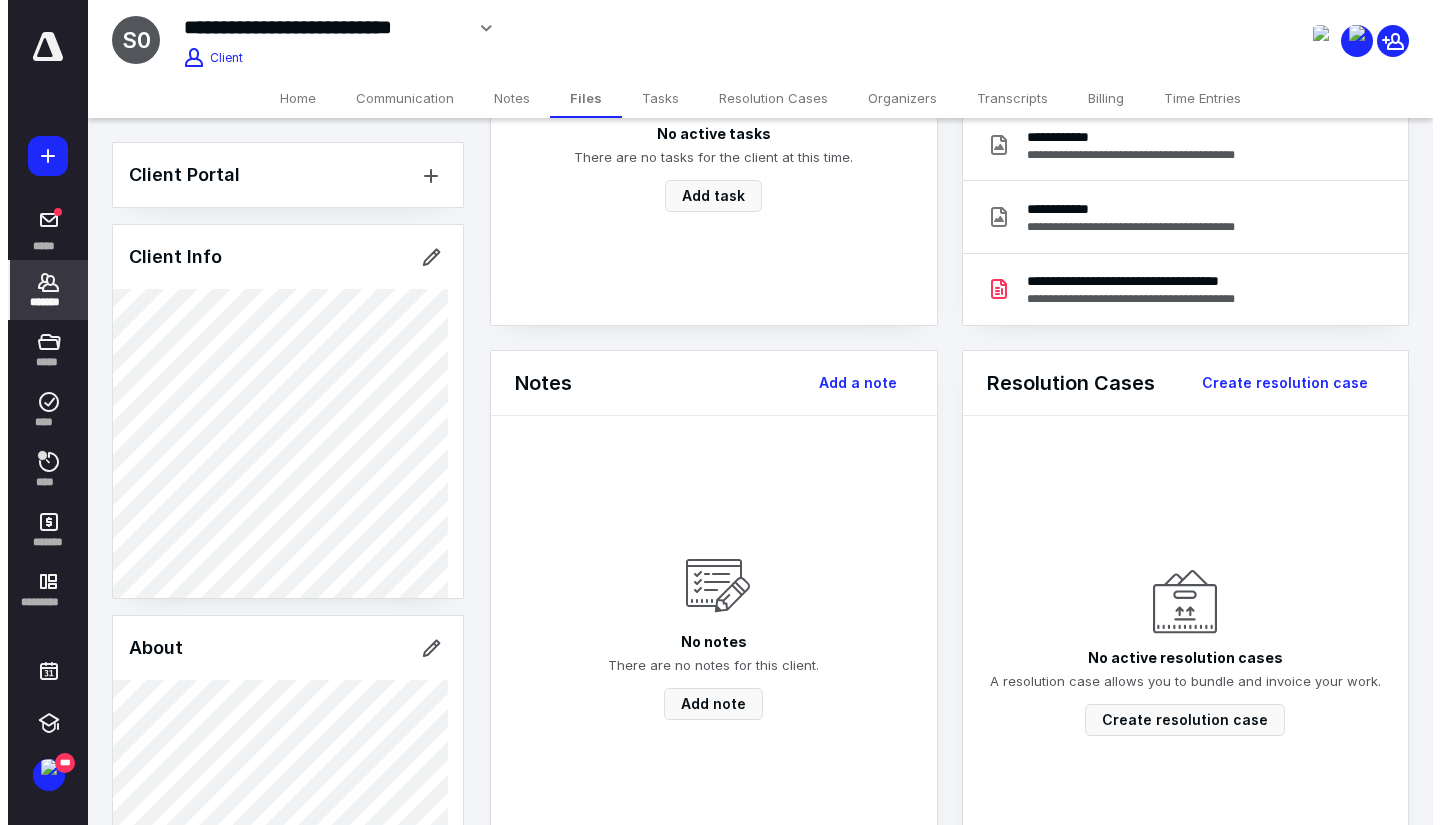 scroll, scrollTop: 0, scrollLeft: 0, axis: both 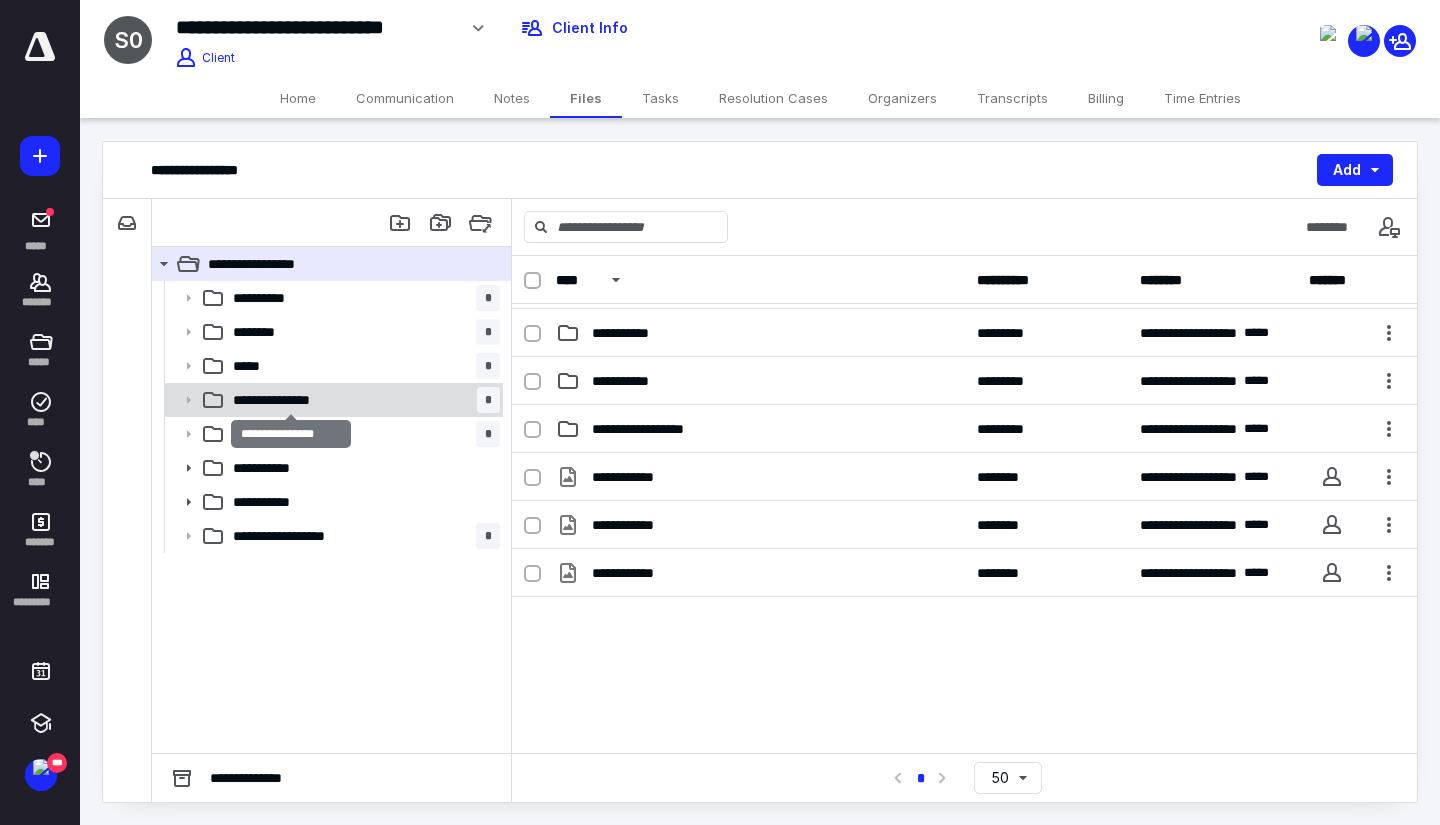 click on "**********" at bounding box center [291, 400] 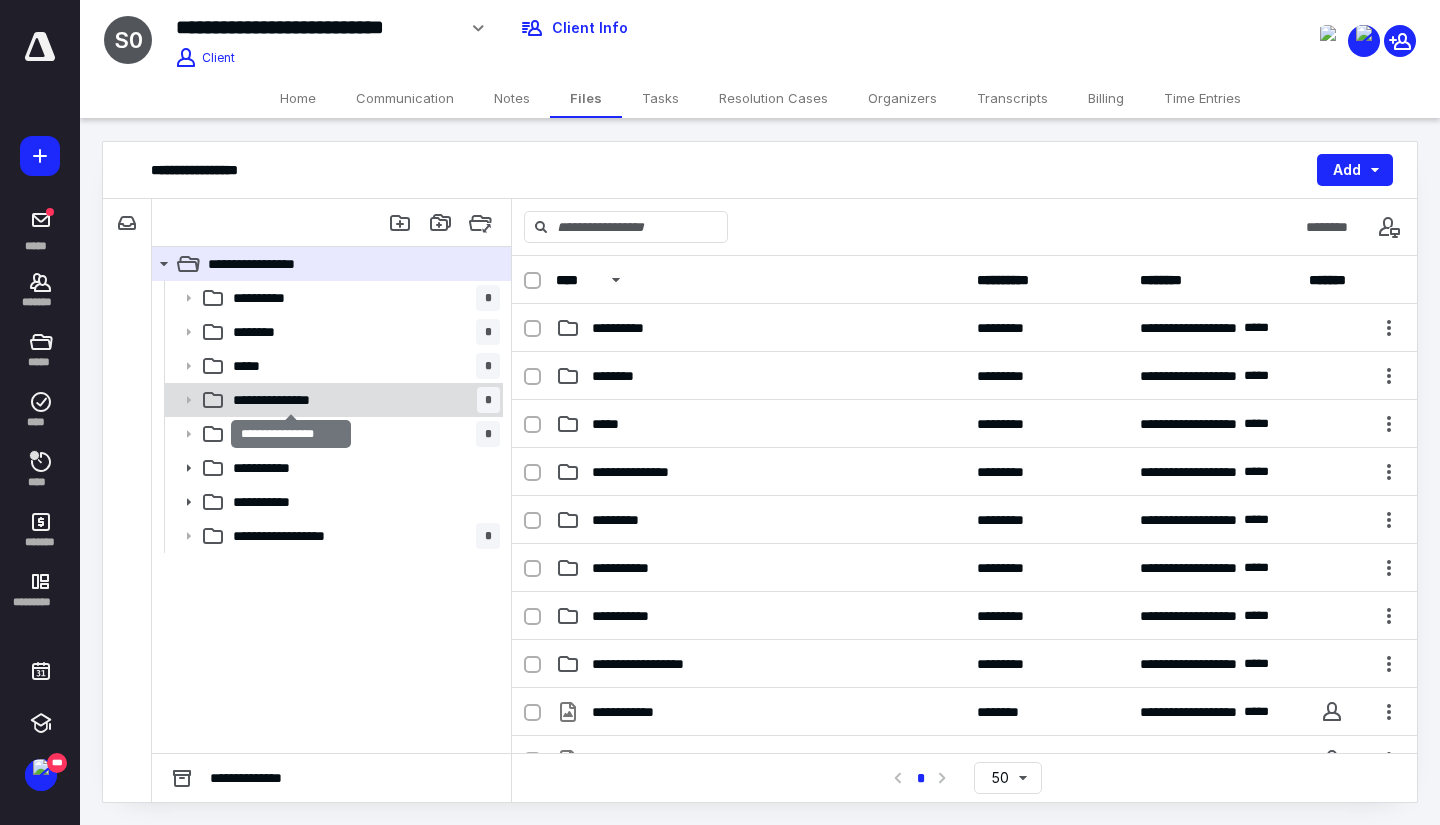 click on "**********" at bounding box center [291, 400] 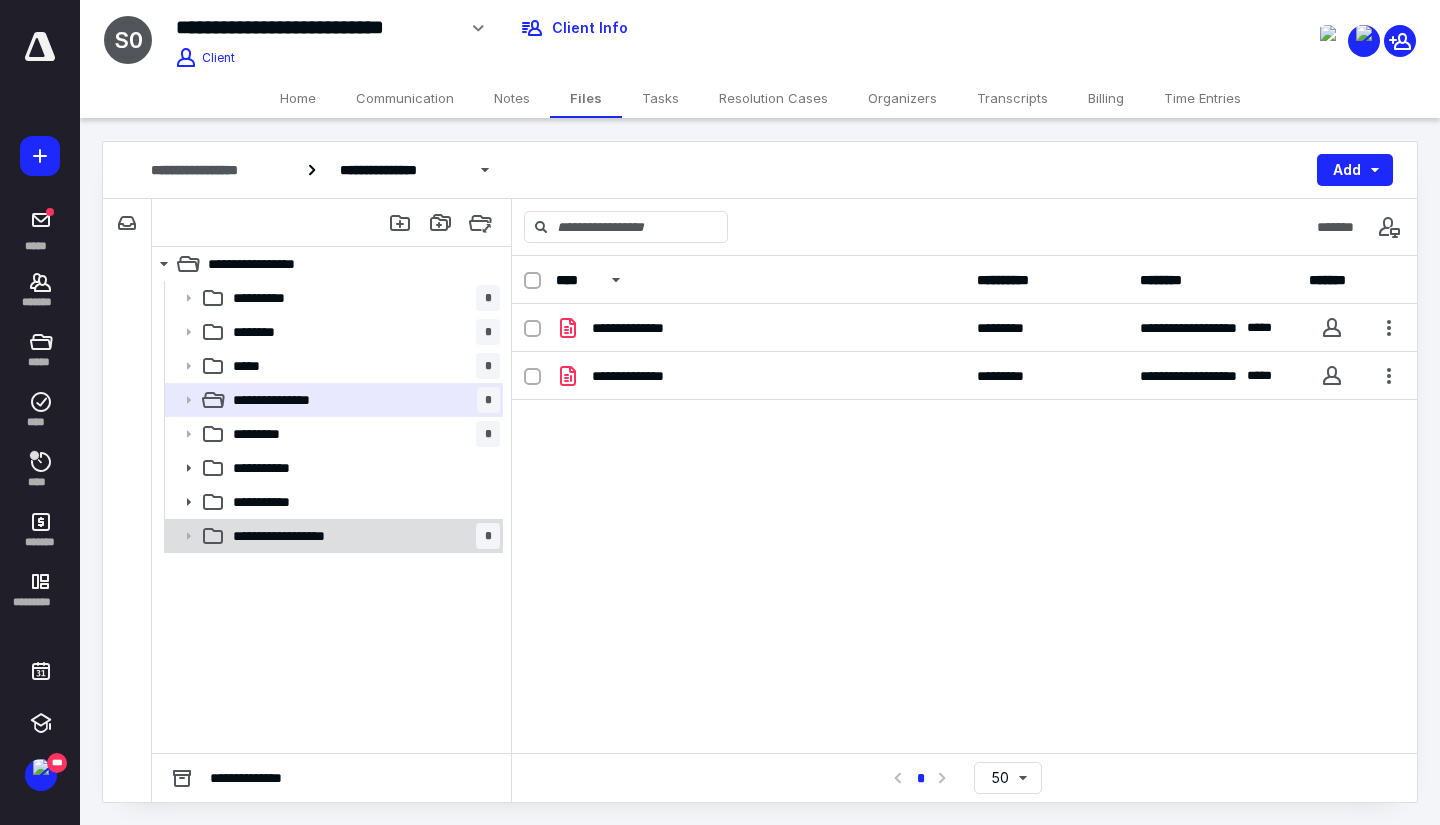 click on "**********" at bounding box center [300, 536] 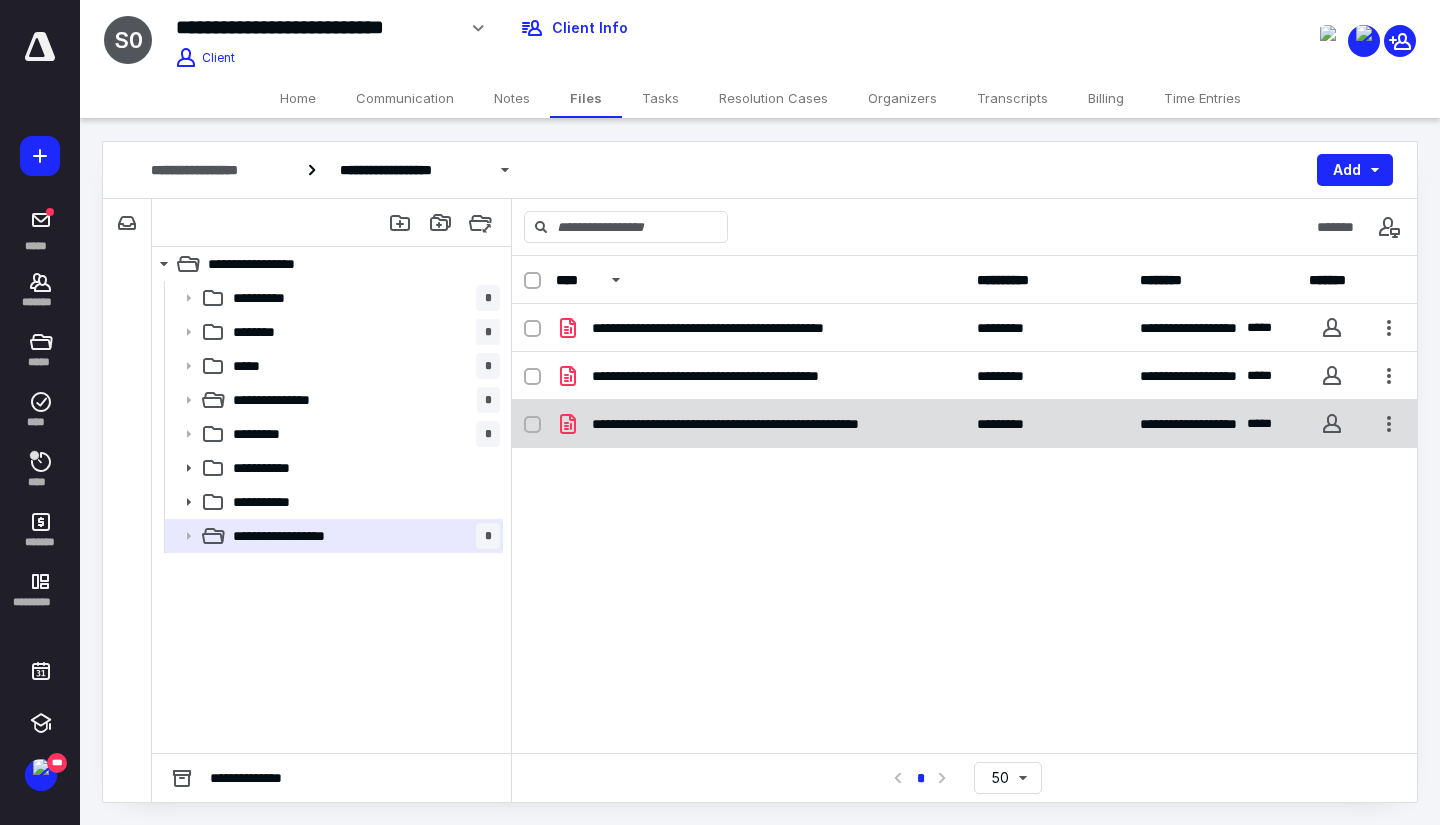 click on "**********" at bounding box center (964, 424) 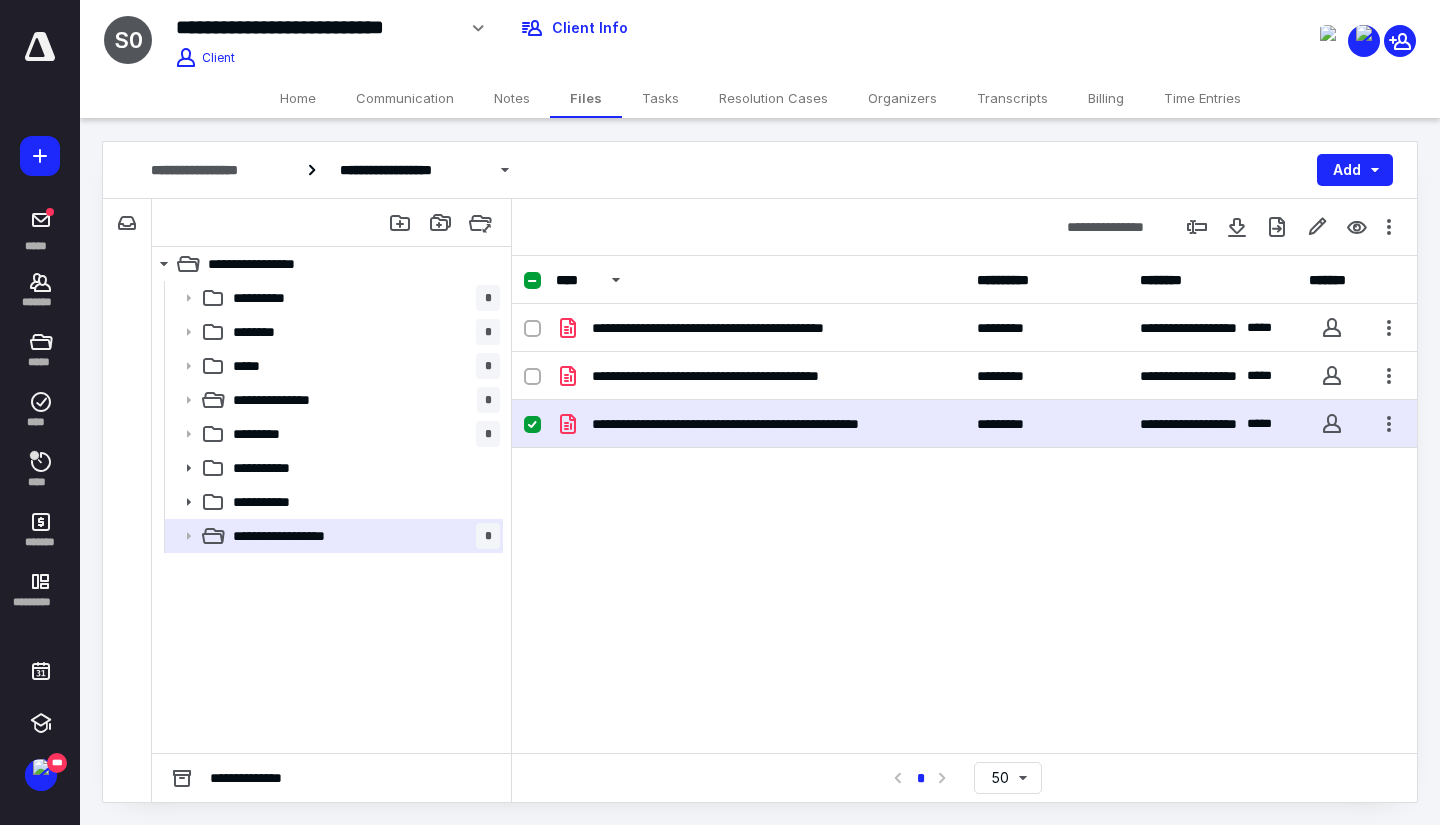 click on "**********" at bounding box center (964, 424) 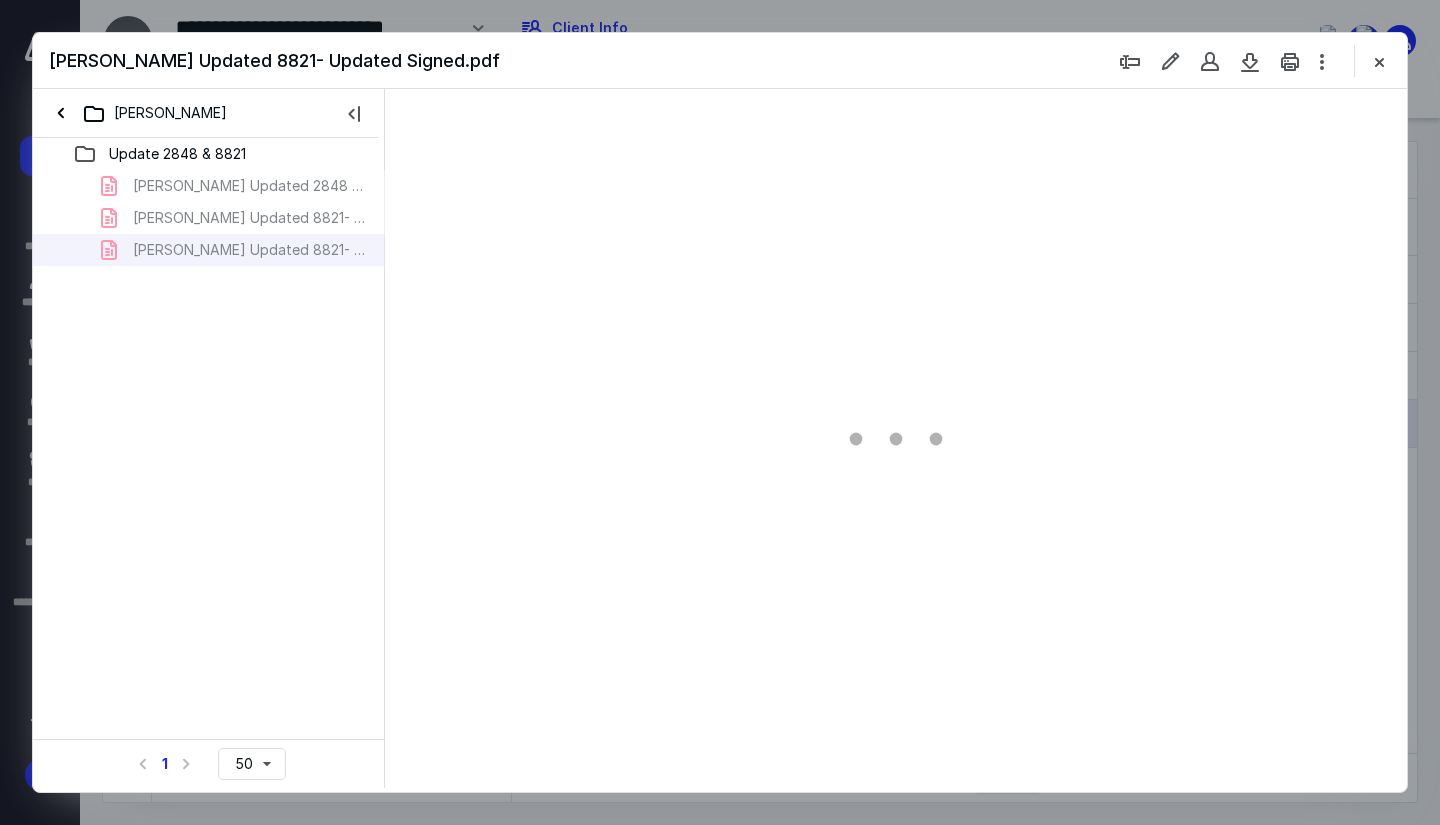 scroll, scrollTop: 0, scrollLeft: 0, axis: both 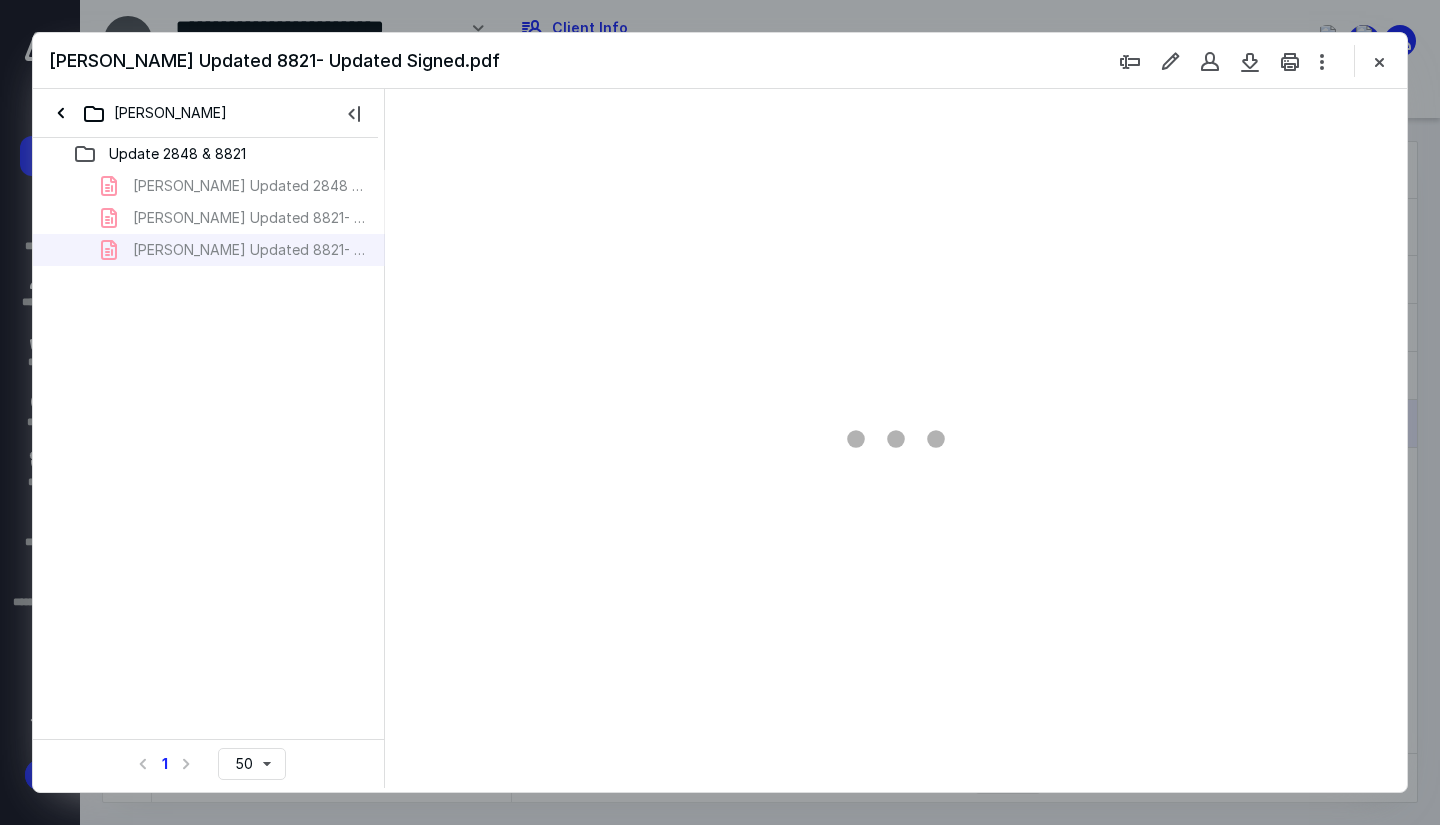 type on "78" 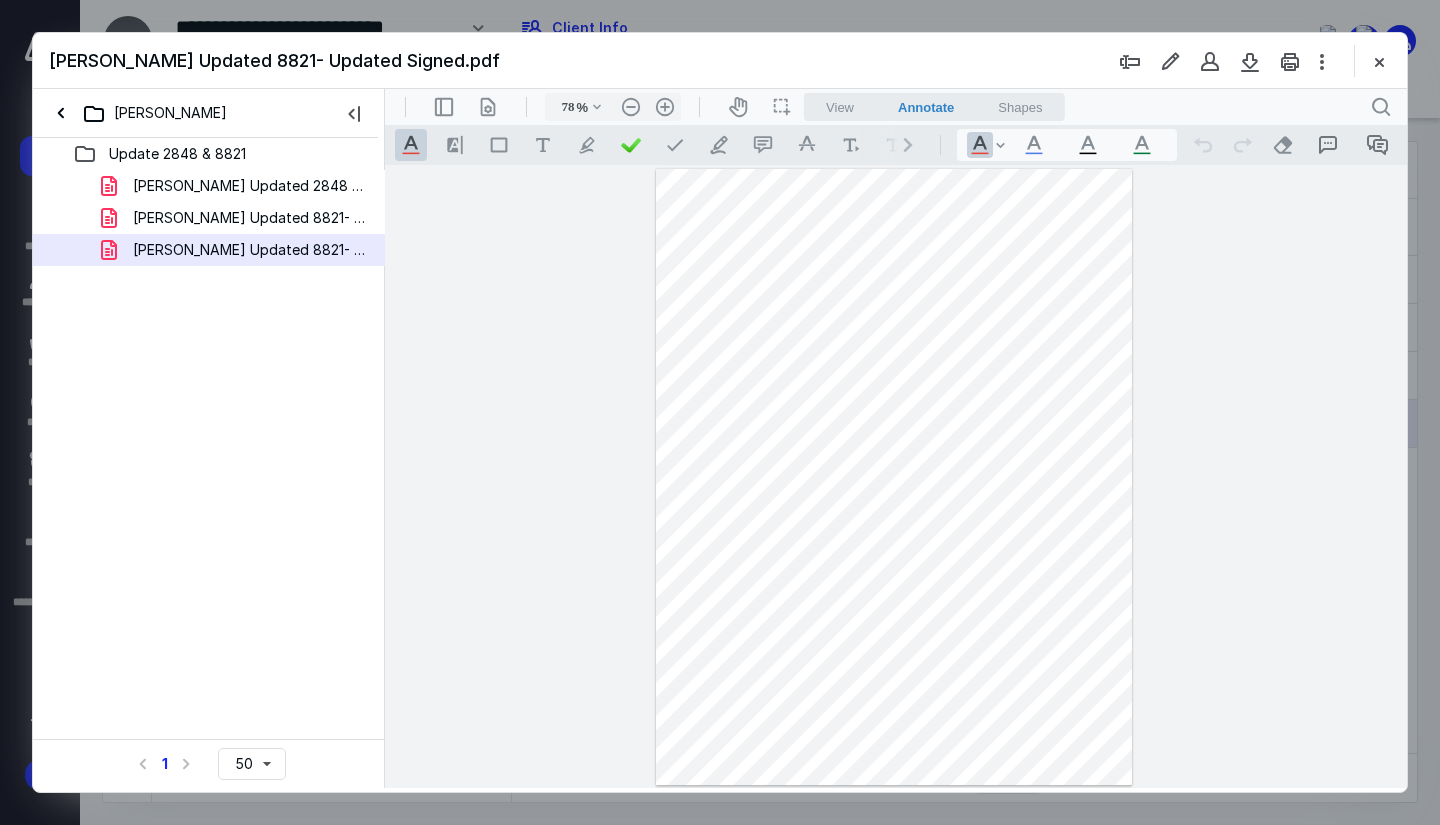 click at bounding box center [1379, 61] 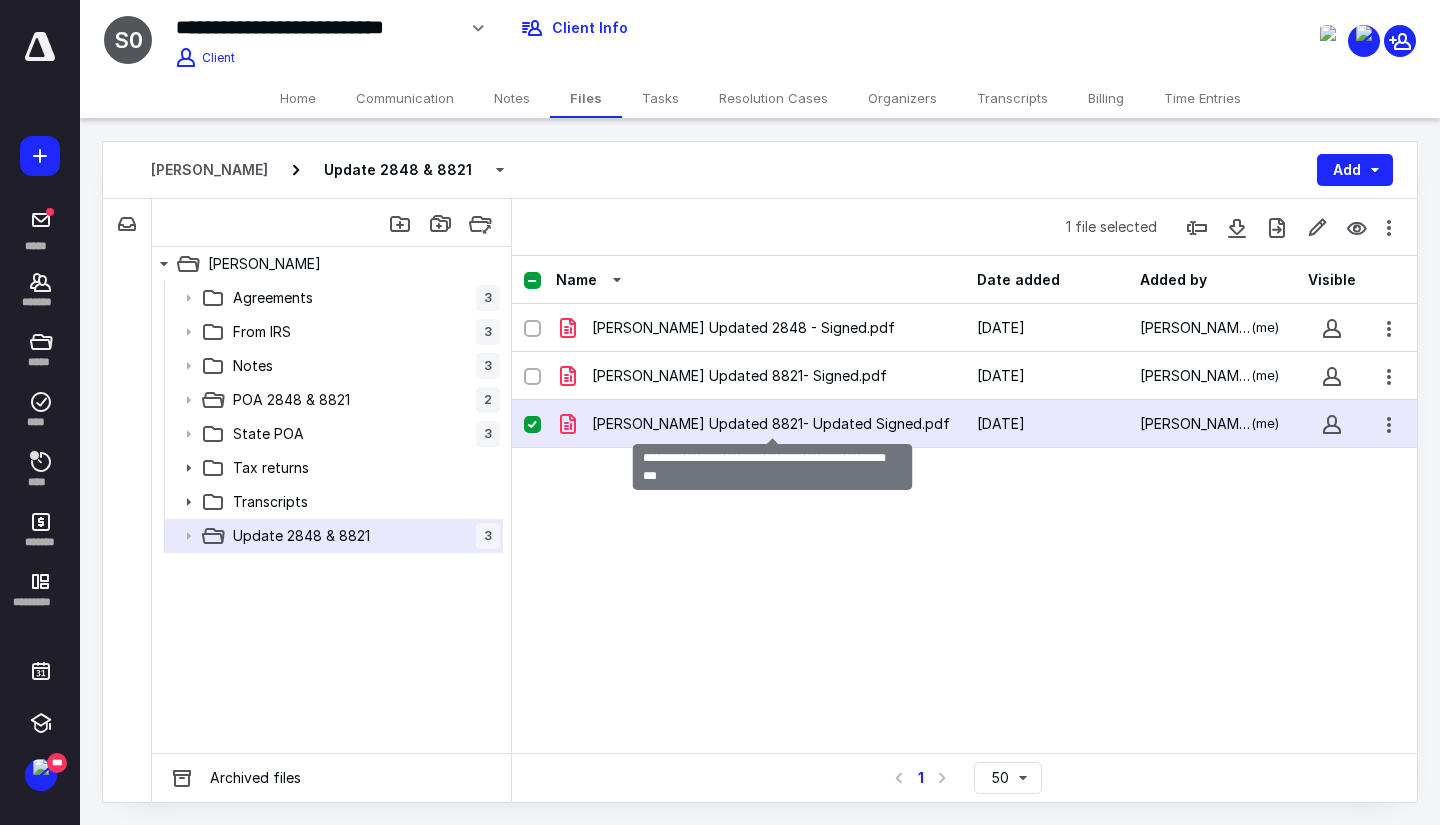 click on "[PERSON_NAME] Updated 8821- Updated Signed.pdf" at bounding box center [771, 424] 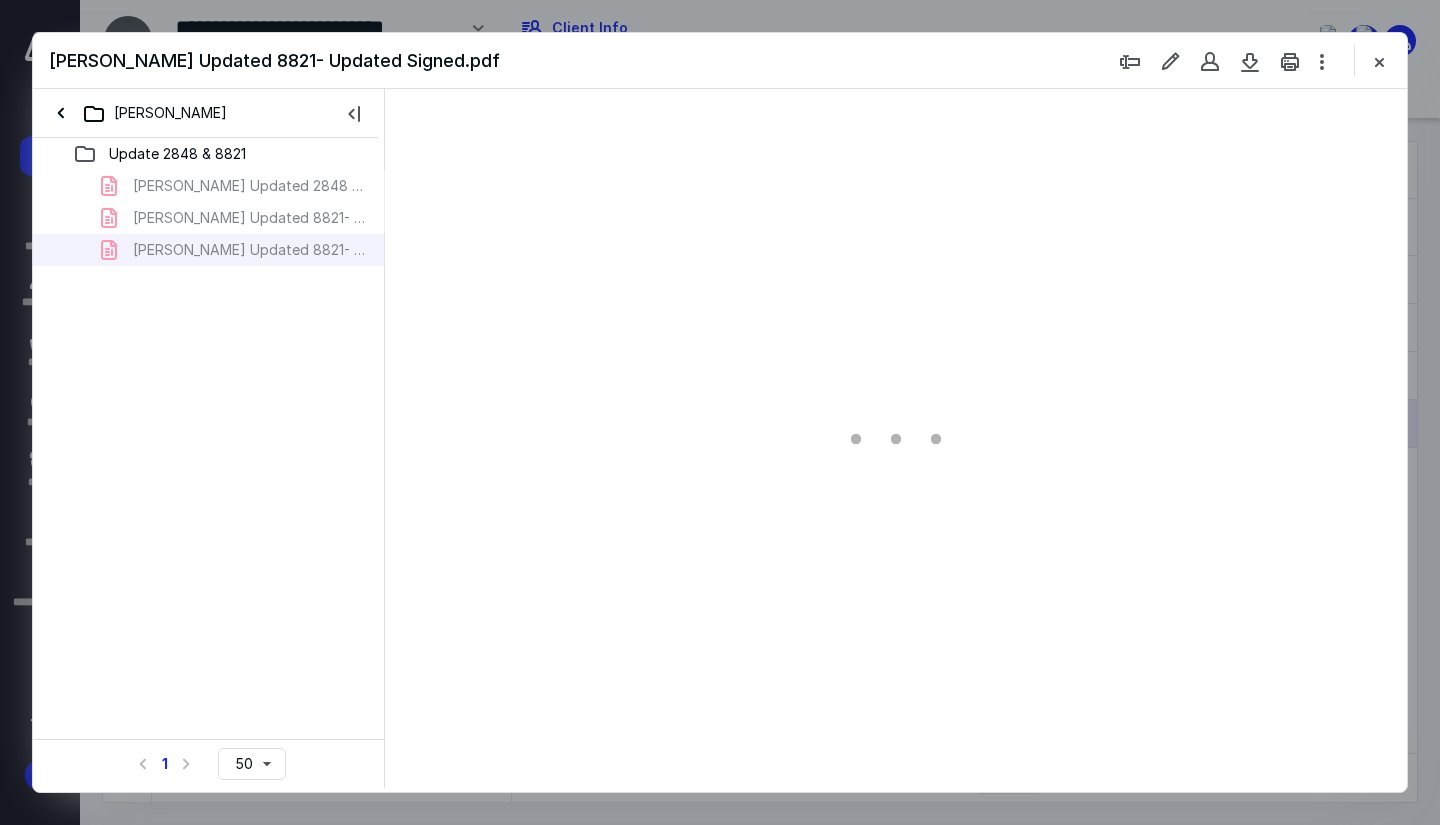scroll, scrollTop: 0, scrollLeft: 0, axis: both 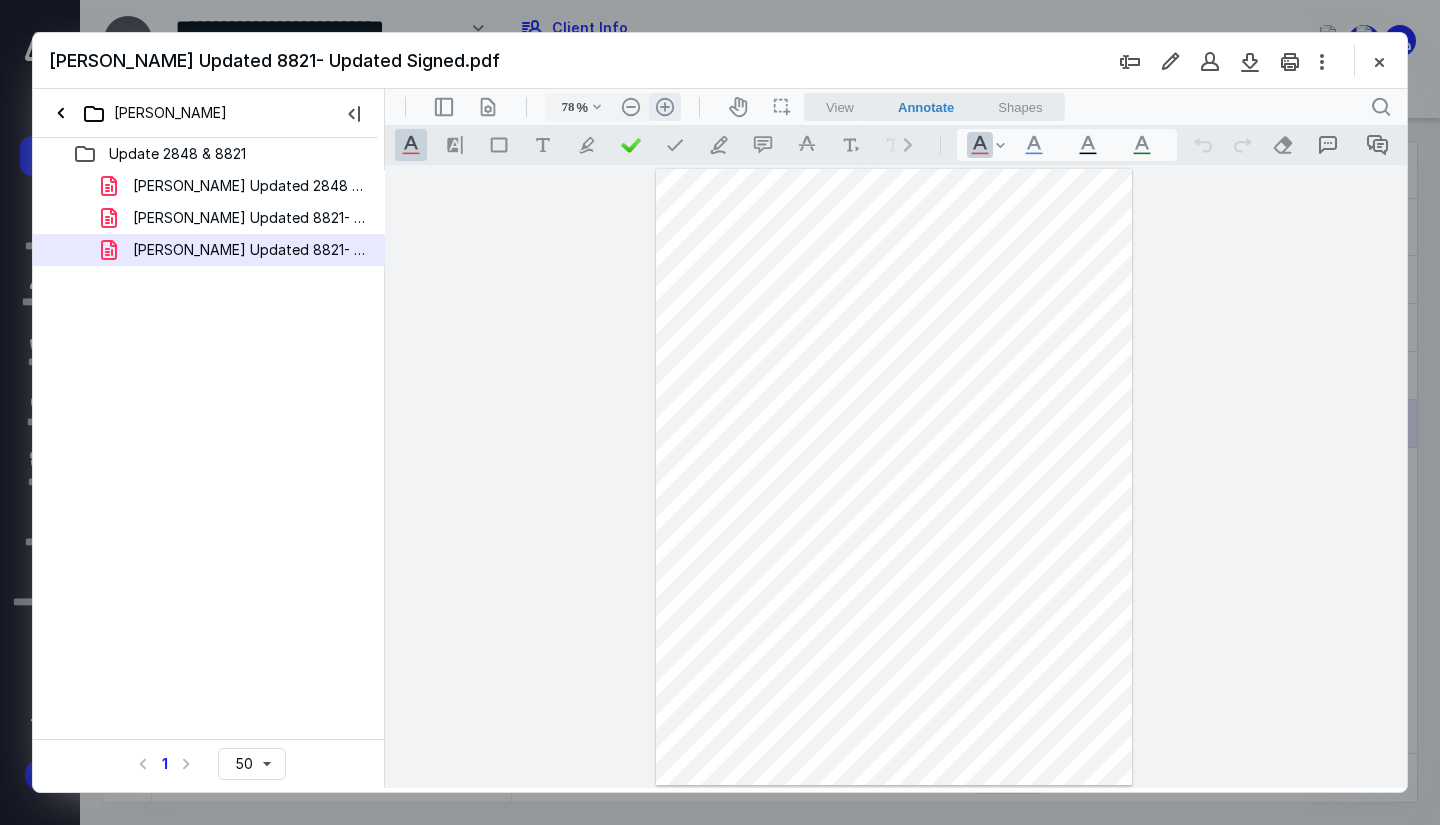 click on ".cls-1{fill:#abb0c4;} icon - header - zoom - in - line" at bounding box center [665, 107] 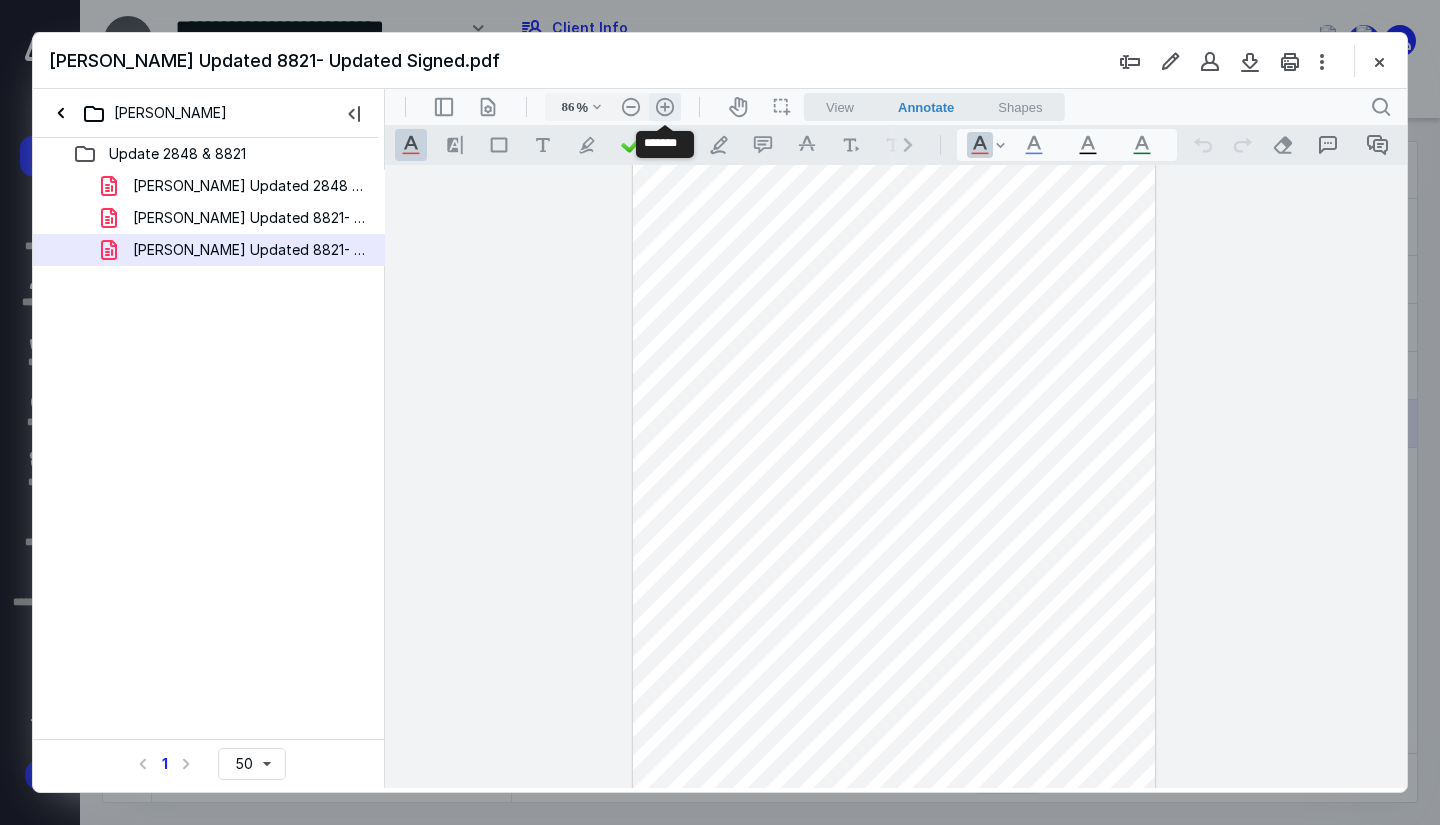 click on ".cls-1{fill:#abb0c4;} icon - header - zoom - in - line" at bounding box center [665, 107] 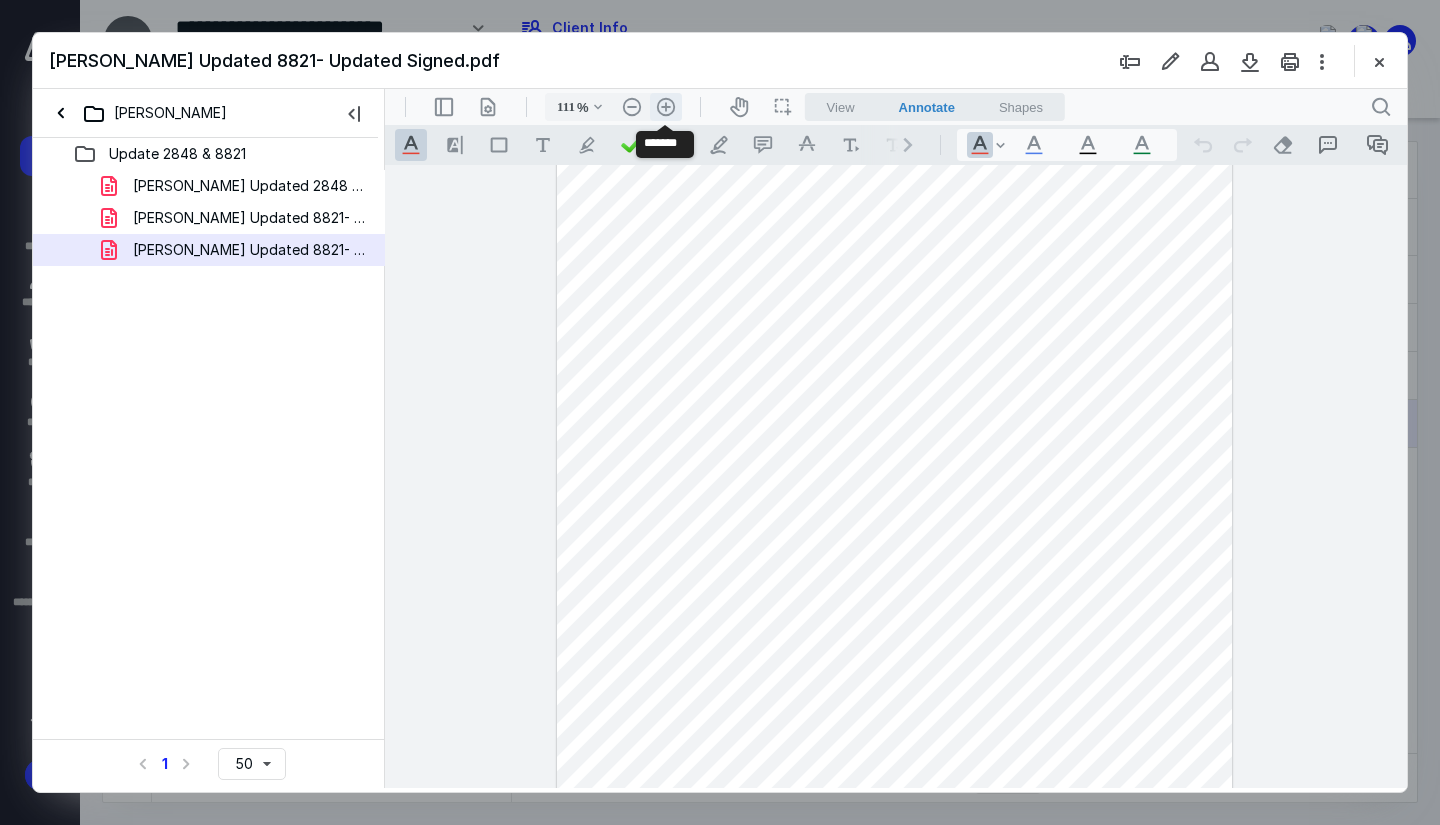 click on ".cls-1{fill:#abb0c4;} icon - header - zoom - in - line" at bounding box center (666, 107) 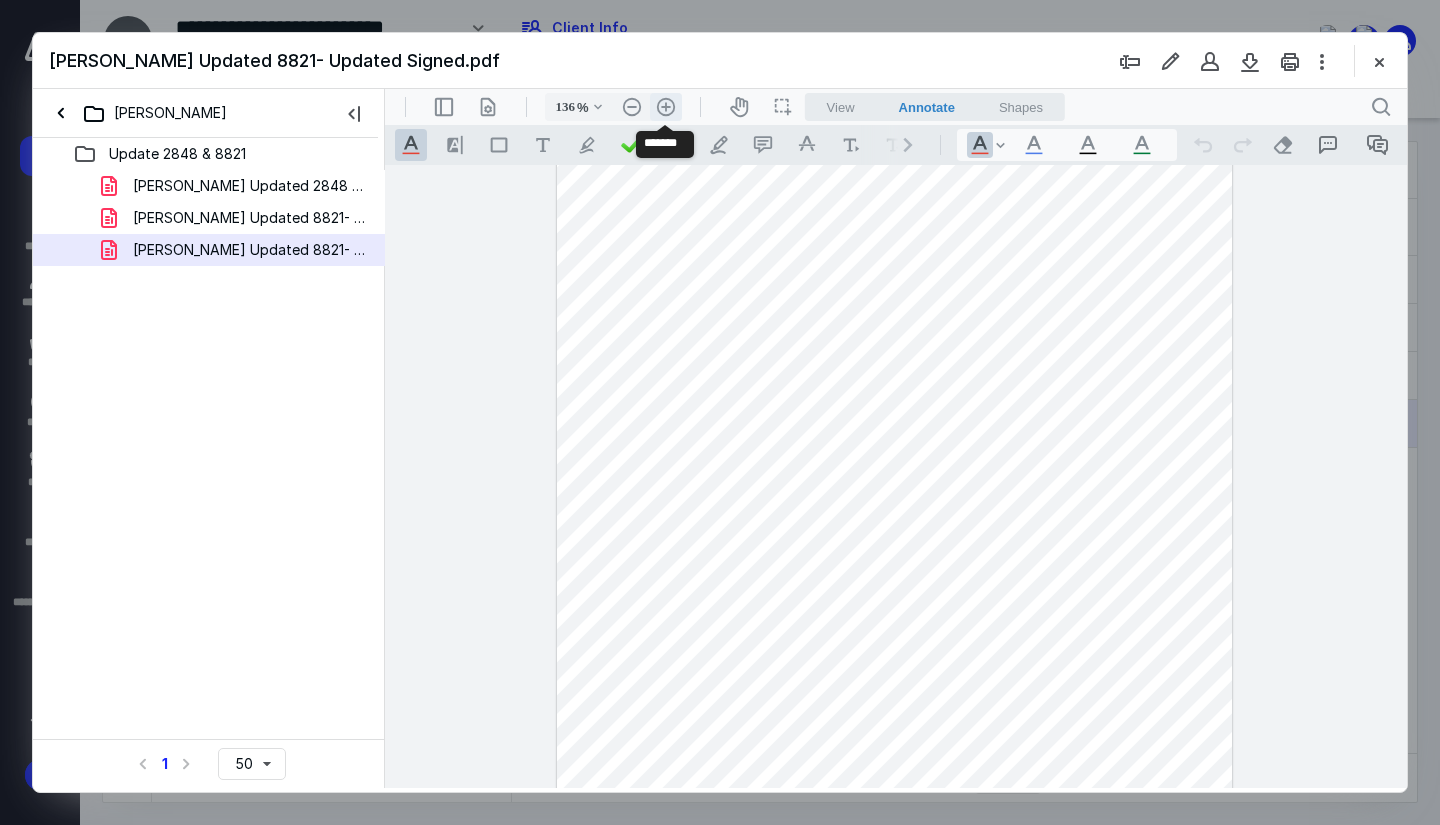click on ".cls-1{fill:#abb0c4;} icon - header - zoom - in - line" at bounding box center (666, 107) 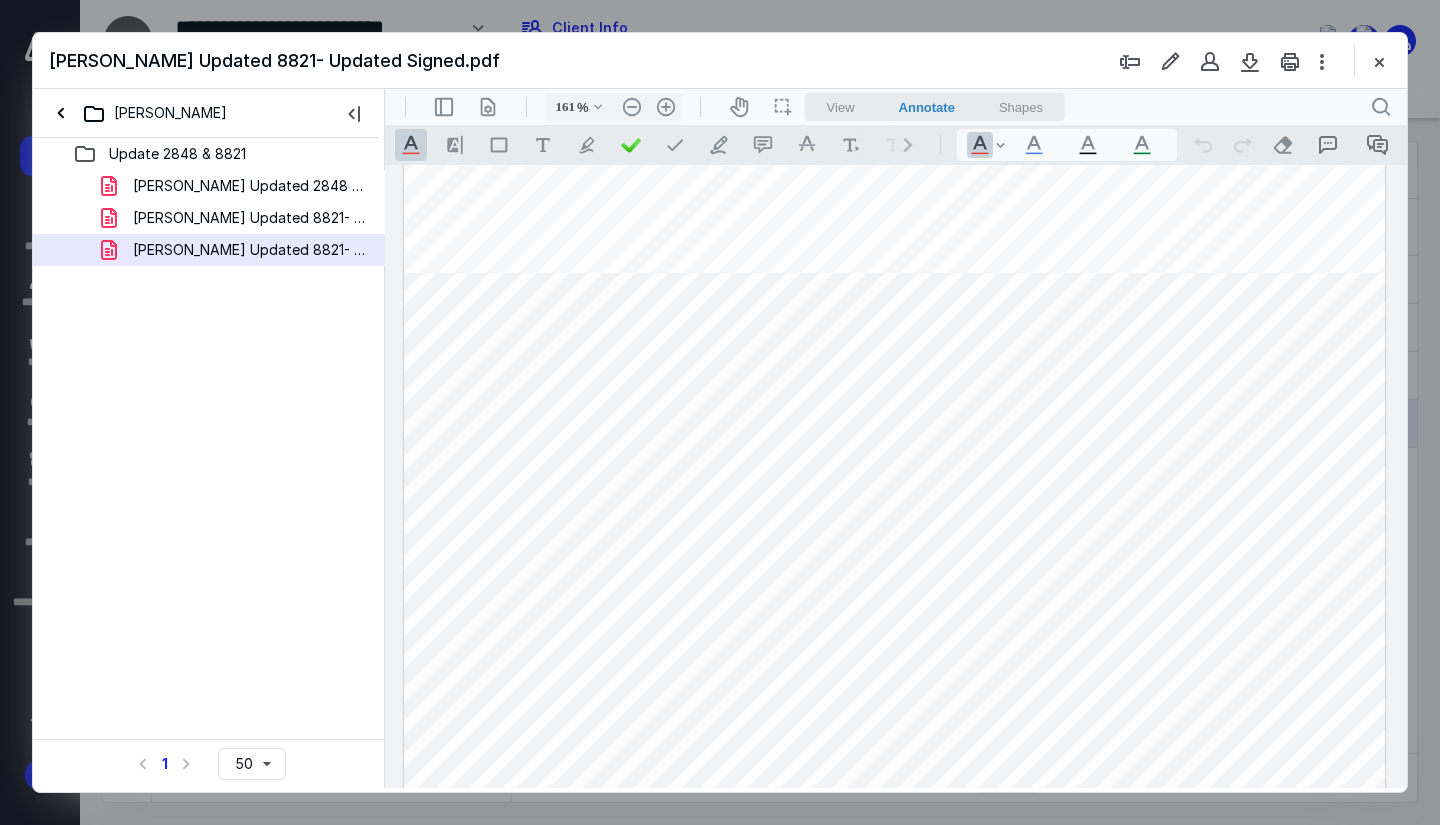 scroll, scrollTop: 87, scrollLeft: 0, axis: vertical 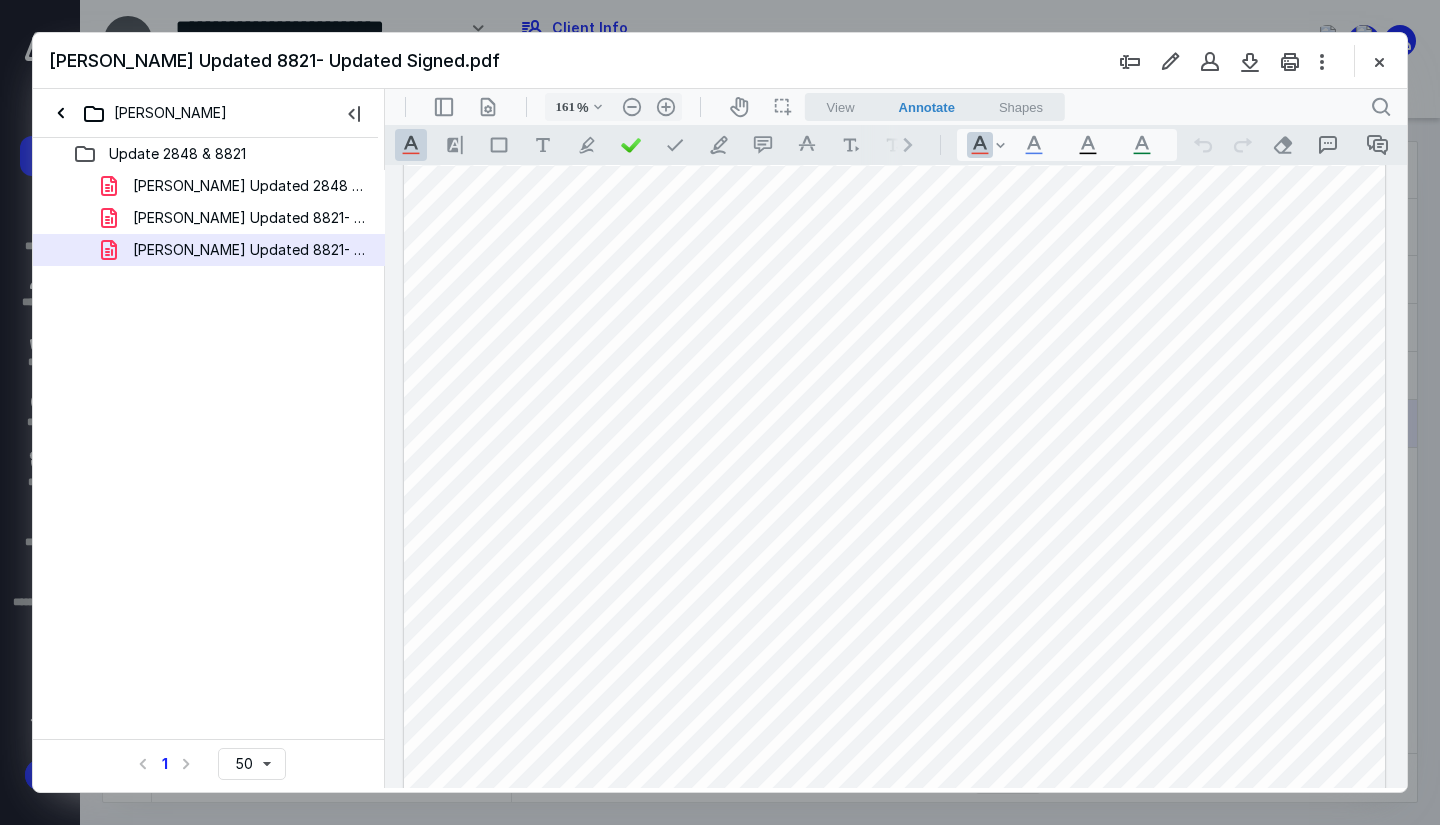 click on "[PERSON_NAME] Updated 8821- Signed.pdf" at bounding box center (249, 218) 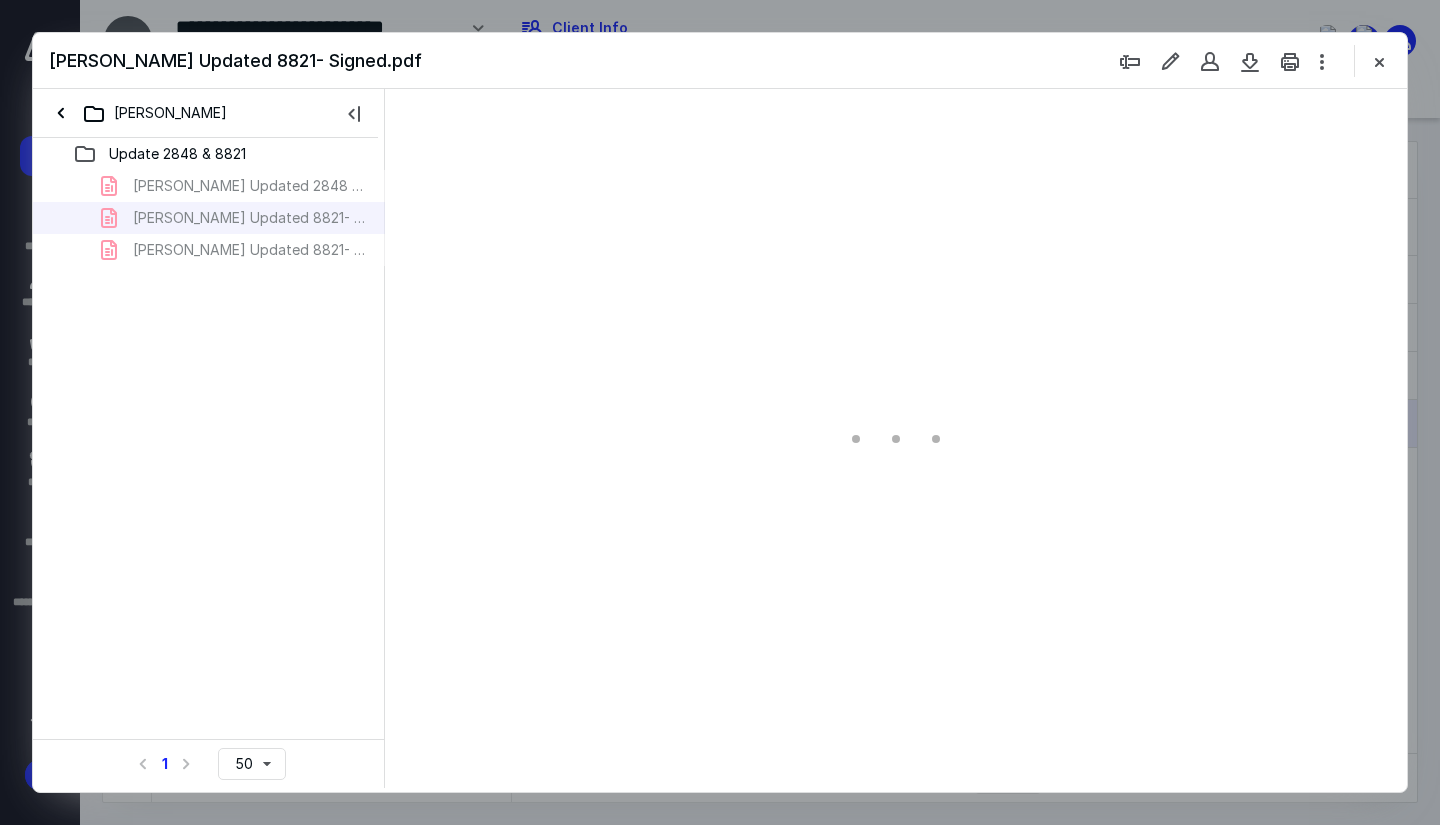 scroll, scrollTop: 0, scrollLeft: 0, axis: both 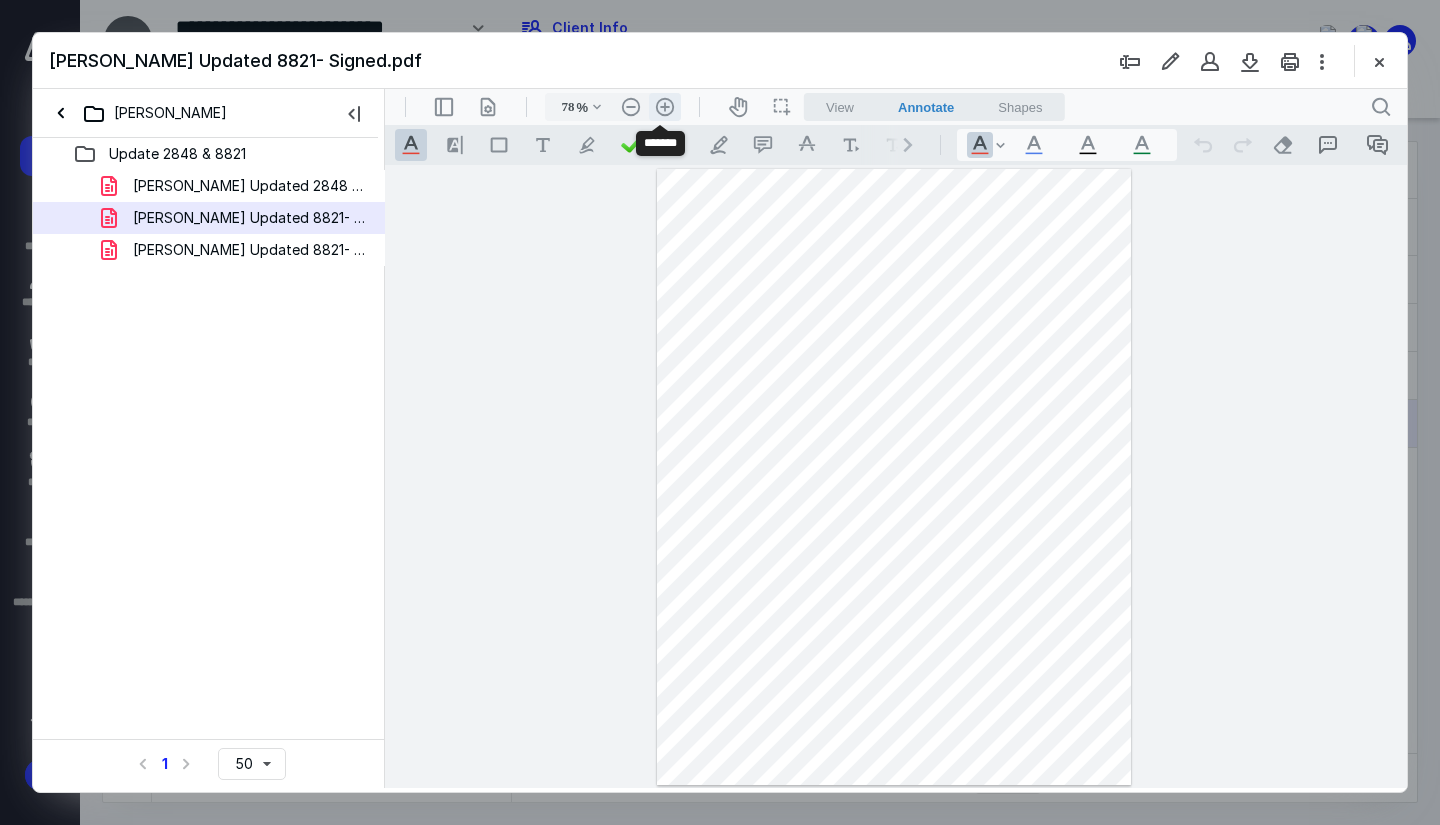 click on ".cls-1{fill:#abb0c4;} icon - header - zoom - in - line" at bounding box center (665, 107) 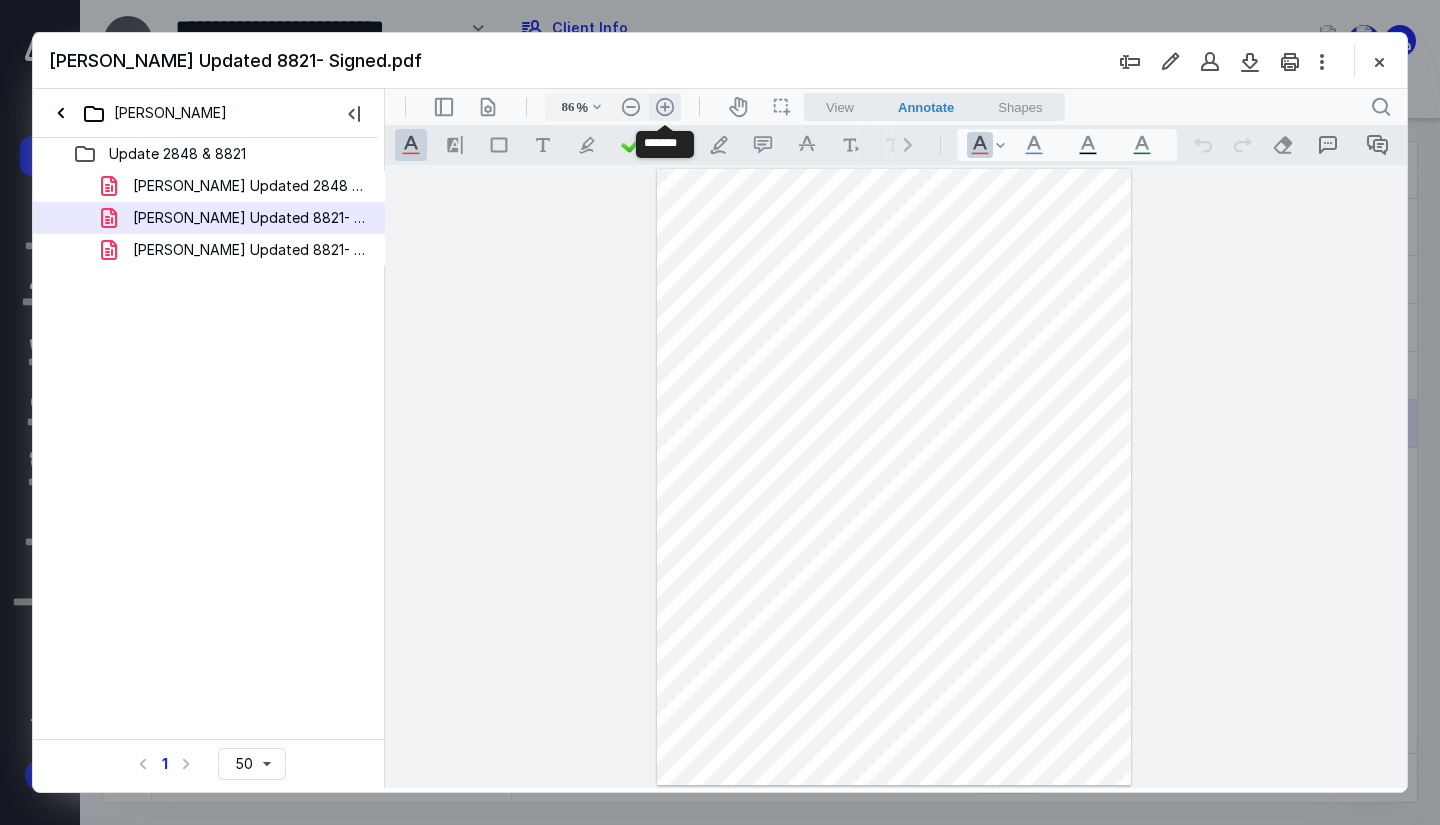 click on ".cls-1{fill:#abb0c4;} icon - header - zoom - in - line" at bounding box center [665, 107] 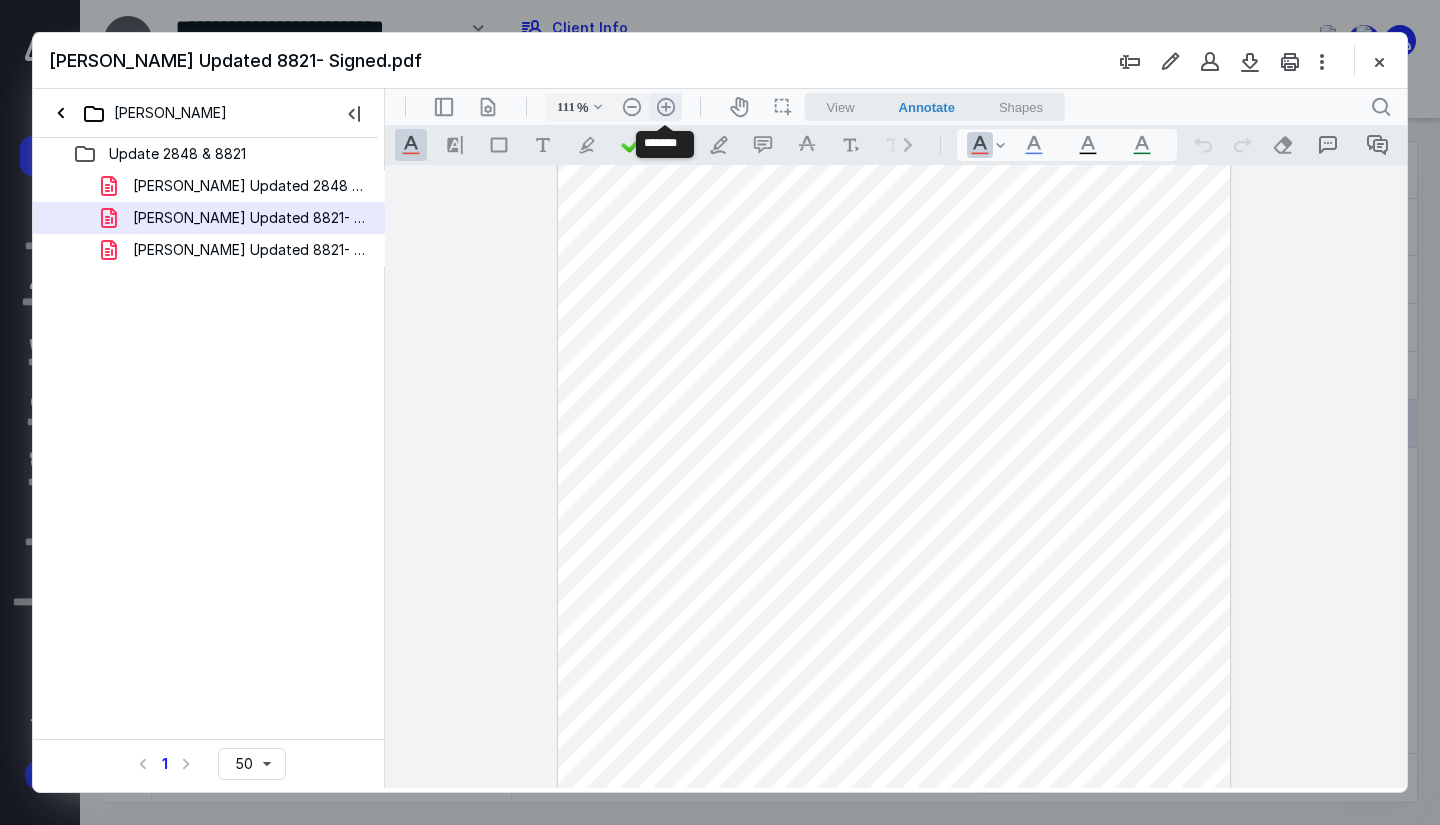 click on ".cls-1{fill:#abb0c4;} icon - header - zoom - in - line" at bounding box center (666, 107) 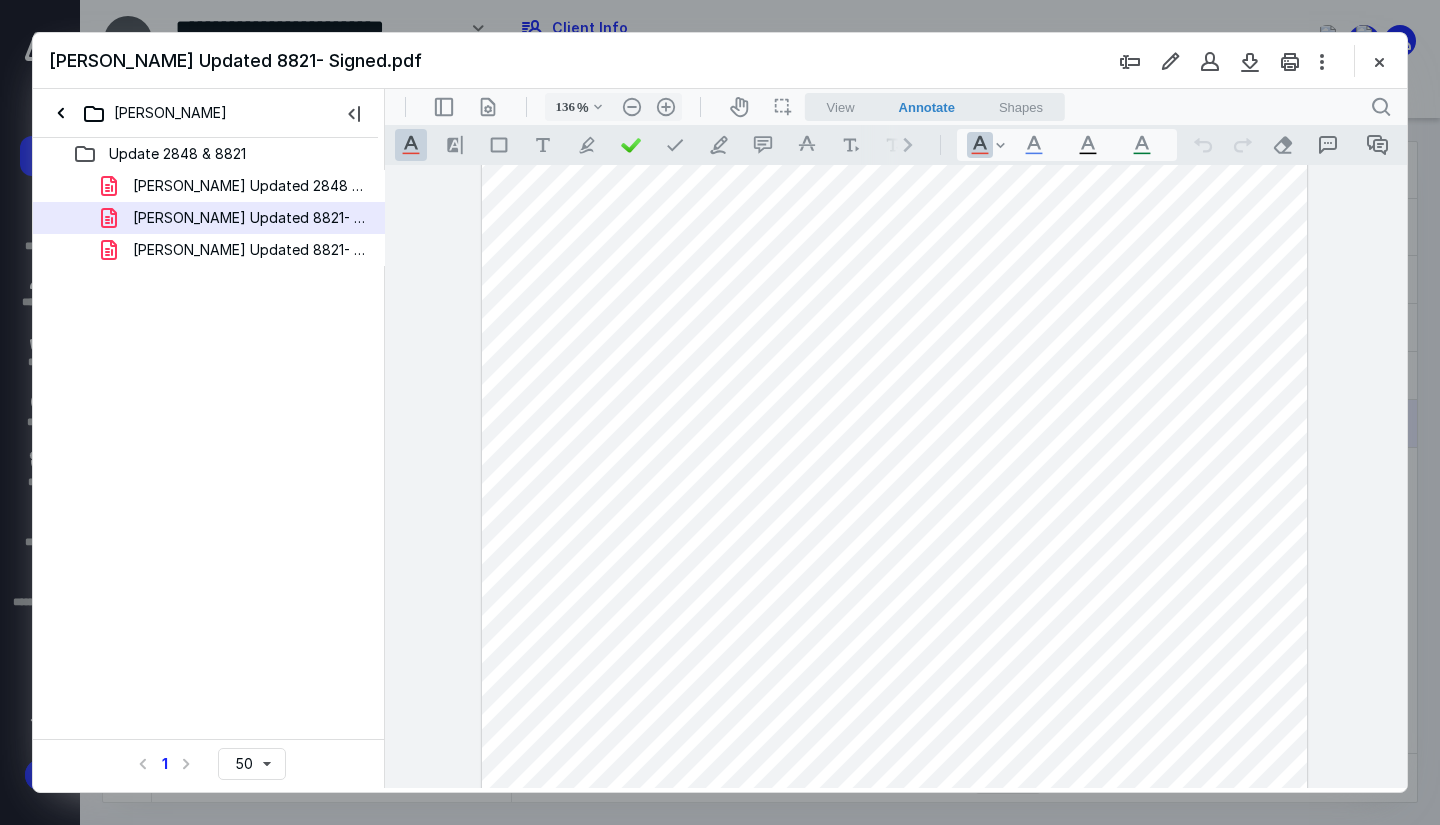 scroll, scrollTop: 0, scrollLeft: 0, axis: both 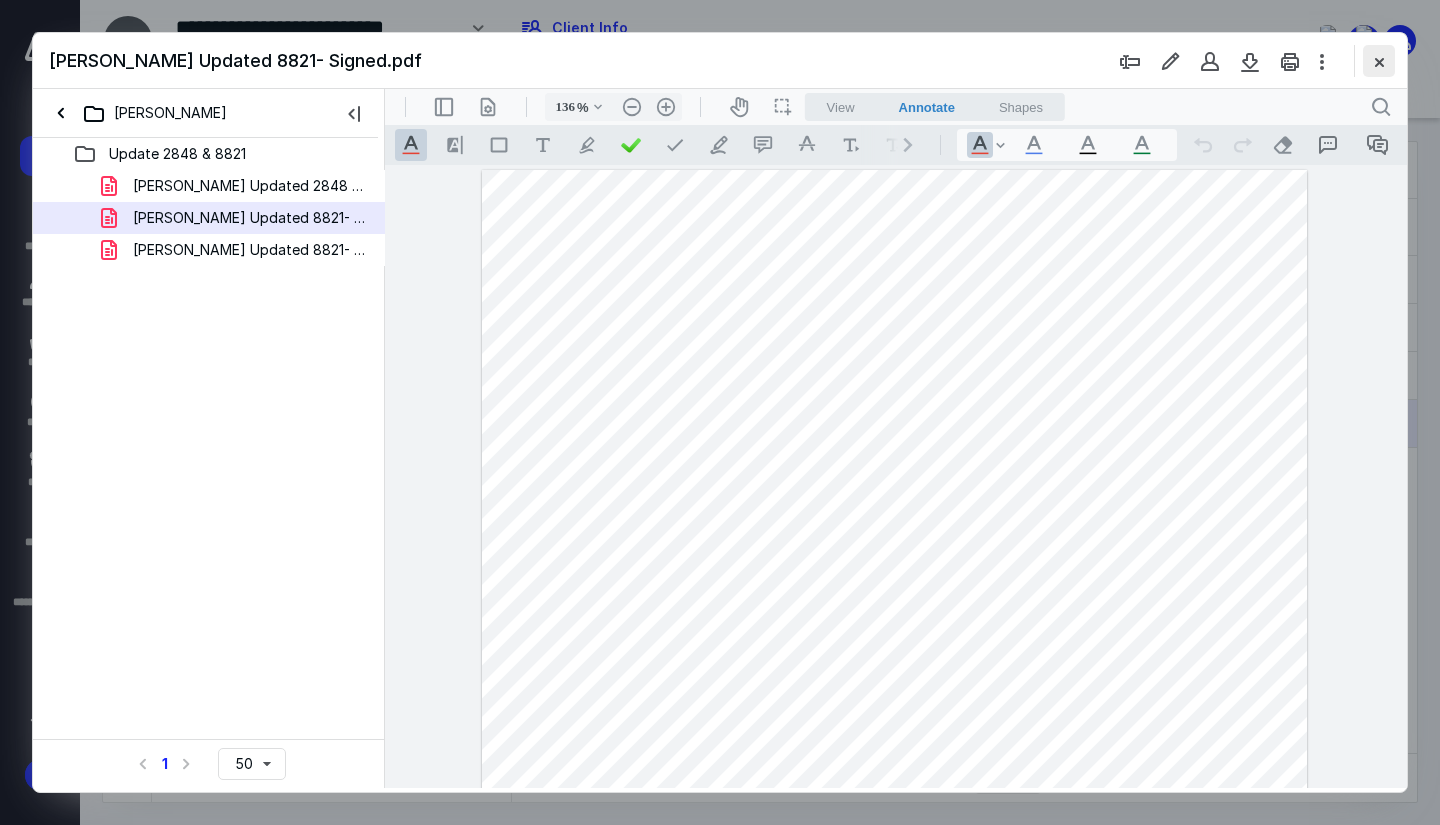 click at bounding box center [1379, 61] 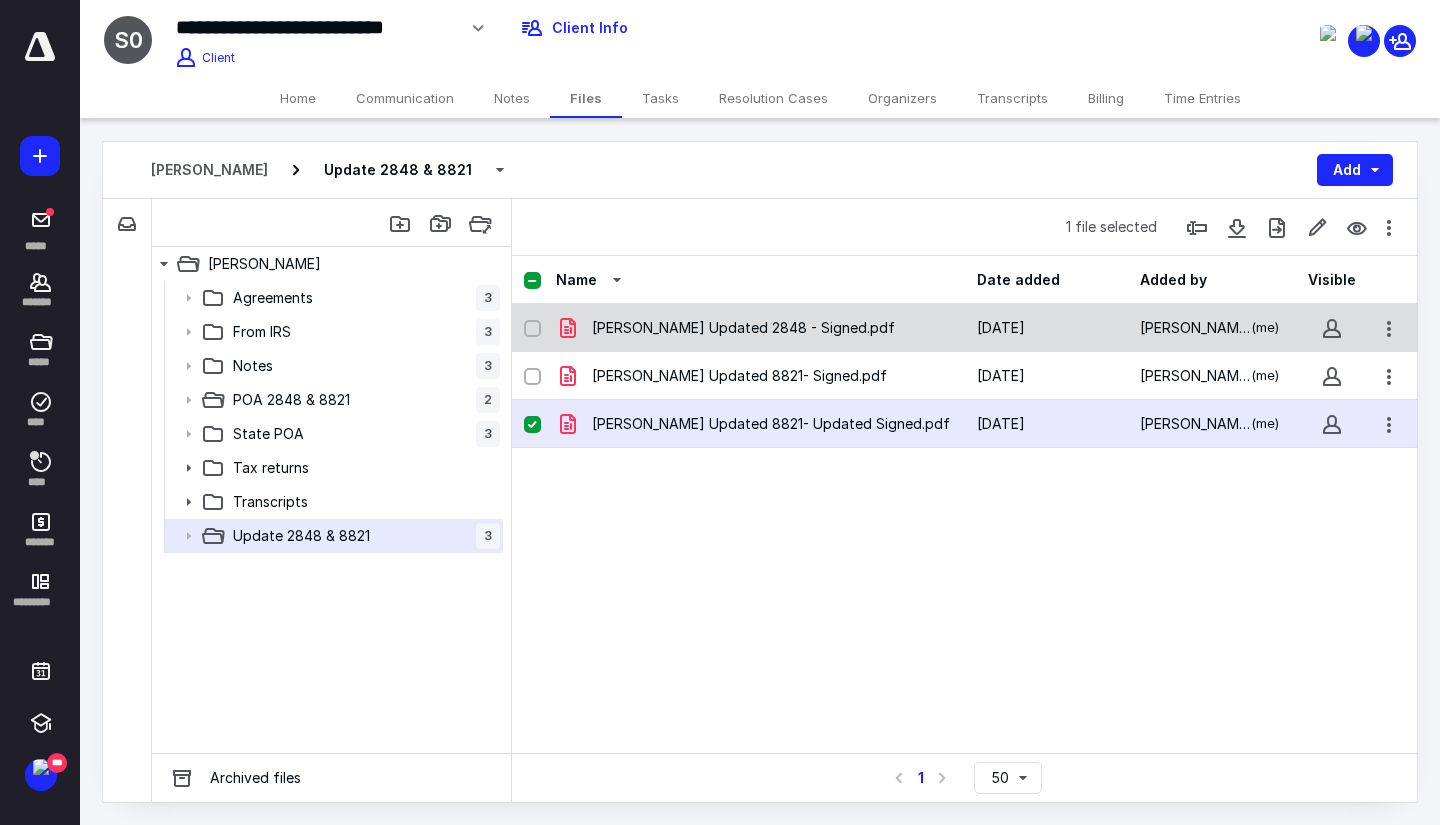 click on "[PERSON_NAME] Updated 2848 - Signed.pdf" at bounding box center [743, 328] 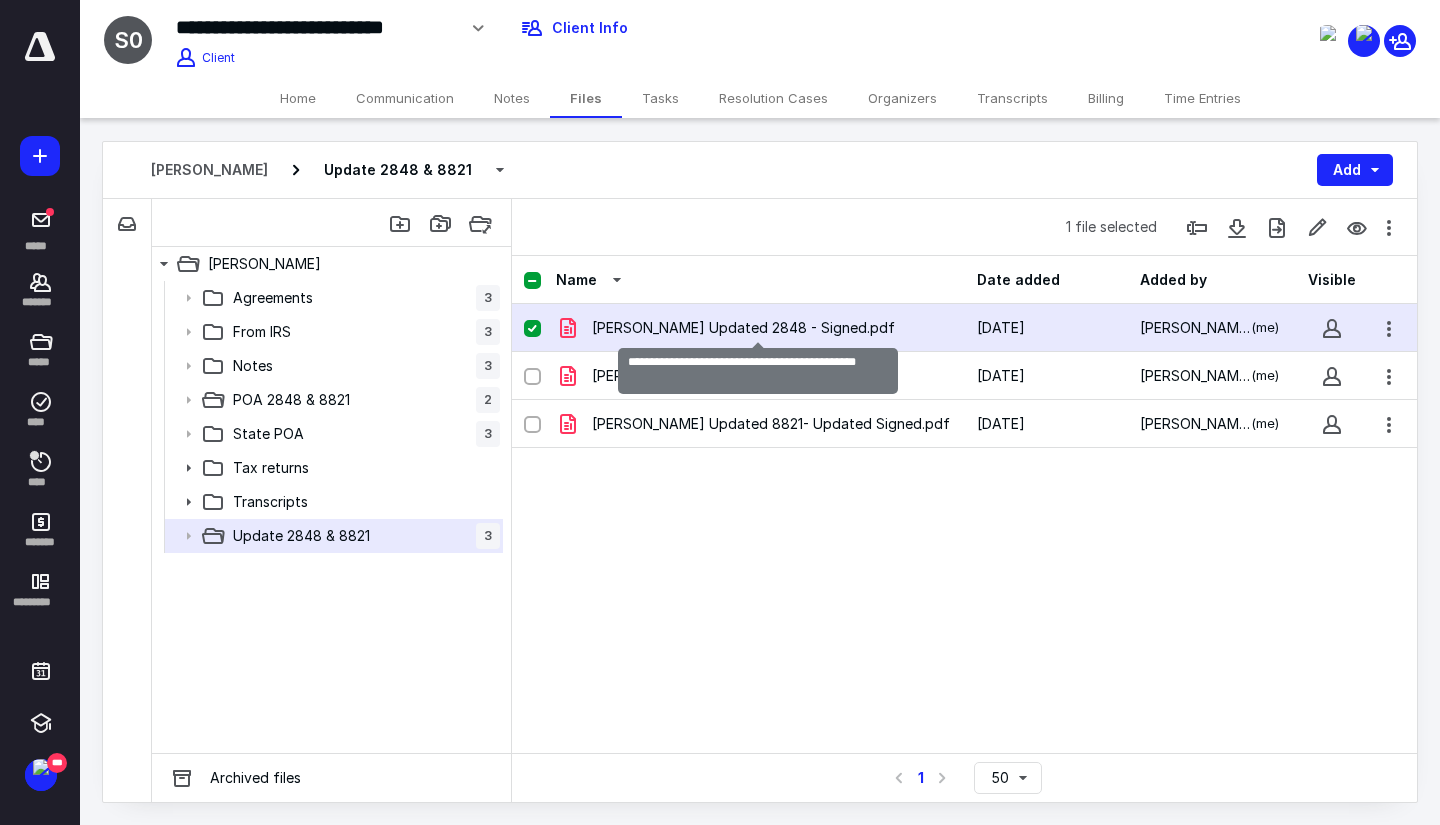 click on "[PERSON_NAME] Updated 2848 - Signed.pdf" at bounding box center [743, 328] 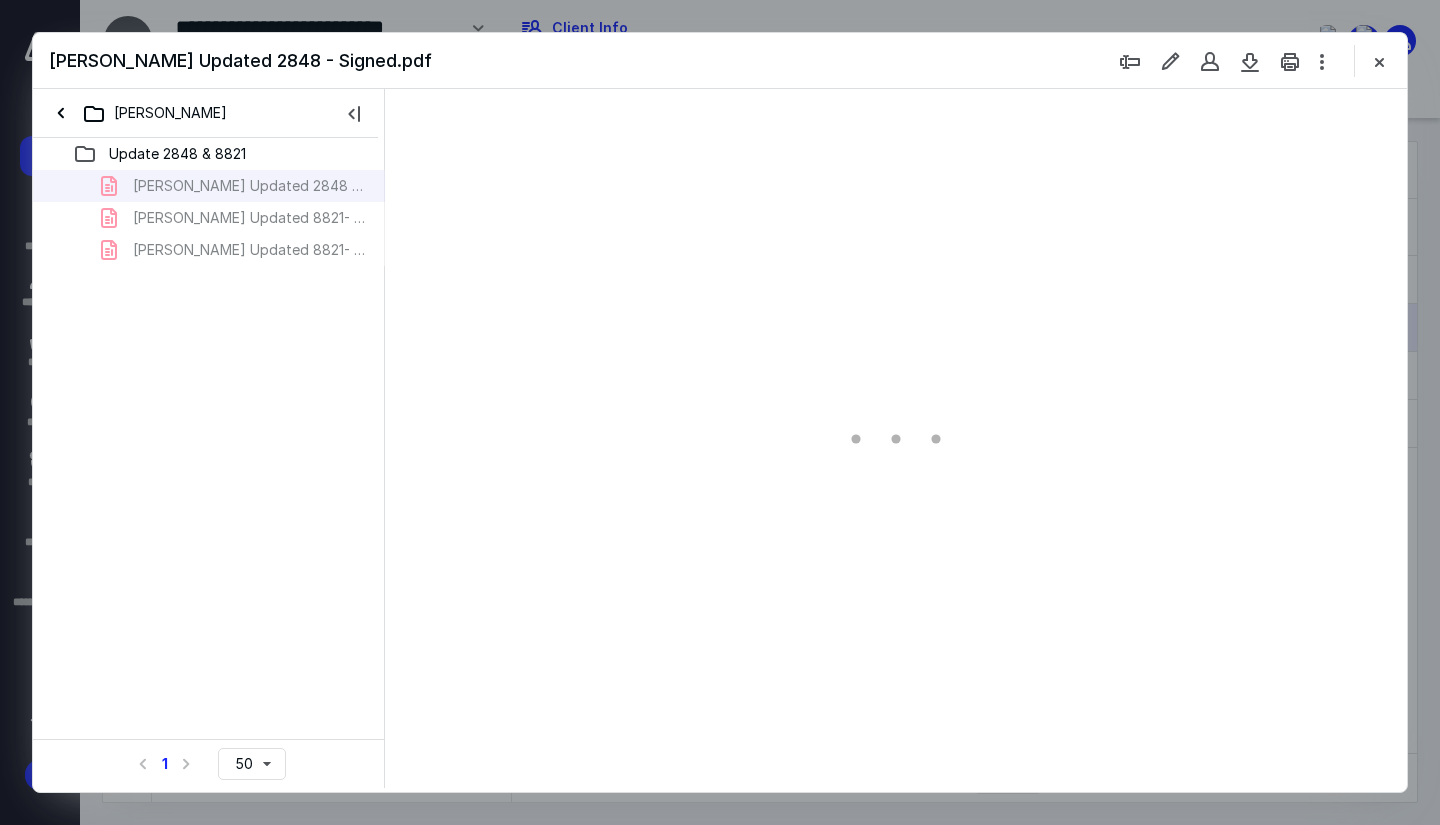scroll, scrollTop: 0, scrollLeft: 0, axis: both 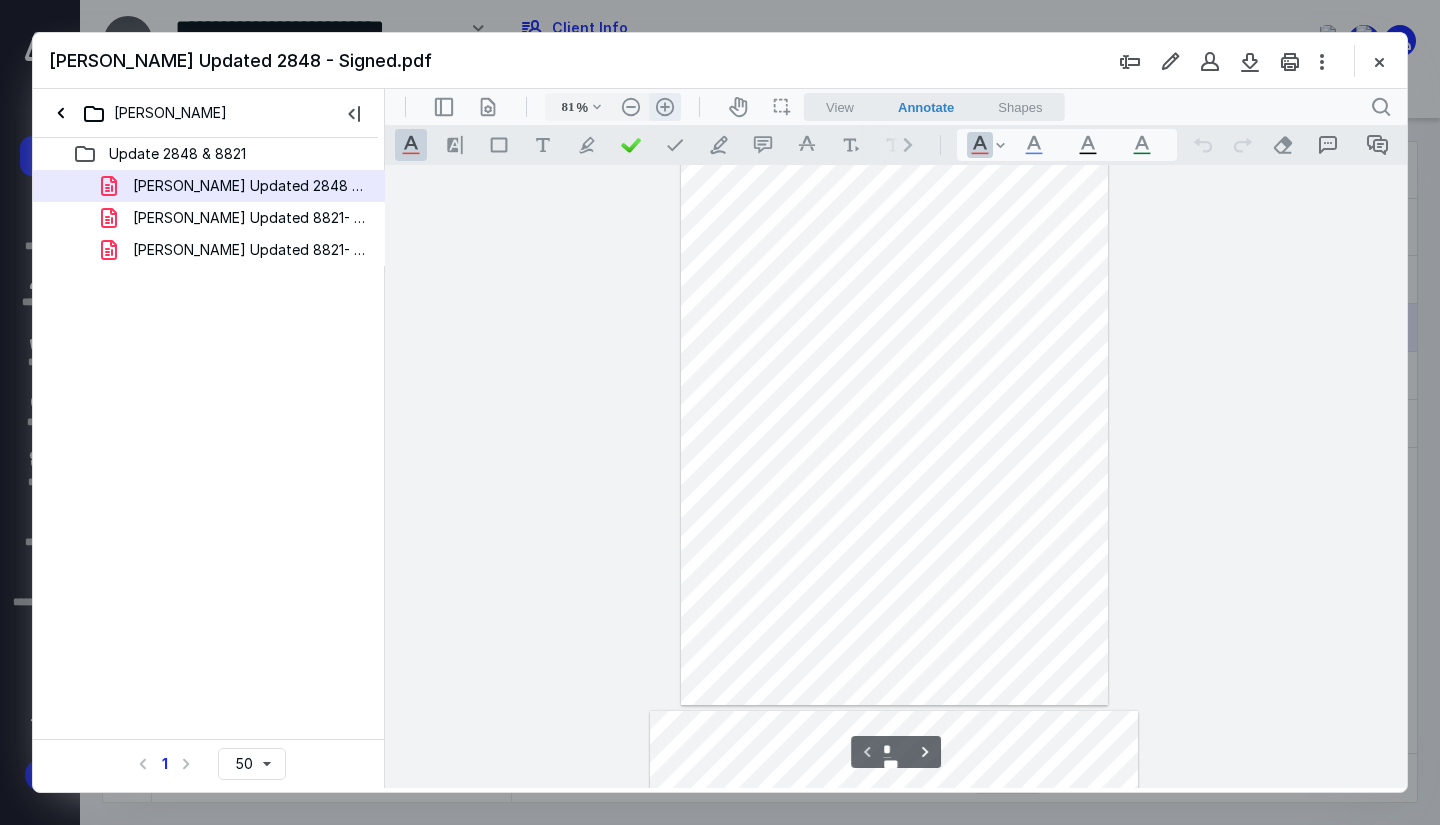click on ".cls-1{fill:#abb0c4;} icon - header - zoom - in - line" at bounding box center [665, 107] 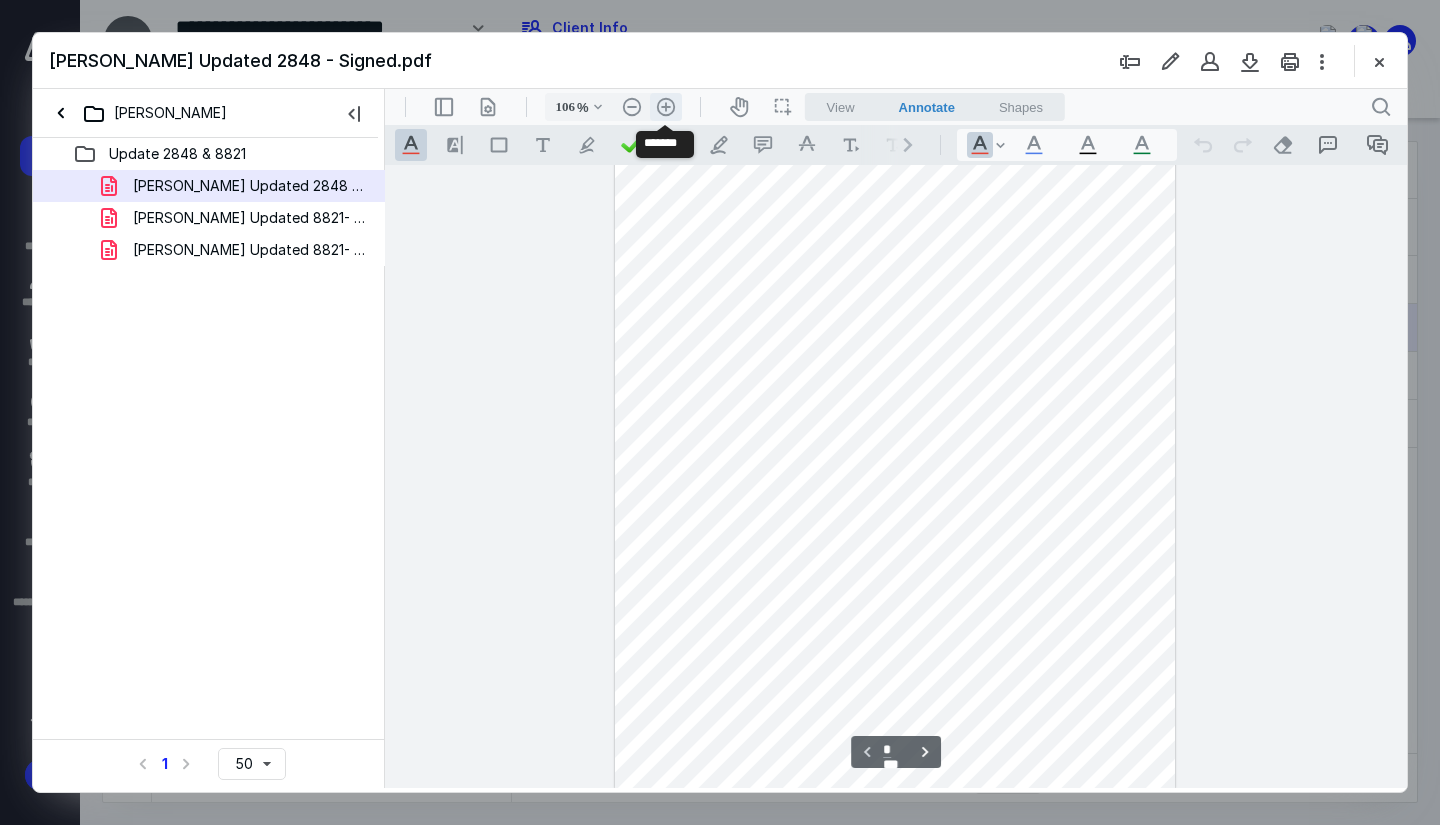 click on ".cls-1{fill:#abb0c4;} icon - header - zoom - in - line" at bounding box center [666, 107] 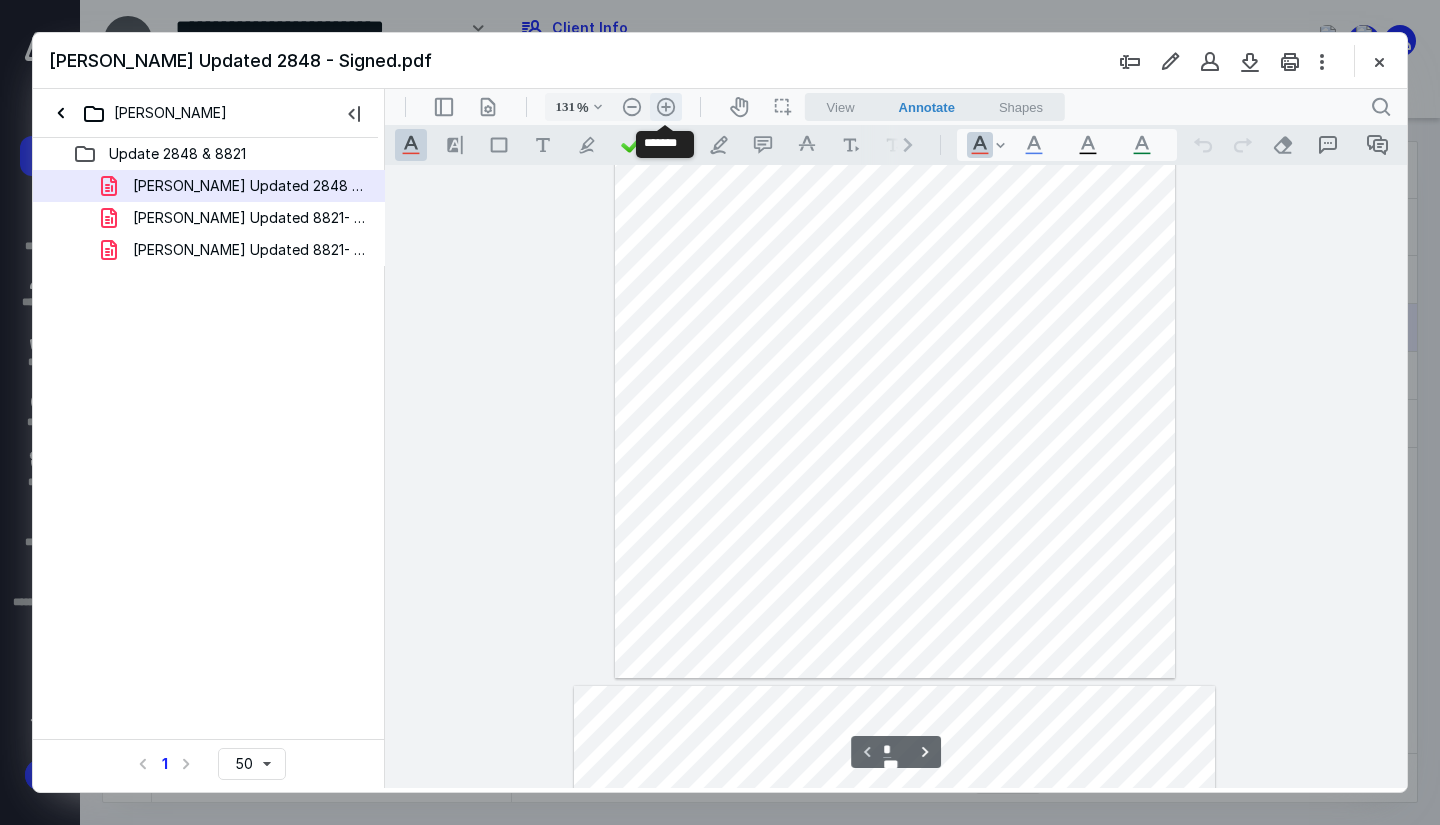 click on ".cls-1{fill:#abb0c4;} icon - header - zoom - in - line" at bounding box center [666, 107] 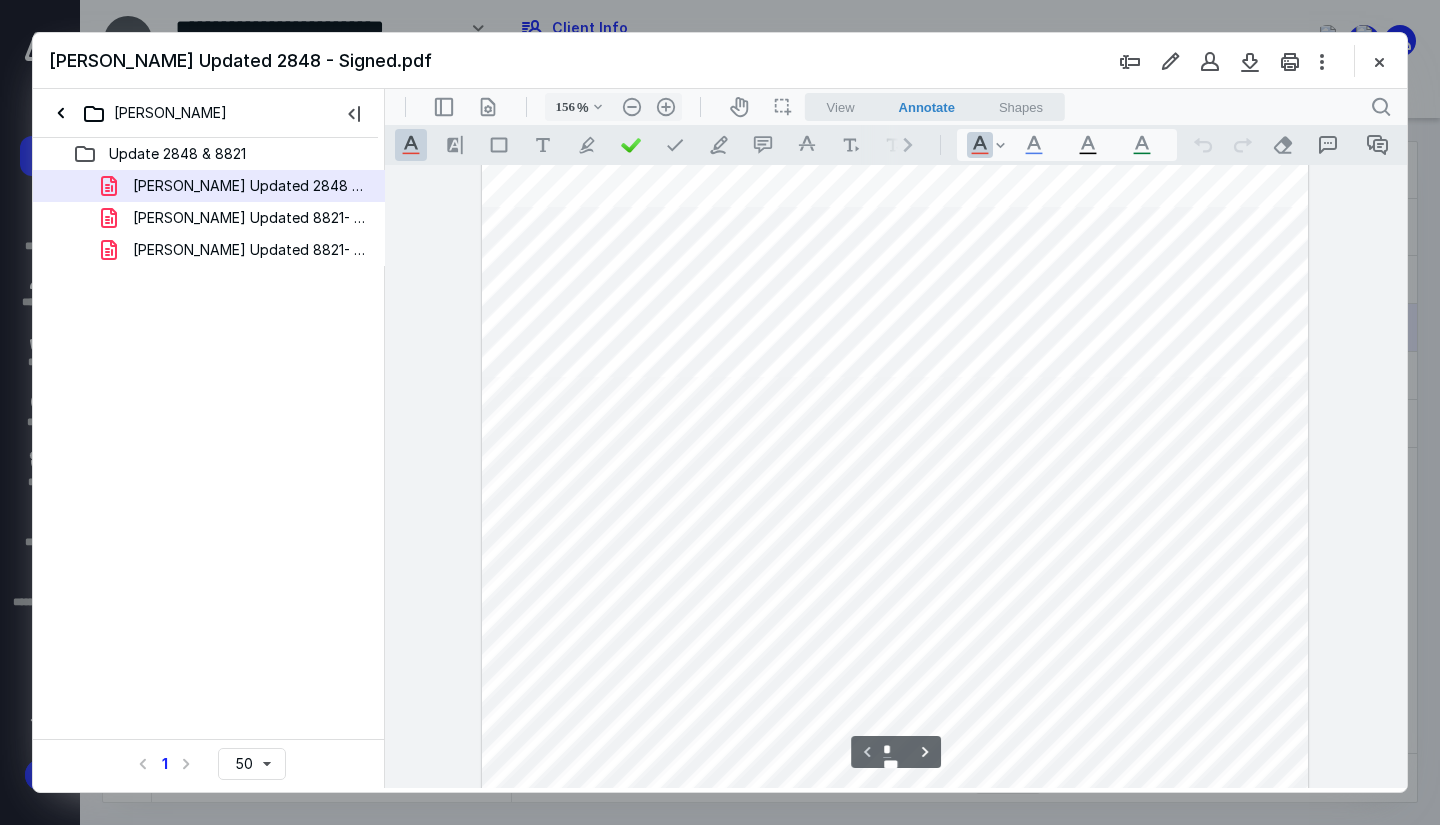 scroll, scrollTop: 109, scrollLeft: 0, axis: vertical 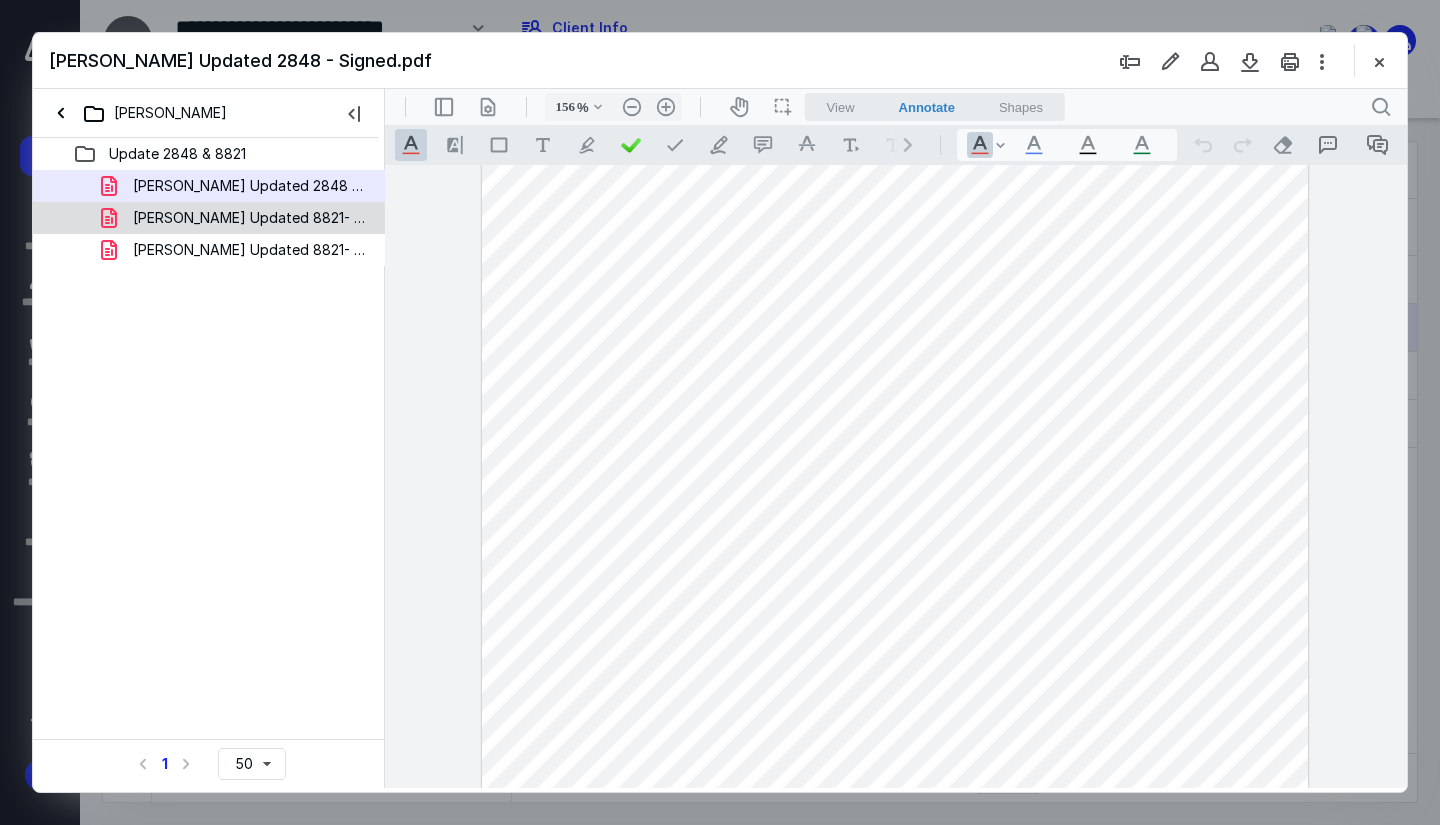 click on "[PERSON_NAME] Updated 8821- Signed.pdf" at bounding box center (249, 218) 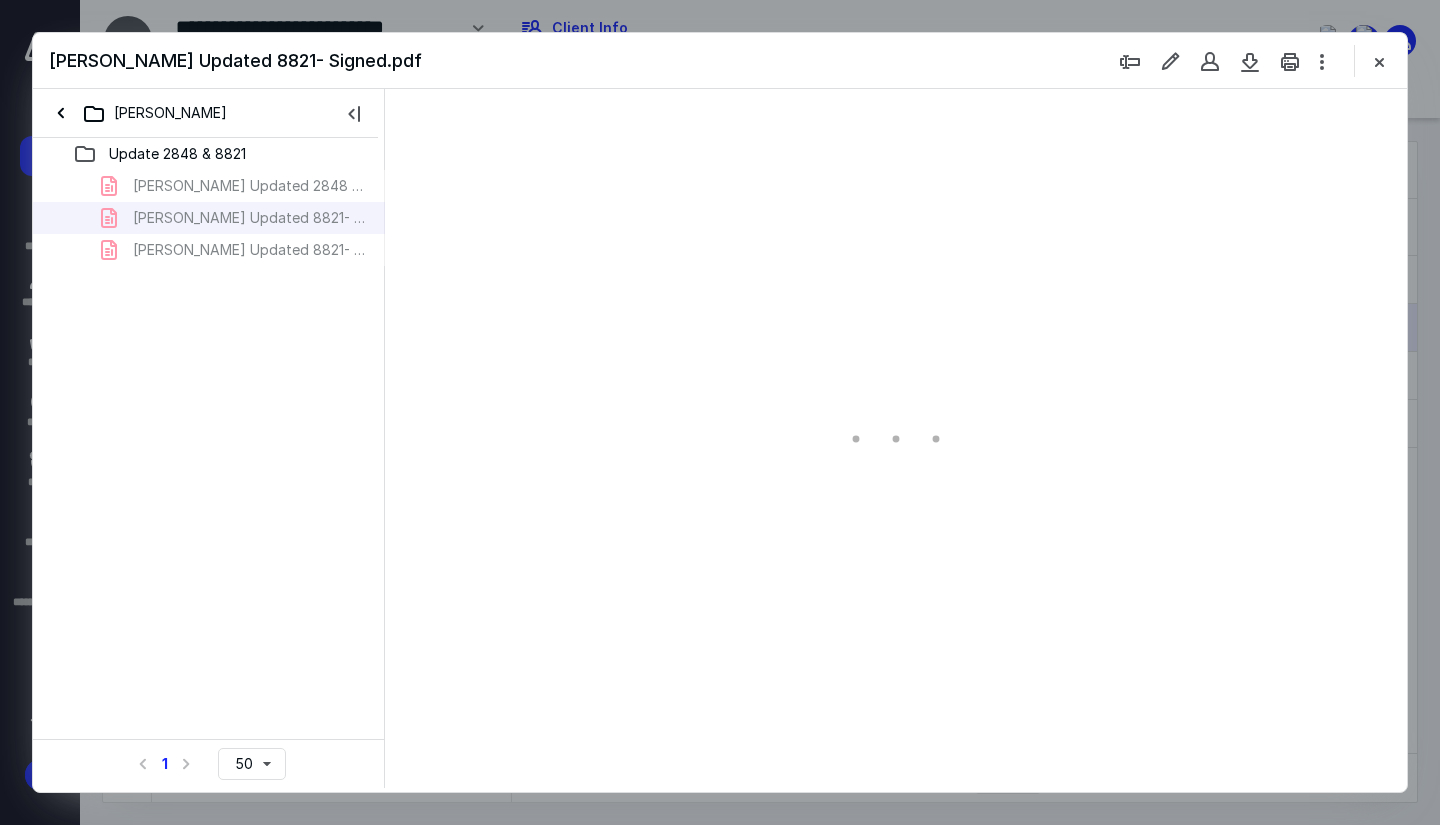 scroll, scrollTop: 0, scrollLeft: 0, axis: both 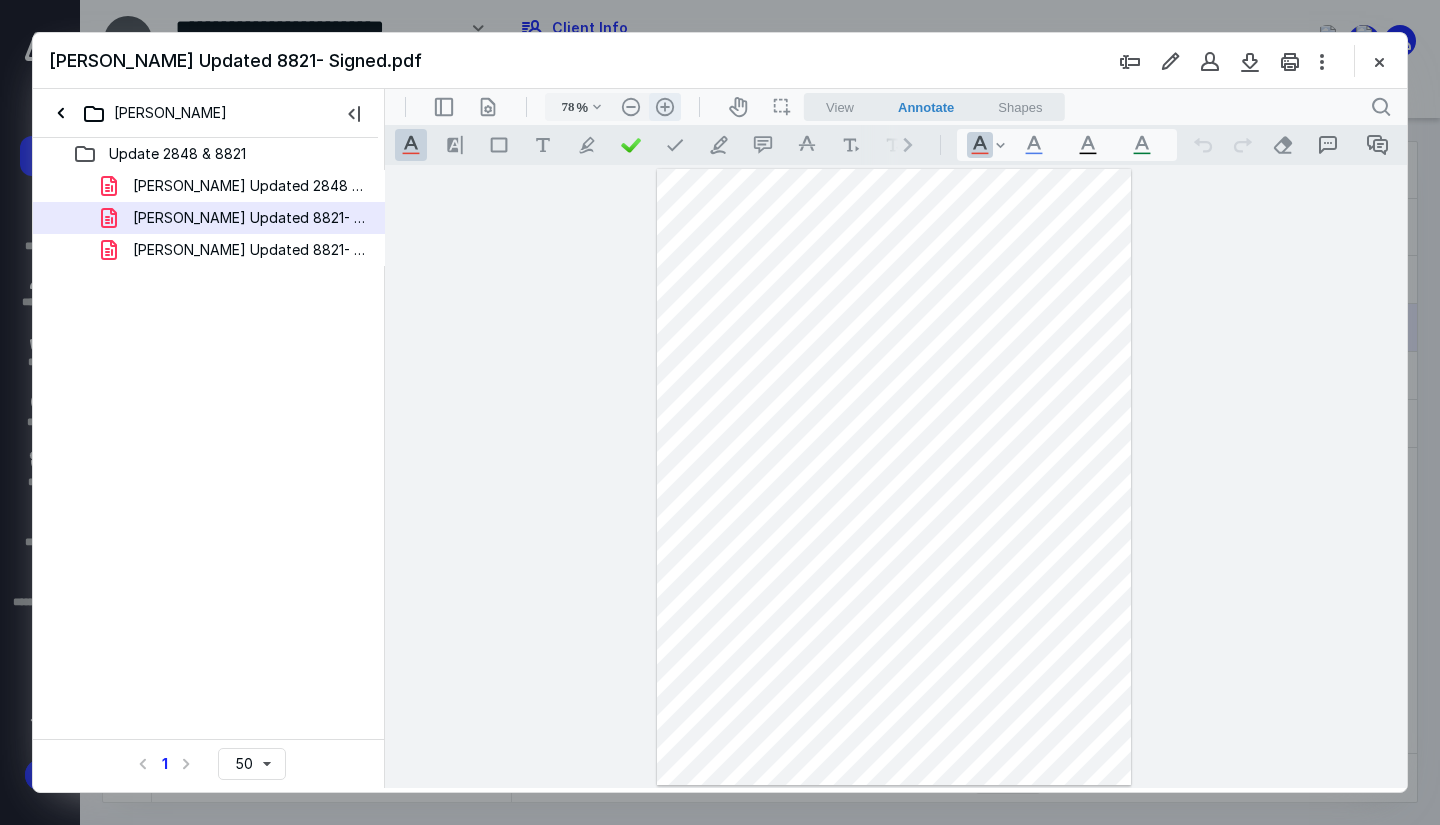 click on ".cls-1{fill:#abb0c4;} icon - header - zoom - in - line" at bounding box center (665, 107) 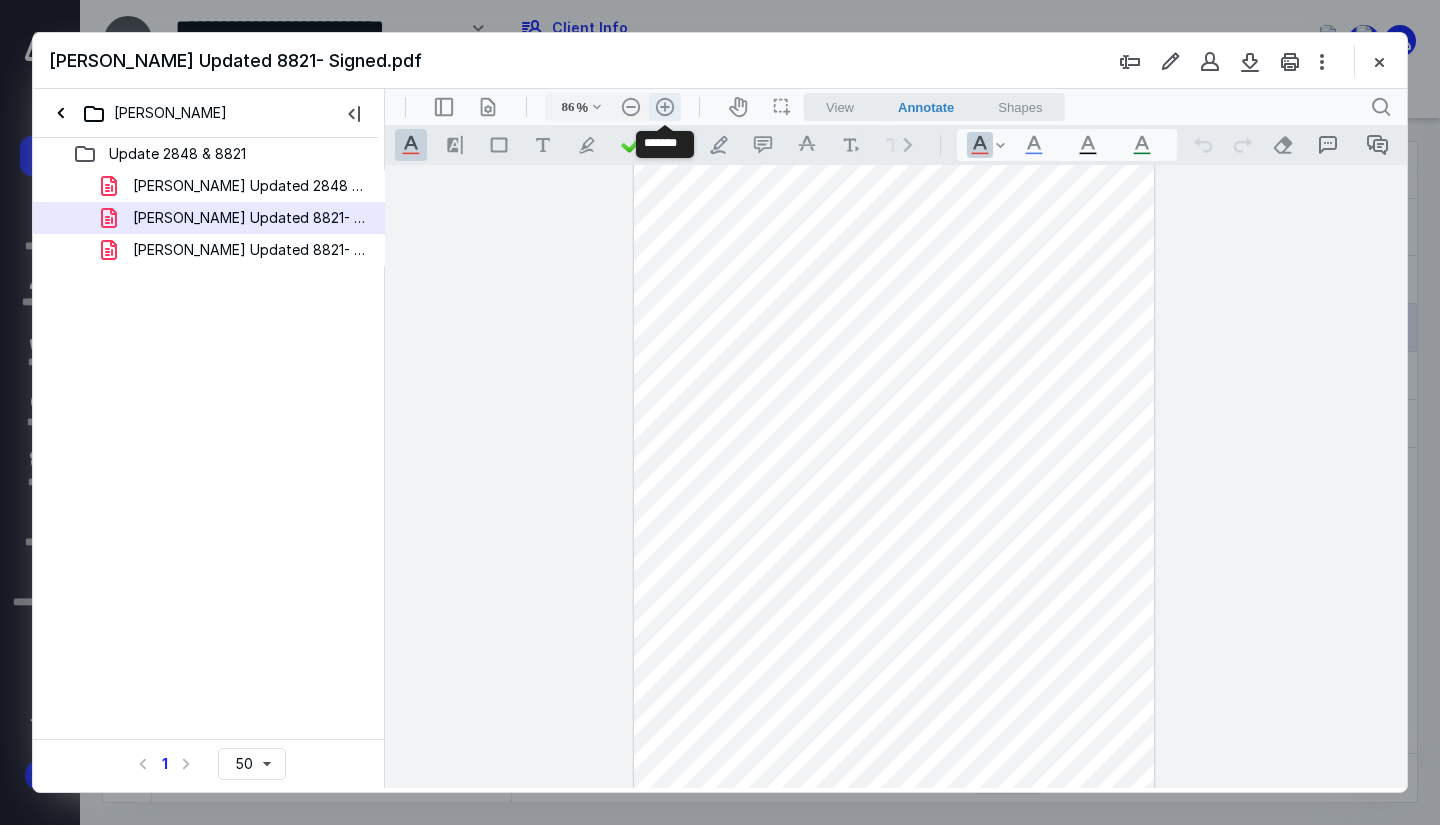 click on ".cls-1{fill:#abb0c4;} icon - header - zoom - in - line" at bounding box center (665, 107) 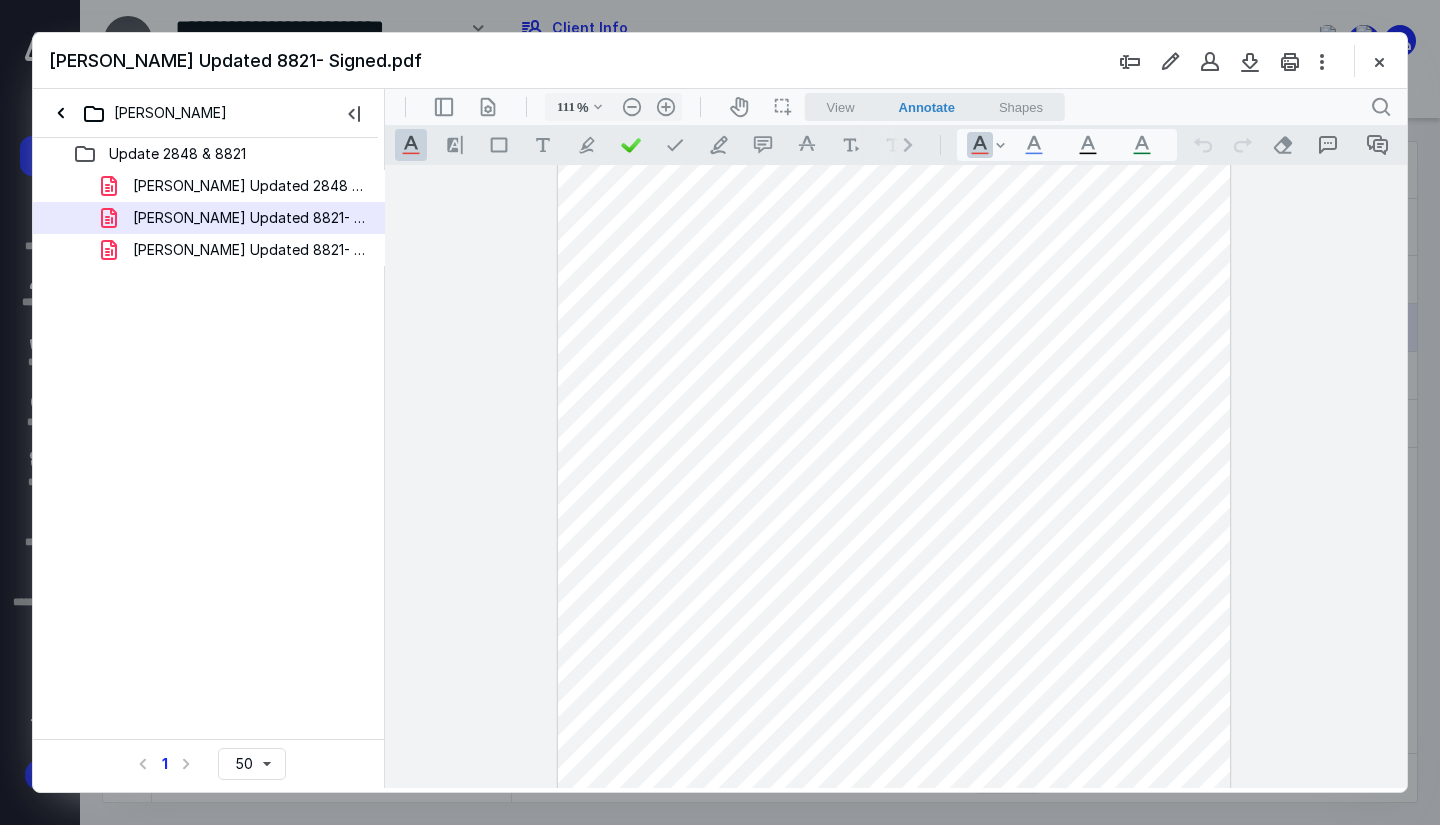 scroll, scrollTop: 0, scrollLeft: 0, axis: both 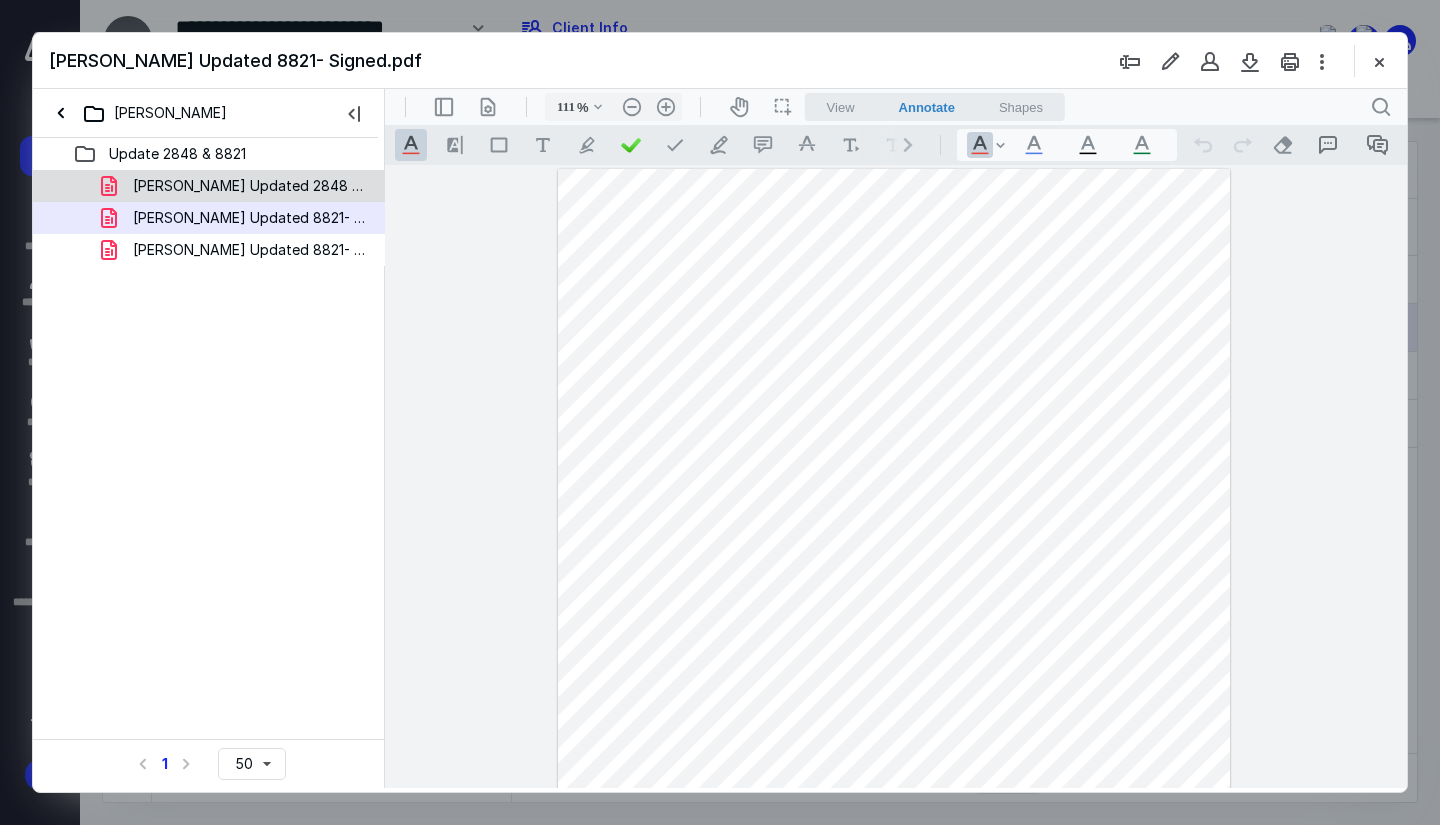 click on "[PERSON_NAME] Updated 2848 - Signed.pdf" at bounding box center (249, 186) 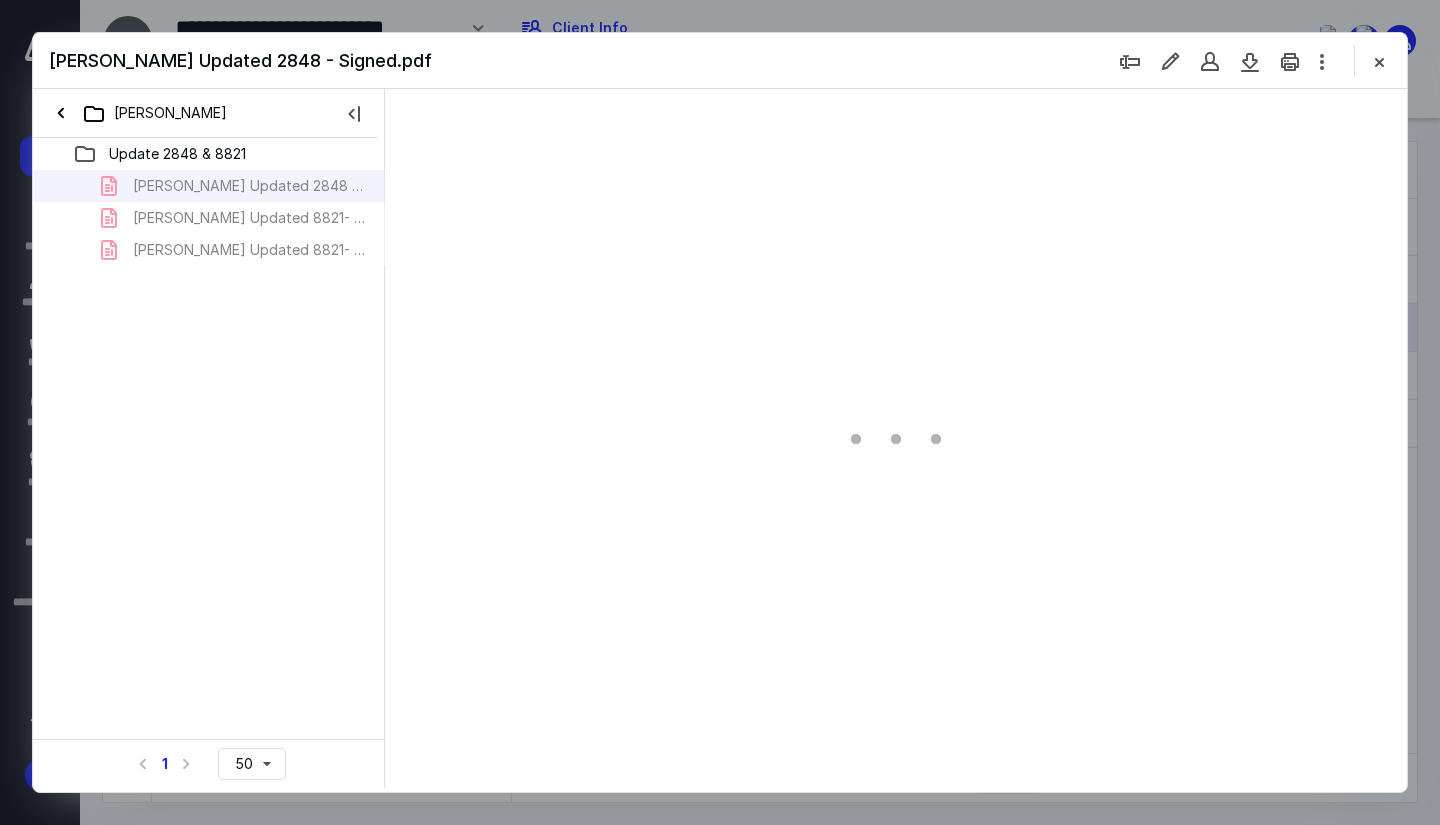 click on "[PERSON_NAME] Updated 2848 - Signed.pdf [PERSON_NAME] Updated 8821- Signed.pdf [PERSON_NAME] Updated 8821- Updated Signed.pdf" at bounding box center (209, 218) 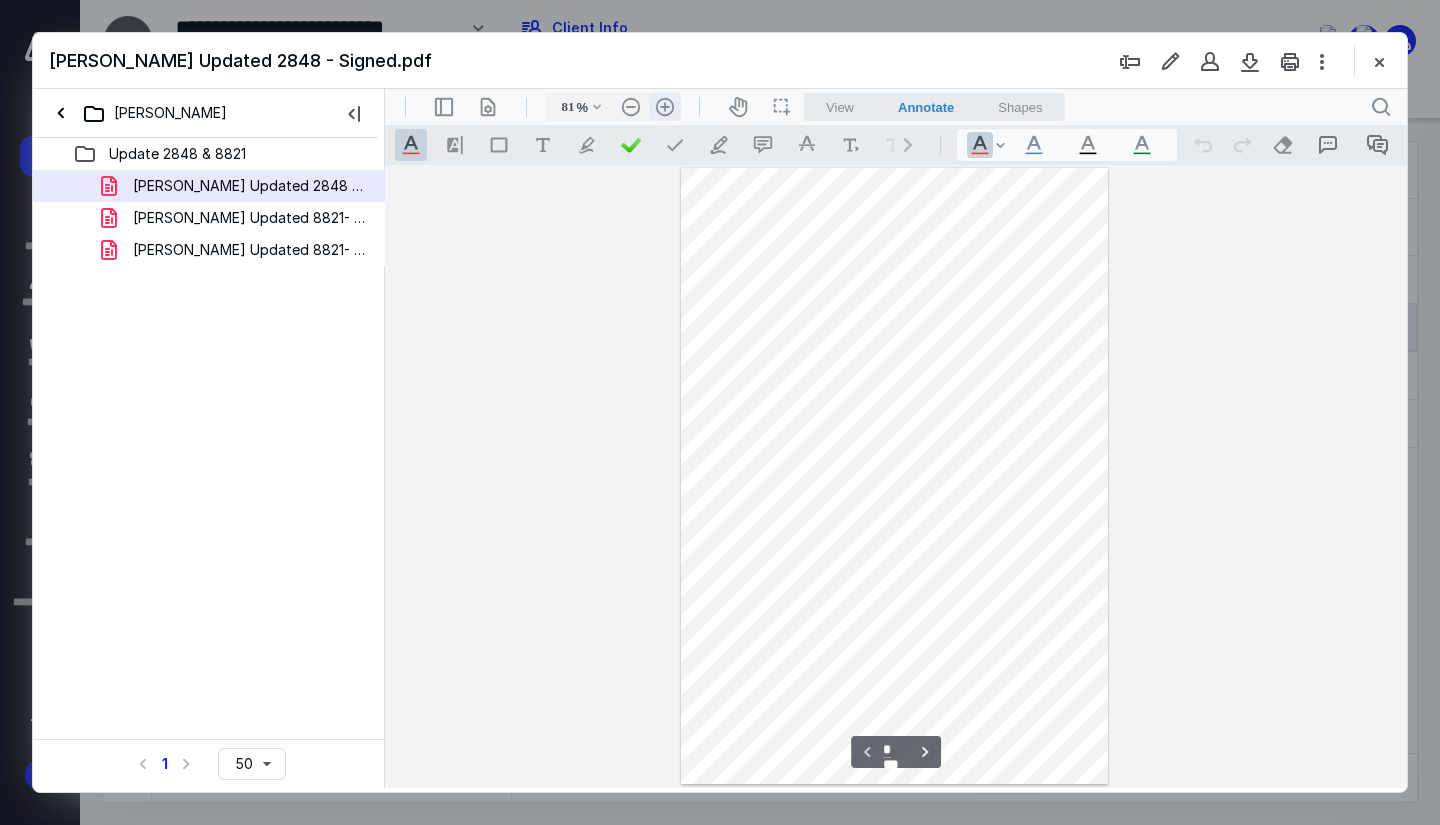 click on ".cls-1{fill:#abb0c4;} icon - header - zoom - in - line" at bounding box center [665, 107] 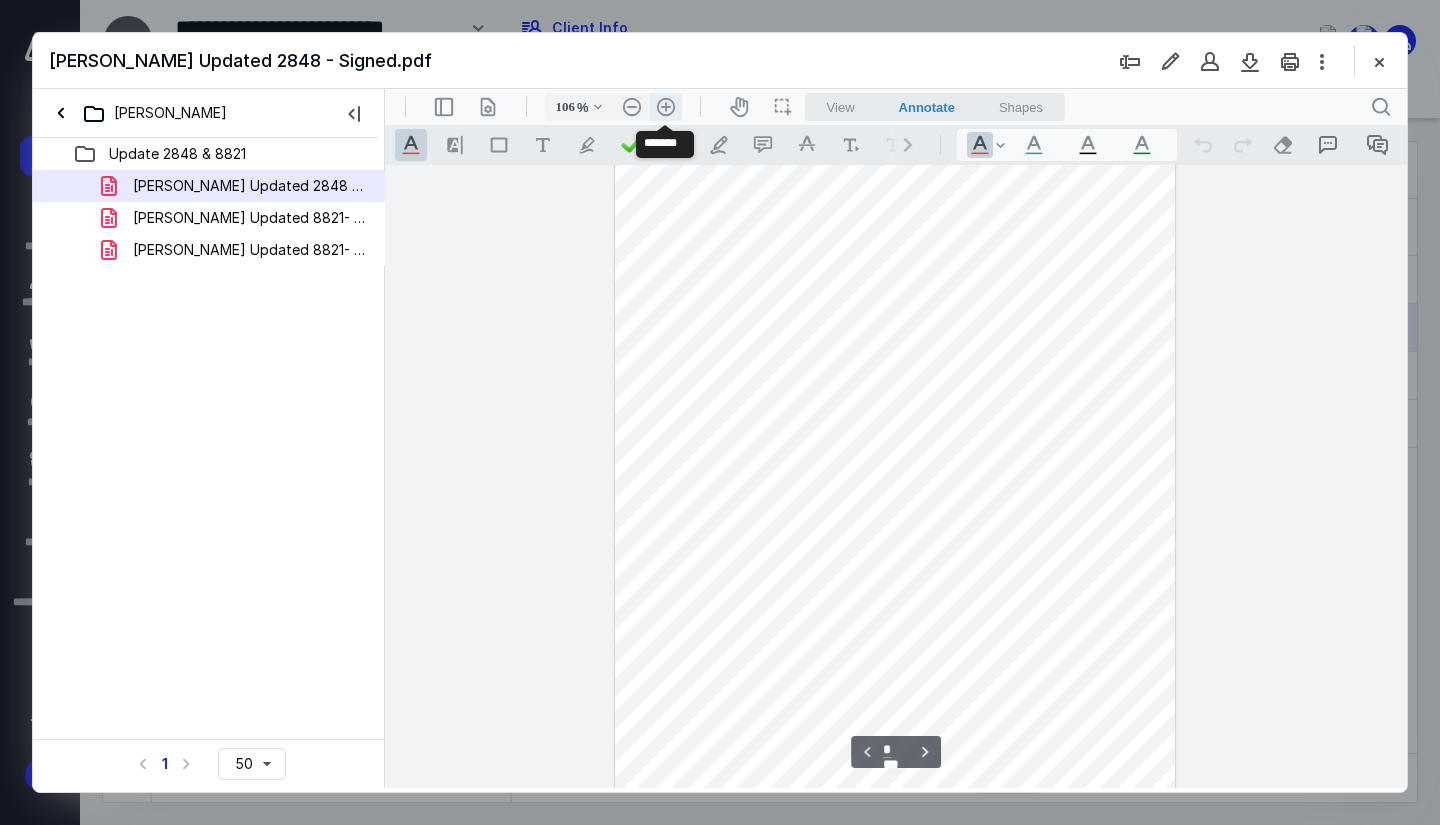 click on ".cls-1{fill:#abb0c4;} icon - header - zoom - in - line" at bounding box center (666, 107) 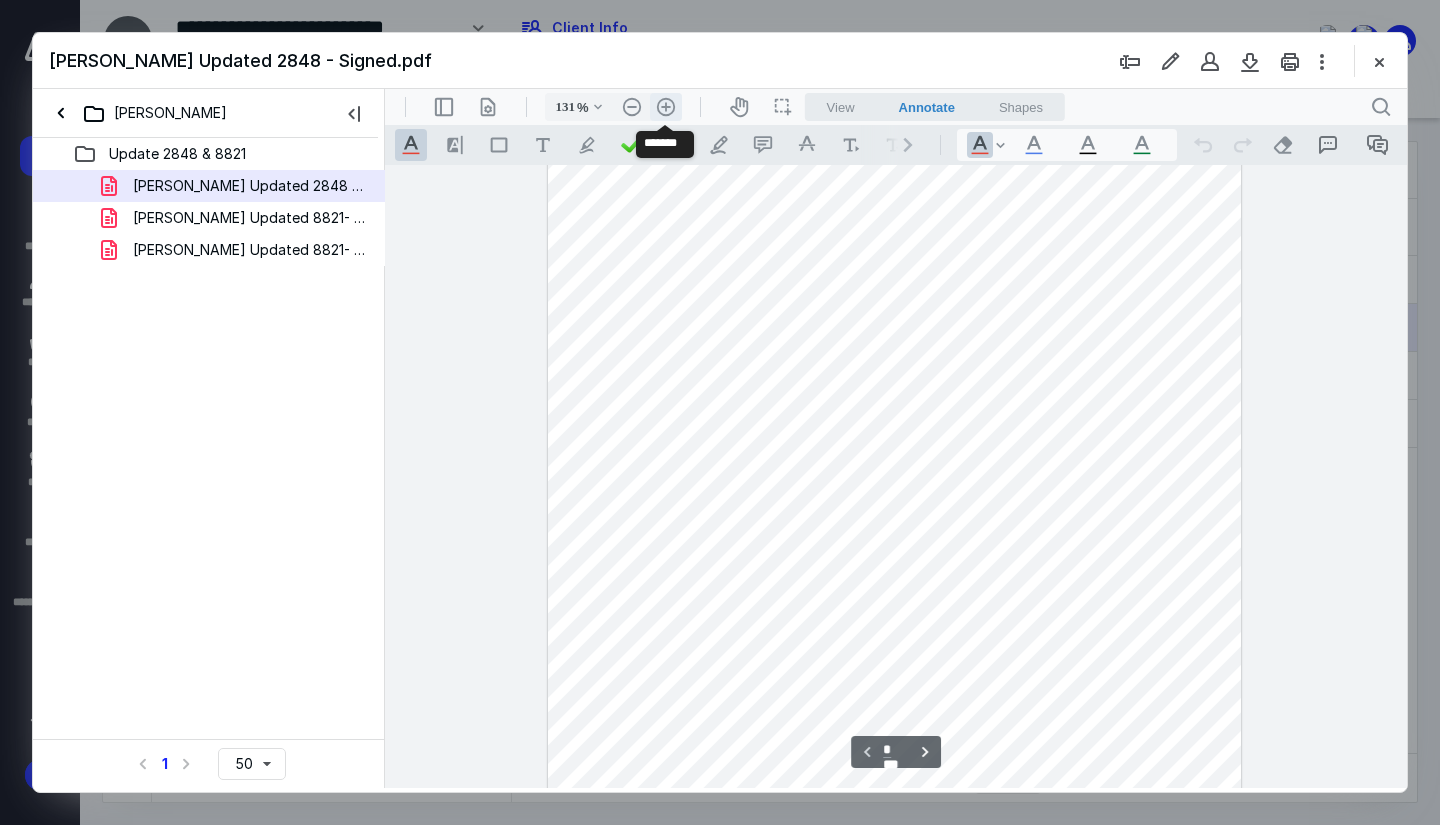 scroll, scrollTop: 255, scrollLeft: 0, axis: vertical 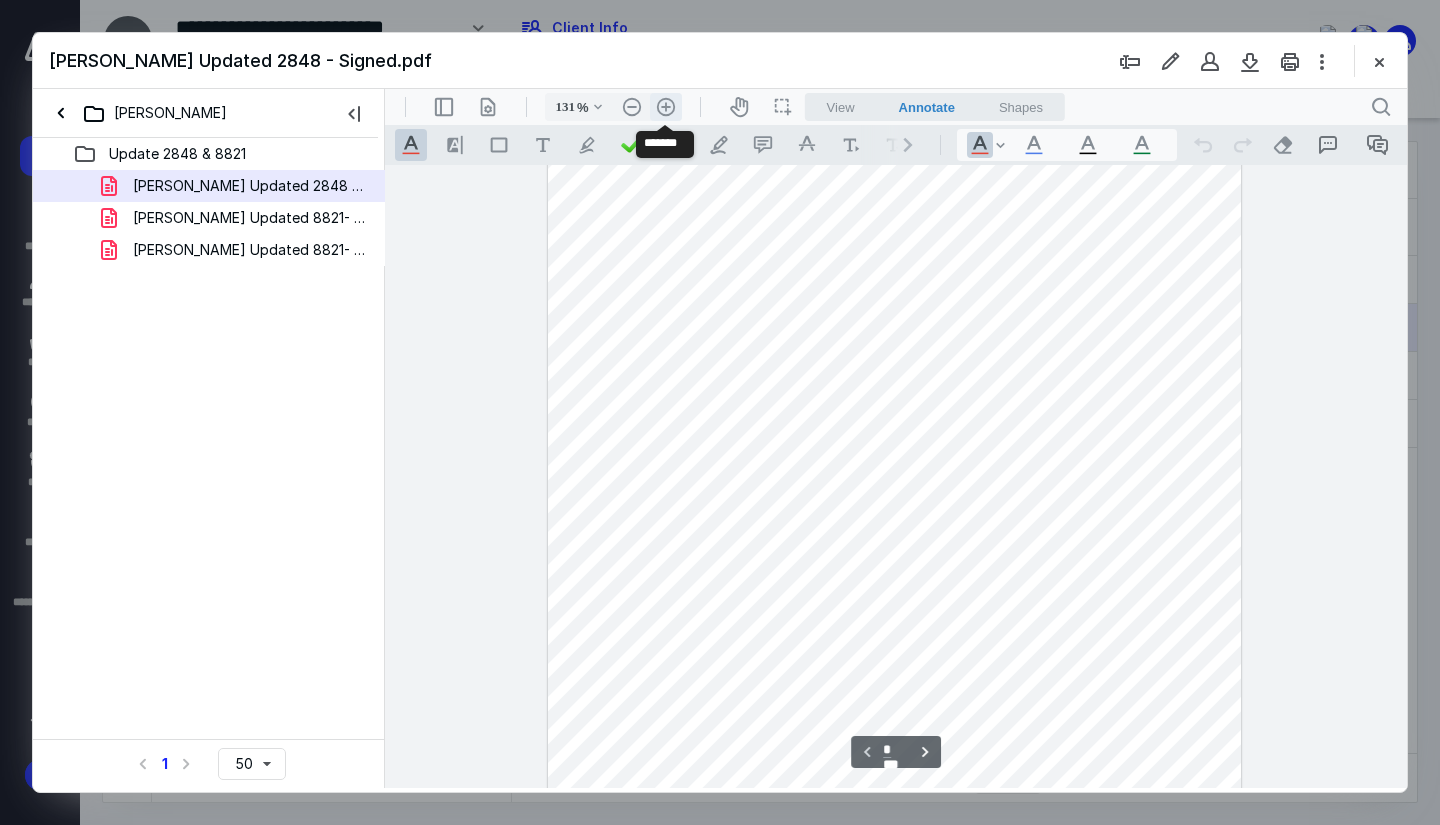 click on ".cls-1{fill:#abb0c4;} icon - header - zoom - in - line" at bounding box center [666, 107] 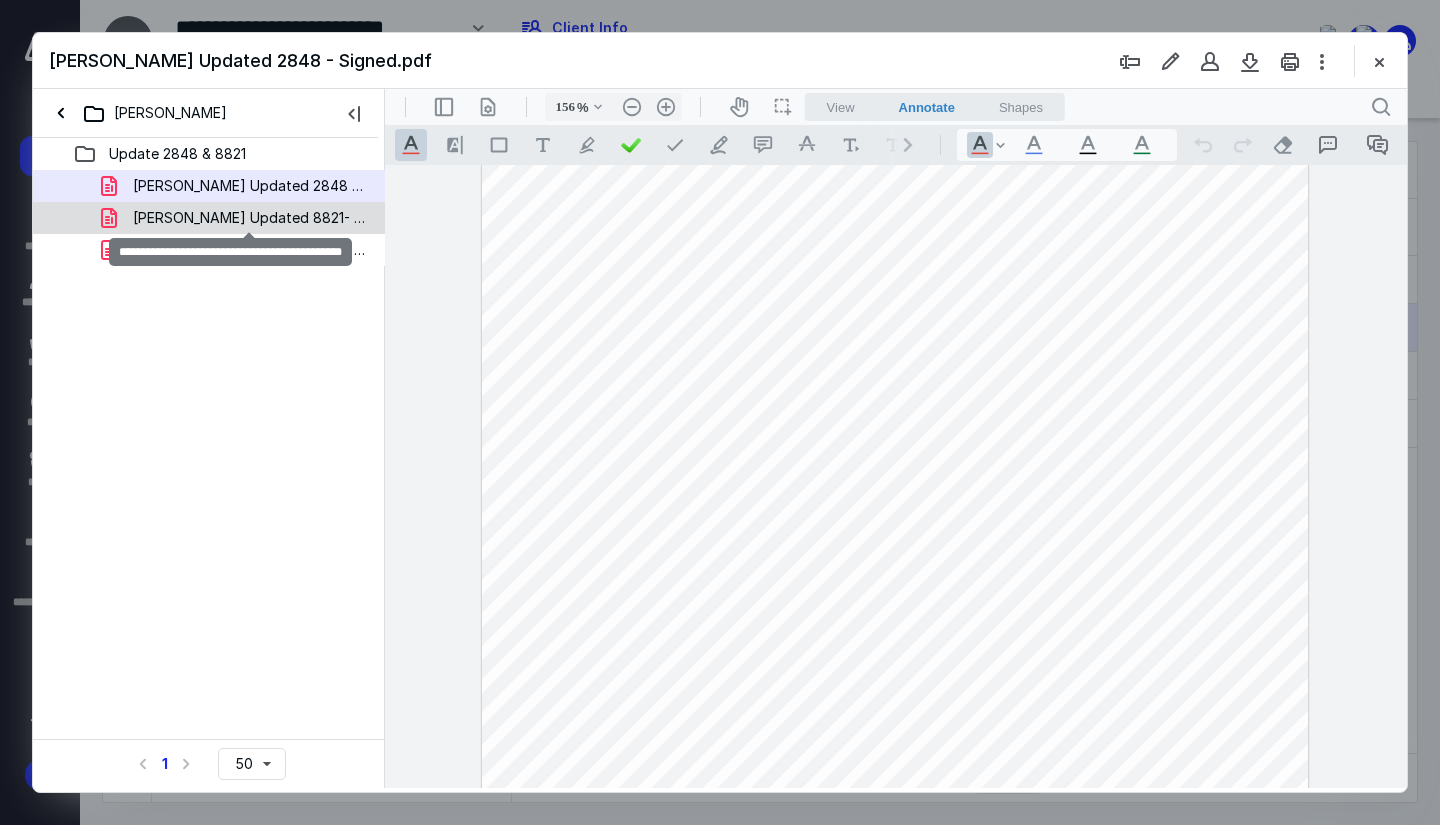 click on "[PERSON_NAME] Updated 8821- Signed.pdf" at bounding box center [249, 218] 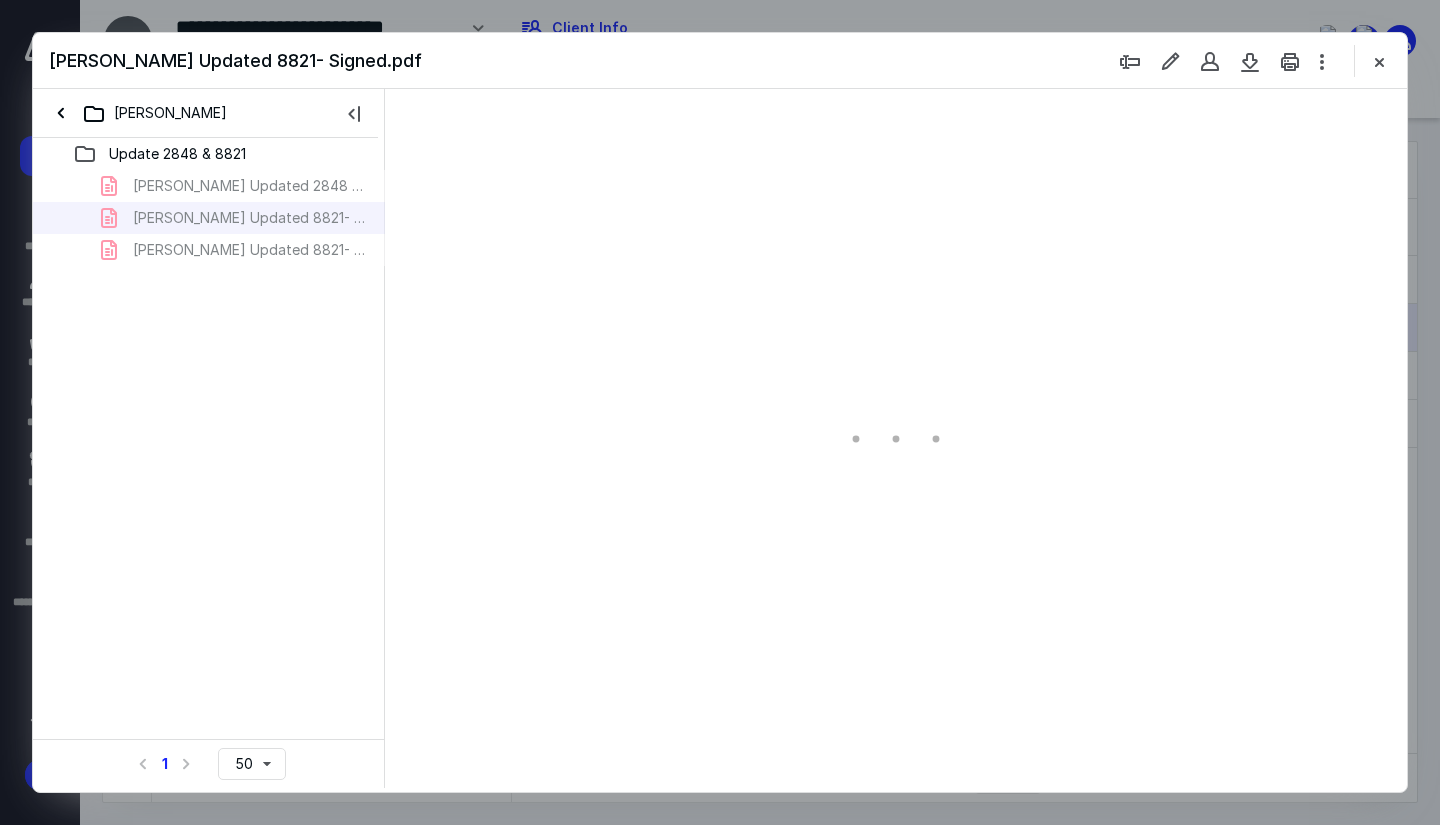 type on "78" 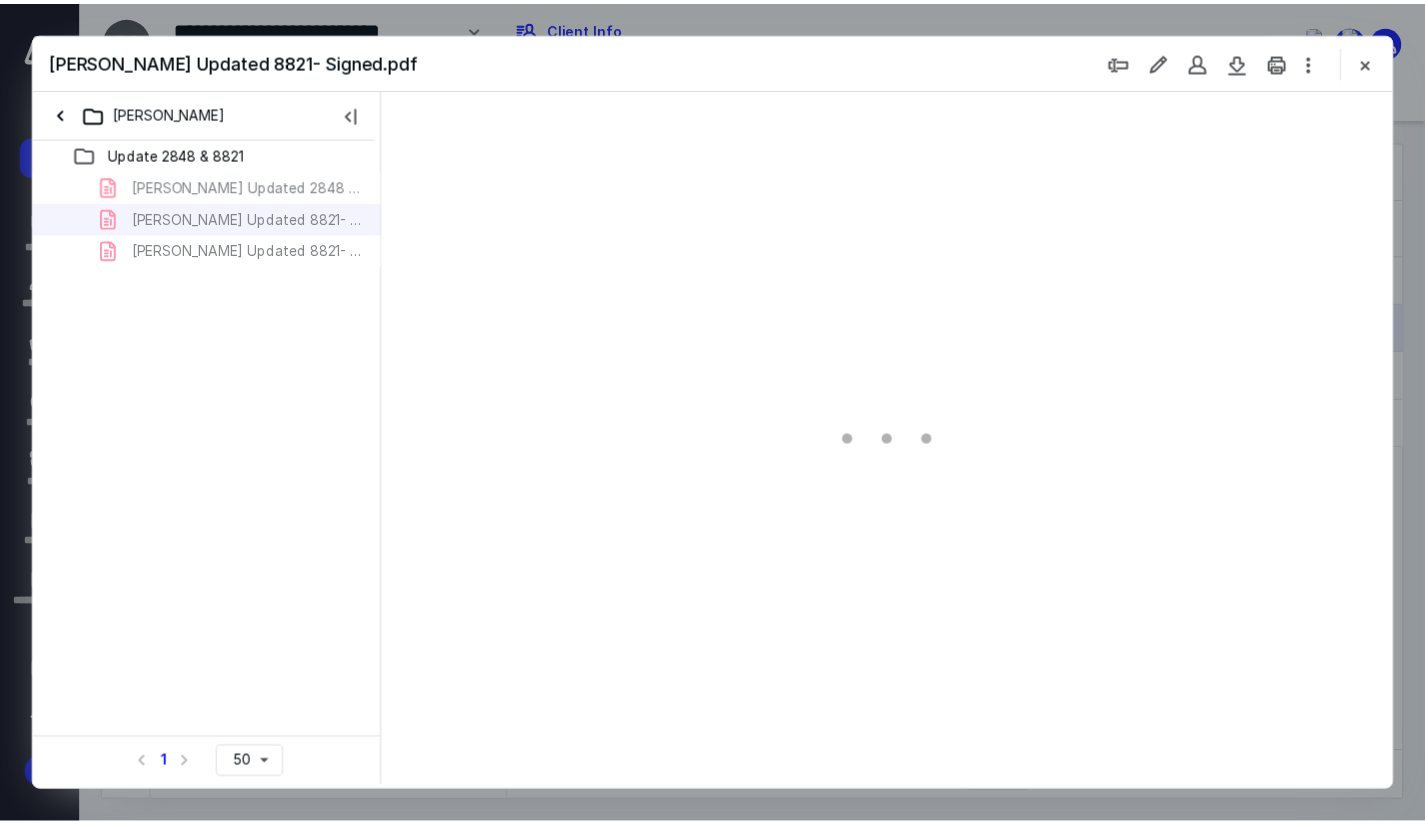 scroll, scrollTop: 0, scrollLeft: 0, axis: both 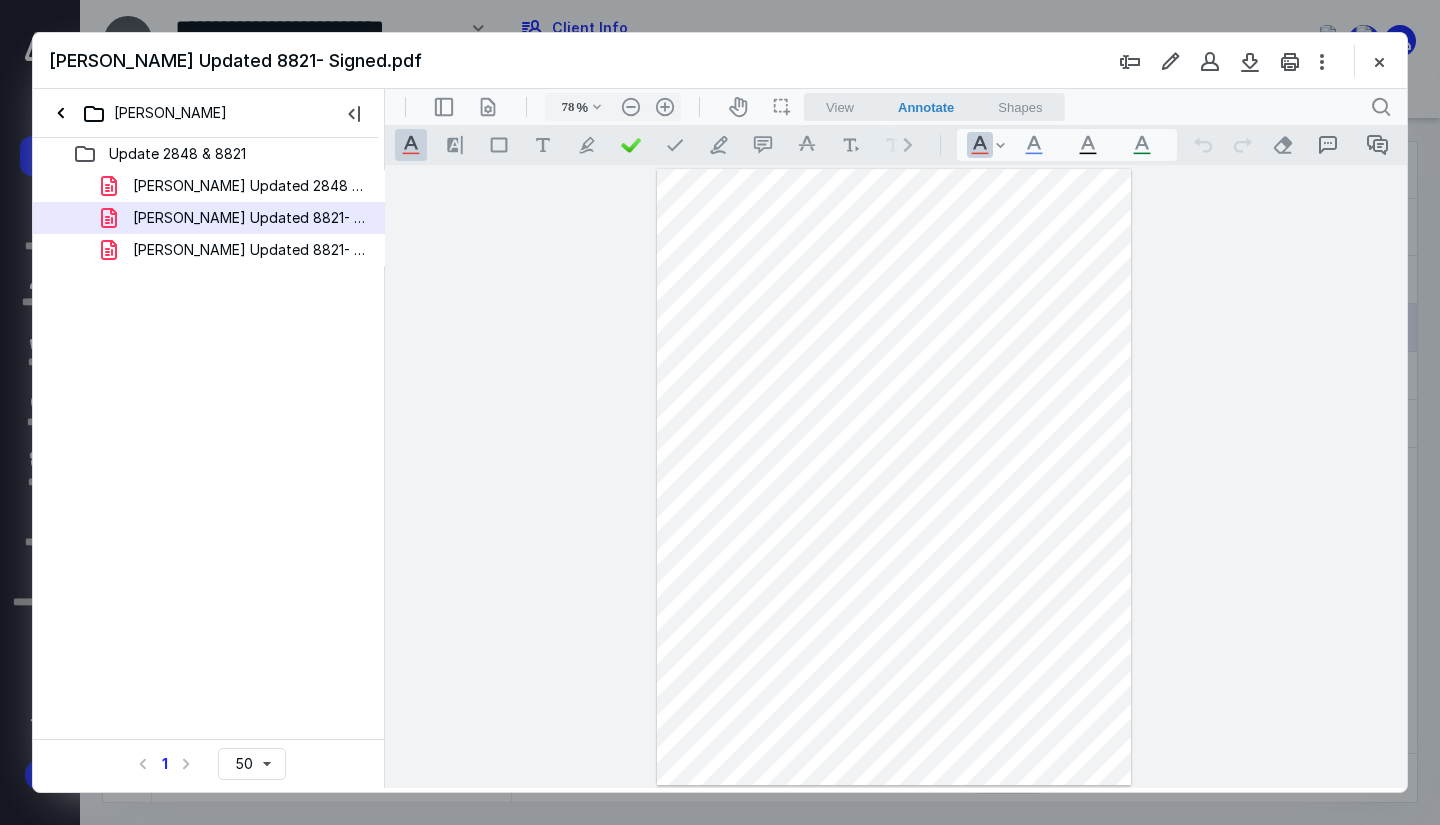click at bounding box center (1379, 61) 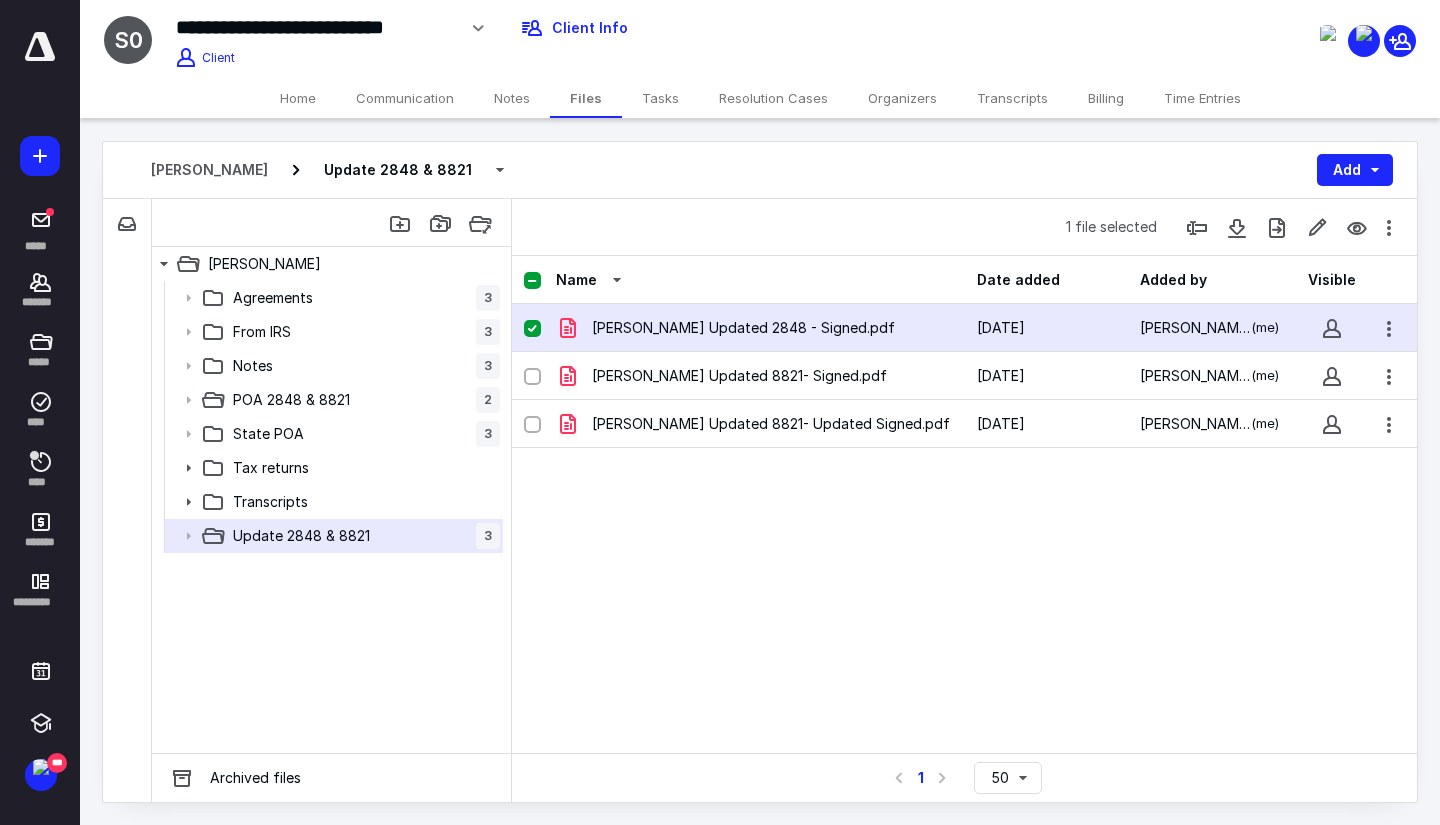 click on "Home" at bounding box center (298, 98) 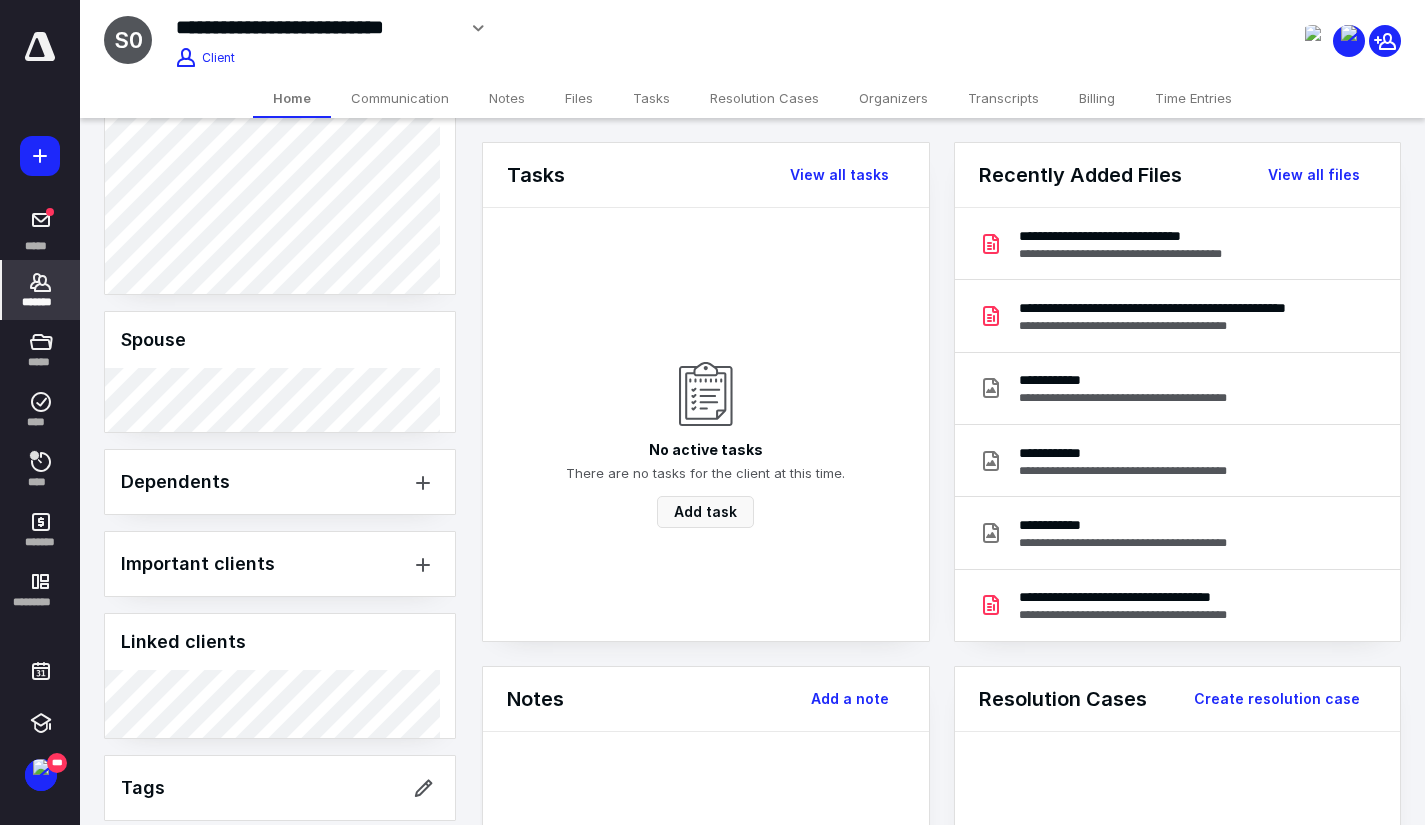 scroll, scrollTop: 1492, scrollLeft: 0, axis: vertical 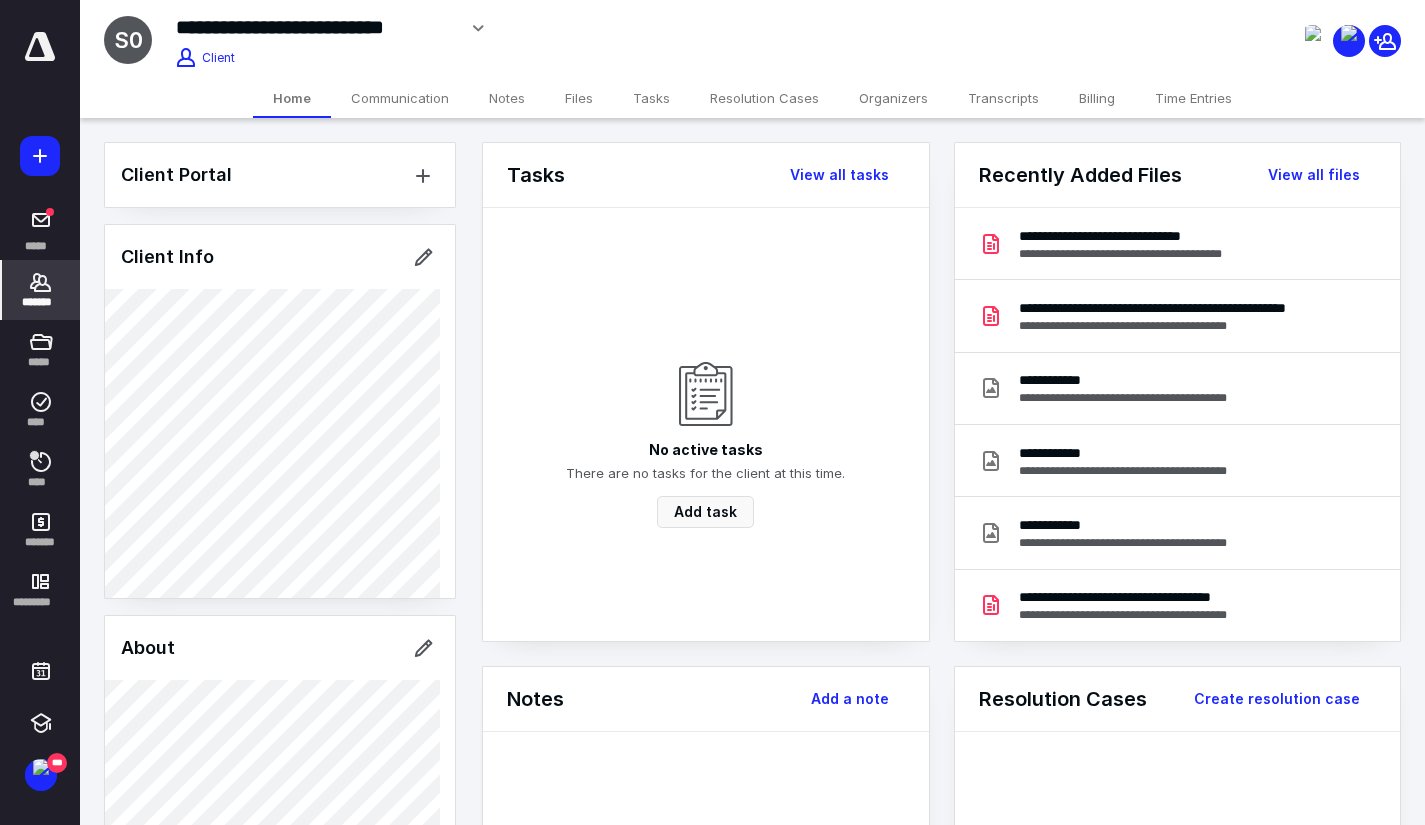 click on "Client Portal Client Info About Spouse Dependents Important clients Linked clients Tags Manage all tags" at bounding box center (280, 1218) 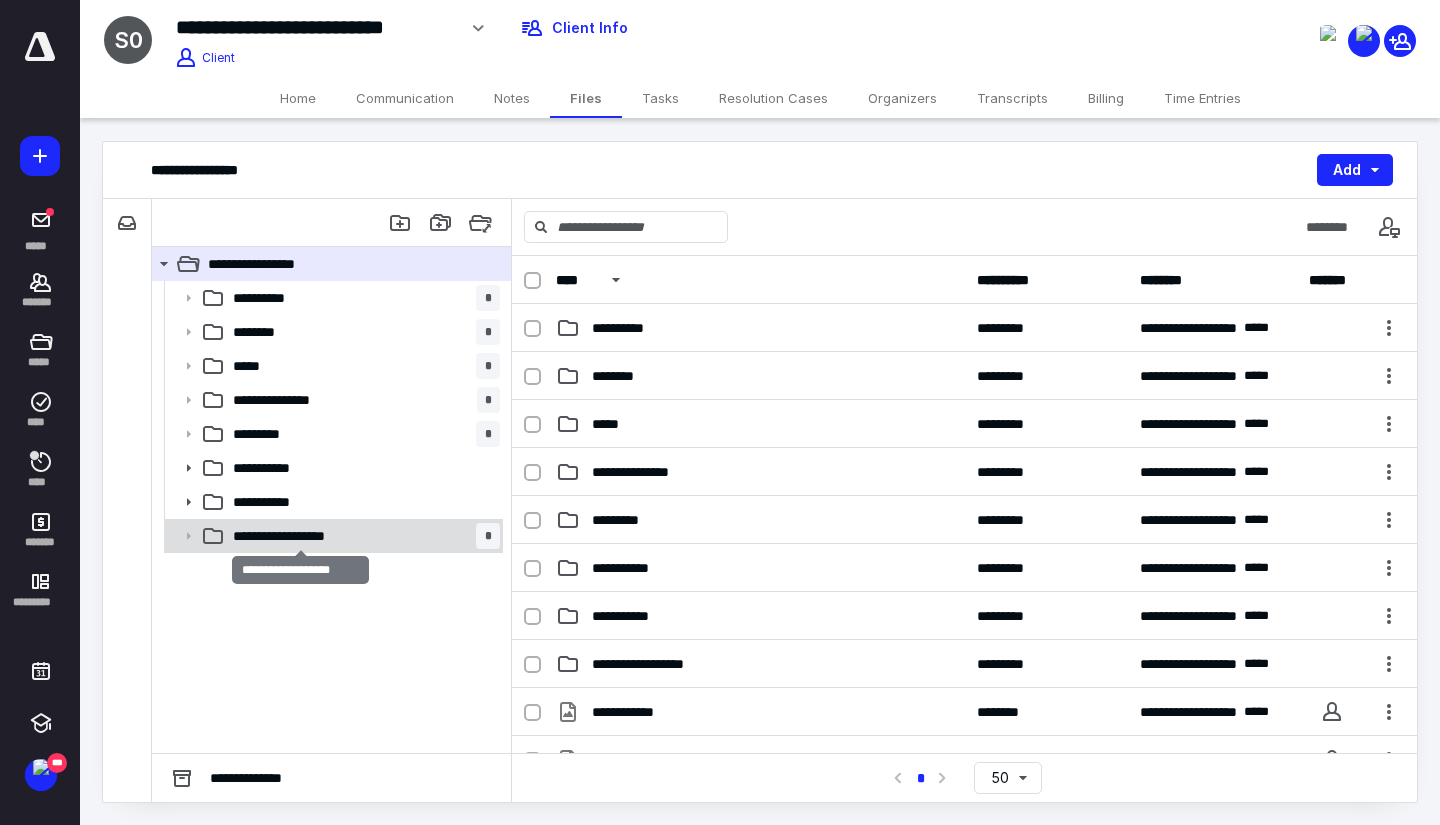 click on "**********" at bounding box center (300, 536) 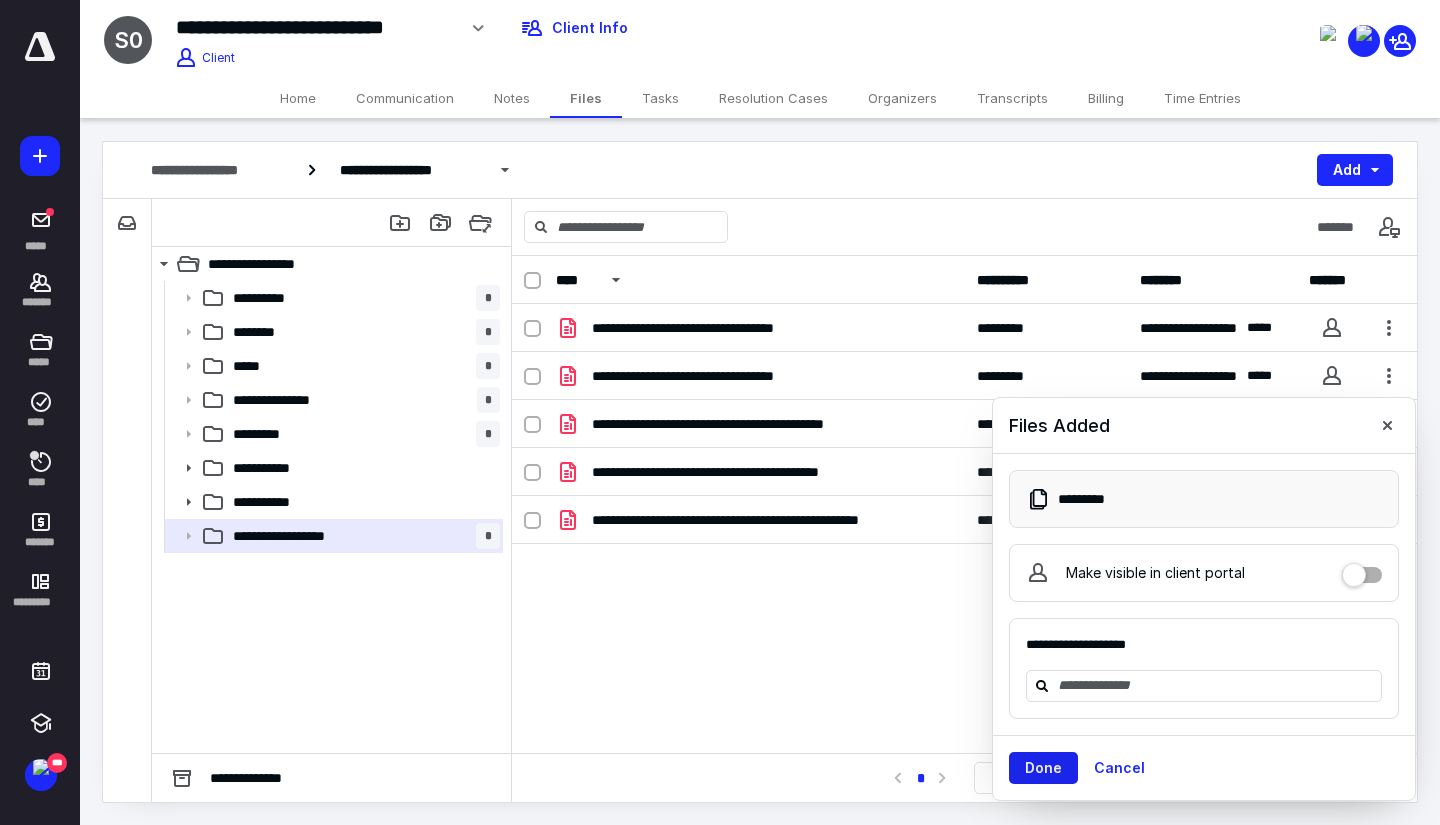 click on "Done" at bounding box center [1043, 768] 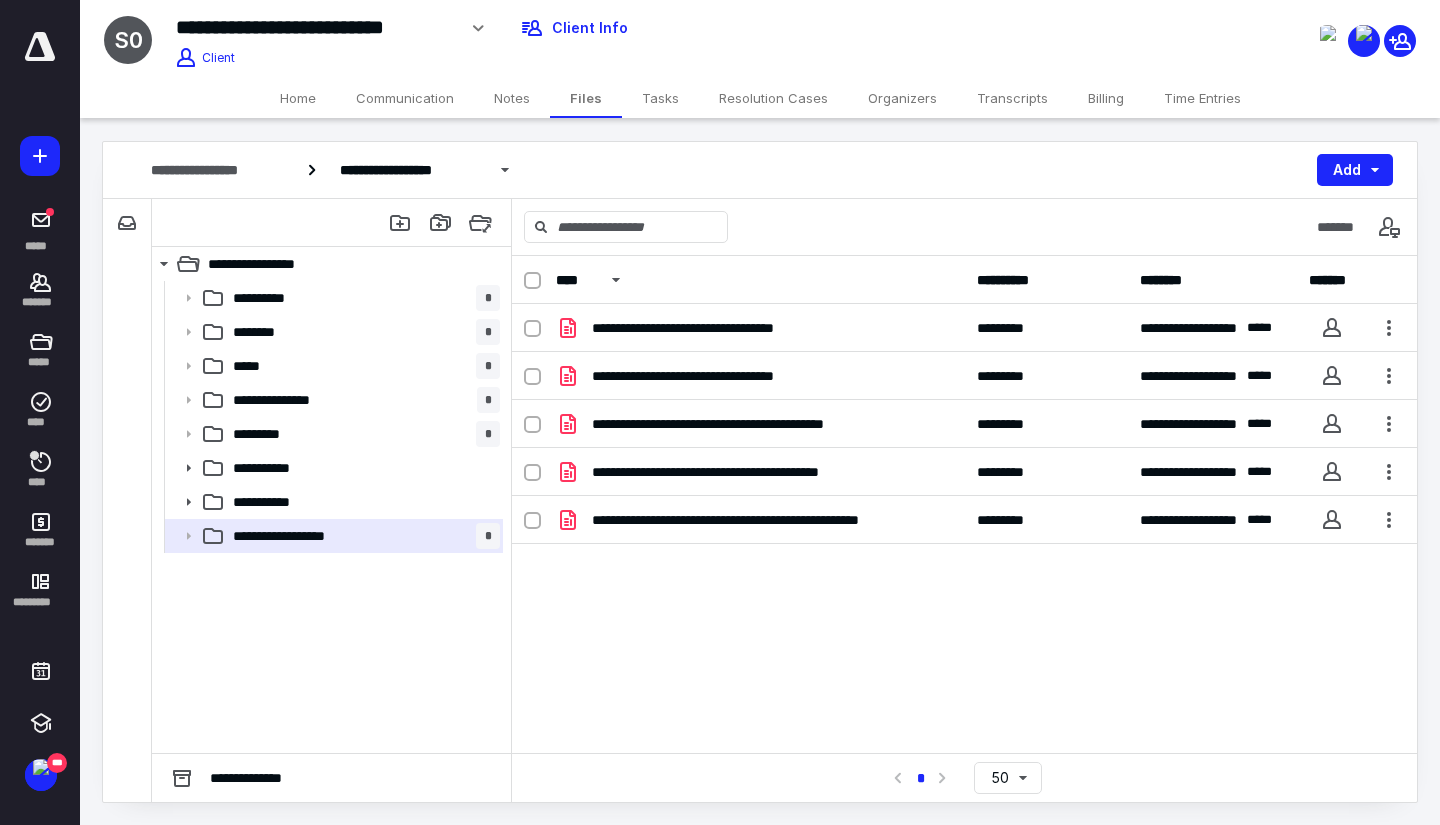 click on "Time Entries" at bounding box center [1202, 98] 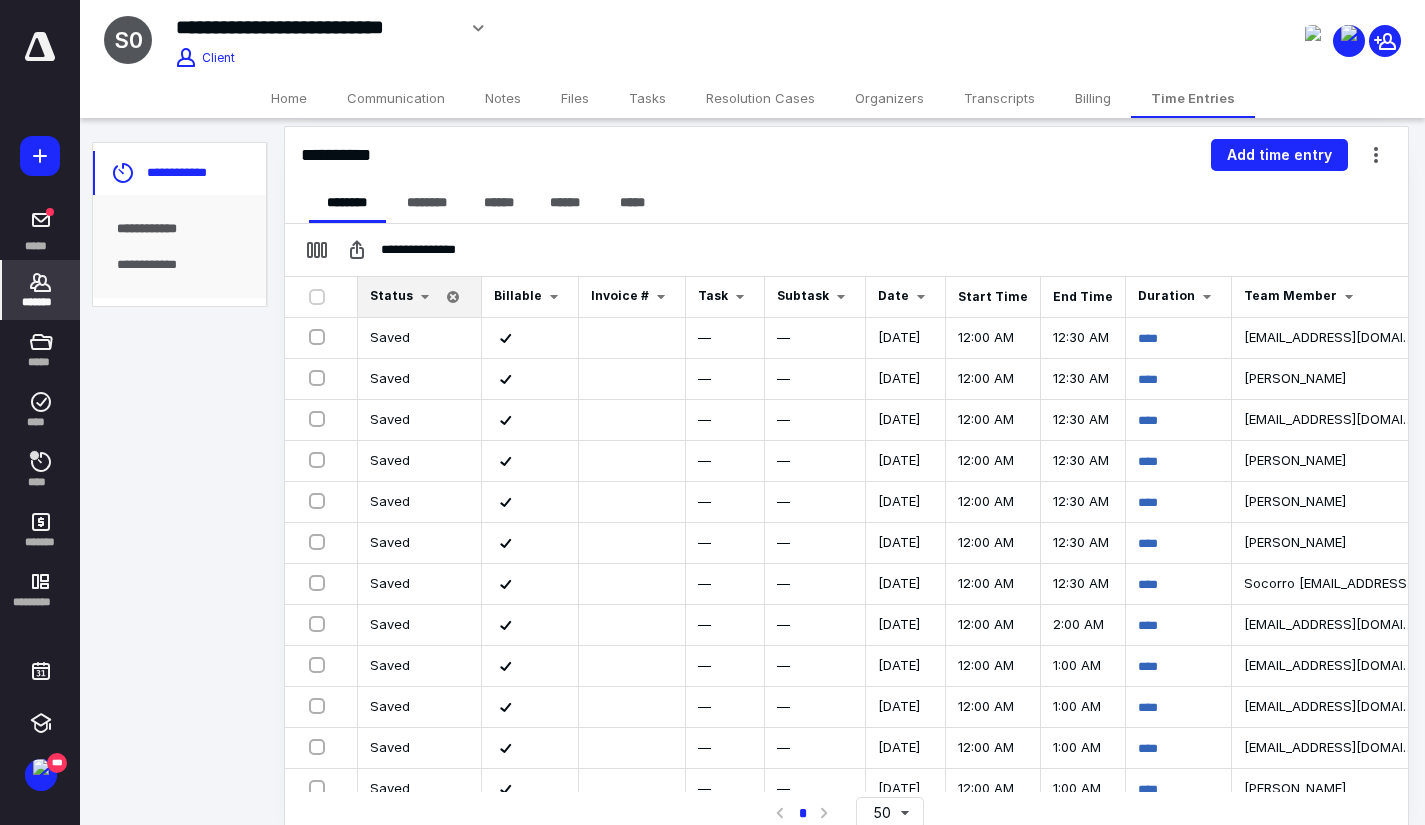 scroll, scrollTop: 232, scrollLeft: 0, axis: vertical 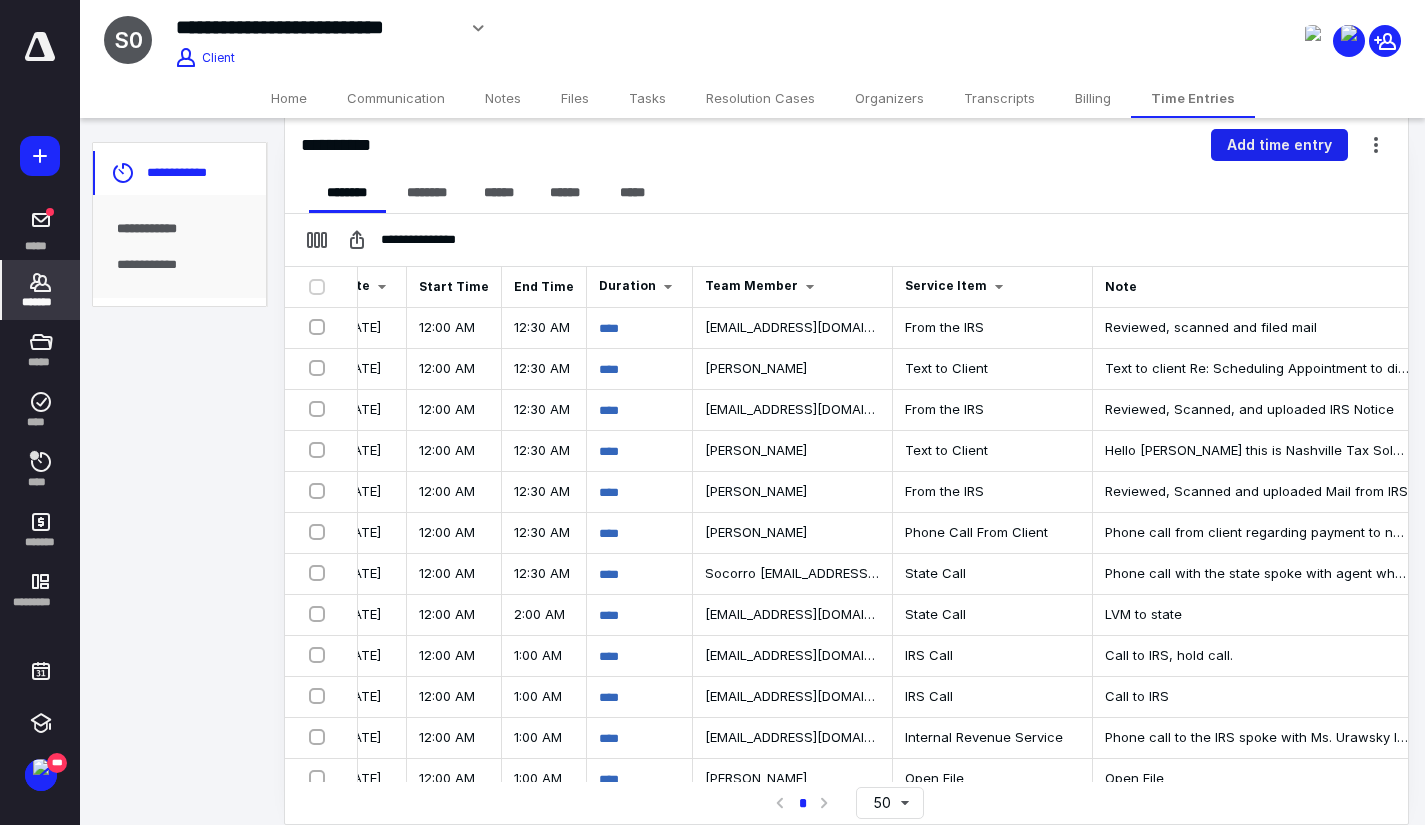 click on "Add time entry" at bounding box center [1279, 145] 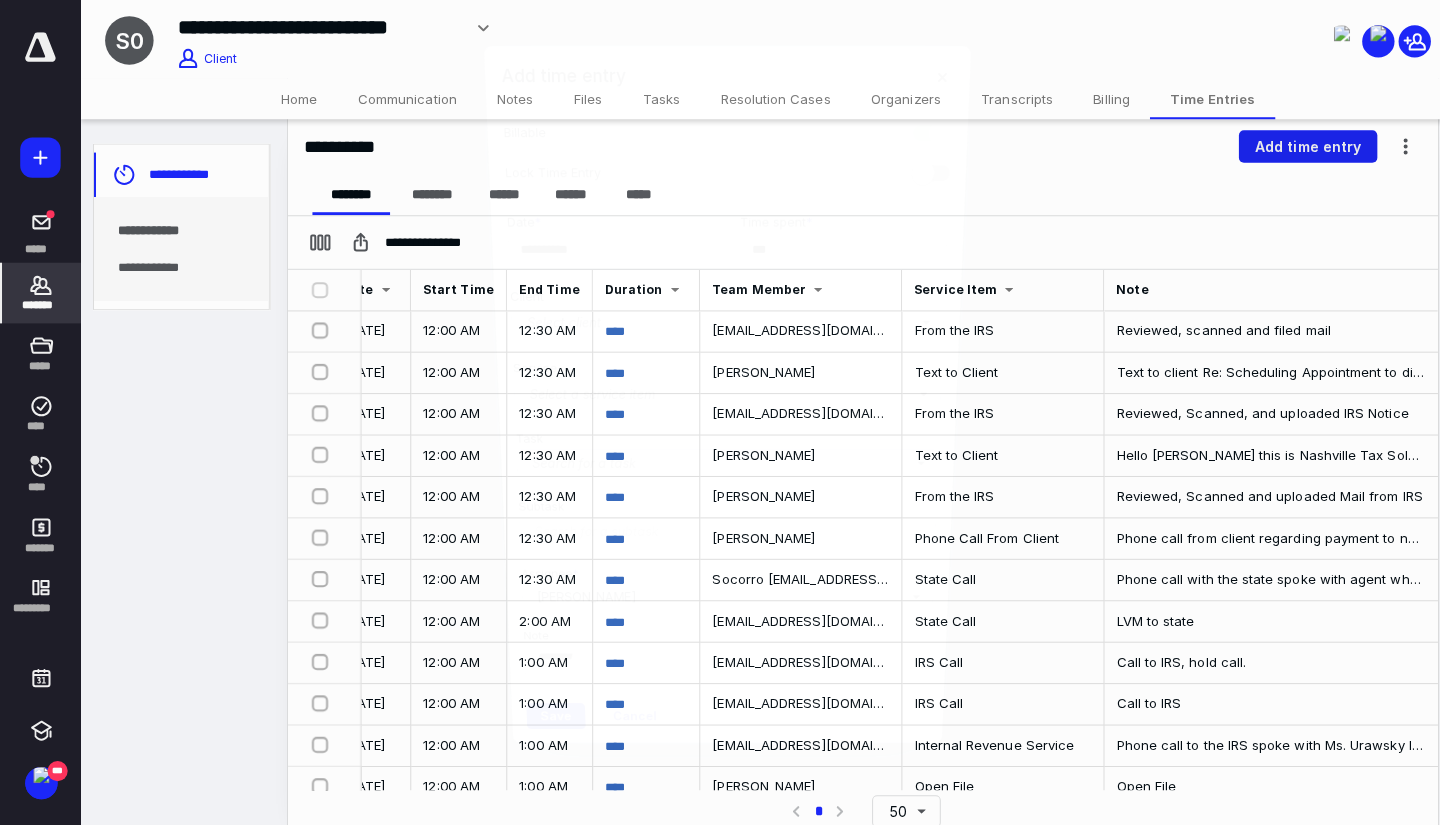 scroll, scrollTop: 0, scrollLeft: 524, axis: horizontal 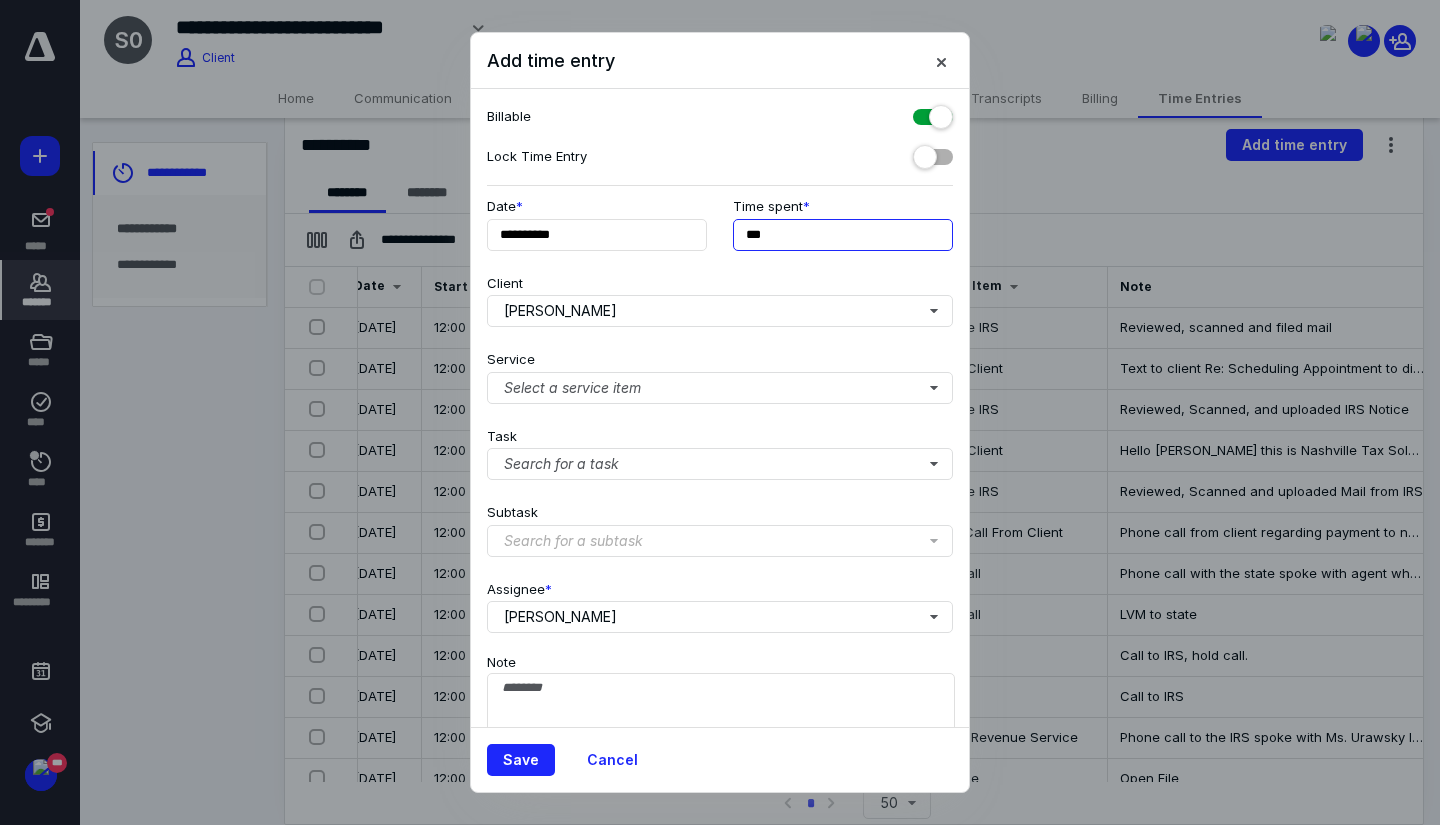 click on "***" at bounding box center (843, 235) 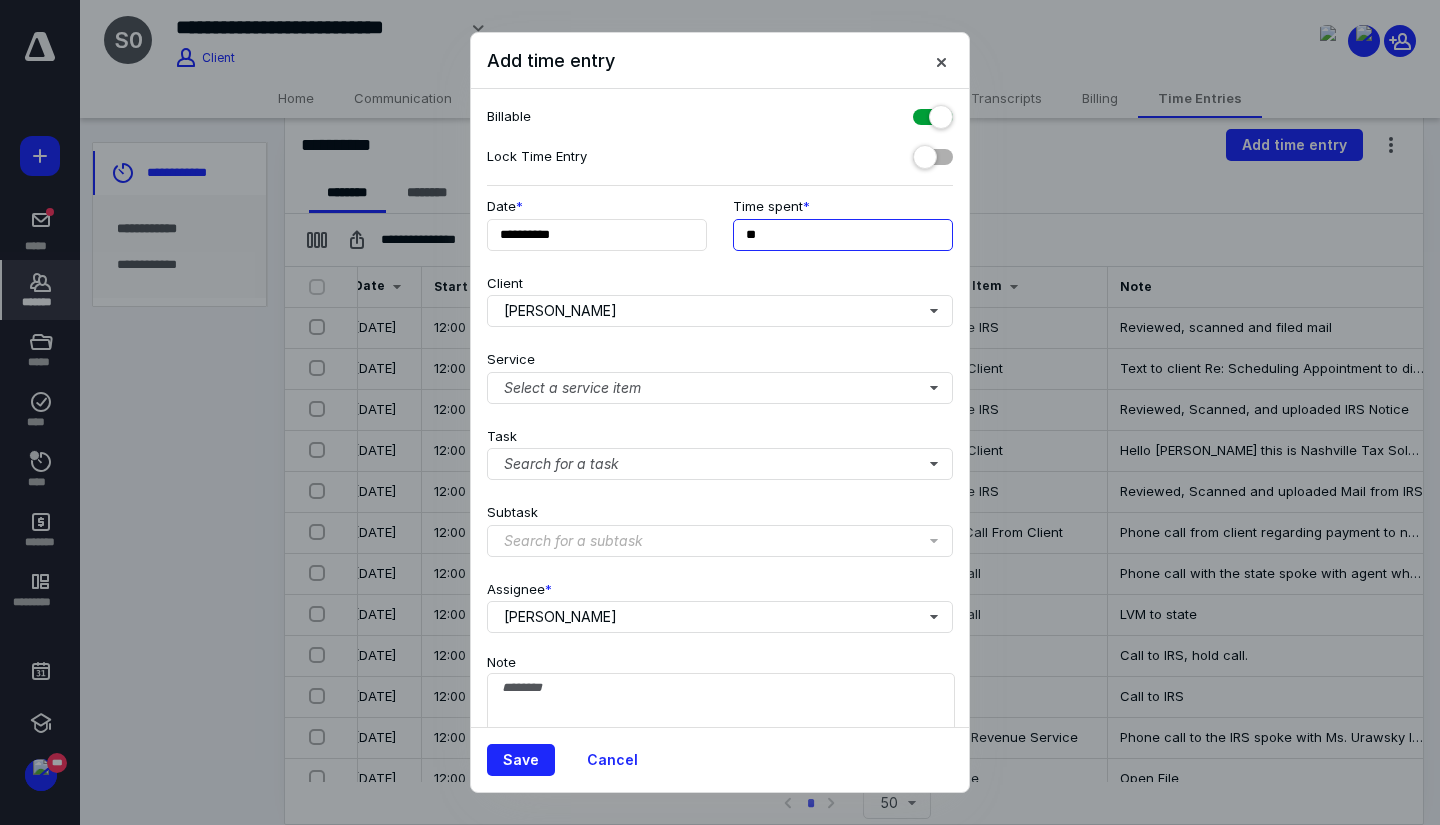 type on "*" 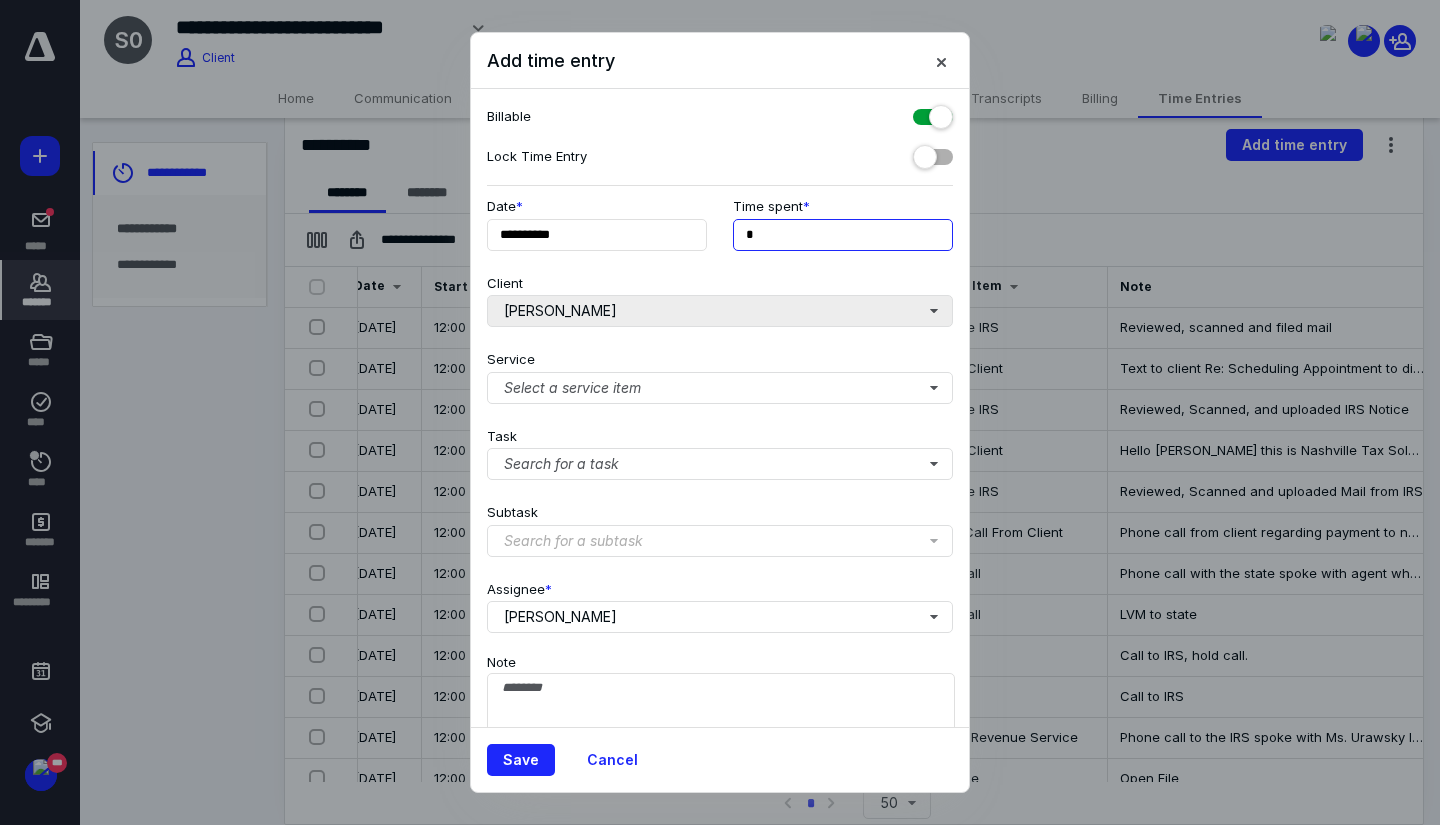 type on "**" 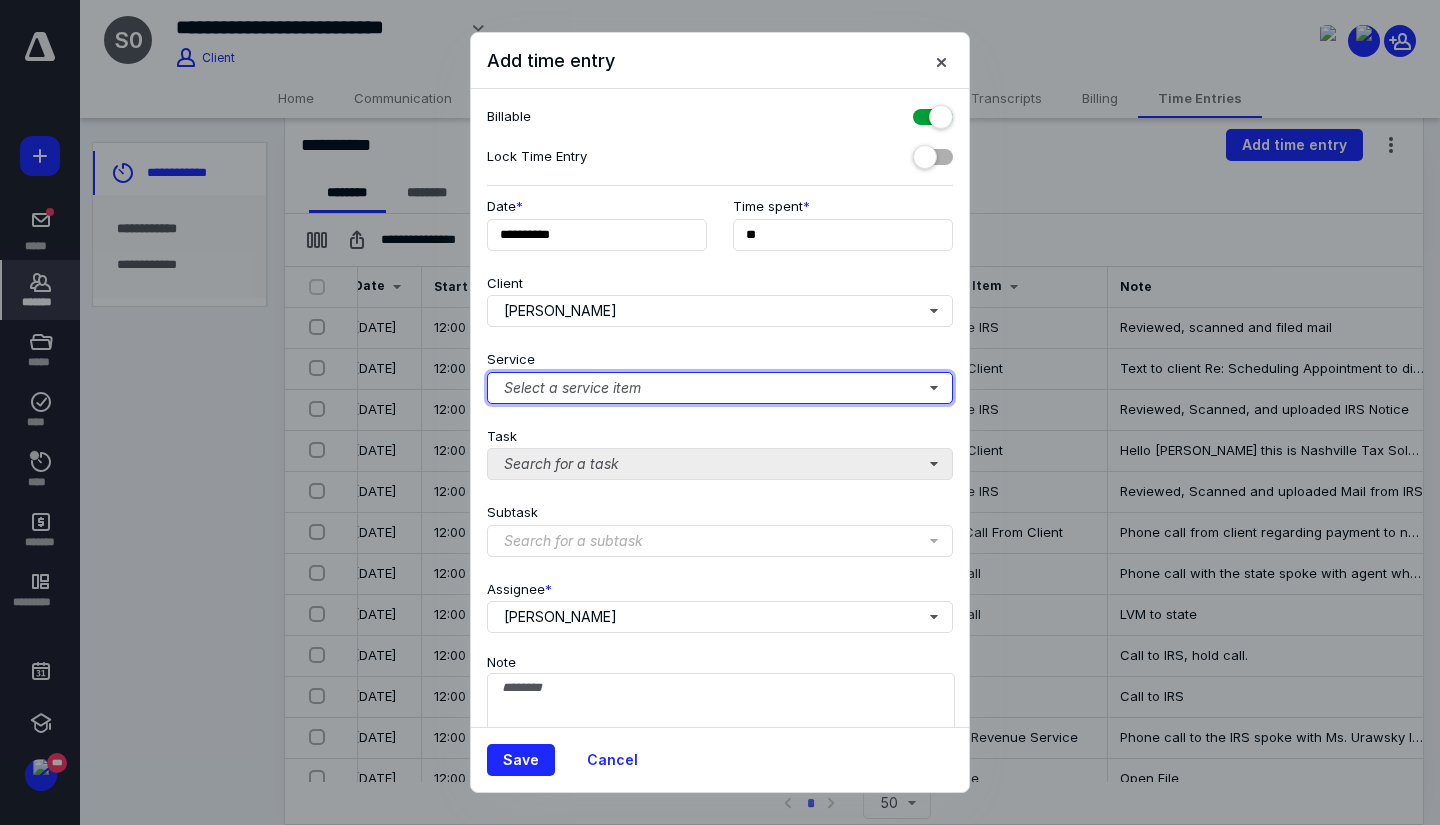 drag, startPoint x: 634, startPoint y: 394, endPoint x: 655, endPoint y: 457, distance: 66.40783 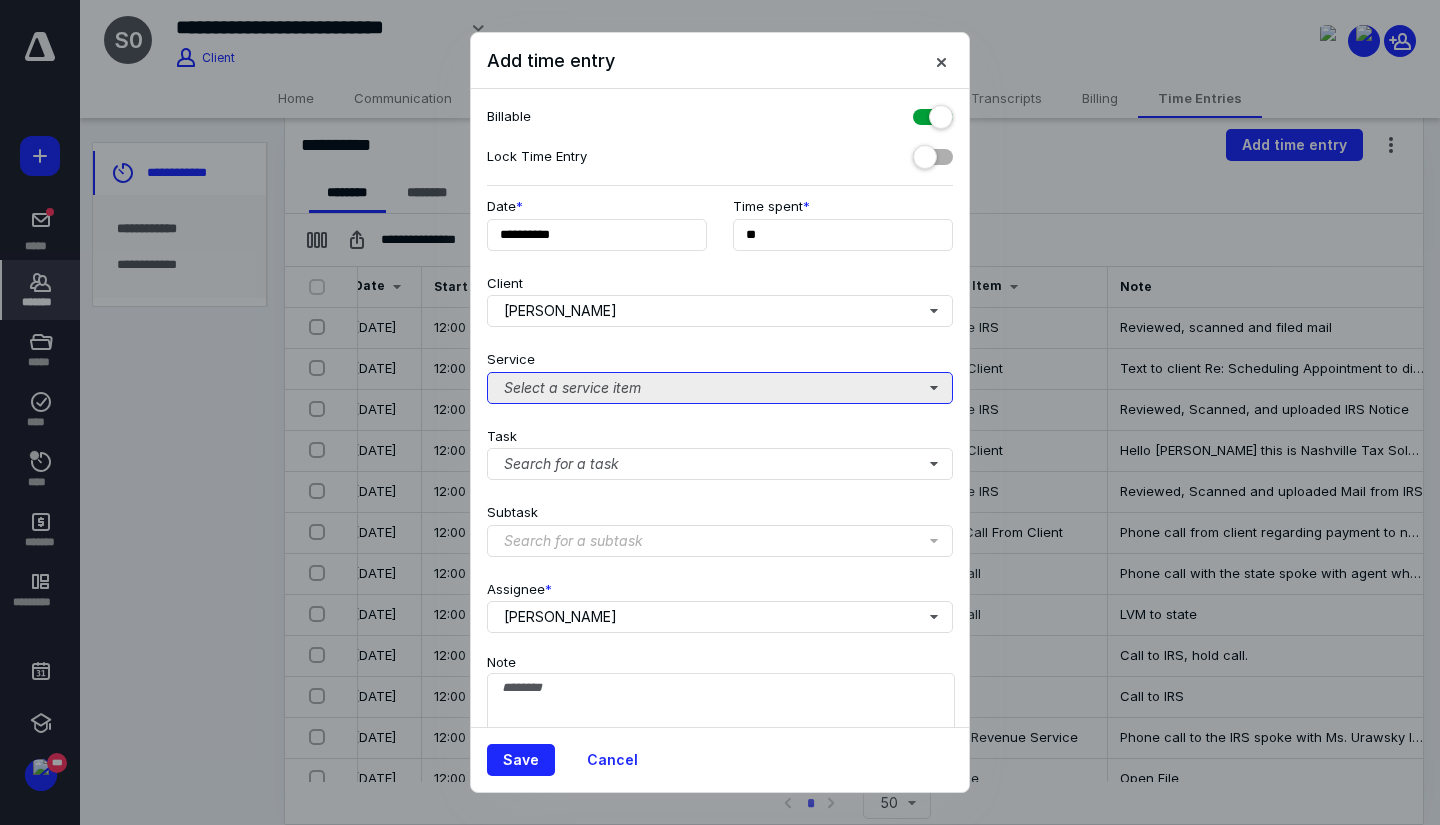 click on "Select a service item" at bounding box center [720, 388] 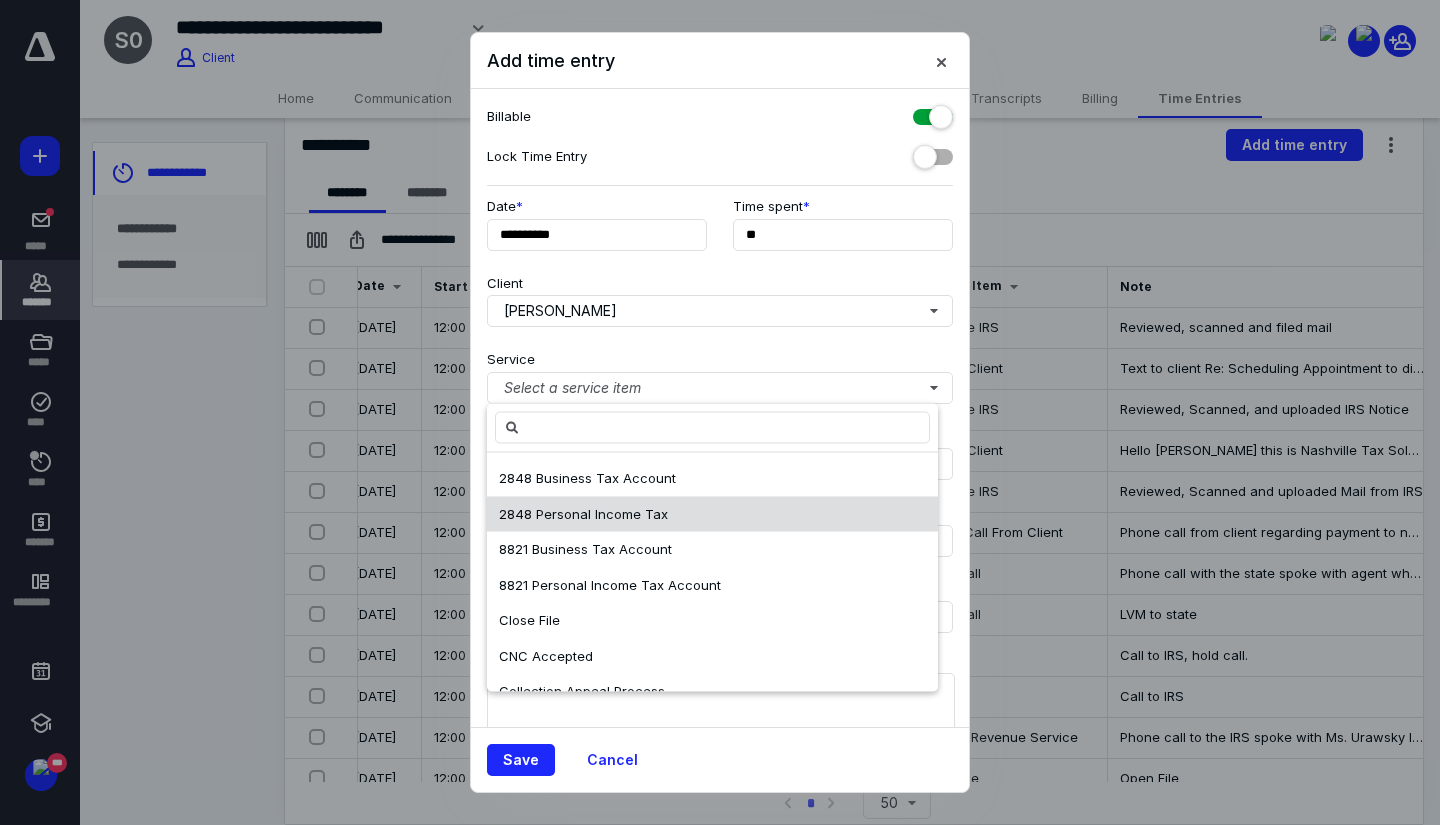 click on "2848 Personal Income Tax" at bounding box center (712, 514) 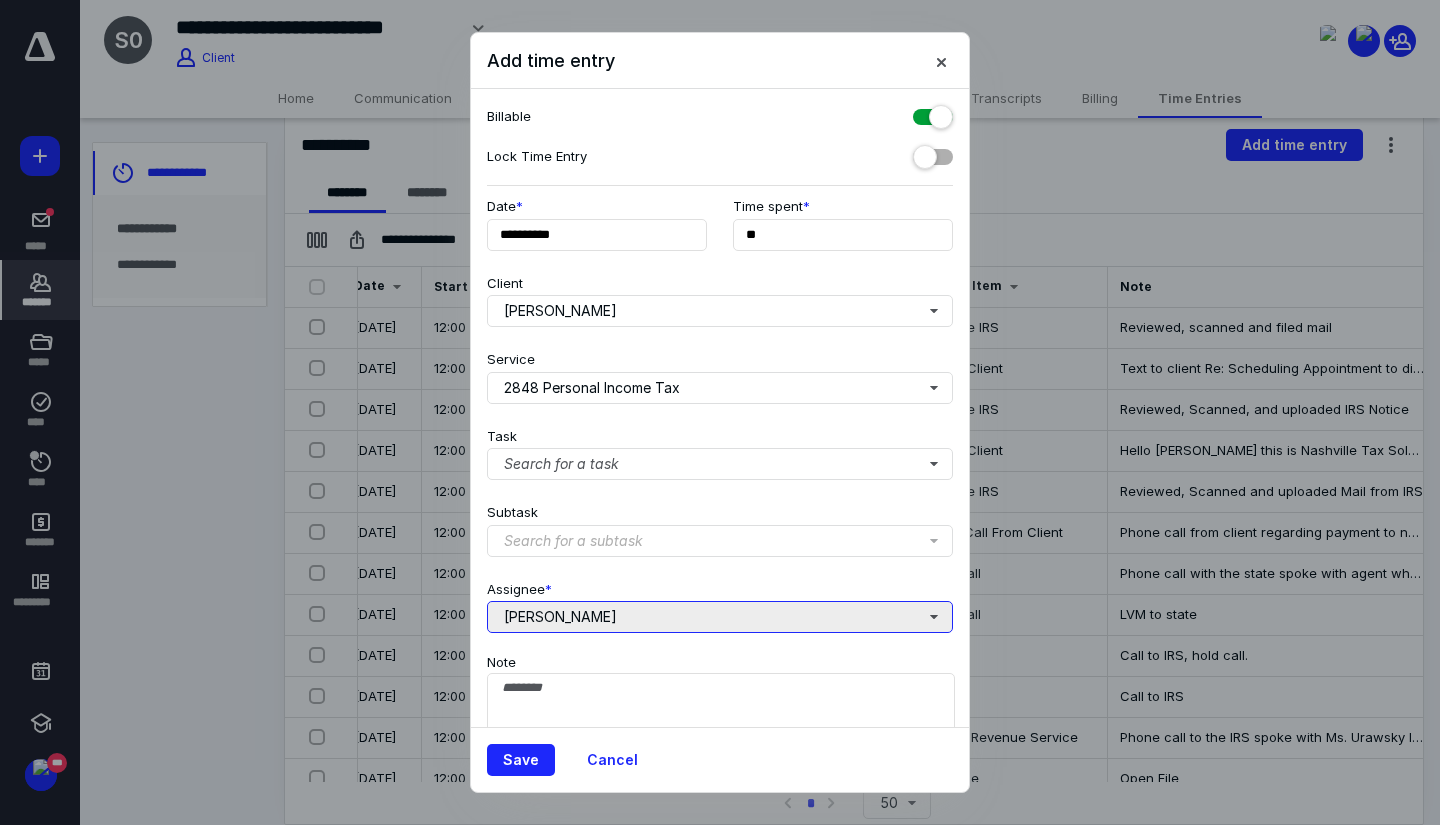 click on "[PERSON_NAME]" at bounding box center [720, 617] 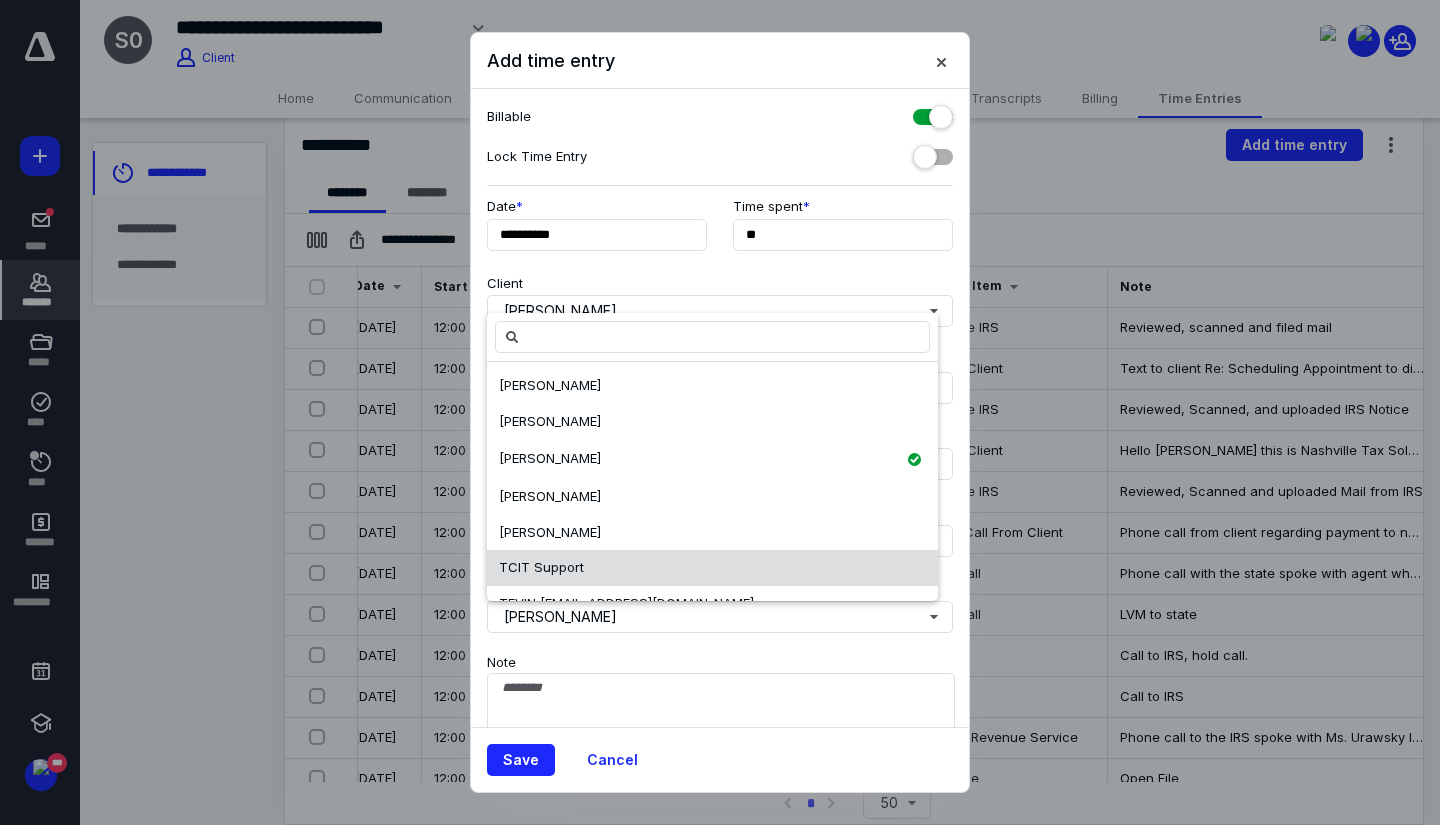 scroll, scrollTop: 136, scrollLeft: 0, axis: vertical 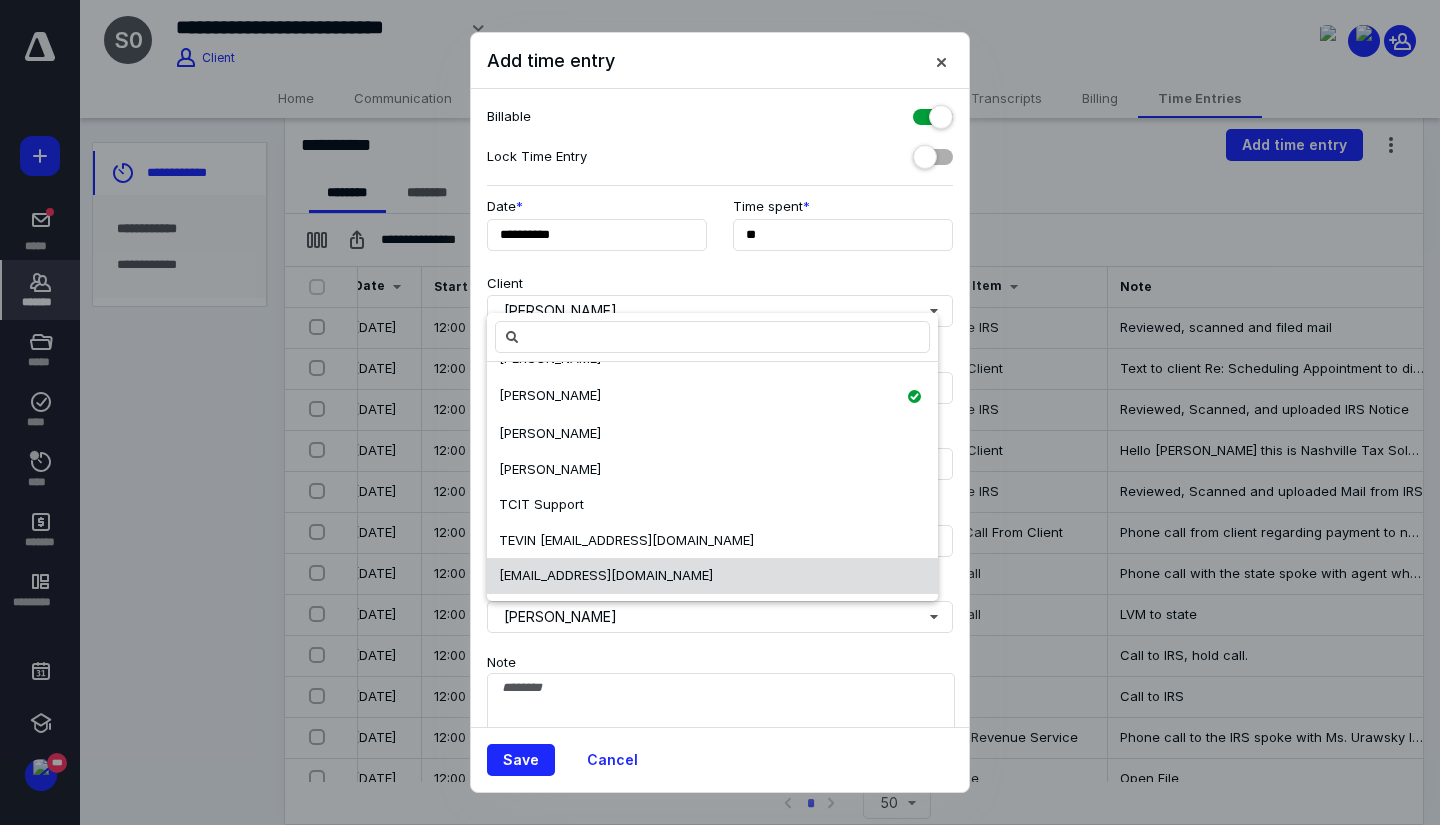 click on "[EMAIL_ADDRESS][DOMAIN_NAME]" at bounding box center (606, 575) 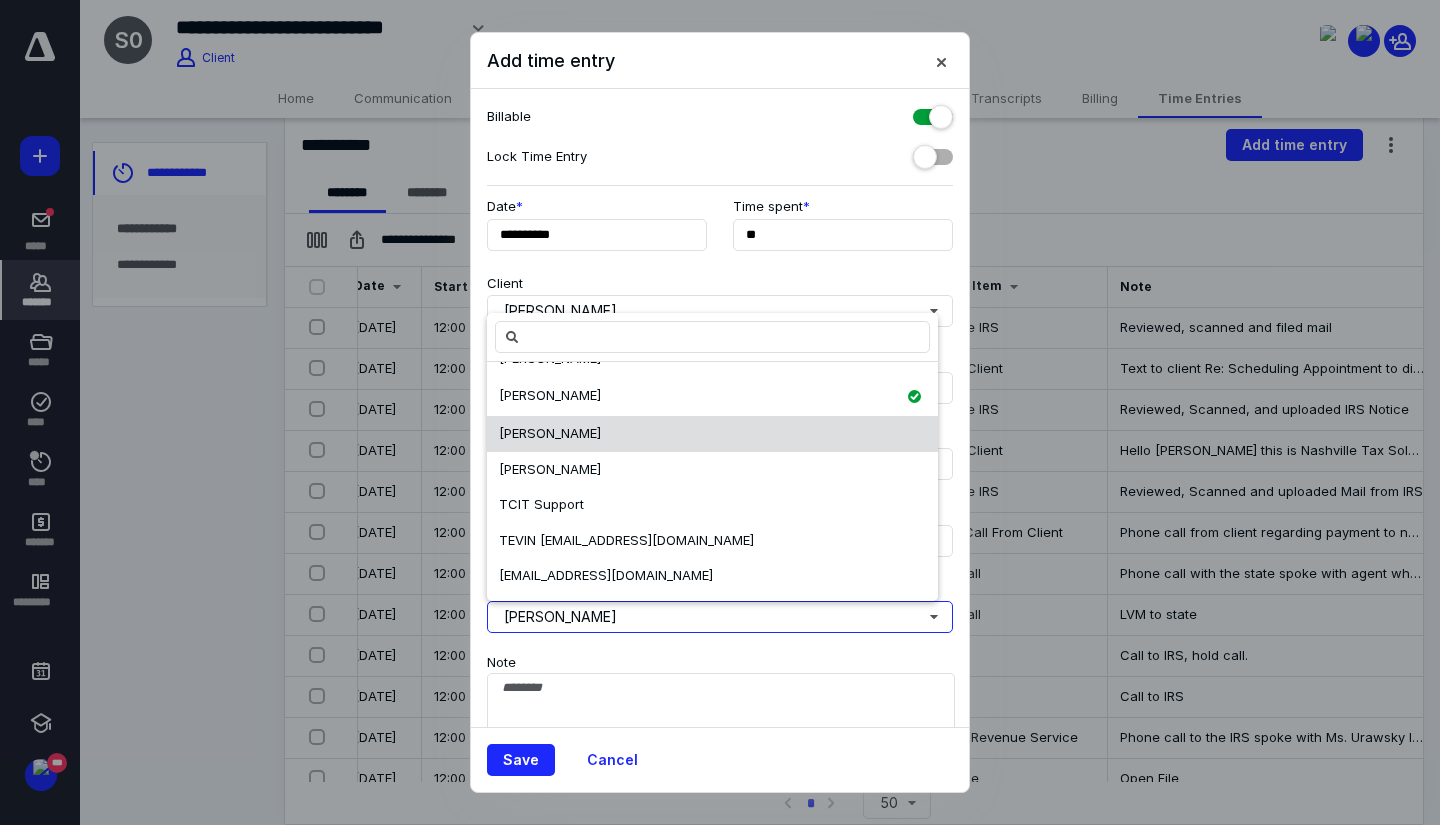 scroll, scrollTop: 0, scrollLeft: 0, axis: both 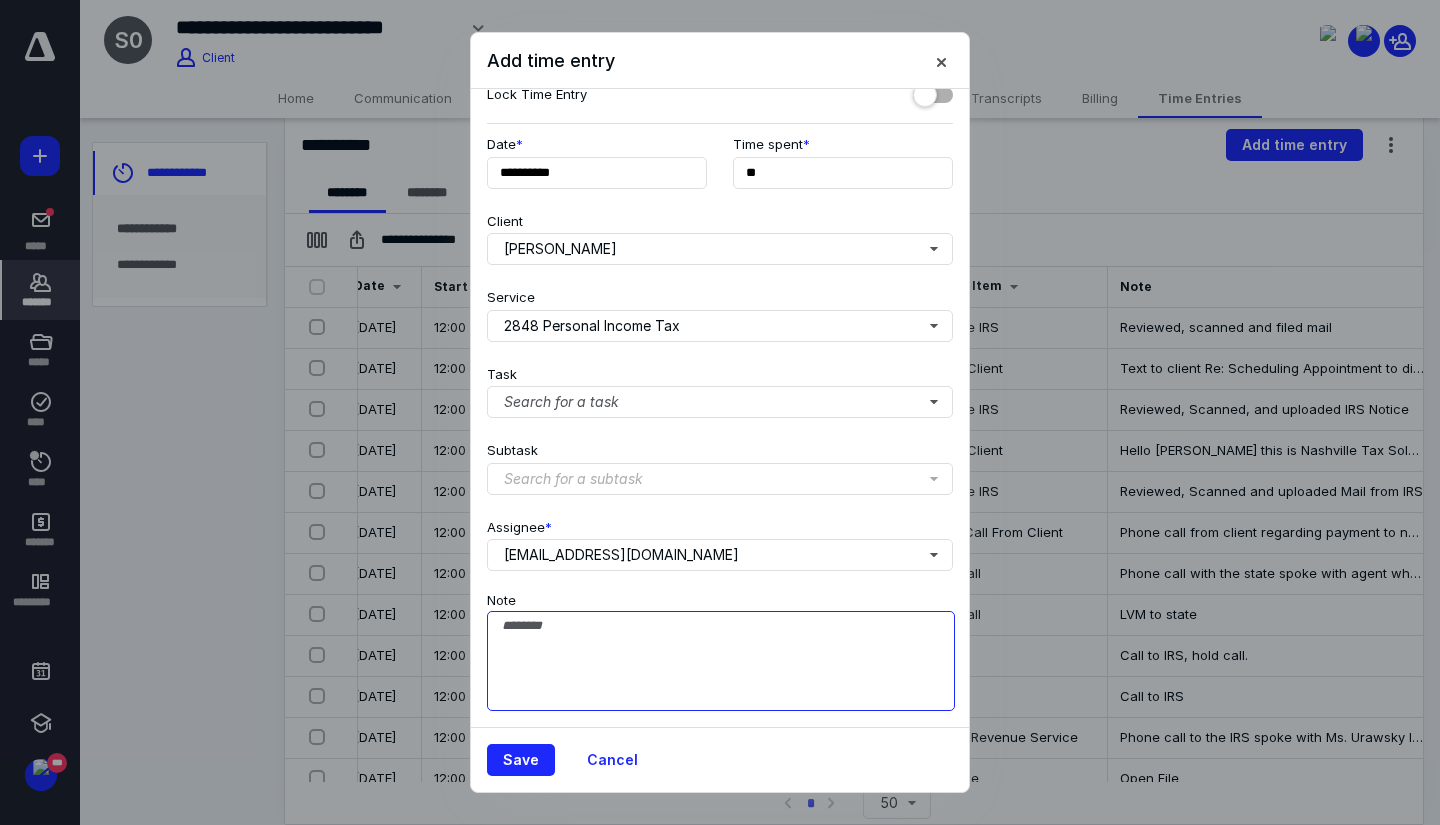 click on "Note" at bounding box center (721, 661) 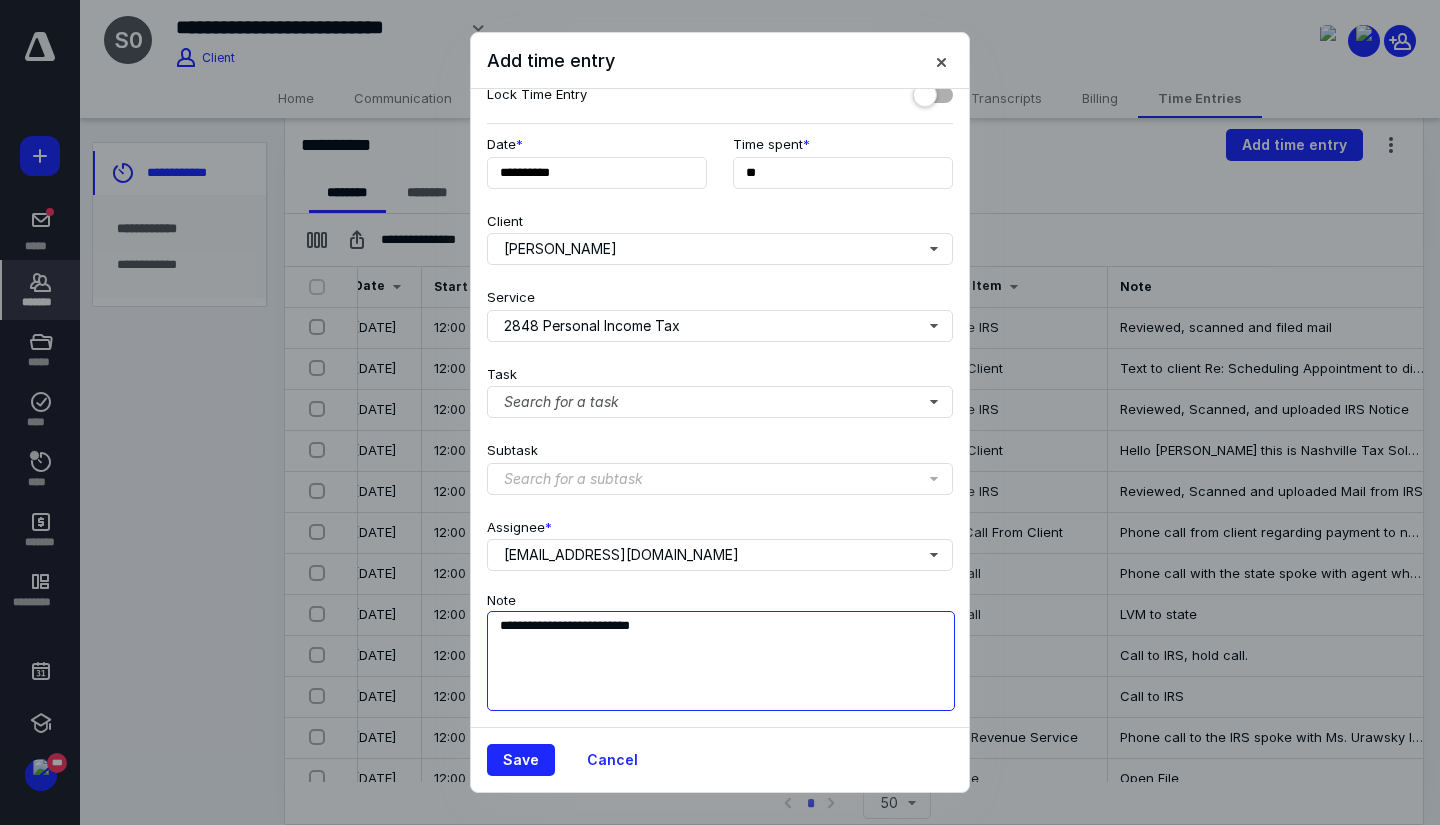 click on "**********" at bounding box center [721, 661] 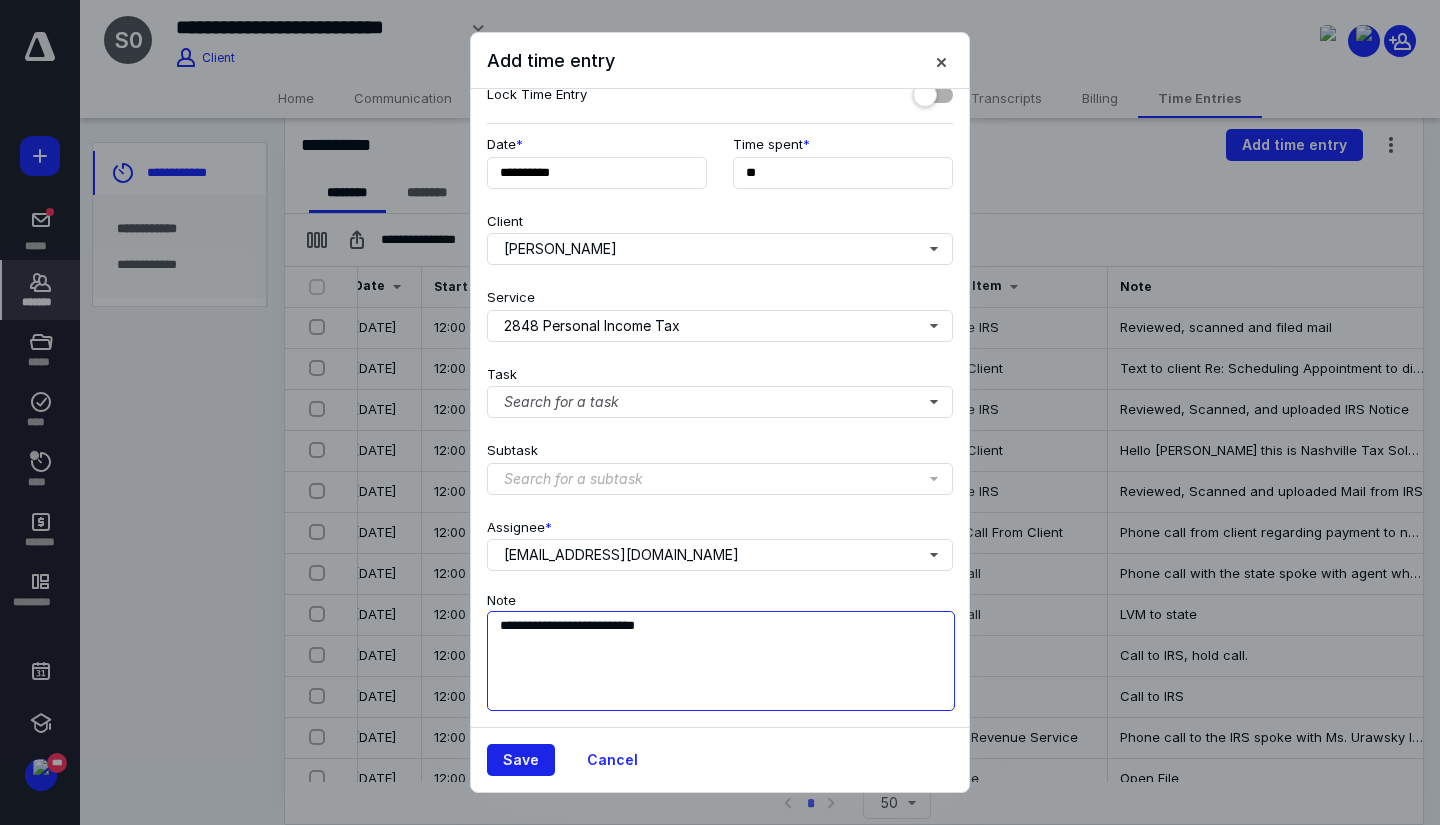 type on "**********" 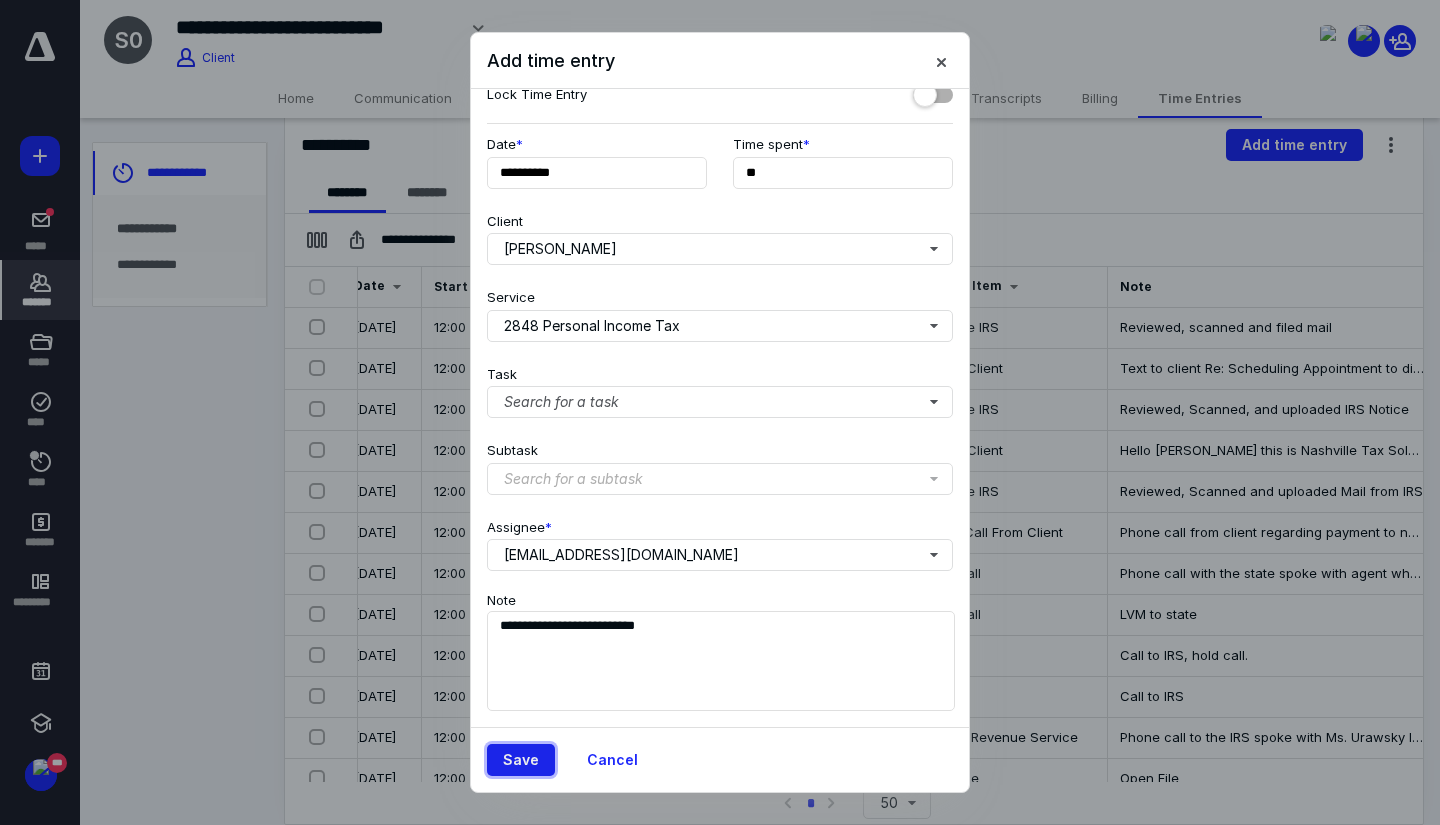 click on "Save" at bounding box center [521, 760] 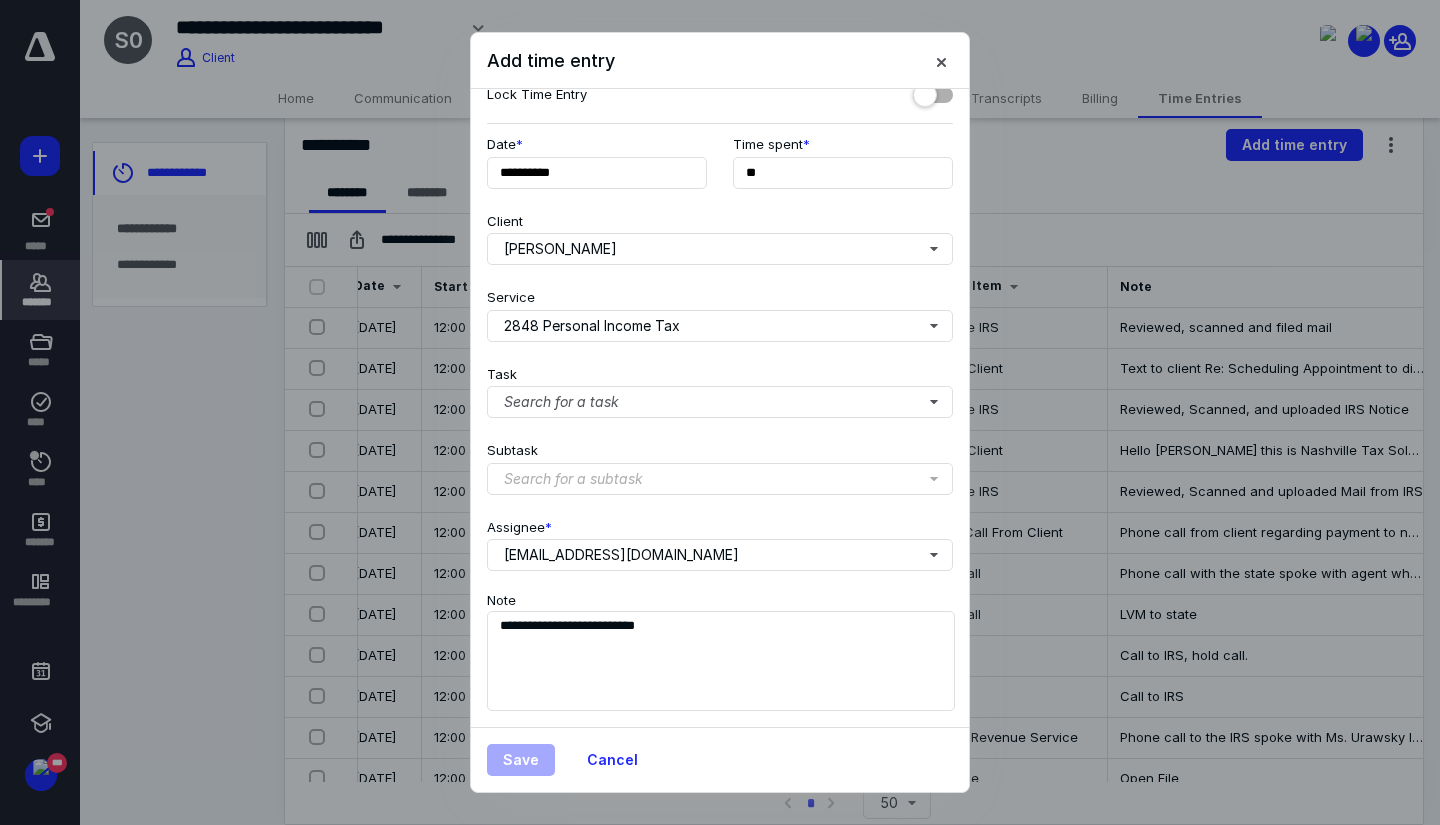 scroll, scrollTop: 0, scrollLeft: 69, axis: horizontal 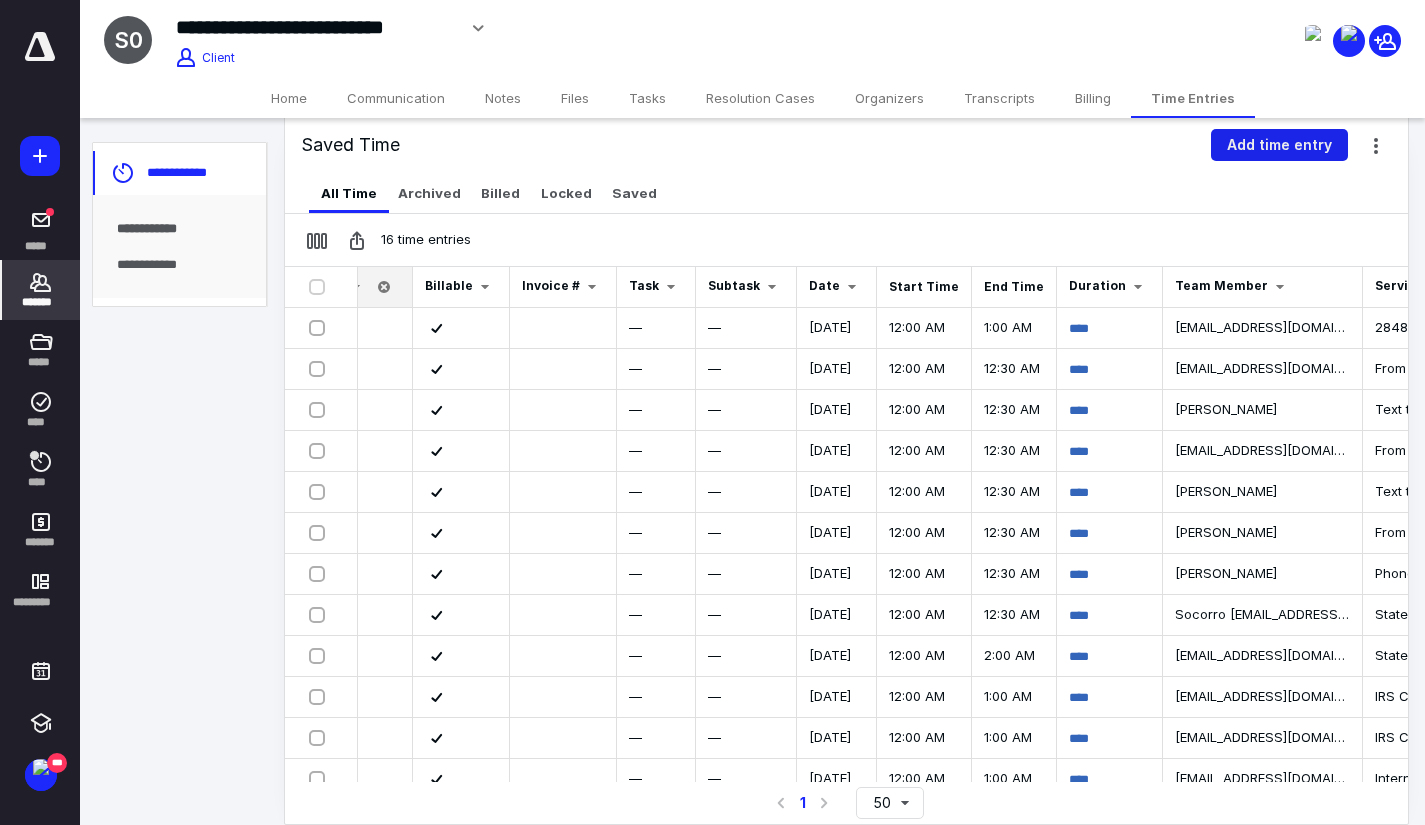 click on "Add time entry" at bounding box center (1279, 145) 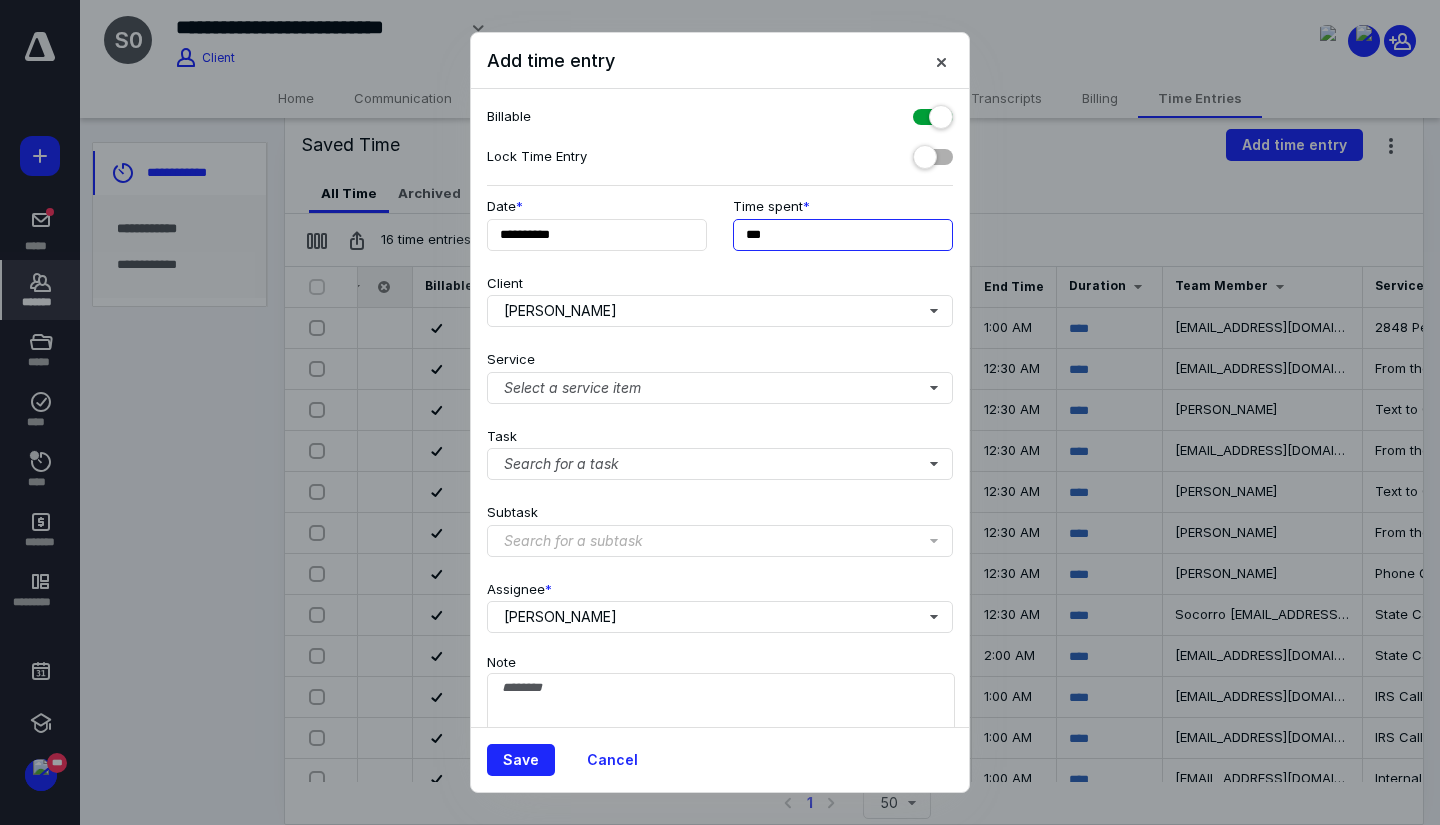 click on "***" at bounding box center [843, 235] 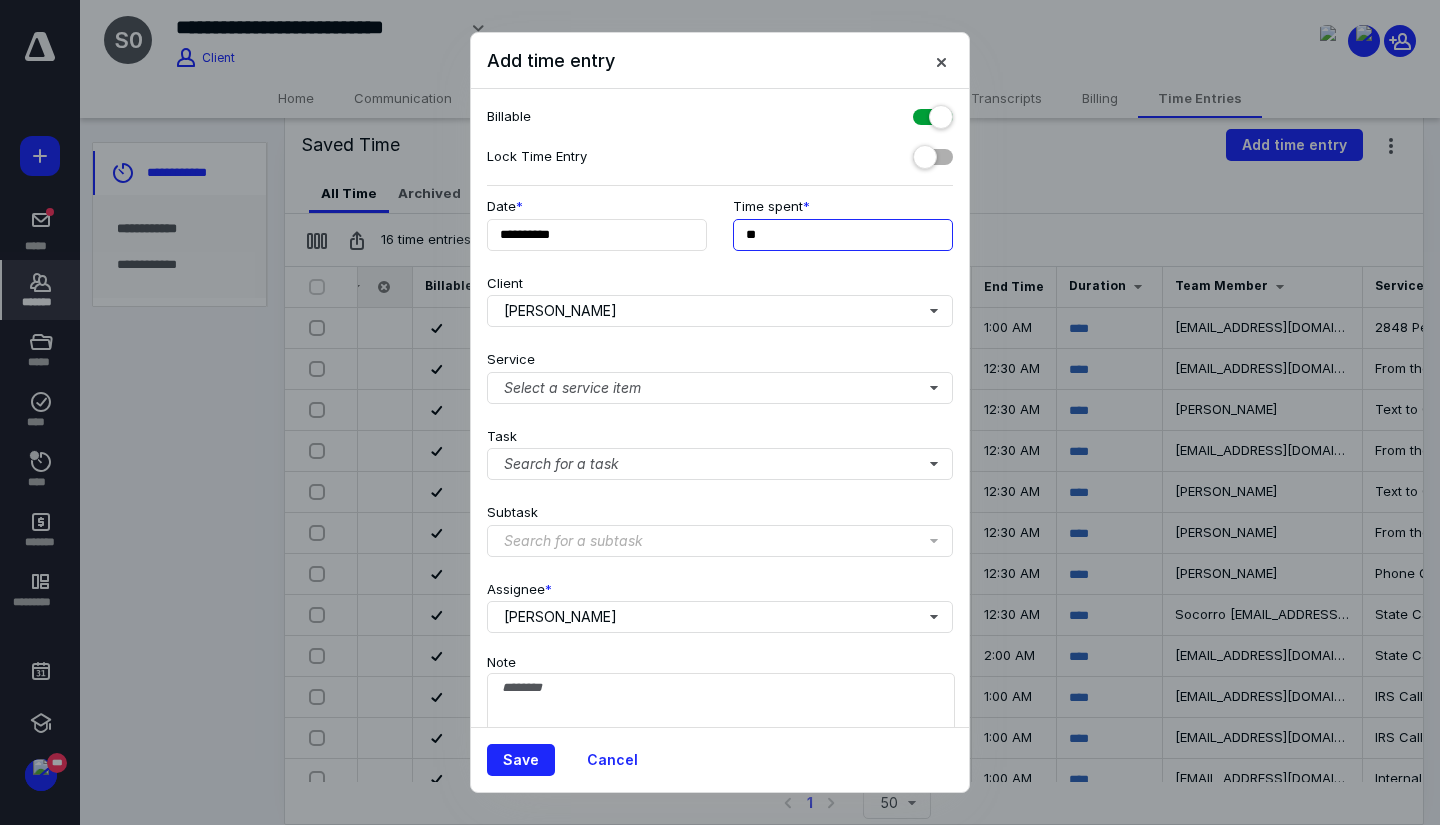 type on "*" 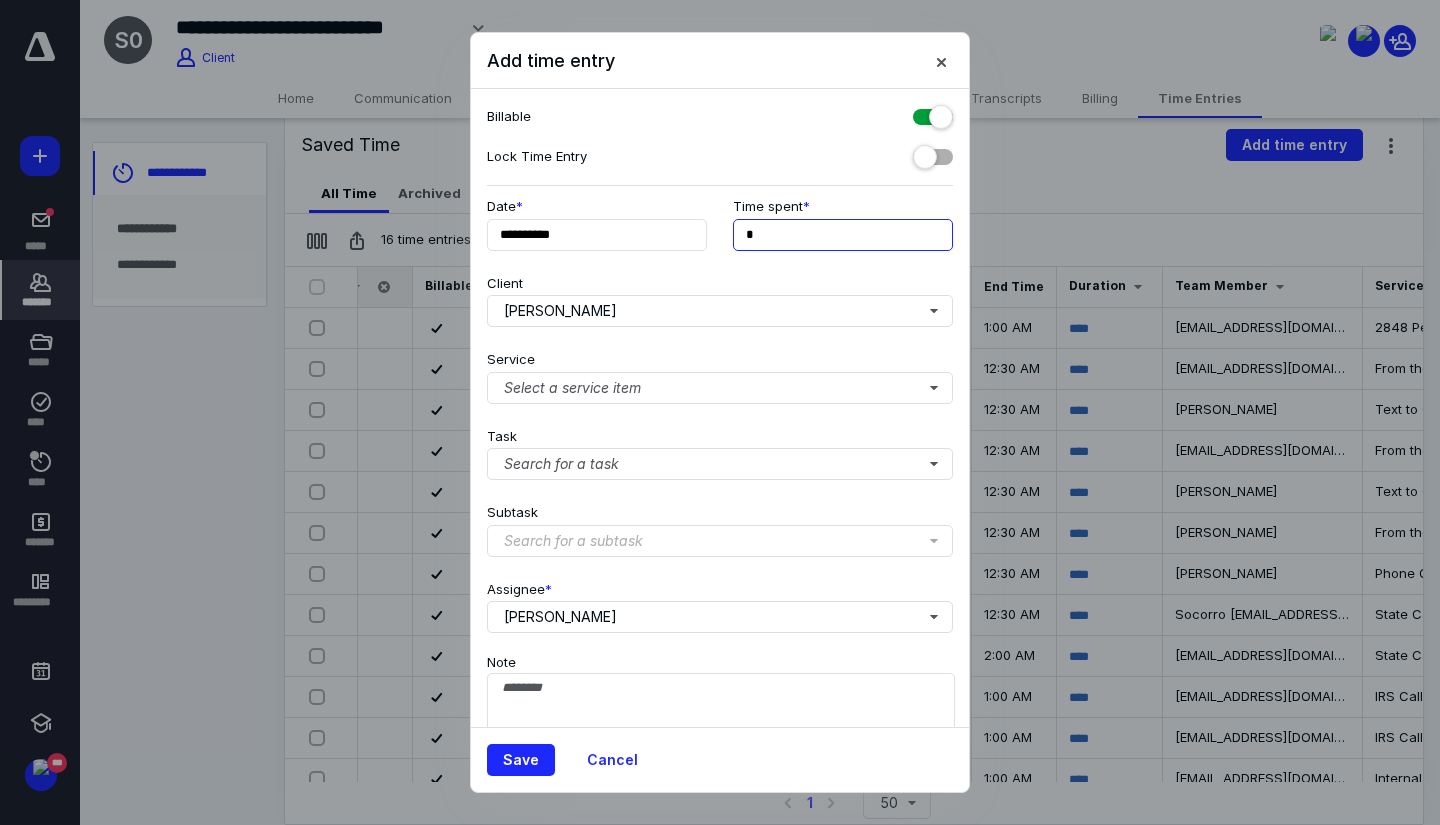 type on "**" 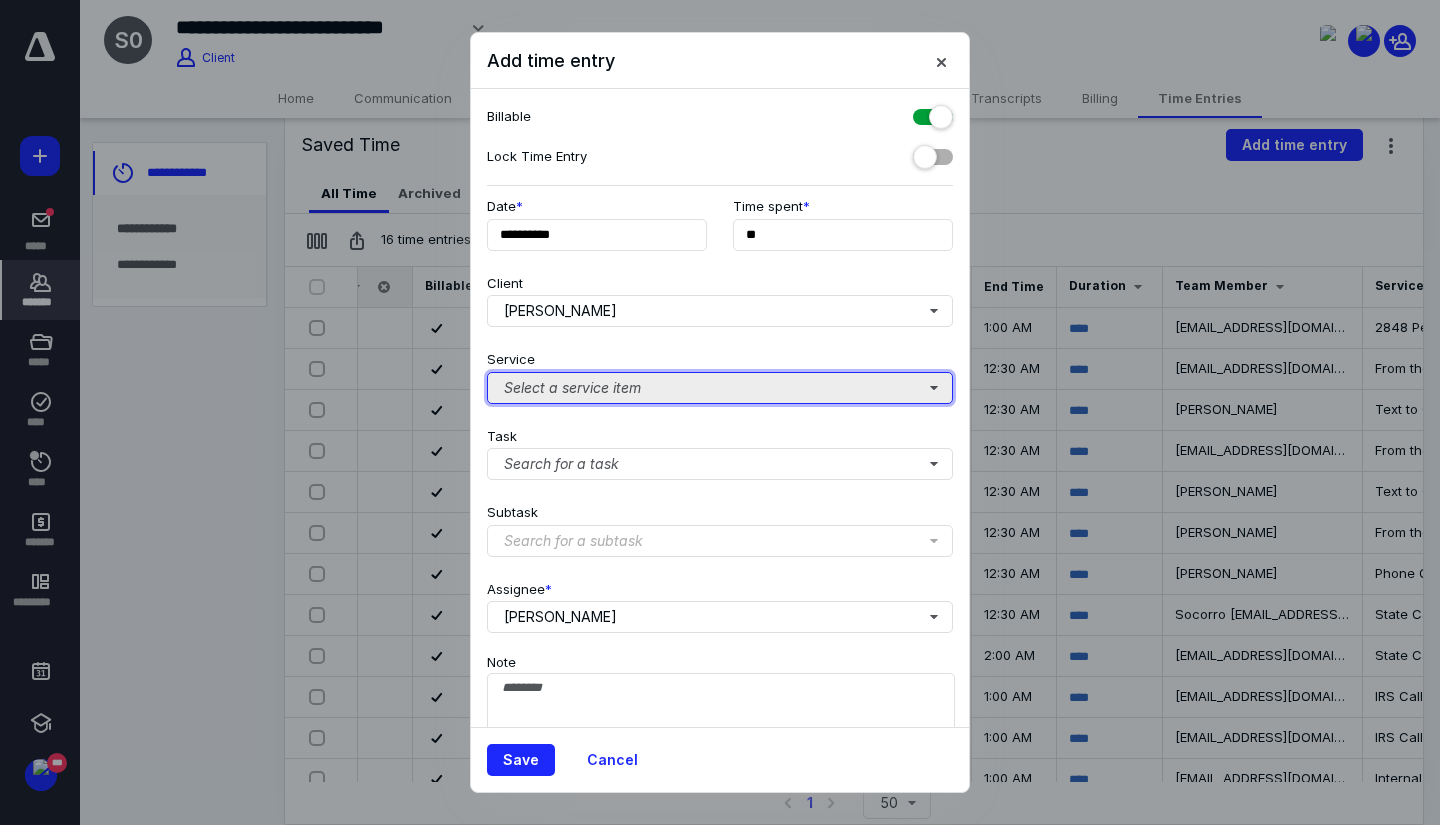 click on "Select a service item" at bounding box center (720, 388) 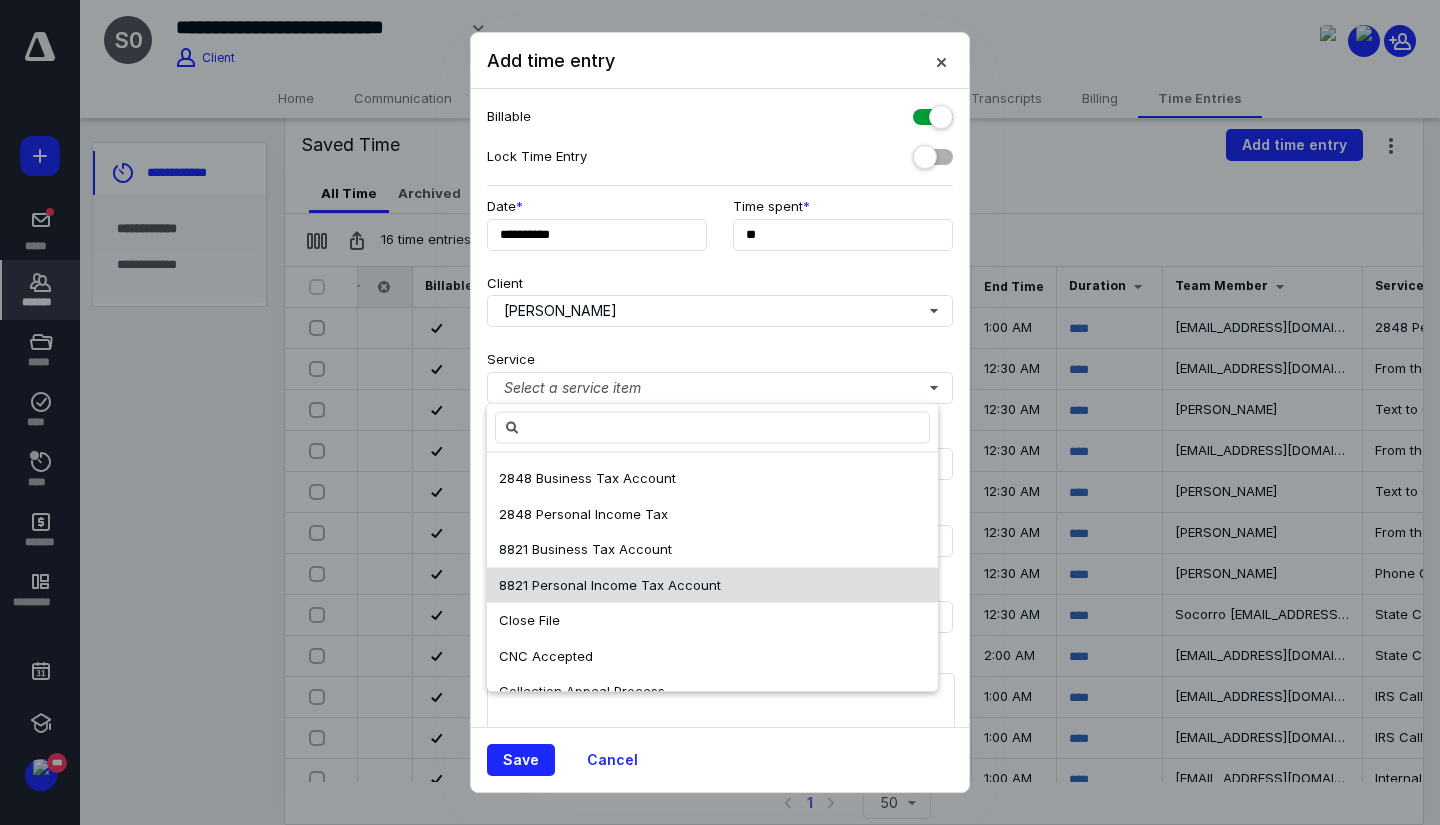 click on "8821 Personal Income Tax Account" at bounding box center (712, 585) 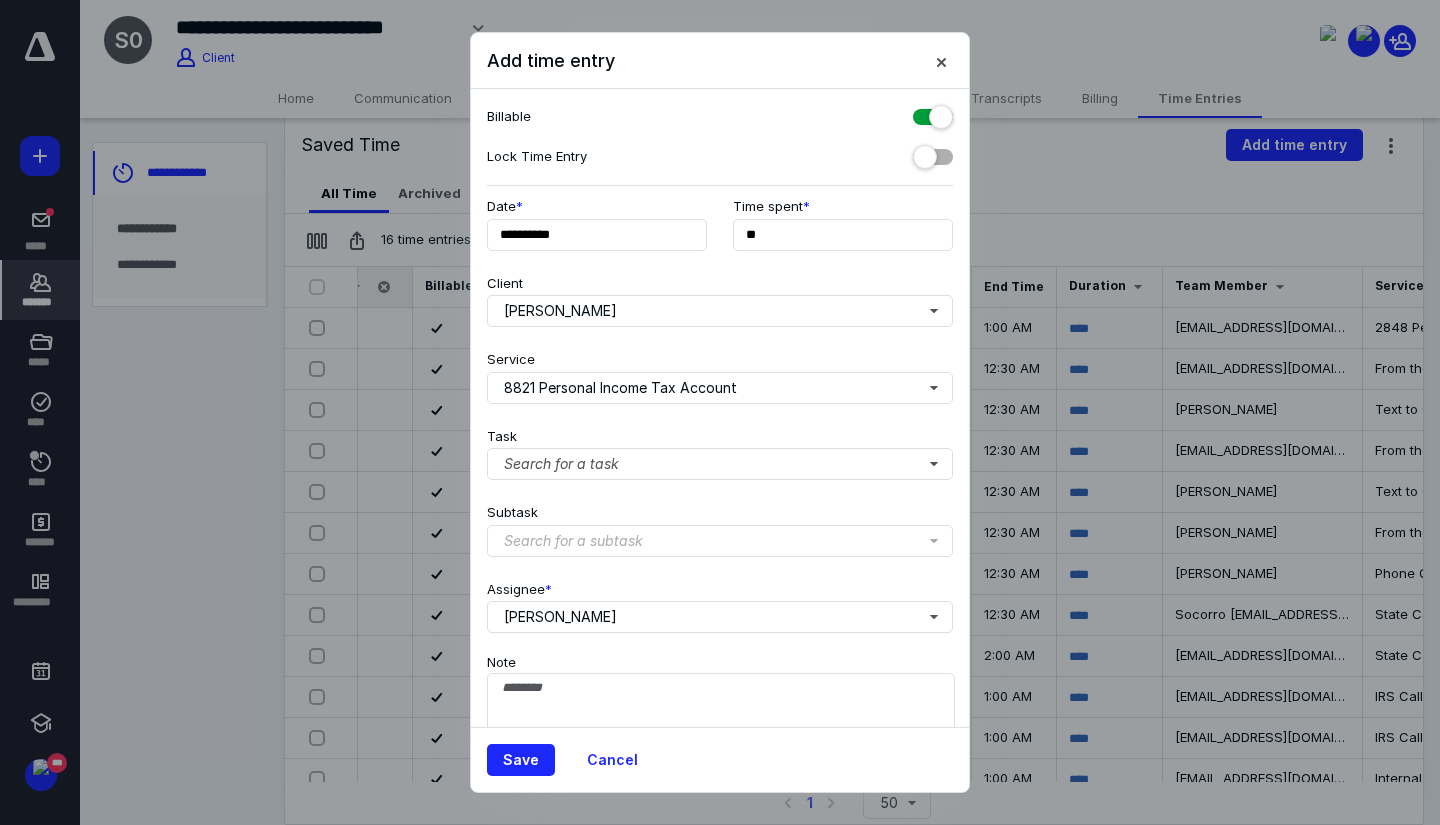 click on "Search for a subtask" at bounding box center (573, 541) 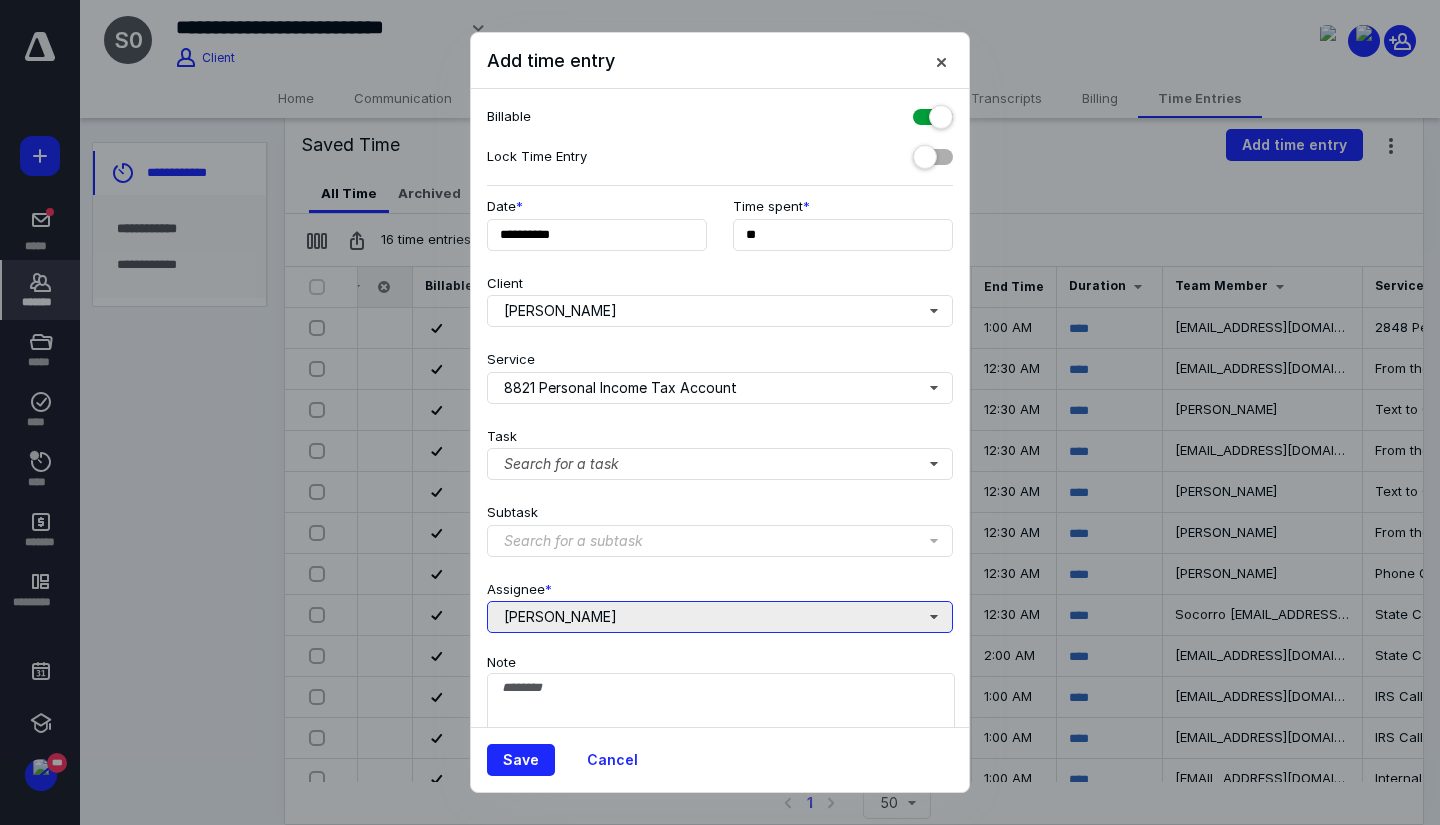 click on "[PERSON_NAME]" at bounding box center (720, 617) 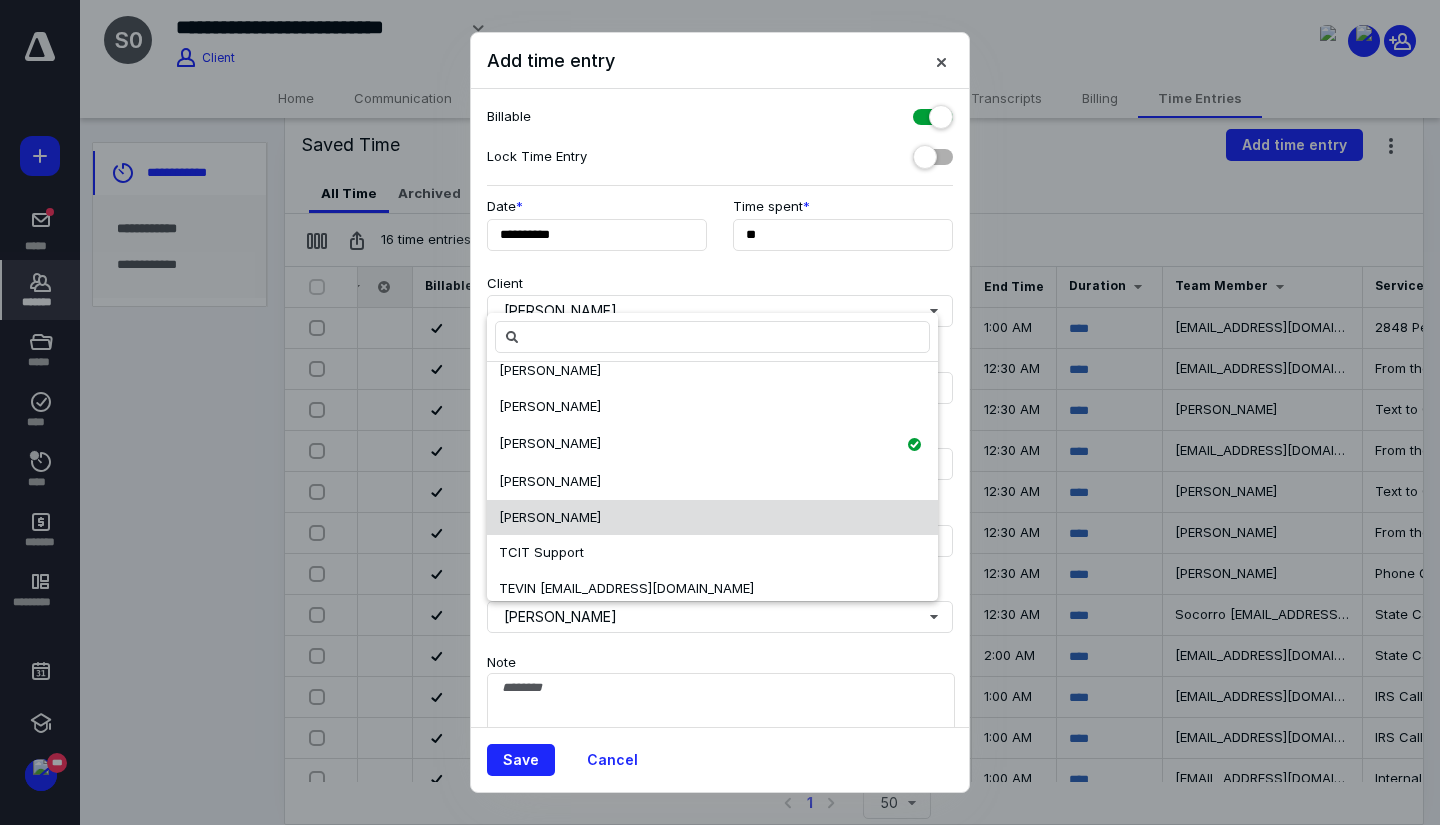 scroll, scrollTop: 136, scrollLeft: 0, axis: vertical 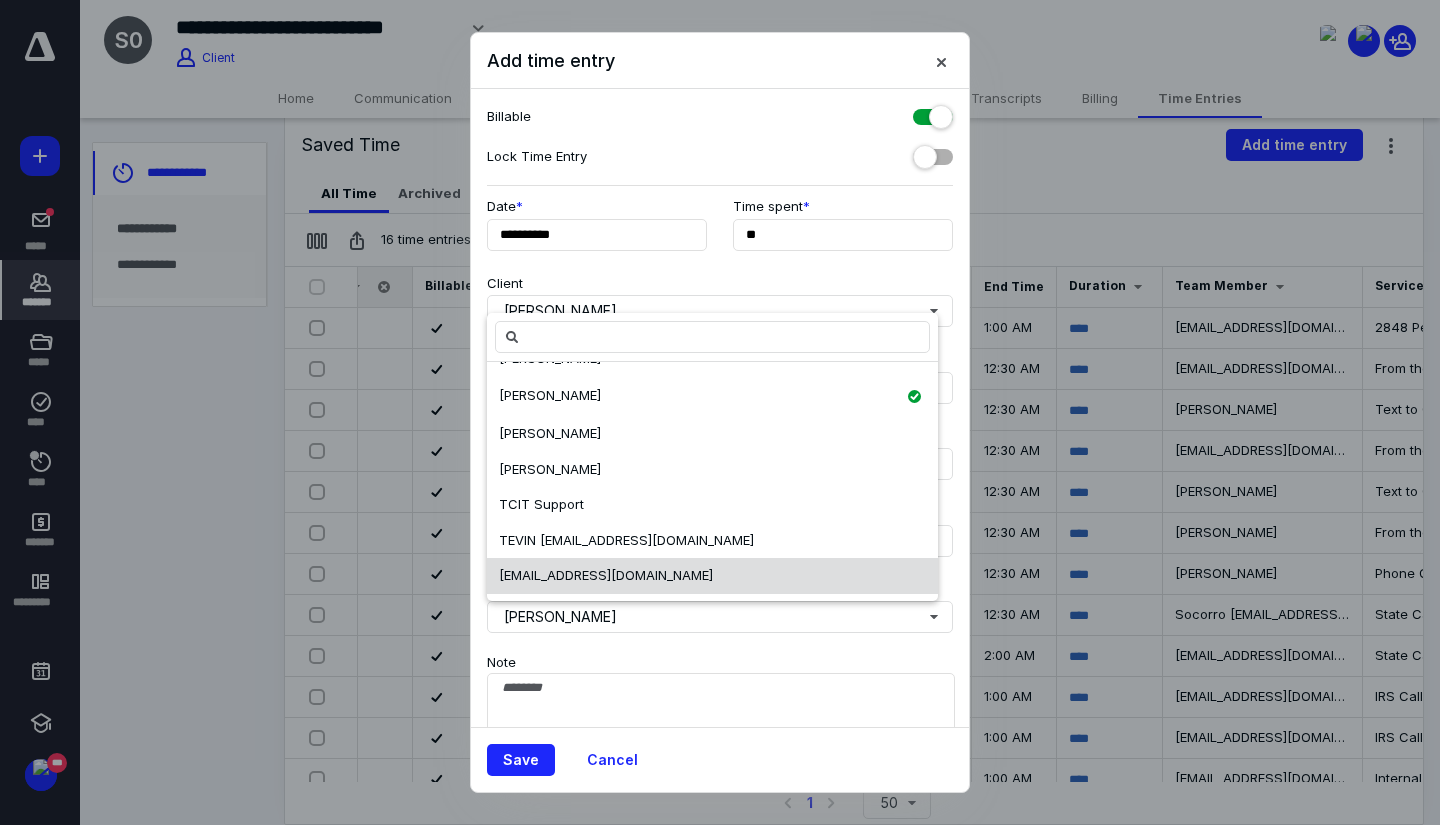 click on "[EMAIL_ADDRESS][DOMAIN_NAME]" at bounding box center (606, 575) 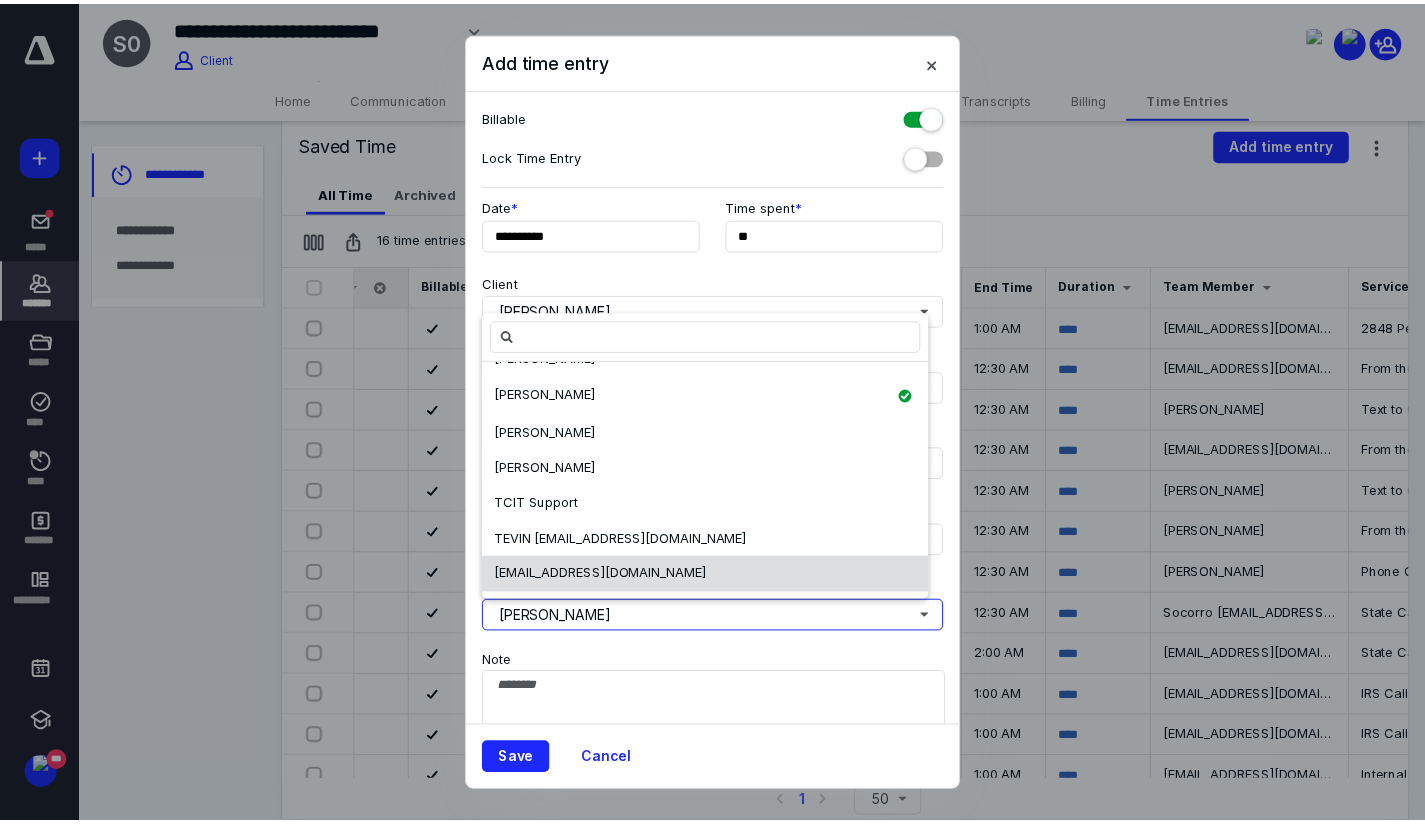 scroll, scrollTop: 0, scrollLeft: 0, axis: both 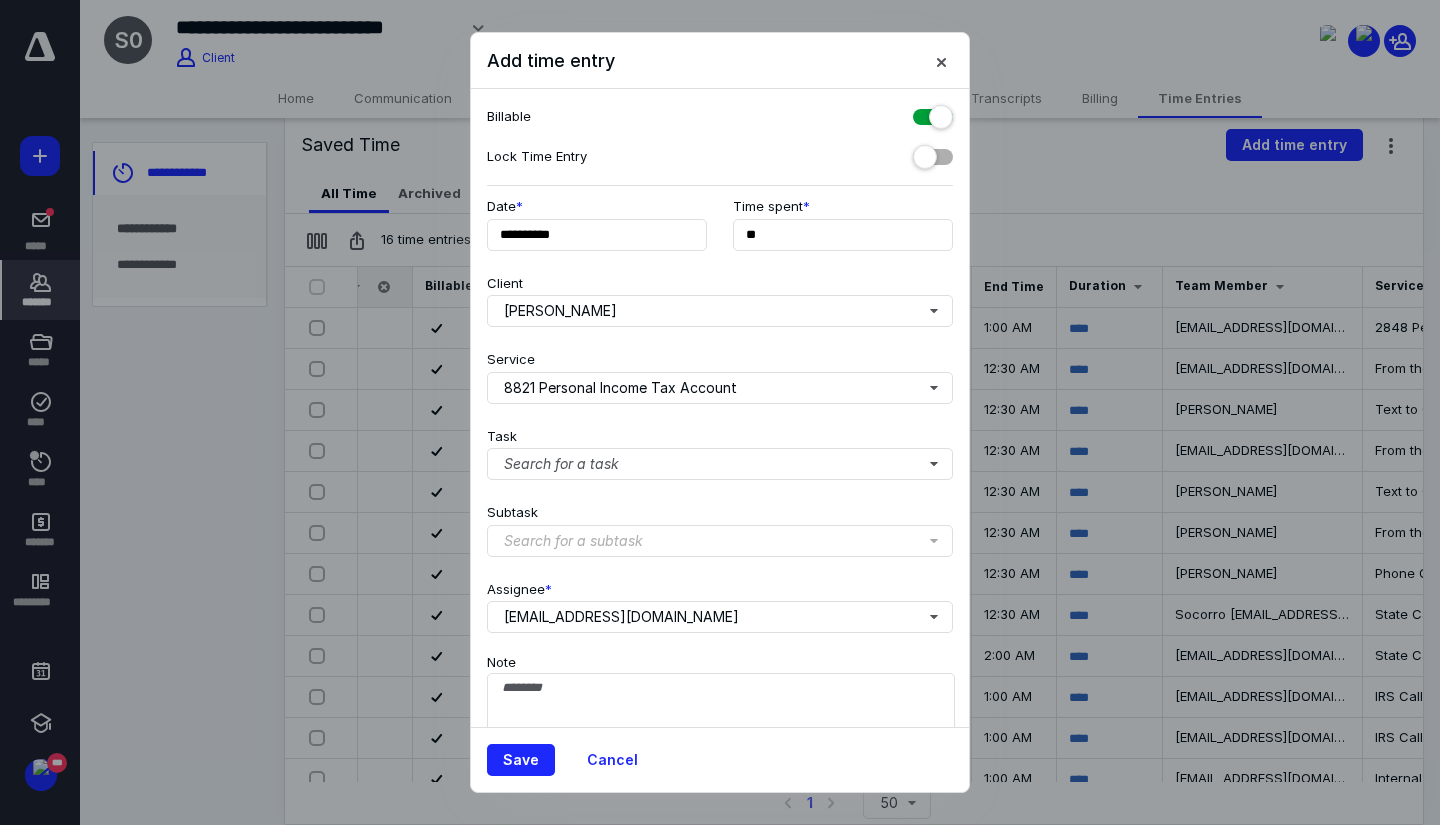 click on "Note" at bounding box center [720, 711] 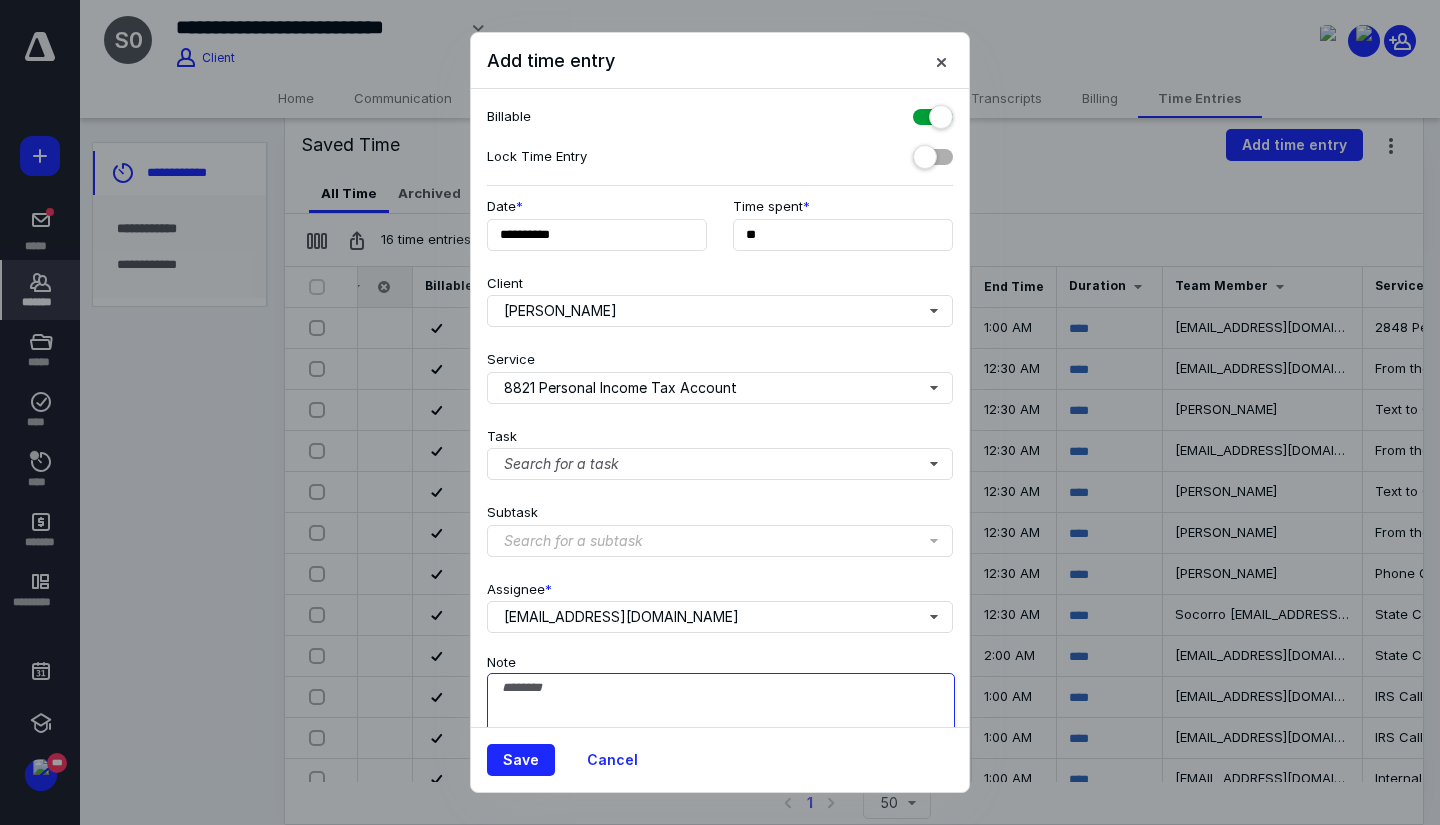click on "Note" at bounding box center [721, 723] 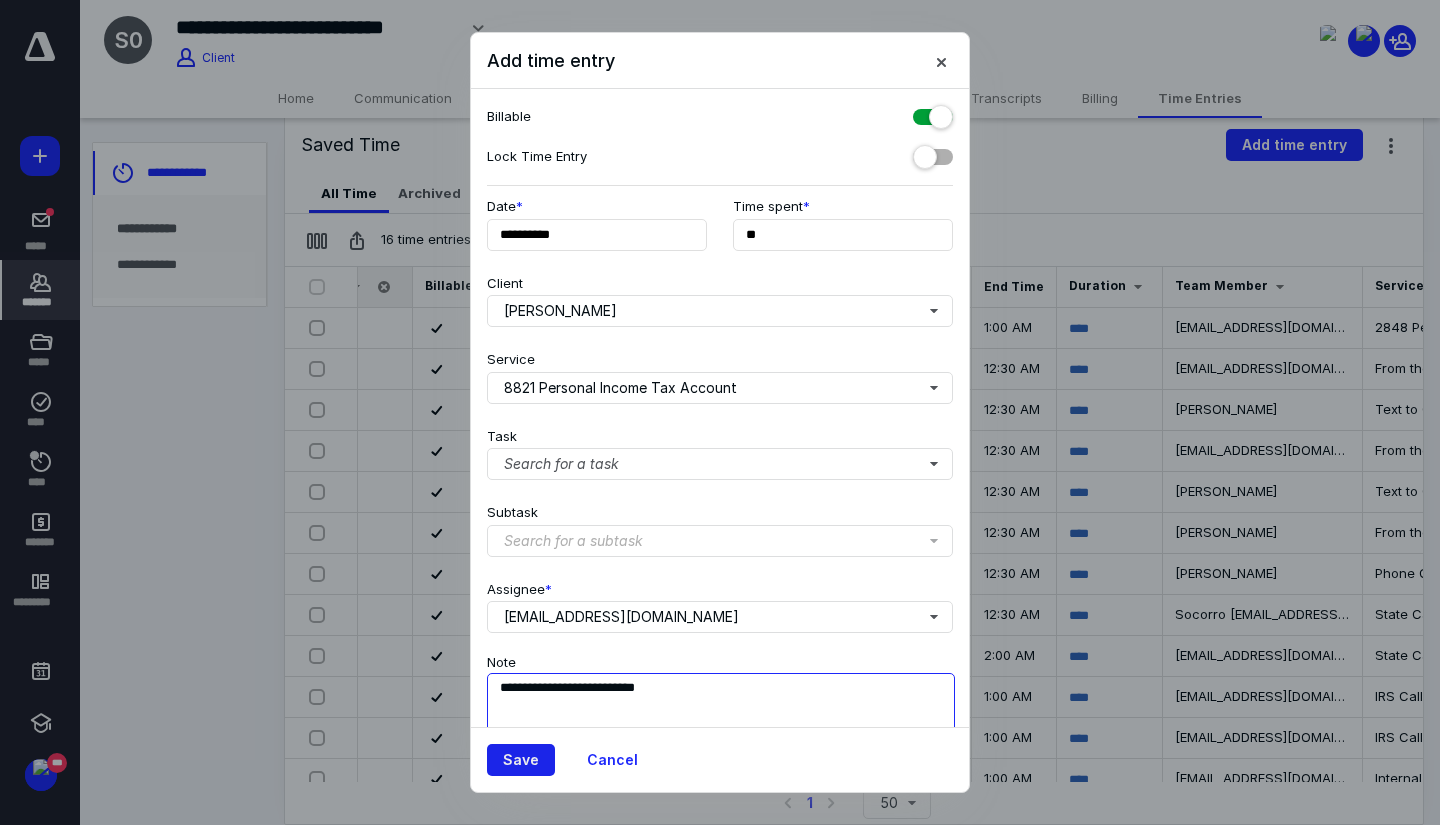 type on "**********" 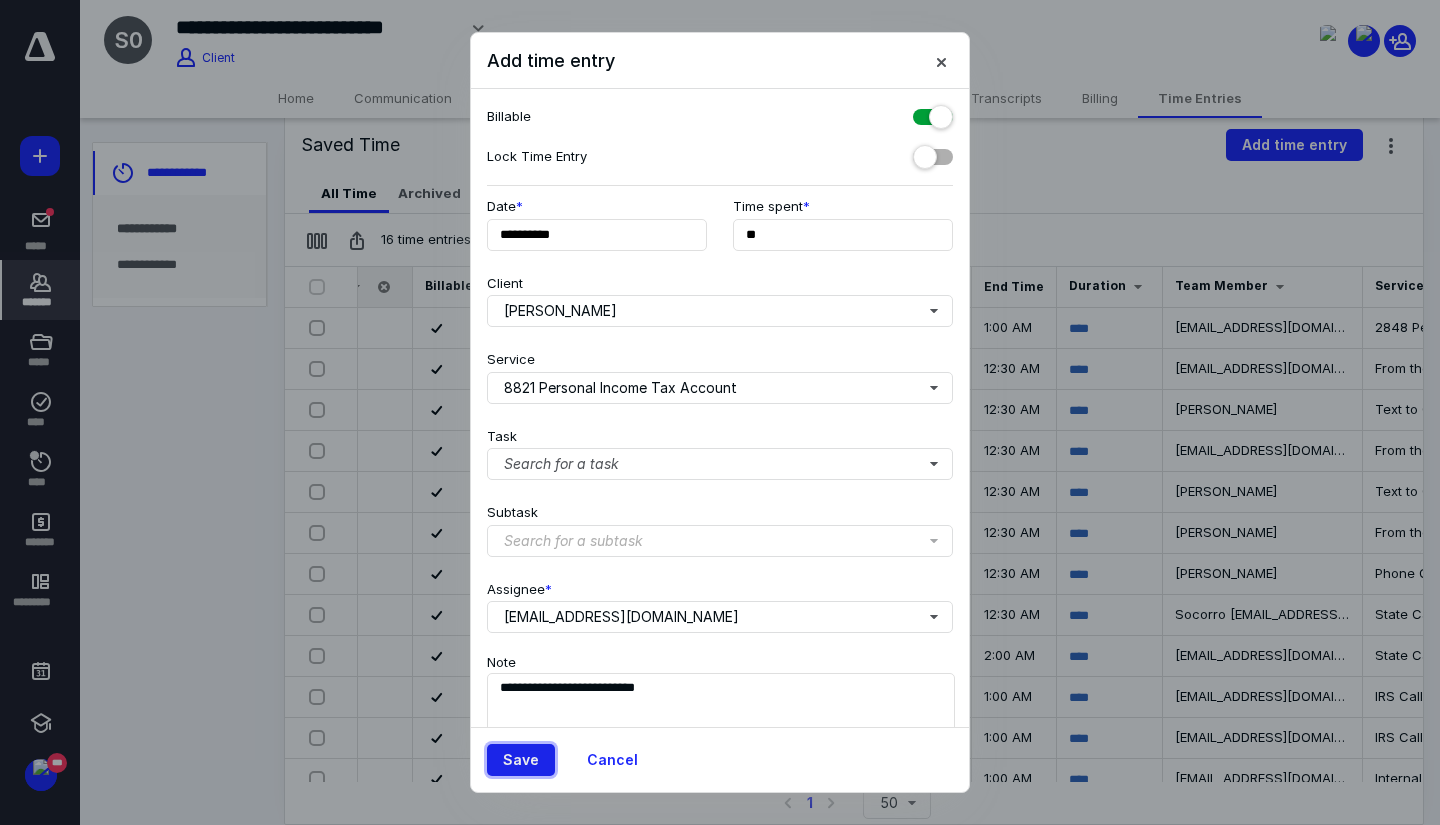 click on "Save" at bounding box center (521, 760) 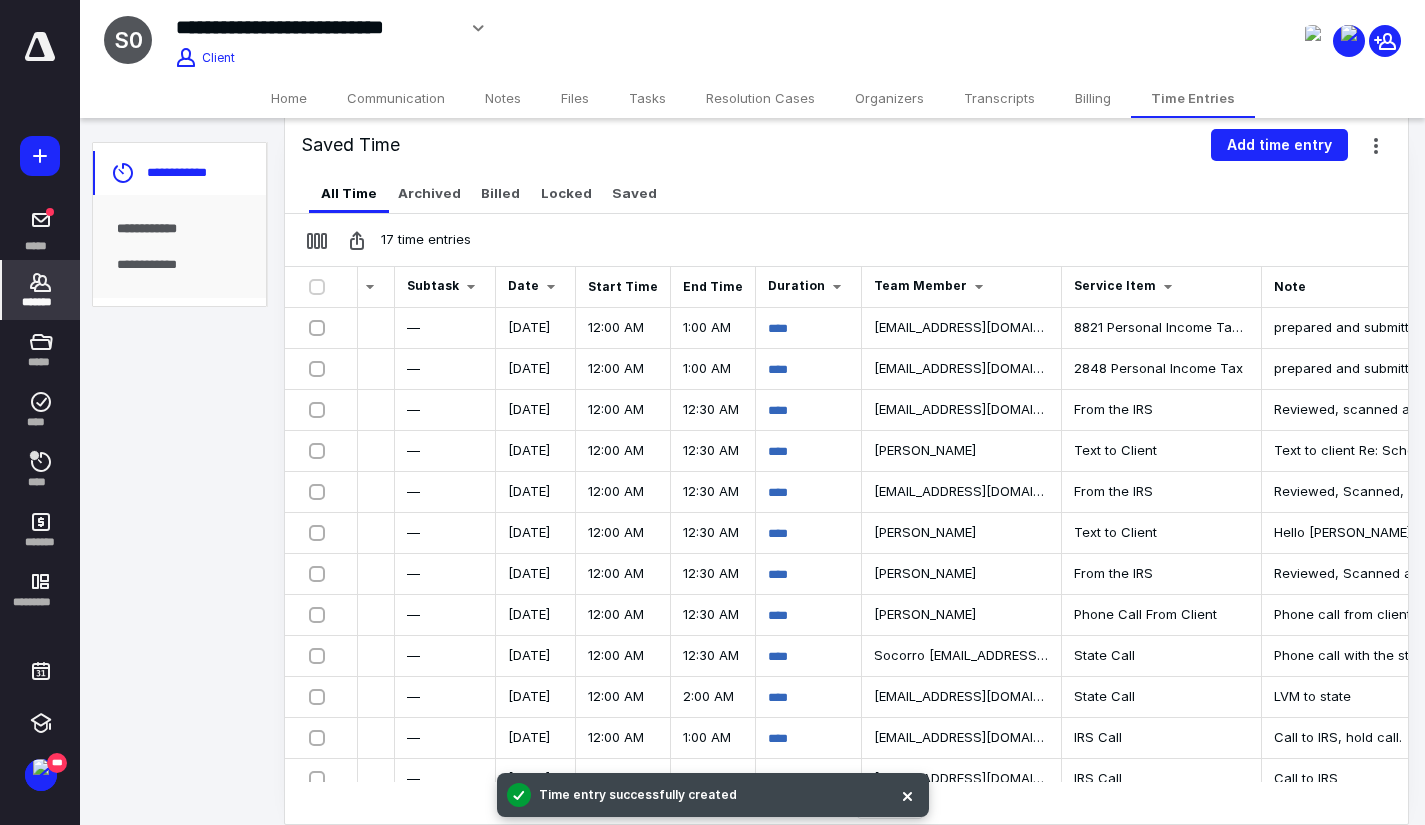 scroll, scrollTop: 0, scrollLeft: 272, axis: horizontal 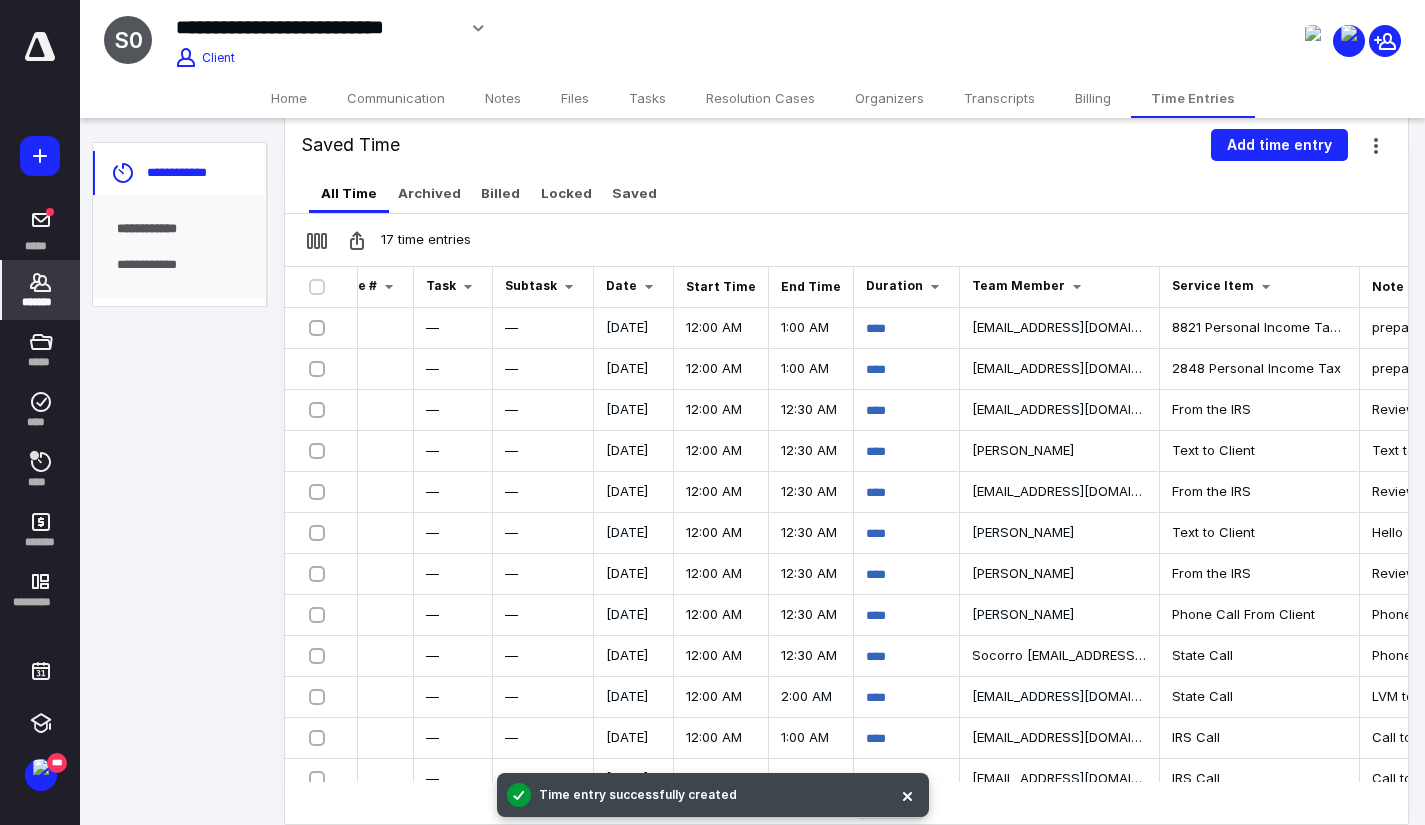click on "Saved Time Add time entry" at bounding box center (846, 145) 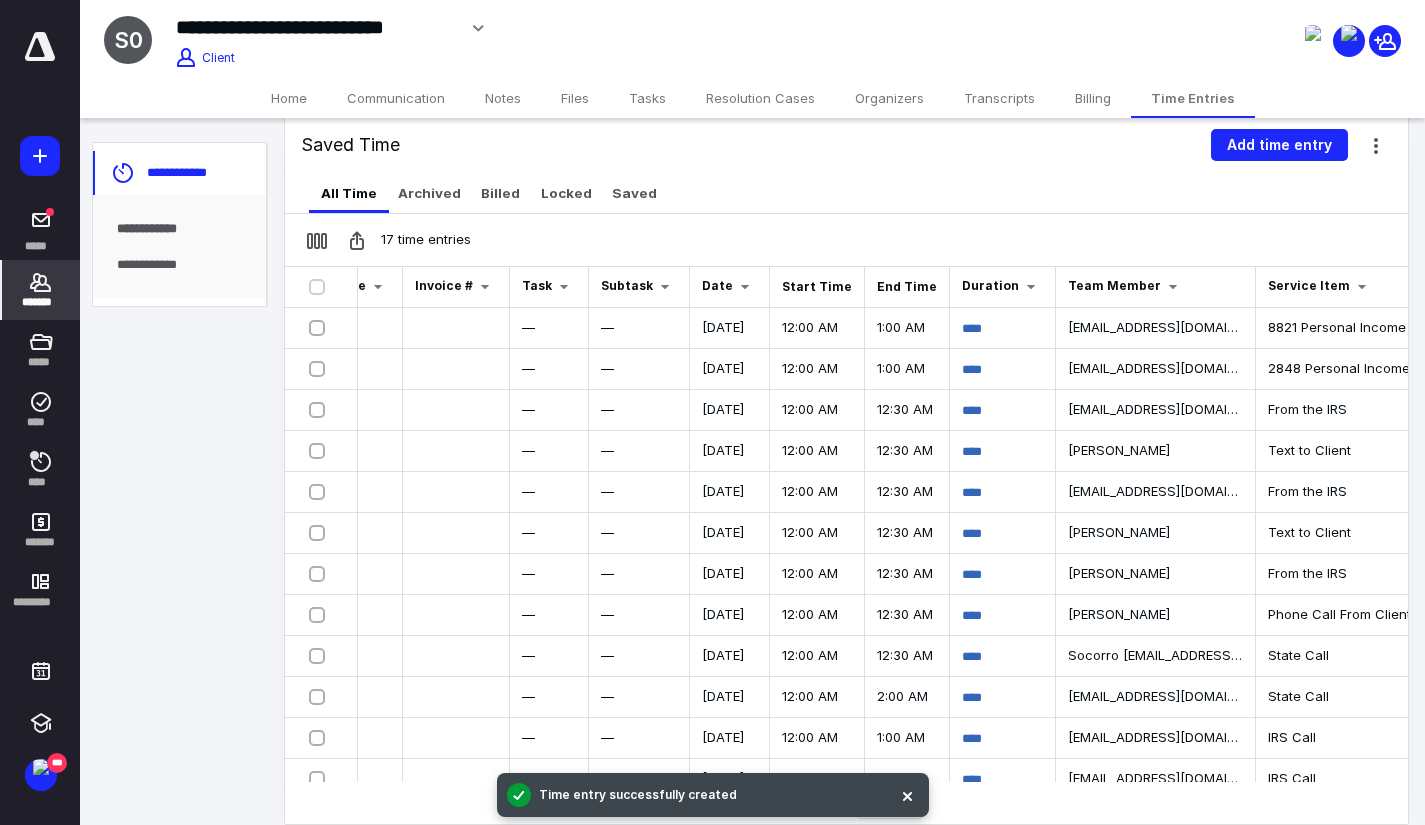 click on "Files" at bounding box center [575, 98] 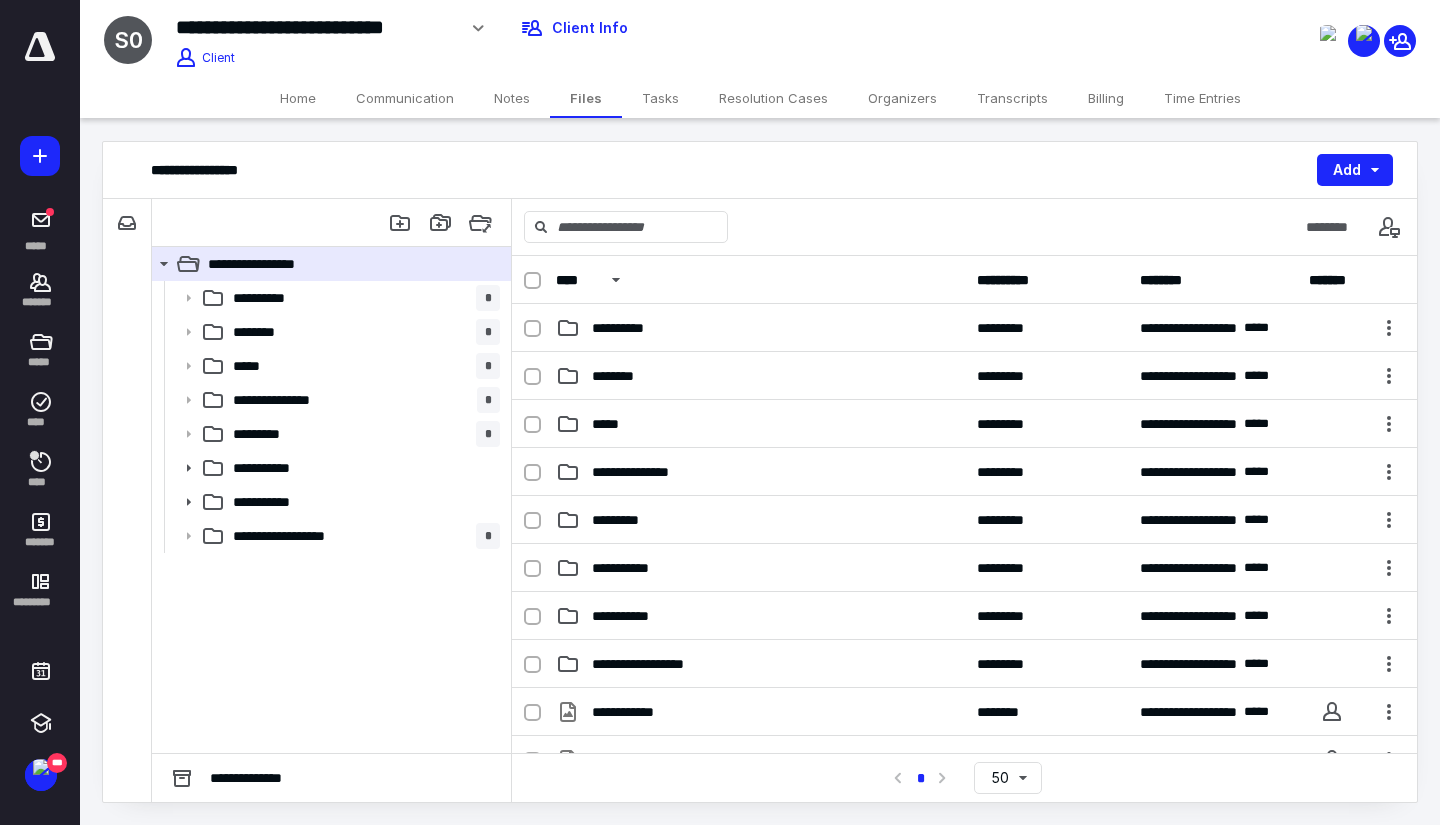 click on "Files" at bounding box center [586, 98] 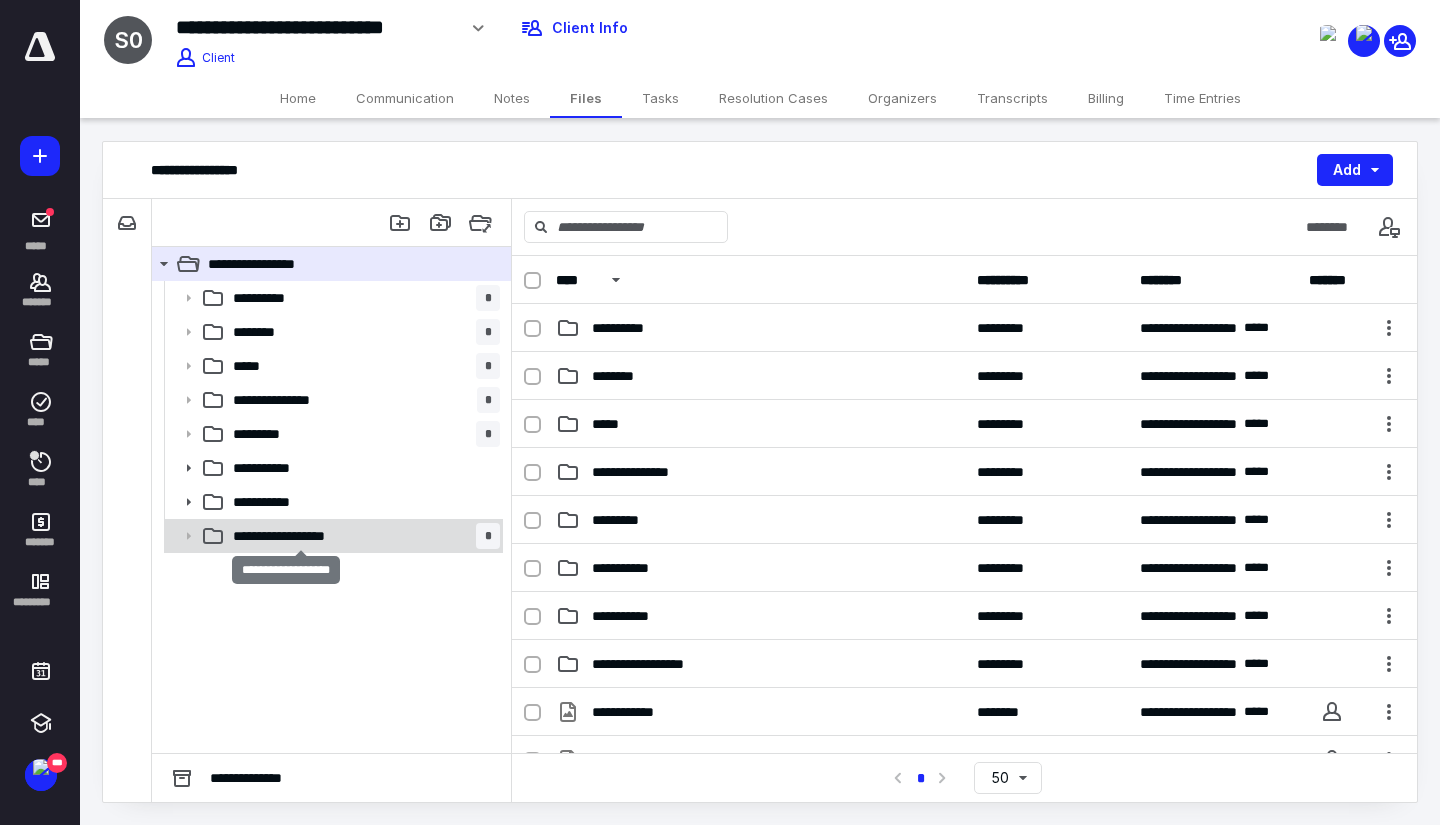 click on "**********" at bounding box center (300, 536) 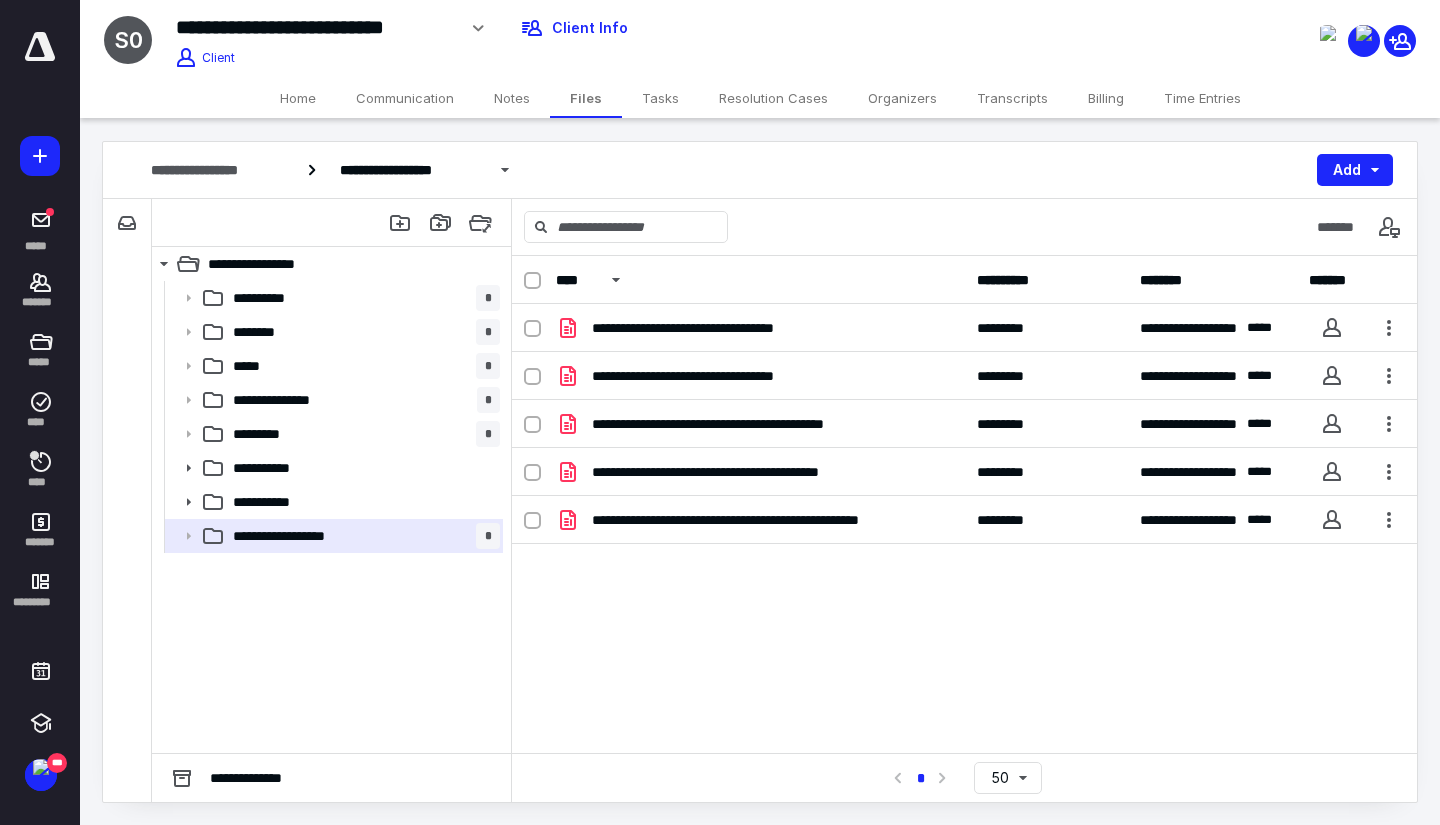 click on "Home" at bounding box center [298, 98] 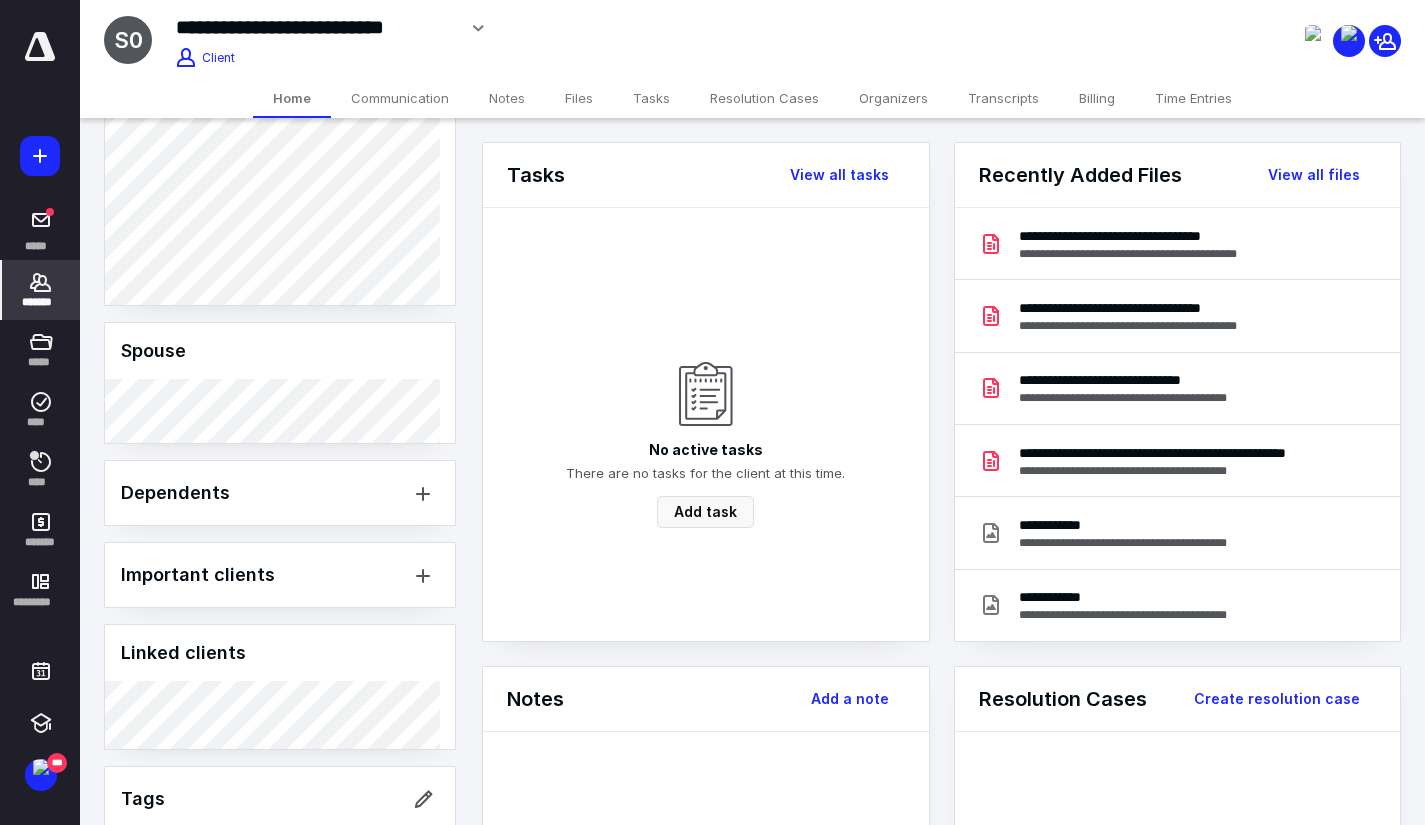 scroll, scrollTop: 1492, scrollLeft: 0, axis: vertical 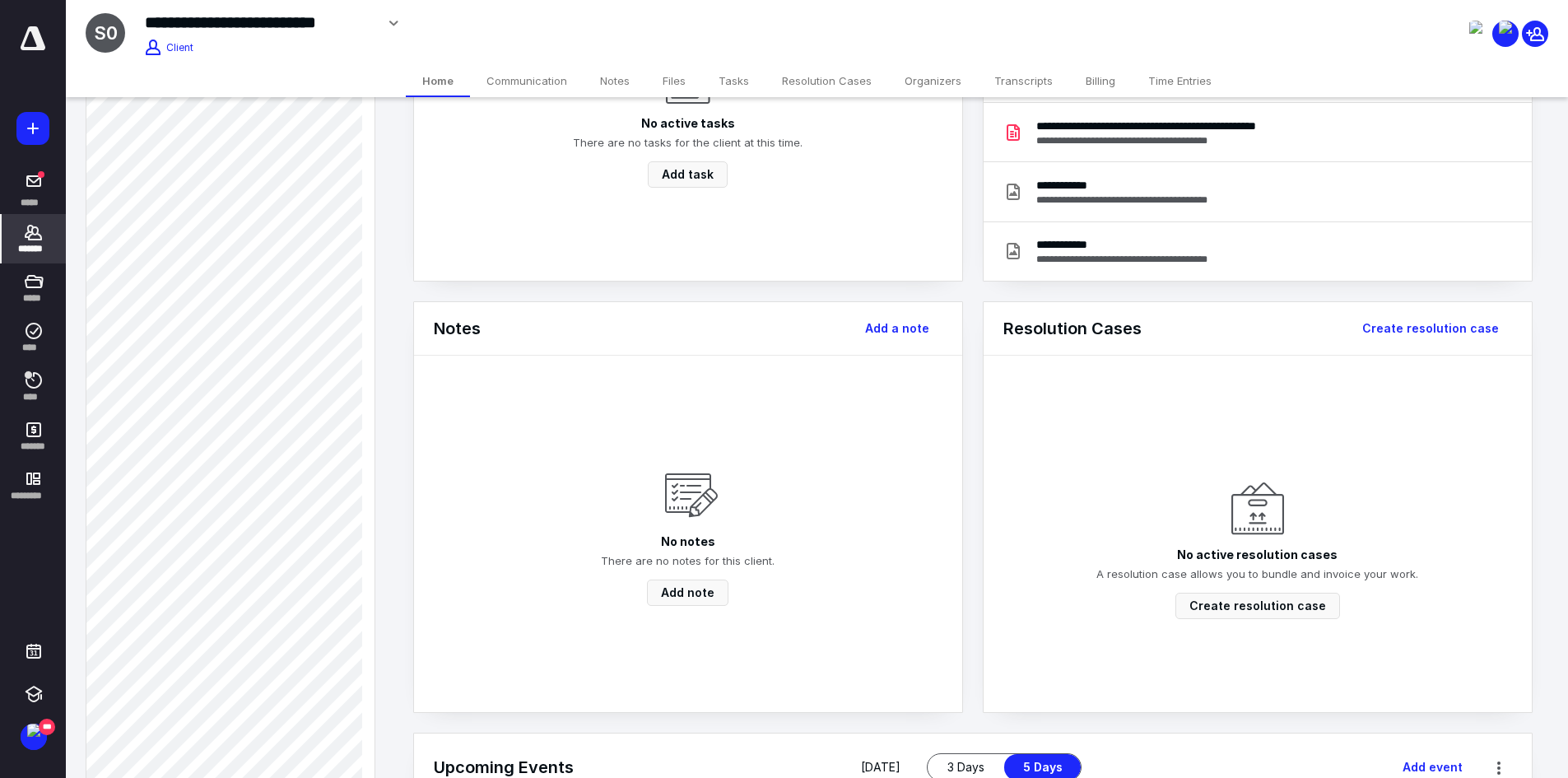 click on "*******" at bounding box center (34, 239) 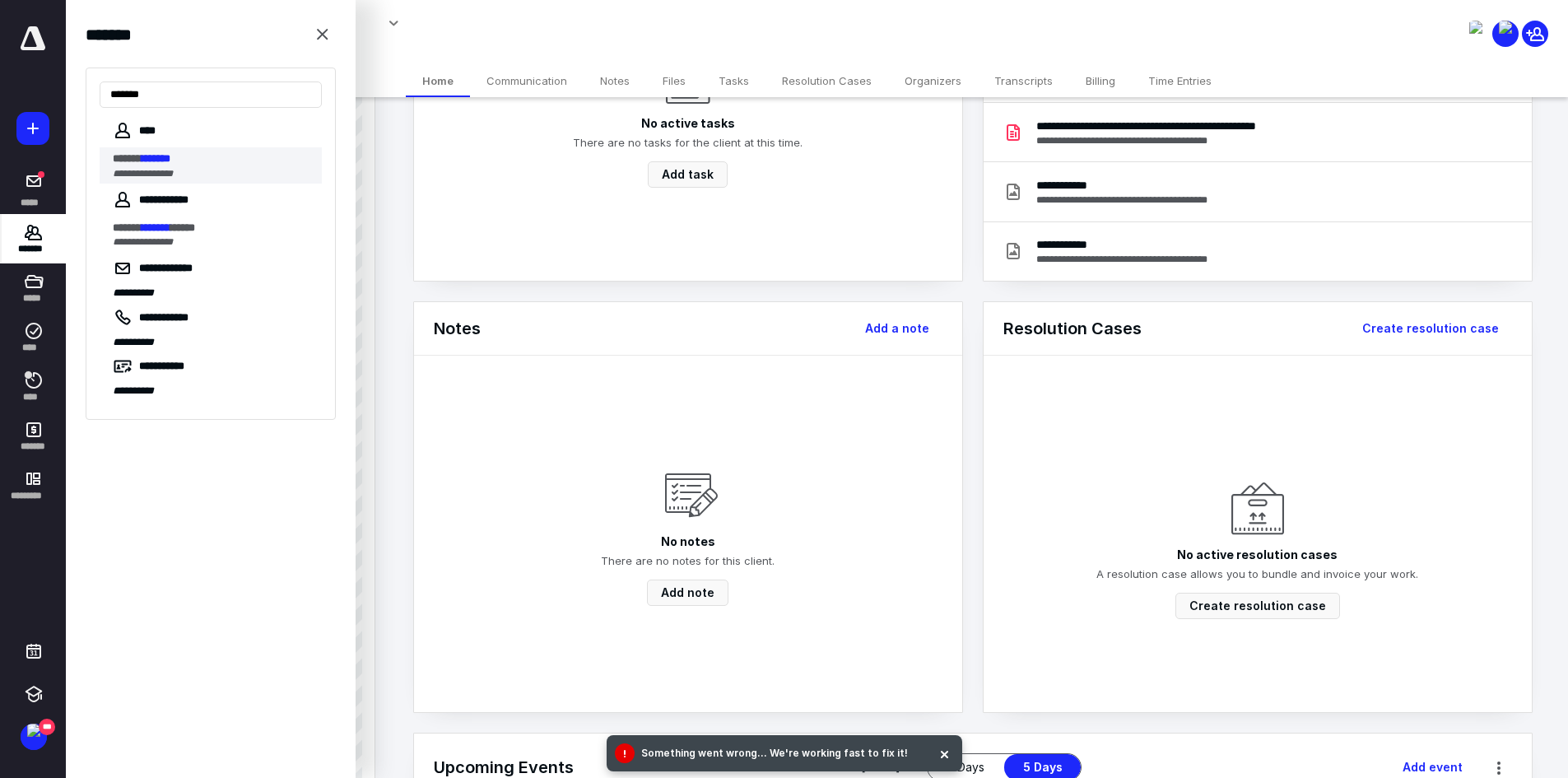 type on "*******" 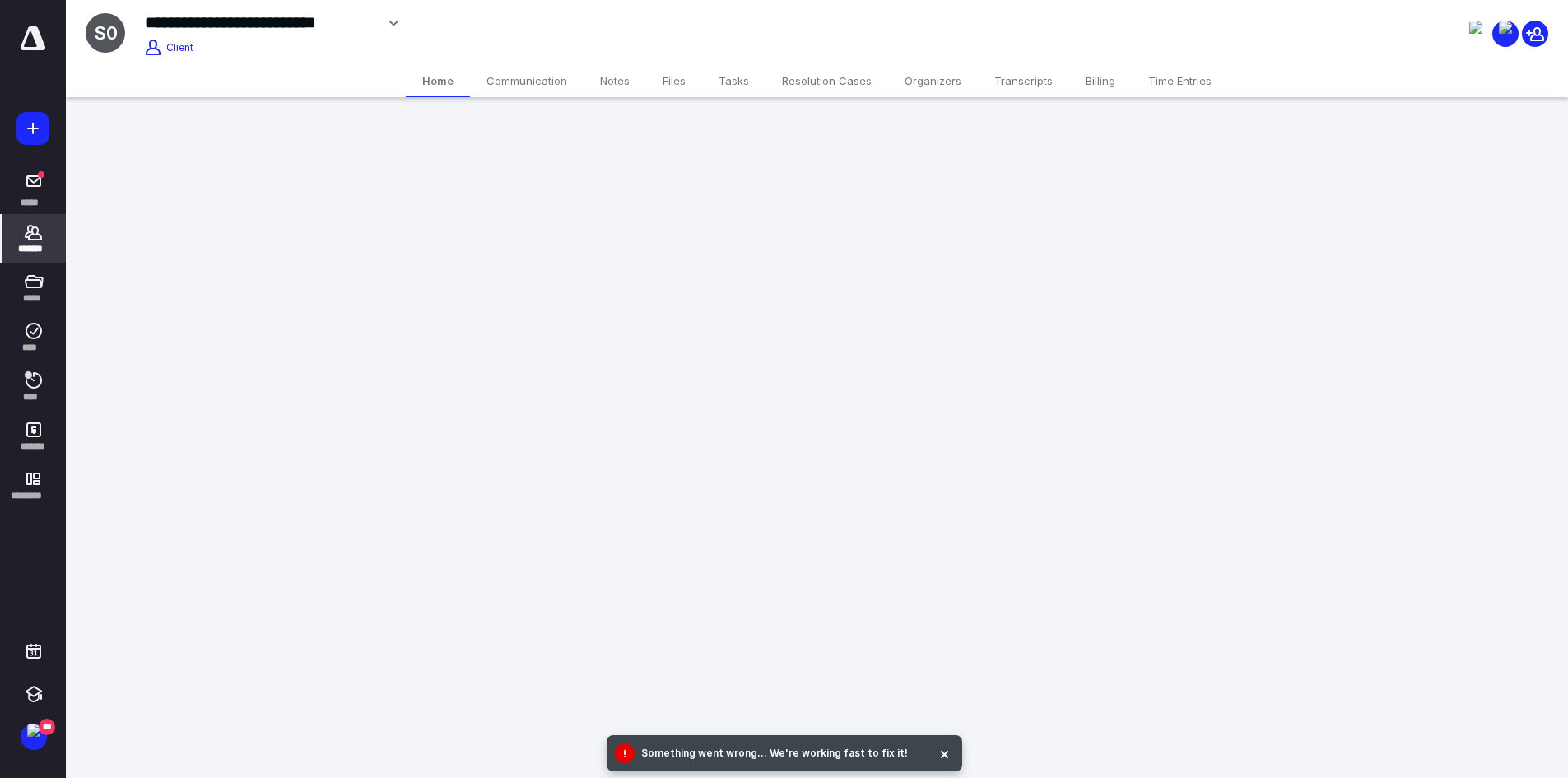 scroll, scrollTop: 0, scrollLeft: 0, axis: both 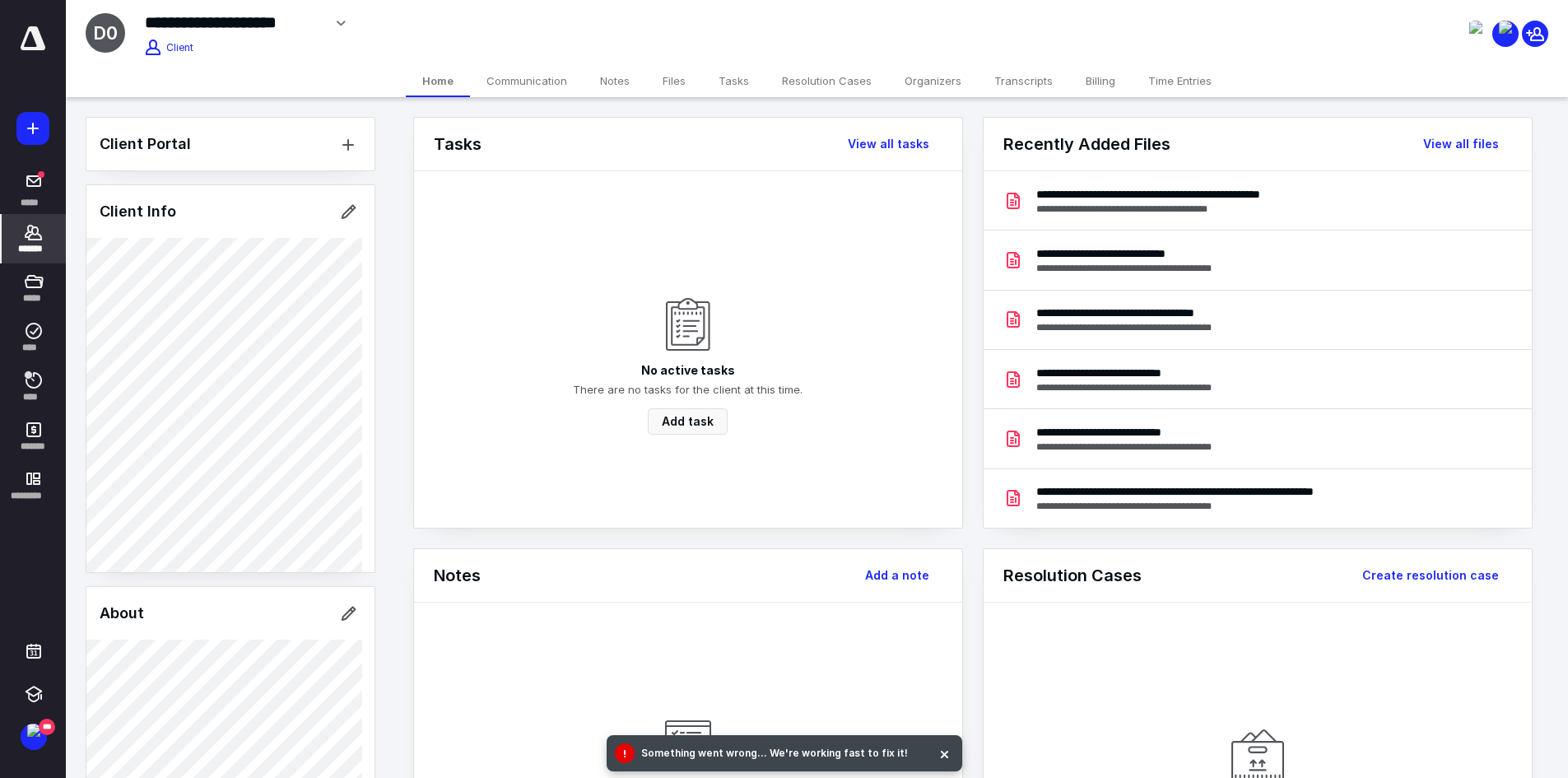 click on "Files" at bounding box center (674, 81) 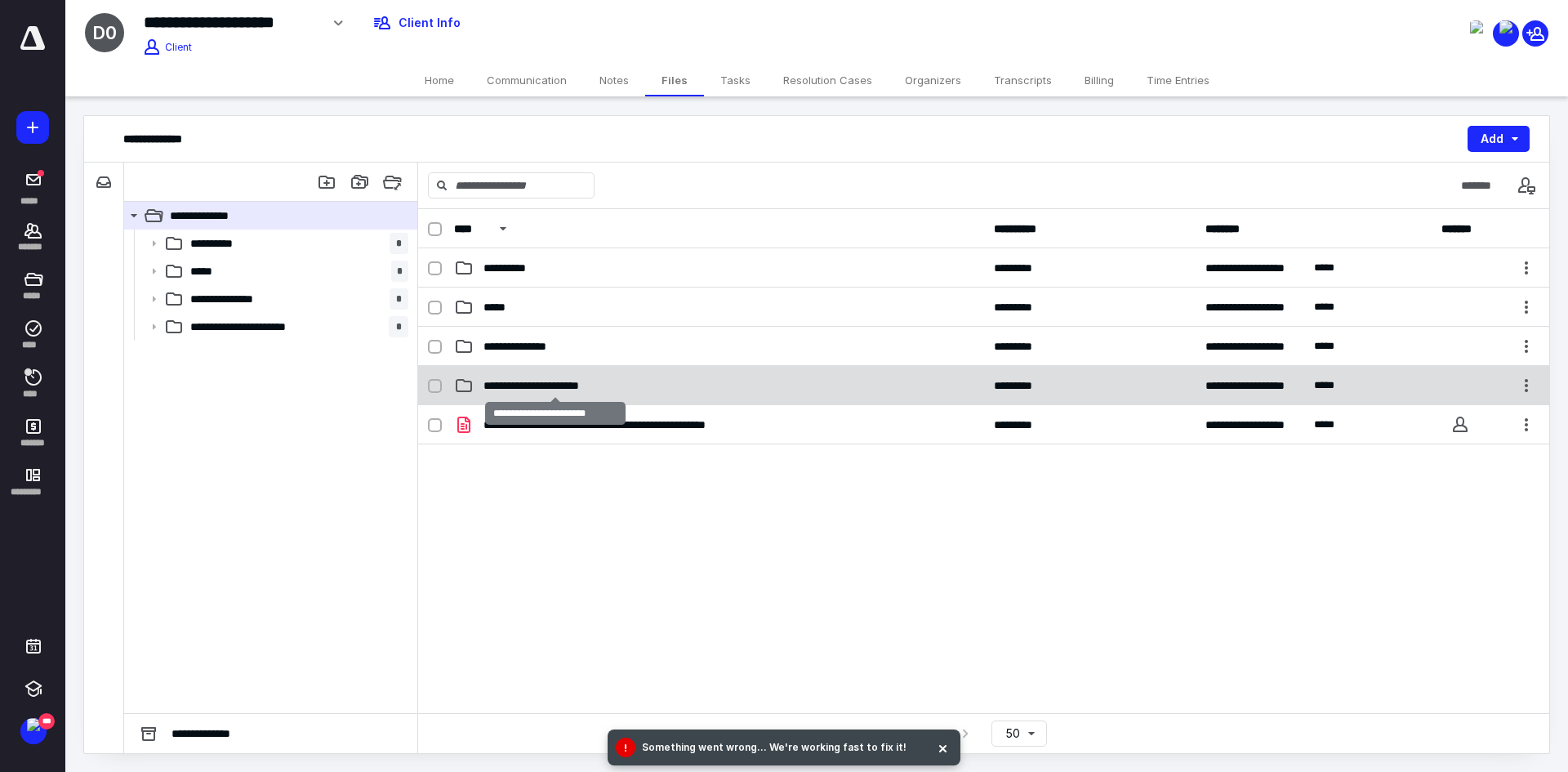 click on "**********" at bounding box center [555, 386] 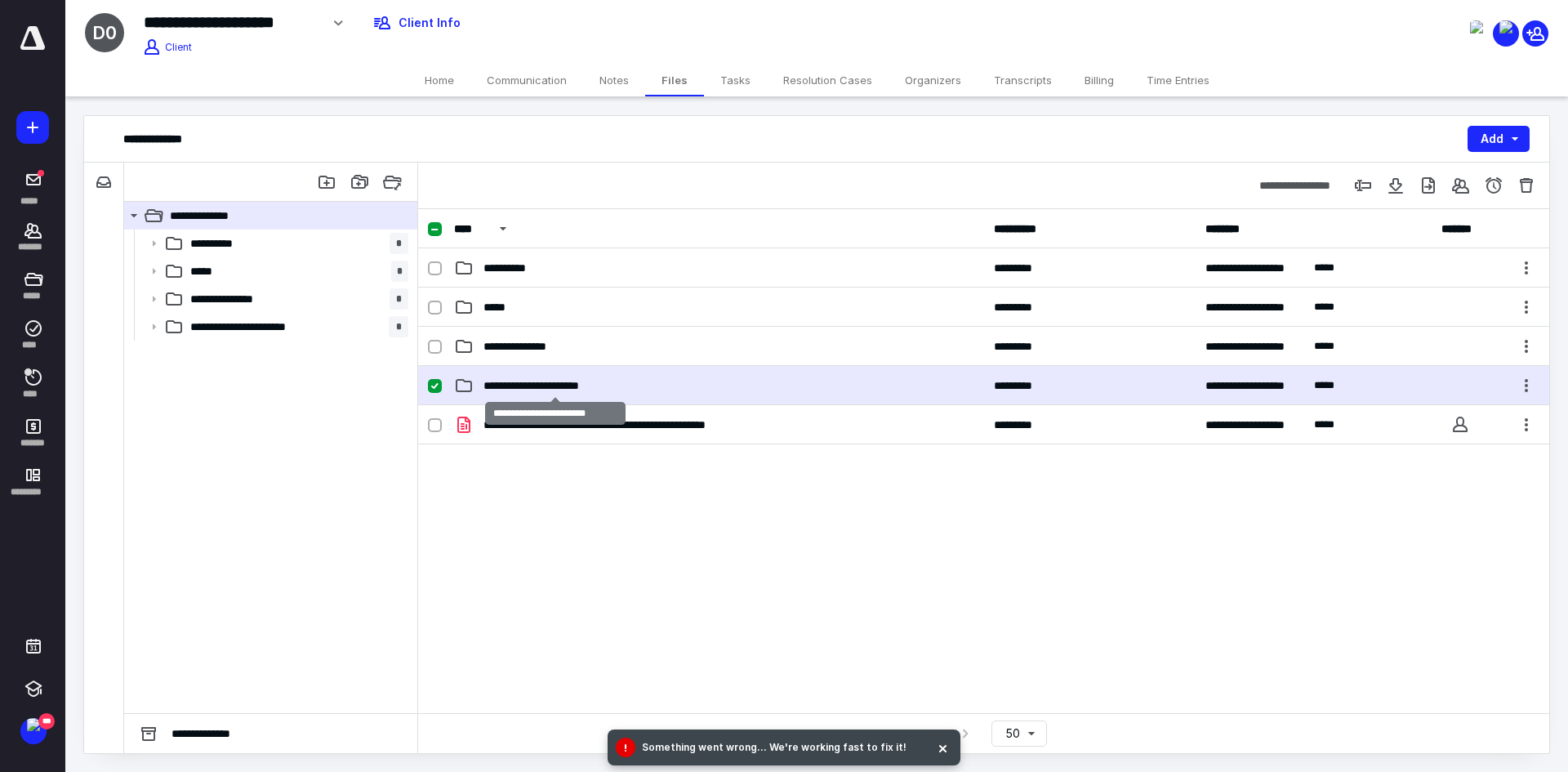 click on "**********" at bounding box center (555, 386) 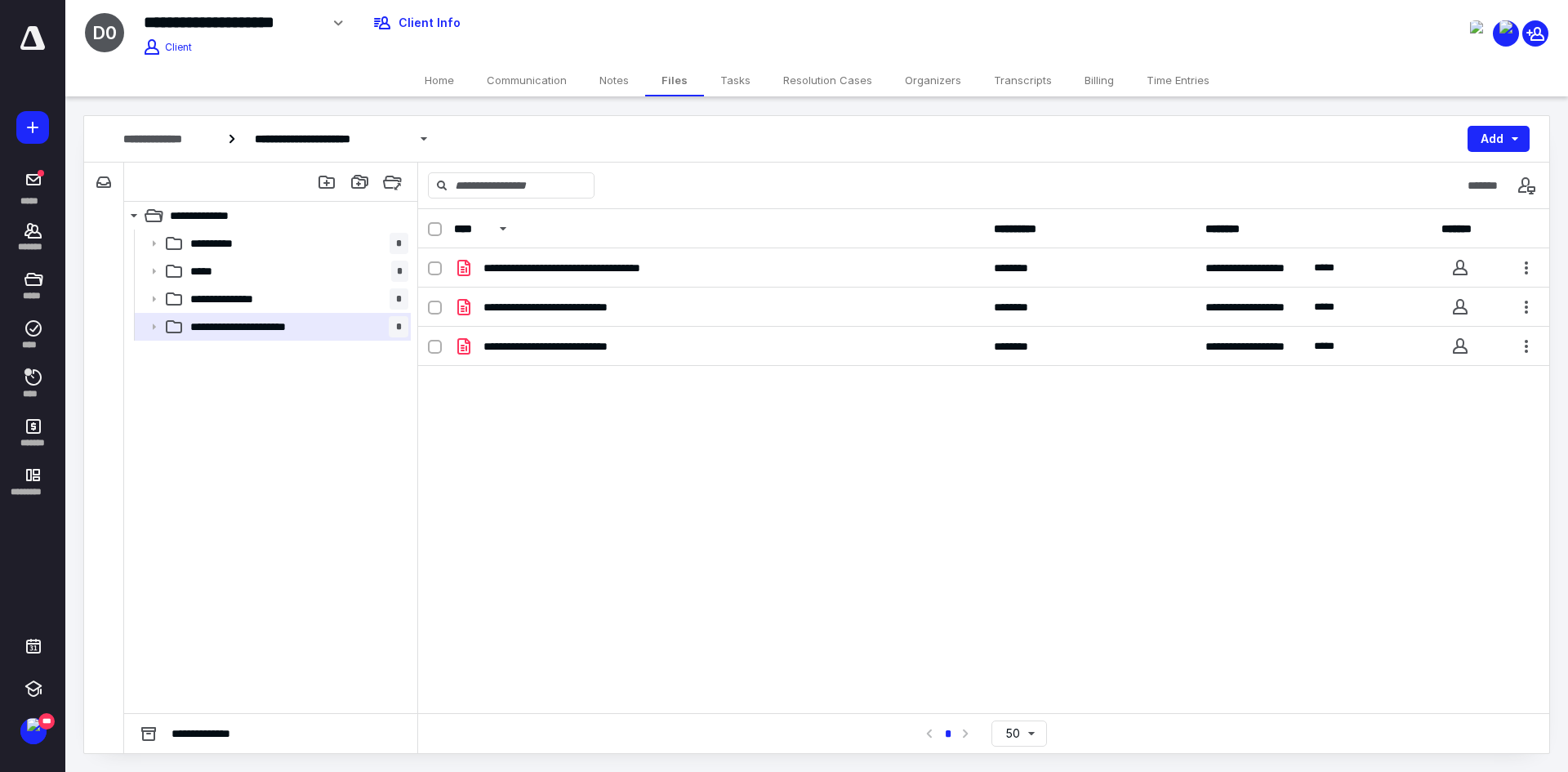 click on "Time Entries" at bounding box center (1178, 80) 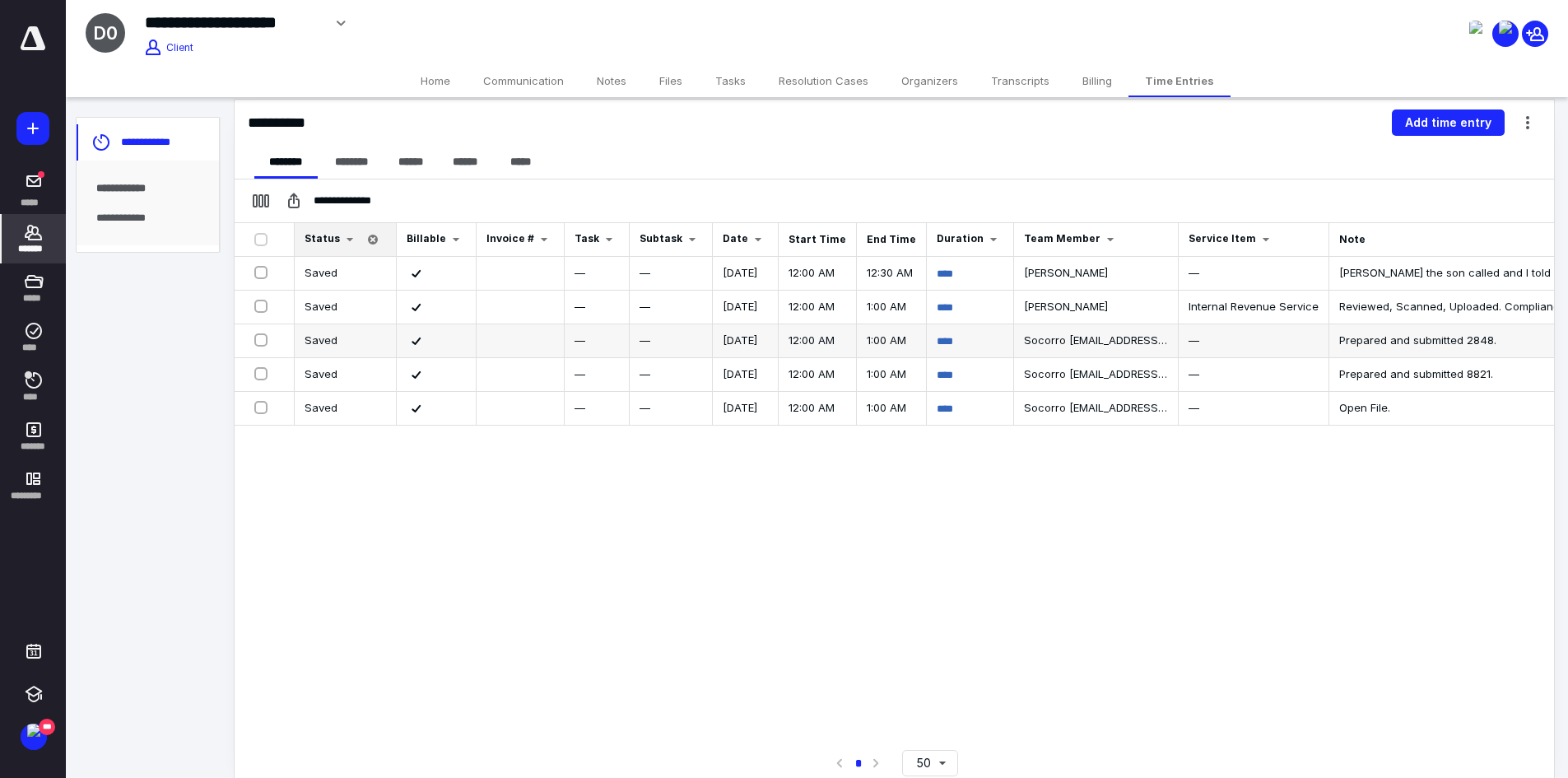 scroll, scrollTop: 191, scrollLeft: 0, axis: vertical 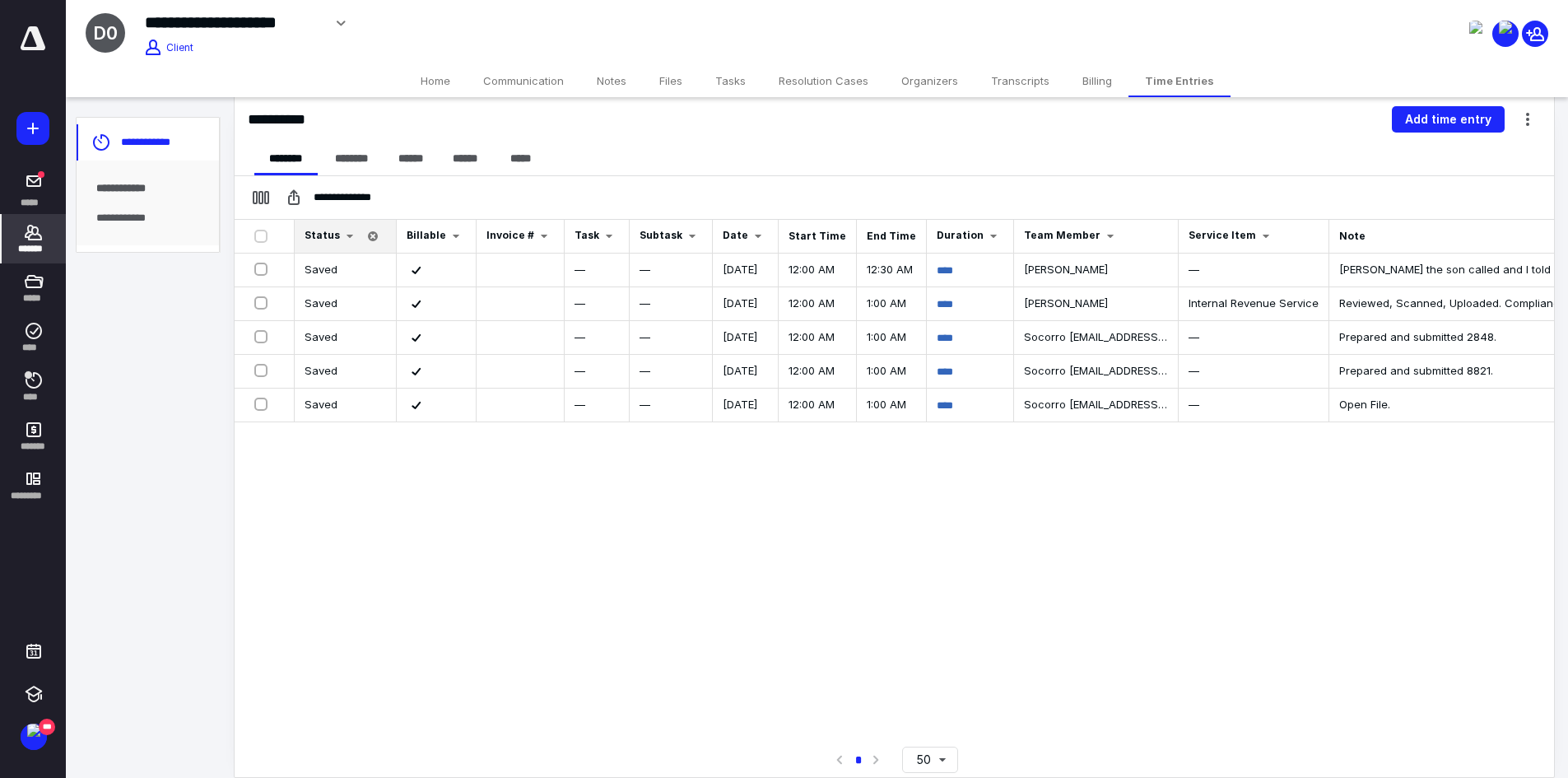 click on "Home" at bounding box center (435, 81) 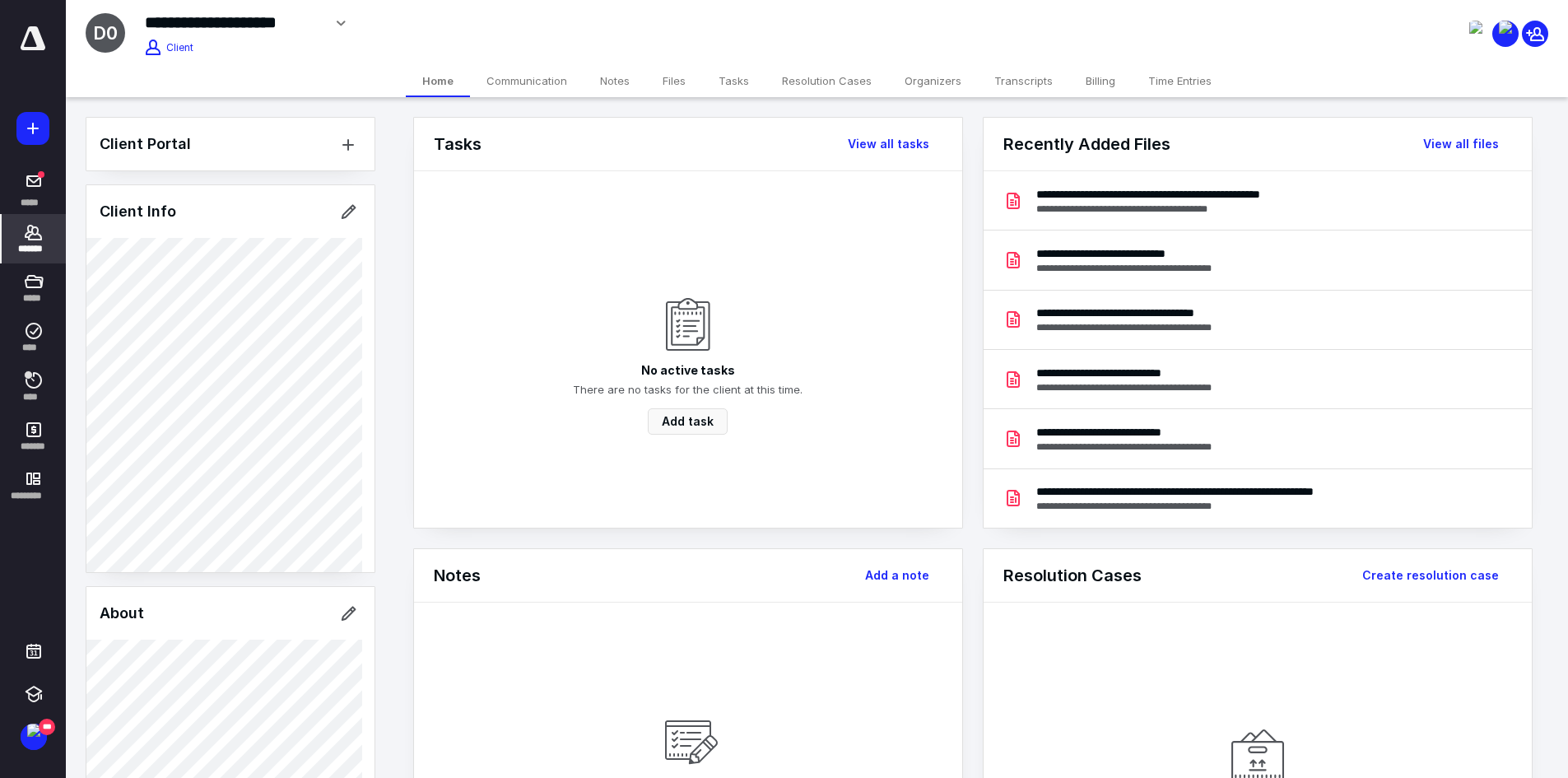 click on "Files" at bounding box center (674, 81) 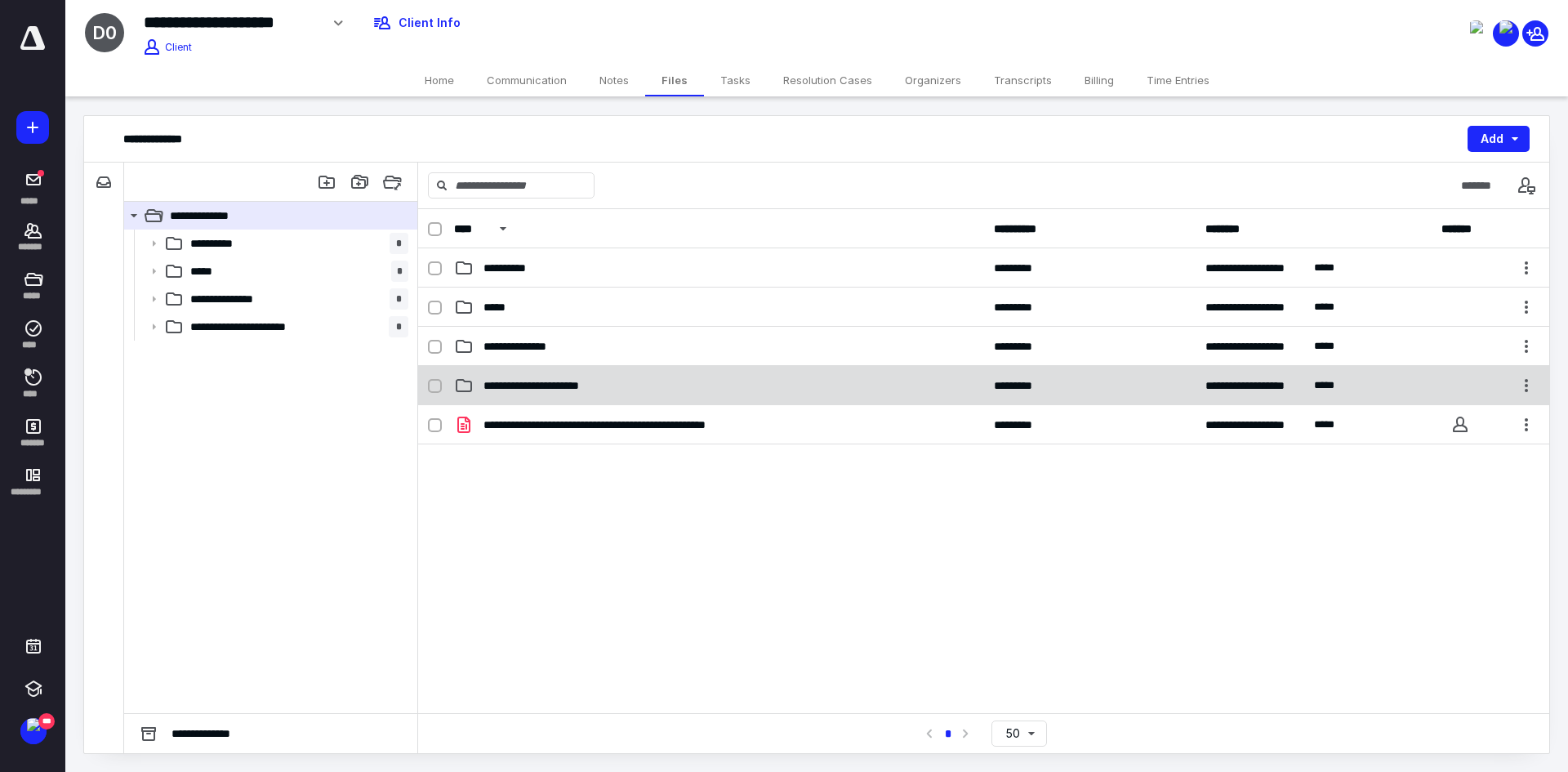 click on "**********" at bounding box center (719, 386) 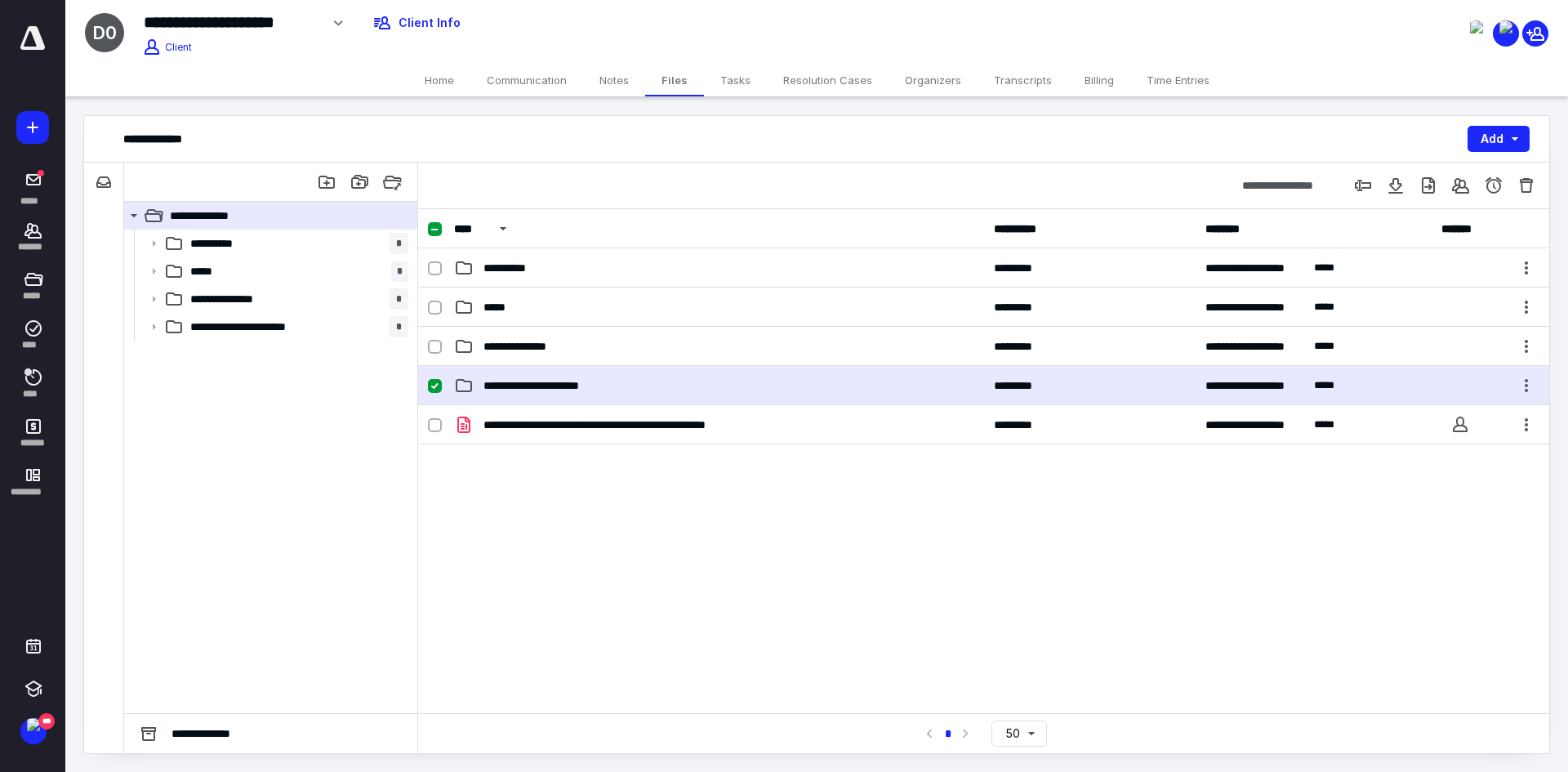 click on "**********" at bounding box center [555, 386] 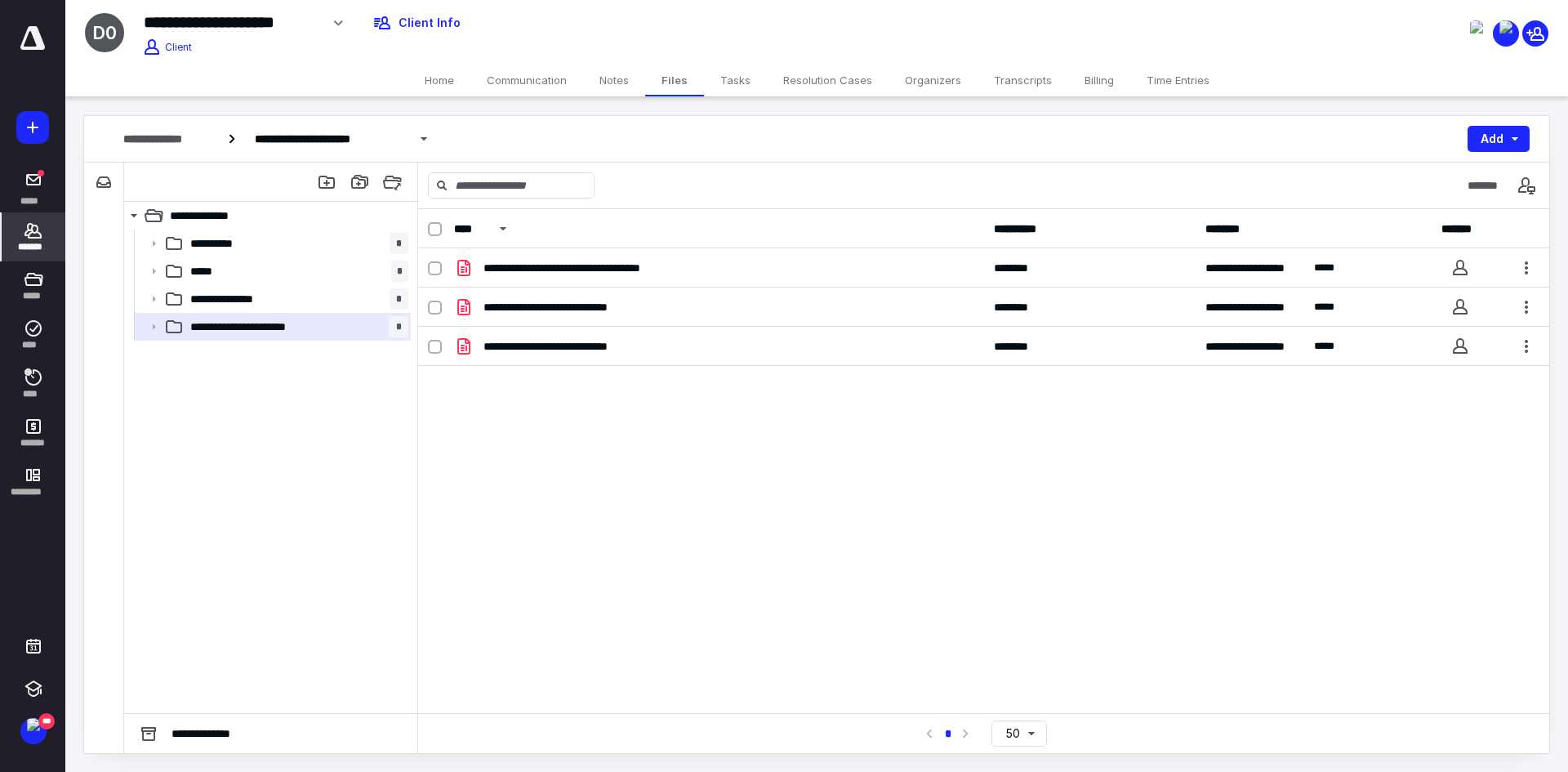 click 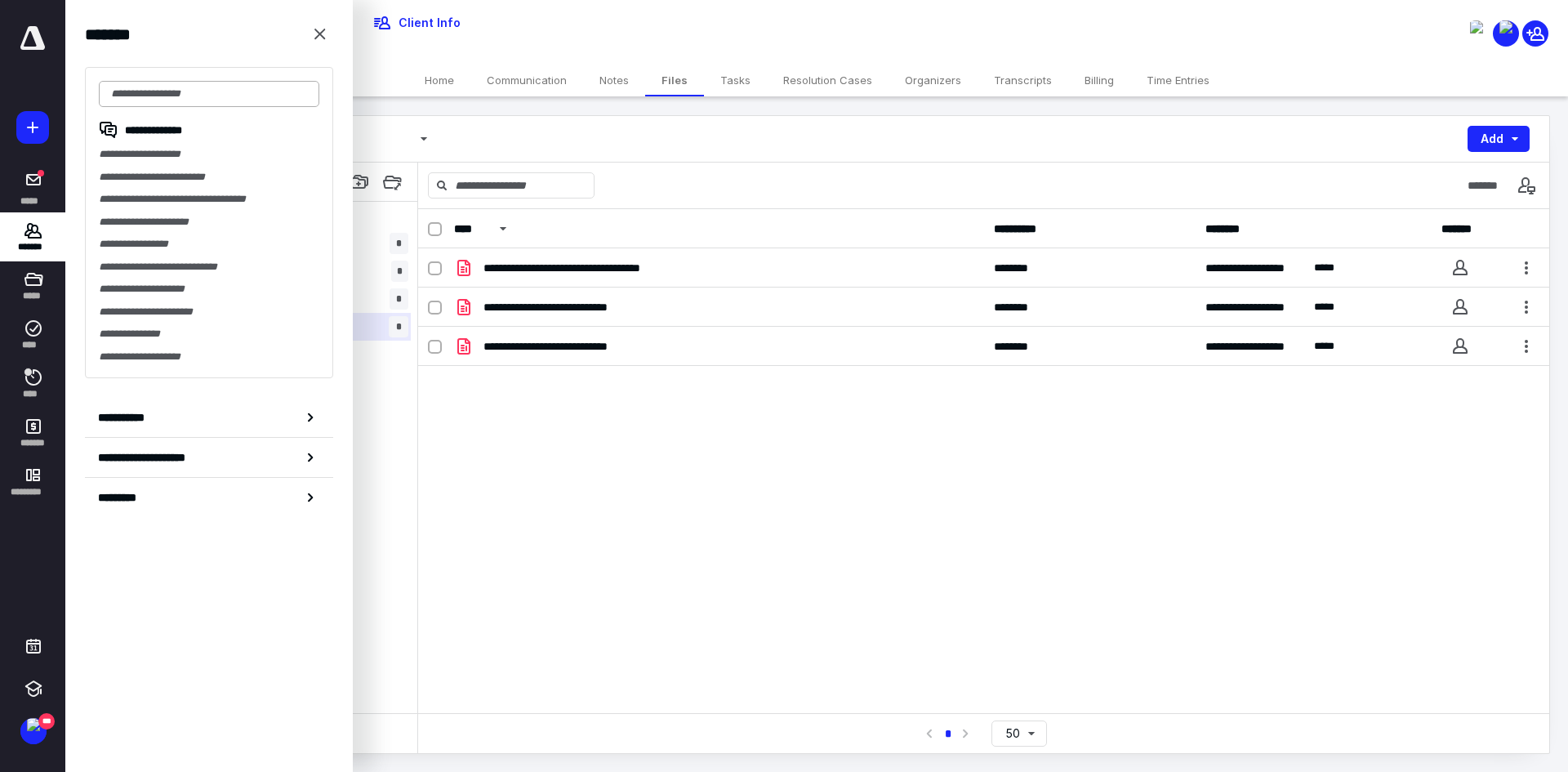 click at bounding box center [209, 94] 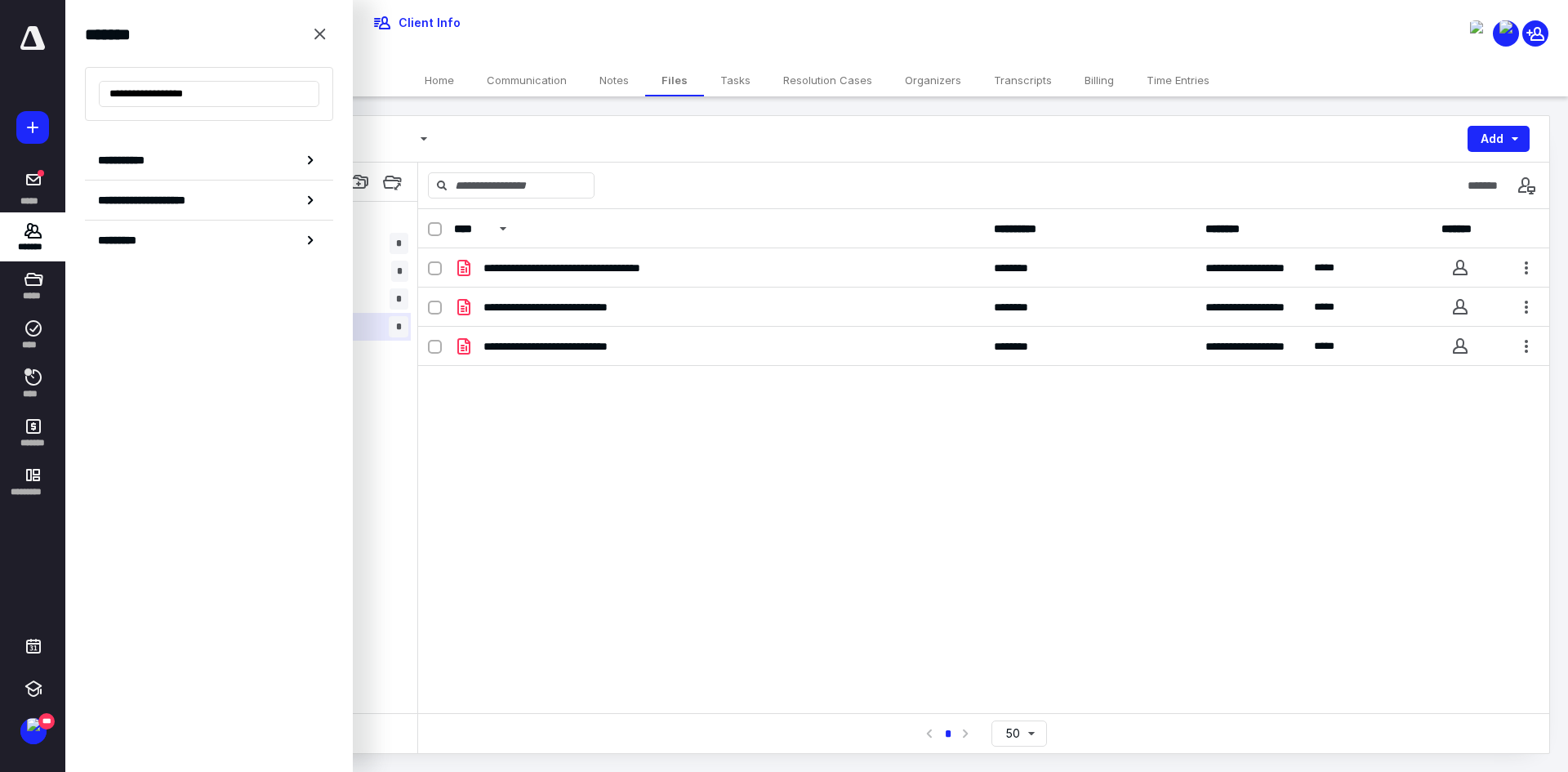 drag, startPoint x: 157, startPoint y: 96, endPoint x: 82, endPoint y: 97, distance: 75.006666 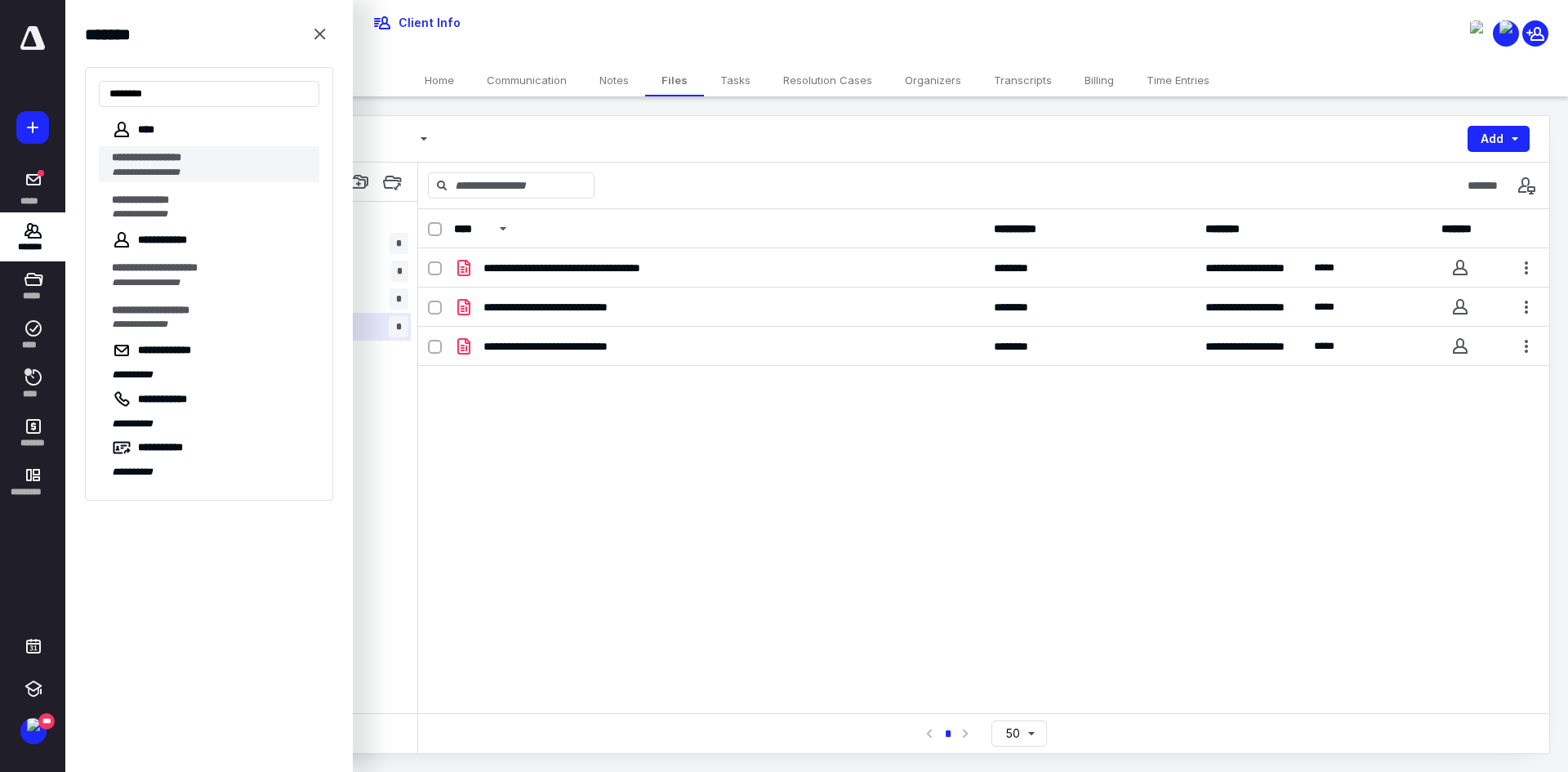 type on "*******" 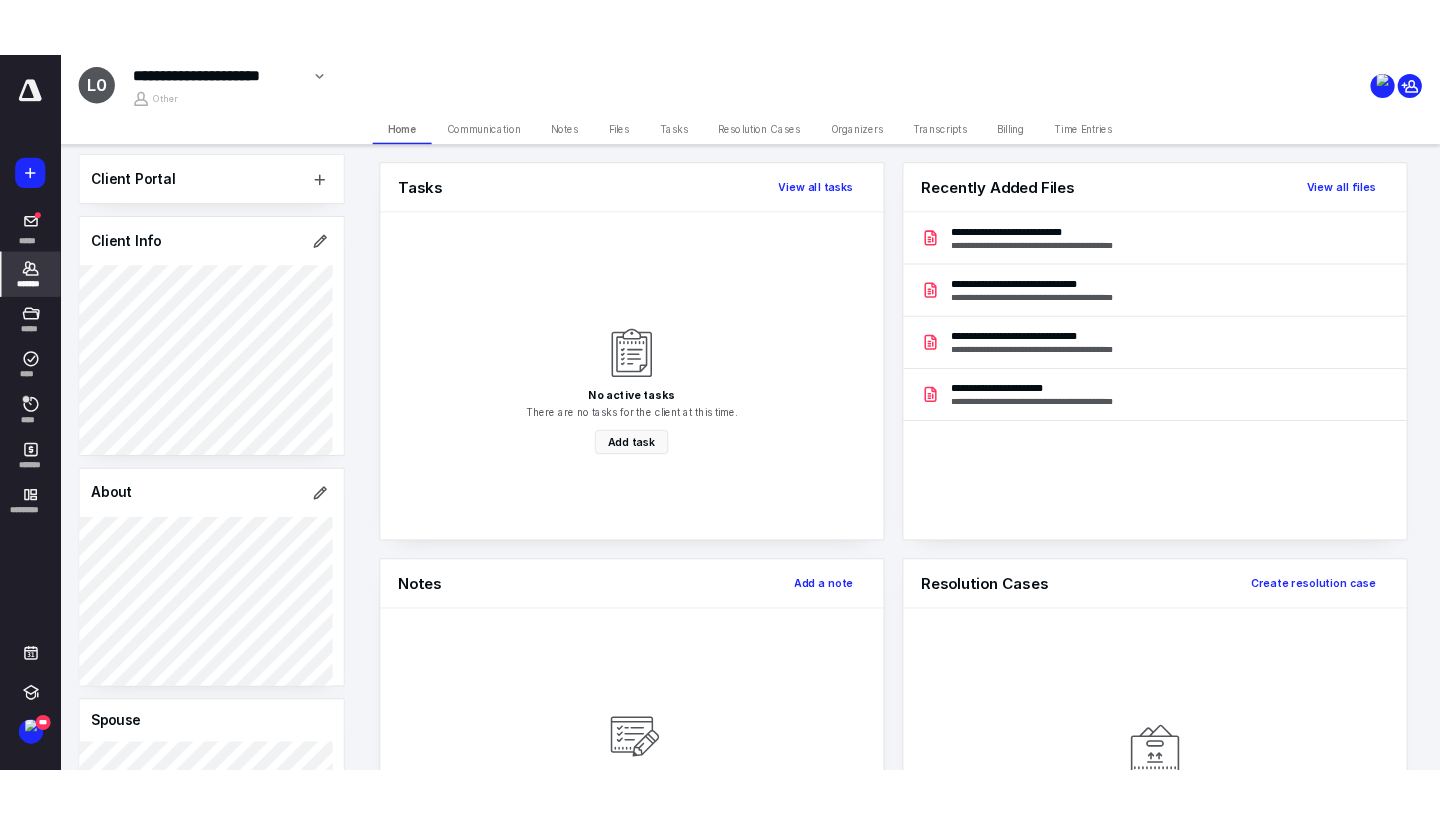 scroll, scrollTop: 9, scrollLeft: 0, axis: vertical 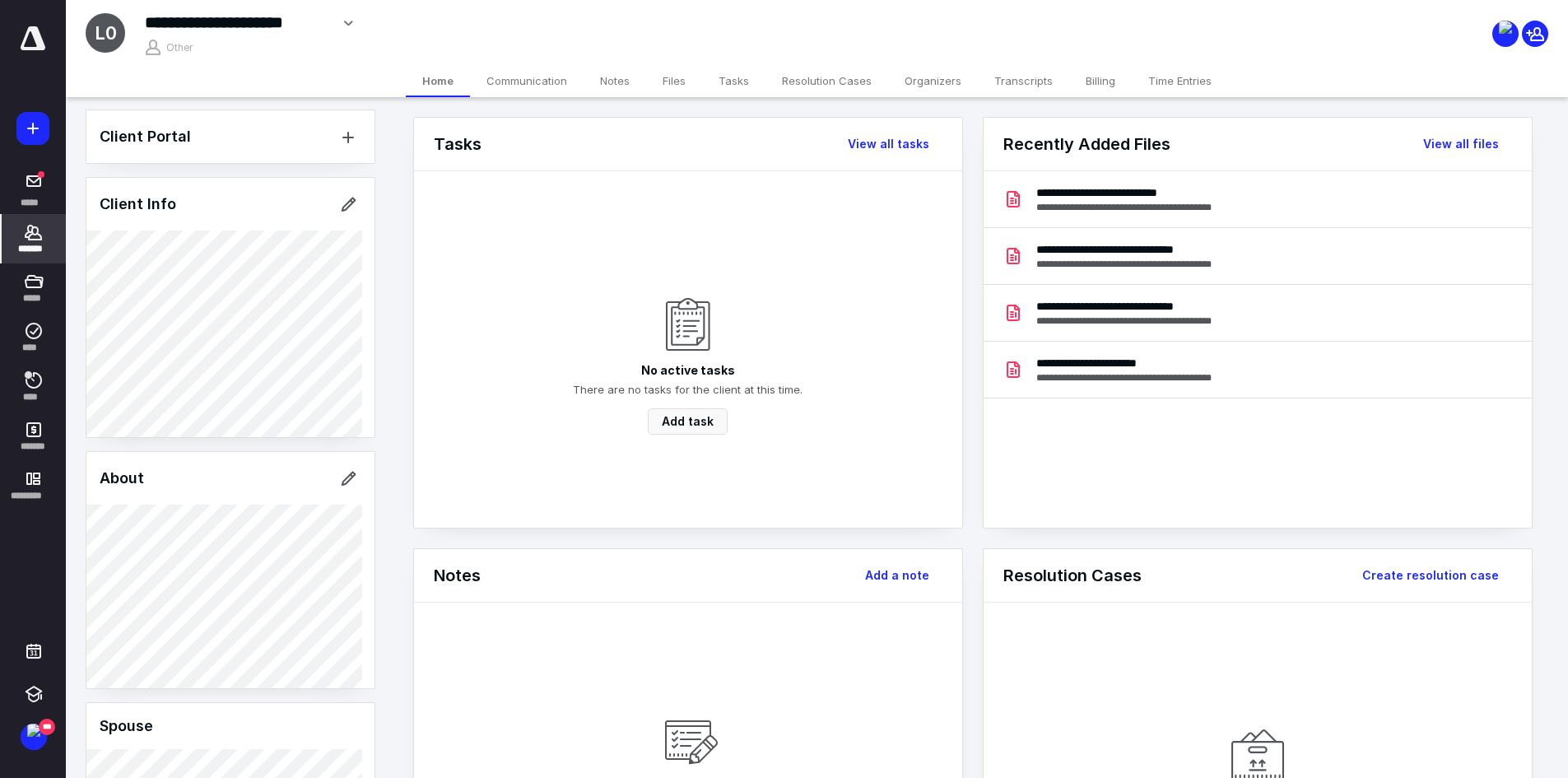 click on "Files" at bounding box center [674, 81] 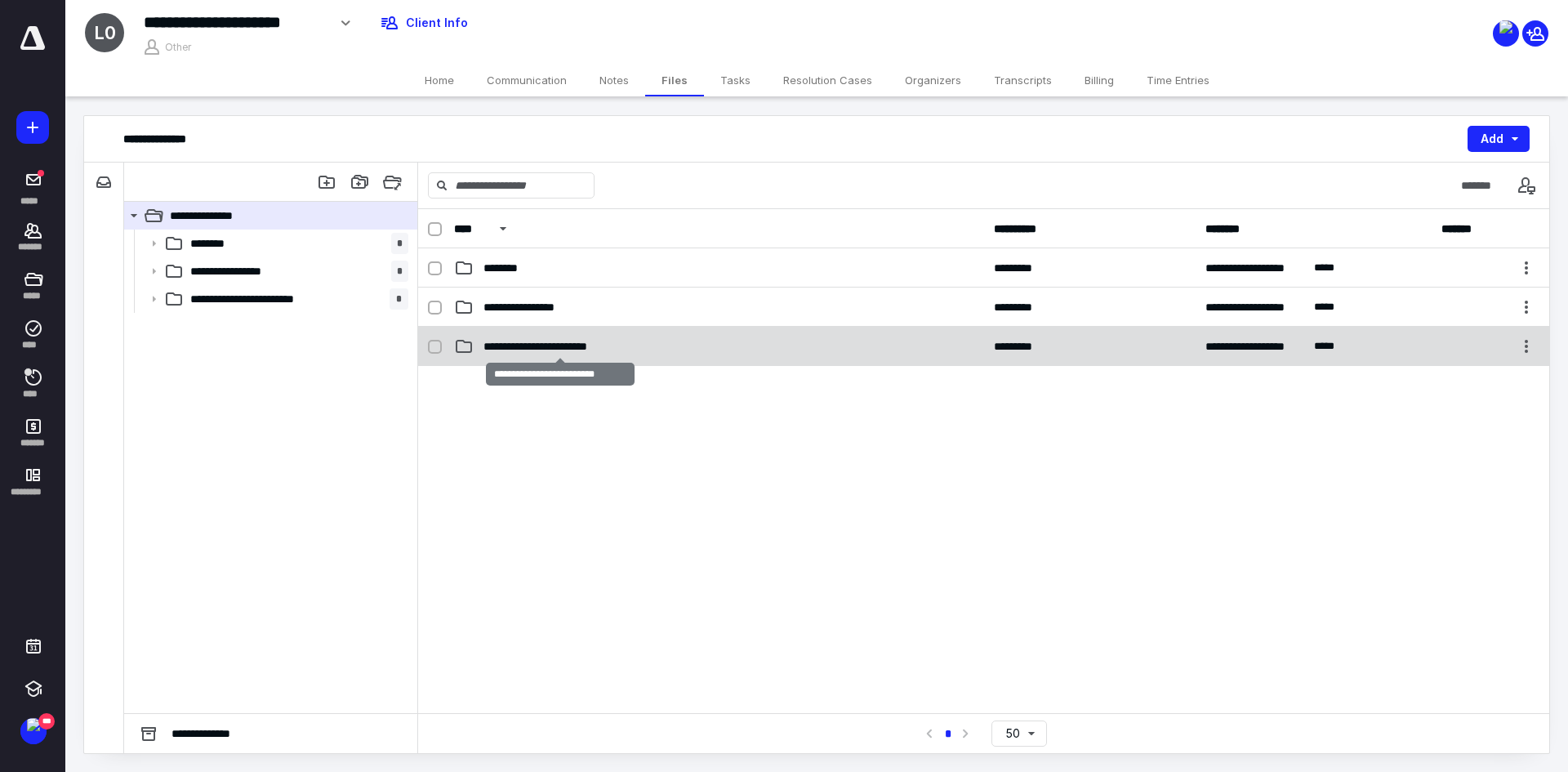 click on "**********" at bounding box center (559, 346) 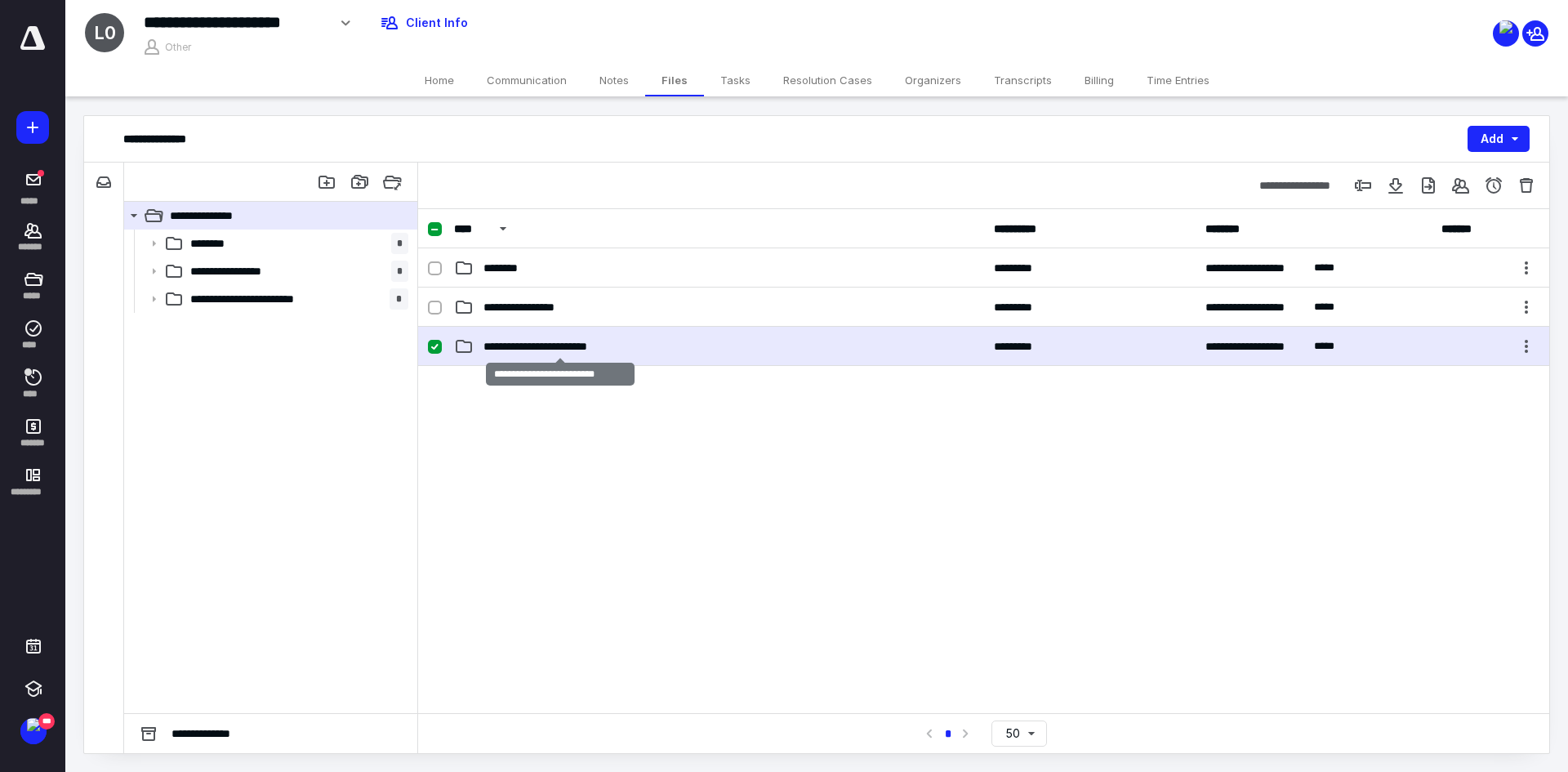 click on "**********" at bounding box center (559, 346) 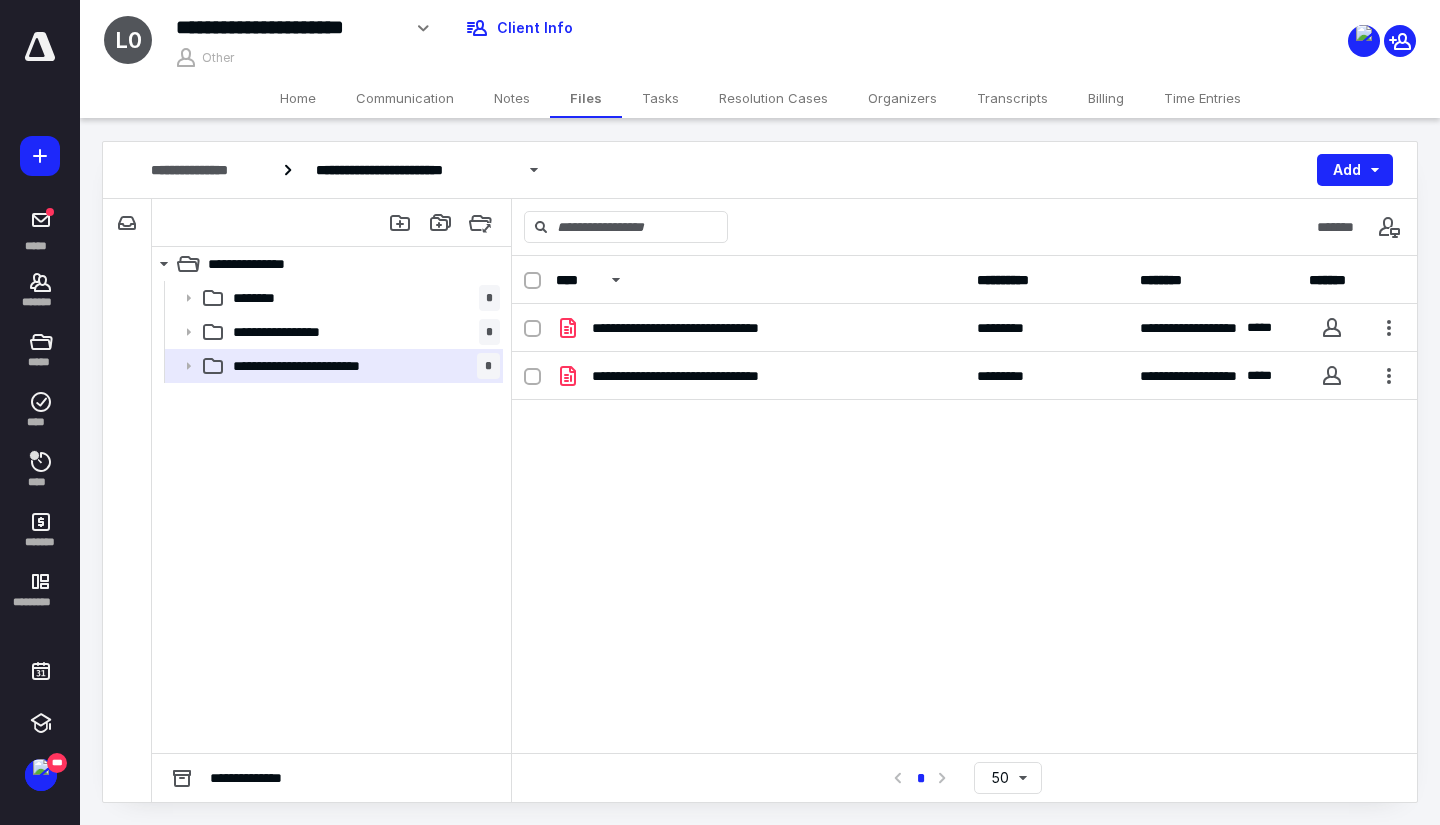 click on "Home" at bounding box center [298, 98] 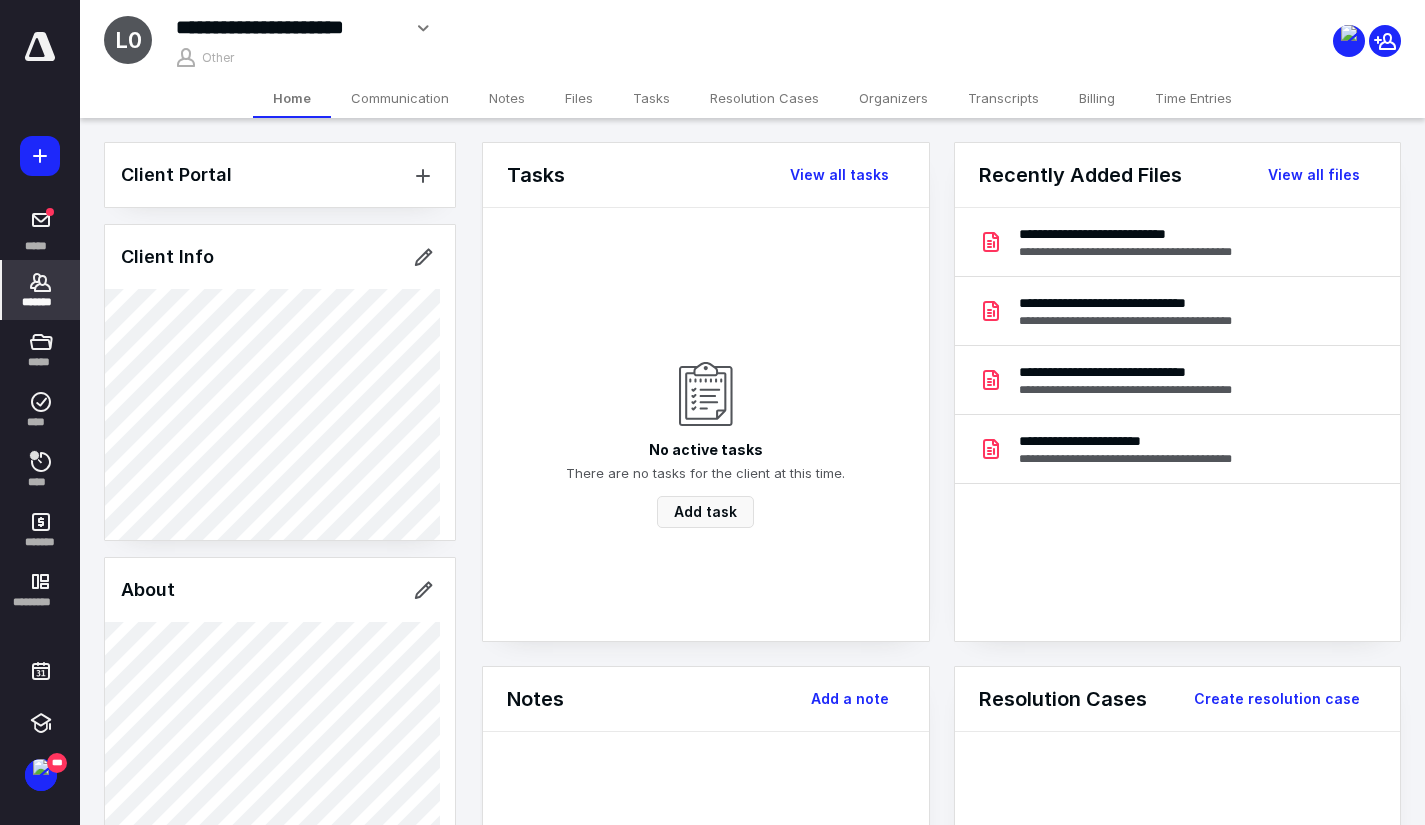click on "Client Portal Client Info About Spouse Dependents Important clients Tags Manage all tags" at bounding box center (280, 686) 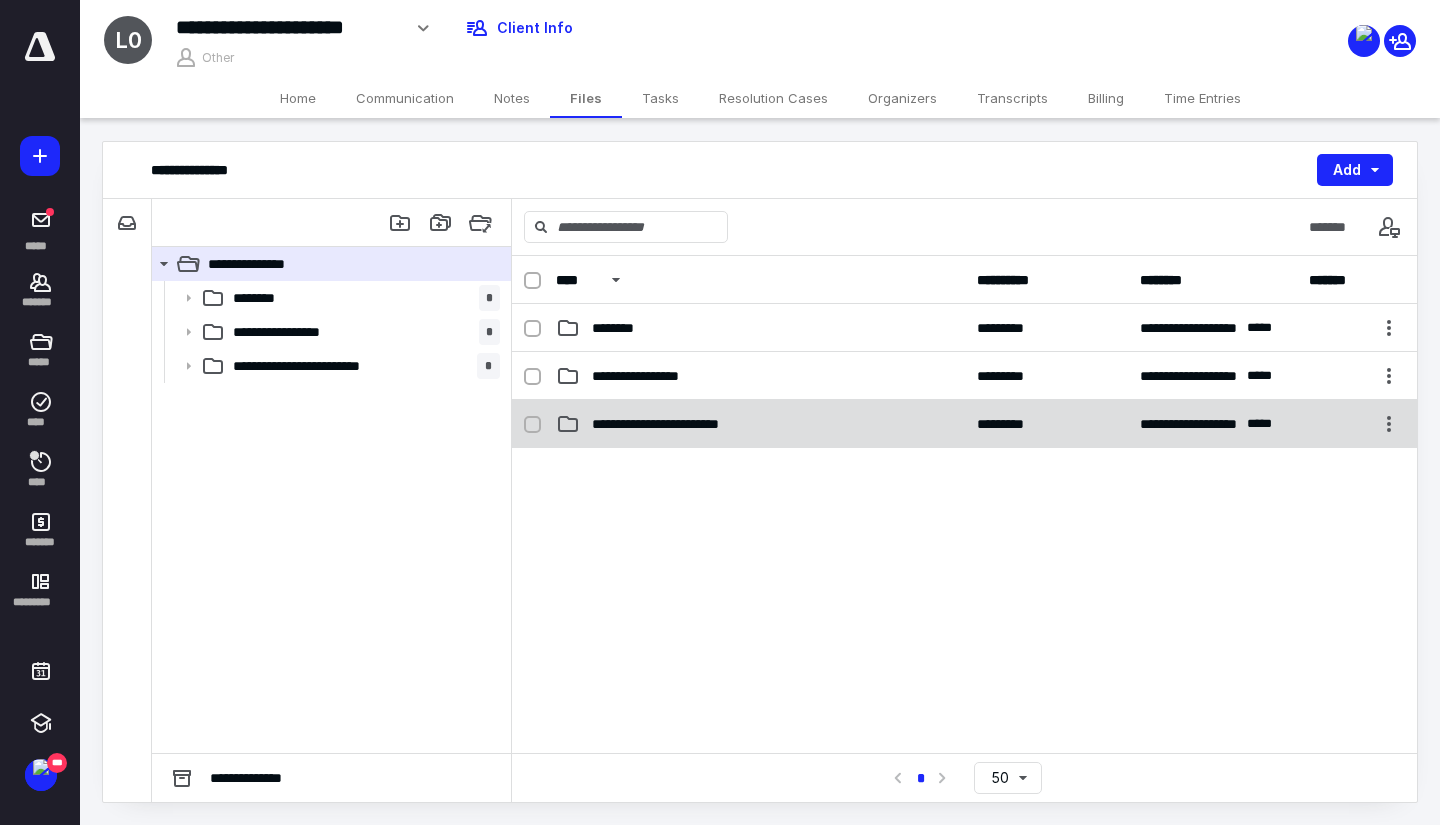 click on "**********" at bounding box center [685, 424] 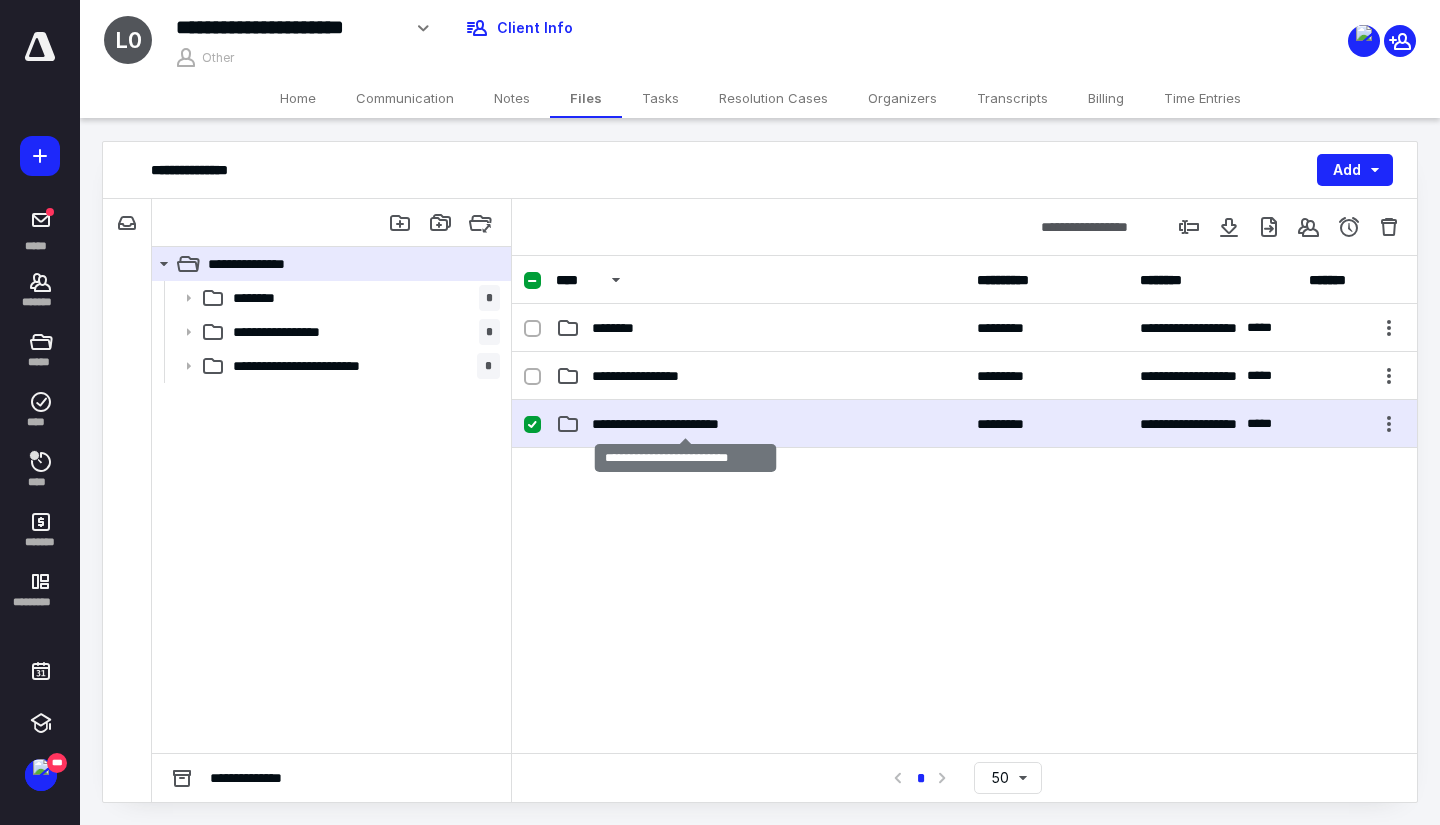 click on "**********" at bounding box center (685, 424) 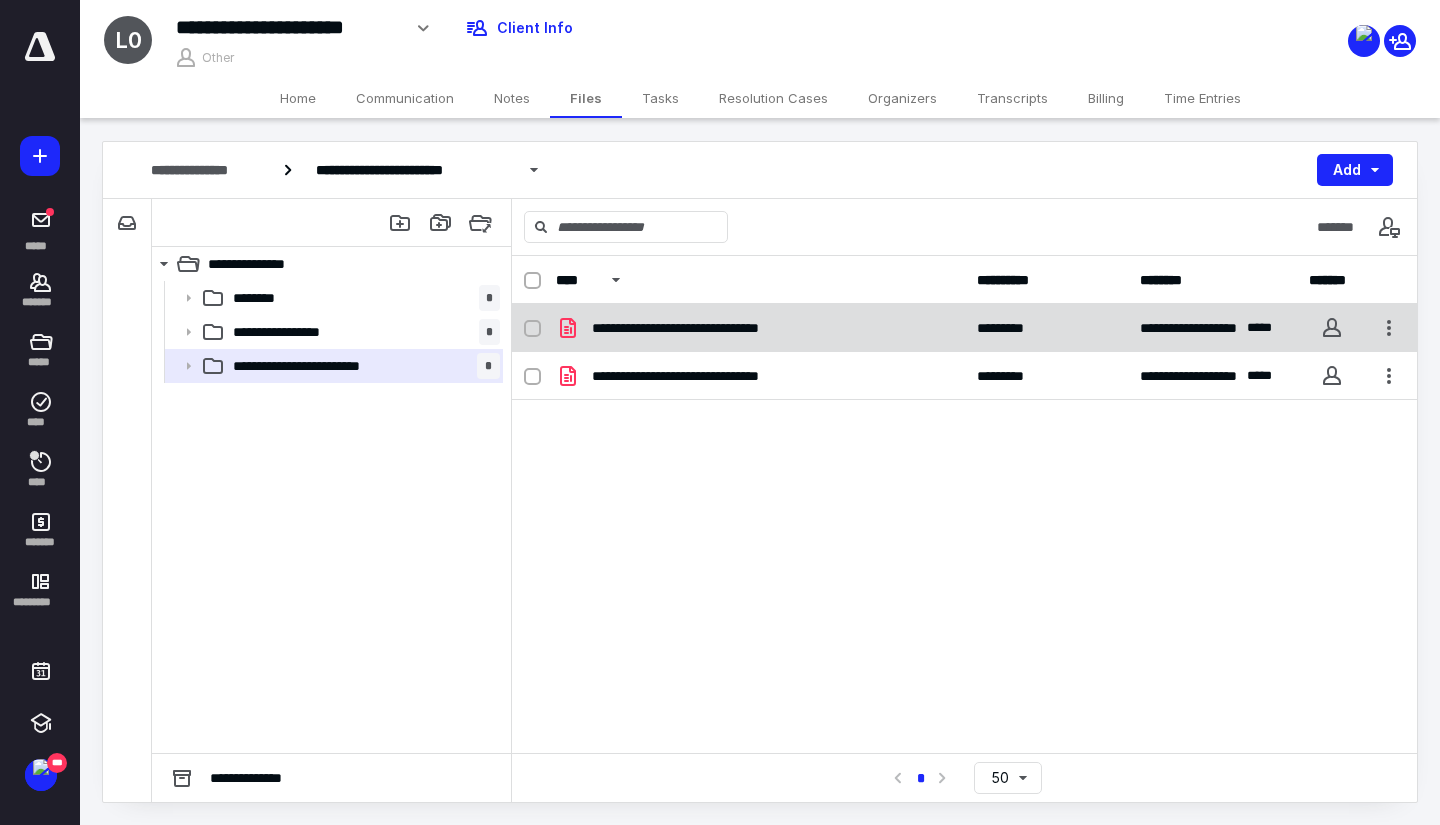 click on "**********" at bounding box center [710, 328] 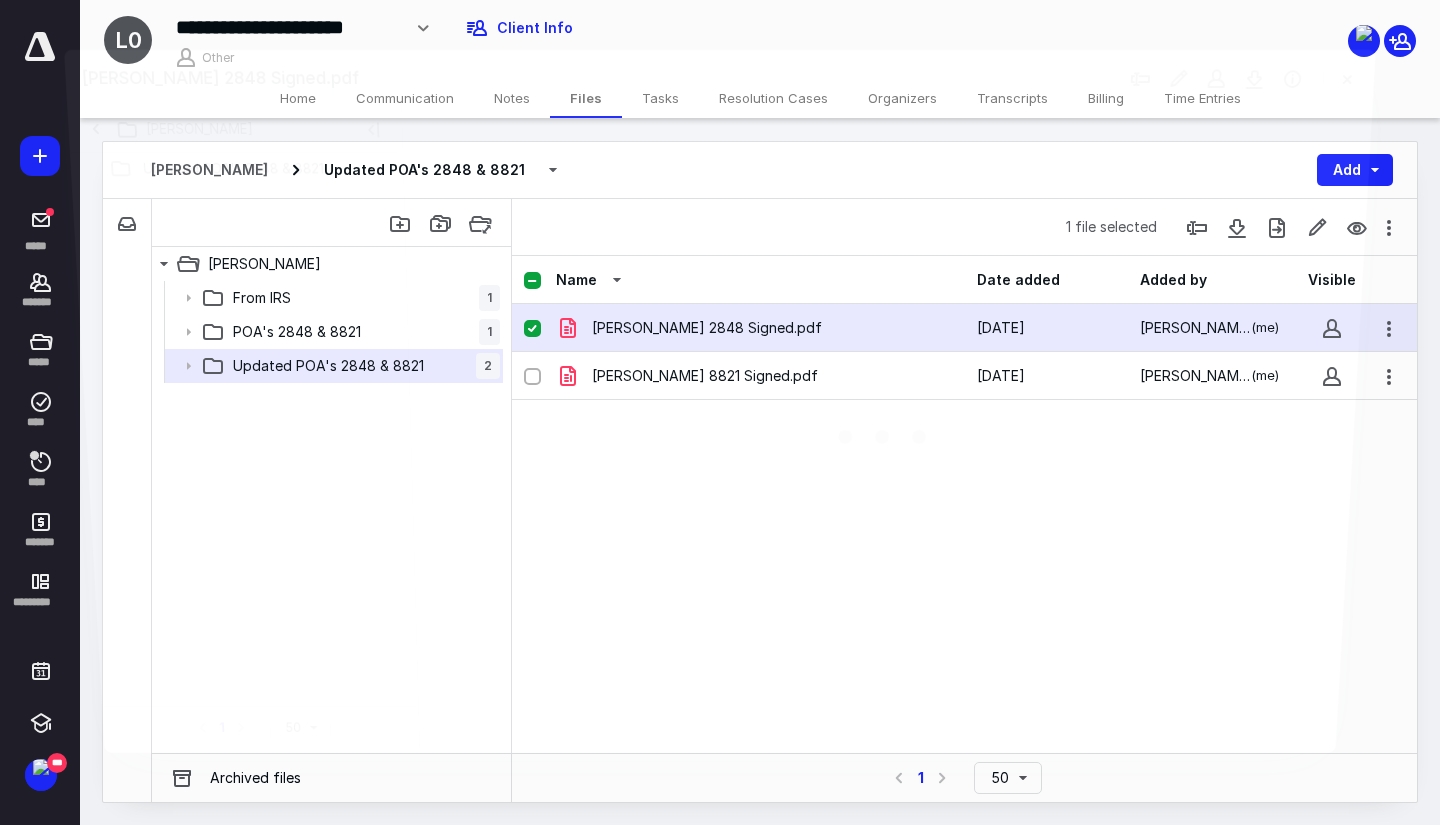 click at bounding box center [887, 427] 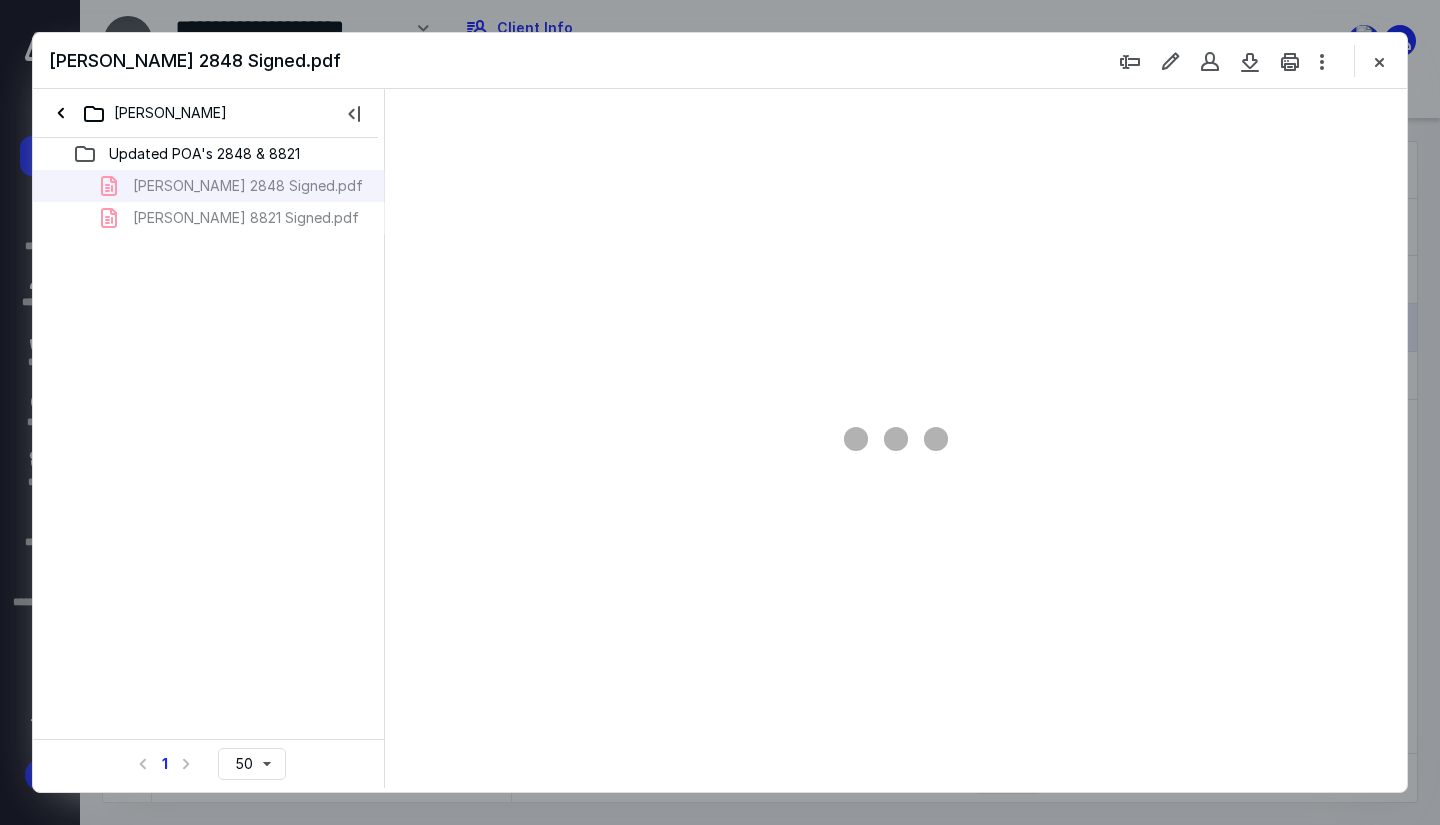 scroll, scrollTop: 0, scrollLeft: 0, axis: both 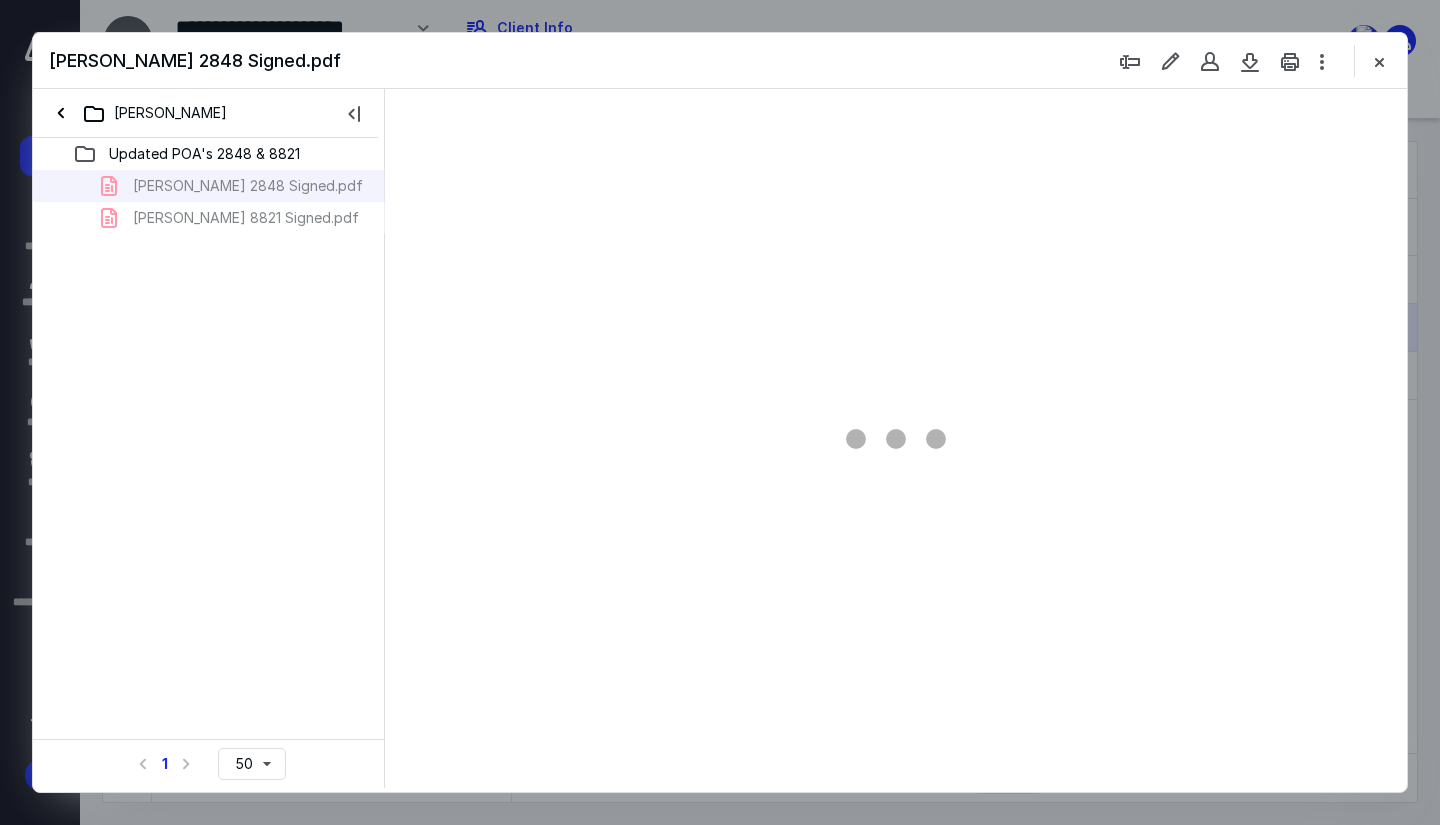 type on "78" 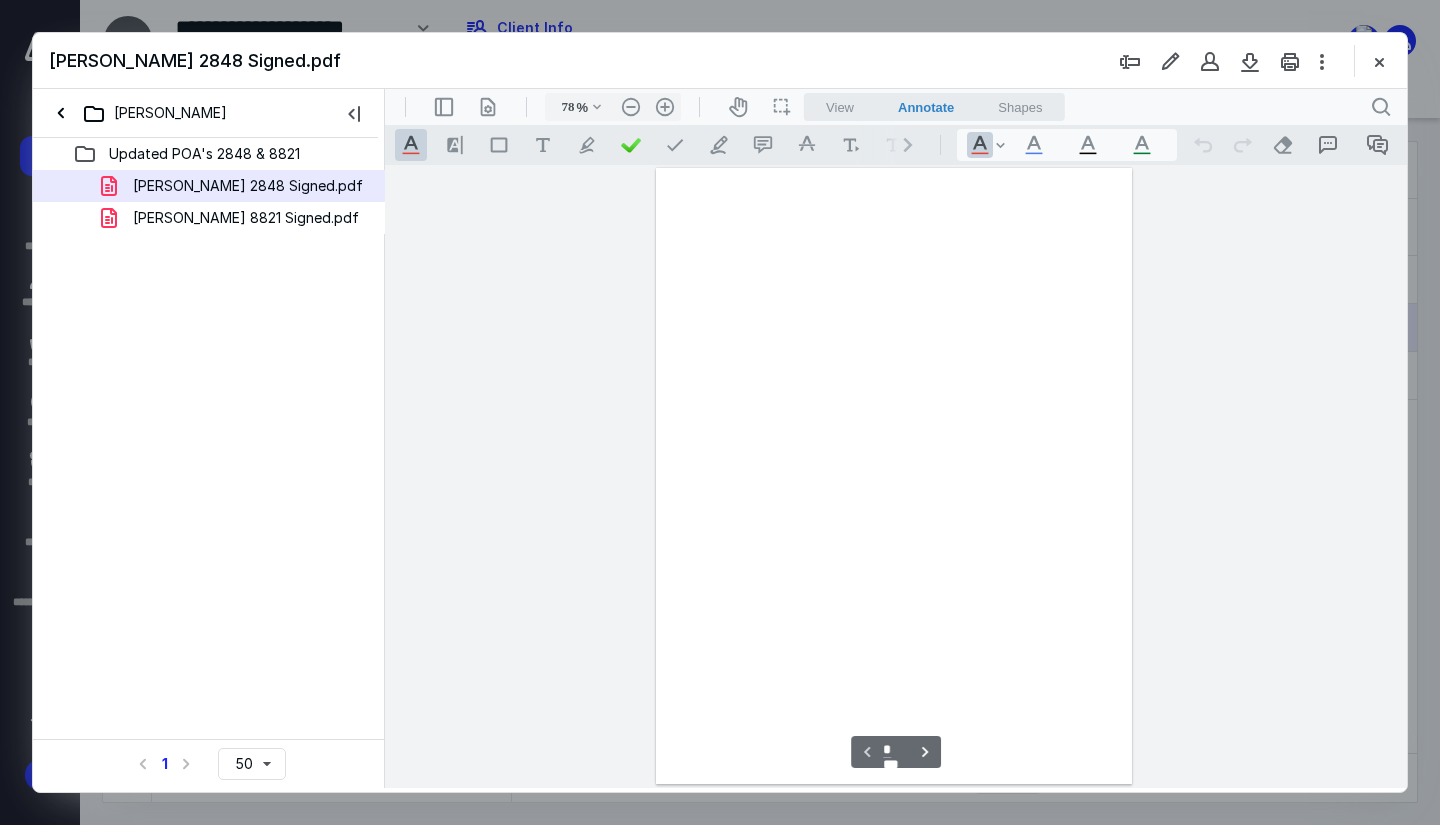 scroll, scrollTop: 79, scrollLeft: 0, axis: vertical 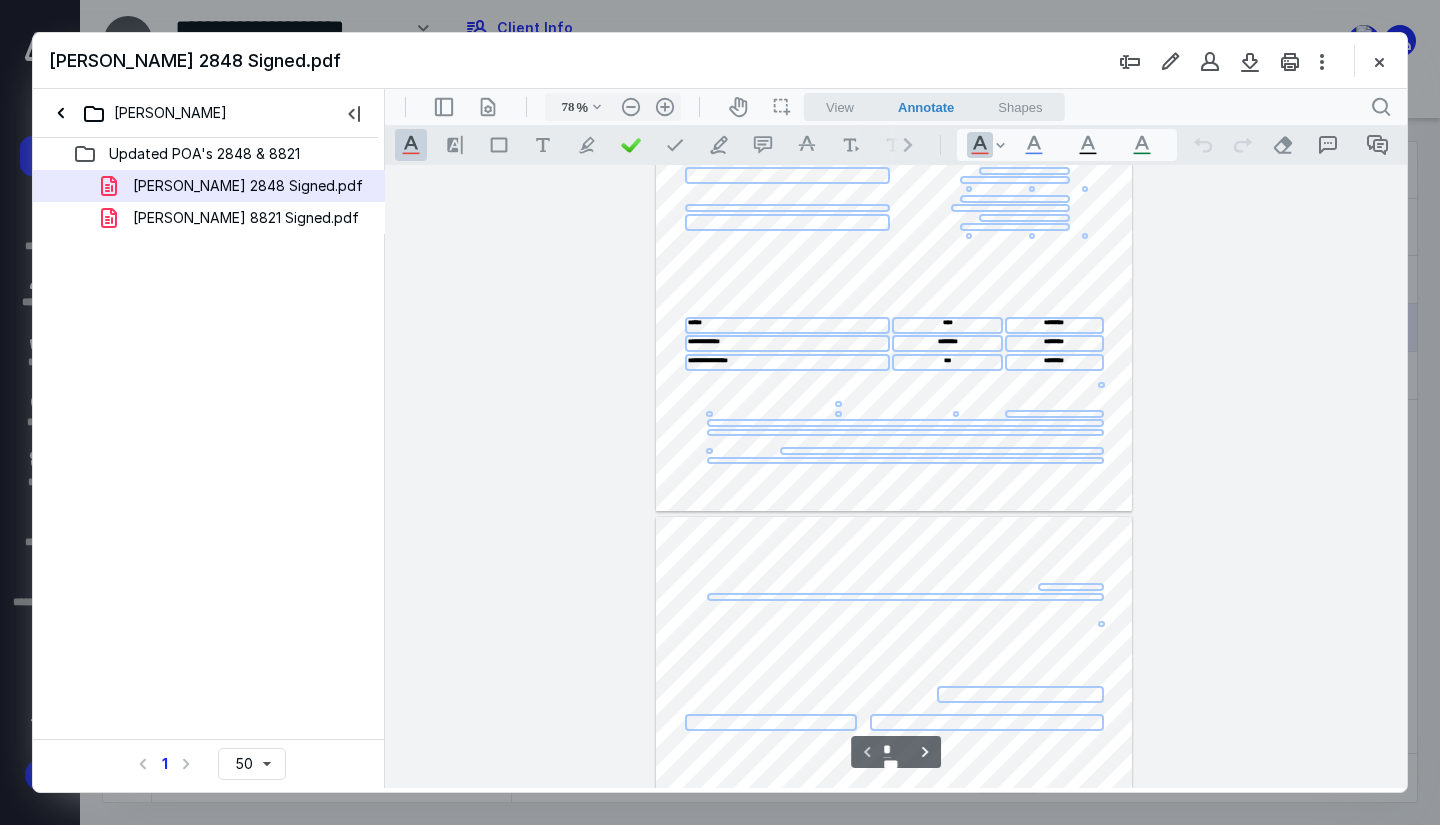 type on "*" 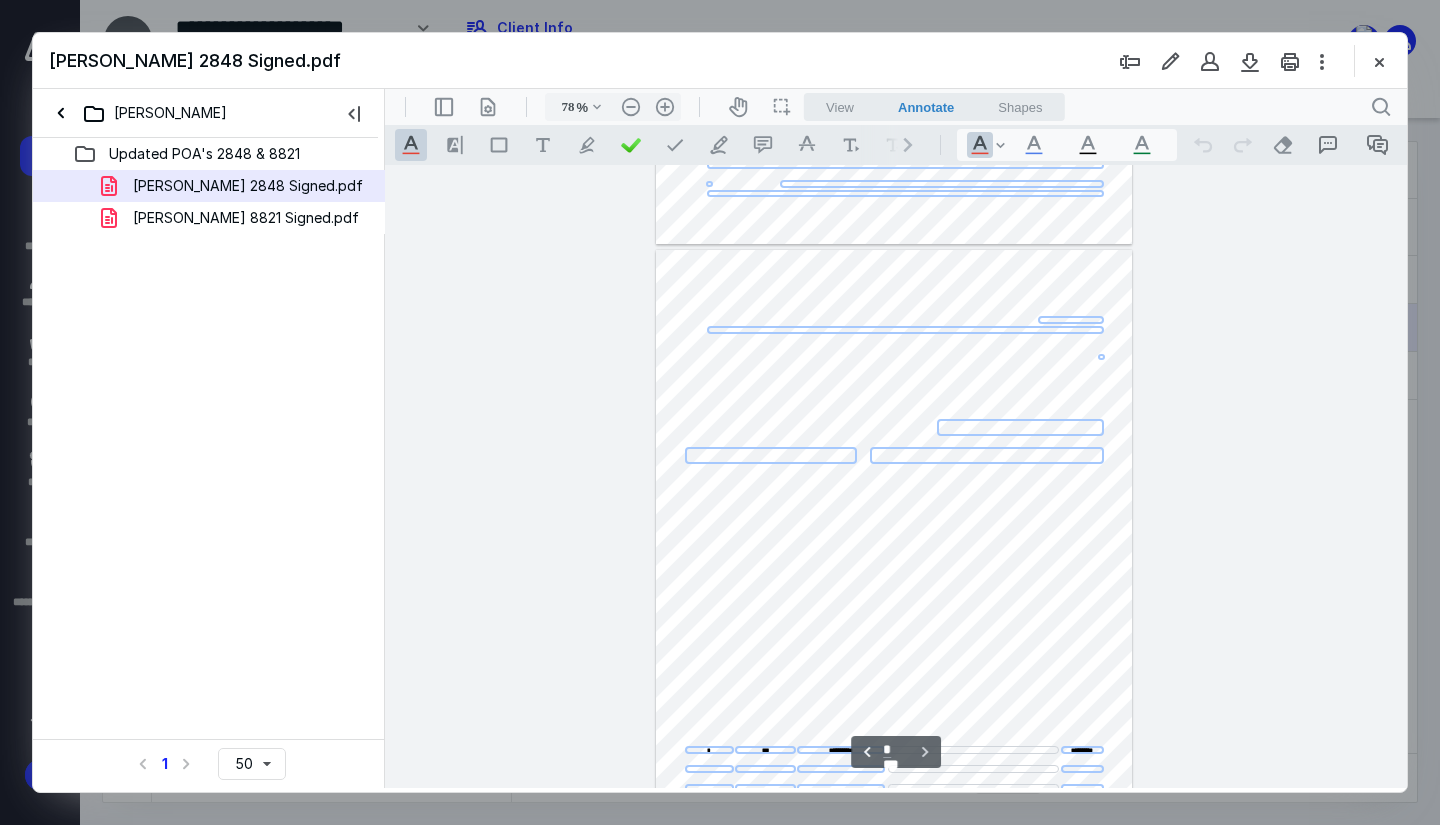 scroll, scrollTop: 579, scrollLeft: 0, axis: vertical 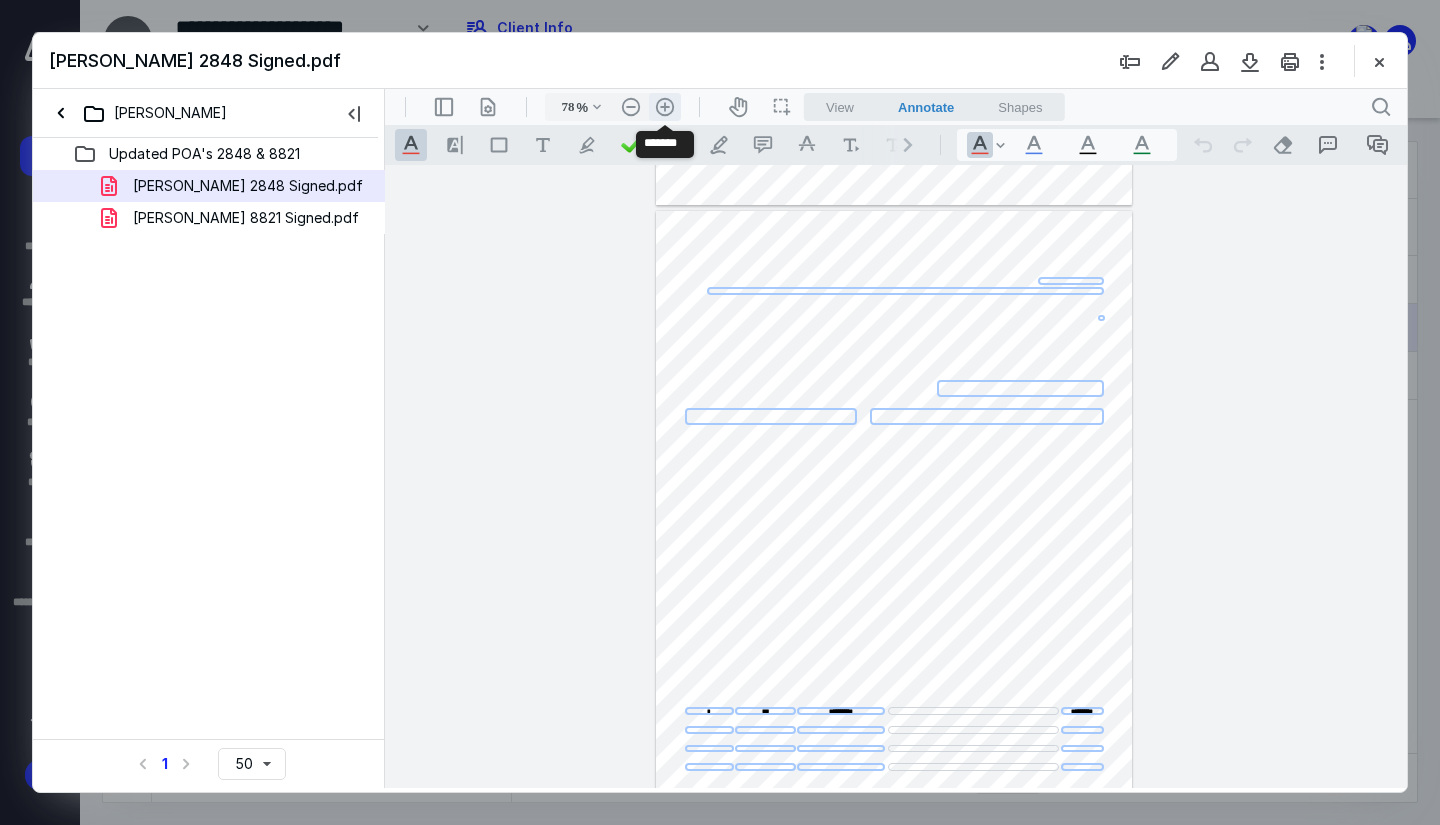 click on ".cls-1{fill:#abb0c4;} icon - header - zoom - in - line" at bounding box center [665, 107] 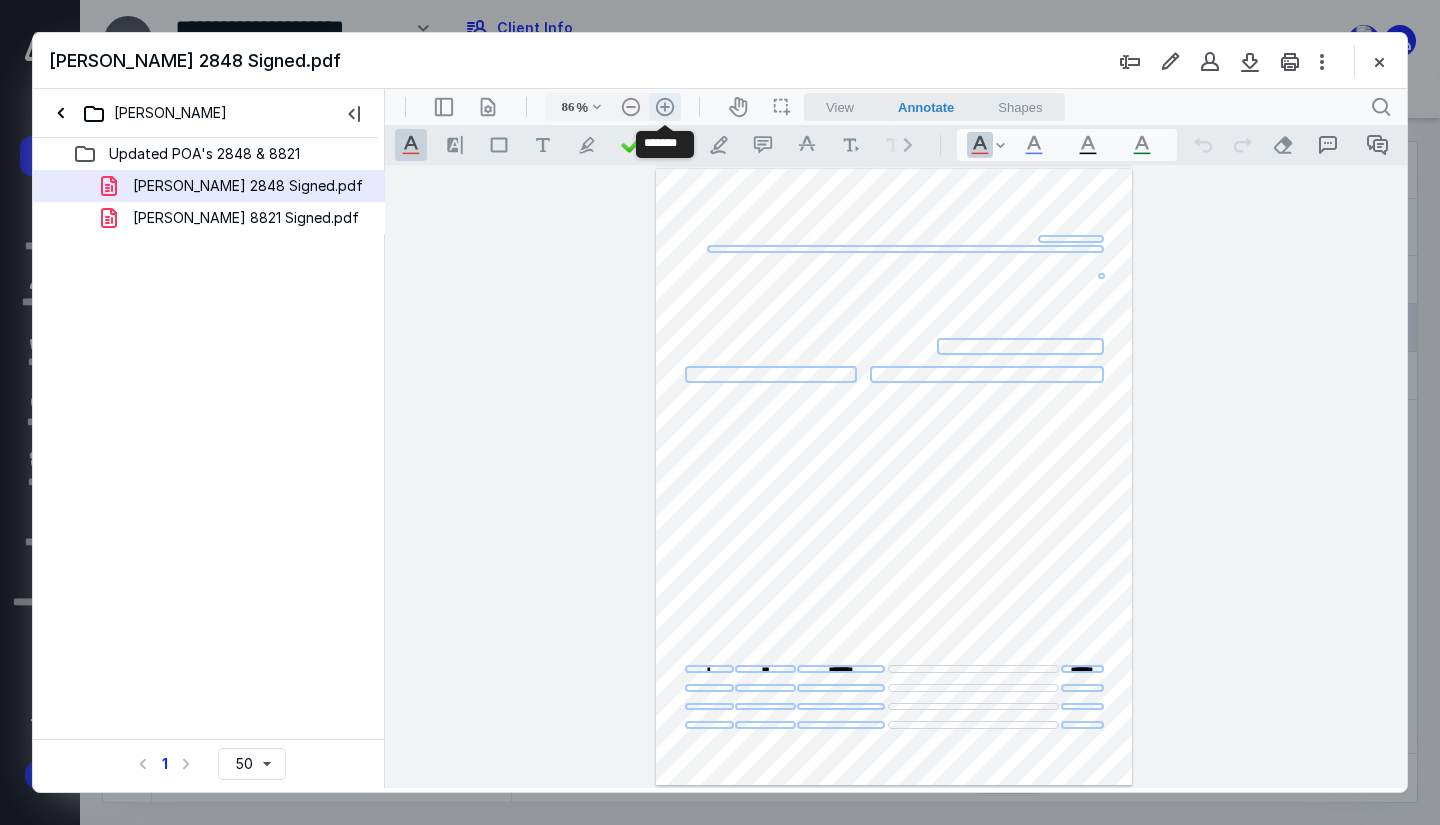 click on ".cls-1{fill:#abb0c4;} icon - header - zoom - in - line" at bounding box center (665, 107) 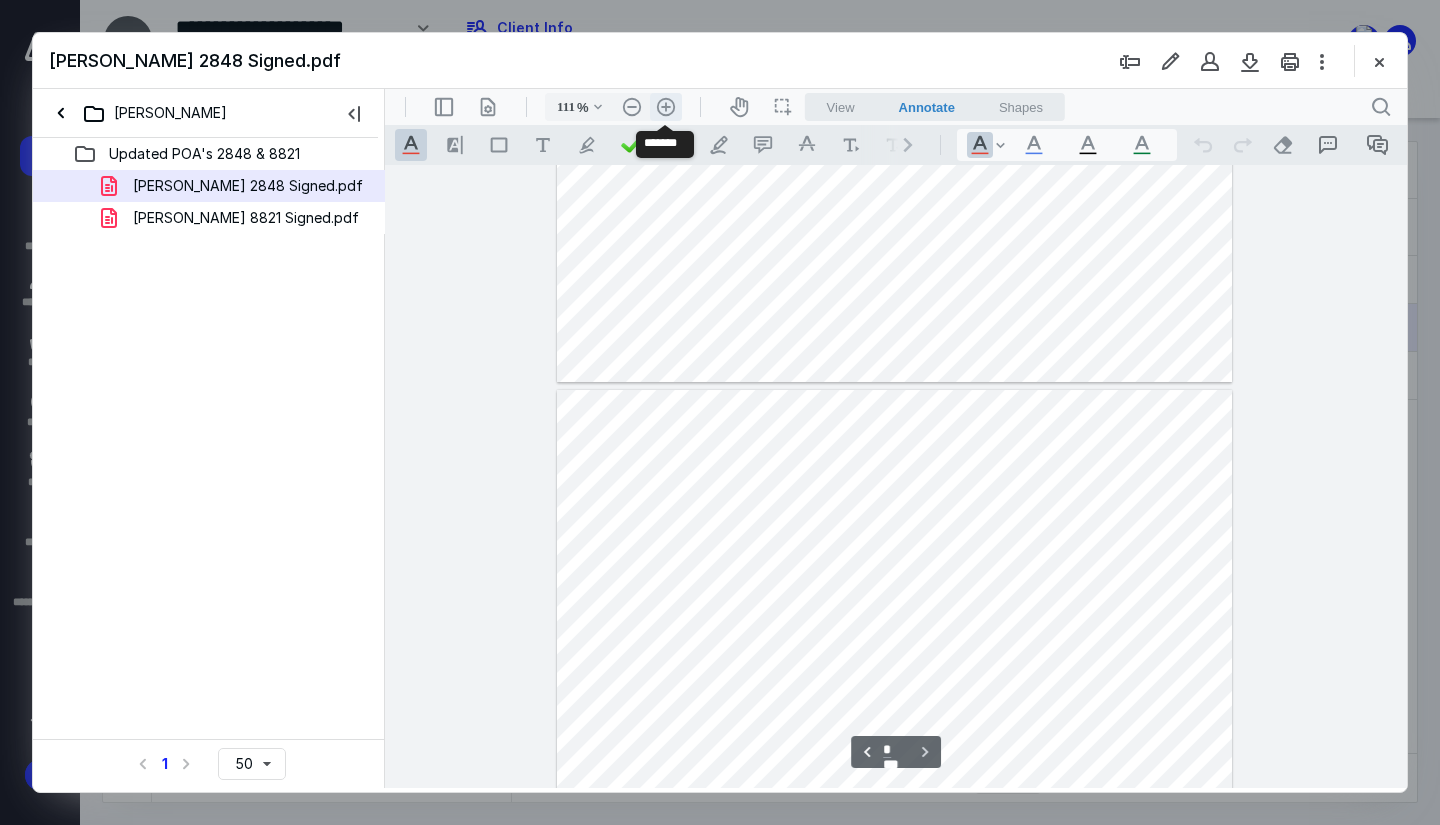 click on ".cls-1{fill:#abb0c4;} icon - header - zoom - in - line" at bounding box center (666, 107) 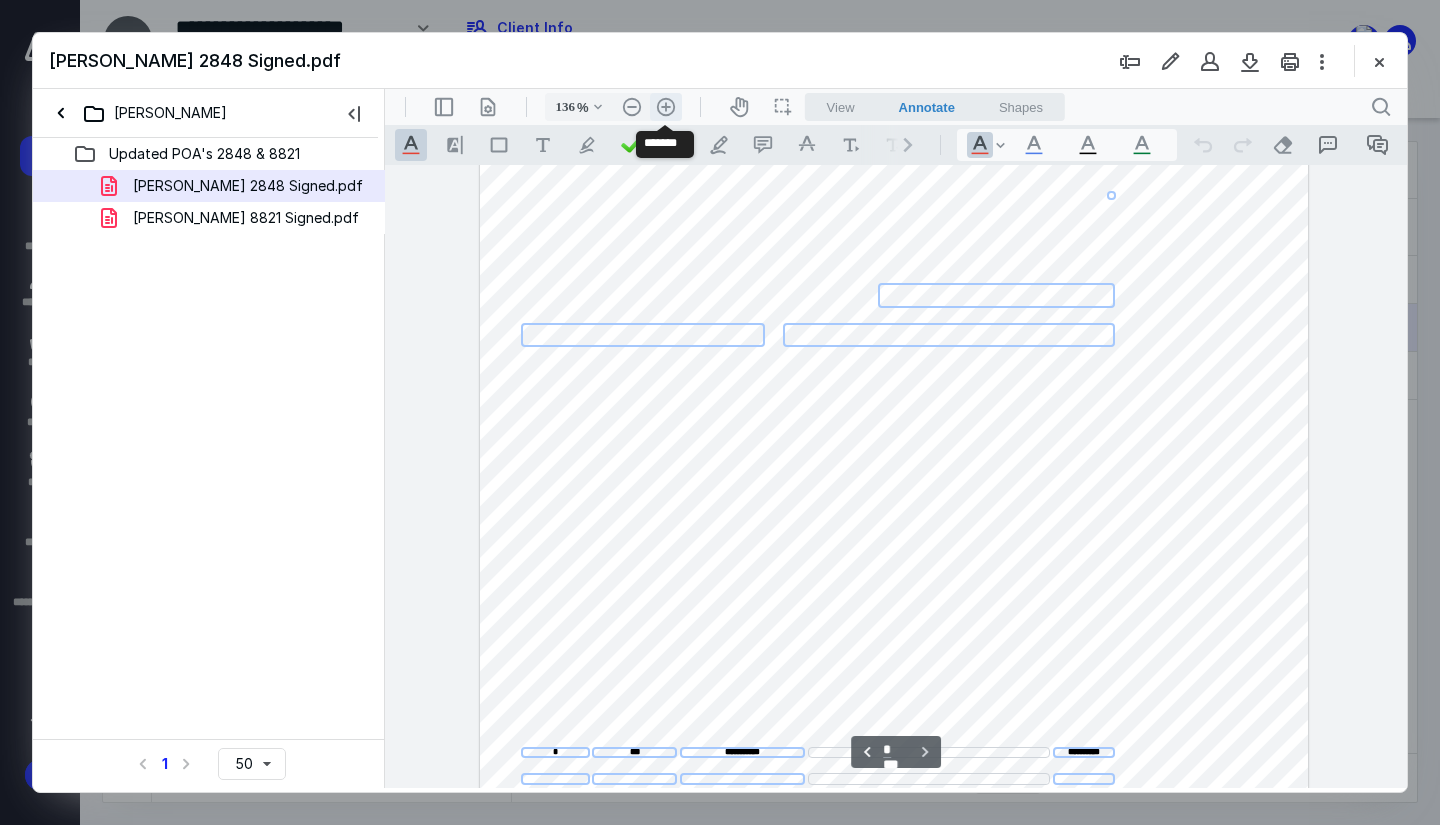 click on ".cls-1{fill:#abb0c4;} icon - header - zoom - in - line" at bounding box center [666, 107] 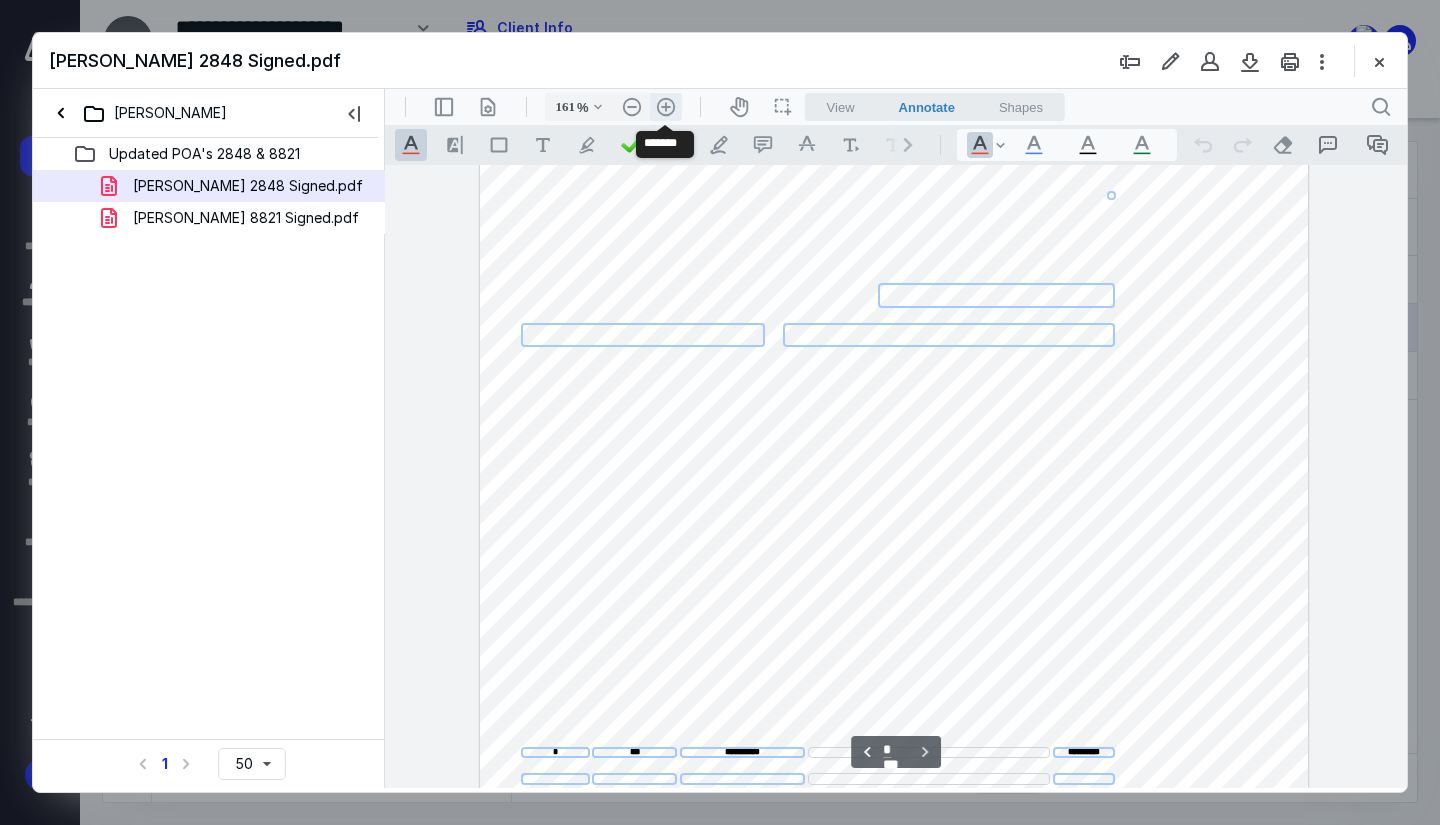 scroll, scrollTop: 1481, scrollLeft: 0, axis: vertical 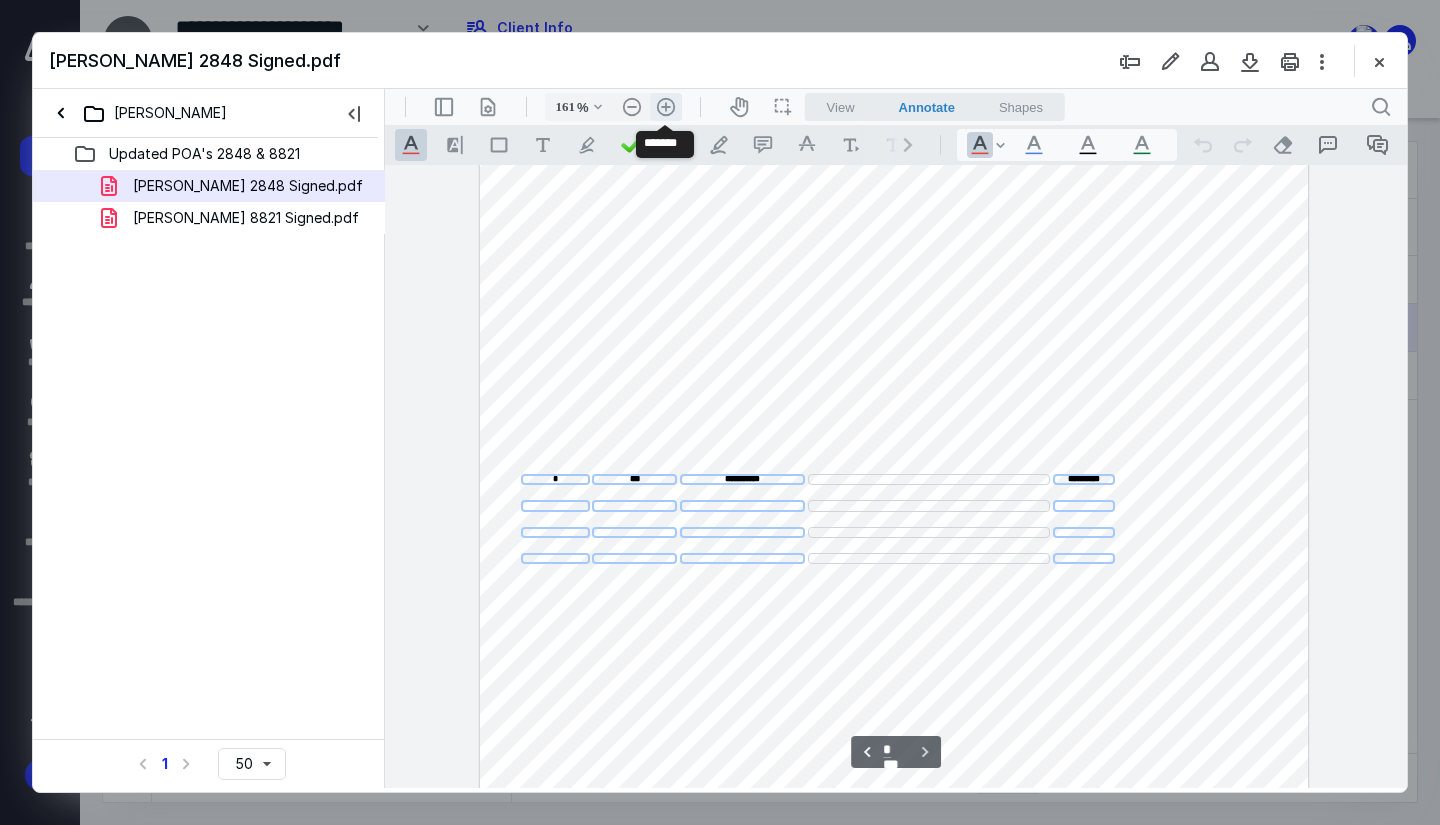 click on ".cls-1{fill:#abb0c4;} icon - header - zoom - in - line" at bounding box center [666, 107] 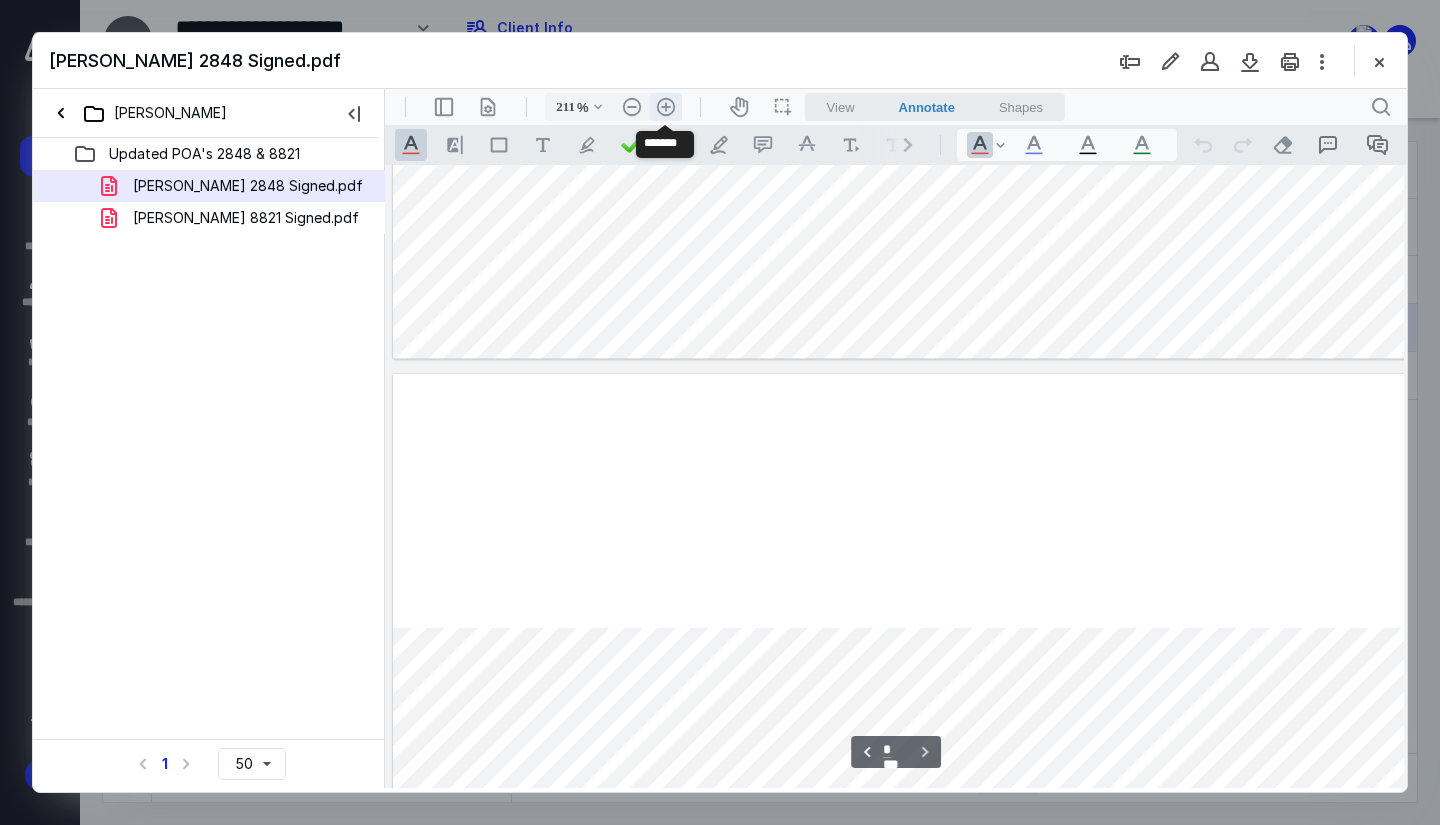 scroll, scrollTop: 2028, scrollLeft: 147, axis: both 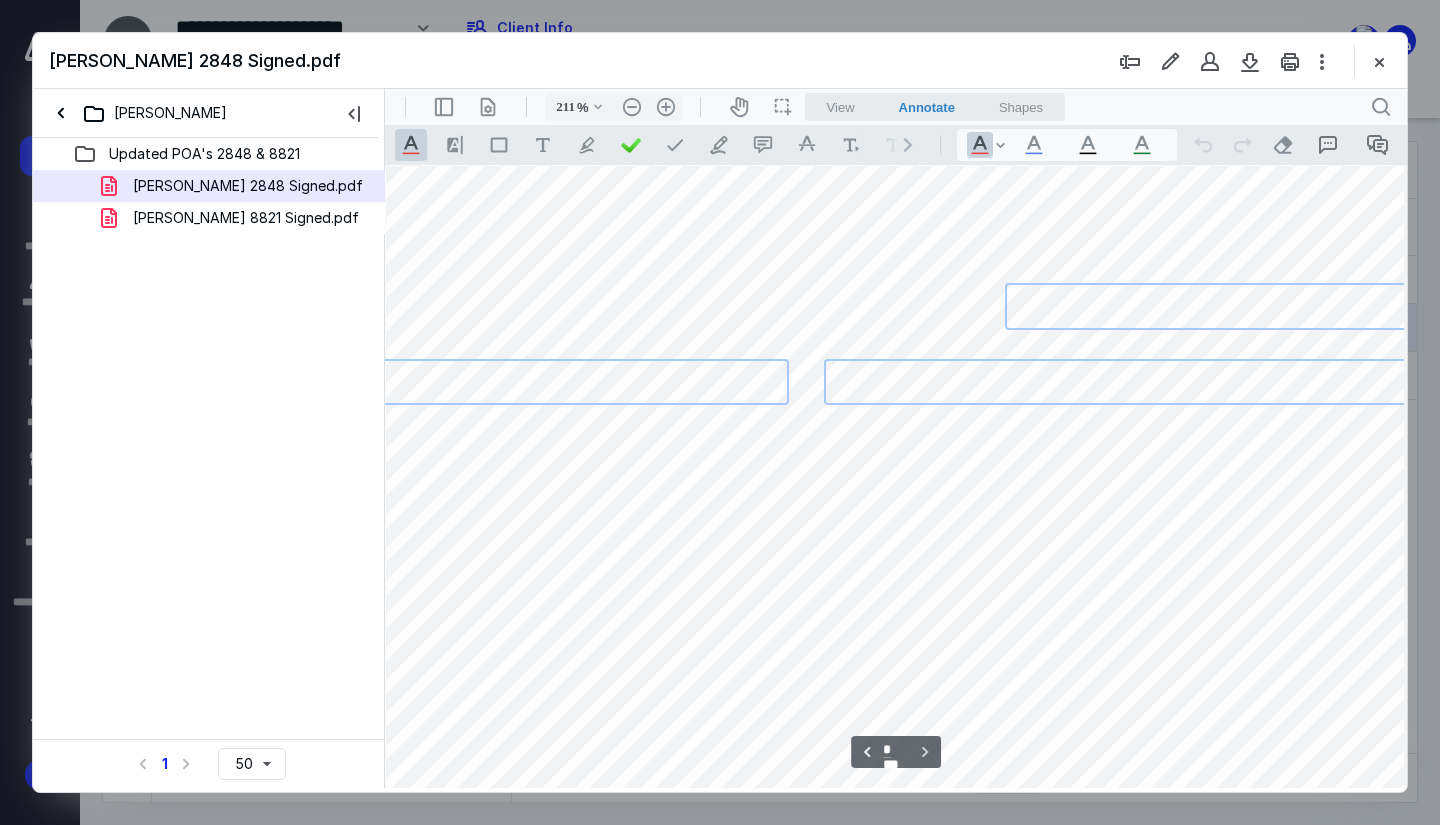 drag, startPoint x: 1349, startPoint y: 877, endPoint x: 784, endPoint y: 776, distance: 573.9564 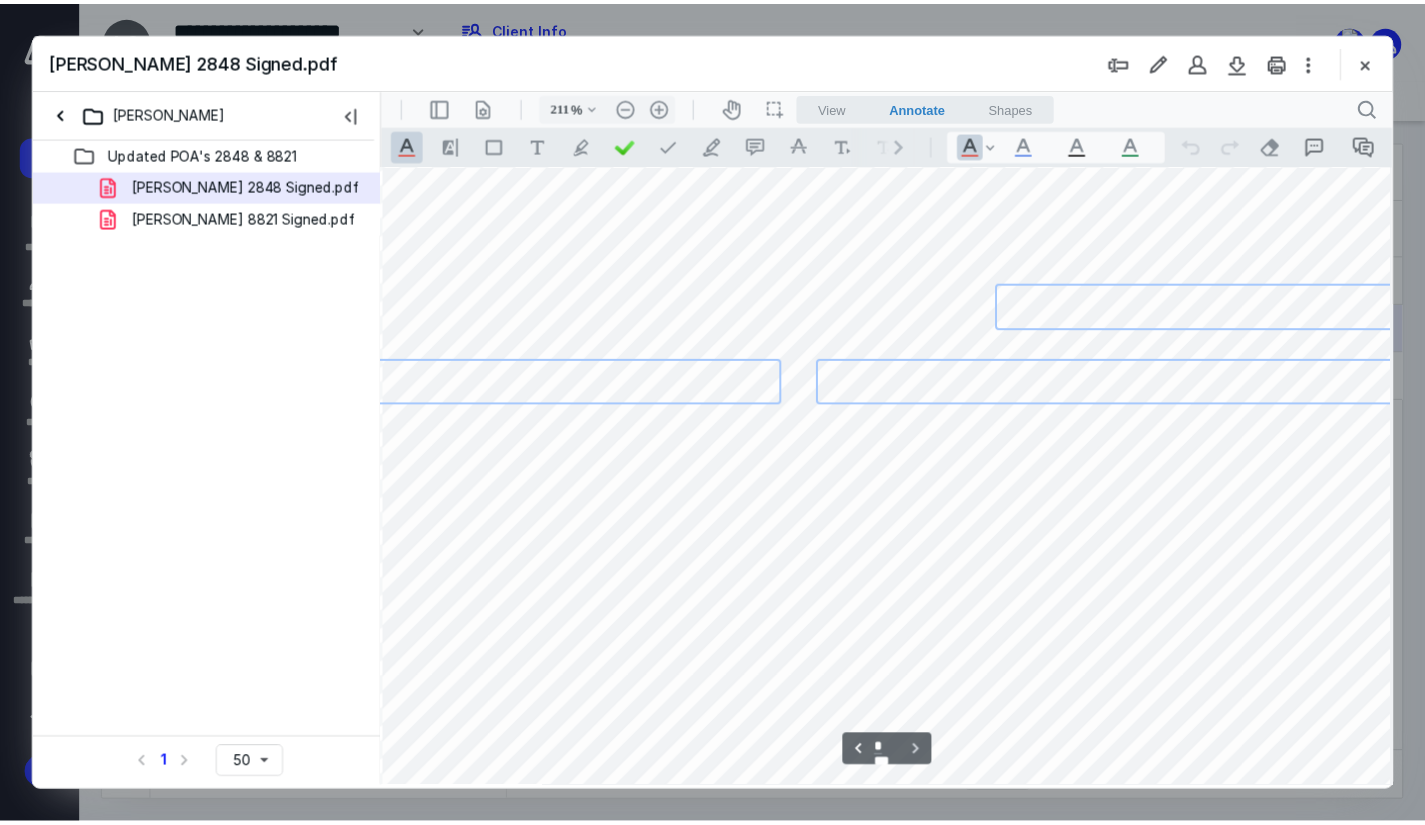 scroll, scrollTop: 2028, scrollLeft: 2, axis: both 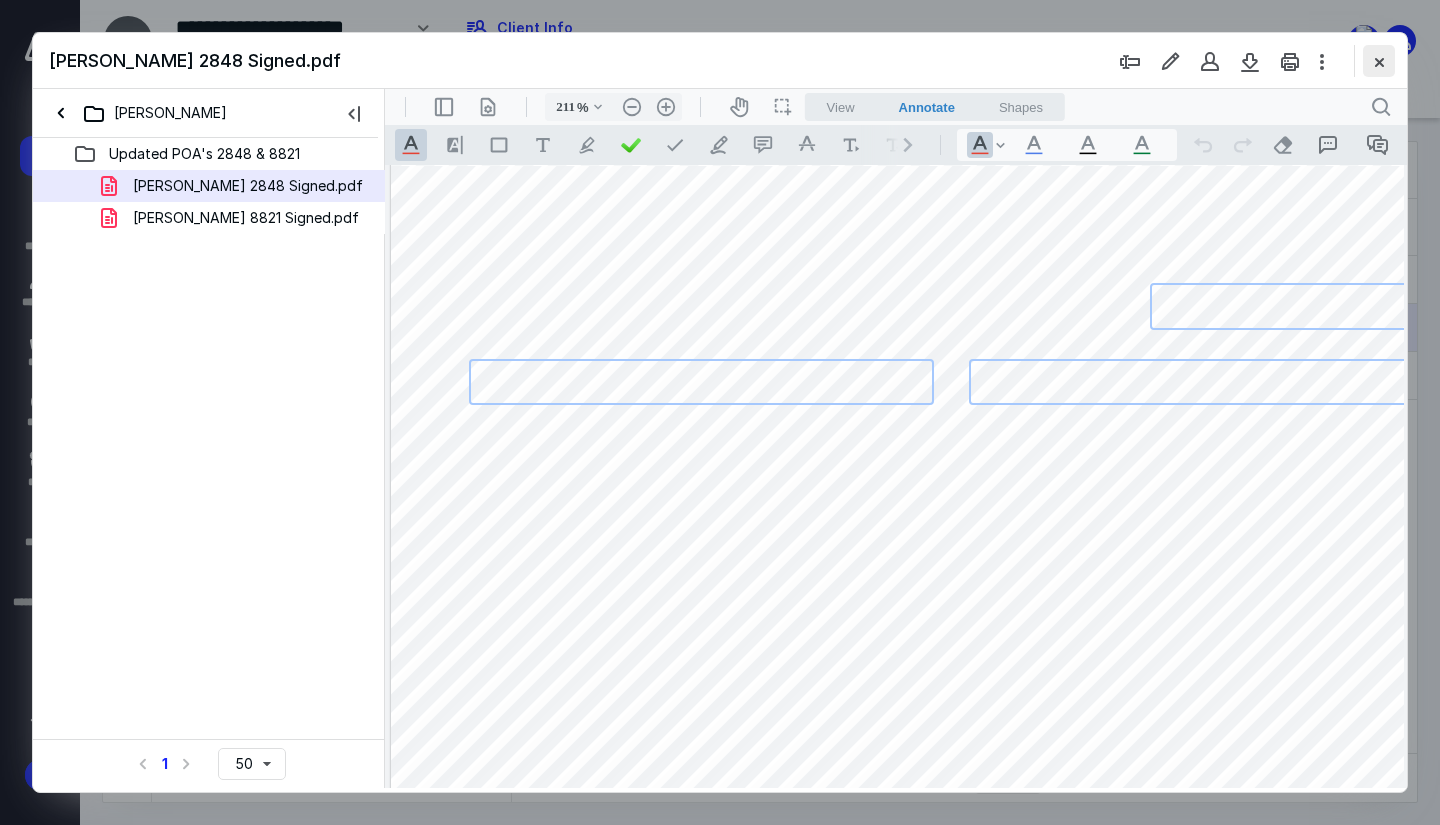 click at bounding box center (1379, 61) 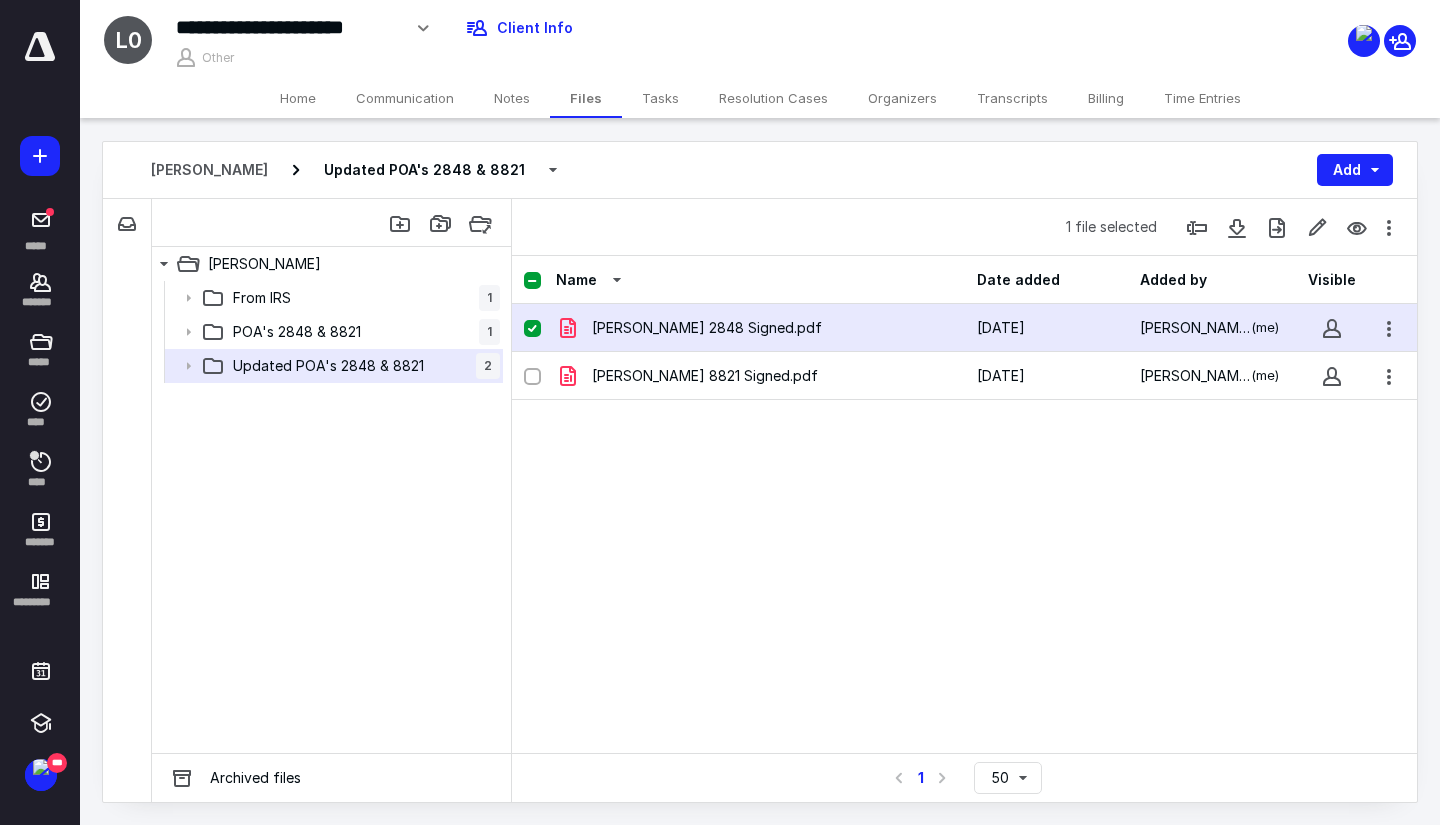 click on "Home" at bounding box center [298, 98] 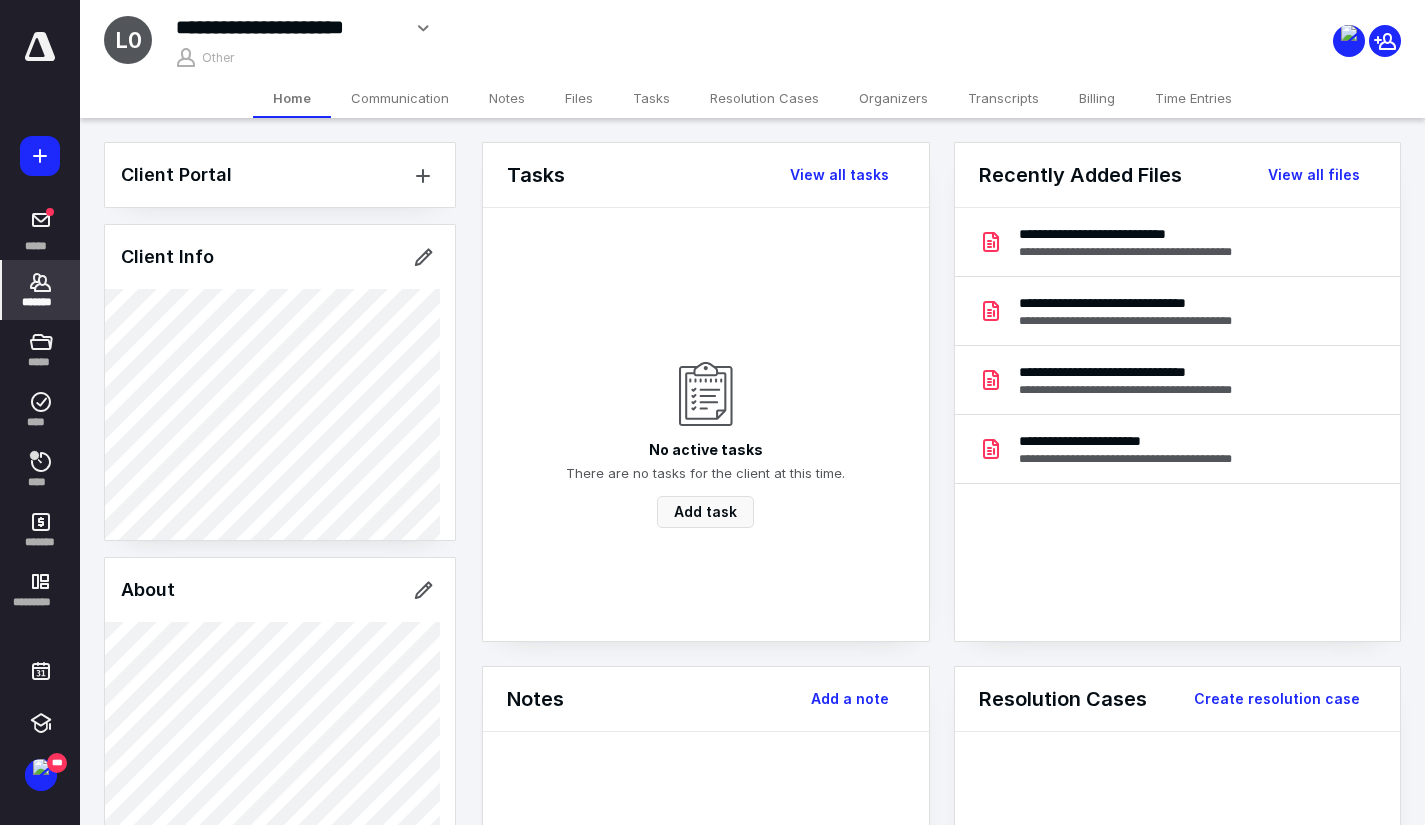 click on "Client Portal Client Info About Spouse Dependents Important clients Tags Manage all tags" at bounding box center (280, 686) 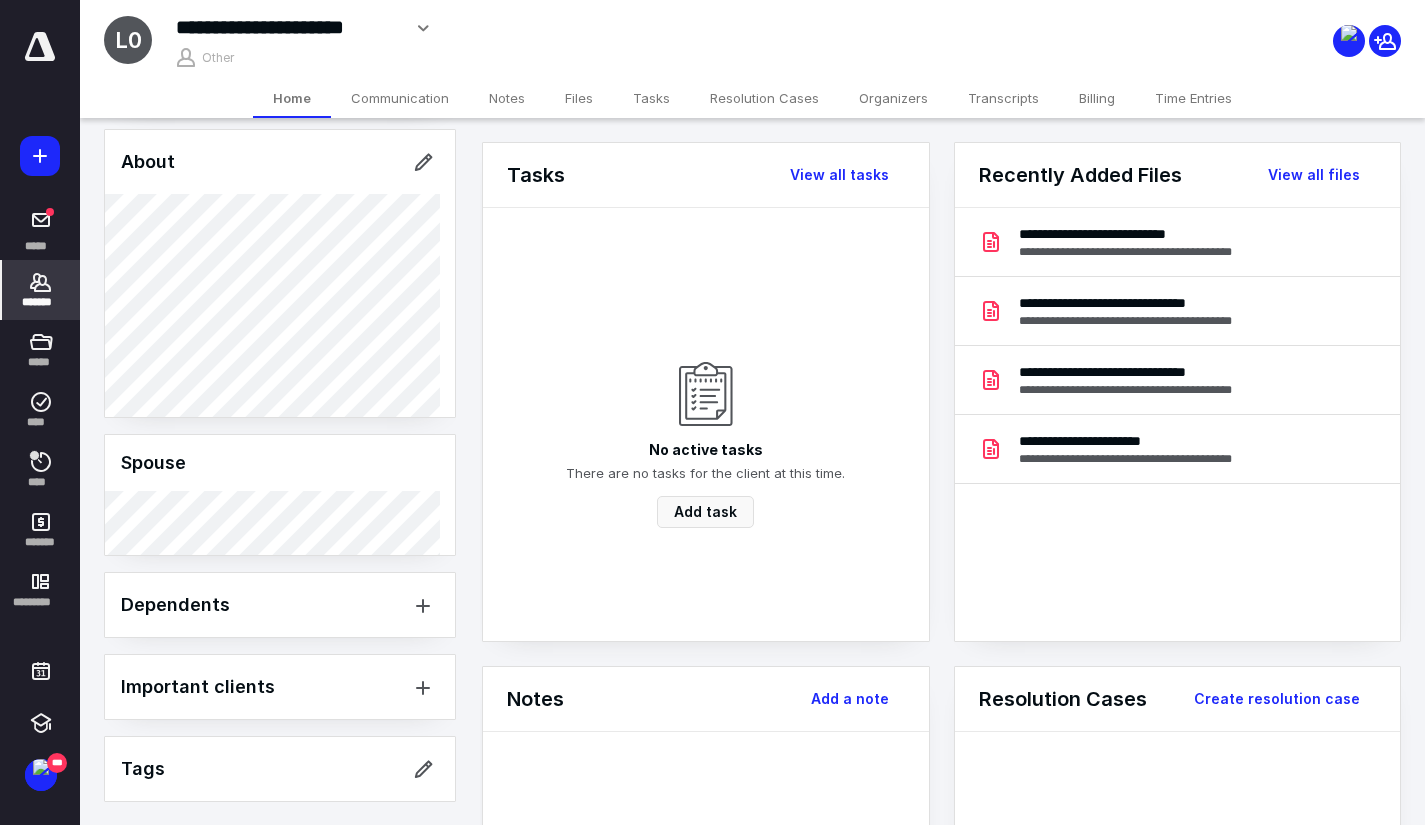 scroll, scrollTop: 428, scrollLeft: 0, axis: vertical 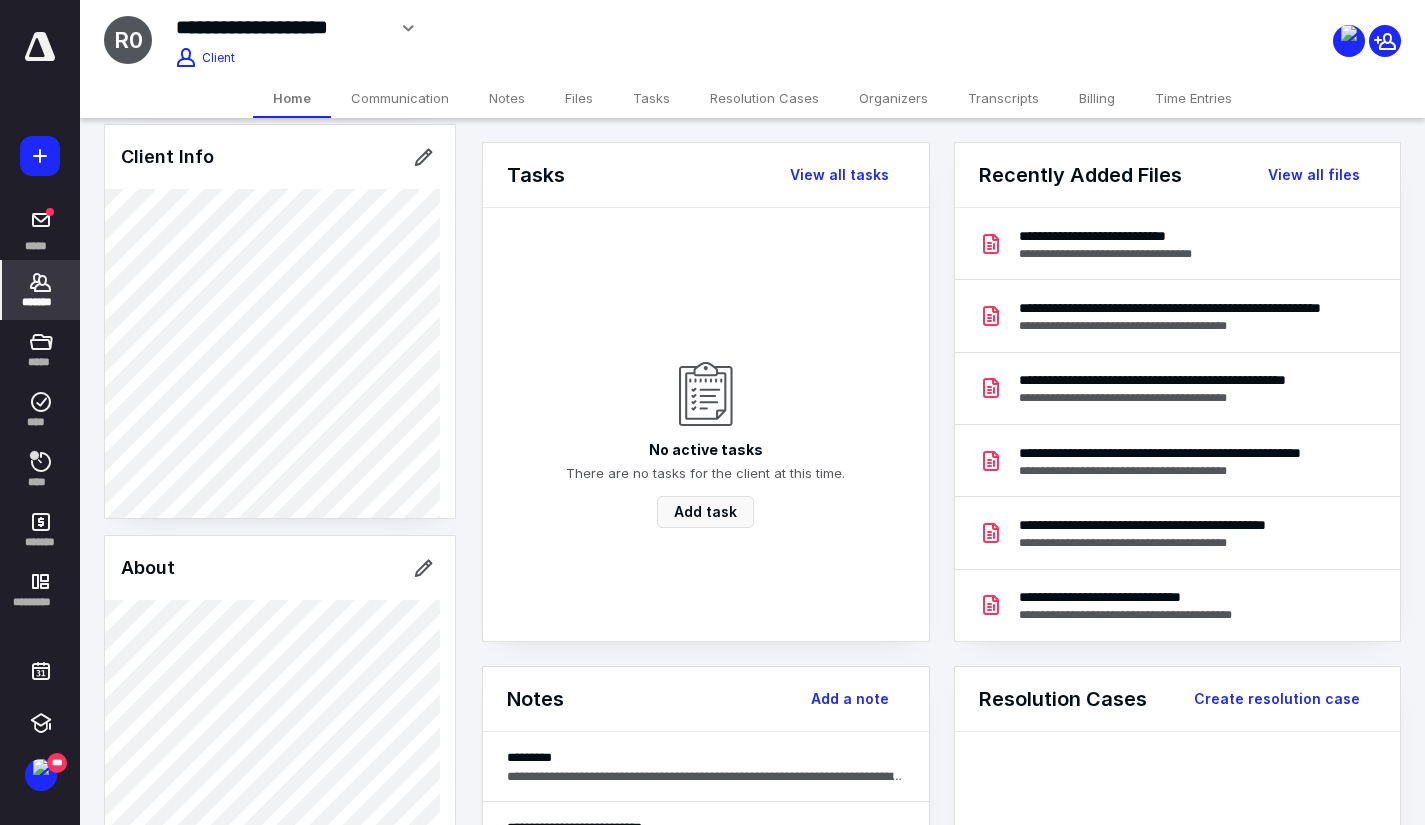 click on "Transcripts" at bounding box center [1003, 98] 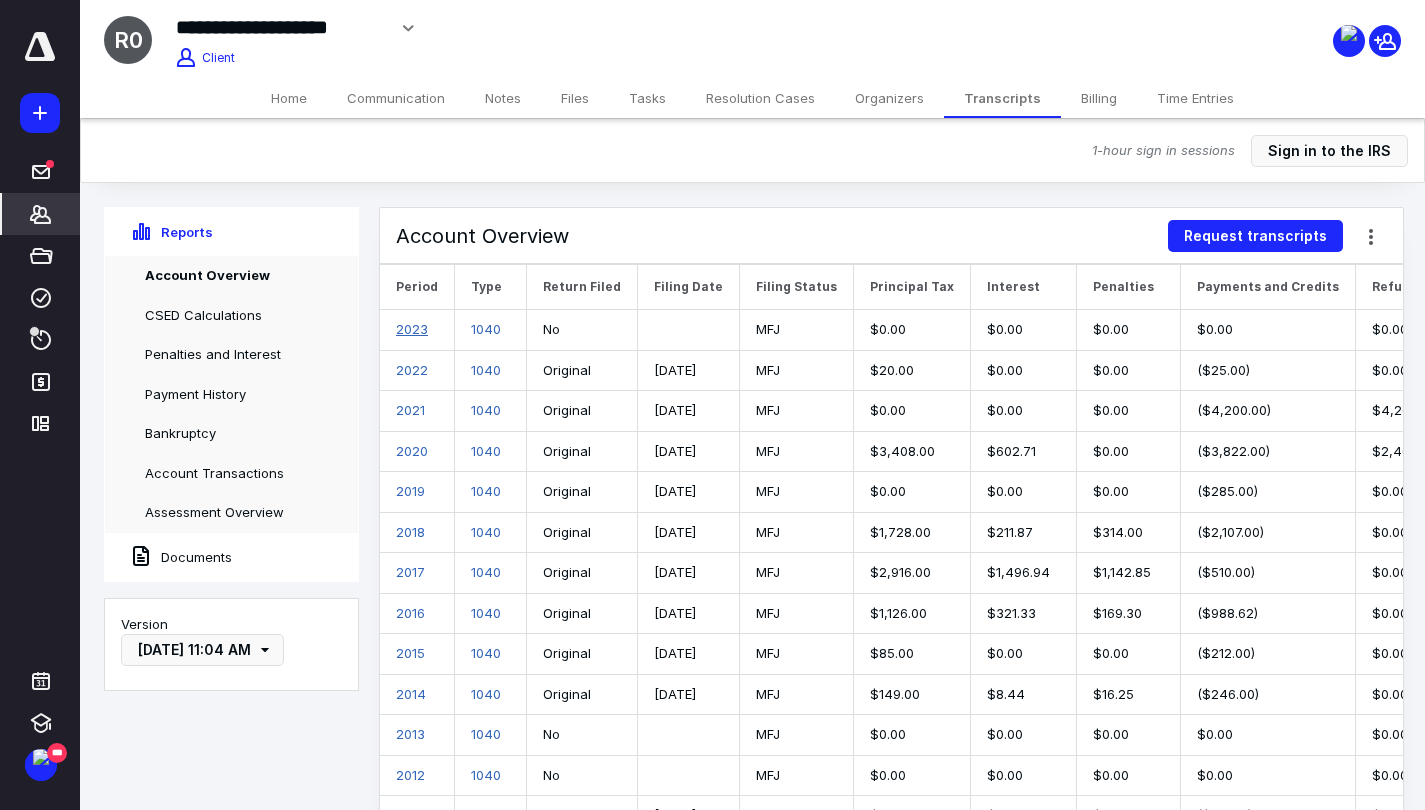 click on "2023" at bounding box center (412, 329) 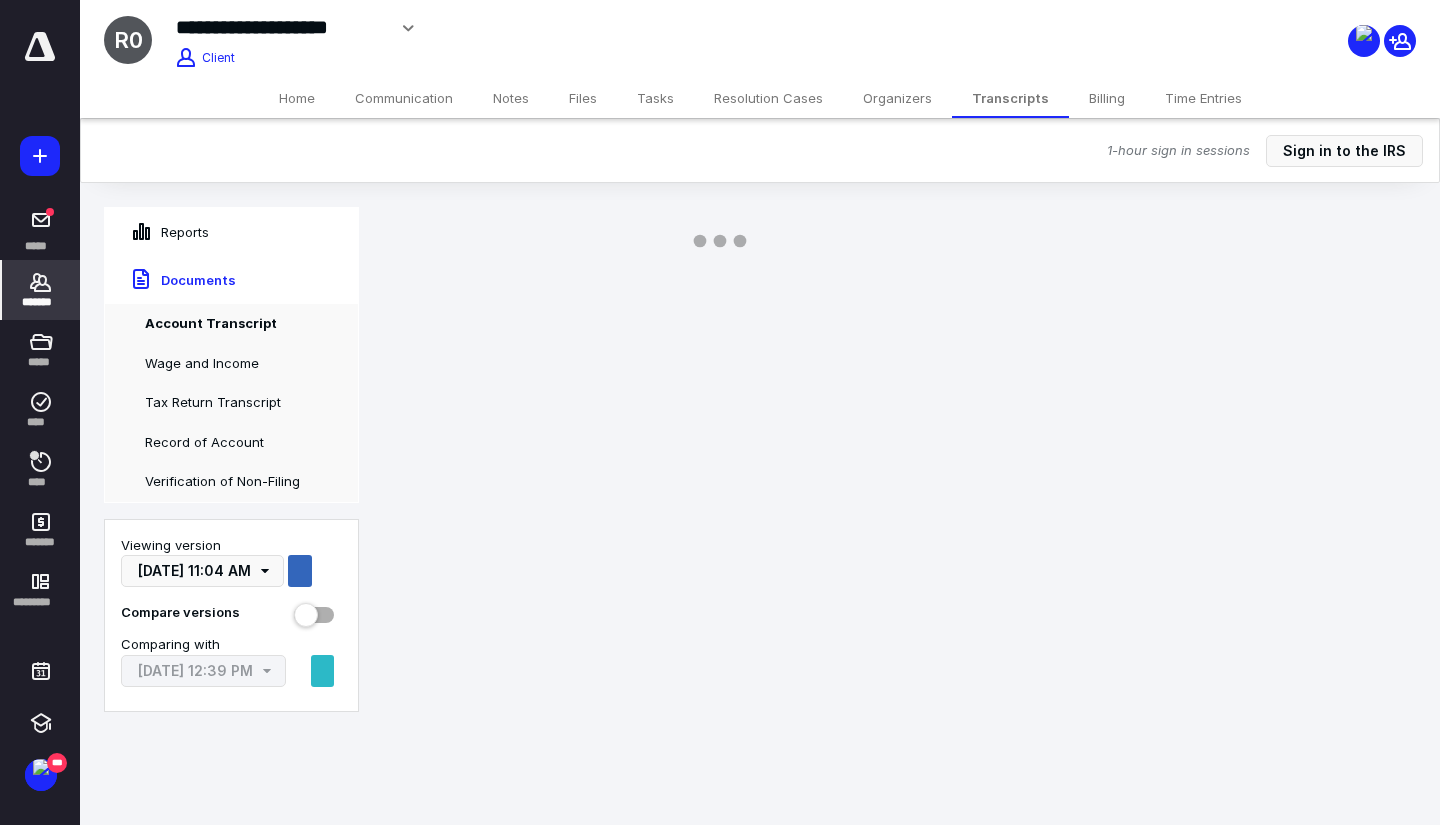 click at bounding box center [720, 240] 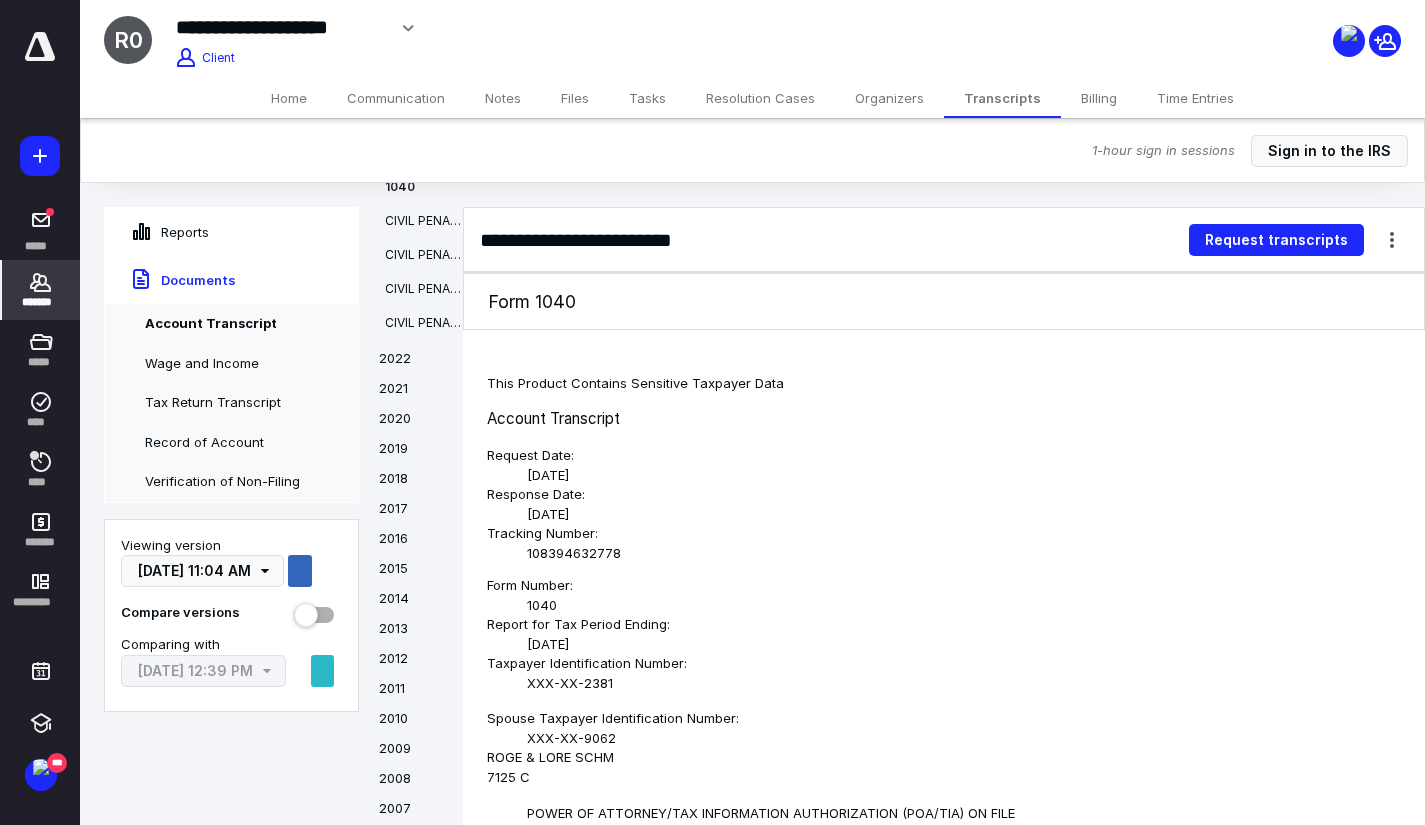 click on "Home" at bounding box center (289, 98) 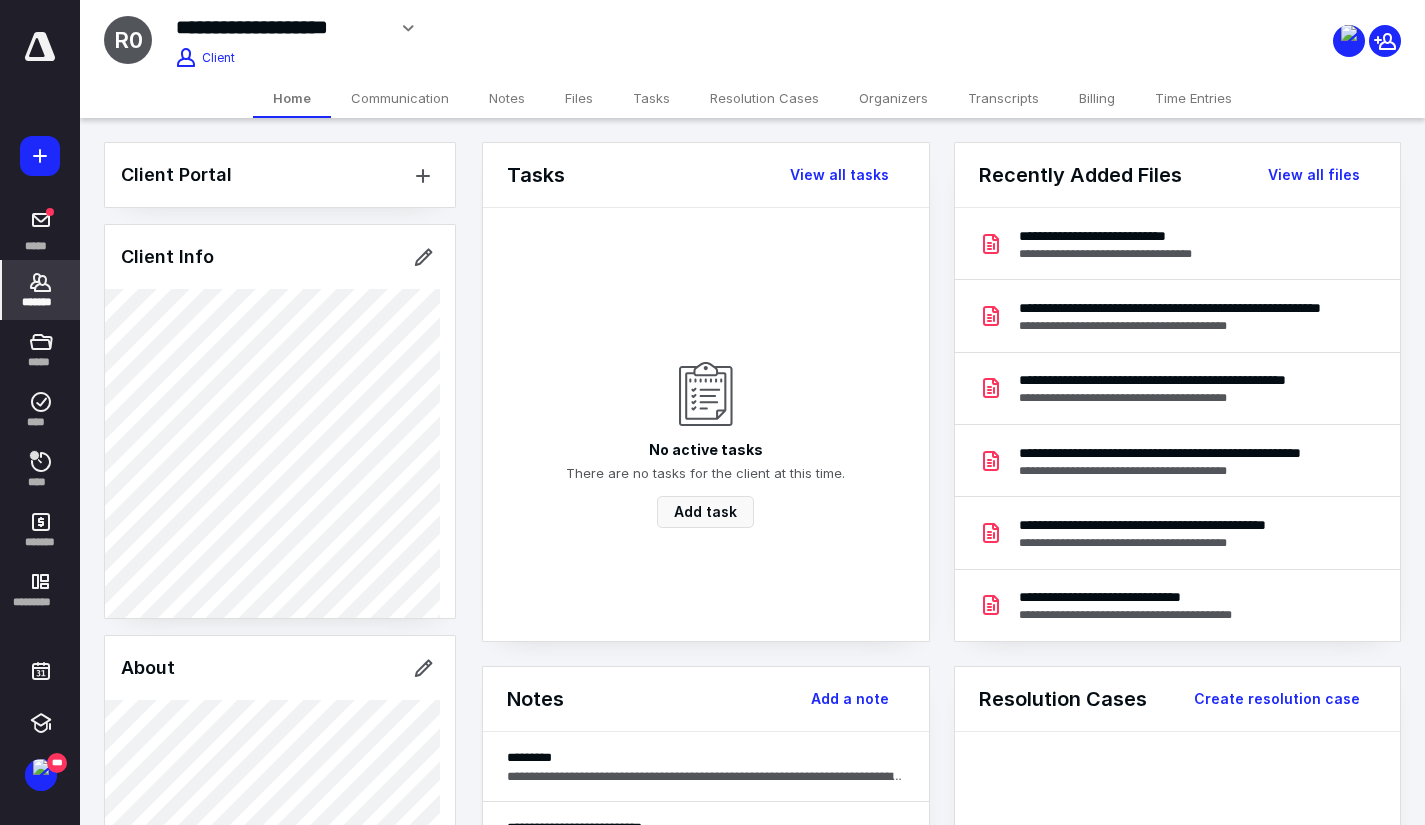 click on "Files" at bounding box center [579, 98] 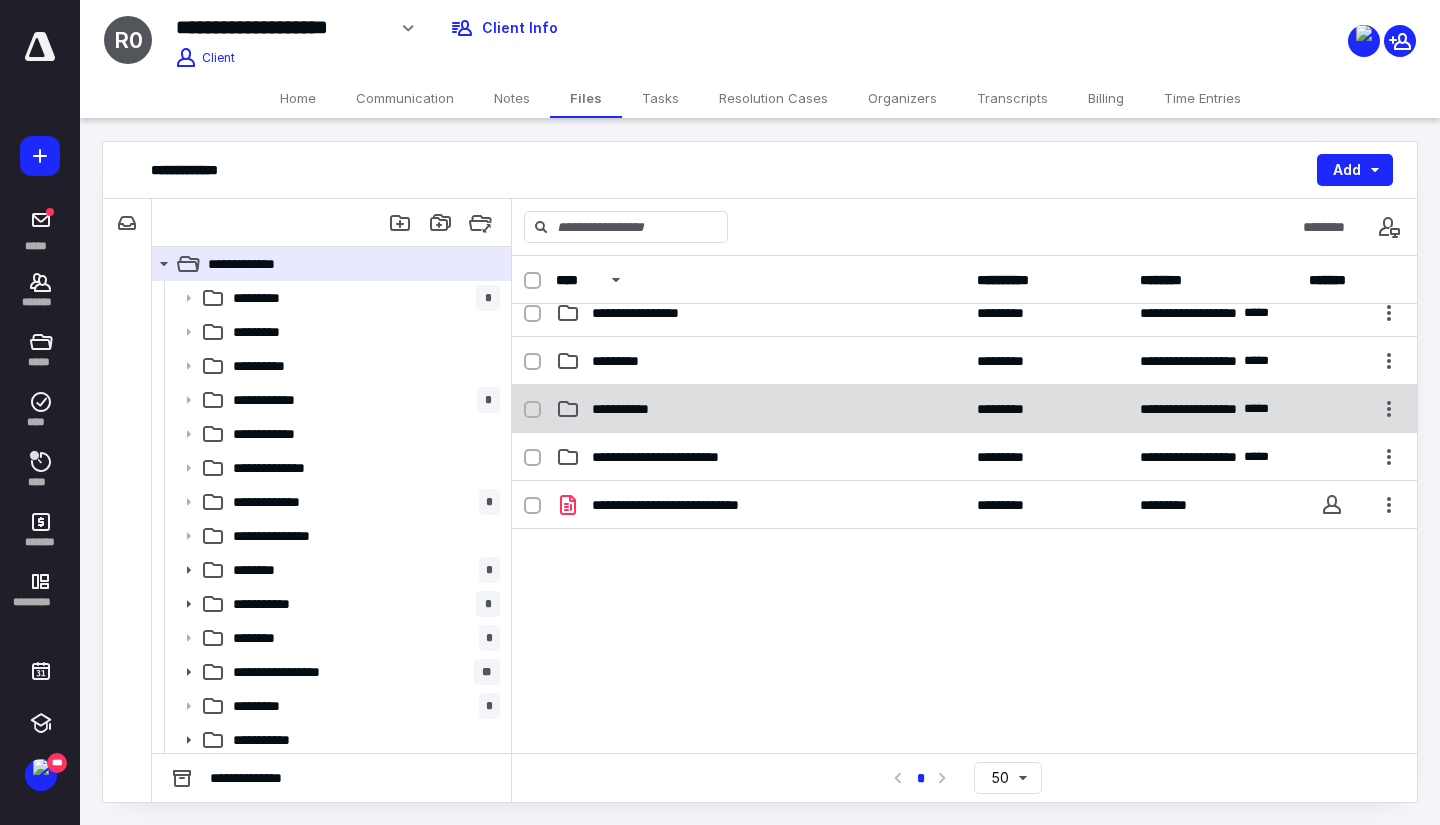 scroll, scrollTop: 571, scrollLeft: 0, axis: vertical 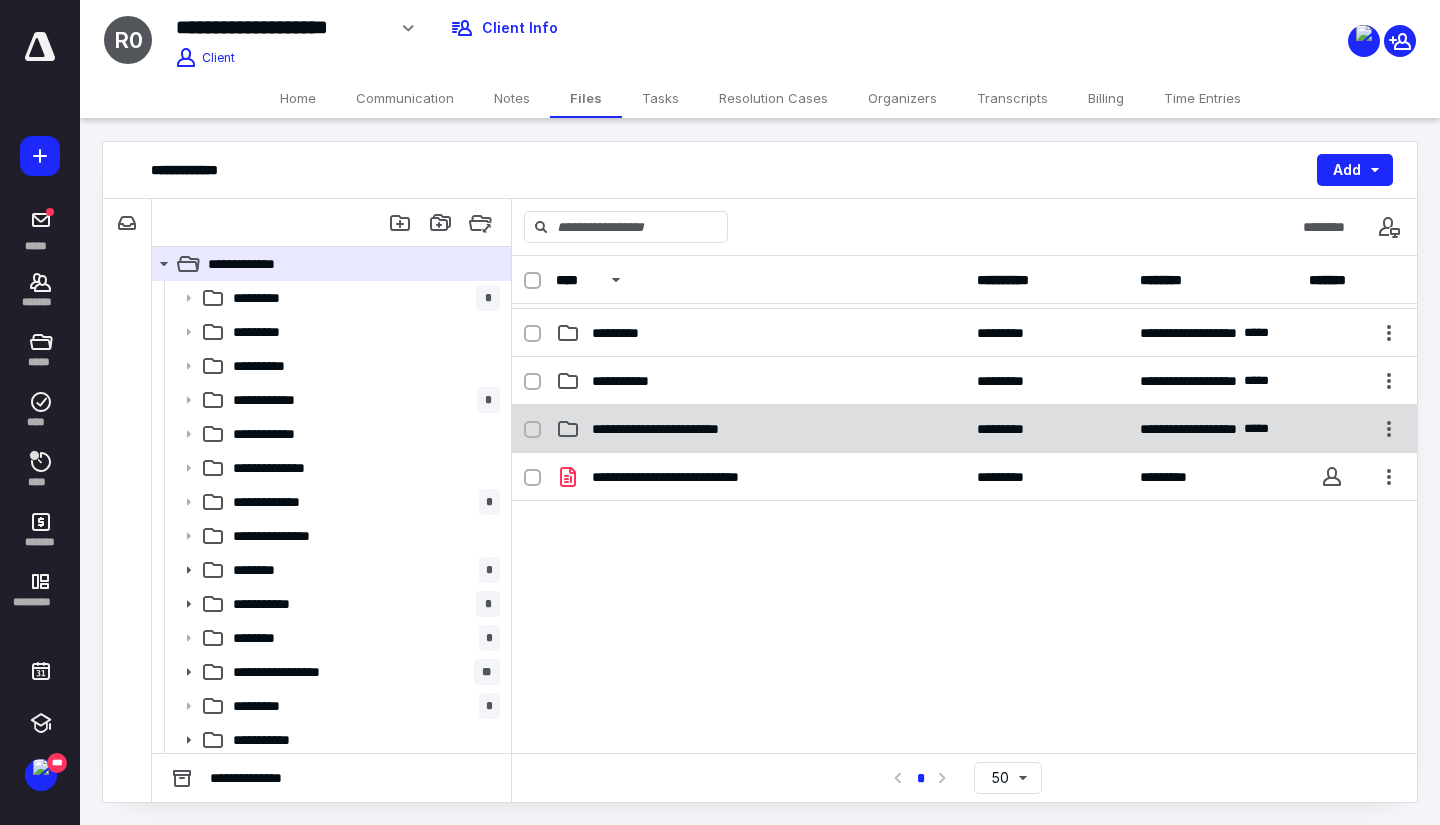 click on "**********" at bounding box center (685, 429) 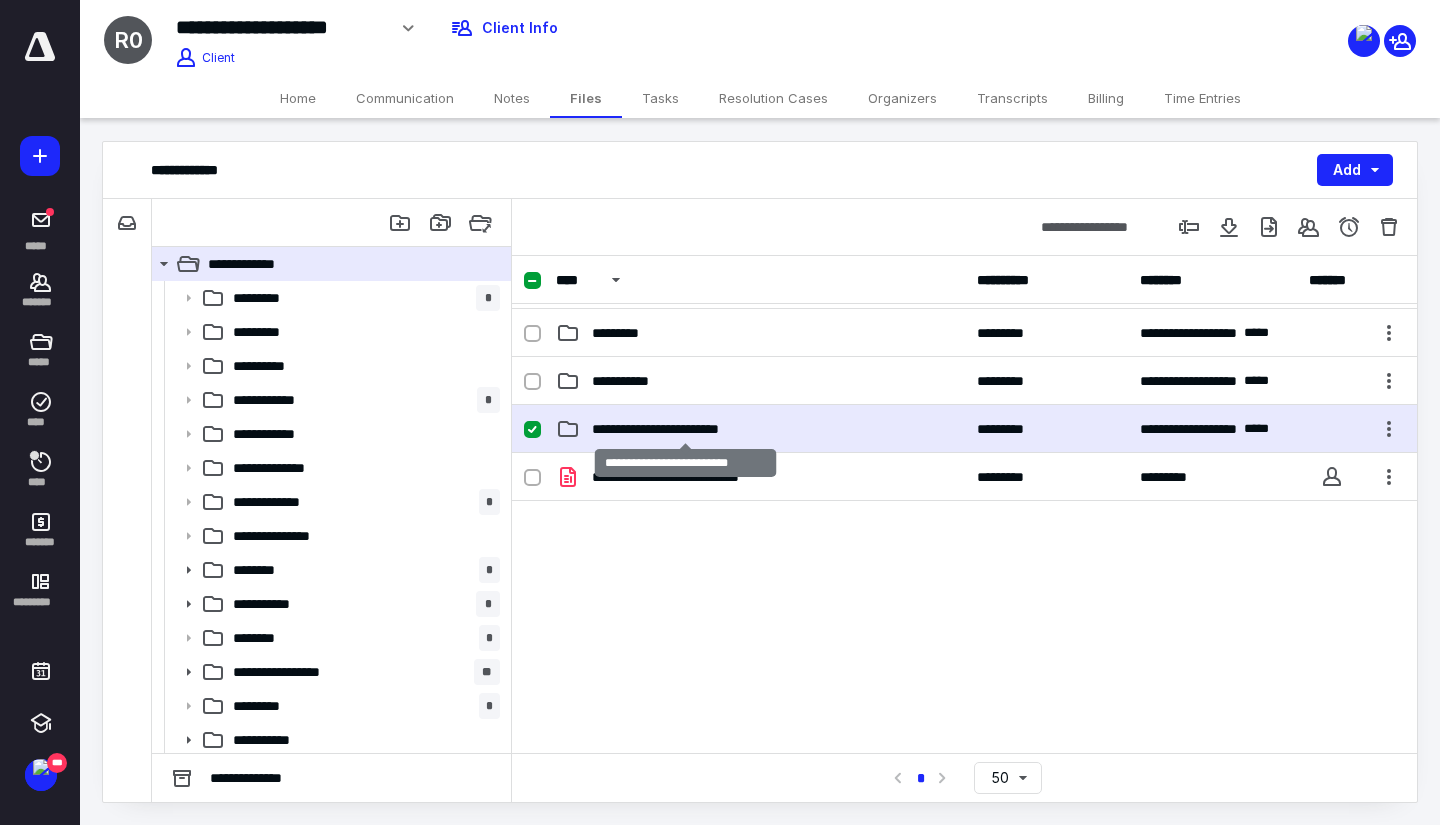 click on "**********" at bounding box center (685, 429) 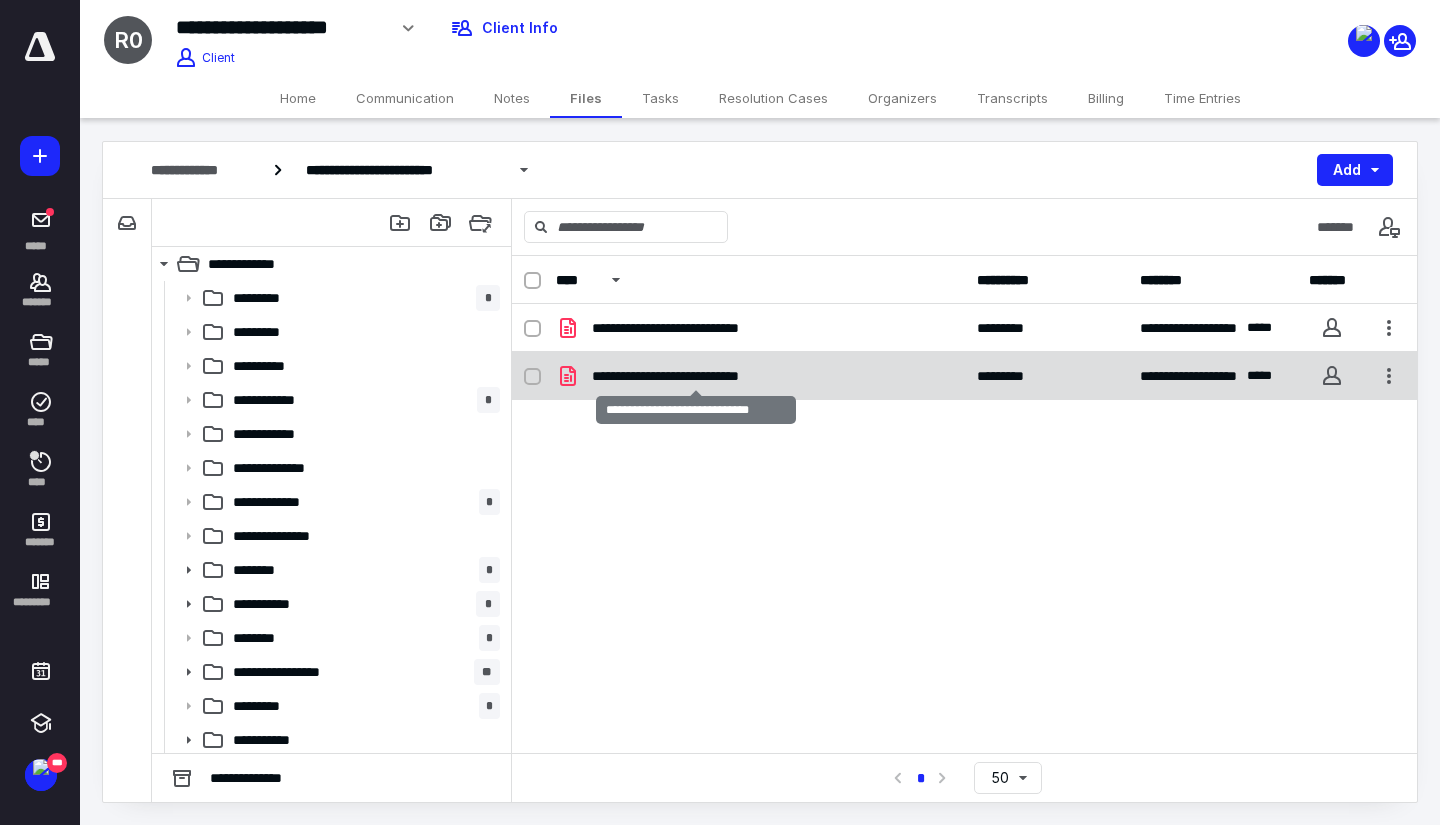 click on "**********" at bounding box center (696, 376) 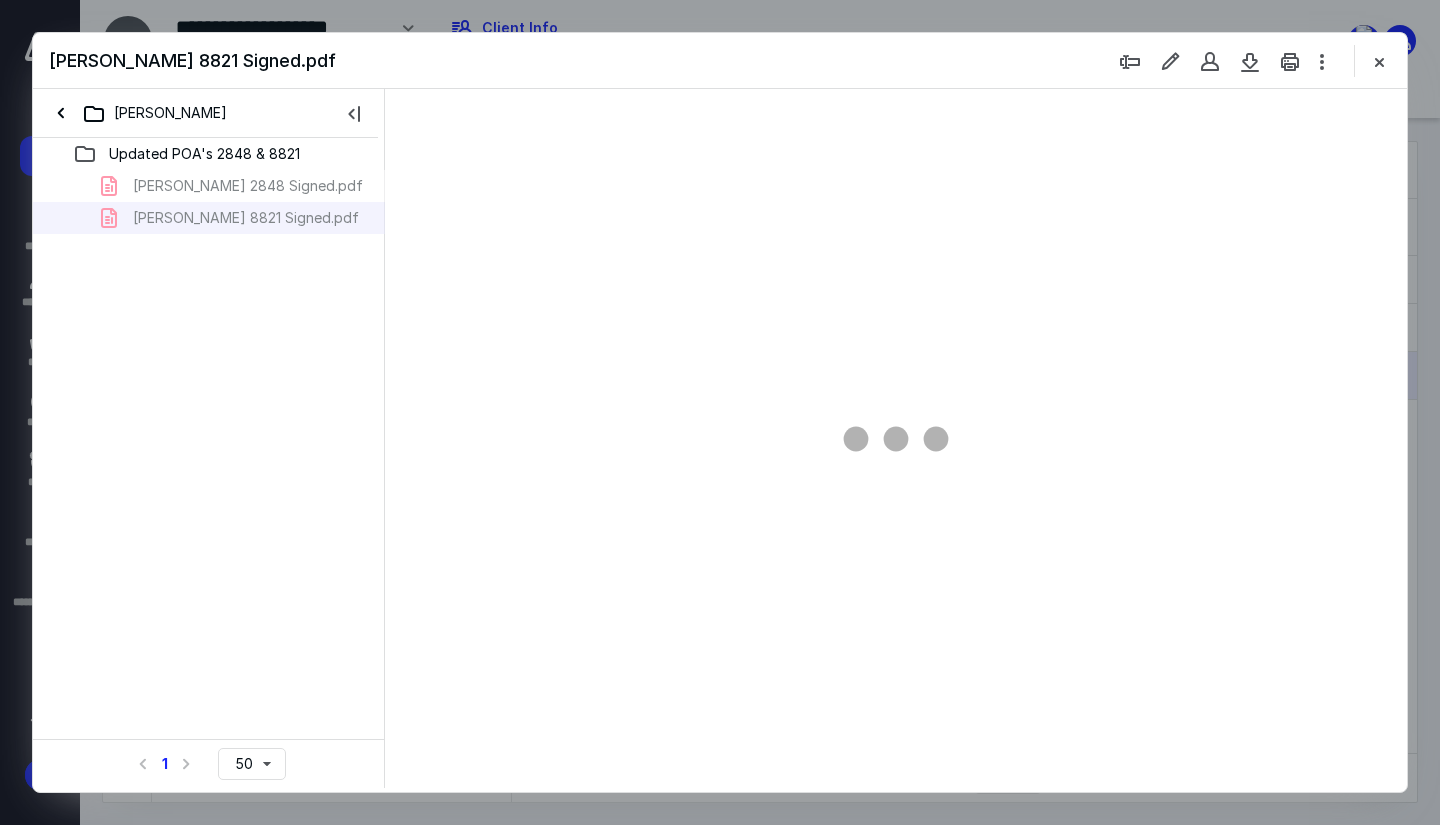 scroll, scrollTop: 0, scrollLeft: 0, axis: both 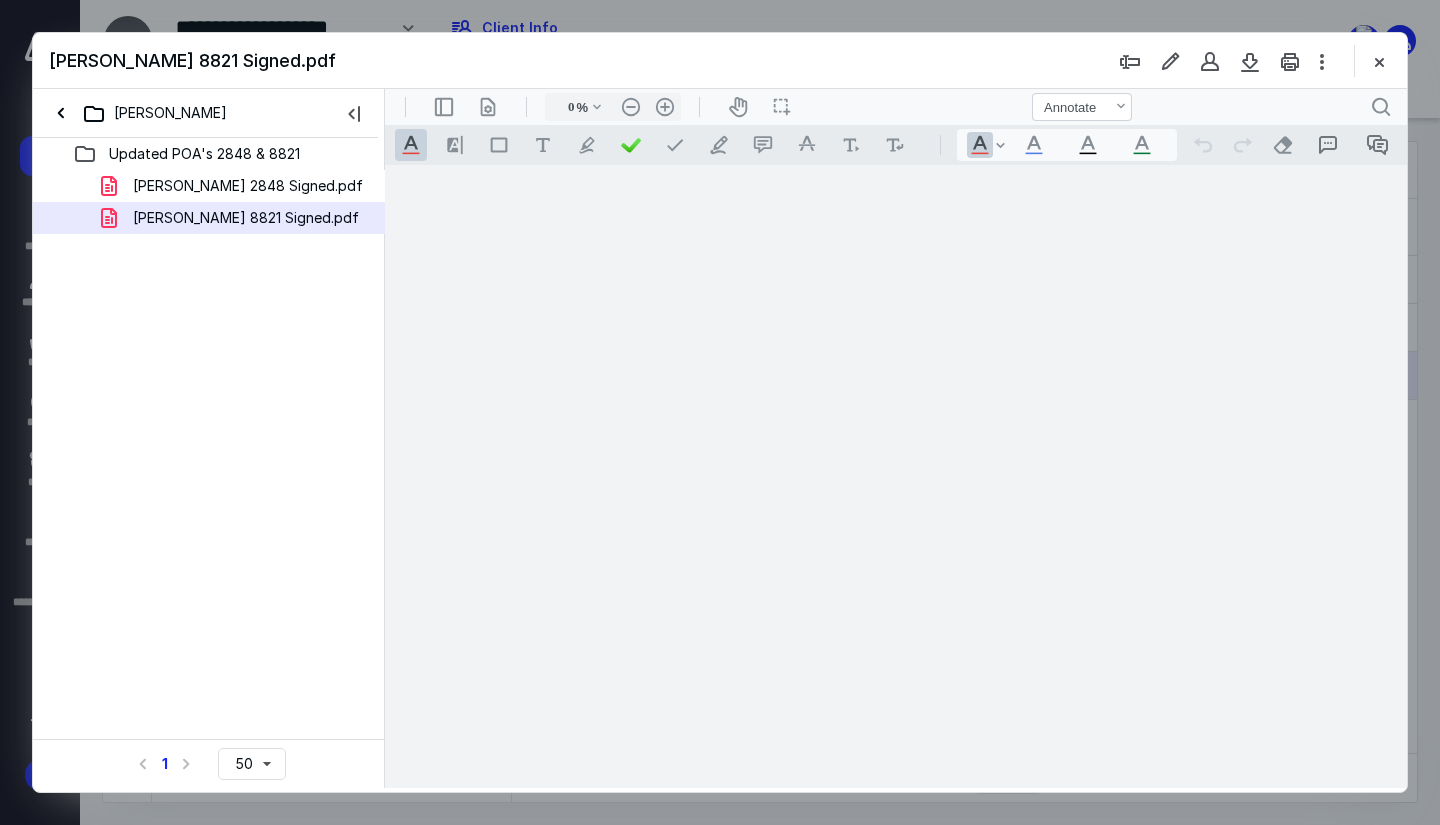 type on "78" 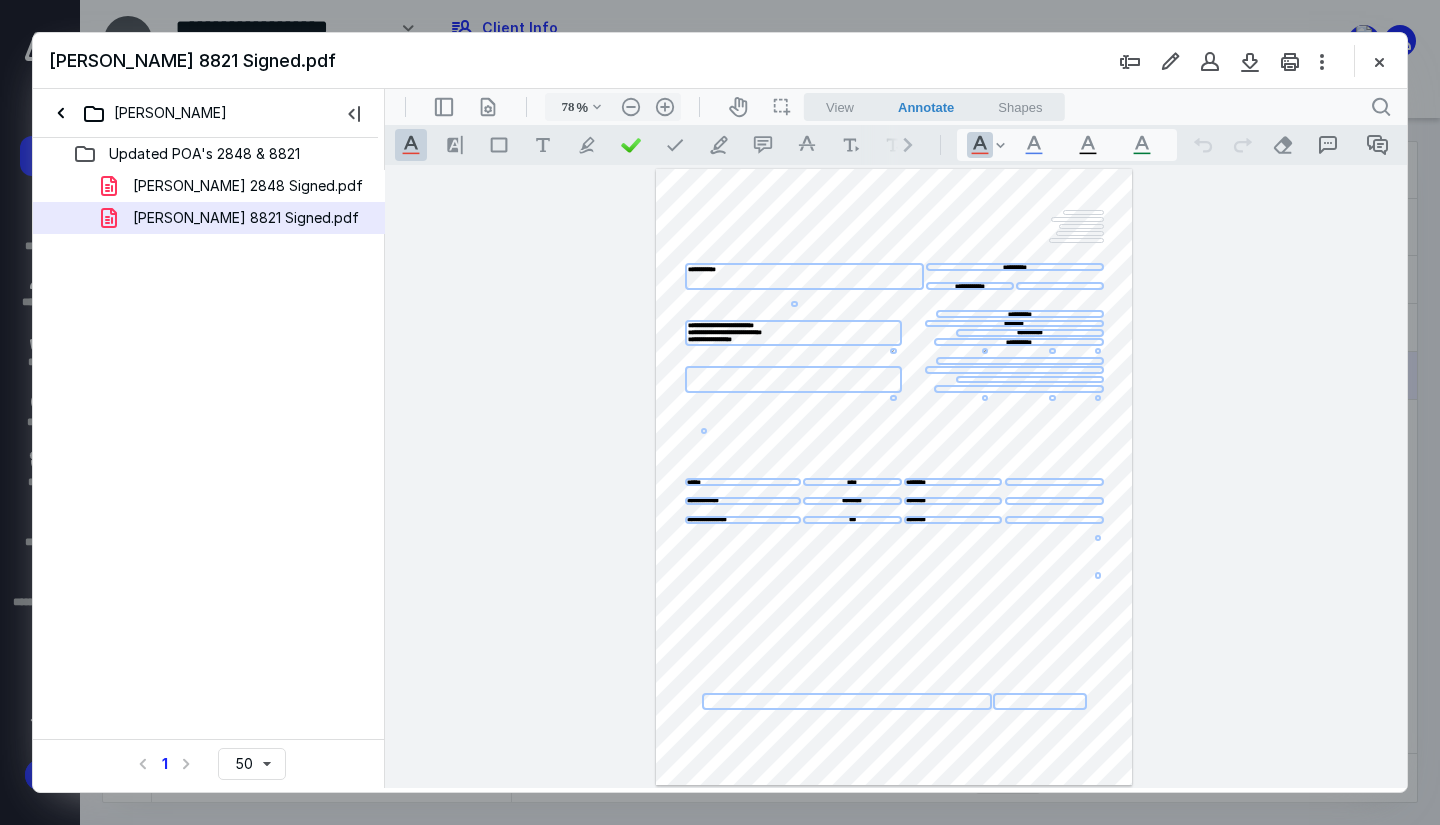 click at bounding box center [1379, 61] 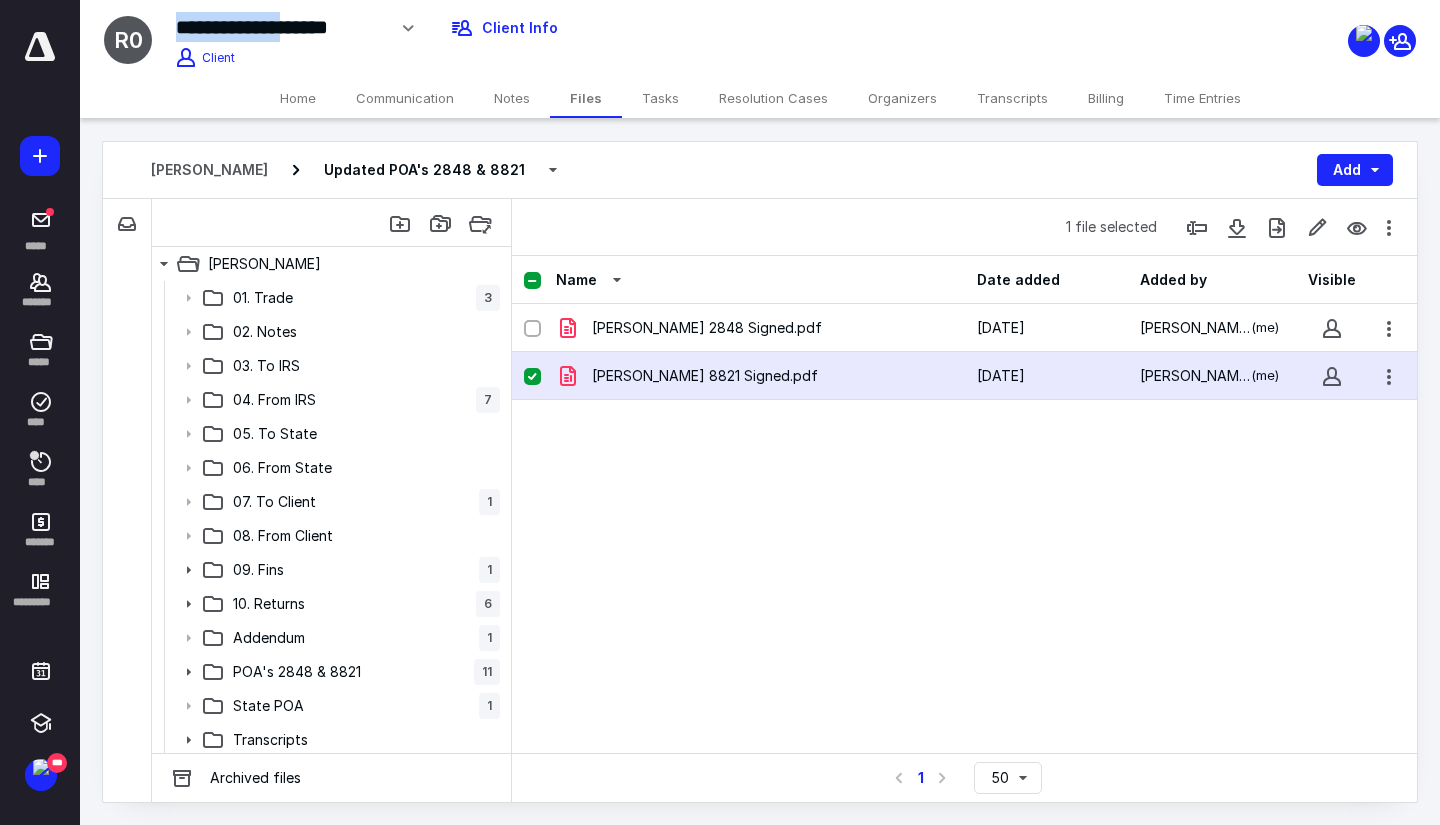 drag, startPoint x: 316, startPoint y: 29, endPoint x: 164, endPoint y: 16, distance: 152.5549 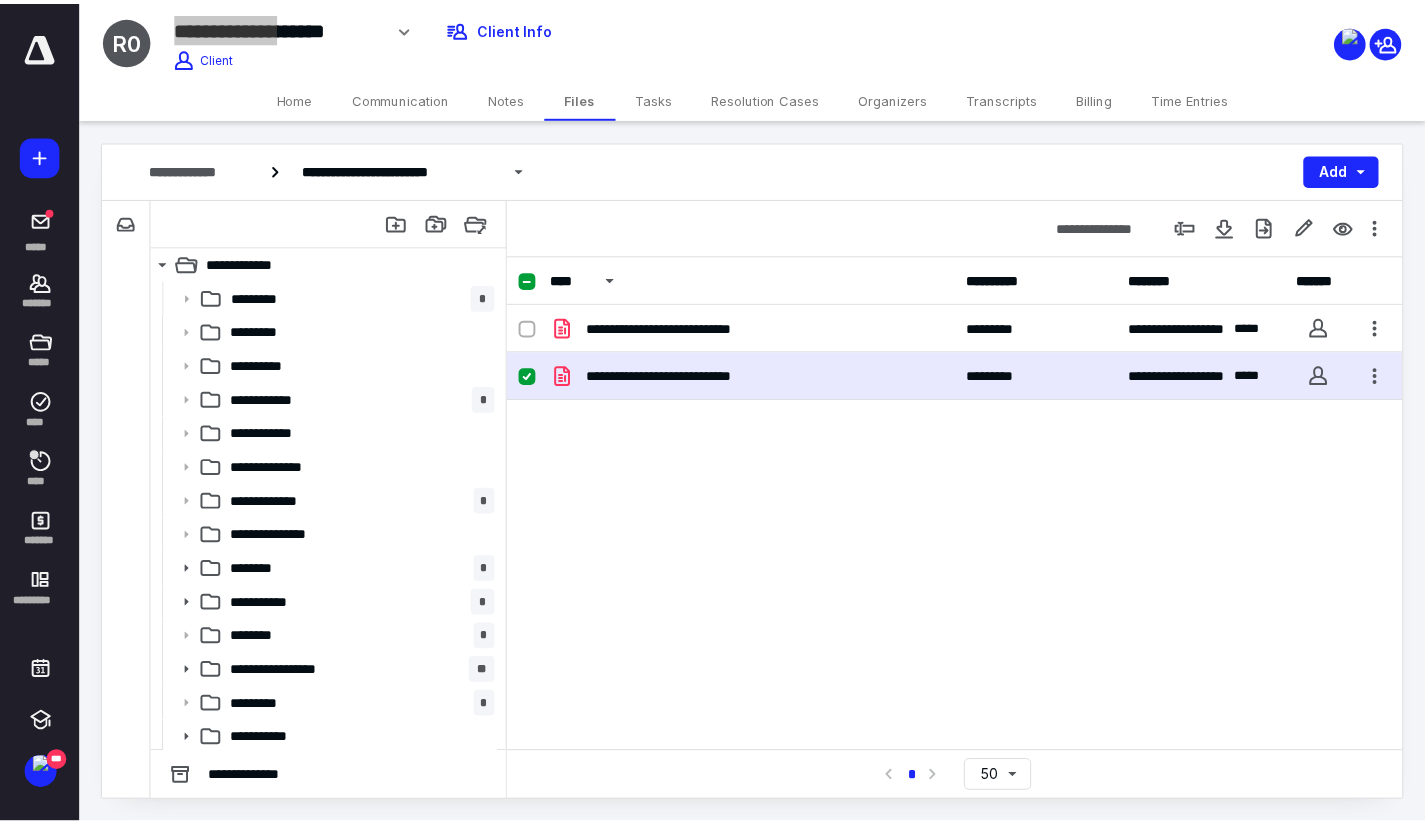 scroll, scrollTop: 0, scrollLeft: 0, axis: both 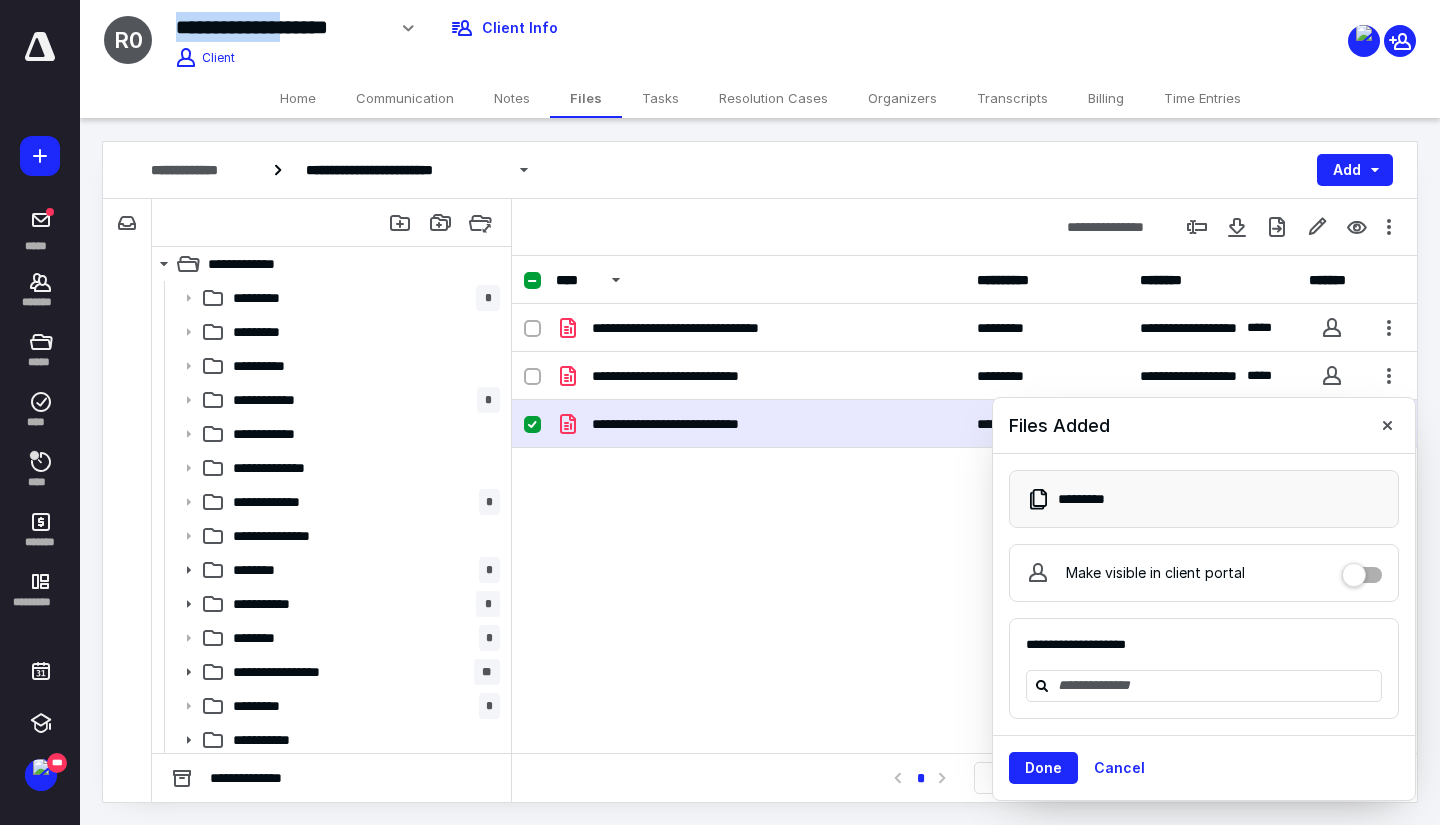 click on "Time Entries" at bounding box center [1202, 98] 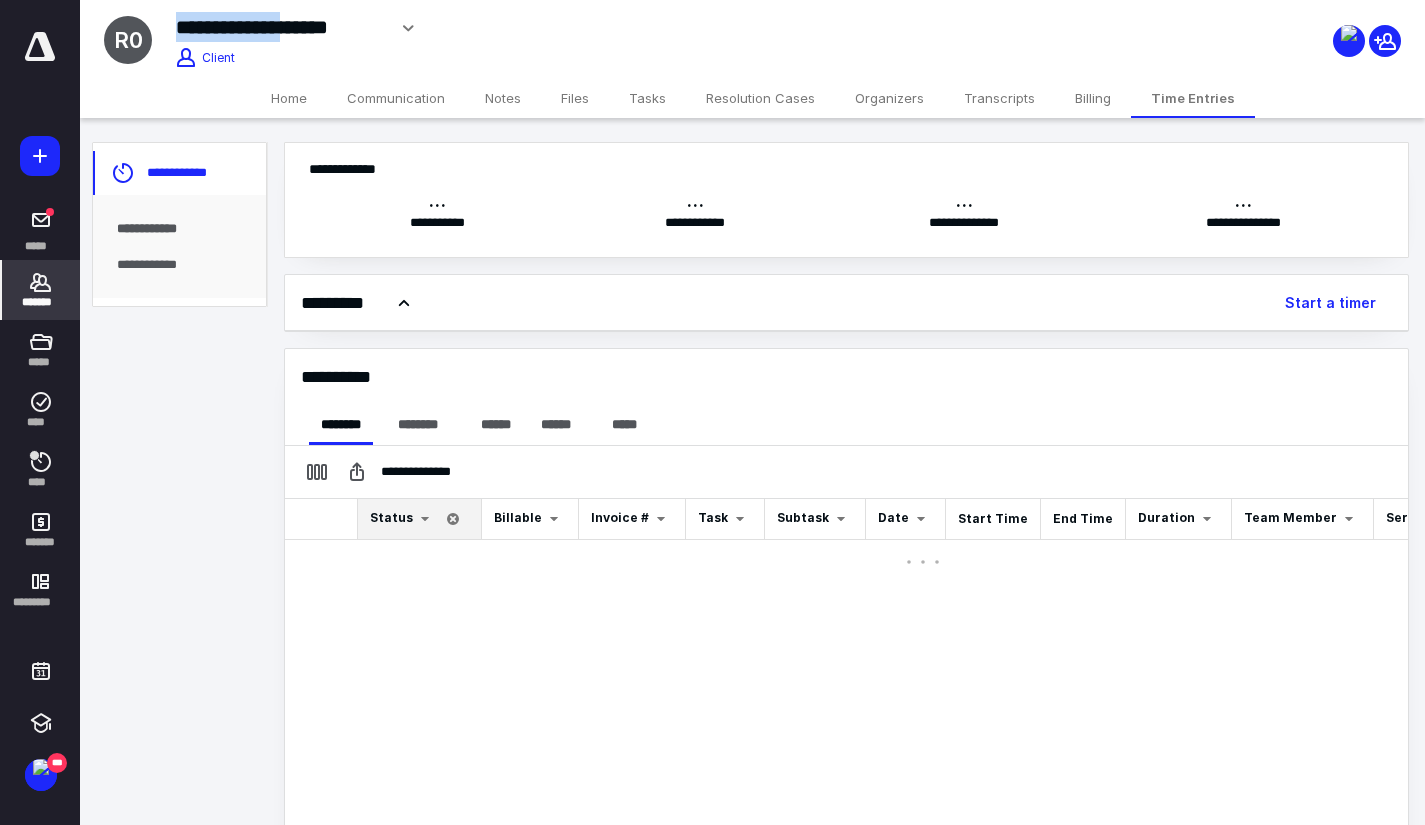 scroll, scrollTop: 0, scrollLeft: 0, axis: both 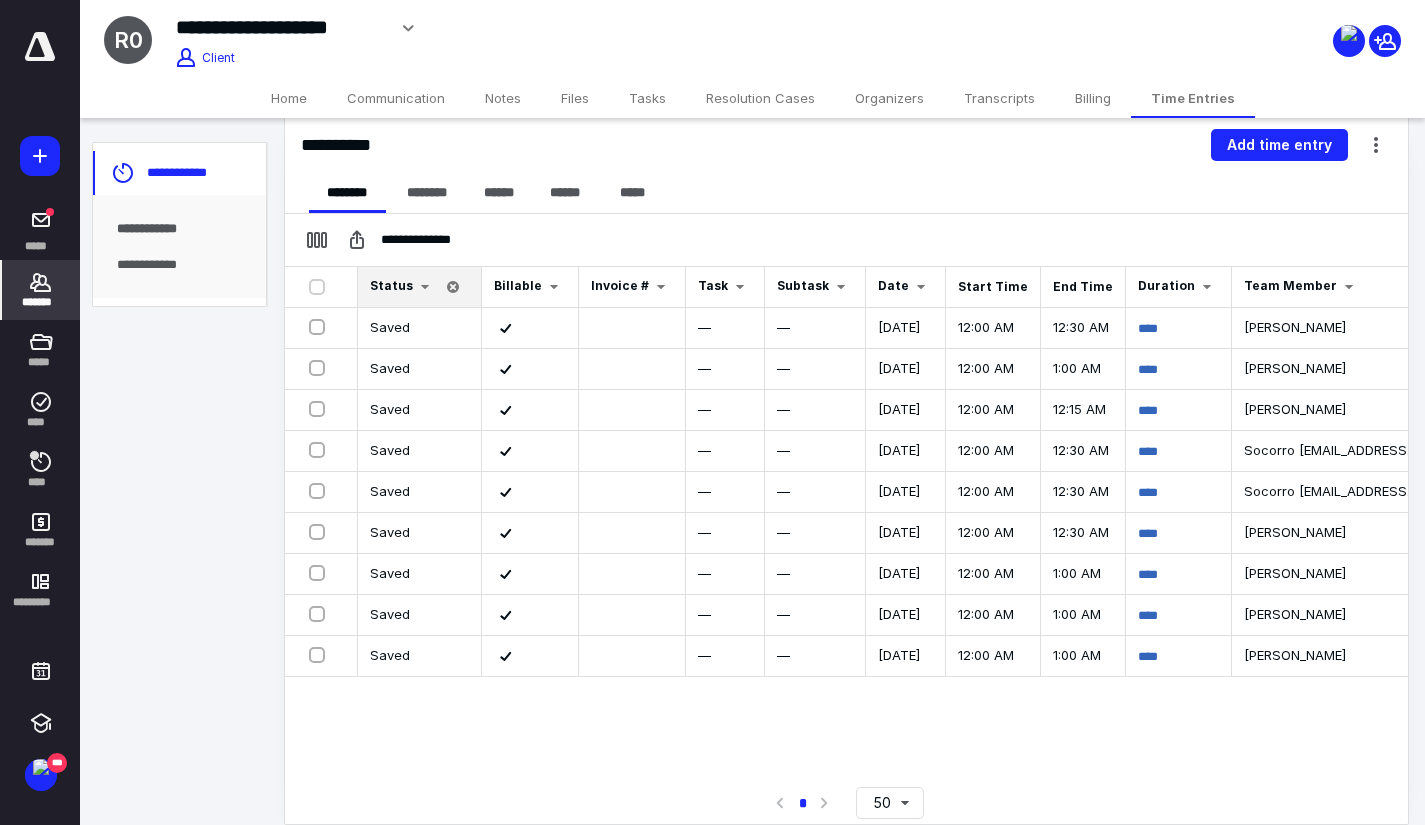 drag, startPoint x: 992, startPoint y: 765, endPoint x: 1072, endPoint y: 773, distance: 80.399 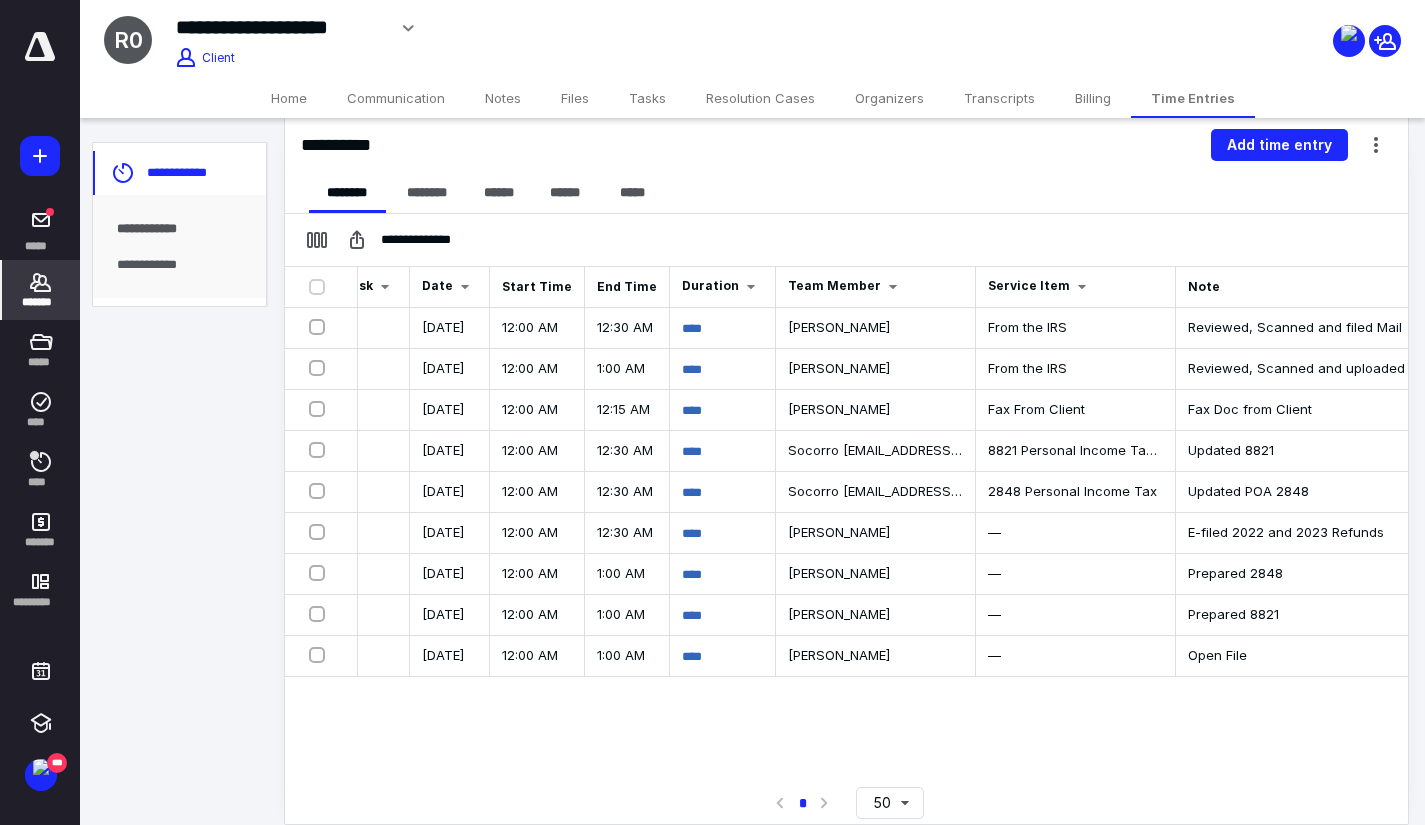 scroll, scrollTop: 0, scrollLeft: 0, axis: both 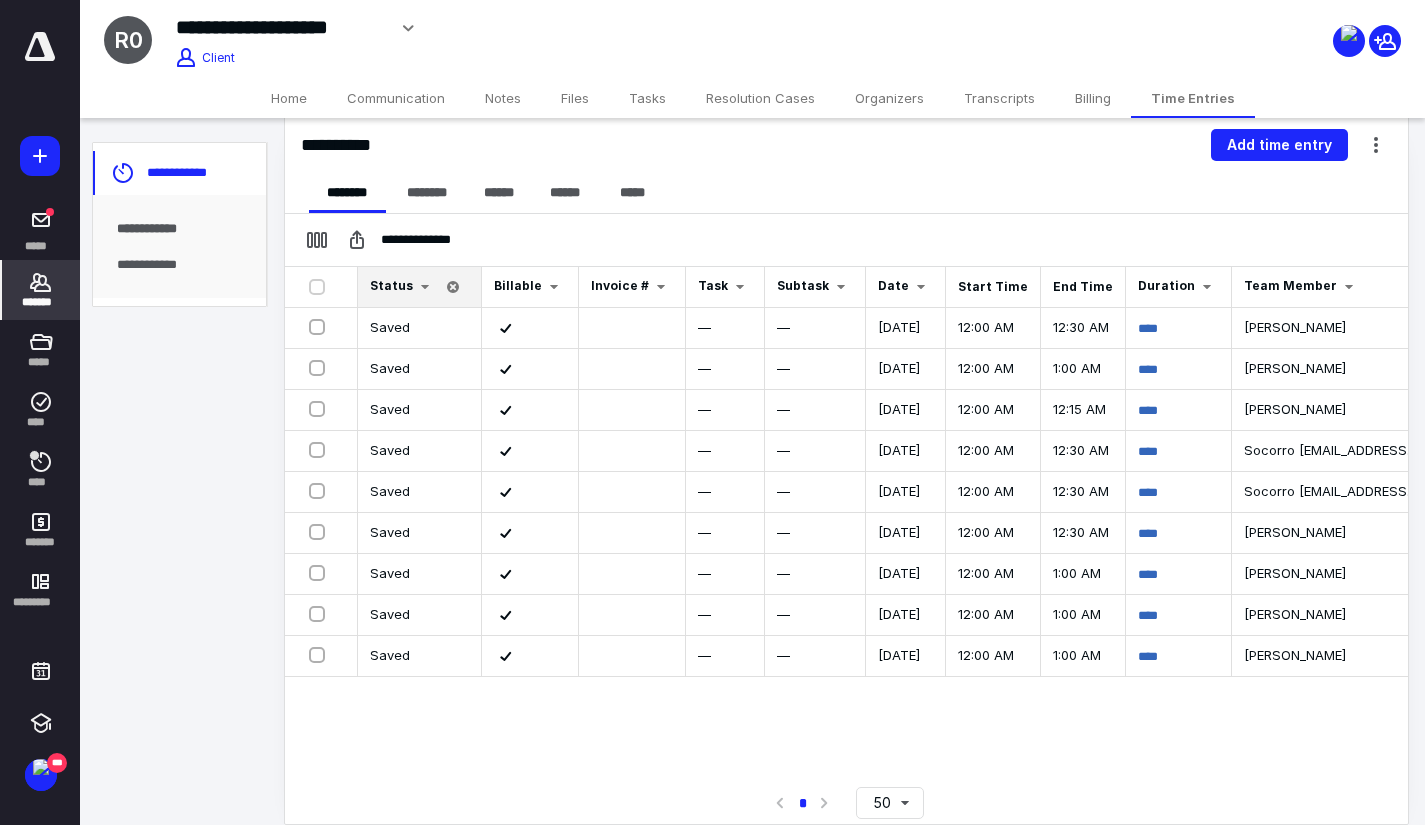 click on "Home" at bounding box center [289, 98] 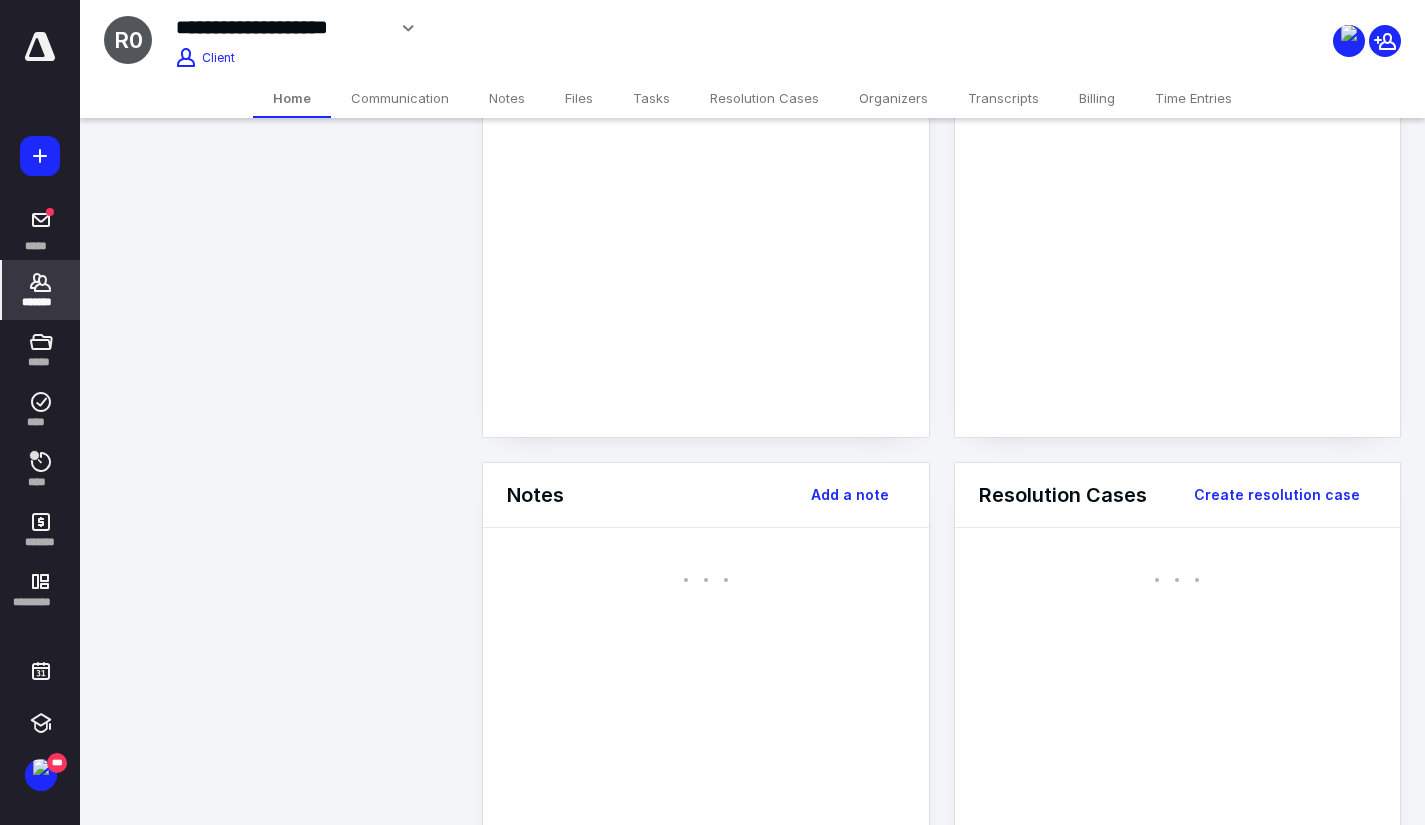 scroll, scrollTop: 0, scrollLeft: 0, axis: both 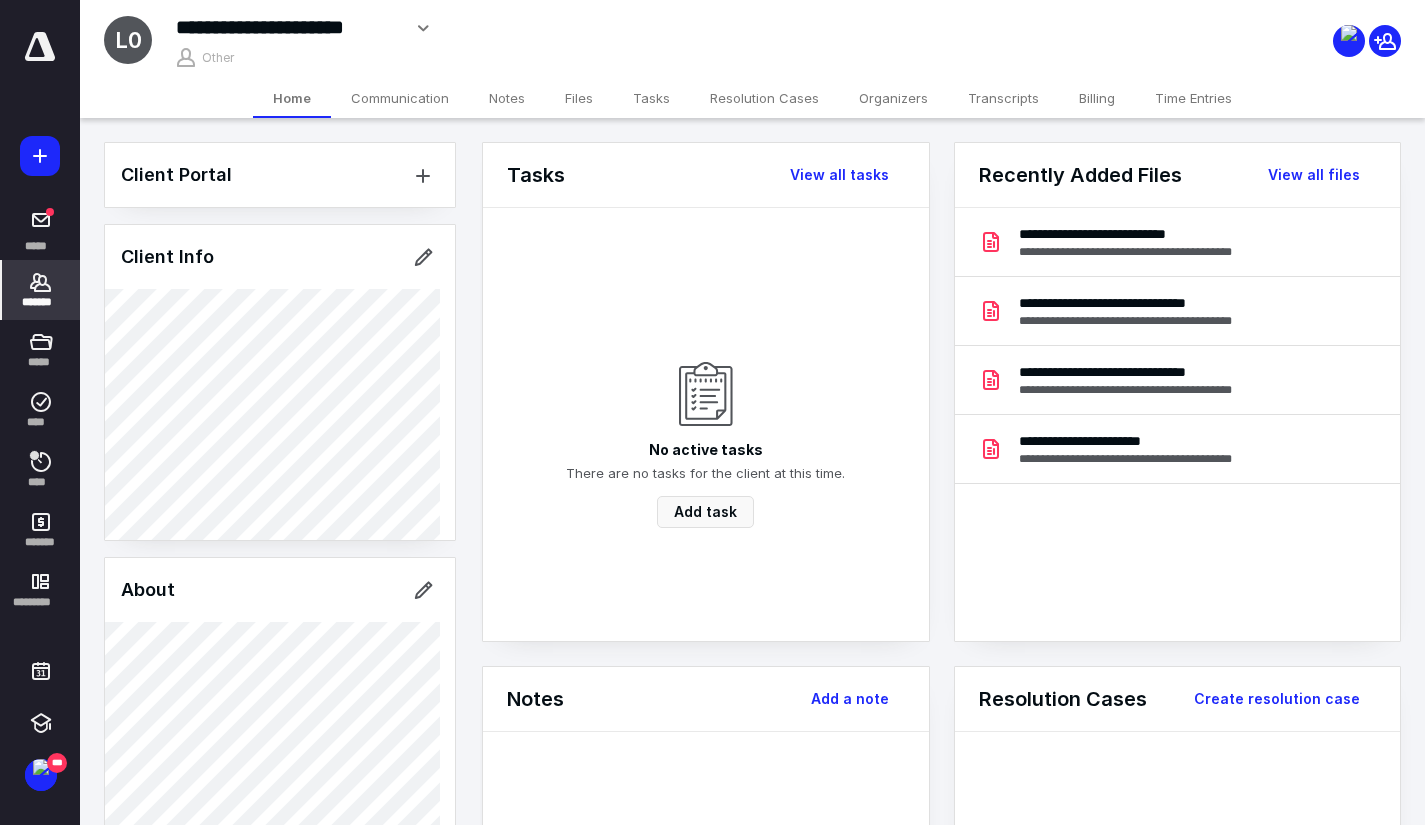 click on "Files" at bounding box center [579, 98] 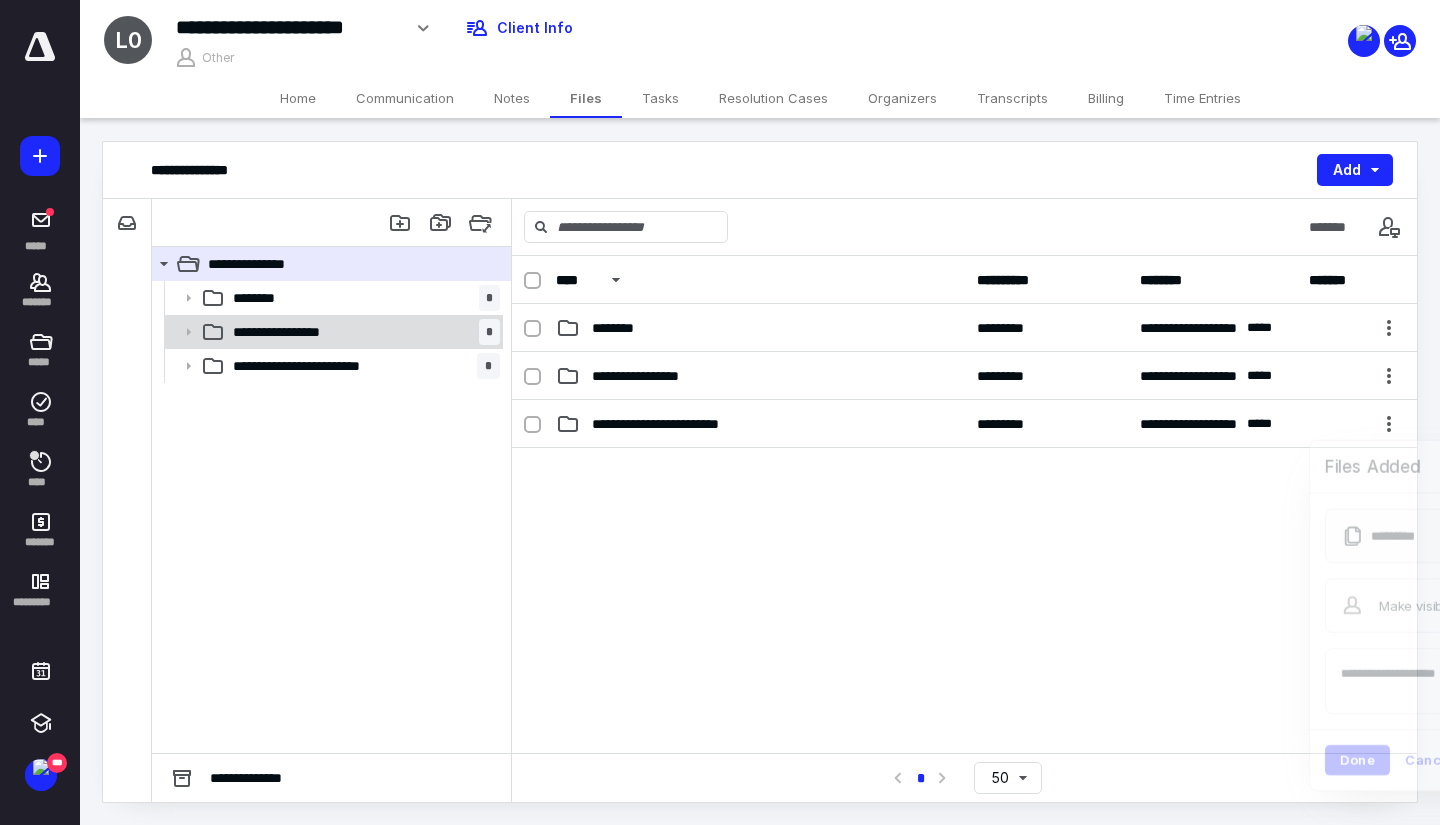 click on "**********" at bounding box center [362, 332] 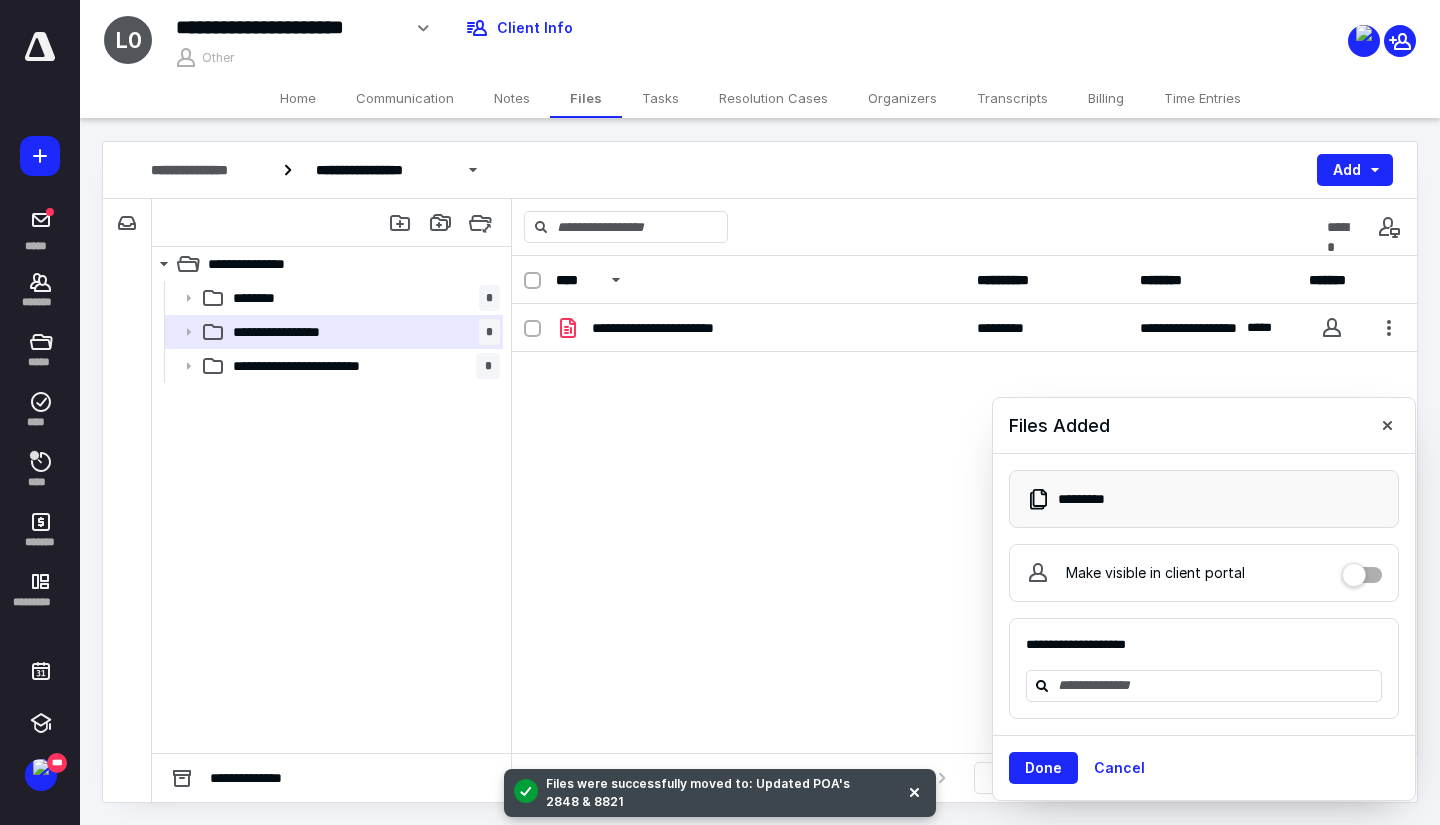 click on "Time Entries" at bounding box center (1202, 98) 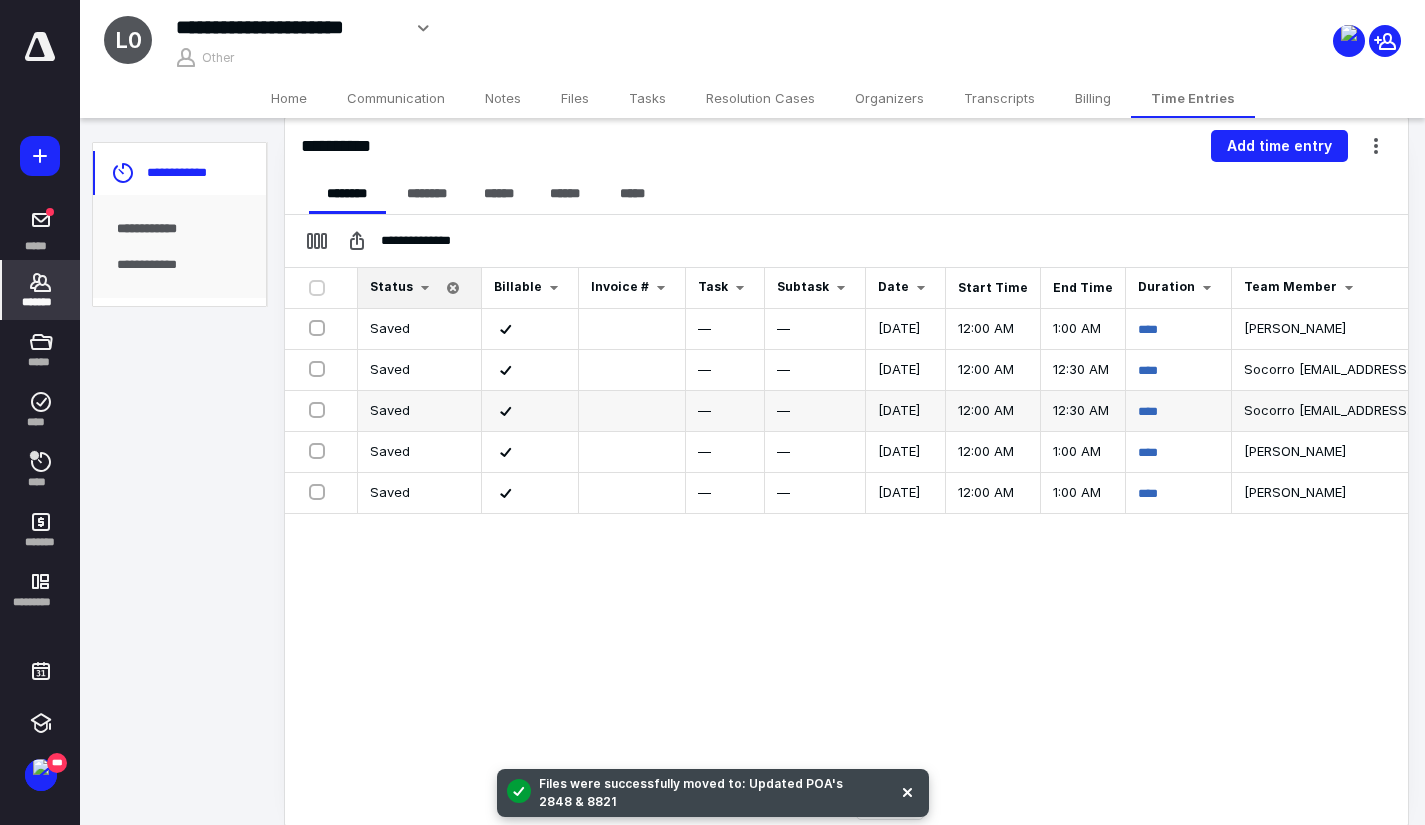 scroll, scrollTop: 232, scrollLeft: 0, axis: vertical 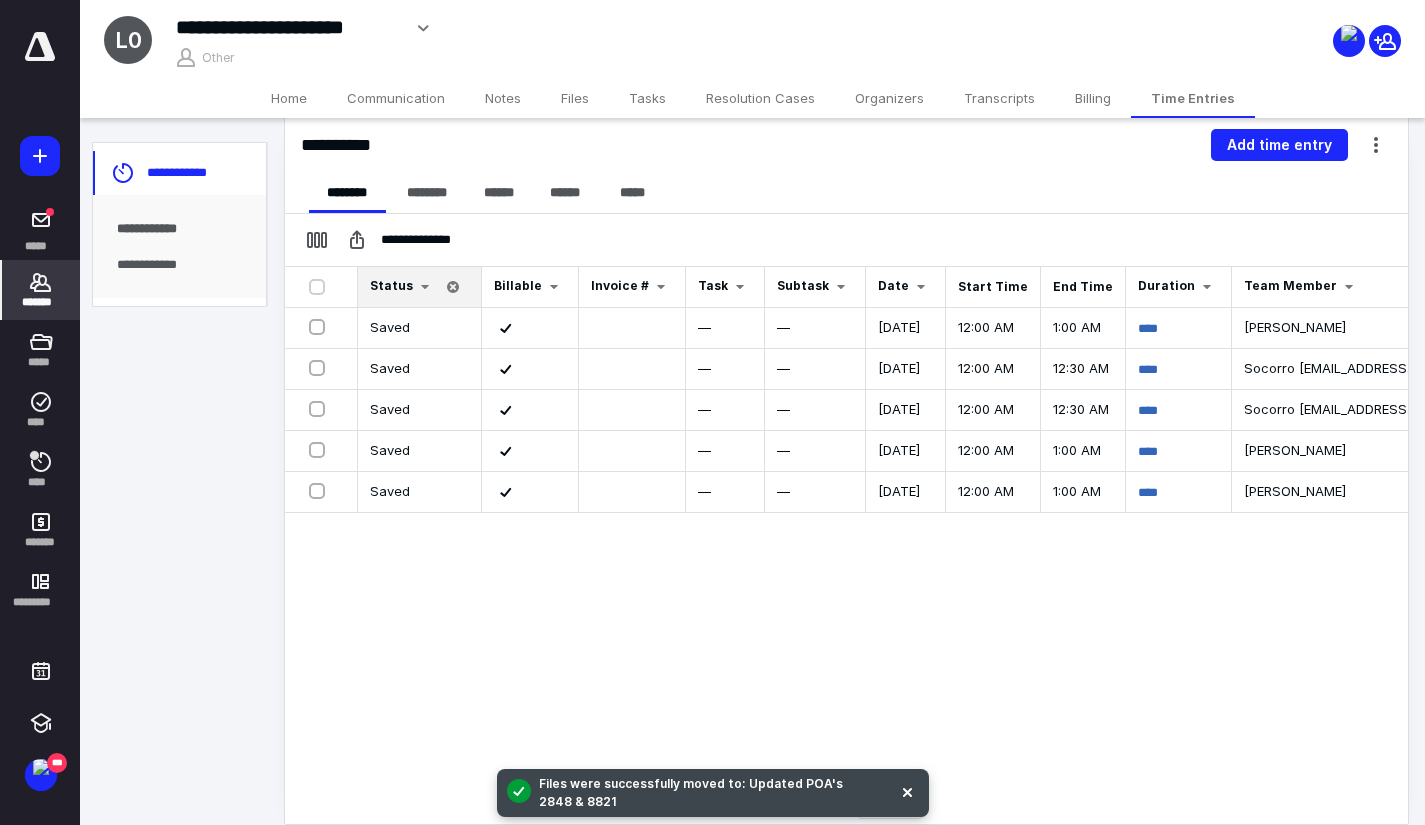 click on "Home" at bounding box center [289, 98] 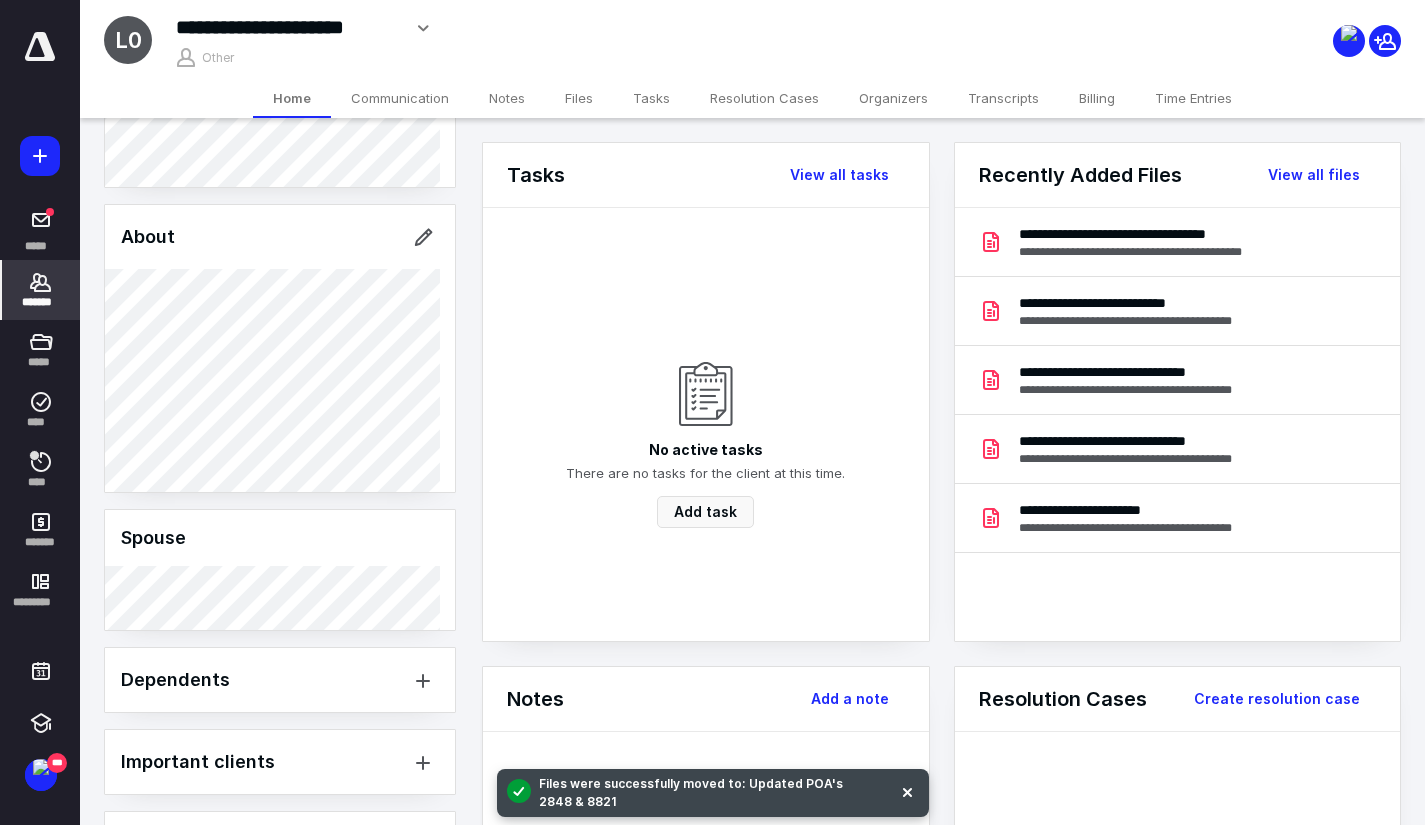 scroll, scrollTop: 428, scrollLeft: 0, axis: vertical 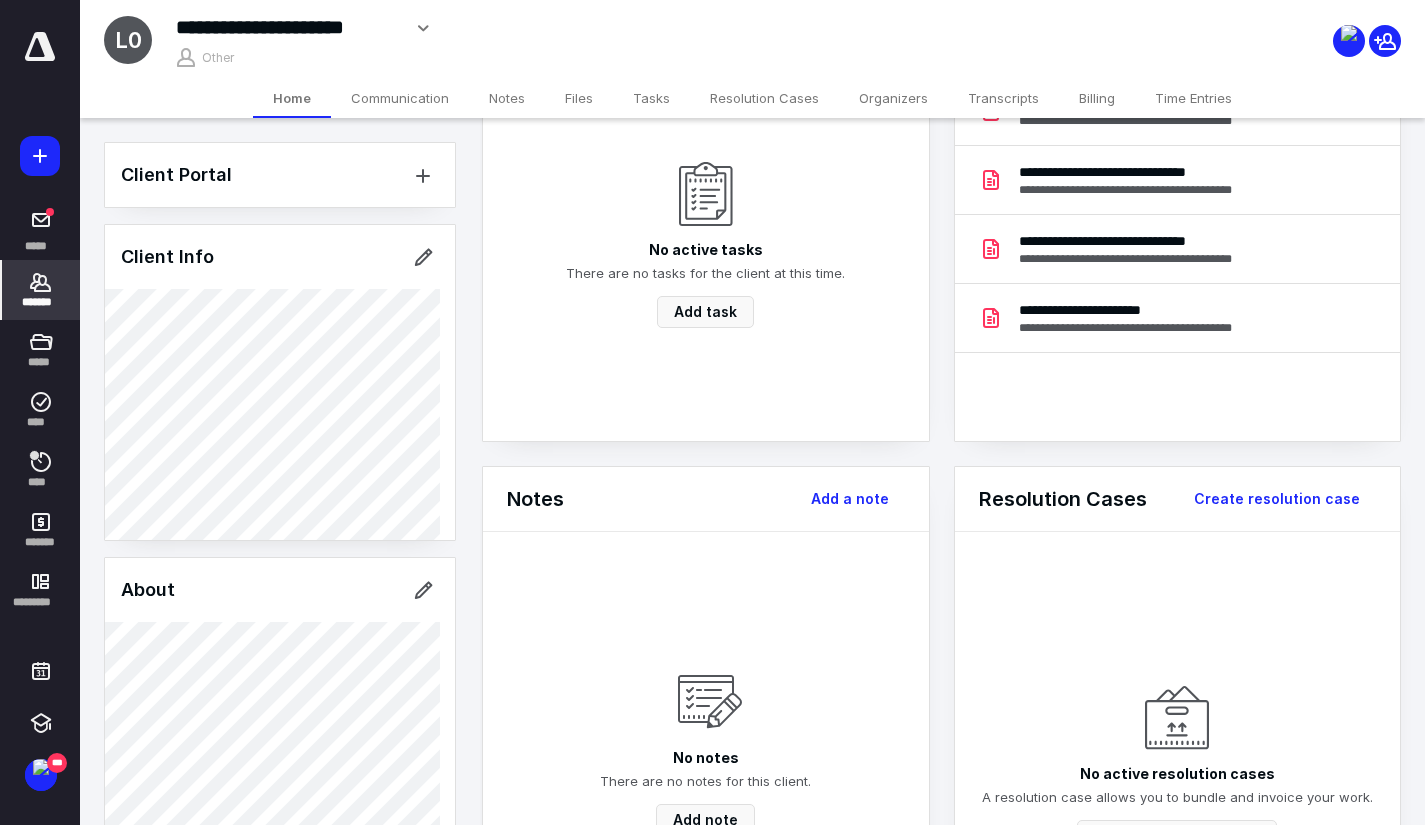 click on "Files" at bounding box center (579, 98) 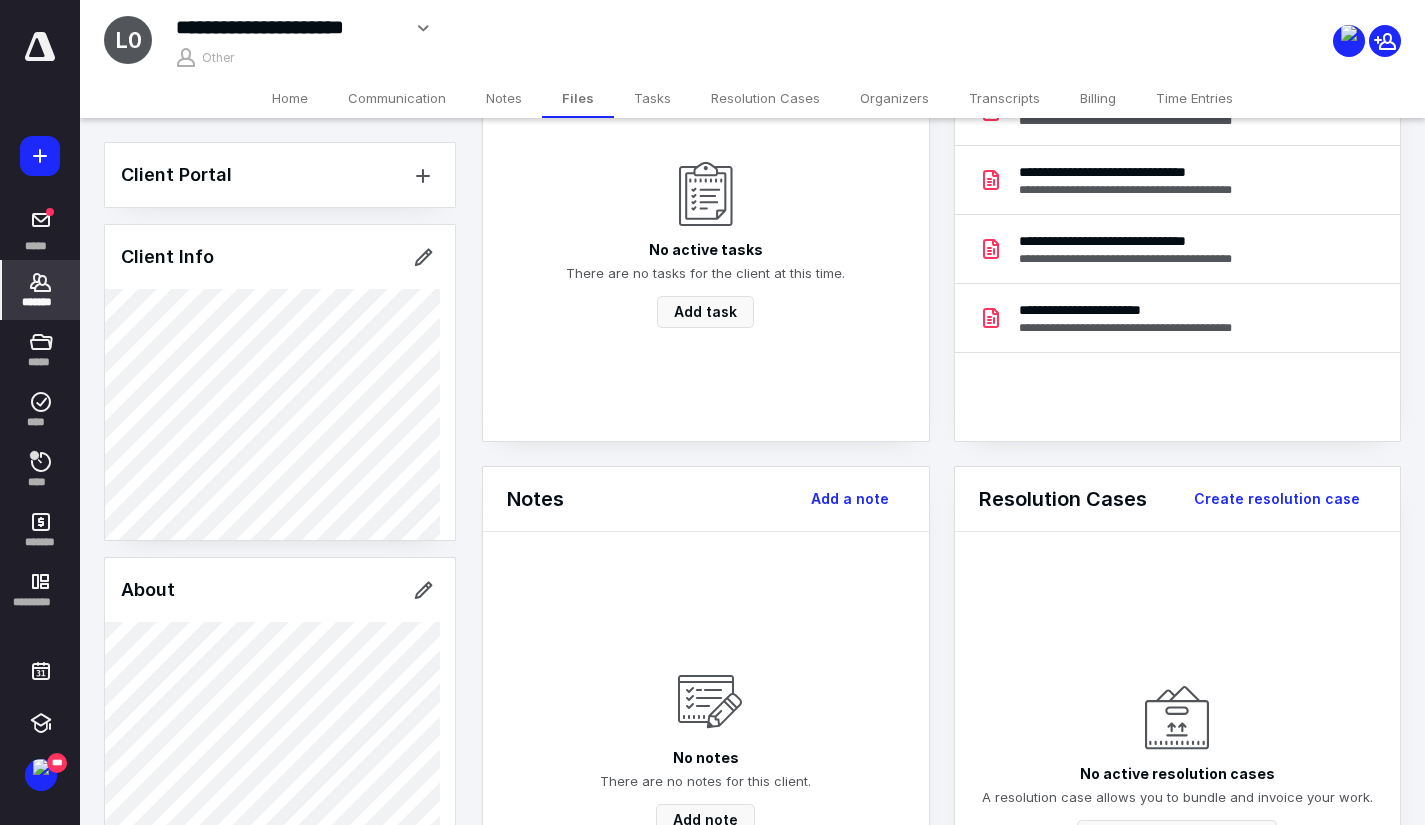scroll, scrollTop: 0, scrollLeft: 0, axis: both 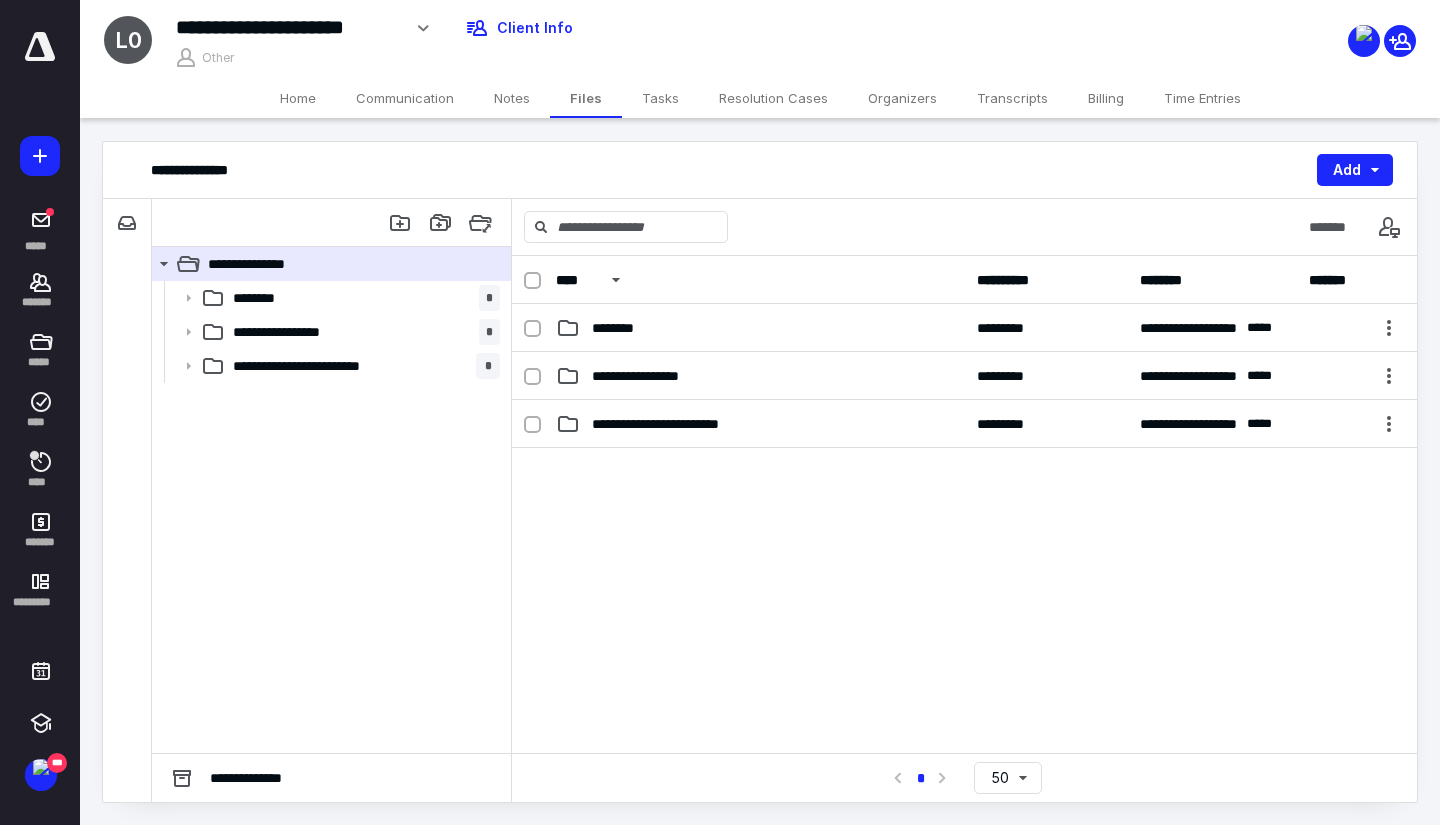 click on "Home" at bounding box center (298, 98) 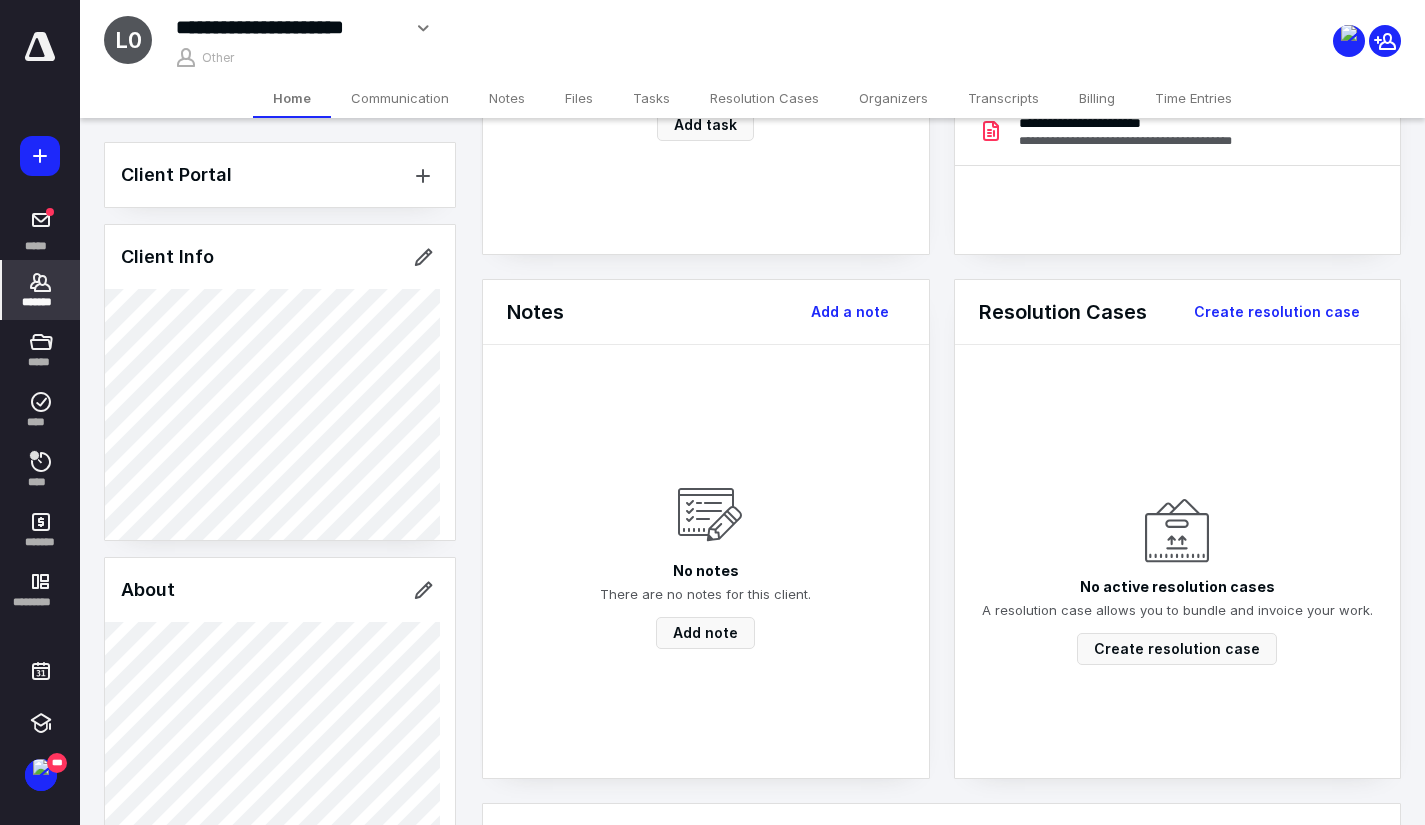 scroll, scrollTop: 400, scrollLeft: 0, axis: vertical 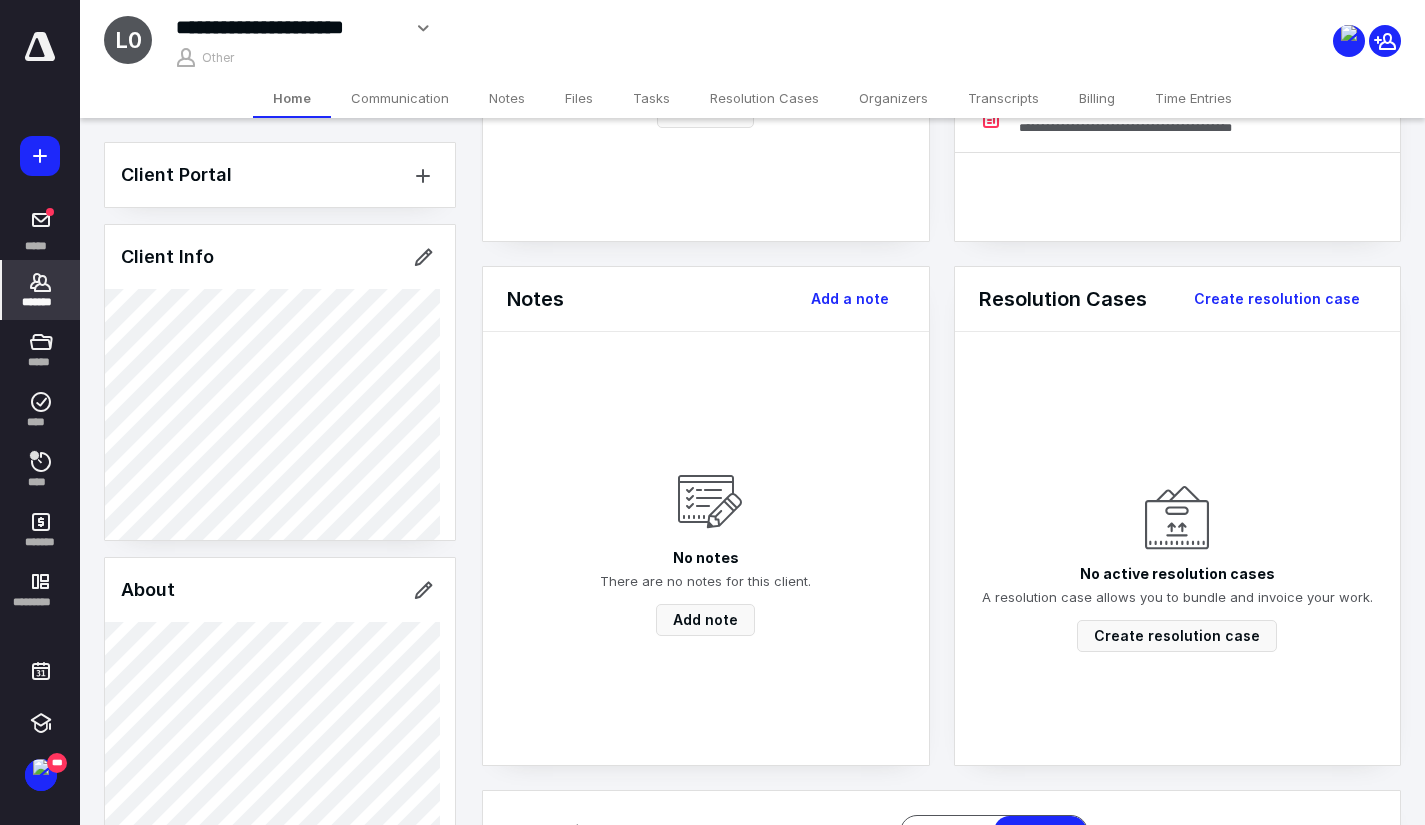 click on "*******" at bounding box center (41, 290) 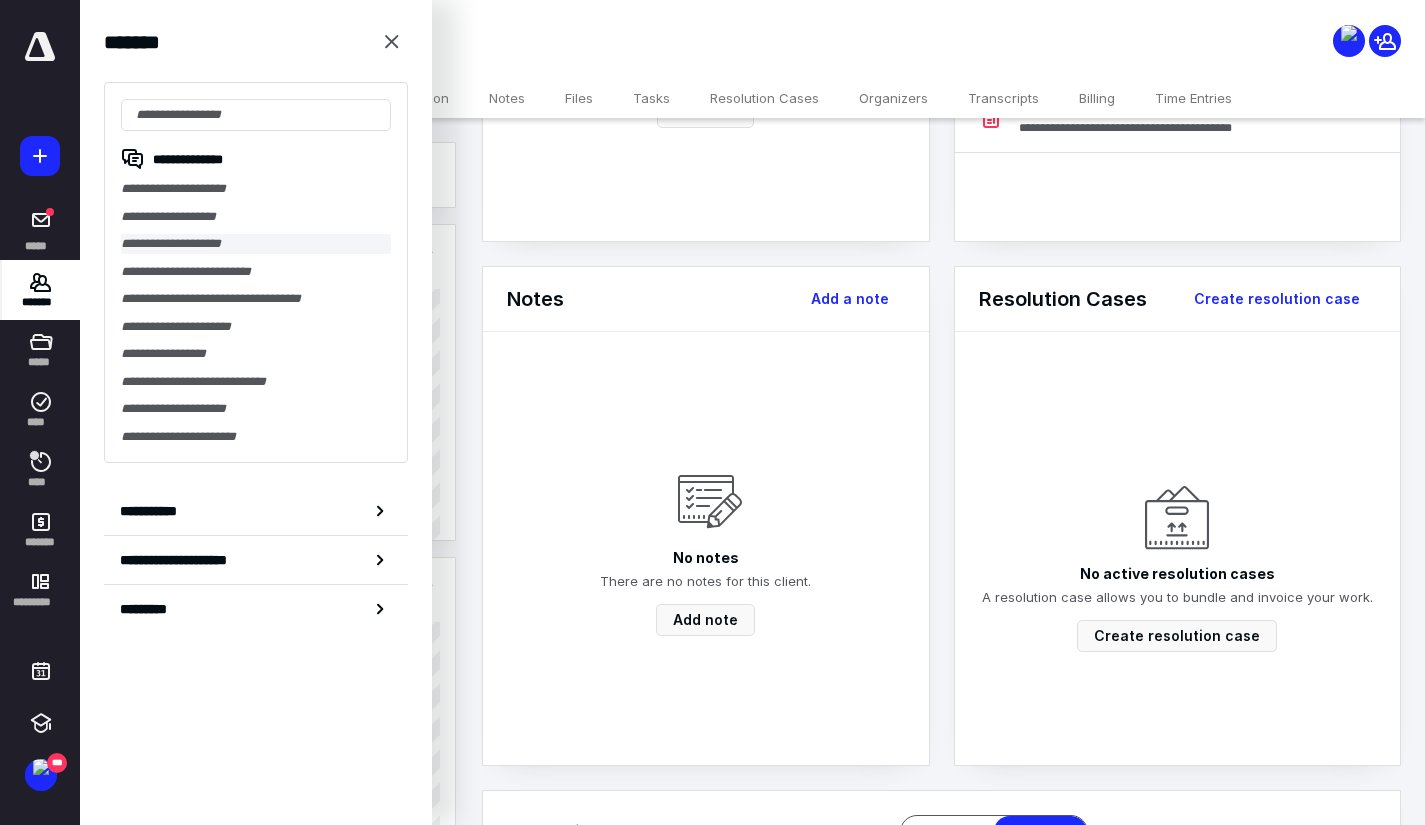 click on "**********" at bounding box center (256, 244) 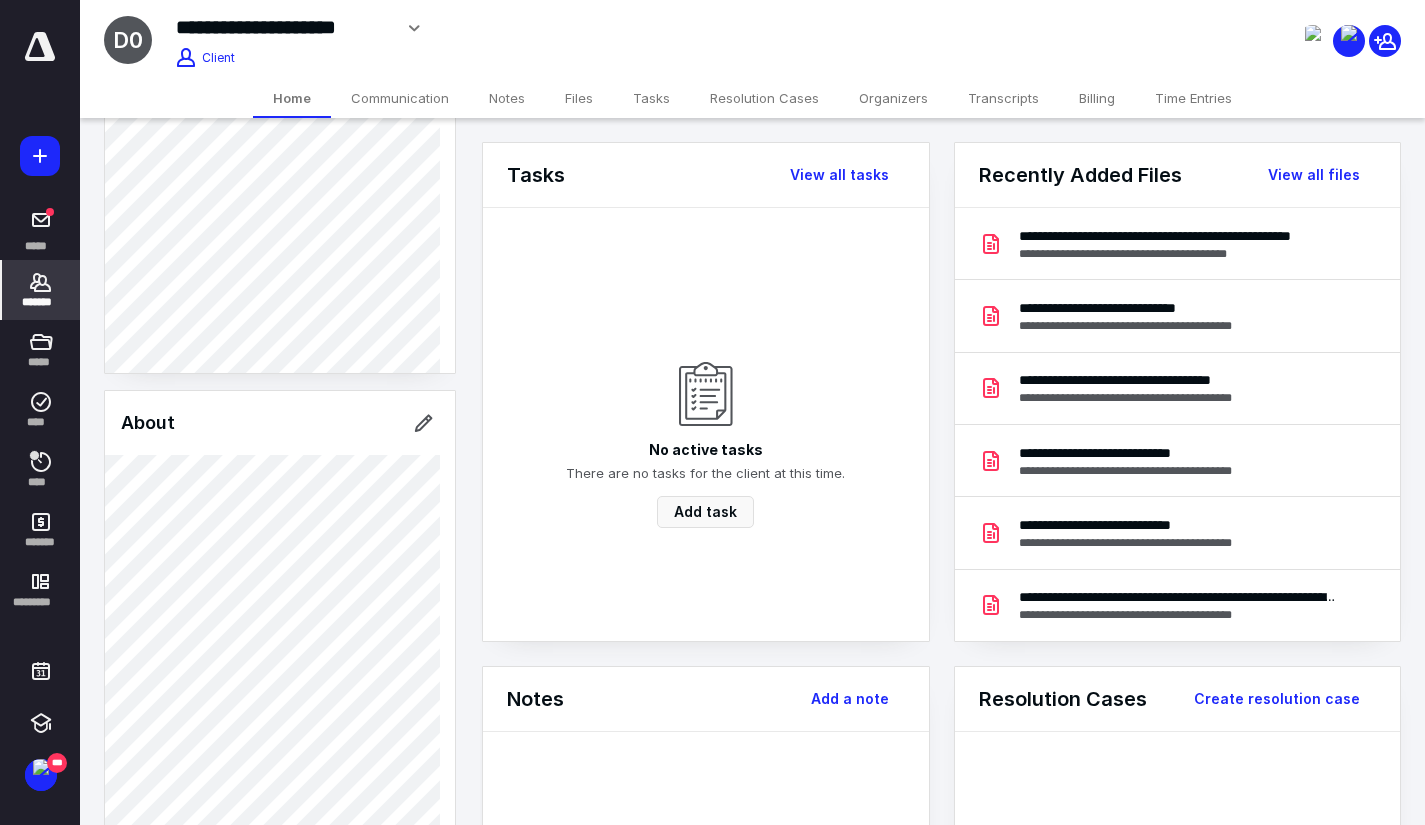 scroll, scrollTop: 400, scrollLeft: 0, axis: vertical 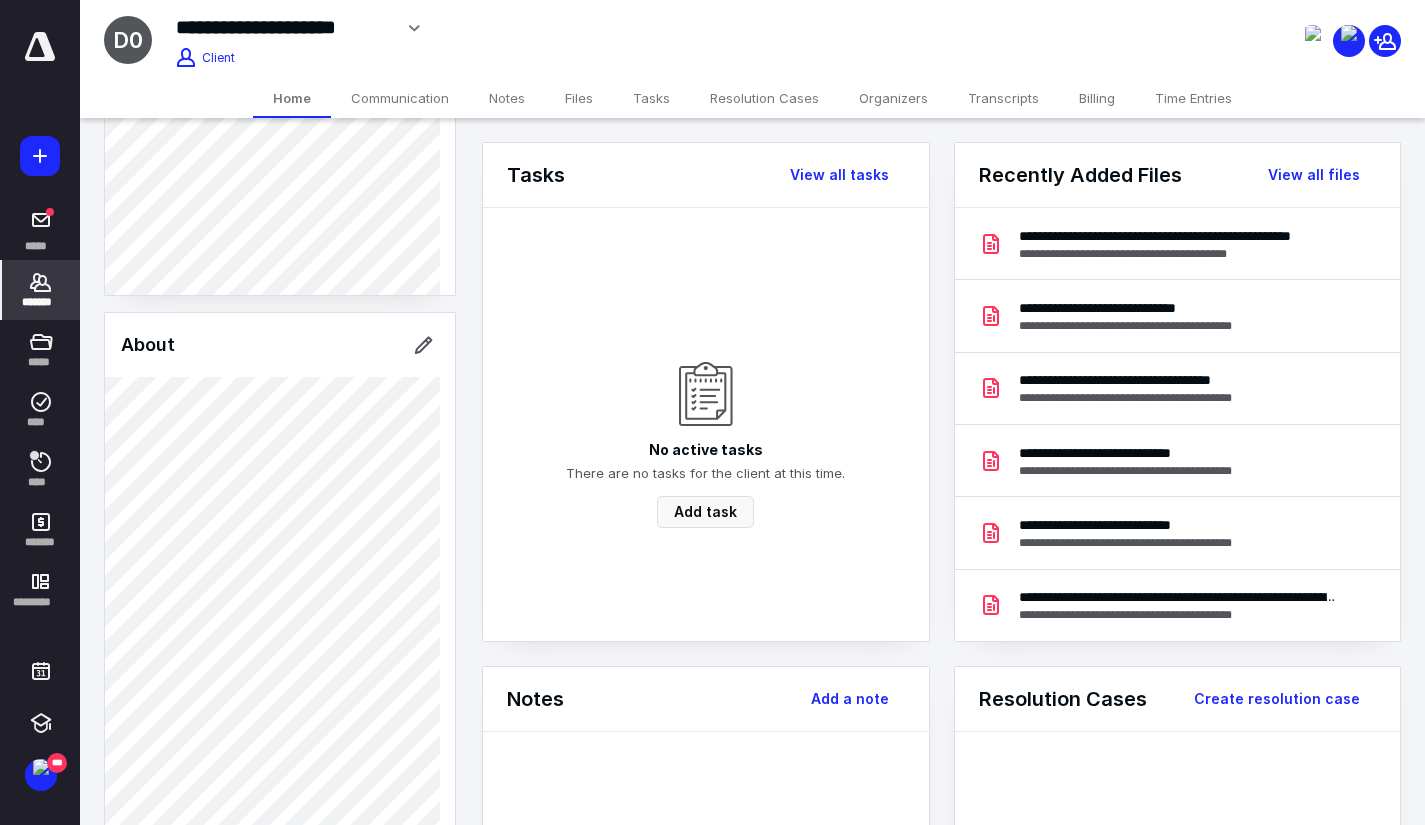 click on "Files" at bounding box center (579, 98) 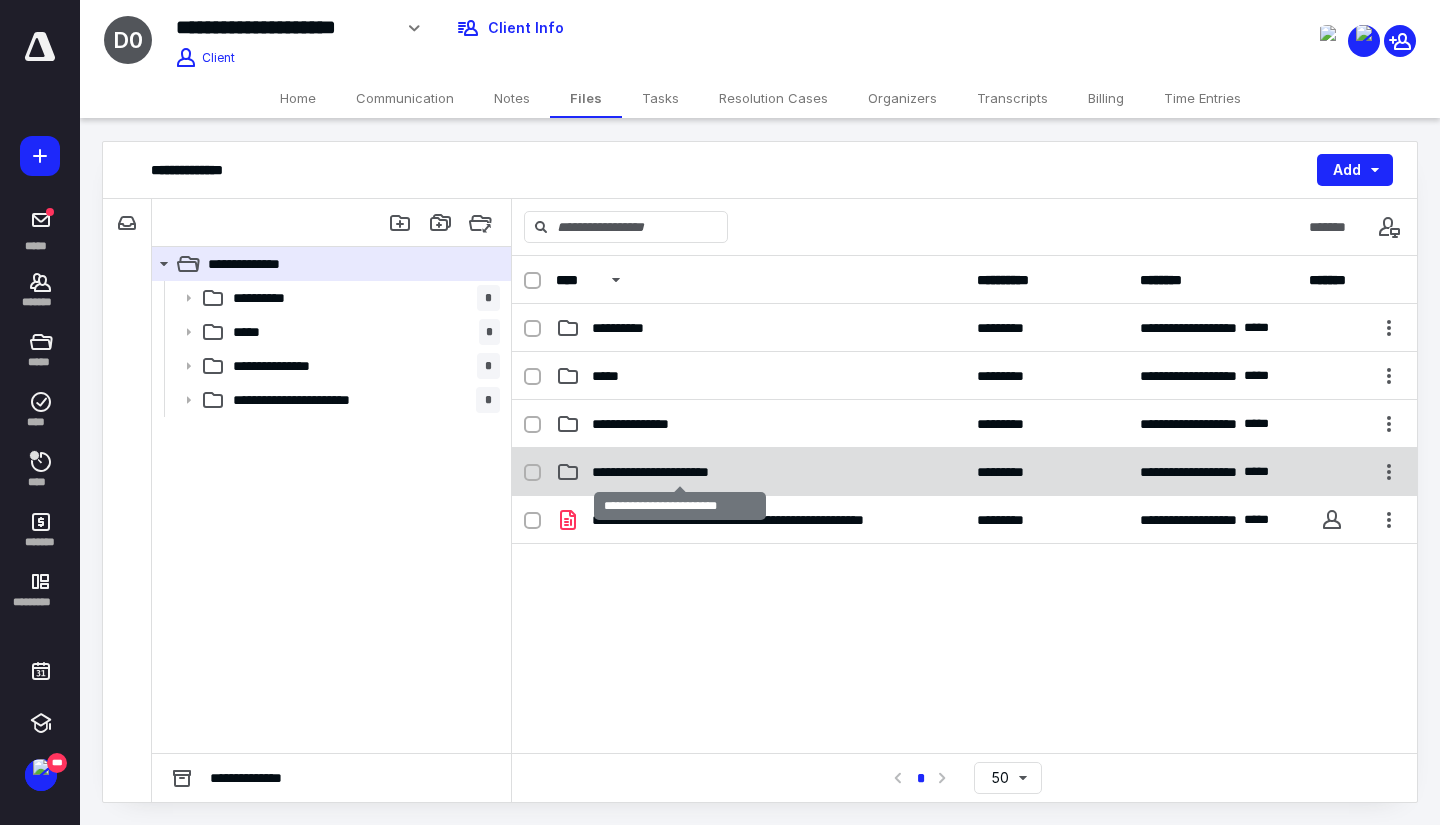 click on "**********" at bounding box center (680, 472) 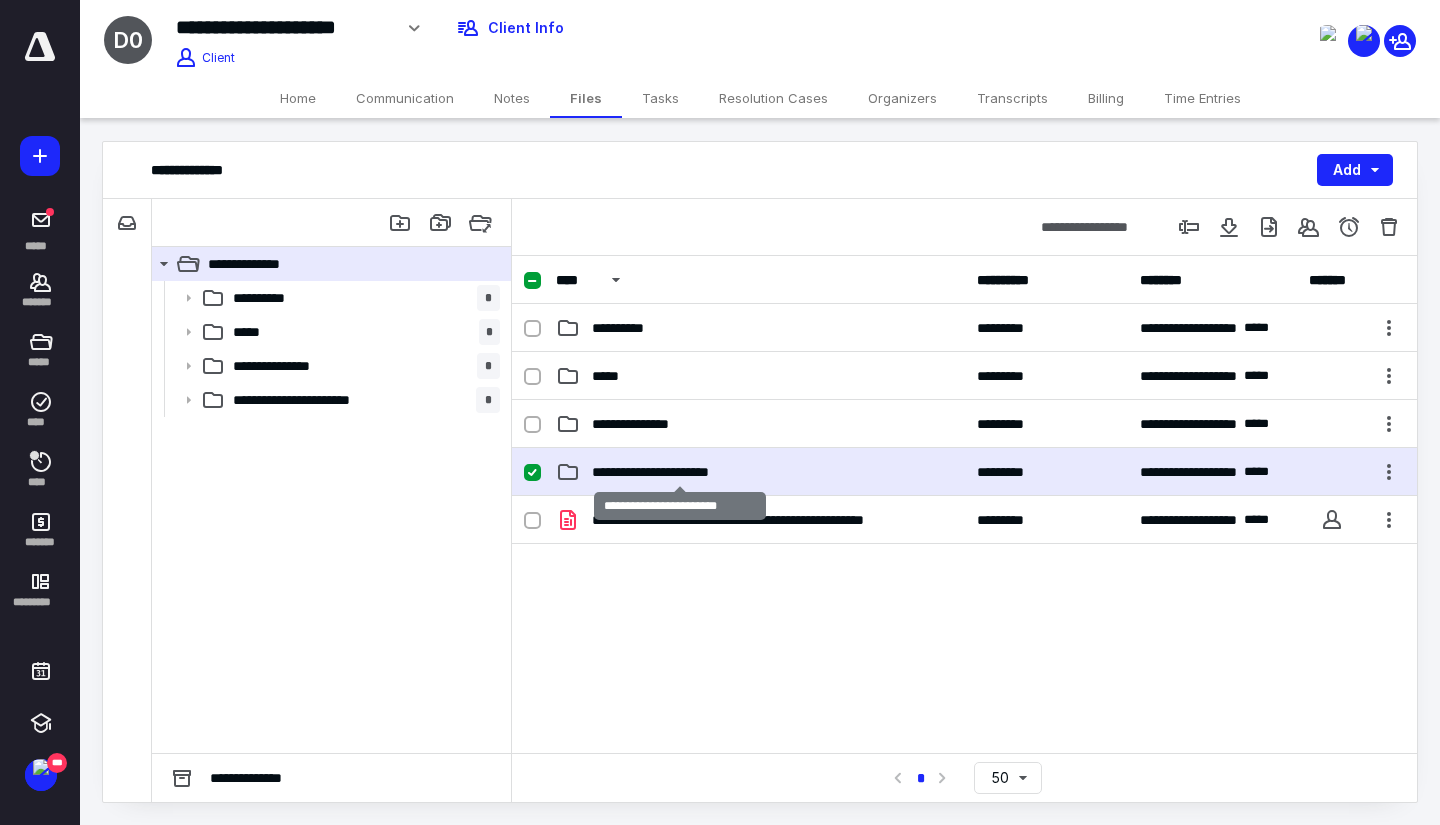 click on "**********" at bounding box center [680, 472] 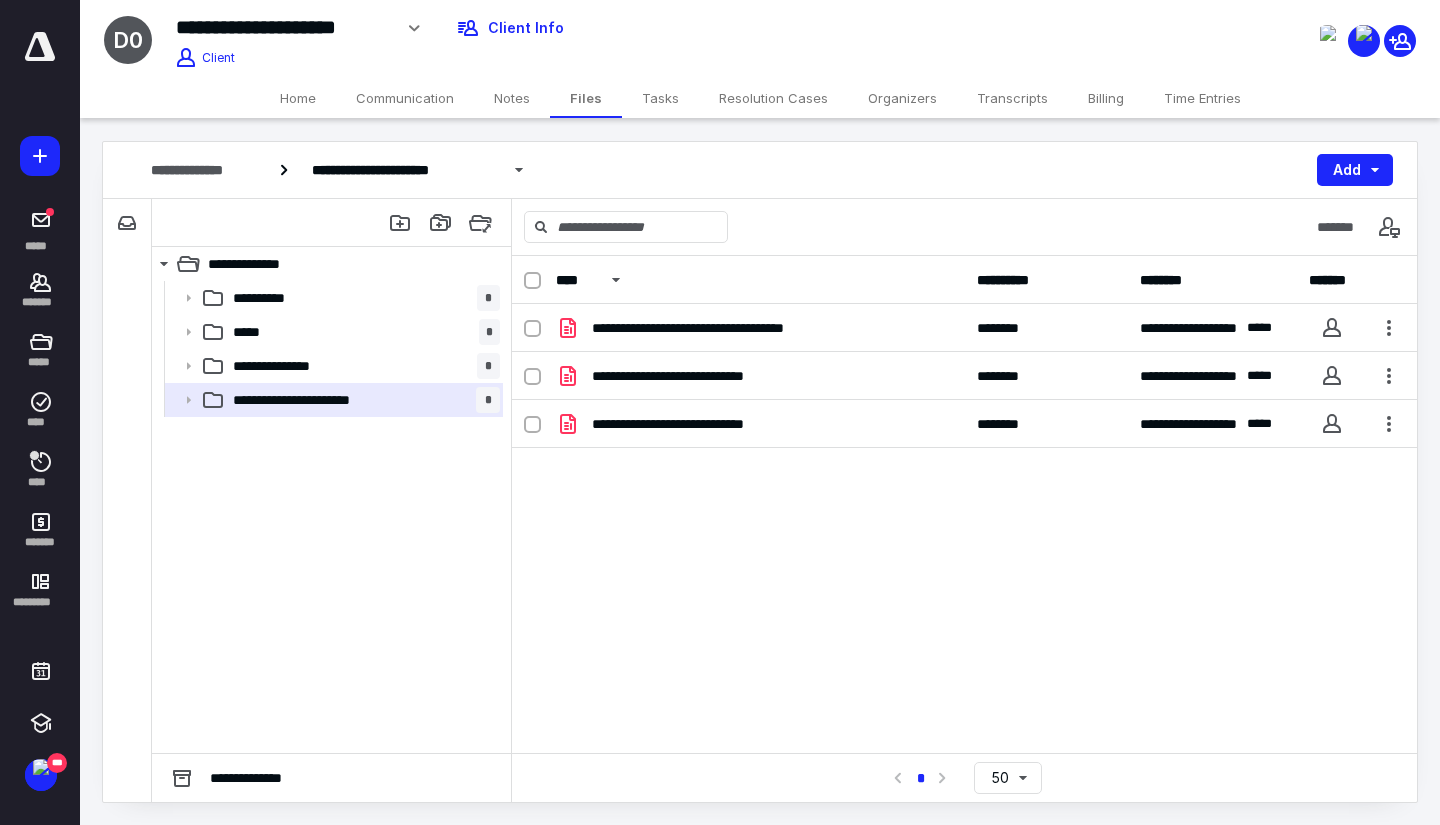 click on "Home" at bounding box center [298, 98] 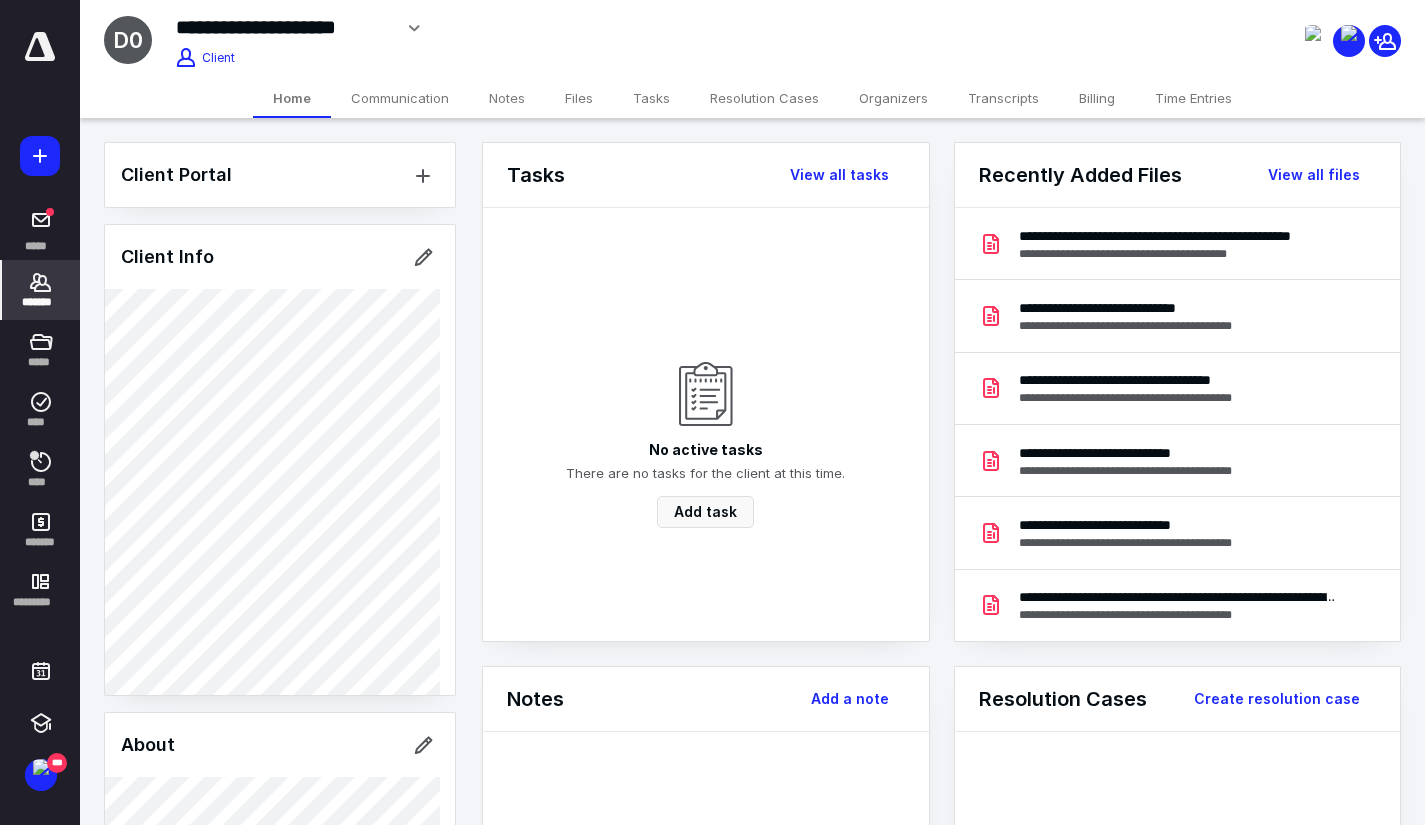 click on "Client Portal Client Info About Spouse Dependents Important clients Tags Manage all tags" at bounding box center (280, 1109) 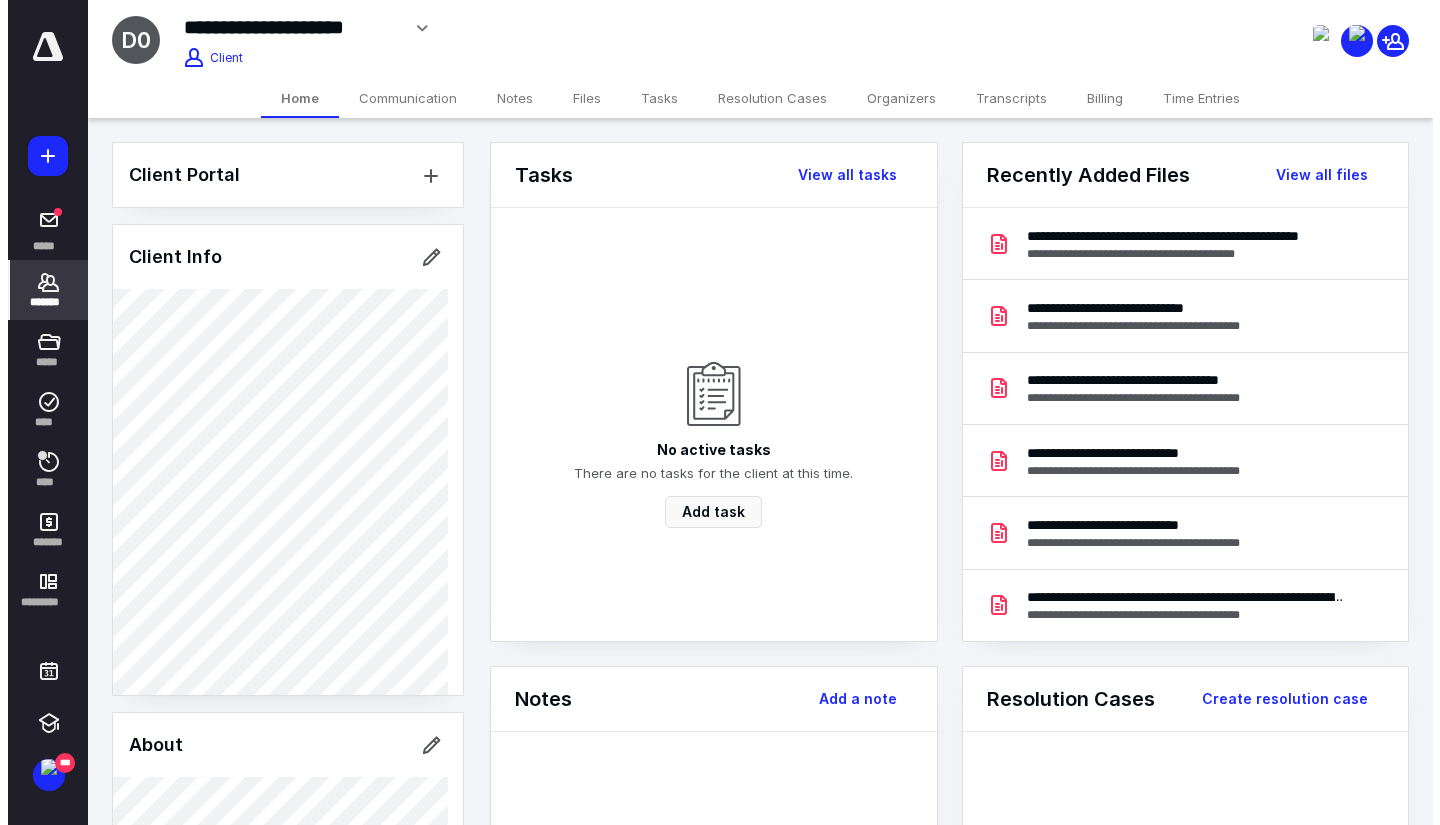 scroll, scrollTop: 200, scrollLeft: 0, axis: vertical 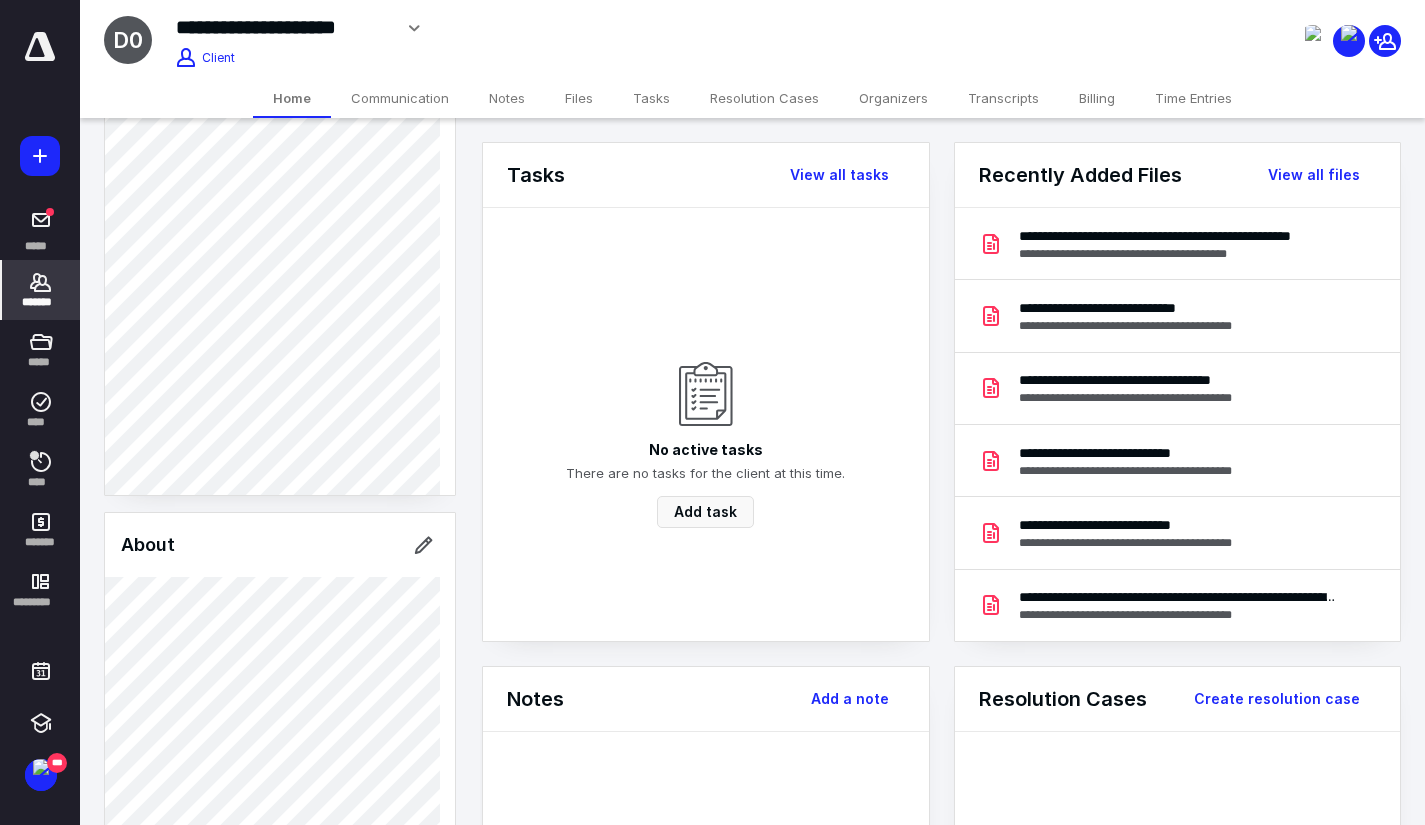 click on "Client Portal Client Info About Spouse Dependents Important clients Tags Manage all tags" at bounding box center (280, 909) 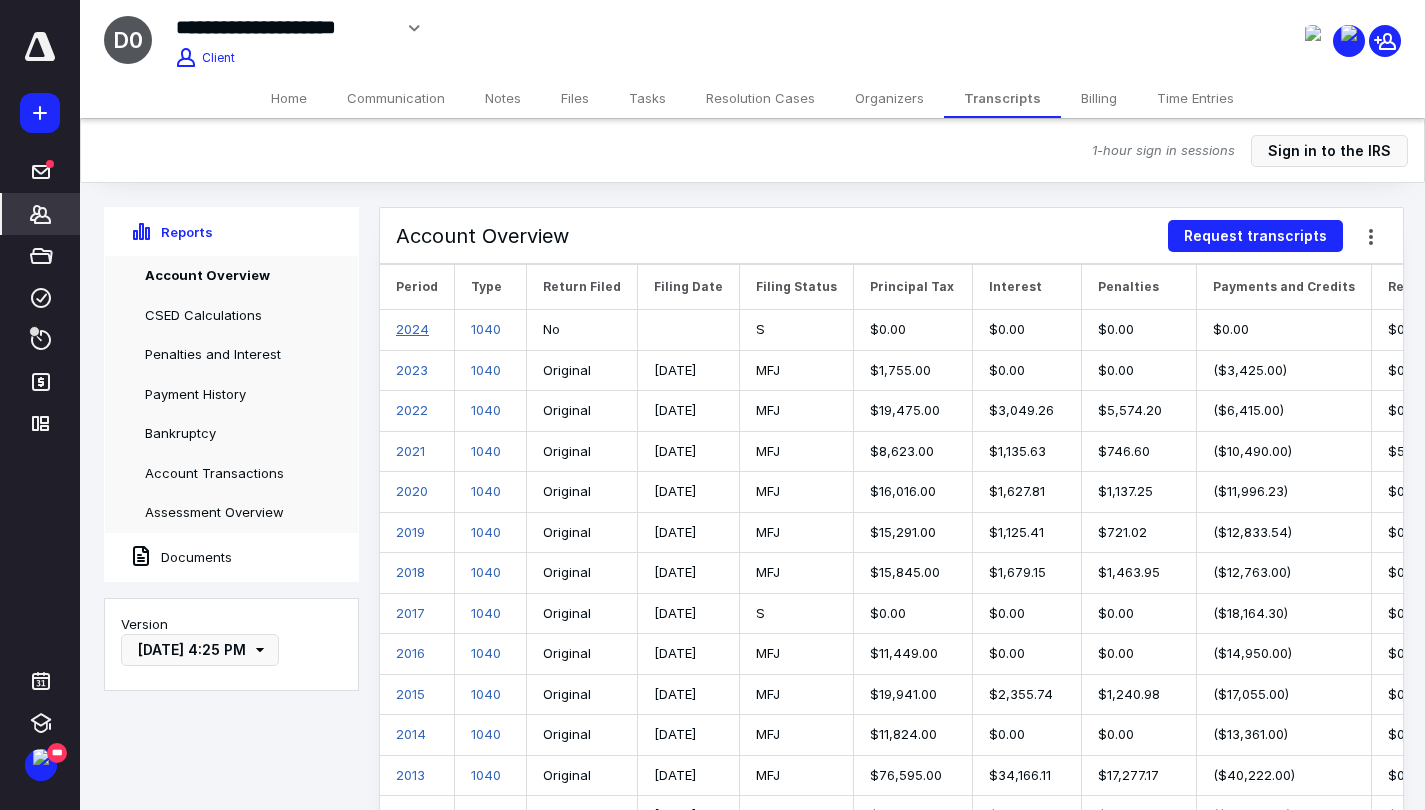 click on "2024" at bounding box center (412, 329) 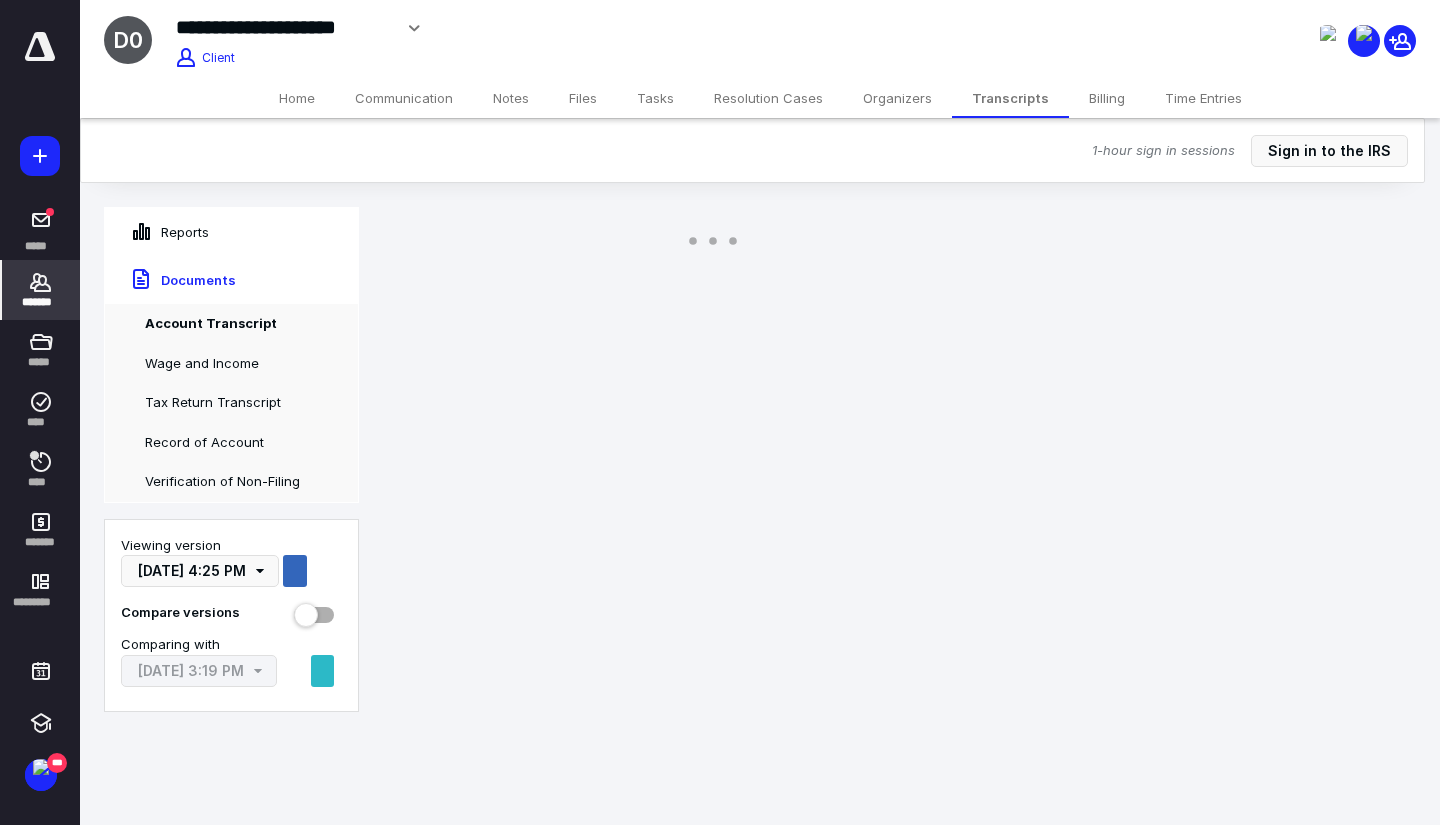 click at bounding box center (712, 240) 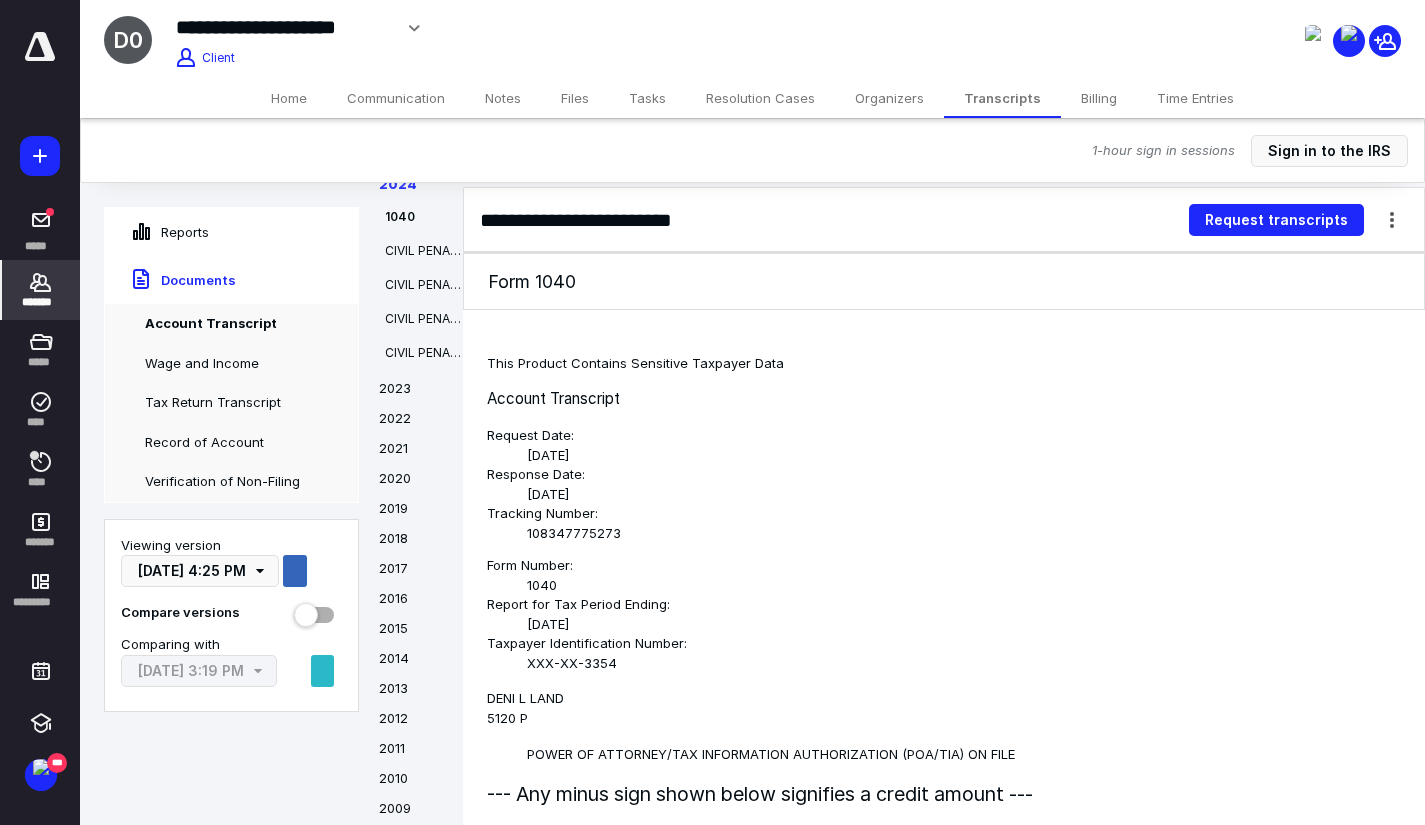 scroll, scrollTop: 2523, scrollLeft: 0, axis: vertical 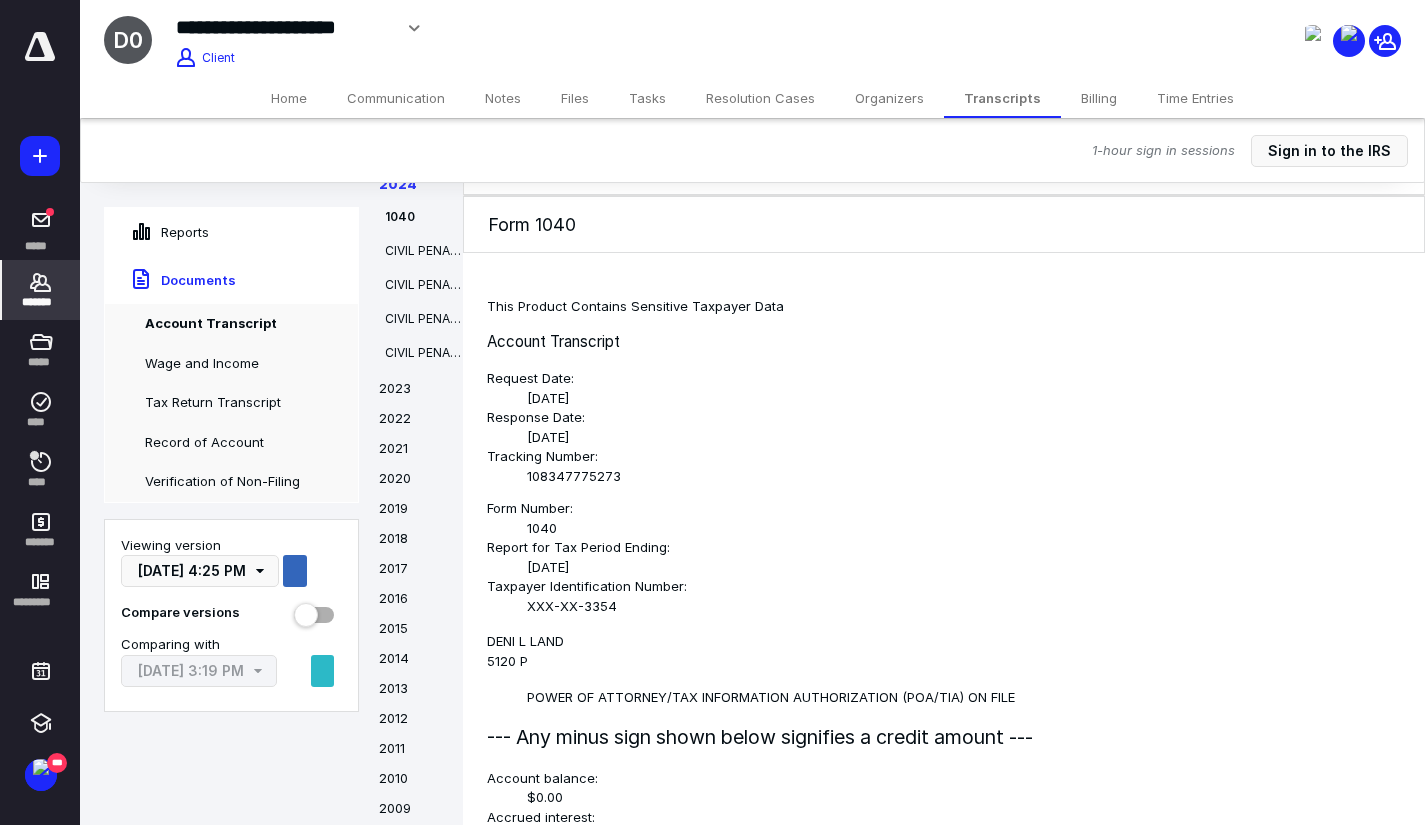 click on "Home" at bounding box center [289, 98] 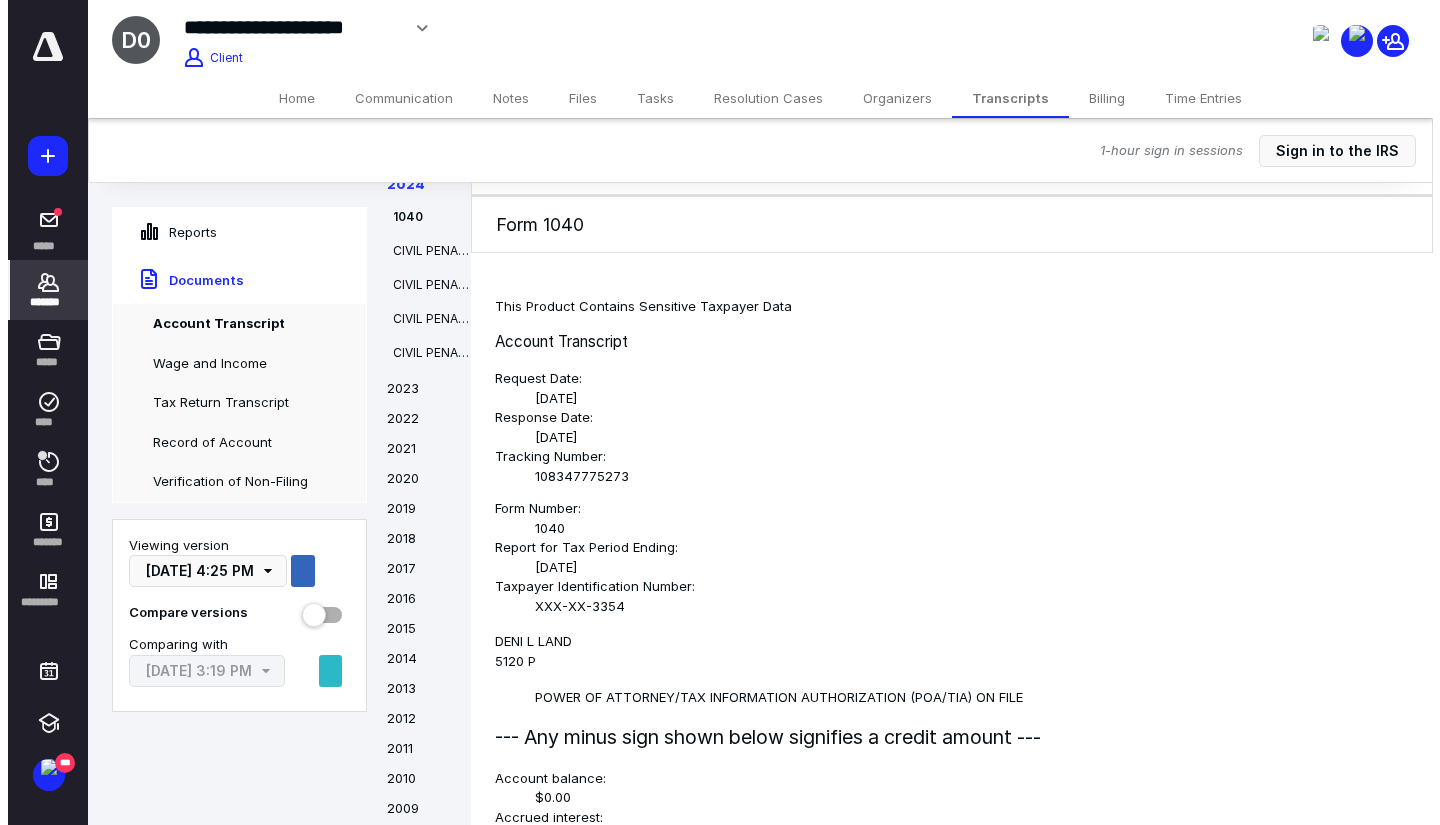 scroll, scrollTop: 0, scrollLeft: 0, axis: both 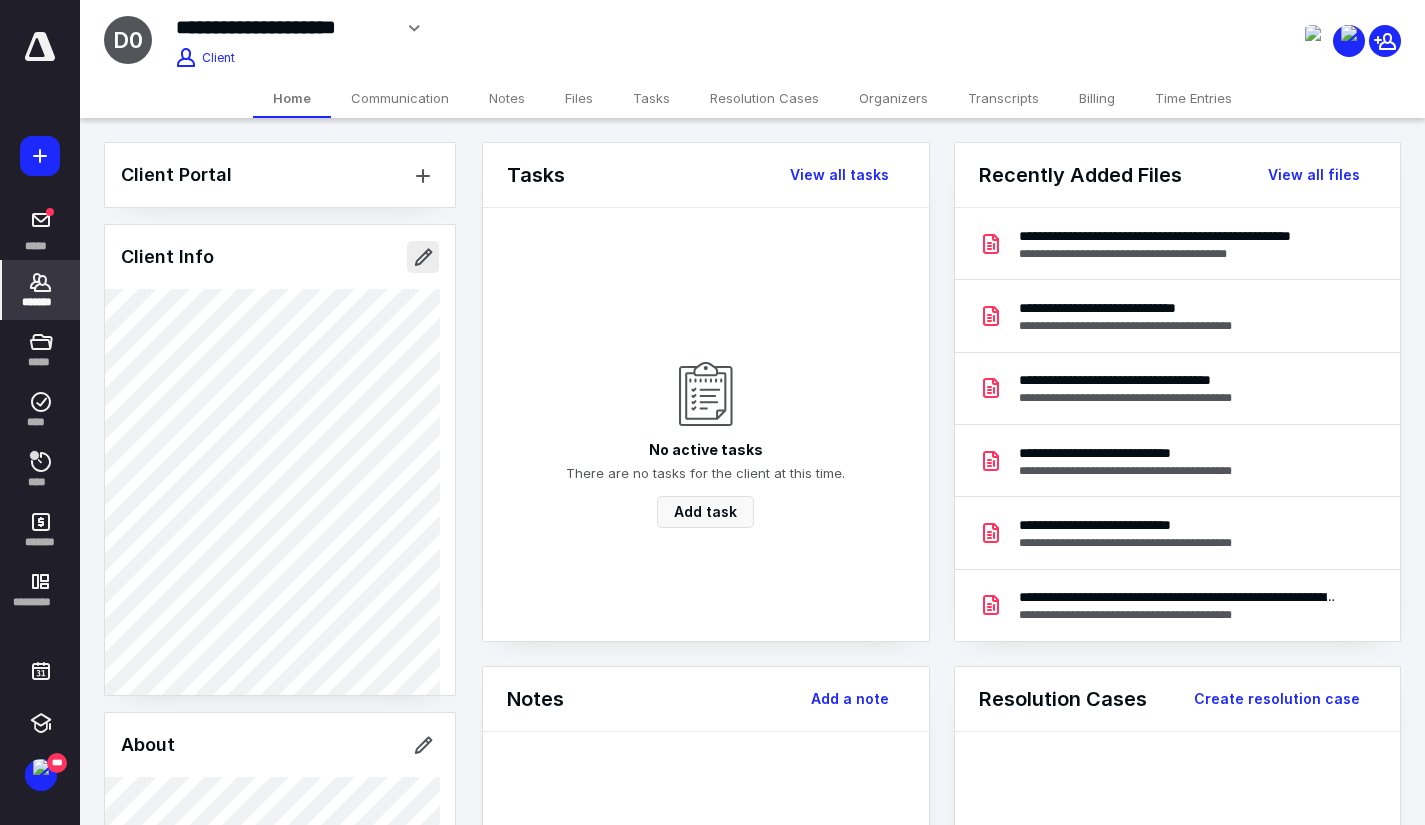click at bounding box center [423, 257] 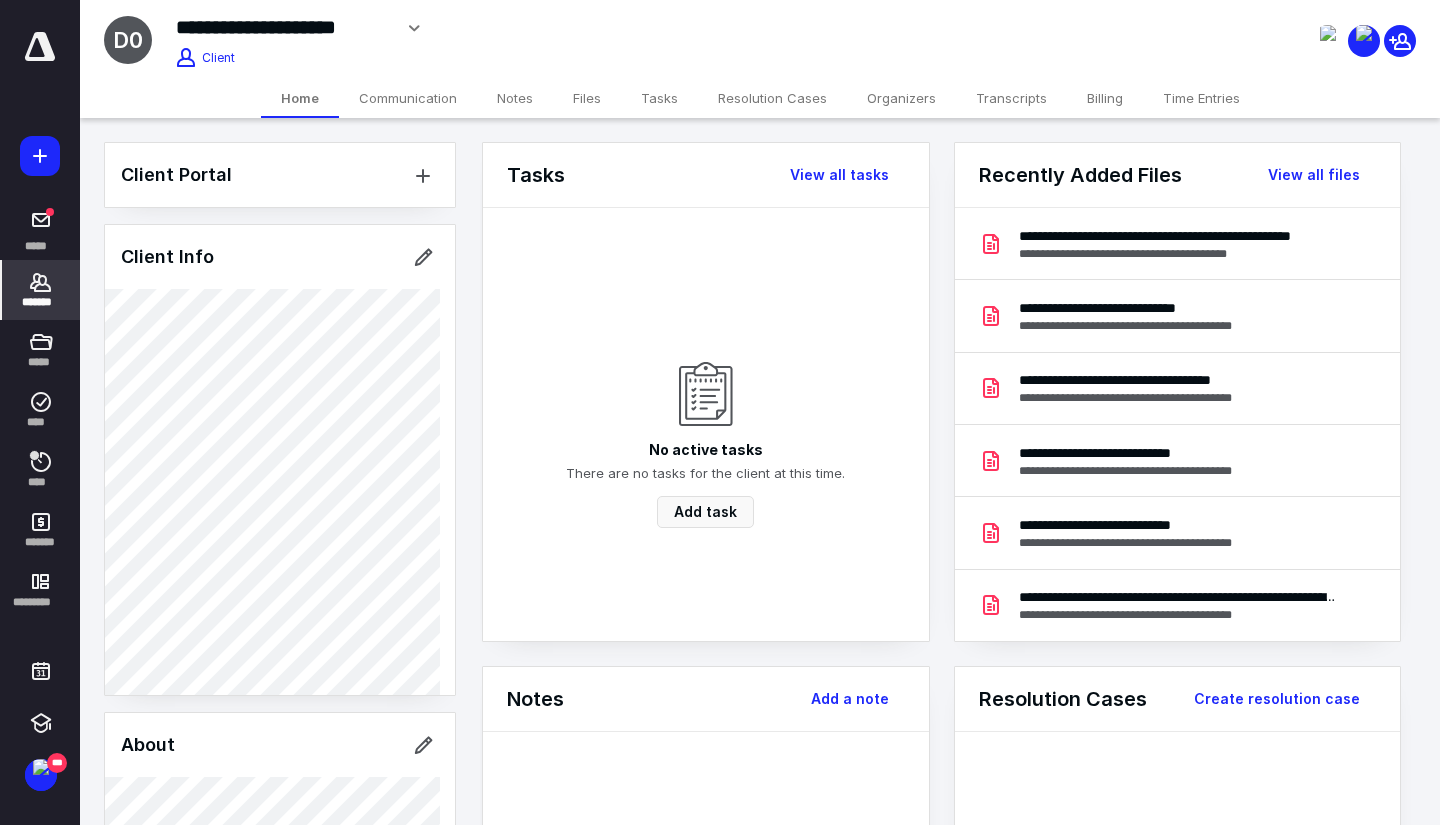 type on "**********" 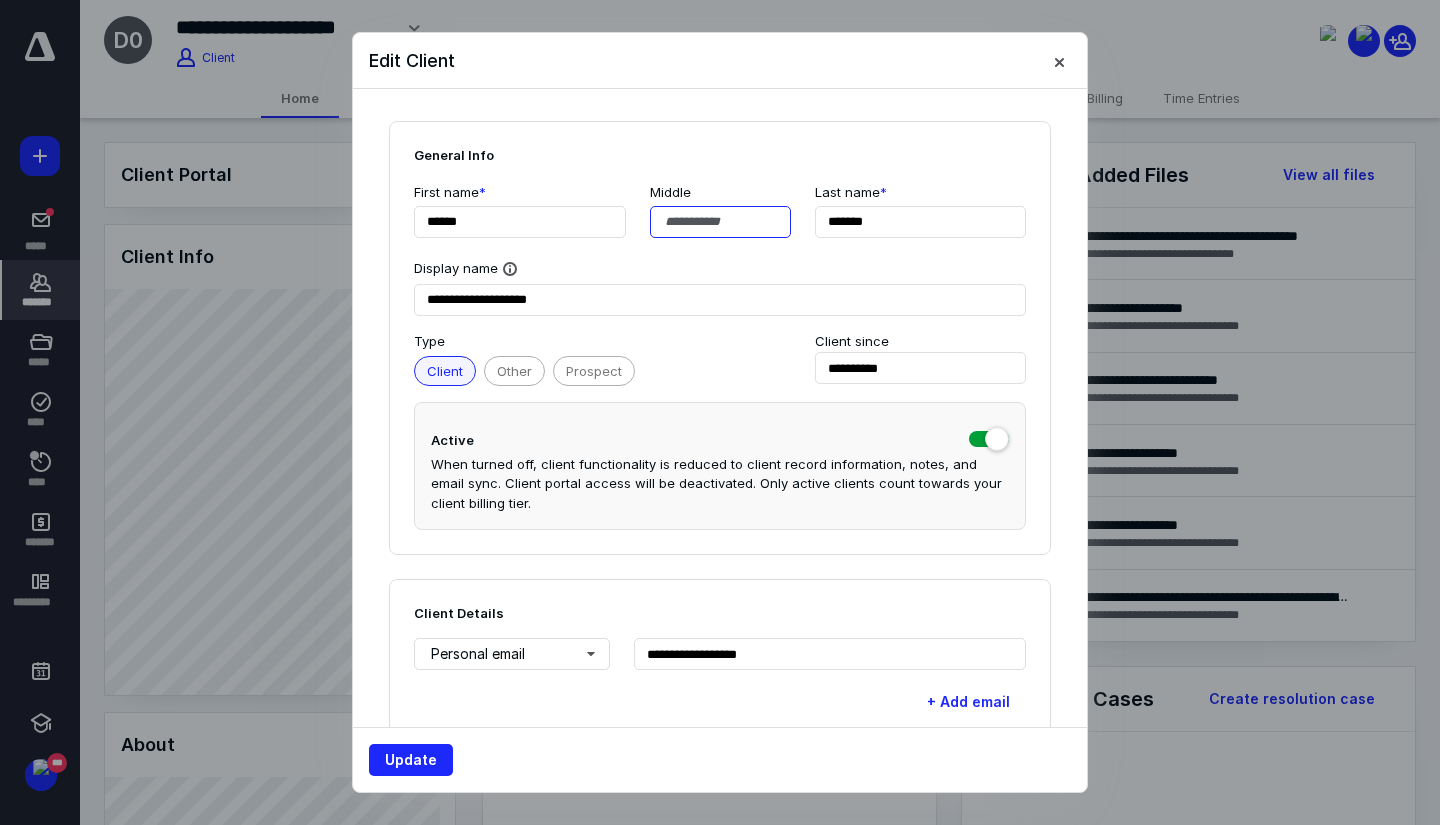 click at bounding box center [720, 222] 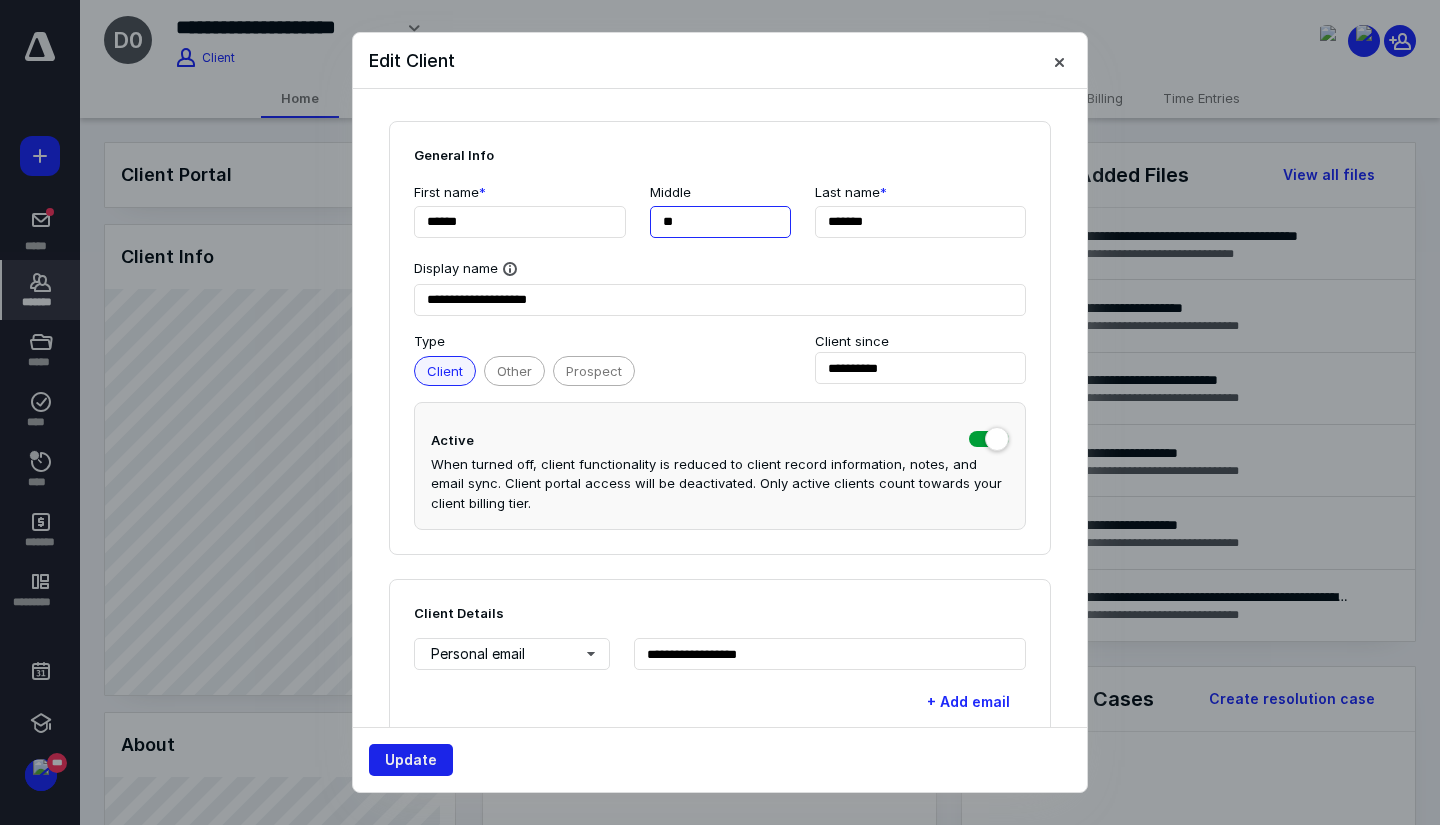 type on "**" 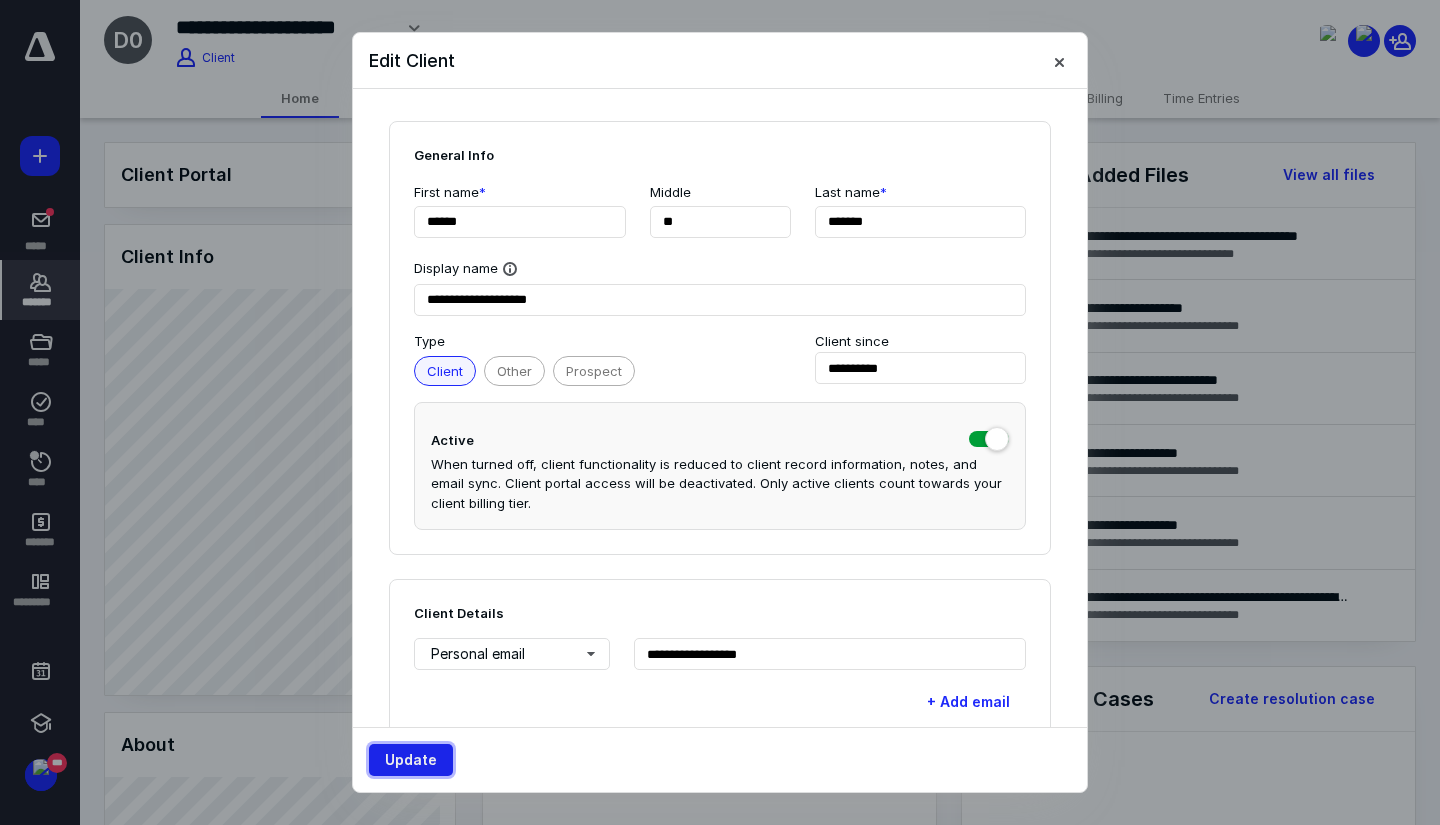 click on "Update" at bounding box center [411, 760] 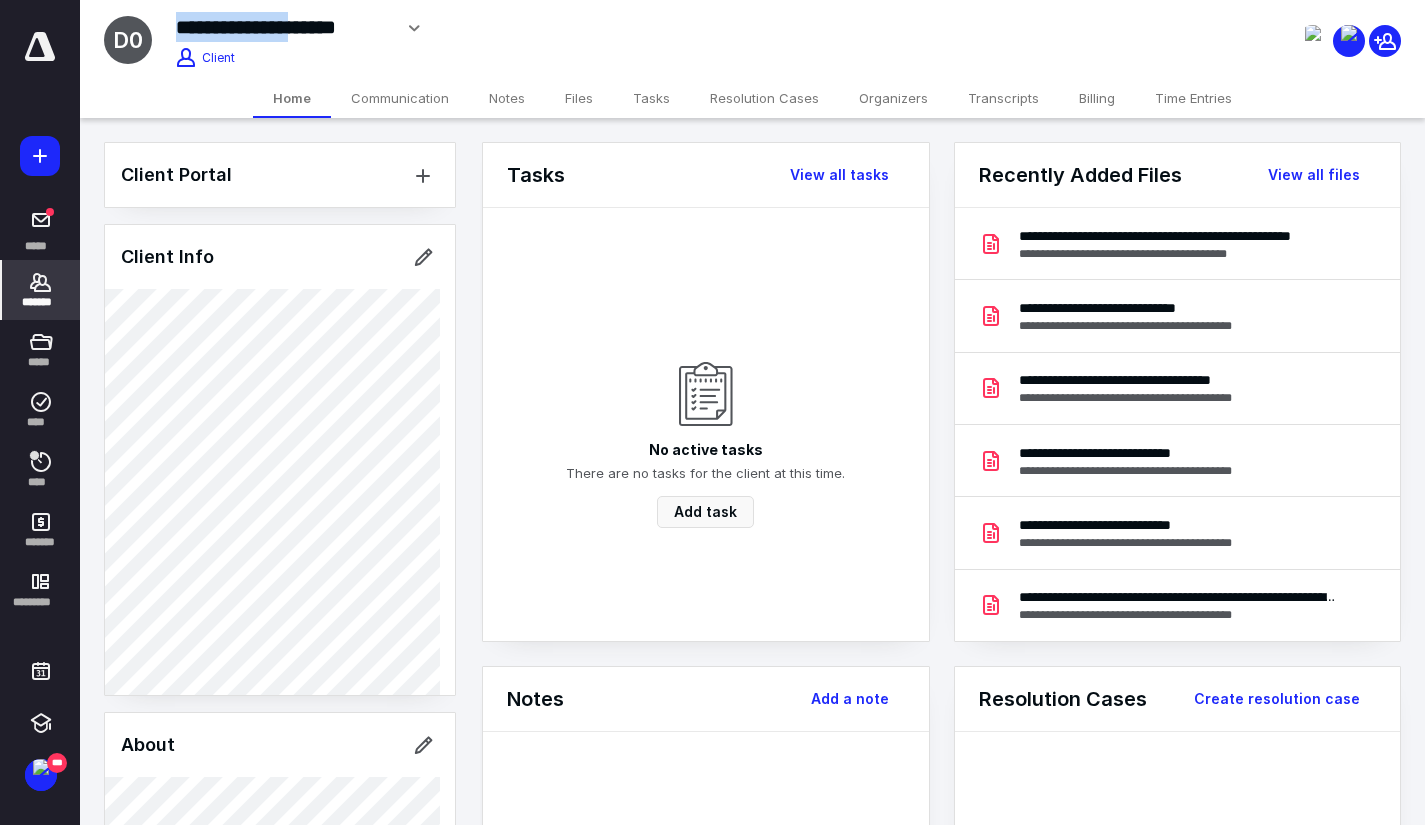 drag, startPoint x: 325, startPoint y: 30, endPoint x: 176, endPoint y: 29, distance: 149.00336 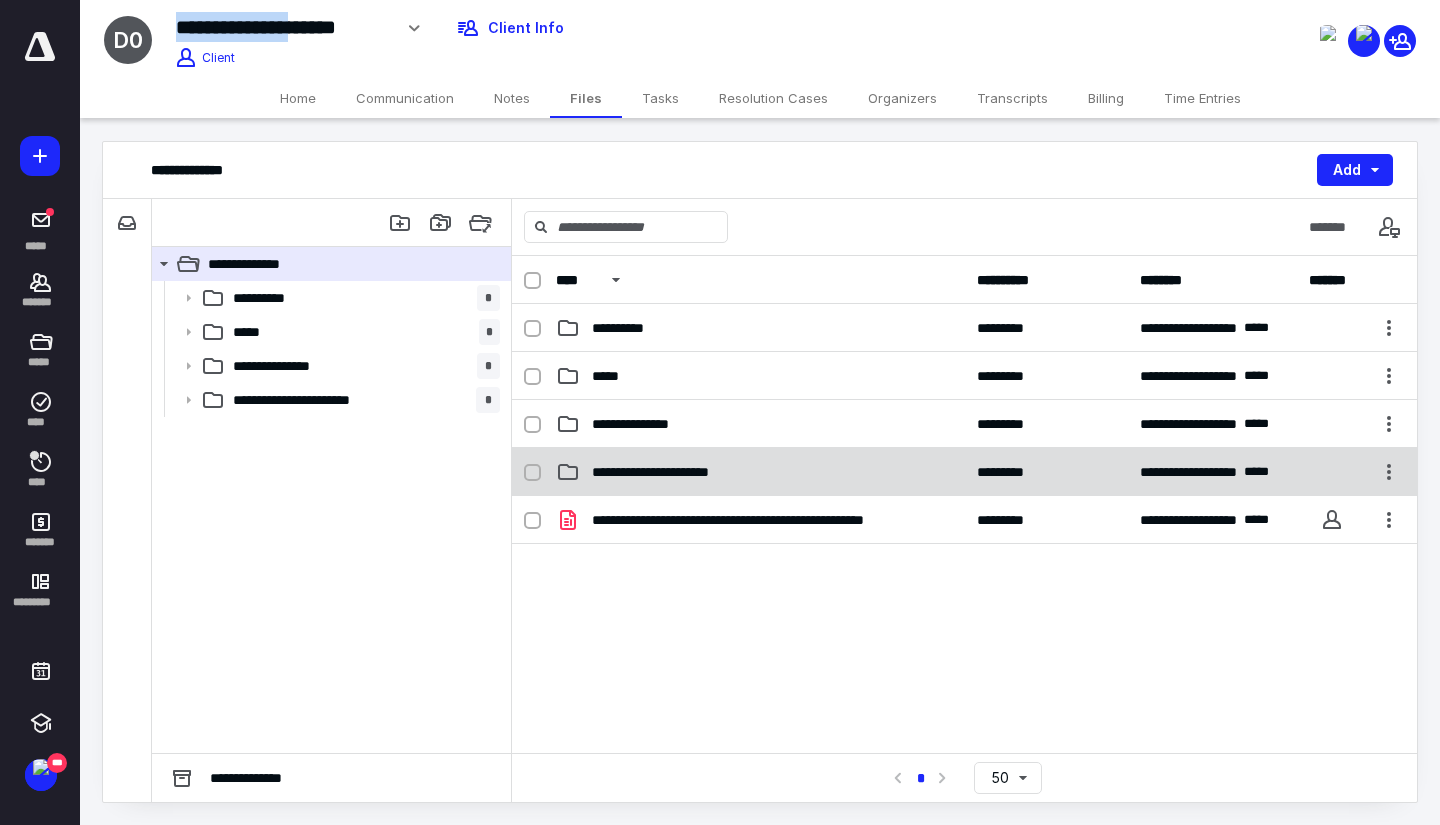 click on "**********" at bounding box center [760, 472] 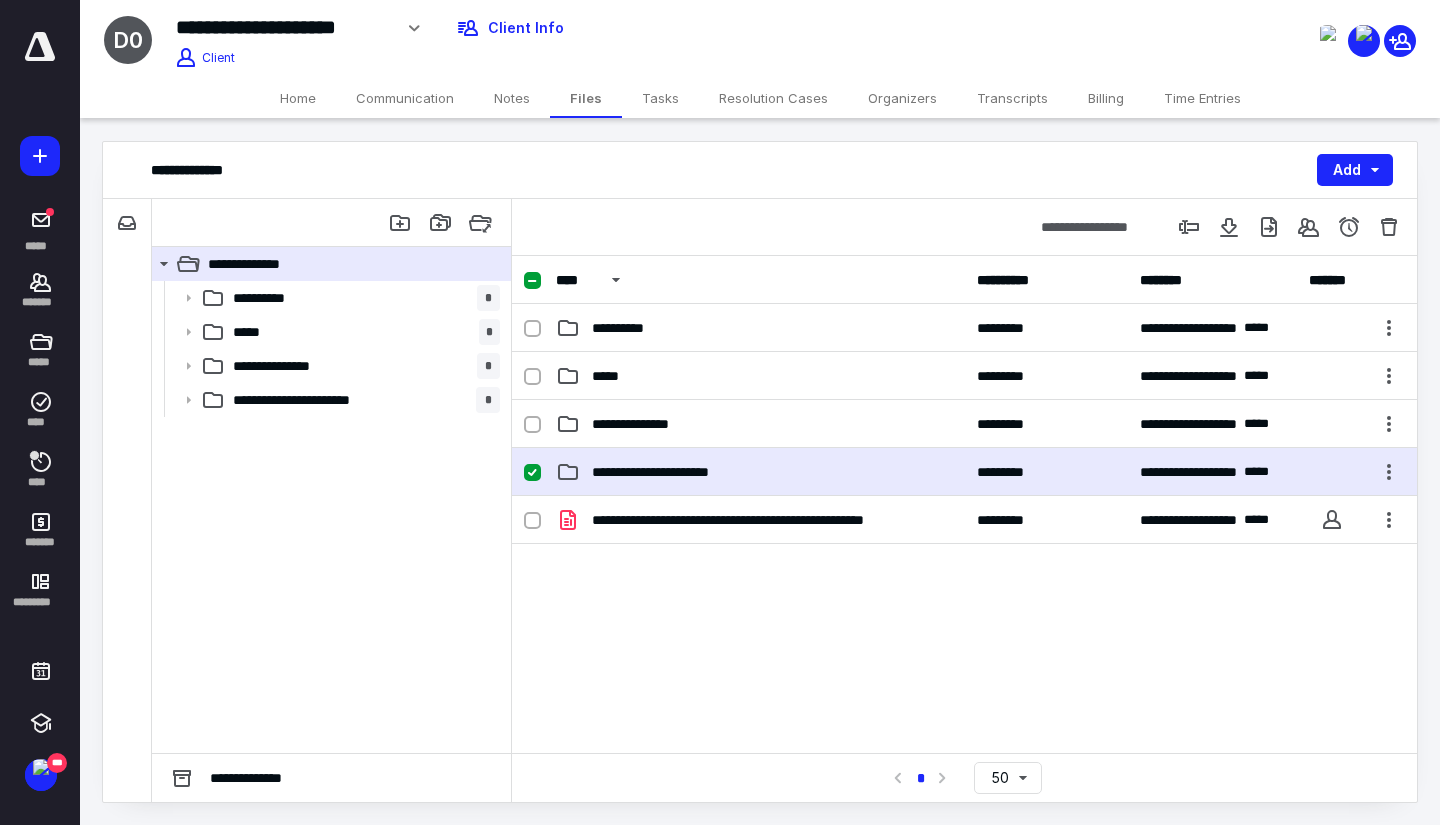 click on "**********" at bounding box center (760, 472) 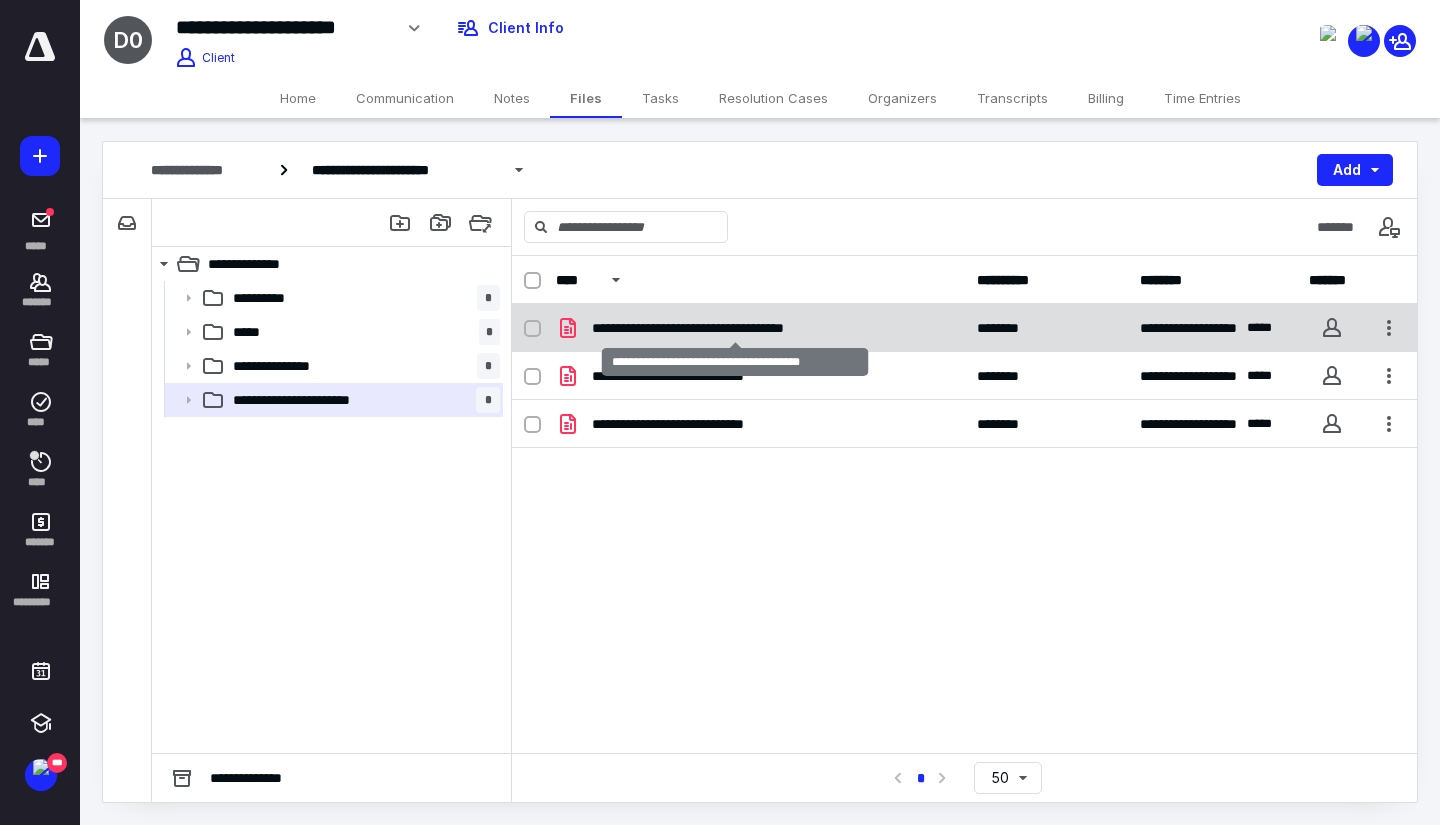 click on "**********" at bounding box center (735, 328) 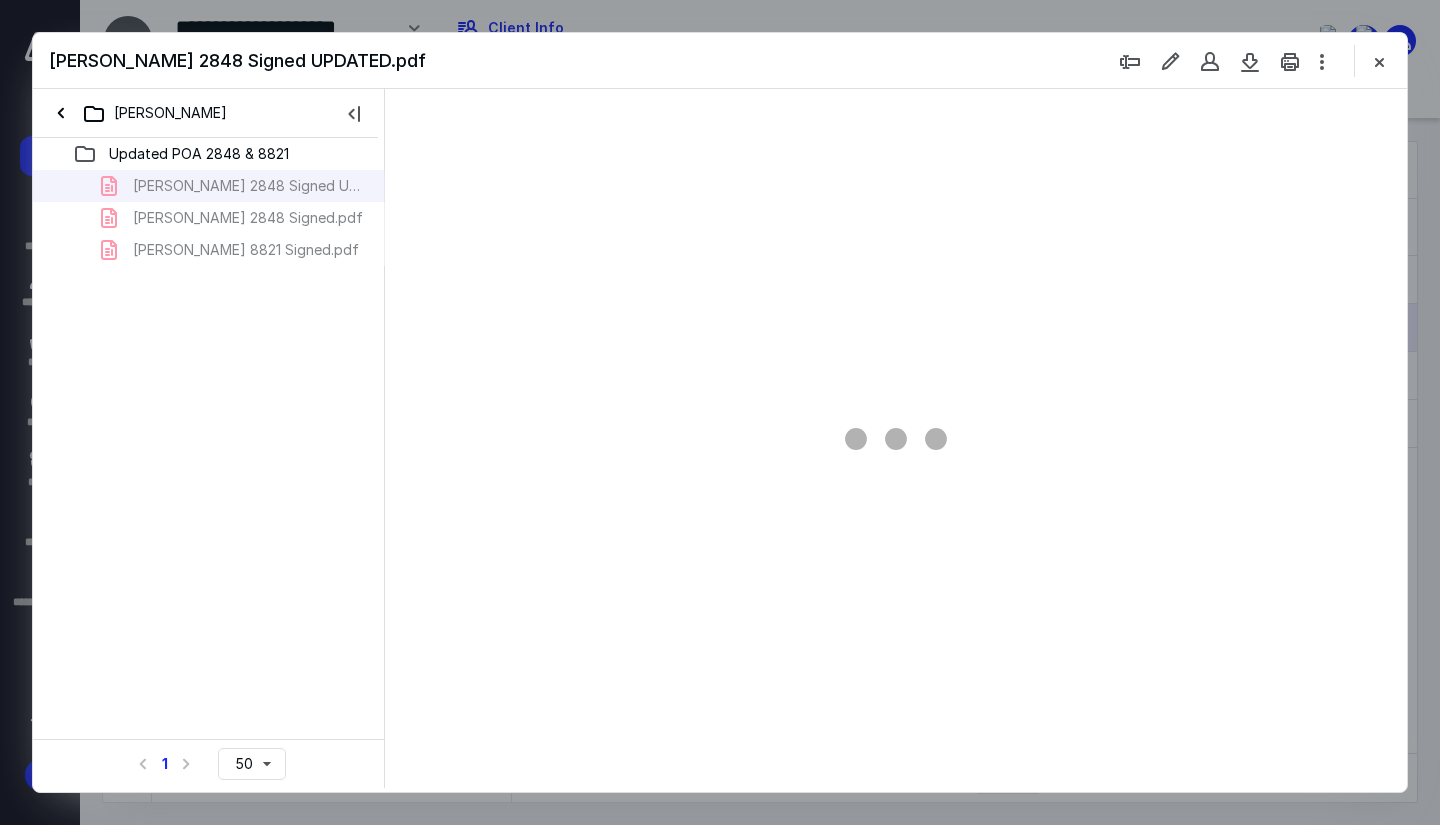 scroll, scrollTop: 0, scrollLeft: 0, axis: both 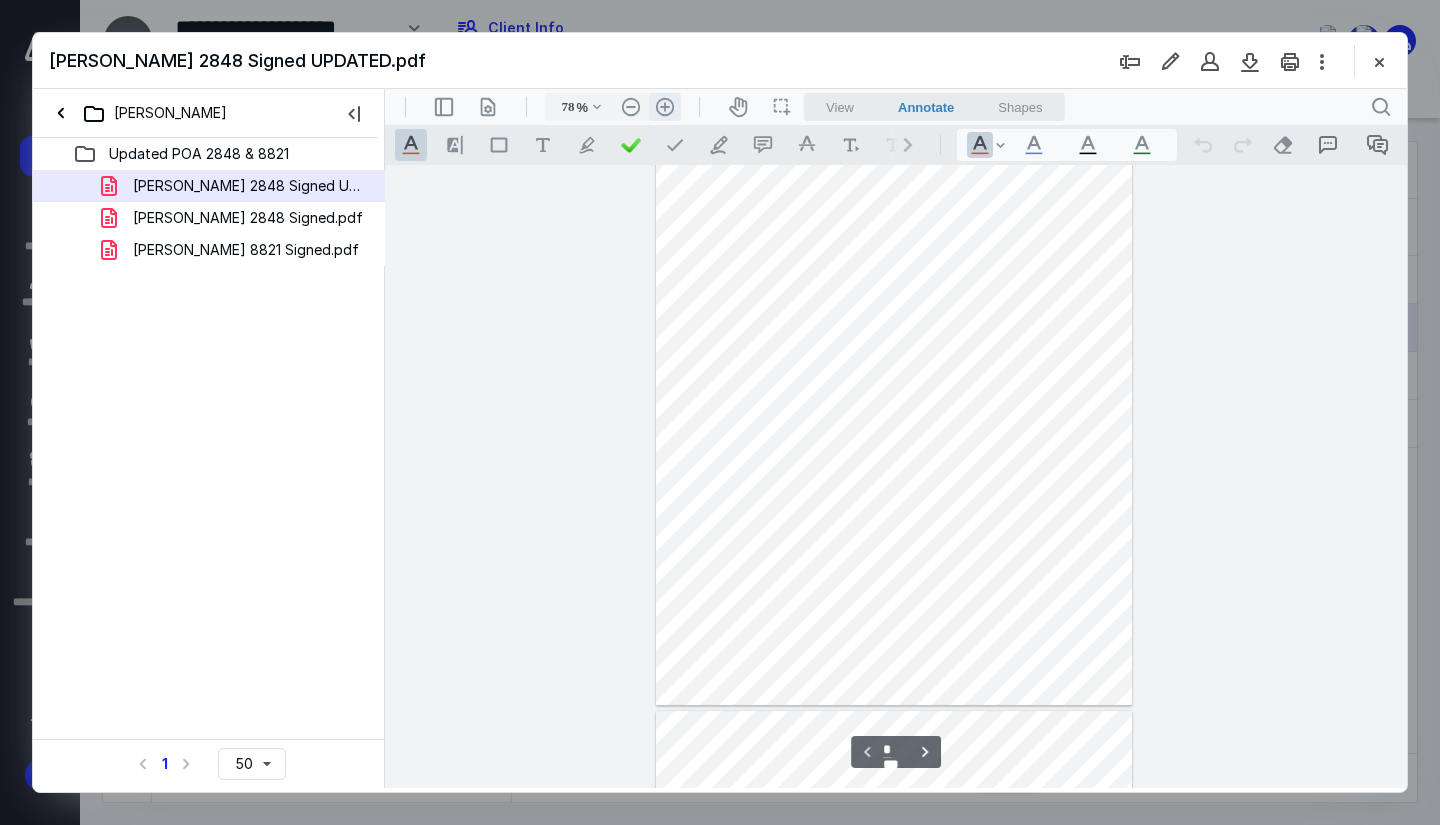 click on ".cls-1{fill:#abb0c4;} icon - header - zoom - in - line" at bounding box center [665, 107] 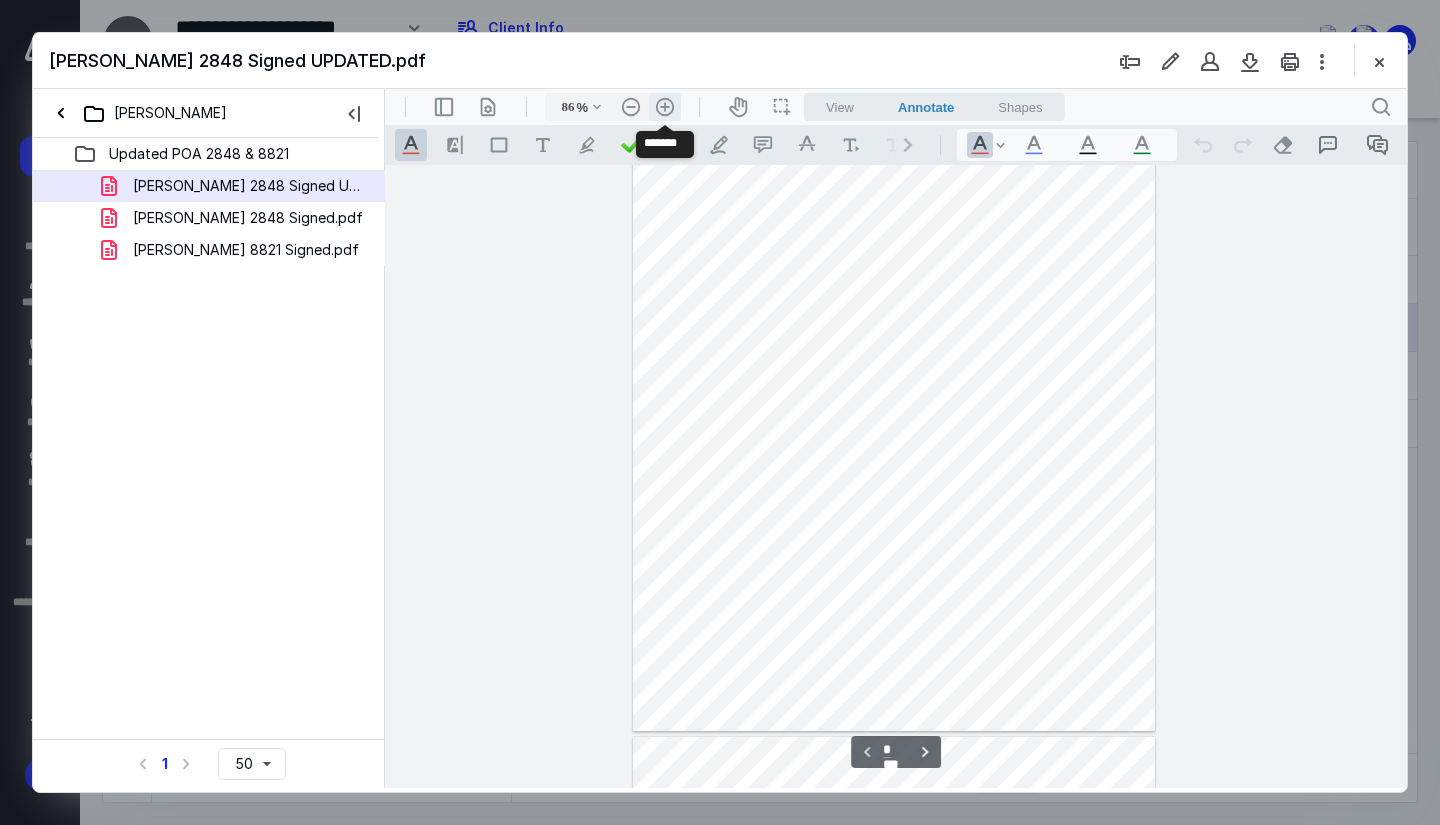 click on ".cls-1{fill:#abb0c4;} icon - header - zoom - in - line" at bounding box center [665, 107] 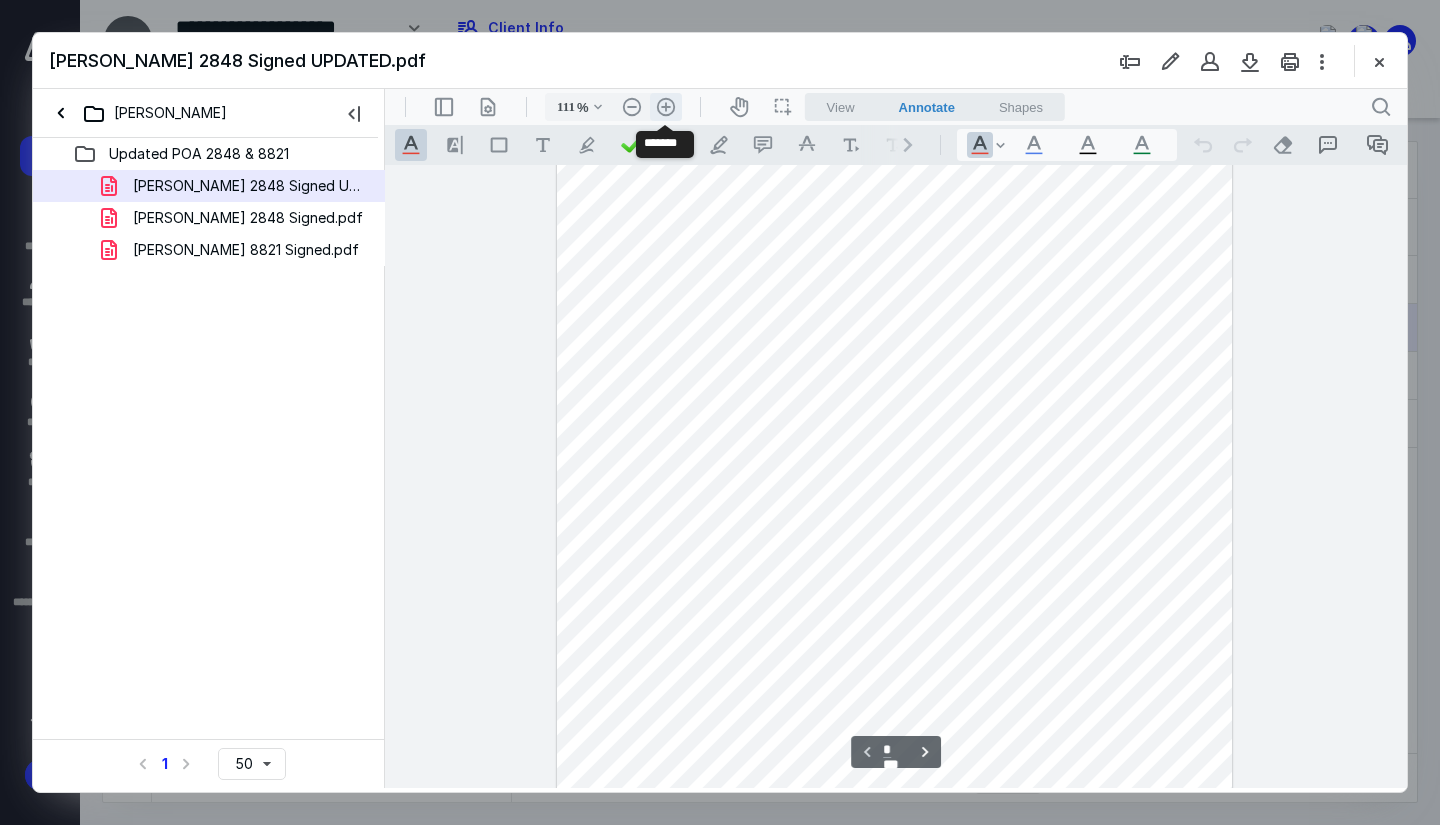 click on ".cls-1{fill:#abb0c4;} icon - header - zoom - in - line" at bounding box center (666, 107) 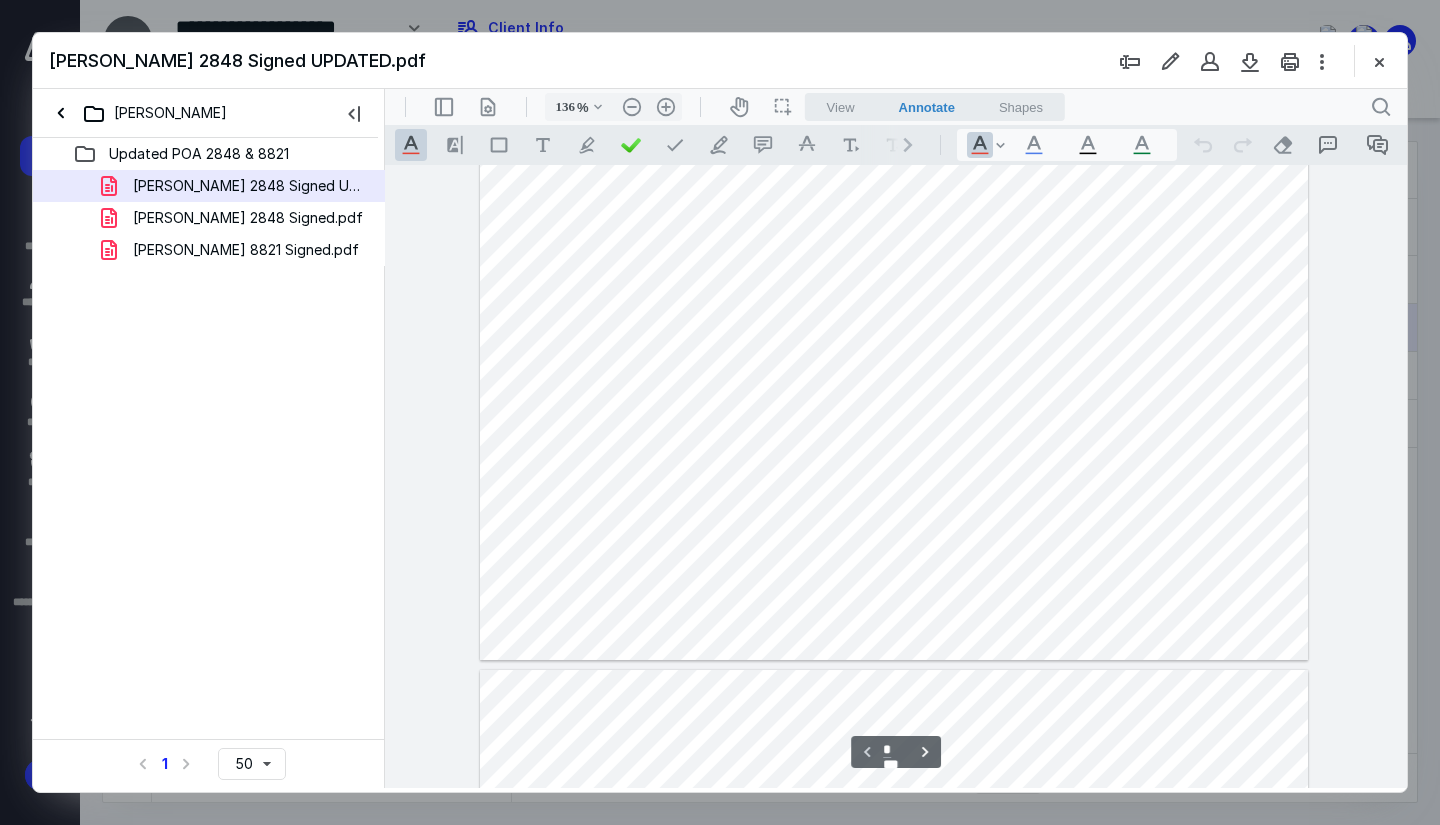 type on "*" 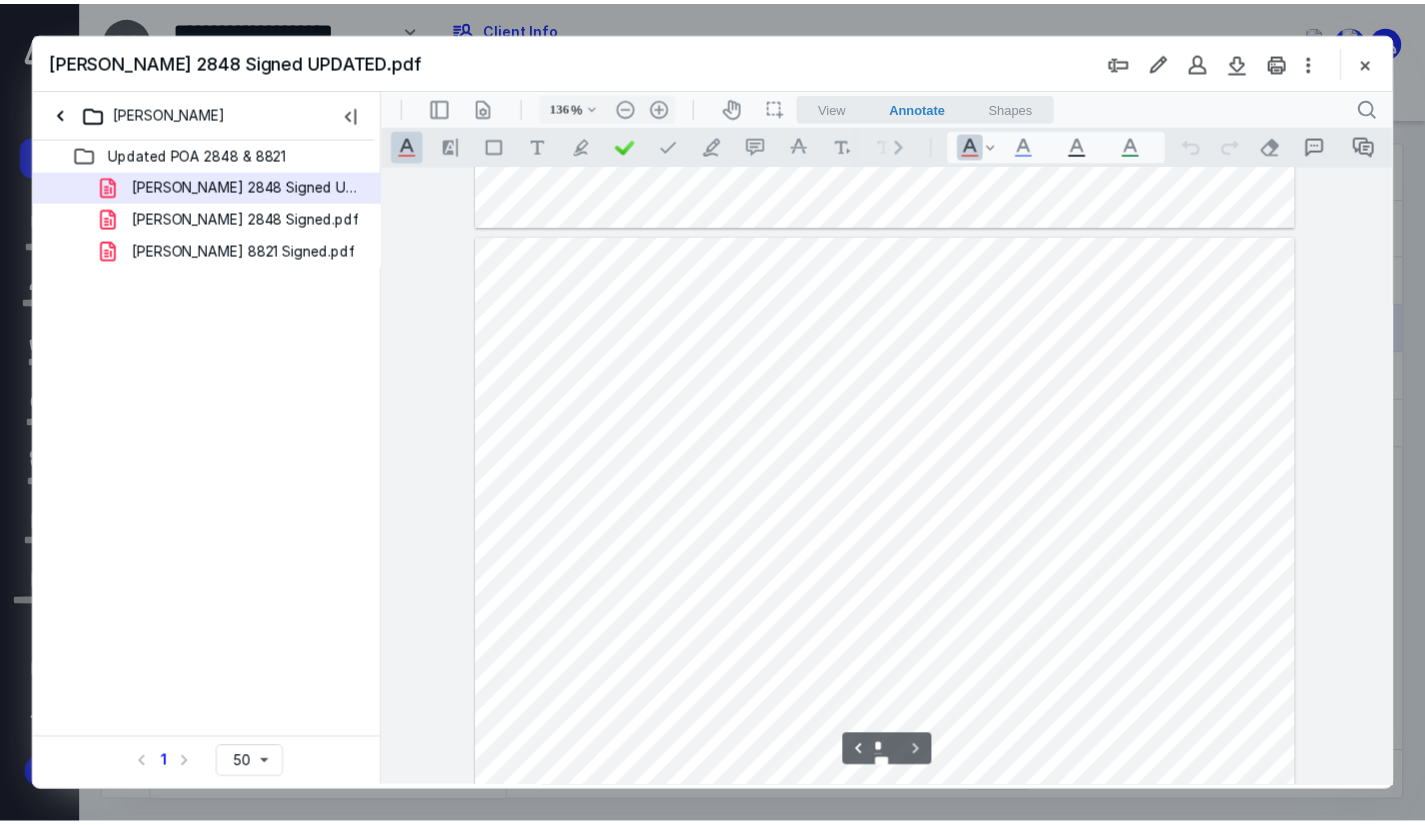 scroll, scrollTop: 1039, scrollLeft: 0, axis: vertical 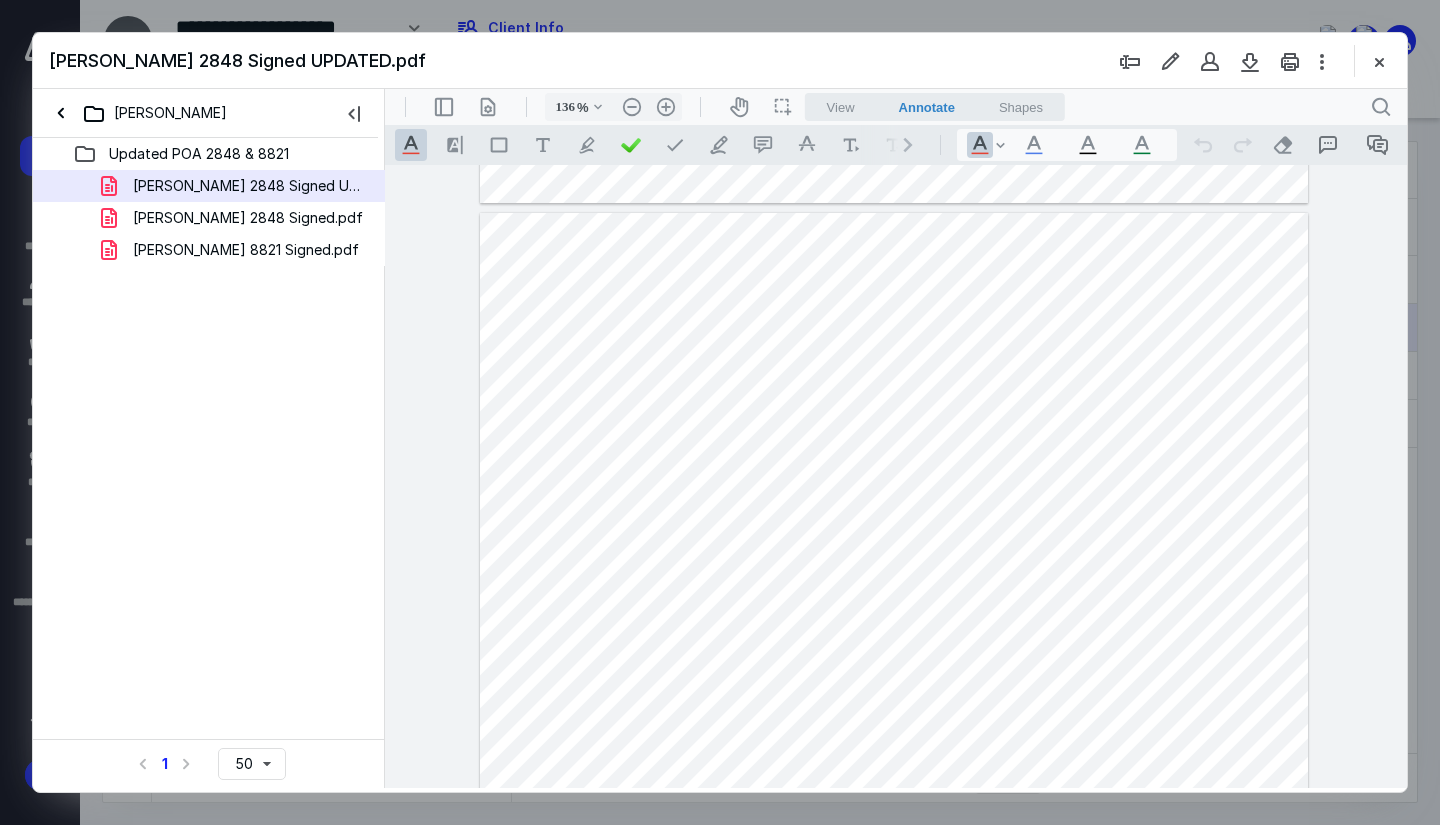 drag, startPoint x: 1371, startPoint y: 59, endPoint x: 1326, endPoint y: 69, distance: 46.09772 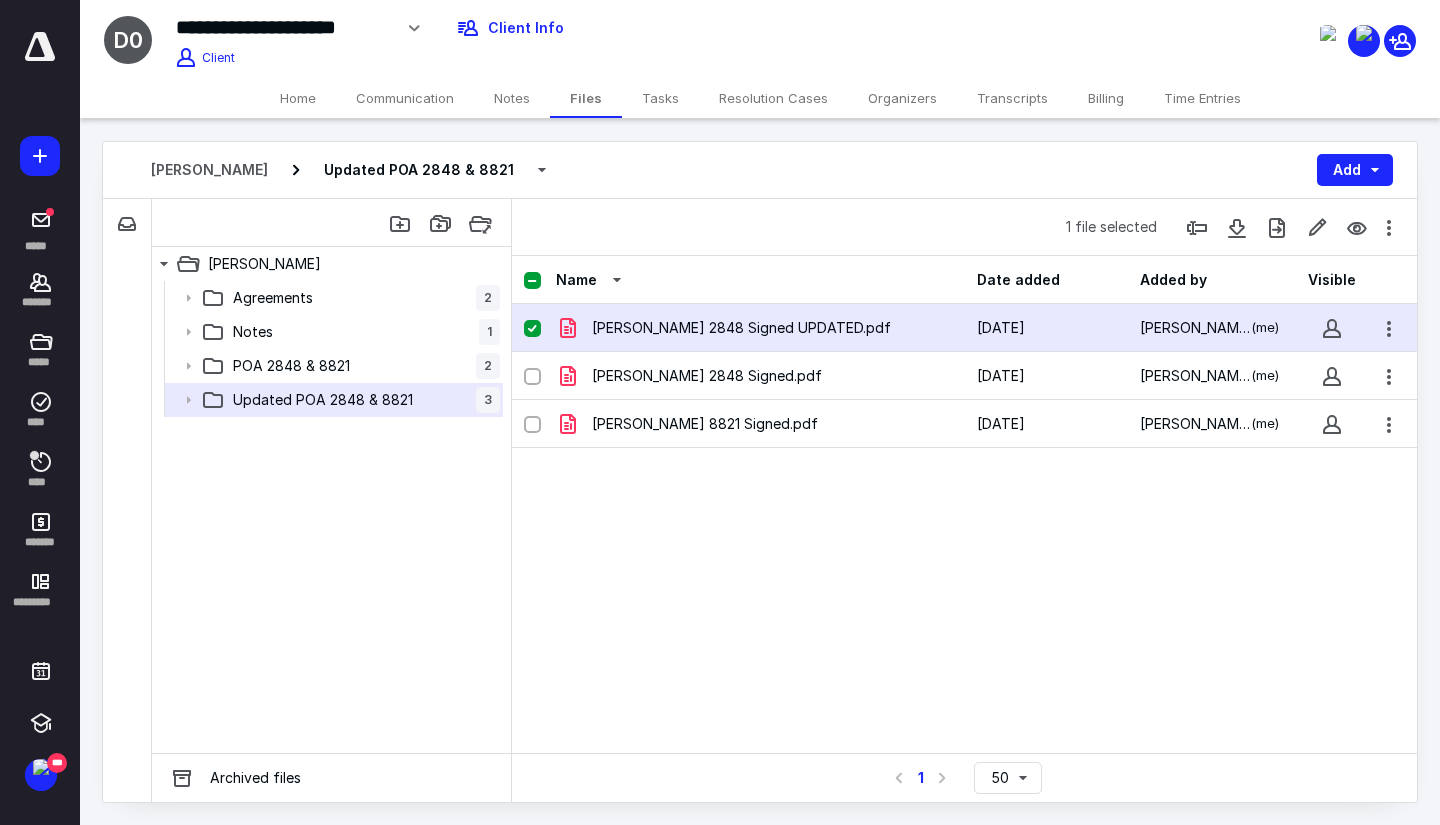 click on "Home" at bounding box center [298, 98] 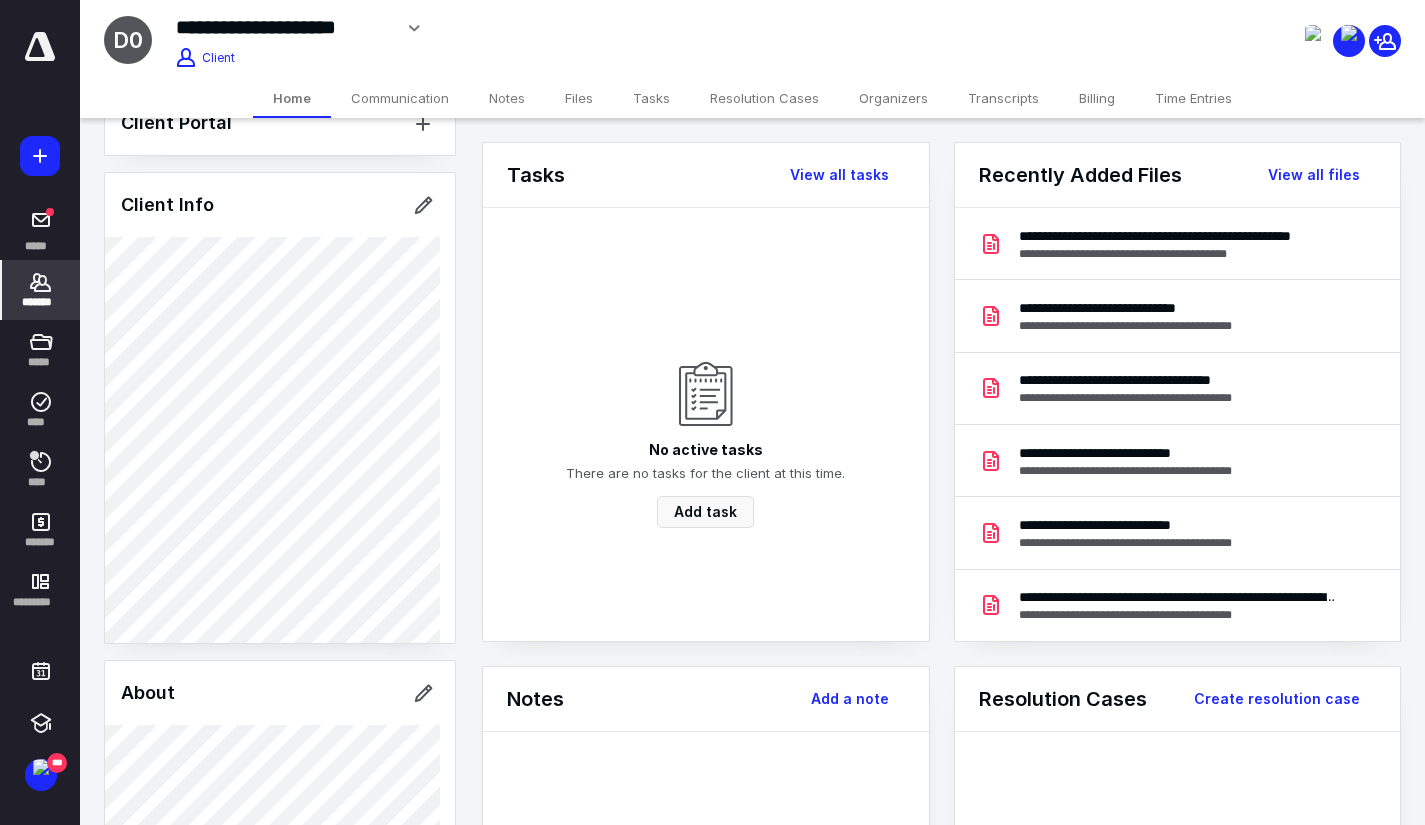 scroll, scrollTop: 0, scrollLeft: 0, axis: both 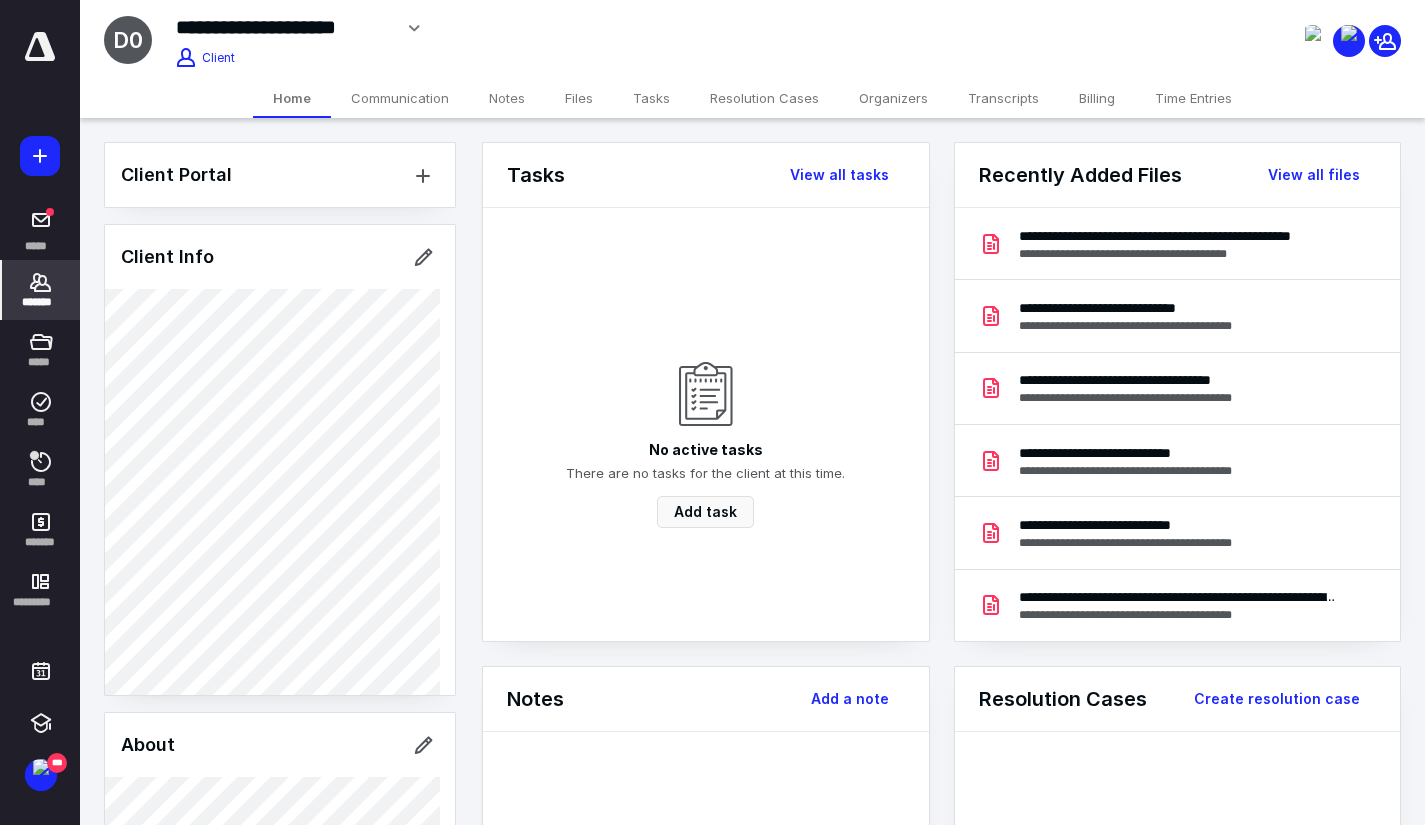 click on "Client Portal Client Info About Spouse Dependents Important clients Tags Manage all tags" at bounding box center [280, 1109] 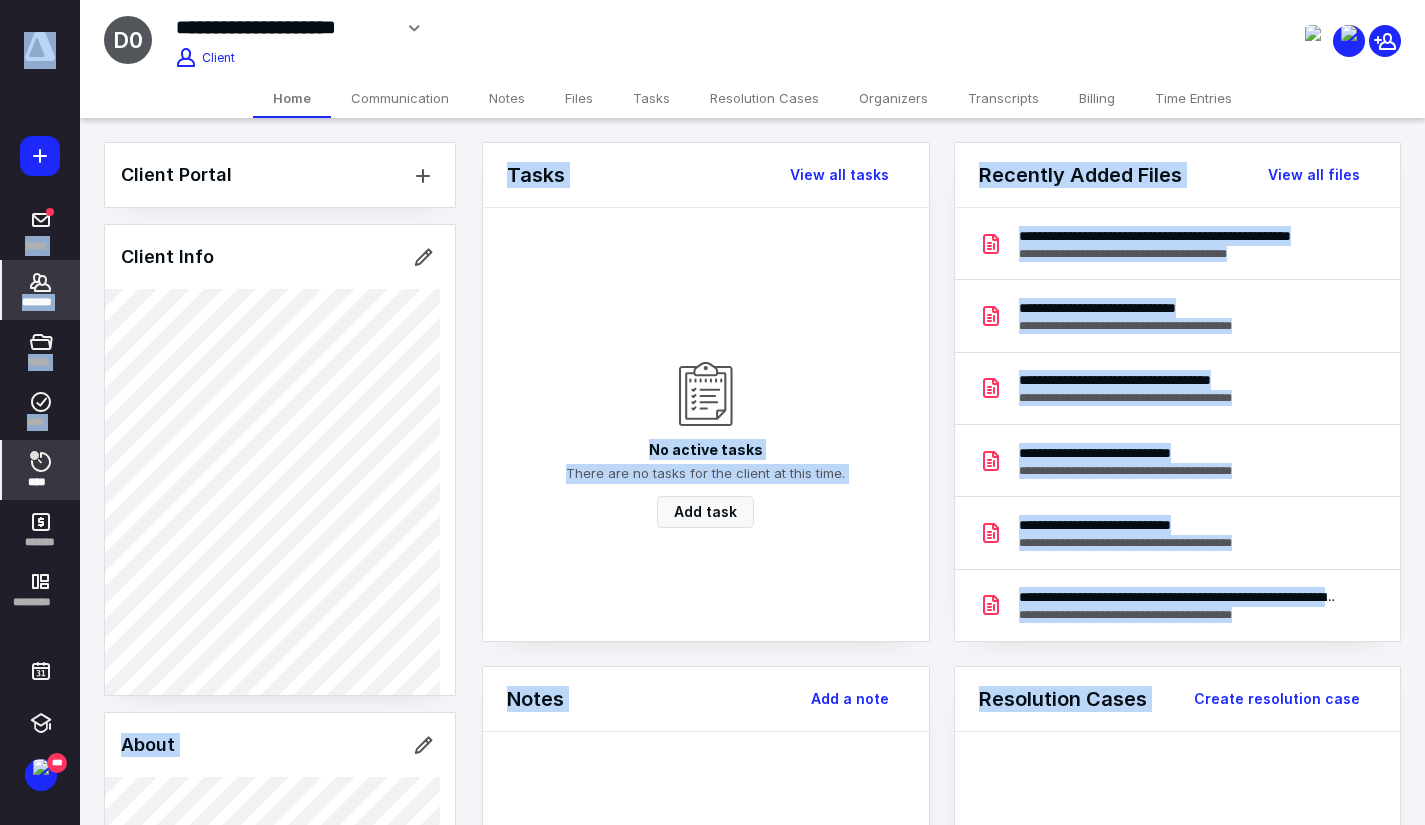 click on "**********" at bounding box center [712, 825] 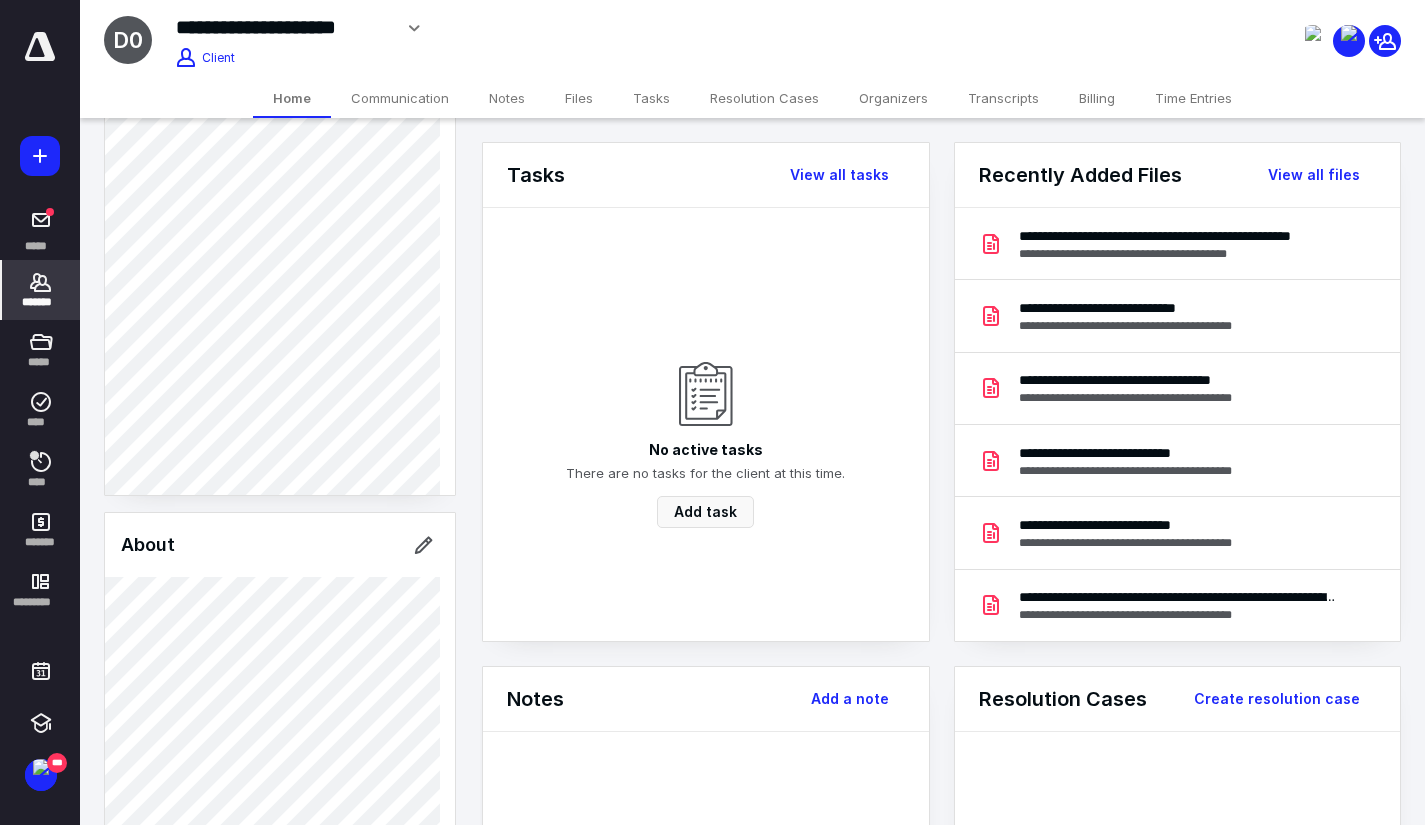 scroll, scrollTop: 100, scrollLeft: 0, axis: vertical 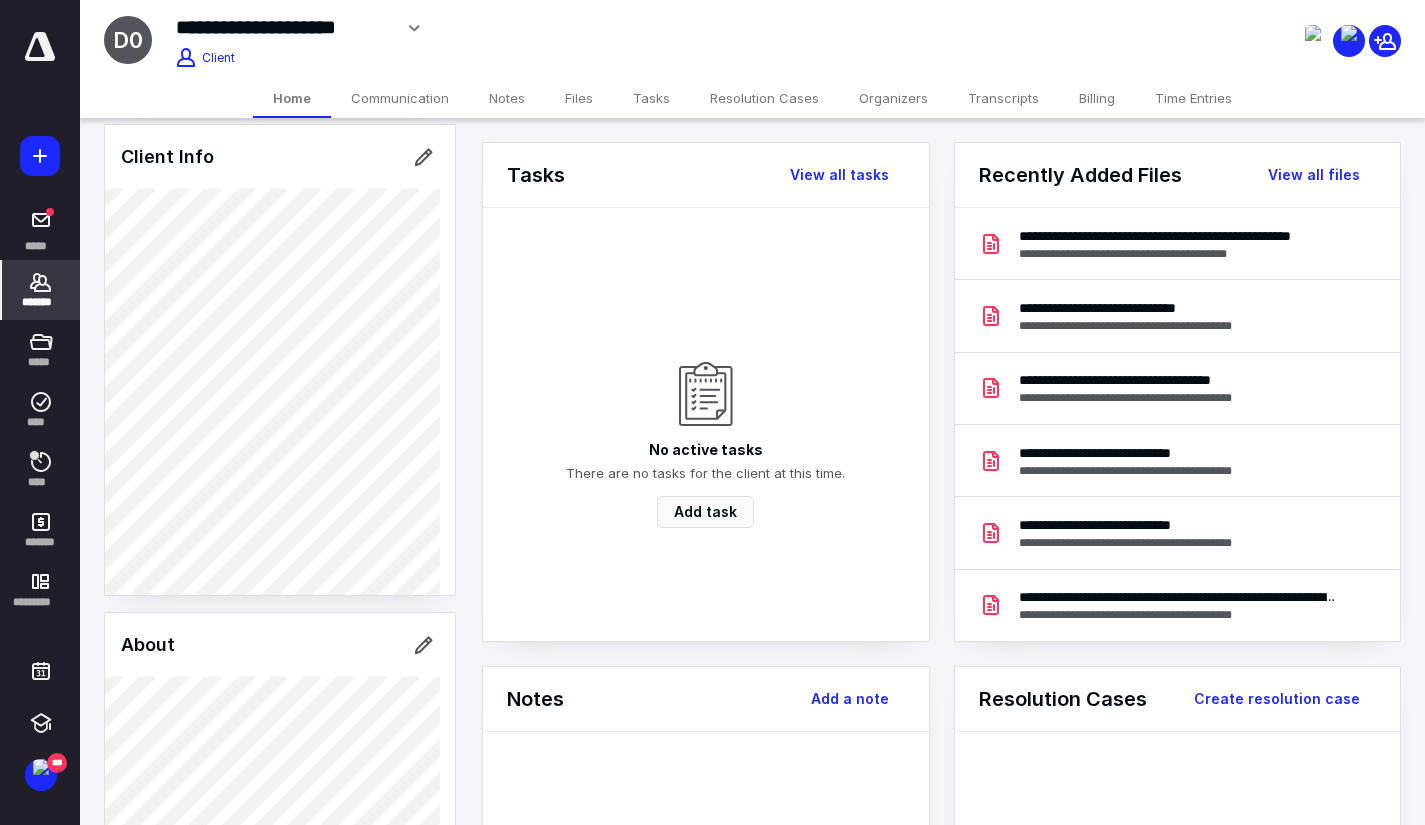click on "Client Info" at bounding box center [280, 360] 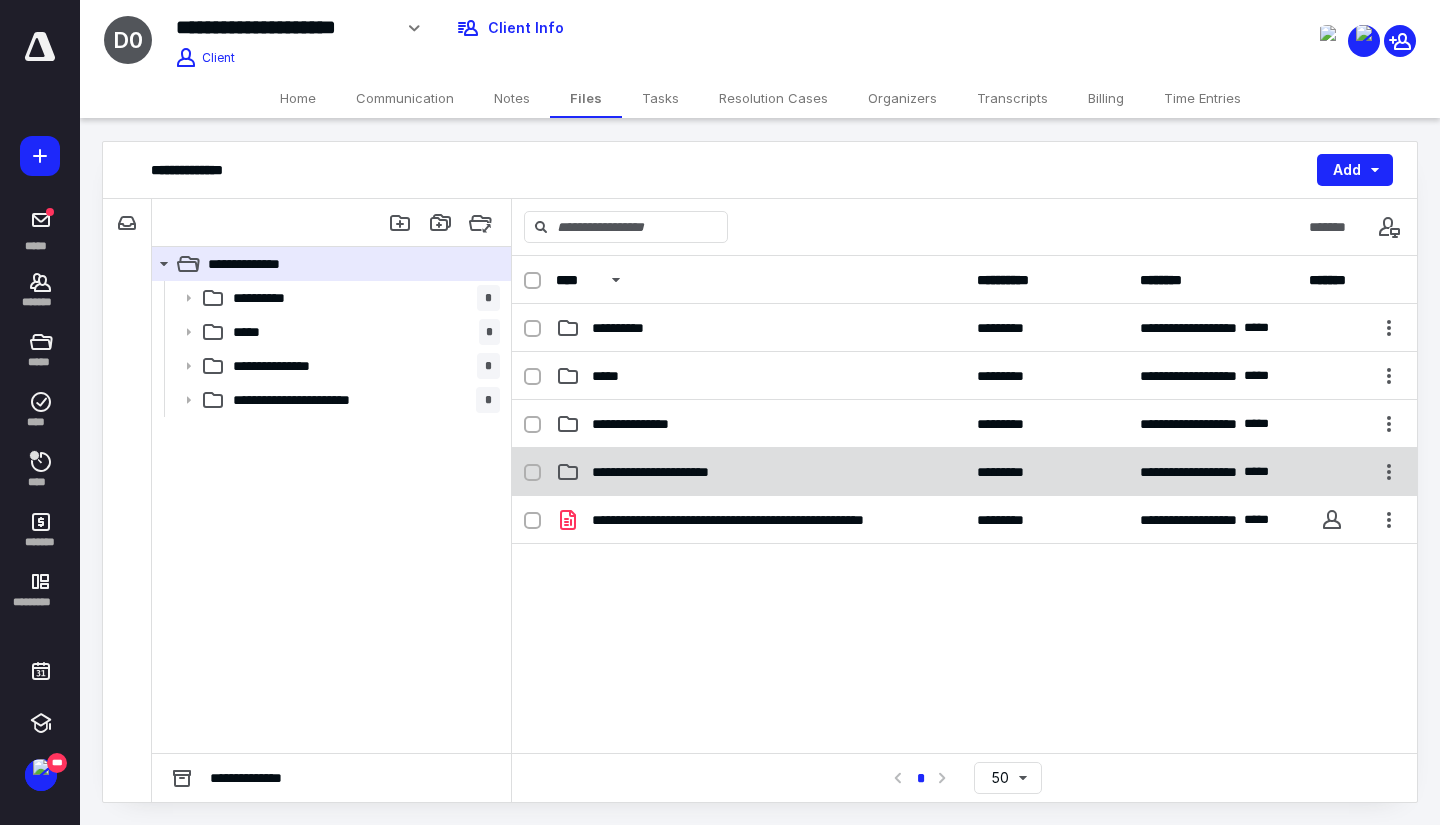 click on "**********" at bounding box center (680, 472) 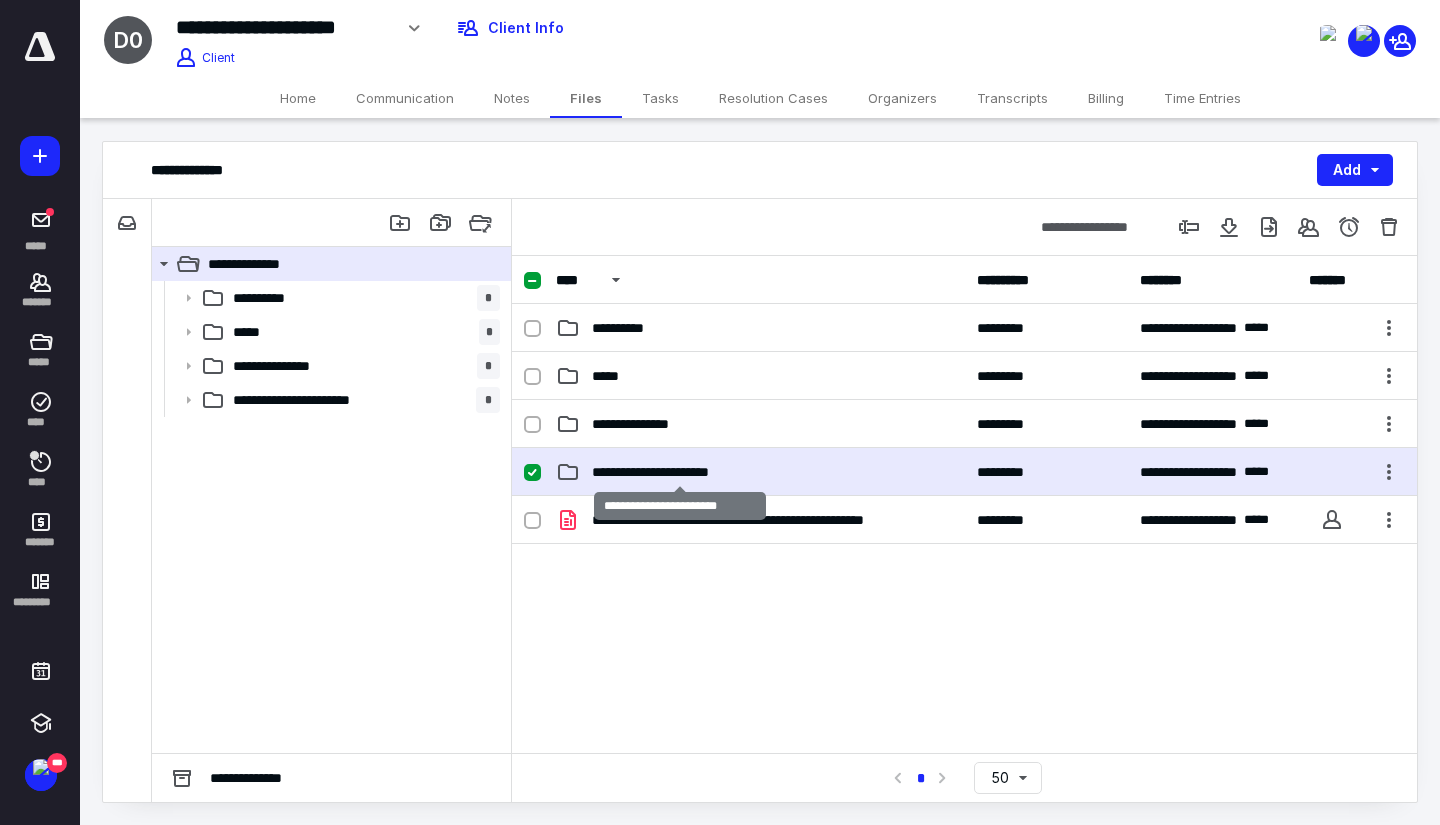 click on "**********" at bounding box center [680, 472] 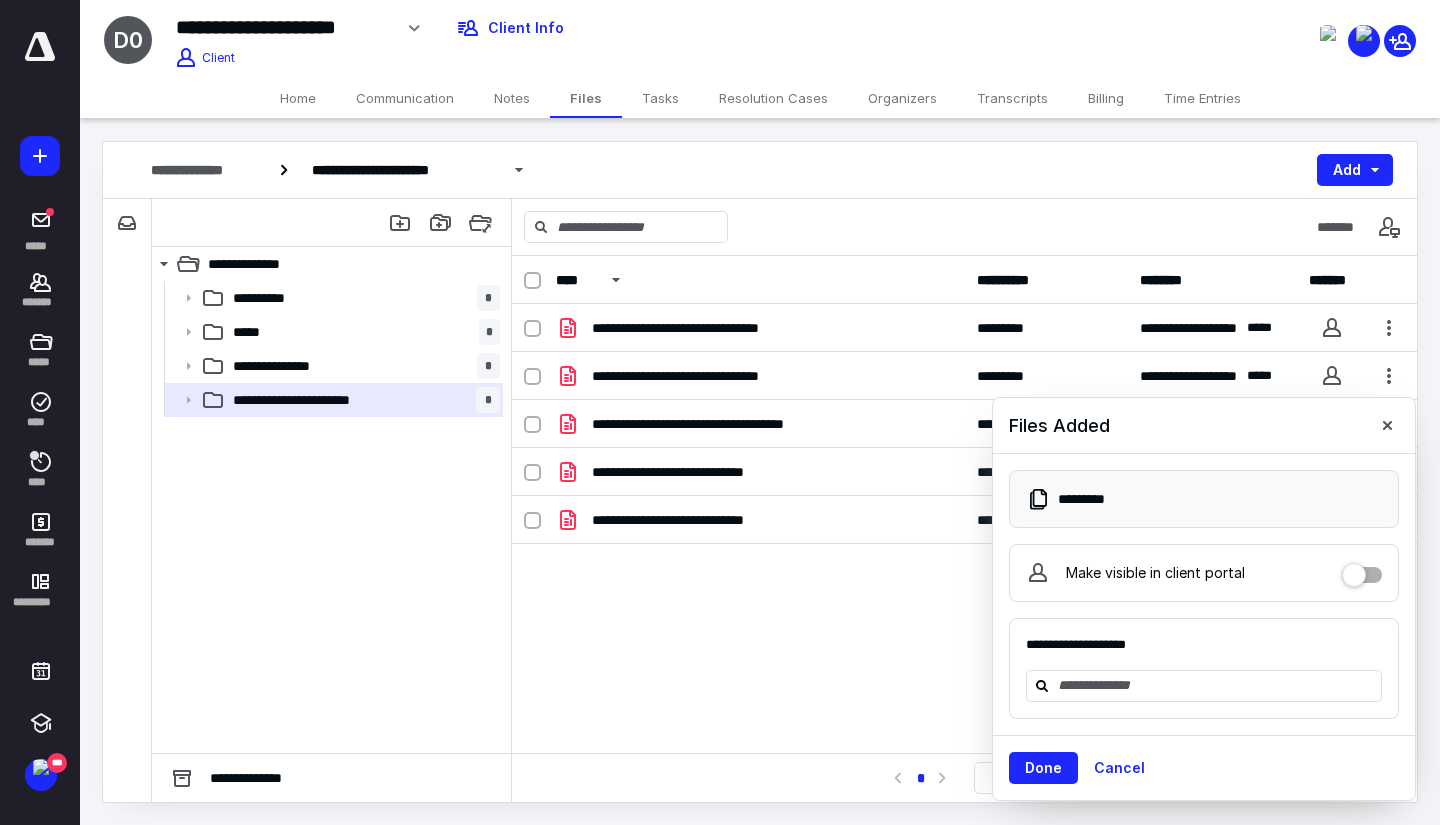 click on "Time Entries" at bounding box center (1202, 98) 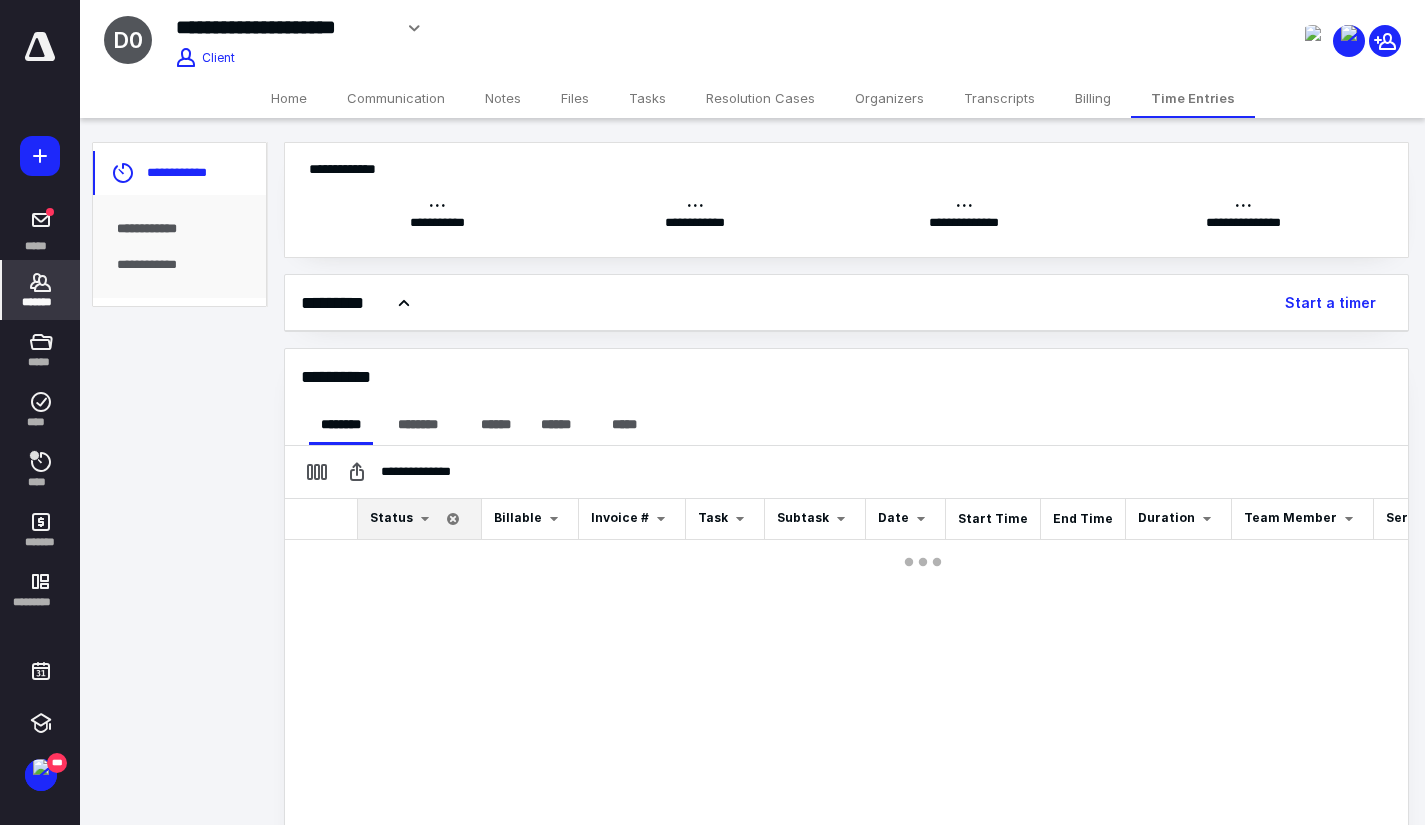 scroll, scrollTop: 0, scrollLeft: 0, axis: both 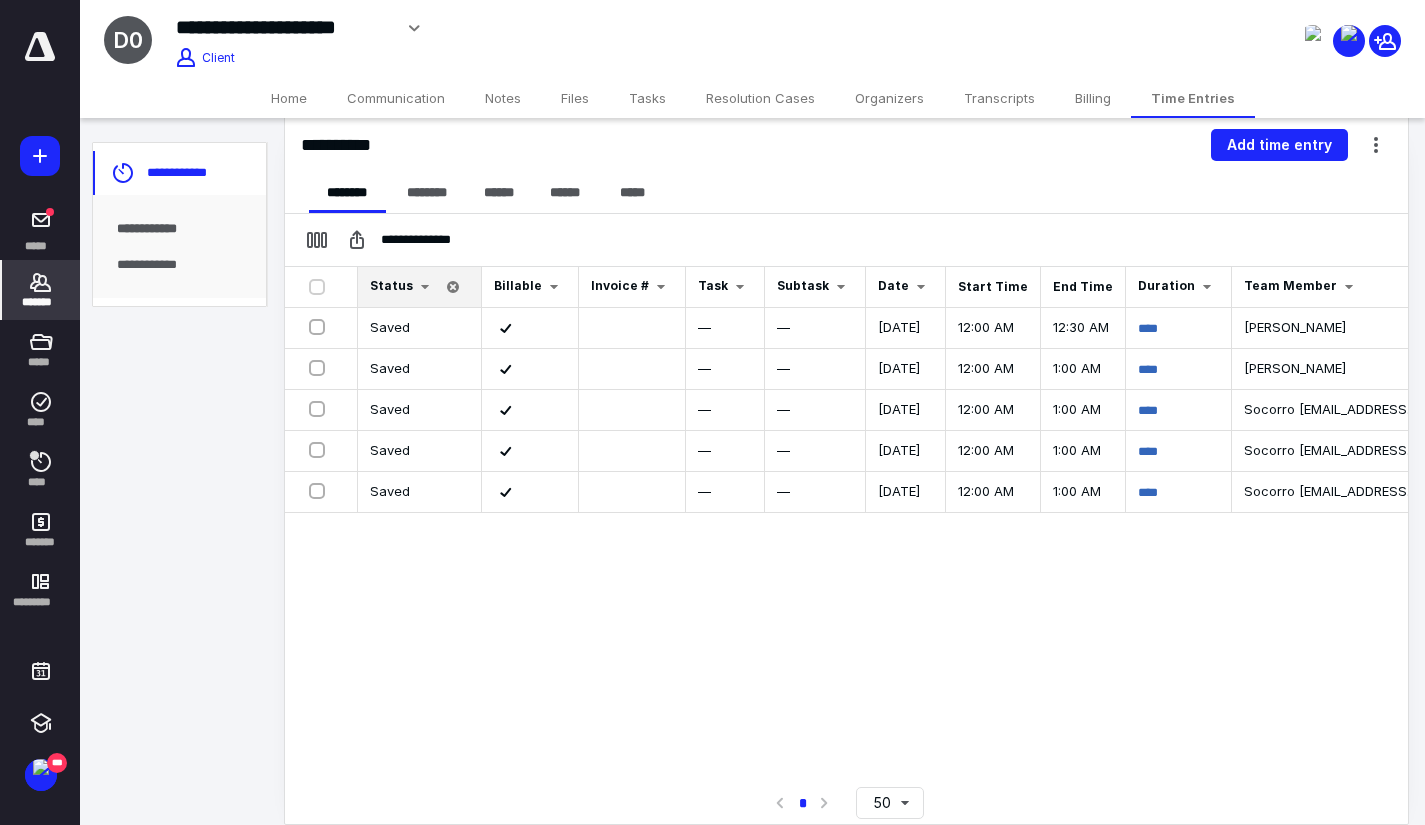 click on "*******" at bounding box center (41, 290) 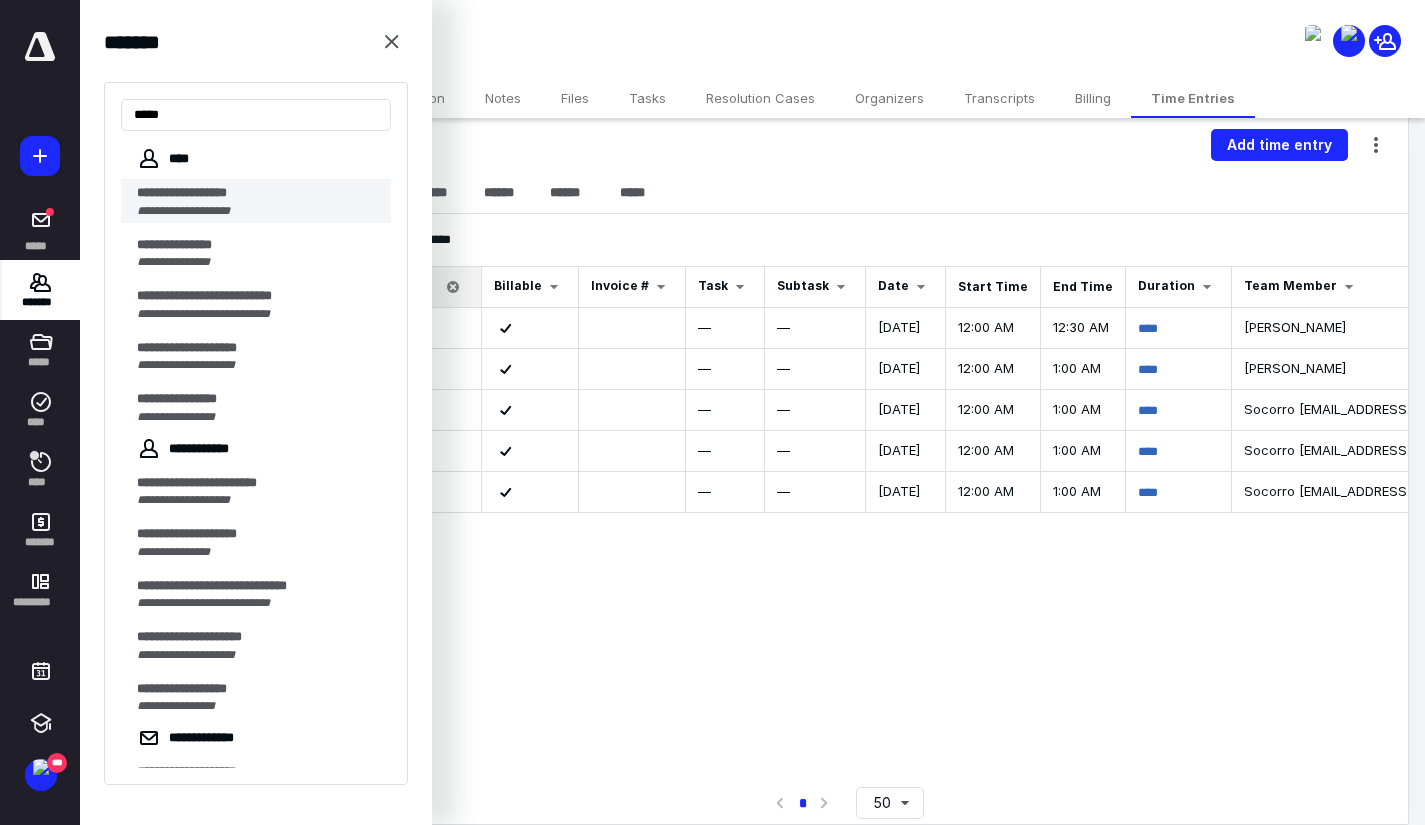 type on "****" 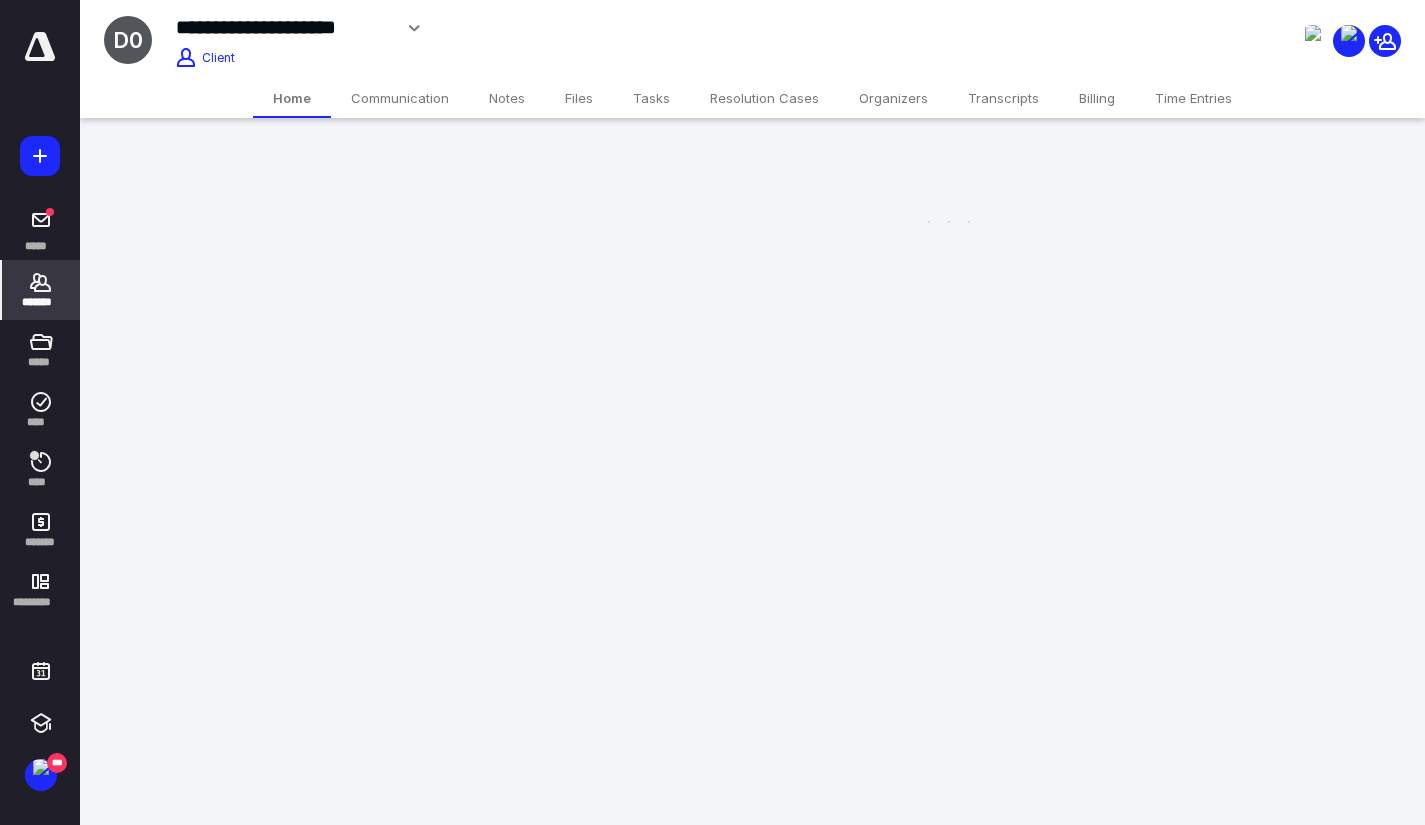 scroll, scrollTop: 0, scrollLeft: 0, axis: both 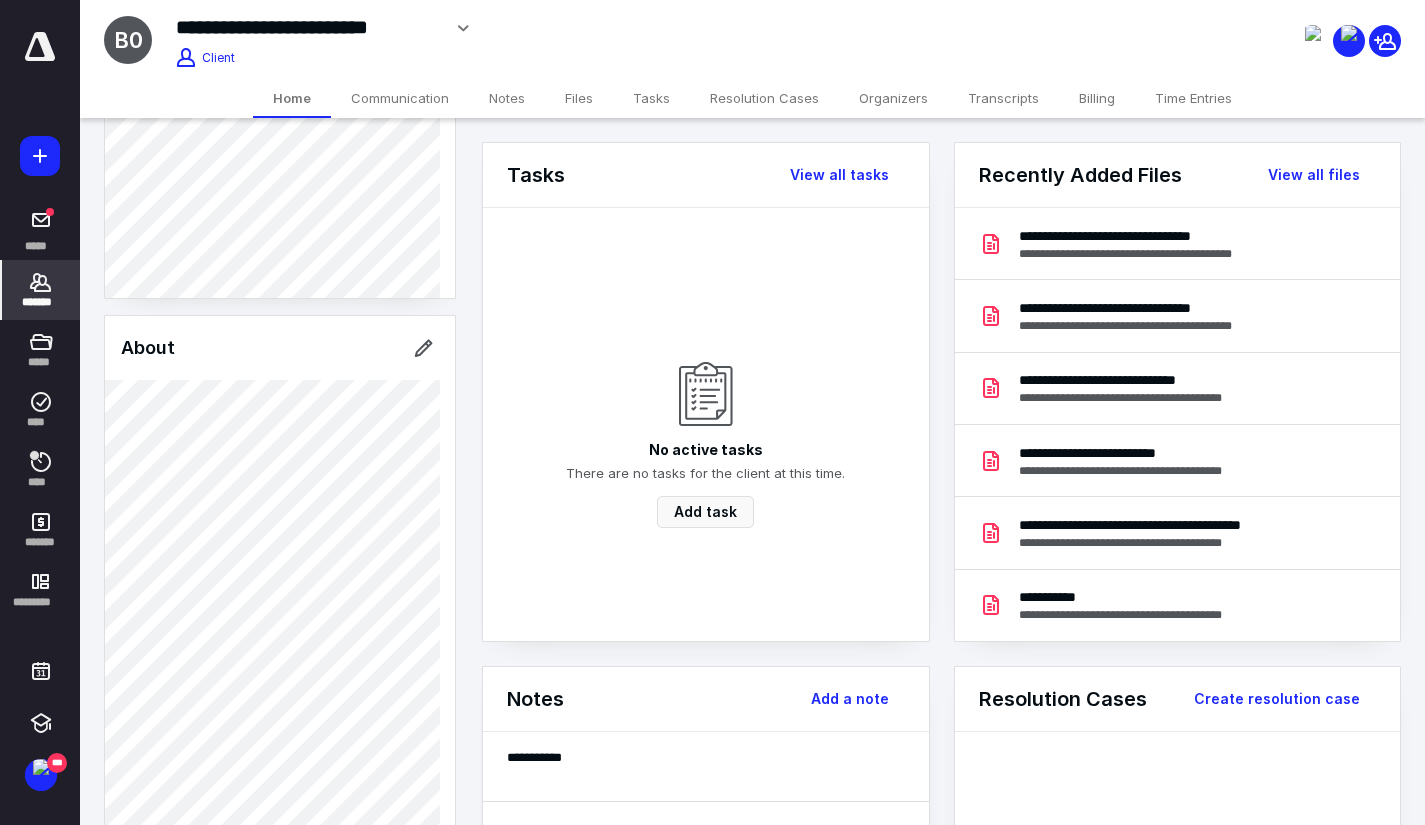 click on "Files" at bounding box center (579, 98) 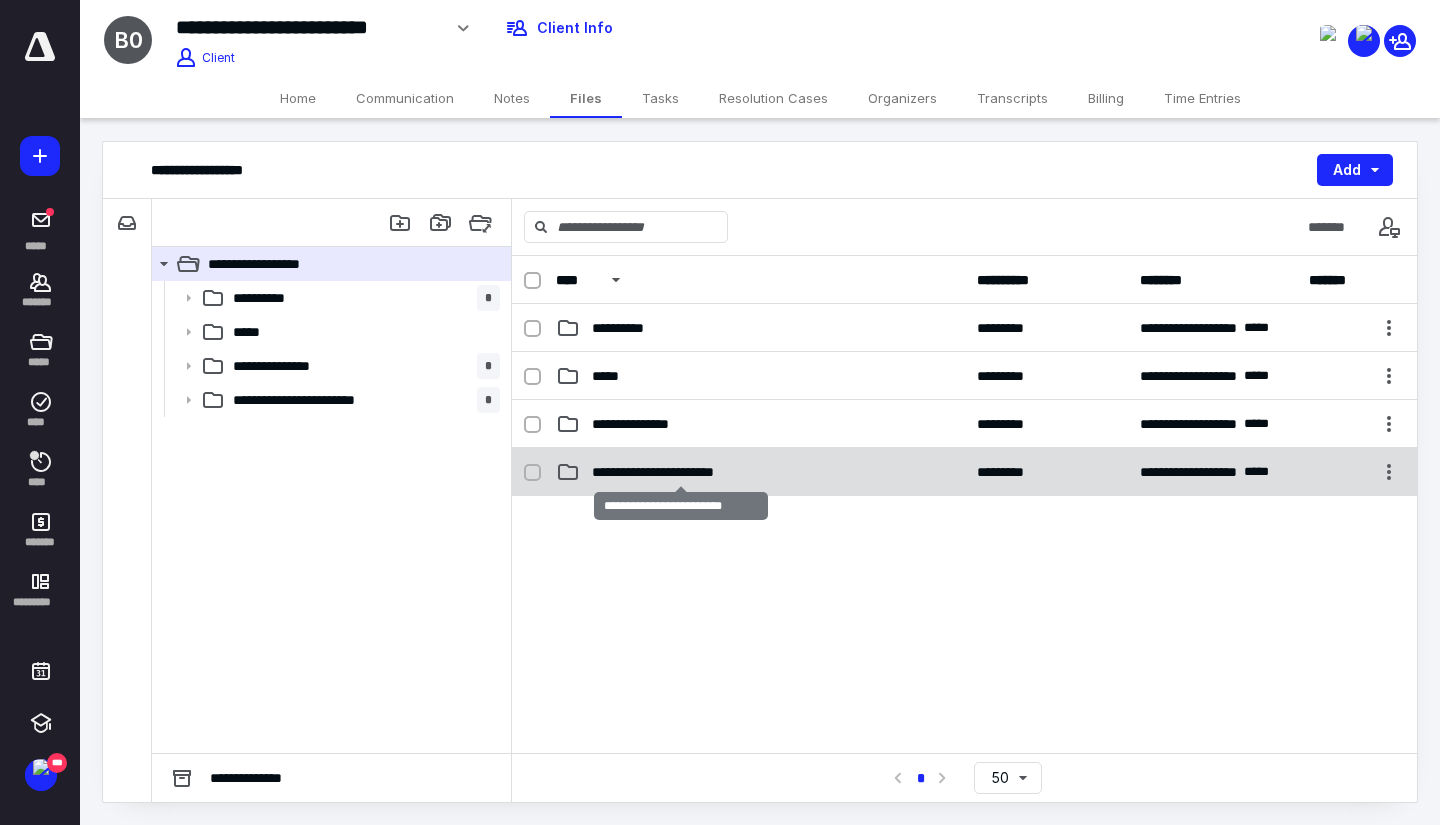 click on "**********" at bounding box center (681, 472) 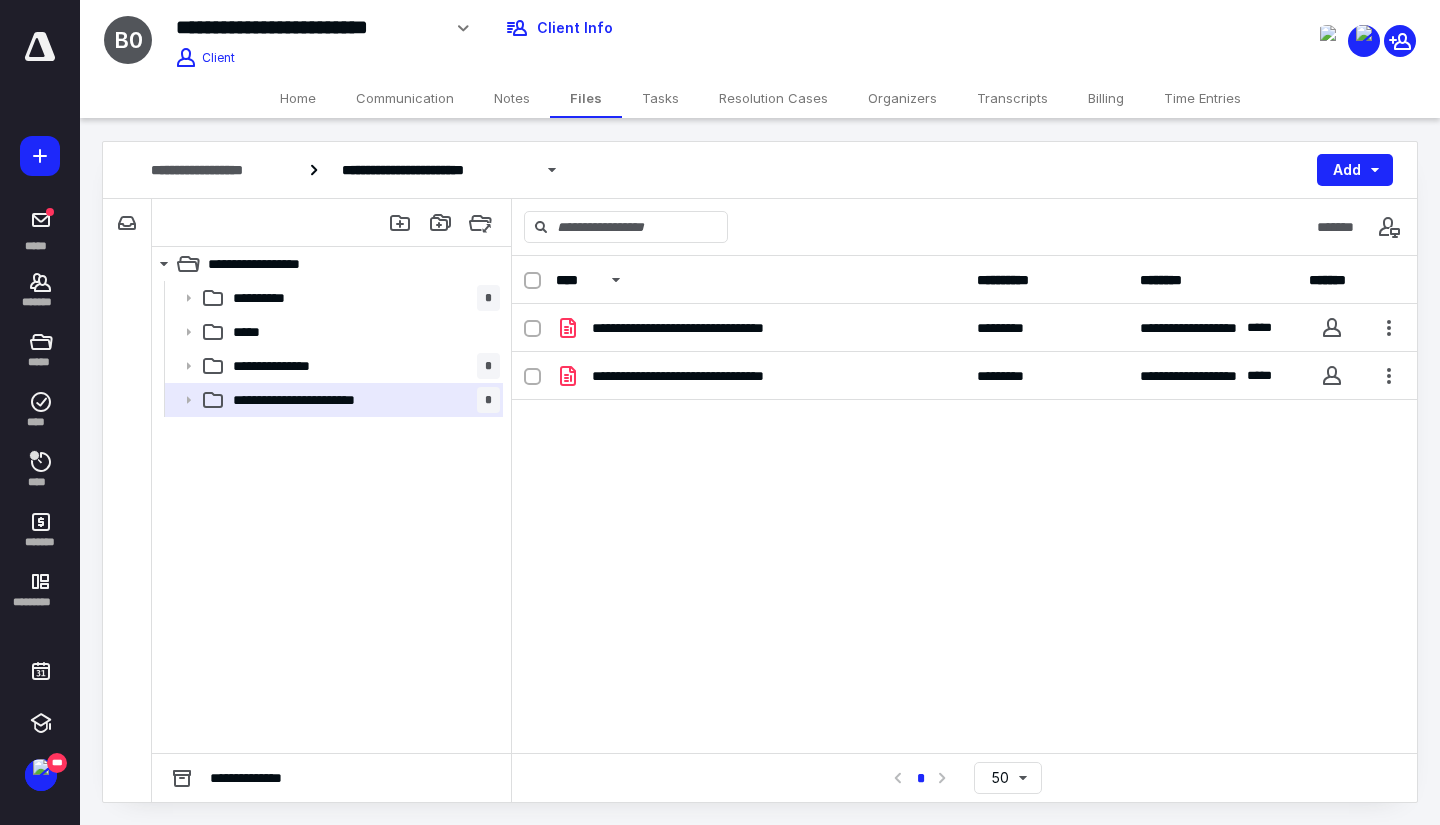 click on "Home" at bounding box center (298, 98) 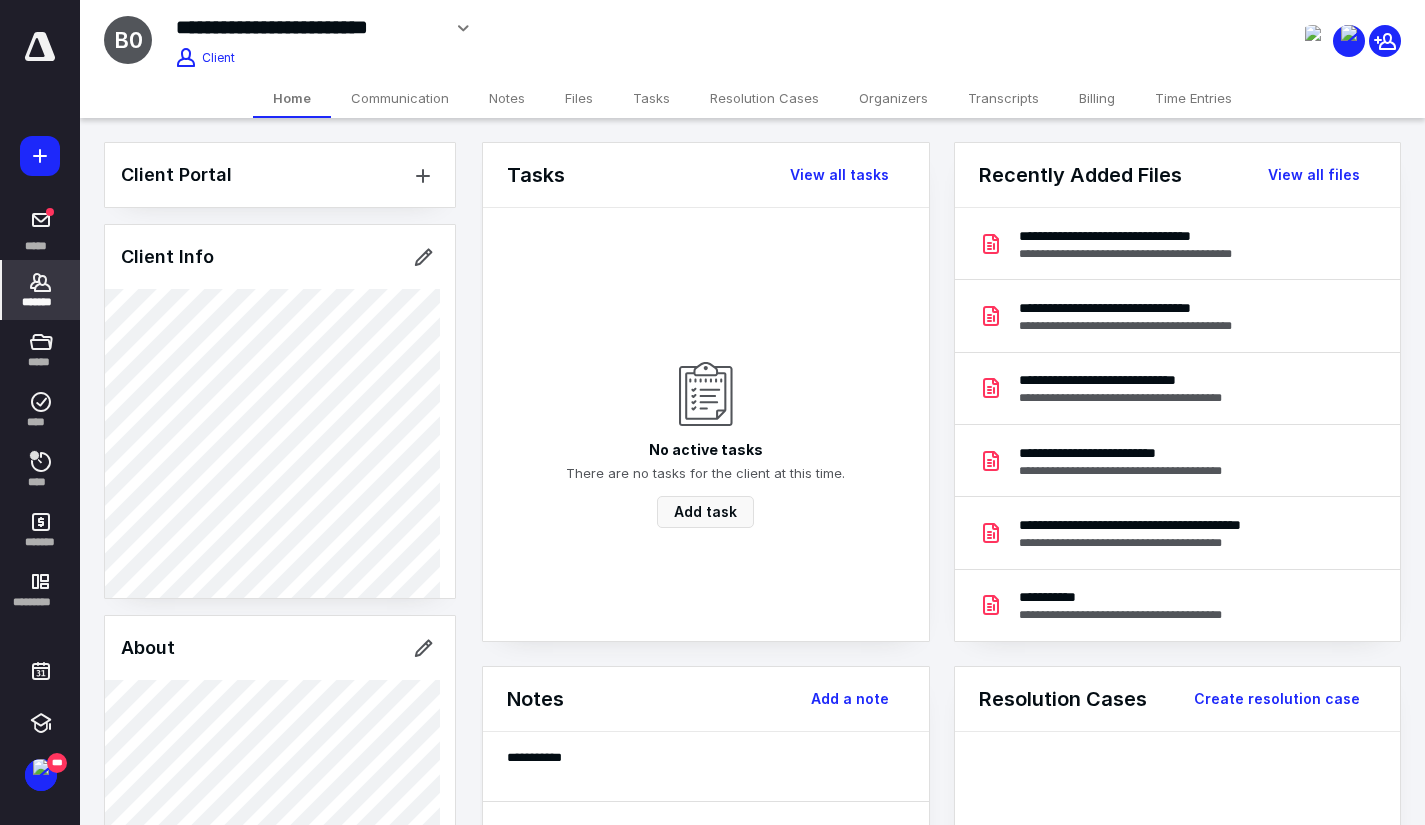 click on "Transcripts" at bounding box center [1003, 98] 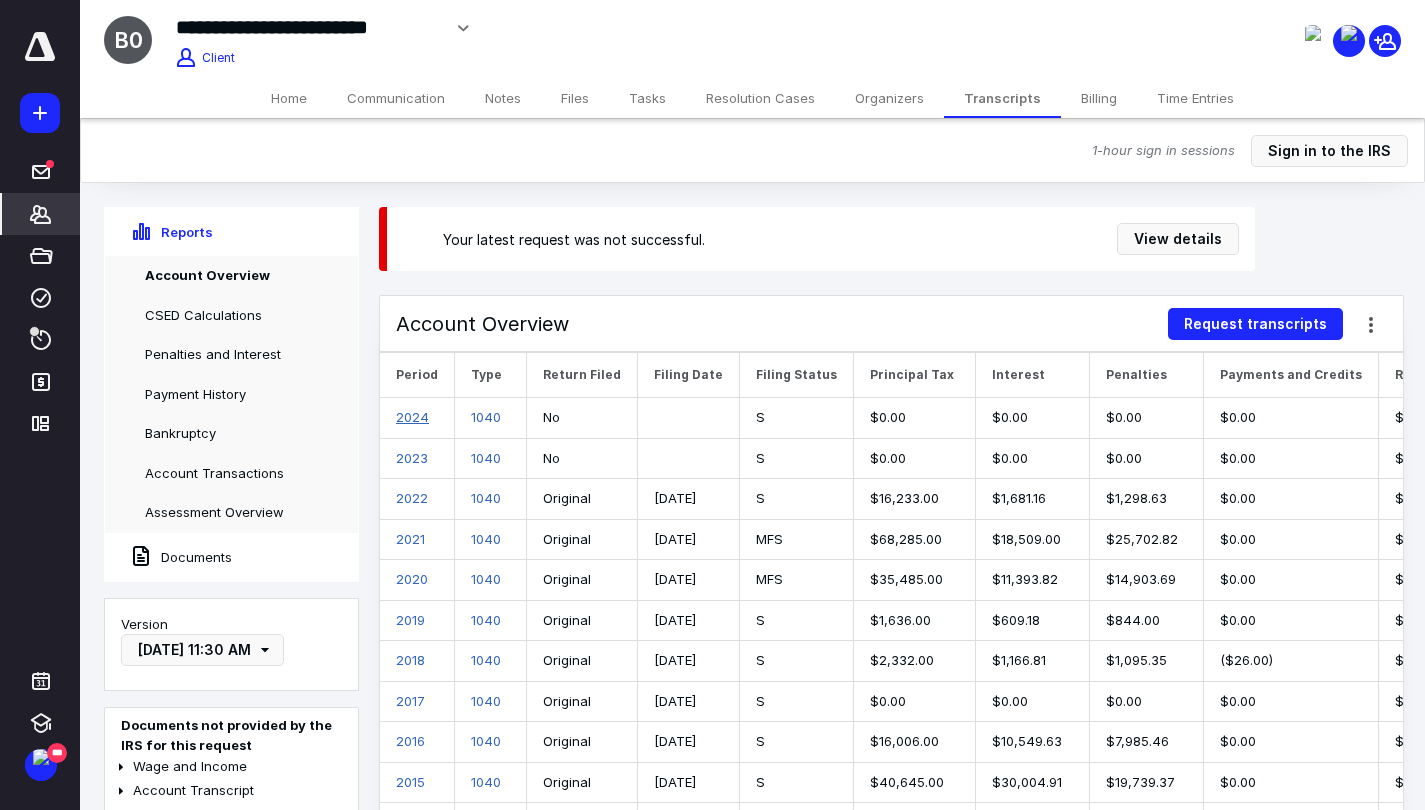 click on "2024" at bounding box center (412, 417) 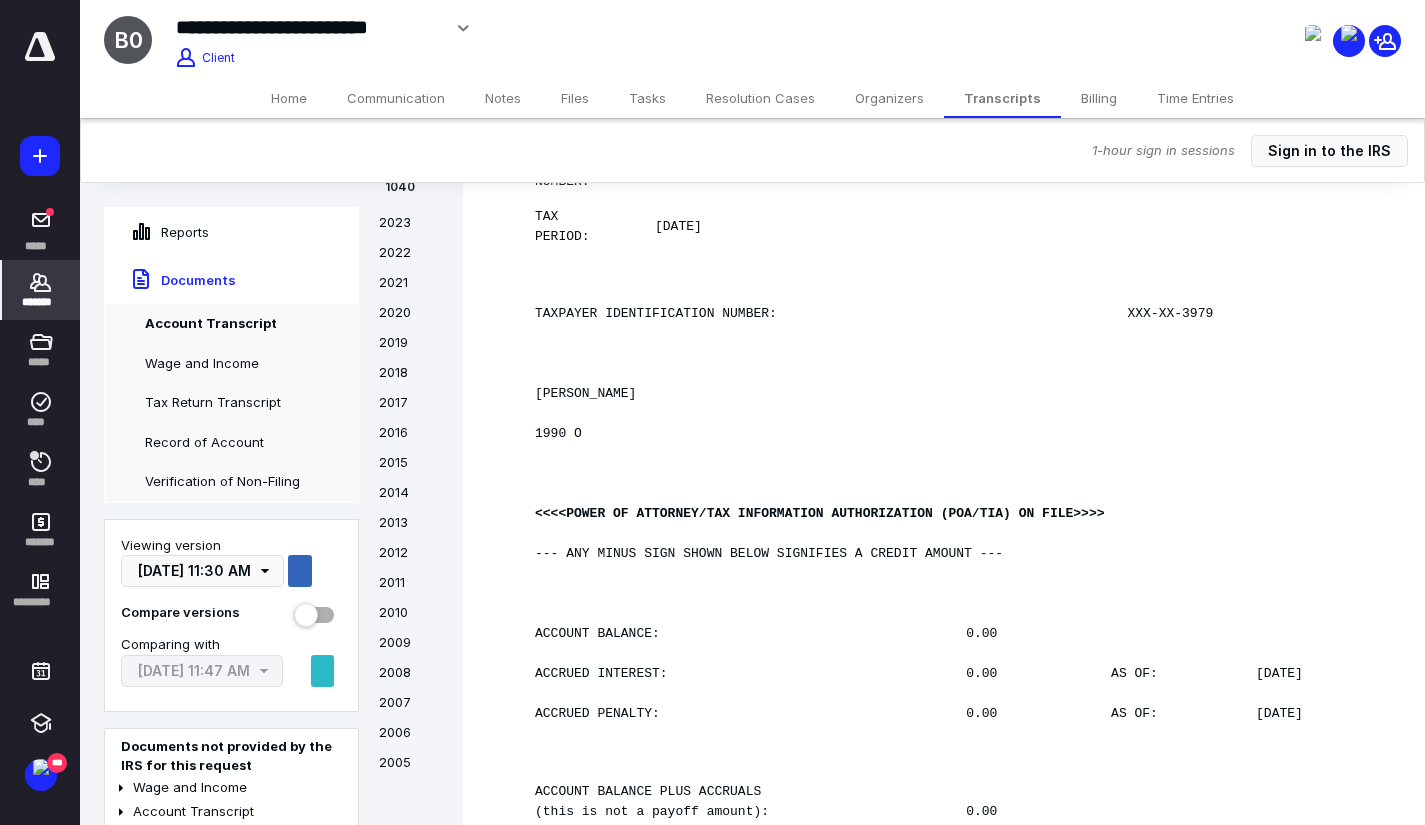 scroll, scrollTop: 1000, scrollLeft: 0, axis: vertical 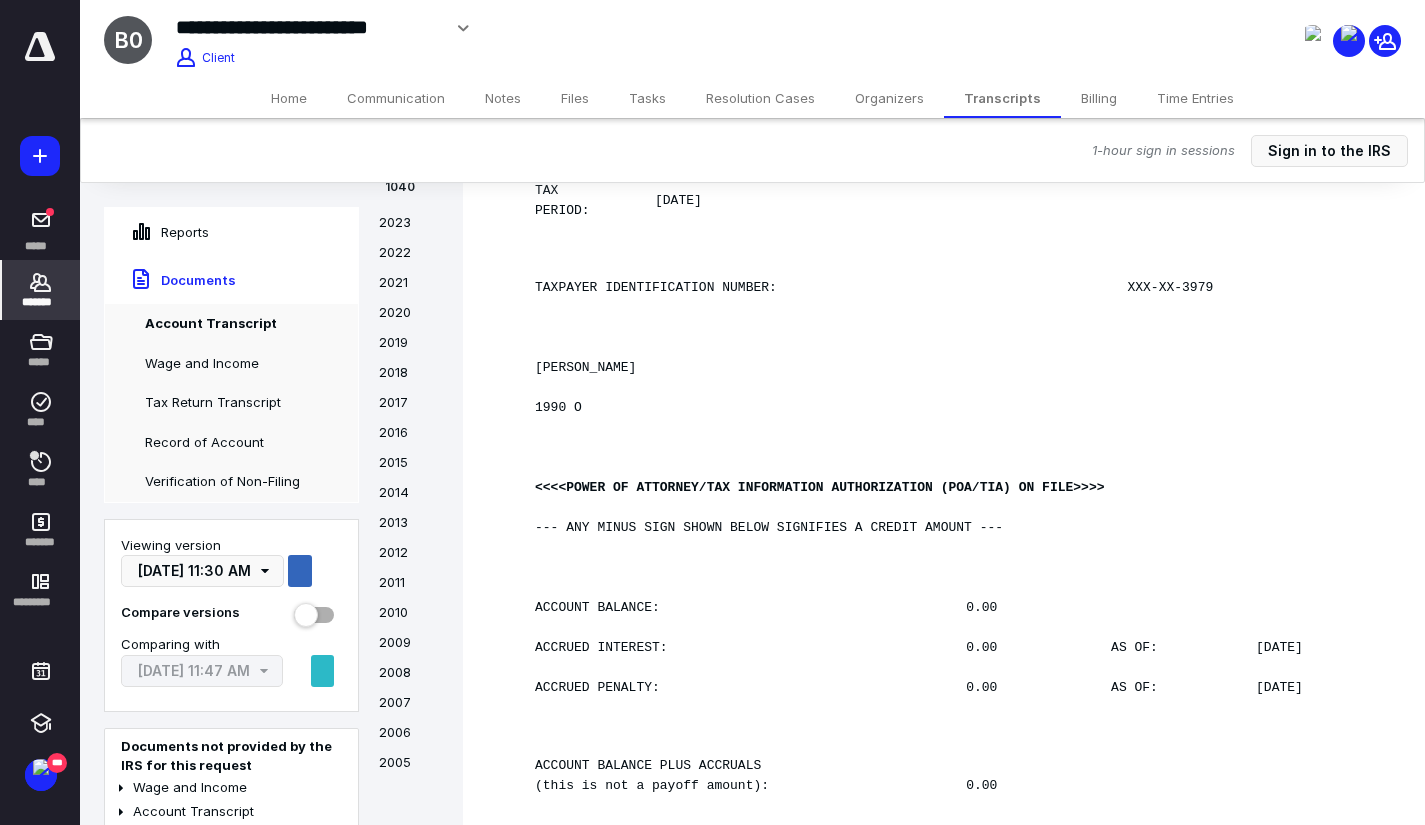 click on "2020" at bounding box center (411, 318) 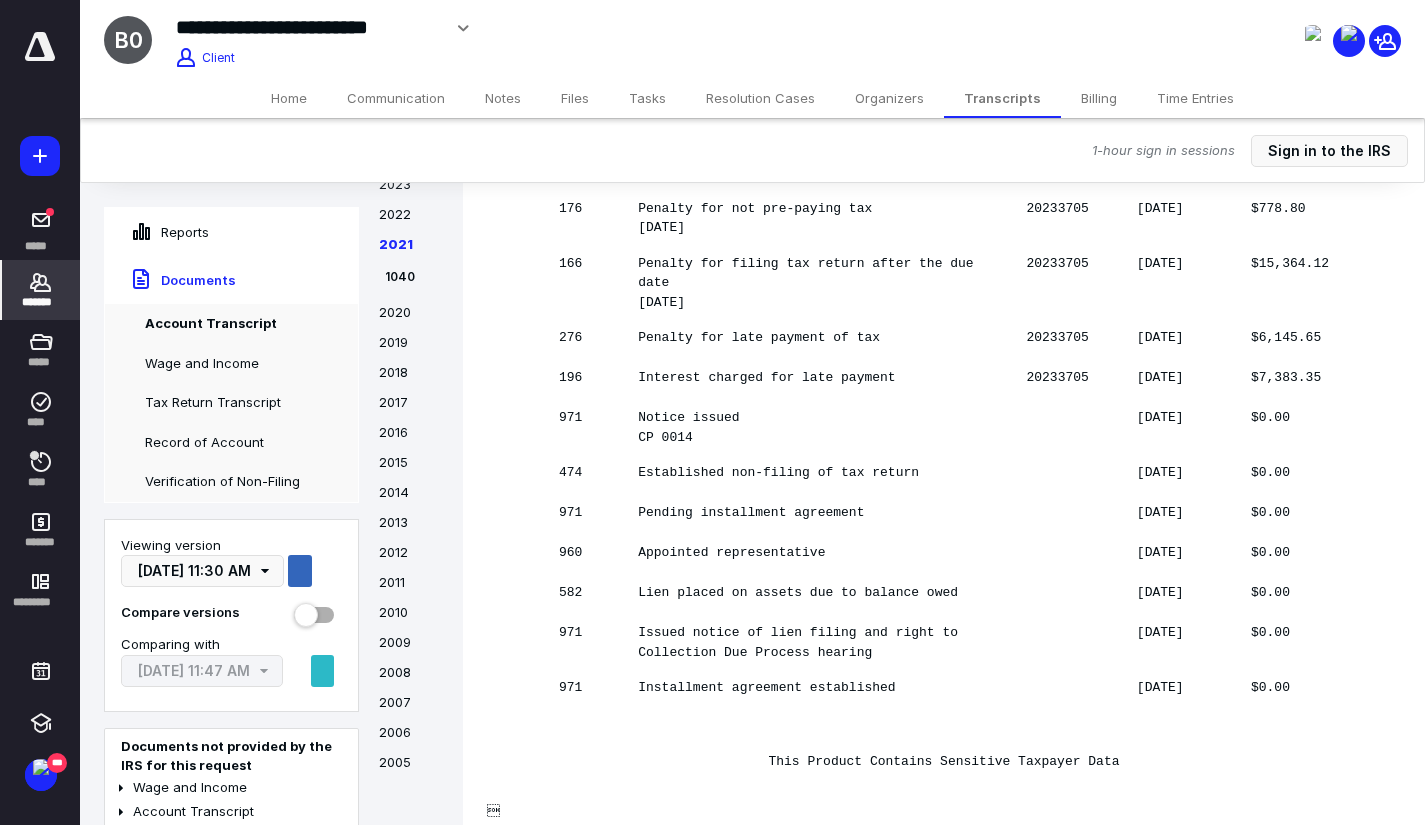 scroll, scrollTop: 9341, scrollLeft: 0, axis: vertical 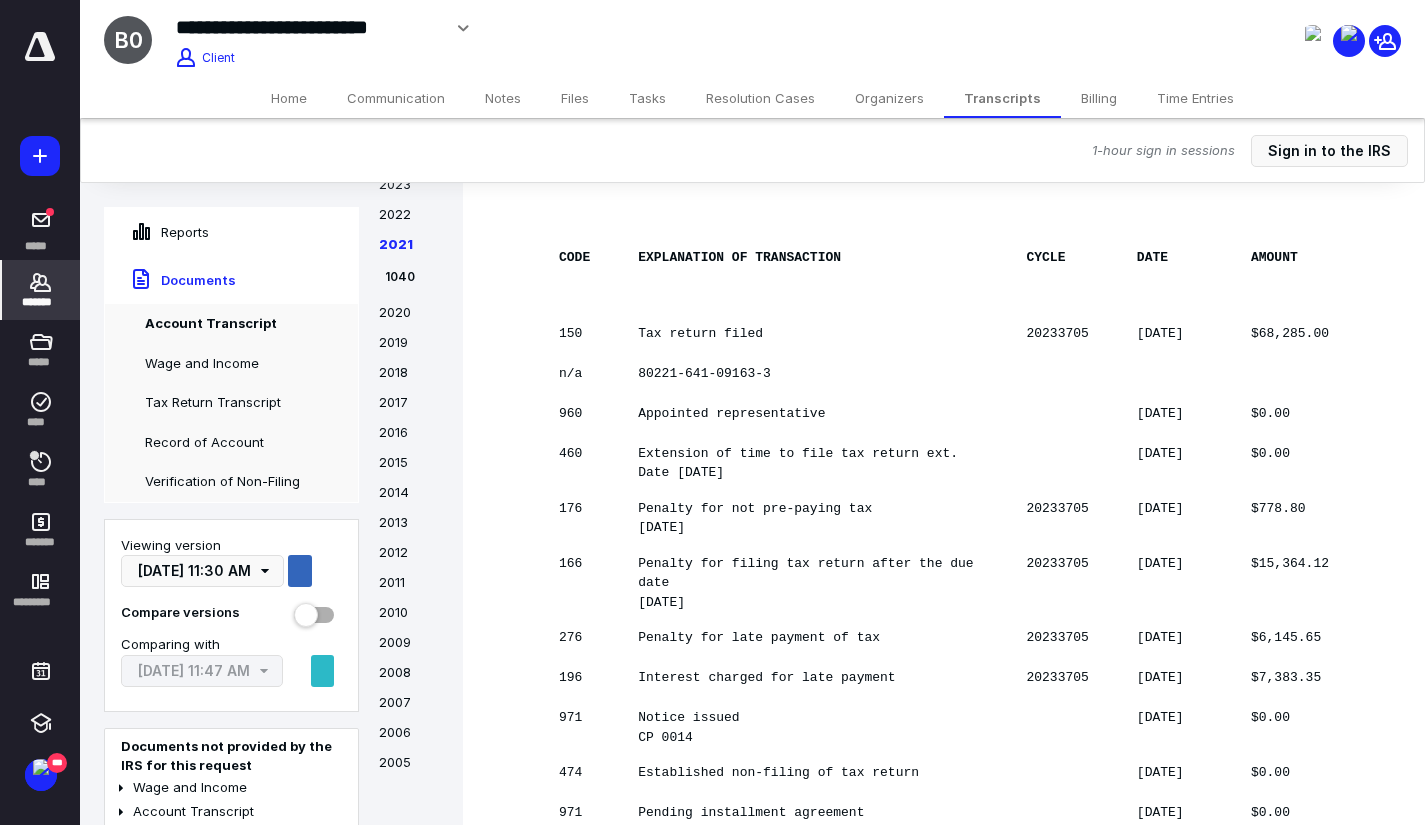 click on "Transcripts" at bounding box center (1002, 98) 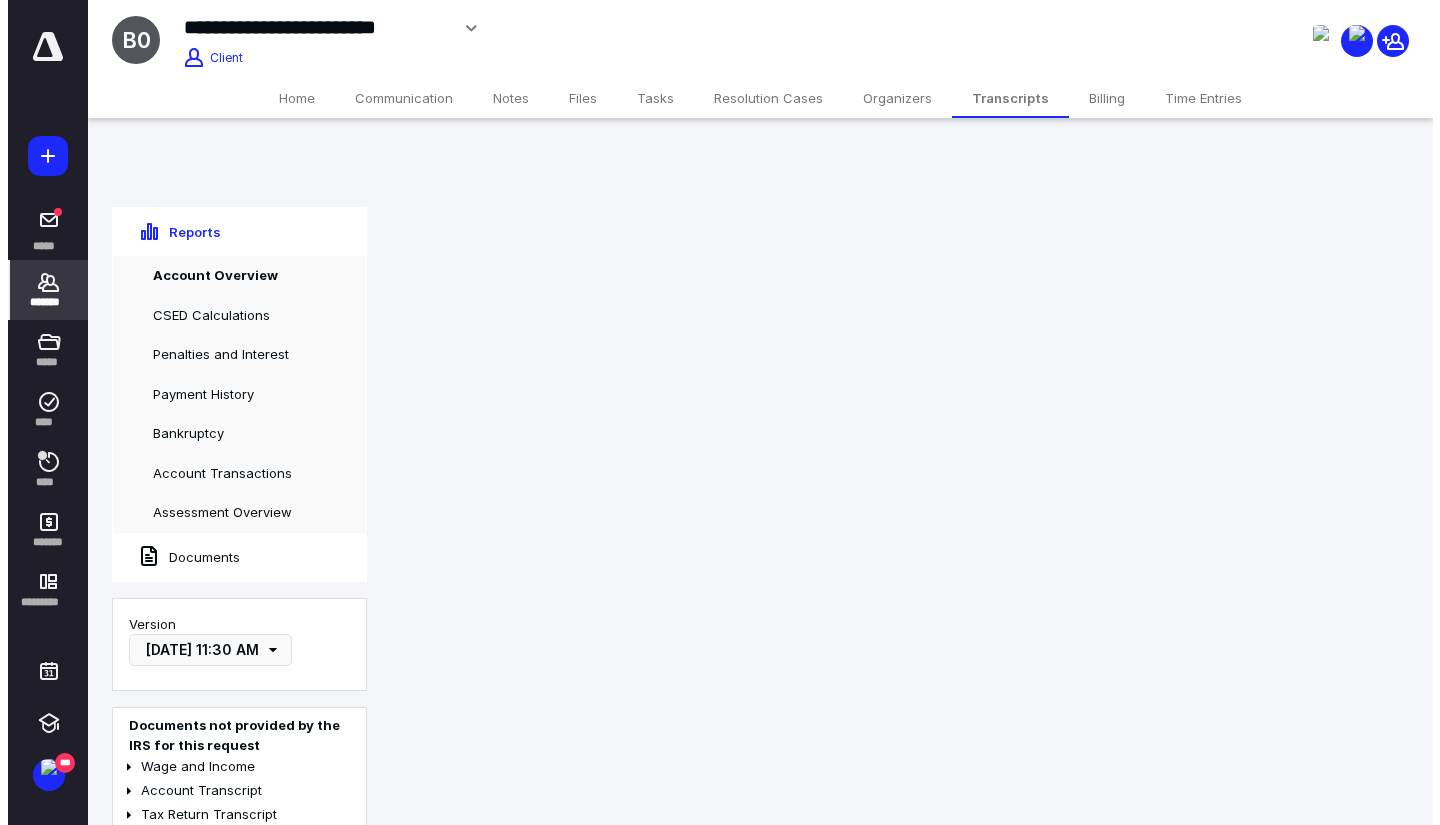 scroll, scrollTop: 0, scrollLeft: 0, axis: both 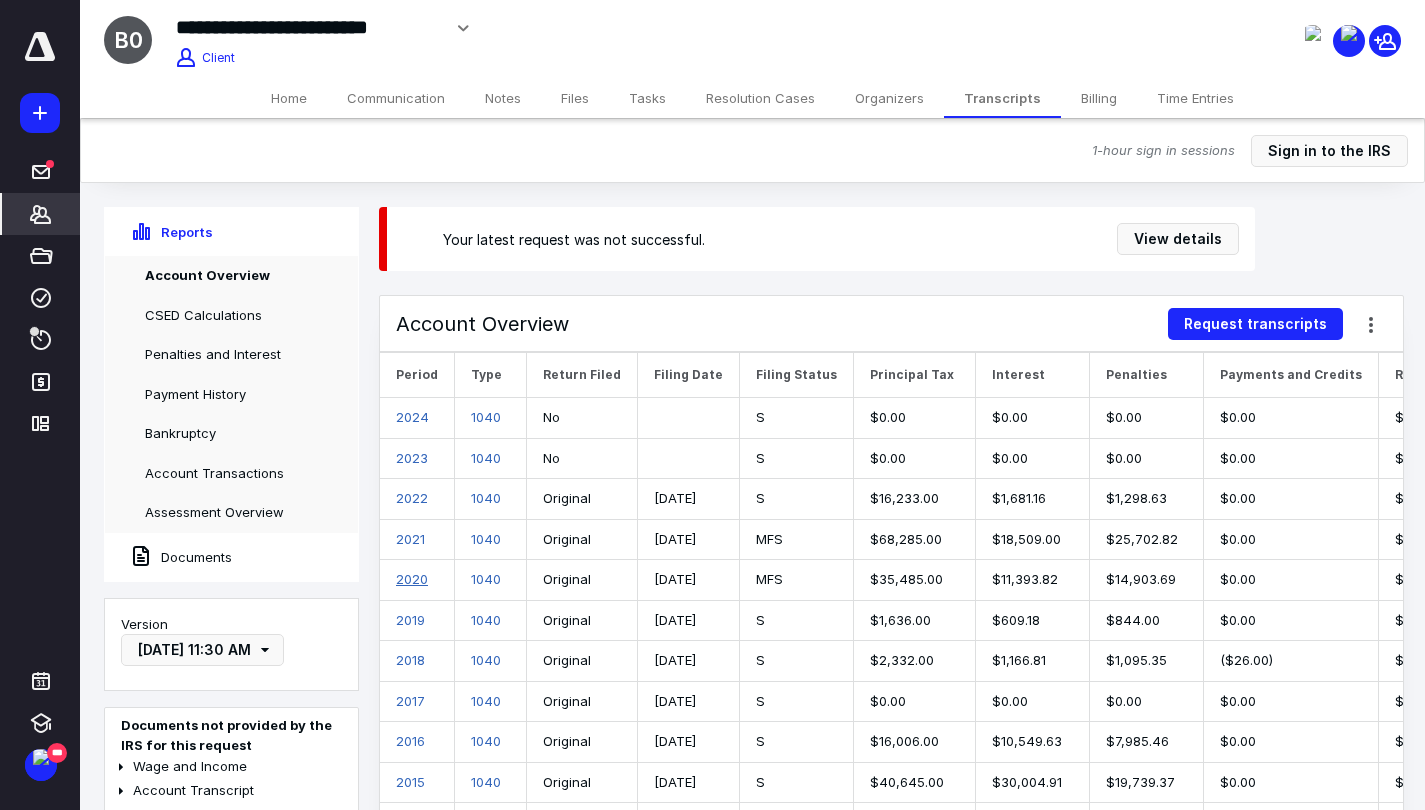 click on "2020" at bounding box center (412, 579) 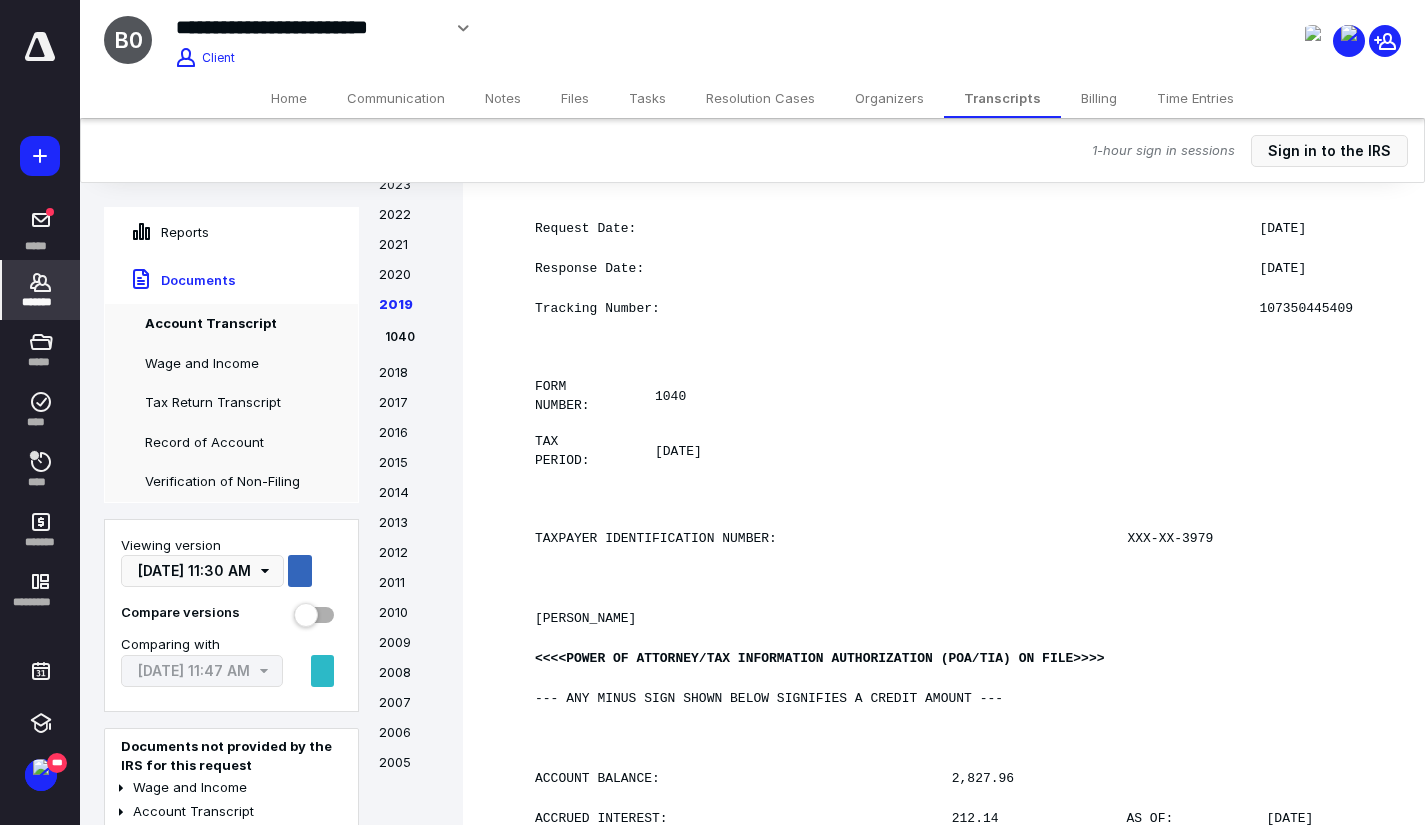 scroll, scrollTop: 13441, scrollLeft: 0, axis: vertical 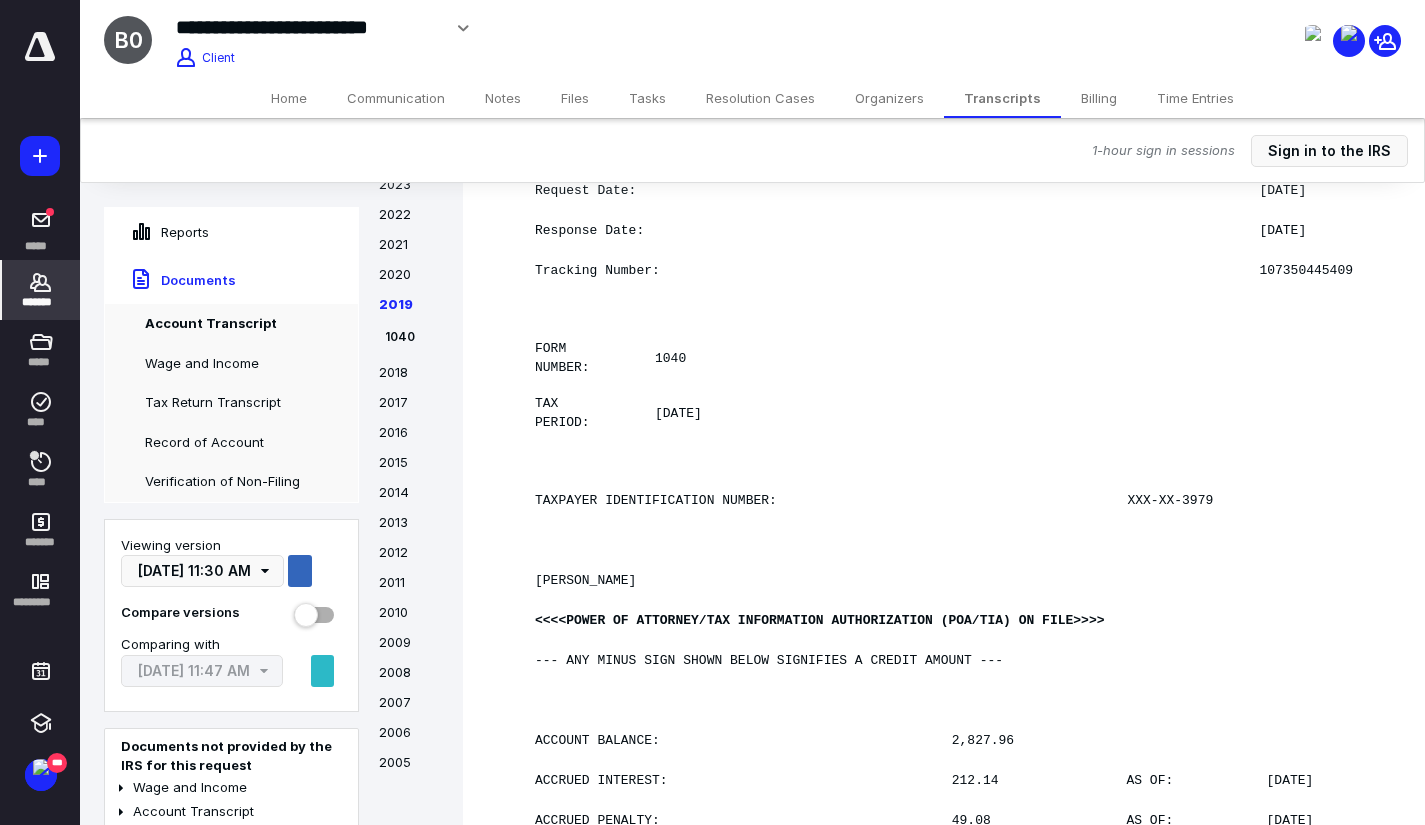 click on "Home" at bounding box center [289, 98] 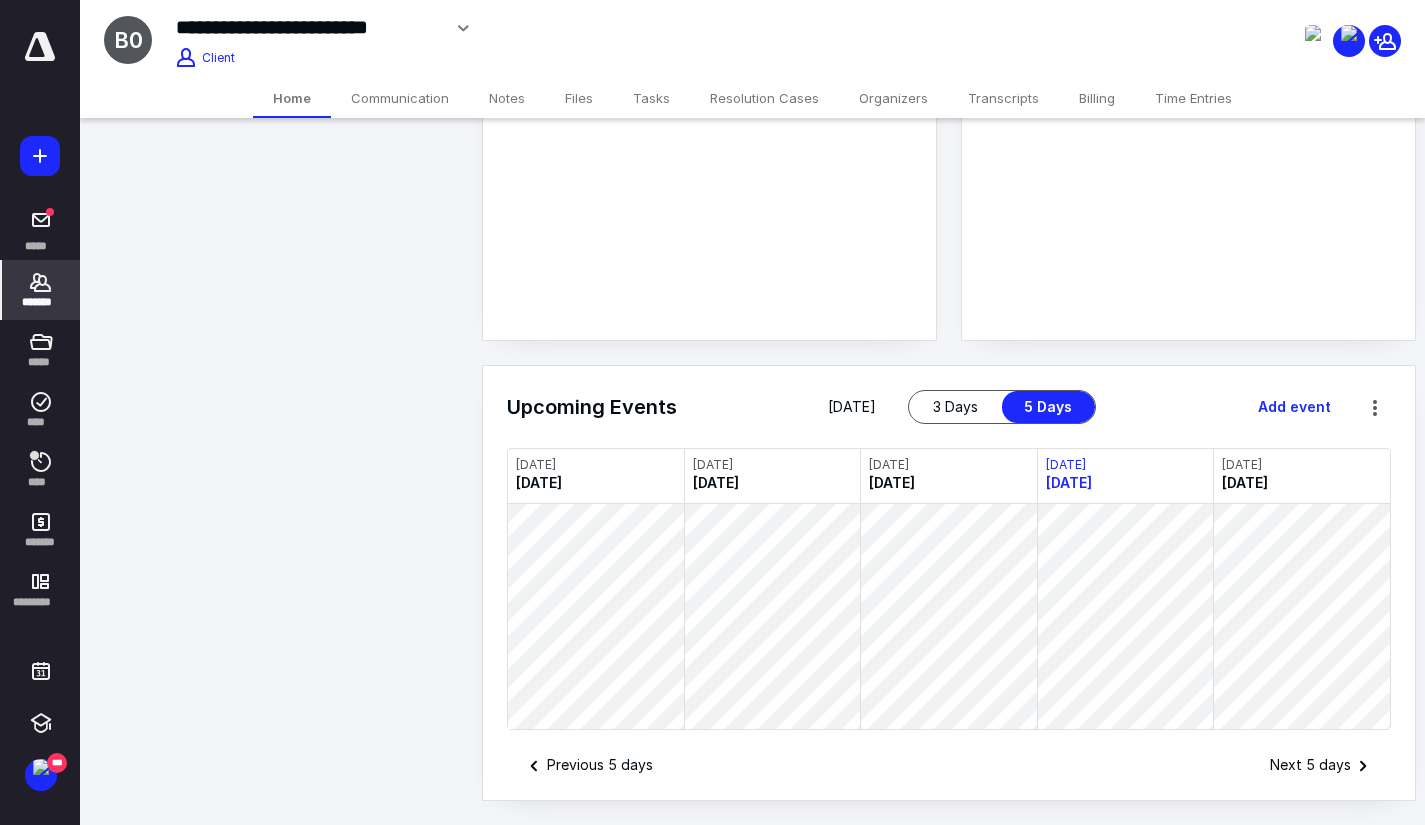 scroll, scrollTop: 0, scrollLeft: 0, axis: both 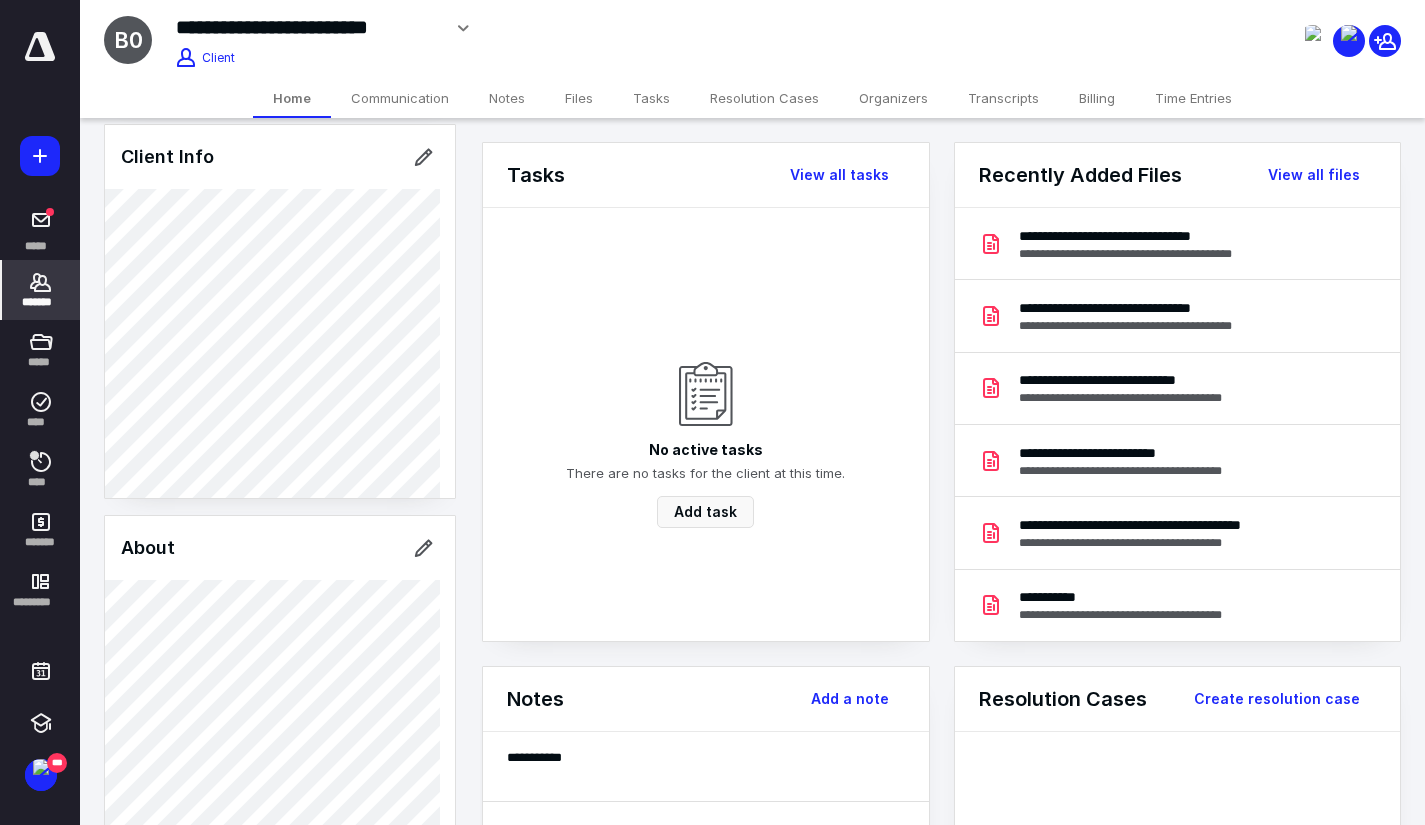 click on "Client Portal Client Info About Spouse Dependents Important clients Tags Manage all tags" at bounding box center [280, 764] 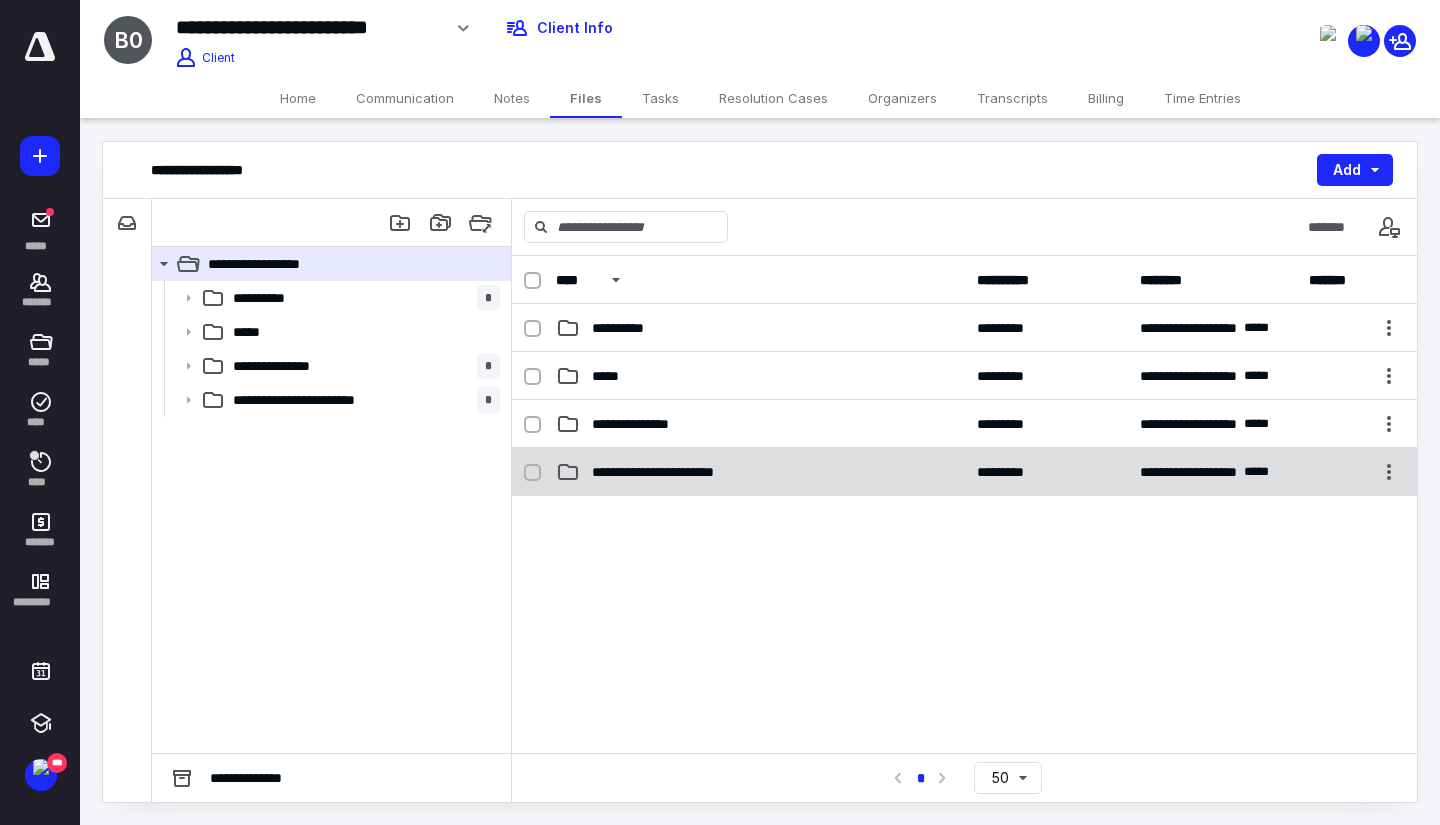 click on "**********" at bounding box center (681, 472) 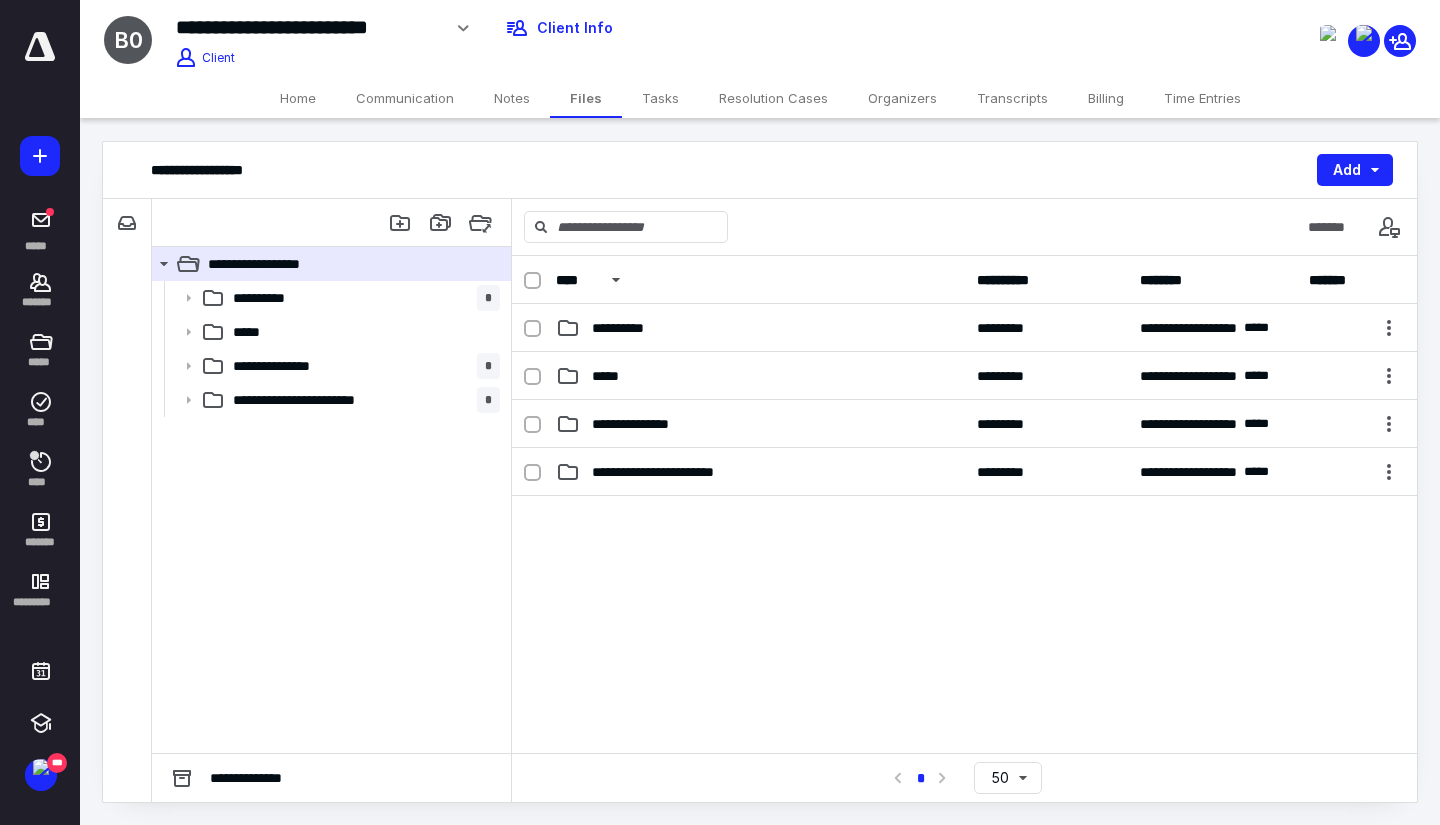 click on "**********" at bounding box center [681, 472] 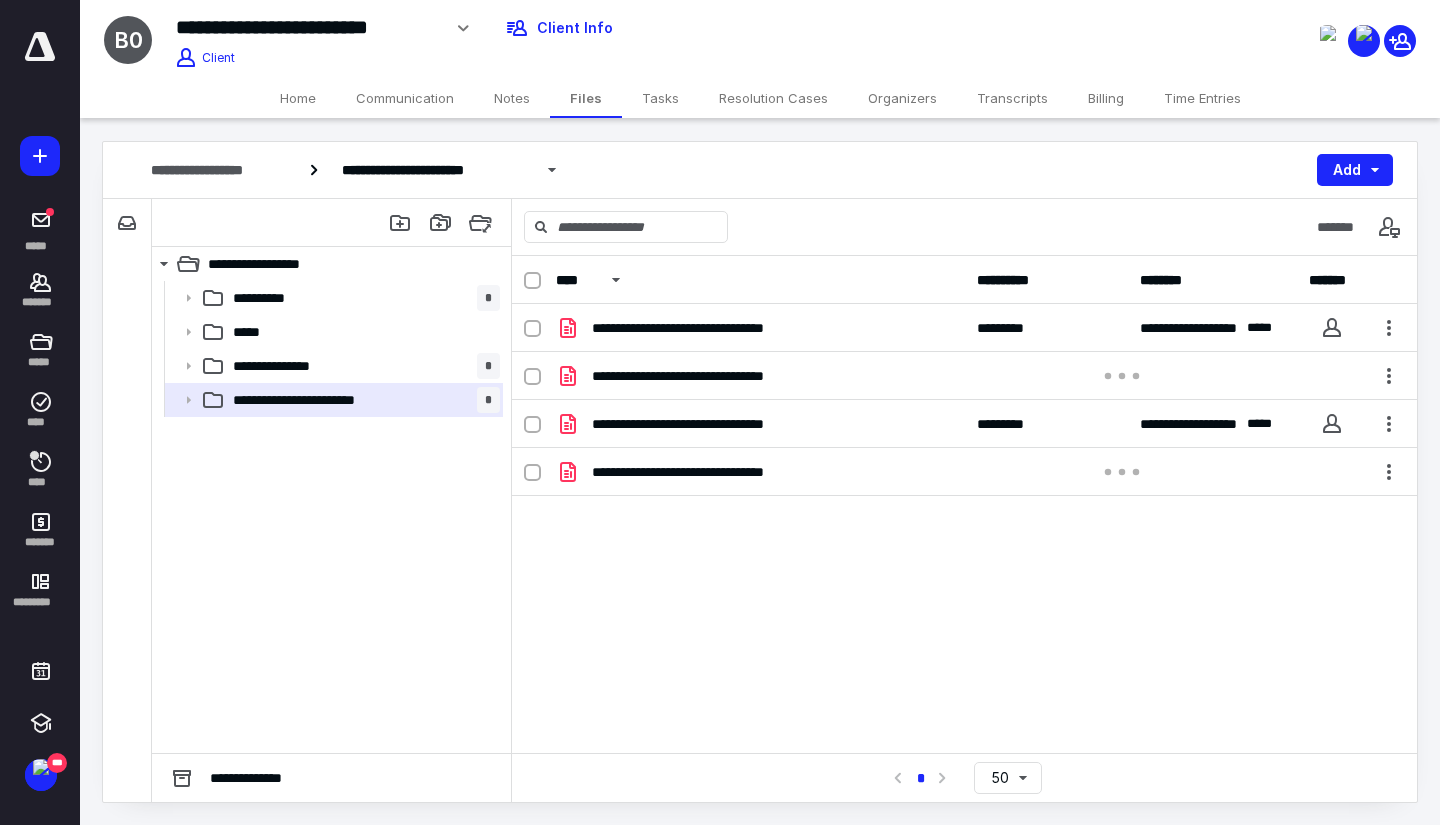click on "Time Entries" at bounding box center (1202, 98) 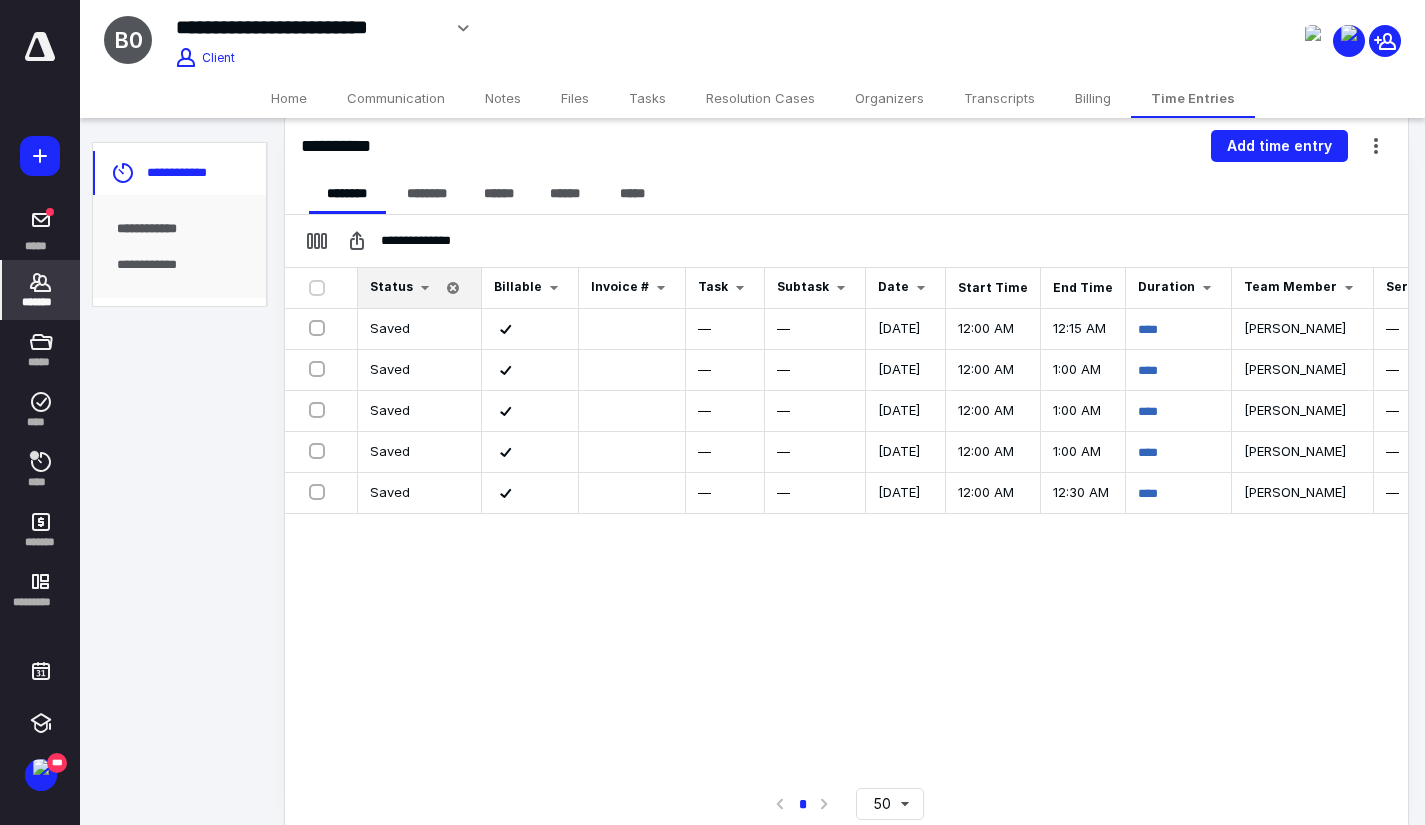 scroll, scrollTop: 232, scrollLeft: 0, axis: vertical 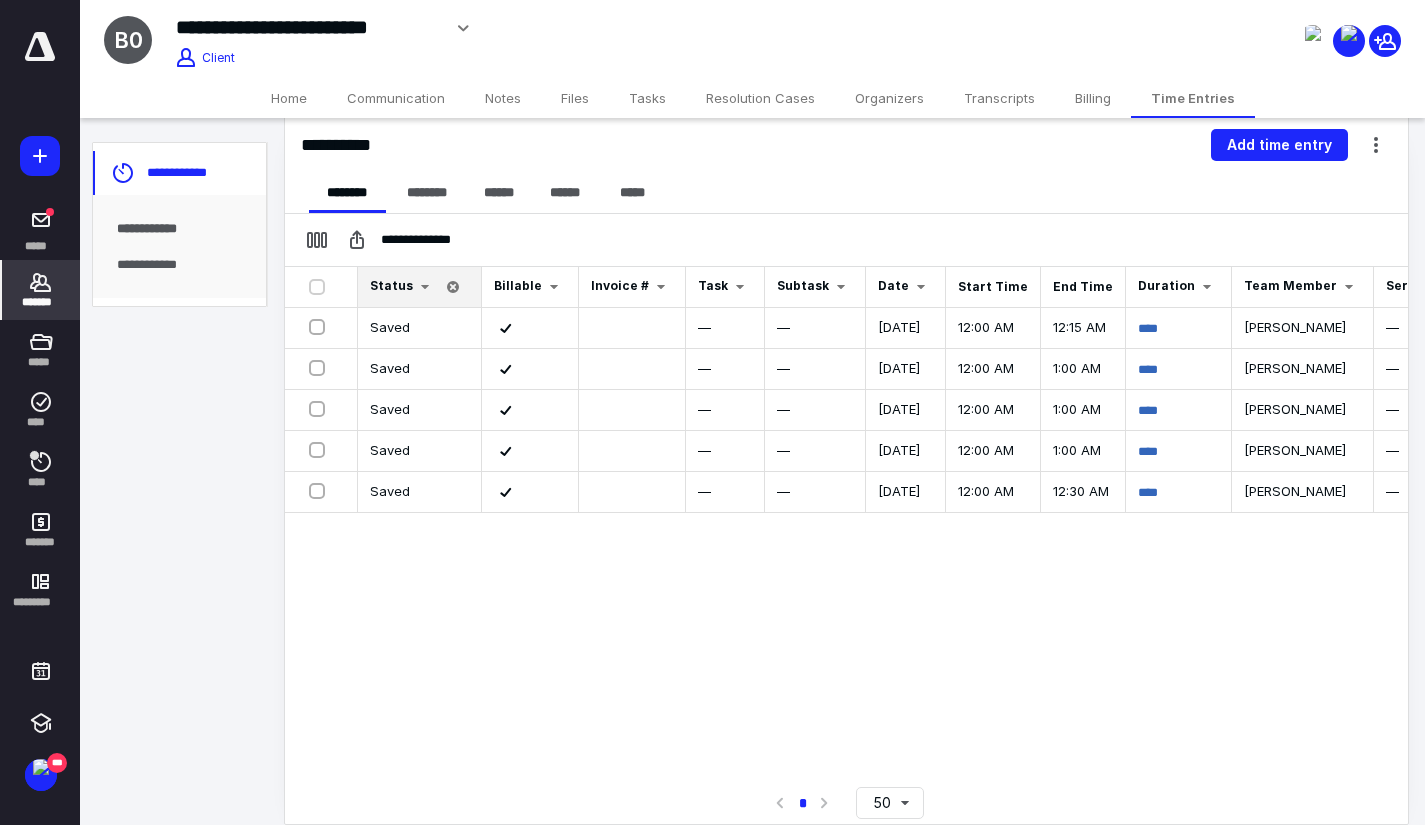 click on "Home" at bounding box center [289, 98] 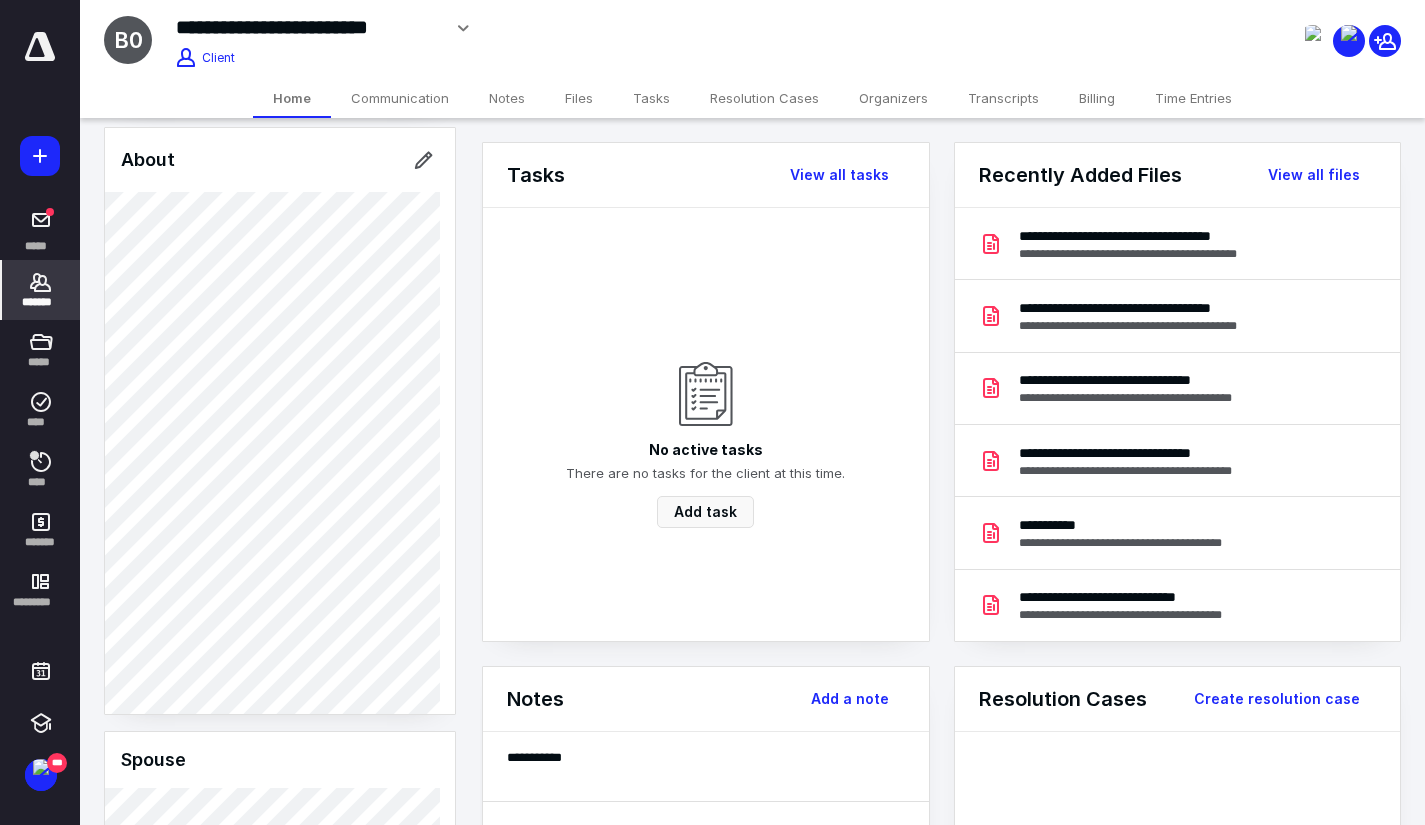 scroll, scrollTop: 600, scrollLeft: 0, axis: vertical 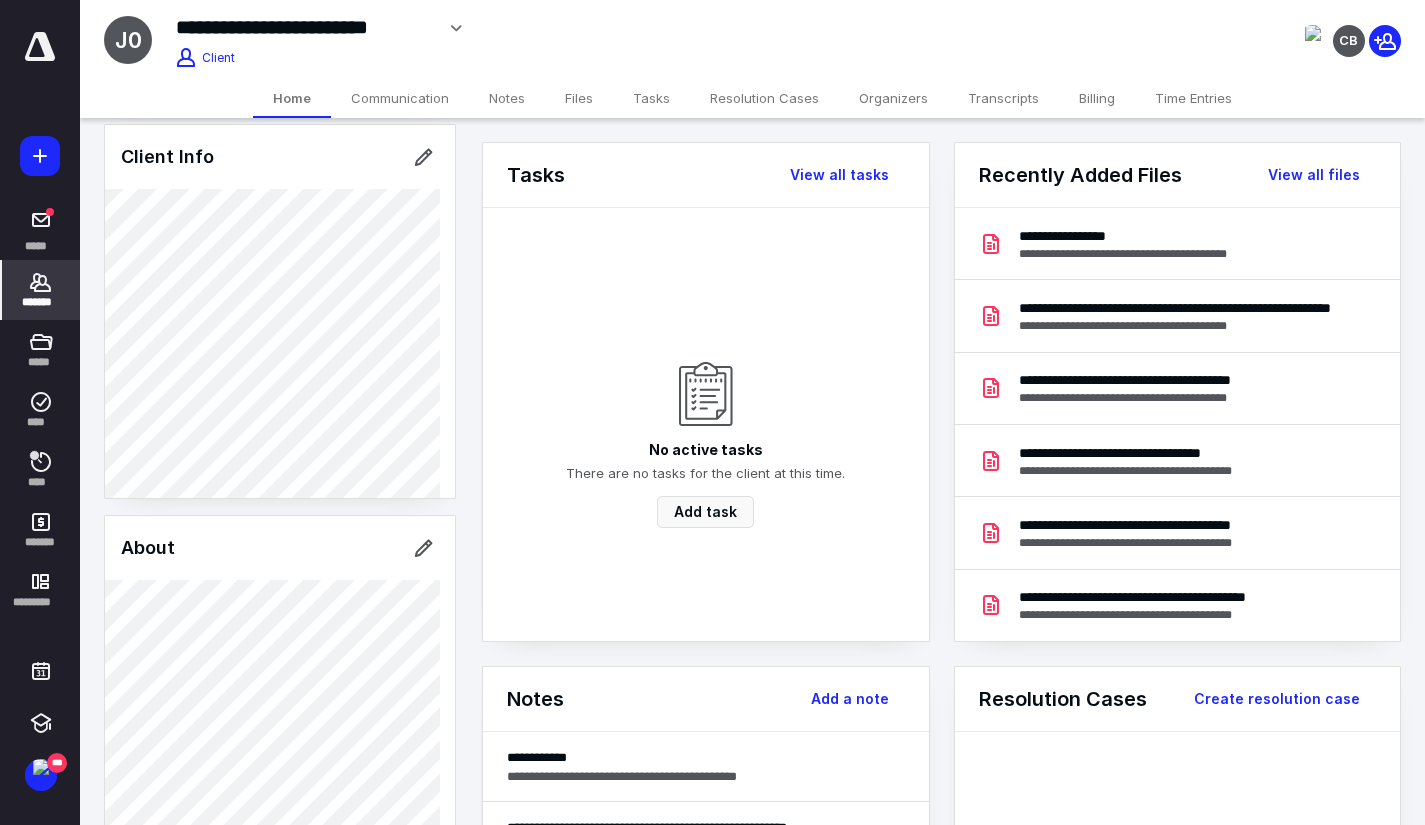 click on "Files" at bounding box center [579, 98] 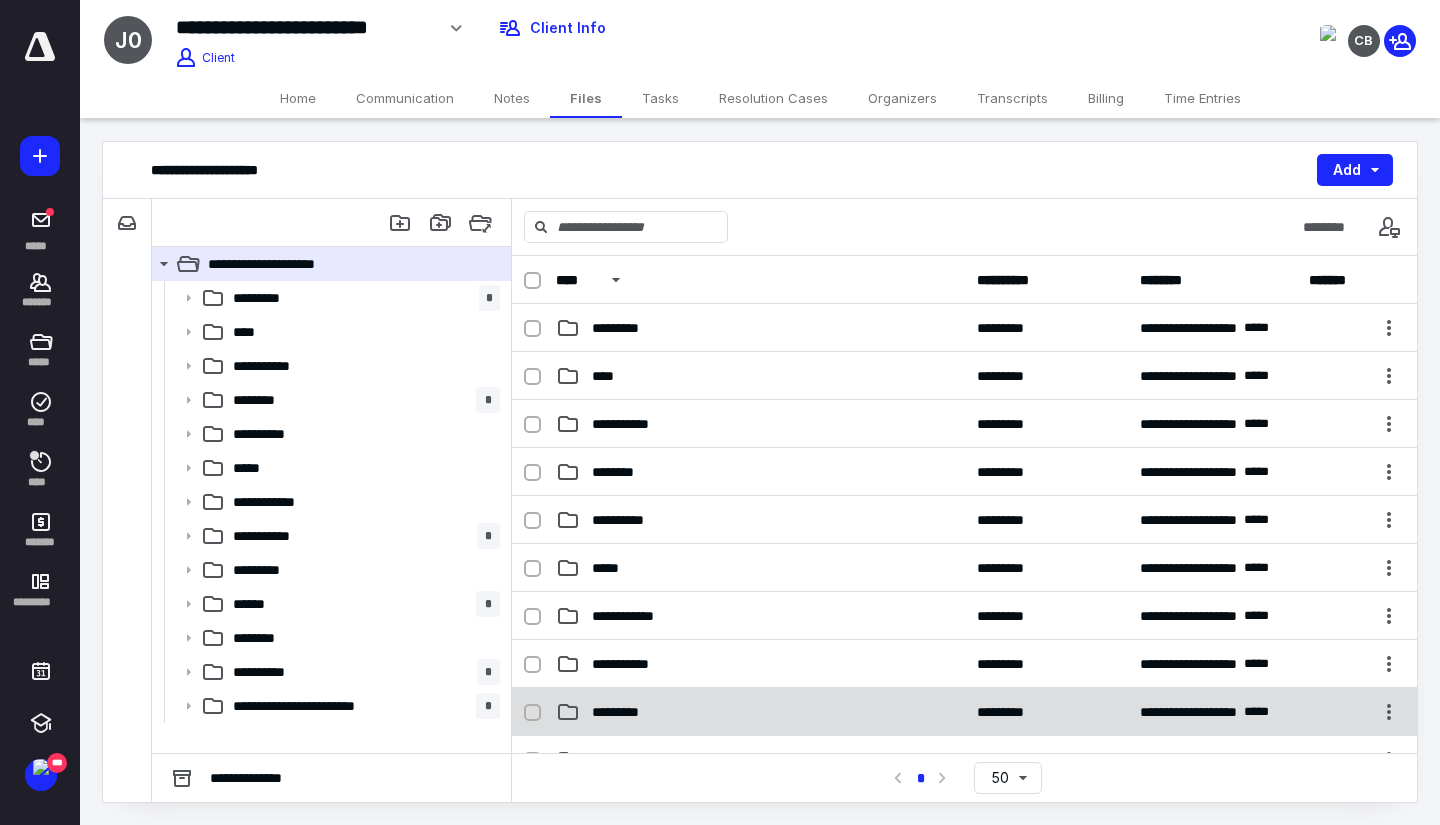 scroll, scrollTop: 300, scrollLeft: 0, axis: vertical 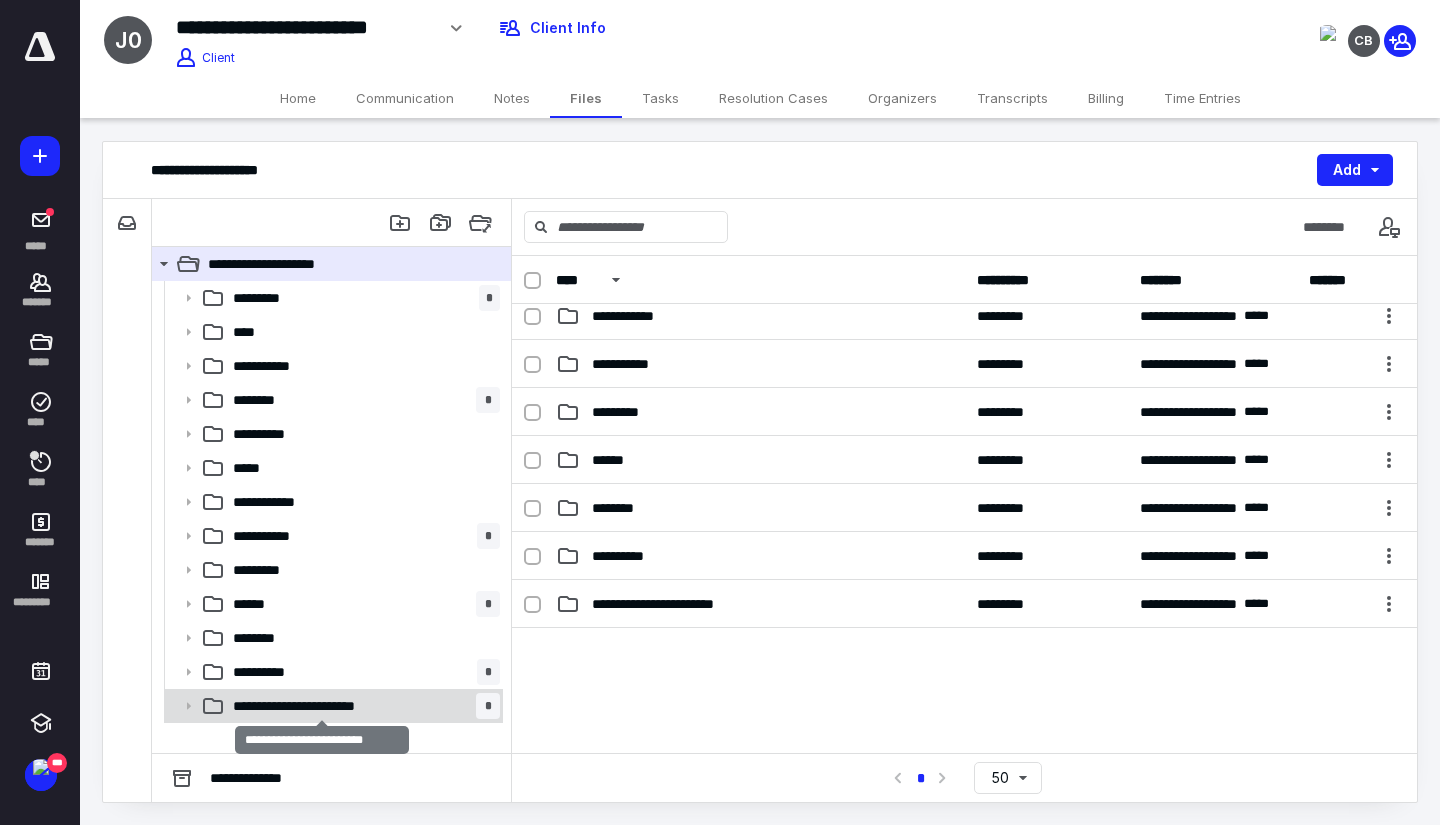 click on "**********" at bounding box center (322, 706) 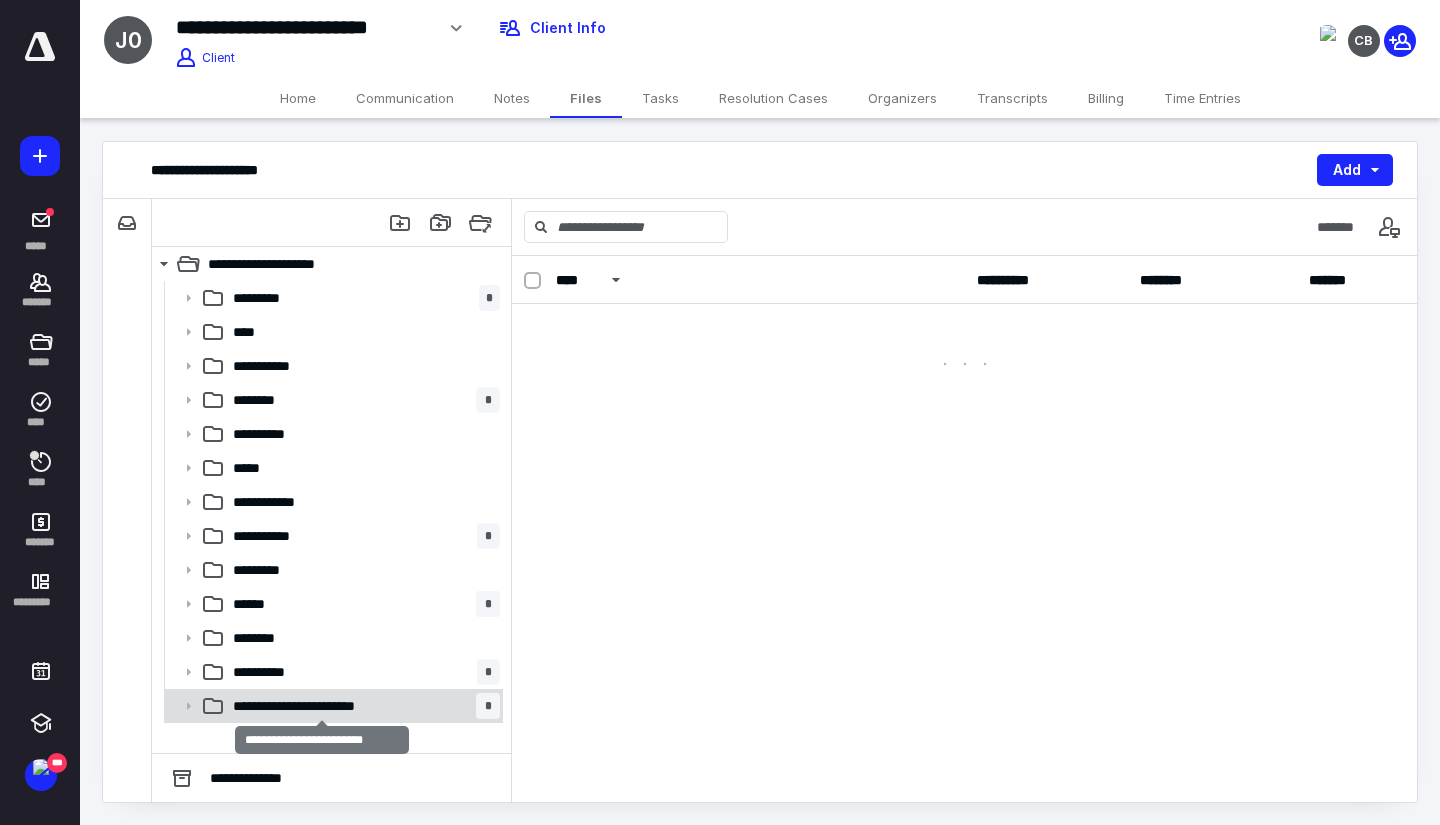 click on "**********" at bounding box center (322, 706) 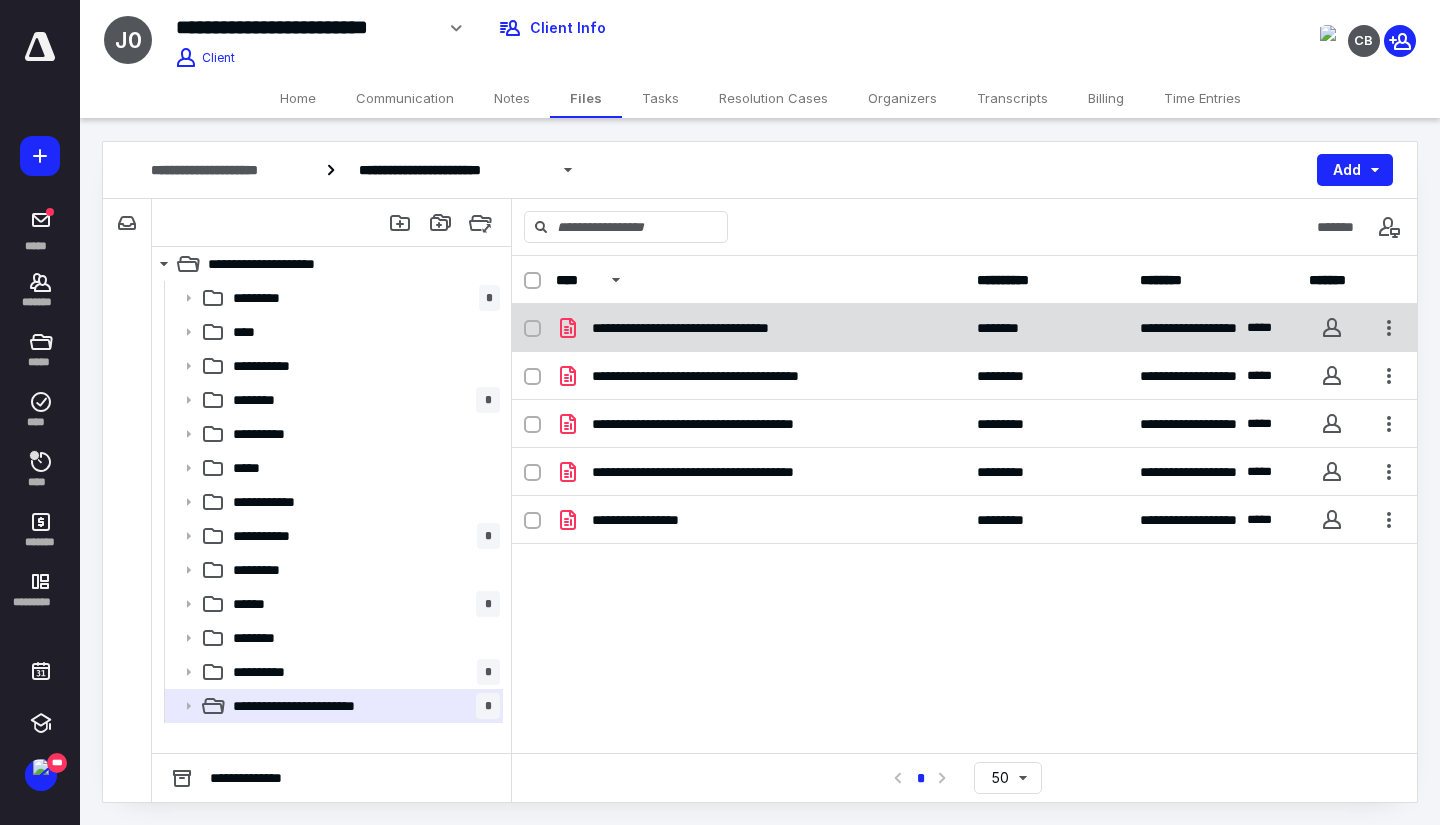 click on "**********" at bounding box center [760, 328] 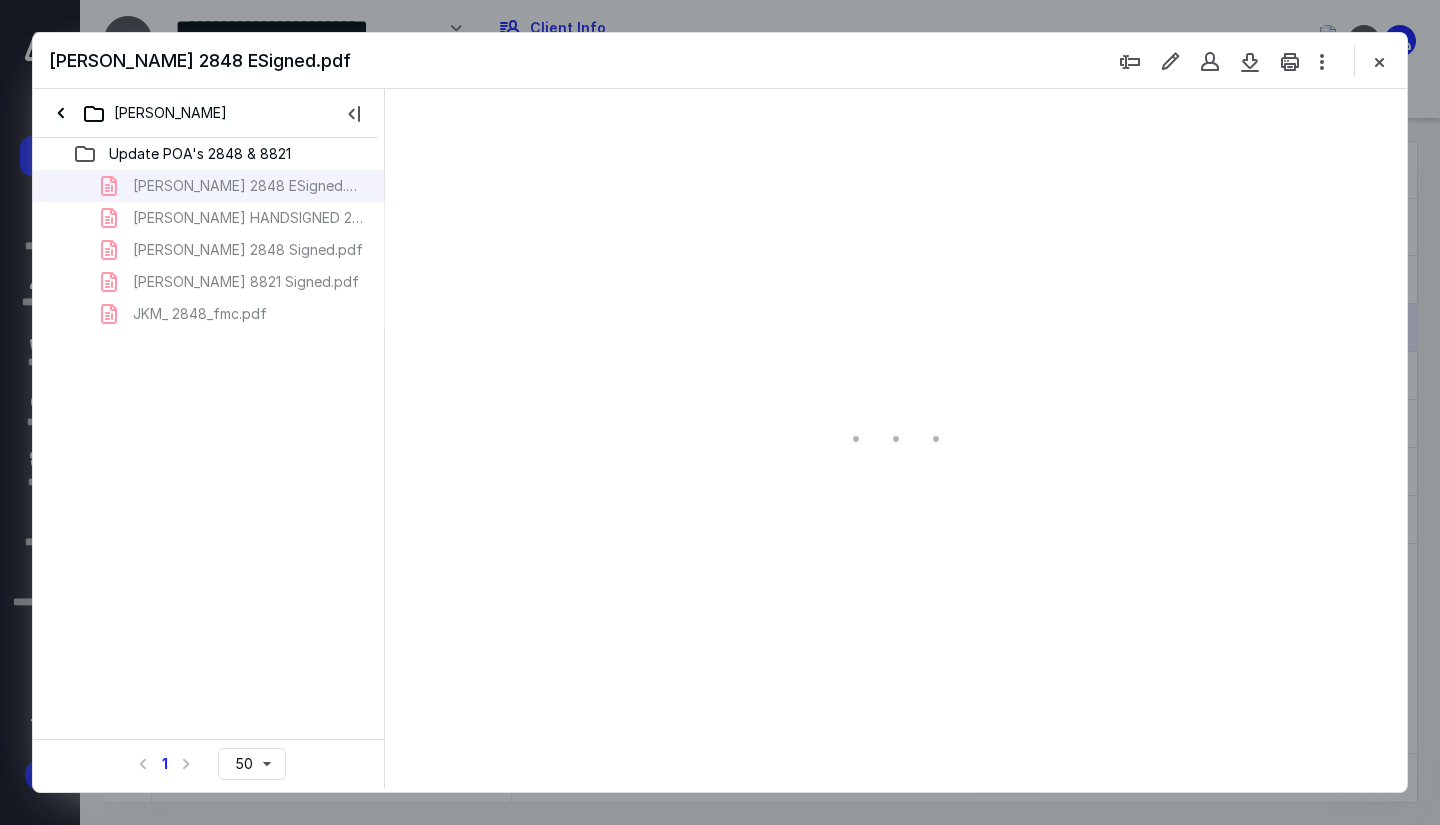 scroll, scrollTop: 0, scrollLeft: 0, axis: both 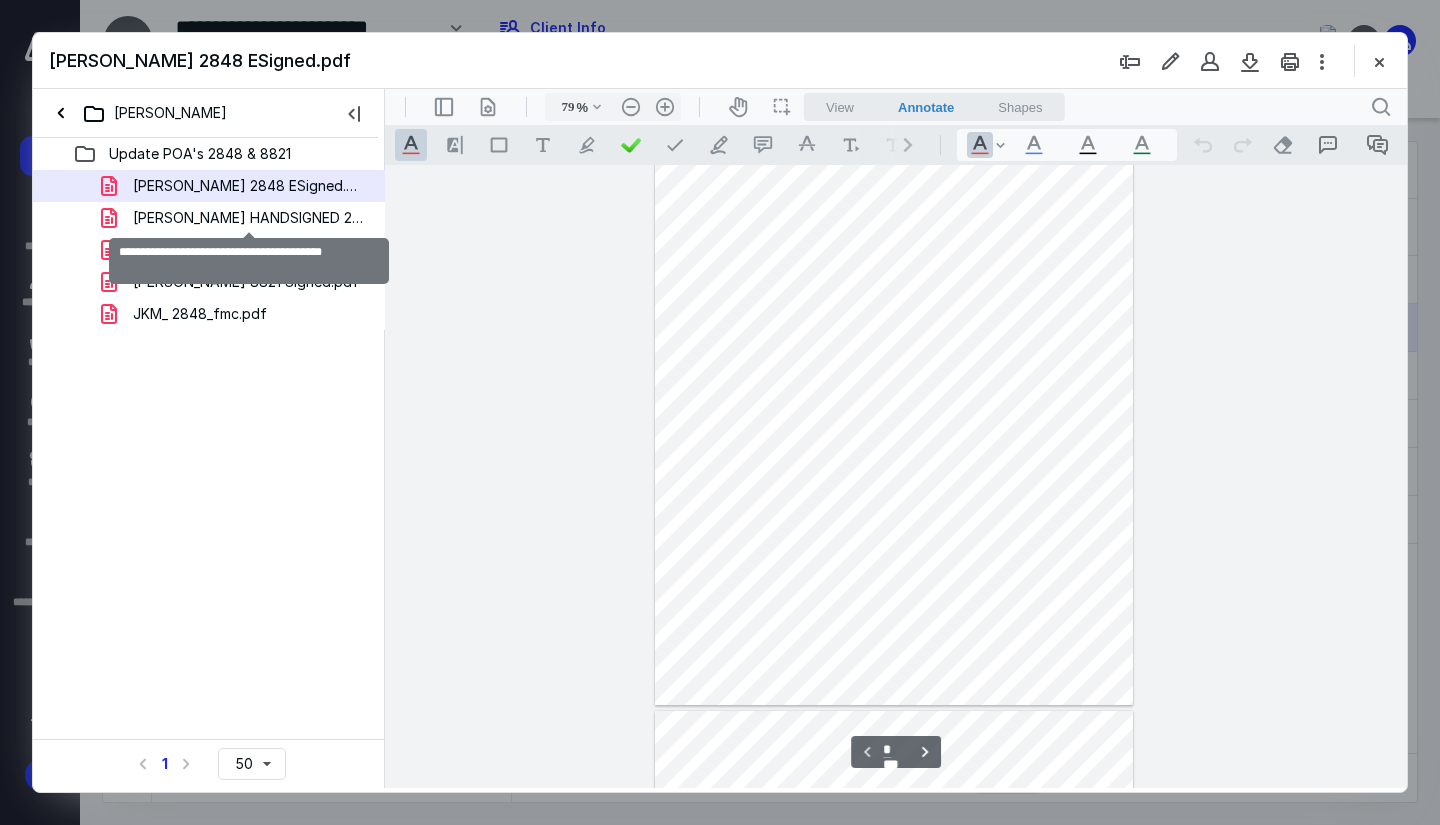 click on "Jeffrey Bhaedhayajibh HANDSIGNED 2848.pdf" at bounding box center (249, 218) 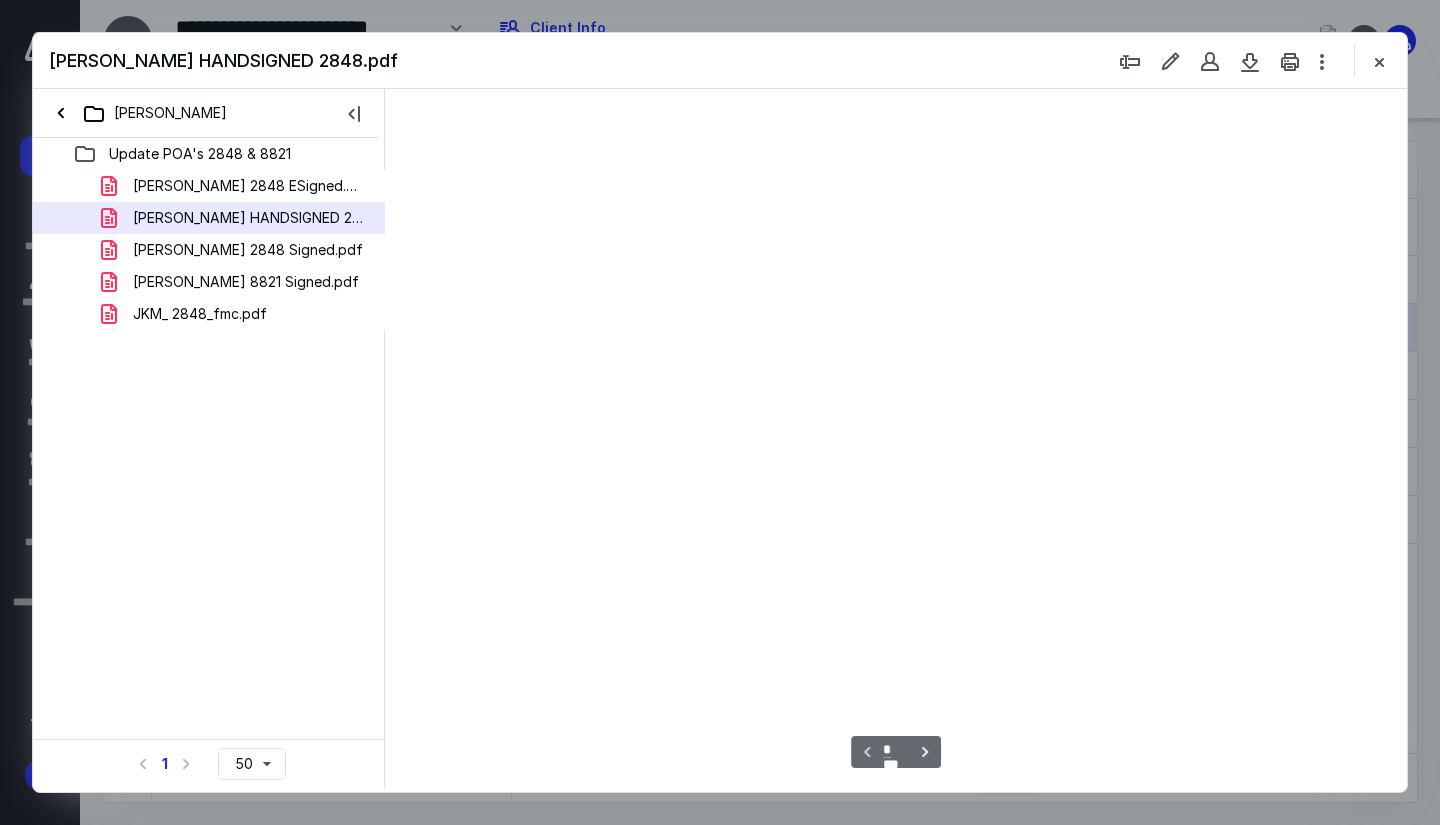 scroll, scrollTop: 0, scrollLeft: 0, axis: both 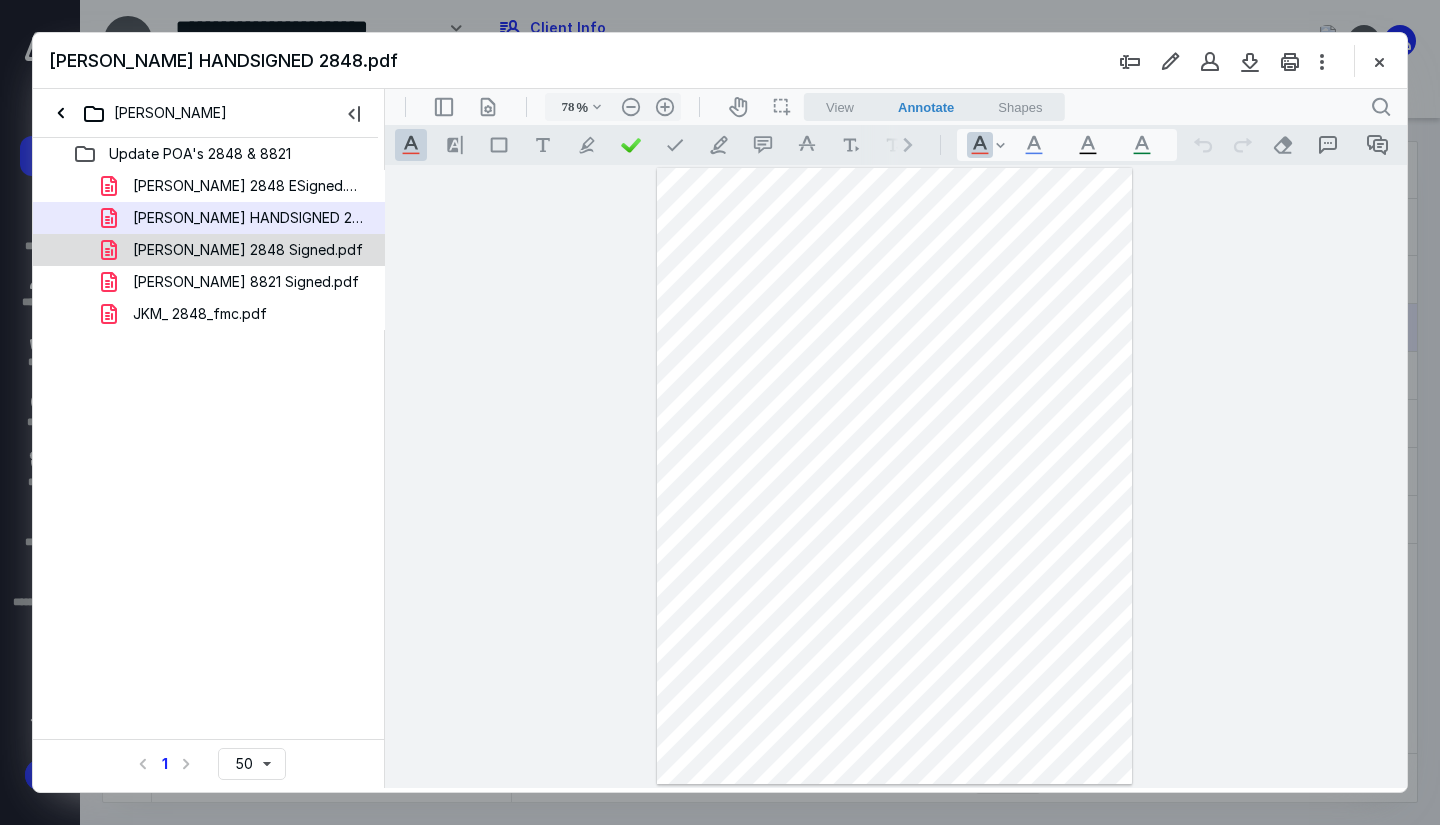 click on "Jeffrey K. Bhaedhayajibh 2848 Signed.pdf" at bounding box center [248, 250] 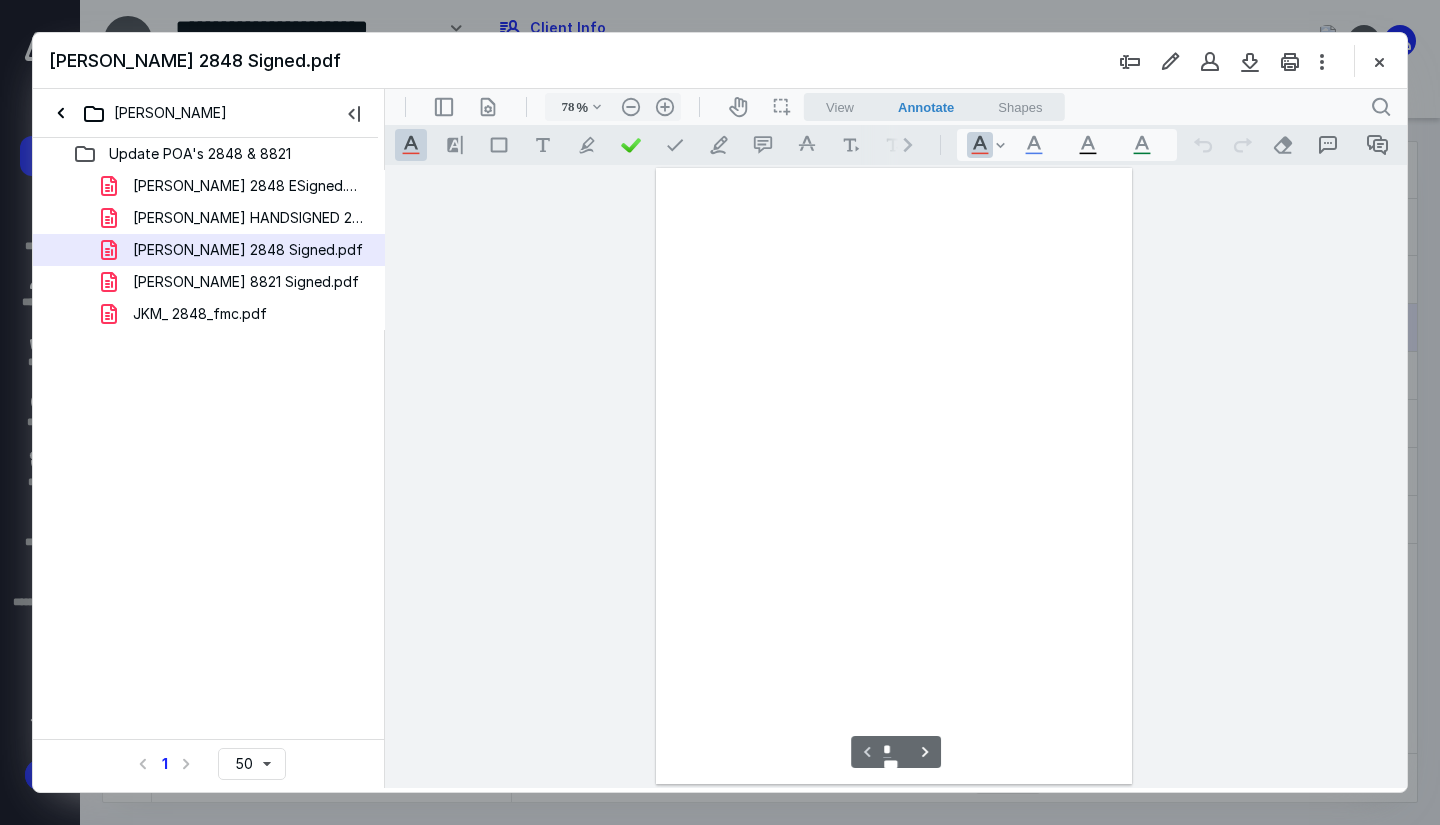 scroll, scrollTop: 79, scrollLeft: 0, axis: vertical 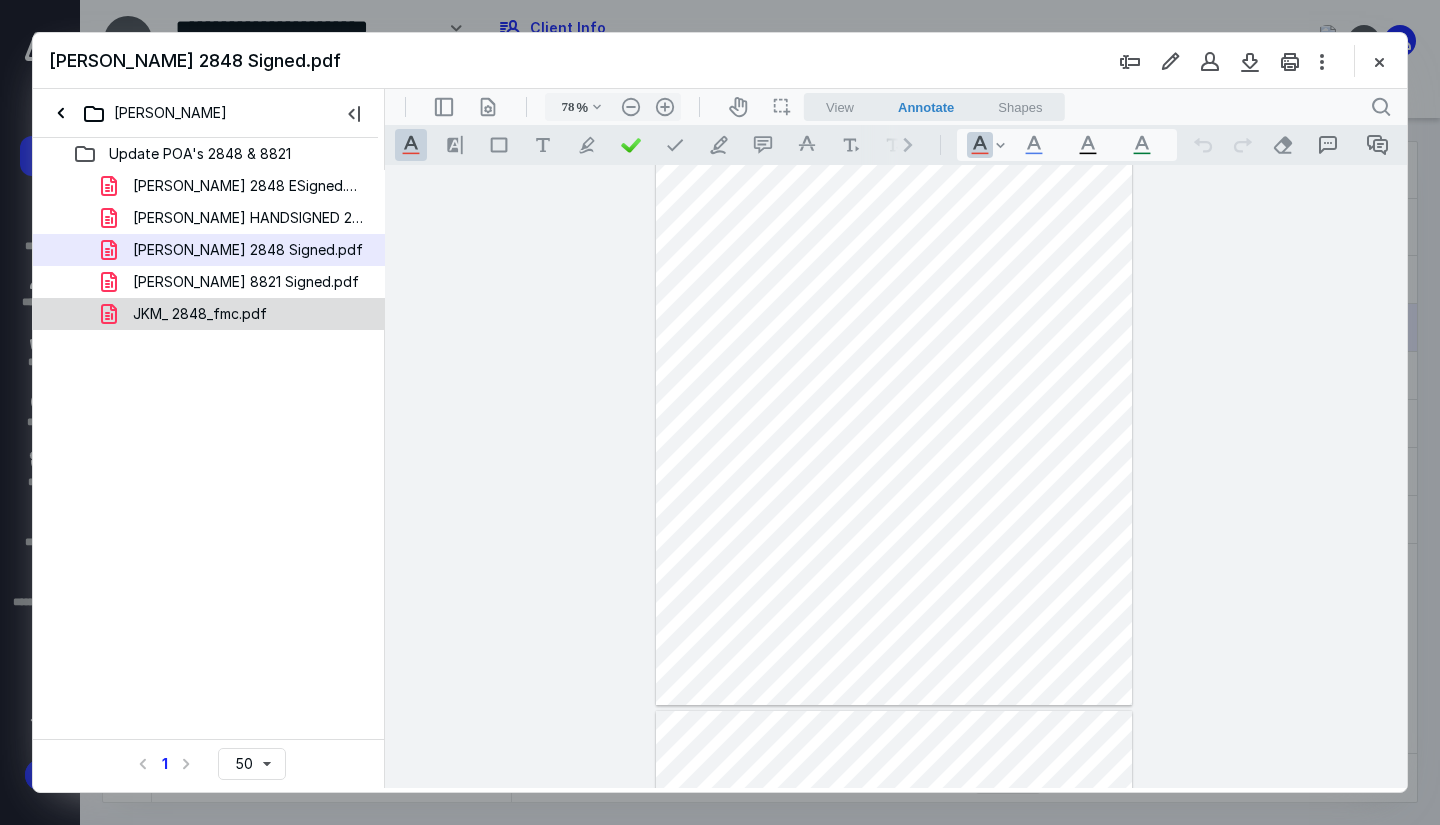 click on "JKM_ 2848_fmc.pdf" at bounding box center (200, 314) 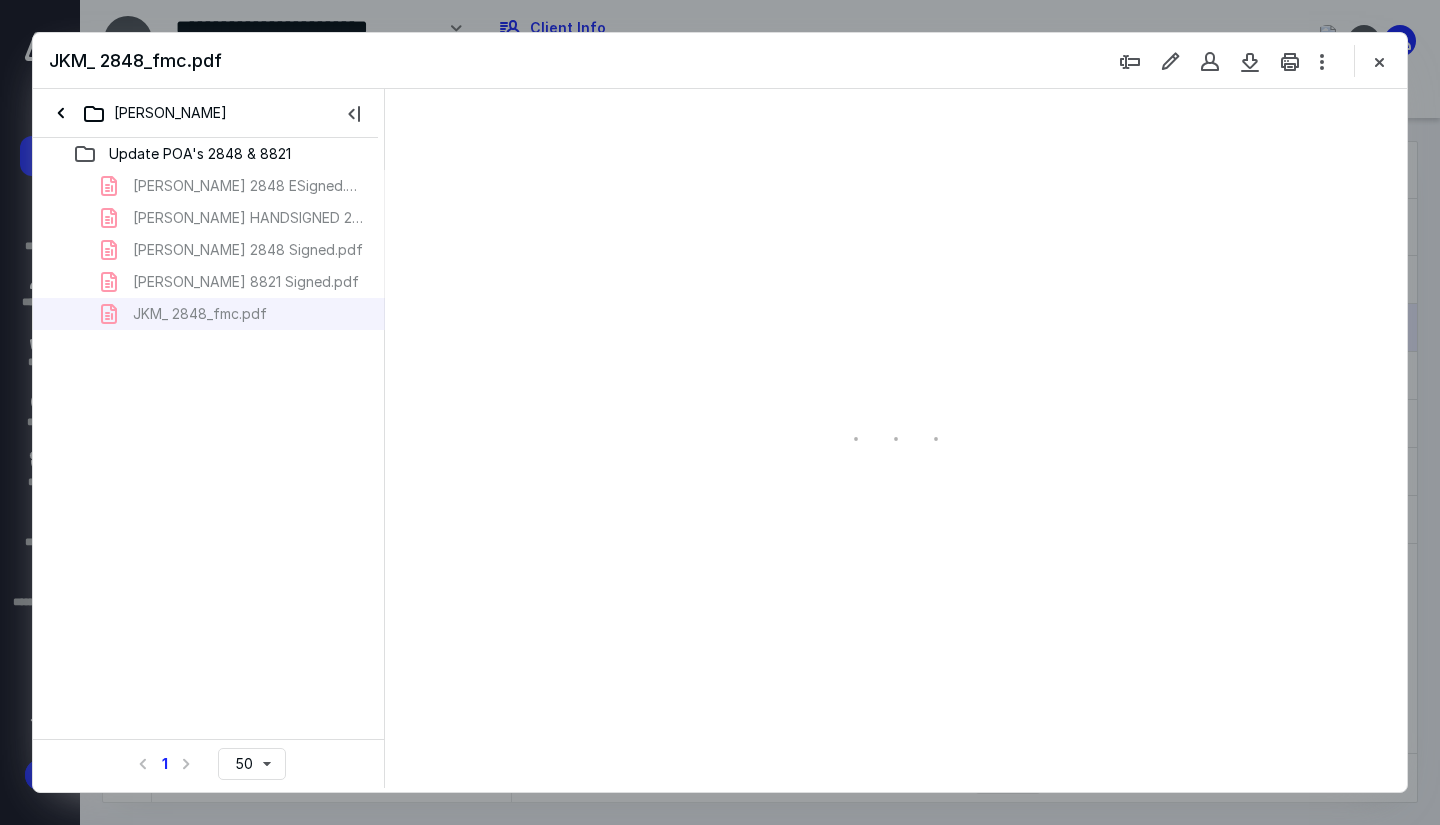 type on "78" 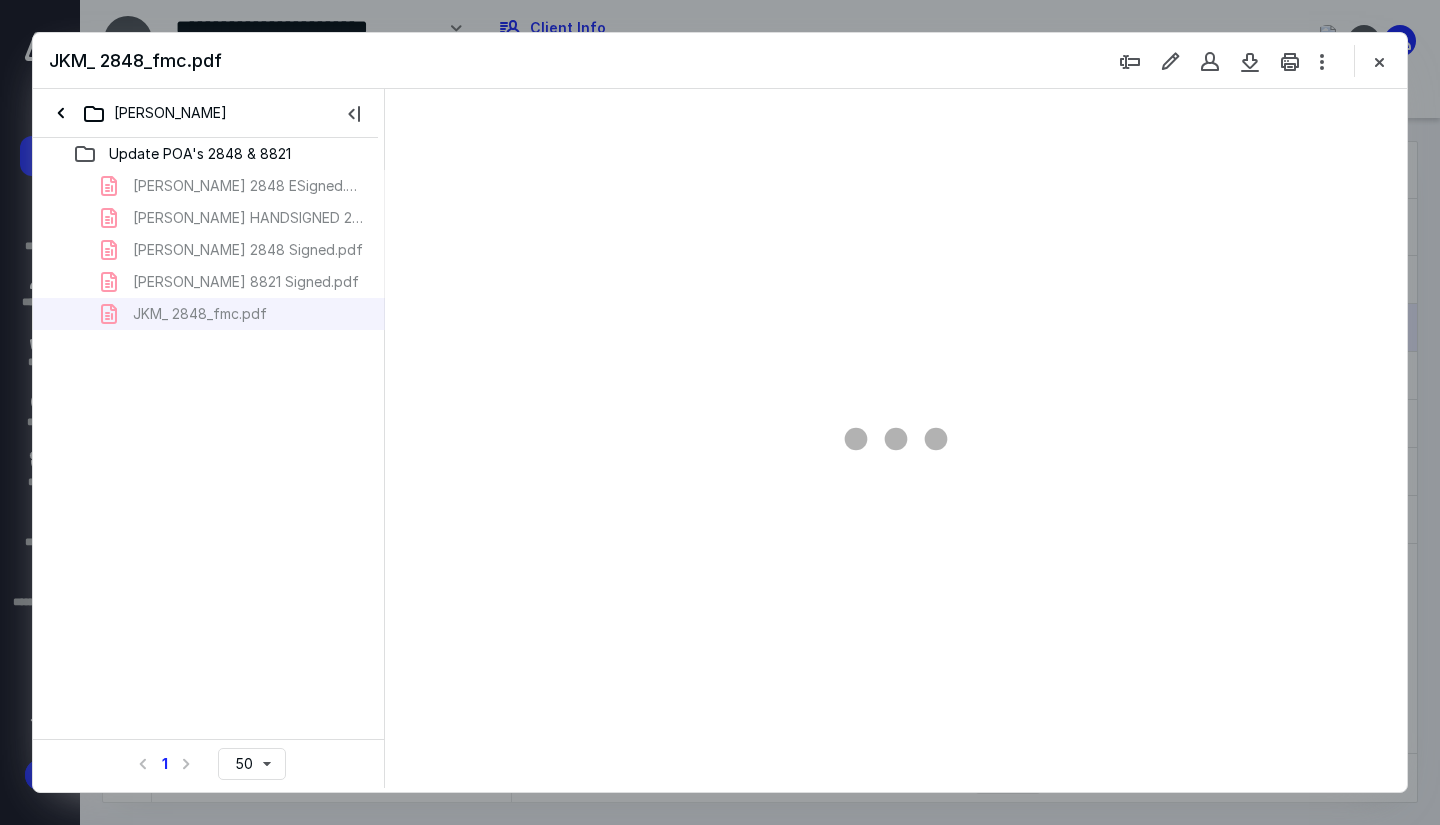 scroll, scrollTop: 0, scrollLeft: 0, axis: both 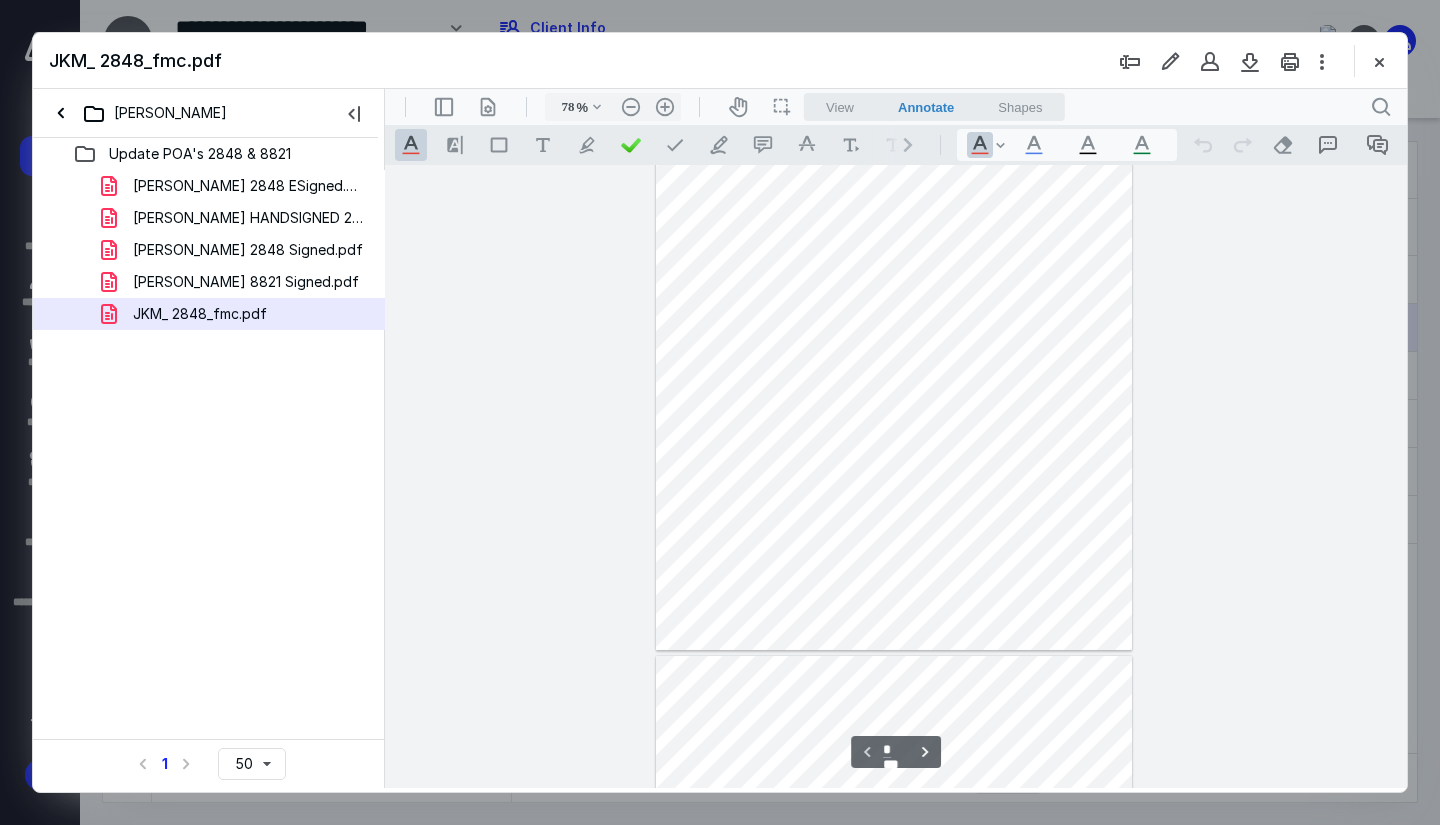 type on "*" 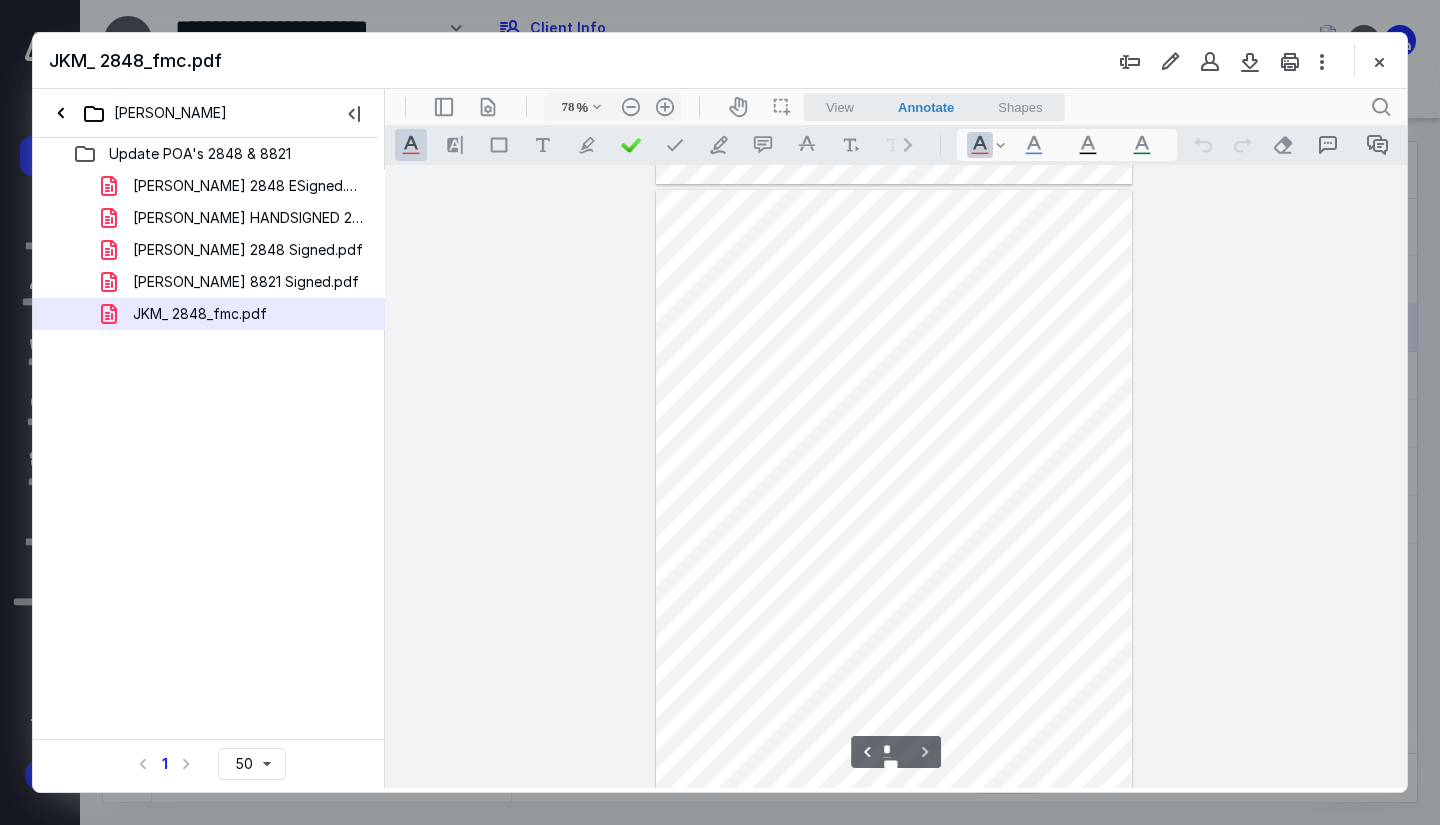 scroll, scrollTop: 621, scrollLeft: 0, axis: vertical 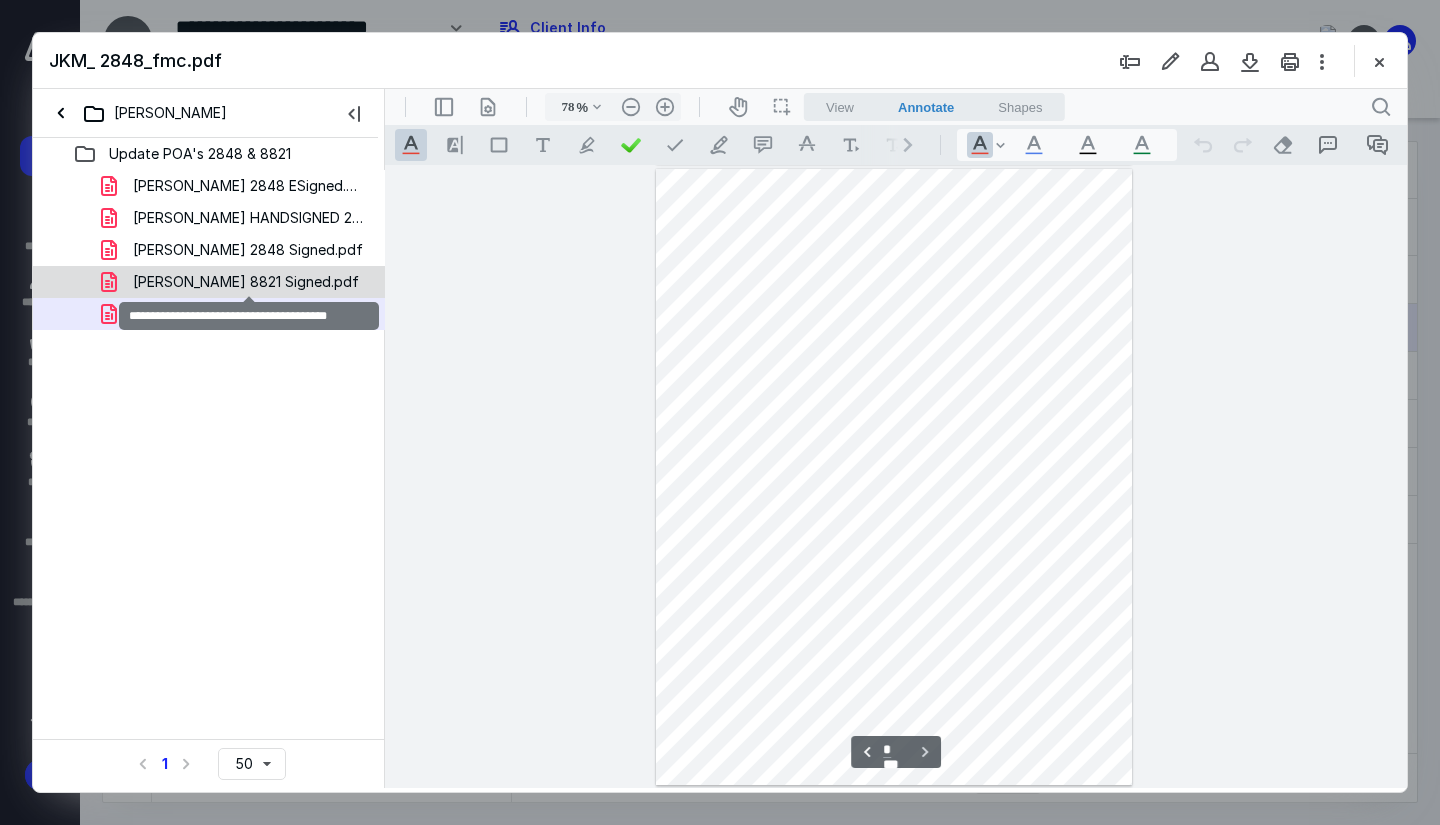 click on "Jeffrey K. Bhaedhayajibh 8821 Signed.pdf" at bounding box center (246, 282) 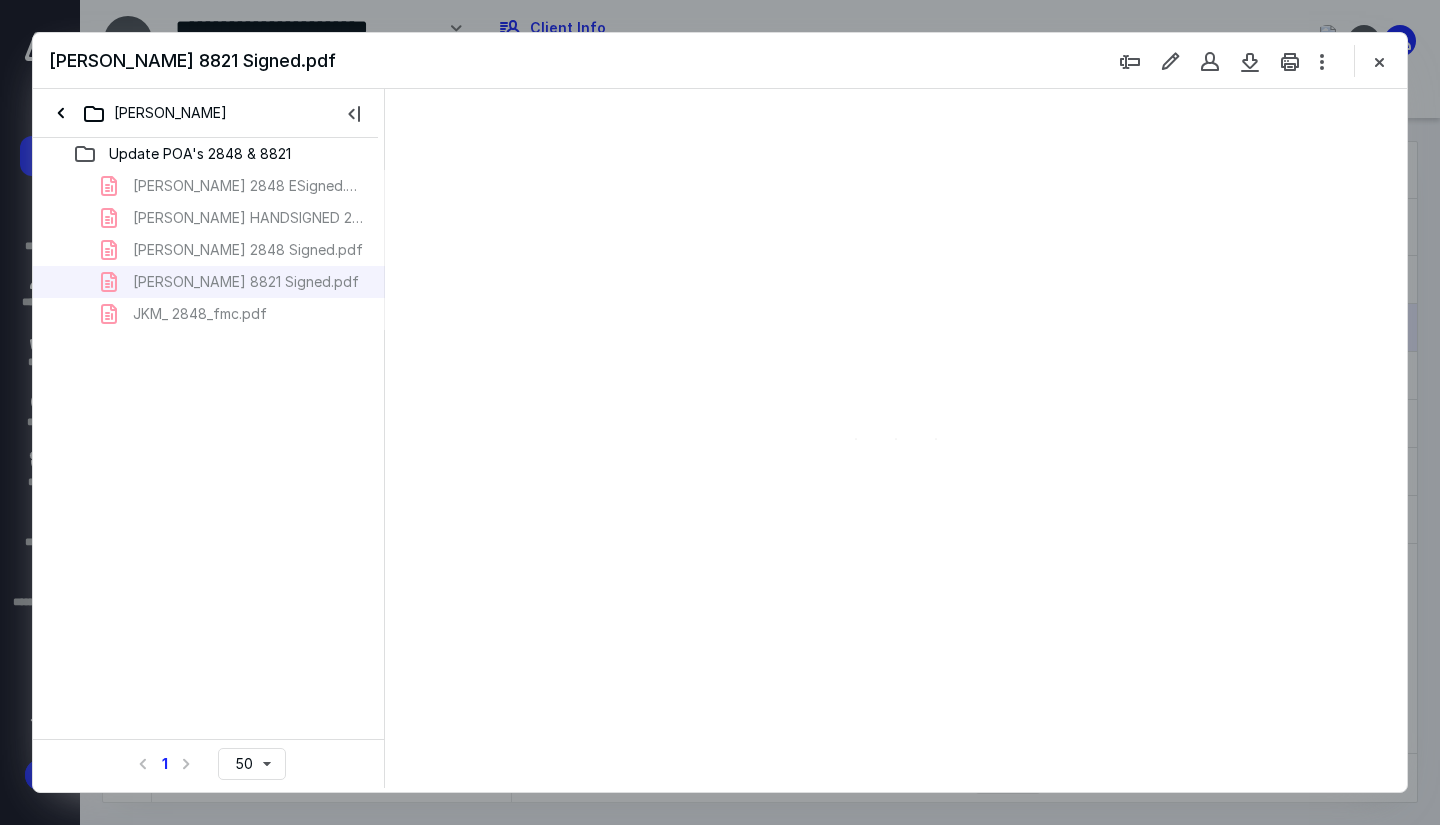 type on "78" 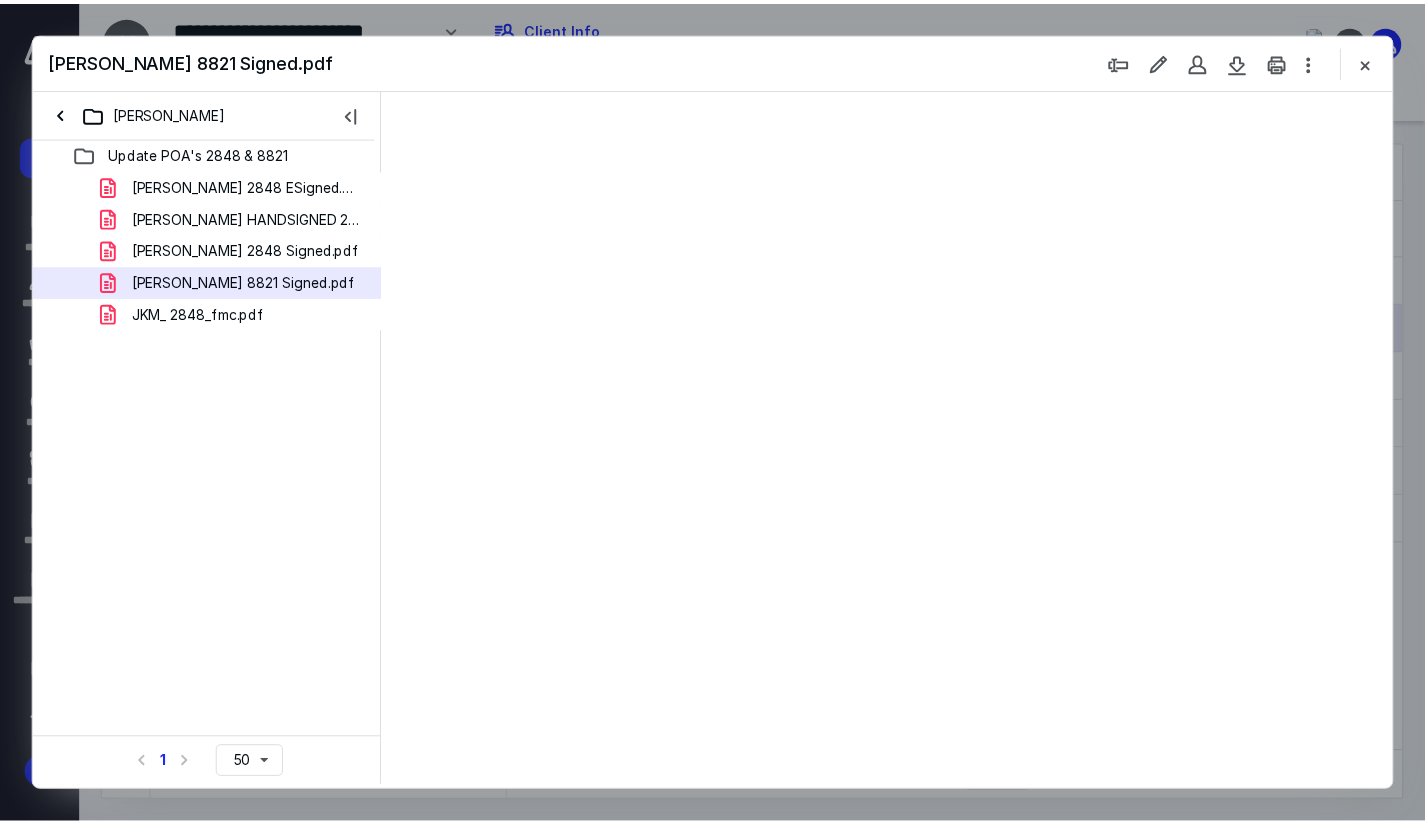 scroll, scrollTop: 0, scrollLeft: 0, axis: both 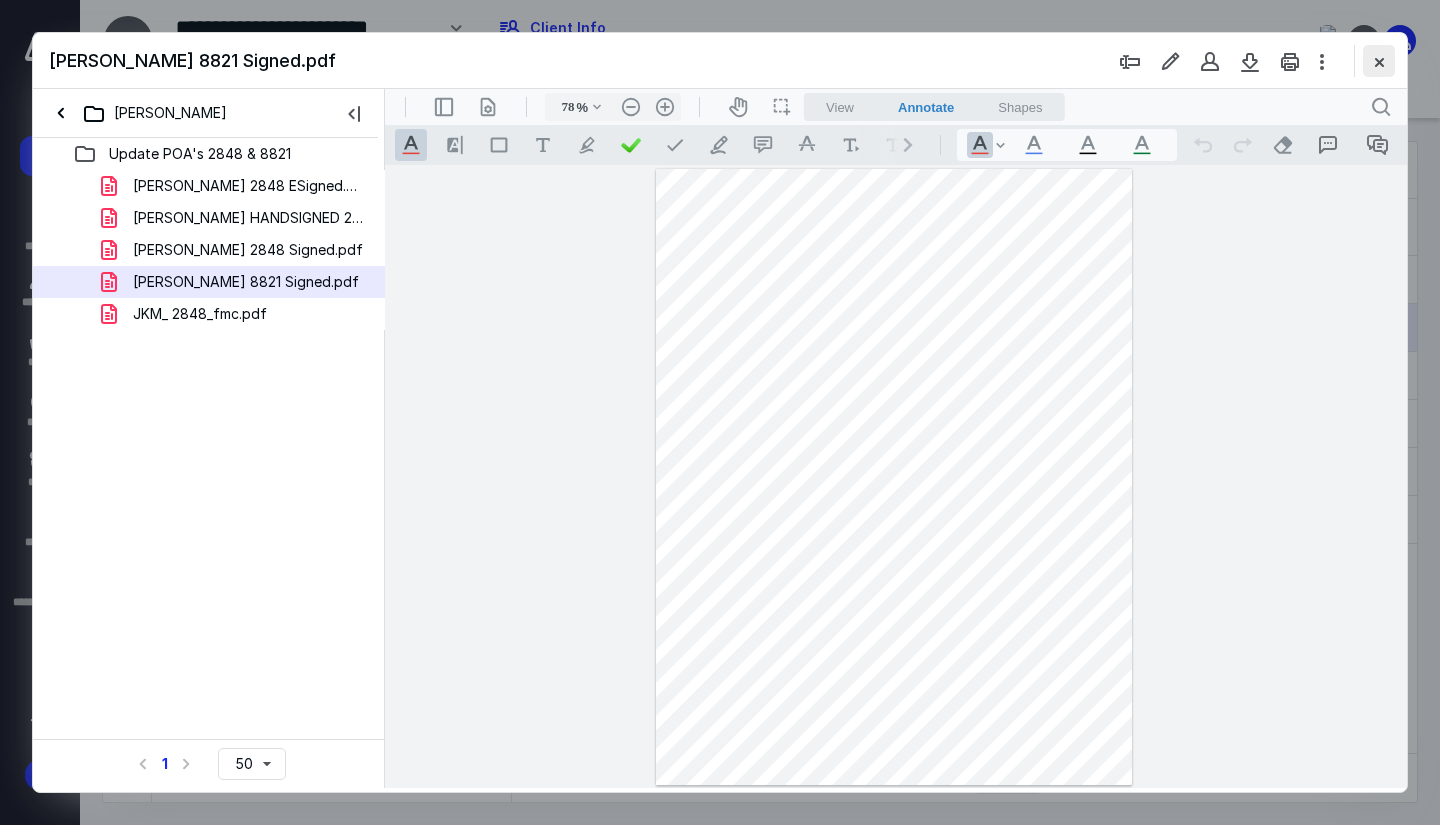 click at bounding box center [1379, 61] 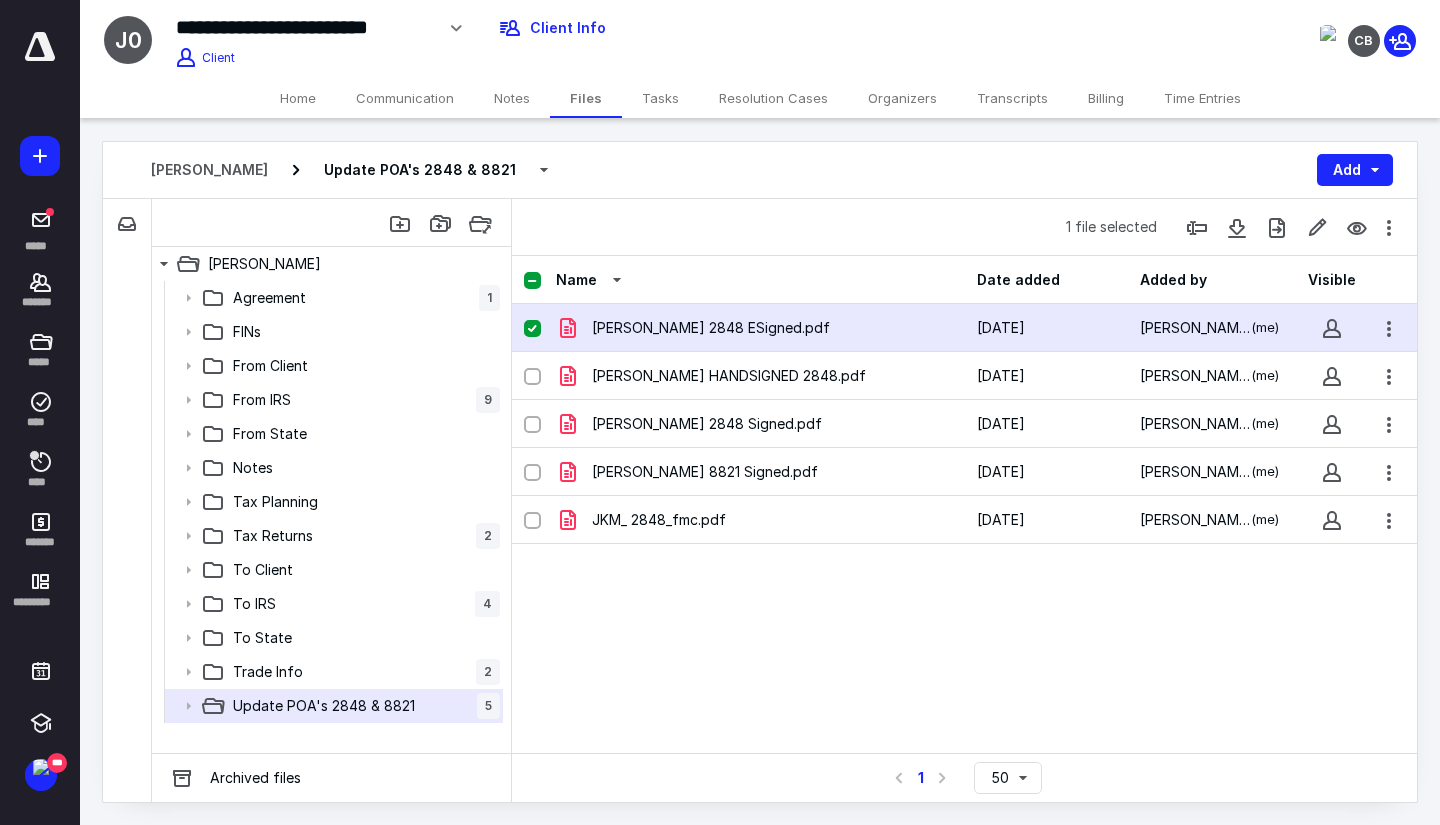 click on "Home" at bounding box center (298, 98) 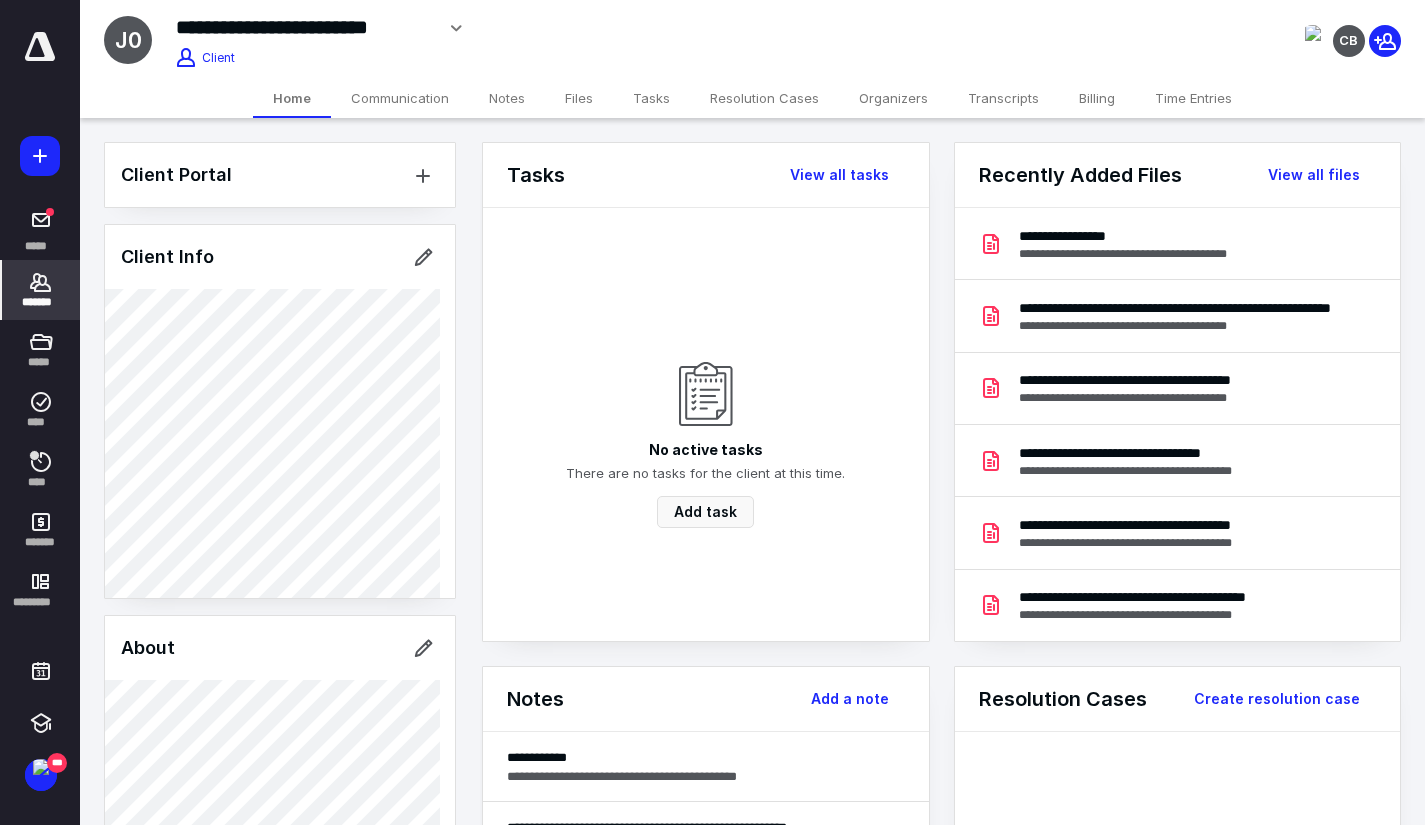 click on "About" at bounding box center [280, 1110] 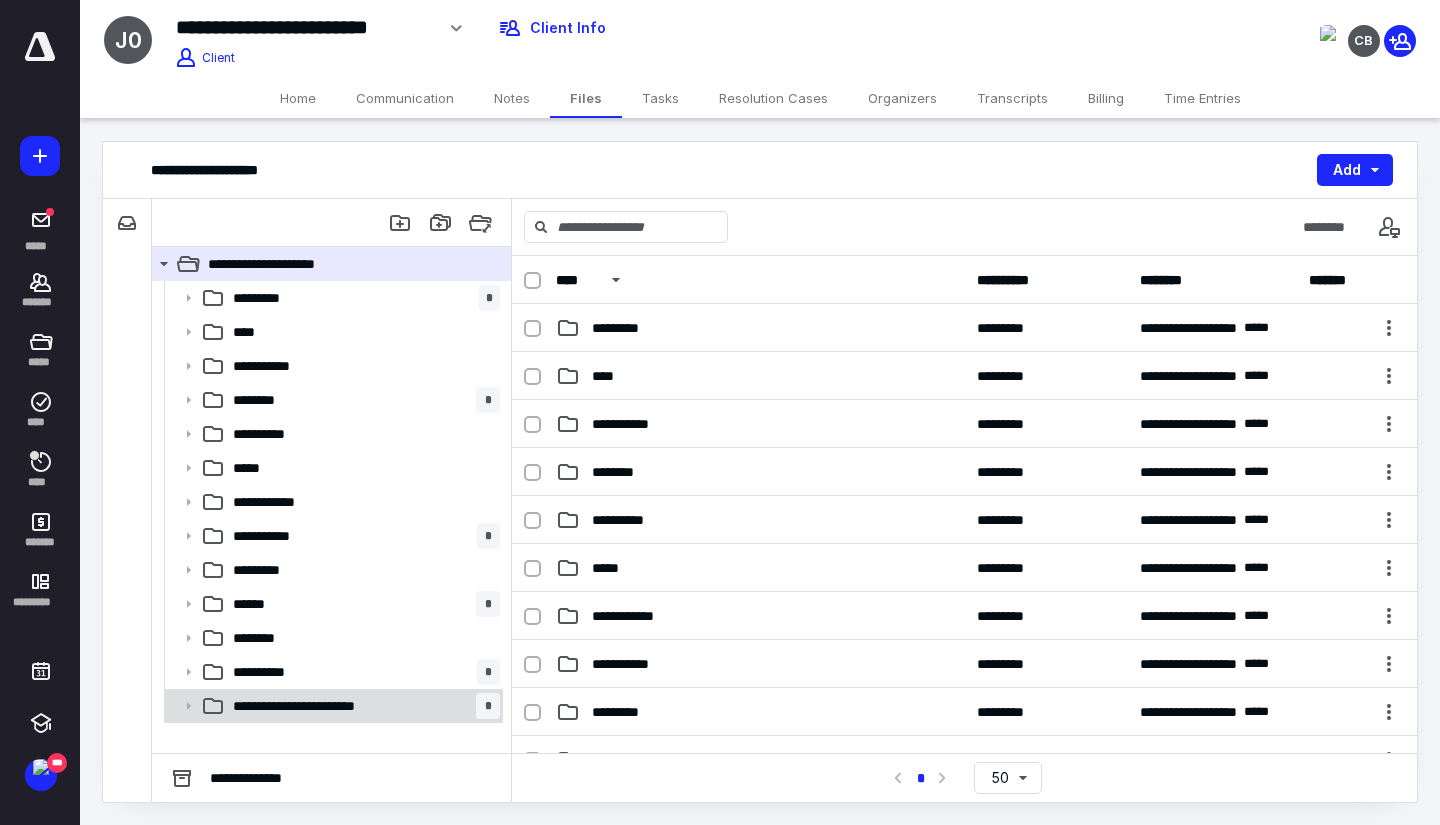 click on "**********" at bounding box center [322, 706] 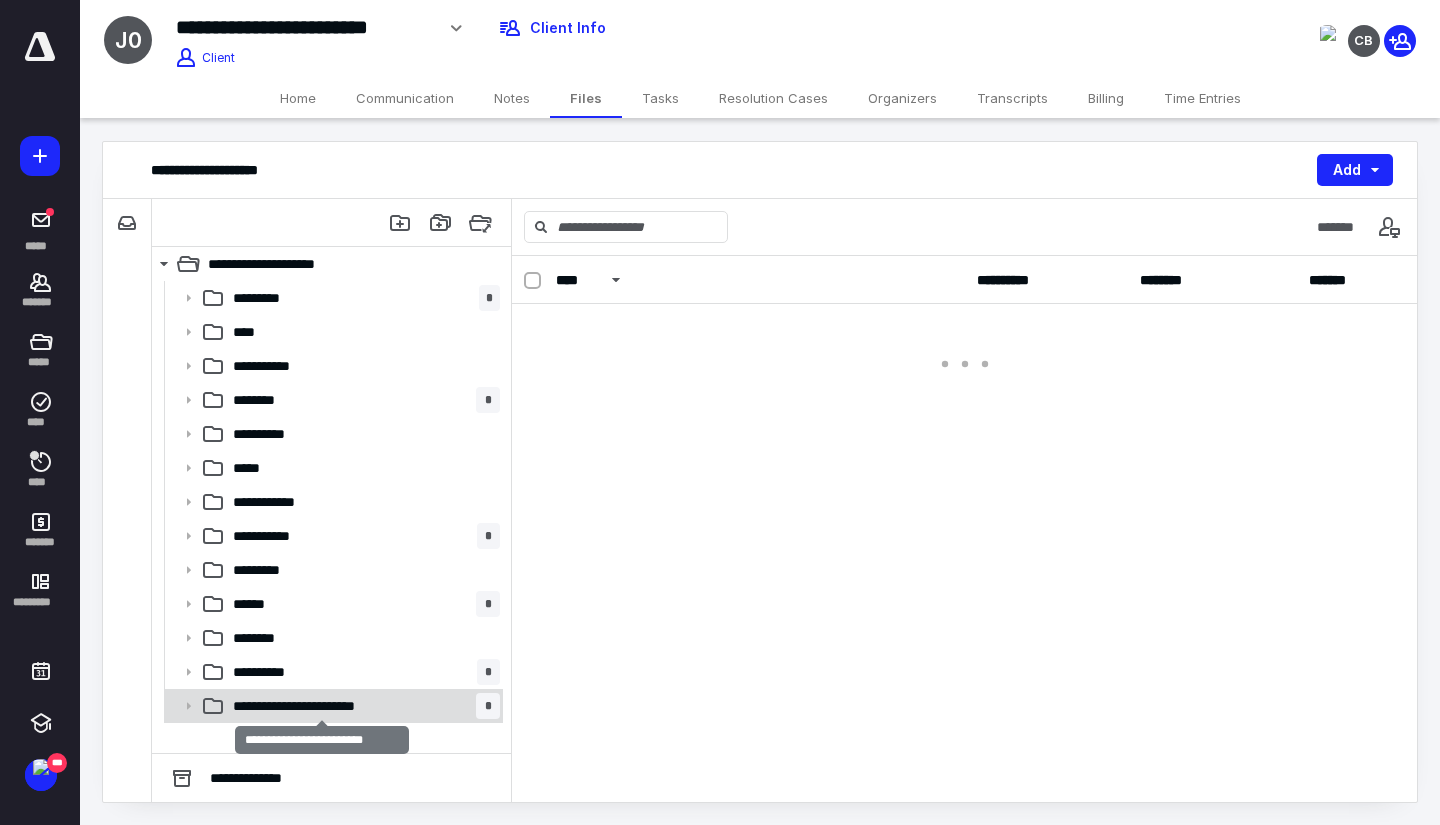 click on "**********" at bounding box center [322, 706] 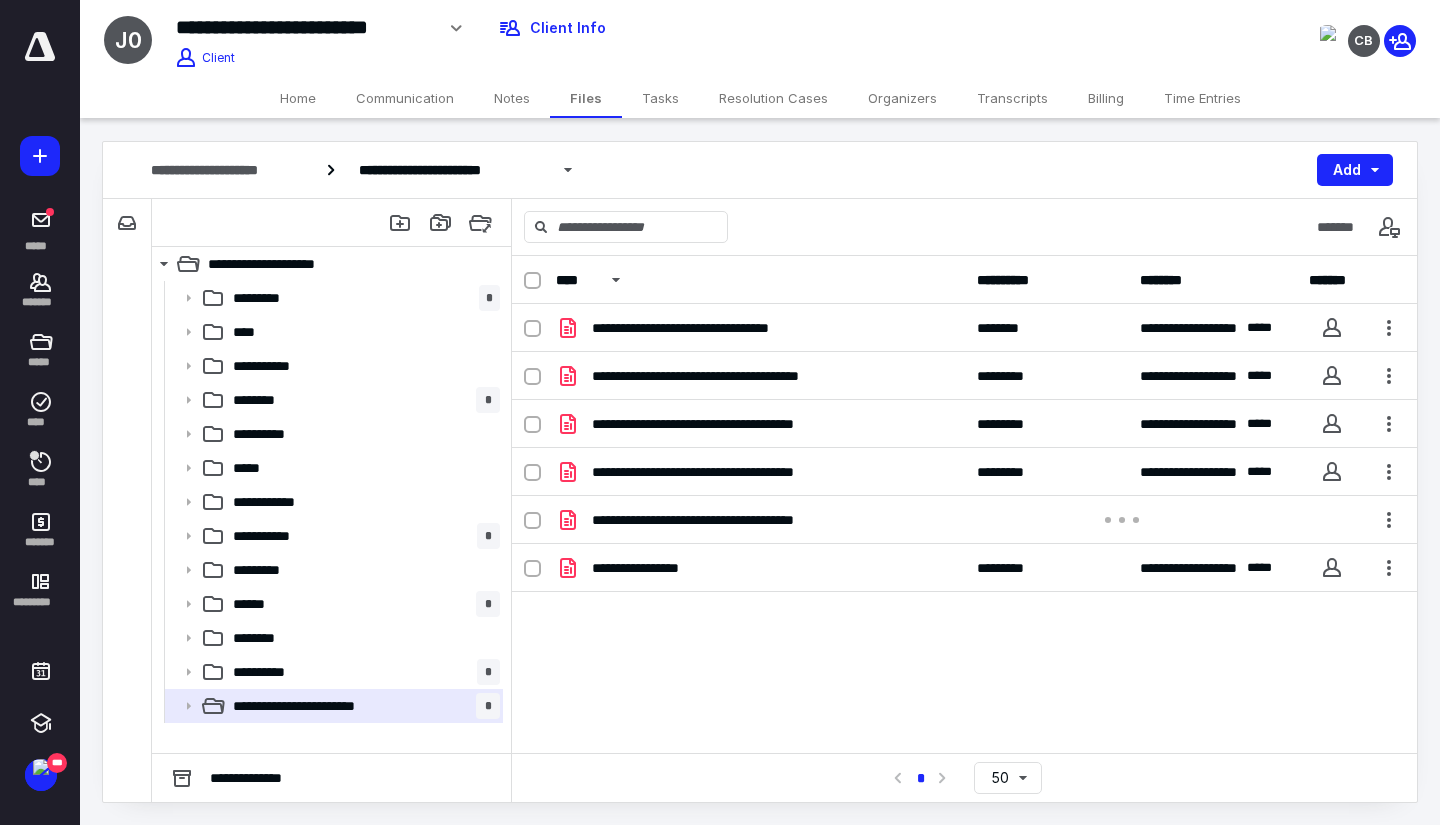 click on "Time Entries" at bounding box center (1202, 98) 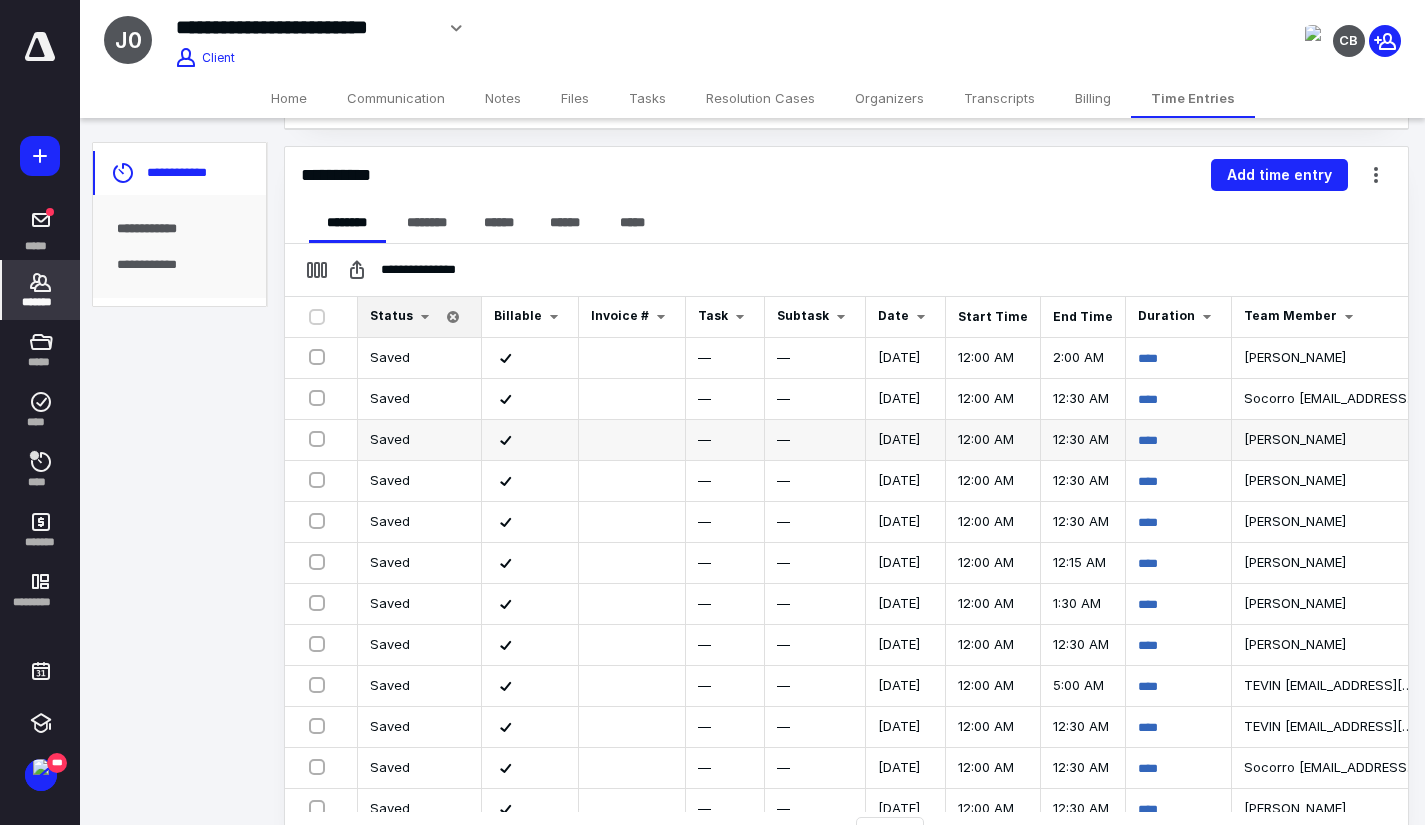 scroll, scrollTop: 232, scrollLeft: 0, axis: vertical 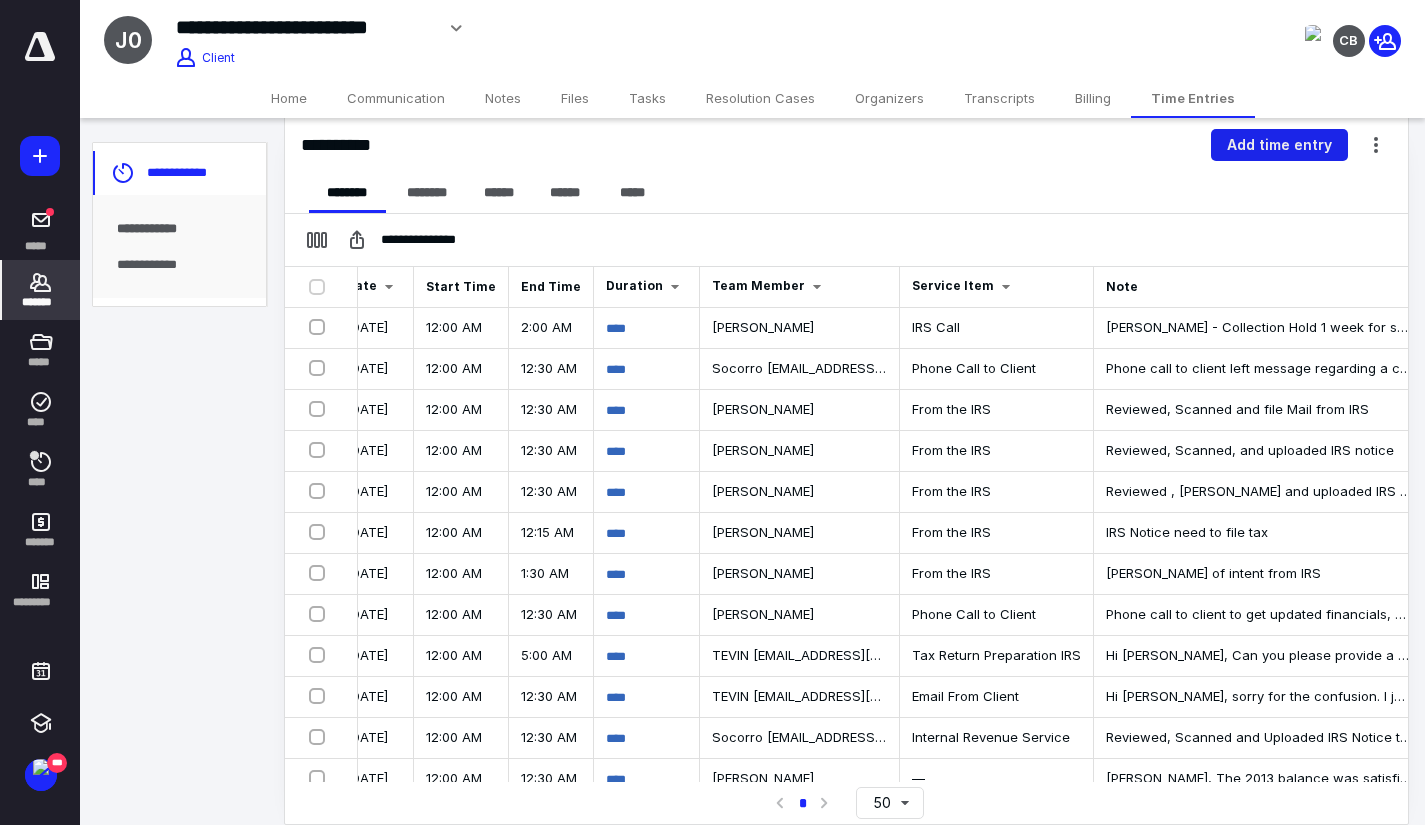 click on "Add time entry" at bounding box center (1279, 145) 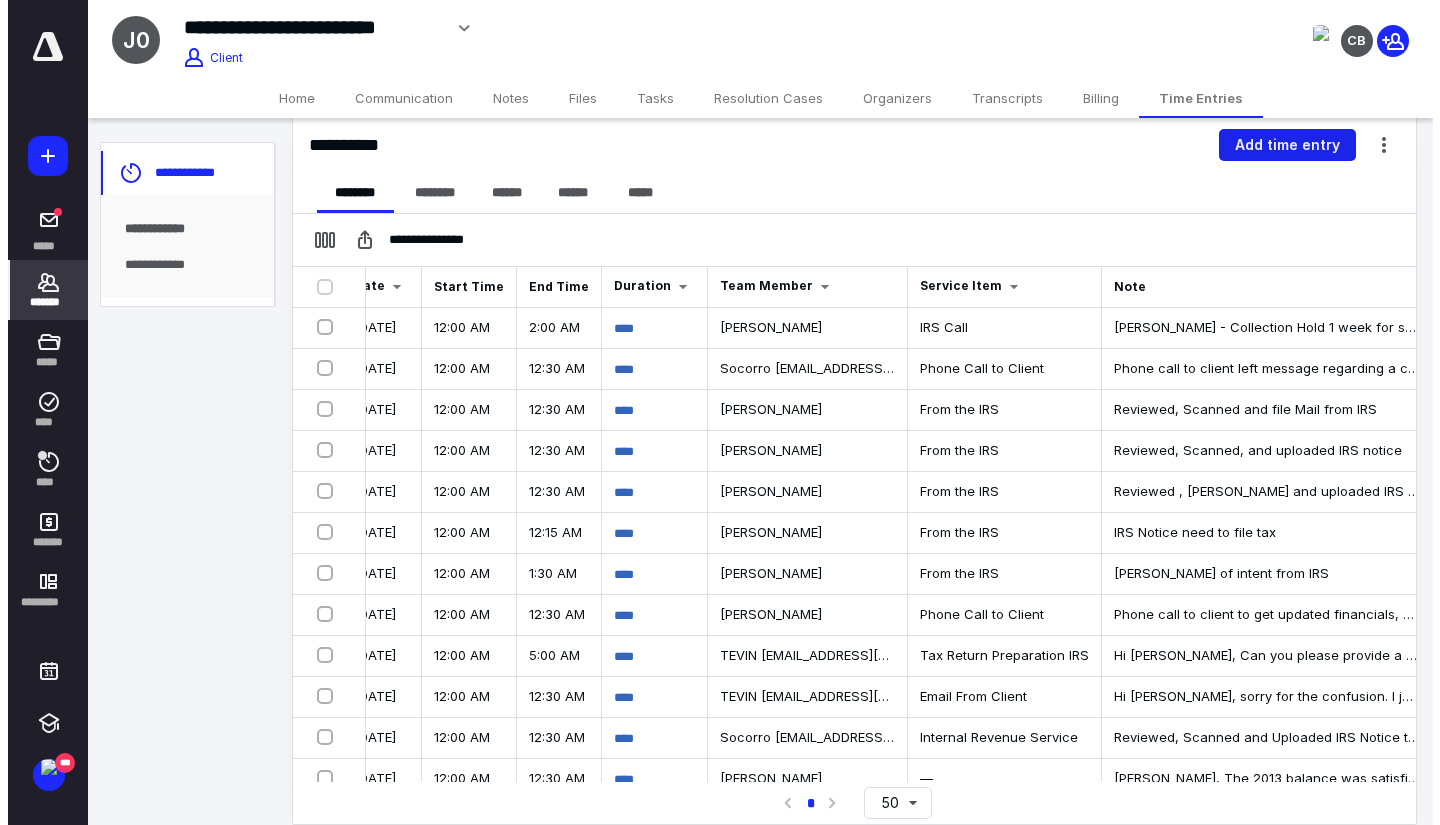 scroll, scrollTop: 0, scrollLeft: 517, axis: horizontal 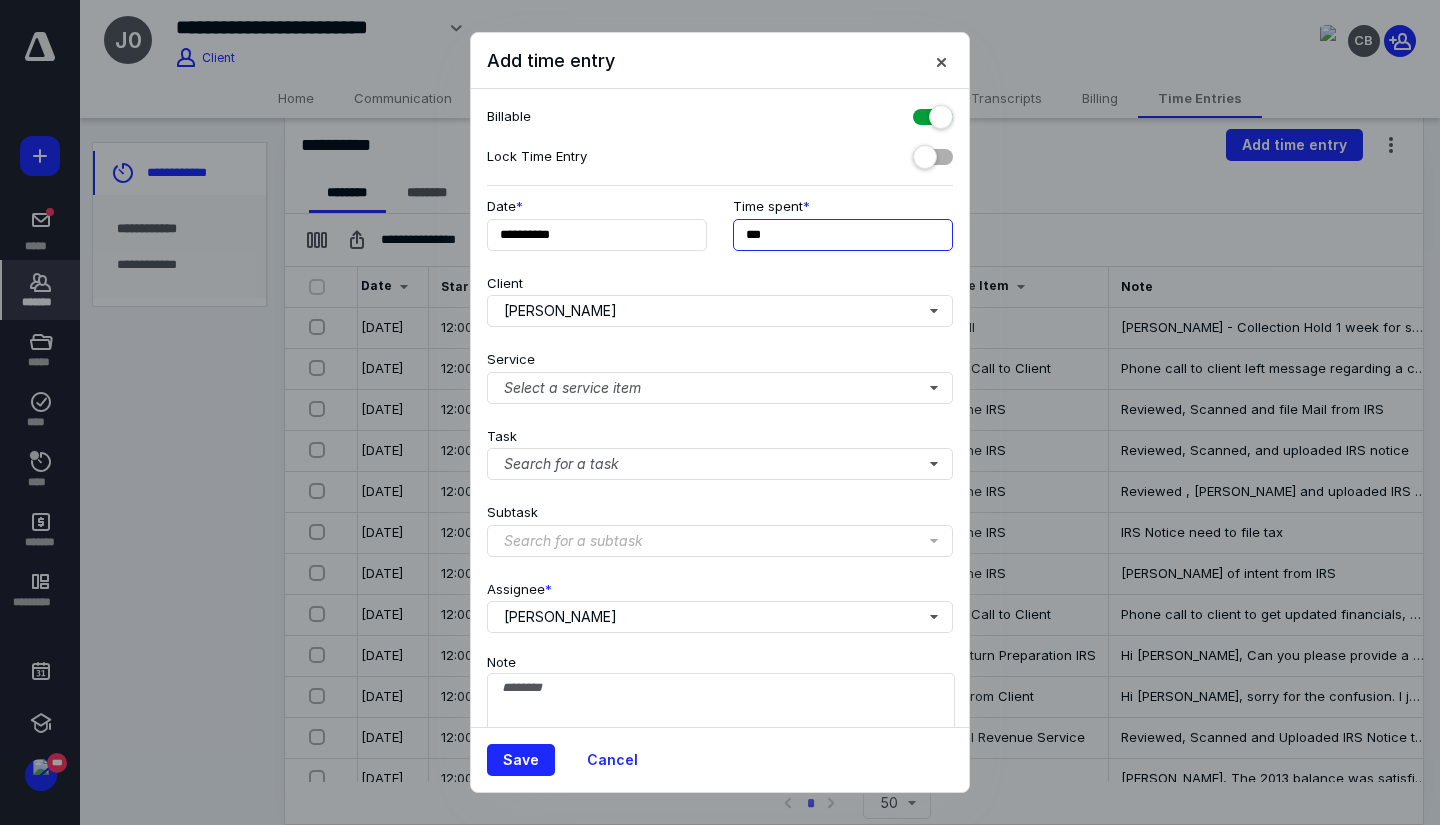 drag, startPoint x: 880, startPoint y: 226, endPoint x: 713, endPoint y: 238, distance: 167.43059 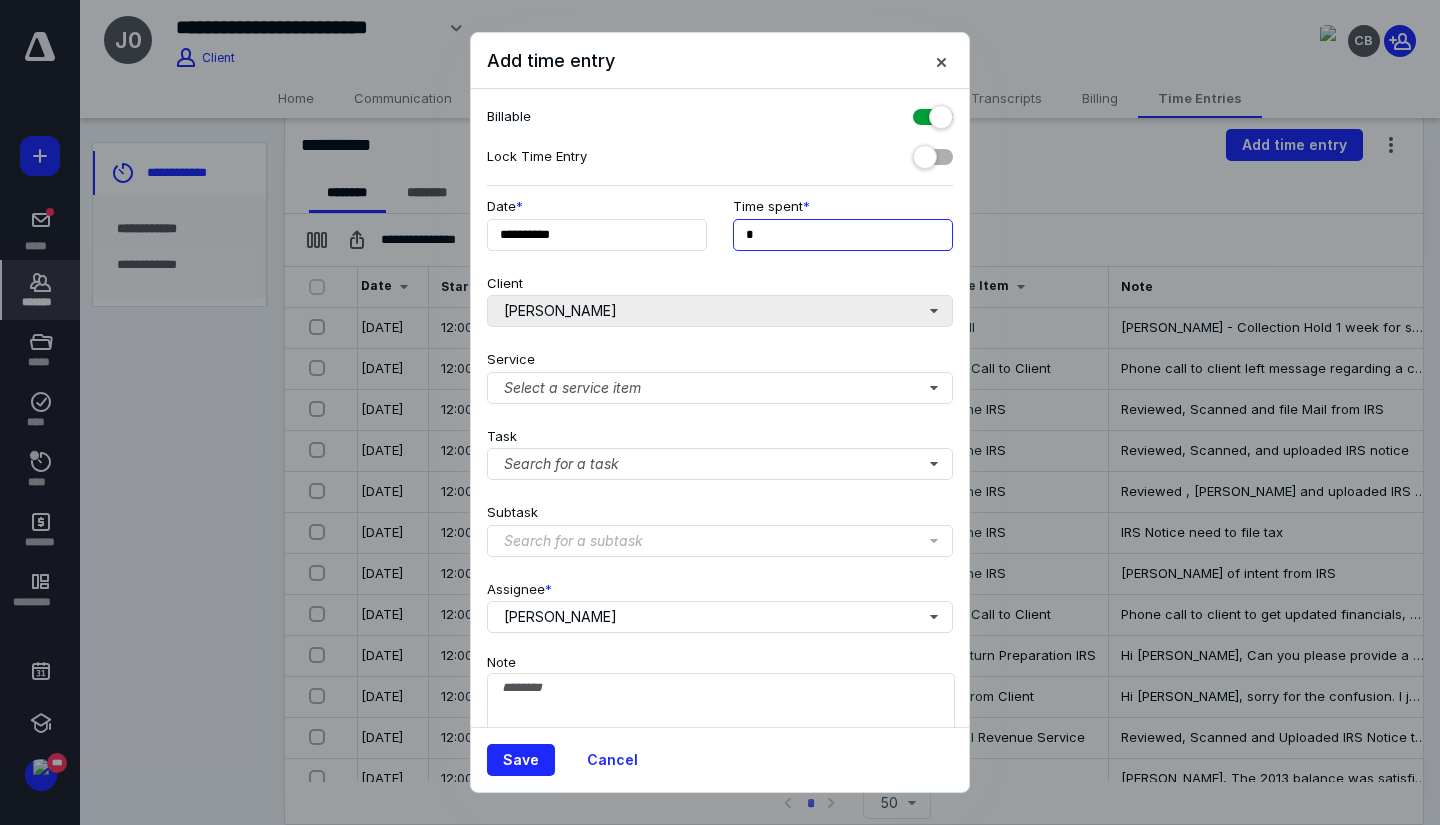 type on "**" 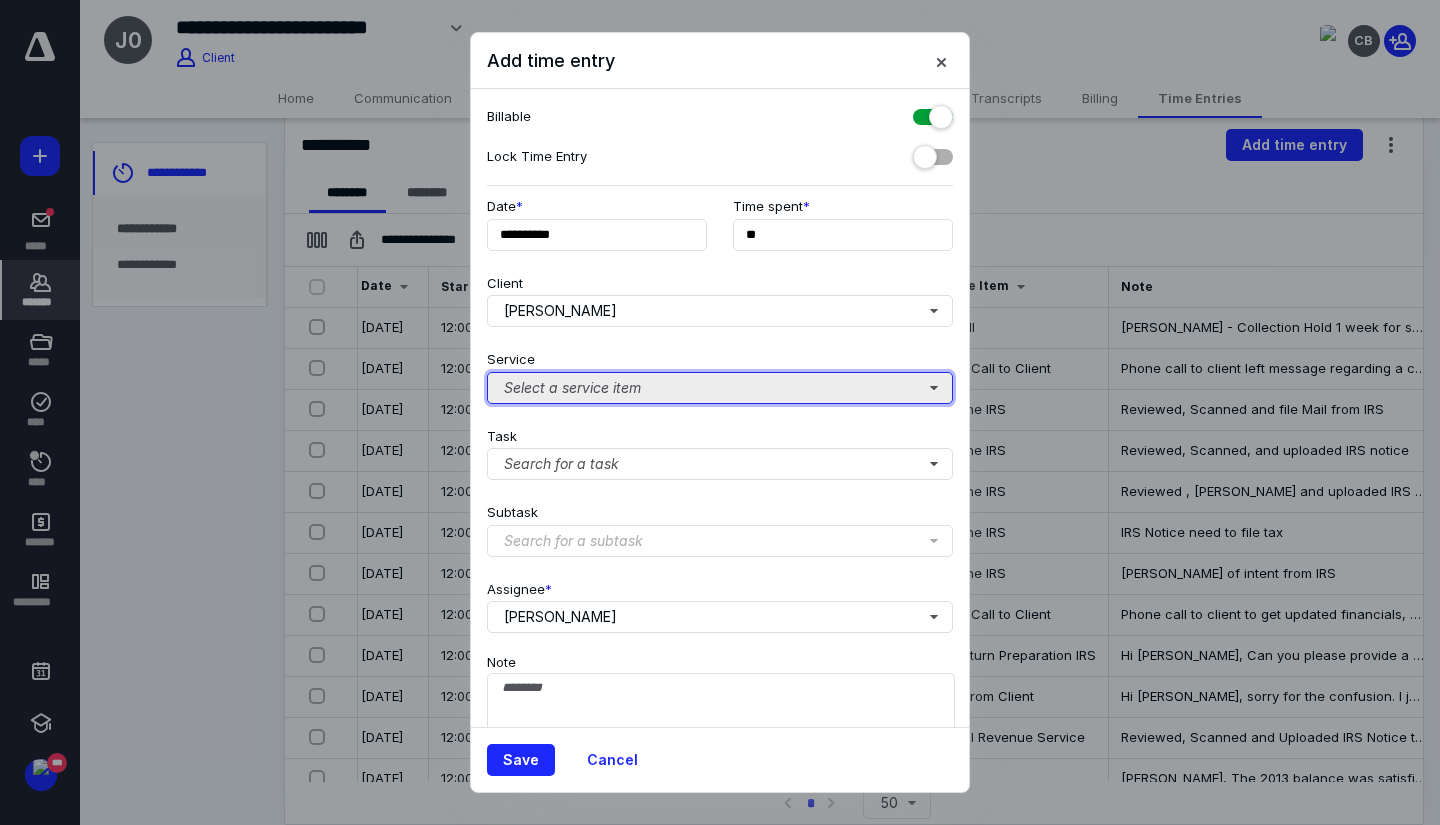 click on "Select a service item" at bounding box center [720, 388] 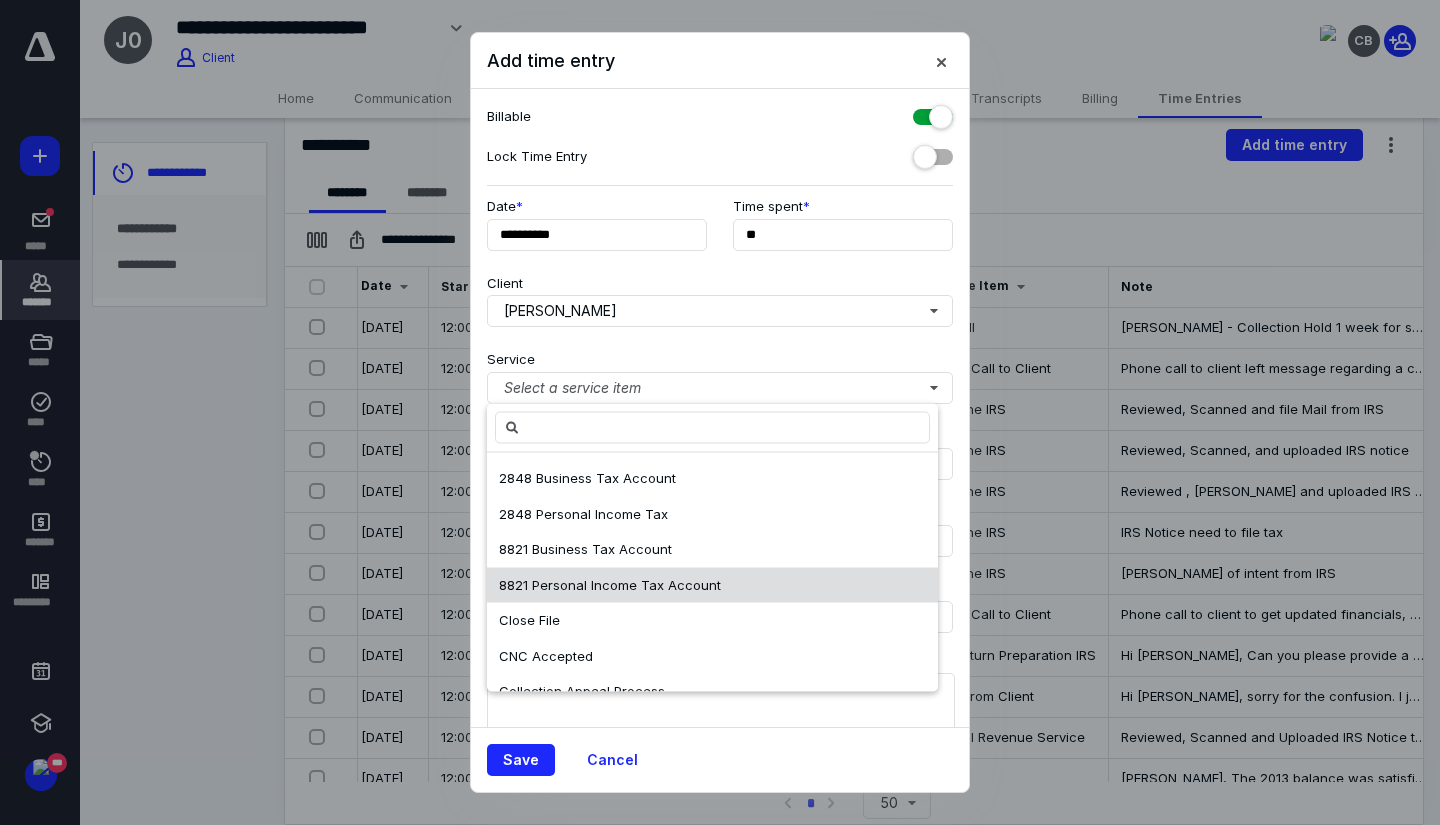 click on "8821 Personal Income Tax Account" at bounding box center (712, 585) 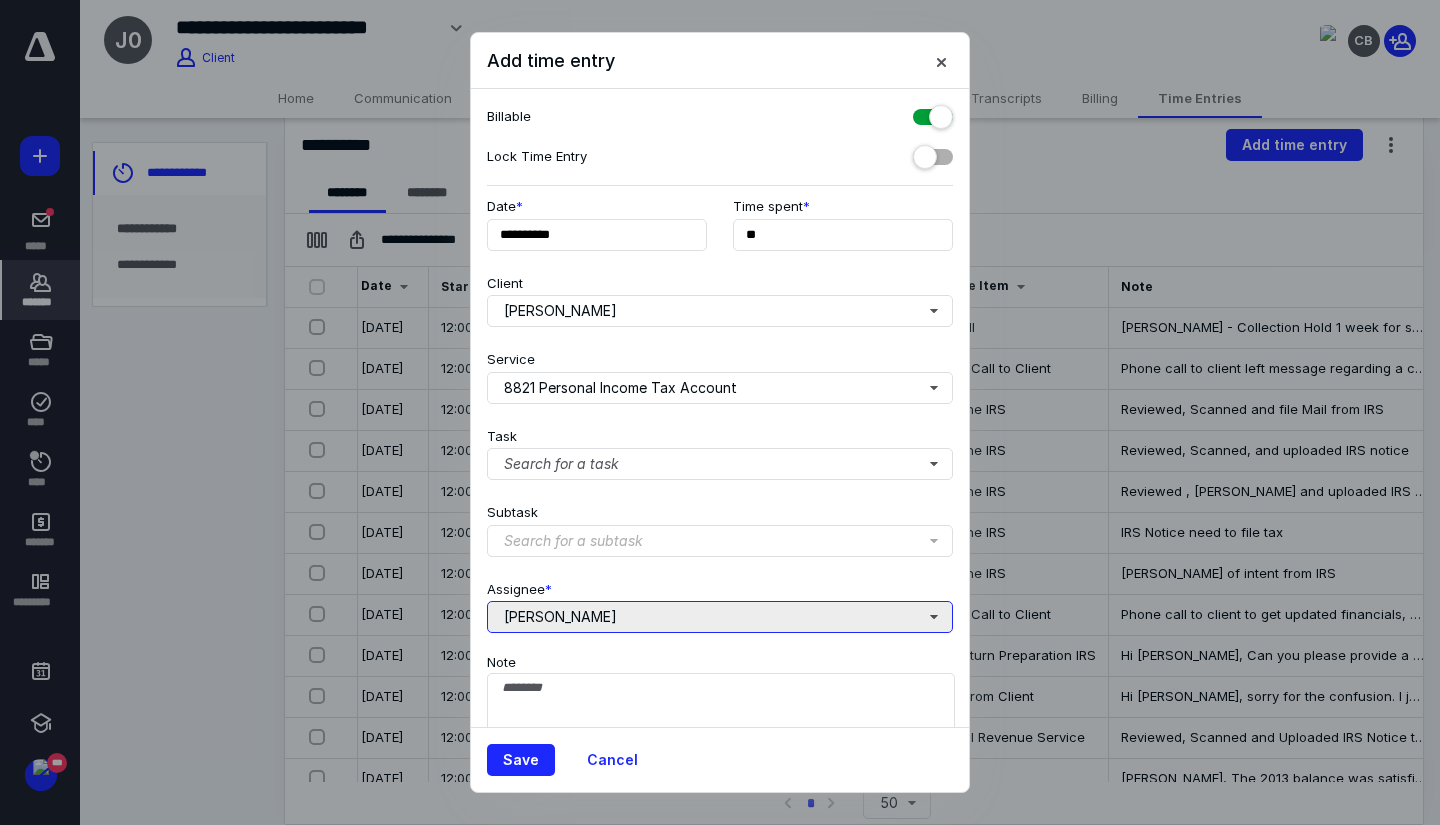 click on "[PERSON_NAME]" at bounding box center [720, 617] 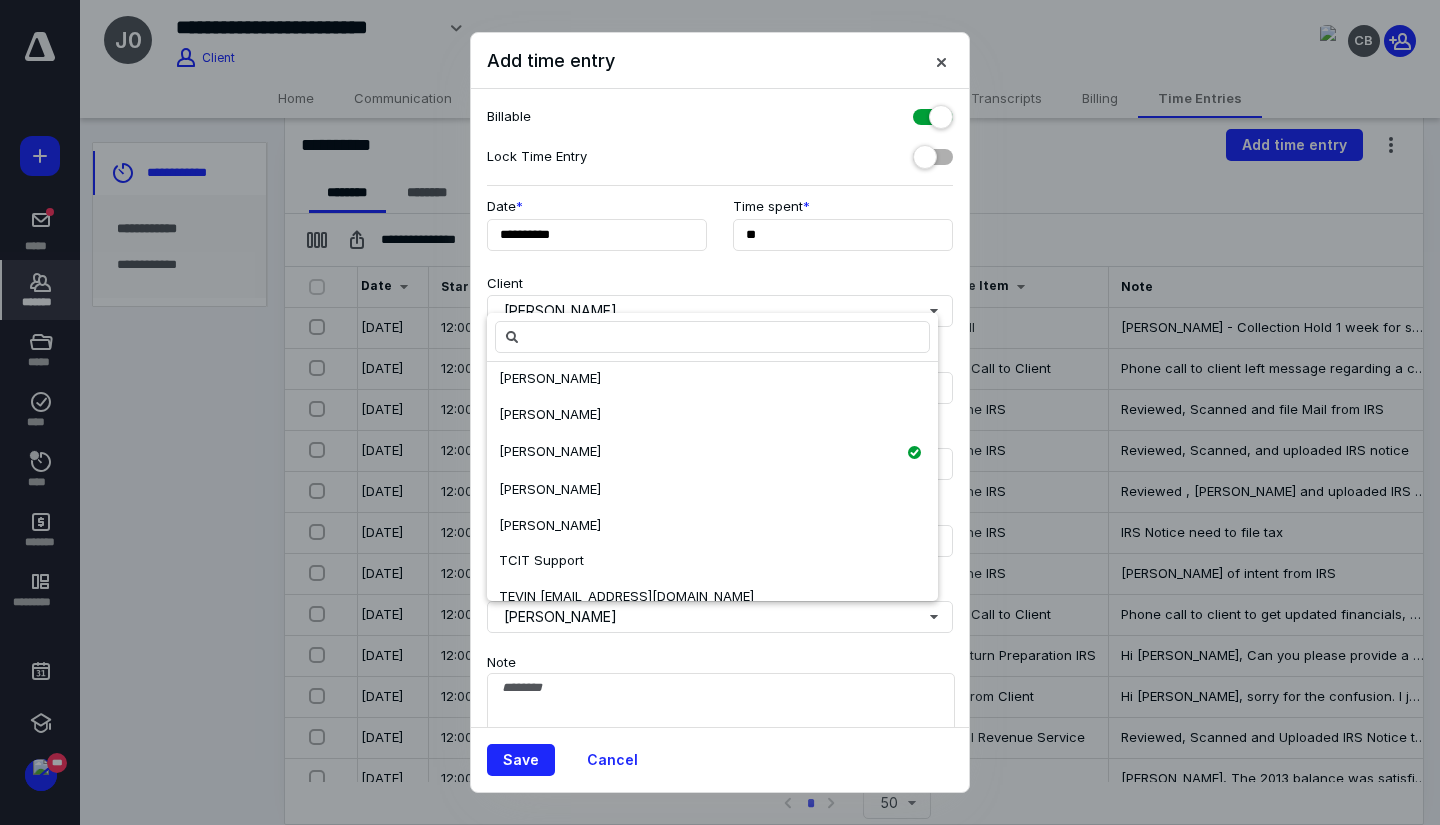 scroll, scrollTop: 136, scrollLeft: 0, axis: vertical 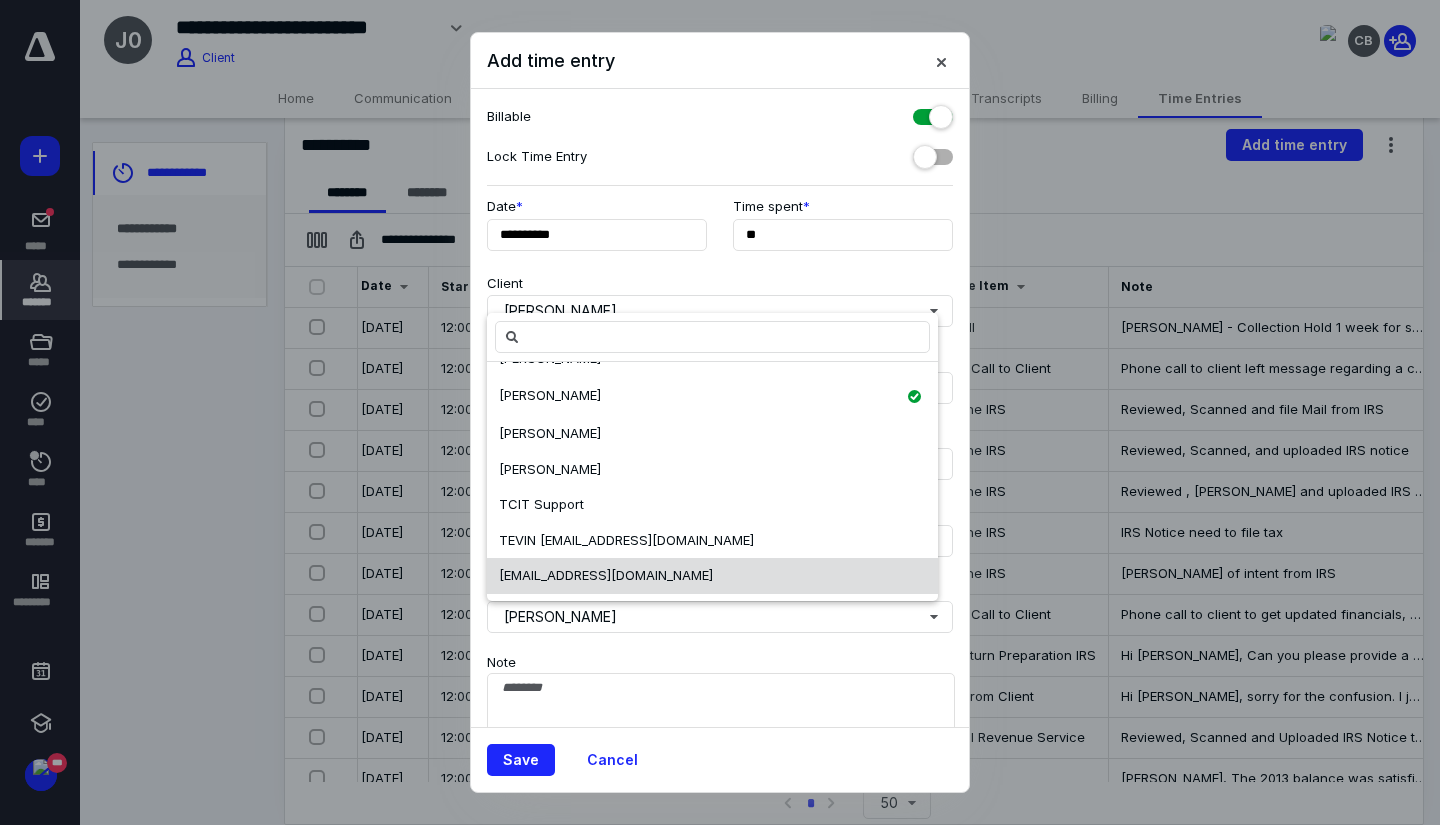 click on "[EMAIL_ADDRESS][DOMAIN_NAME]" at bounding box center (606, 576) 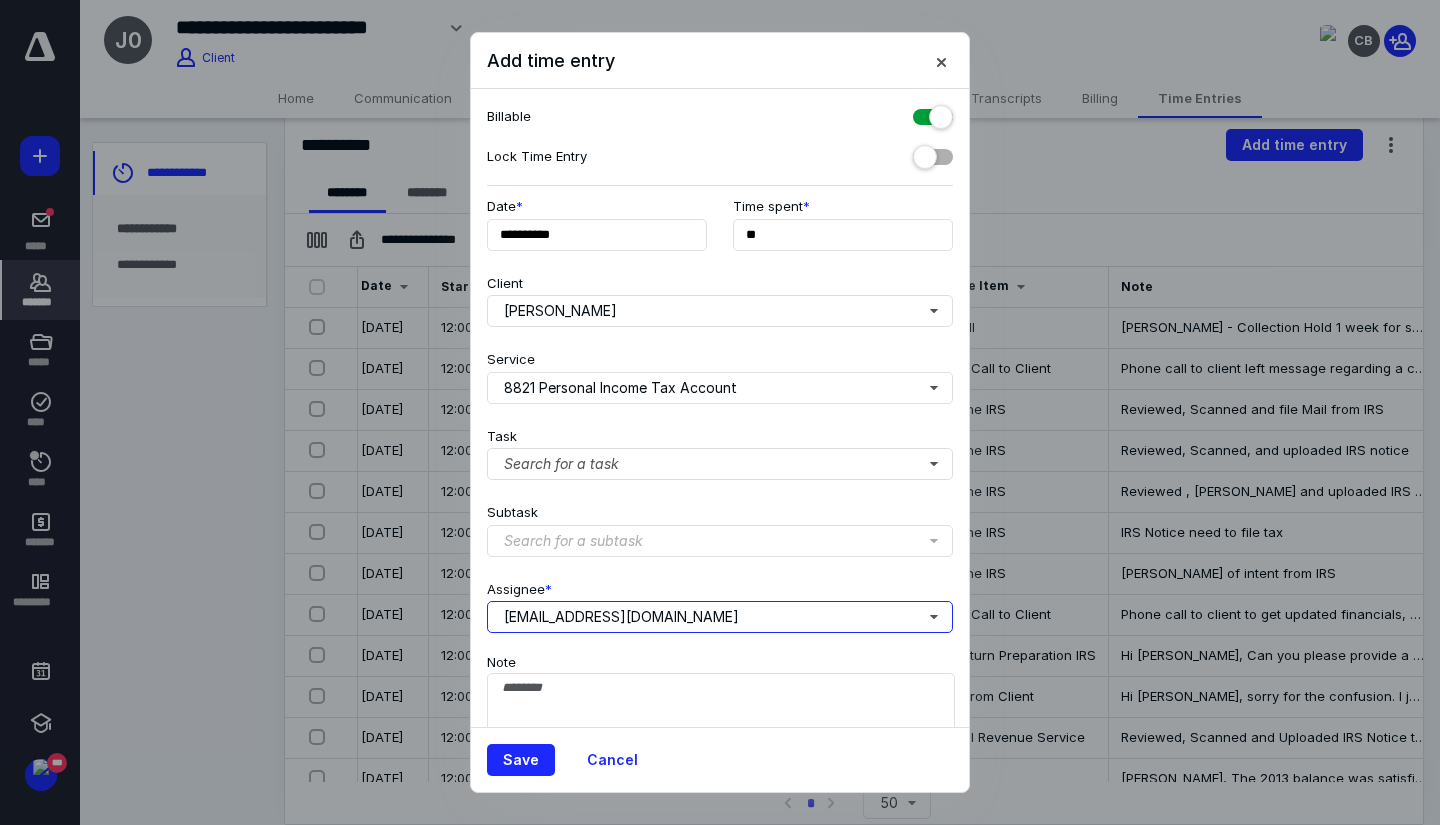 scroll, scrollTop: 0, scrollLeft: 0, axis: both 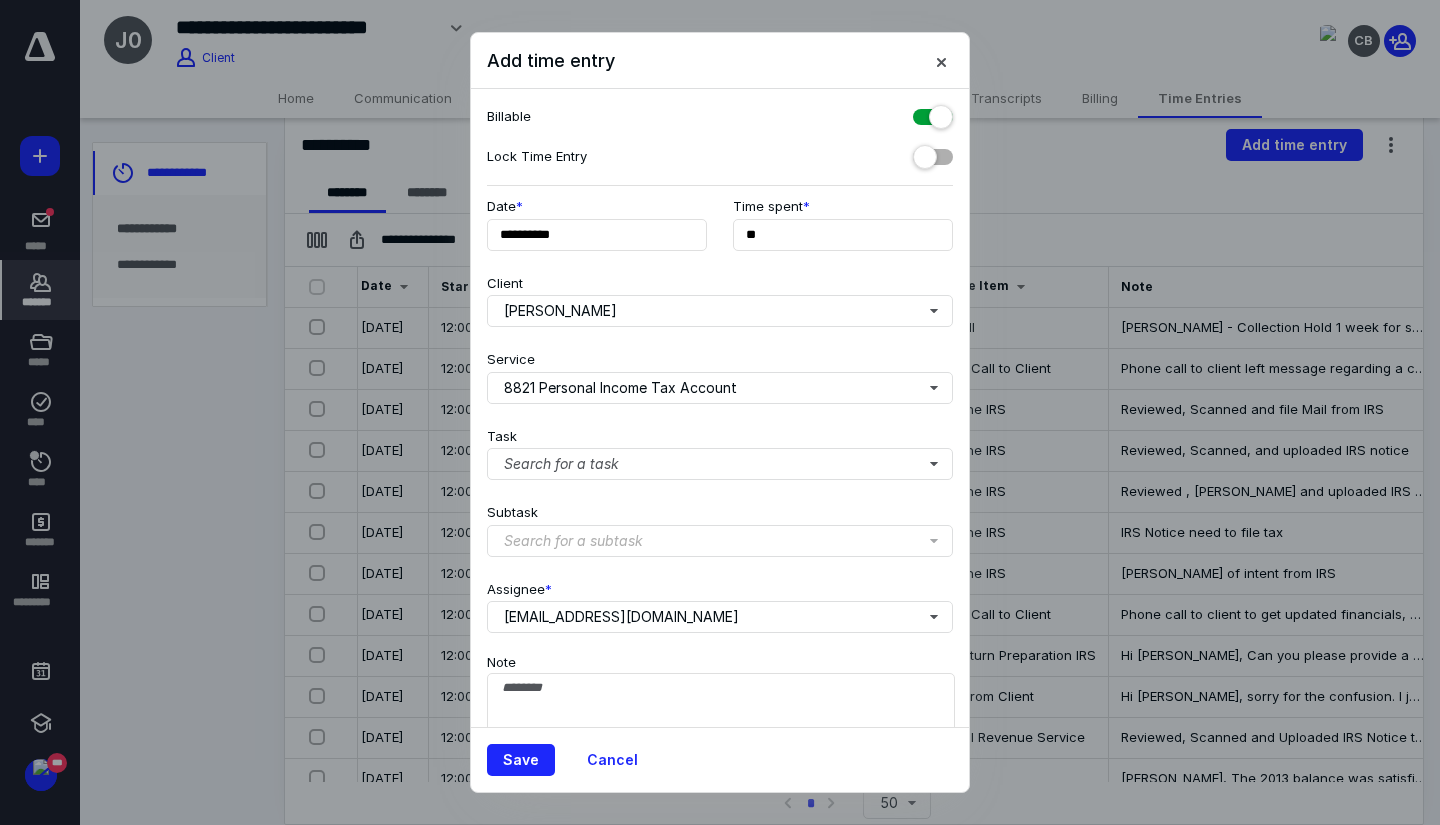 click on "Note" at bounding box center [720, 711] 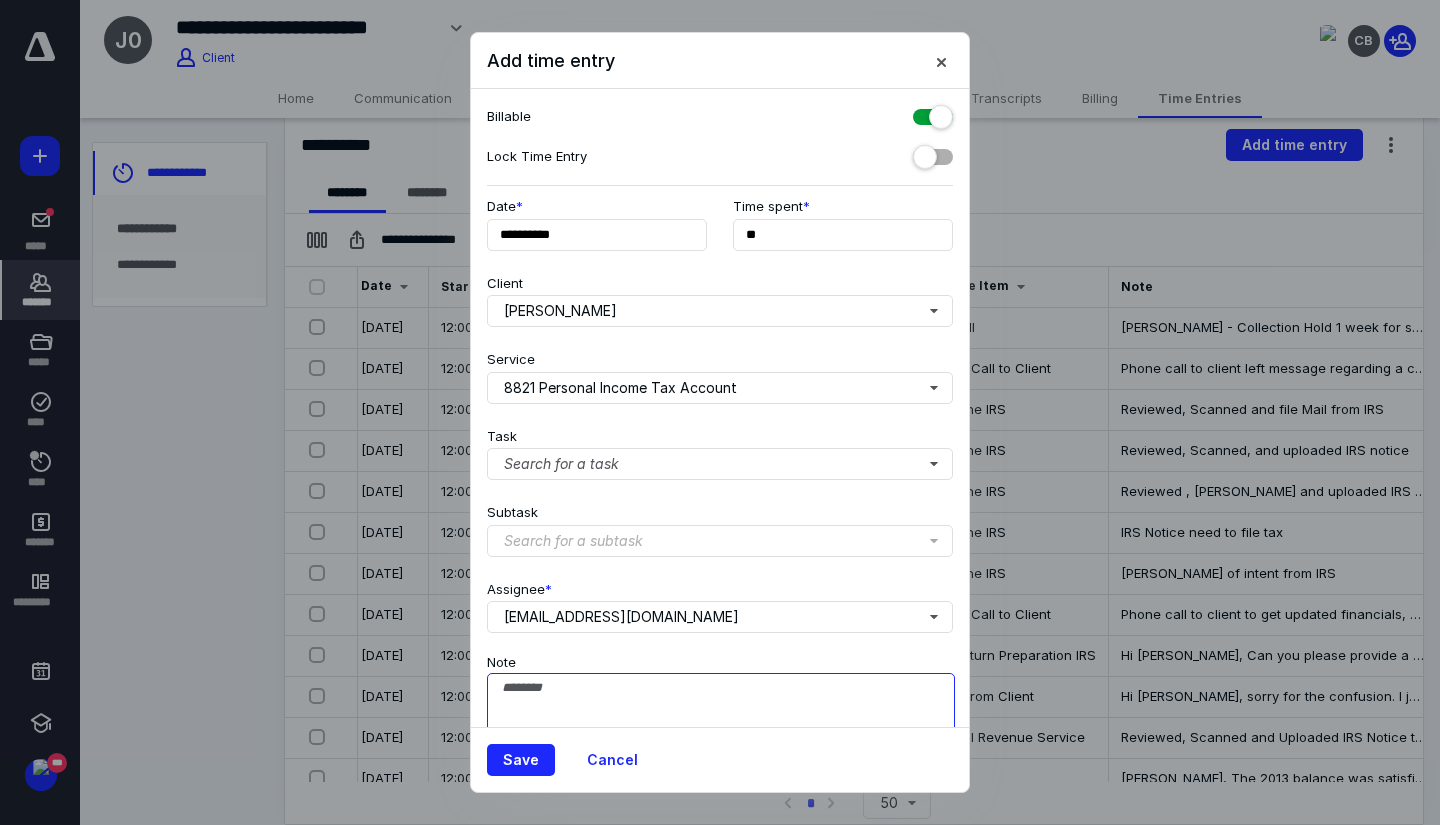 click on "Note" at bounding box center [721, 723] 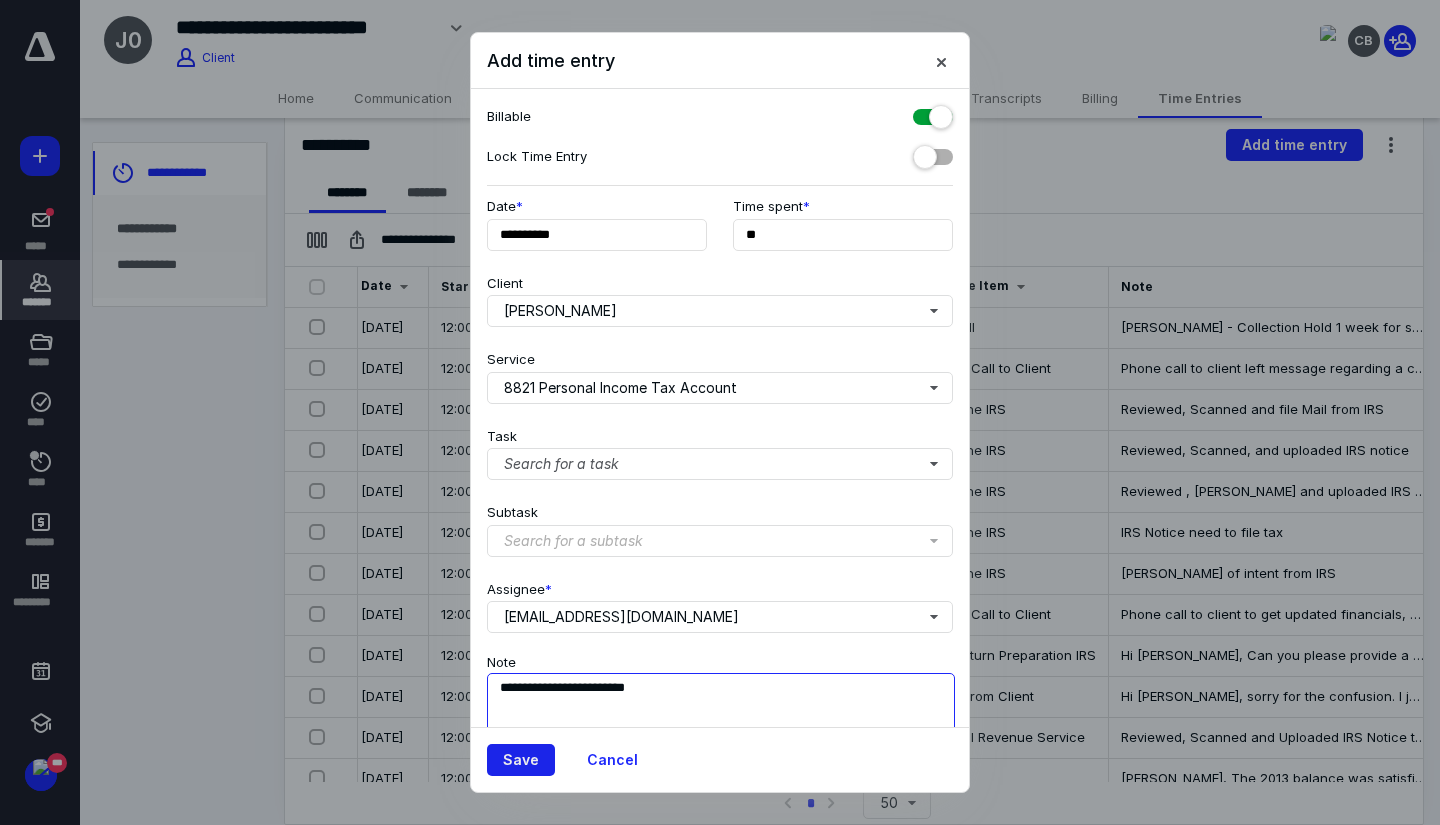 type on "**********" 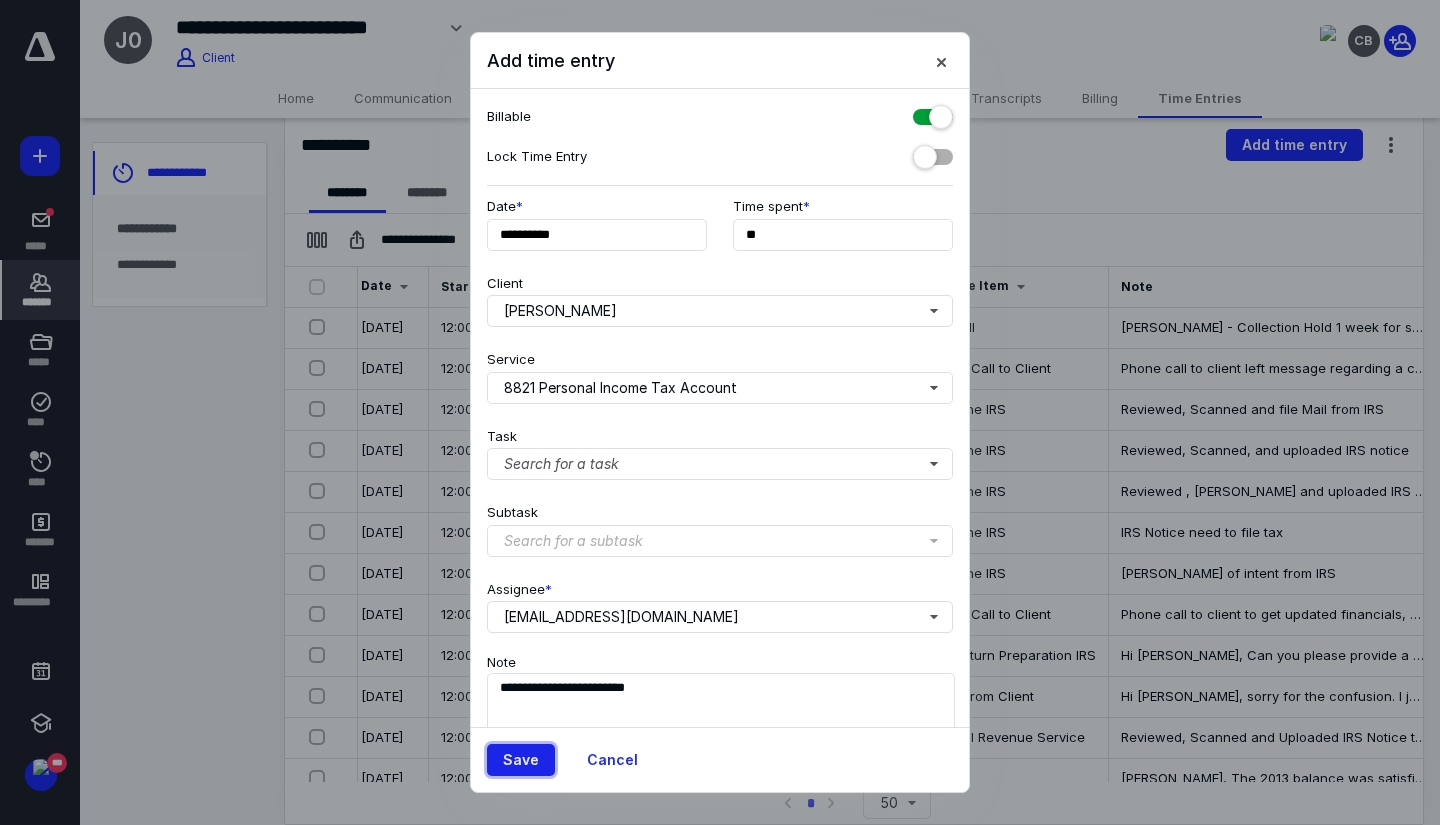 click on "Save" at bounding box center (521, 760) 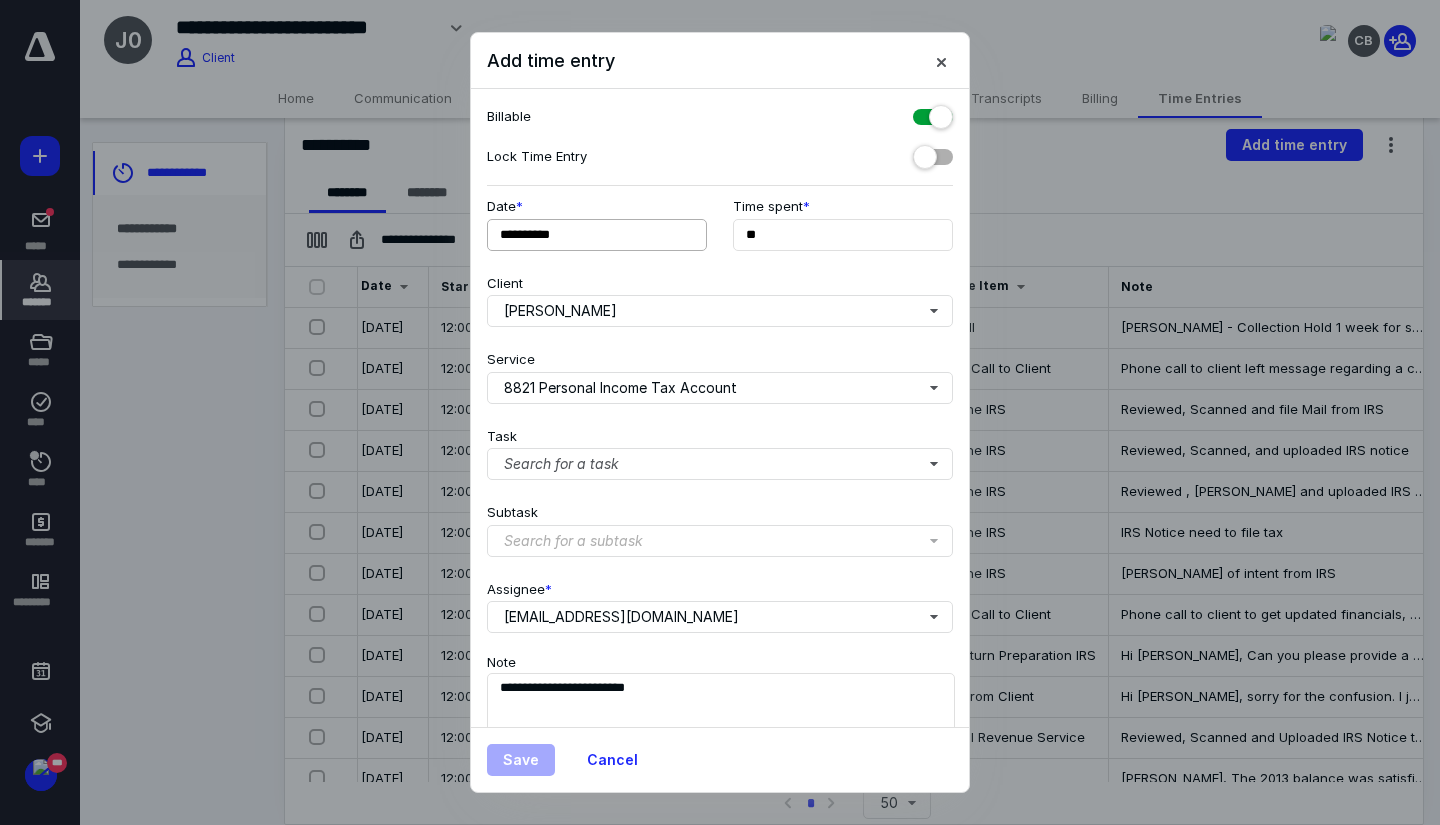scroll, scrollTop: 0, scrollLeft: 69, axis: horizontal 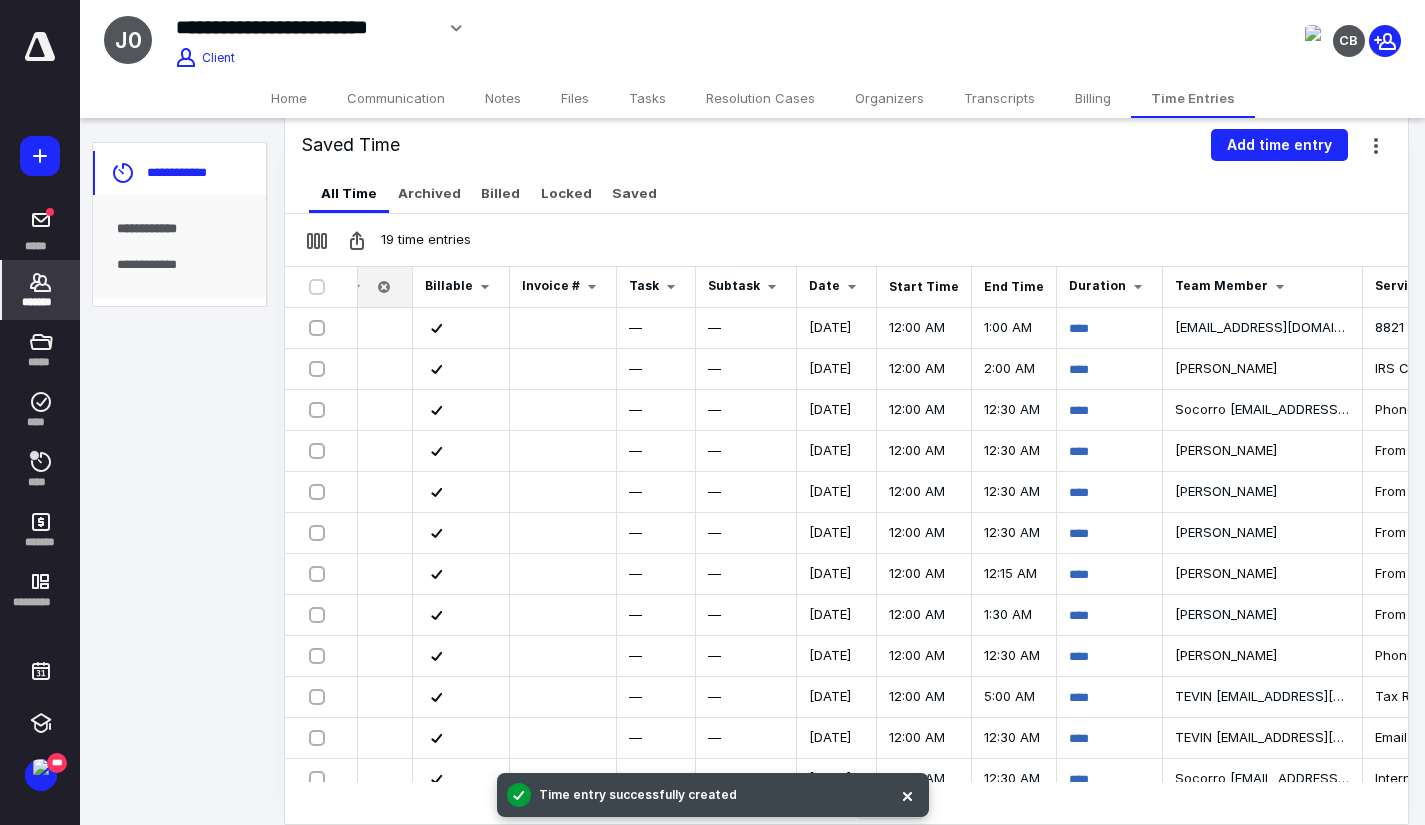 click on "Home" at bounding box center [289, 98] 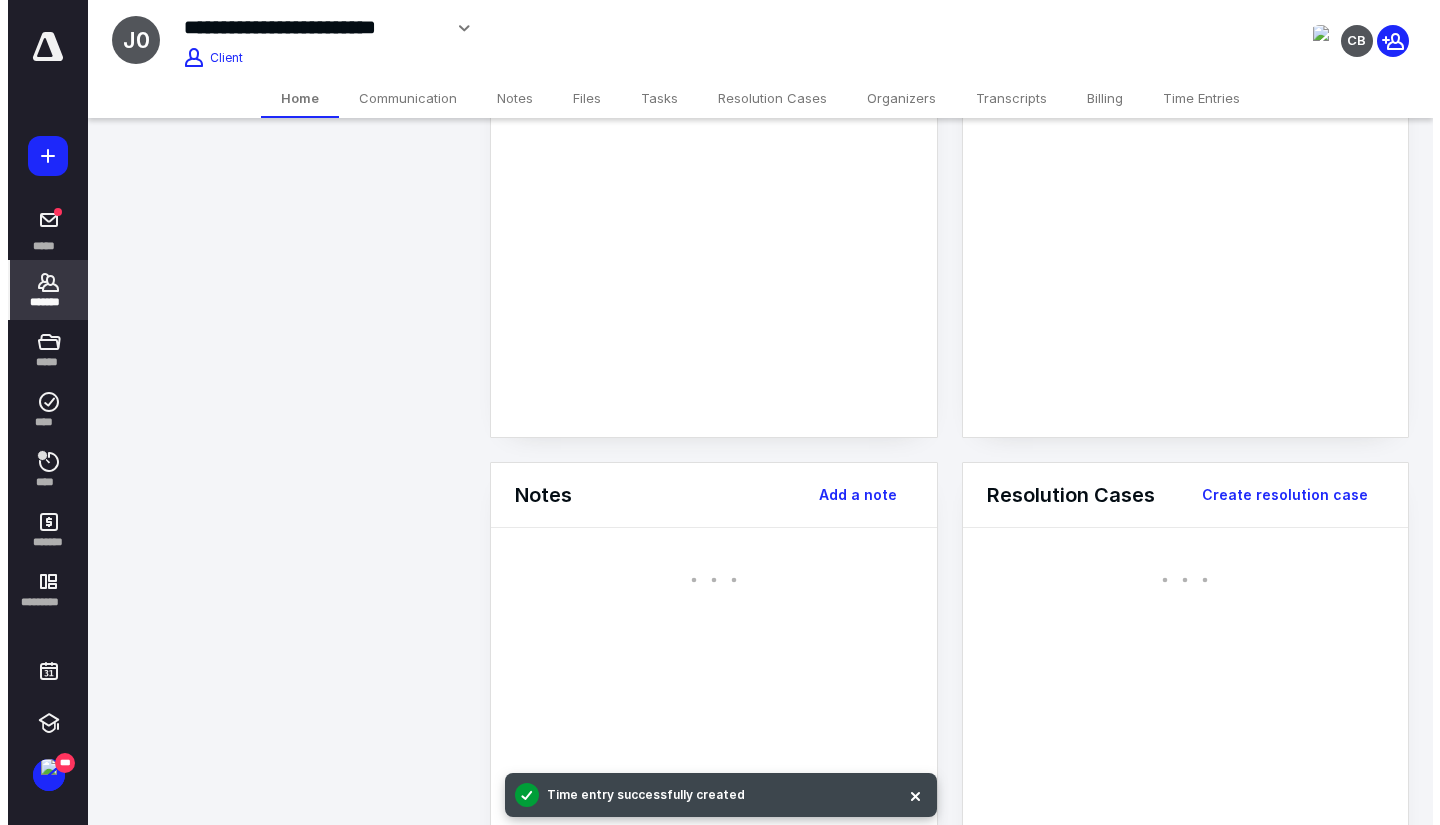 scroll, scrollTop: 0, scrollLeft: 0, axis: both 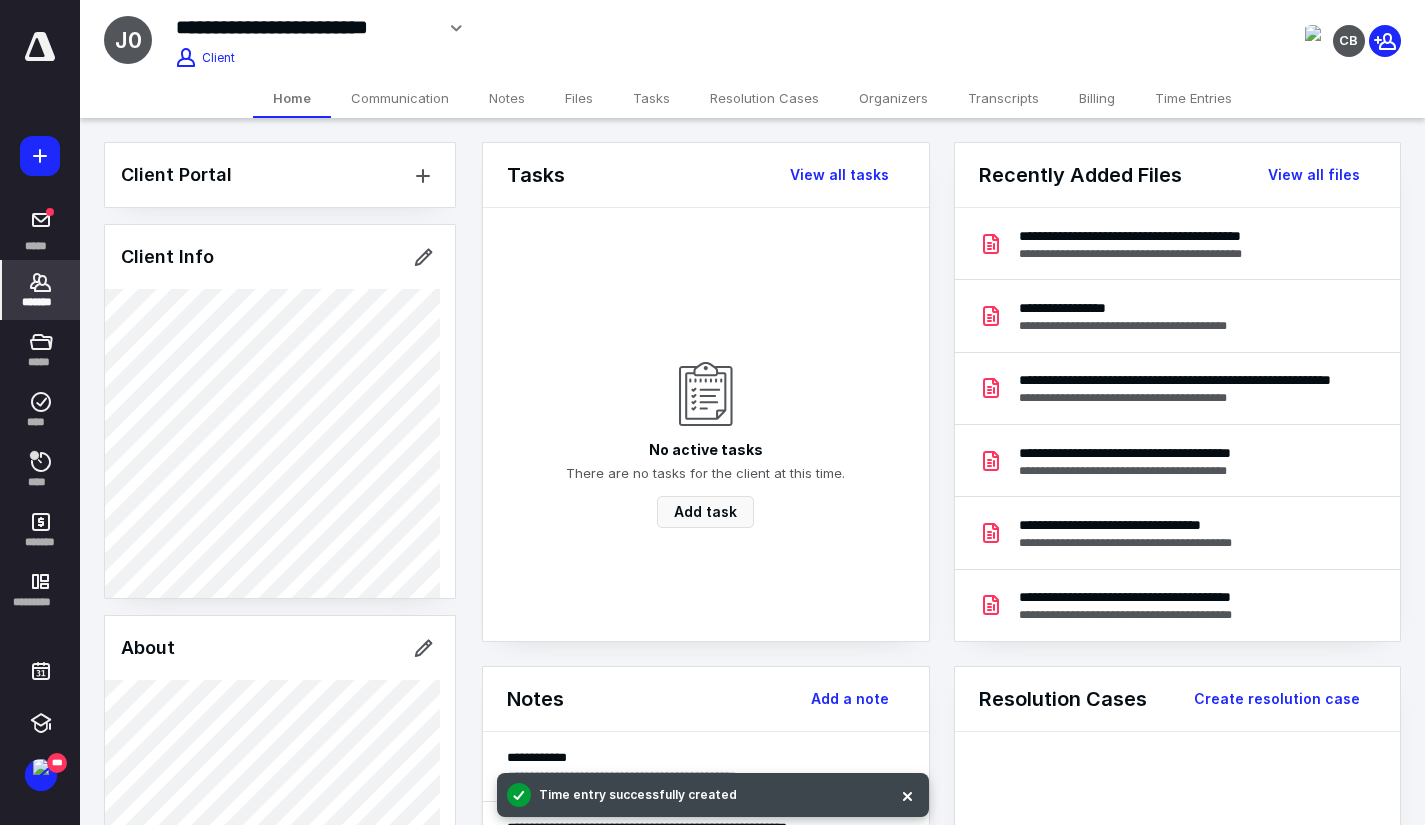 click on "Files" at bounding box center [579, 98] 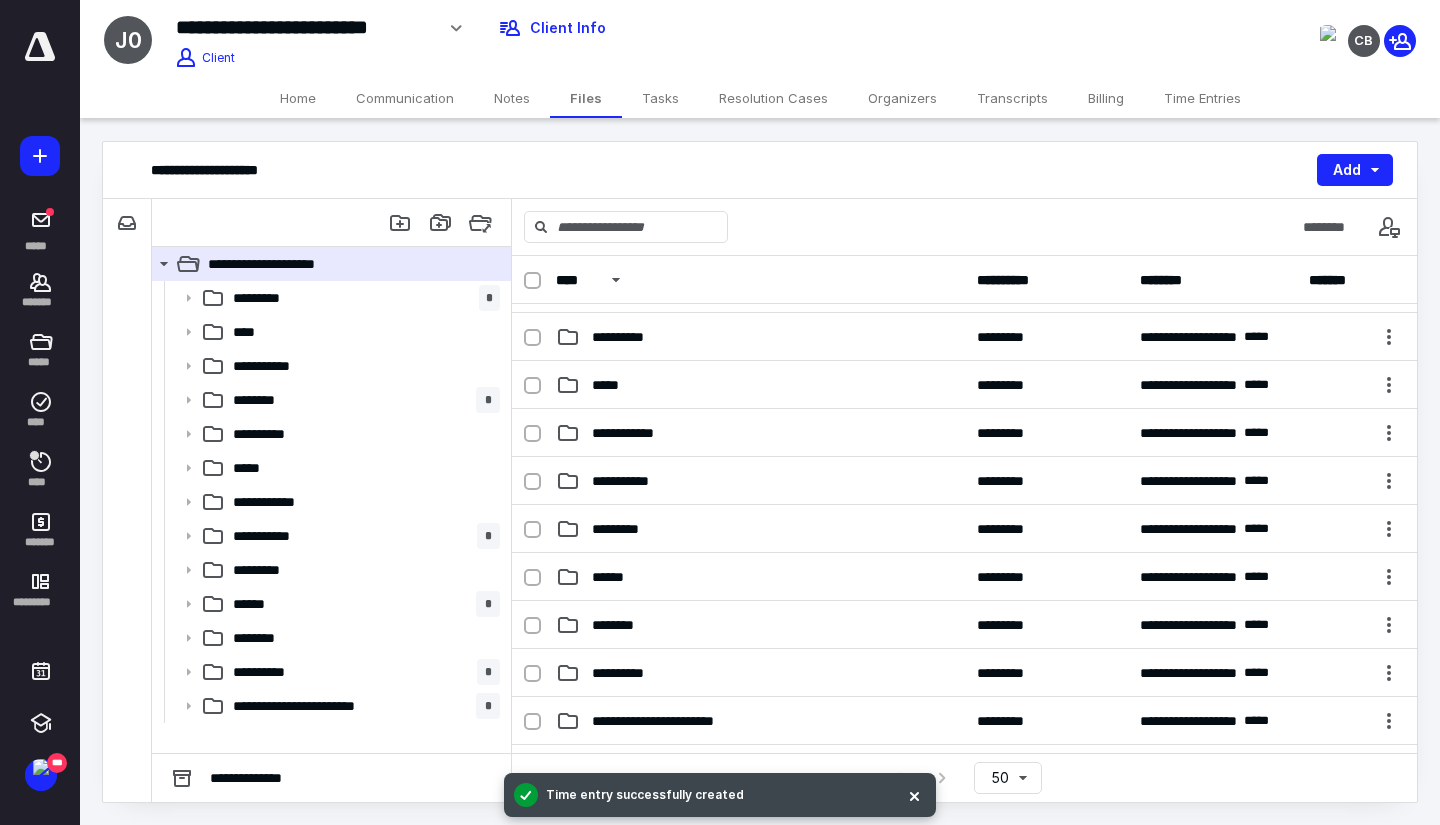 scroll, scrollTop: 475, scrollLeft: 0, axis: vertical 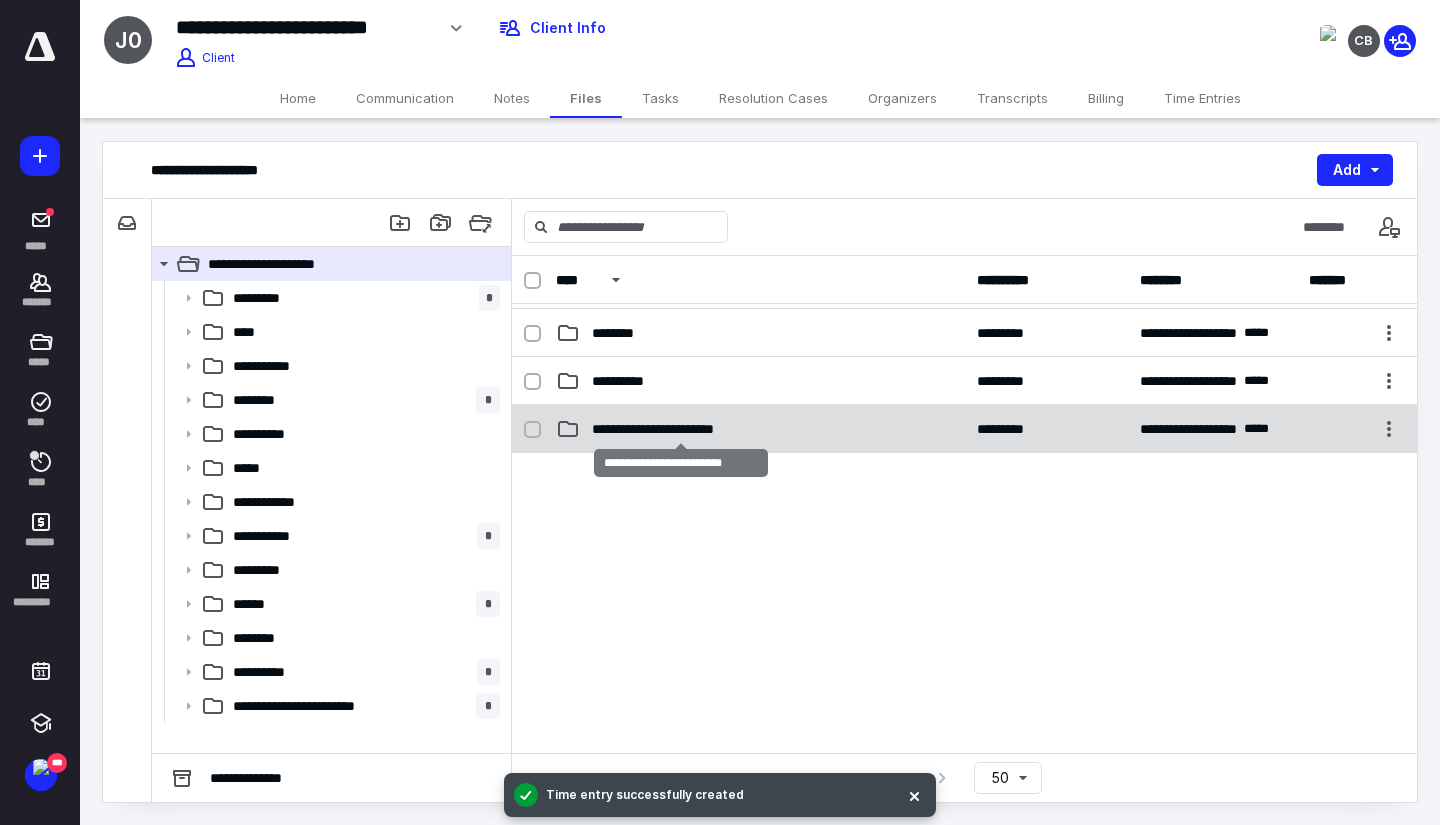 click on "**********" at bounding box center [681, 429] 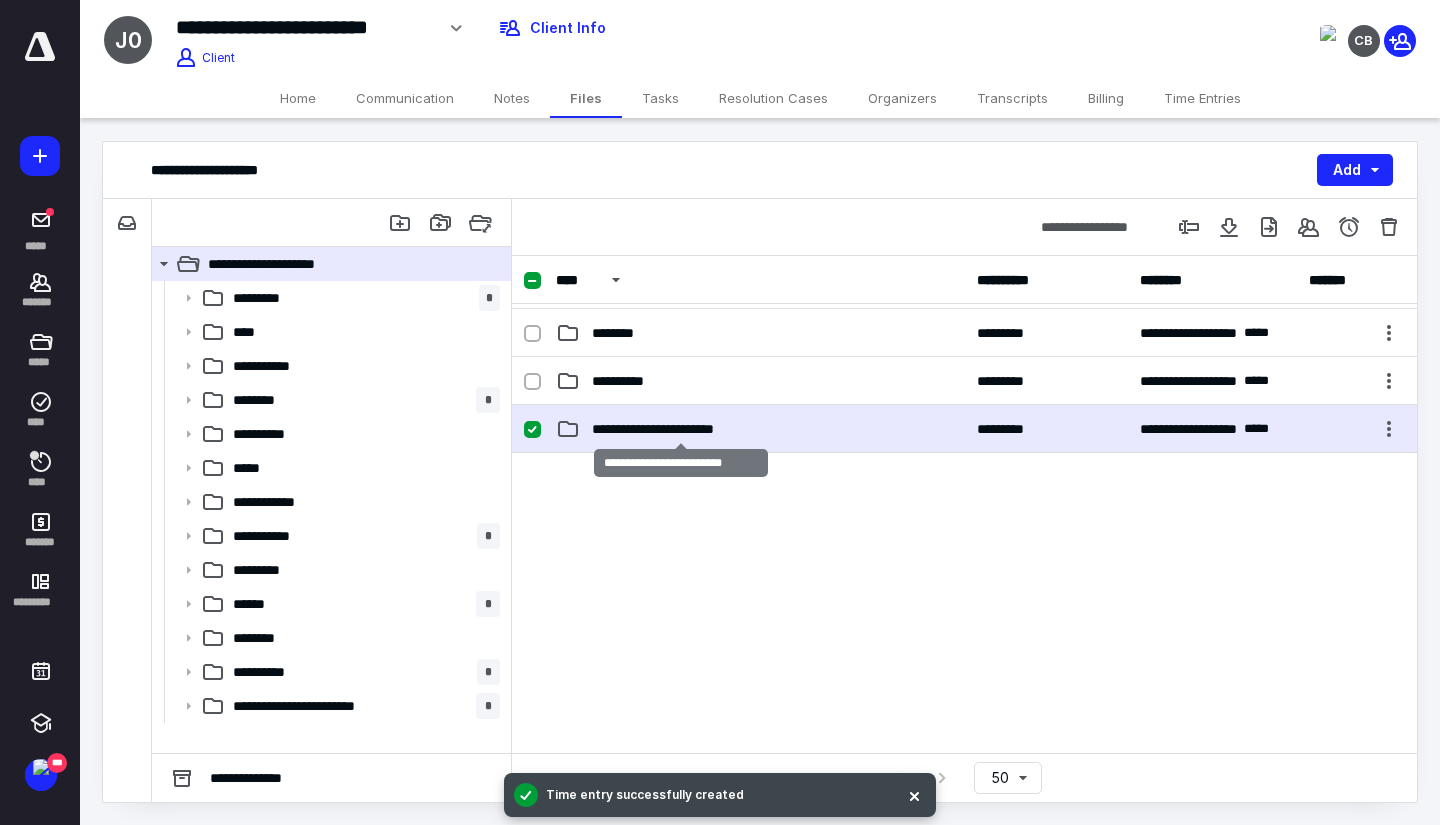 click on "**********" at bounding box center [681, 429] 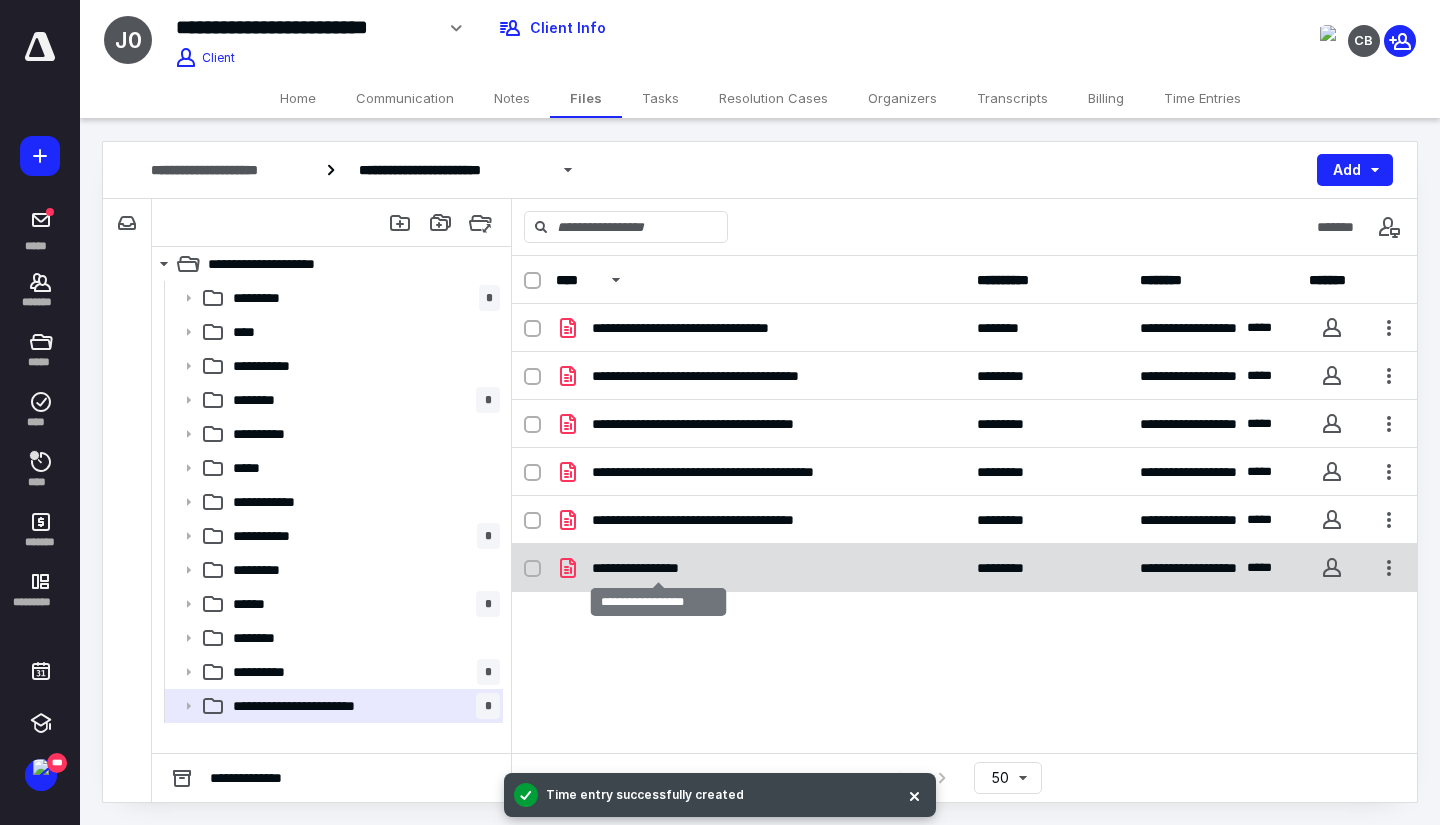 click on "**********" at bounding box center [658, 568] 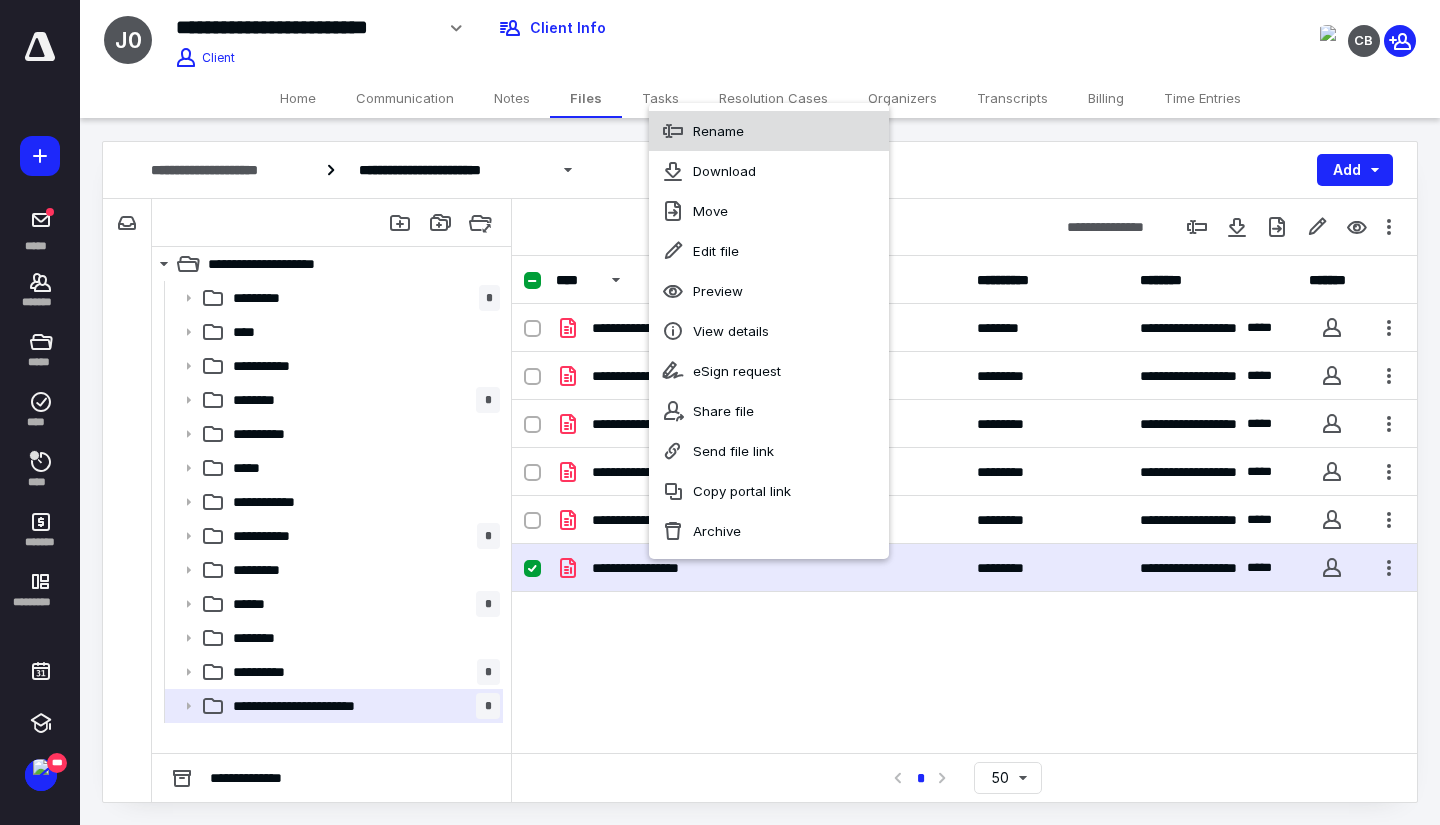 click on "Rename" at bounding box center [718, 131] 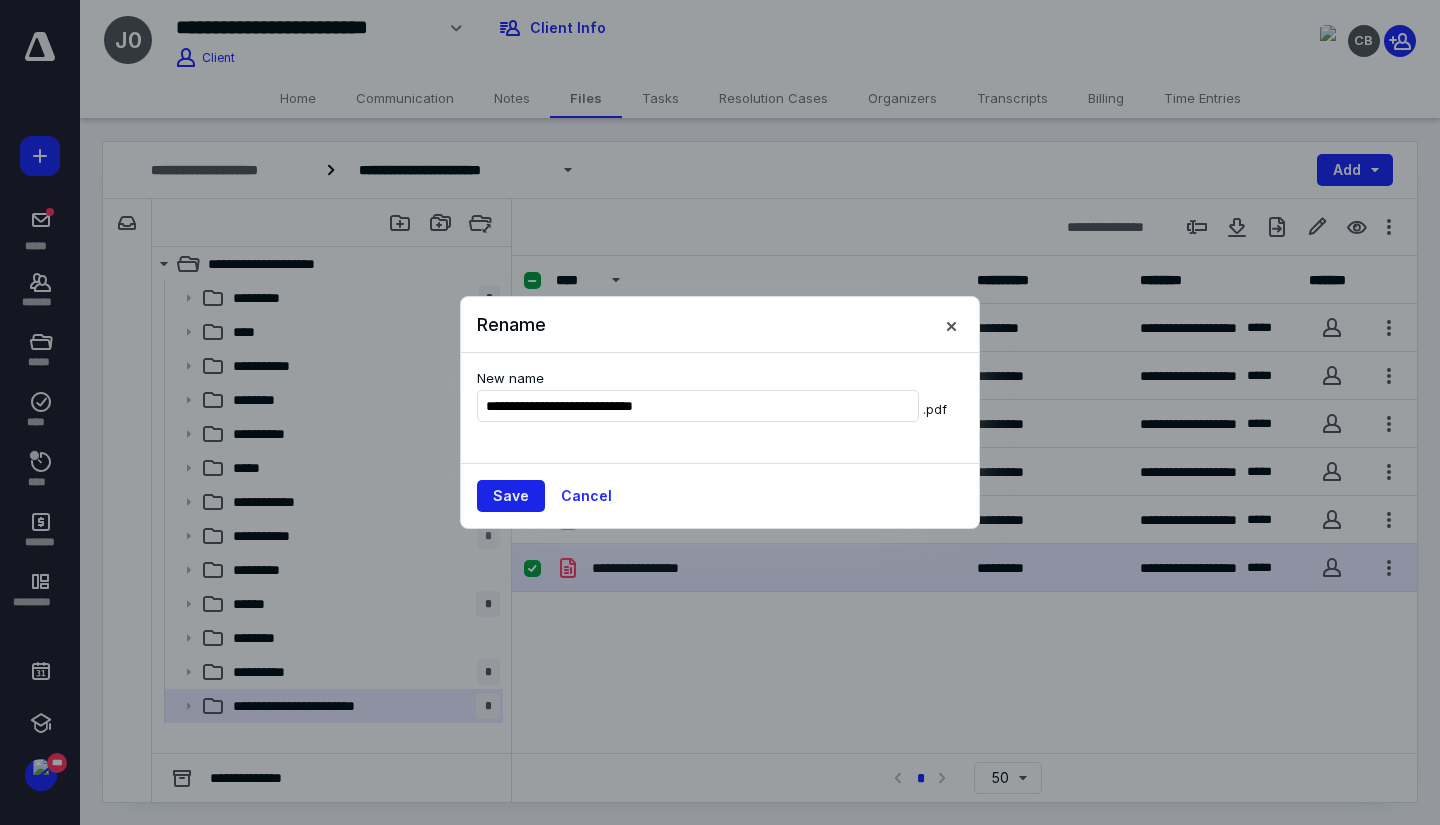 type on "**********" 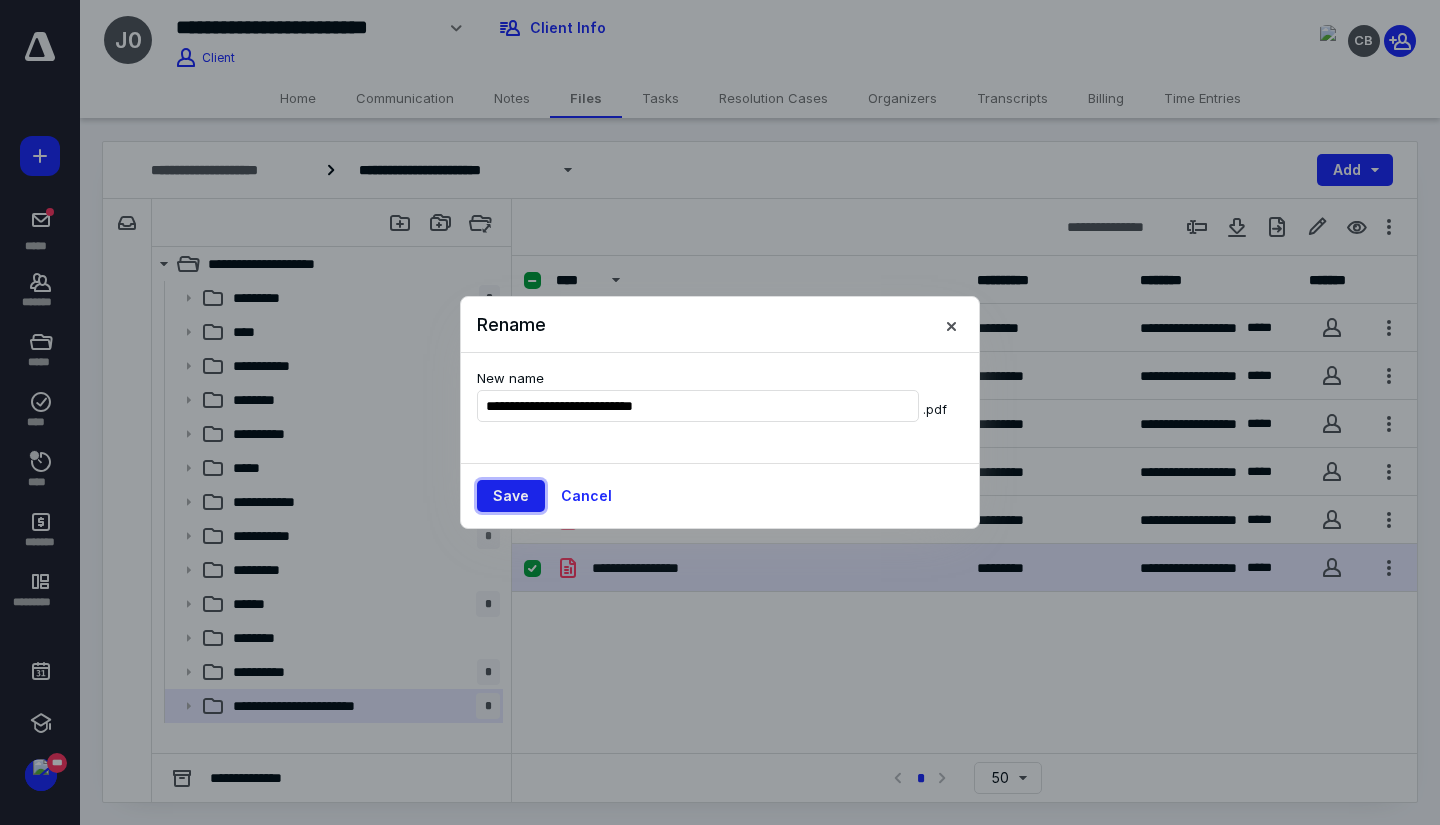 click on "Save" at bounding box center (511, 496) 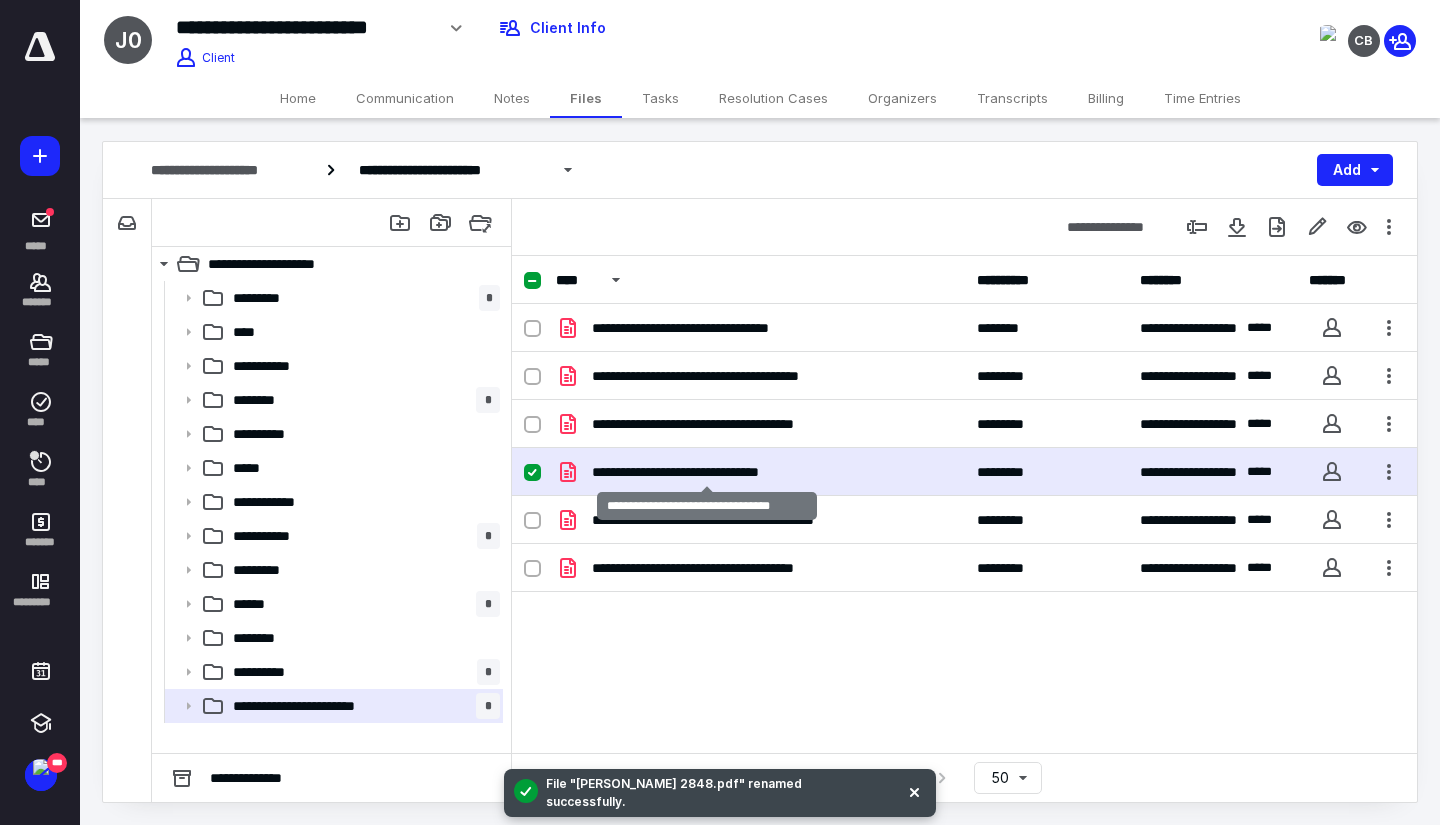 click on "**********" at bounding box center (707, 472) 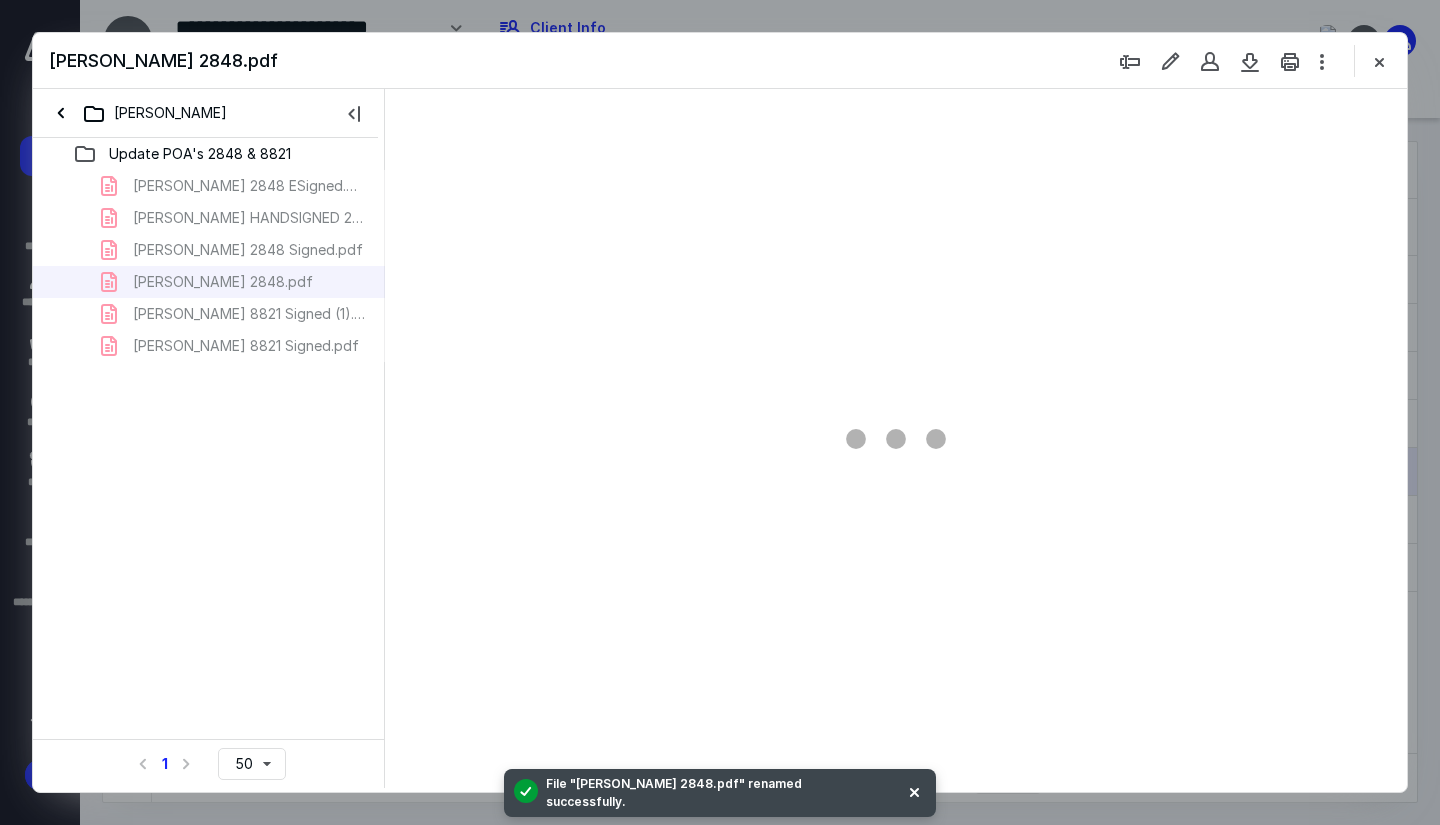 scroll, scrollTop: 0, scrollLeft: 0, axis: both 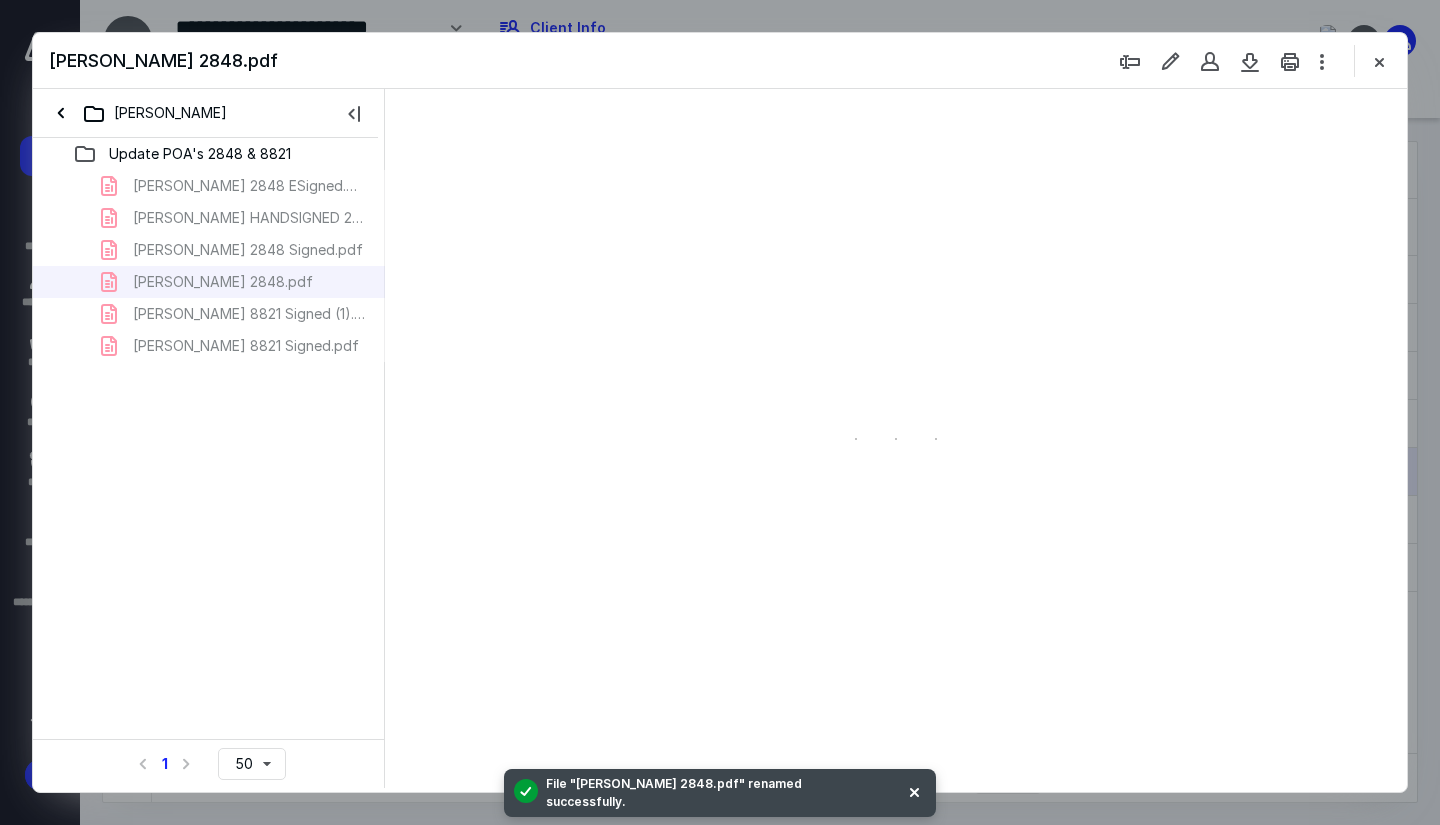 type on "78" 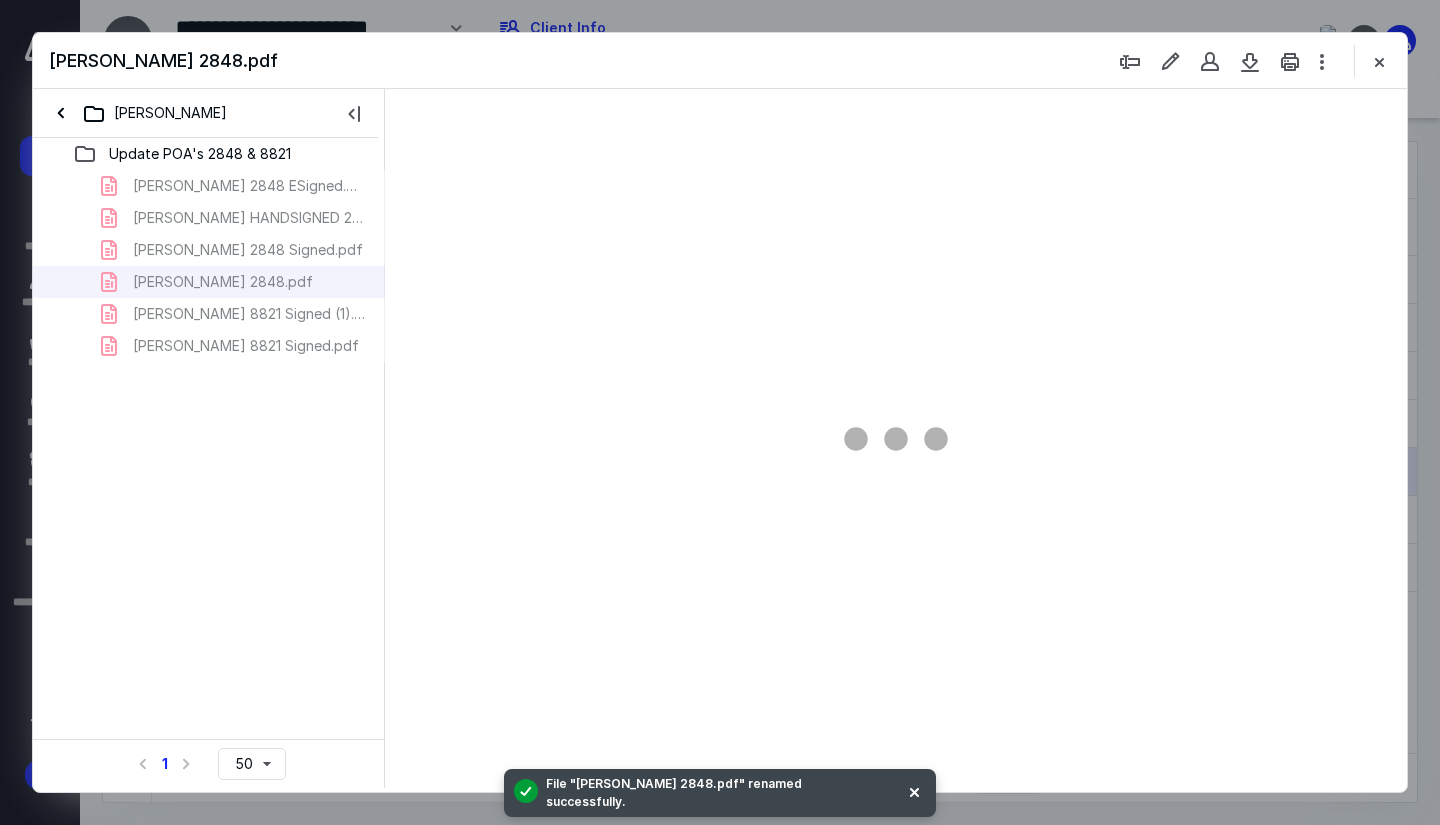 scroll, scrollTop: 79, scrollLeft: 0, axis: vertical 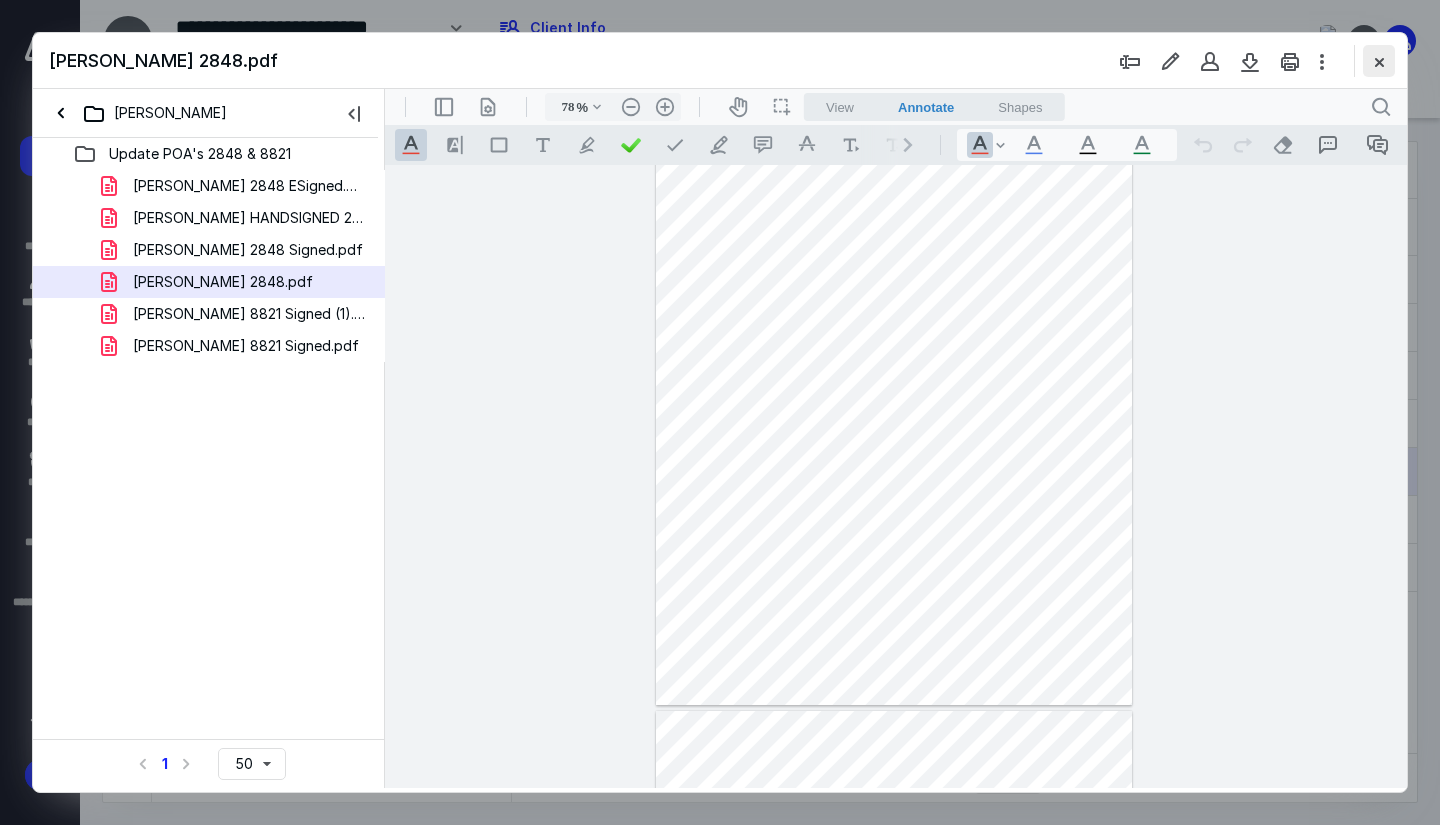 click at bounding box center [1379, 61] 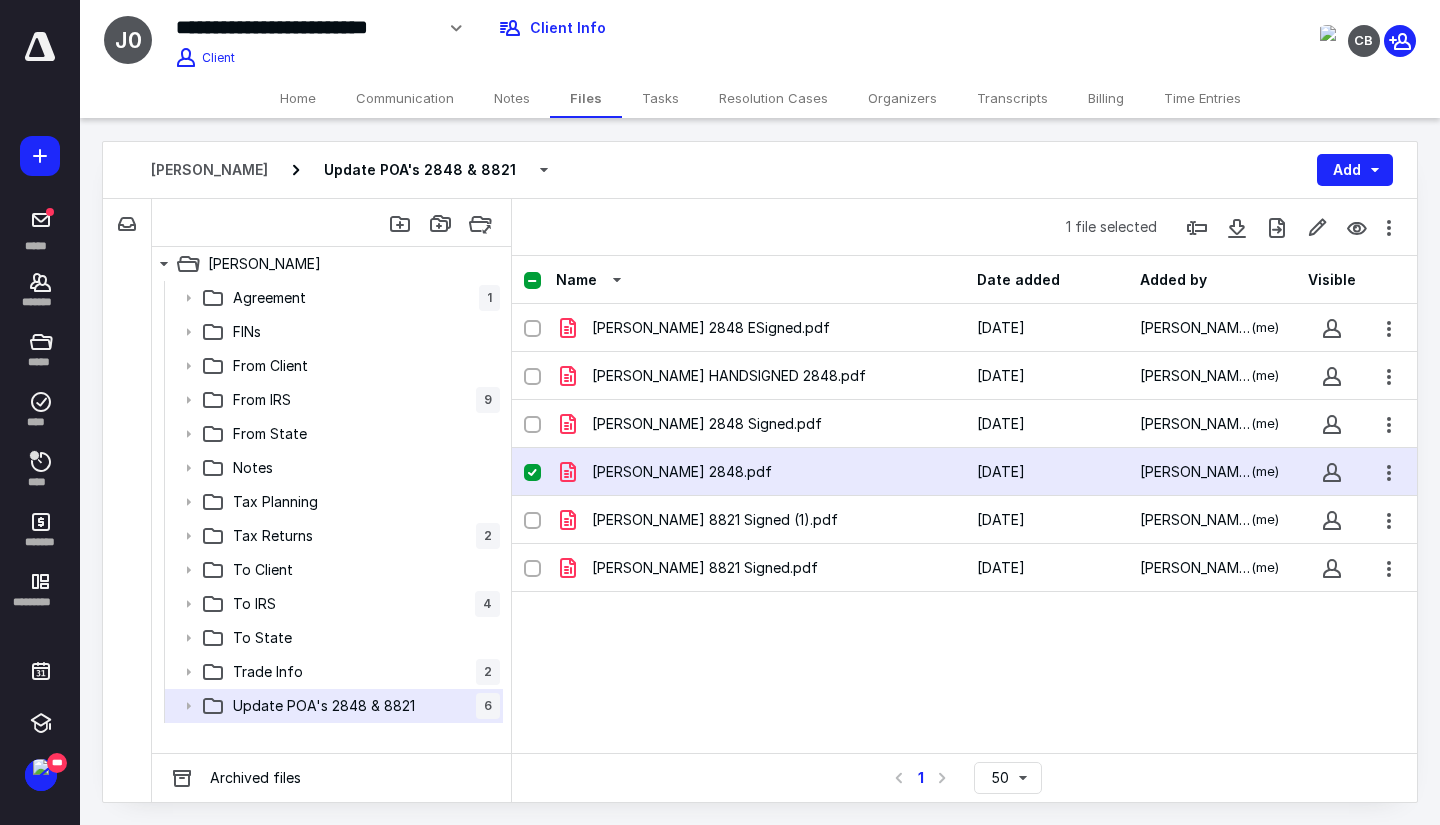 click on "Time Entries" at bounding box center (1202, 98) 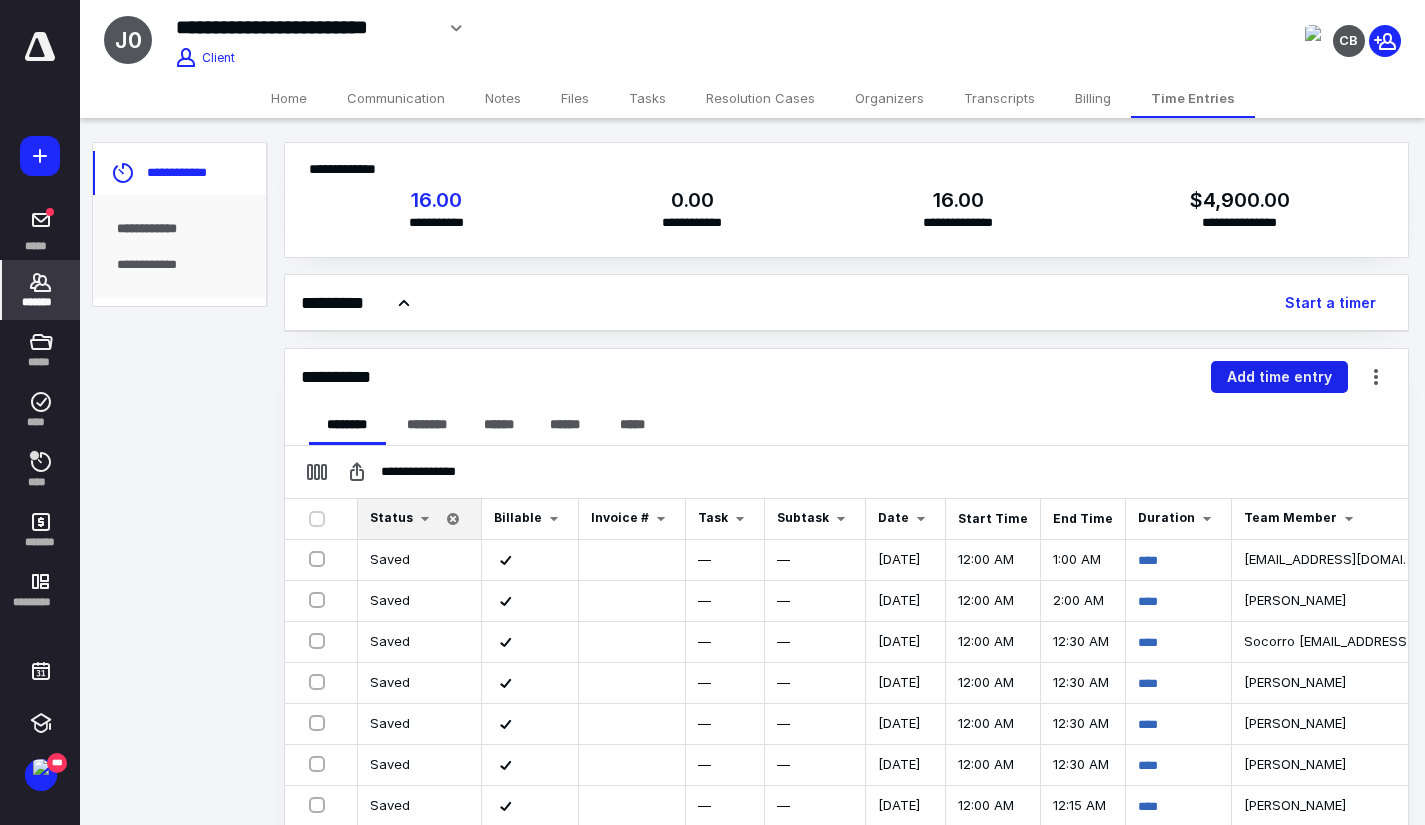 click on "Add time entry" at bounding box center (1279, 377) 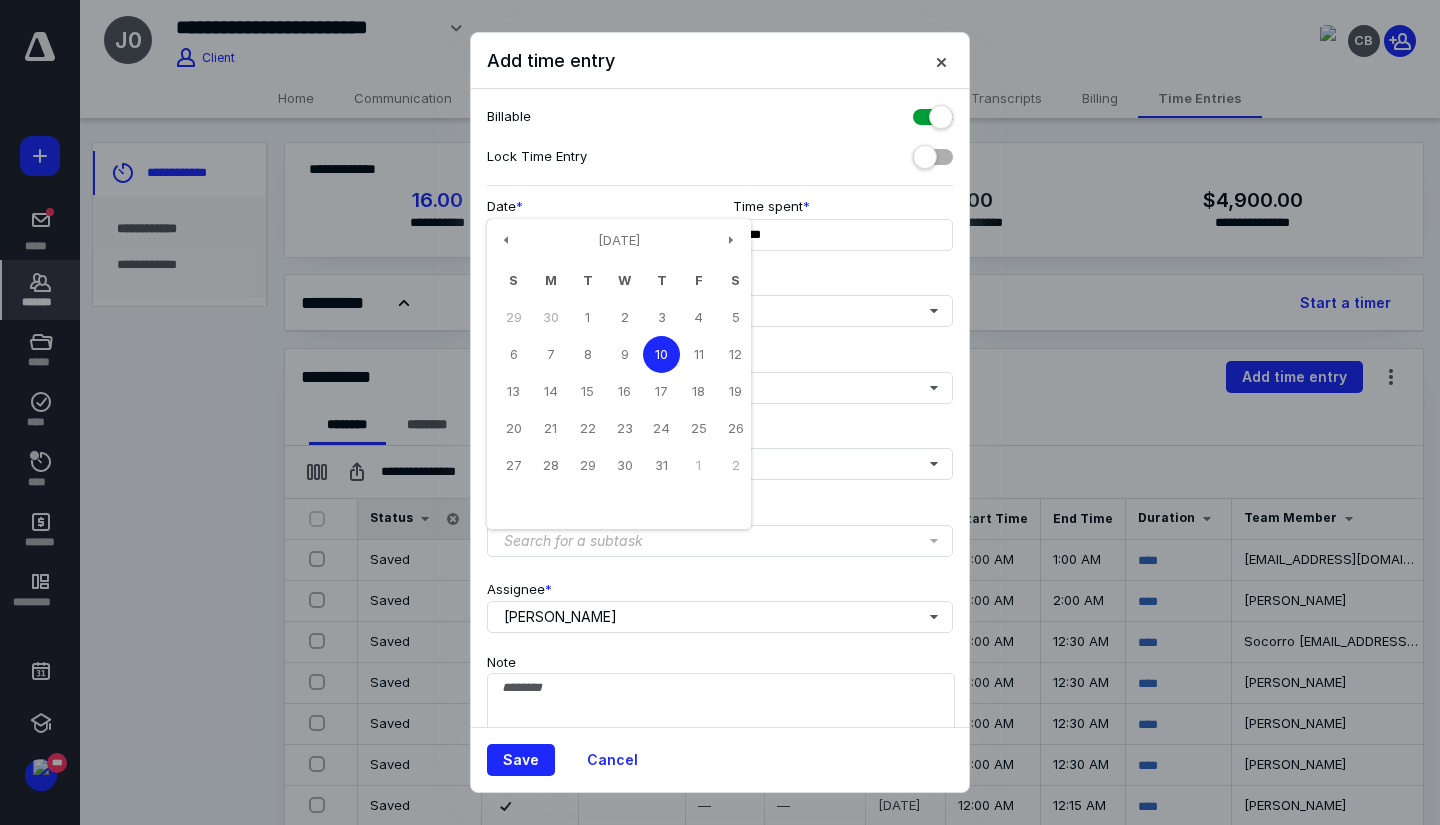 click on "**********" at bounding box center (597, 235) 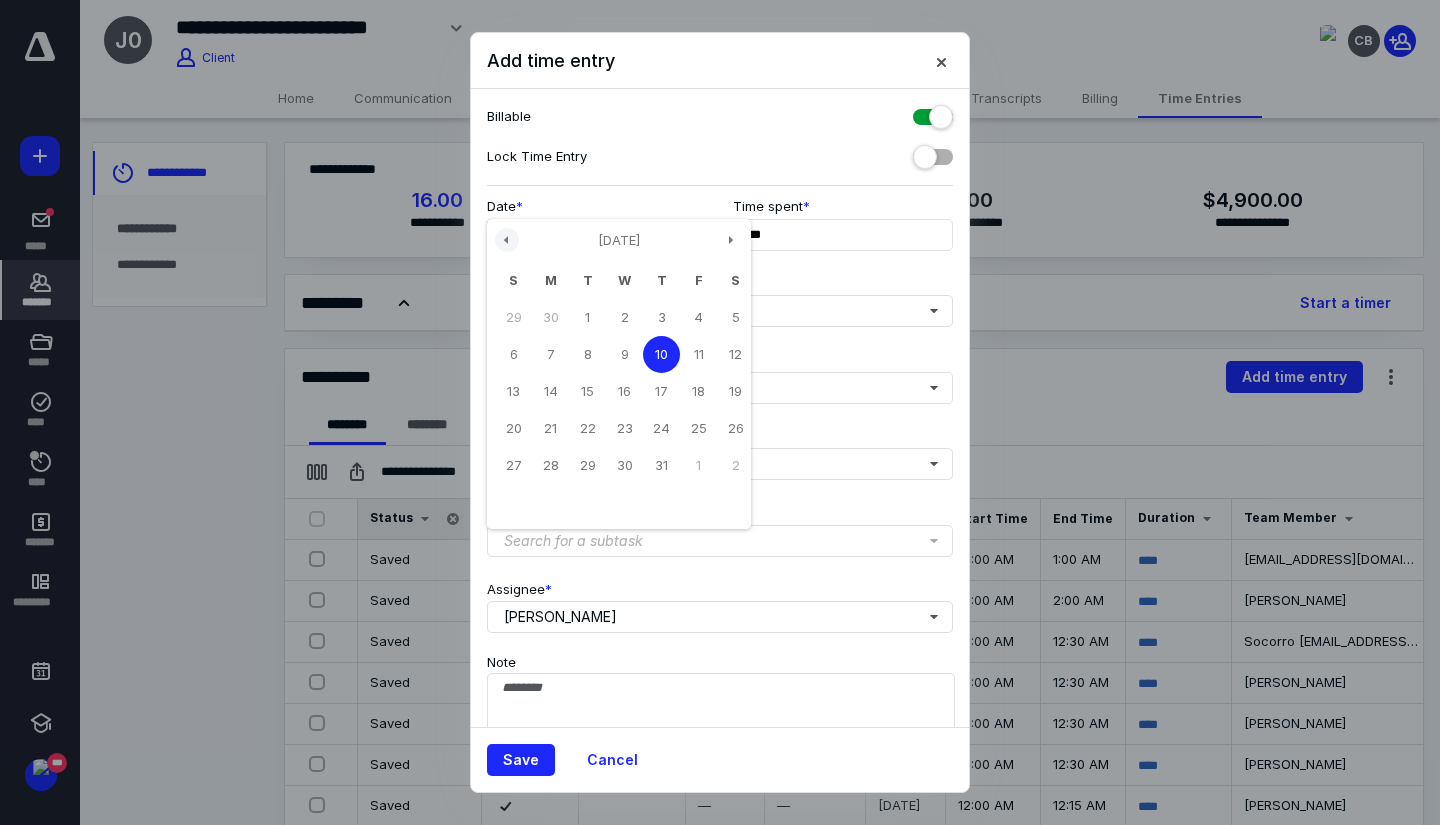click at bounding box center (507, 240) 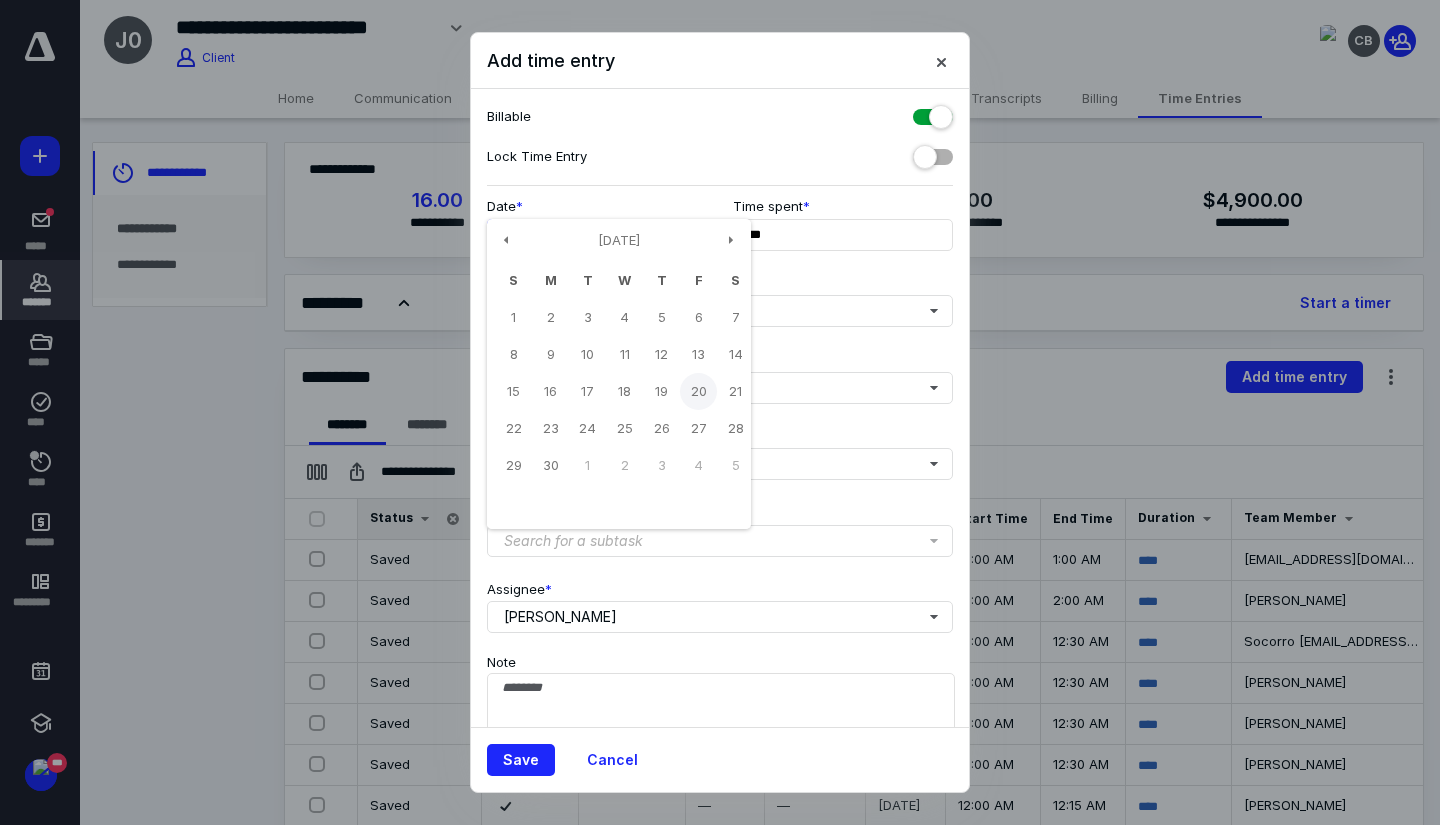 click on "20" at bounding box center [698, 391] 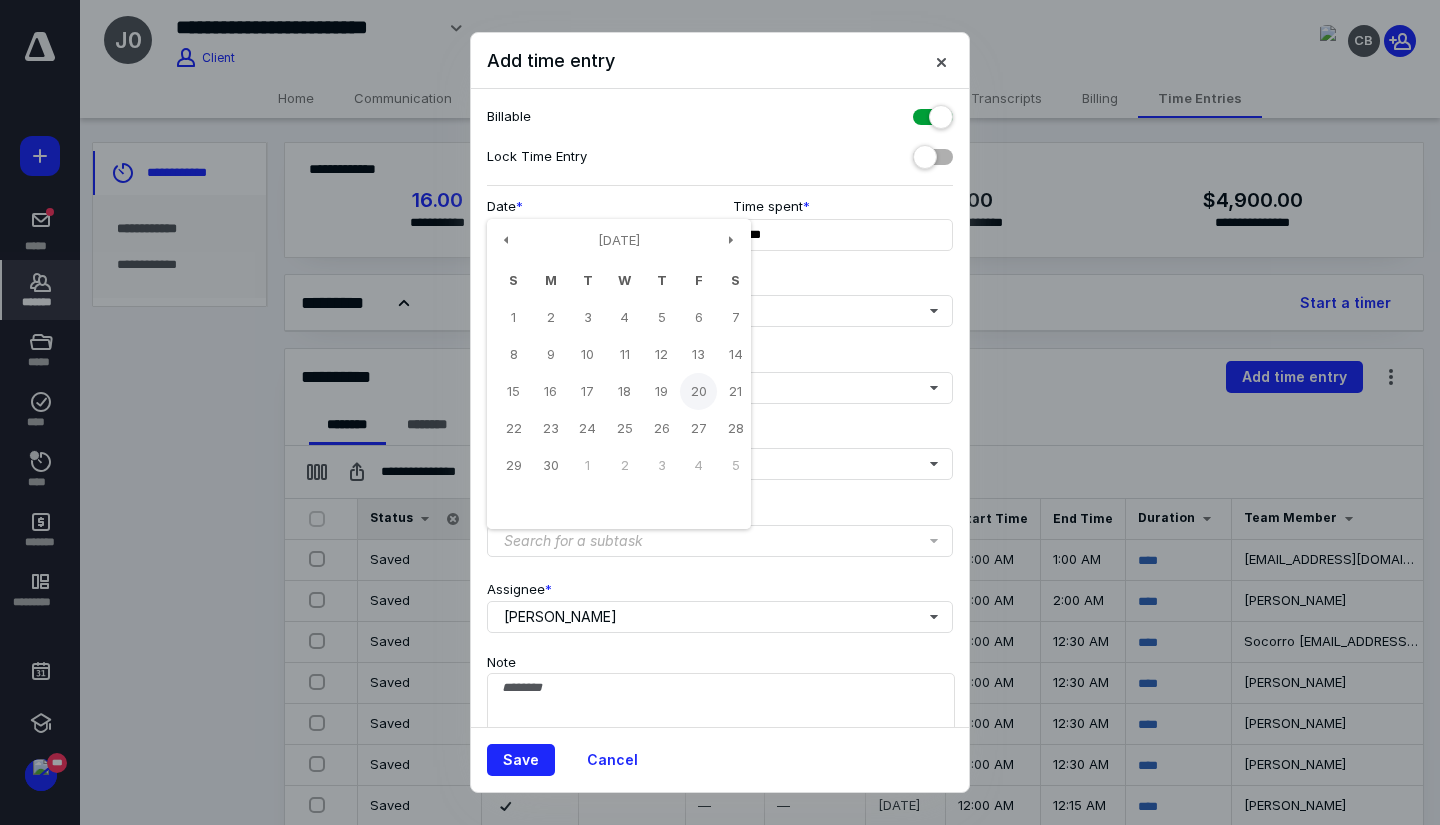 type on "**********" 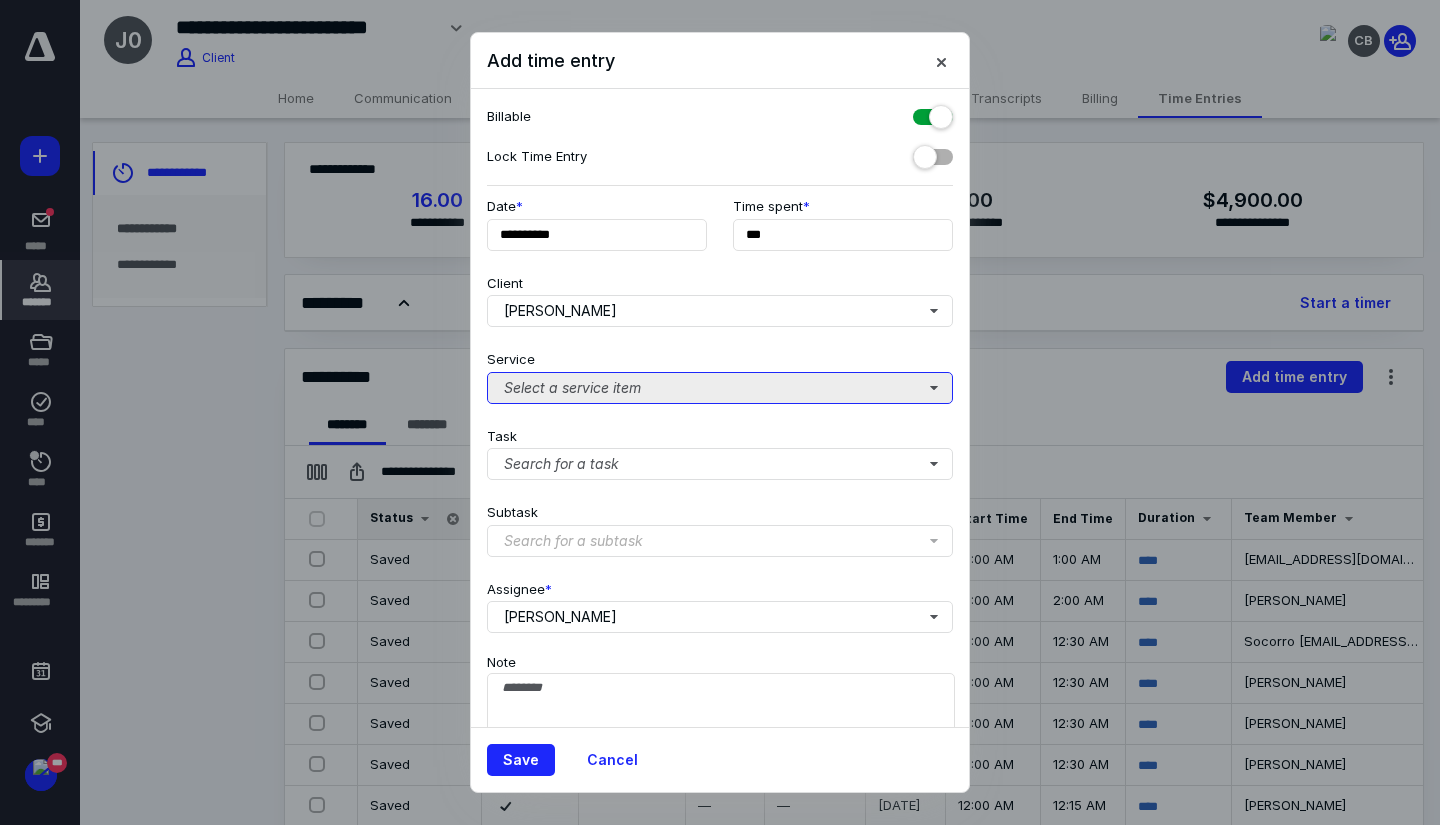 click on "Select a service item" at bounding box center [720, 388] 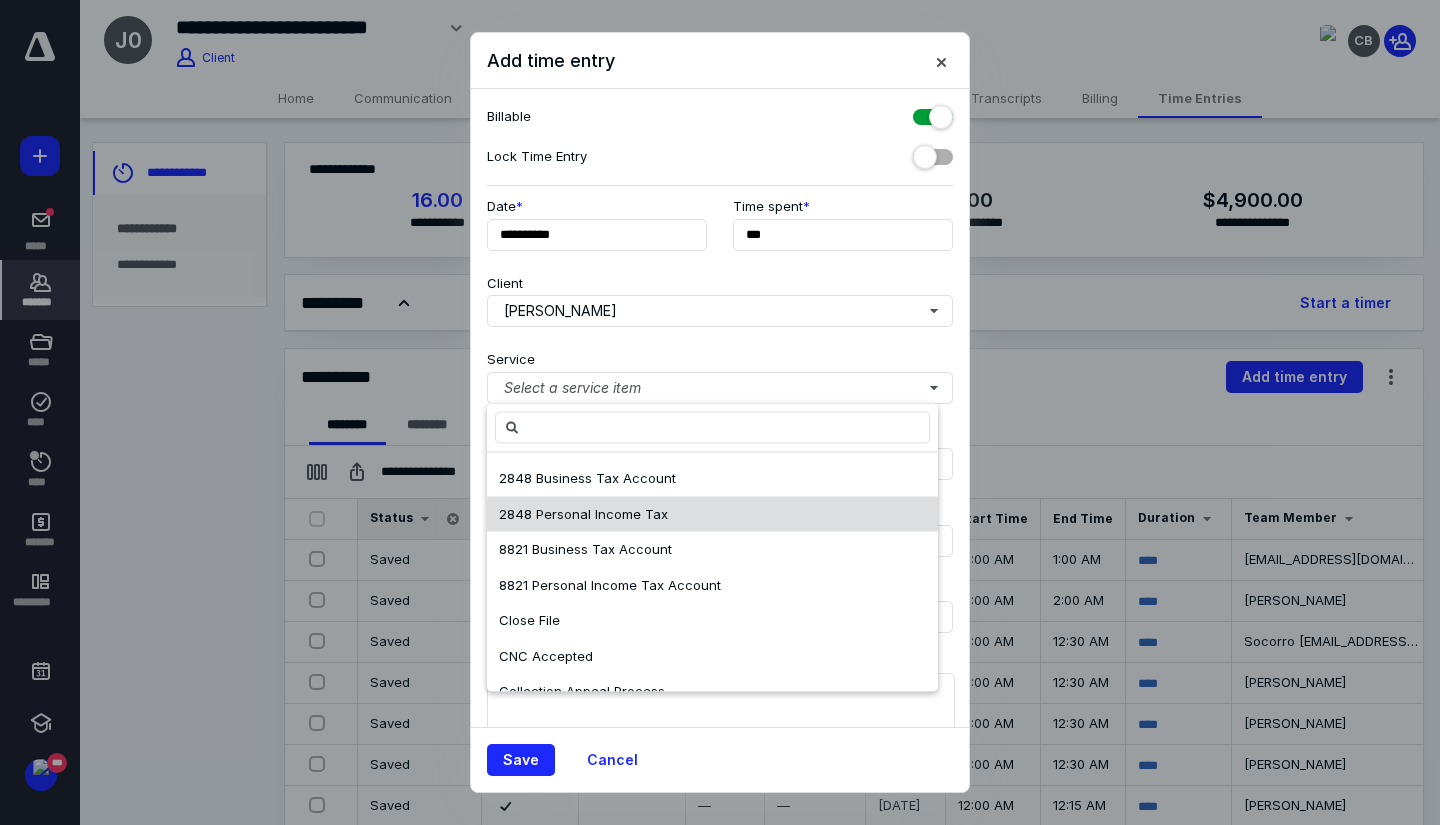 click on "2848 Personal Income Tax" at bounding box center [583, 513] 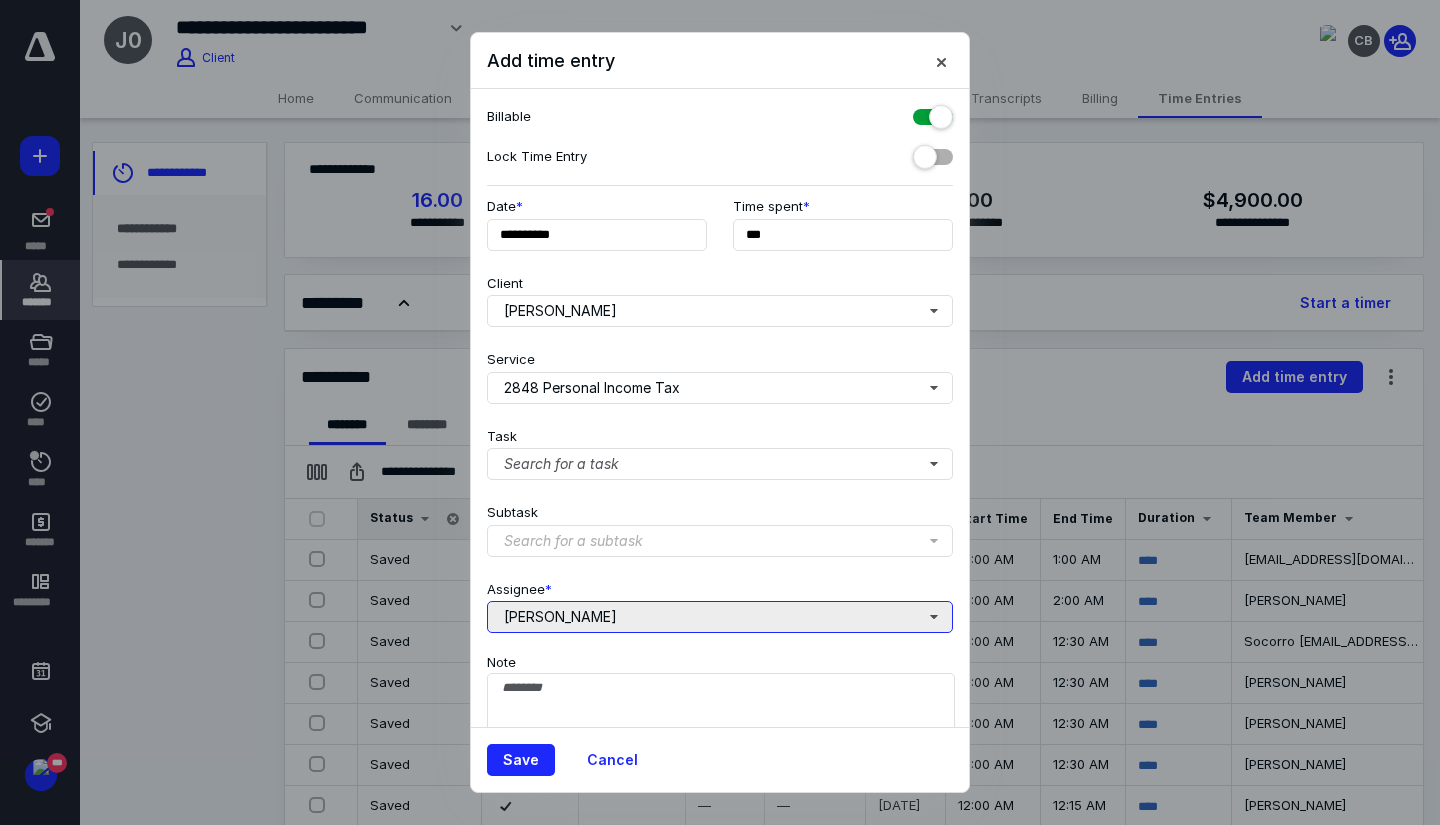 click on "[PERSON_NAME]" at bounding box center (720, 617) 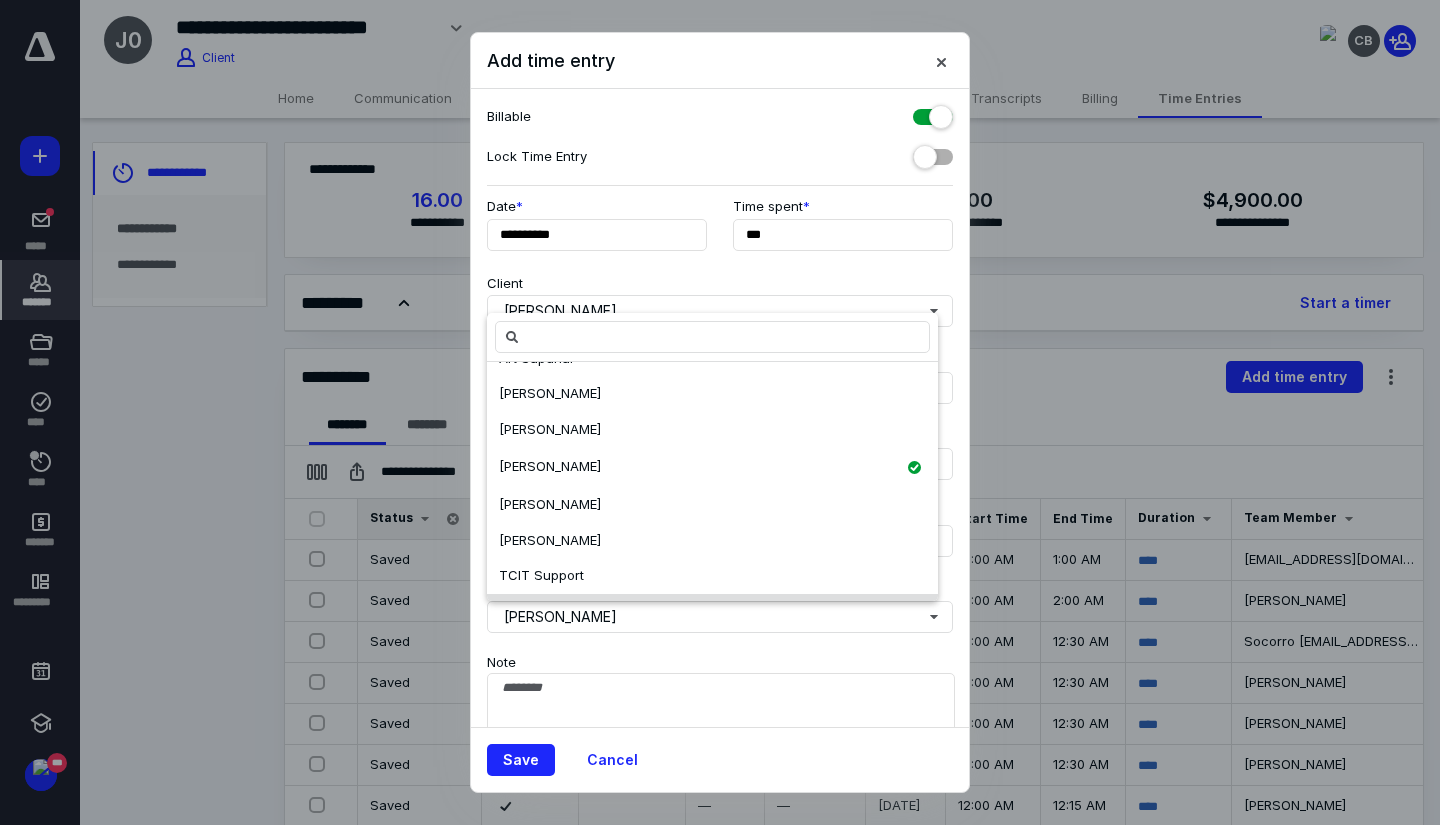 scroll, scrollTop: 136, scrollLeft: 0, axis: vertical 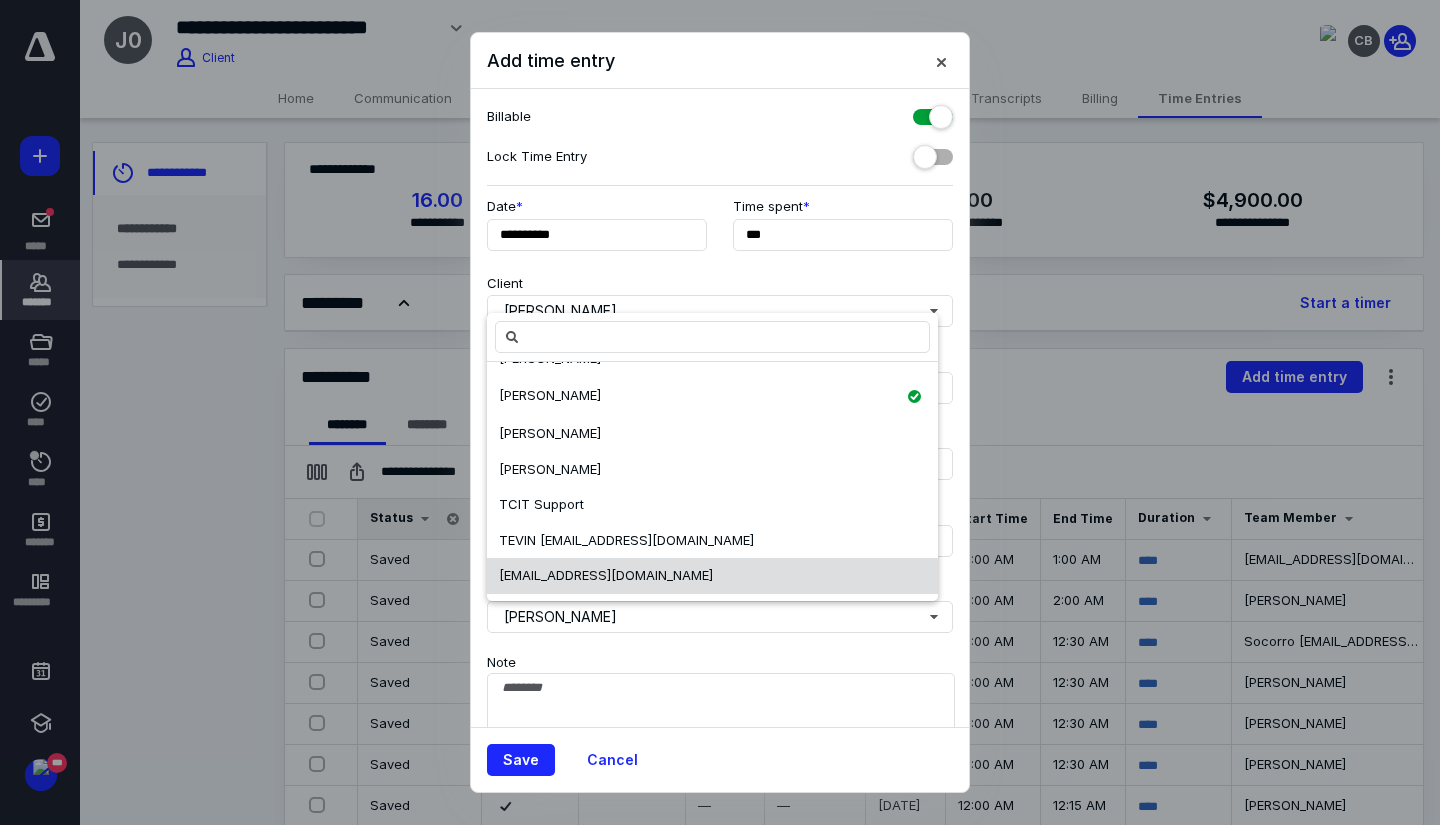 click on "[EMAIL_ADDRESS][DOMAIN_NAME]" at bounding box center (606, 575) 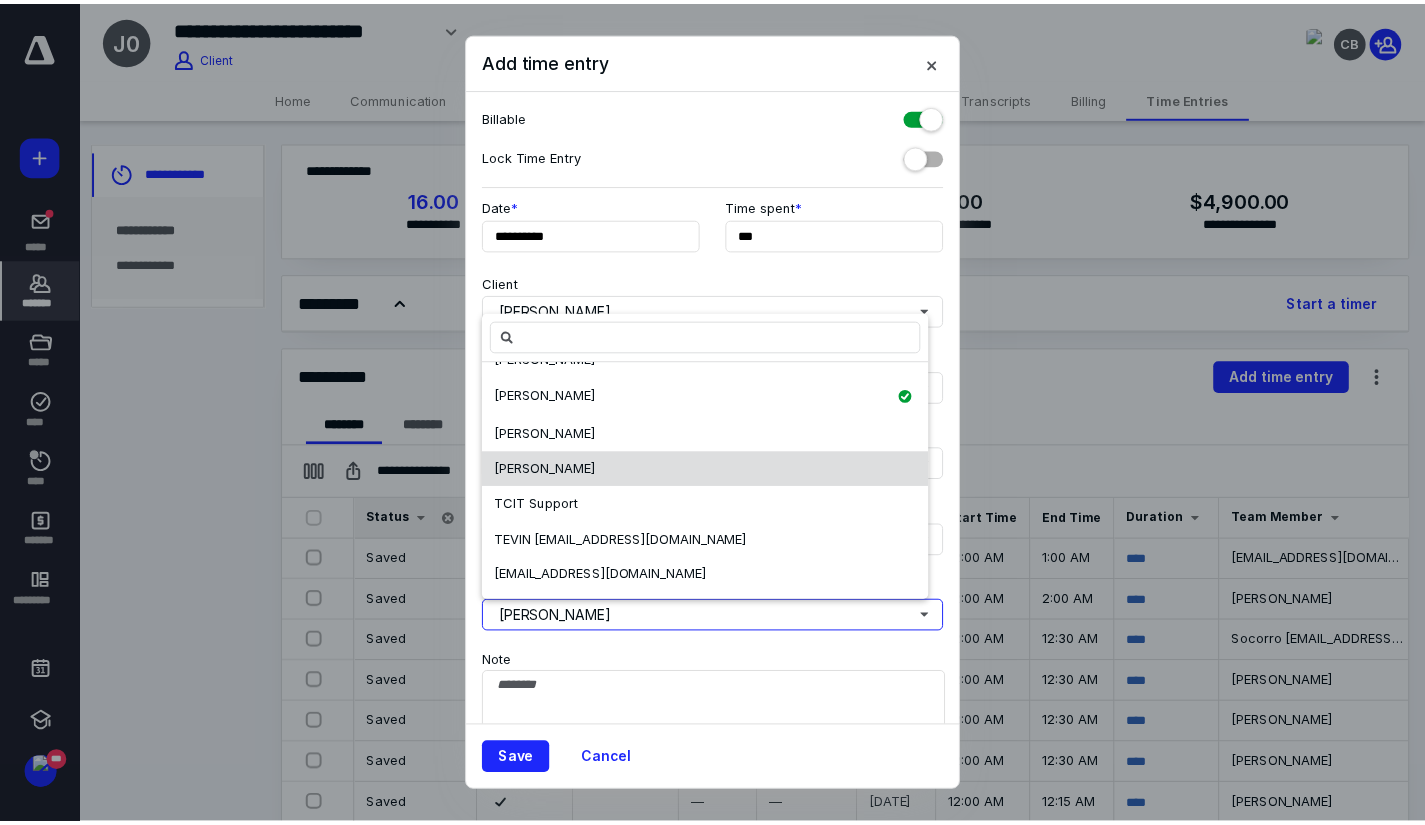 scroll, scrollTop: 0, scrollLeft: 0, axis: both 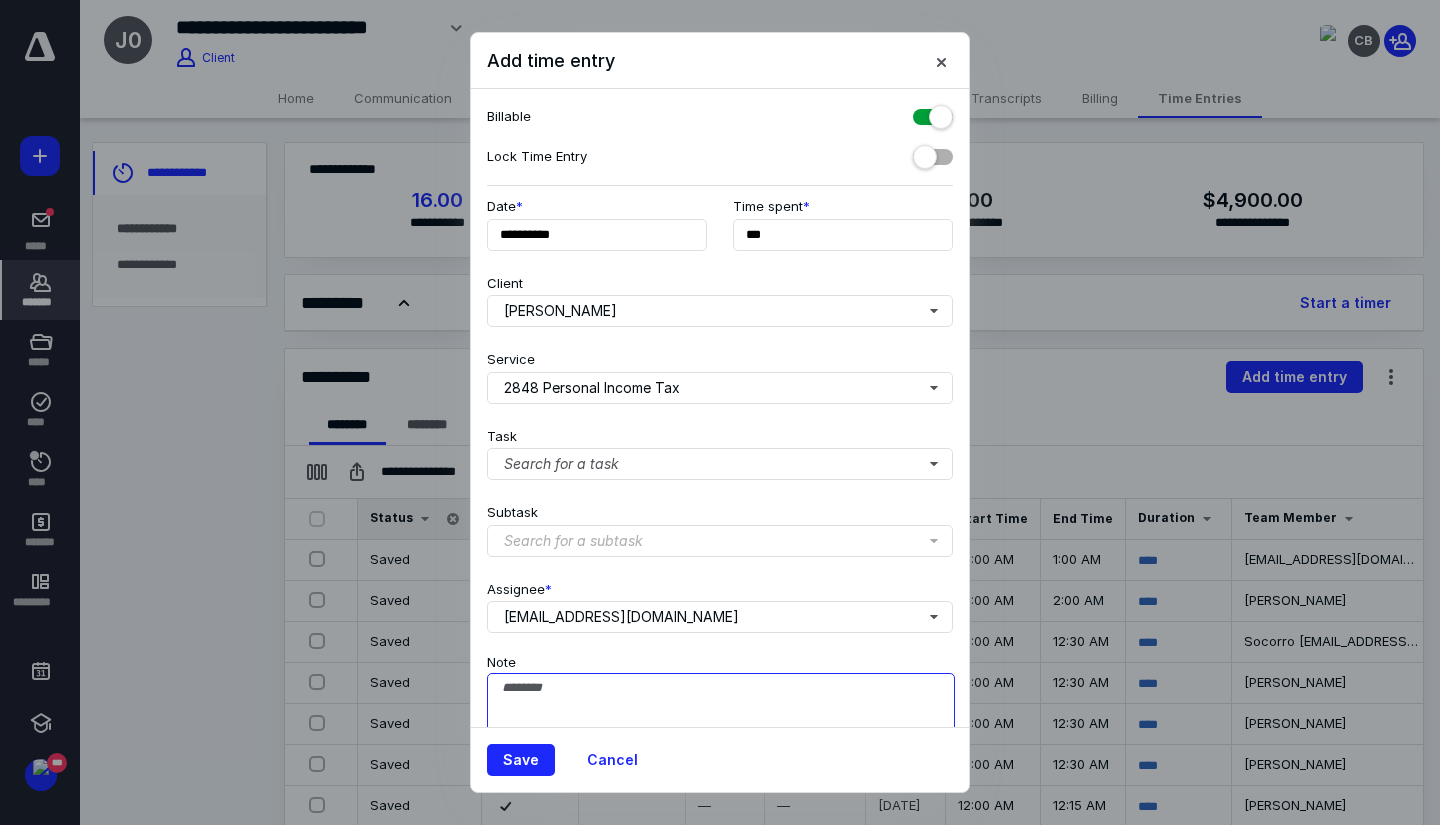 click on "Note" at bounding box center [721, 723] 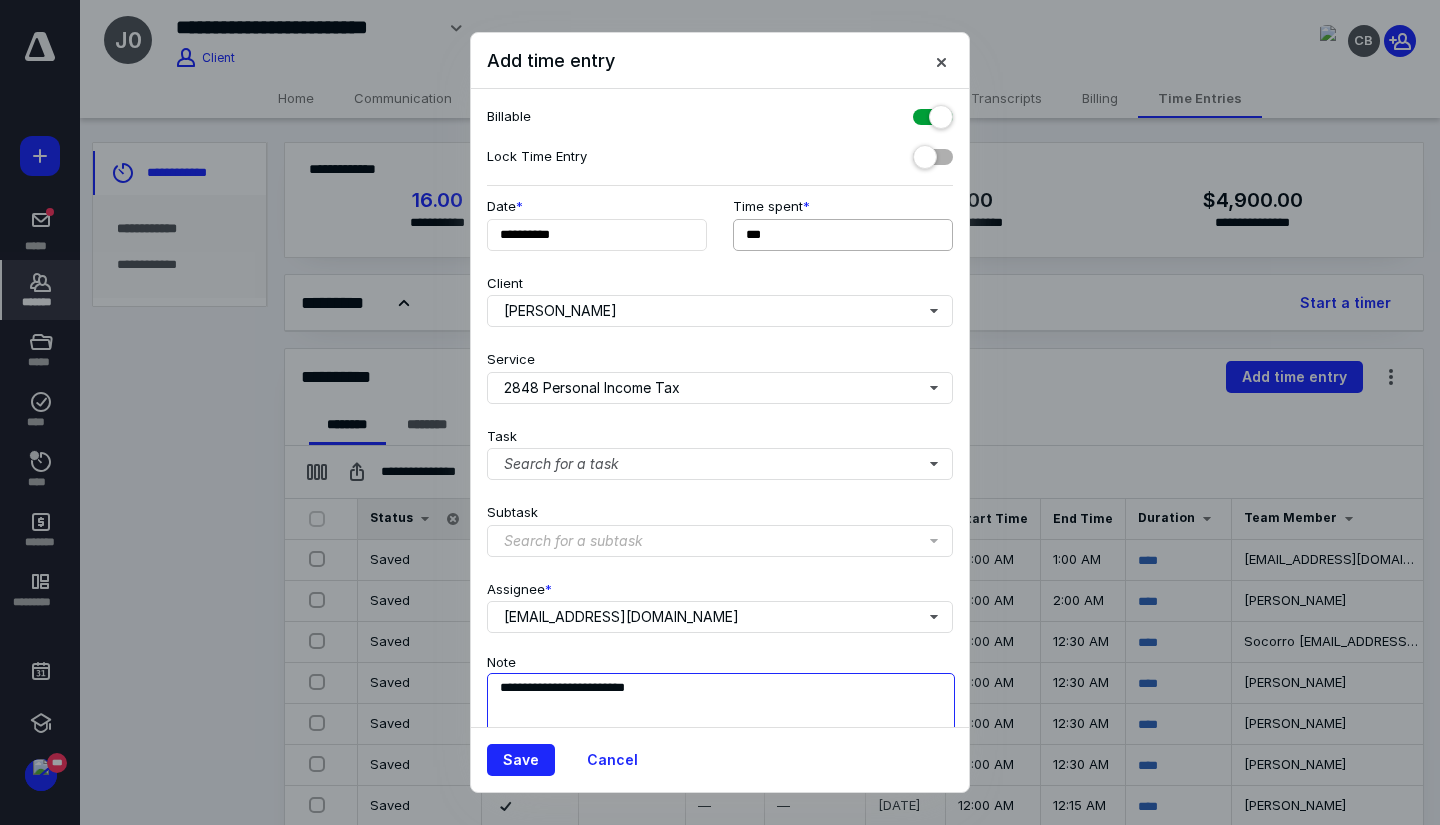 type on "**********" 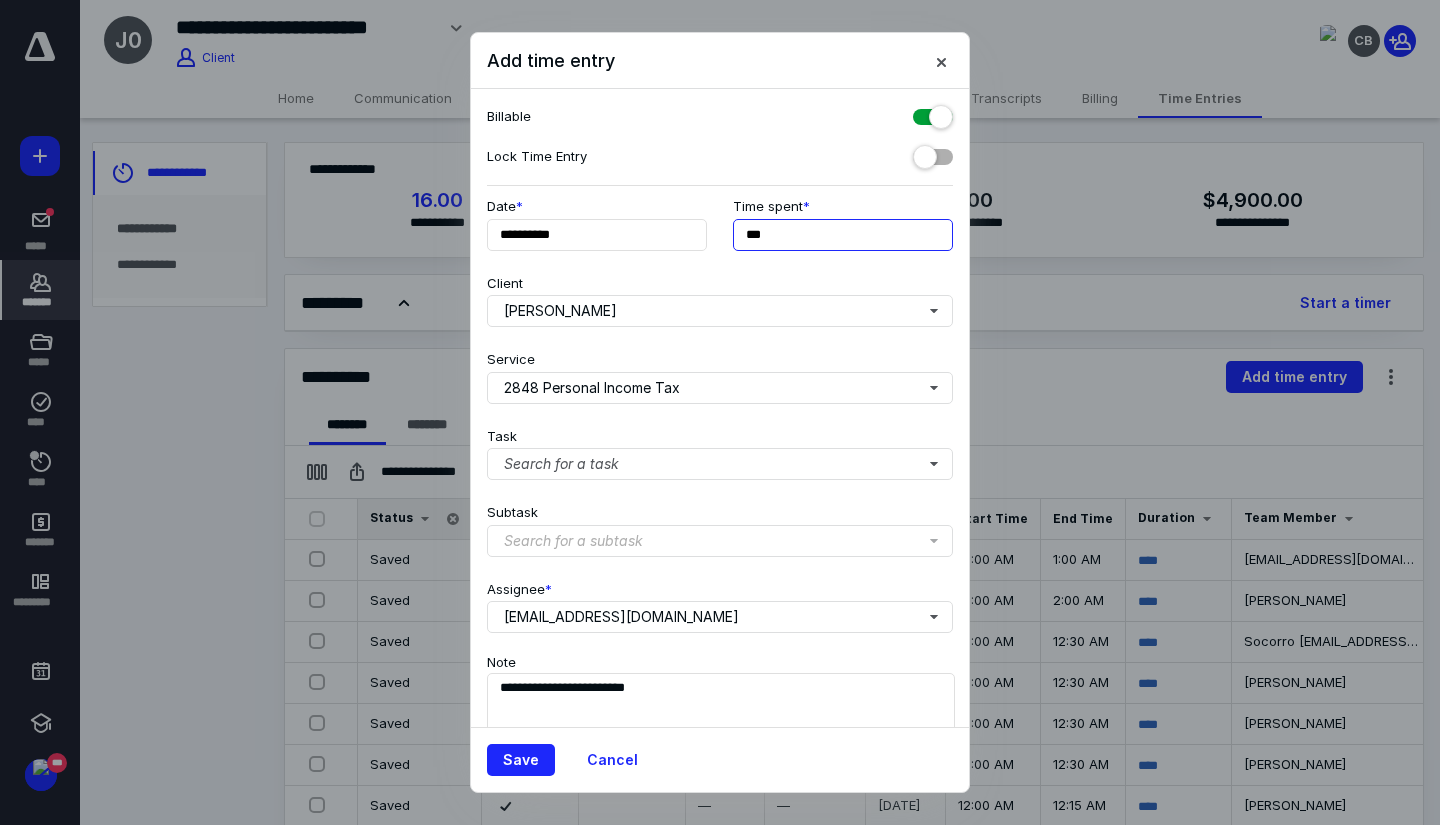 drag, startPoint x: 817, startPoint y: 245, endPoint x: 727, endPoint y: 247, distance: 90.02222 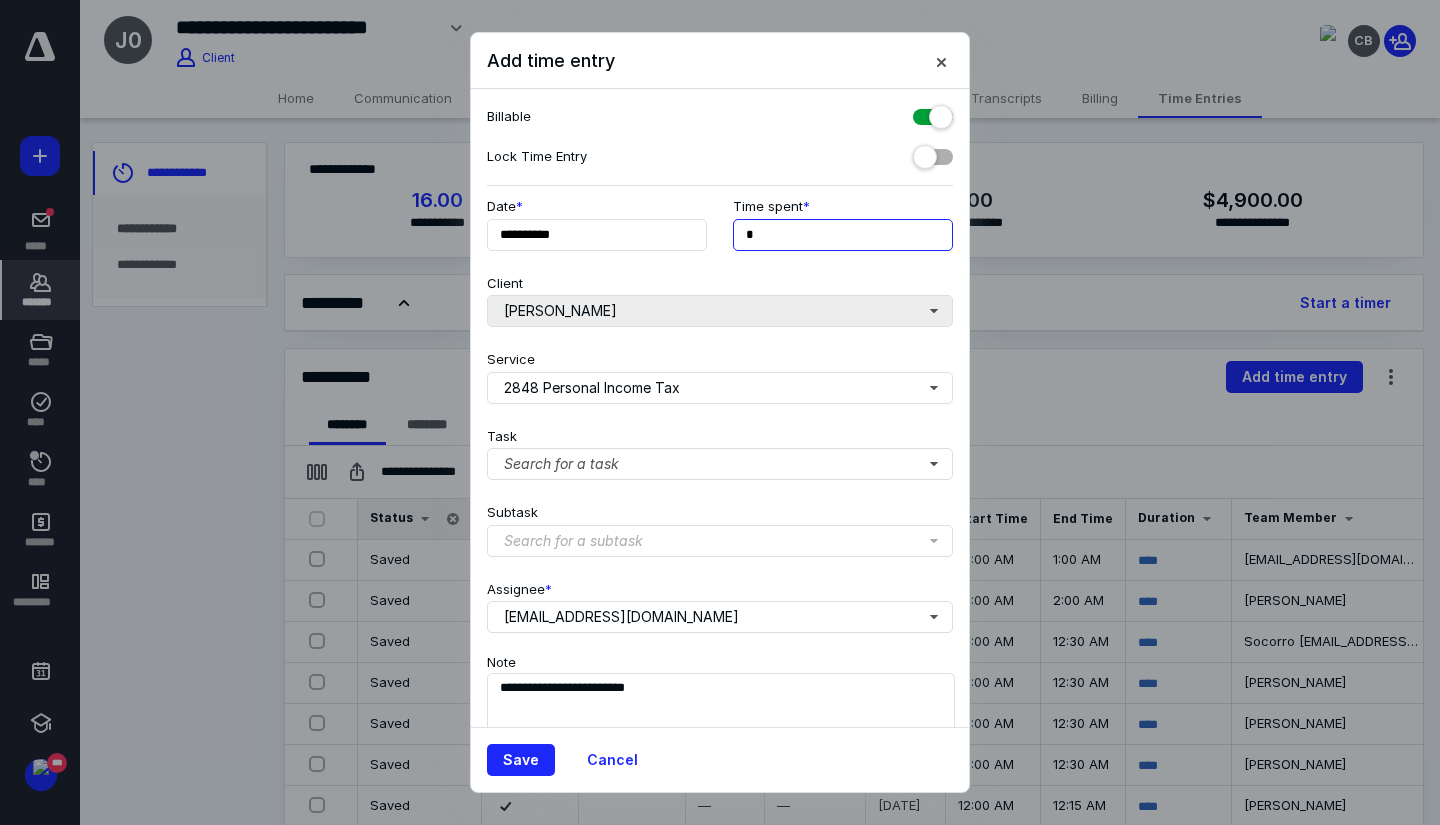 type on "**" 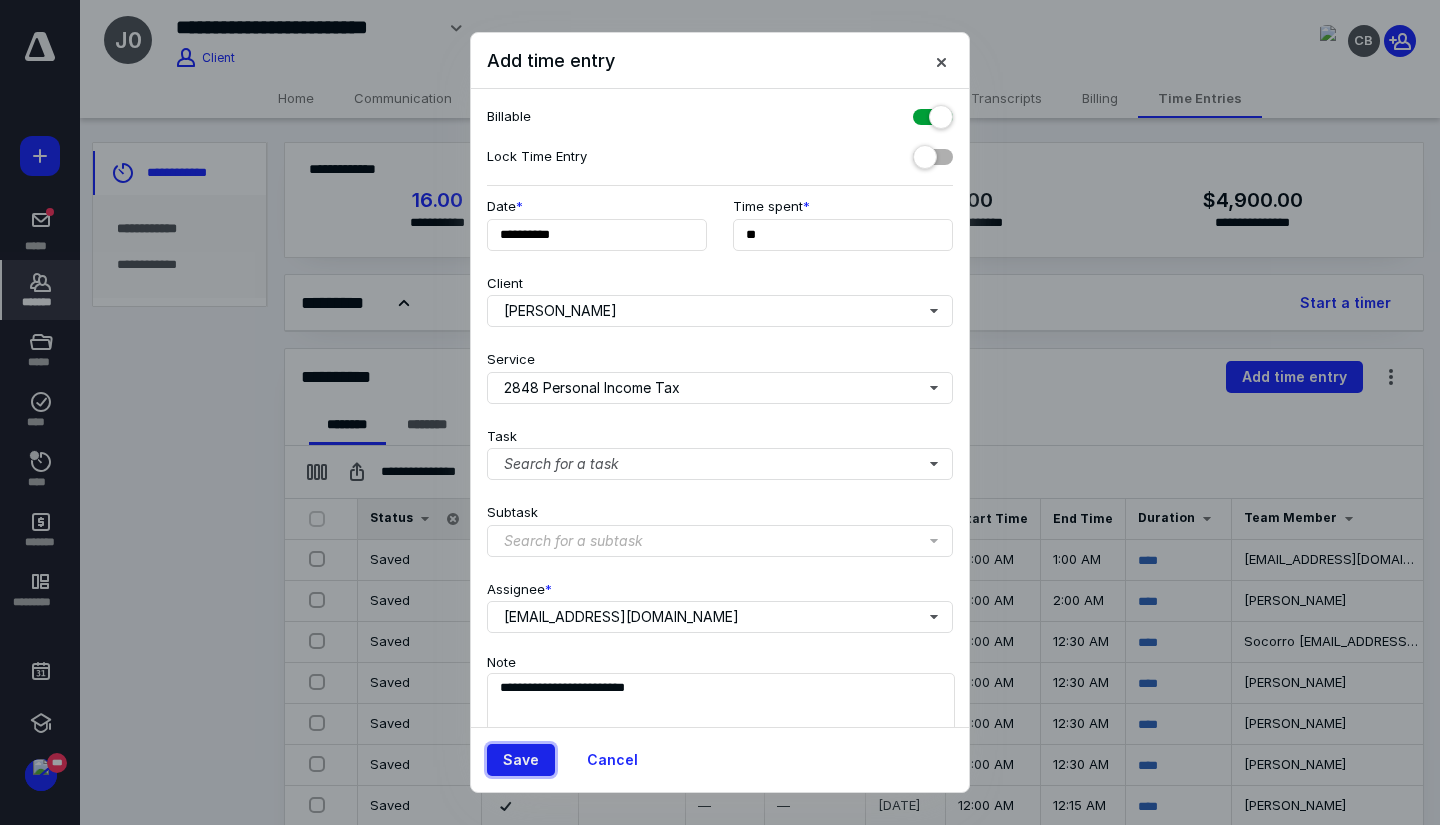 click on "Save" at bounding box center [521, 760] 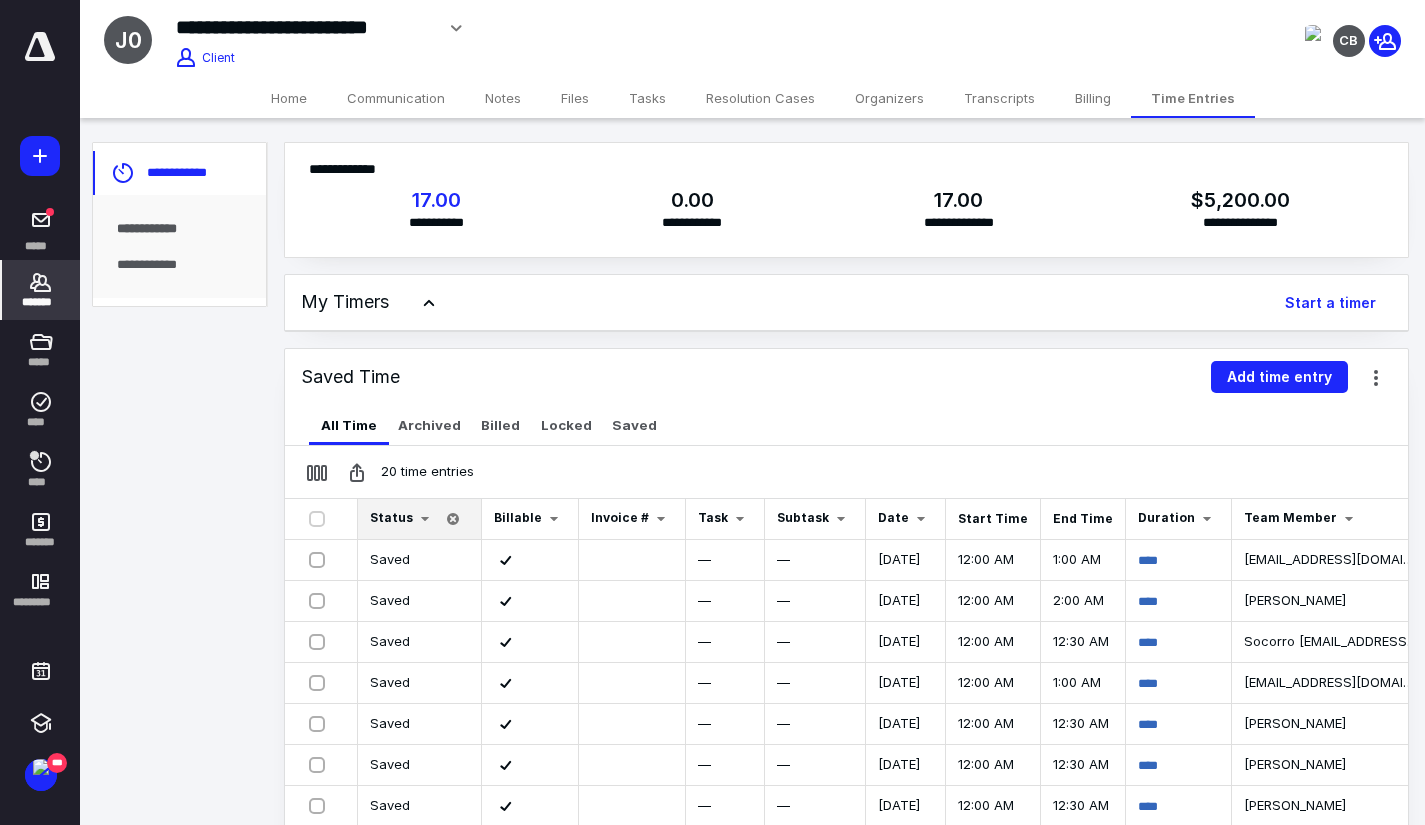 click 